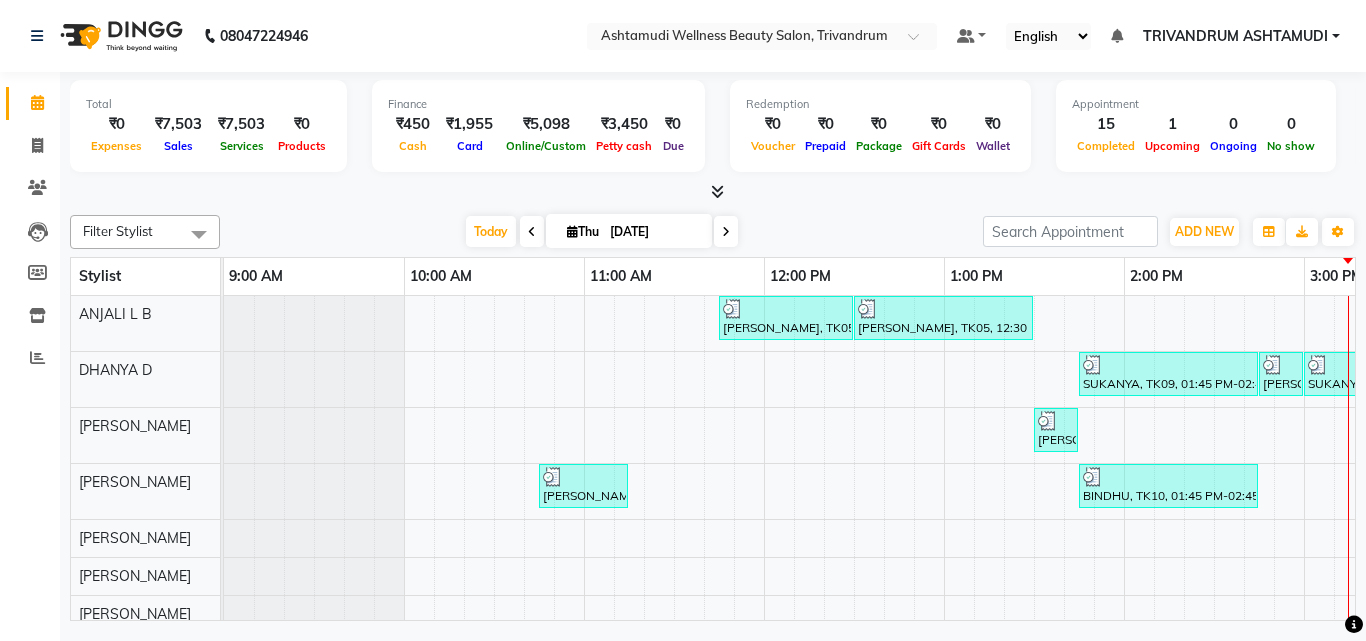 scroll, scrollTop: 0, scrollLeft: 0, axis: both 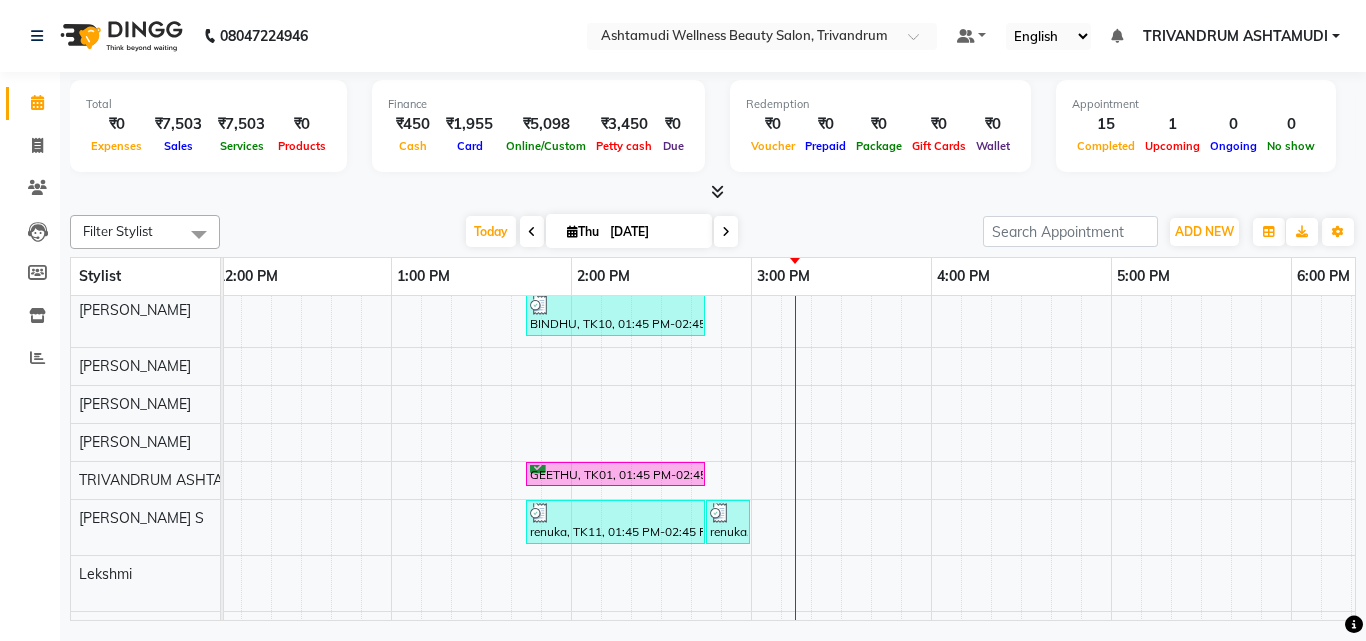 click on "[PERSON_NAME], TK05, 11:45 AM-12:30 PM, Root Touch-Up ([MEDICAL_DATA] Free)     [PERSON_NAME], TK05, 12:30 PM-01:30 PM, Hair Spa     SUKANYA, TK09, 01:45 PM-02:45 PM, Ceramide  Anti frizz treatment     SUKANYA, TK09, 02:45 PM-03:00 PM, Eyebrows Threading     SUKANYA, TK09, 03:00 PM-04:00 PM, Root Crown Coloring     [PERSON_NAME], TK08, 01:30 PM-01:45 PM, Eyebrows Threading     [PERSON_NAME], TK04, 10:45 AM-11:15 AM, Normal Hair Cut     BINDHU, TK10, 01:45 PM-02:45 PM, D-Tan Cleanup     GEETHU, TK01, 01:45 PM-02:45 PM, Fruit Facial     Priyanka, TK02, 10:15 AM-10:30 AM, Chin Threading     DIVYA, TK07, 11:30 AM-11:45 AM, Eyebrows Threading     renuka, TK11, 01:45 PM-02:45 PM, Layer Cut     renuka, TK11, 02:45 PM-03:00 PM, Eyebrows Threading     sneha, TK03, 10:30 AM-10:45 AM, Eyebrows Threading     [PERSON_NAME], TK06, 12:00 PM-12:30 PM, Half Arm Waxing     [PERSON_NAME], TK06, 12:30 PM-12:45 PM, Eyebrows Threading" at bounding box center [931, 414] 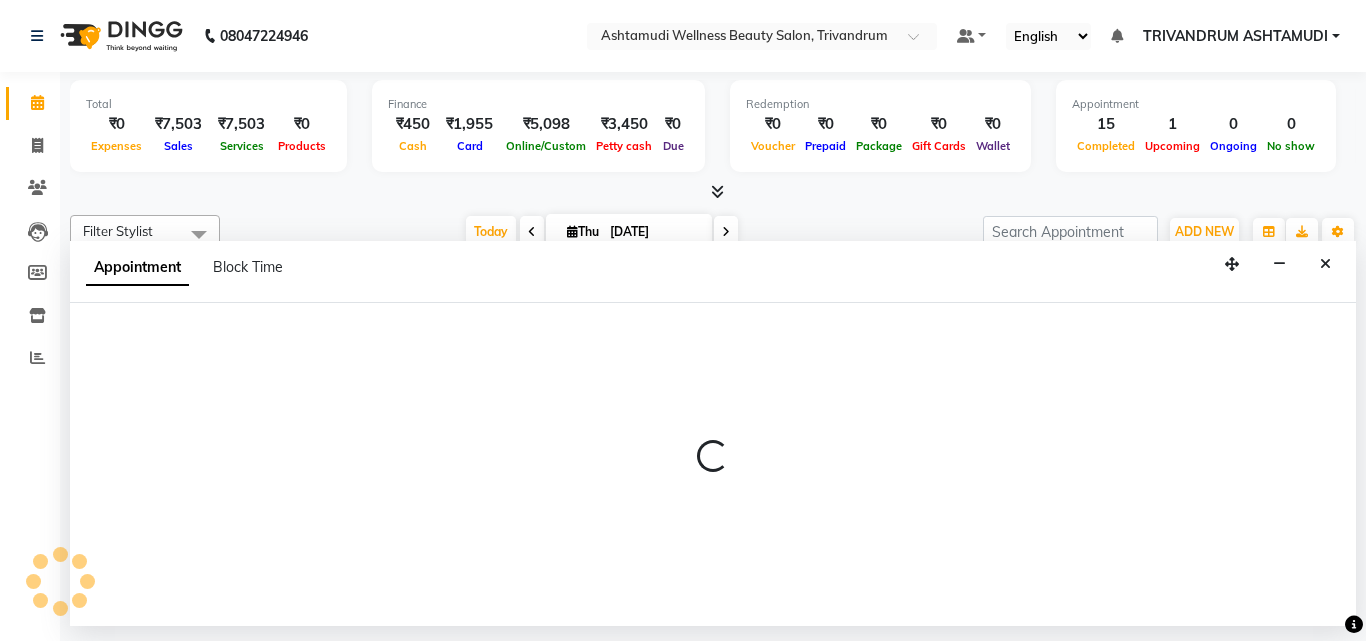select on "27034" 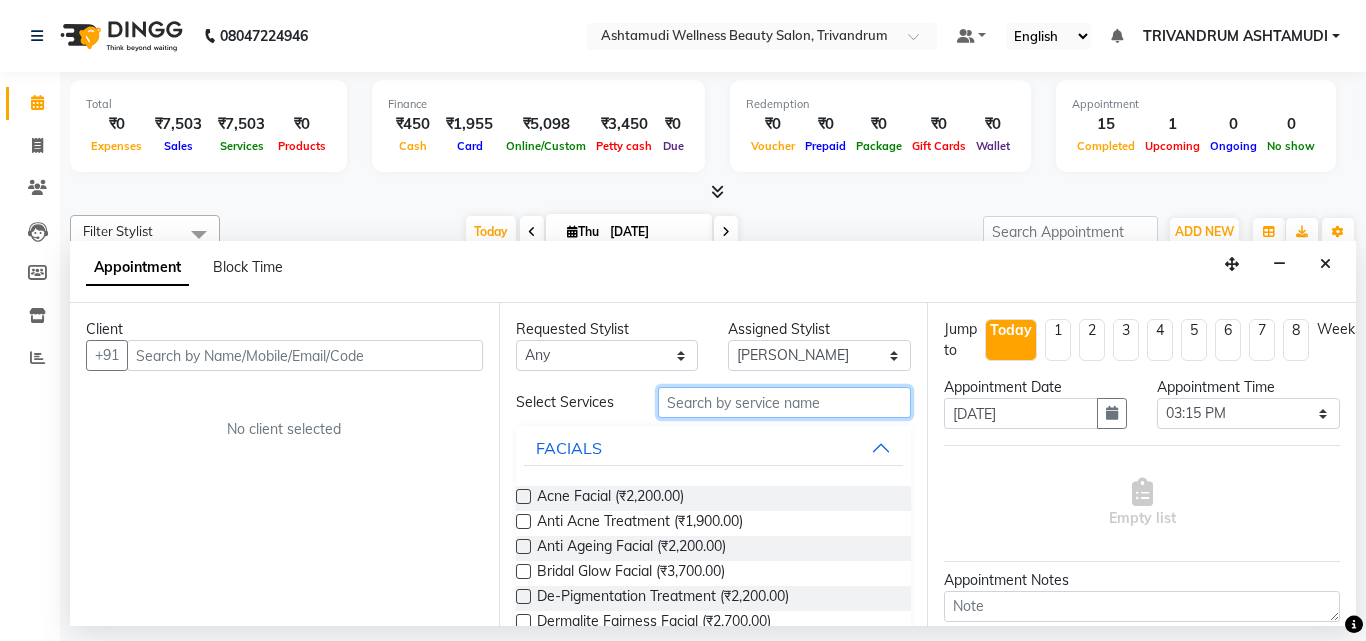 click at bounding box center [785, 402] 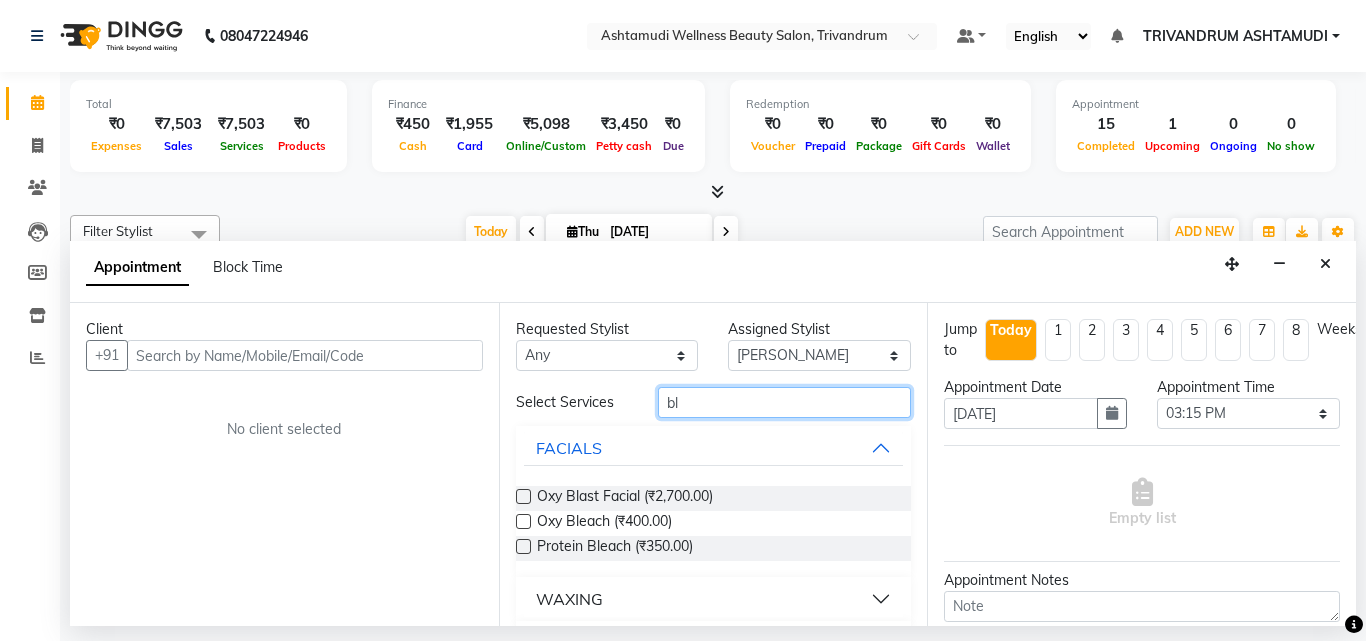 type on "b" 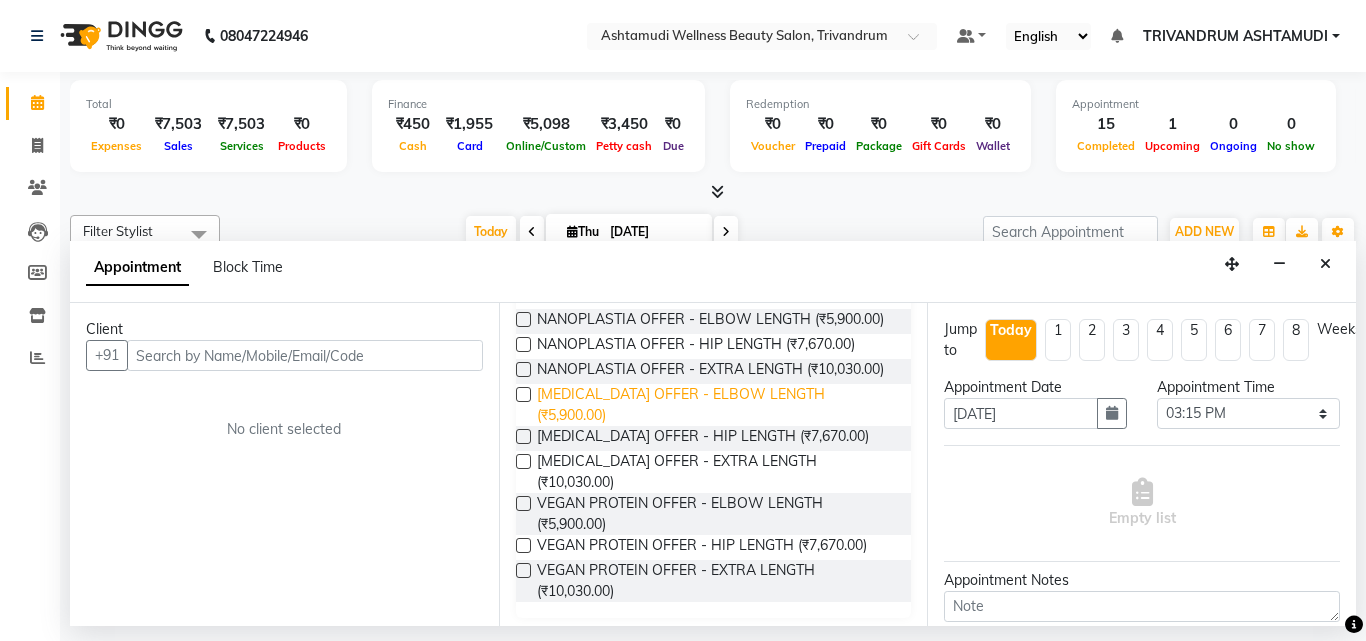 scroll, scrollTop: 185, scrollLeft: 0, axis: vertical 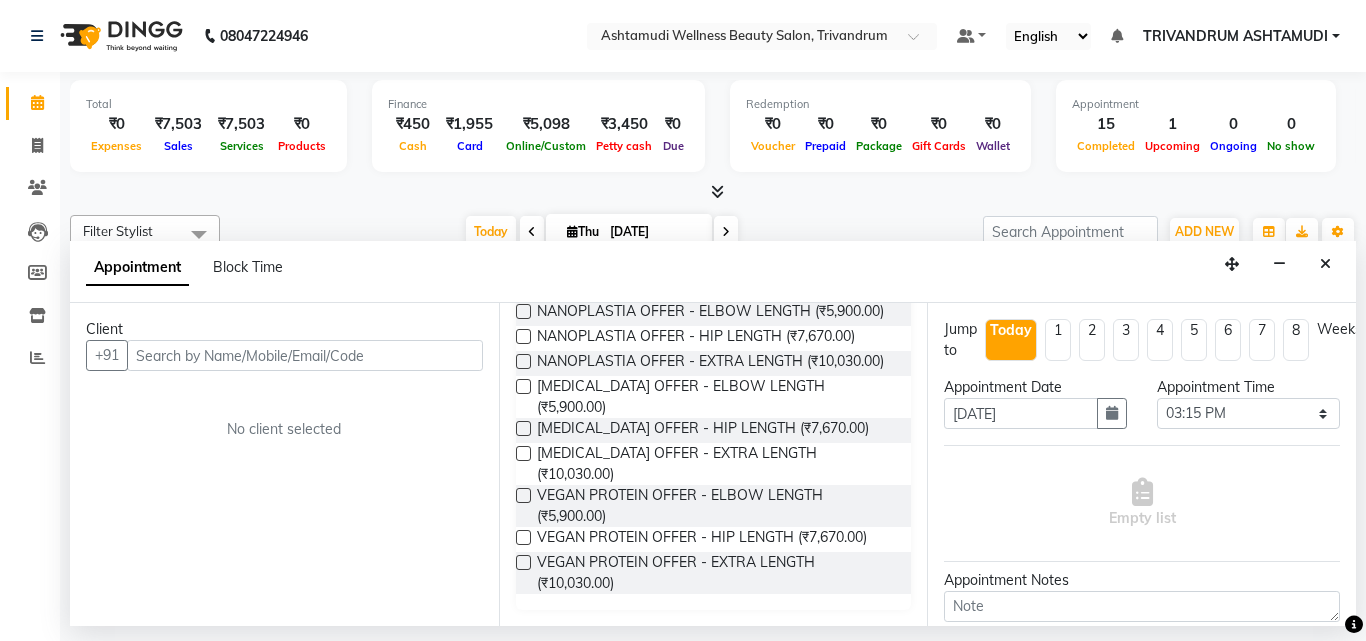 type on "off" 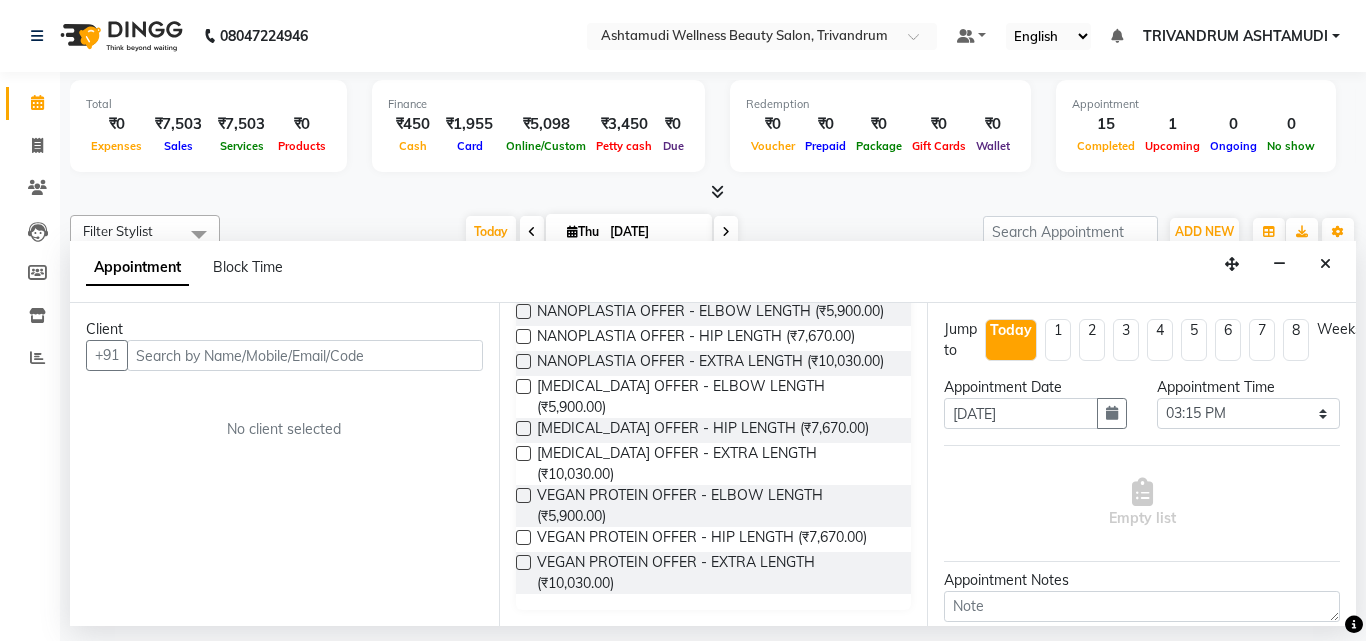 click at bounding box center (523, 386) 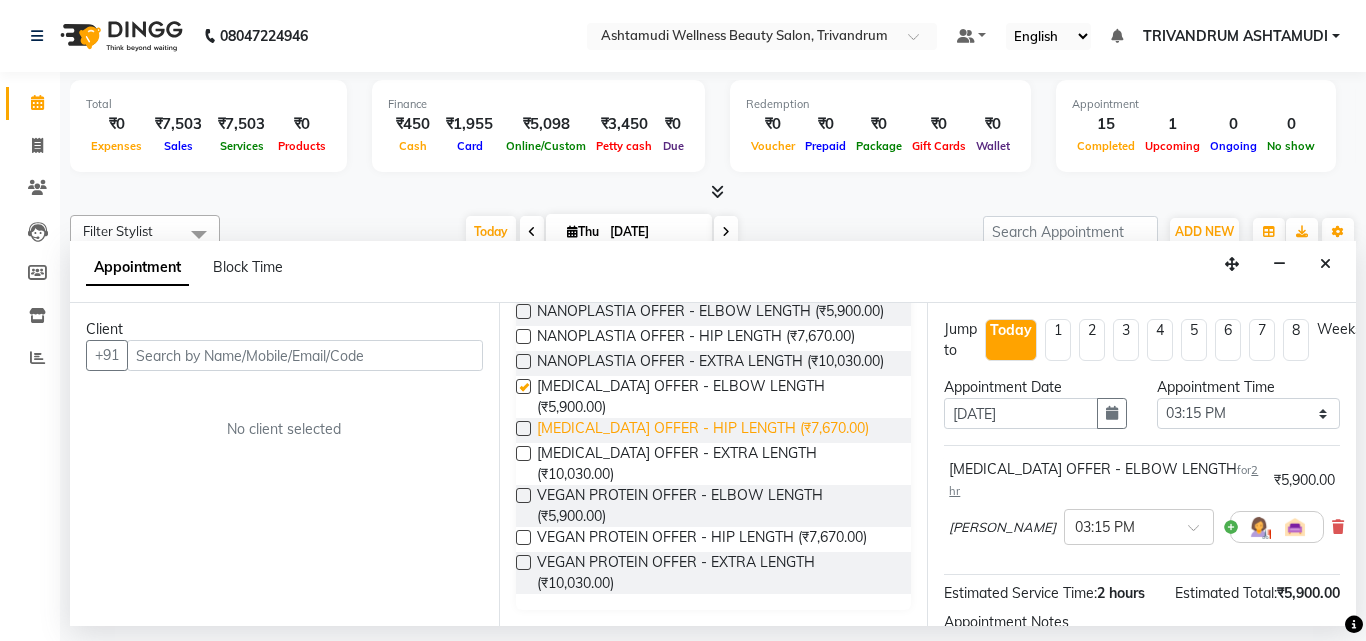 checkbox on "false" 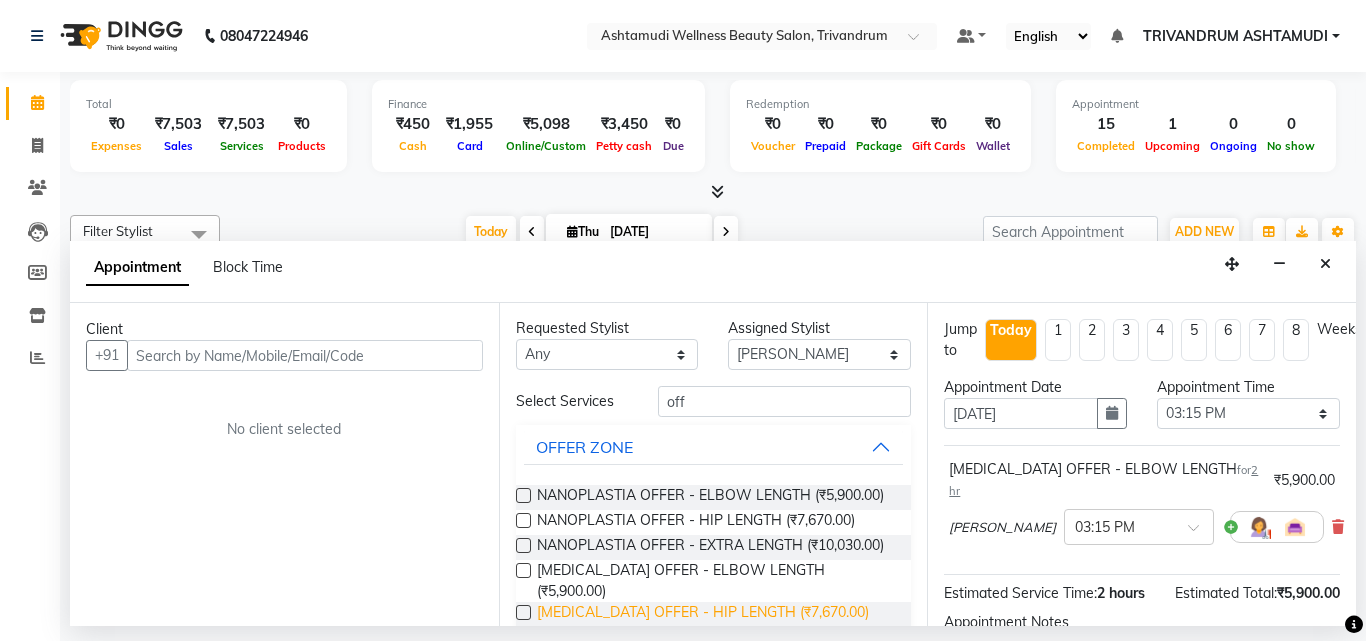 scroll, scrollTop: 0, scrollLeft: 0, axis: both 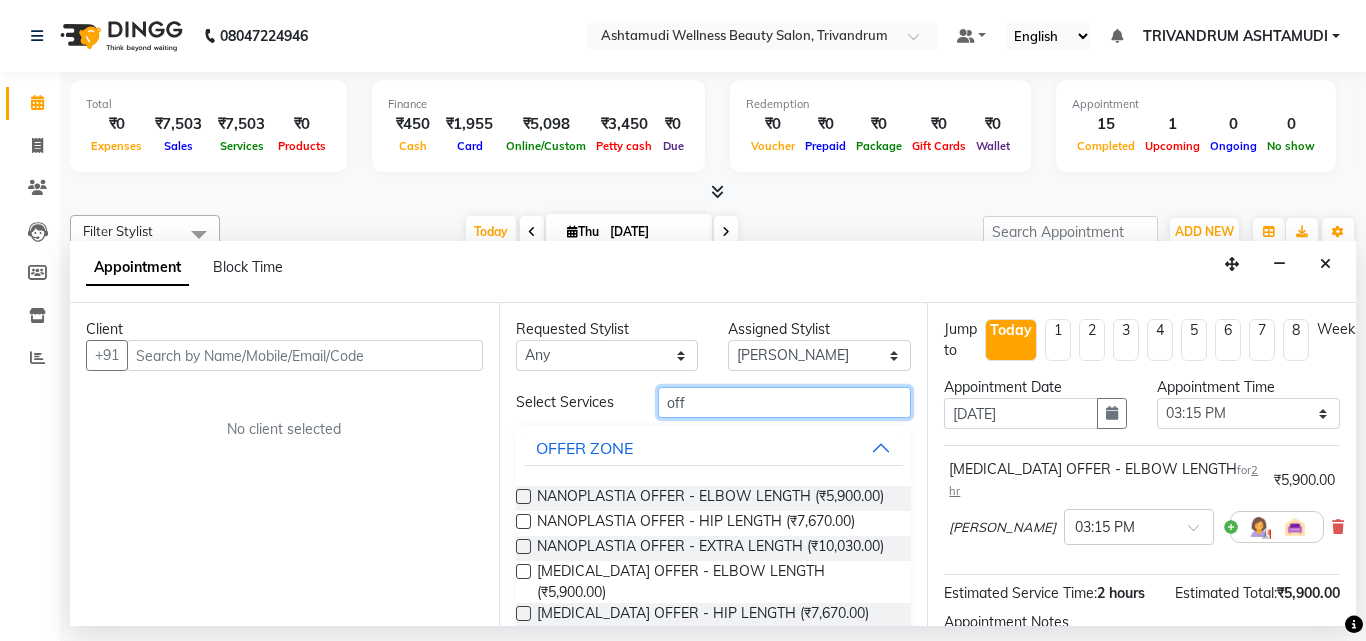 drag, startPoint x: 702, startPoint y: 400, endPoint x: 533, endPoint y: 405, distance: 169.07394 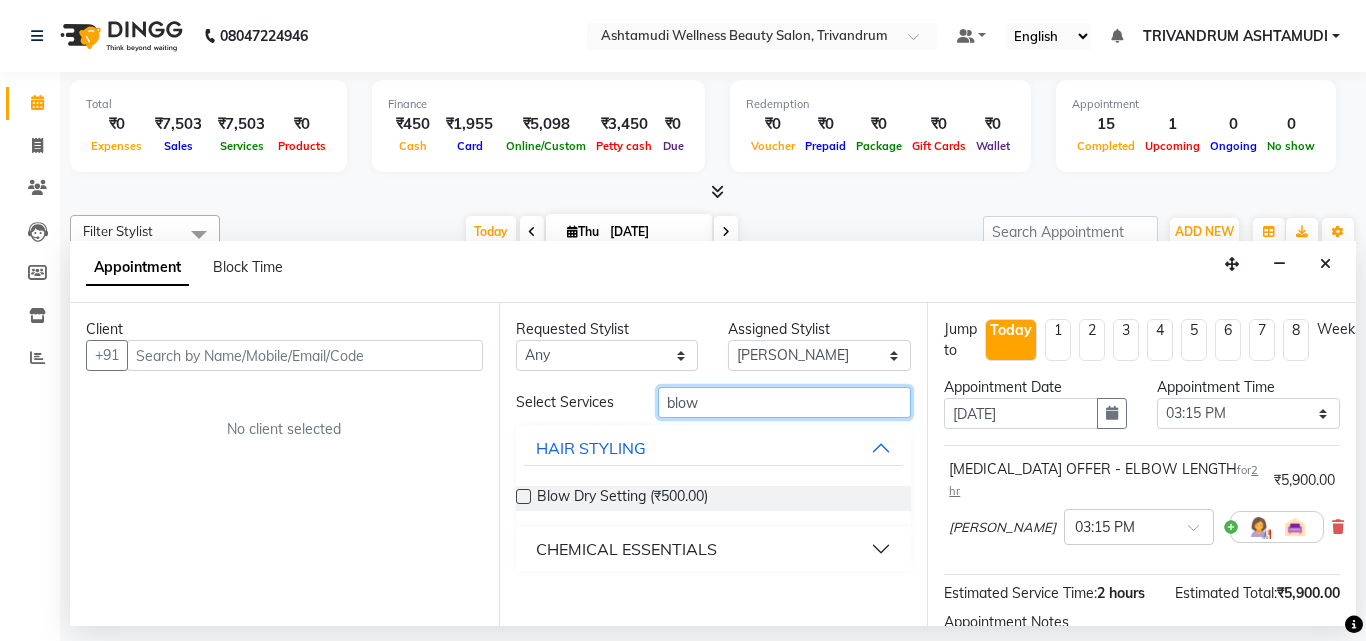 type on "blow" 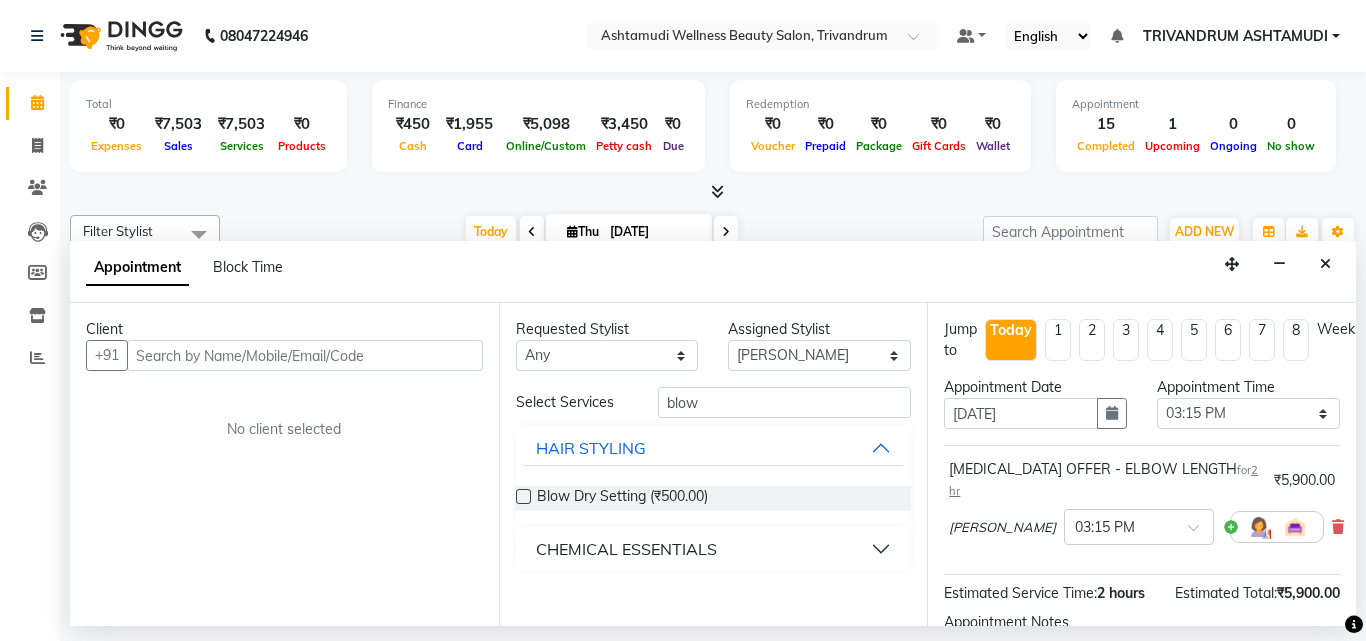 click on "CHEMICAL ESSENTIALS" at bounding box center [626, 549] 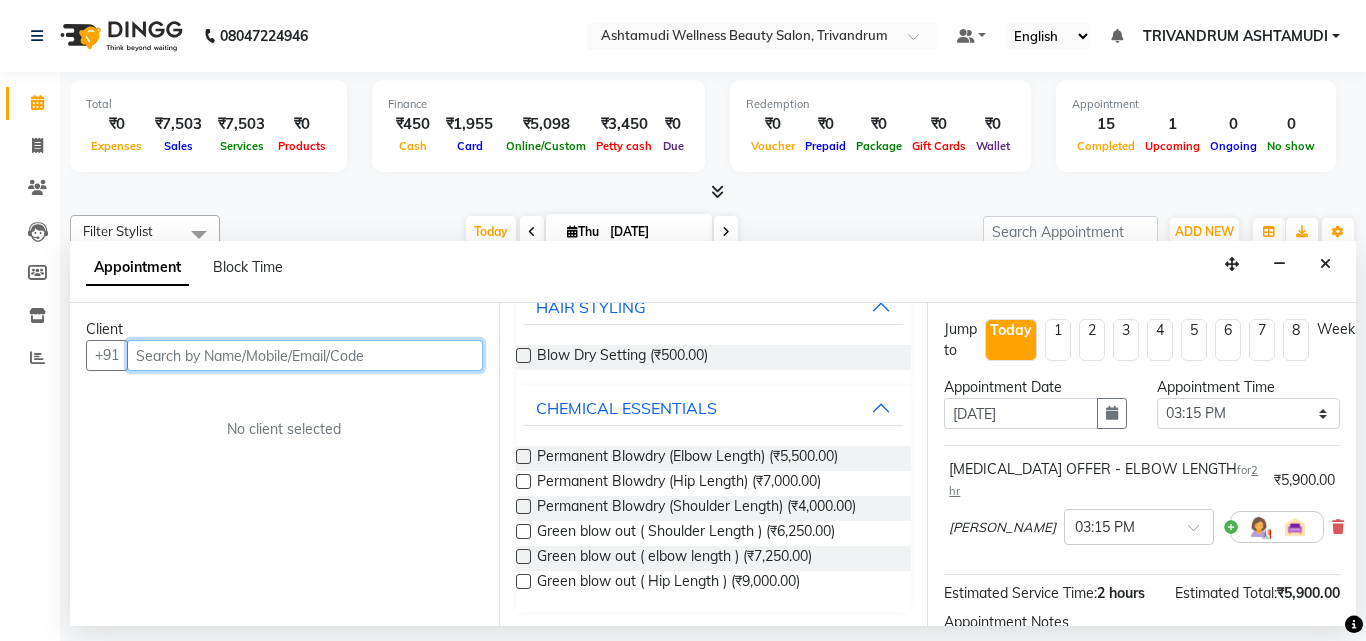 click at bounding box center (305, 355) 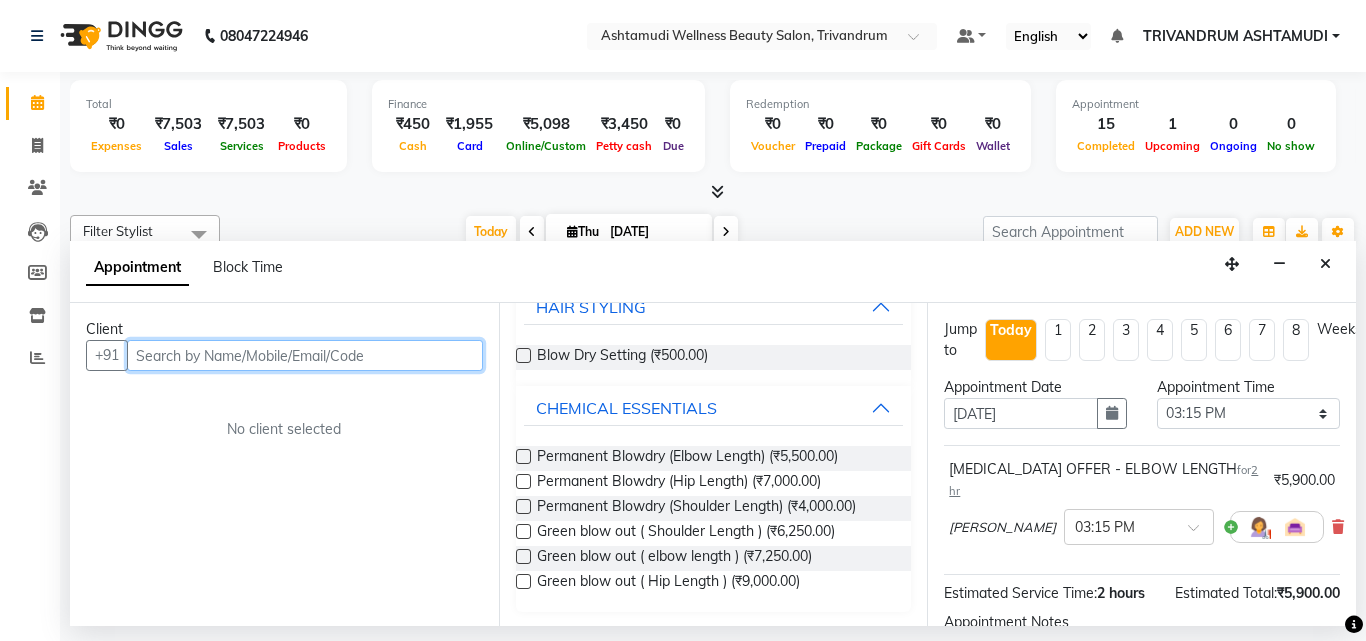 click at bounding box center [305, 355] 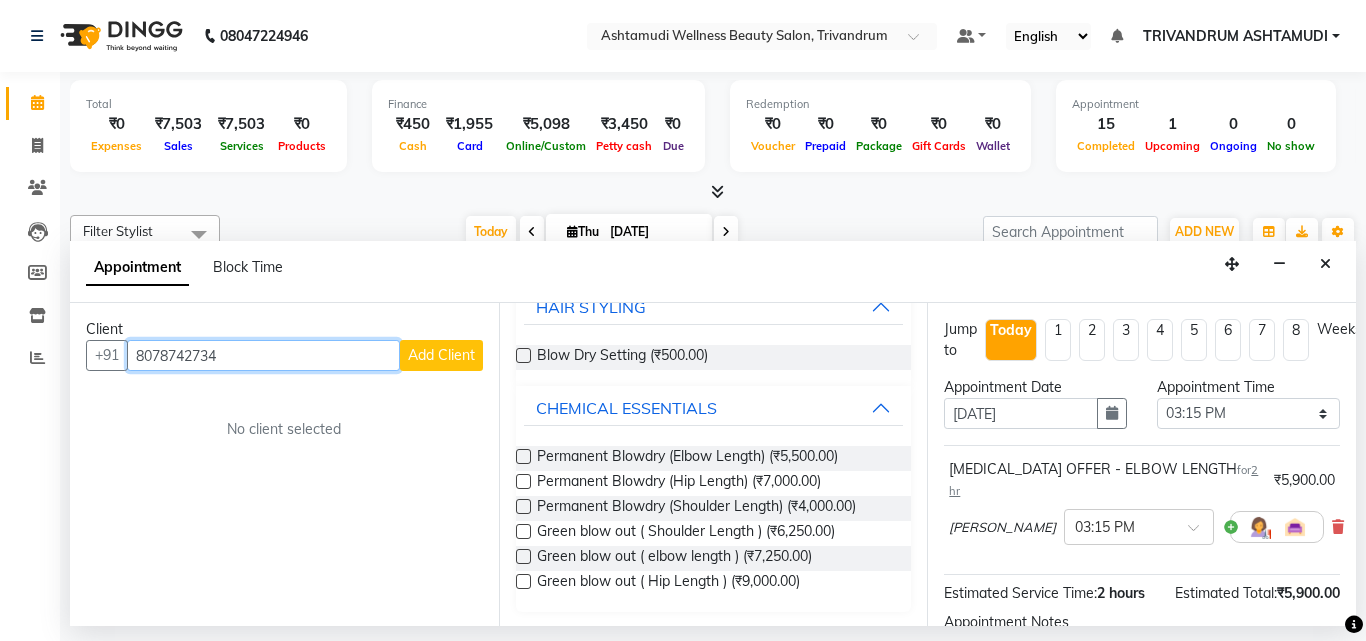 type on "8078742734" 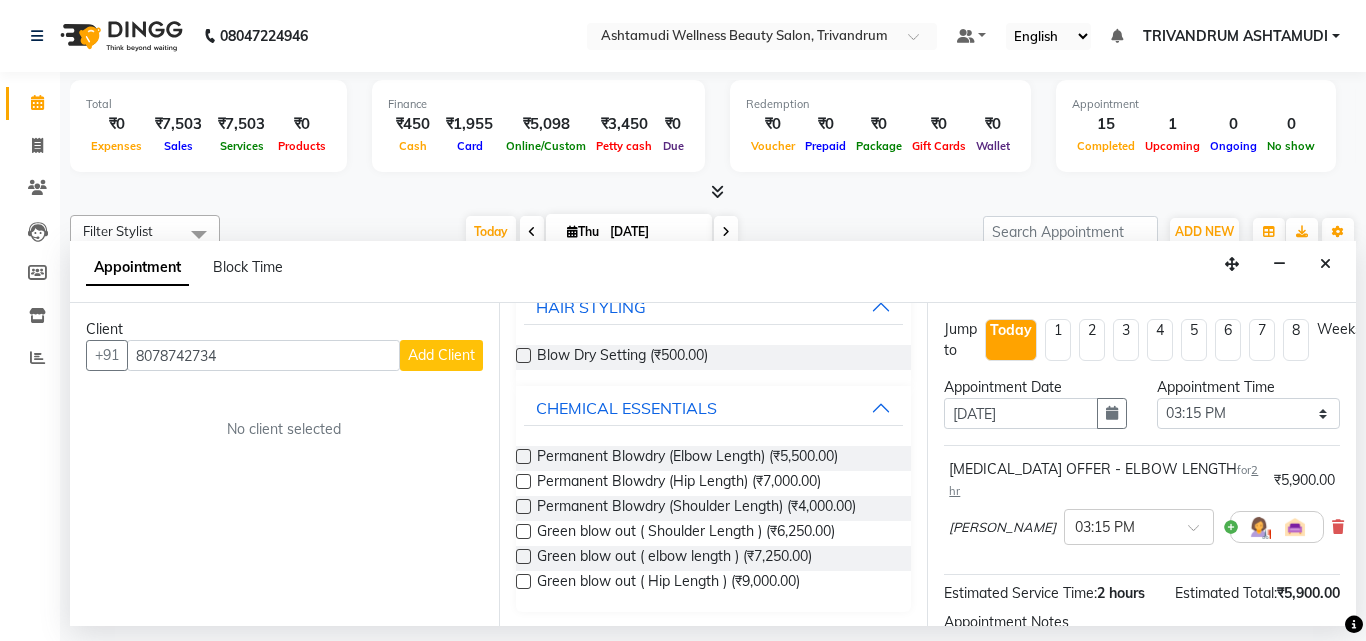 click on "Add Client" at bounding box center (441, 355) 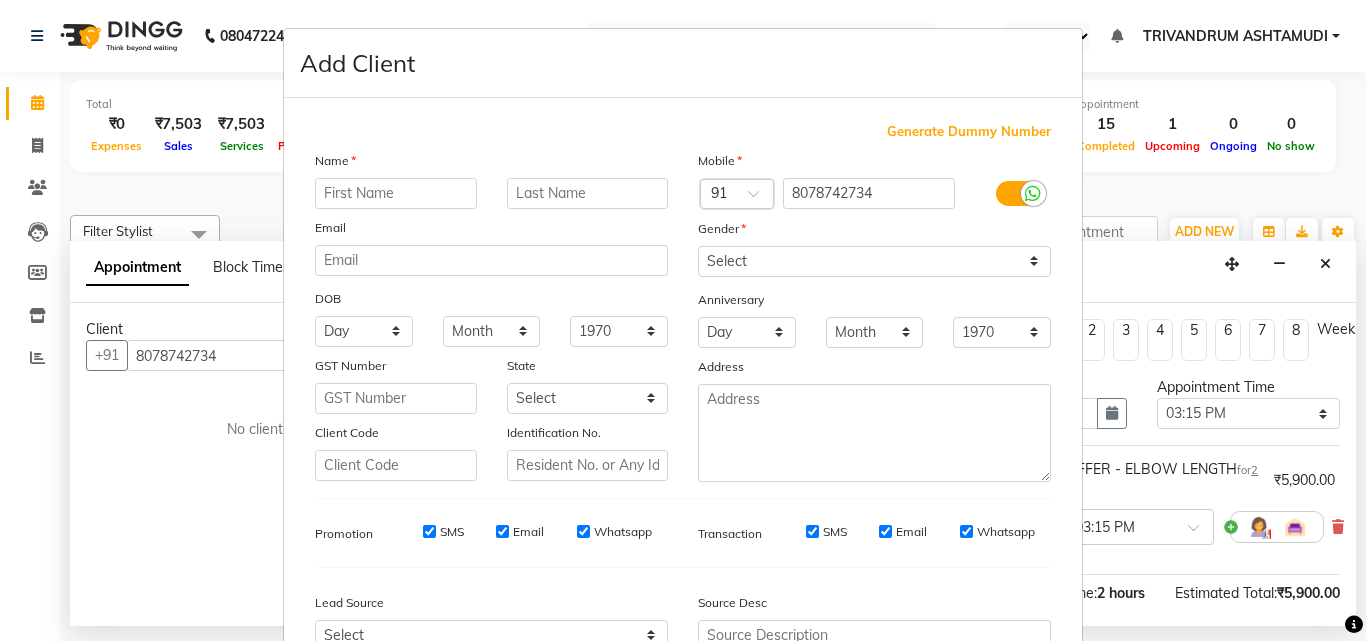 click at bounding box center (396, 193) 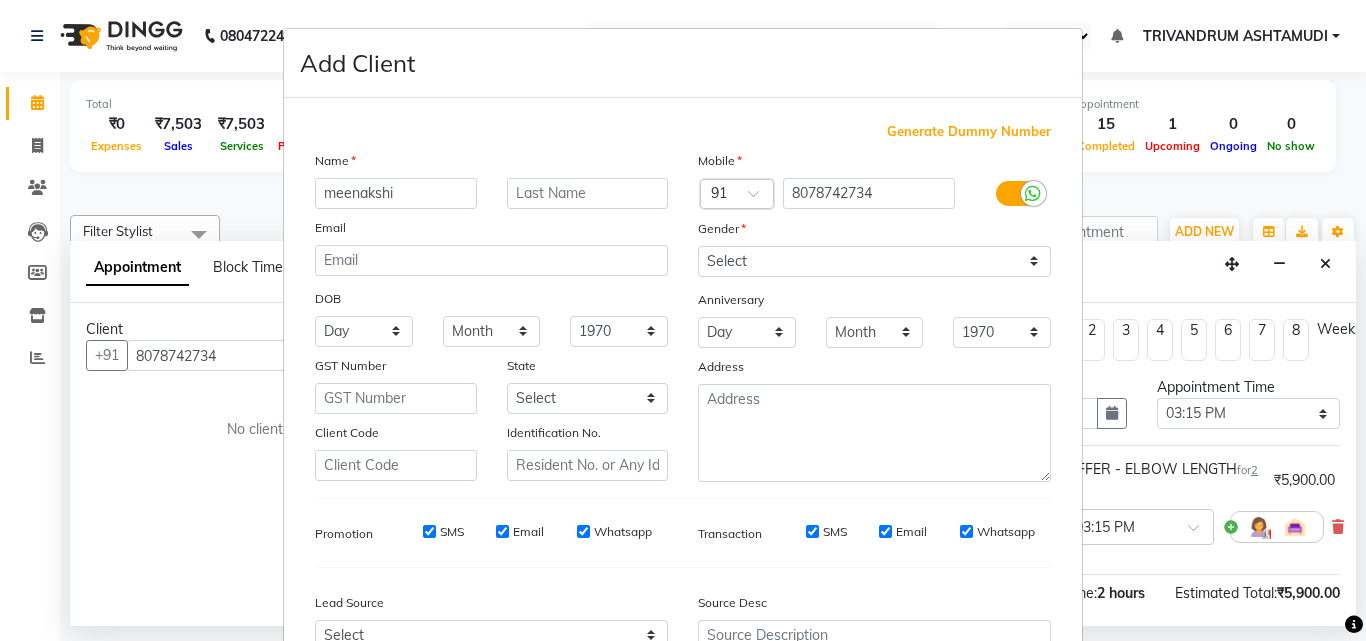 type on "meenakshi" 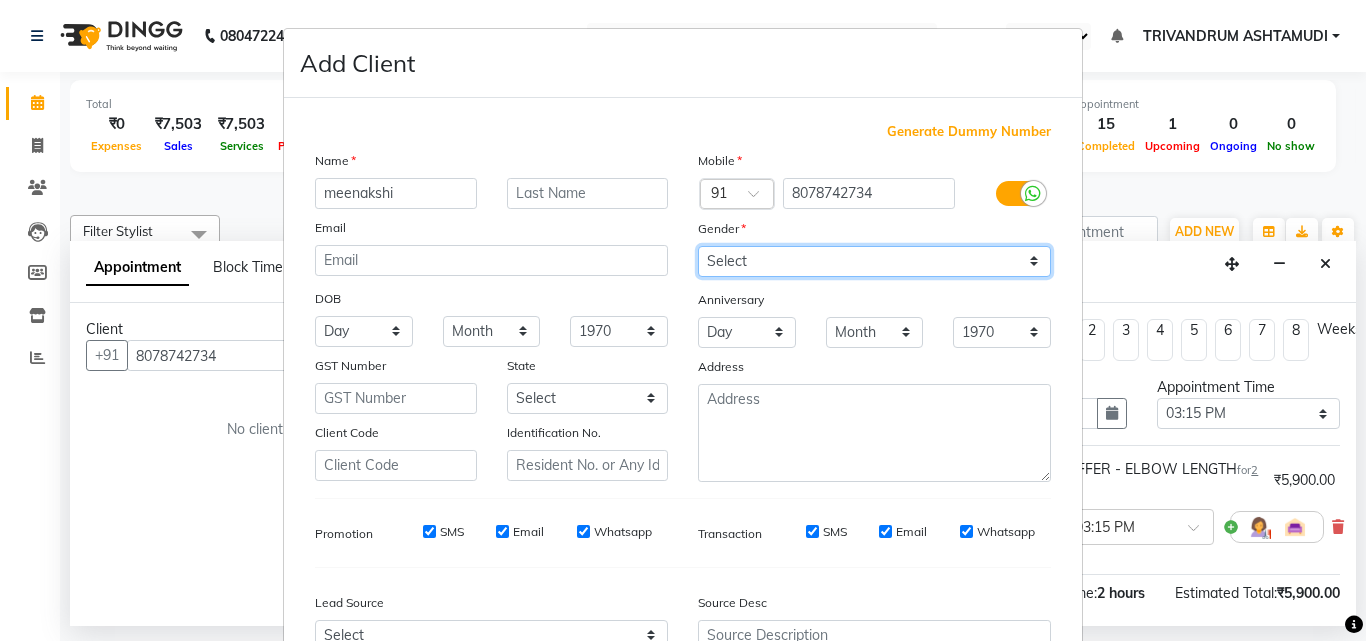click on "Select [DEMOGRAPHIC_DATA] [DEMOGRAPHIC_DATA] Other Prefer Not To Say" at bounding box center [874, 261] 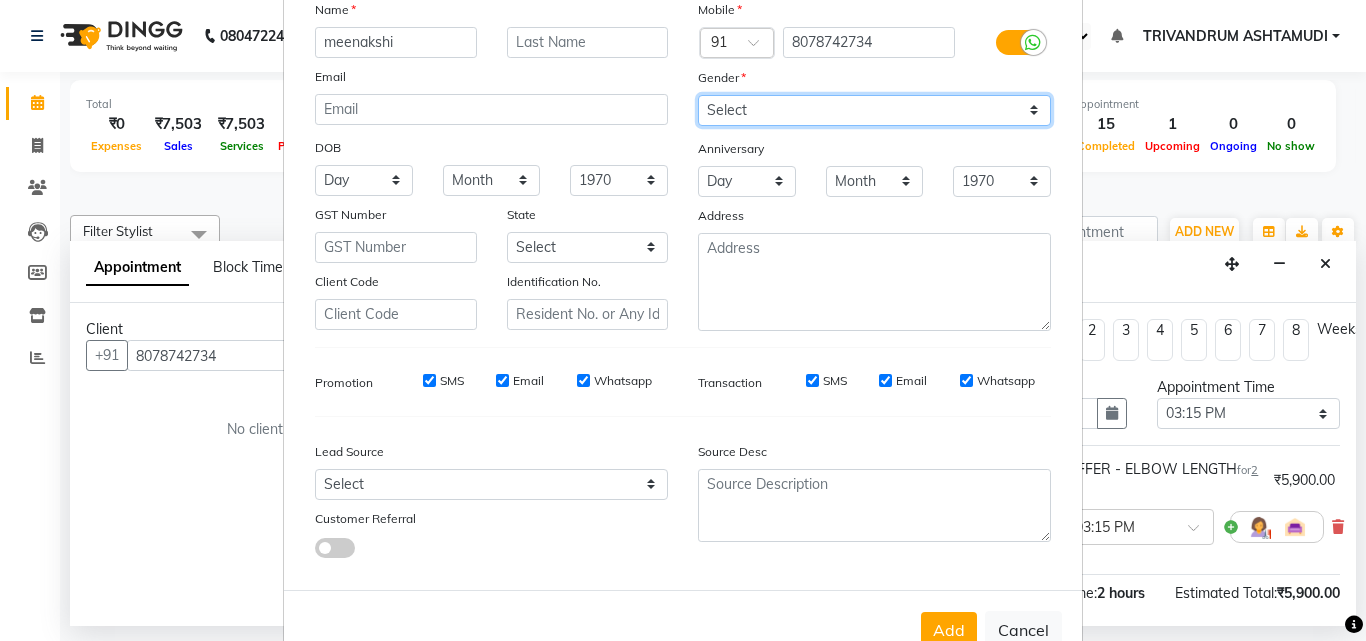 scroll, scrollTop: 208, scrollLeft: 0, axis: vertical 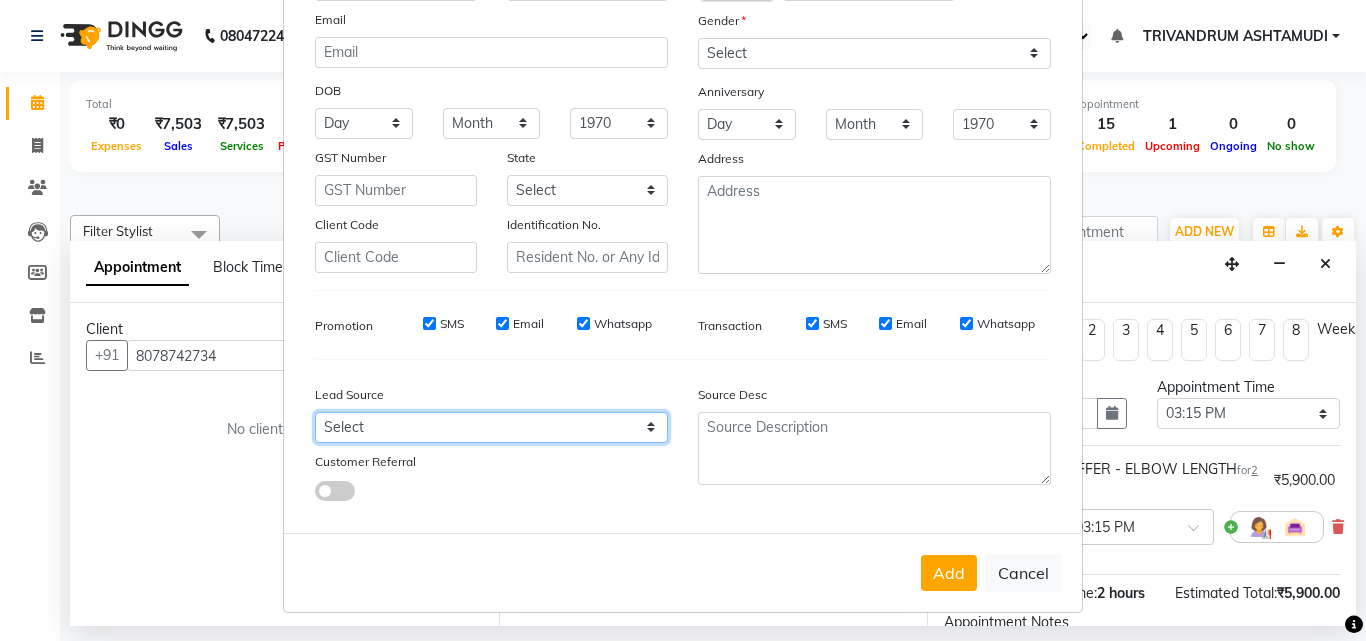 click on "Select Walk-in Referral Internet Friend Word of Mouth Advertisement Facebook JustDial Google Other Instagram  YouTube  WhatsApp" at bounding box center (491, 427) 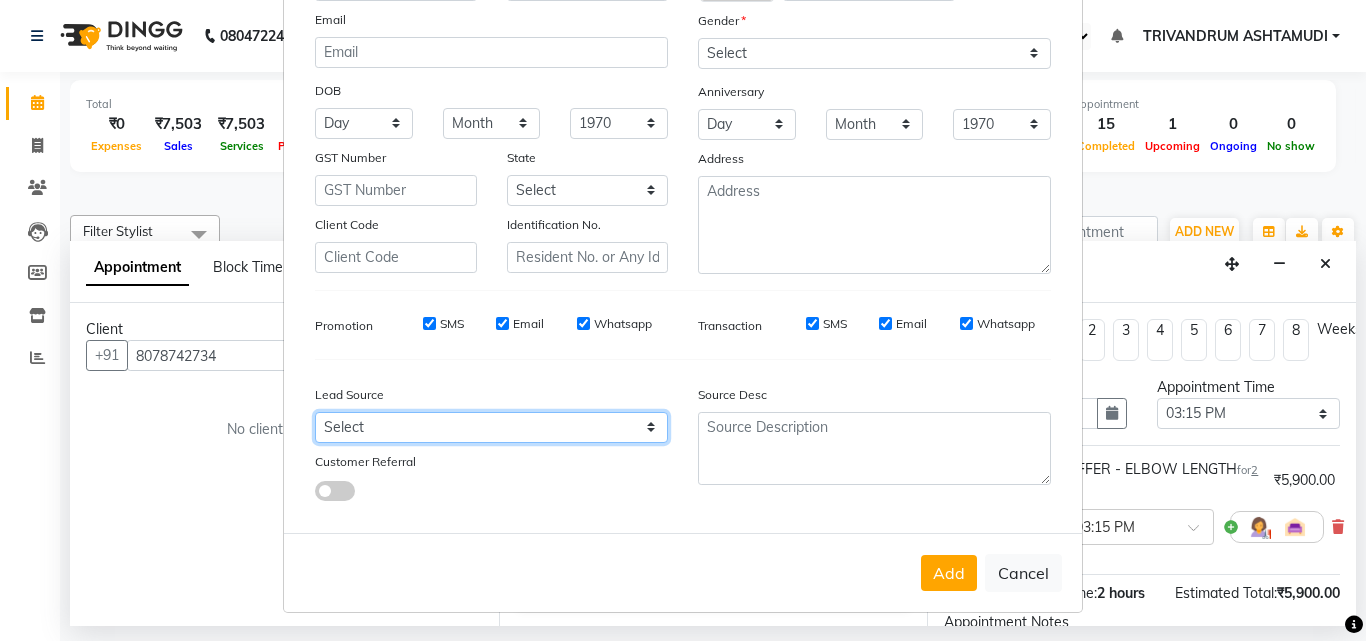 select on "31366" 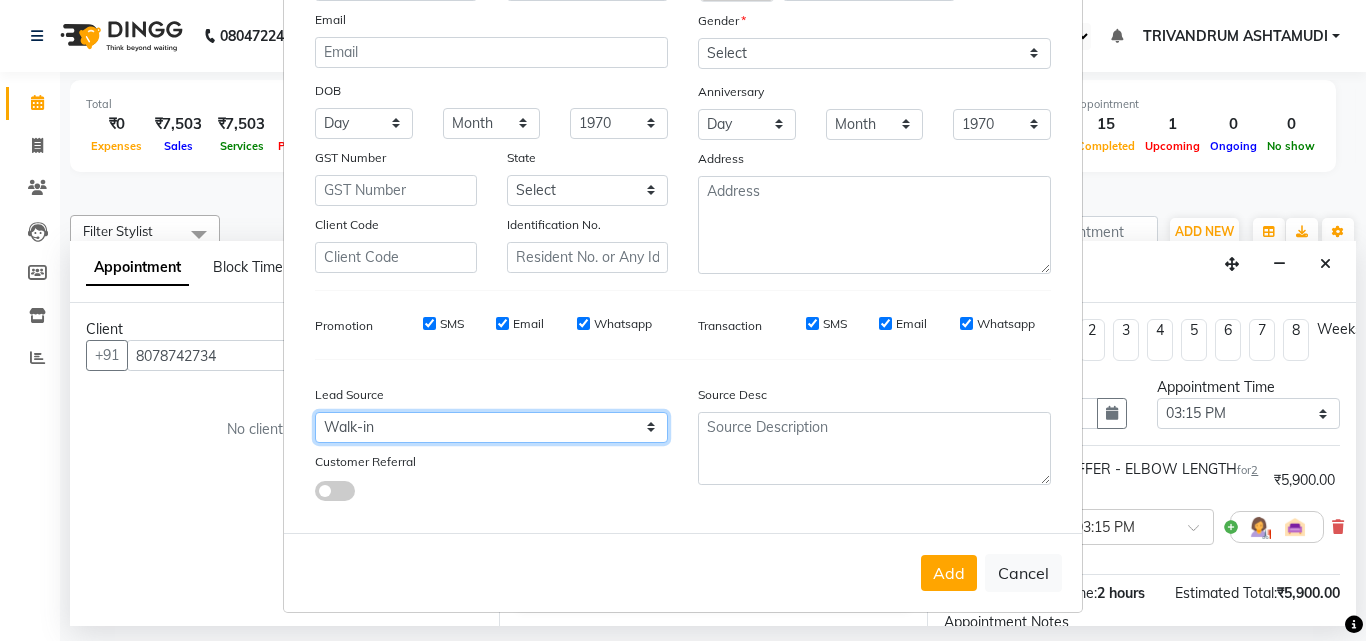 click on "Select Walk-in Referral Internet Friend Word of Mouth Advertisement Facebook JustDial Google Other Instagram  YouTube  WhatsApp" at bounding box center [491, 427] 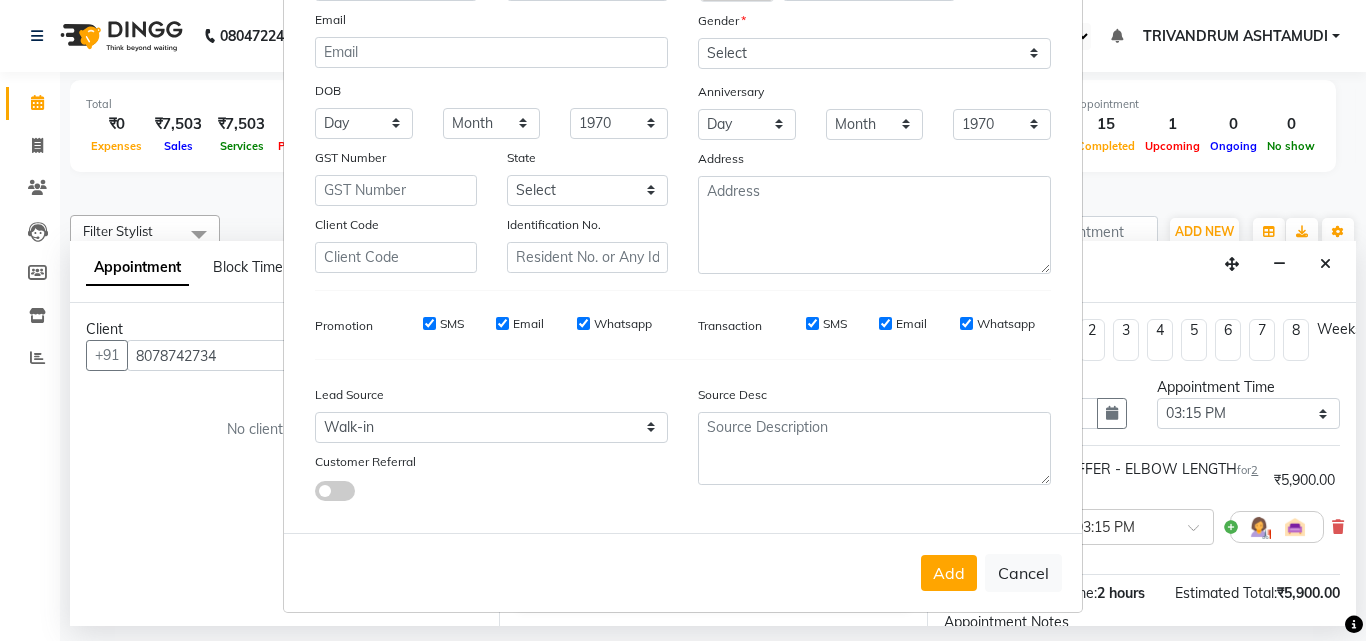 click on "Add" at bounding box center [949, 573] 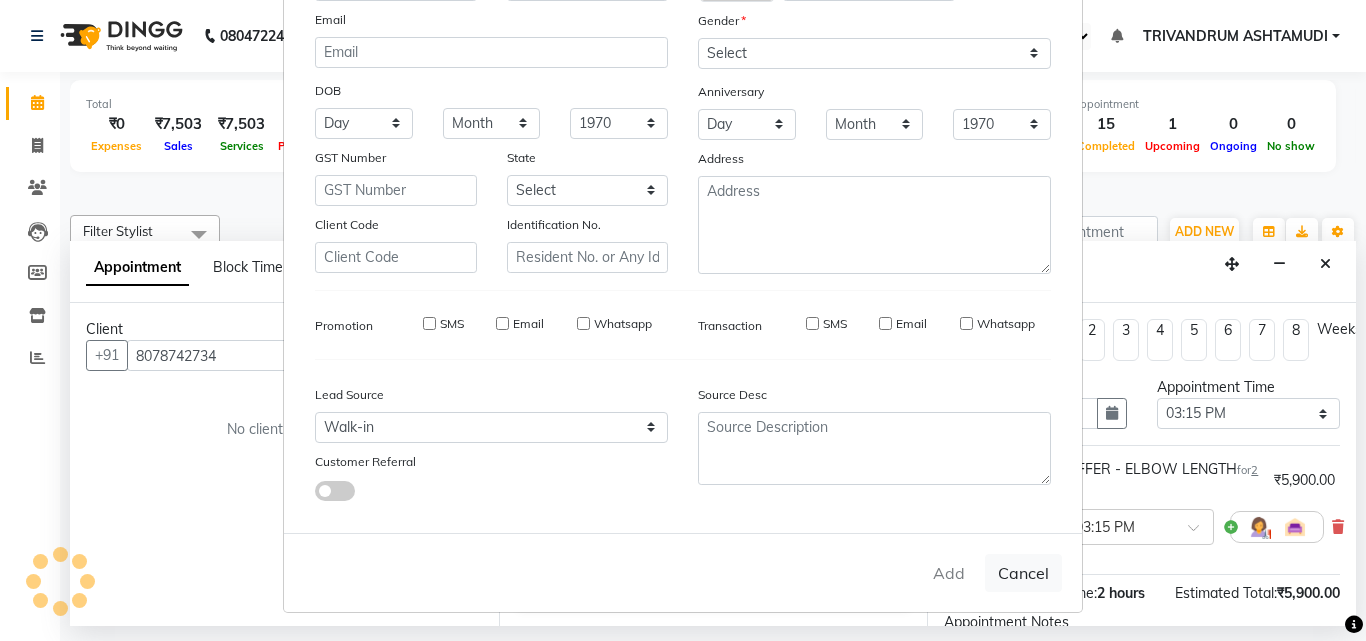type 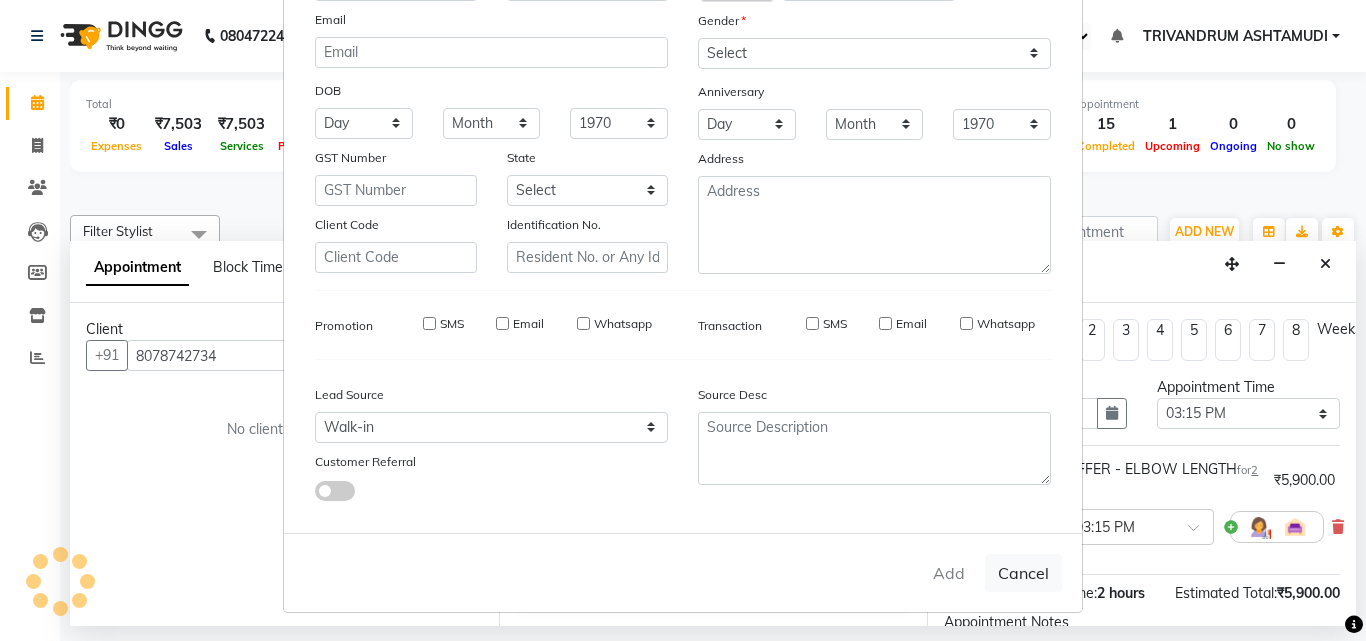select 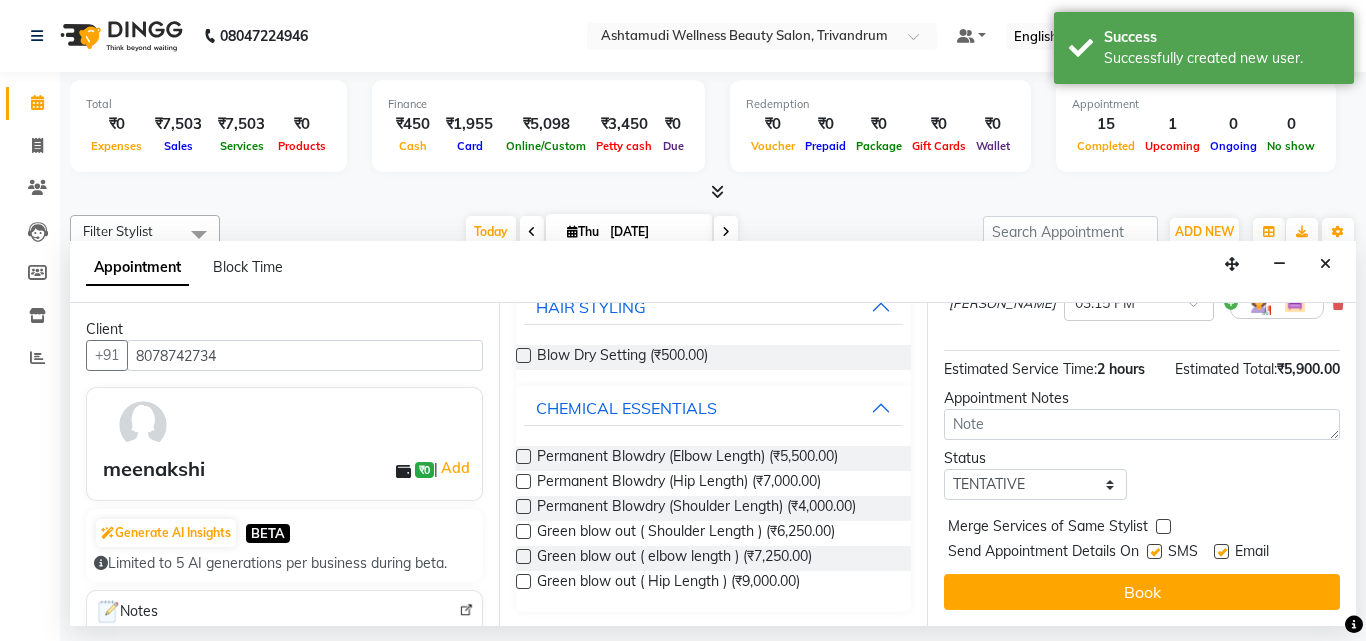 scroll, scrollTop: 239, scrollLeft: 0, axis: vertical 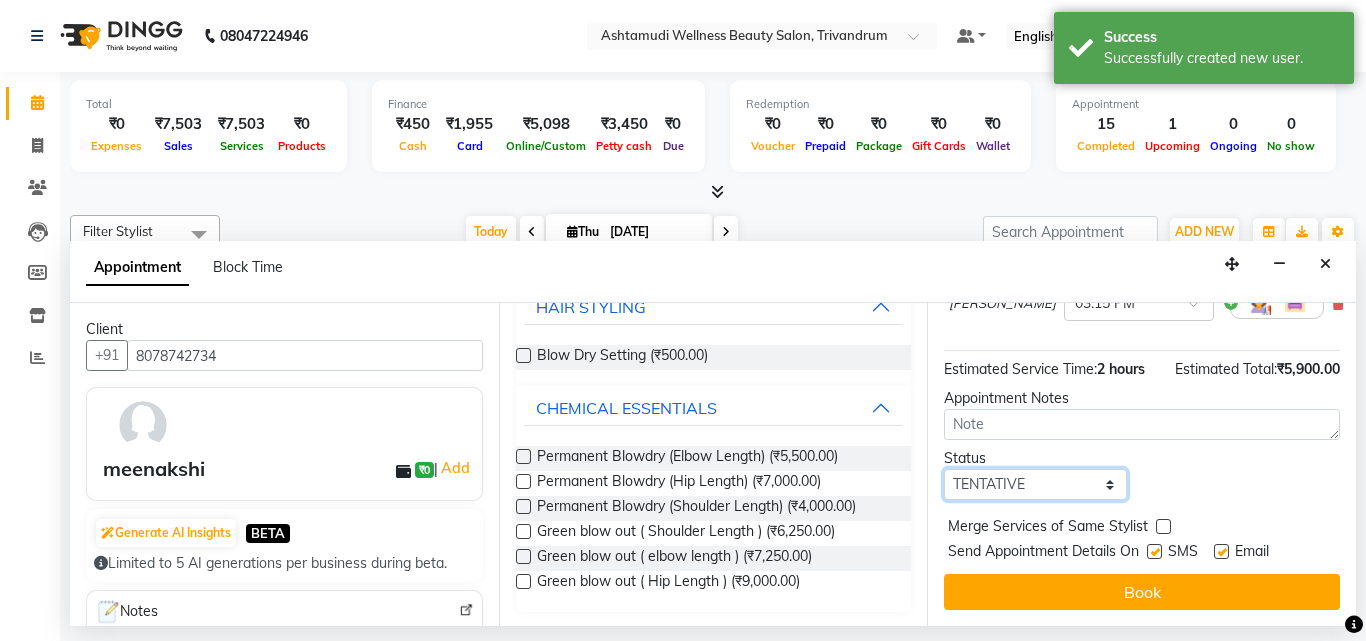 click on "Select TENTATIVE CONFIRM CHECK-IN UPCOMING" at bounding box center (1035, 484) 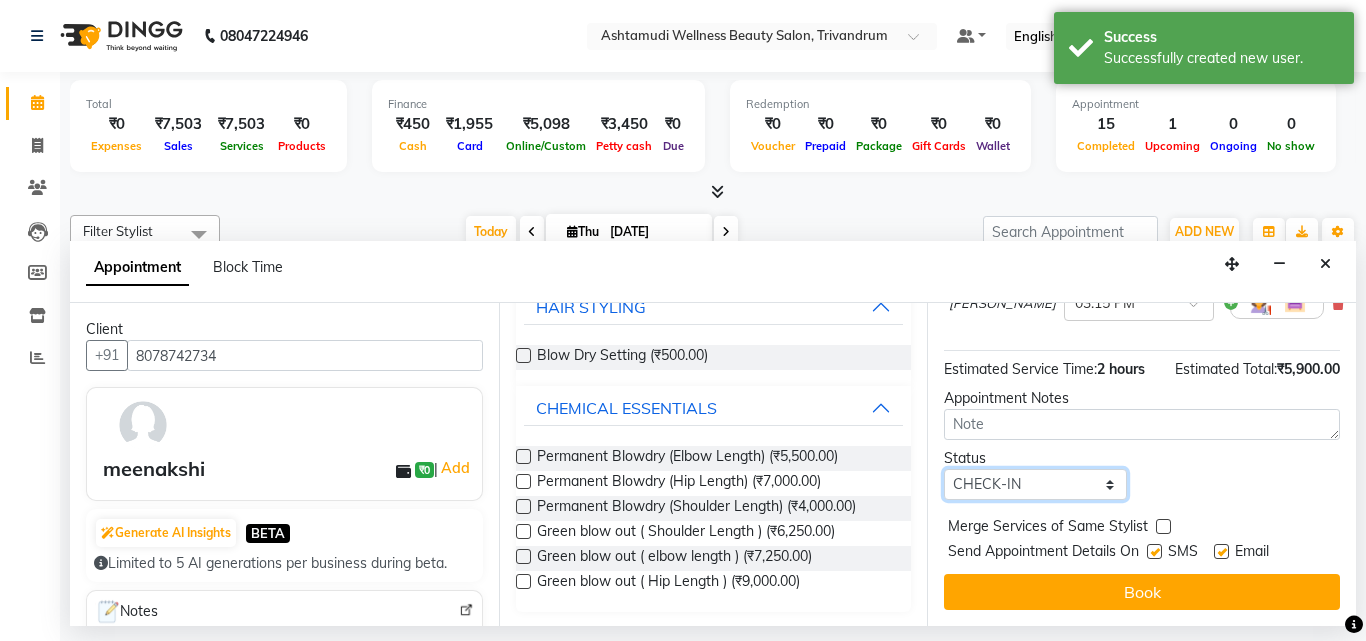 click on "Select TENTATIVE CONFIRM CHECK-IN UPCOMING" at bounding box center [1035, 484] 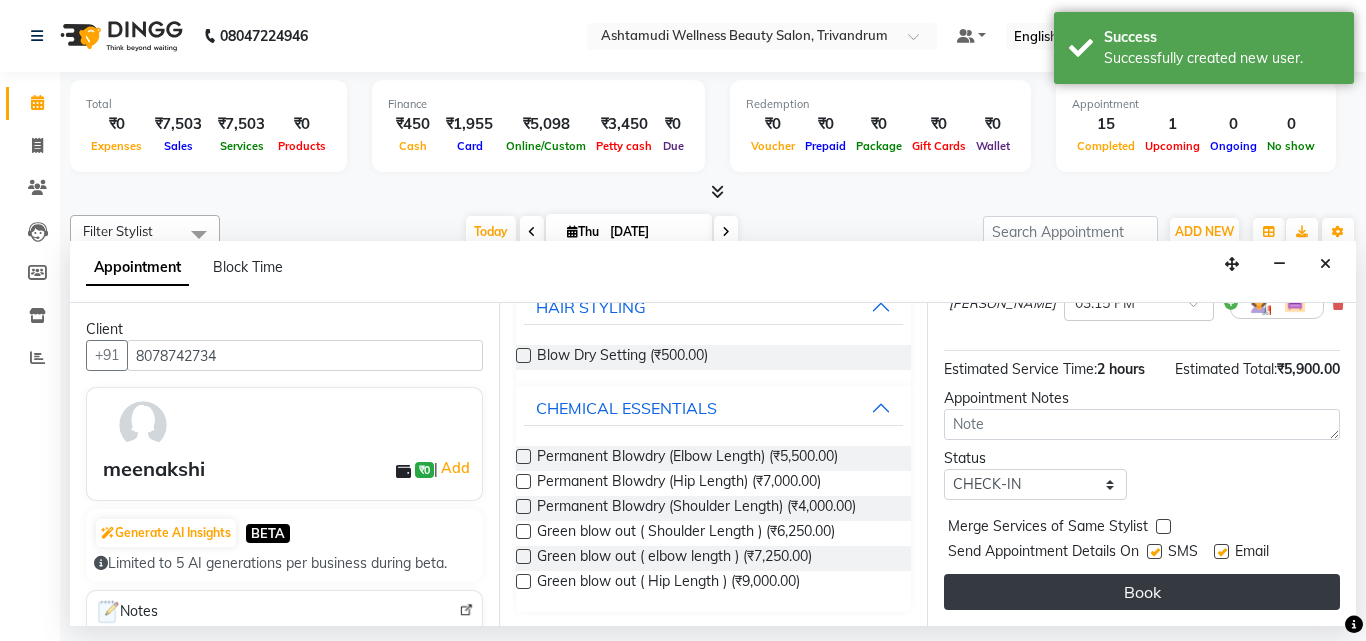 click on "Book" at bounding box center (1142, 592) 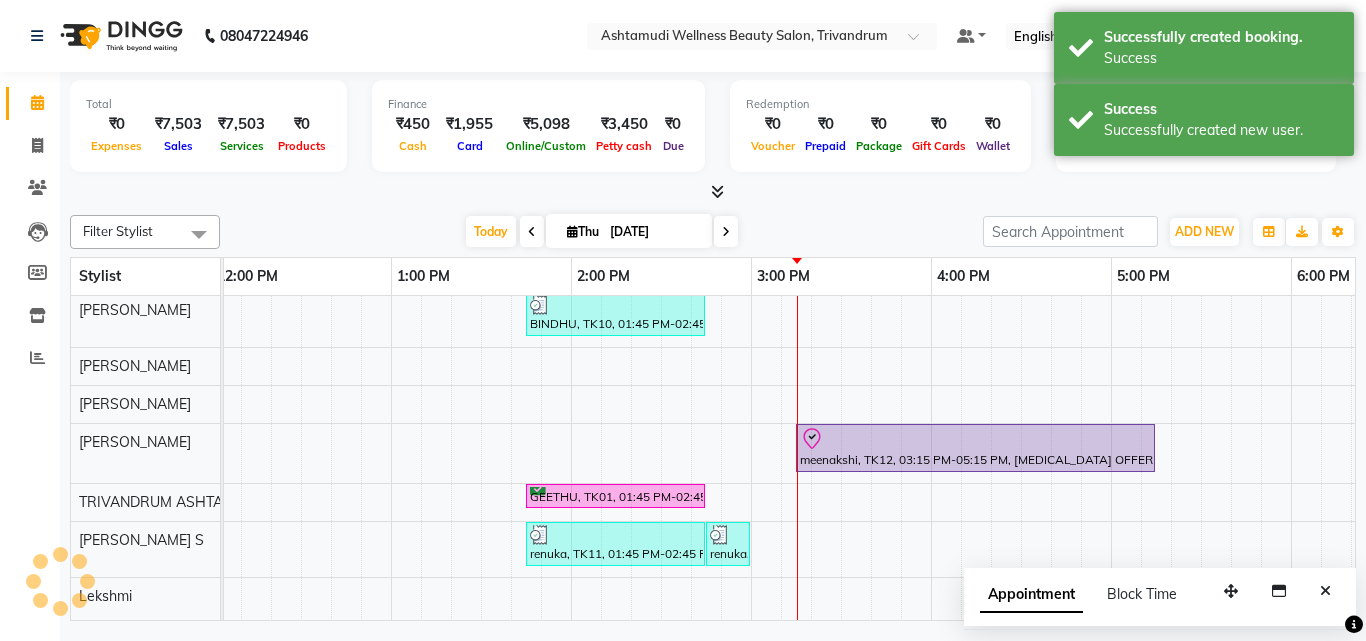 scroll, scrollTop: 286, scrollLeft: 553, axis: both 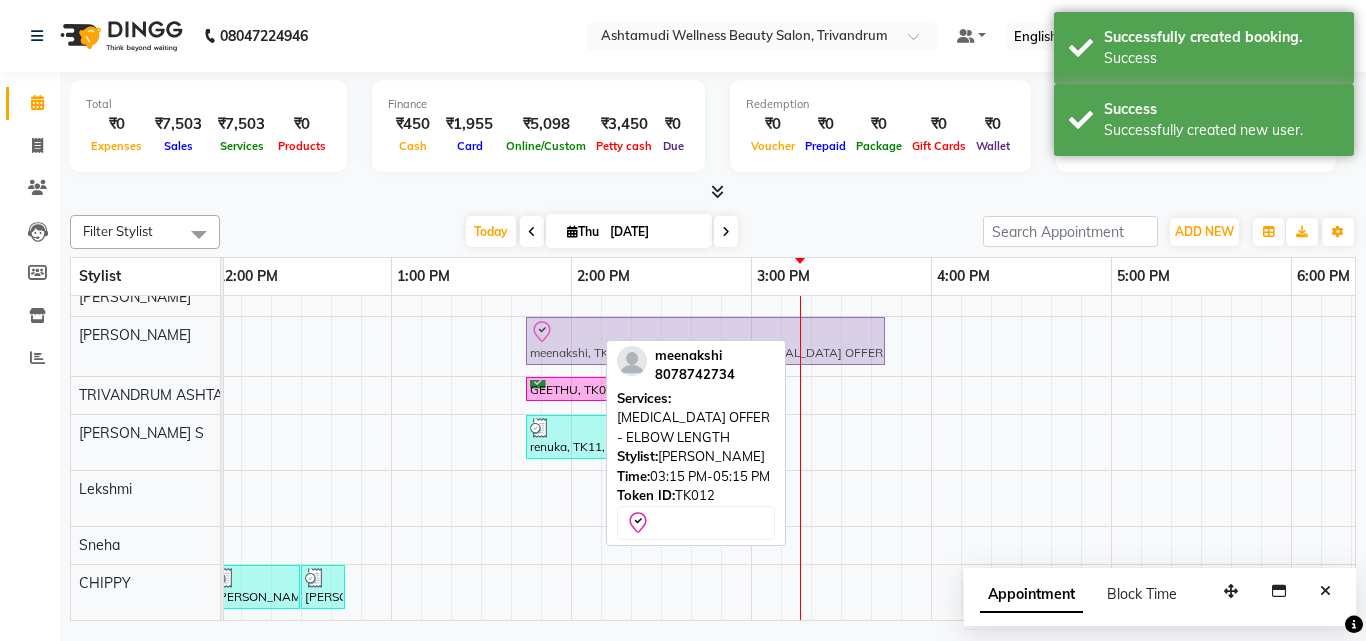 drag, startPoint x: 842, startPoint y: 326, endPoint x: 585, endPoint y: 333, distance: 257.0953 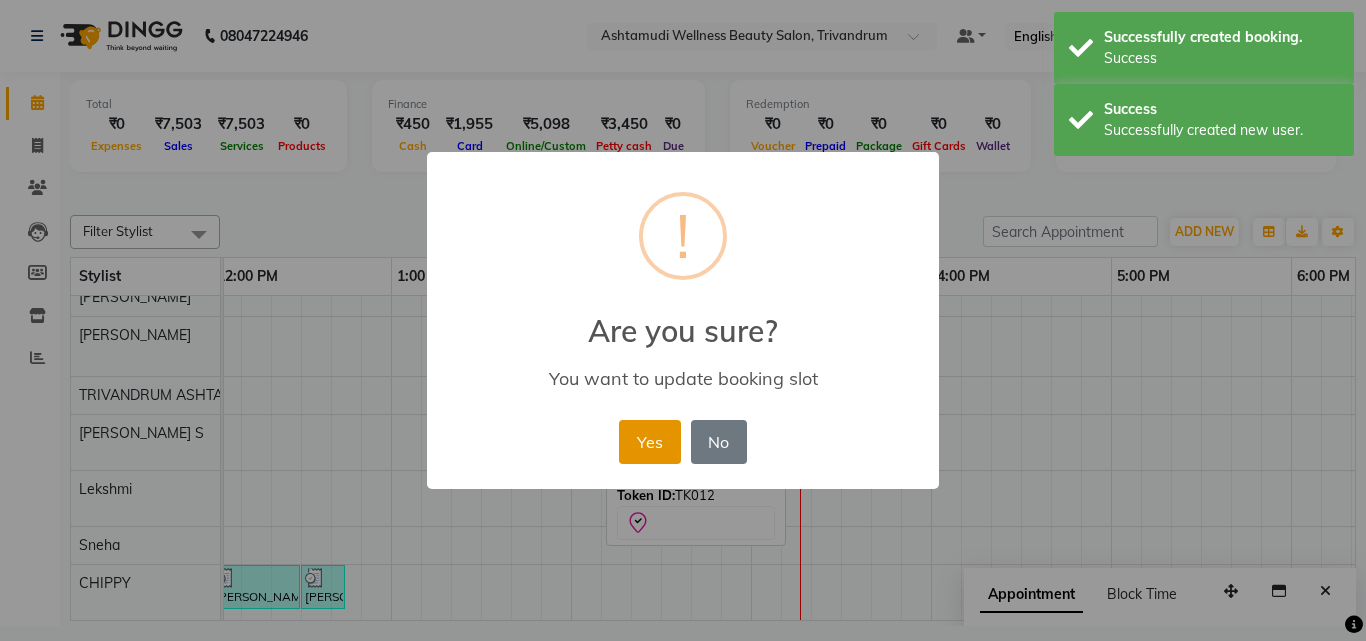 click on "Yes" at bounding box center (649, 442) 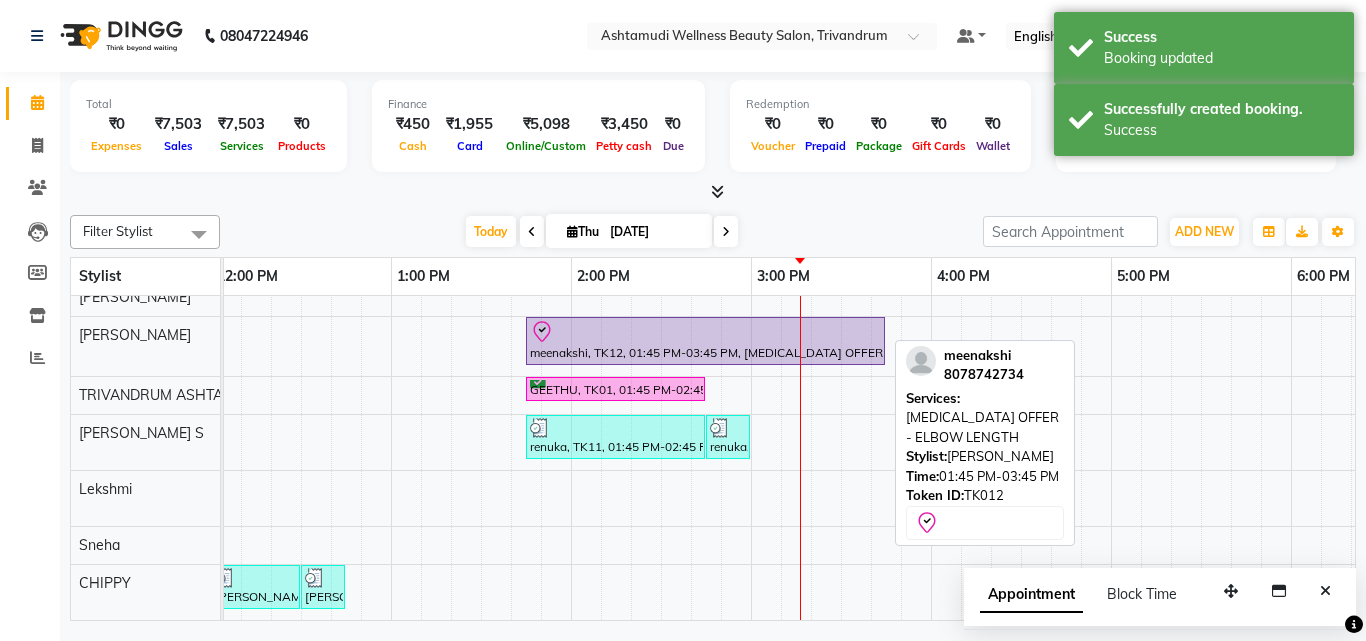 click at bounding box center [705, 332] 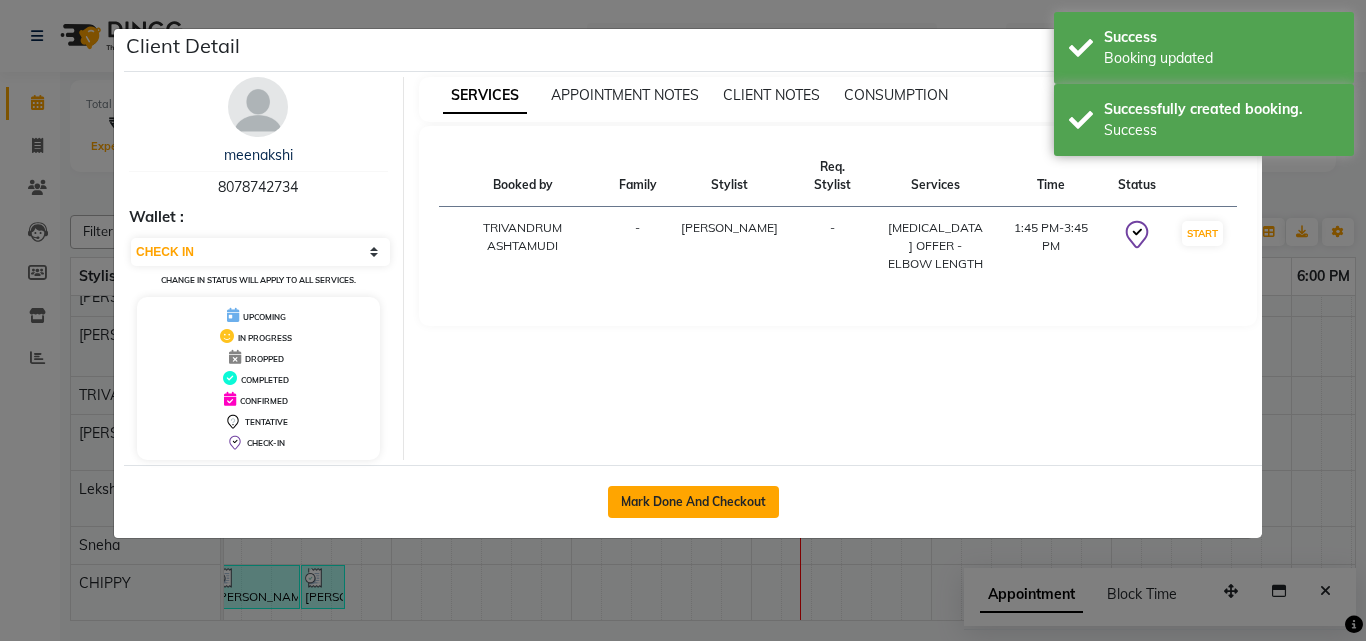 click on "Mark Done And Checkout" 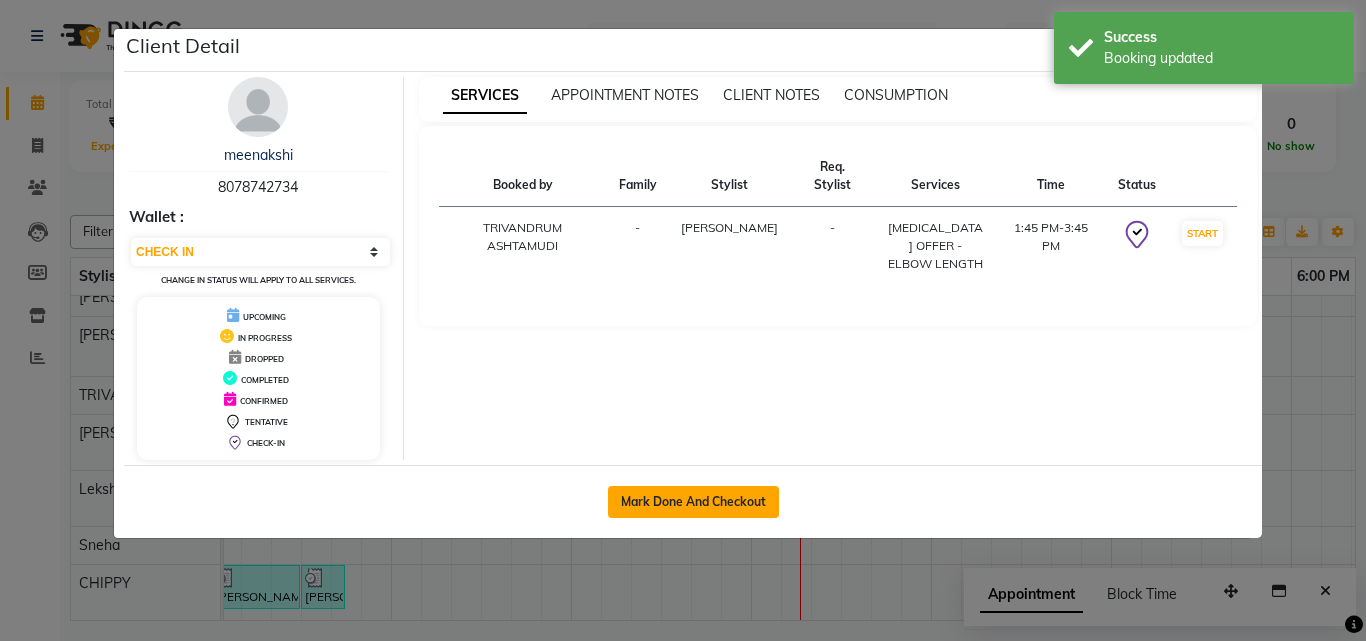 select on "service" 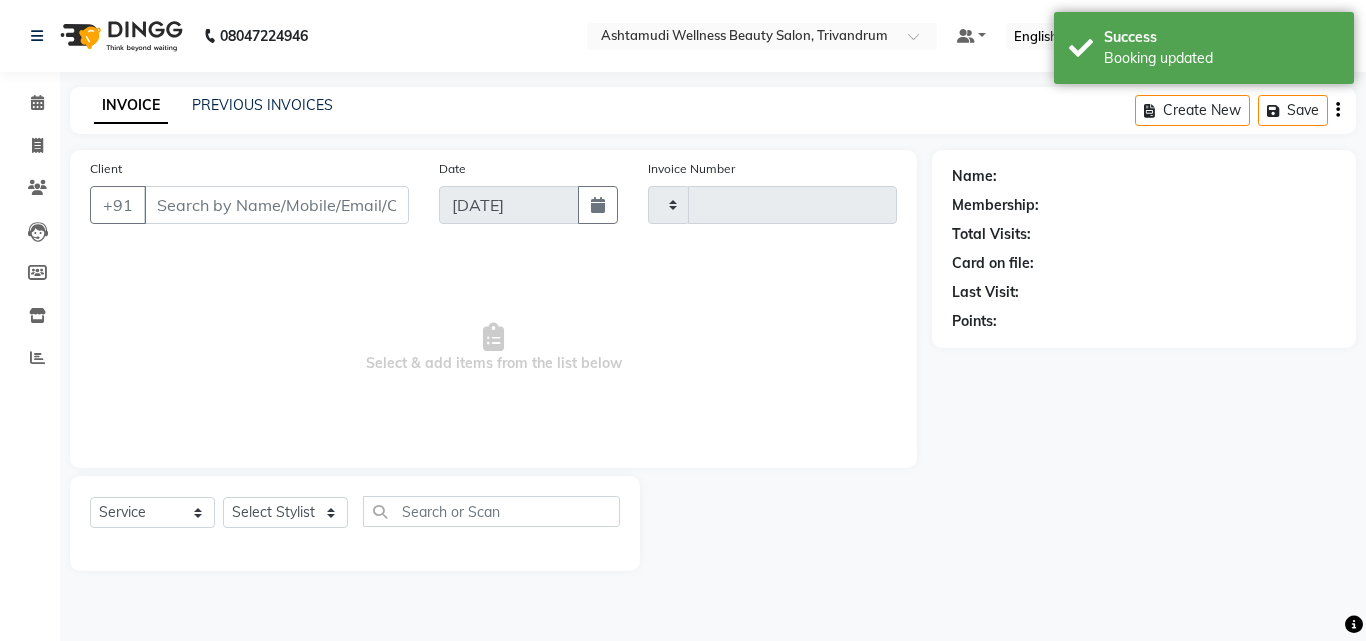 type on "2025" 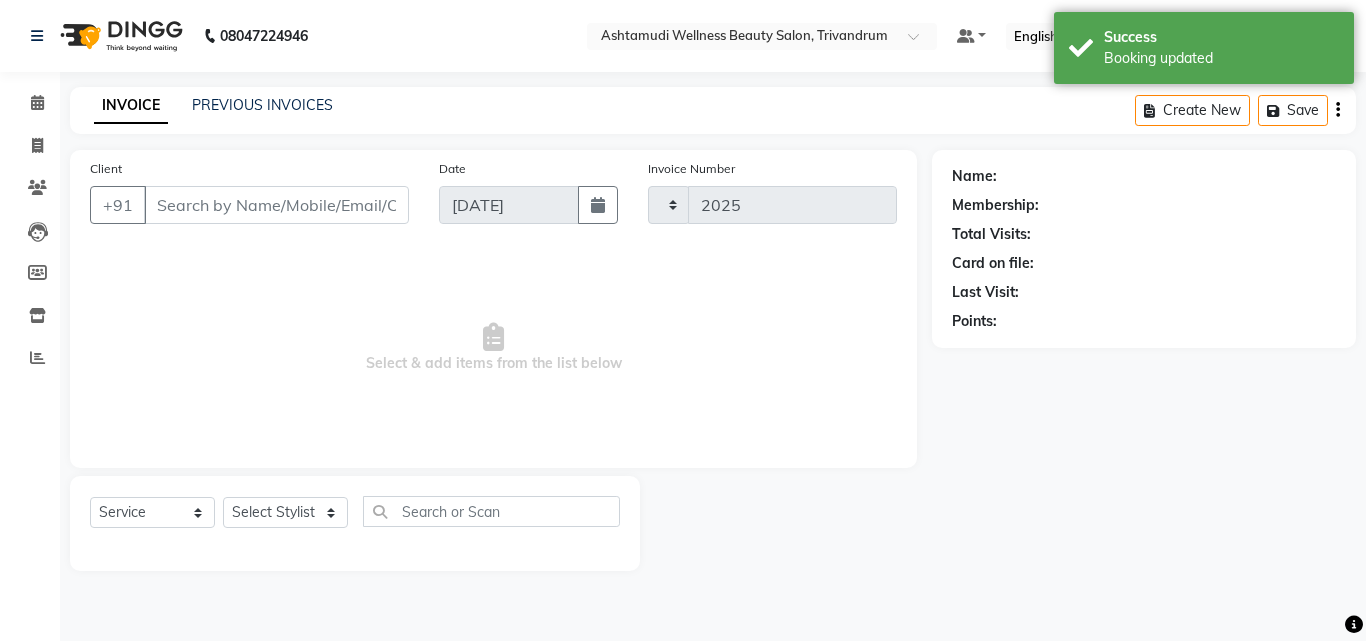 select on "4636" 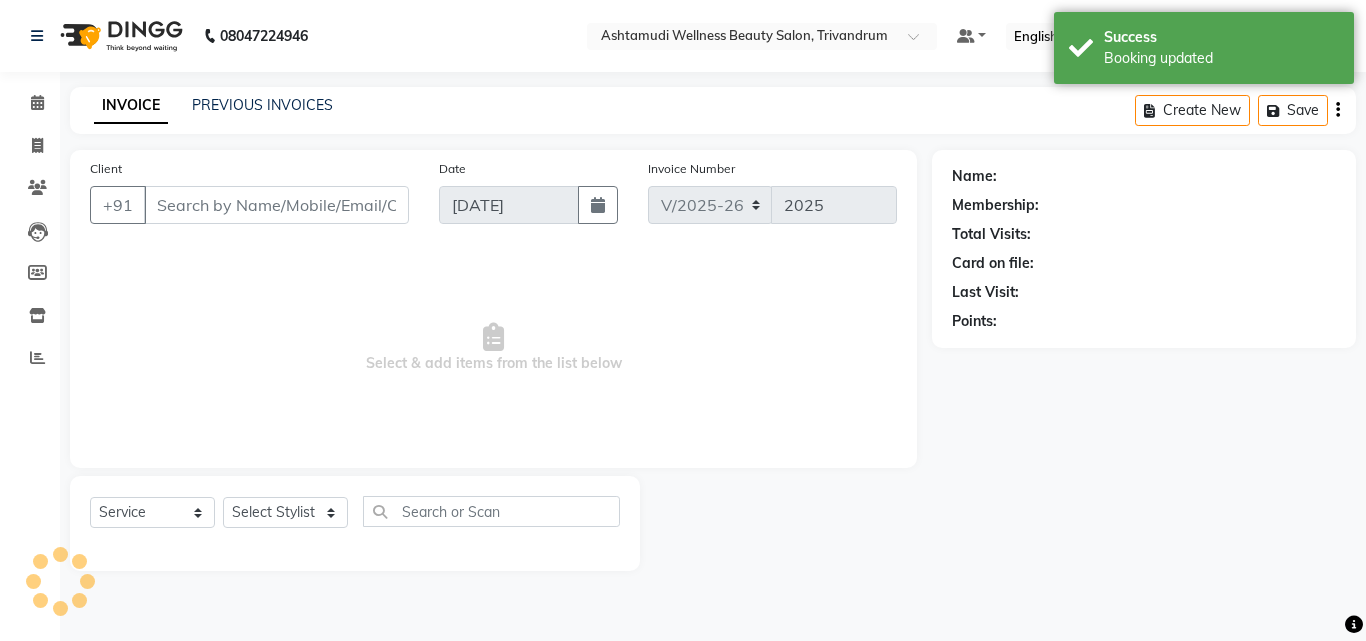 type on "8078742734" 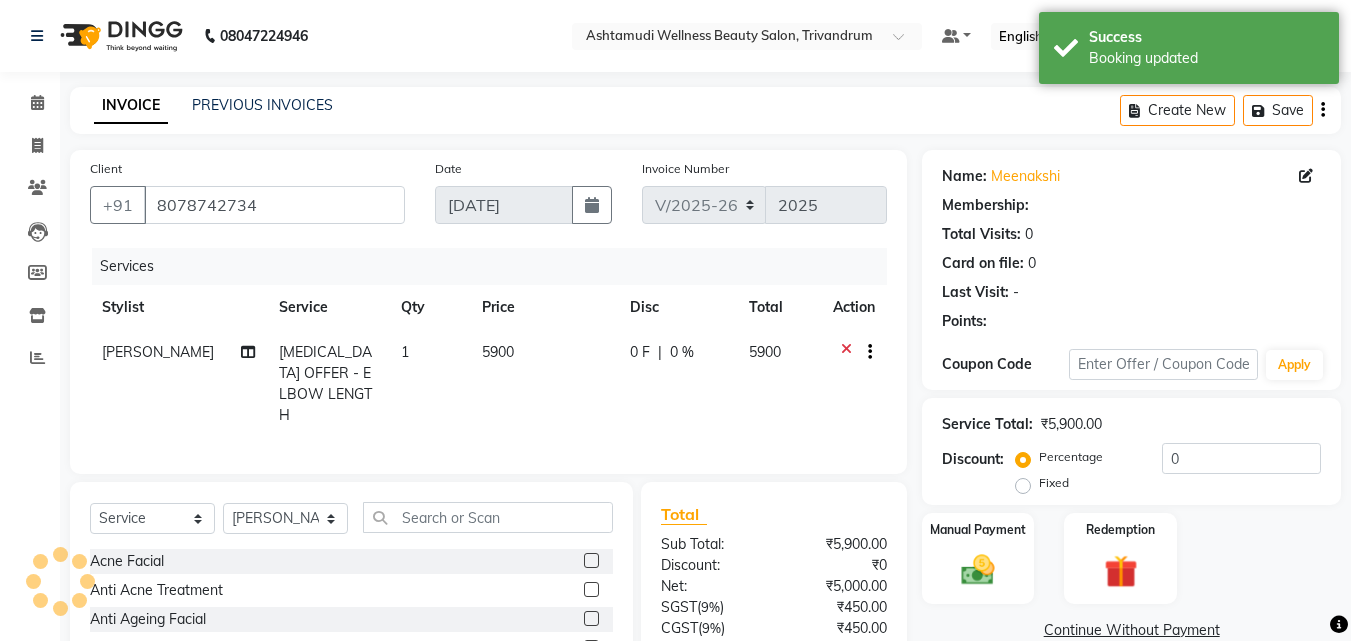 select on "1: Object" 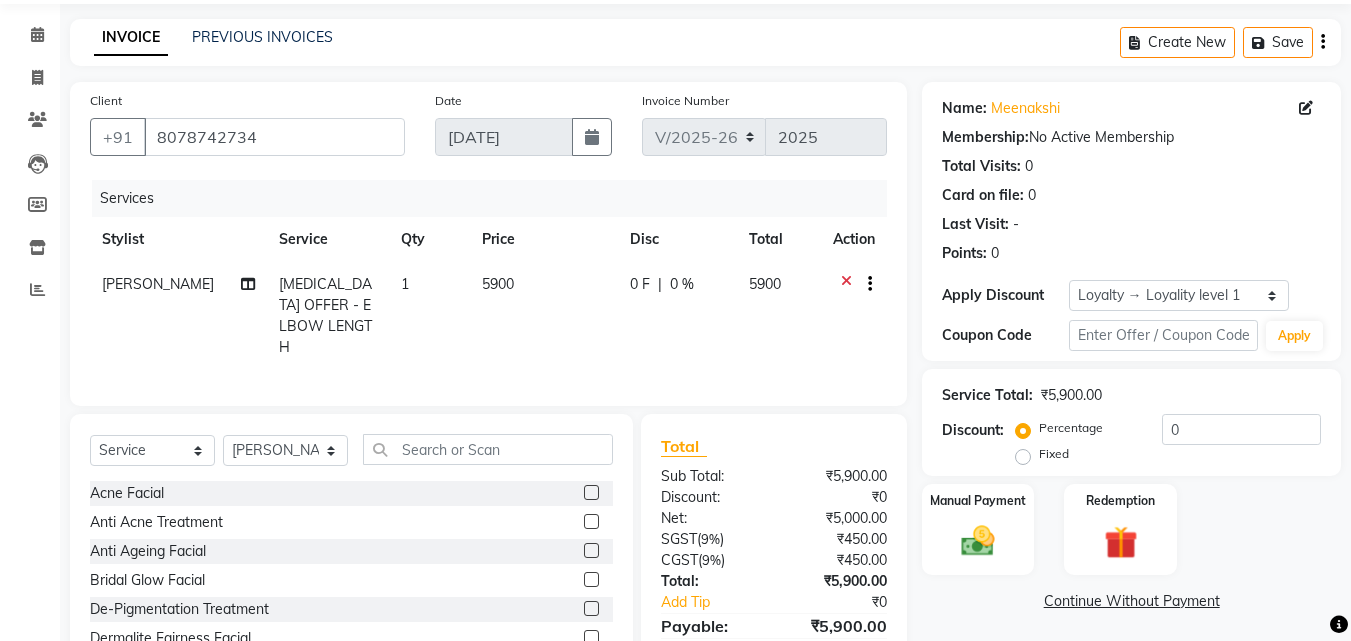scroll, scrollTop: 160, scrollLeft: 0, axis: vertical 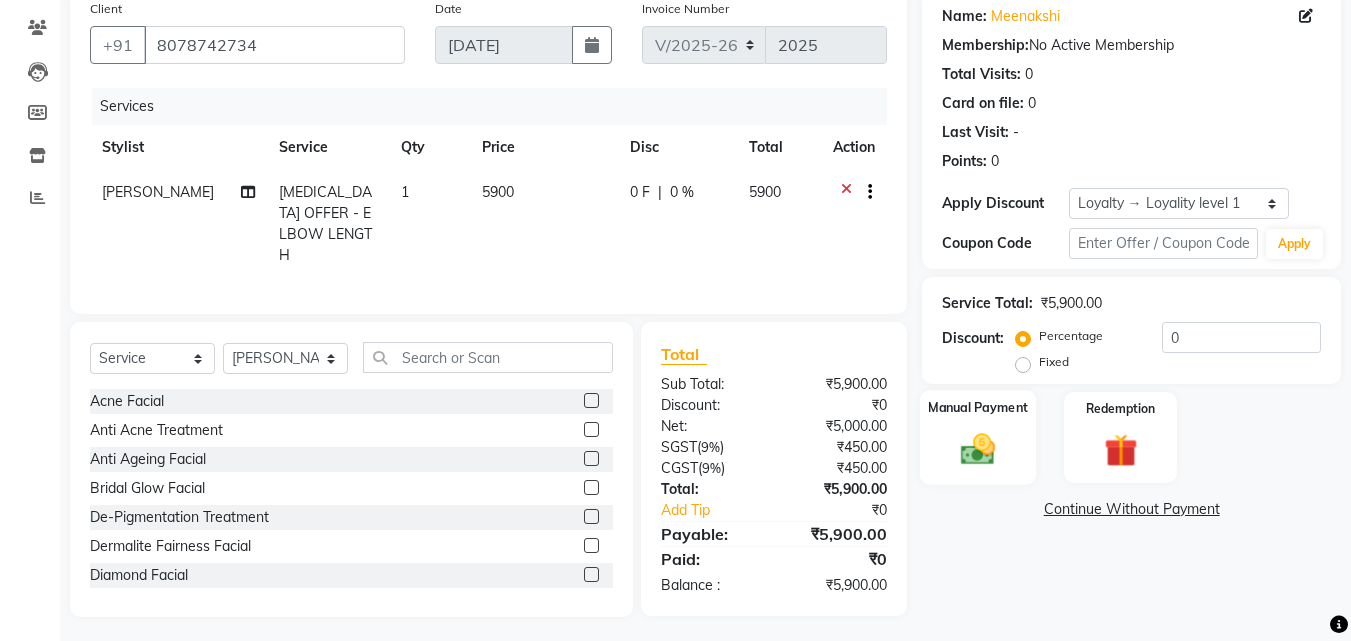 click on "Manual Payment" 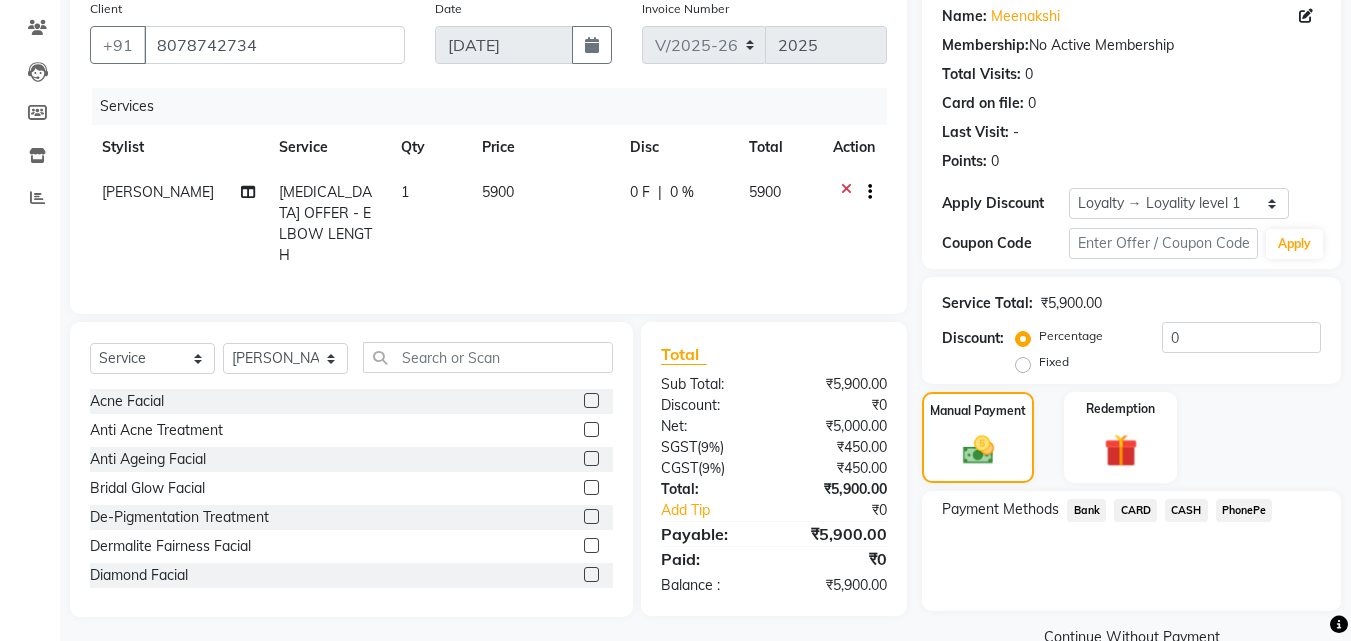 click on "PhonePe" 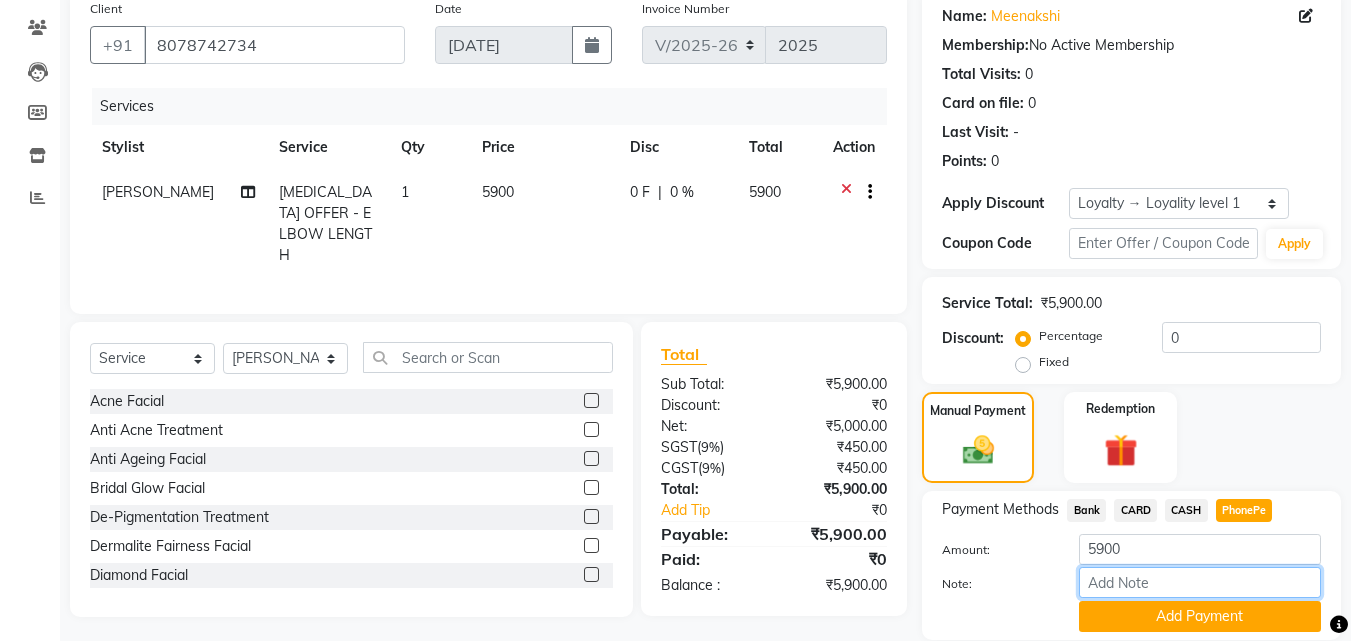 click on "Note:" at bounding box center (1200, 582) 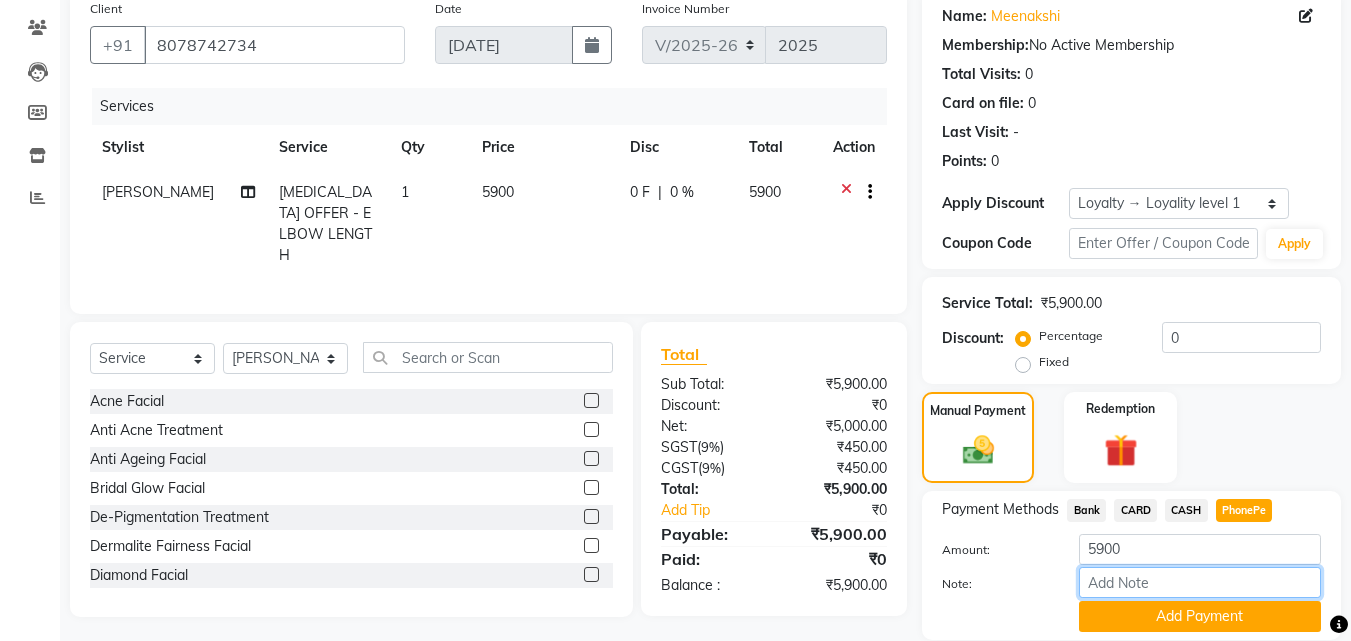 type on "sneha" 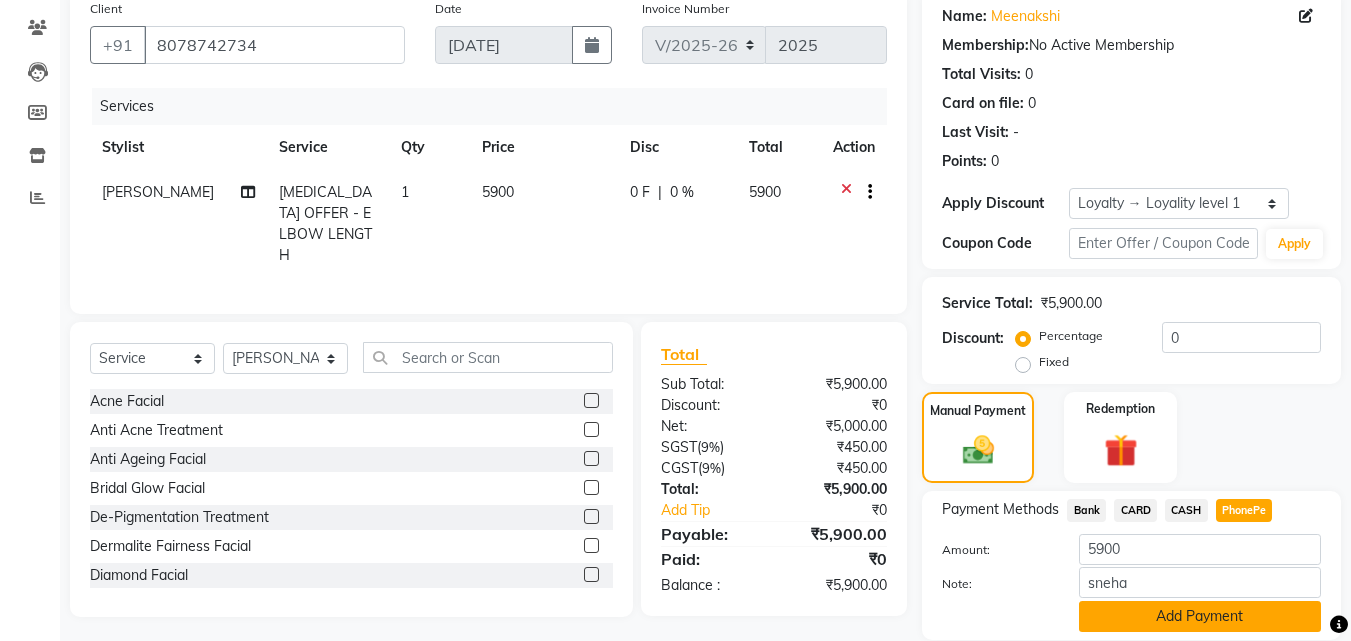 click on "Add Payment" 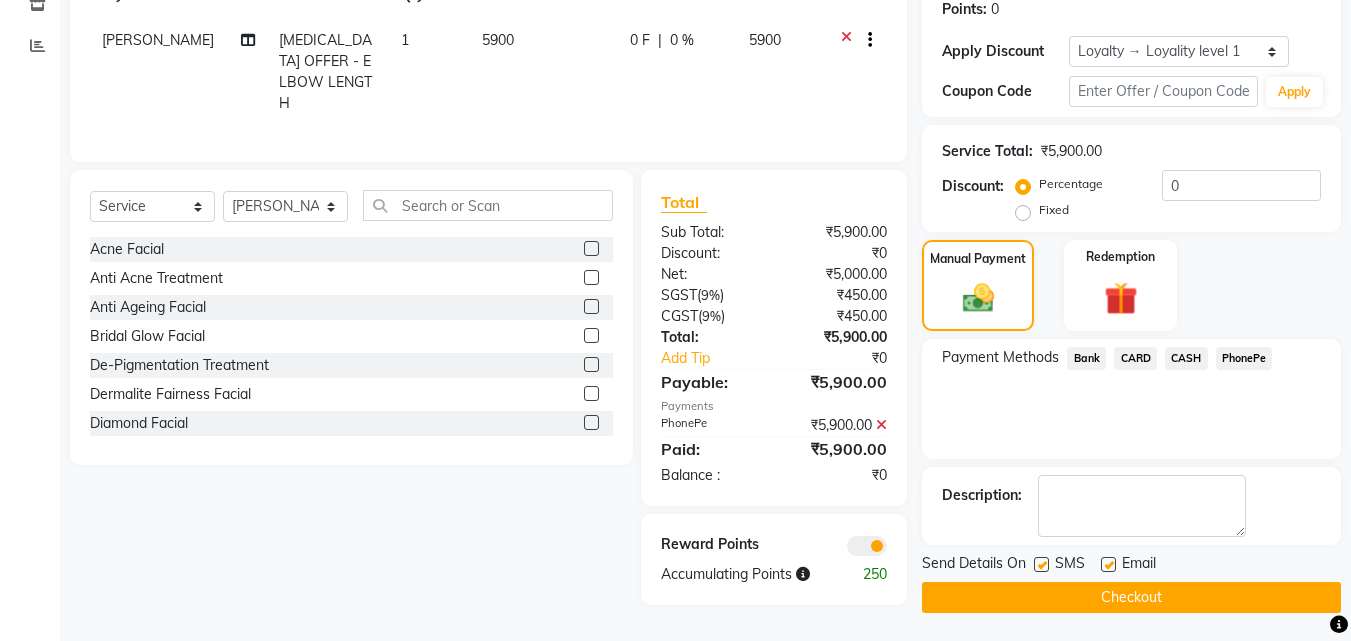 scroll, scrollTop: 314, scrollLeft: 0, axis: vertical 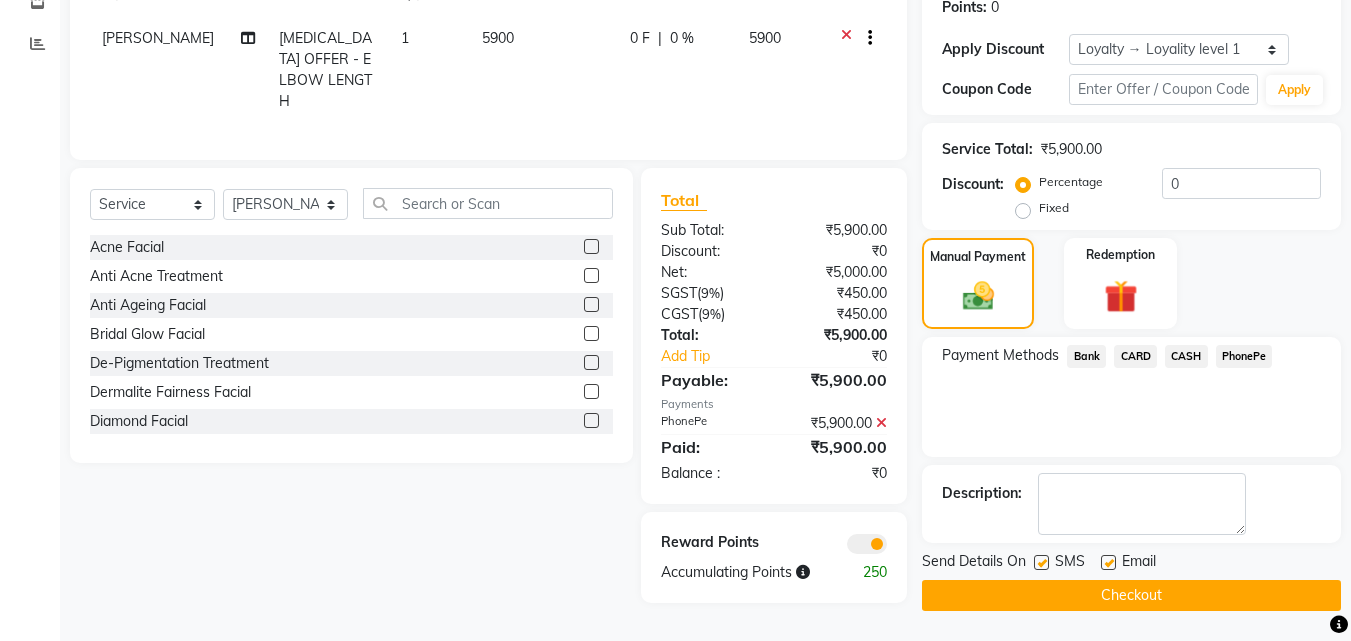 click on "Checkout" 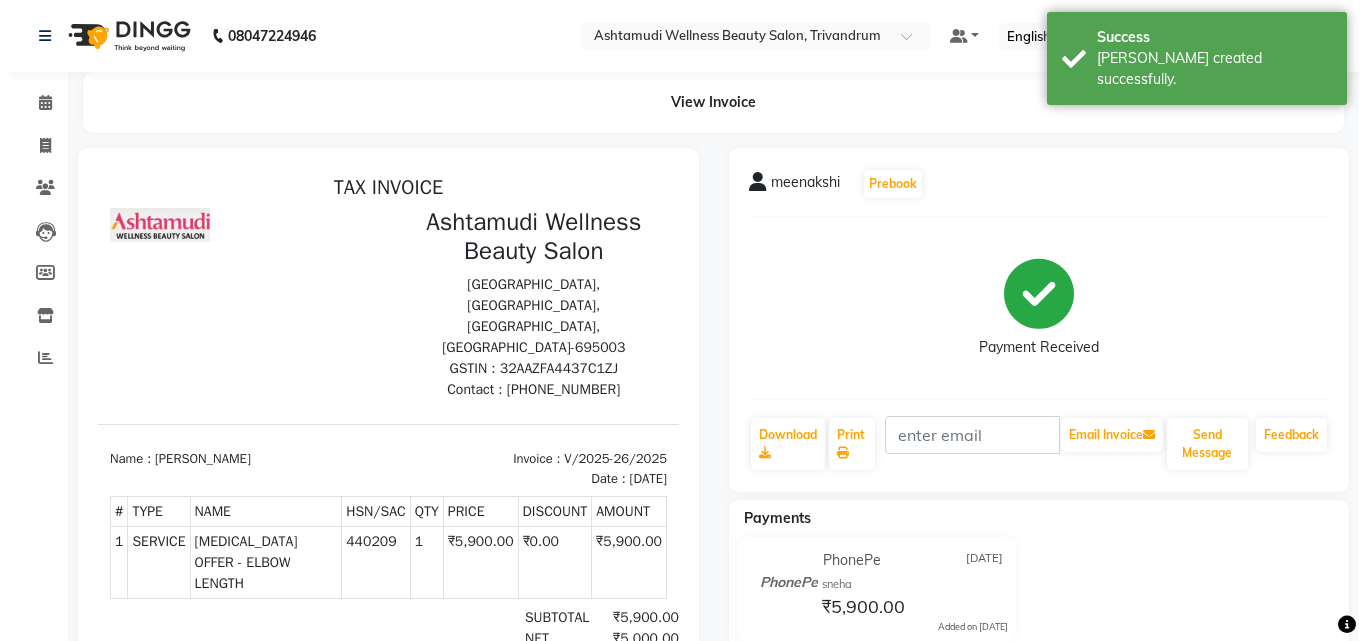 scroll, scrollTop: 0, scrollLeft: 0, axis: both 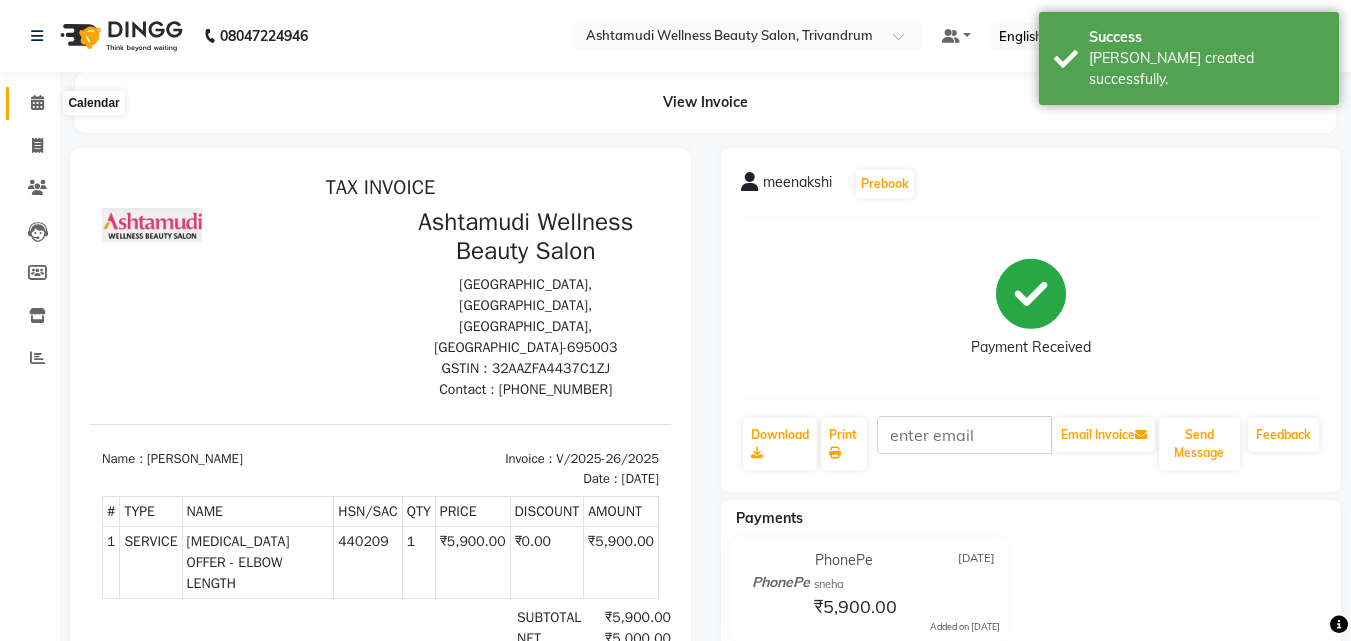 click 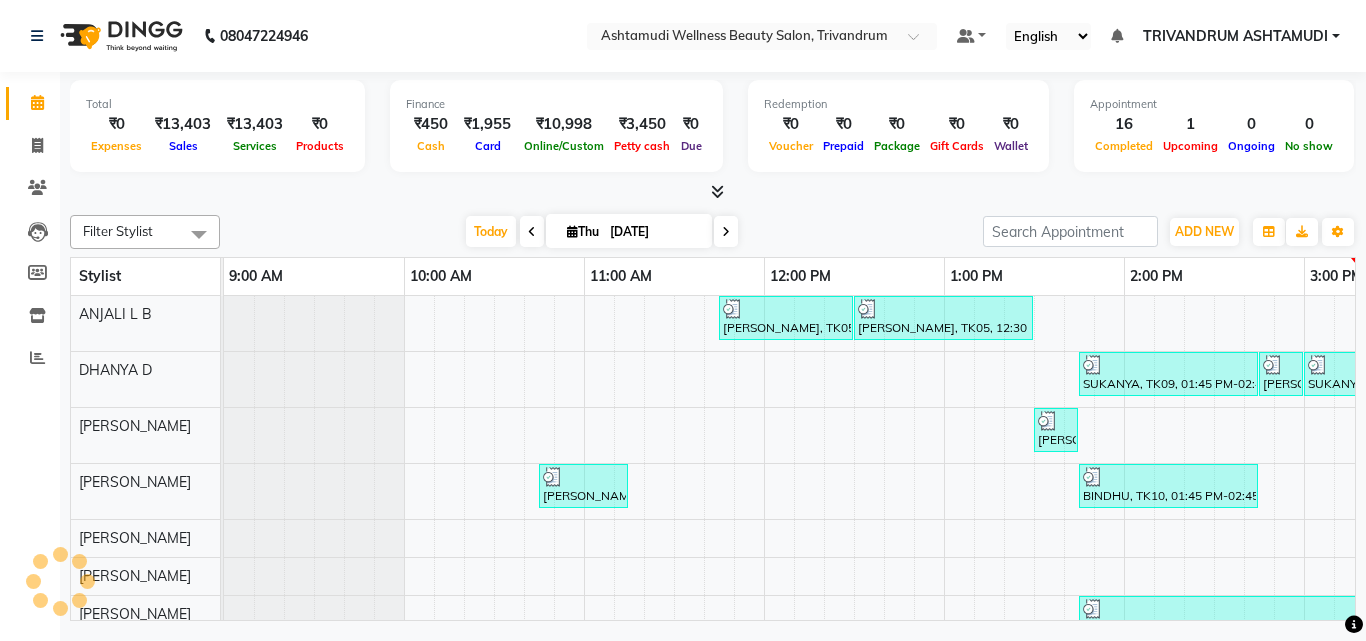 scroll, scrollTop: 0, scrollLeft: 0, axis: both 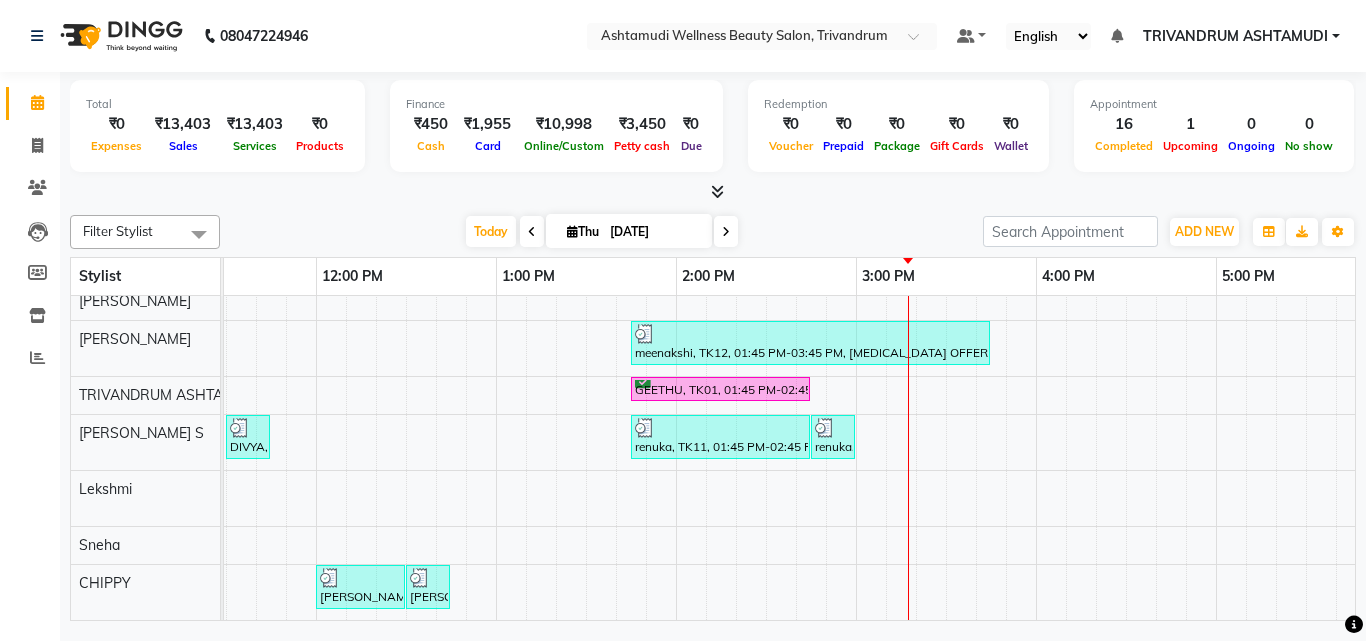 click at bounding box center [713, 192] 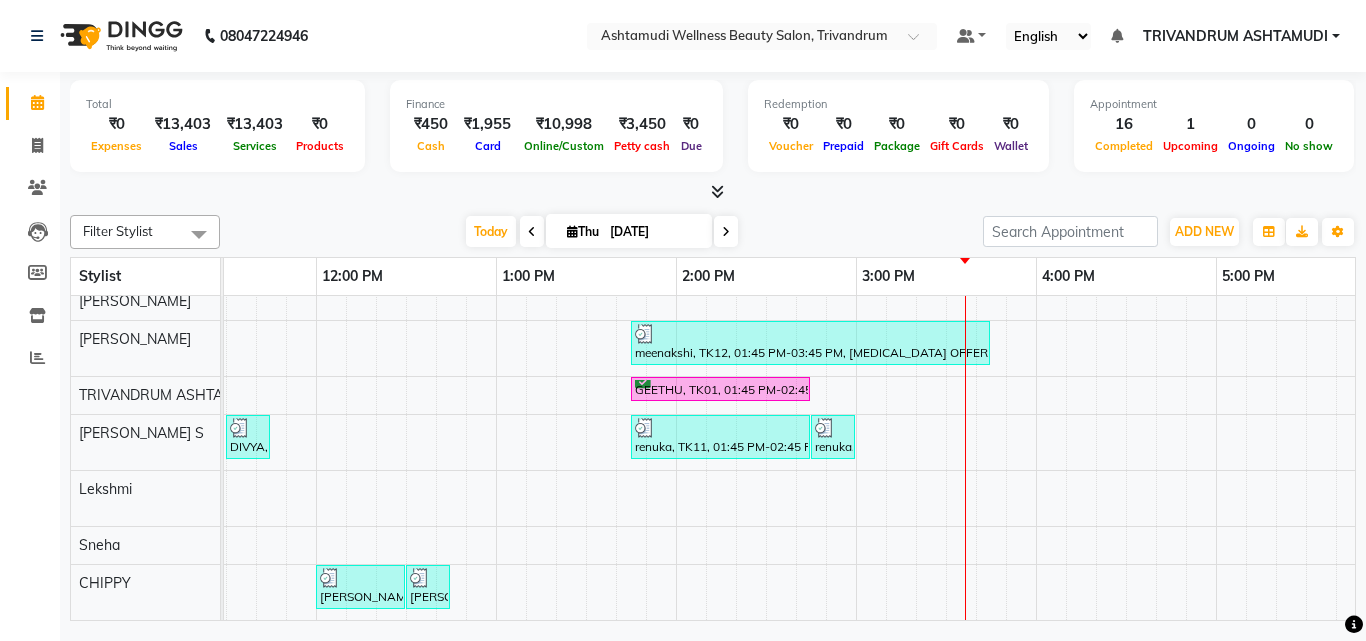 scroll, scrollTop: 97, scrollLeft: 448, axis: both 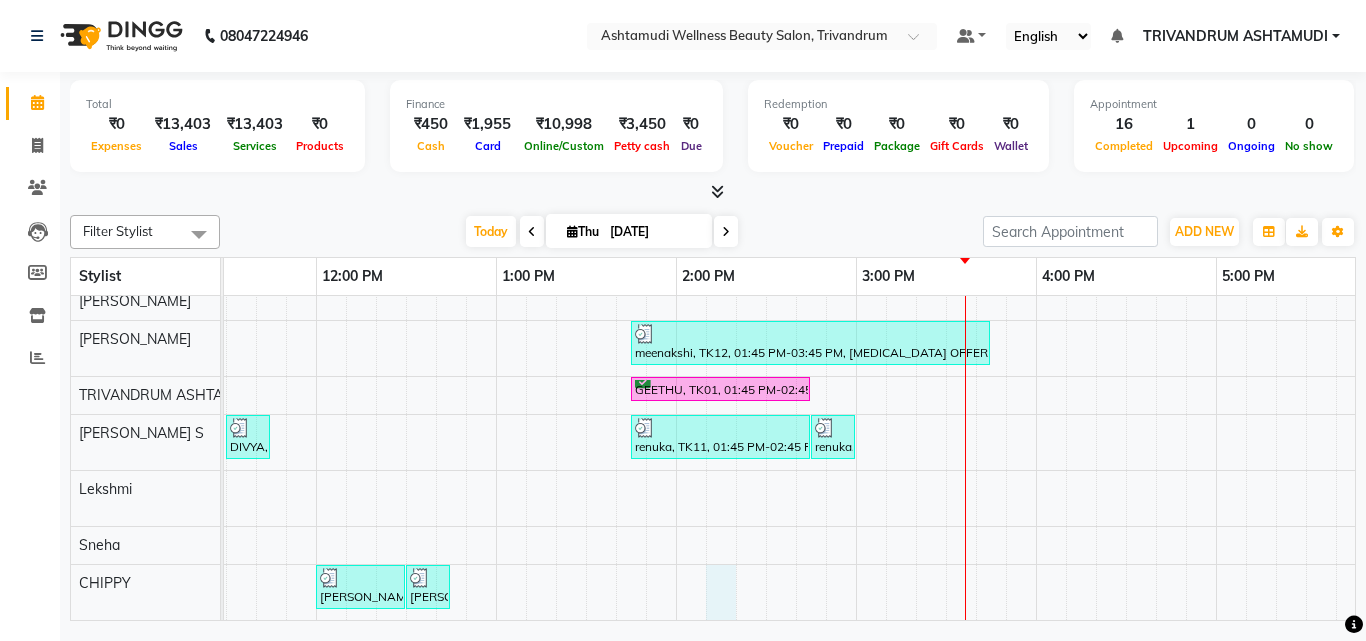 click on "Sreekumari, TK05, 11:45 AM-12:30 PM, Root Touch-Up (Ammonia Free)     Sreekumari, TK05, 12:30 PM-01:30 PM, Hair Spa     SUKANYA, TK09, 01:45 PM-02:45 PM, Ceramide  Anti frizz treatment     SUKANYA, TK09, 02:45 PM-03:00 PM, Eyebrows Threading     SUKANYA, TK09, 03:00 PM-04:00 PM, Root Crown Coloring     NAYANA, TK08, 01:30 PM-01:45 PM, Eyebrows Threading     Greeshma, TK04, 10:45 AM-11:15 AM, Normal Hair Cut     BINDHU, TK10, 01:45 PM-02:45 PM, D-Tan Cleanup     meenakshi, TK12, 01:45 PM-03:45 PM, BOTOX OFFER - ELBOW LENGTH     GEETHU, TK01, 01:45 PM-02:45 PM, Fruit Facial     Priyanka, TK02, 10:15 AM-10:30 AM, Chin Threading     DIVYA, TK07, 11:30 AM-11:45 AM, Eyebrows Threading     renuka, TK11, 01:45 PM-02:45 PM, Layer Cut     renuka, TK11, 02:45 PM-03:00 PM, Eyebrows Threading     sneha, TK03, 10:30 AM-10:45 AM, Eyebrows Threading     NADHINI, TK06, 12:00 PM-12:30 PM, Half Arm Waxing     NADHINI, TK06, 12:30 PM-12:45 PM, Eyebrows Threading" at bounding box center (1036, 320) 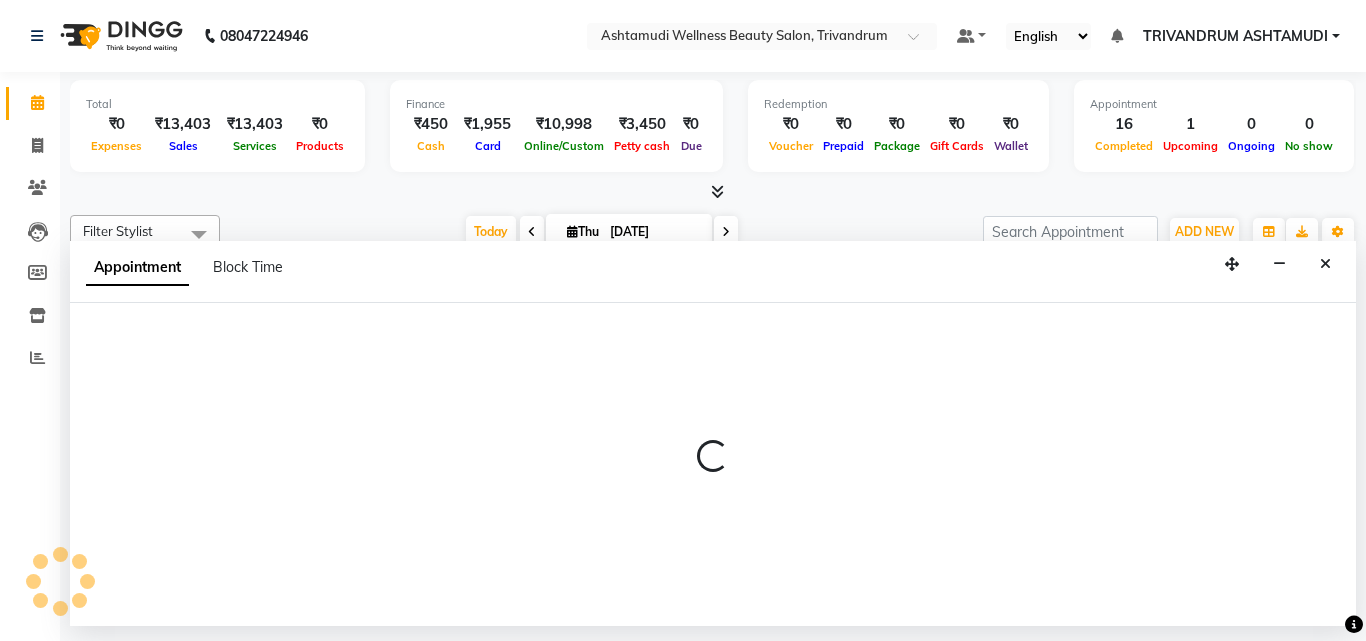 select on "82502" 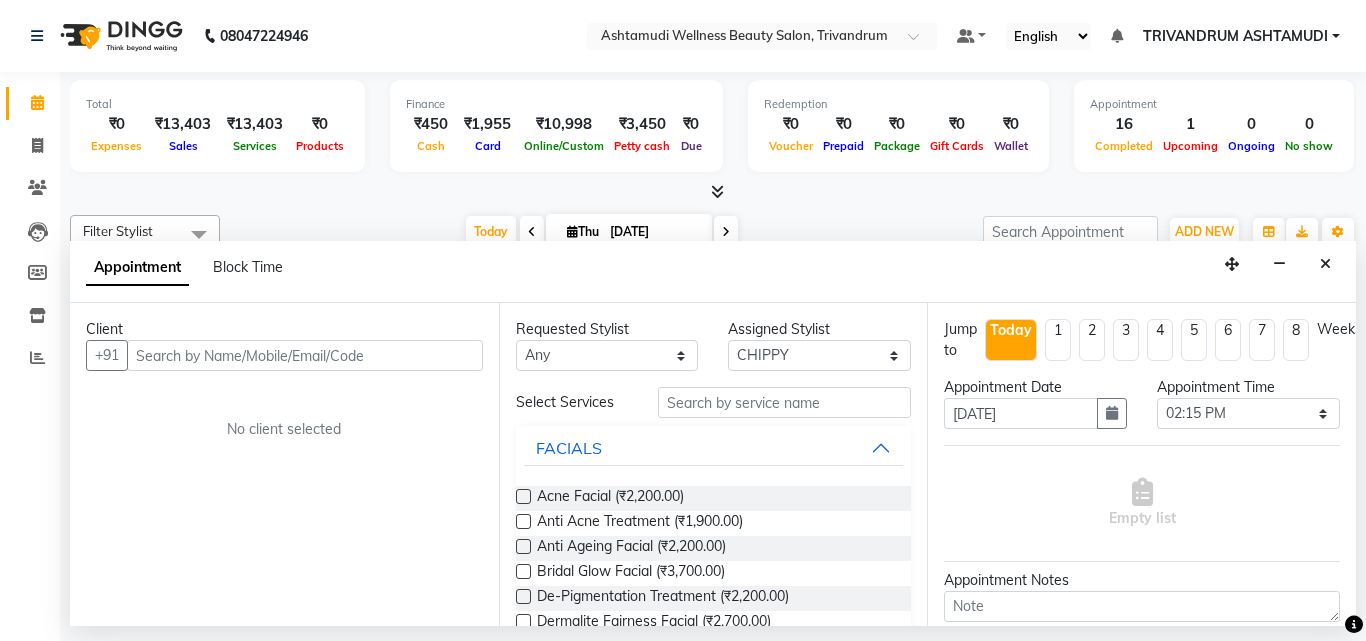 click on "Select Services    FACIALS Acne Facial (₹2,200.00) Anti Acne Treatment (₹1,900.00) Anti Ageing Facial (₹2,200.00) Bridal Glow Facial (₹3,700.00) De-Pigmentation Treatment (₹2,200.00) Dermalite Fairness Facial (₹2,700.00) Diamond Facial (₹2,700.00) D-Tan Cleanup (₹800.00) D-Tan Facial (₹2,000.00) D-Tan Pack (₹400.00) Fruit Facial (₹1,000.00) Fyc Bamboo Charcoal Facial (₹2,500.00) Fyc Bio Marine Facial (₹4,500.00) Fyc Fruit Fusion Facial (₹1,700.00) Fyc Luster Gold Facial (₹2,700.00) Fyc Pure Vit-C Facial (₹3,700.00) Fyc Red Wine Facial (₹2,700.00) Glovite Facial (₹2,500.00) Gold Moroccan Vit C facial Dry Skin (₹3,000.00) Gold Moroccan Vit C facial Oily Skin (₹3,000.00) Golden Facial (₹2,700.00) Hydra Brightening Facial (₹4,500.00) Hydra Facial (₹2,800.00) Hydramoist Facial (₹1,900.00) Microdermabrasion Treatment (₹2,700.00) Normal Cleanup (₹500.00) O2C2 Facial (₹2,700.00) Oxy Blast Facial (₹2,700.00) Oxy Bleach (₹400.00) Pearl Facial (₹1,000.00)" at bounding box center [714, 1327] 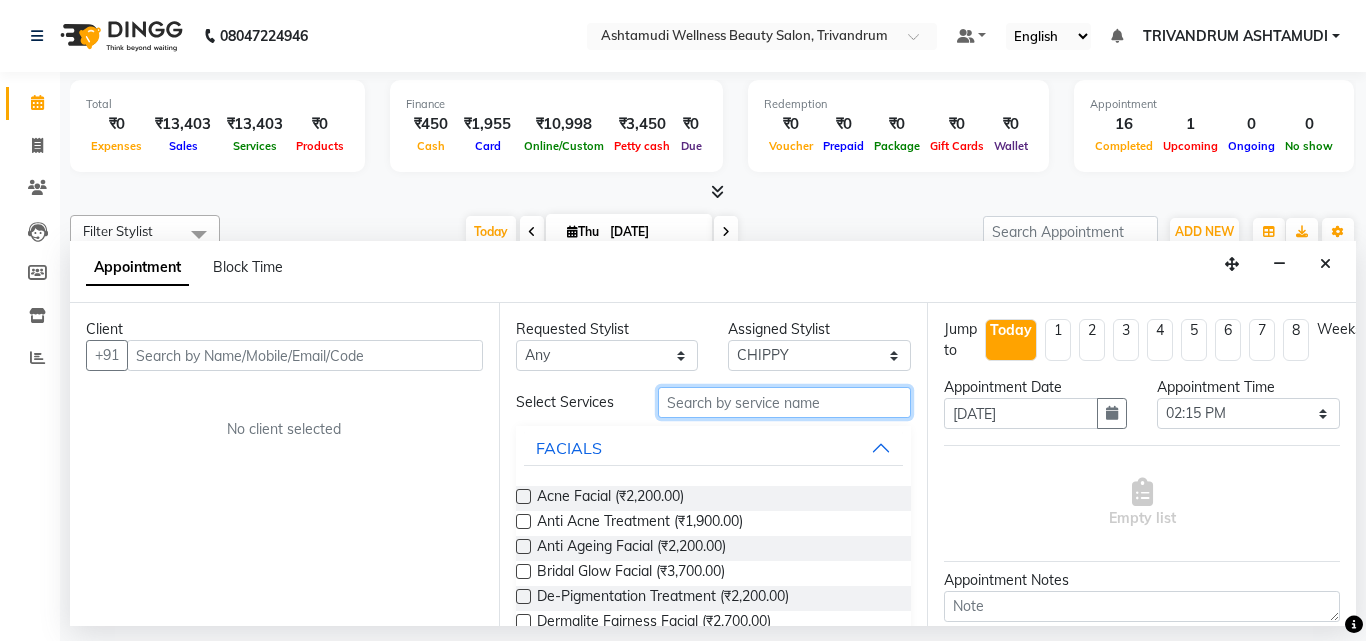 click at bounding box center (785, 402) 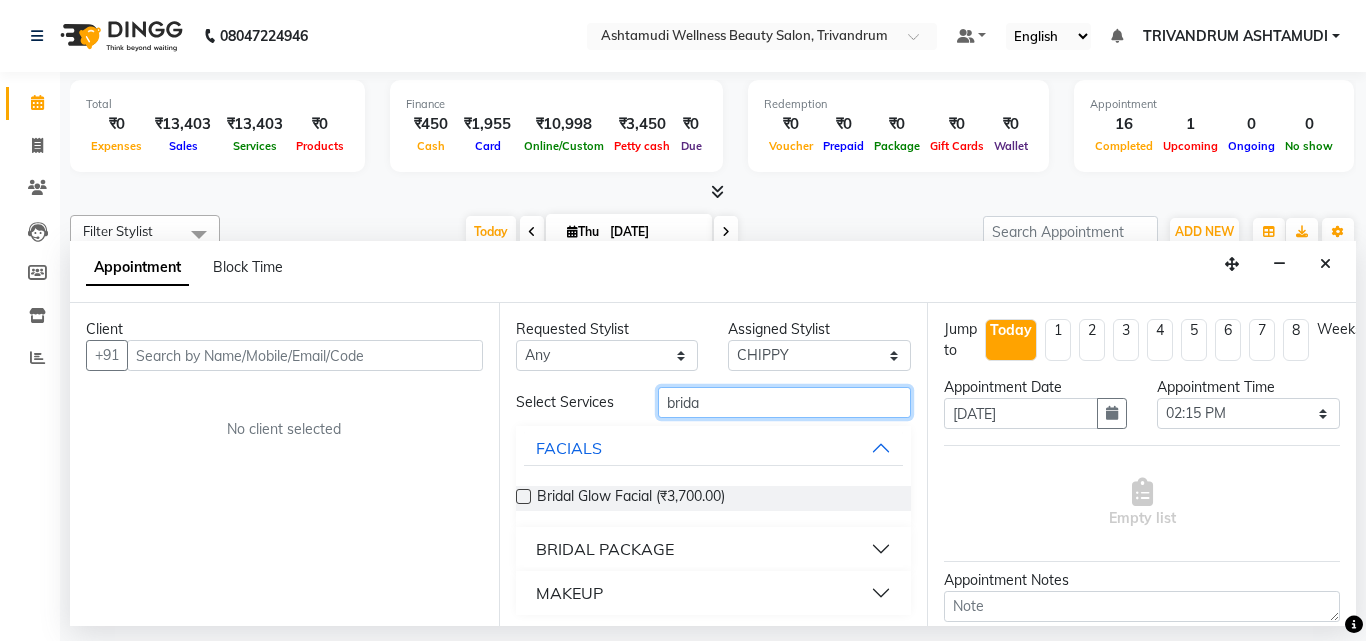 type on "brida" 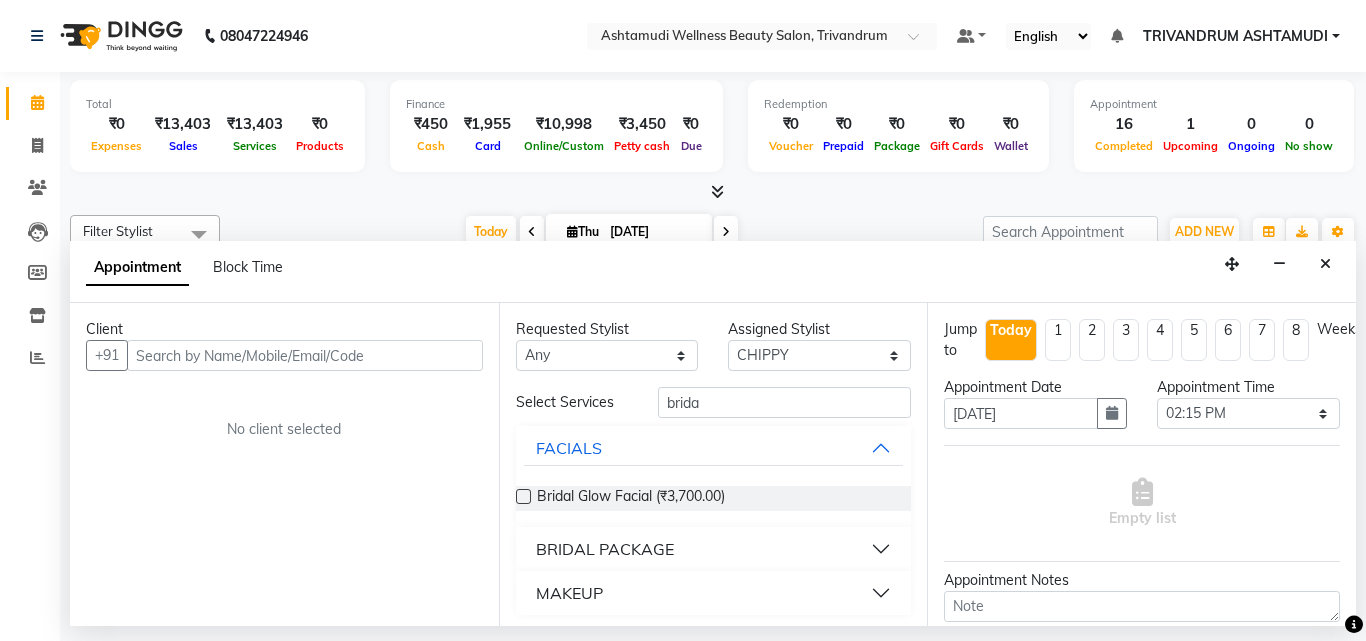 click at bounding box center [523, 496] 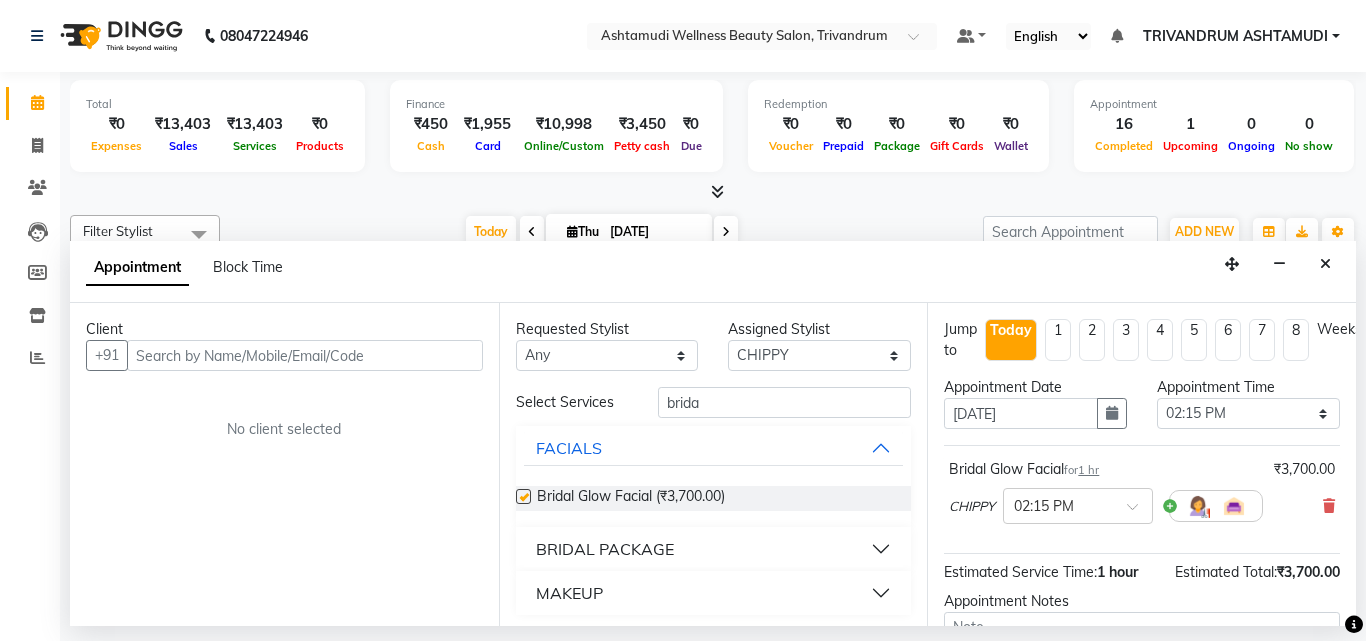 checkbox on "false" 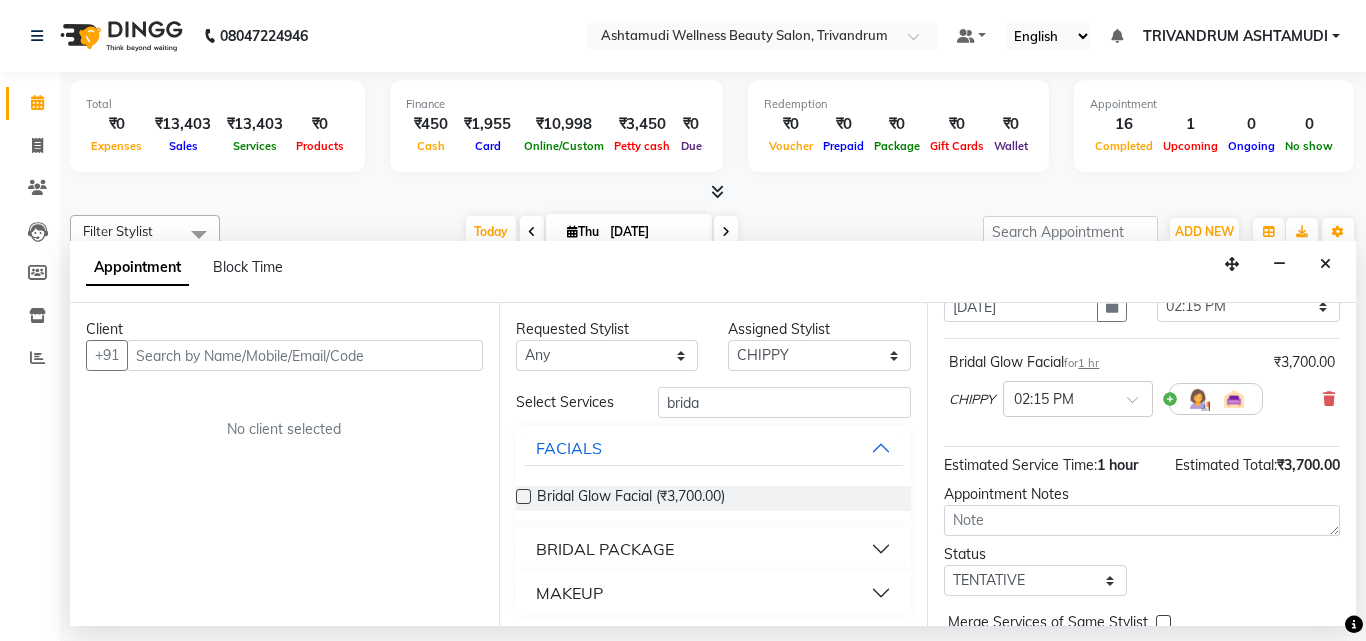 scroll, scrollTop: 0, scrollLeft: 0, axis: both 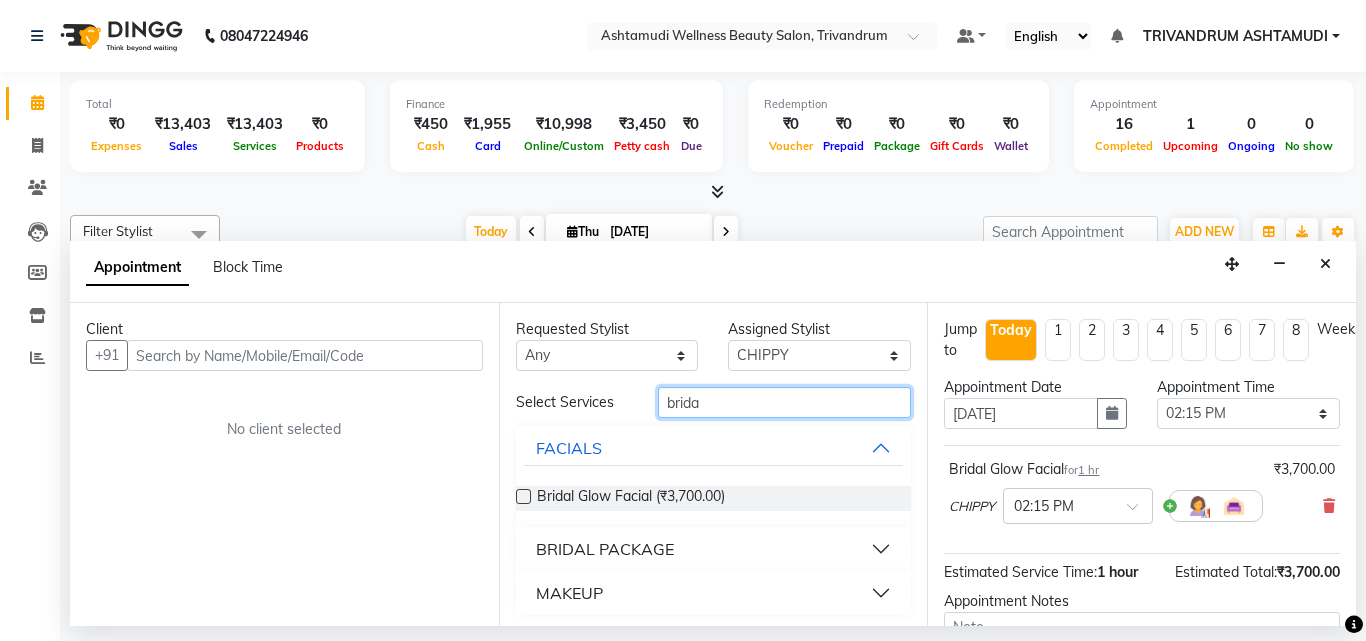 drag, startPoint x: 710, startPoint y: 395, endPoint x: 566, endPoint y: 431, distance: 148.43181 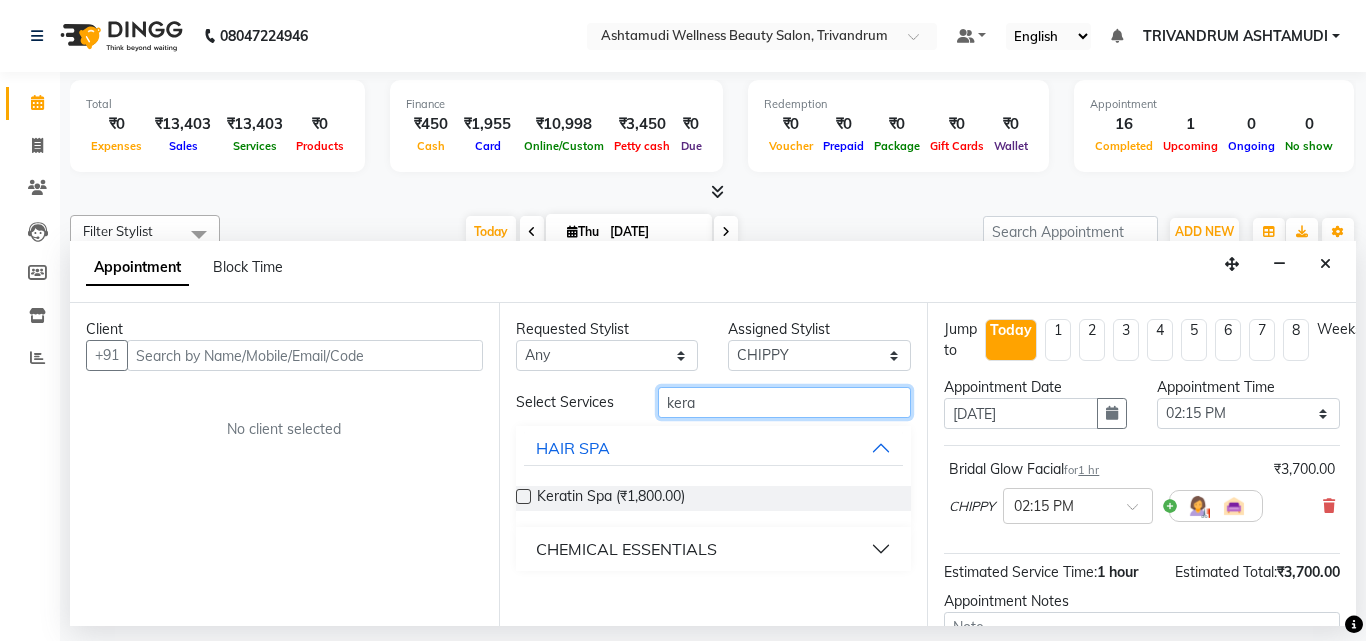 type on "kera" 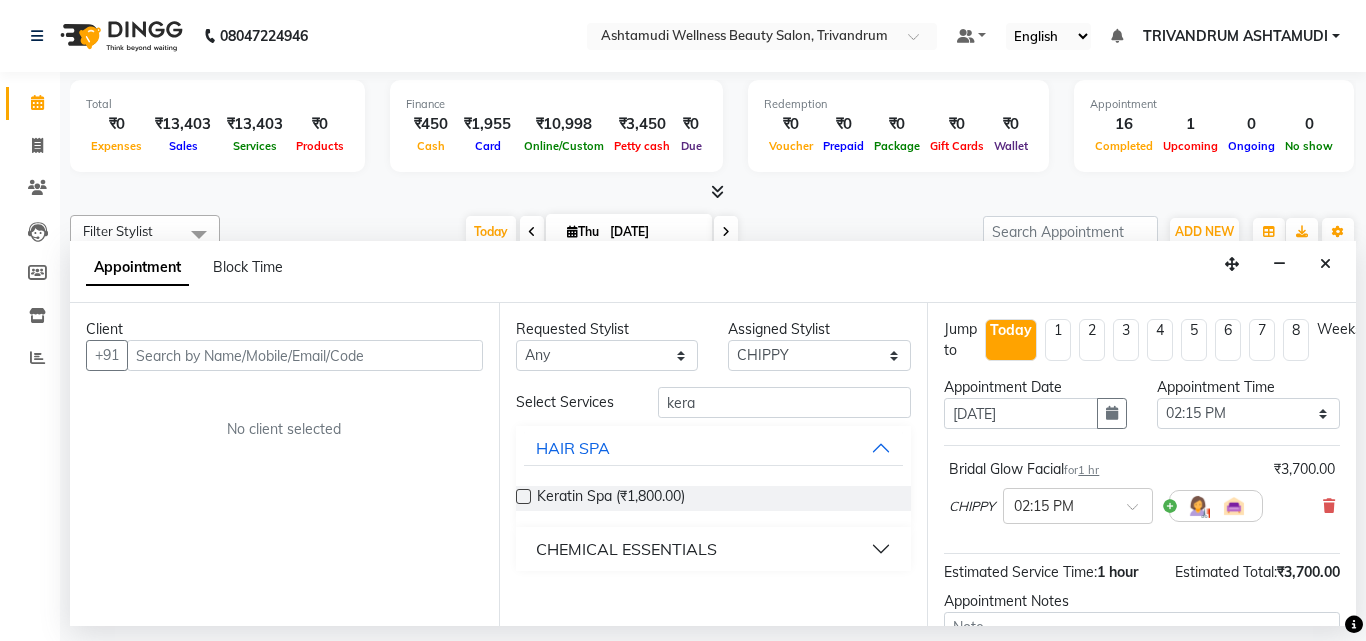 click at bounding box center [523, 496] 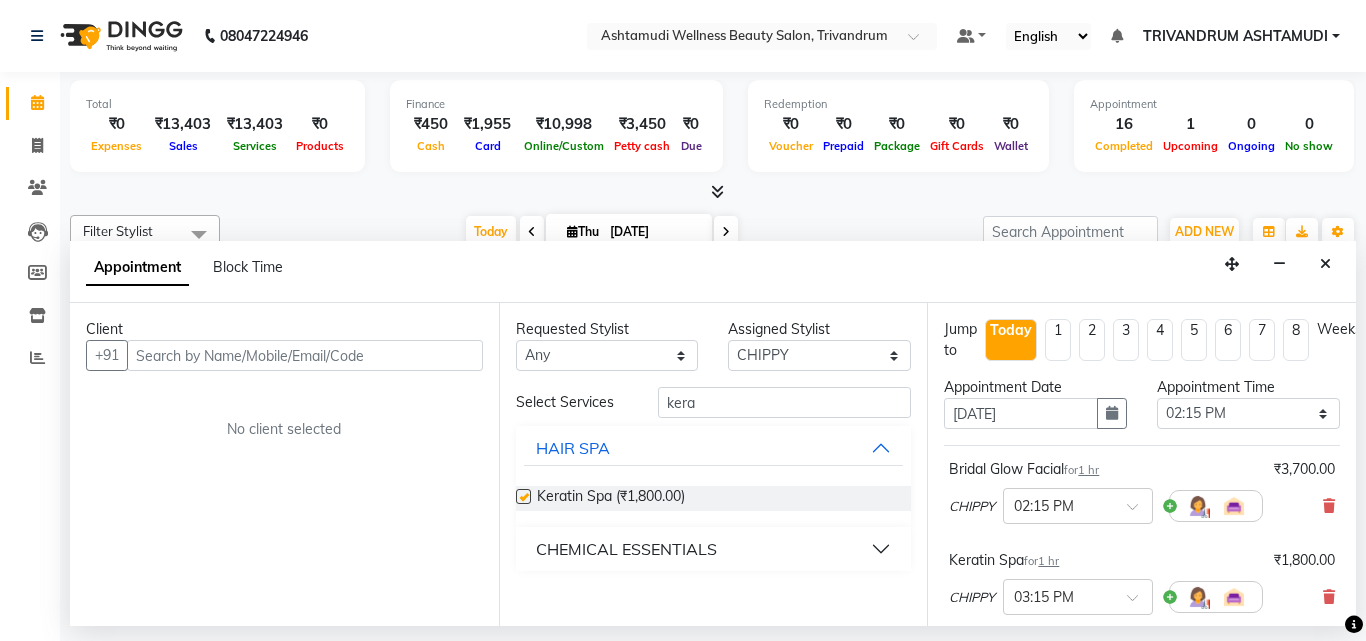checkbox on "false" 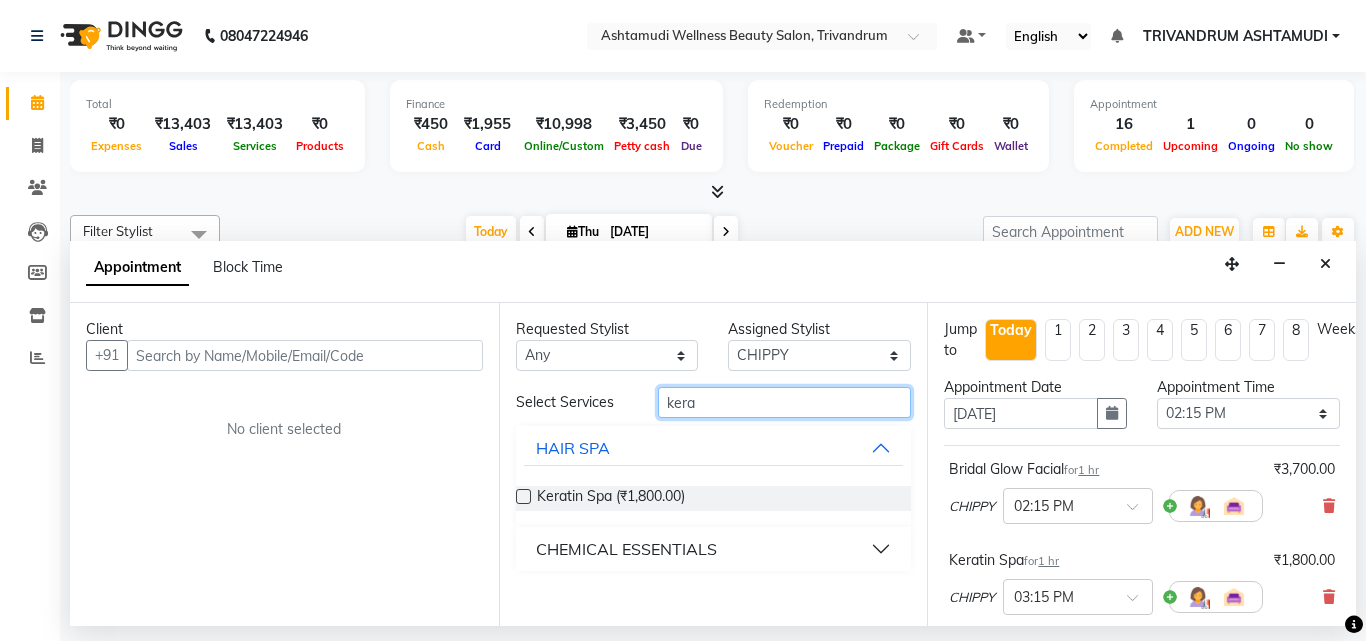 drag, startPoint x: 711, startPoint y: 401, endPoint x: 474, endPoint y: 416, distance: 237.47421 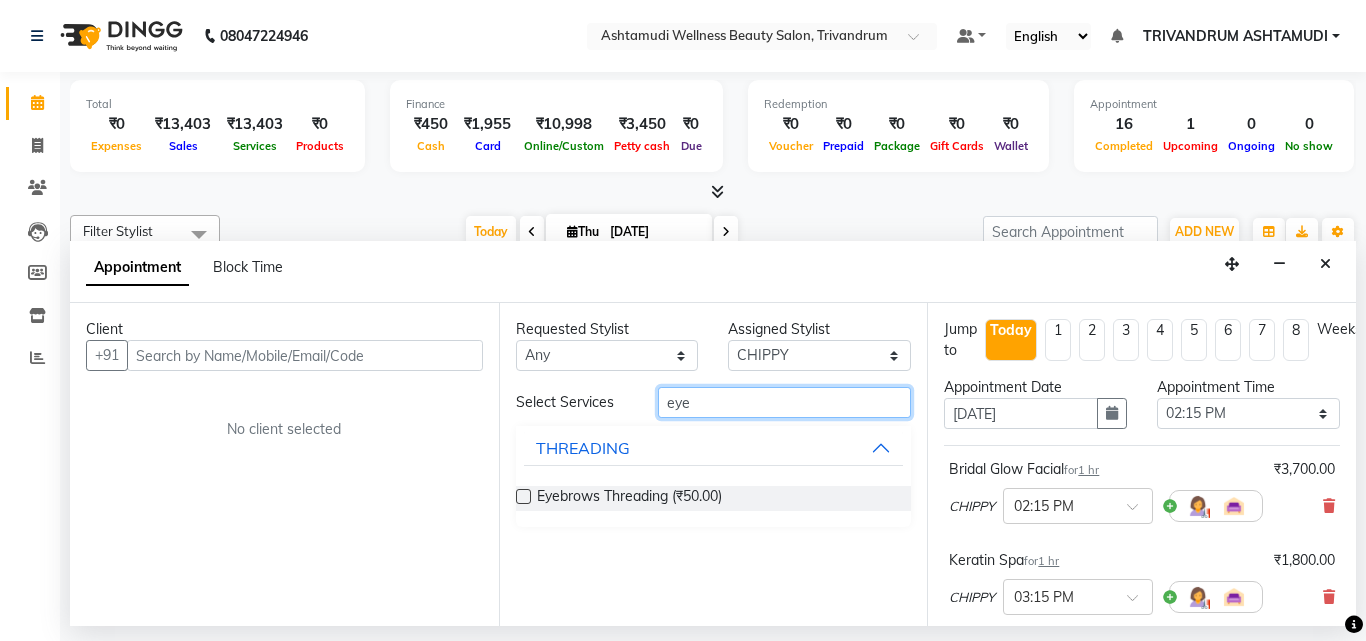 type on "eye" 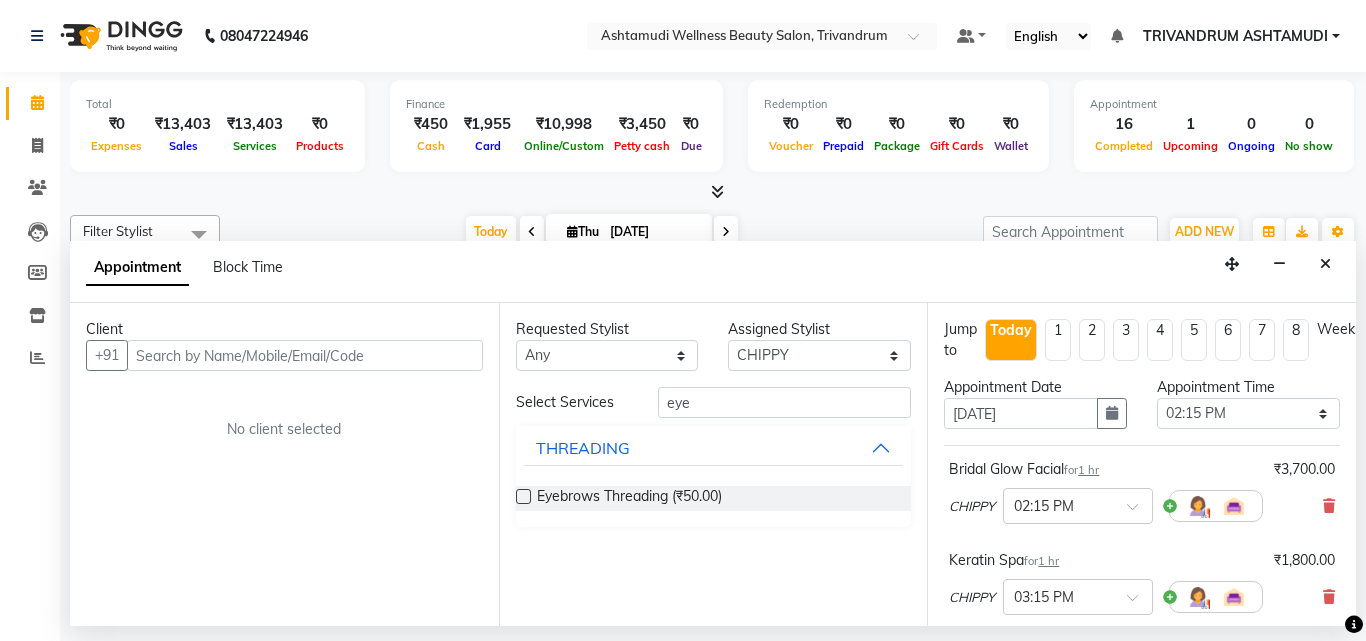 click at bounding box center [523, 496] 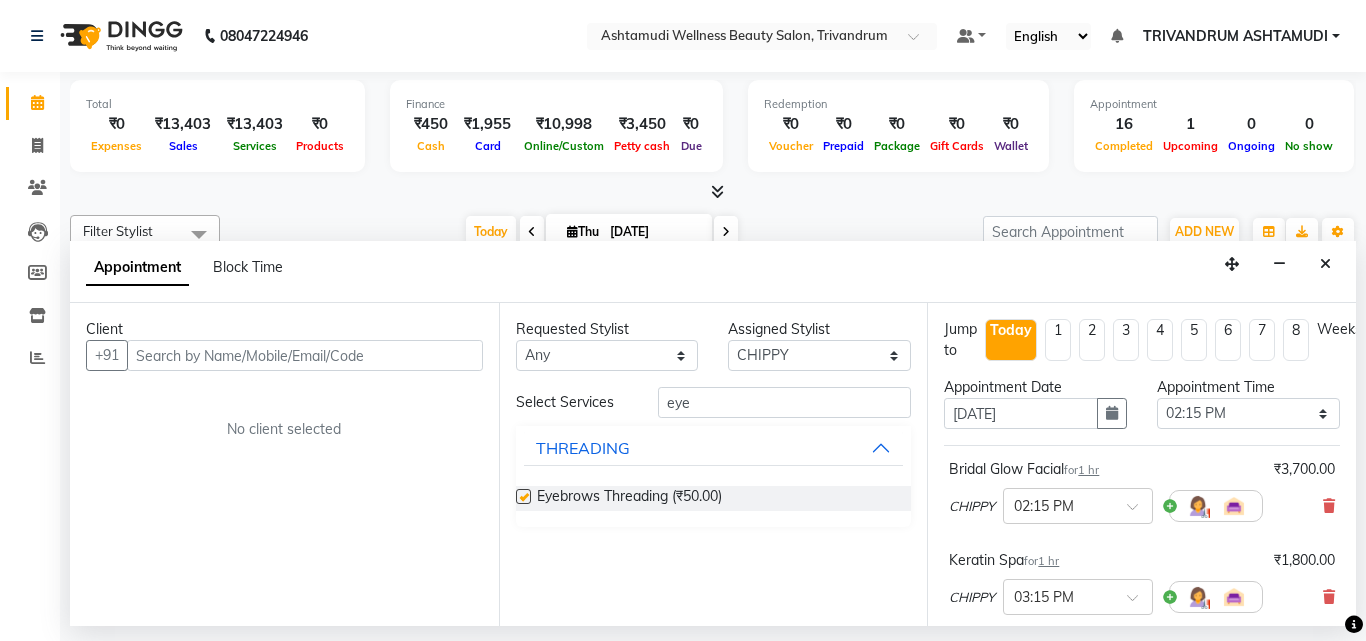 checkbox on "false" 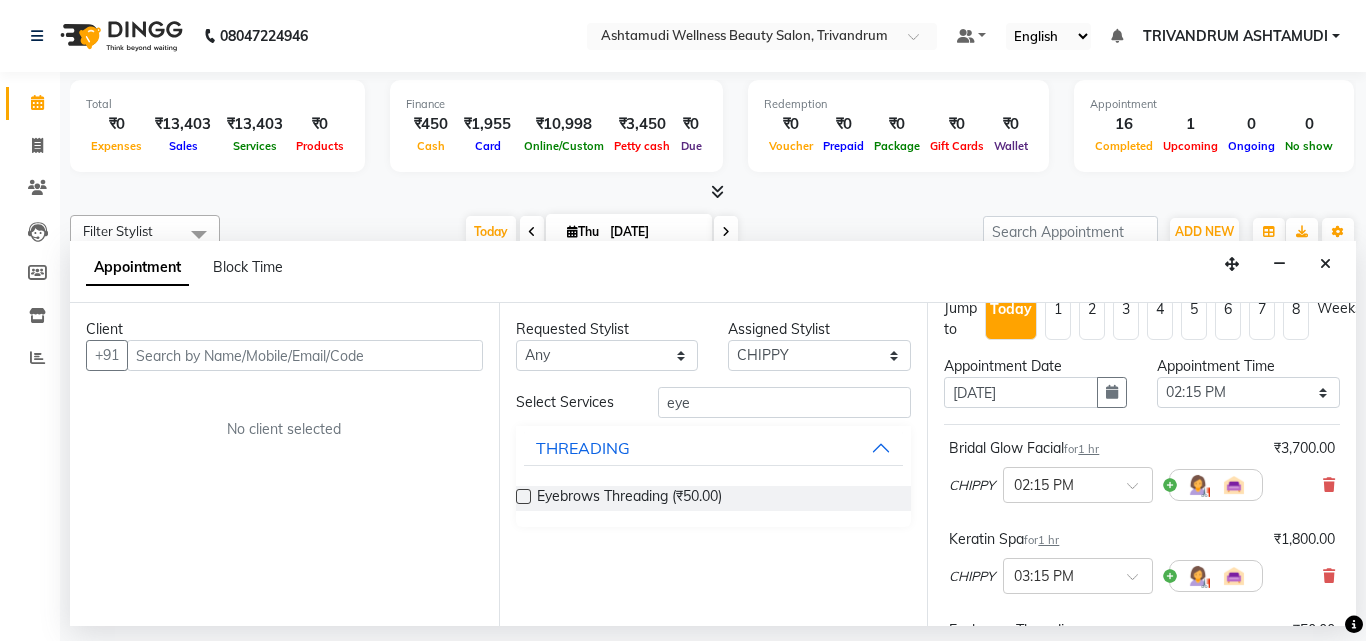 scroll, scrollTop: 0, scrollLeft: 0, axis: both 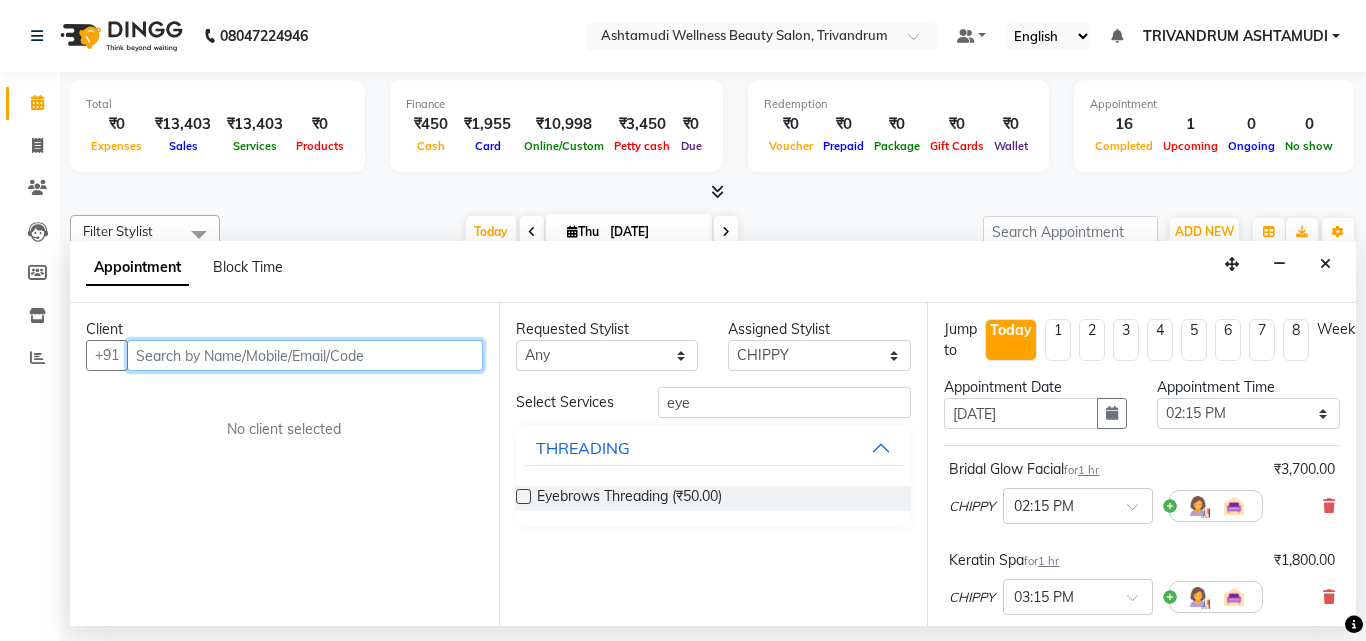 click at bounding box center [305, 355] 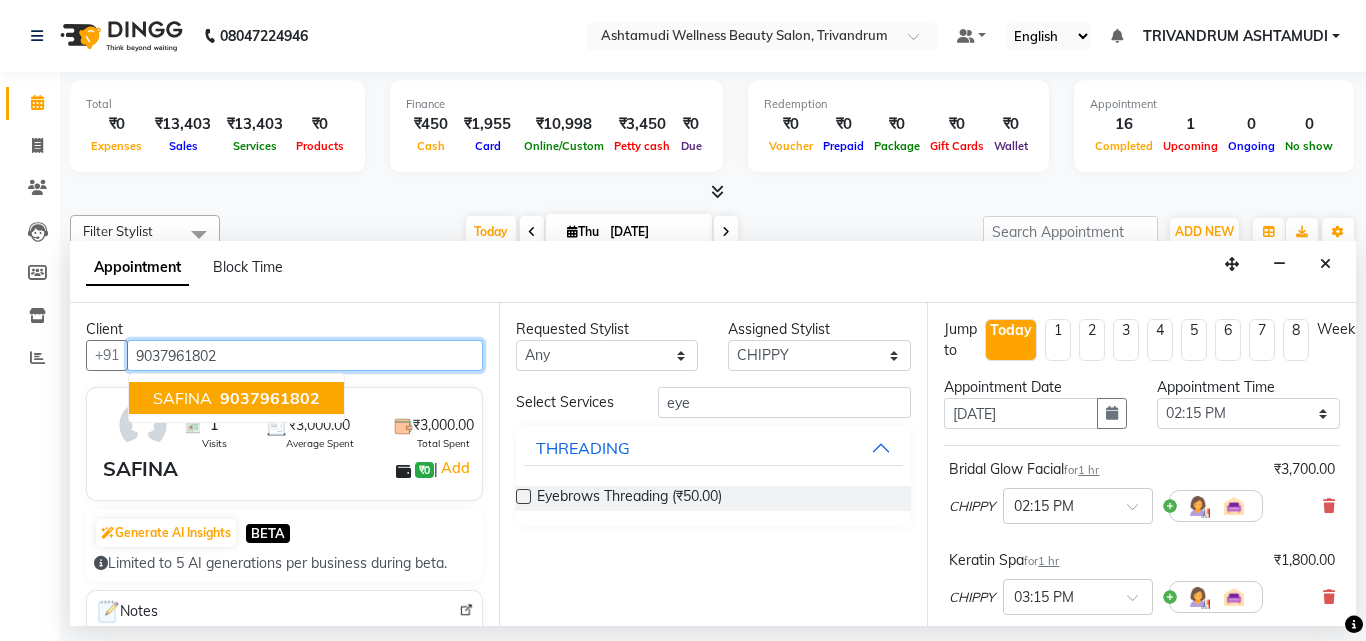 type on "9037961802" 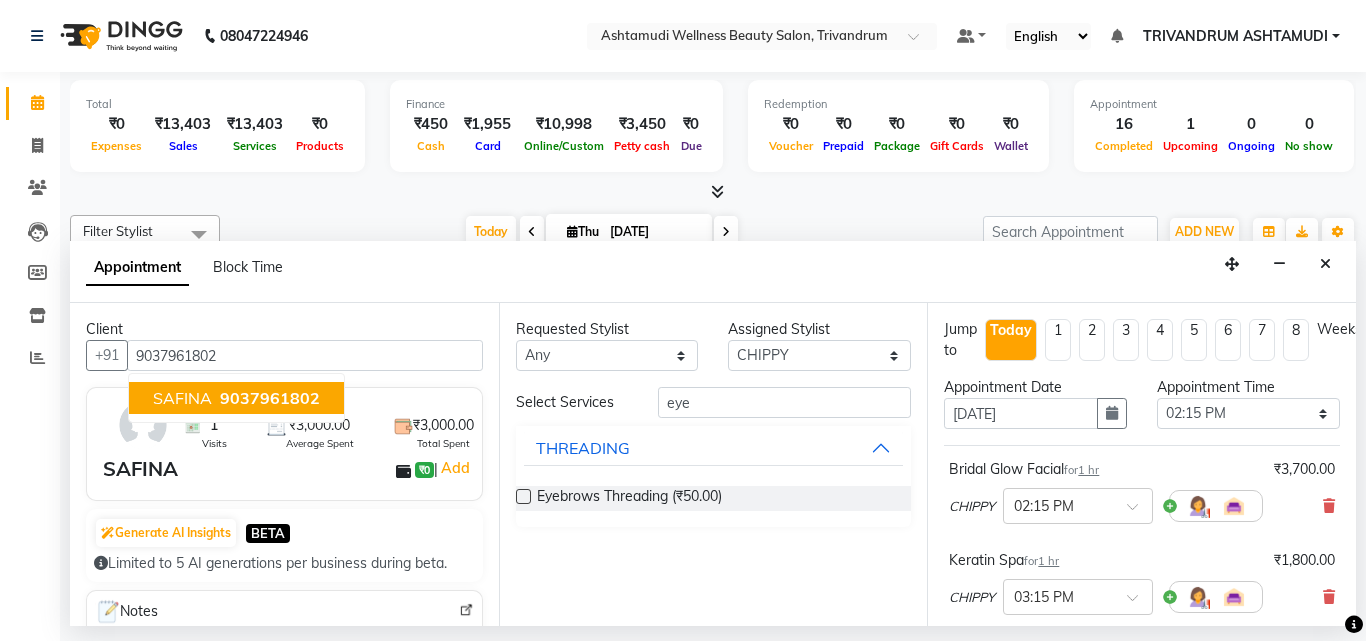 click on "SAFINA    ₹0  |   Add" at bounding box center [288, 469] 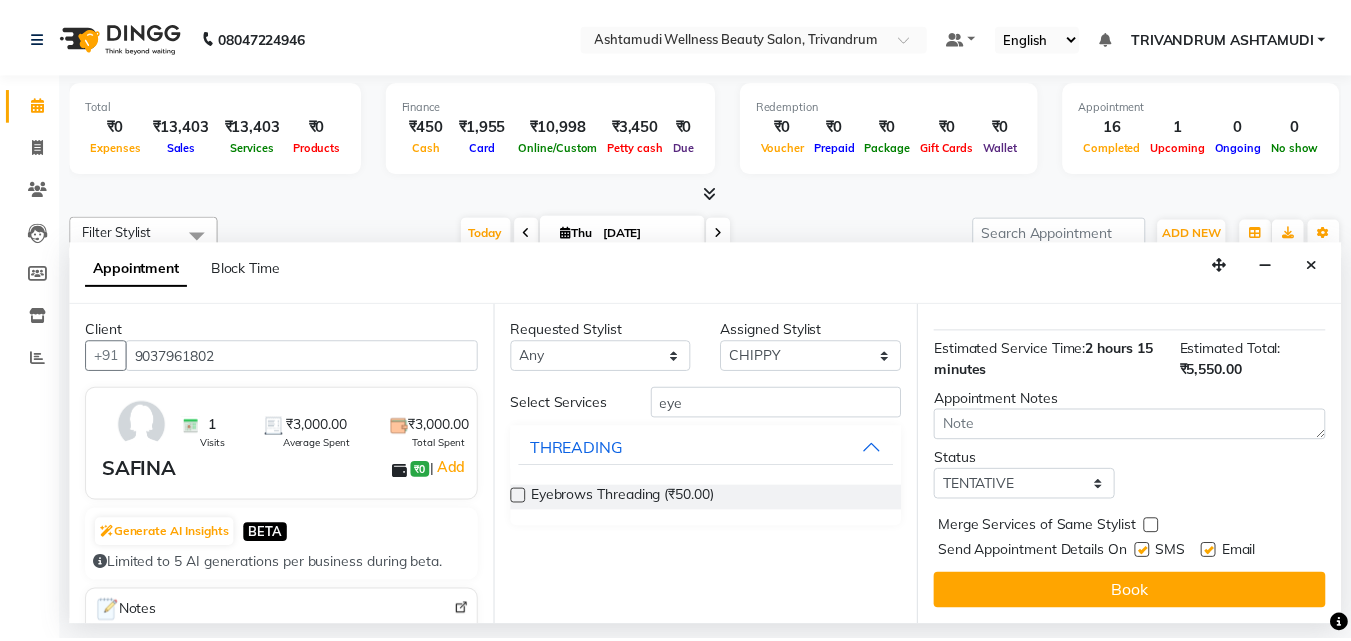 scroll, scrollTop: 421, scrollLeft: 0, axis: vertical 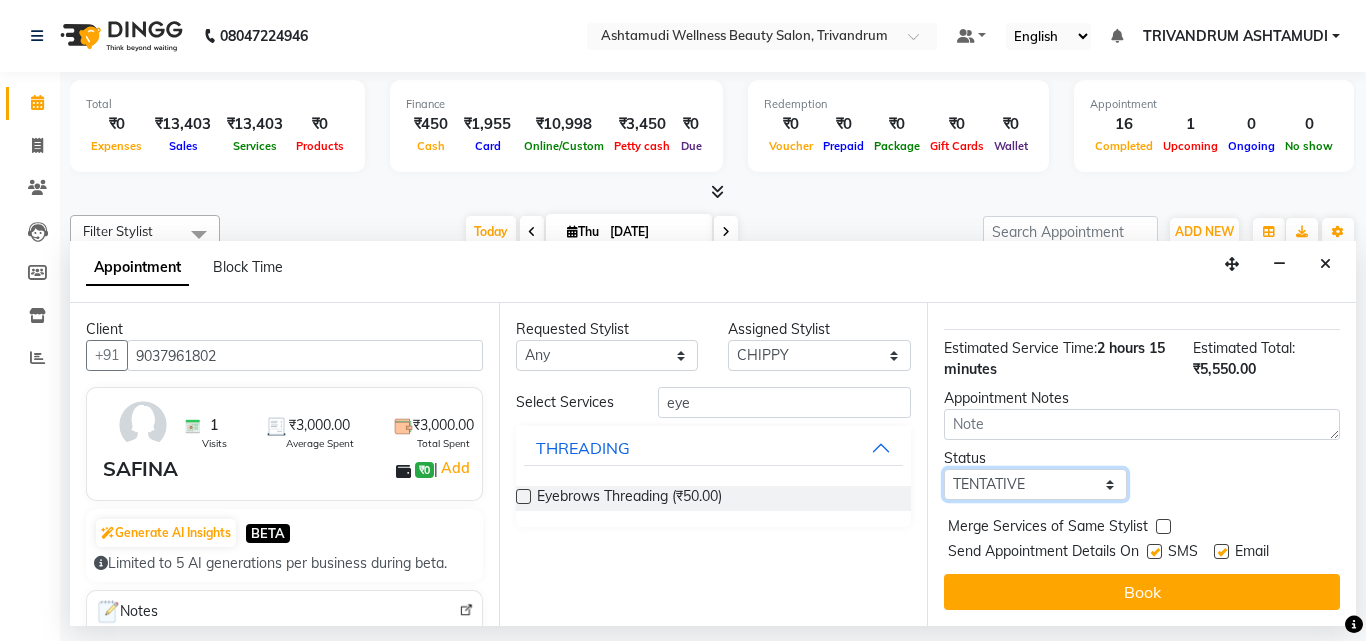 drag, startPoint x: 1058, startPoint y: 466, endPoint x: 1040, endPoint y: 483, distance: 24.758837 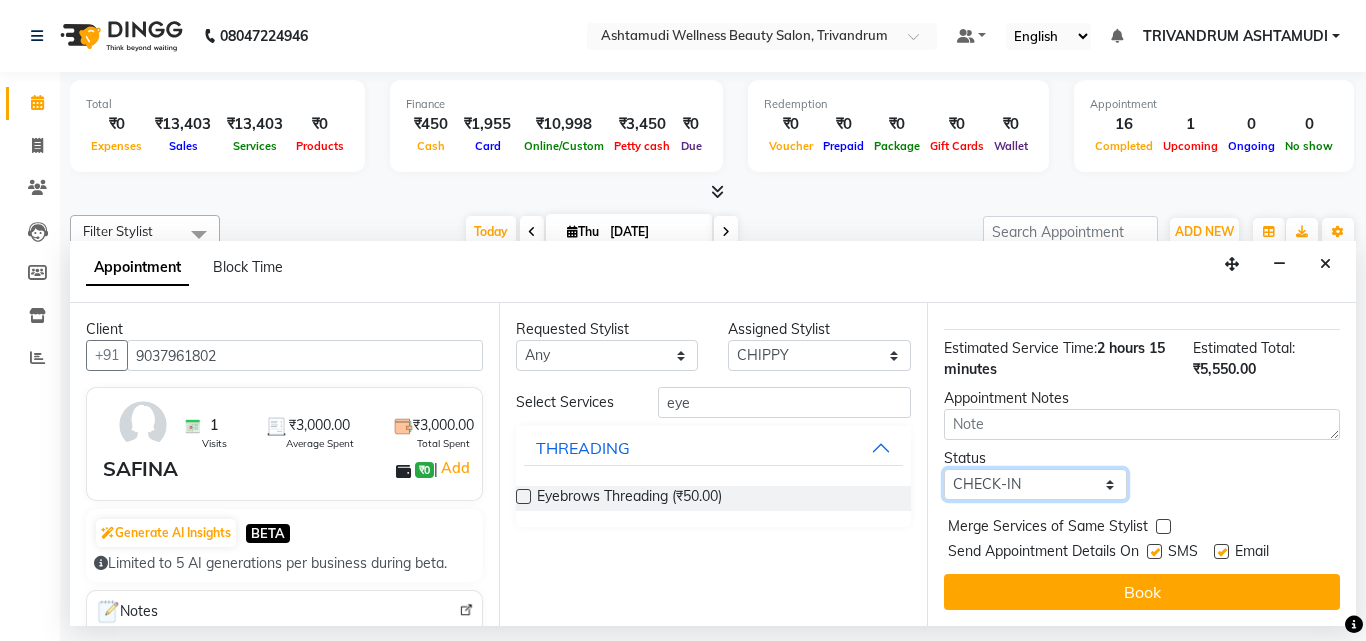 click on "Select TENTATIVE CONFIRM CHECK-IN UPCOMING" at bounding box center [1035, 484] 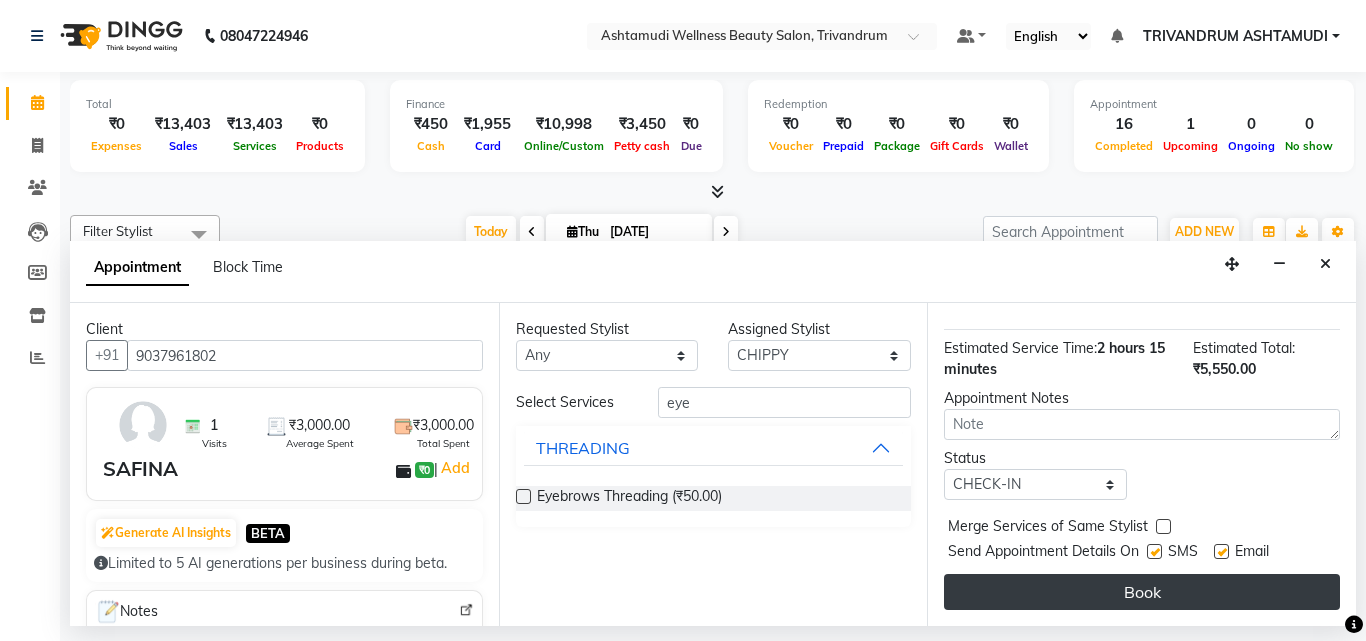 click on "Book" at bounding box center (1142, 592) 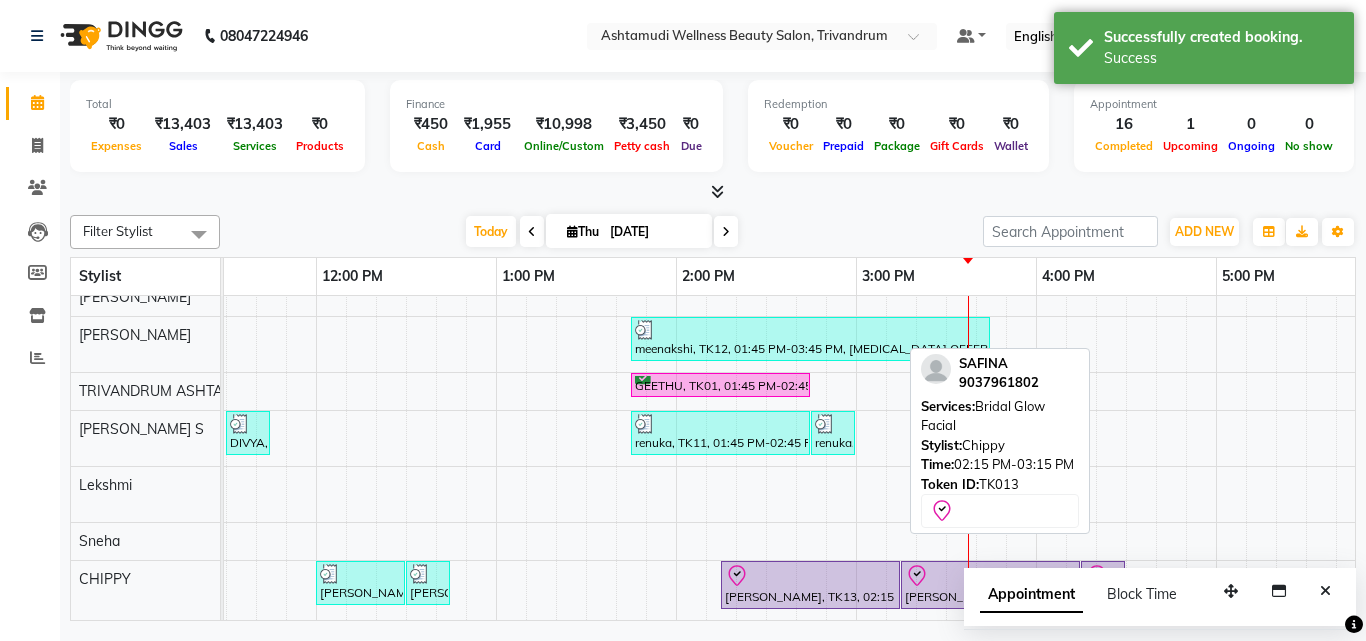 click on "[PERSON_NAME], TK13, 02:15 PM-03:15 PM, Bridal Glow Facial" at bounding box center (810, 585) 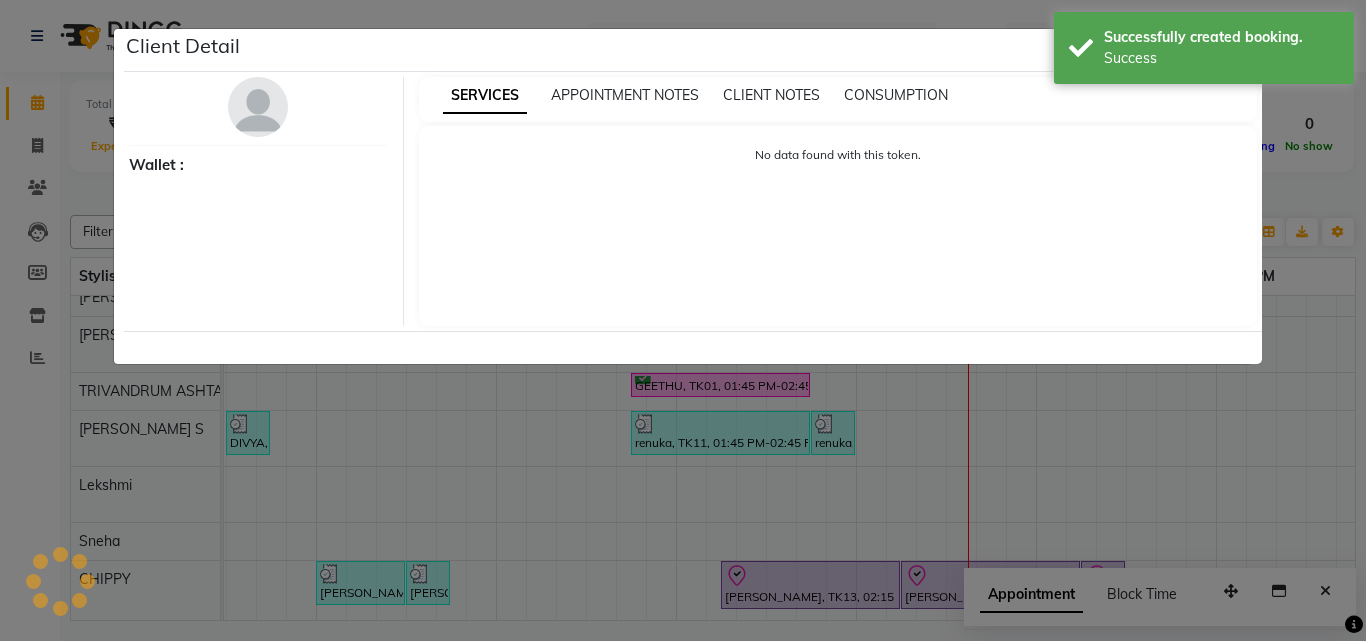 select on "8" 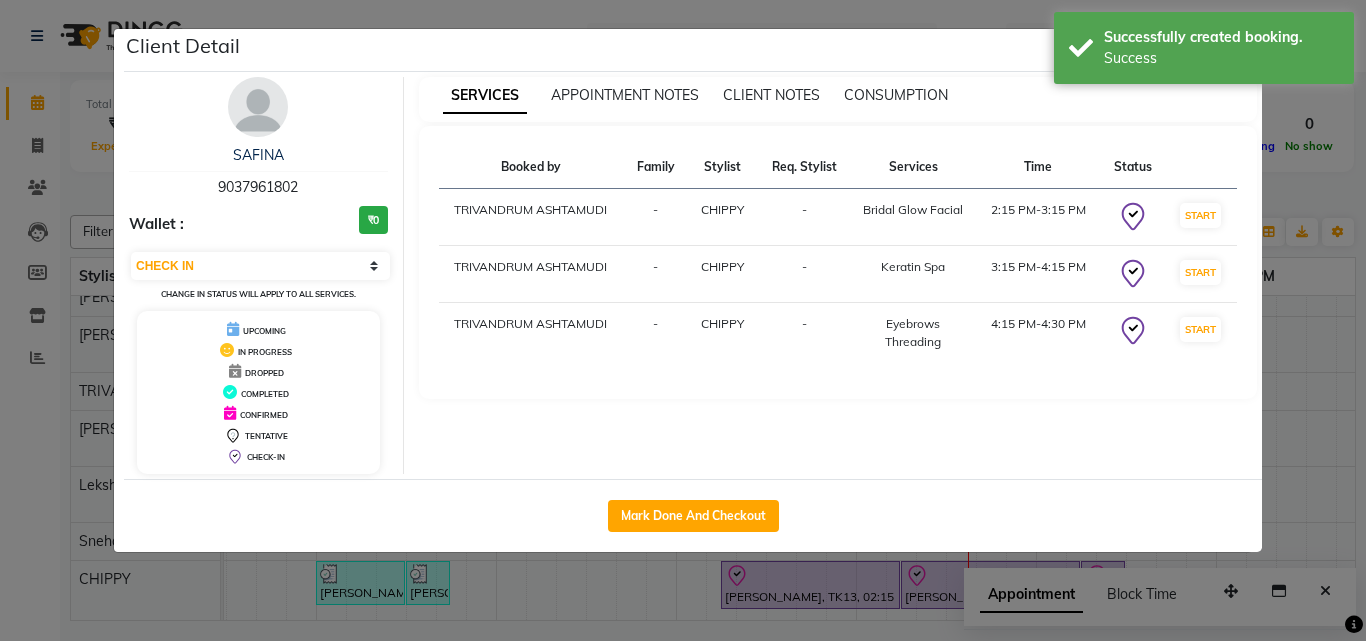 click on "Mark Done And Checkout" 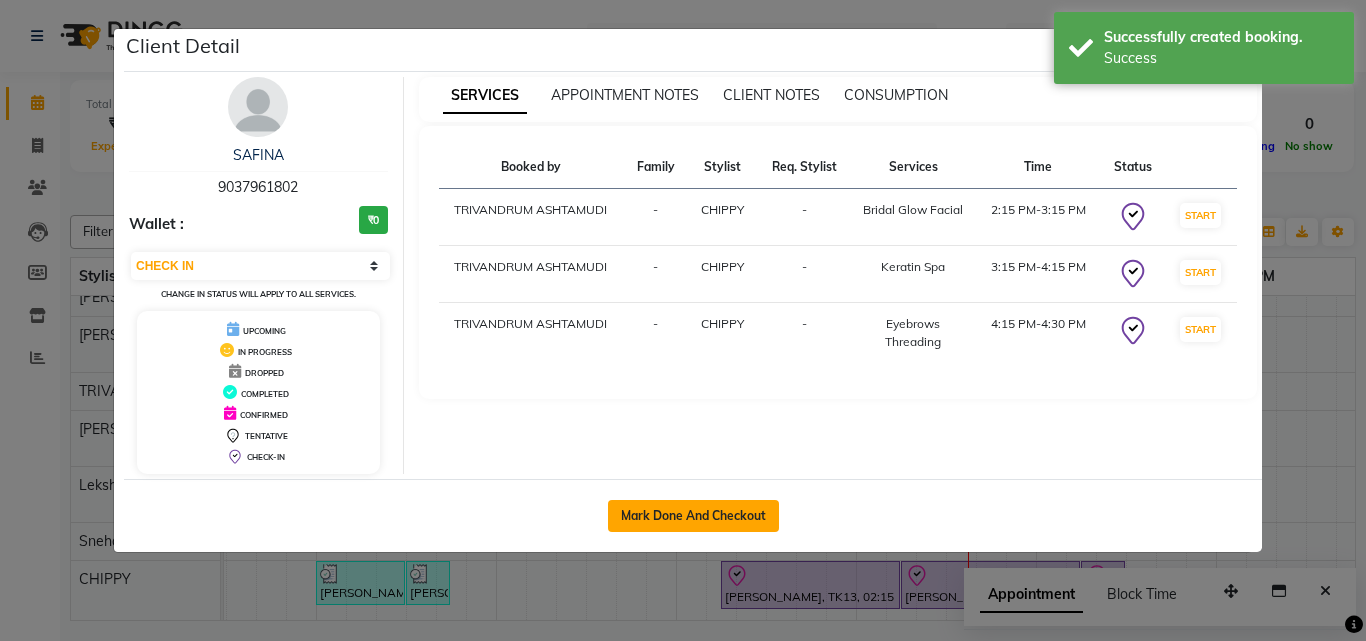 click on "Mark Done And Checkout" 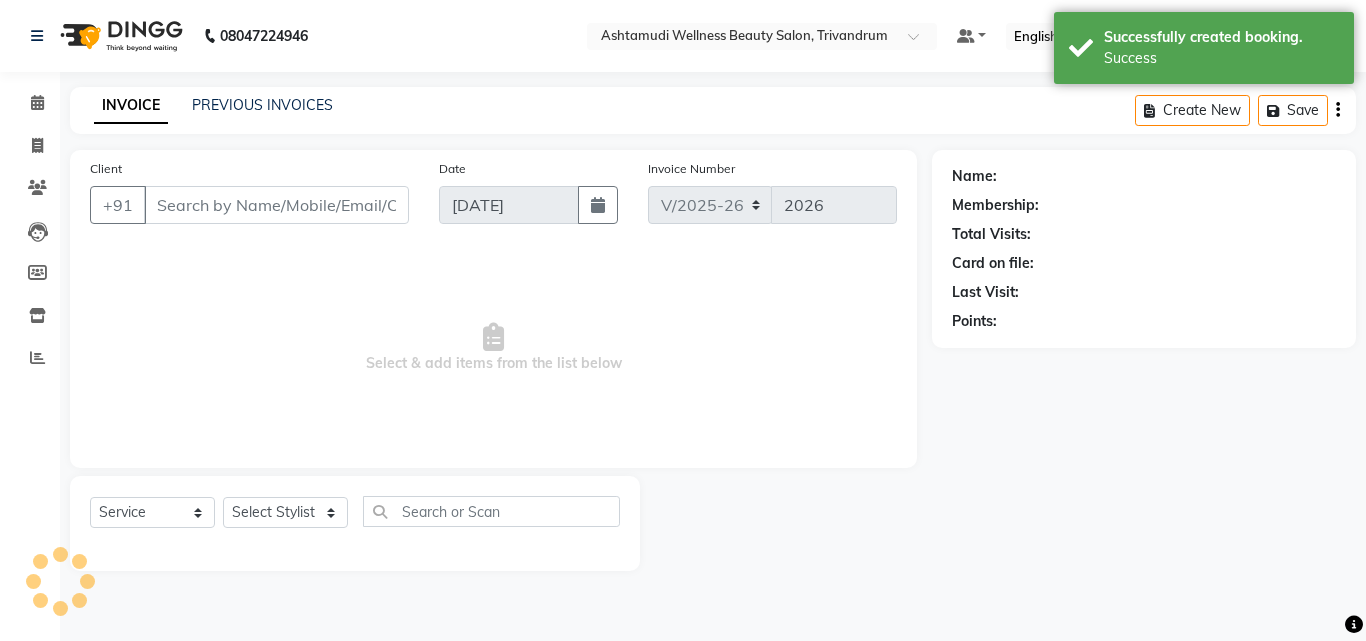 type on "9037961802" 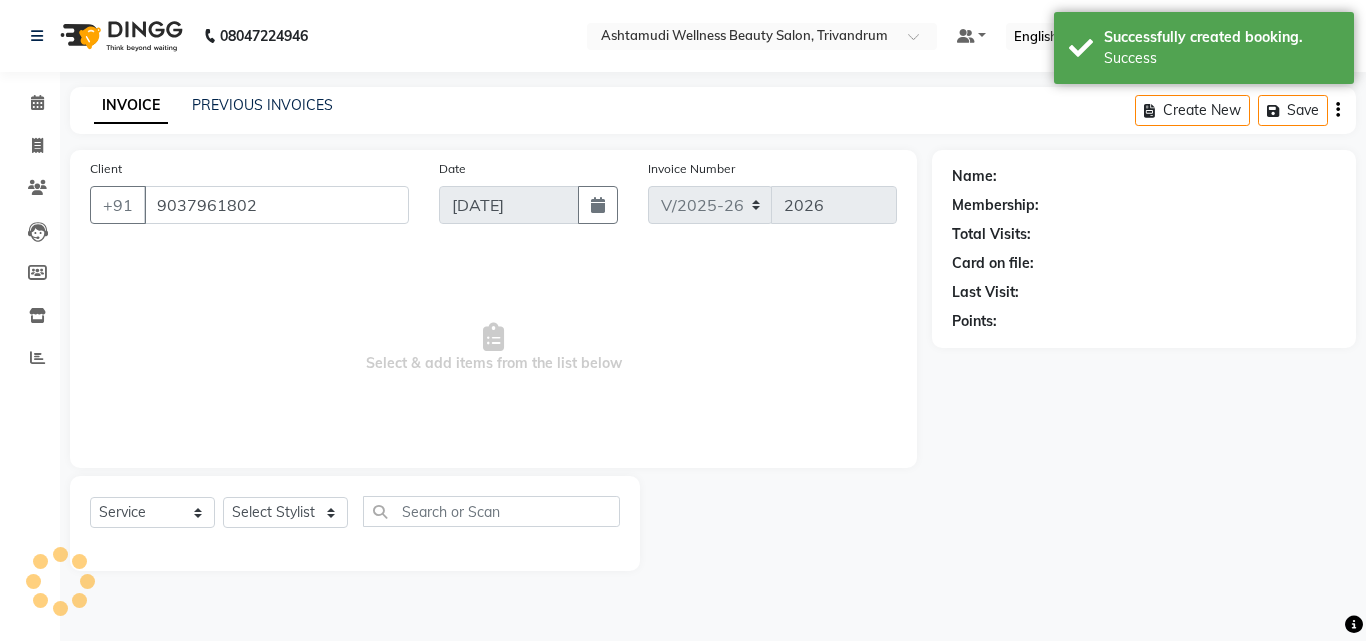 select on "82502" 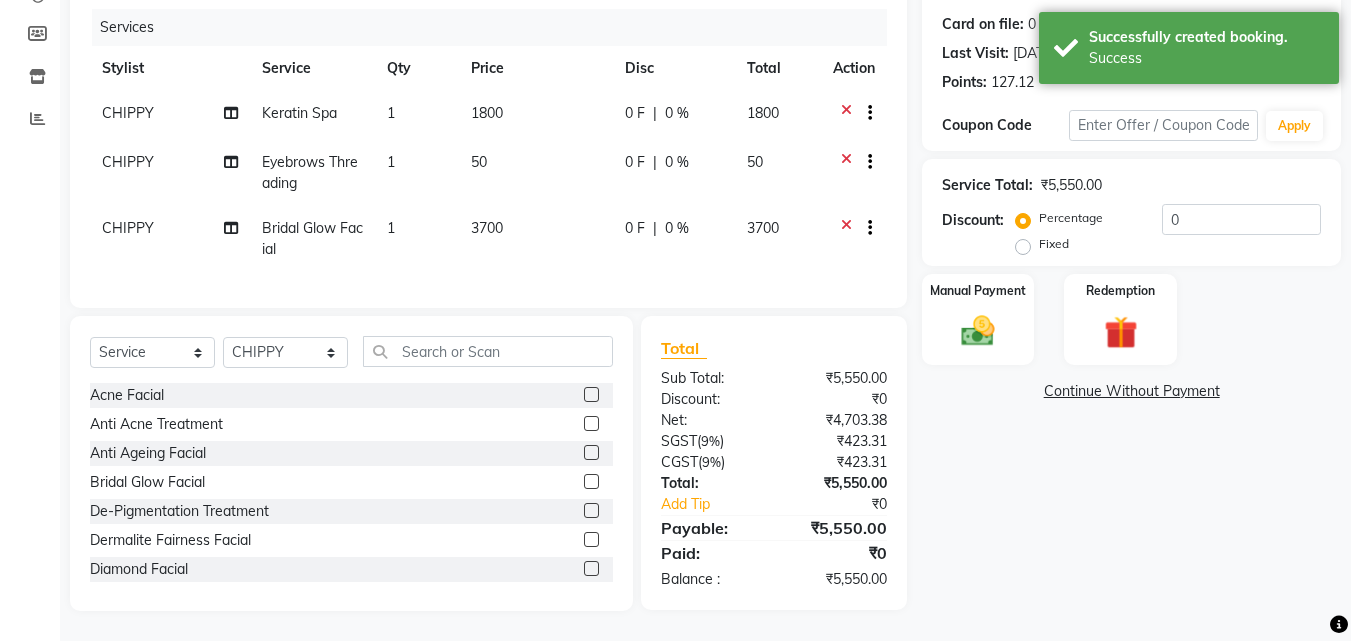 scroll, scrollTop: 254, scrollLeft: 0, axis: vertical 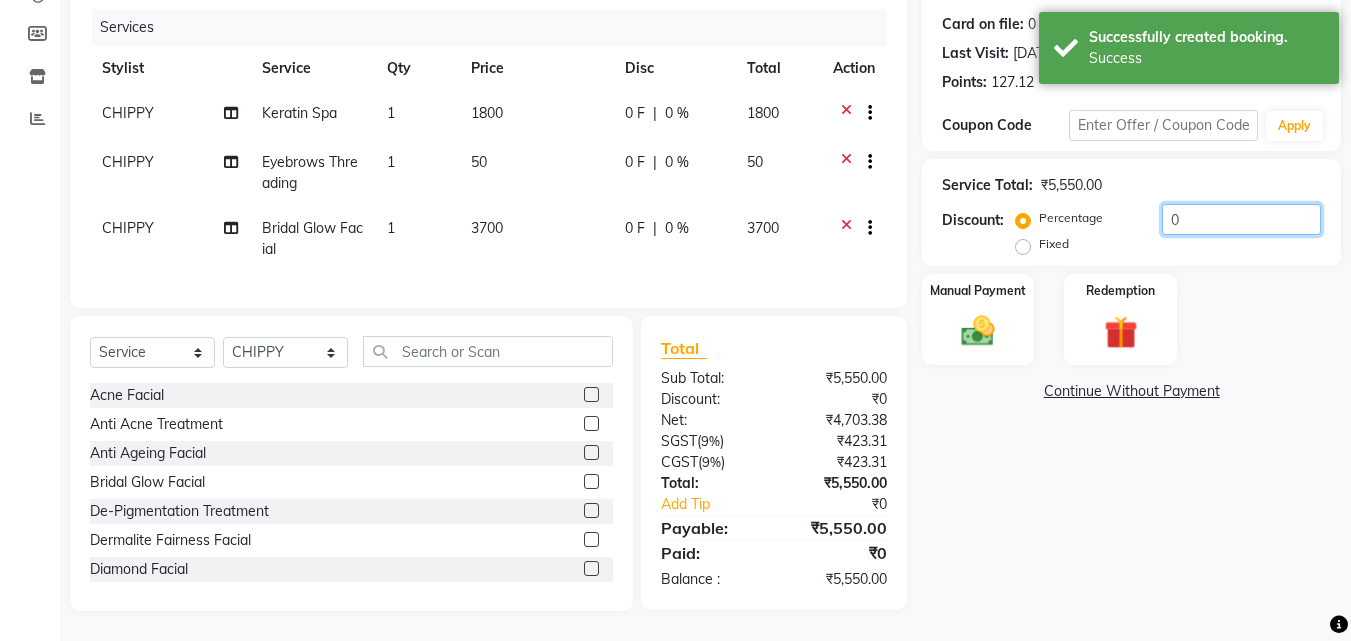 drag, startPoint x: 1194, startPoint y: 211, endPoint x: 1087, endPoint y: 228, distance: 108.34205 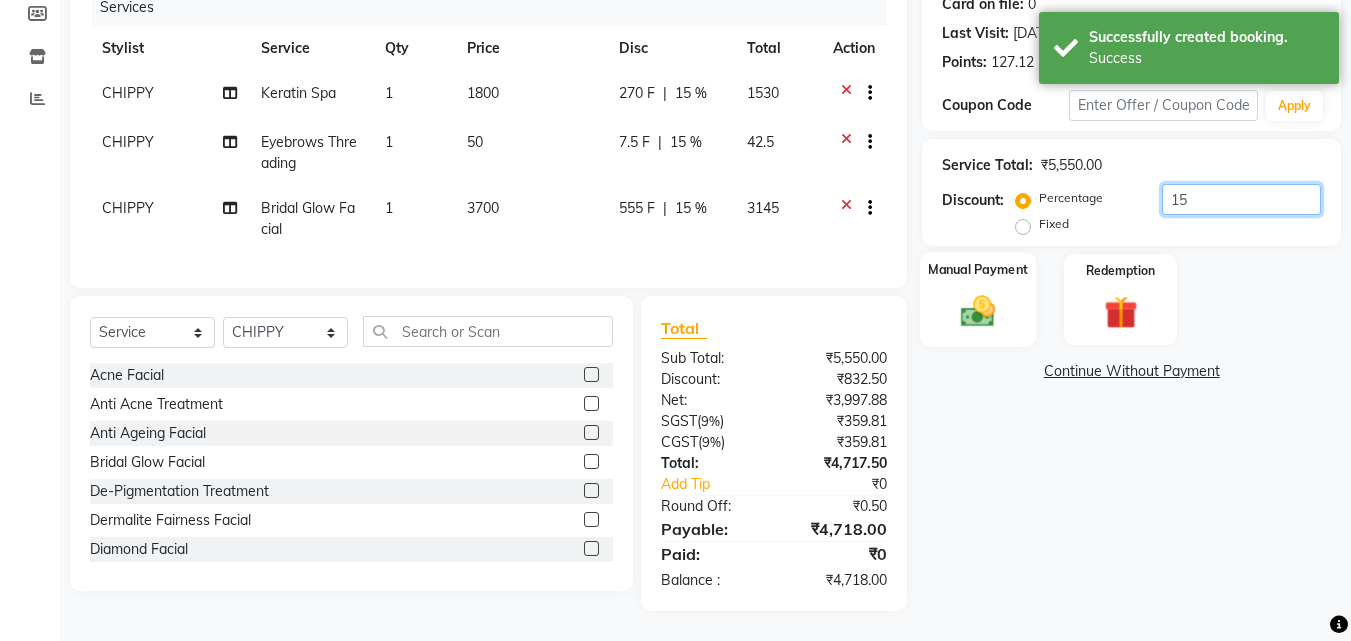 scroll, scrollTop: 274, scrollLeft: 0, axis: vertical 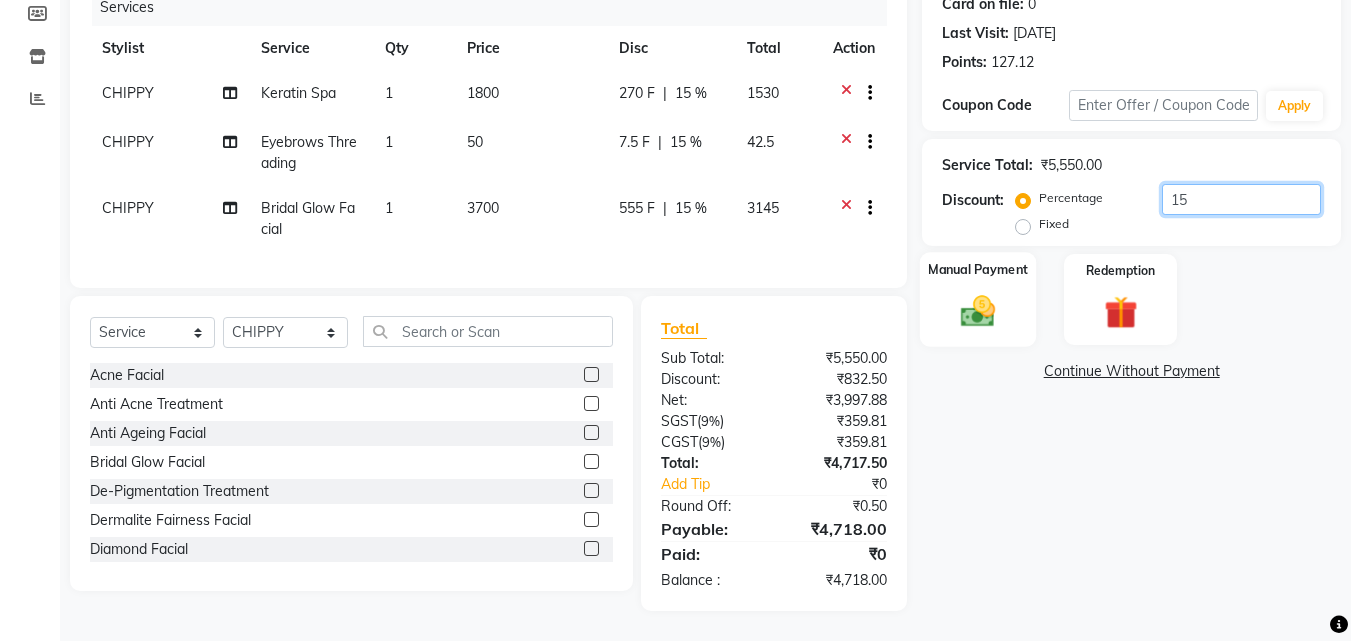 type on "15" 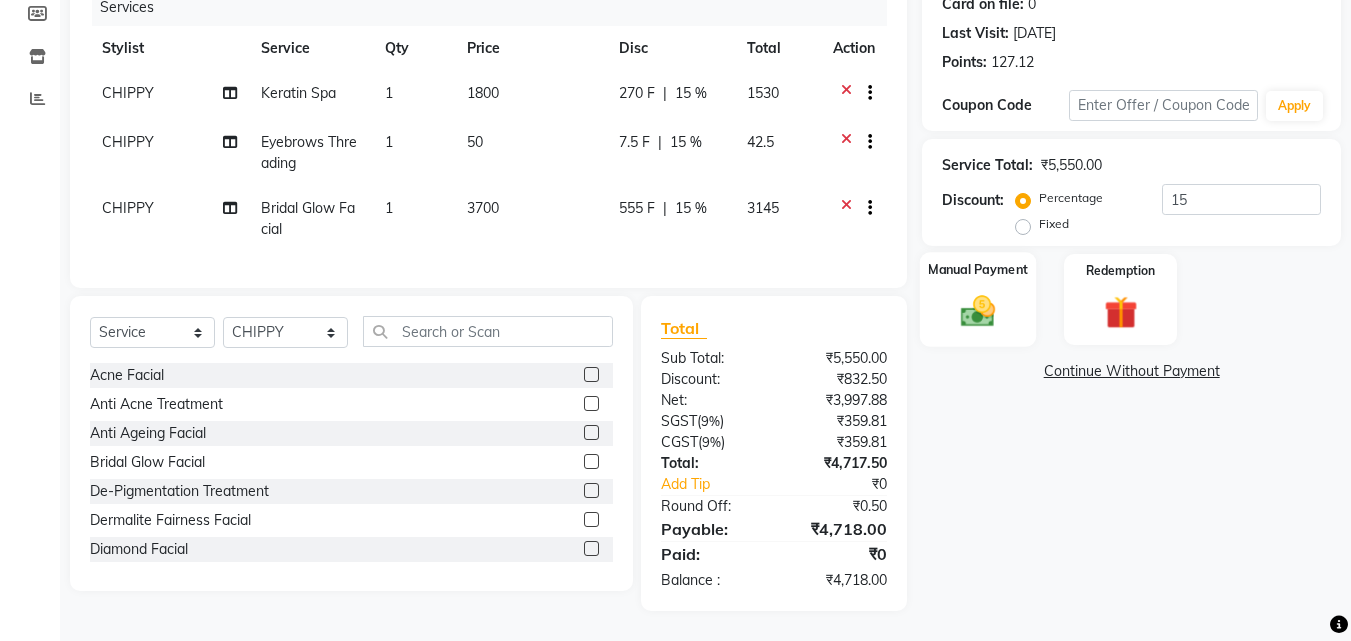 click 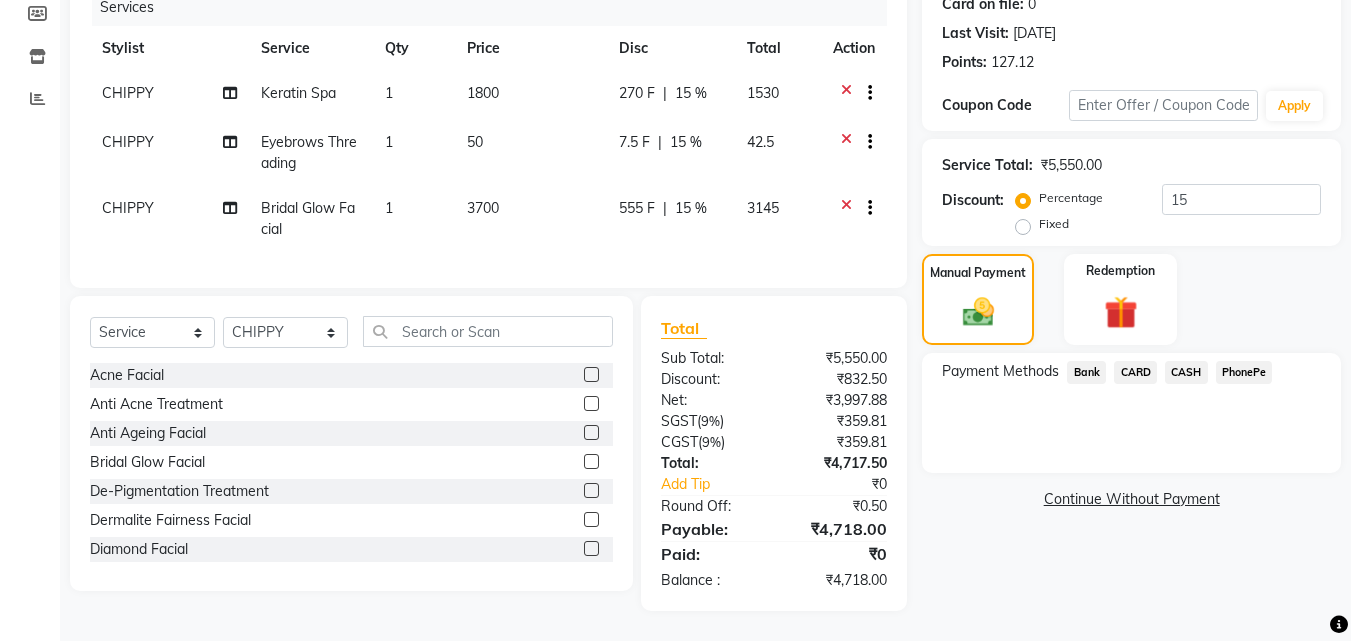 click on "PhonePe" 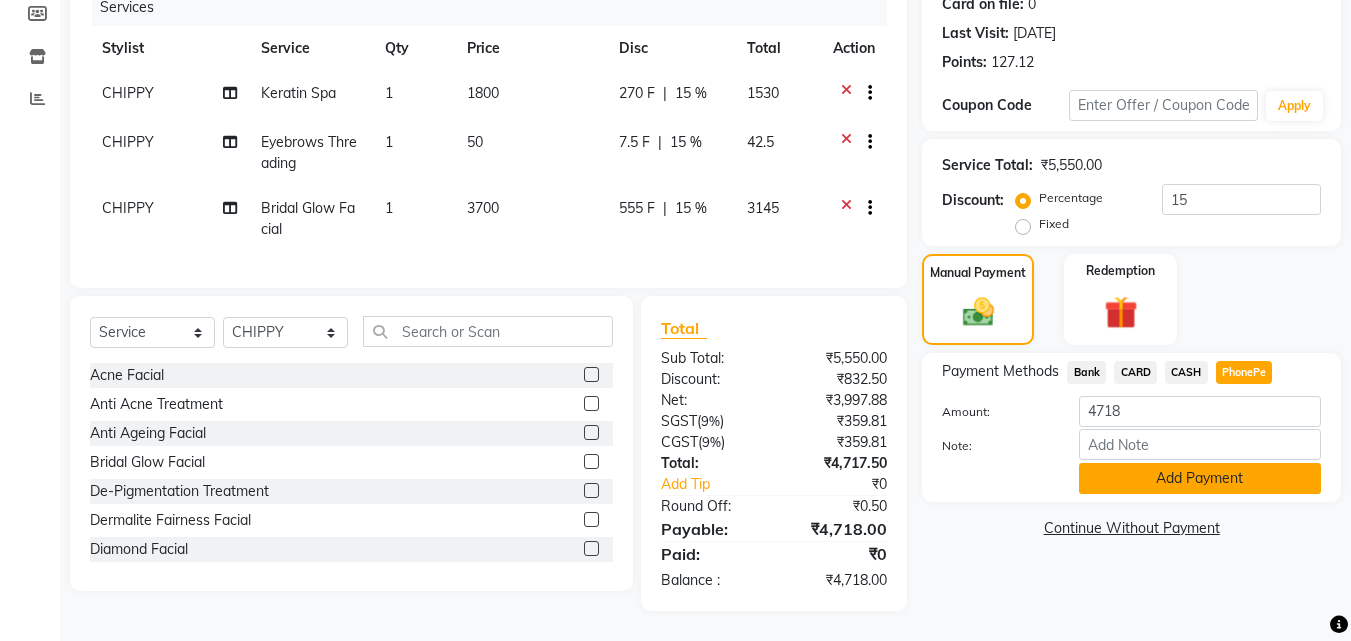 click on "Add Payment" 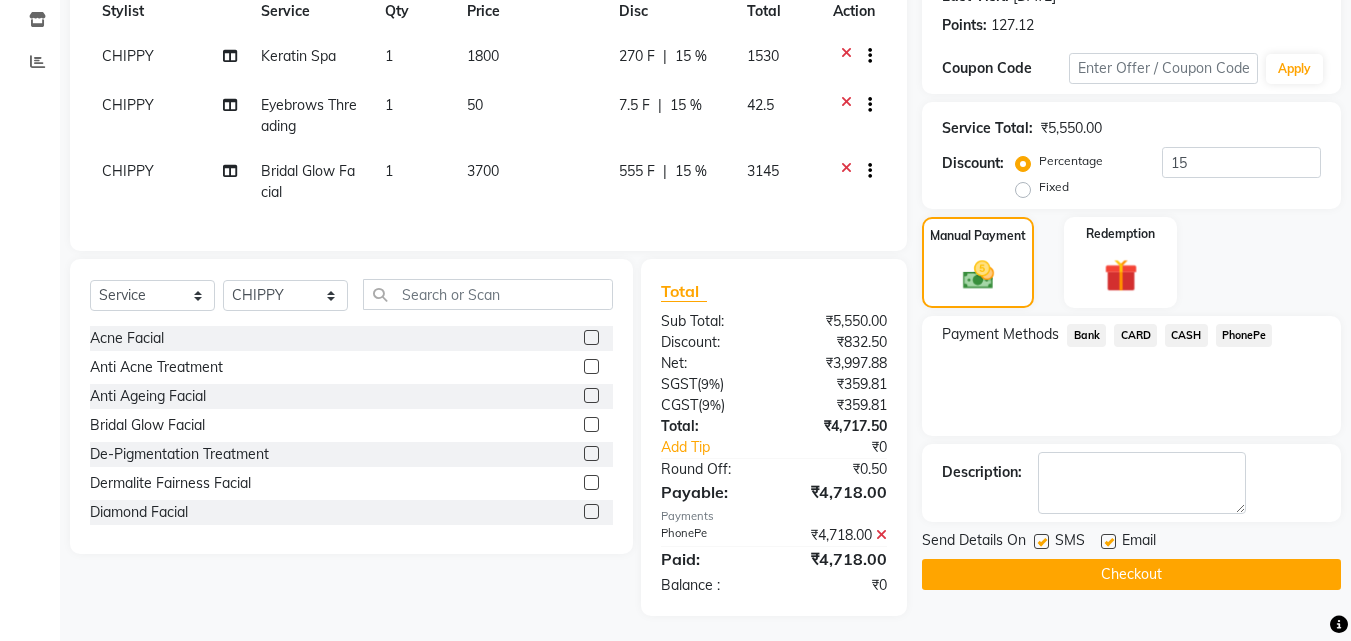 scroll, scrollTop: 316, scrollLeft: 0, axis: vertical 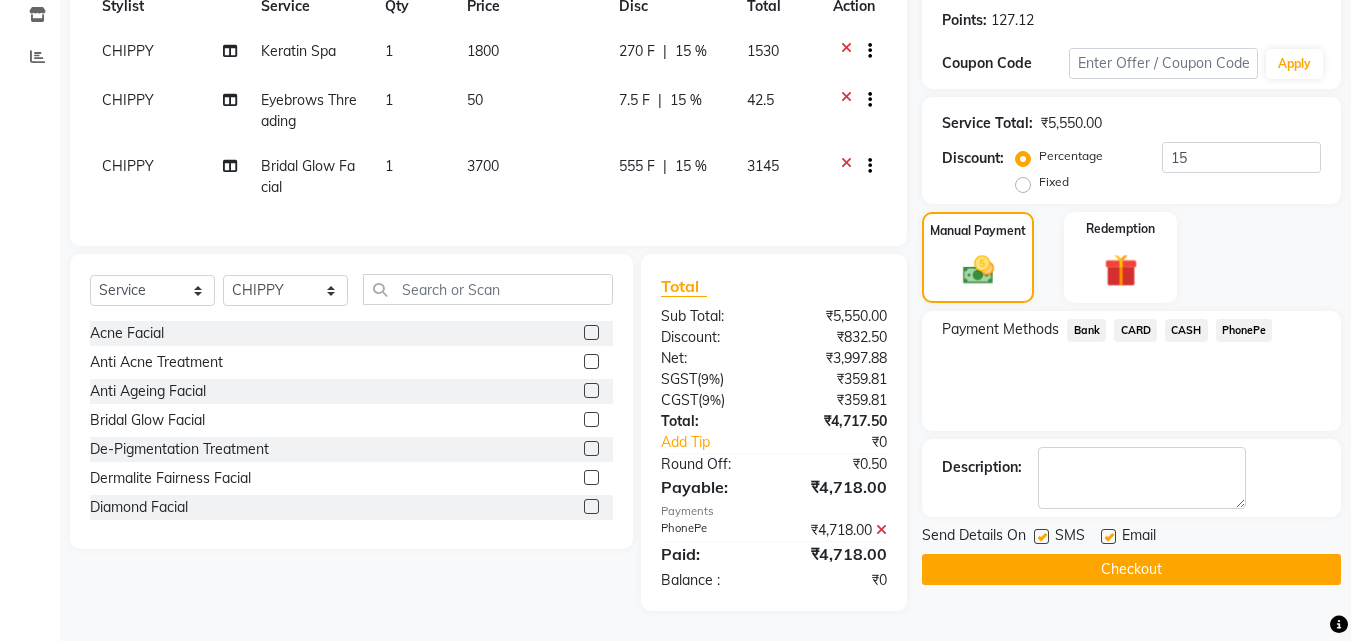 click on "Checkout" 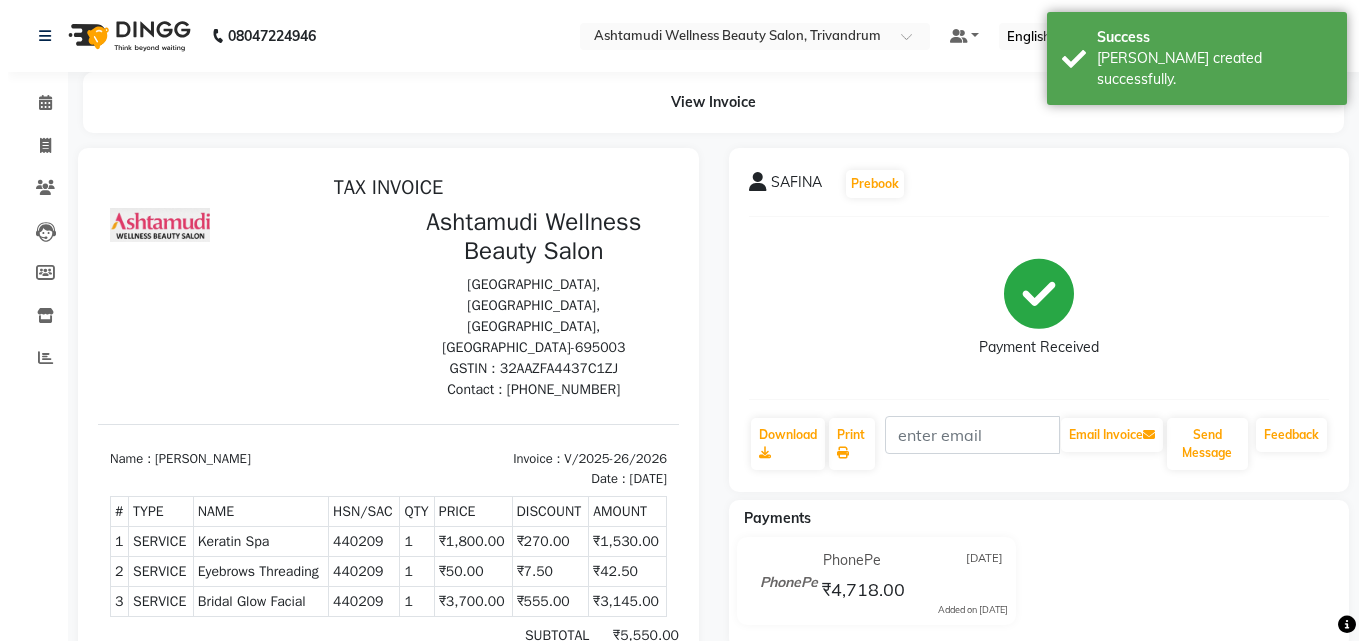 scroll, scrollTop: 0, scrollLeft: 0, axis: both 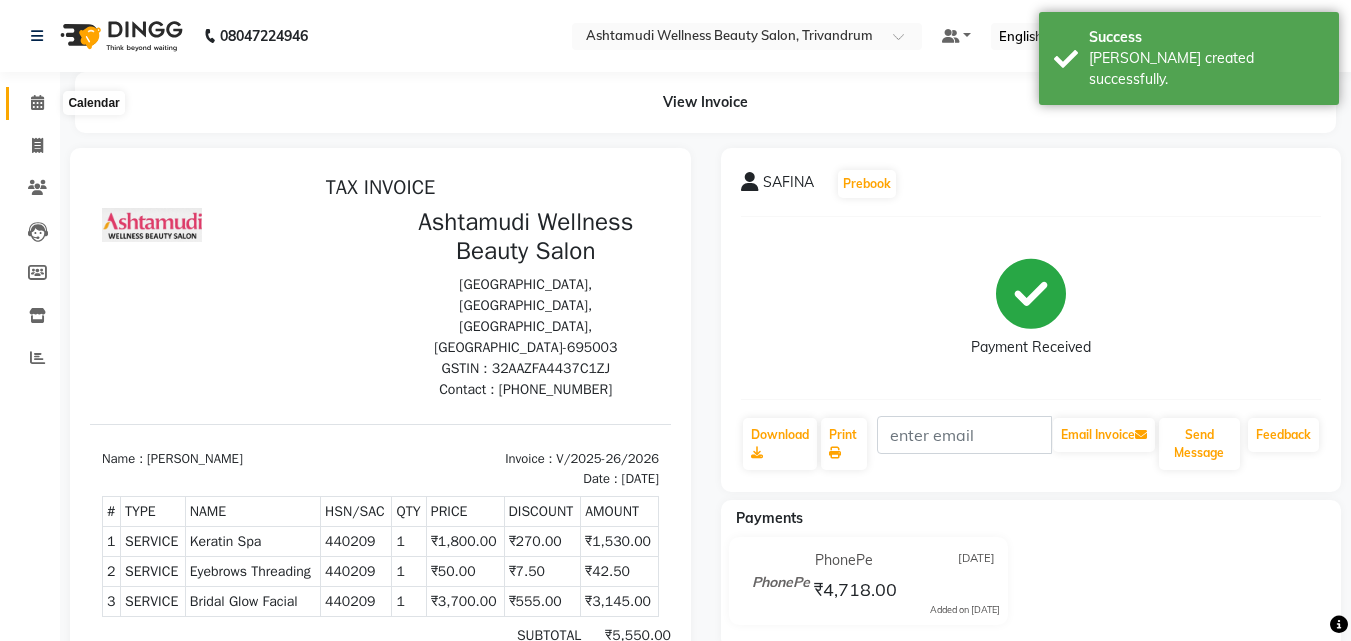 click 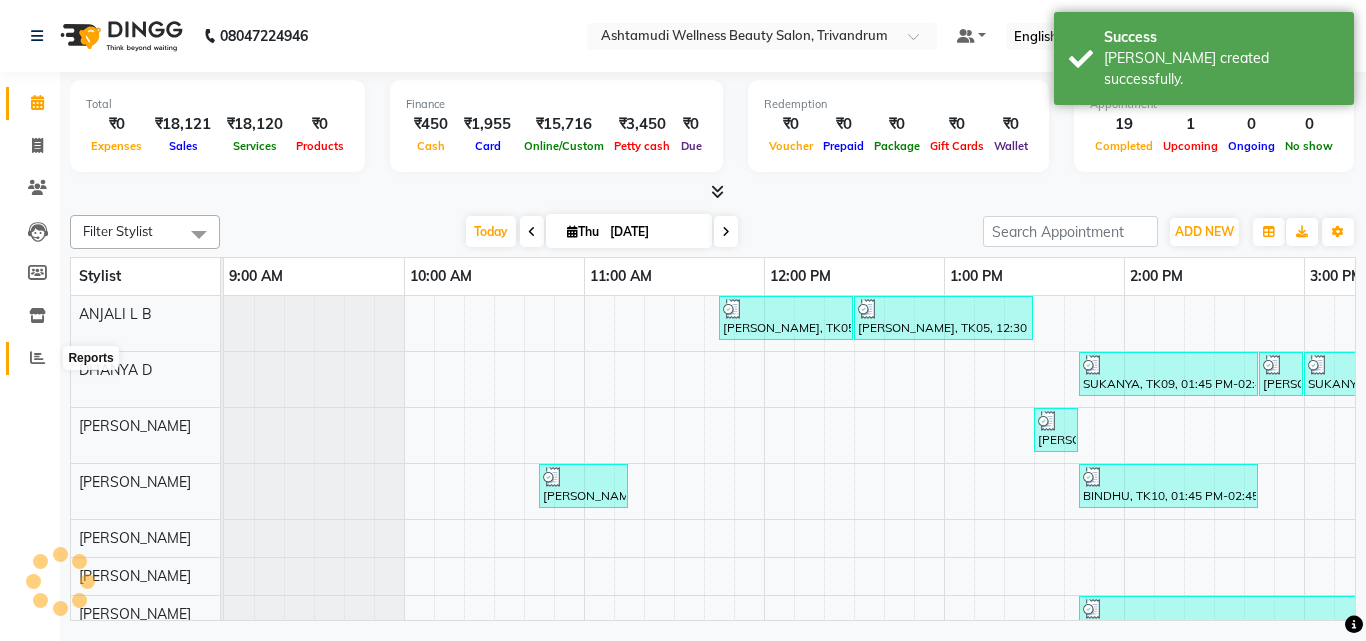 scroll, scrollTop: 0, scrollLeft: 0, axis: both 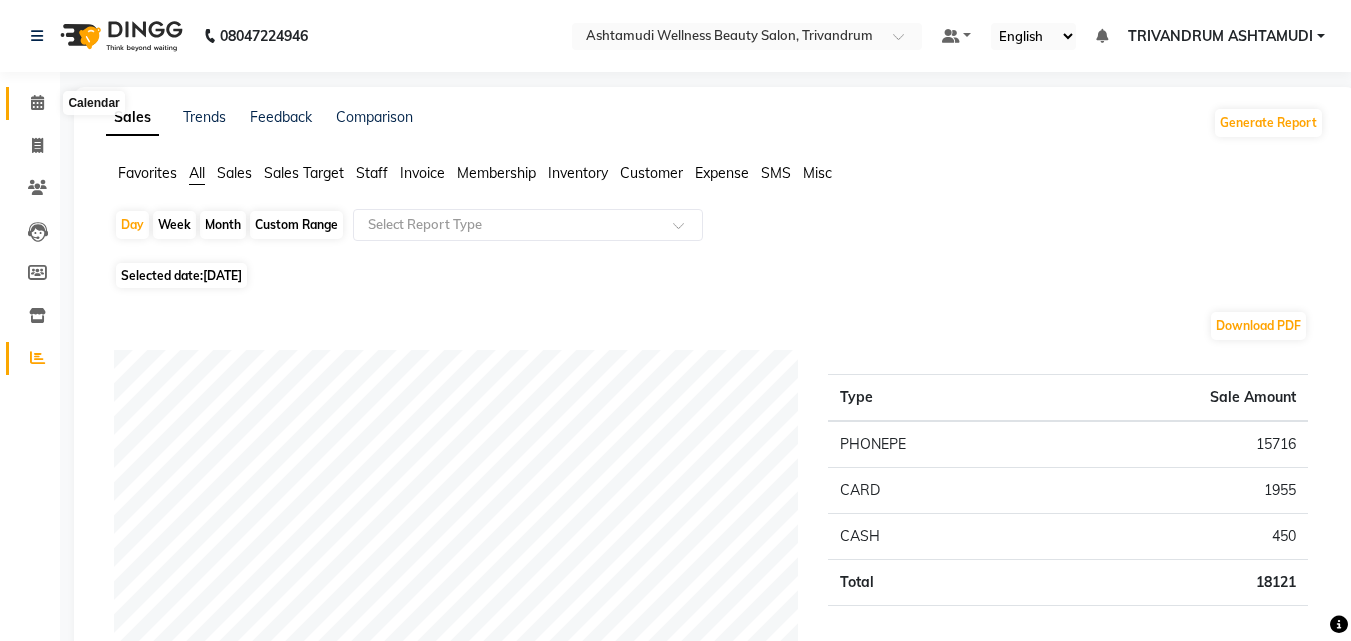 click 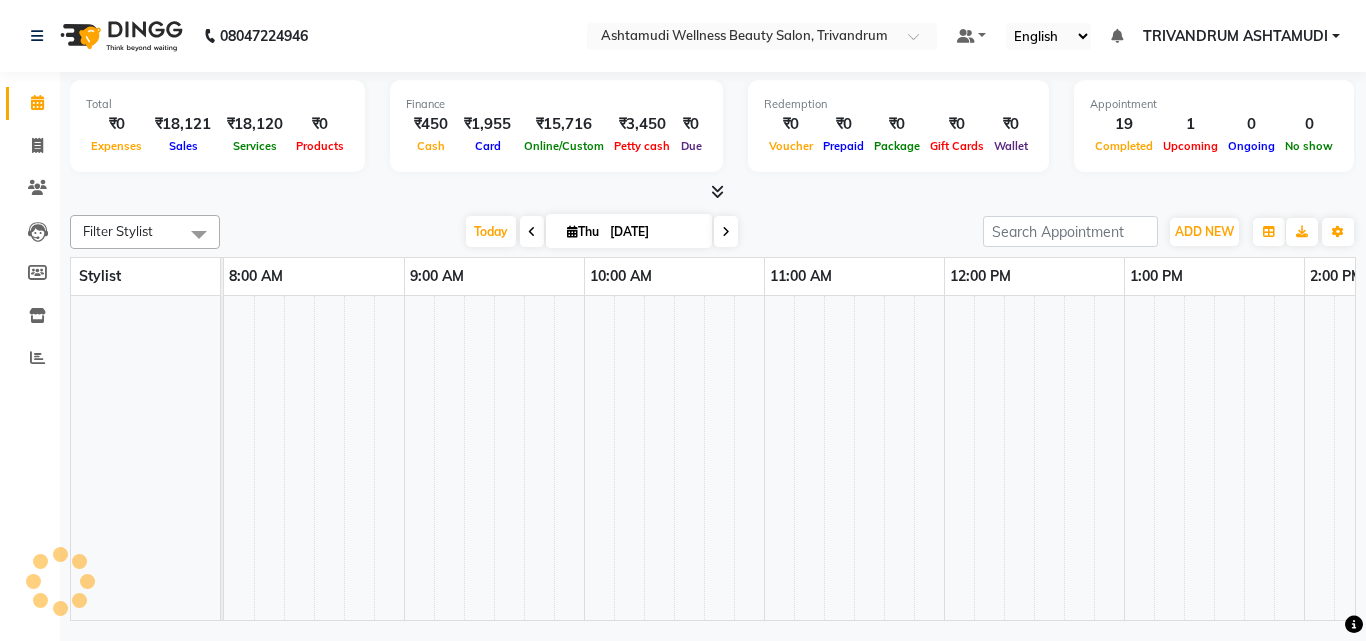 scroll, scrollTop: 0, scrollLeft: 104, axis: horizontal 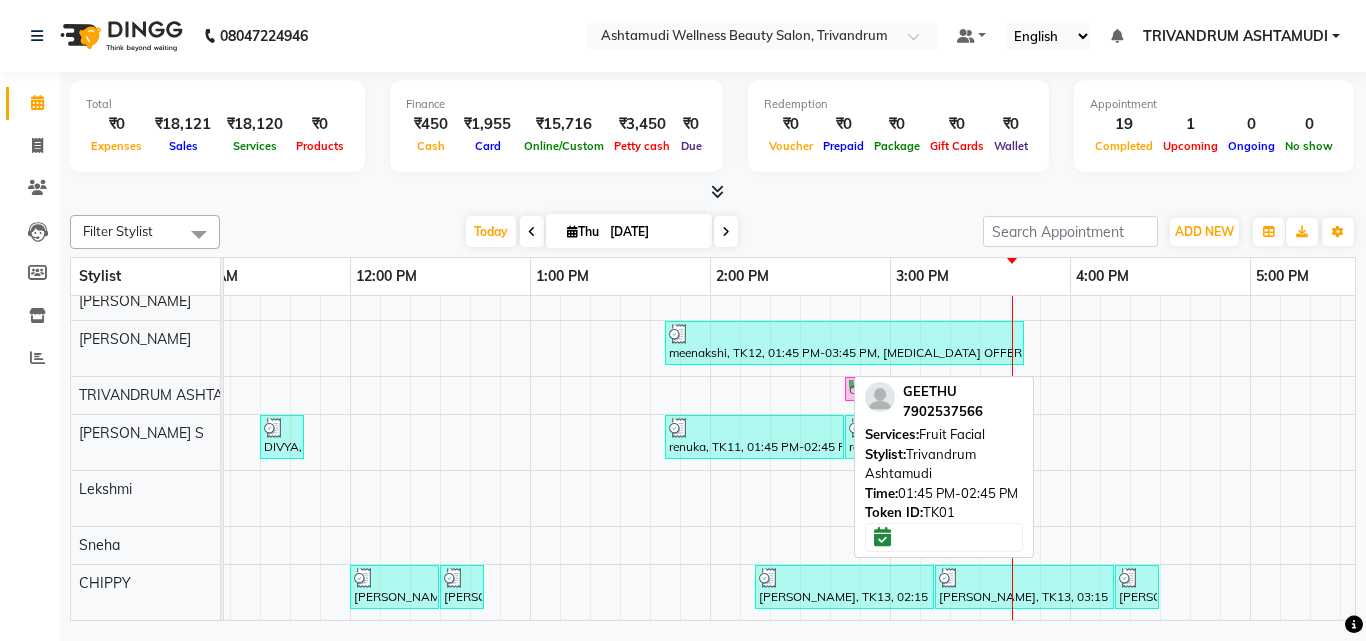 drag, startPoint x: 801, startPoint y: 371, endPoint x: 980, endPoint y: 382, distance: 179.33768 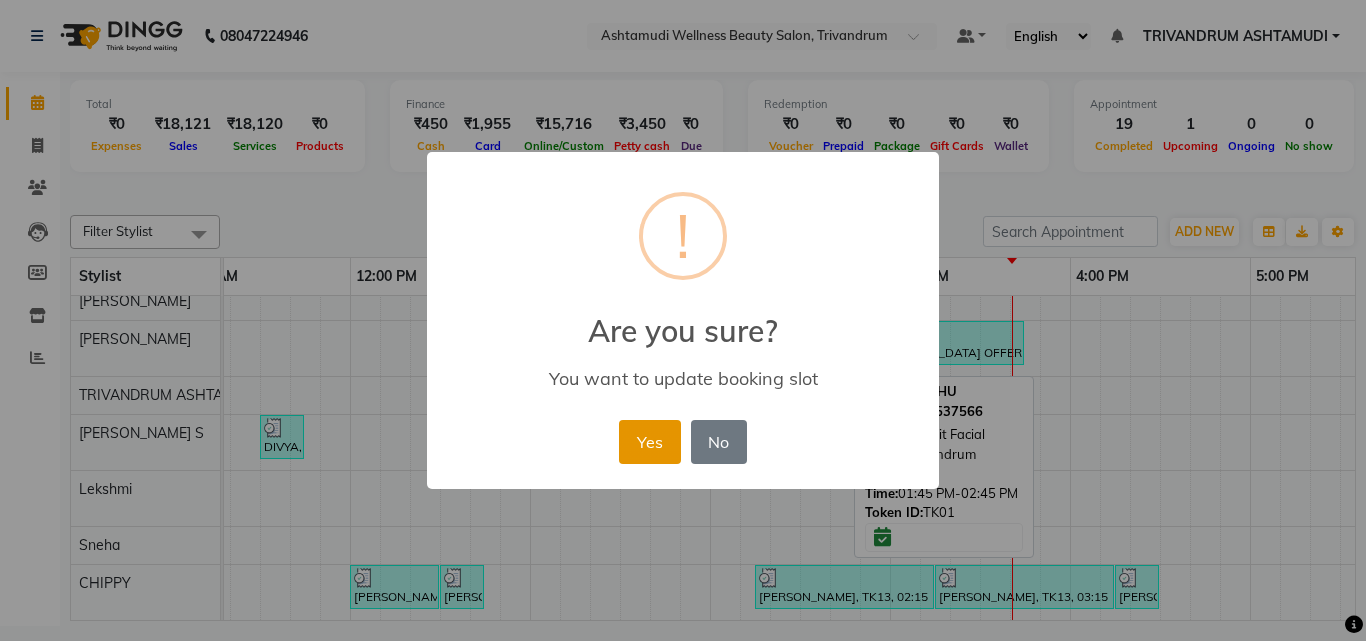click on "Yes" at bounding box center [649, 442] 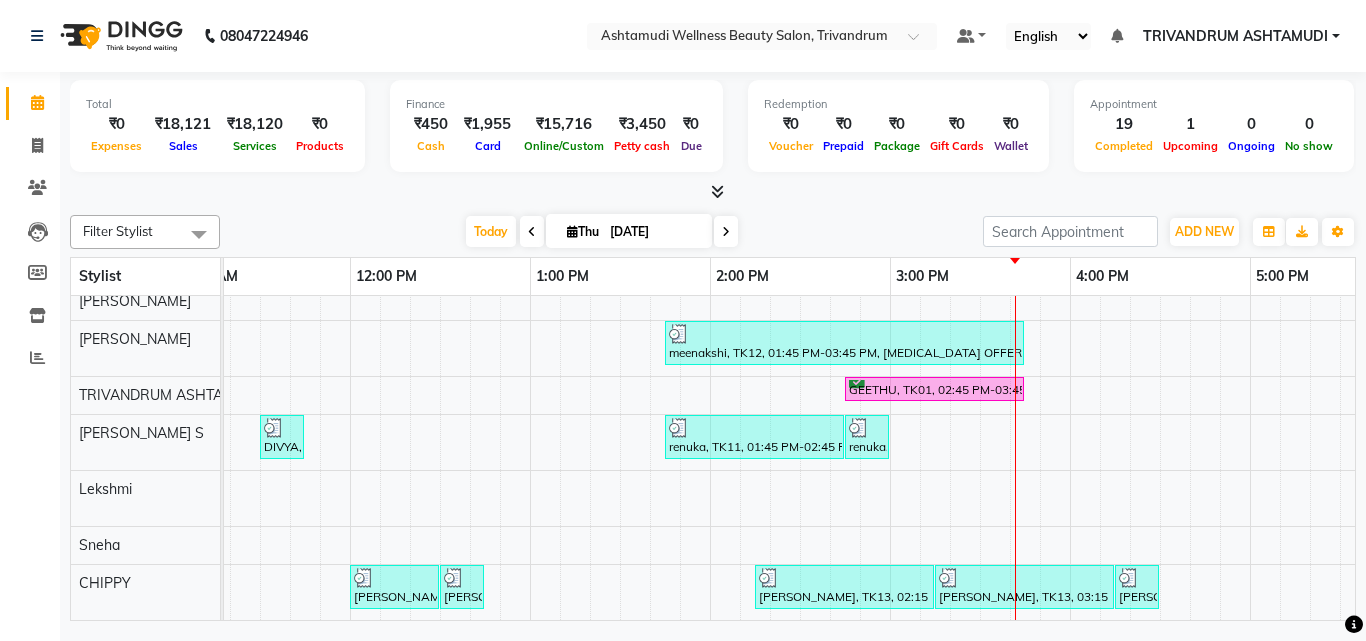 click on "Today  Thu 10-07-2025" at bounding box center [601, 232] 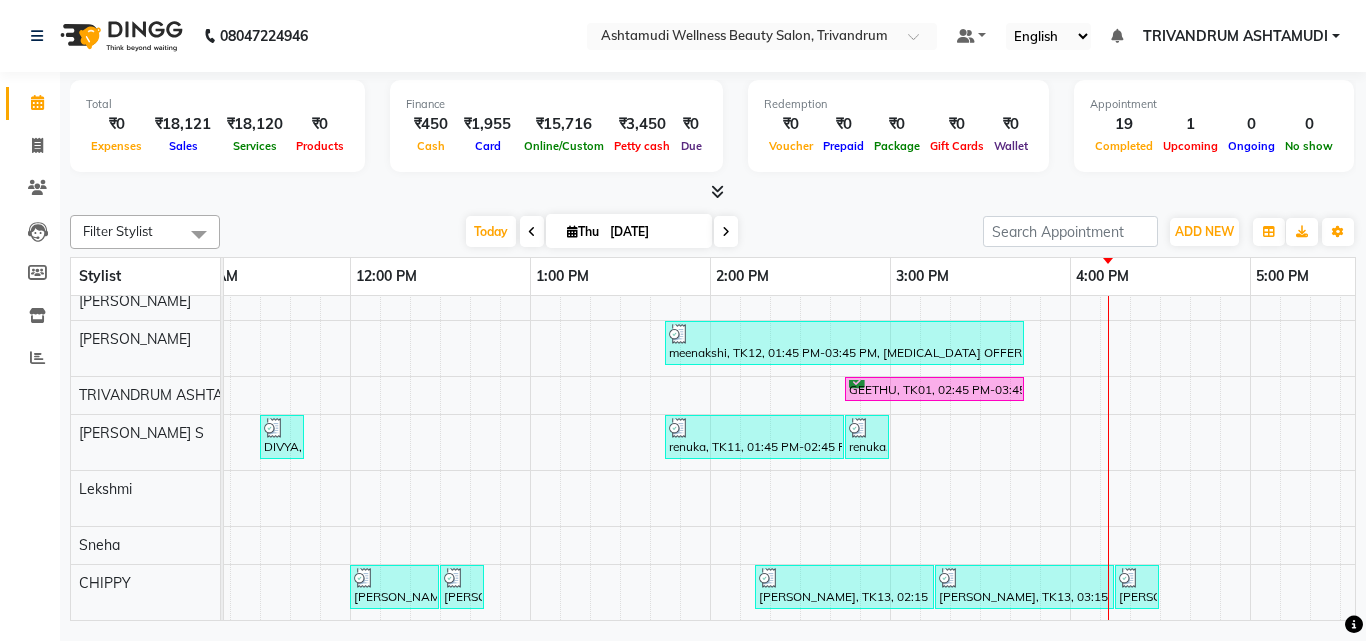 click at bounding box center (713, 192) 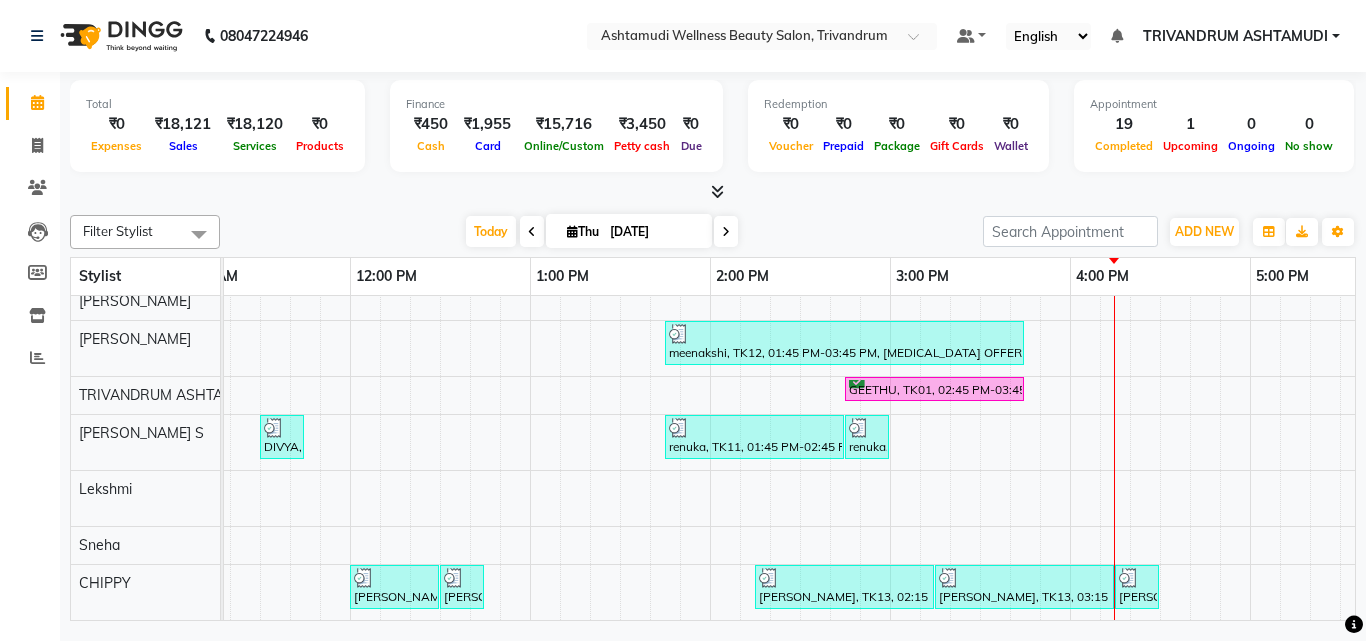 scroll, scrollTop: 144, scrollLeft: 594, axis: both 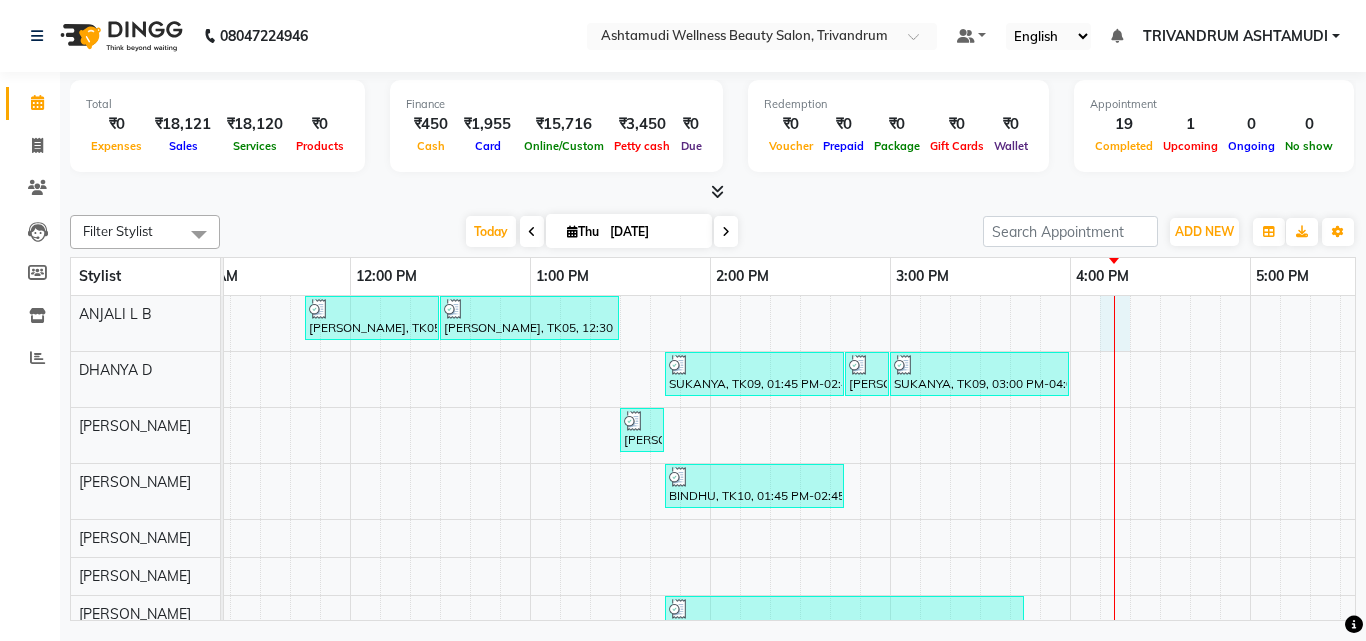 click on "Sreekumari, TK05, 11:45 AM-12:30 PM, Root Touch-Up (Ammonia Free)     Sreekumari, TK05, 12:30 PM-01:30 PM, Hair Spa     SUKANYA, TK09, 01:45 PM-02:45 PM, Ceramide  Anti frizz treatment     SUKANYA, TK09, 02:45 PM-03:00 PM, Eyebrows Threading     SUKANYA, TK09, 03:00 PM-04:00 PM, Root Crown Coloring     NAYANA, TK08, 01:30 PM-01:45 PM, Eyebrows Threading     Greeshma, TK04, 10:45 AM-11:15 AM, Normal Hair Cut     BINDHU, TK10, 01:45 PM-02:45 PM, D-Tan Cleanup     meenakshi, TK12, 01:45 PM-03:45 PM, BOTOX OFFER - ELBOW LENGTH     GEETHU, TK01, 02:45 PM-03:45 PM, Fruit Facial     Priyanka, TK02, 10:15 AM-10:30 AM, Chin Threading     DIVYA, TK07, 11:30 AM-11:45 AM, Eyebrows Threading     renuka, TK11, 01:45 PM-02:45 PM, Layer Cut     renuka, TK11, 02:45 PM-03:00 PM, Eyebrows Threading     sneha, TK03, 10:30 AM-10:45 AM, Eyebrows Threading     NADHINI, TK06, 12:00 PM-12:30 PM, Half Arm Waxing     NADHINI, TK06, 12:30 PM-12:45 PM, Eyebrows Threading     SAFINA, TK13, 02:15 PM-03:15 PM, Bridal Glow Facial" at bounding box center [710, 595] 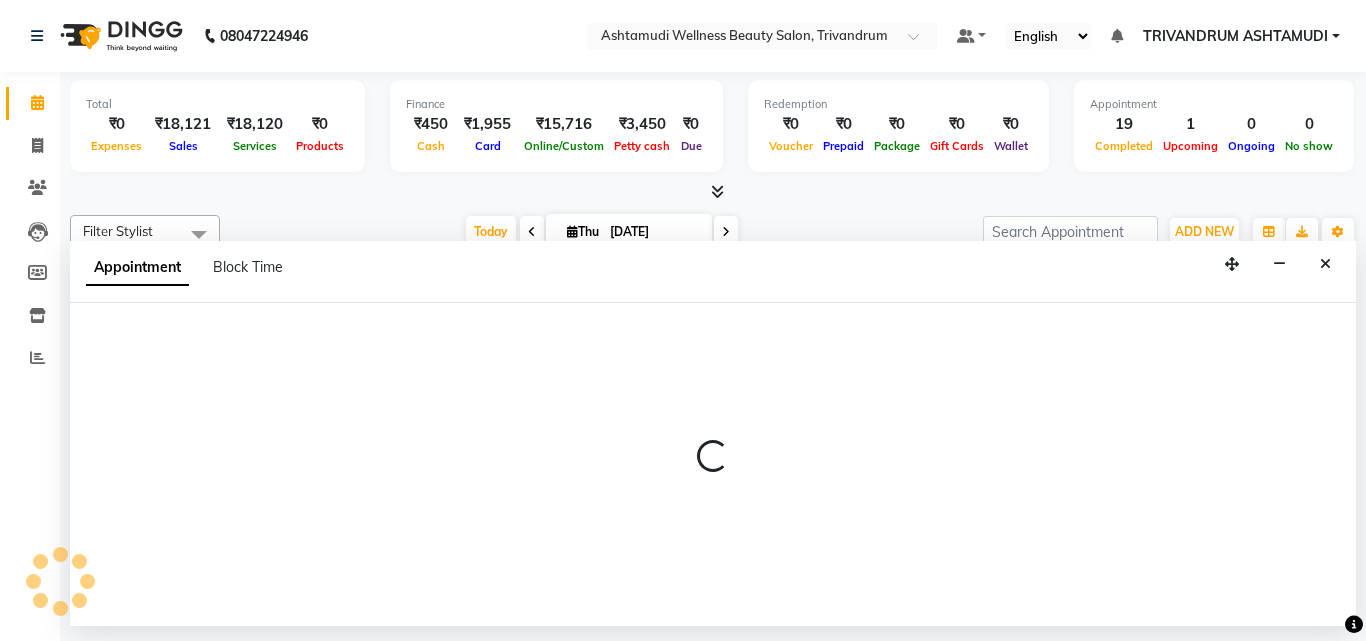 select on "27021" 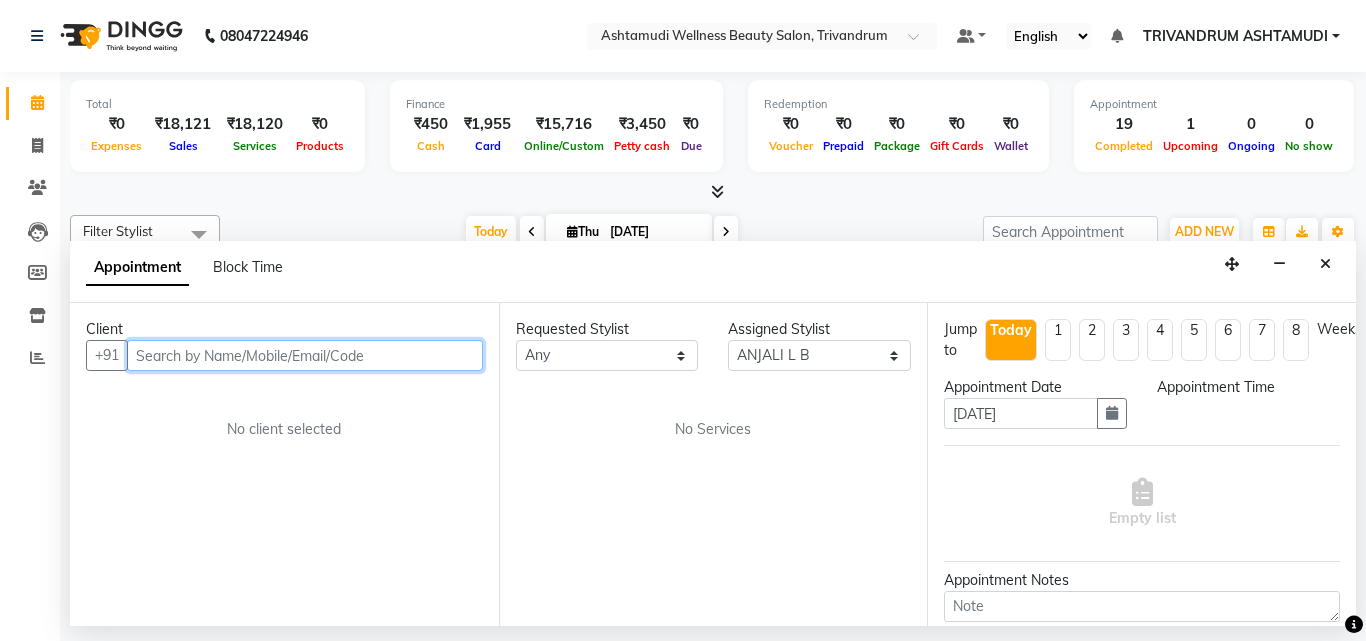 click at bounding box center (305, 355) 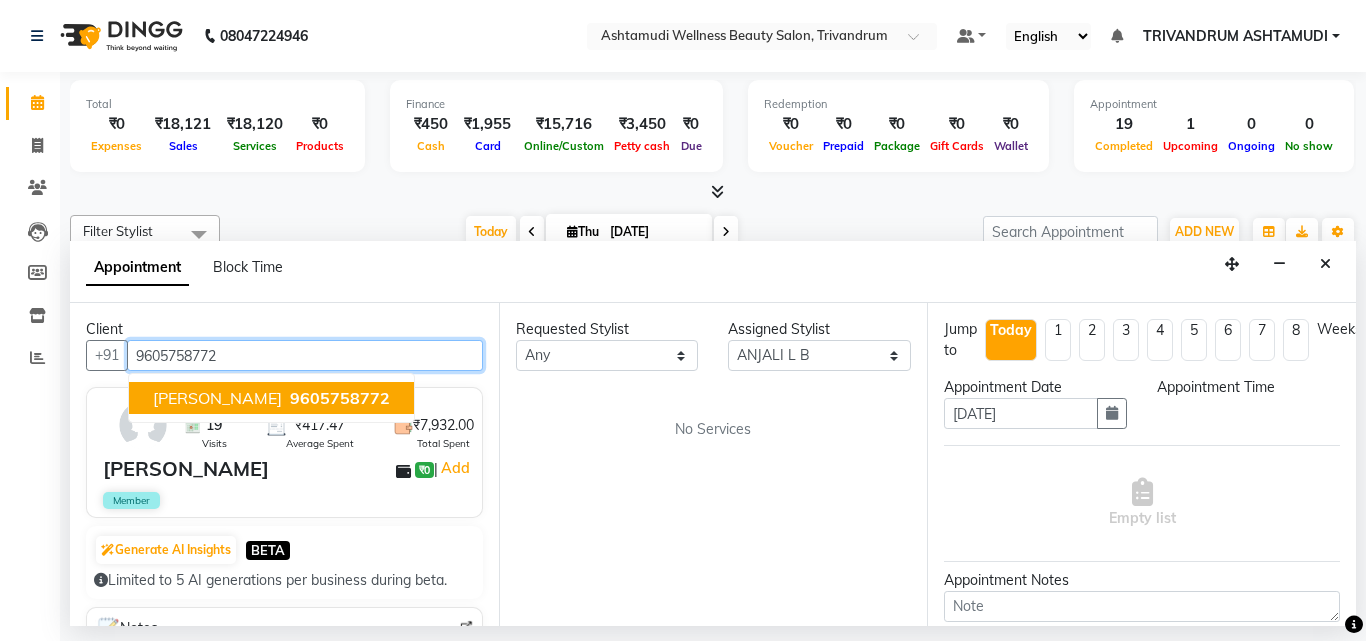 type on "9605758772" 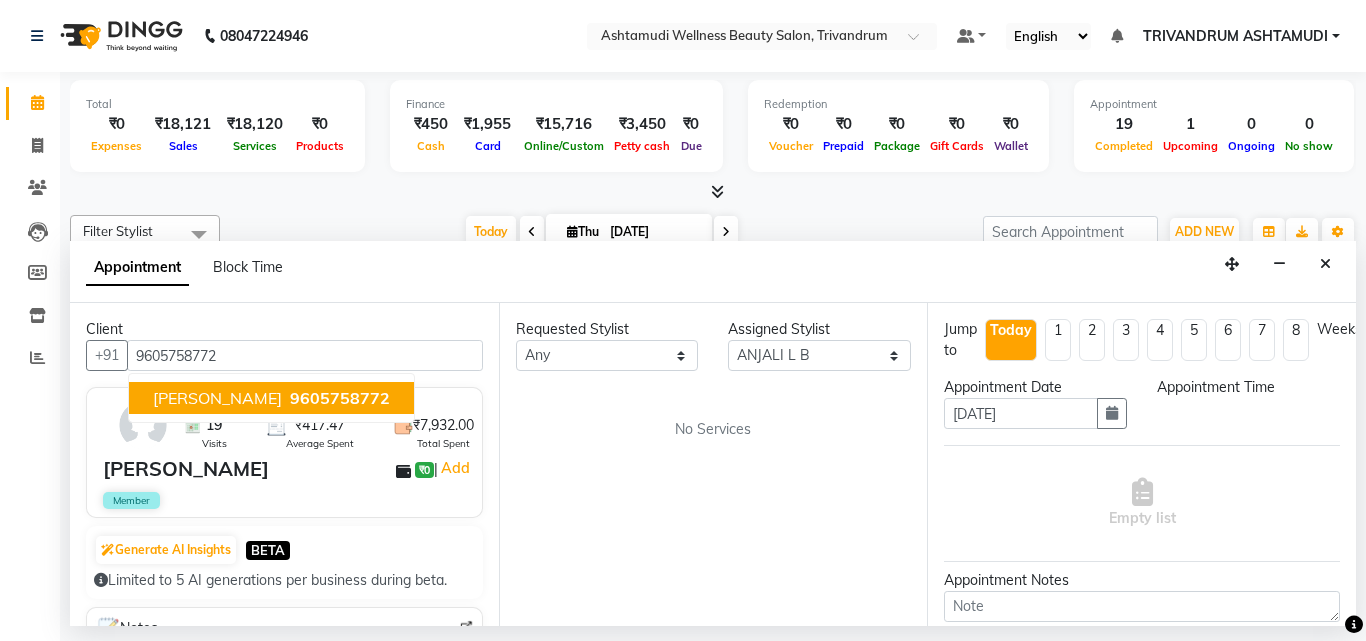 click on "19 Visits ₹417.47 Average Spent ₹7,932.00 Total Spent Ammu Vasudev    ₹0  |   Add  Member" at bounding box center [284, 452] 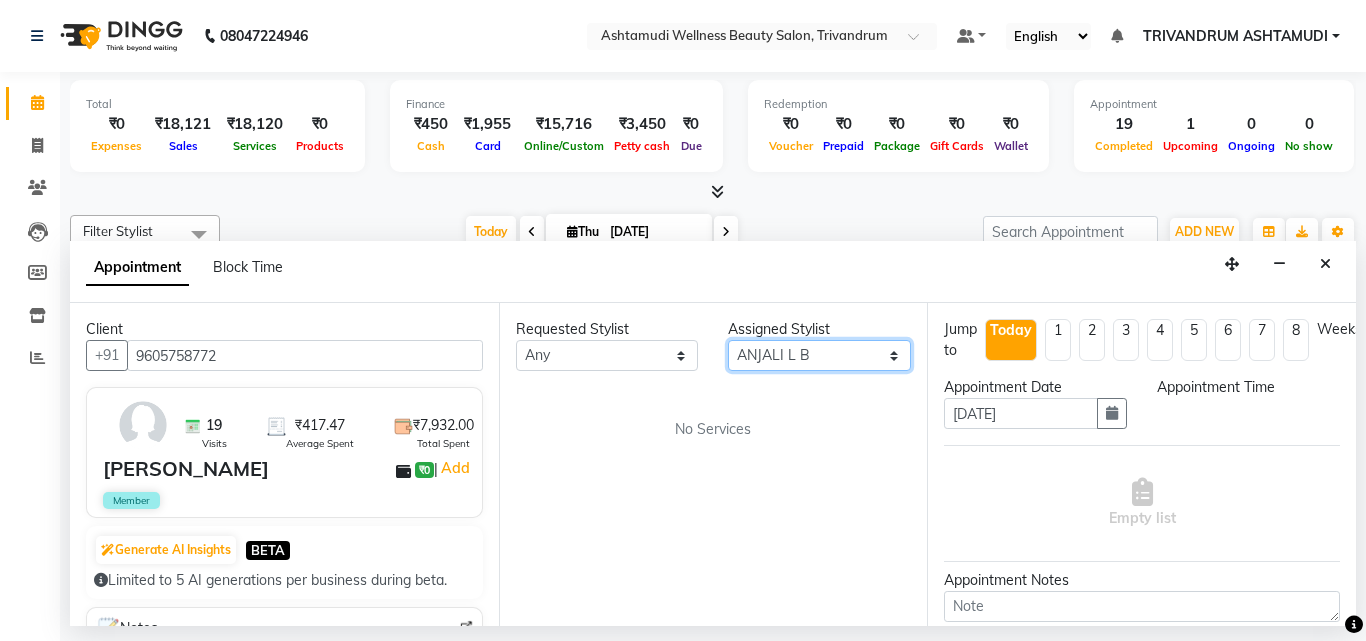 drag, startPoint x: 862, startPoint y: 356, endPoint x: 823, endPoint y: 362, distance: 39.45884 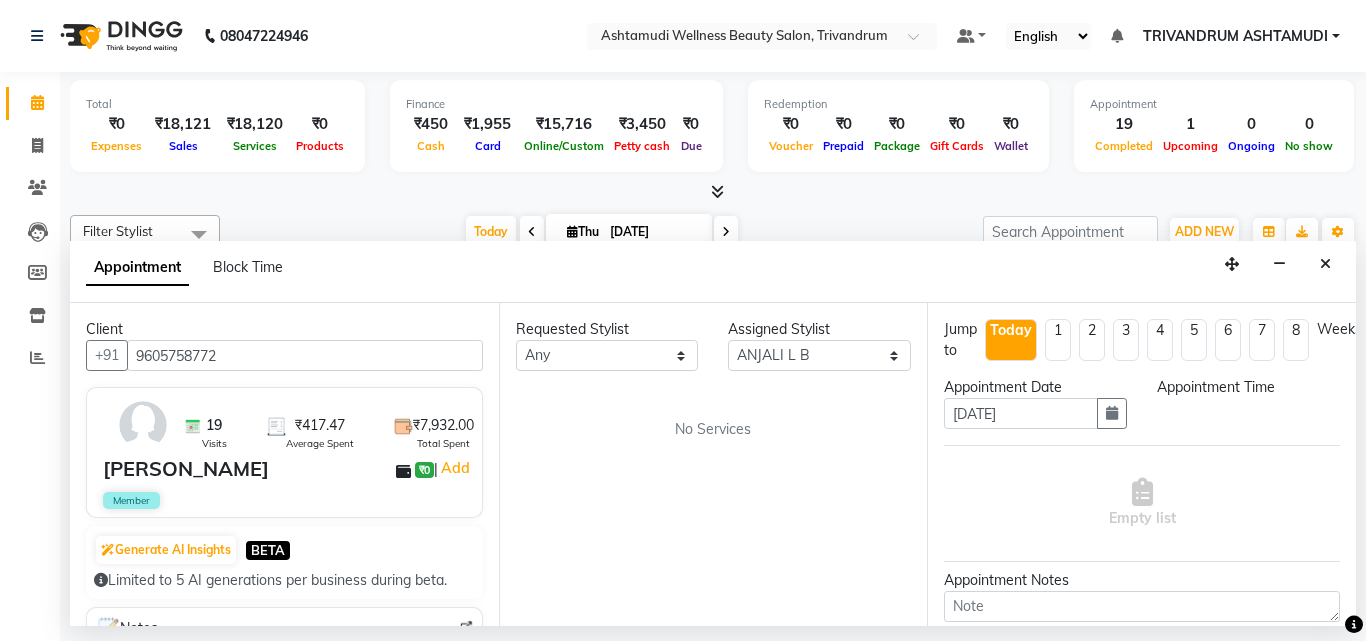 click on "Requested Stylist Any ANJALI L B	 CHIPPY DHANYA D INDU GURUNG	 KARTHIKA	 Lekshmi MANJUSHA	 PUNAM LAMA	 SARITHA	 Sneha TRIVANDRUM ASHTAMUDI USHA KUMARI S Assigned Stylist Select ANJALI L B	 CHIPPY DHANYA D INDU GURUNG	 KARTHIKA	 Lekshmi MANJUSHA	 PUNAM LAMA	 SARITHA	 Sneha TRIVANDRUM ASHTAMUDI USHA KUMARI S No Services" at bounding box center [713, 464] 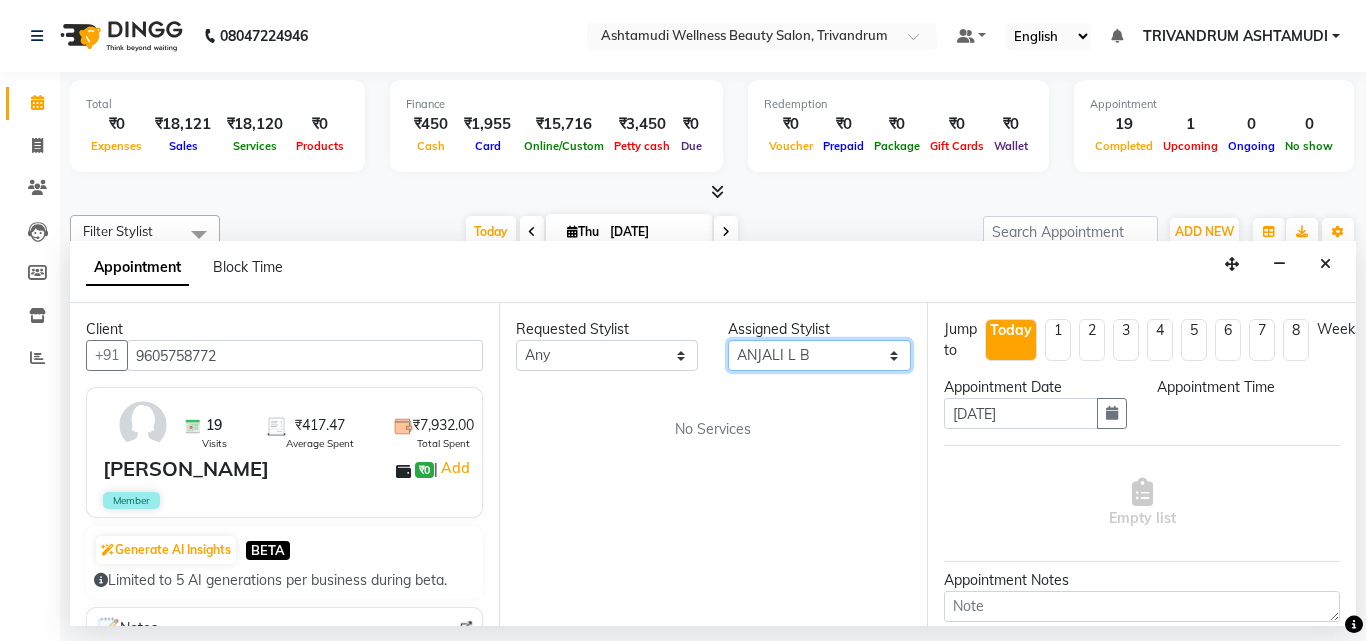 click on "Select ANJALI L B	 CHIPPY DHANYA D INDU GURUNG	 KARTHIKA	 Lekshmi MANJUSHA	 PUNAM LAMA	 SARITHA	 Sneha TRIVANDRUM ASHTAMUDI USHA KUMARI S" at bounding box center (819, 355) 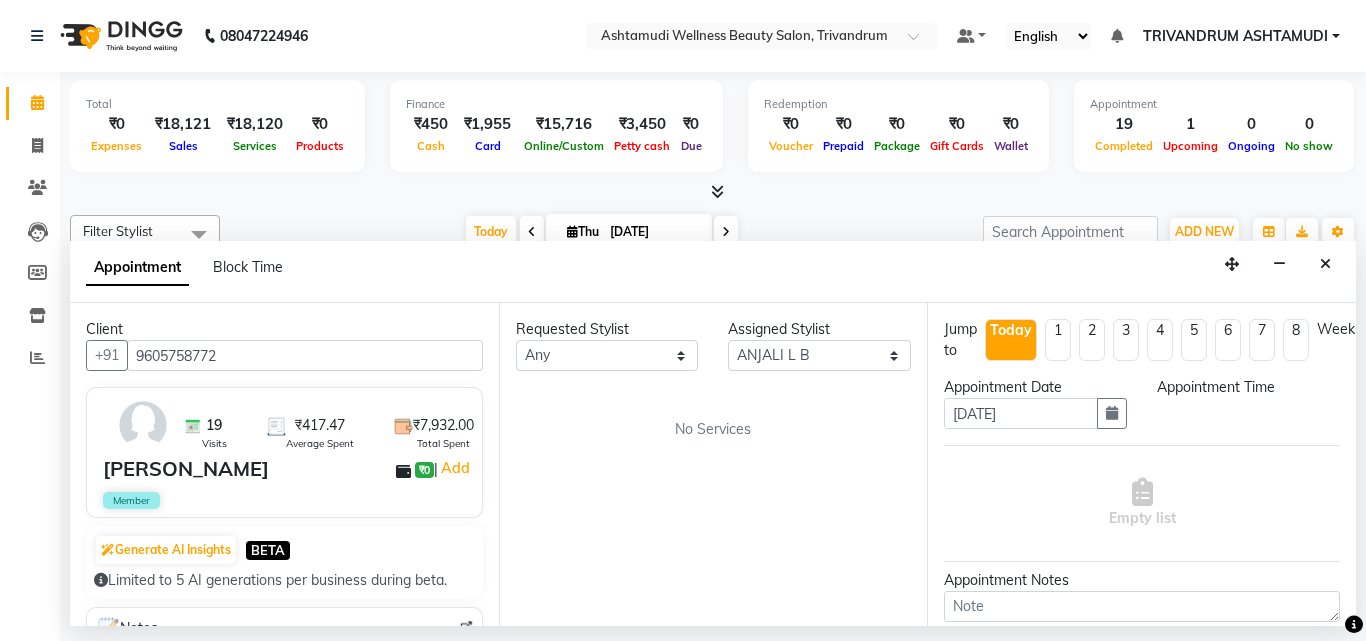 click on "No Services" at bounding box center [713, 429] 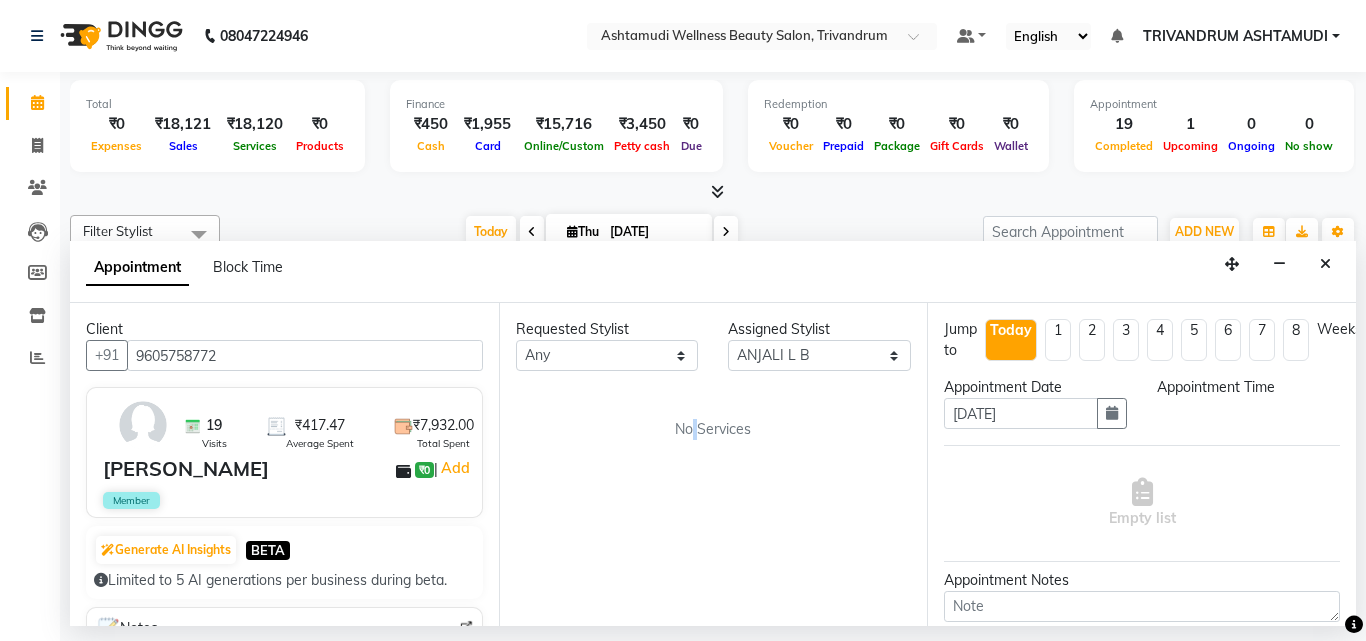 click on "No Services" at bounding box center [713, 429] 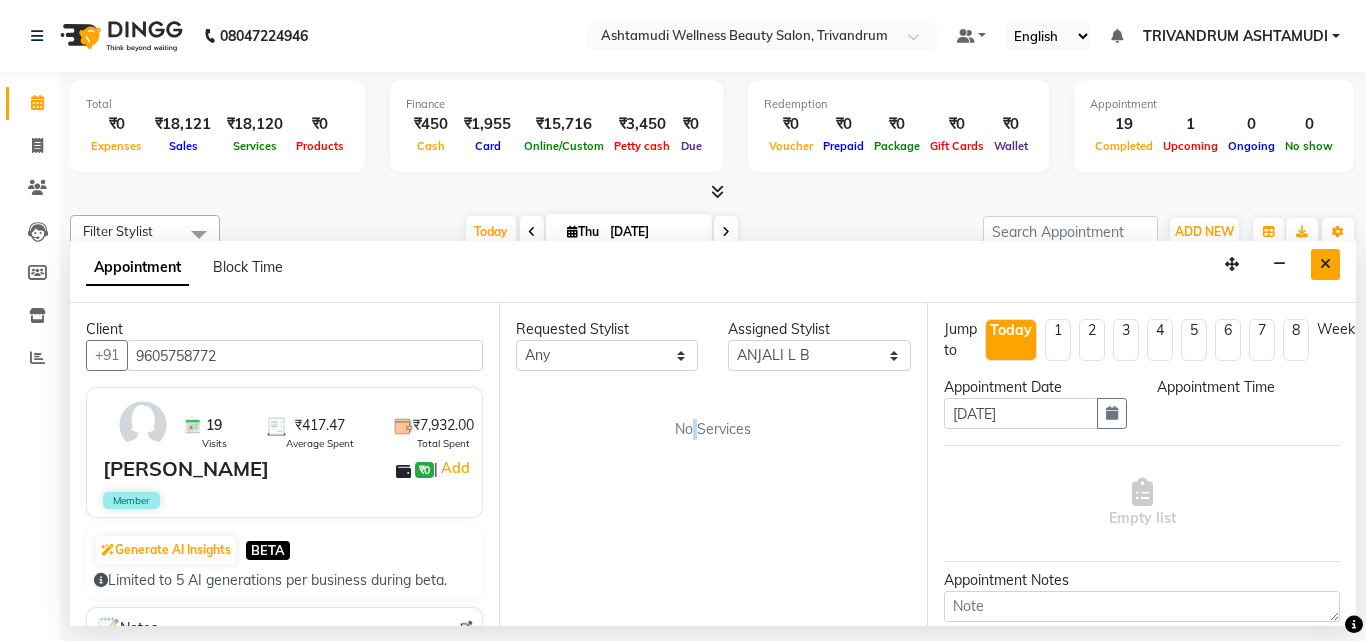 click at bounding box center (1325, 264) 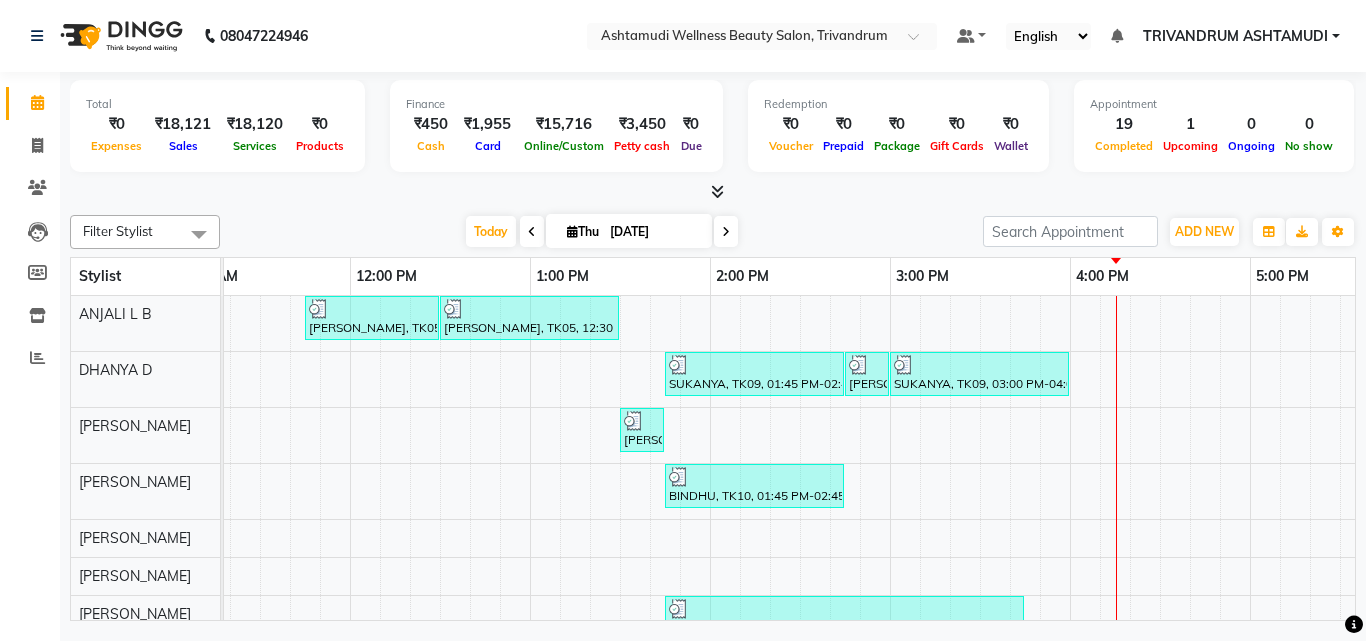 click at bounding box center [1116, 595] 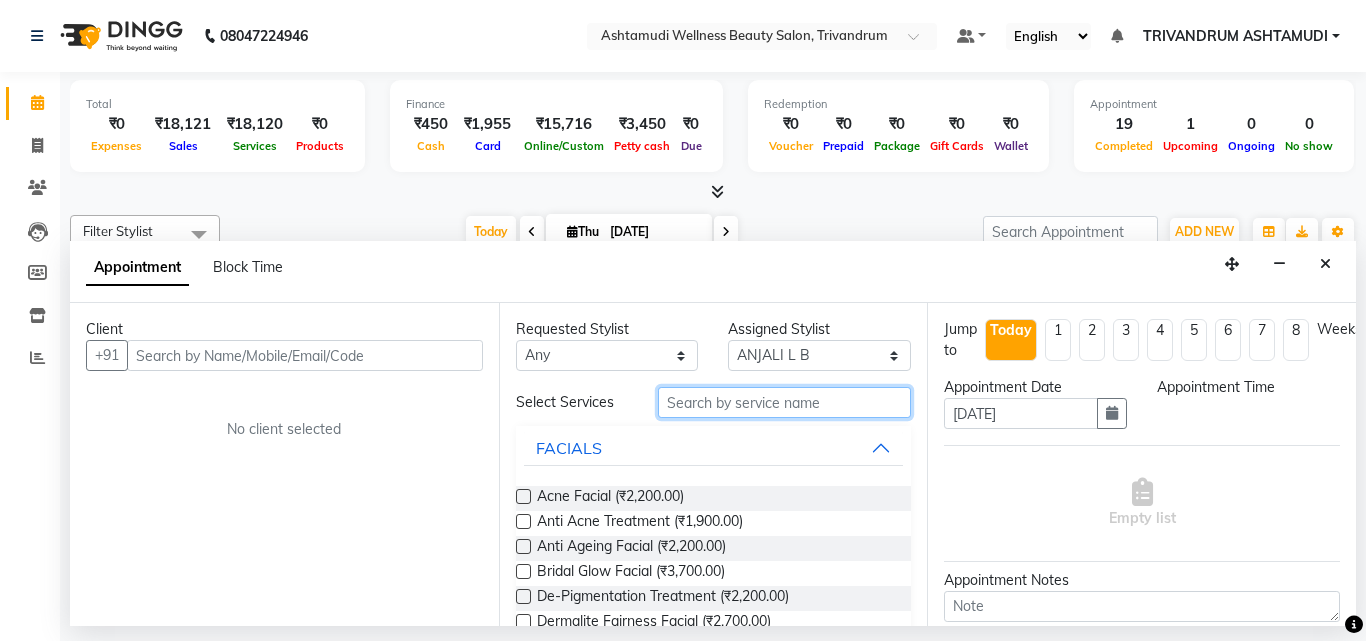 drag, startPoint x: 704, startPoint y: 396, endPoint x: 694, endPoint y: 400, distance: 10.770329 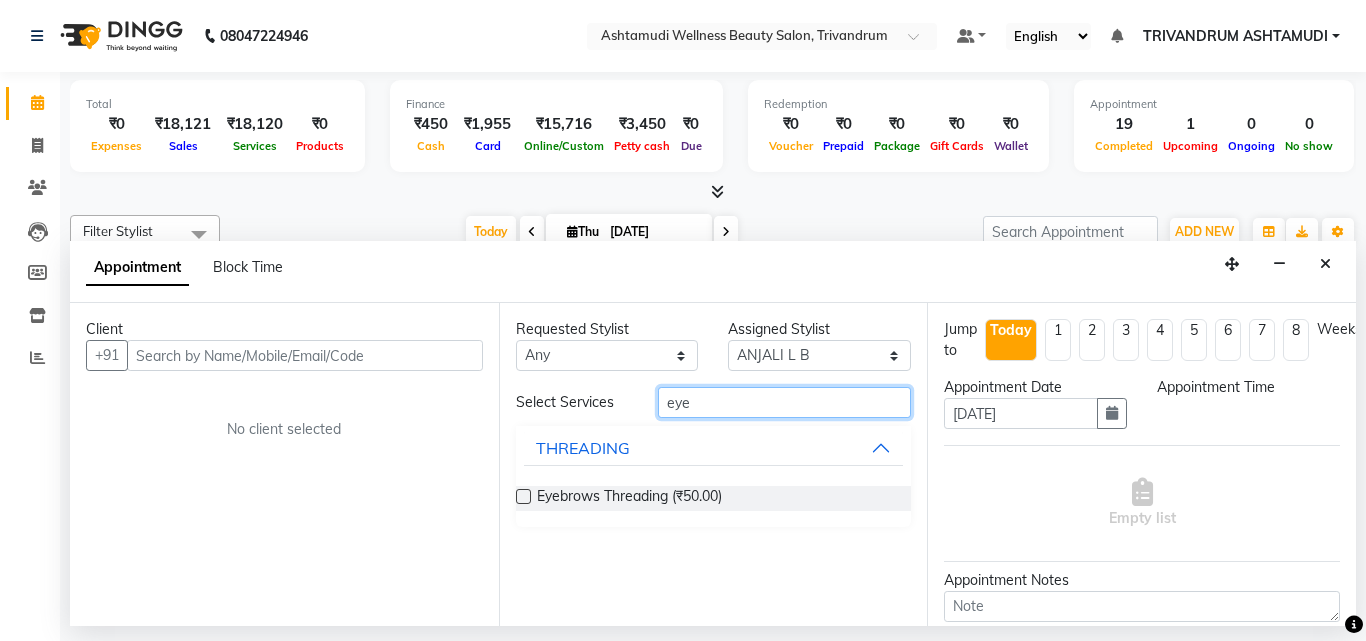 type on "eye" 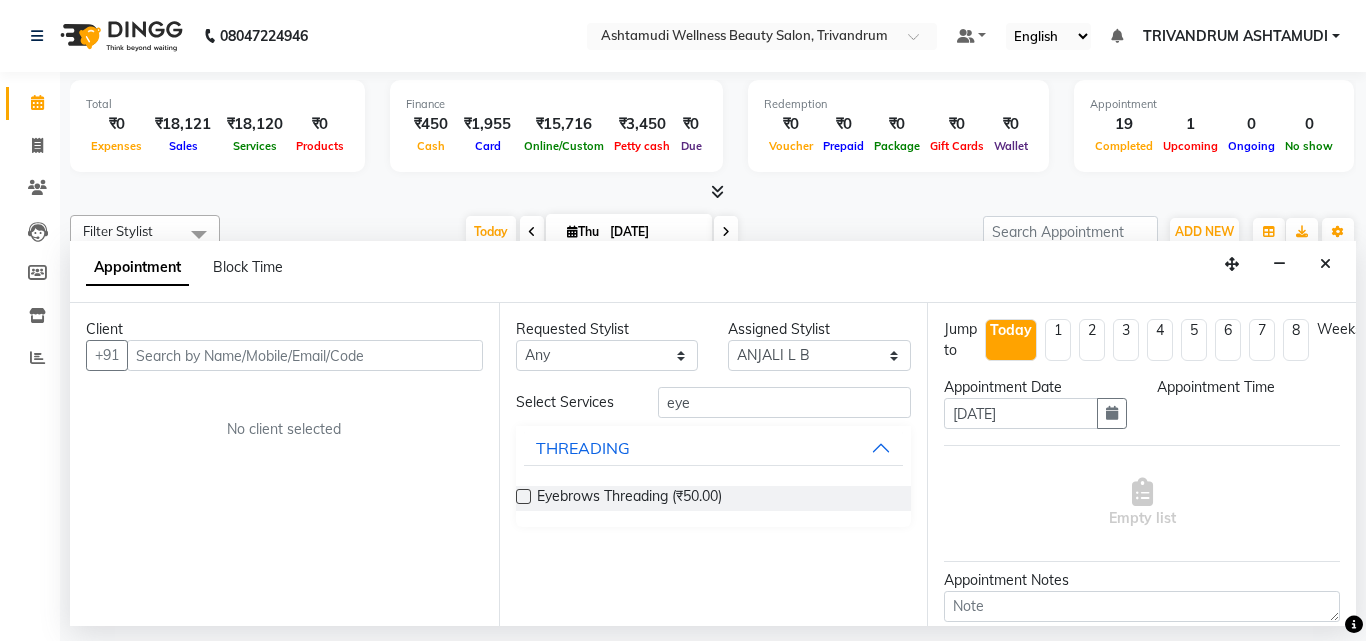 click at bounding box center (523, 496) 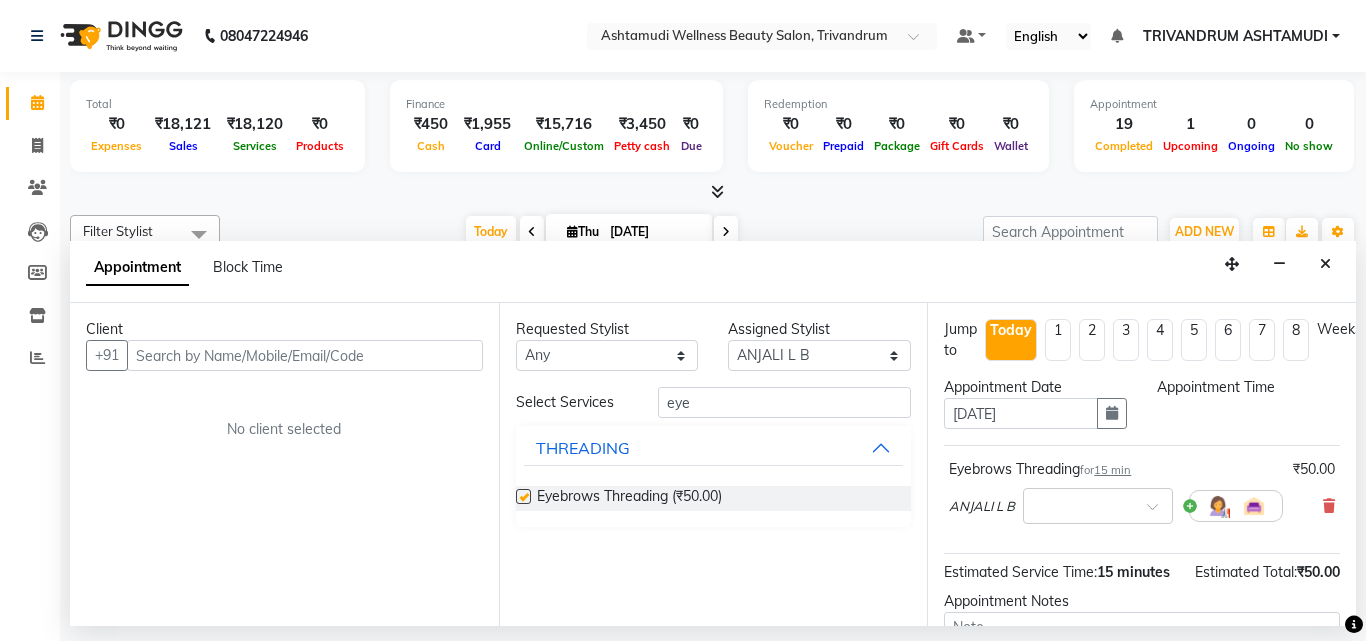 checkbox on "false" 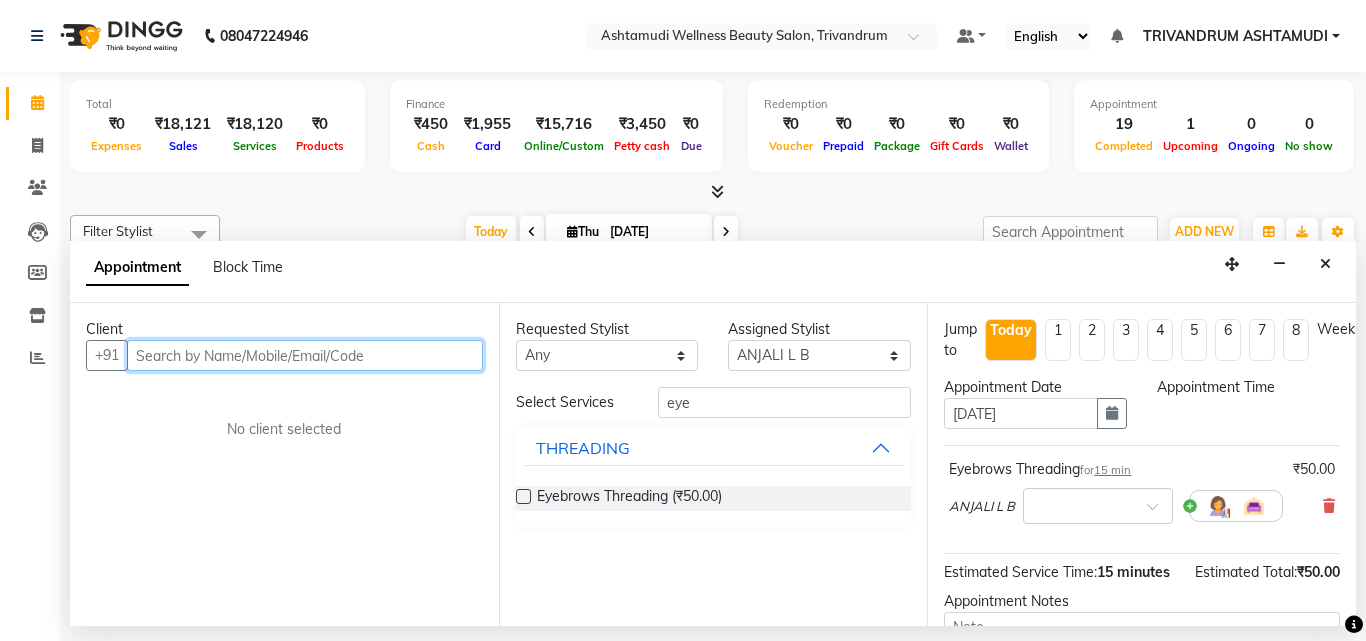 click at bounding box center [305, 355] 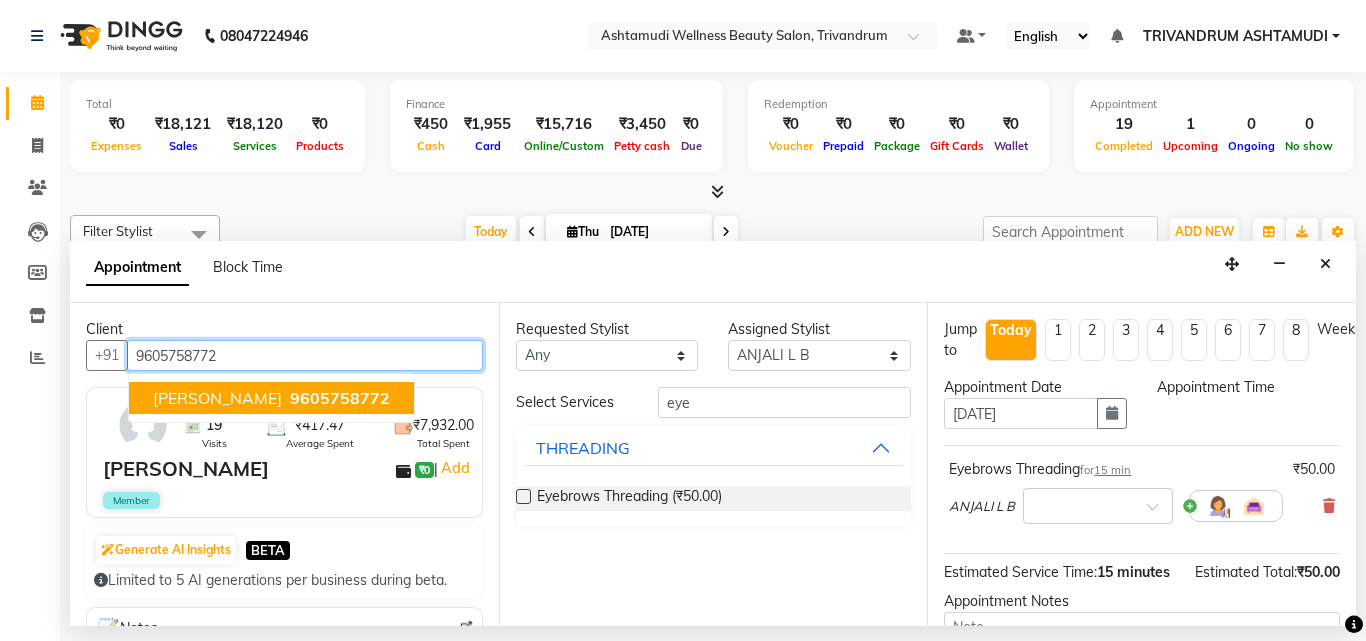 type on "9605758772" 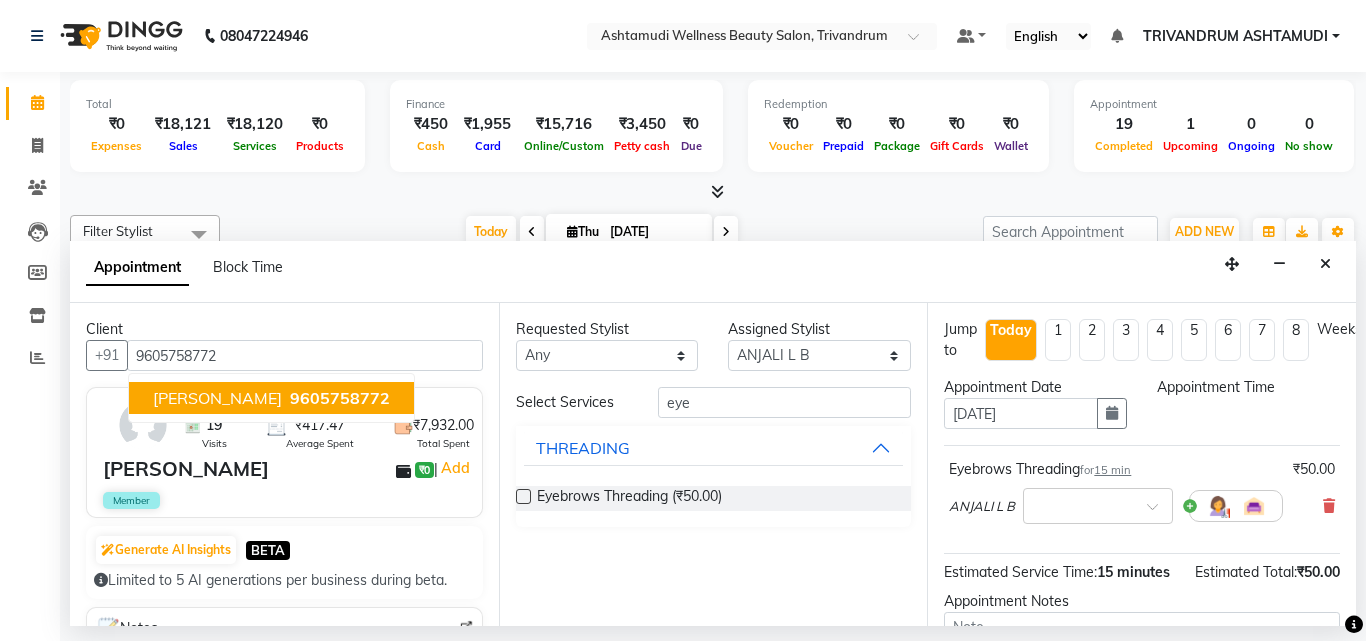 click on "19 Visits ₹417.47 Average Spent ₹7,932.00 Total Spent Ammu Vasudev    ₹0  |   Add  Member" at bounding box center (284, 452) 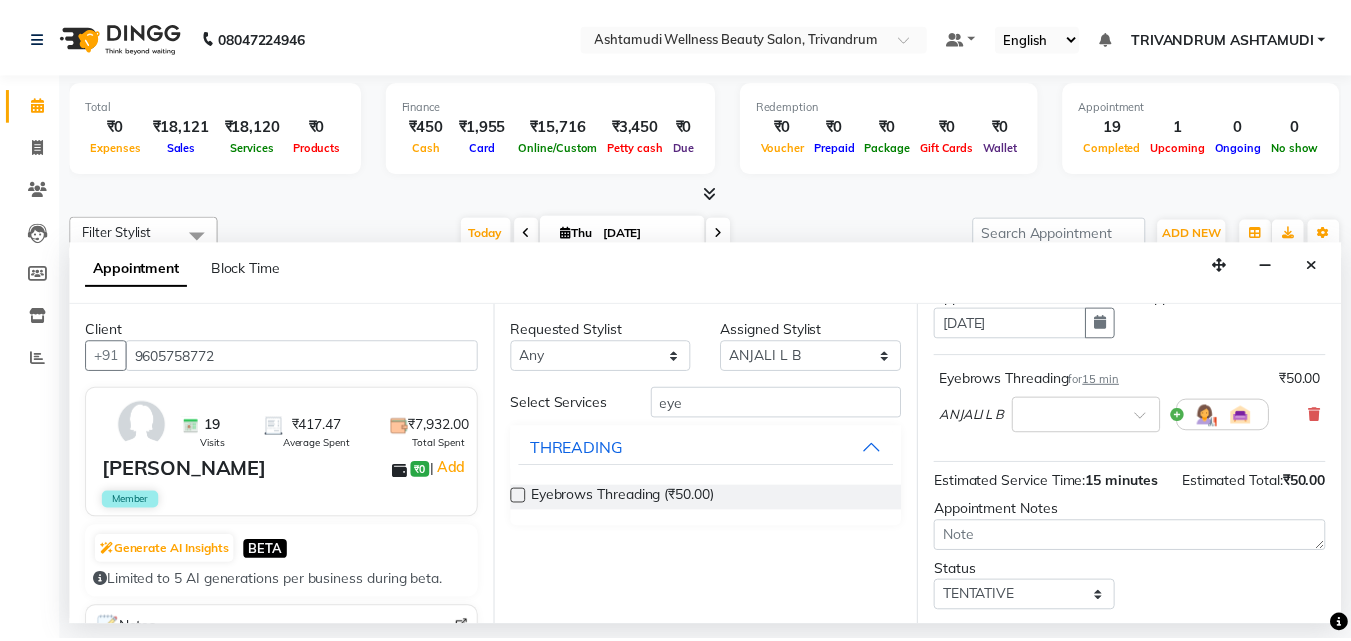 scroll, scrollTop: 239, scrollLeft: 0, axis: vertical 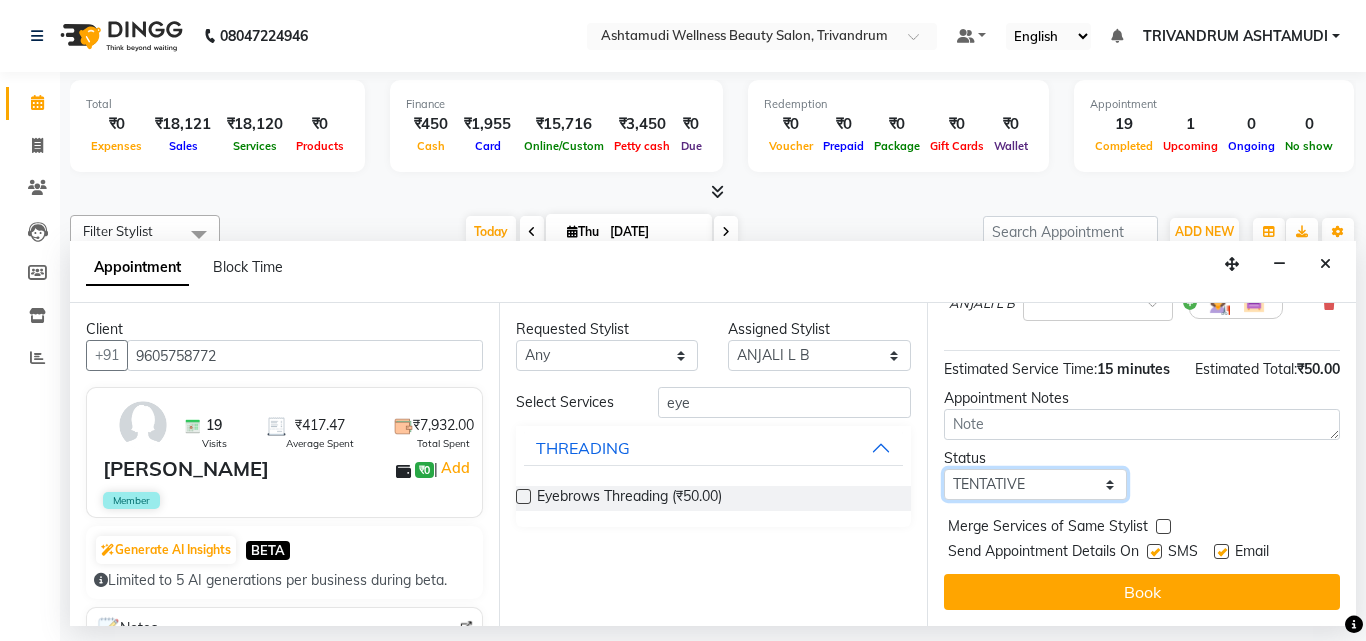 click on "Select TENTATIVE CONFIRM CHECK-IN UPCOMING" at bounding box center (1035, 484) 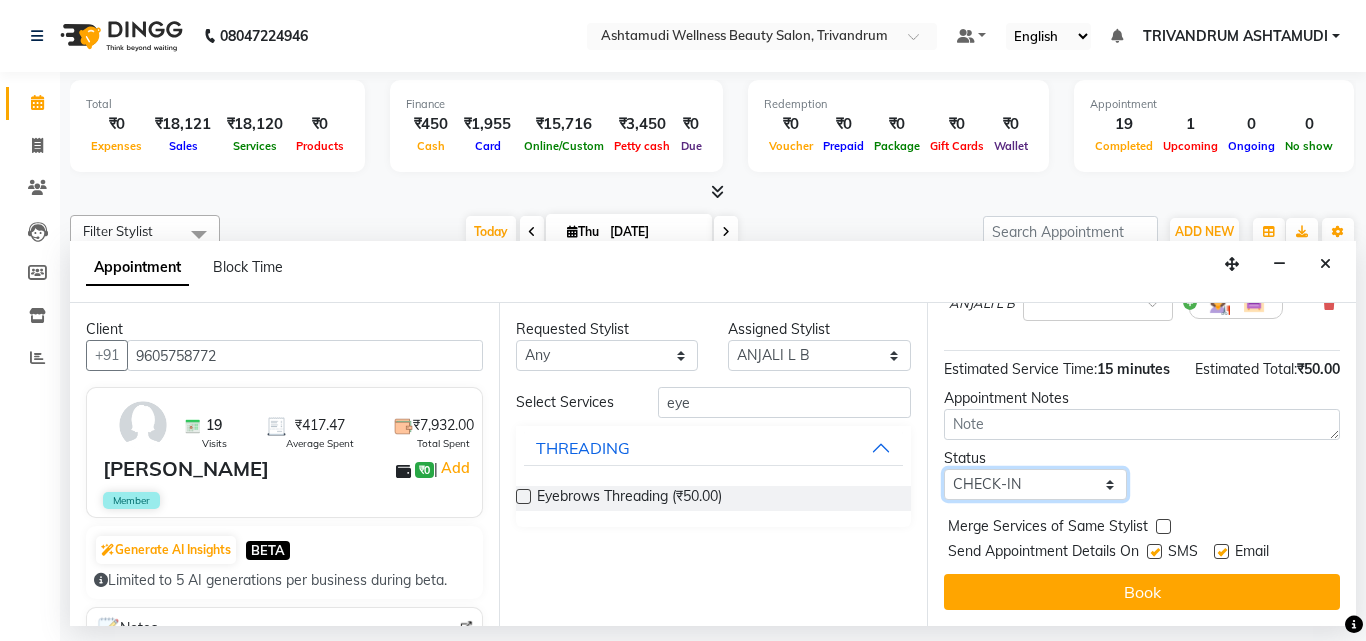 click on "Select TENTATIVE CONFIRM CHECK-IN UPCOMING" at bounding box center [1035, 484] 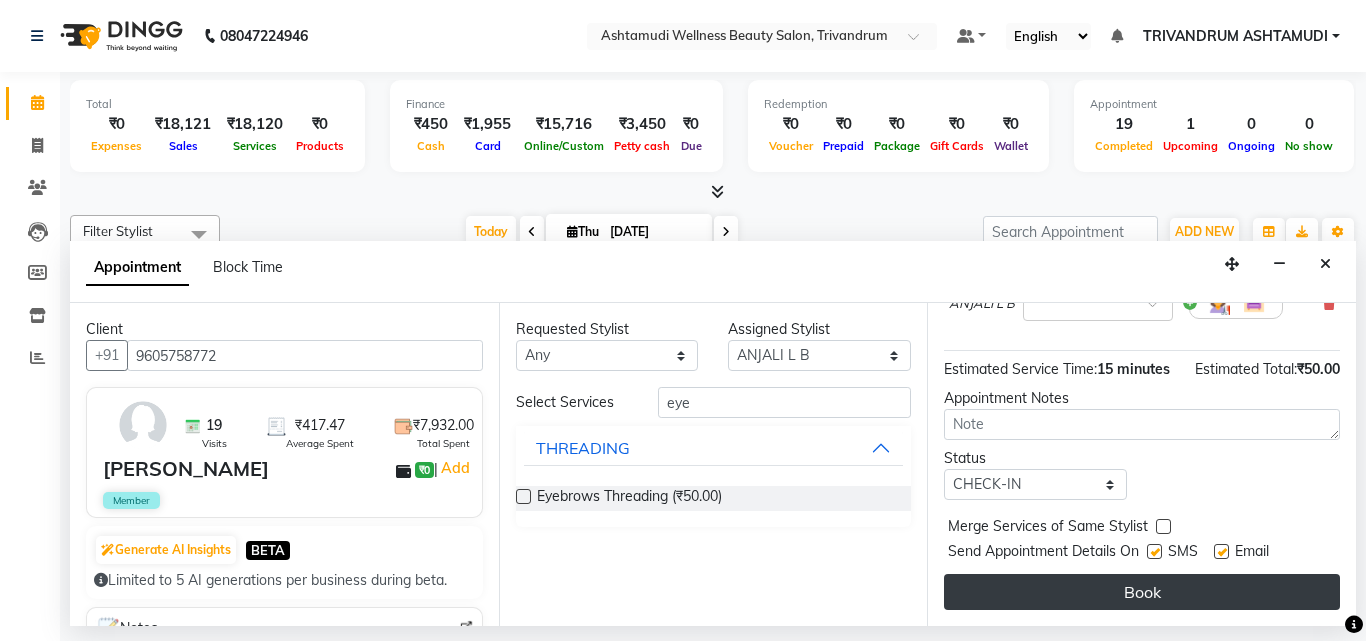click on "Book" at bounding box center (1142, 592) 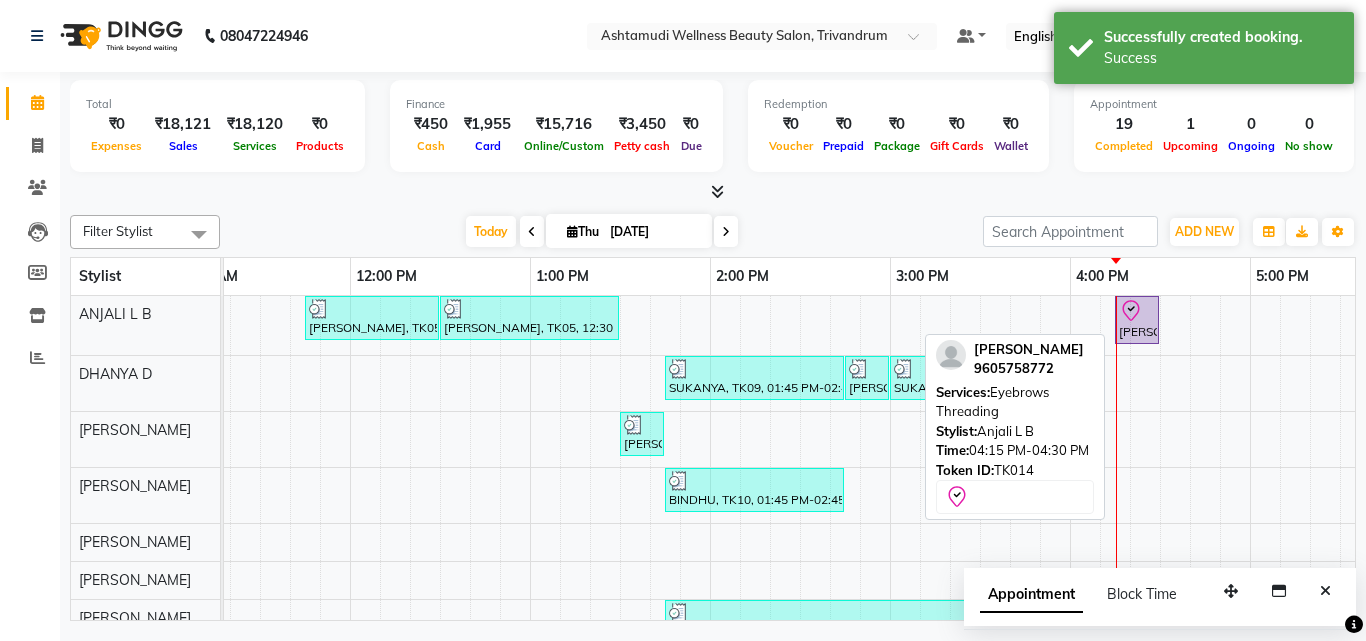 click on "[PERSON_NAME], TK14, 04:15 PM-04:30 PM, Eyebrows Threading" at bounding box center (1137, 320) 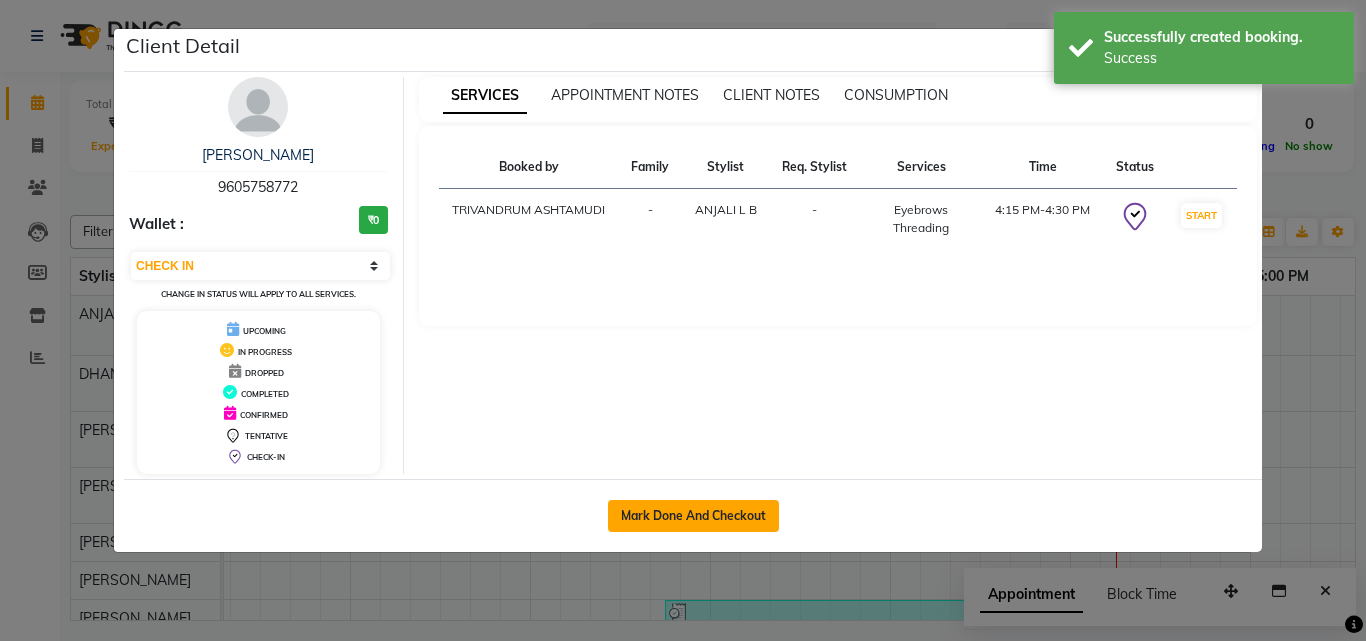 click on "Mark Done And Checkout" 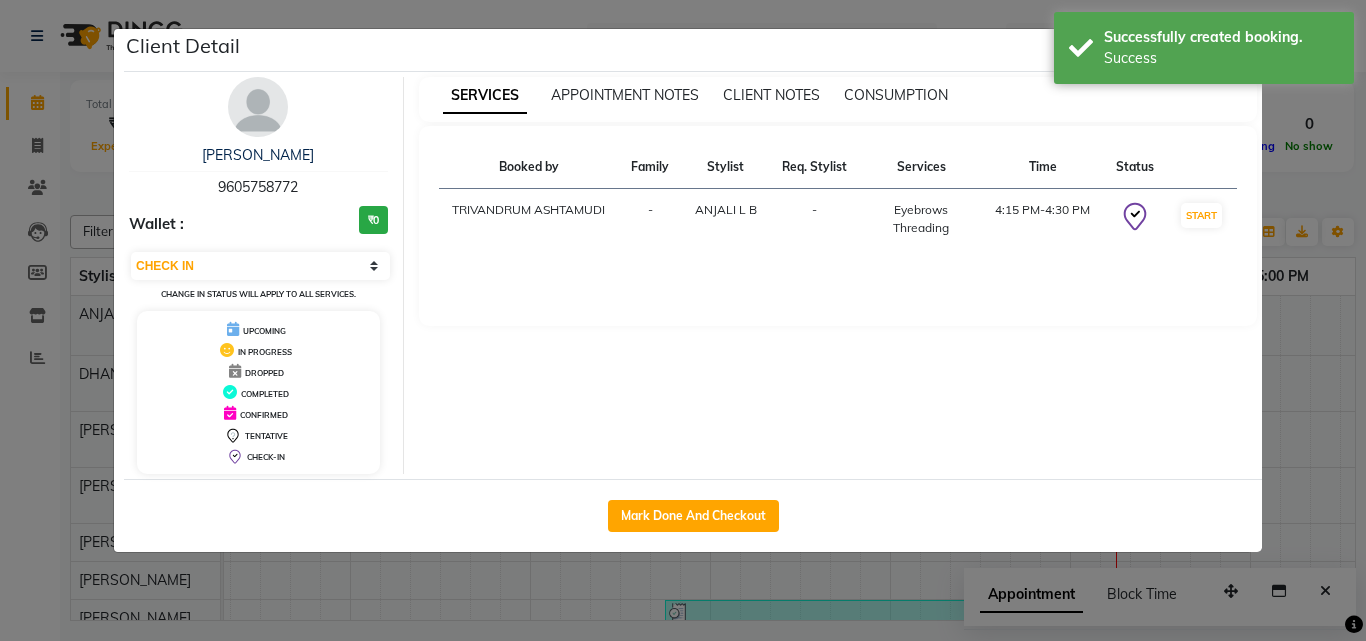 select on "4636" 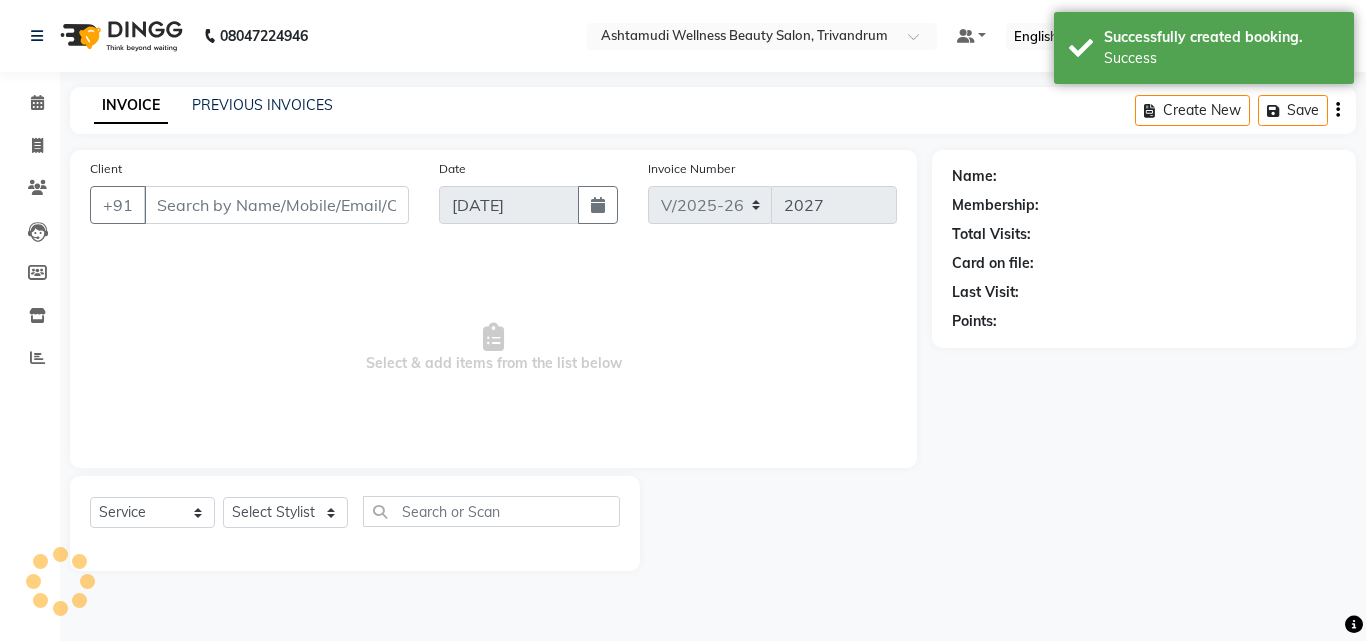 type on "9605758772" 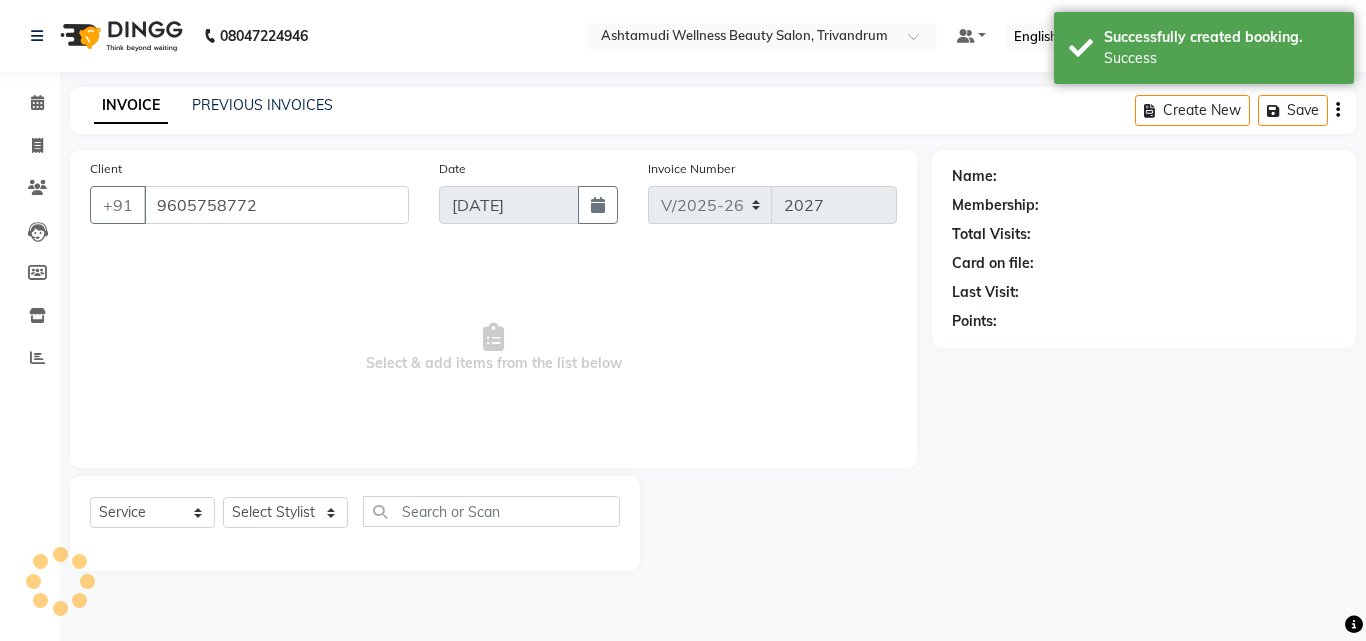 select on "27021" 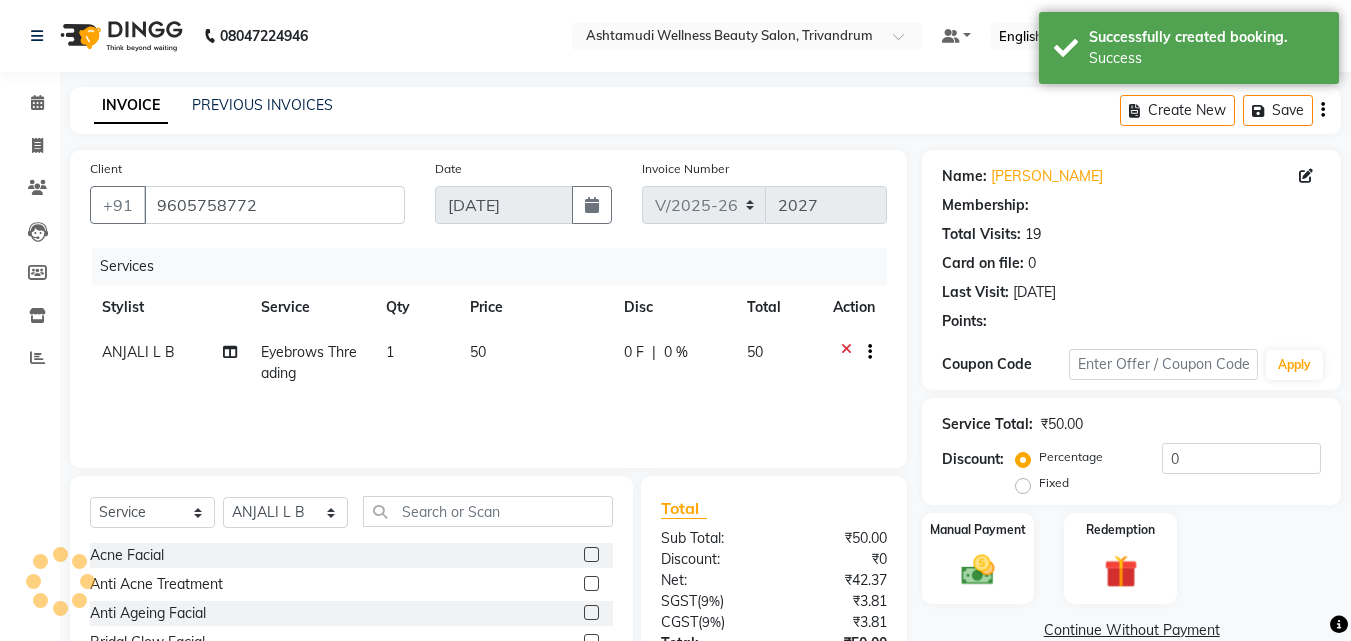 select on "2: Object" 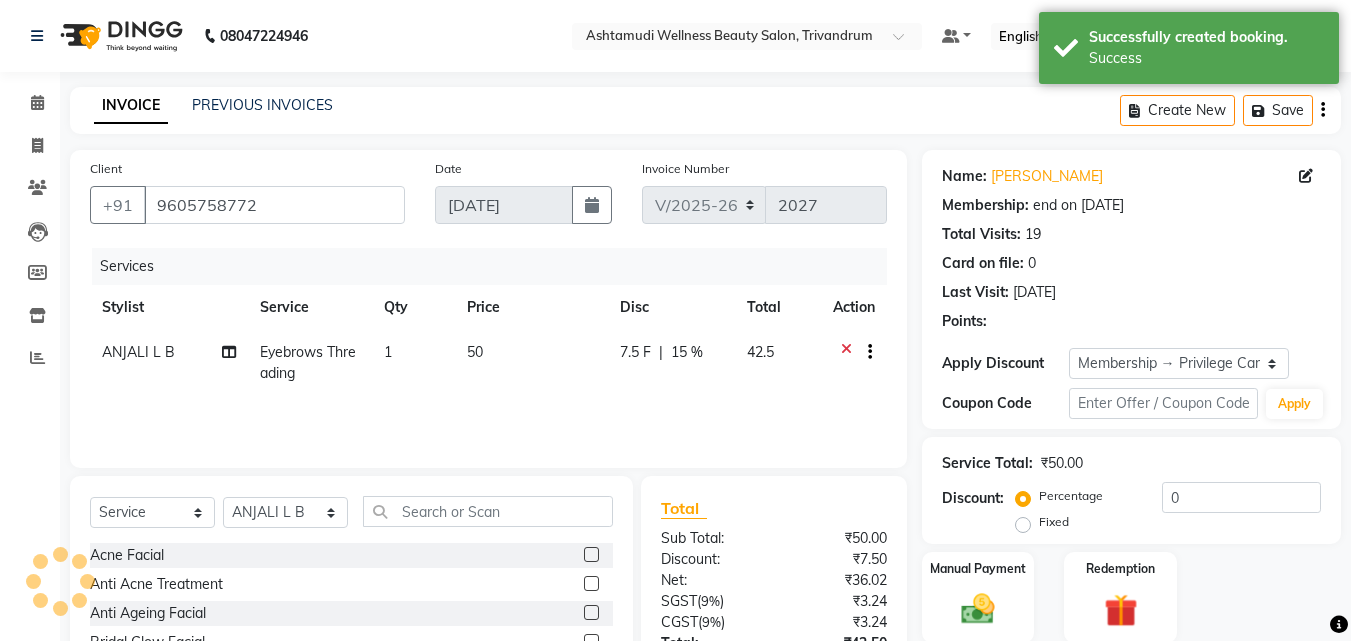 type on "15" 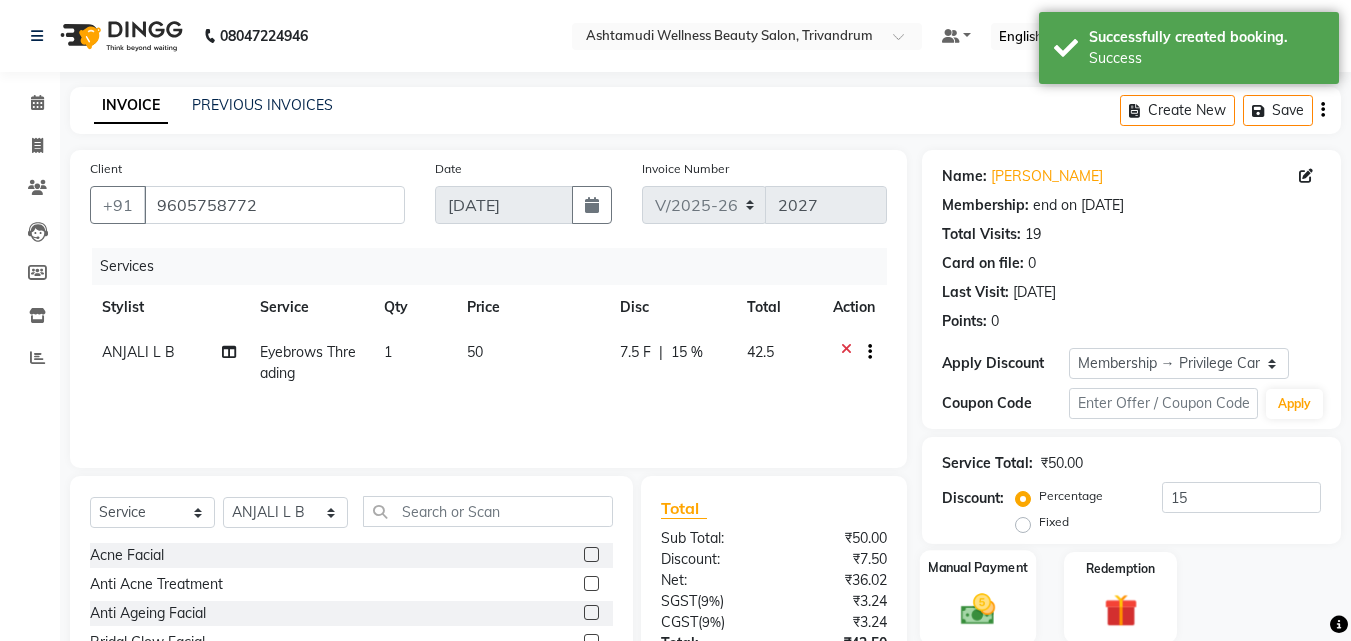 click on "Manual Payment" 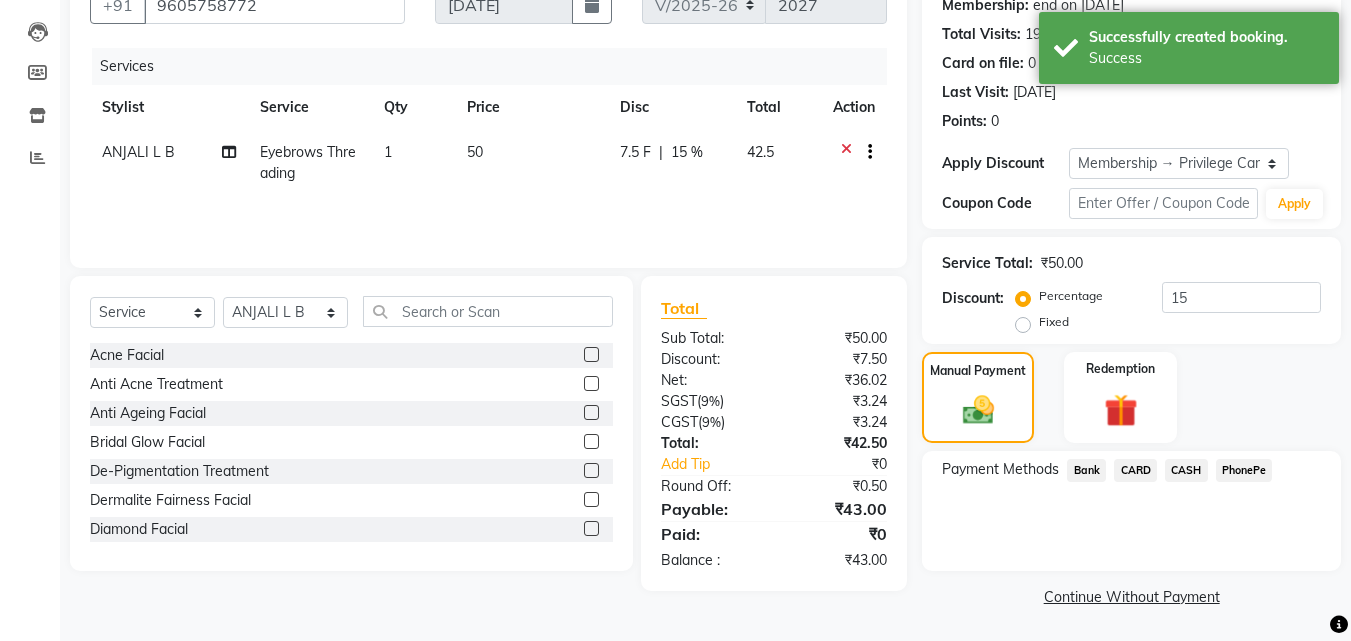 scroll, scrollTop: 201, scrollLeft: 0, axis: vertical 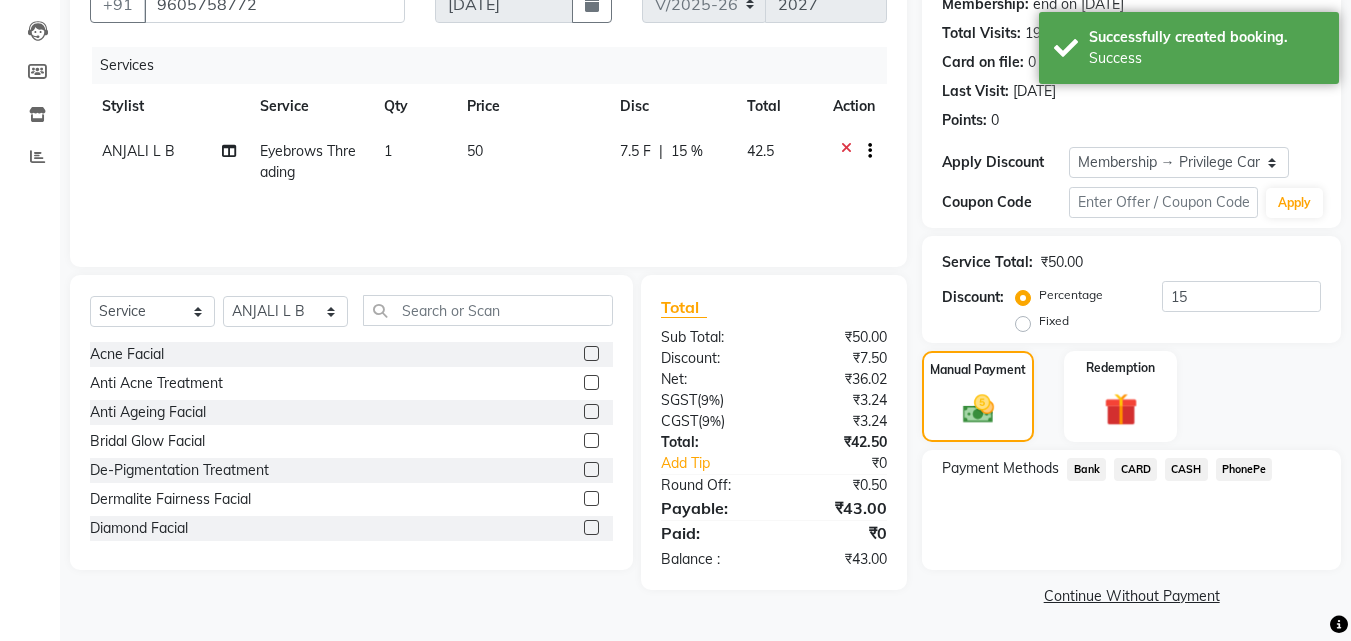 click on "PhonePe" 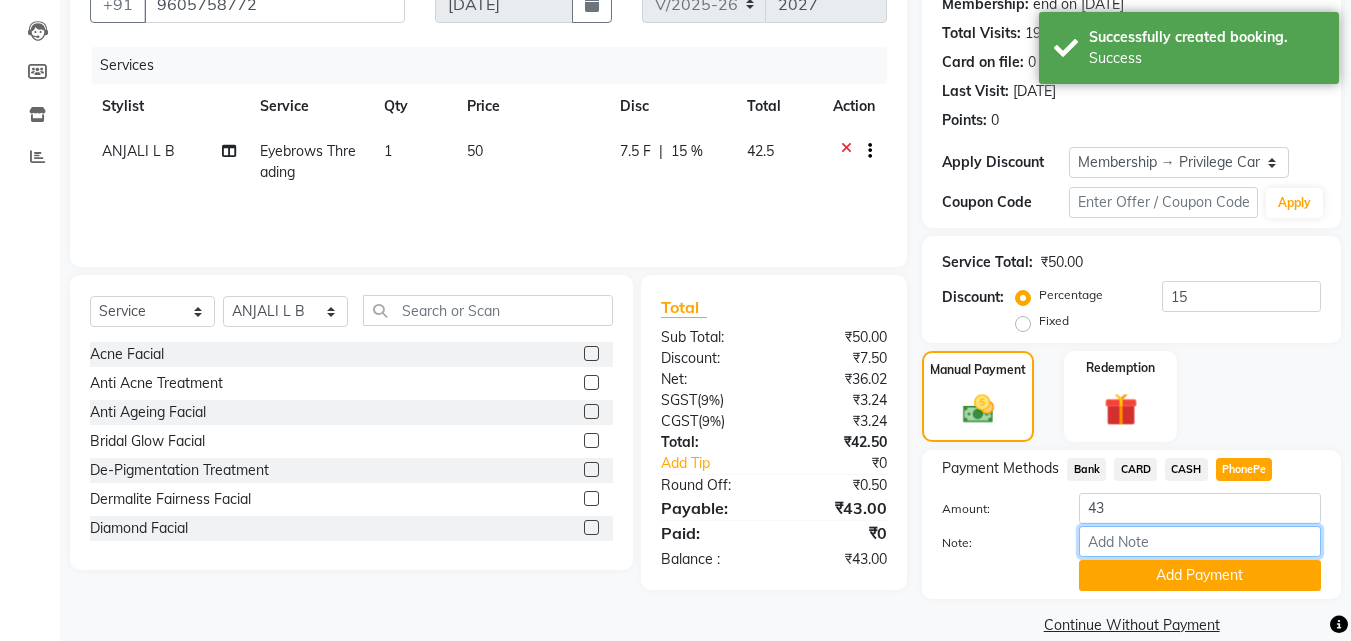 click on "Note:" at bounding box center [1200, 541] 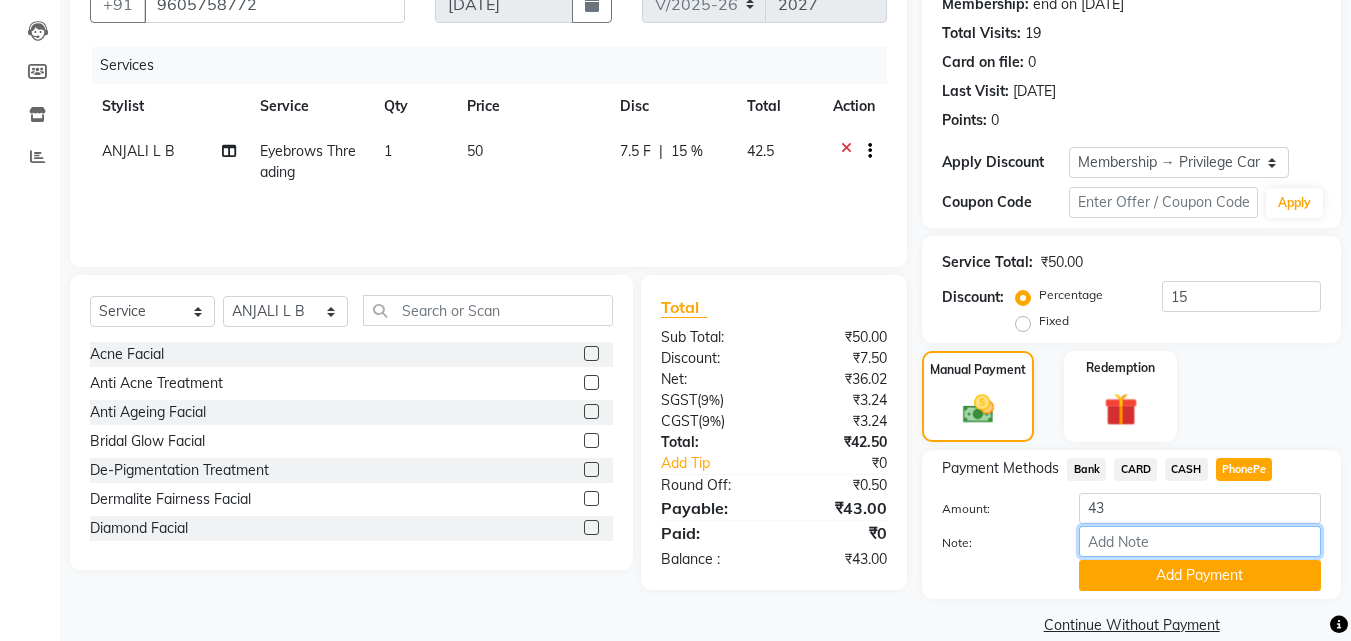 type on "sneha" 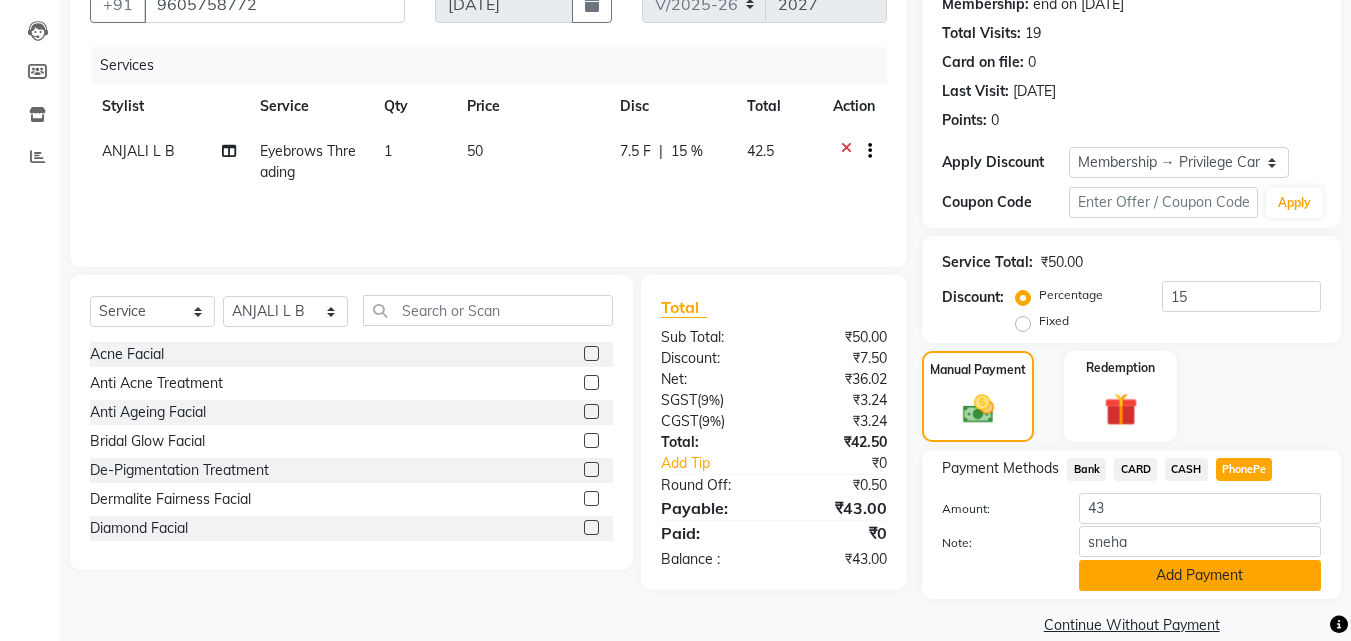 click on "Add Payment" 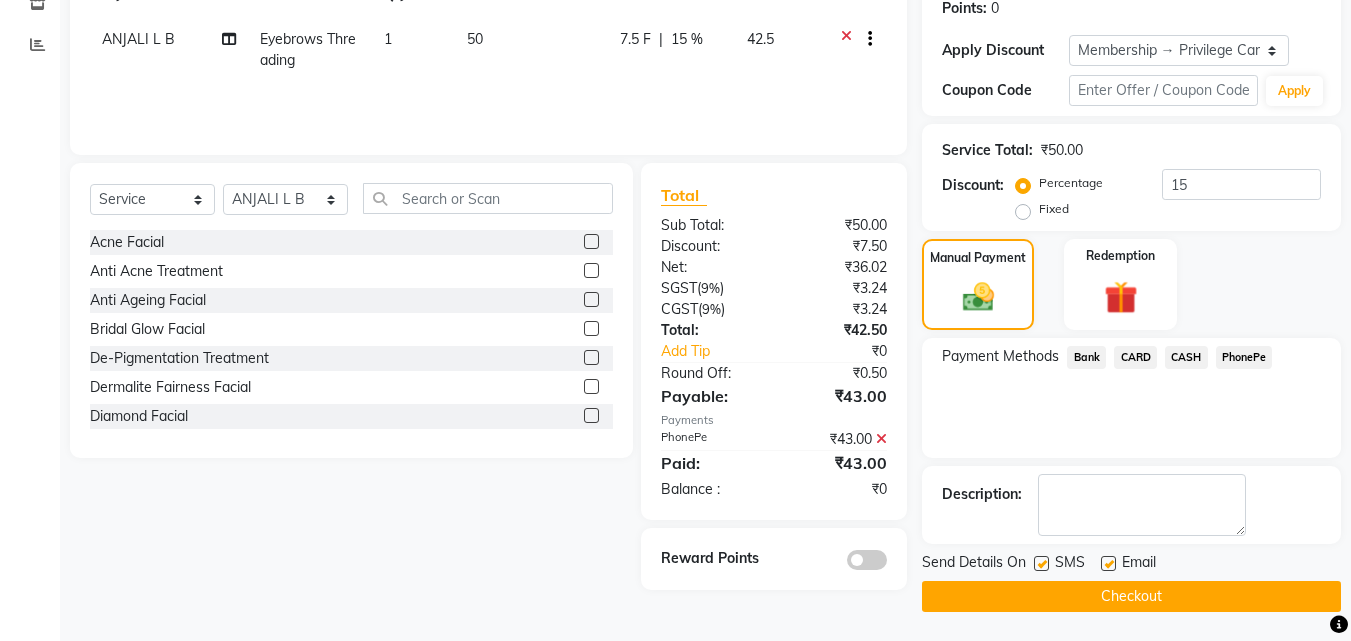 scroll, scrollTop: 314, scrollLeft: 0, axis: vertical 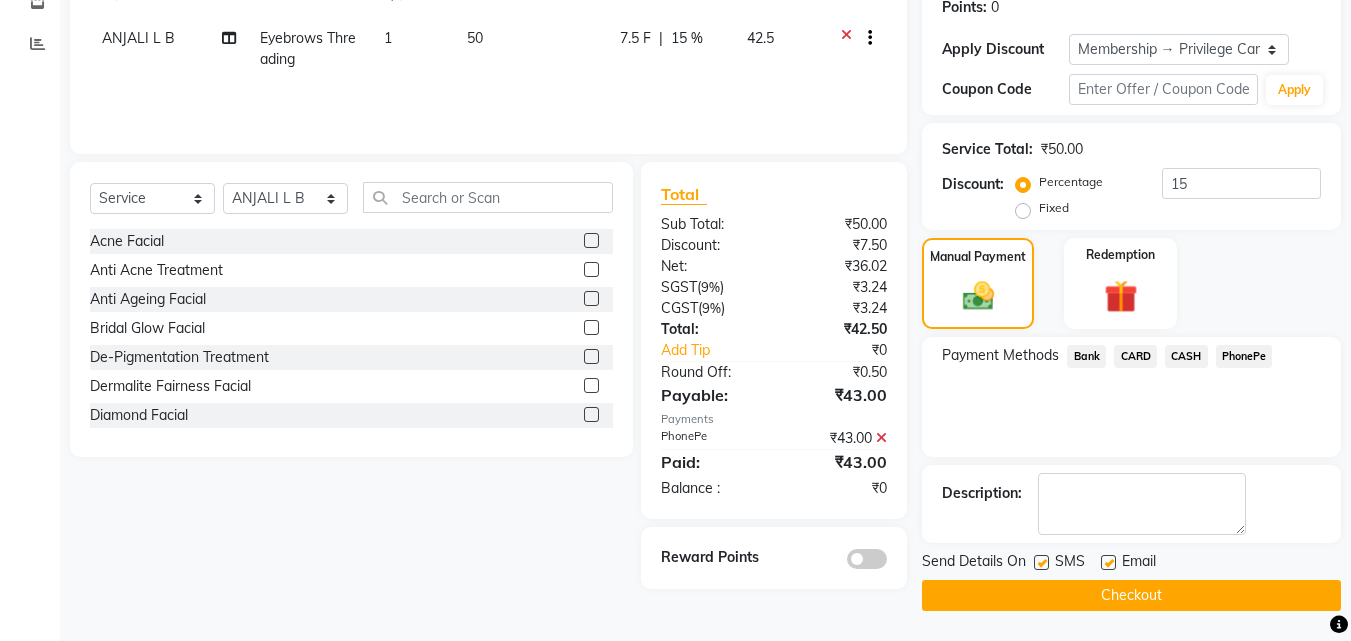 click on "Checkout" 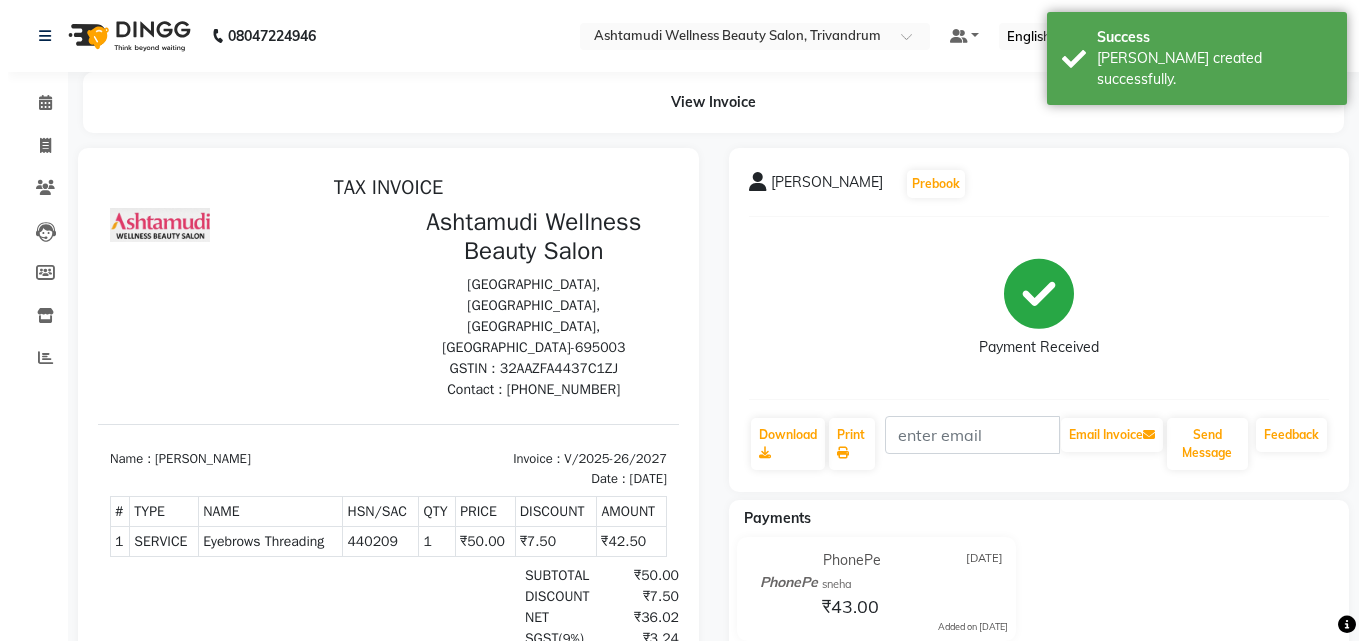 scroll, scrollTop: 0, scrollLeft: 0, axis: both 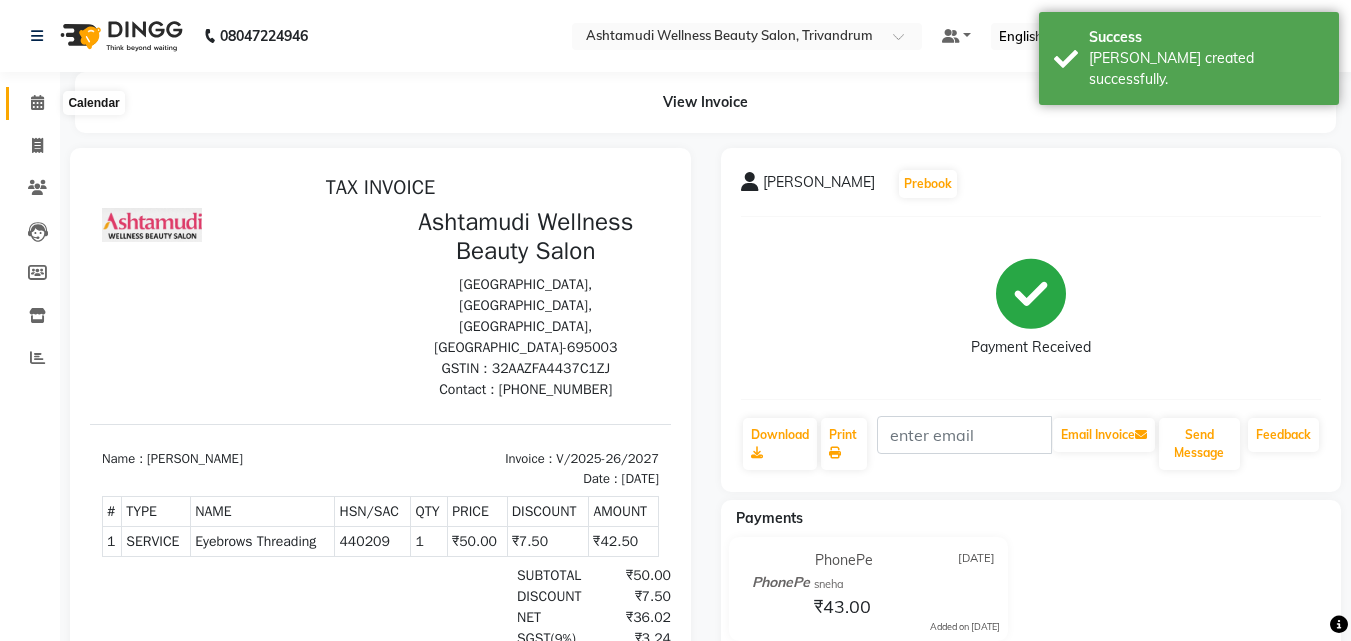 click 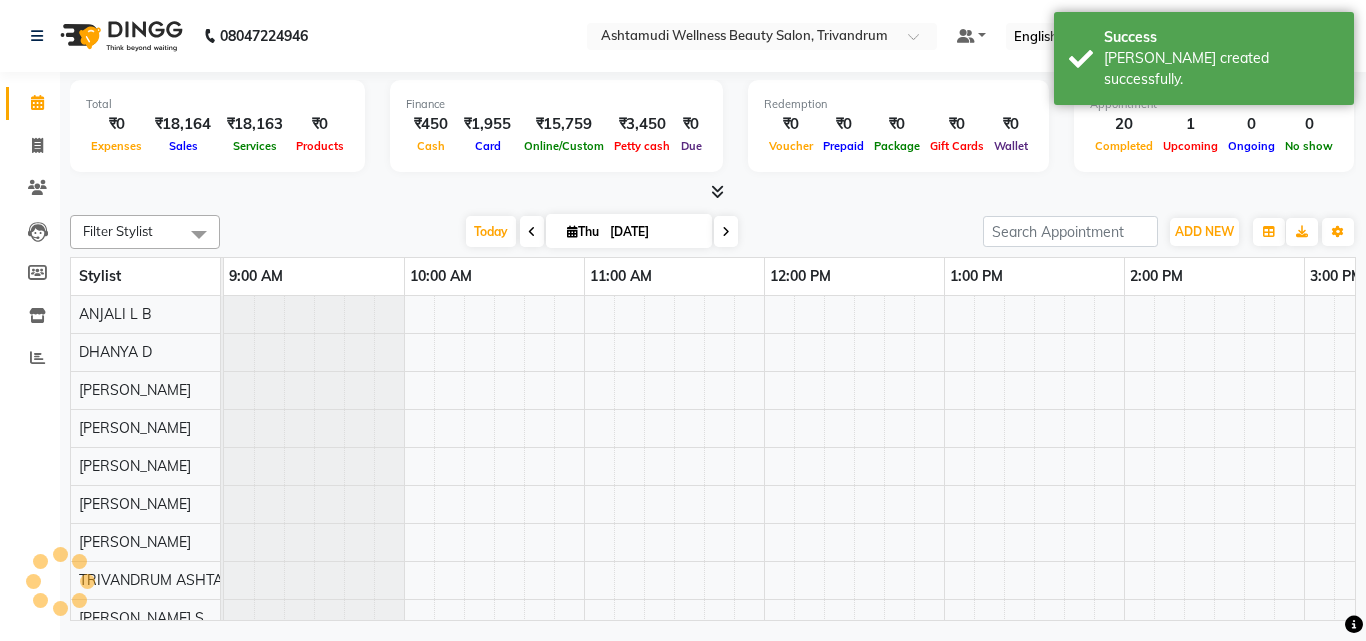 scroll, scrollTop: 0, scrollLeft: 0, axis: both 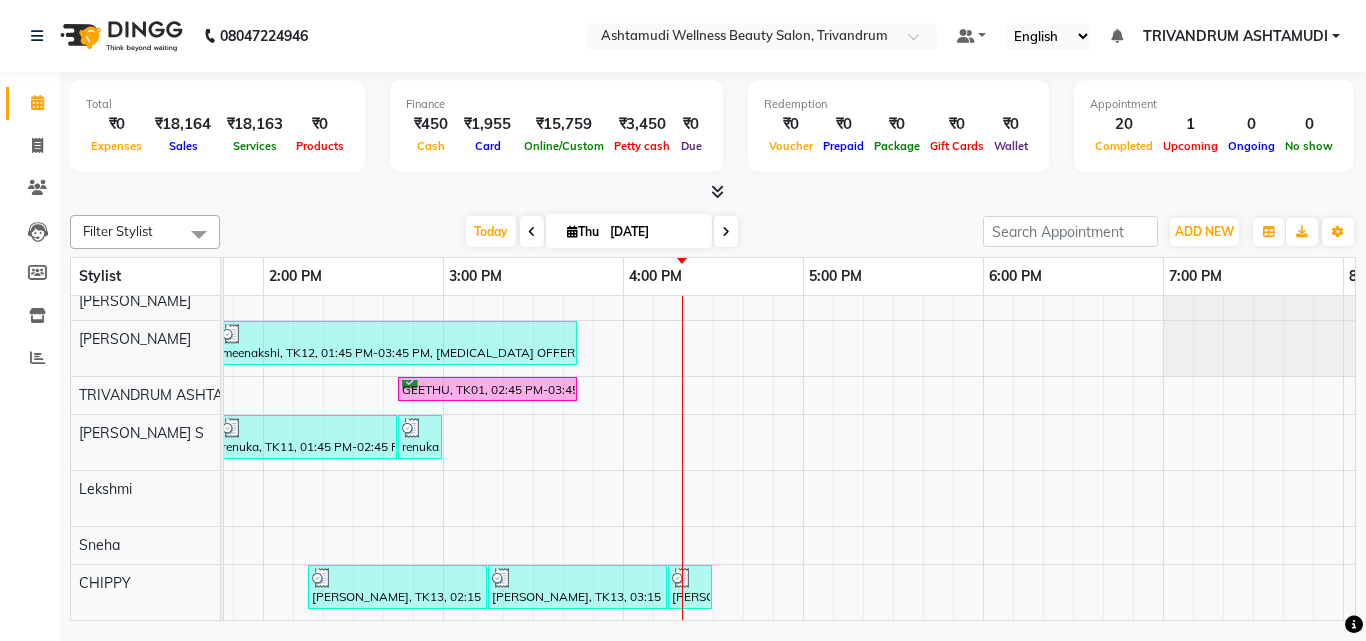 click on "Sreekumari, TK05, 11:45 AM-12:30 PM, Root Touch-Up (Ammonia Free)     Sreekumari, TK05, 12:30 PM-01:30 PM, Hair Spa     Ammu Vasudev, TK14, 04:15 PM-04:30 PM, Eyebrows Threading     SUKANYA, TK09, 01:45 PM-02:45 PM, Ceramide  Anti frizz treatment     SUKANYA, TK09, 02:45 PM-03:00 PM, Eyebrows Threading     SUKANYA, TK09, 03:00 PM-04:00 PM, Root Crown Coloring     NAYANA, TK08, 01:30 PM-01:45 PM, Eyebrows Threading     Greeshma, TK04, 10:45 AM-11:15 AM, Normal Hair Cut     BINDHU, TK10, 01:45 PM-02:45 PM, D-Tan Cleanup     meenakshi, TK12, 01:45 PM-03:45 PM, BOTOX OFFER - ELBOW LENGTH     GEETHU, TK01, 02:45 PM-03:45 PM, Fruit Facial     Priyanka, TK02, 10:15 AM-10:30 AM, Chin Threading     DIVYA, TK07, 11:30 AM-11:45 AM, Eyebrows Threading     renuka, TK11, 01:45 PM-02:45 PM, Layer Cut     renuka, TK11, 02:45 PM-03:00 PM, Eyebrows Threading     sneha, TK03, 10:30 AM-10:45 AM, Eyebrows Threading     NADHINI, TK06, 12:00 PM-12:30 PM, Half Arm Waxing     NADHINI, TK06, 12:30 PM-12:45 PM, Eyebrows Threading" at bounding box center (623, 320) 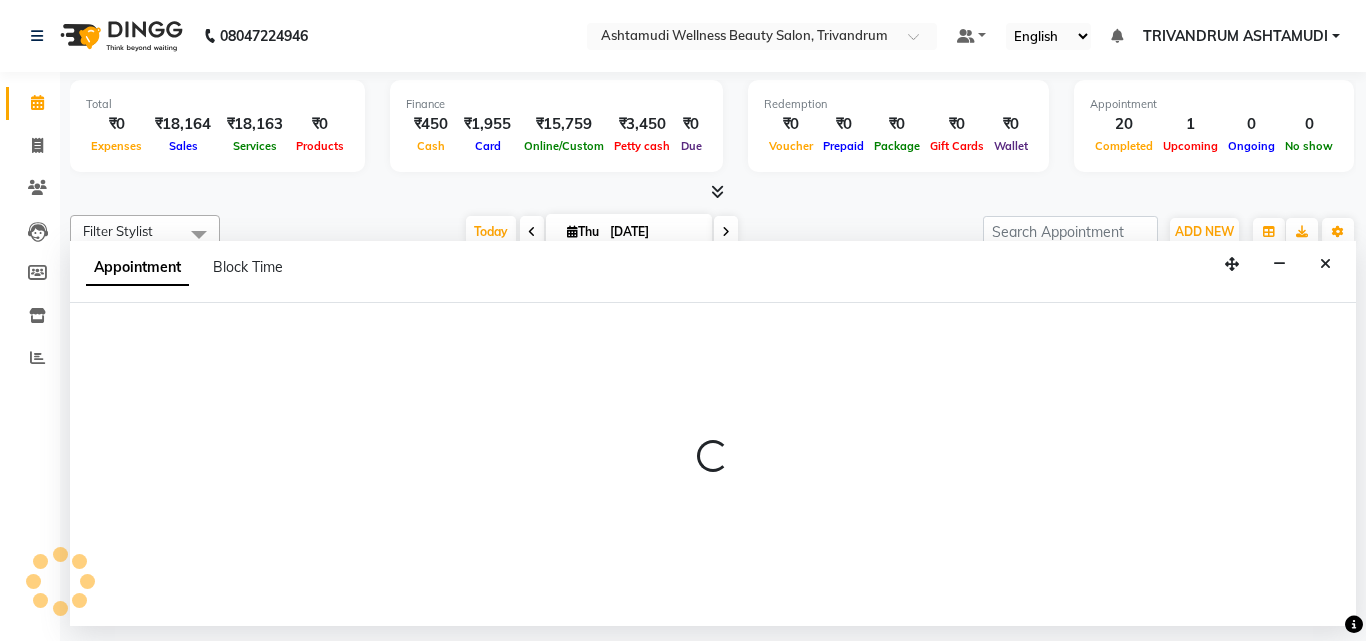 select on "72435" 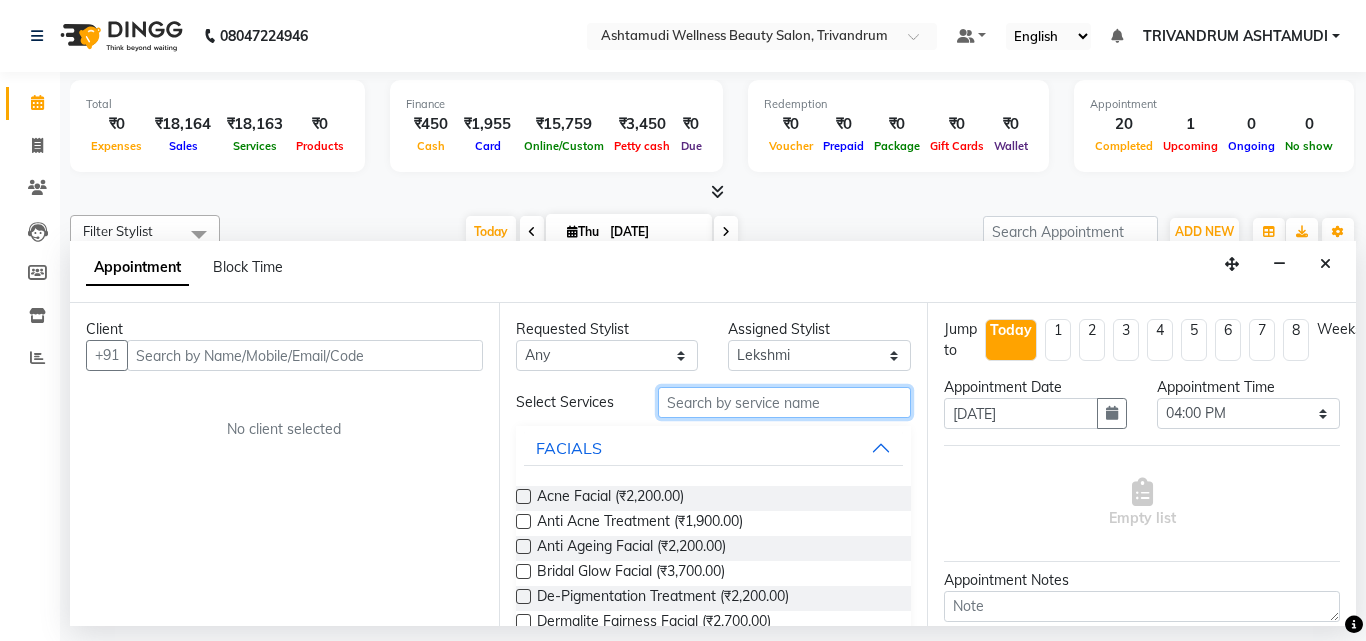 click at bounding box center (785, 402) 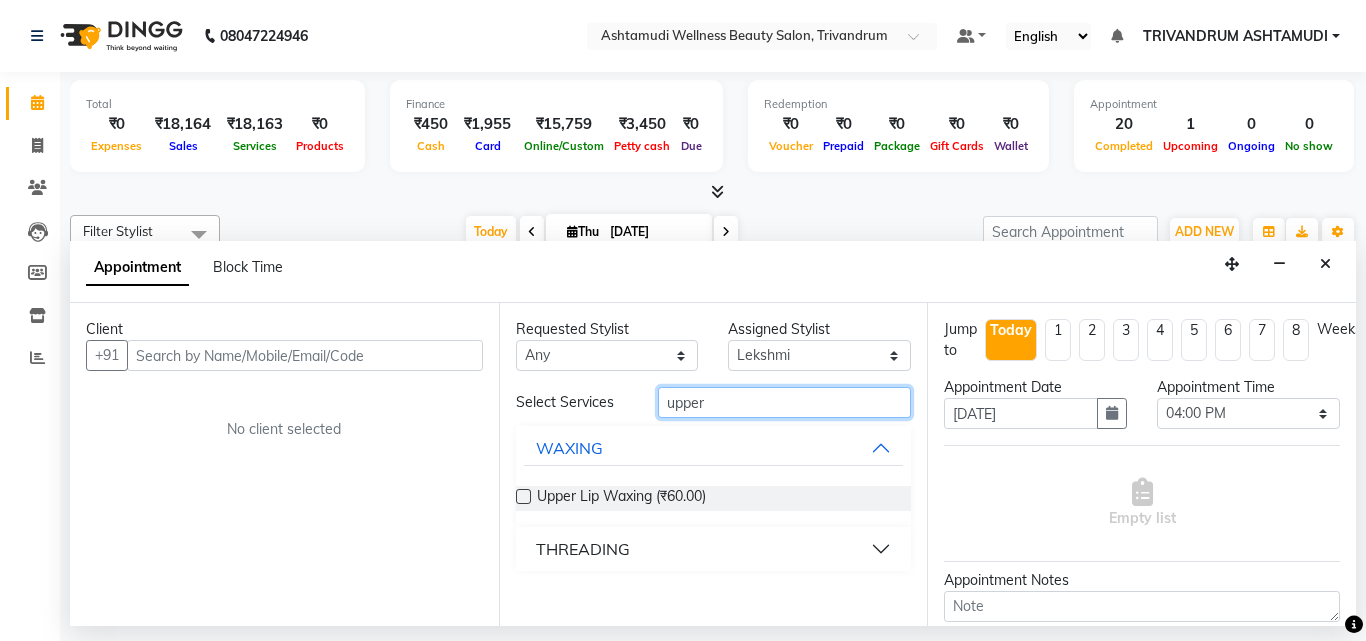 type on "upper" 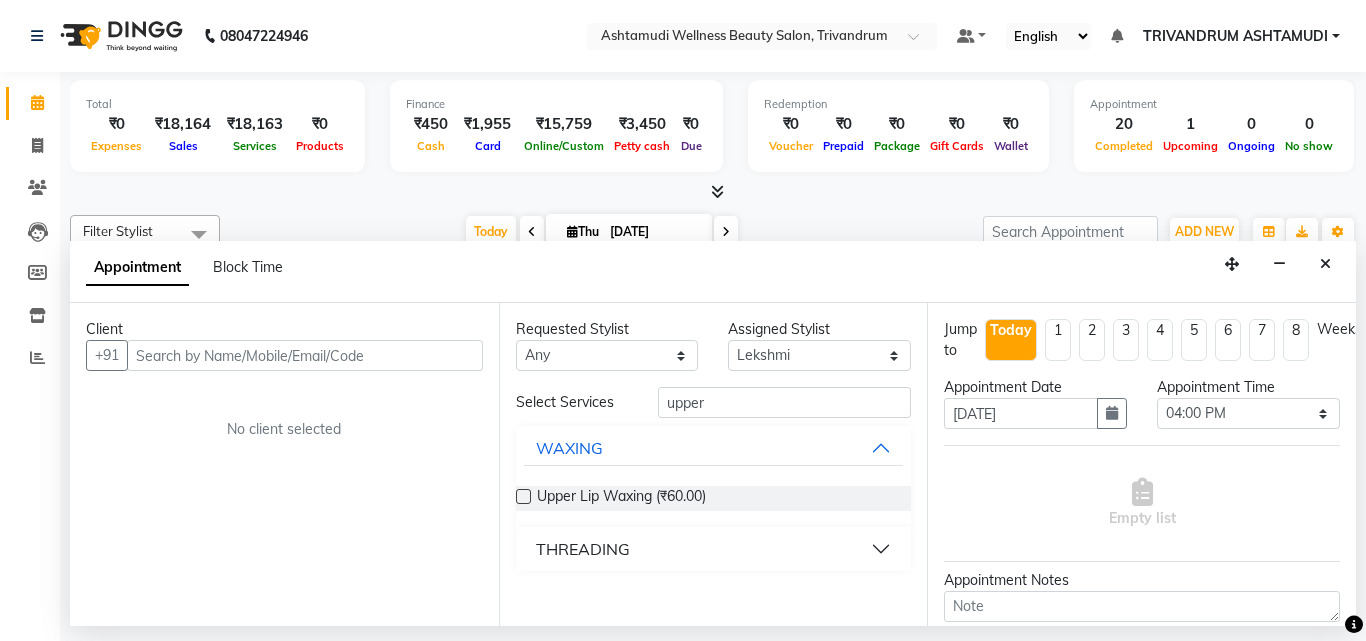 click on "THREADING" at bounding box center (714, 549) 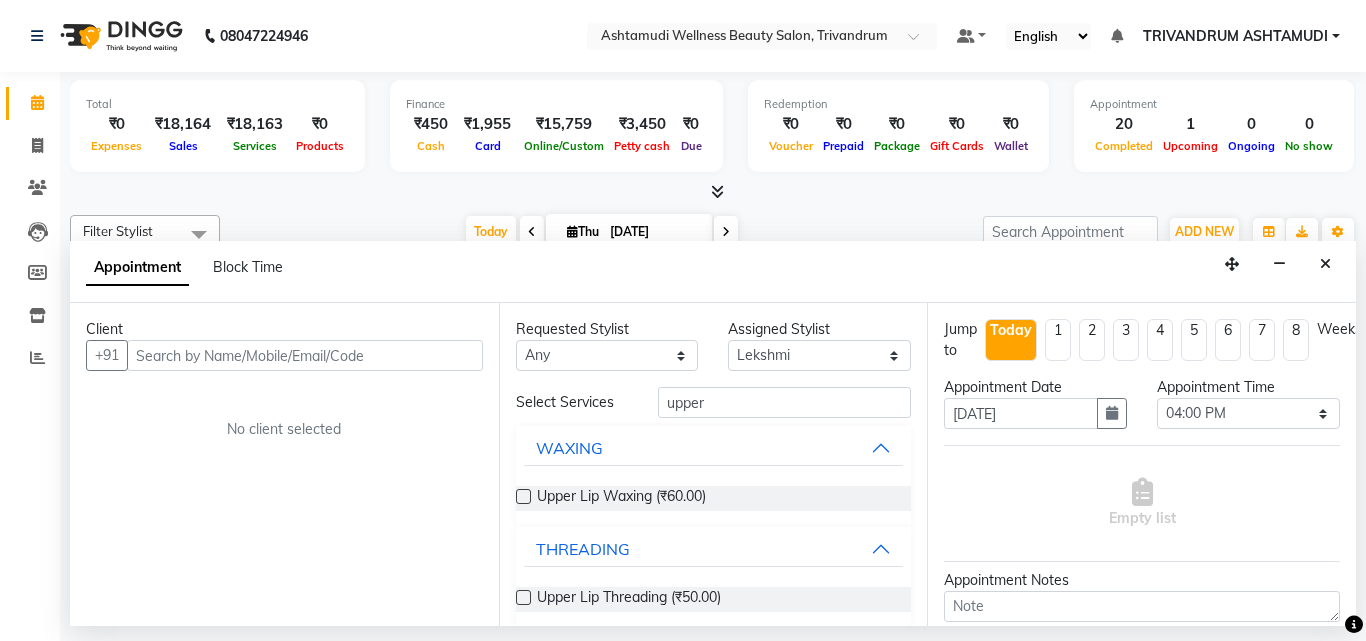 click at bounding box center [523, 597] 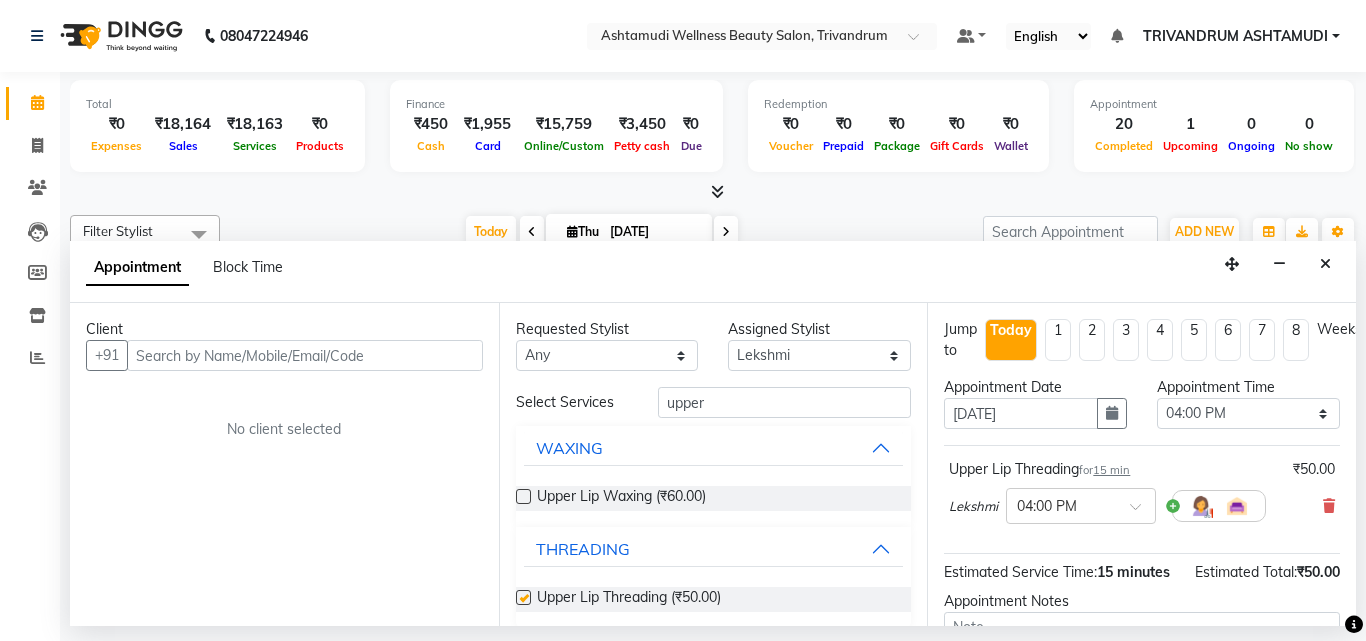 checkbox on "false" 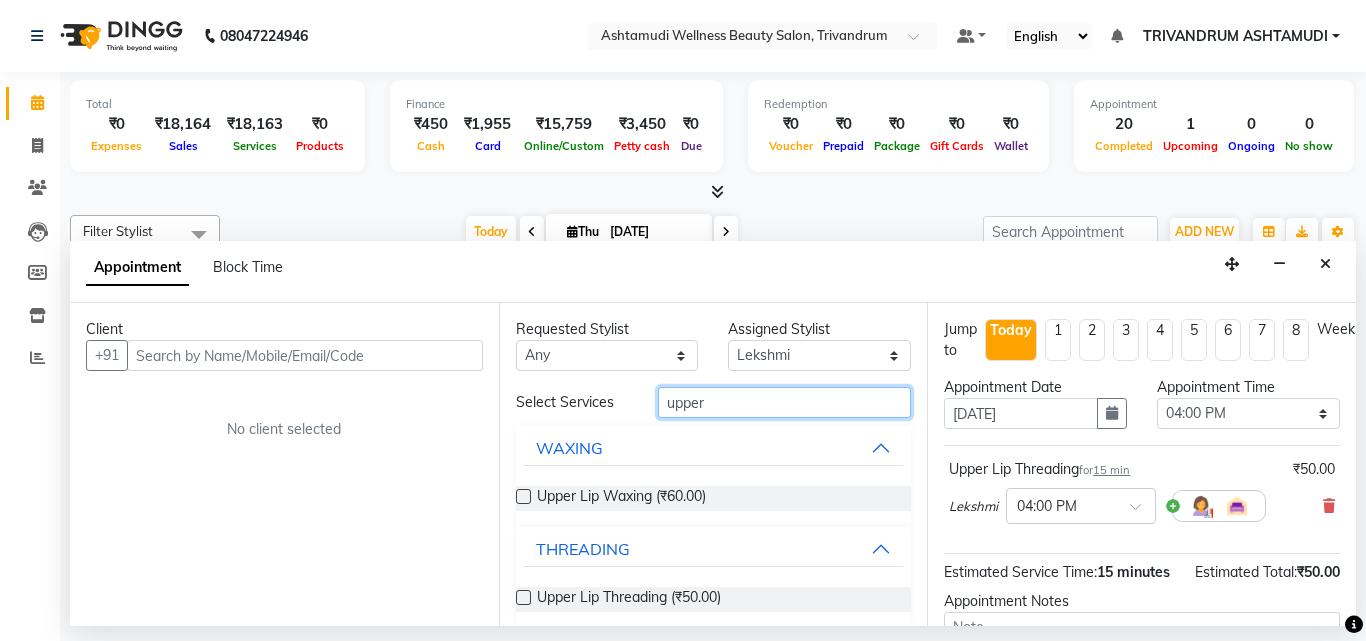 drag, startPoint x: 716, startPoint y: 396, endPoint x: 535, endPoint y: 416, distance: 182.10162 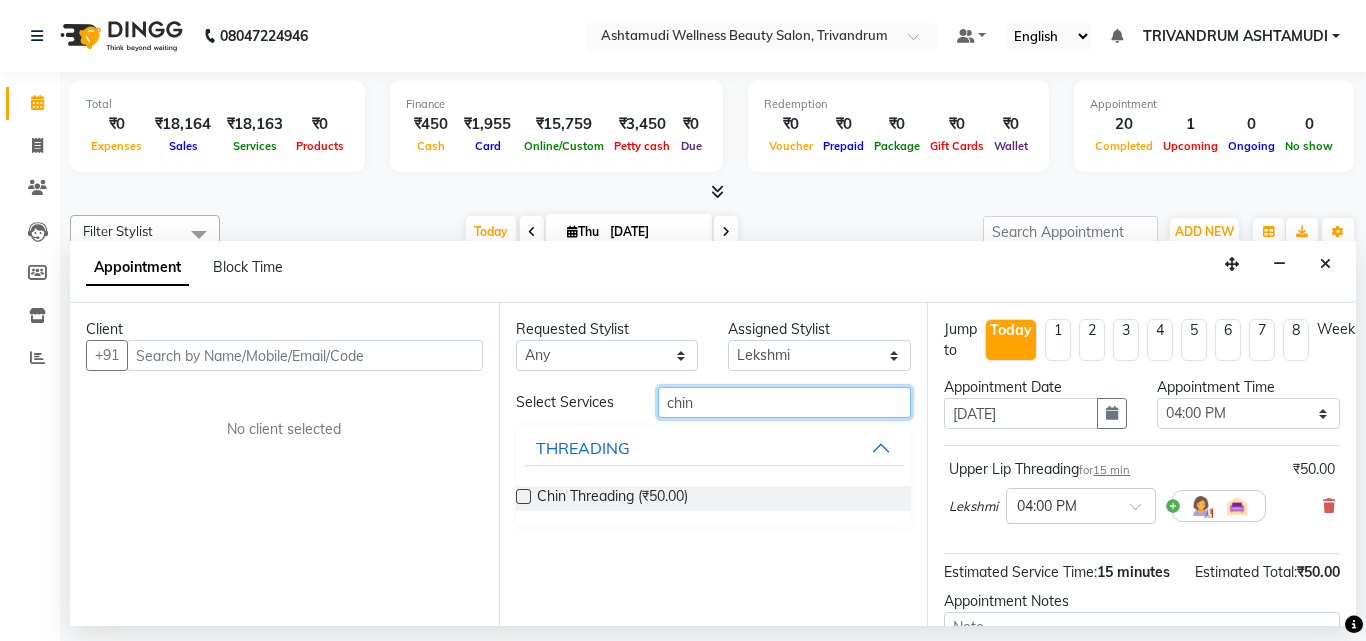 type on "chin" 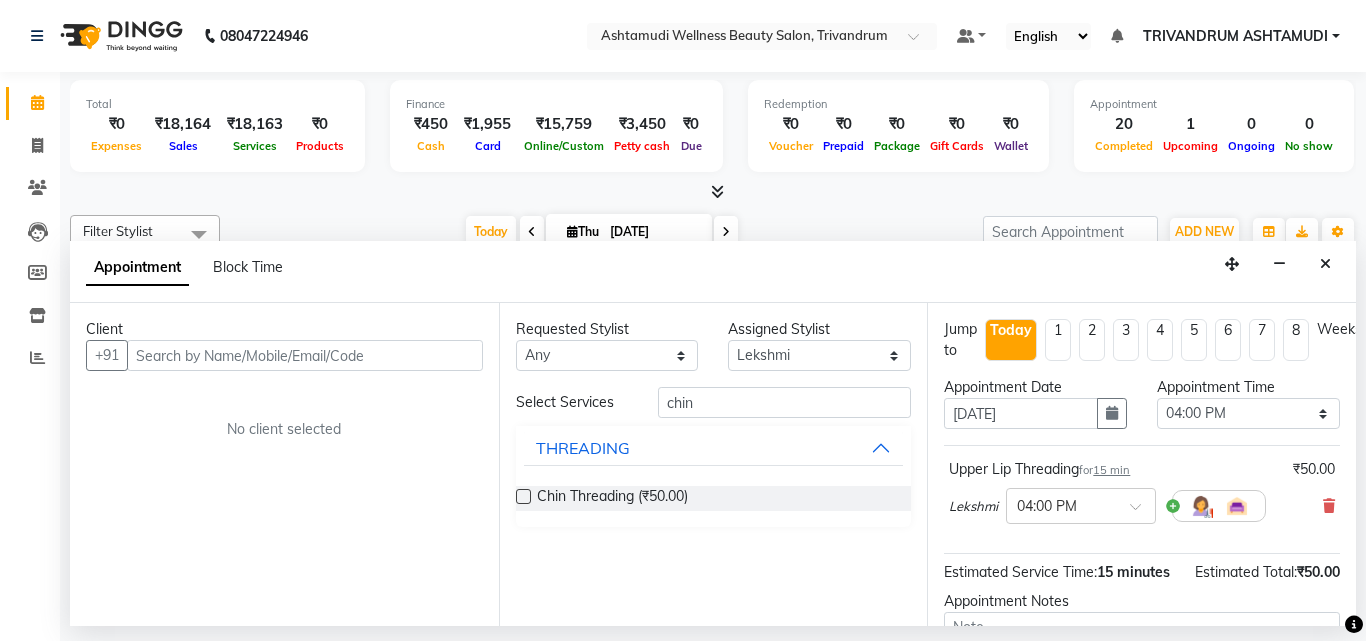 click at bounding box center [523, 496] 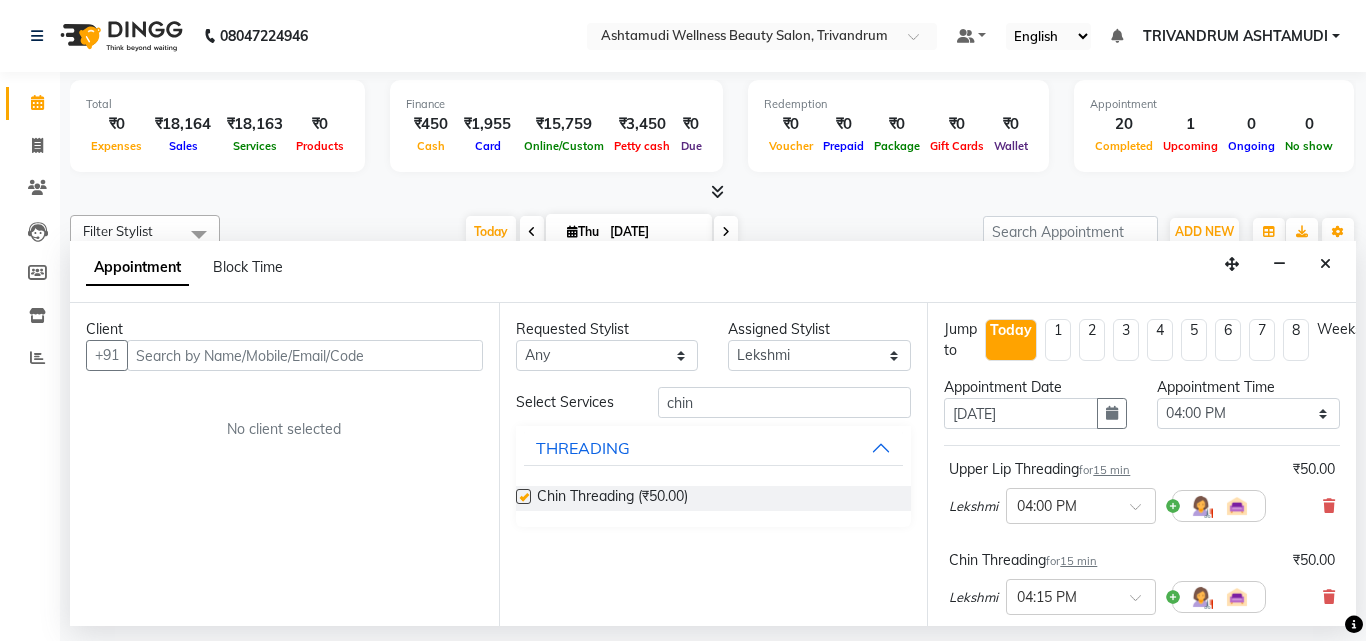checkbox on "false" 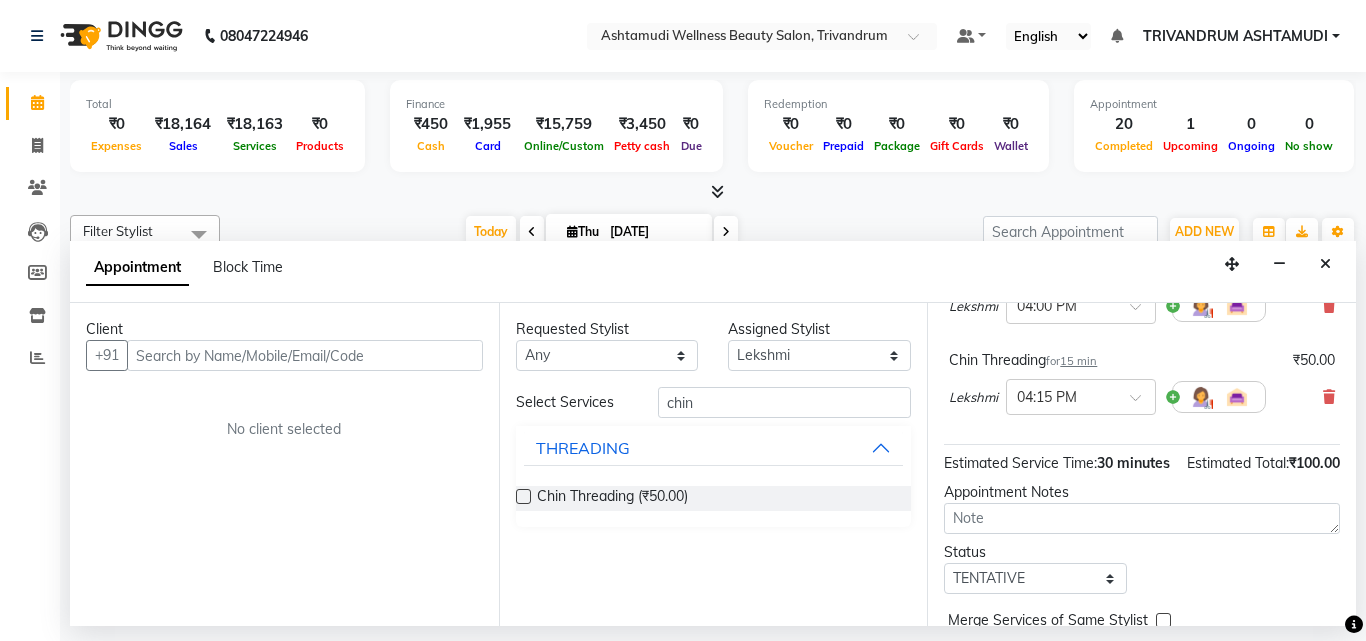 scroll, scrollTop: 0, scrollLeft: 0, axis: both 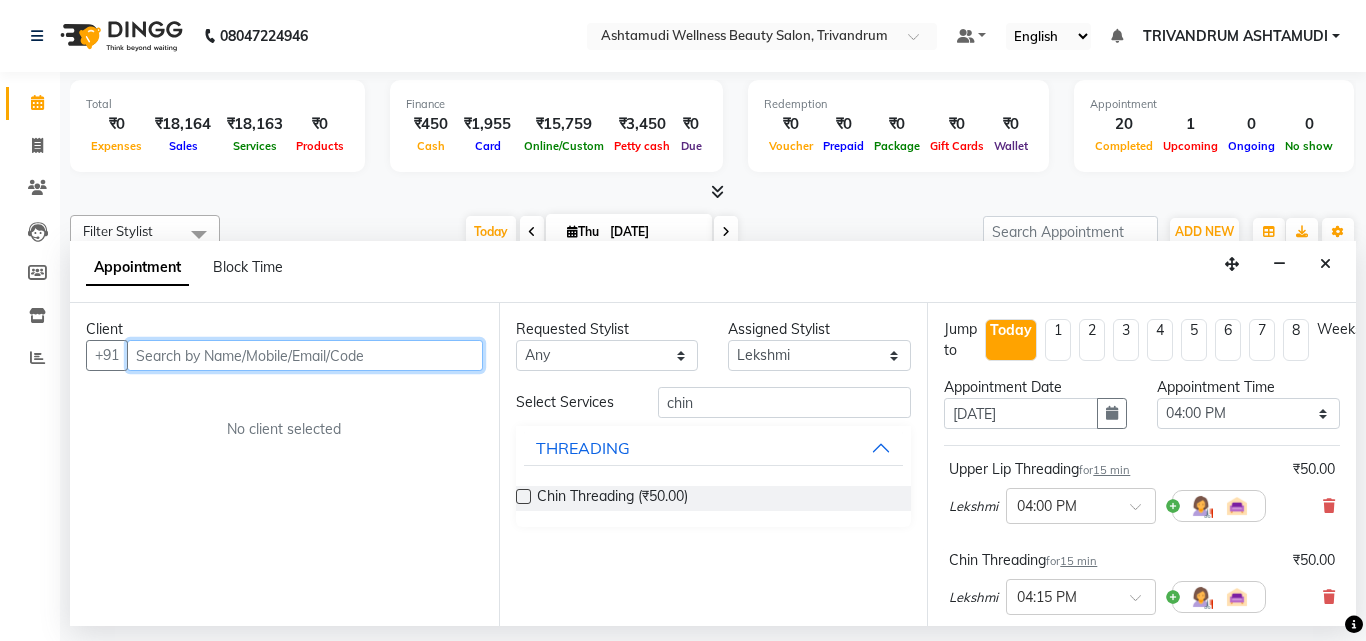 click at bounding box center [305, 355] 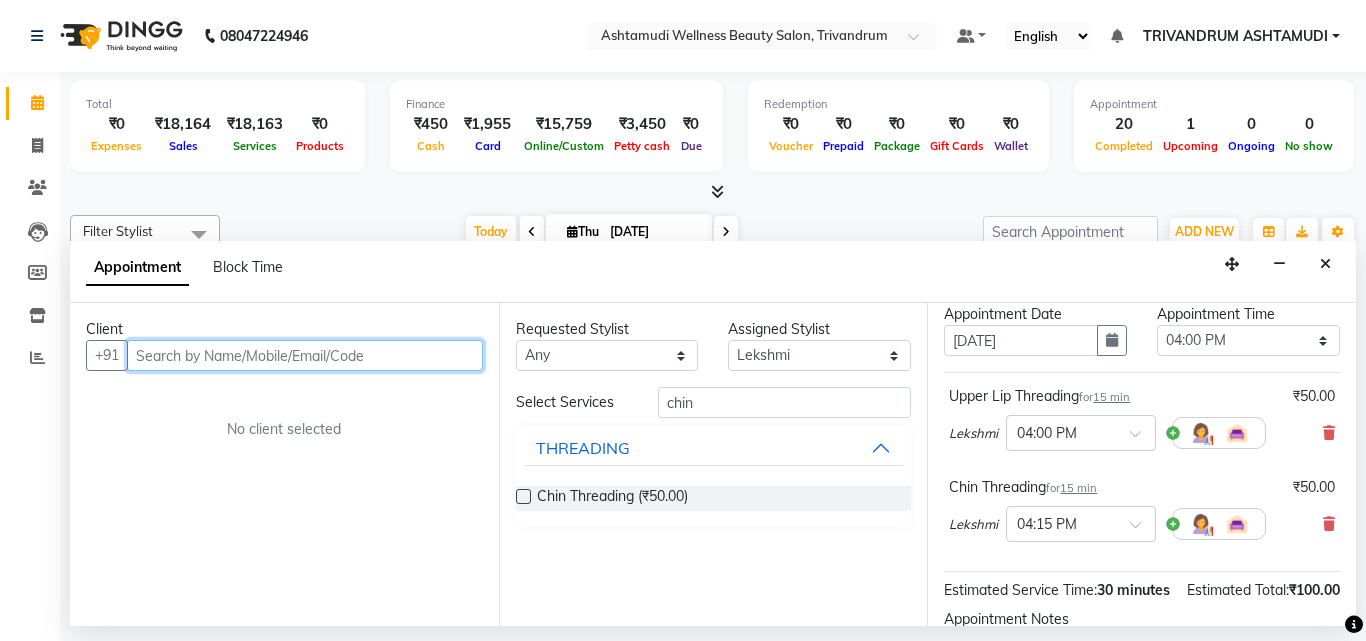 scroll, scrollTop: 0, scrollLeft: 0, axis: both 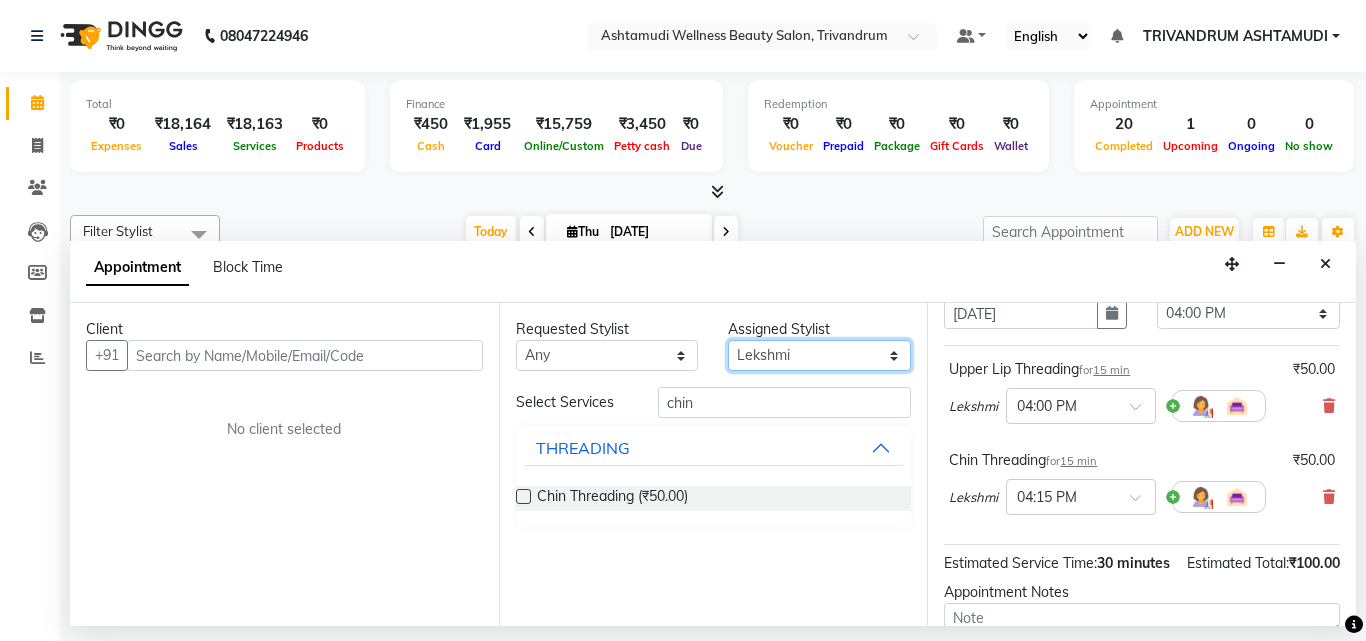 click on "Select ANJALI L B	 CHIPPY DHANYA D INDU GURUNG	 KARTHIKA	 Lekshmi MANJUSHA	 PUNAM LAMA	 SARITHA	 Sneha TRIVANDRUM ASHTAMUDI USHA KUMARI S" at bounding box center [819, 355] 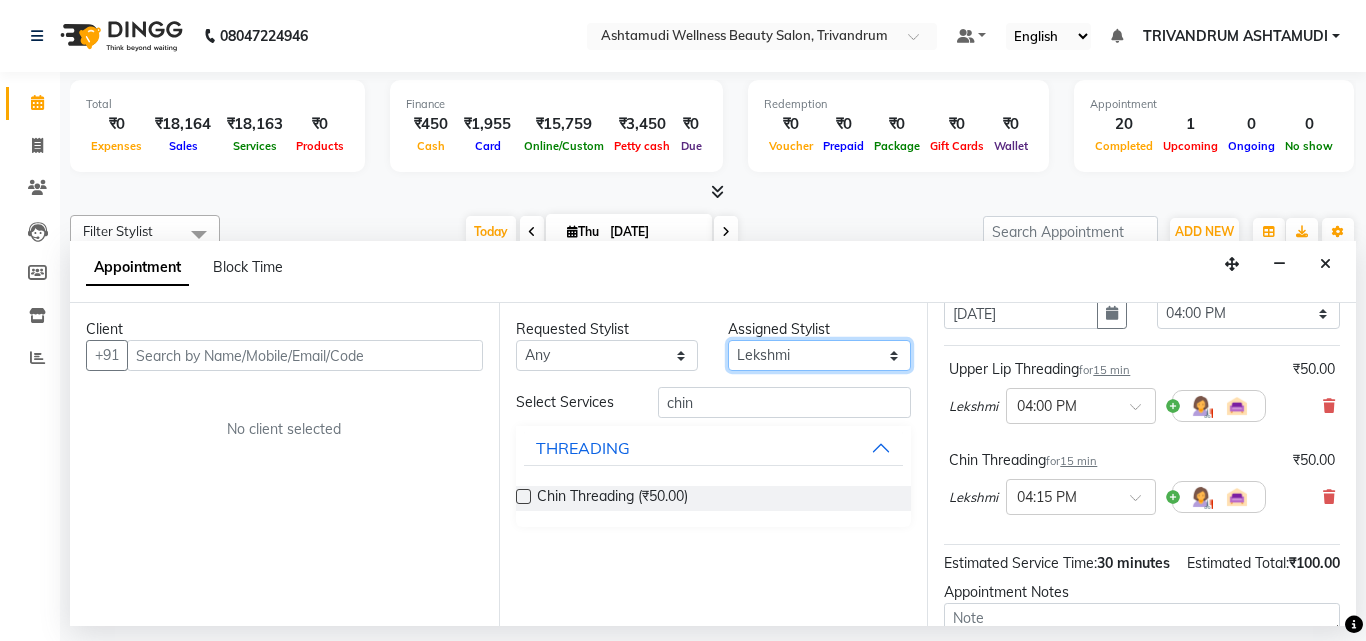 select on "82502" 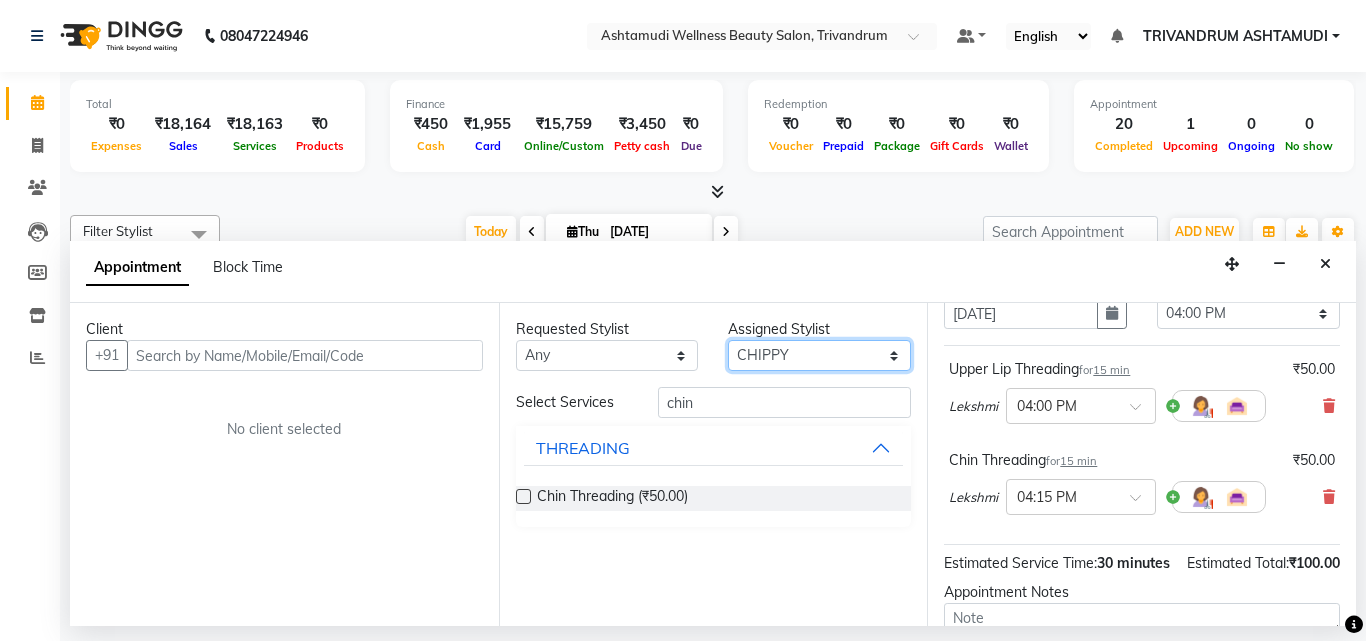 click on "Select ANJALI L B	 CHIPPY DHANYA D INDU GURUNG	 KARTHIKA	 Lekshmi MANJUSHA	 PUNAM LAMA	 SARITHA	 Sneha TRIVANDRUM ASHTAMUDI USHA KUMARI S" at bounding box center (819, 355) 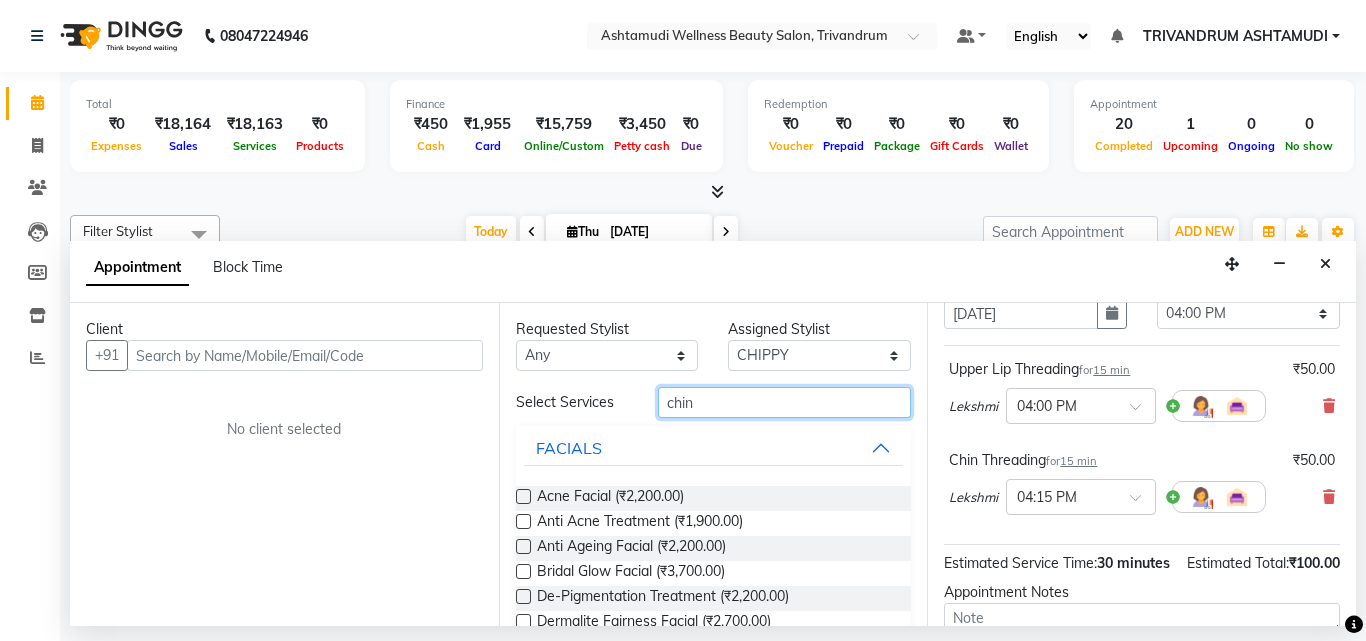 drag, startPoint x: 712, startPoint y: 406, endPoint x: 658, endPoint y: 411, distance: 54.230988 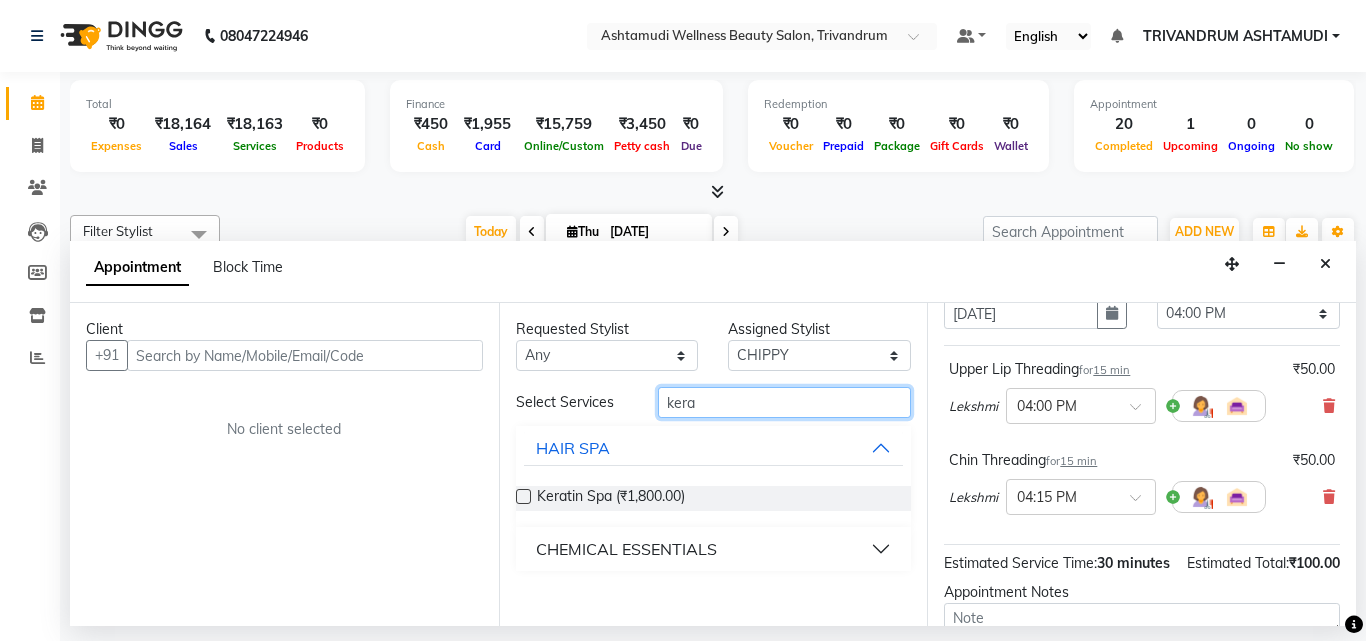 type on "kera" 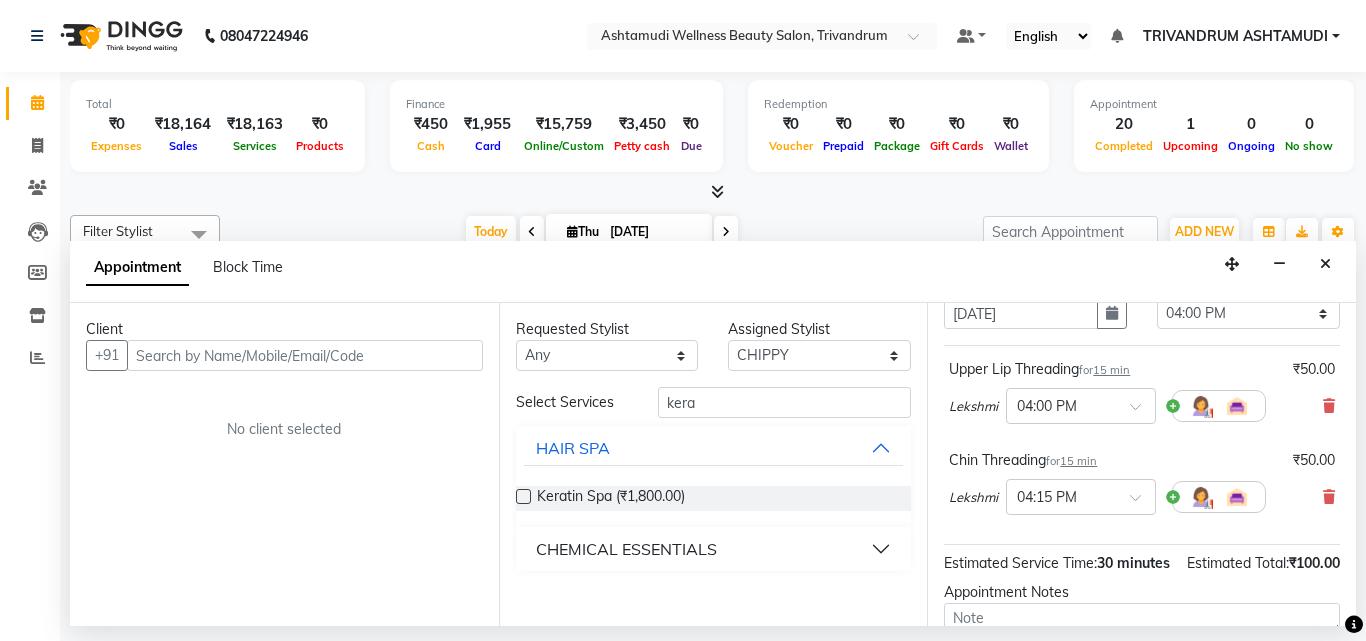 click at bounding box center (523, 496) 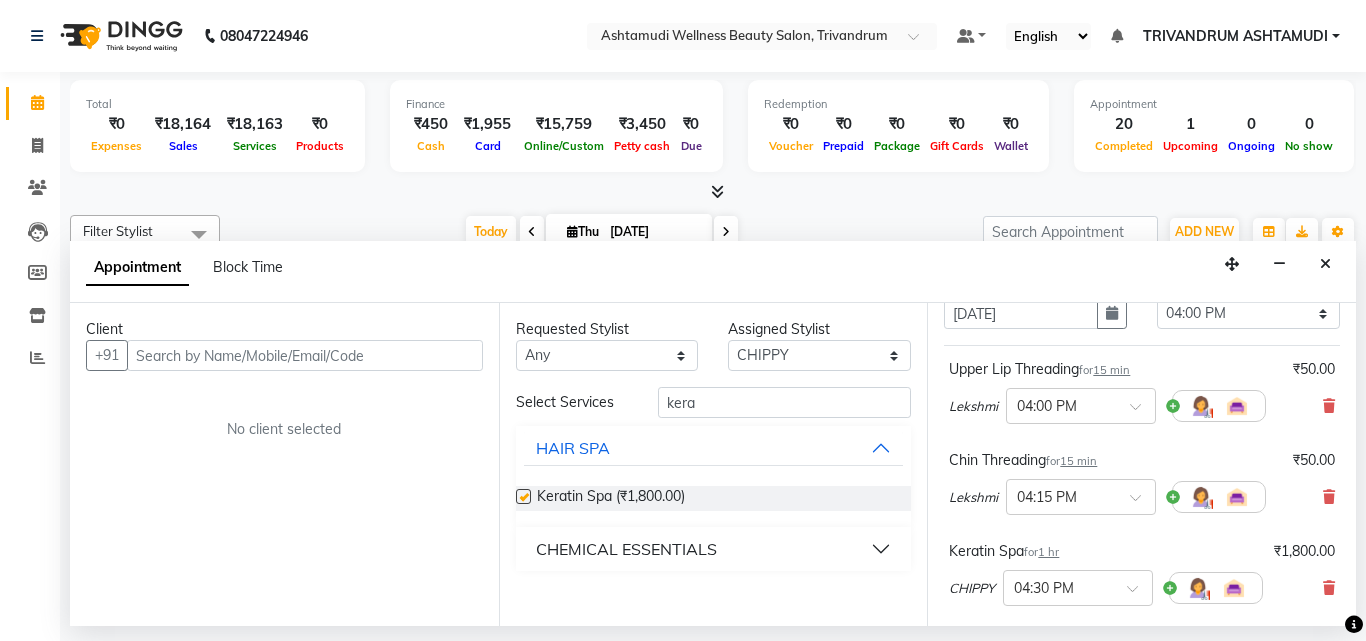checkbox on "false" 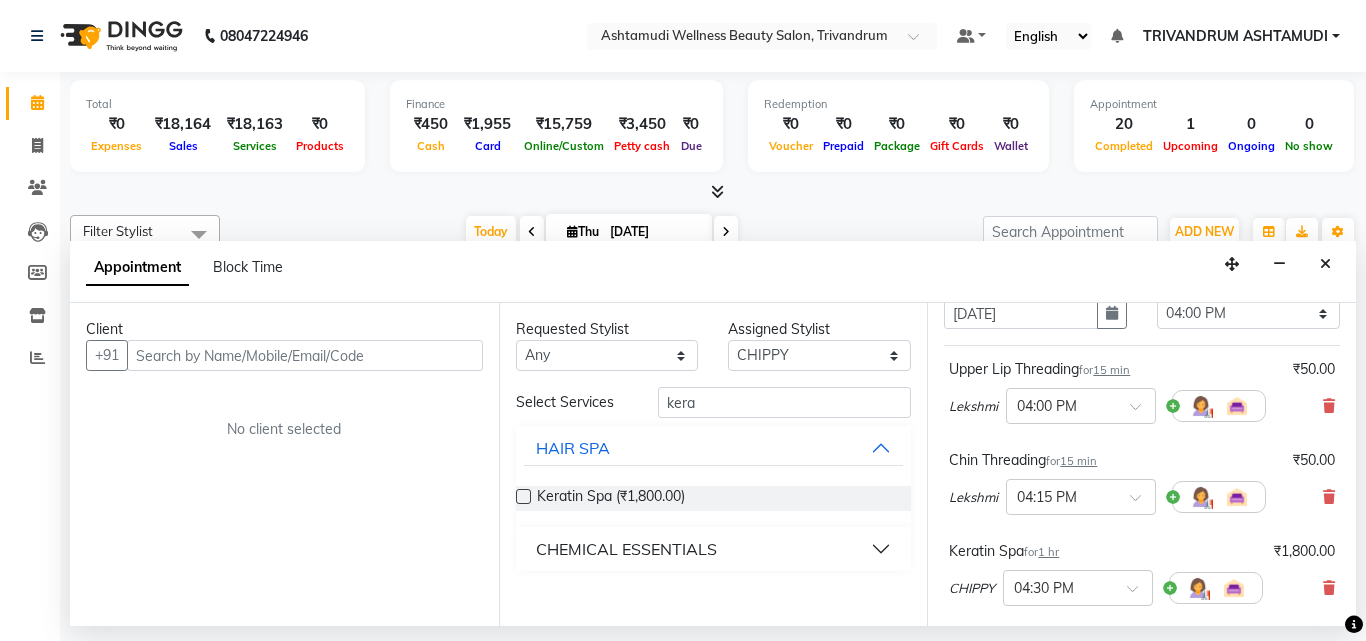 scroll, scrollTop: 200, scrollLeft: 0, axis: vertical 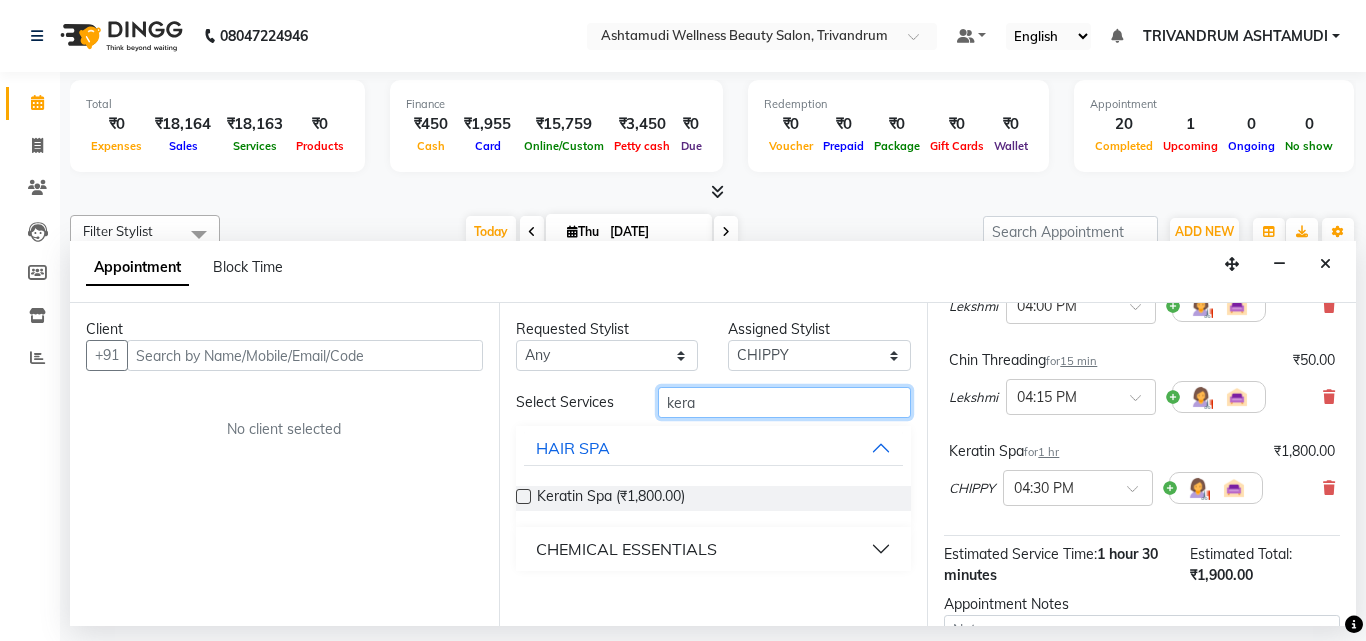 drag, startPoint x: 710, startPoint y: 396, endPoint x: 607, endPoint y: 418, distance: 105.32331 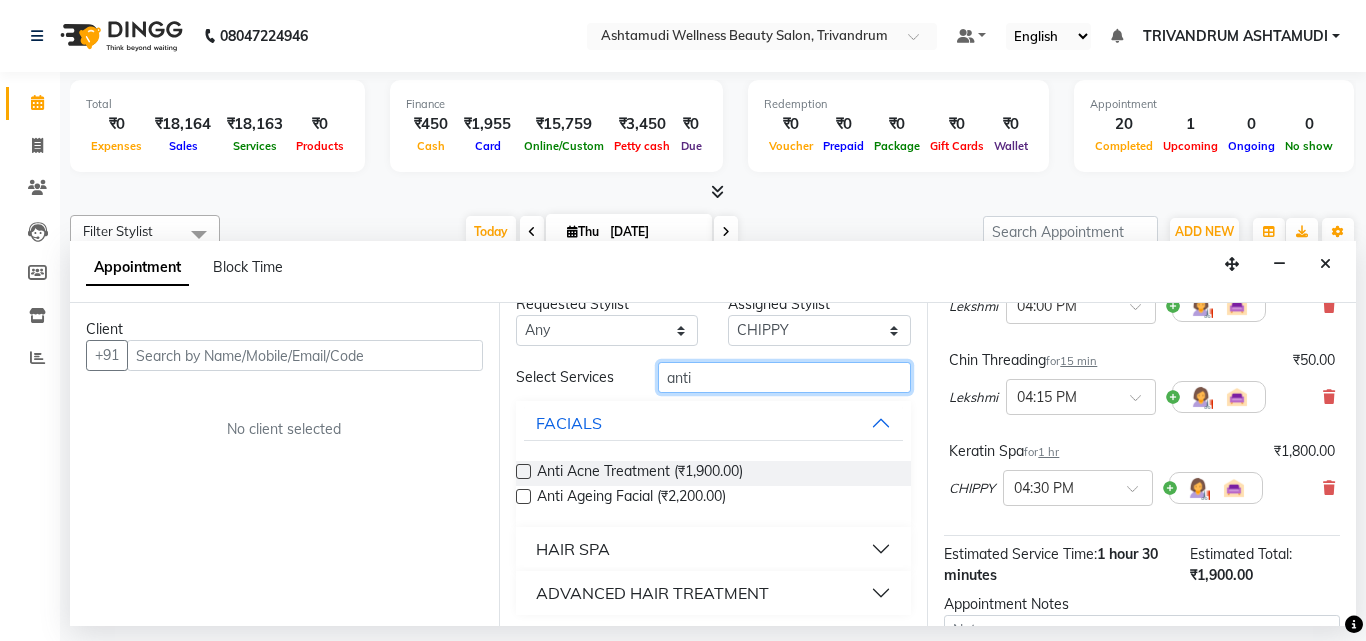 scroll, scrollTop: 30, scrollLeft: 0, axis: vertical 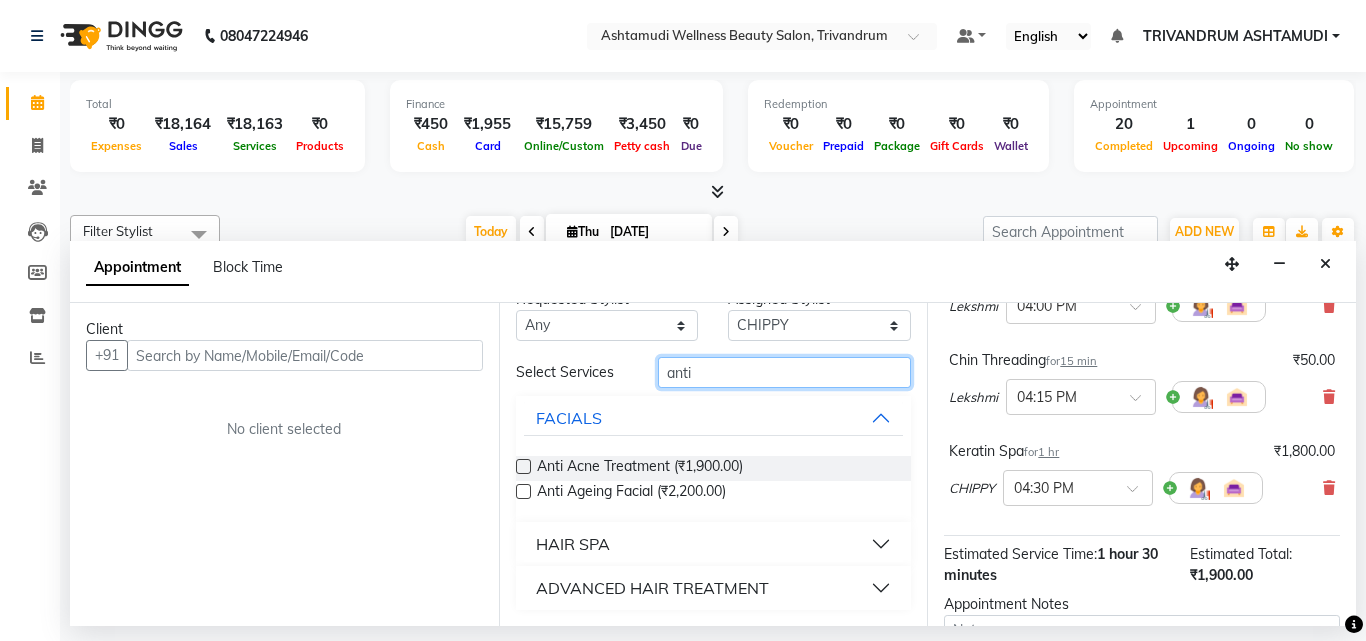 type on "anti" 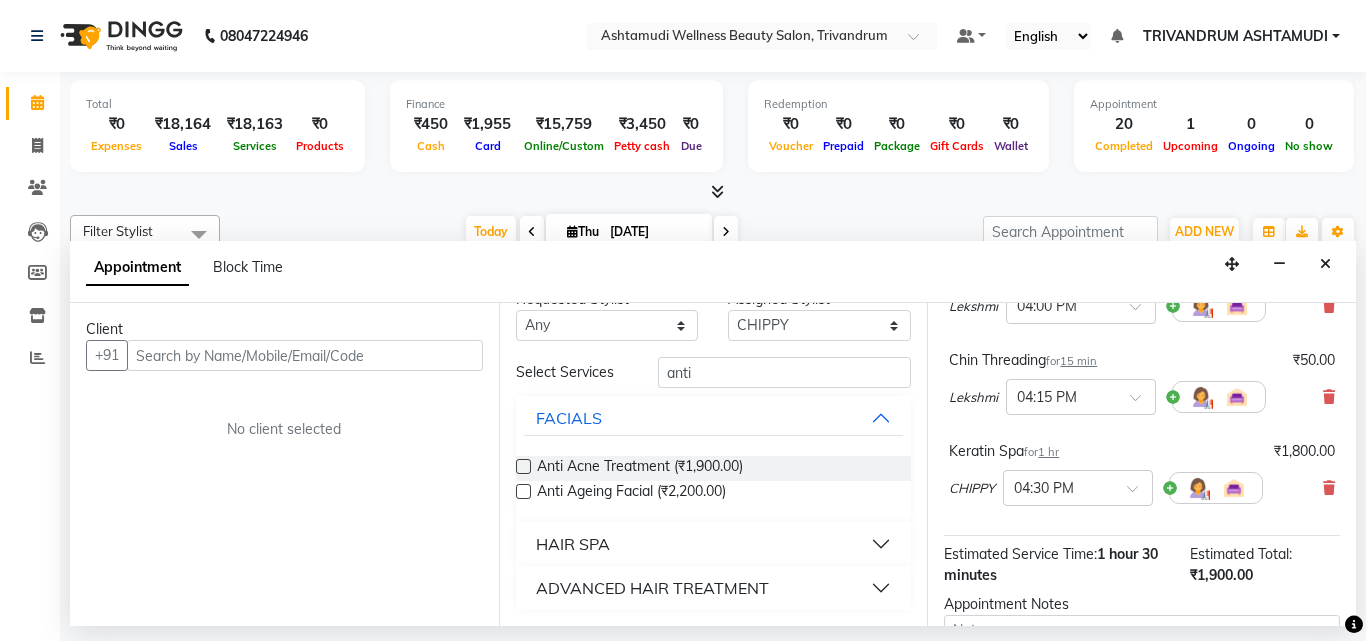 click on "ADVANCED HAIR TREATMENT" at bounding box center [714, 588] 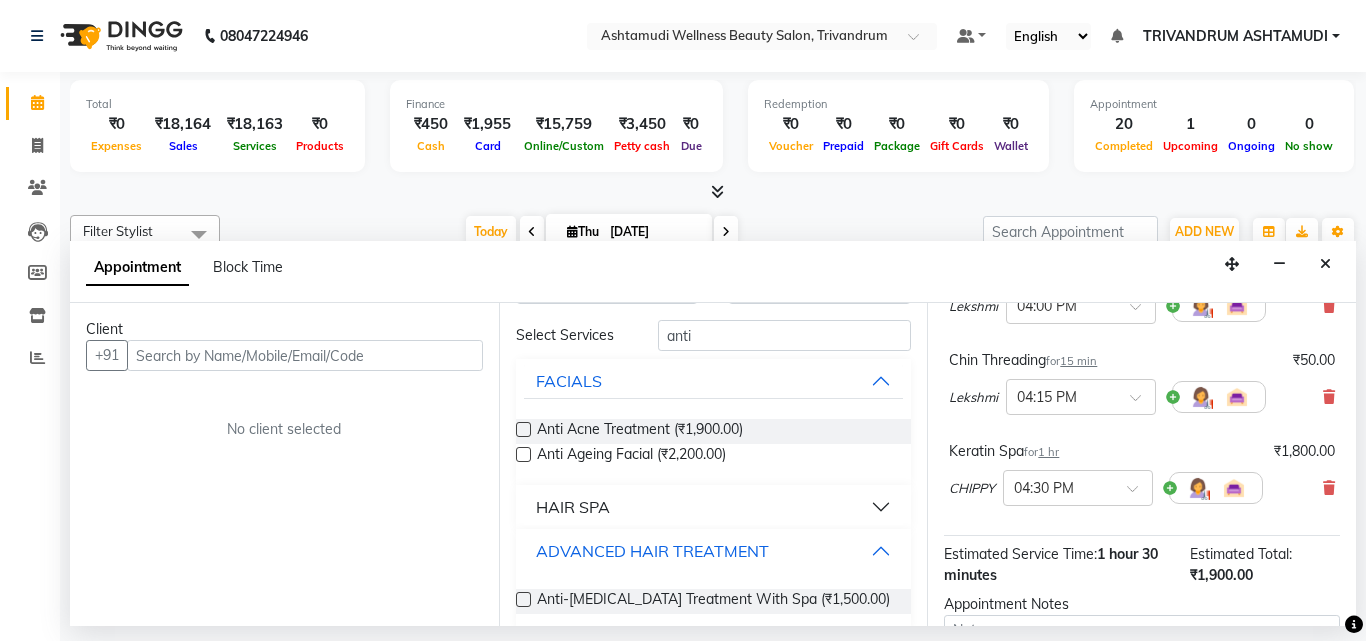 scroll, scrollTop: 87, scrollLeft: 0, axis: vertical 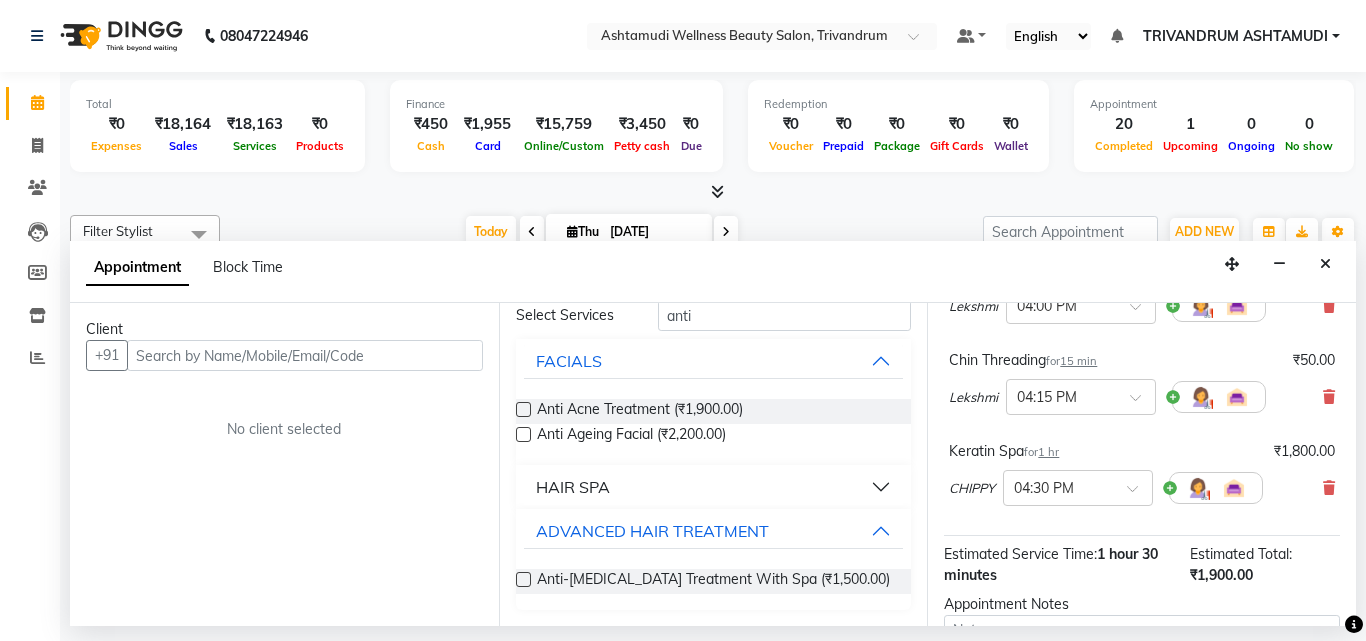 click on "HAIR SPA" at bounding box center [714, 487] 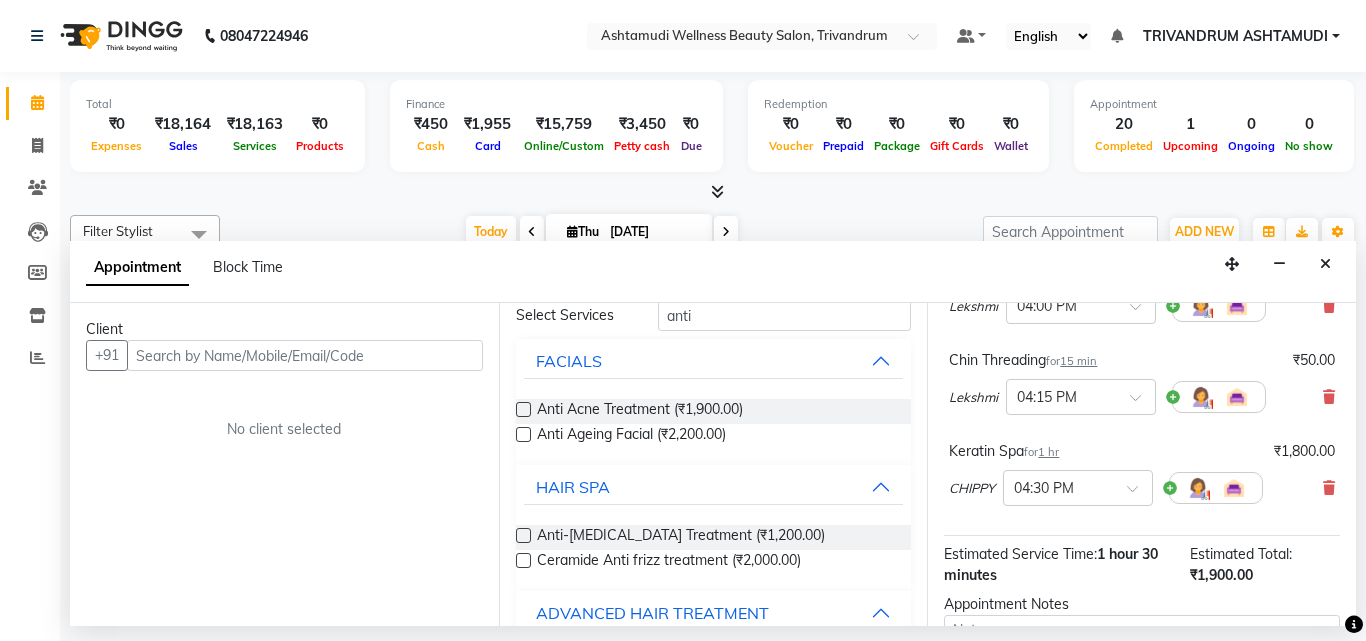 click at bounding box center (523, 535) 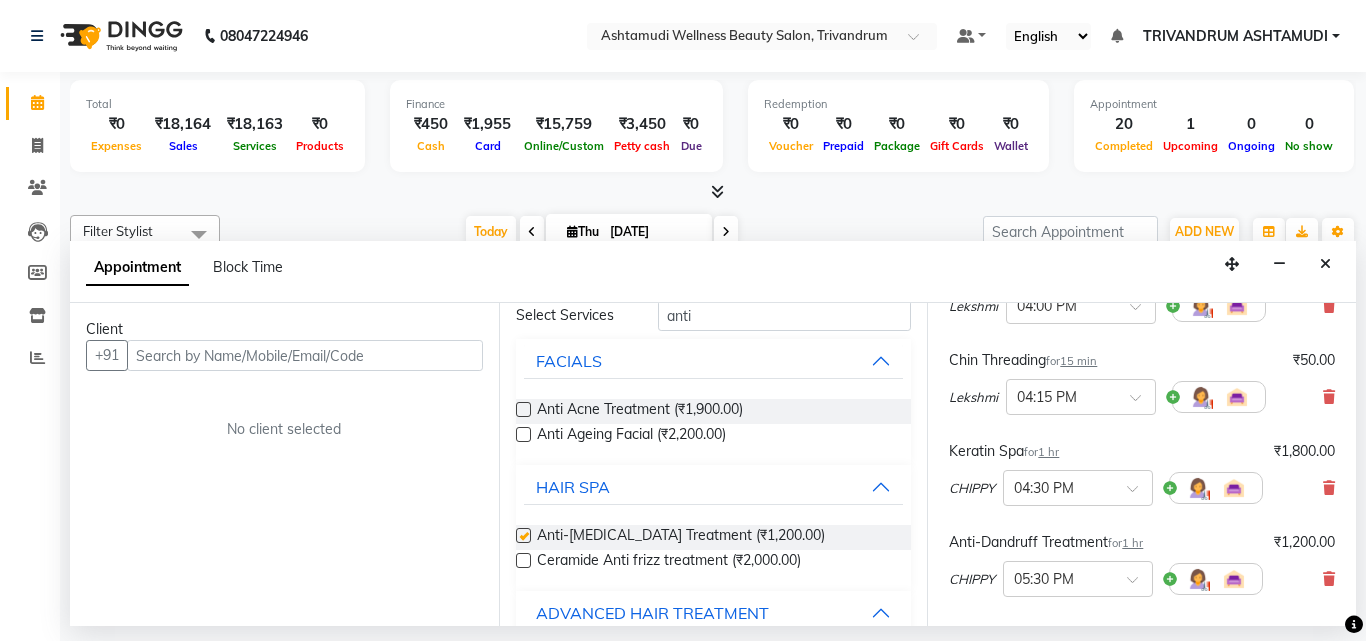 checkbox on "false" 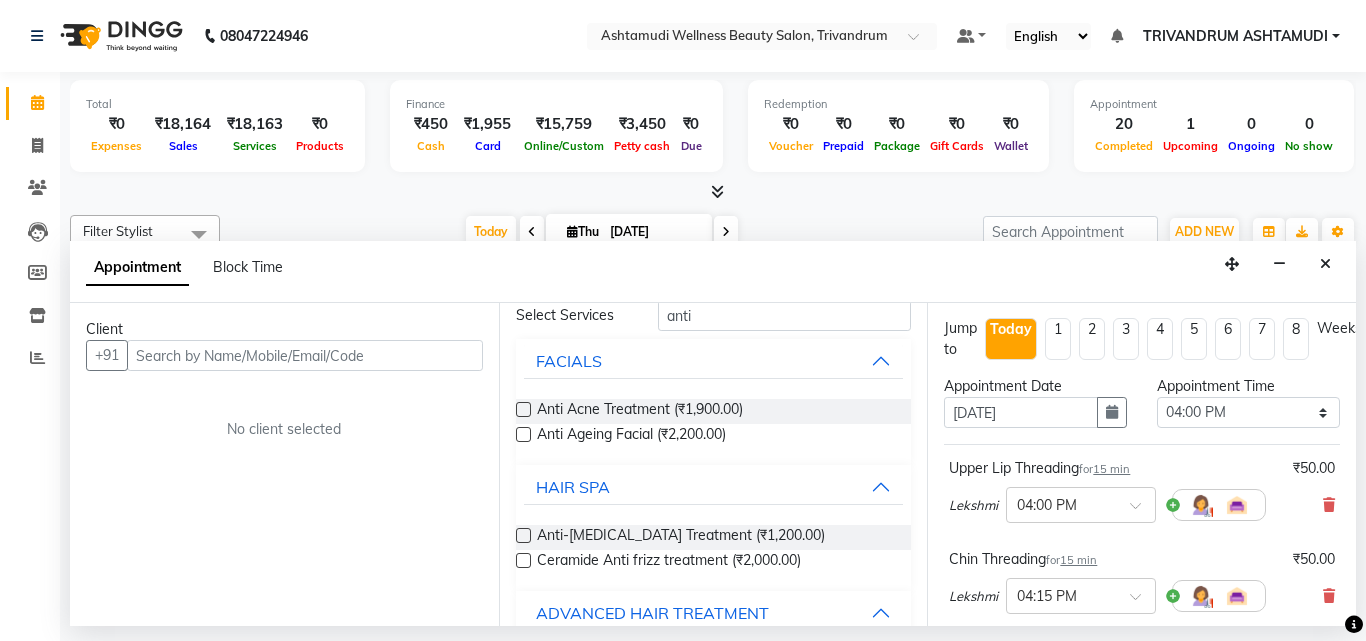 scroll, scrollTop: 0, scrollLeft: 0, axis: both 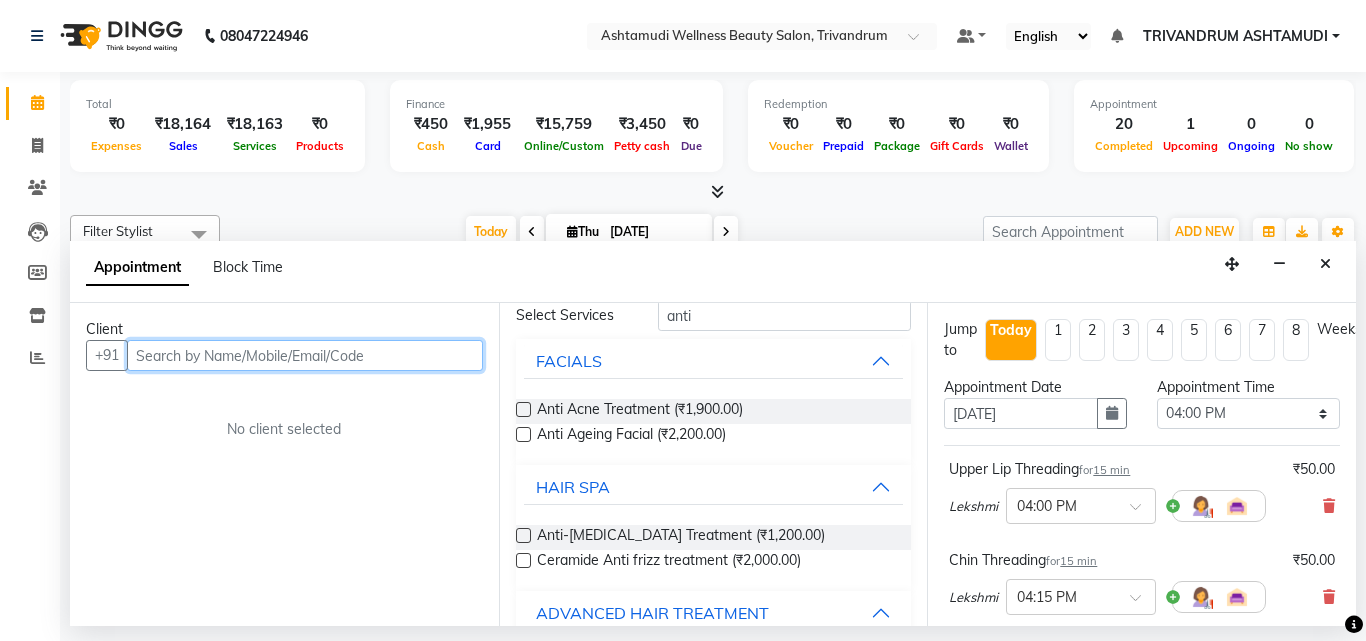 click at bounding box center [305, 355] 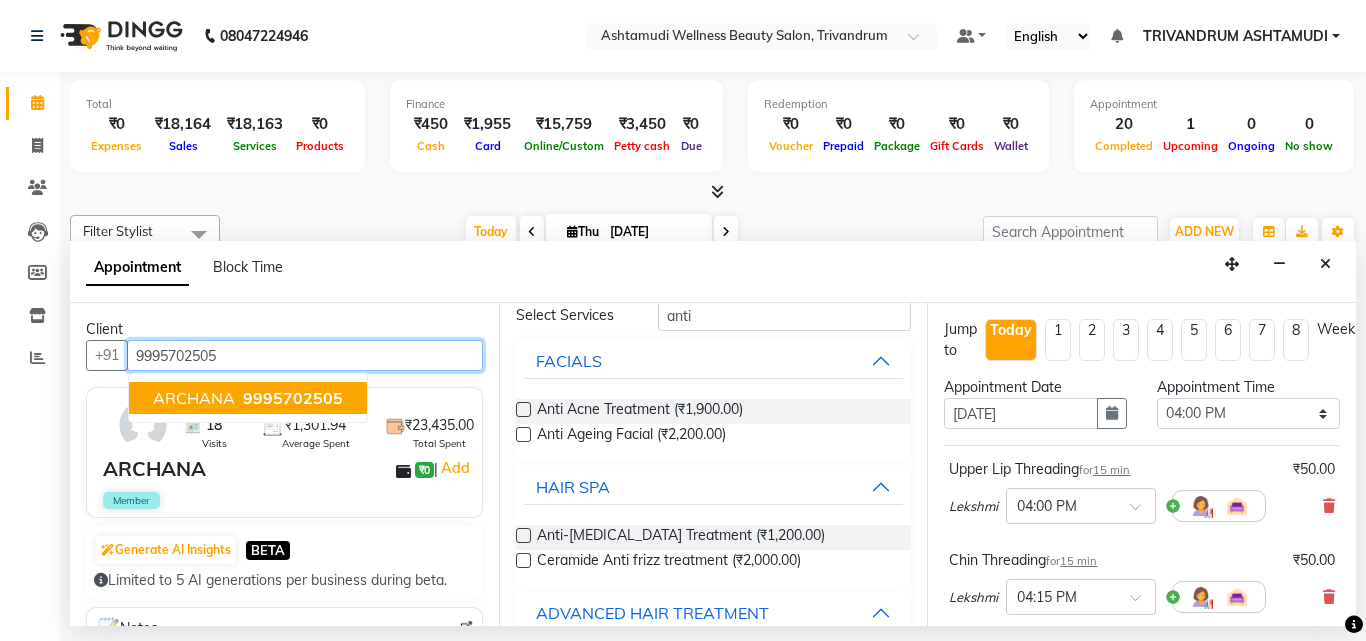 type on "9995702505" 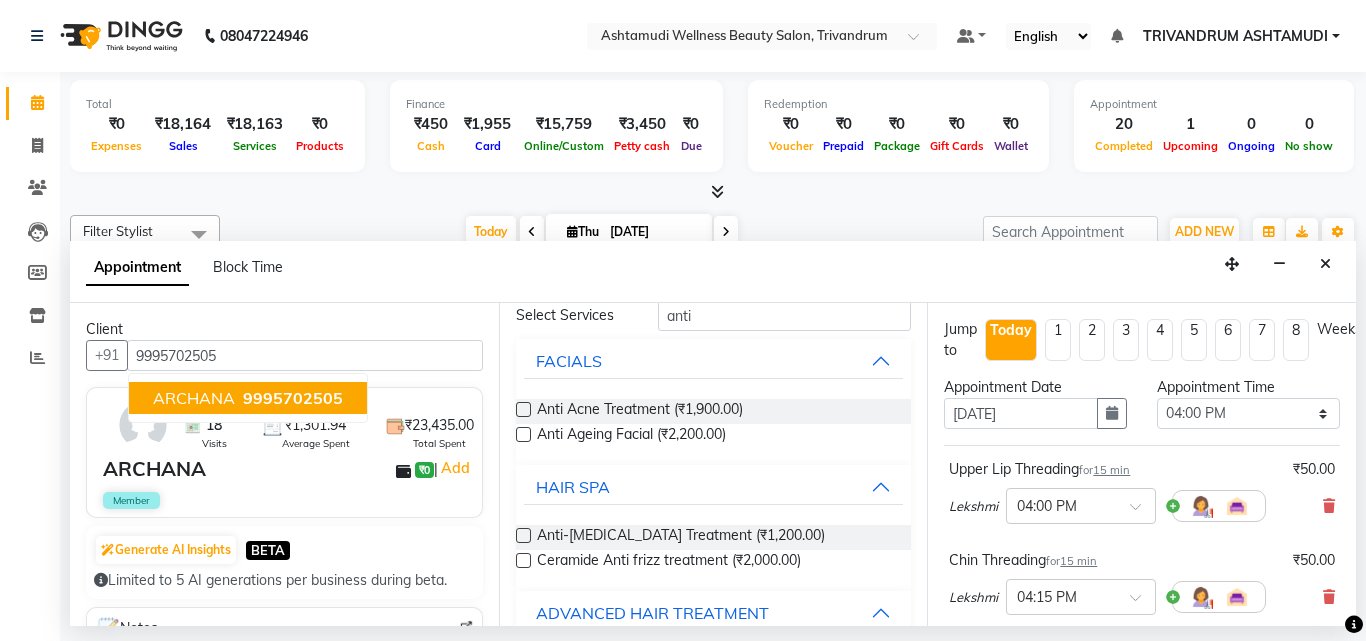 click on "Member" at bounding box center (286, 500) 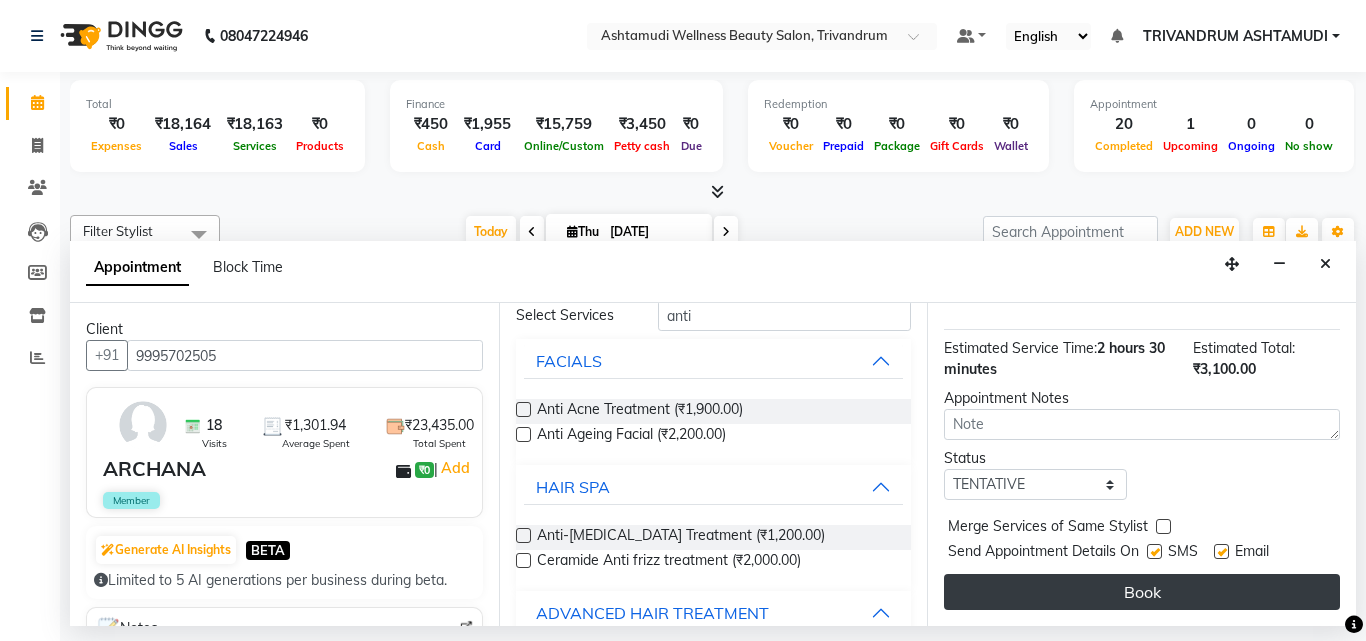 scroll, scrollTop: 512, scrollLeft: 0, axis: vertical 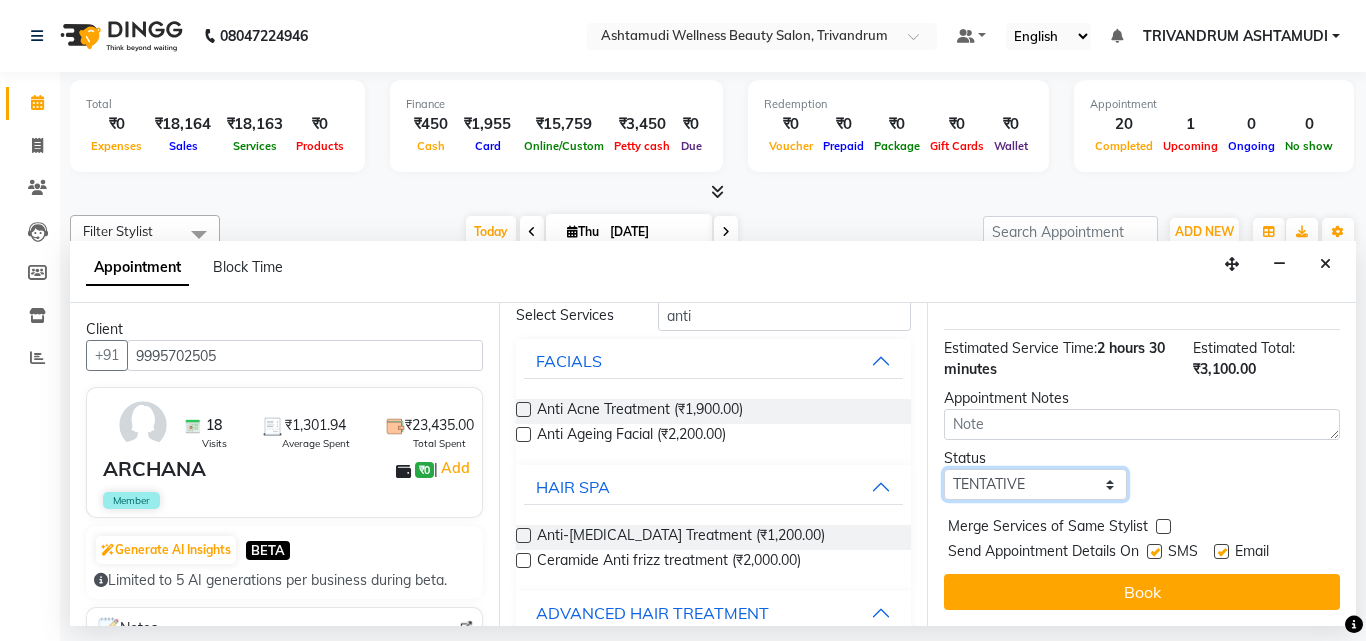 click on "Select TENTATIVE CONFIRM CHECK-IN UPCOMING" at bounding box center (1035, 484) 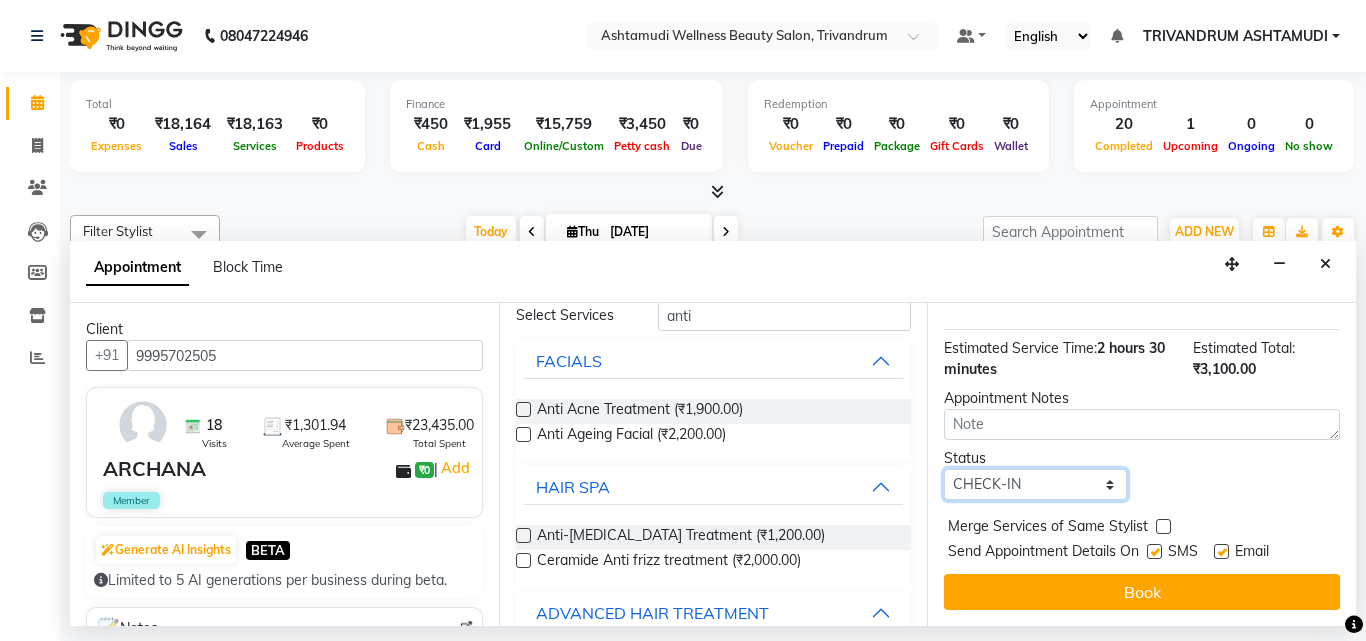 click on "Select TENTATIVE CONFIRM CHECK-IN UPCOMING" at bounding box center (1035, 484) 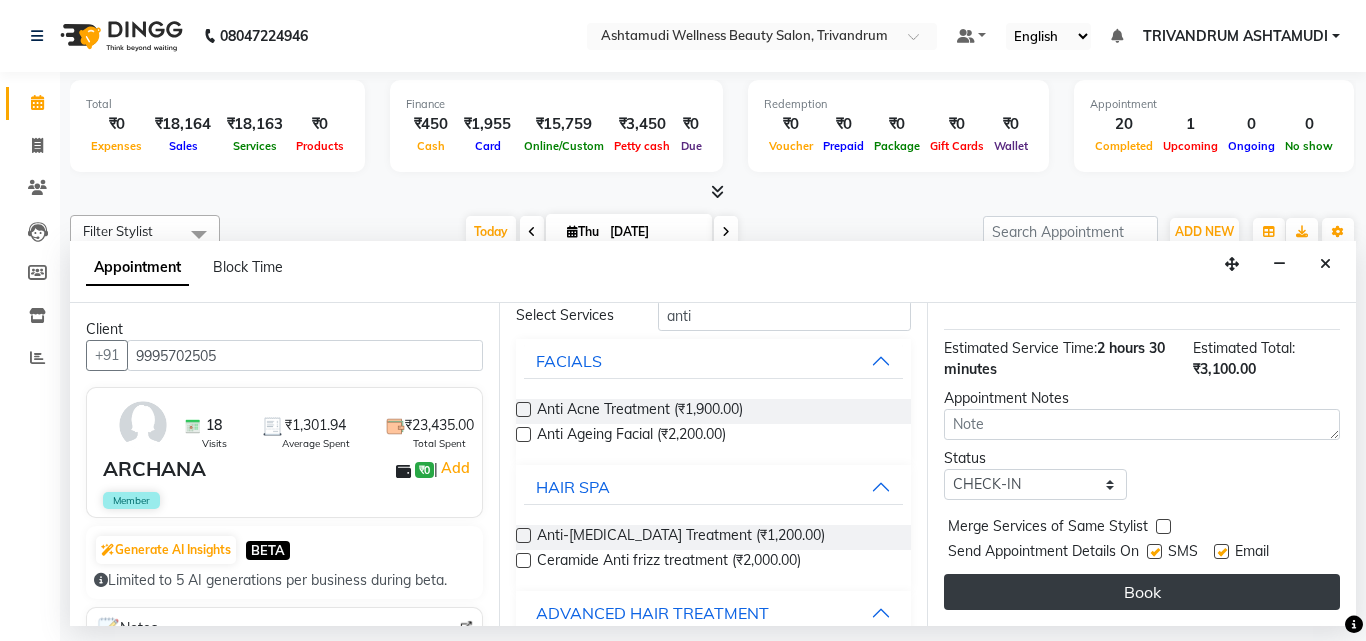 click on "Book" at bounding box center [1142, 592] 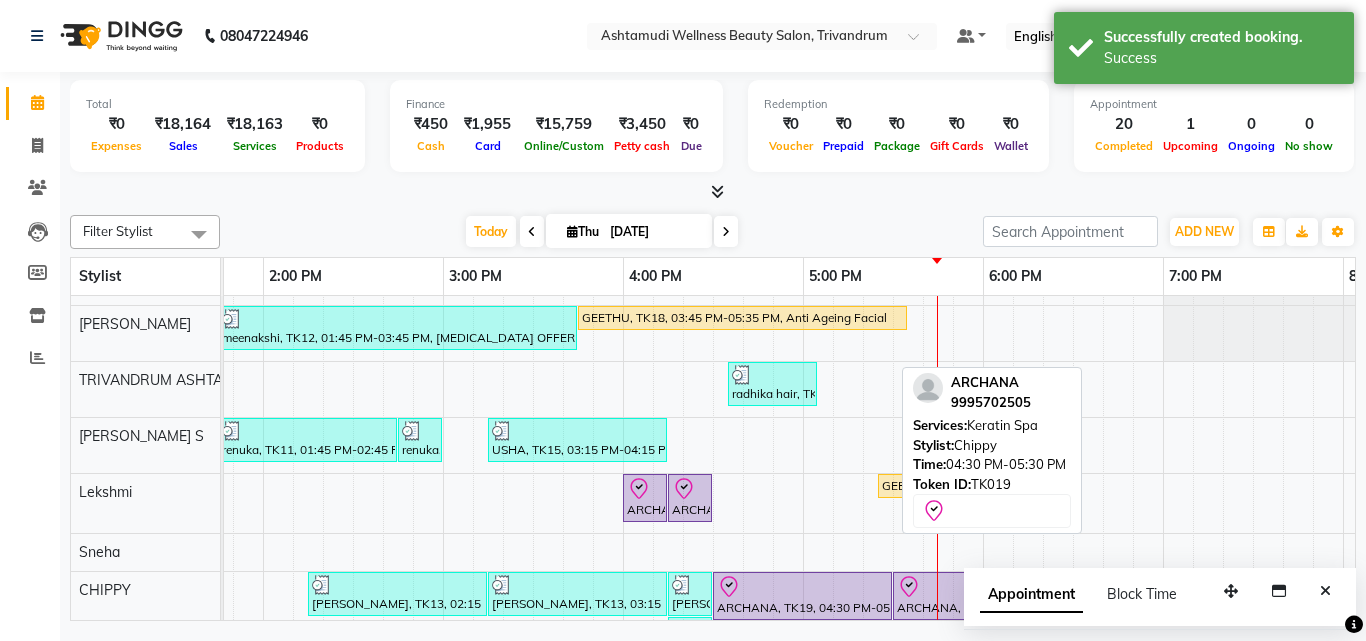 scroll, scrollTop: 361, scrollLeft: 861, axis: both 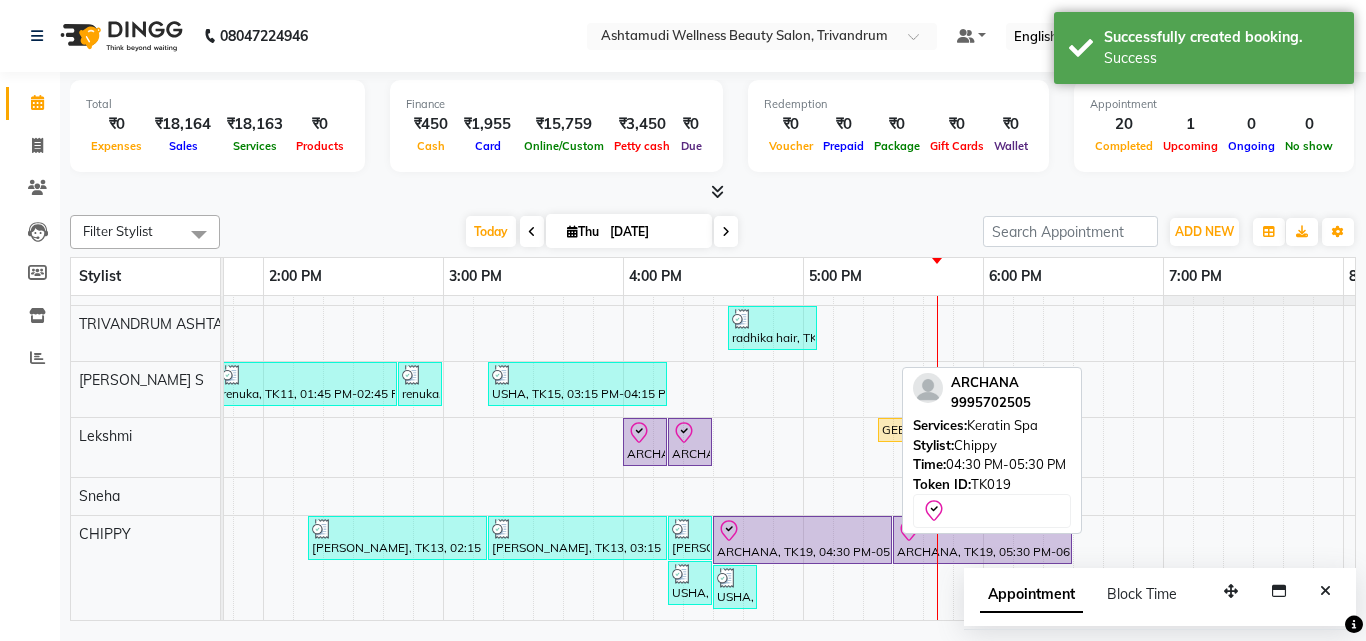 click on "ARCHANA, TK19, 04:30 PM-05:30 PM, [GEOGRAPHIC_DATA]" at bounding box center (802, 540) 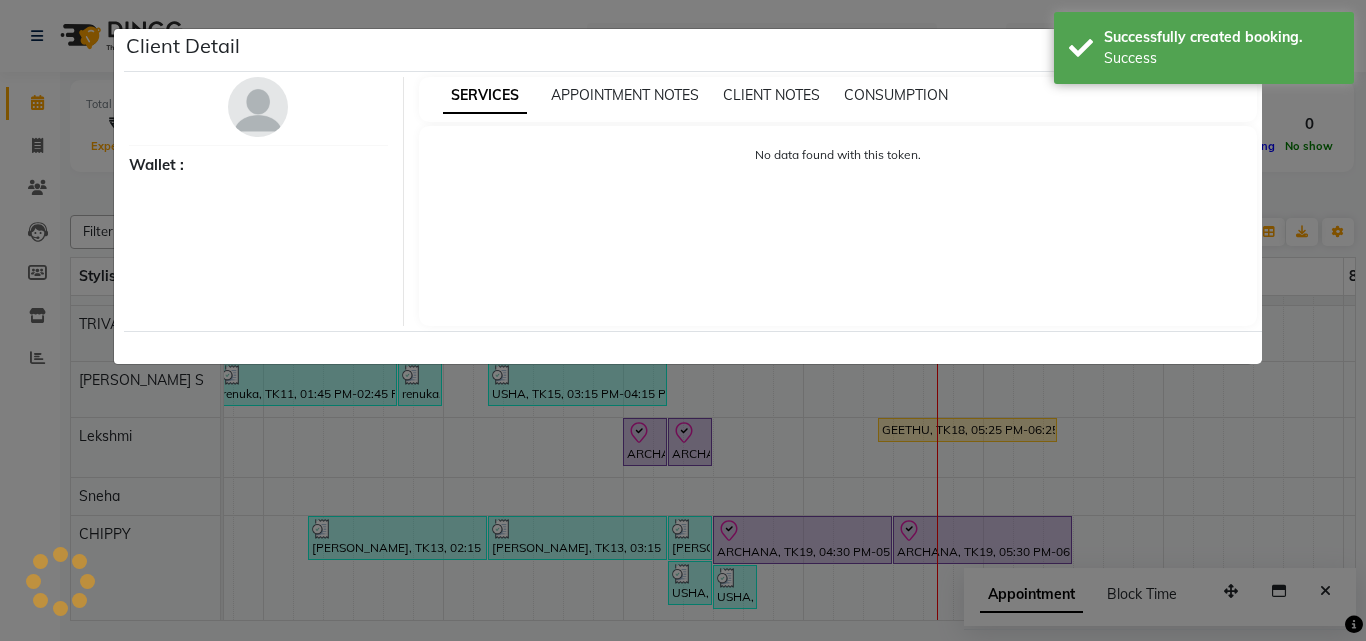 select on "8" 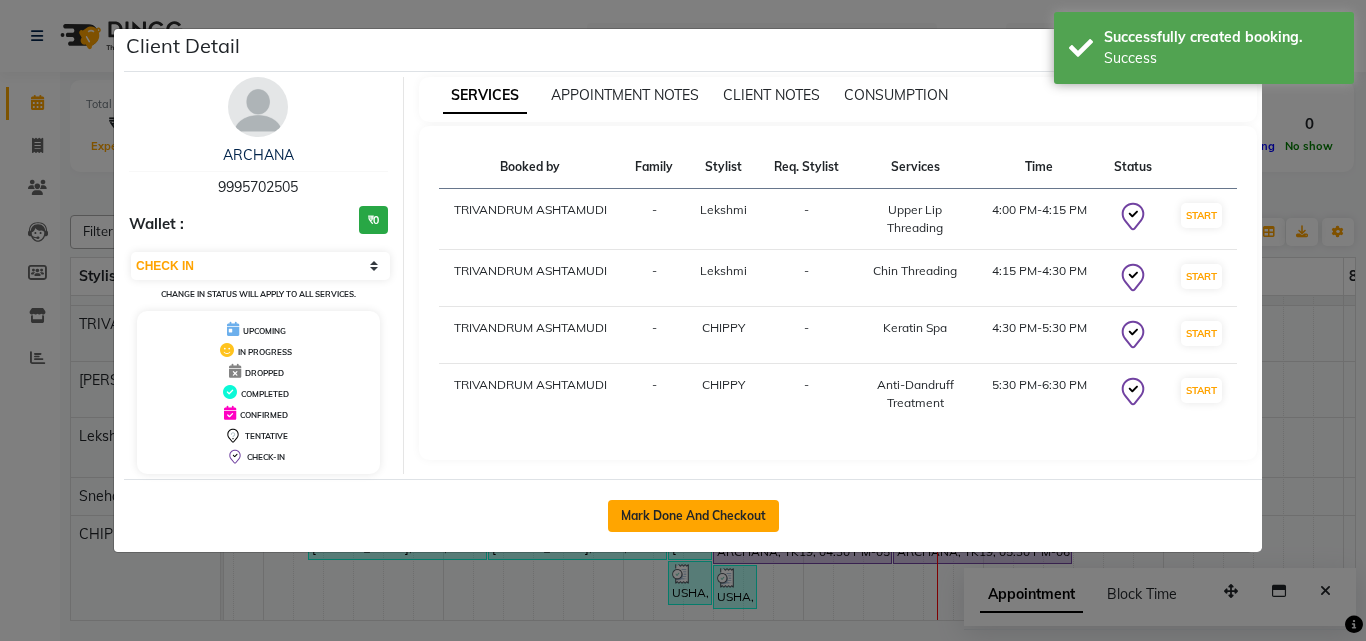 click on "Mark Done And Checkout" 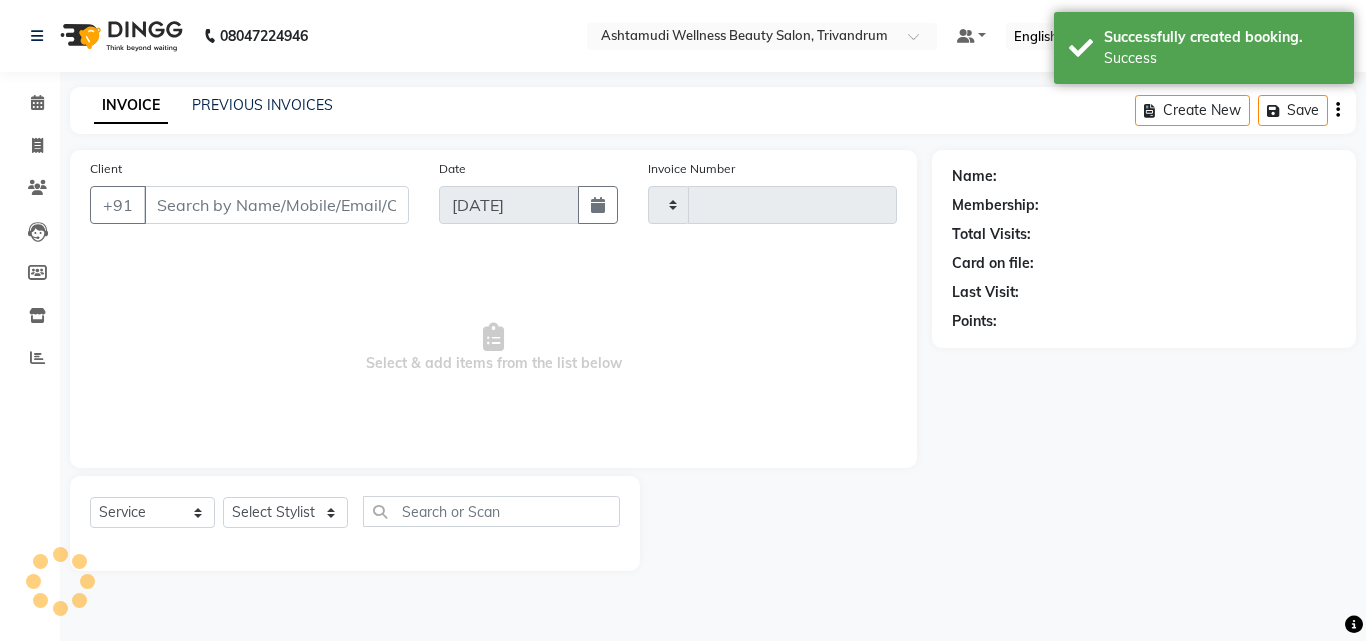 type on "2031" 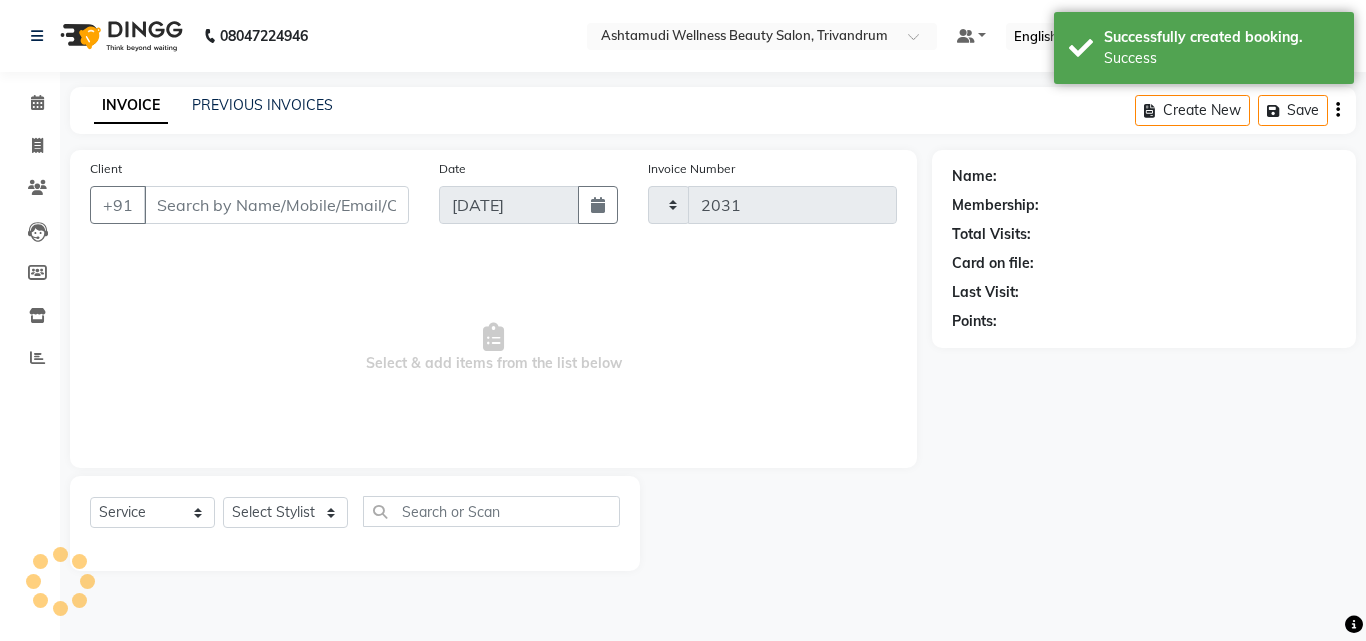 select on "4636" 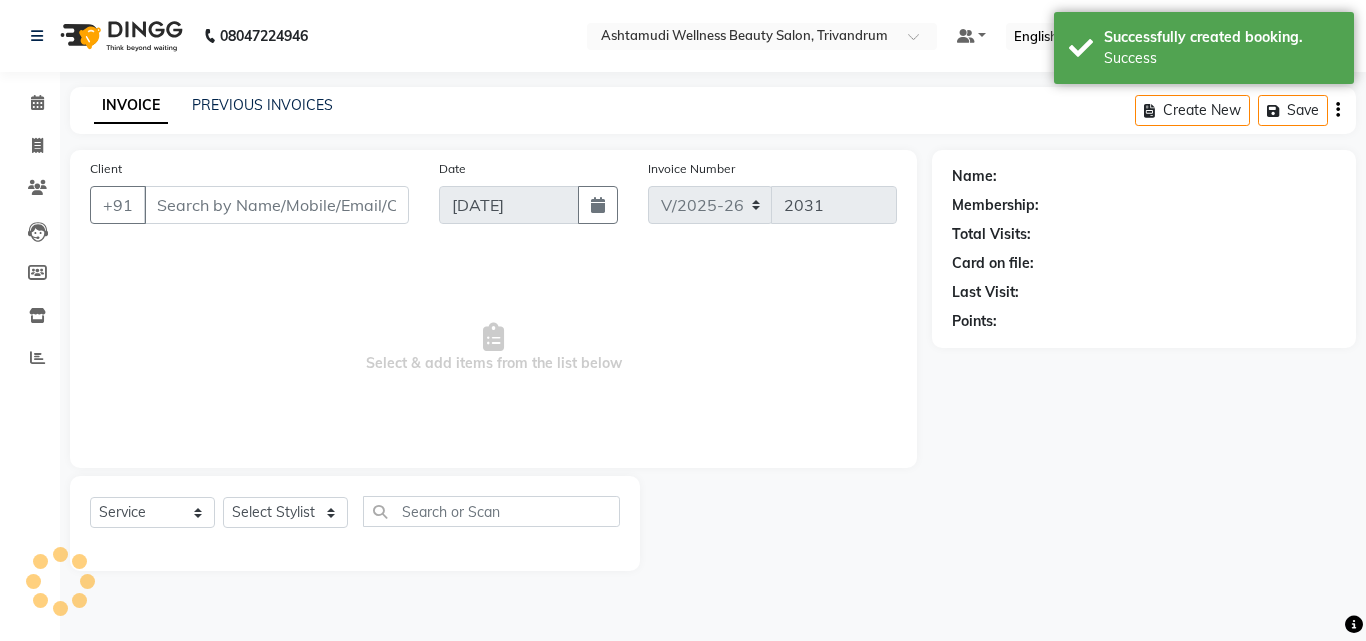 type on "9995702505" 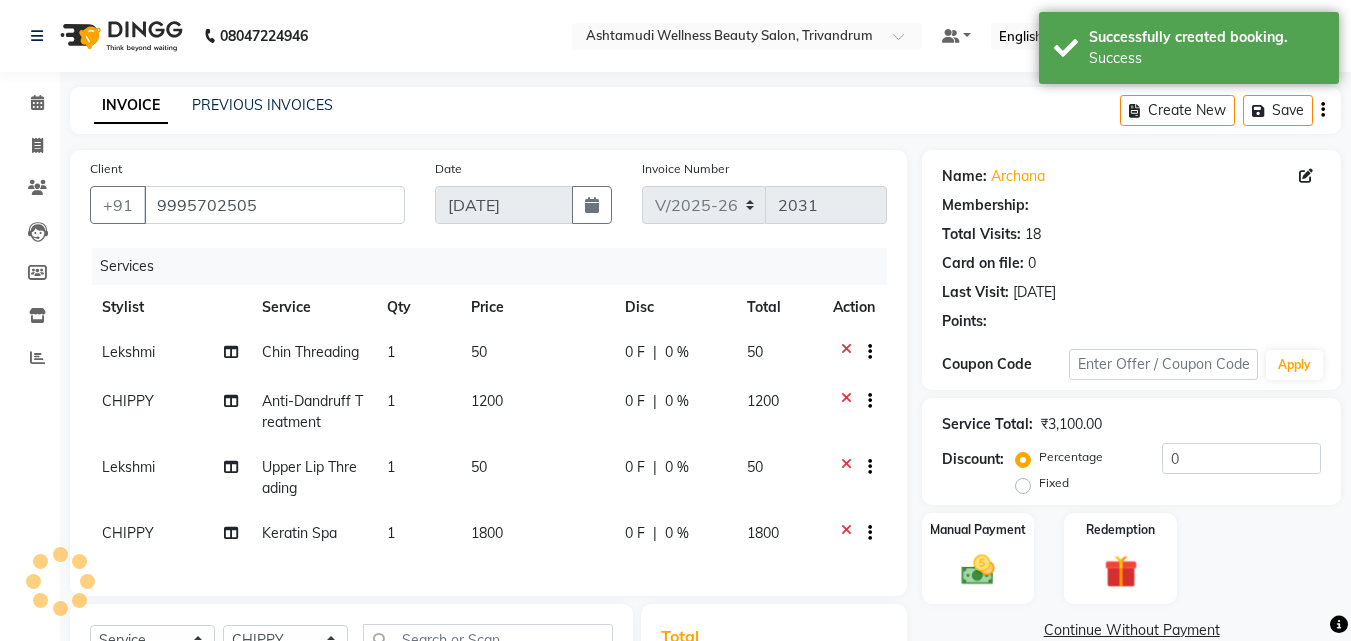 select on "2: Object" 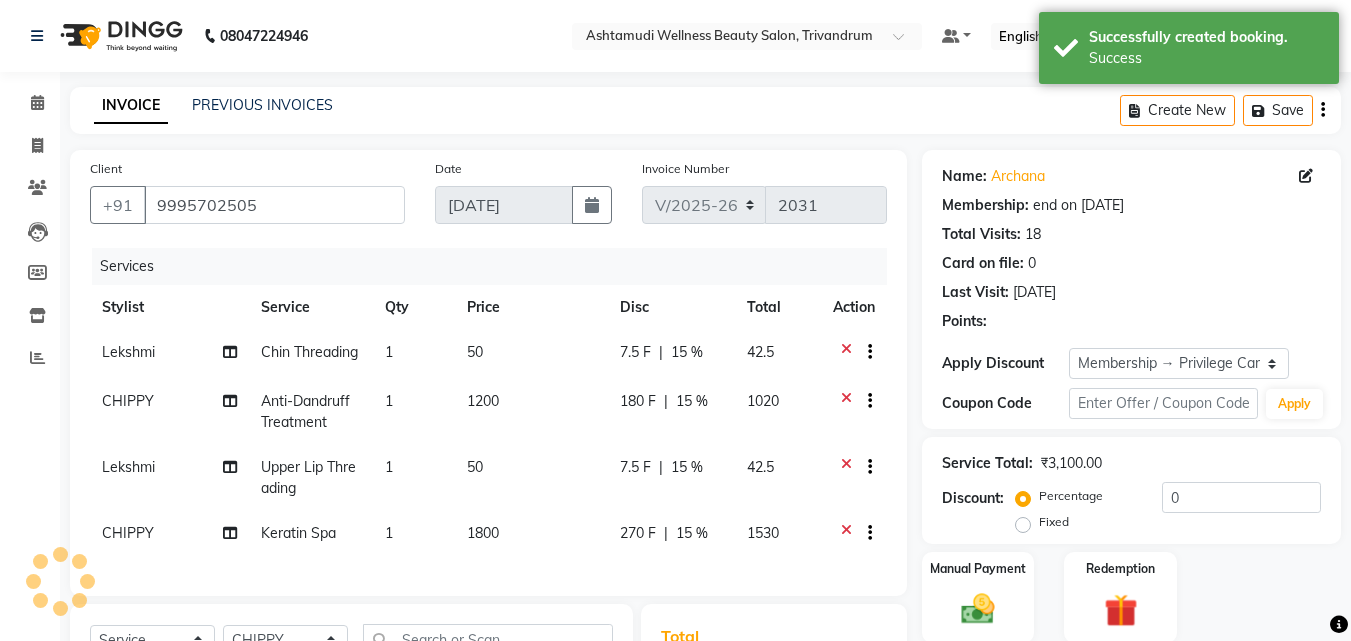 type on "15" 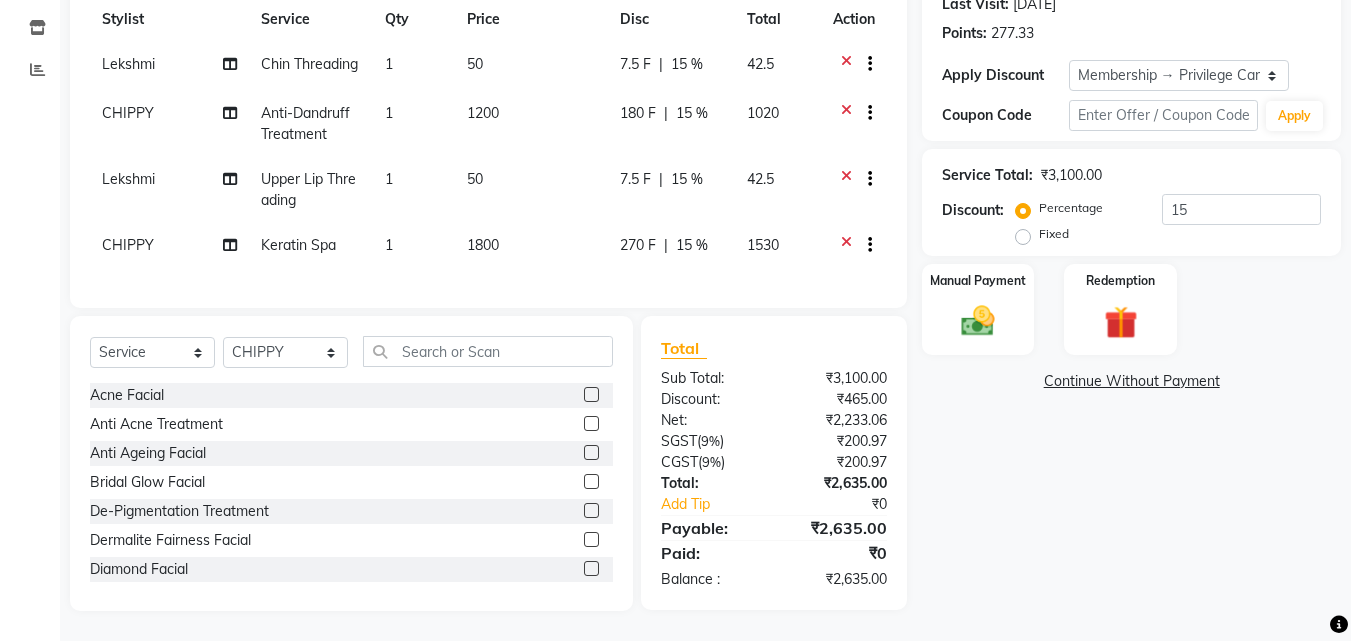 scroll, scrollTop: 303, scrollLeft: 0, axis: vertical 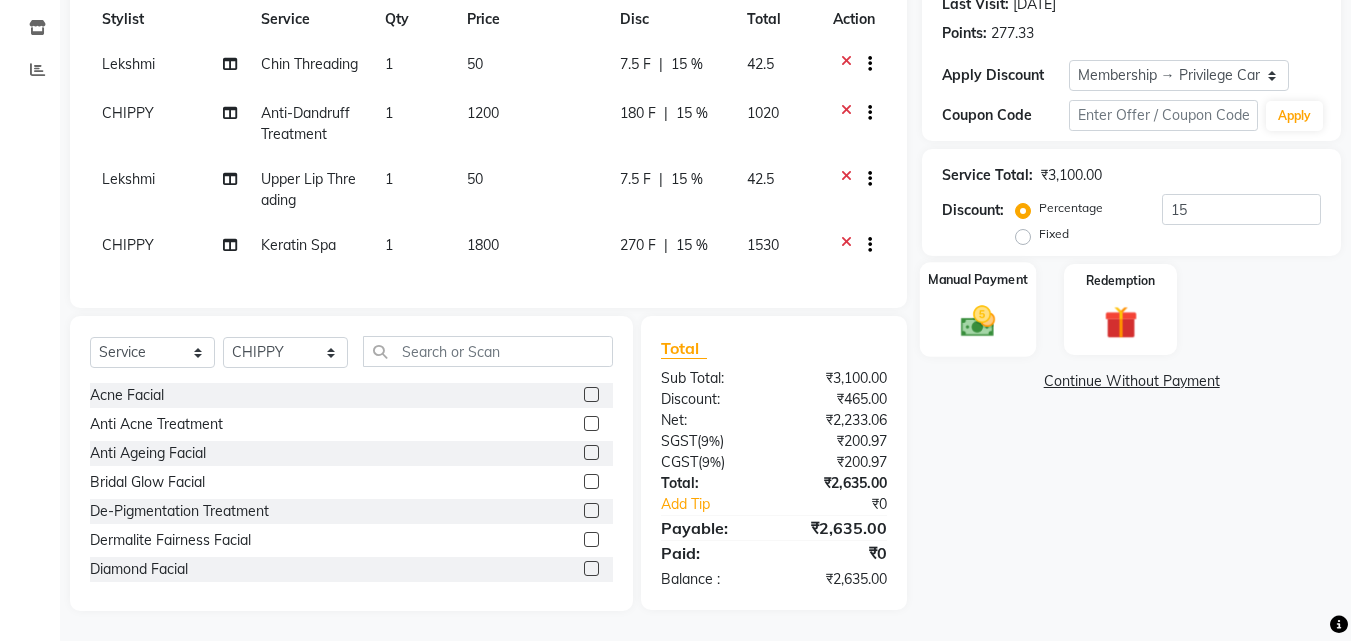 click 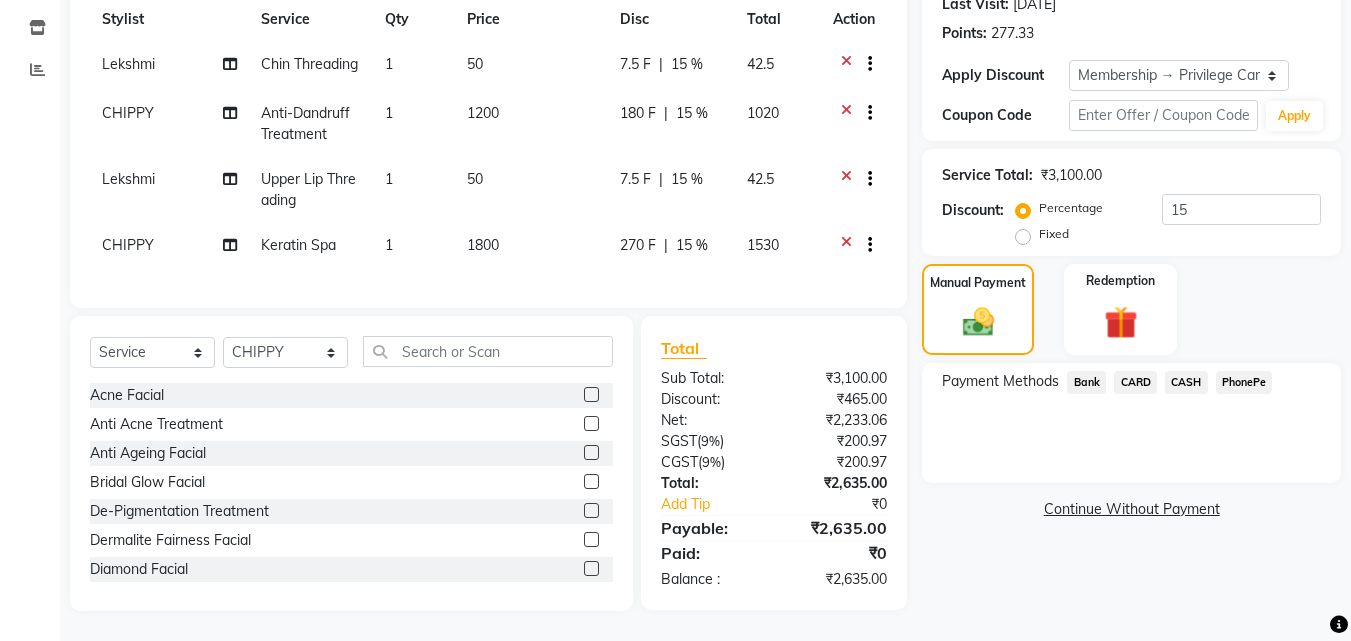 click on "CARD" 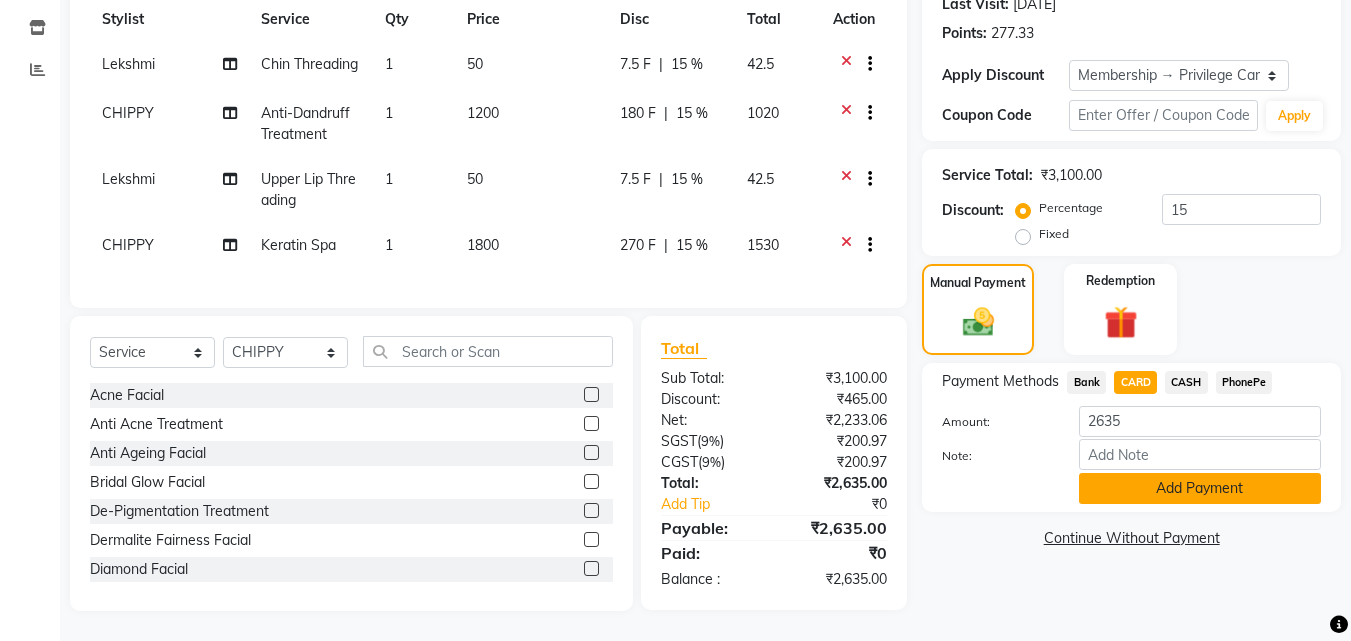 click on "Add Payment" 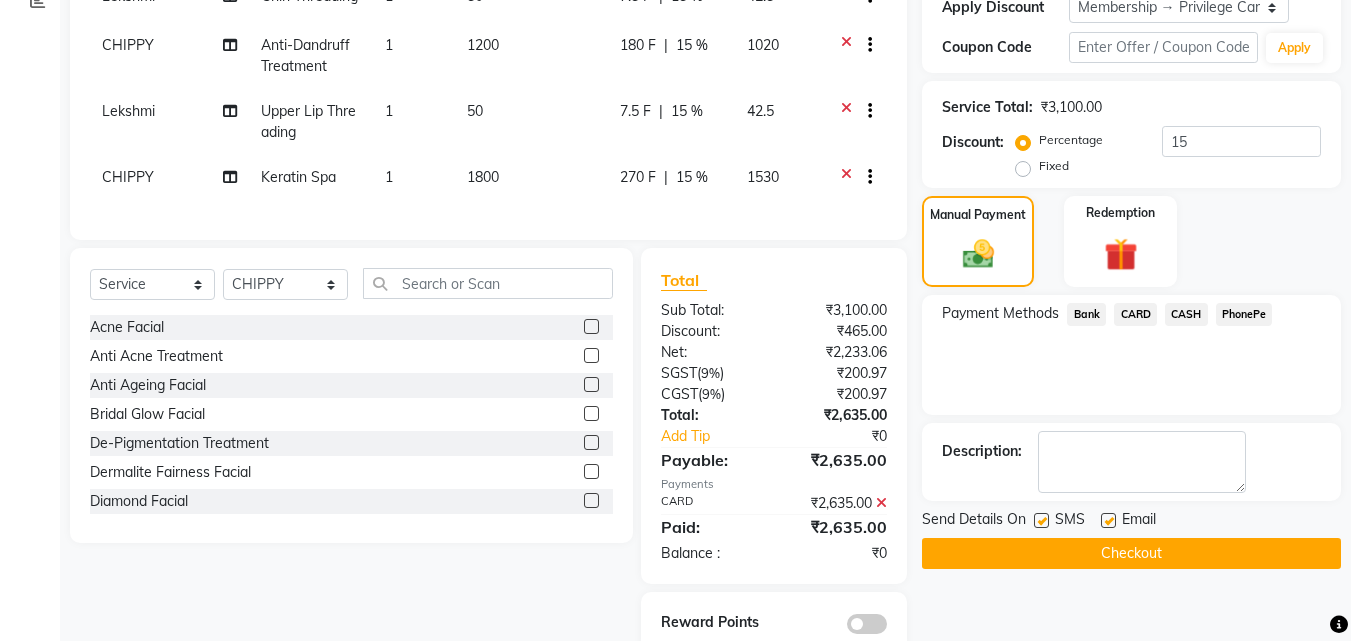 scroll, scrollTop: 314, scrollLeft: 0, axis: vertical 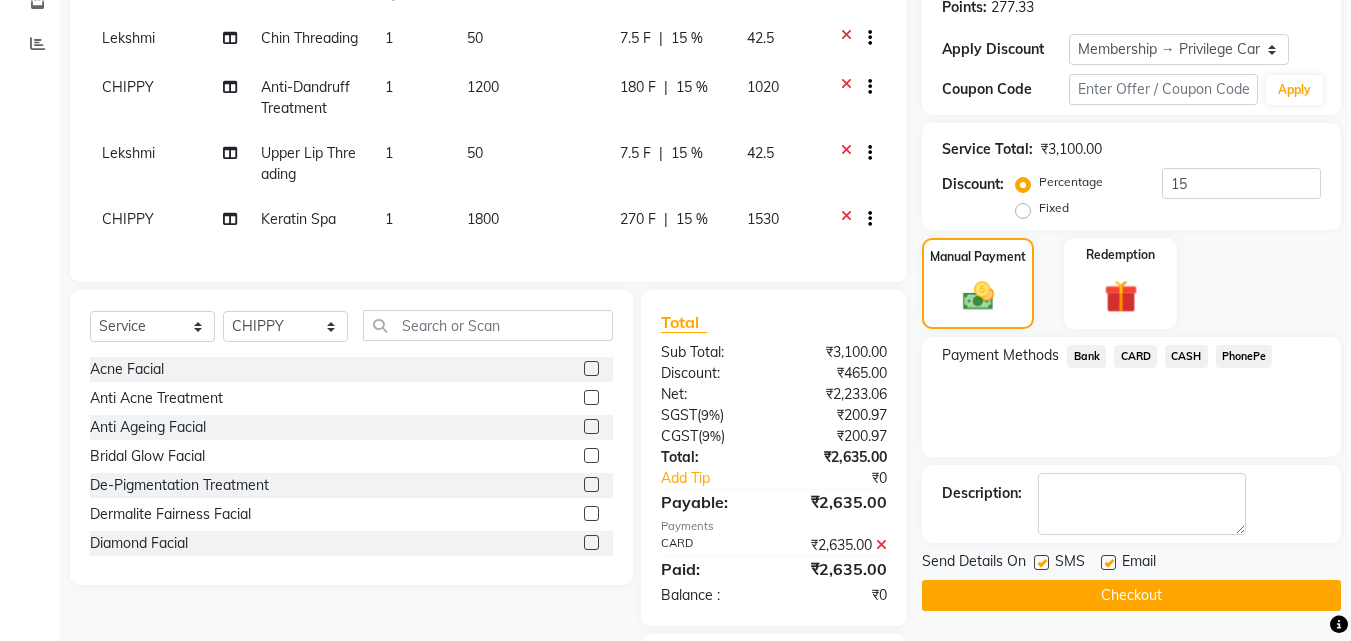 click on "Checkout" 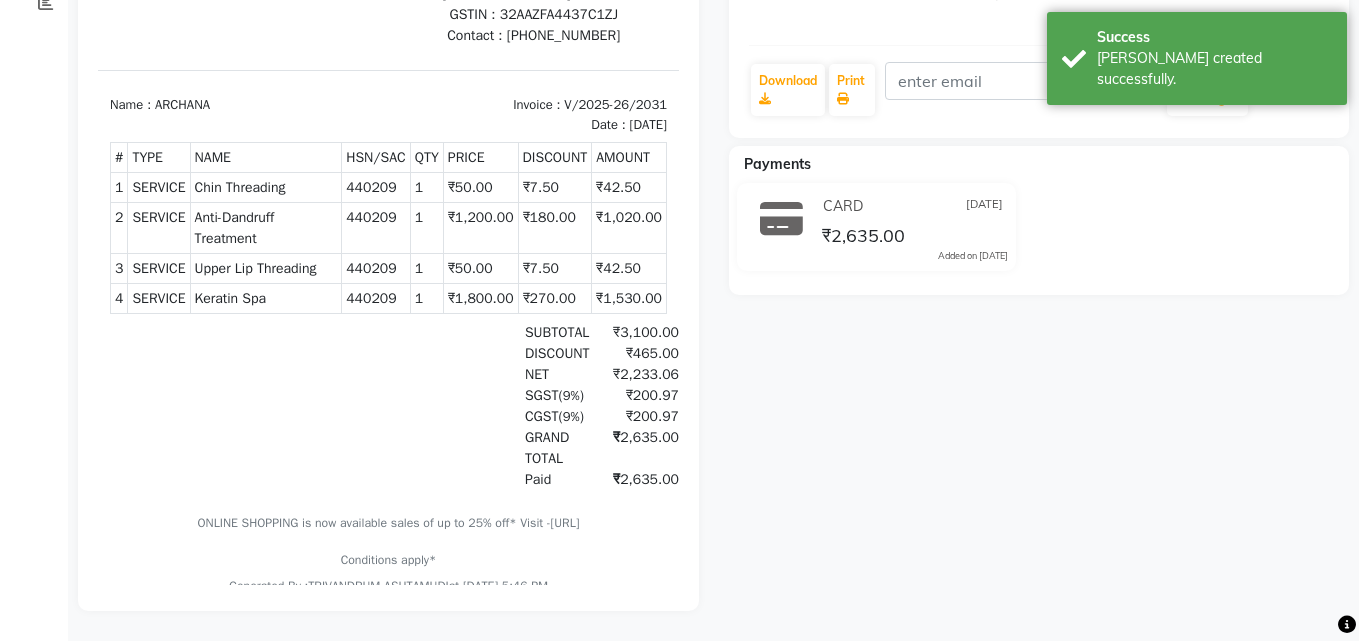 scroll, scrollTop: 0, scrollLeft: 0, axis: both 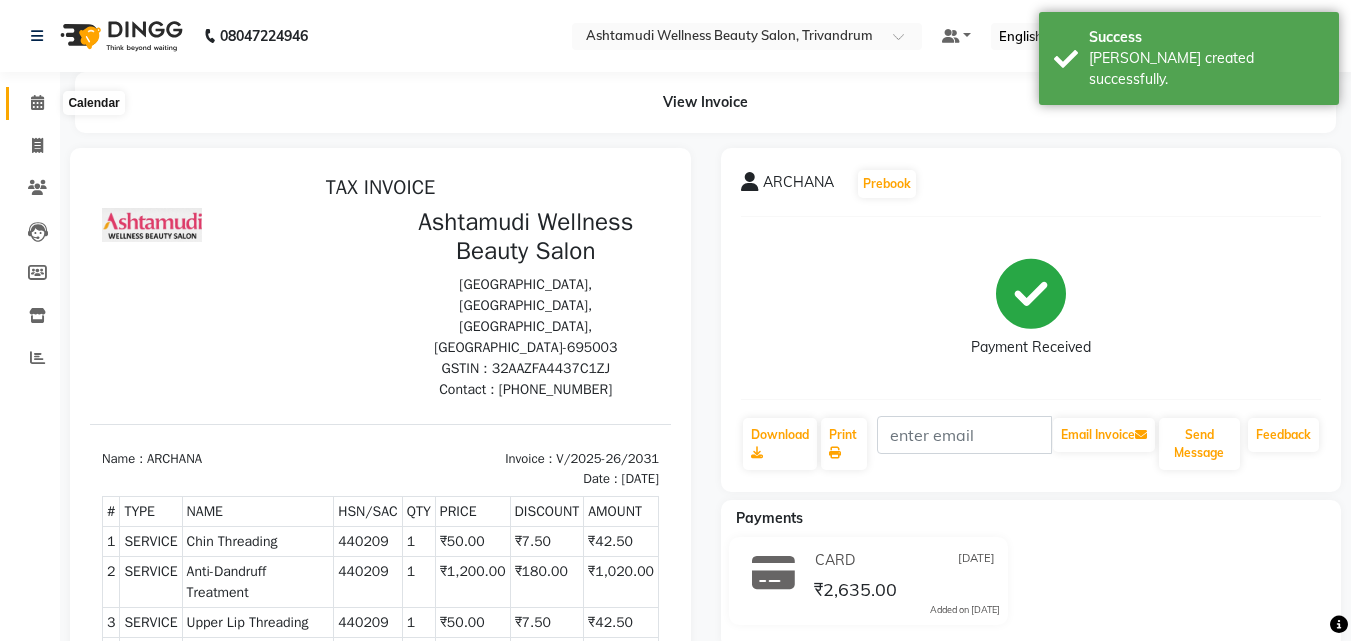 click 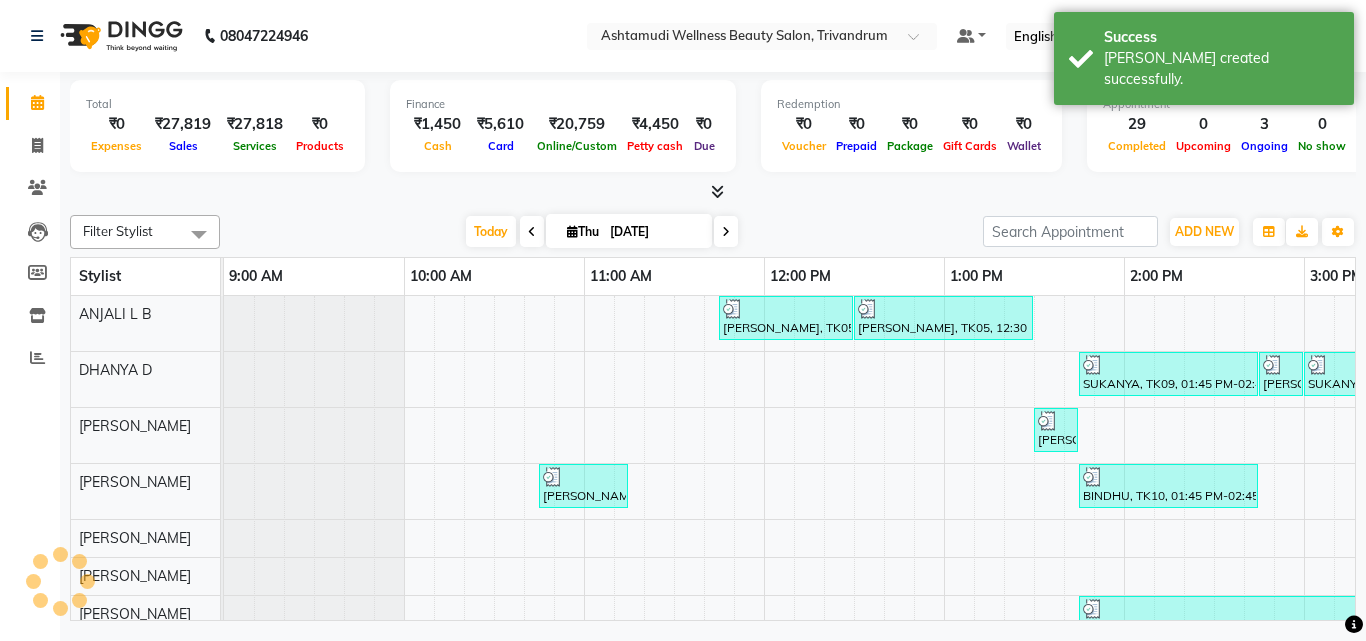 scroll, scrollTop: 0, scrollLeft: 0, axis: both 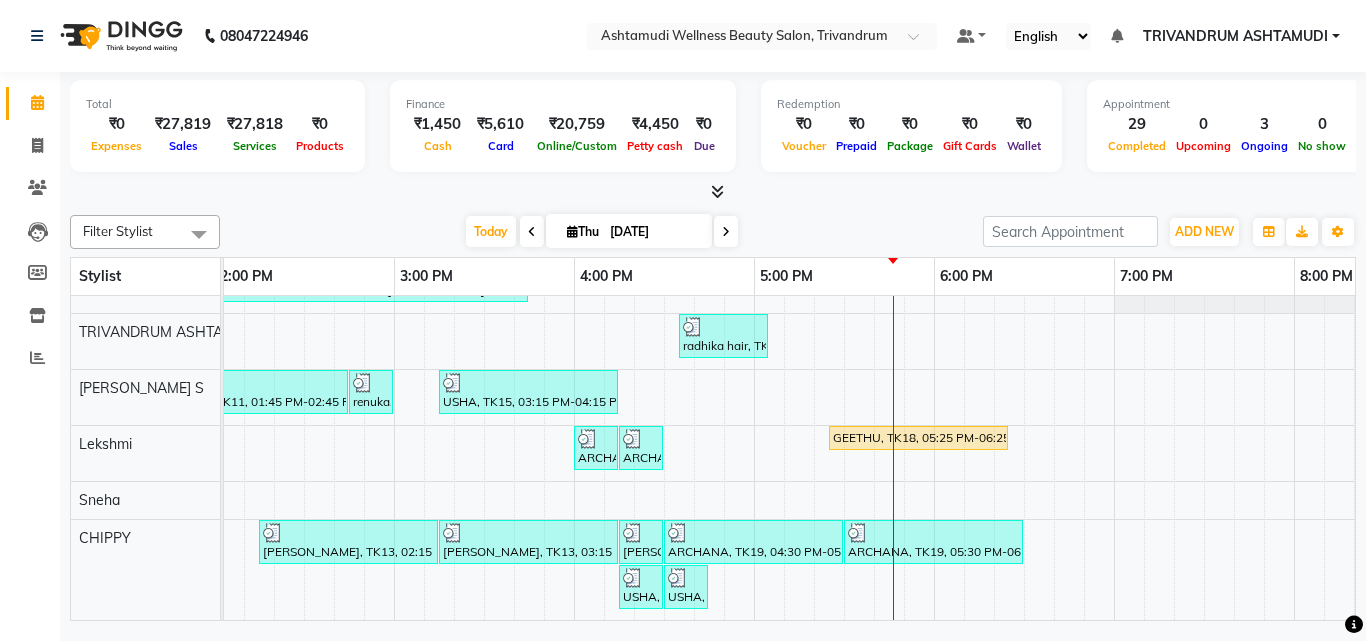click on "Sreekumari, TK05, 11:45 AM-12:30 PM, Root Touch-Up (Ammonia Free)     Sreekumari, TK05, 12:30 PM-01:30 PM, Hair Spa     Ammu Vasudev, TK14, 04:15 PM-04:30 PM, Eyebrows Threading     SHRUTI, TK16, 04:30 PM-05:15 PM, Root Touch-Up (Ammonia Free)     SUKANYA, TK09, 01:45 PM-02:45 PM, Ceramide  Anti frizz treatment     SUKANYA, TK09, 02:45 PM-03:00 PM, Eyebrows Threading     SUKANYA, TK09, 03:00 PM-04:00 PM, Root Crown Coloring    GEETHU, TK18, 05:15 PM-06:15 PM, Korean Glass Skin Facial     NAYANA, TK08, 01:30 PM-01:45 PM, Eyebrows Threading     Greeshma, TK04, 10:45 AM-11:15 AM, Normal Hair Cut     BINDHU, TK10, 01:45 PM-02:45 PM, D-Tan Cleanup     meenakshi, TK12, 01:45 PM-03:45 PM, BOTOX OFFER - ELBOW LENGTH    GEETHU, TK18, 03:45 PM-05:35 PM, Anti Ageing Facial     radhika hair, TK17, 04:35 PM-05:05 PM, Make up     Priyanka, TK02, 10:15 AM-10:30 AM, Chin Threading     DIVYA, TK07, 11:30 AM-11:45 AM, Eyebrows Threading     renuka, TK11, 01:45 PM-02:45 PM, Layer Cut" at bounding box center (574, 289) 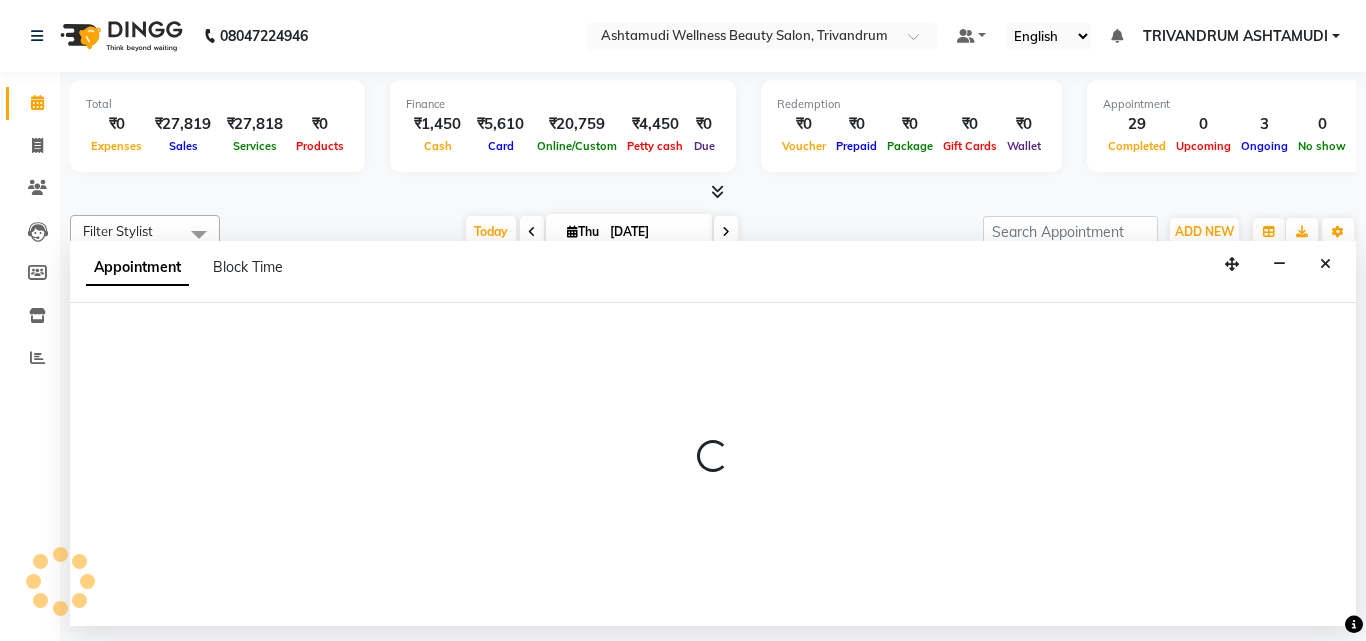 select on "52027" 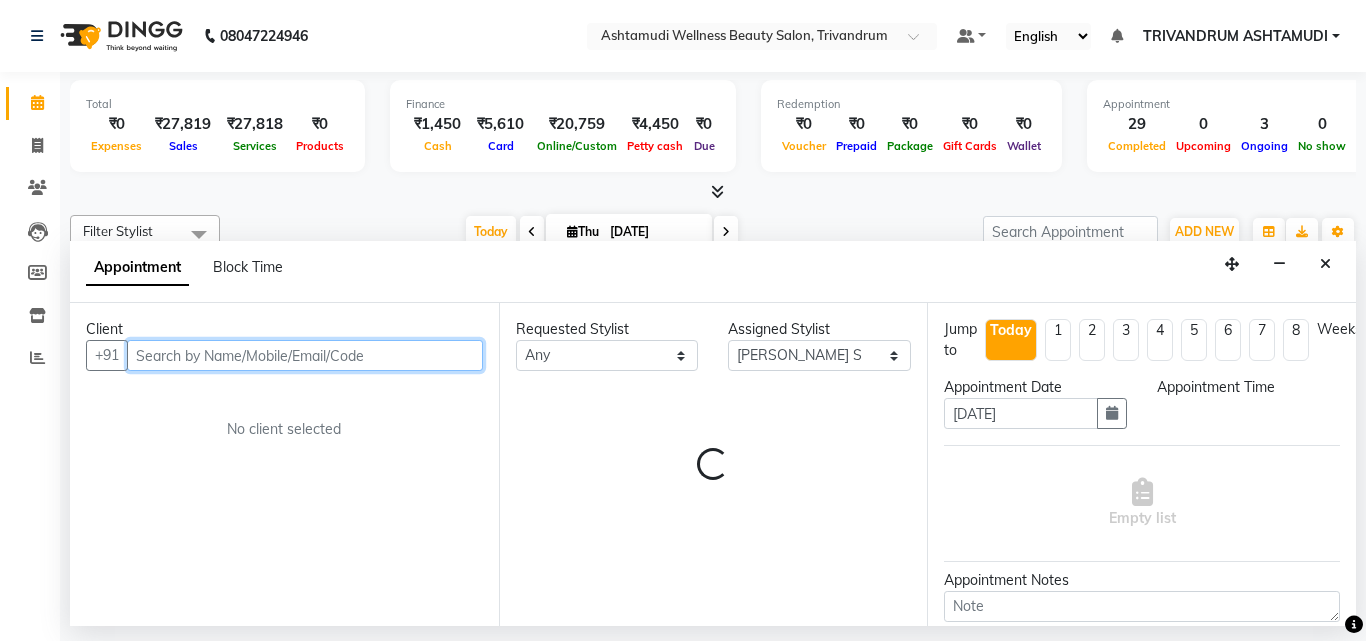 select on "1050" 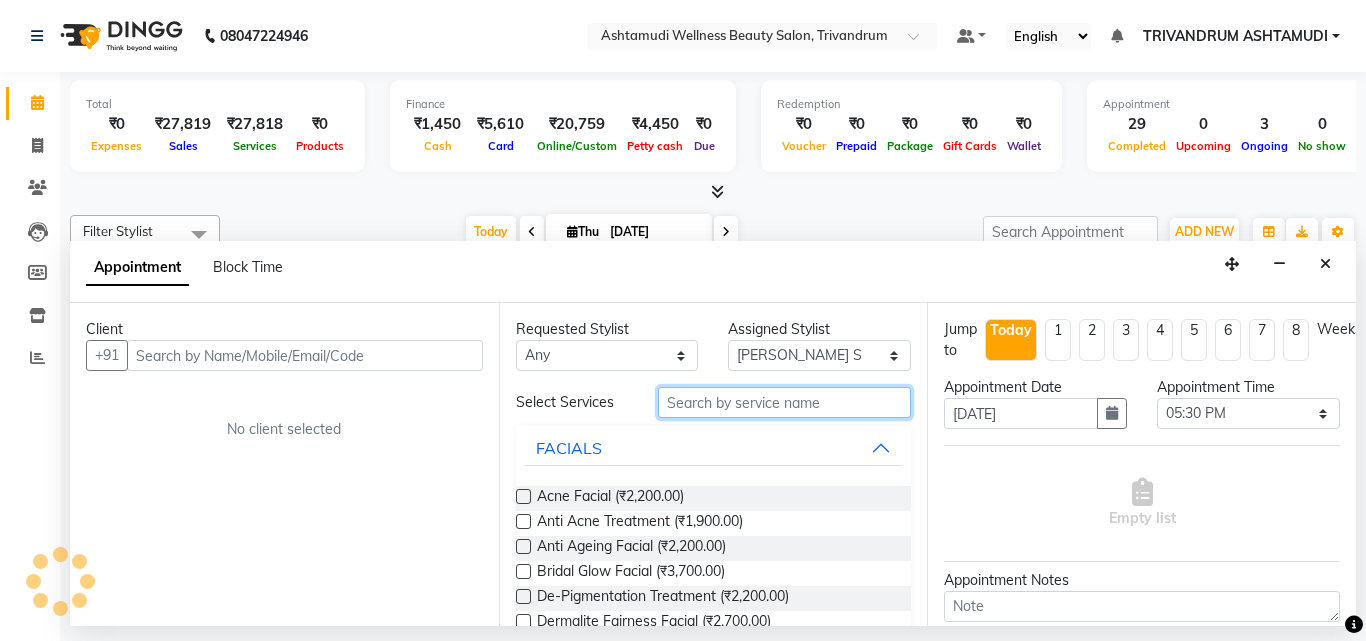 click at bounding box center [785, 402] 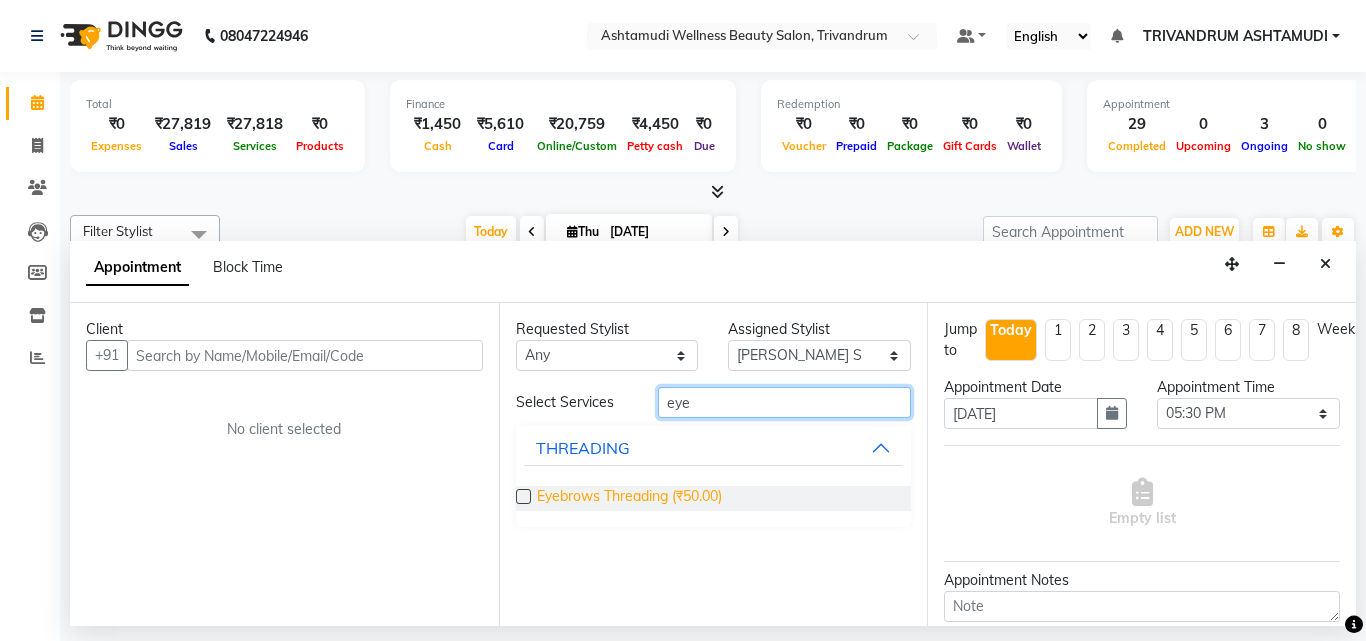 type on "eye" 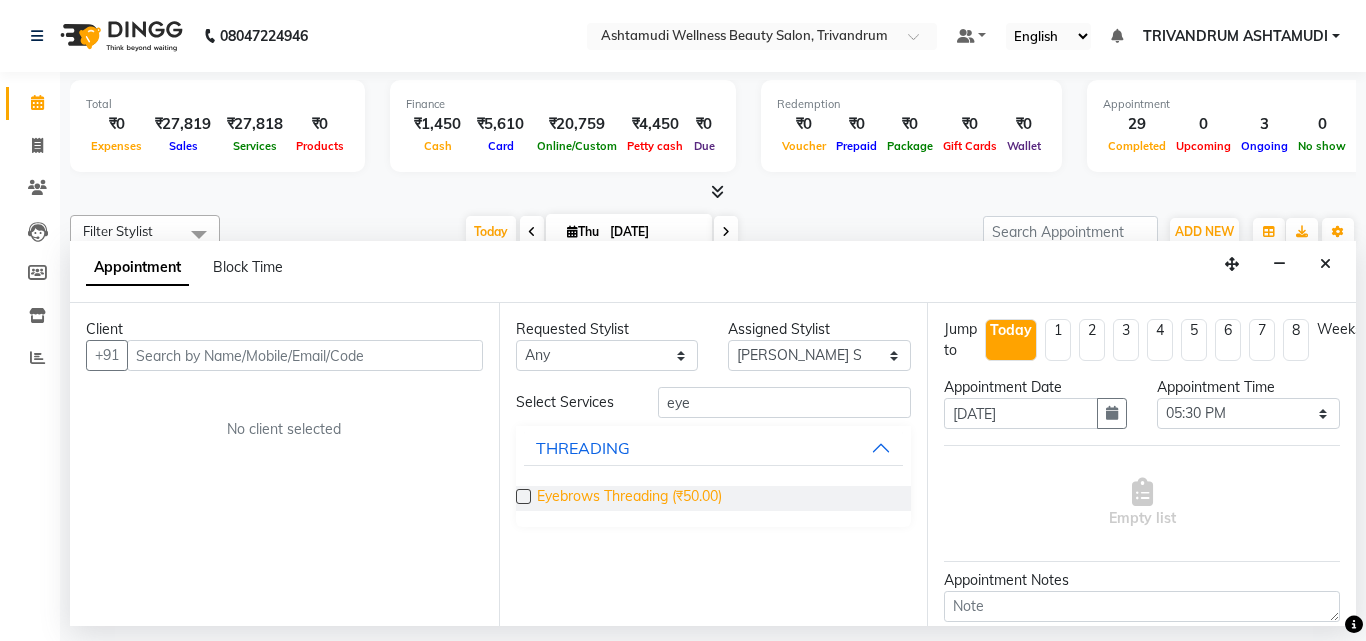 click on "Eyebrows Threading (₹50.00)" at bounding box center [629, 498] 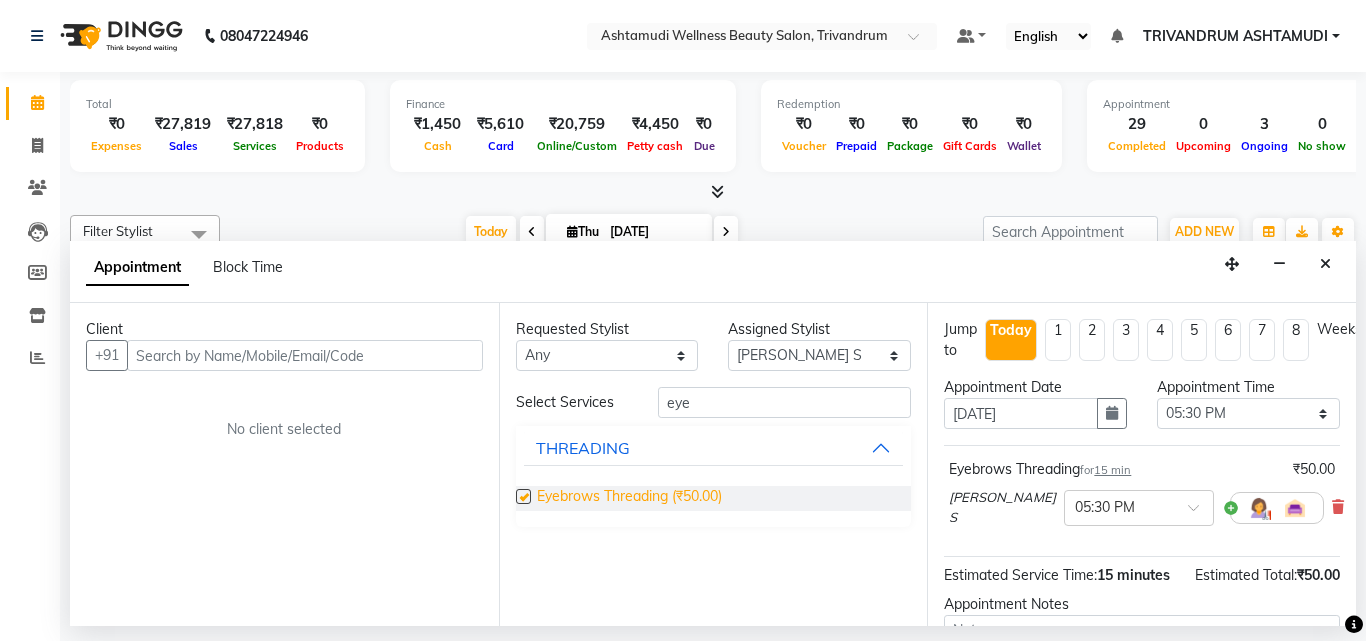 checkbox on "false" 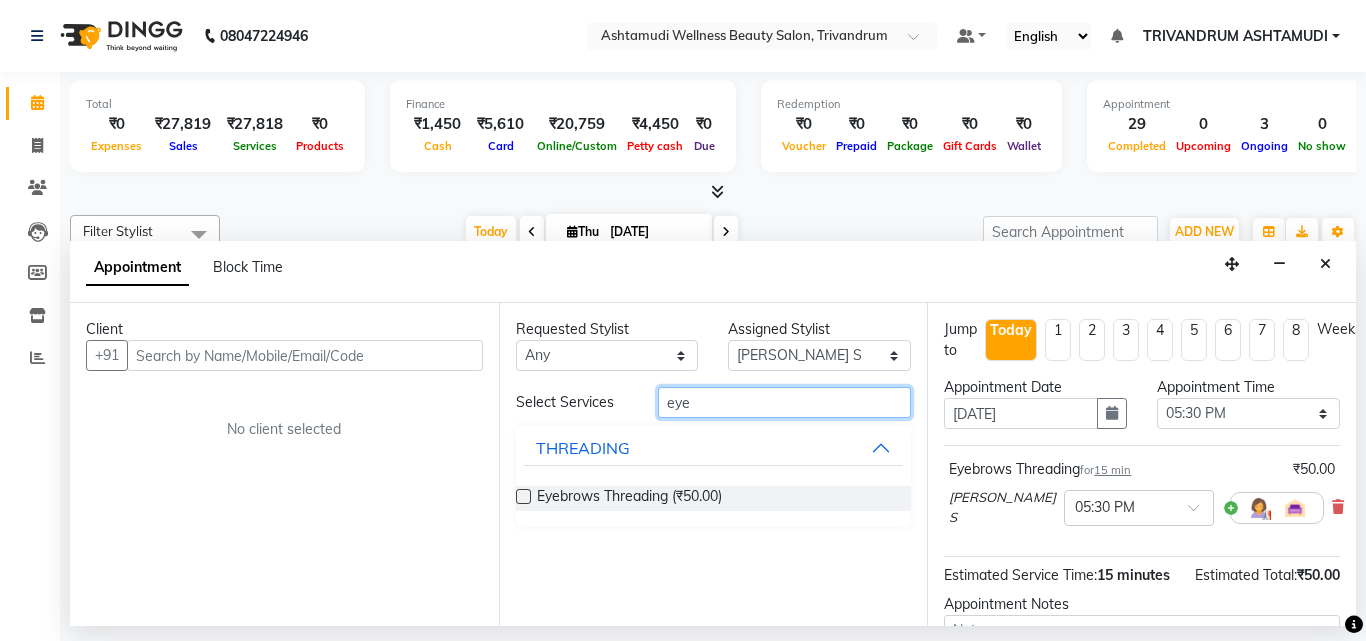 drag, startPoint x: 712, startPoint y: 403, endPoint x: 593, endPoint y: 387, distance: 120.070816 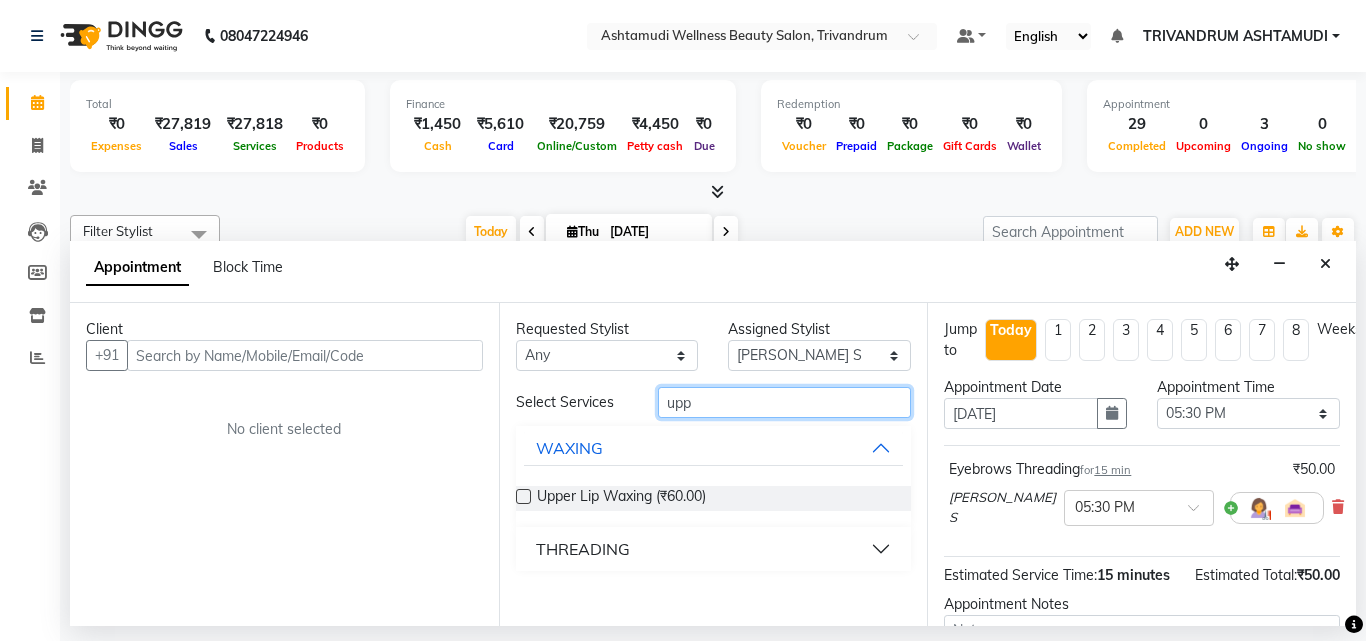 type on "upp" 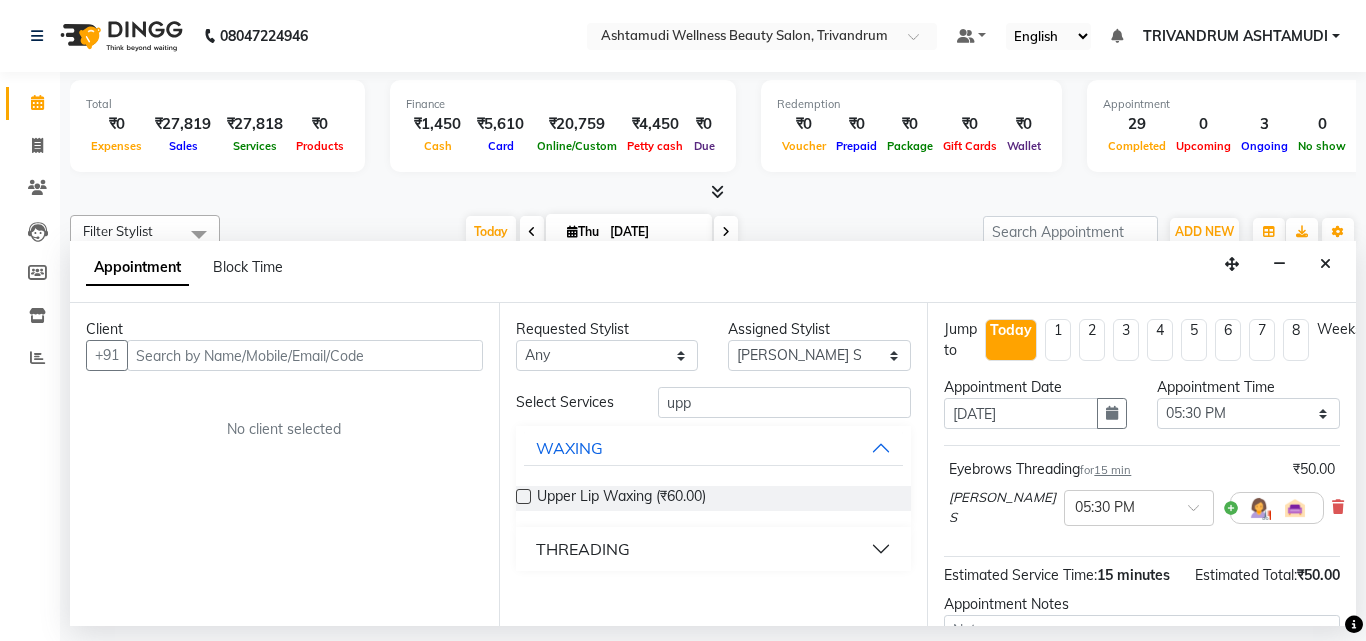 click on "THREADING" at bounding box center (714, 549) 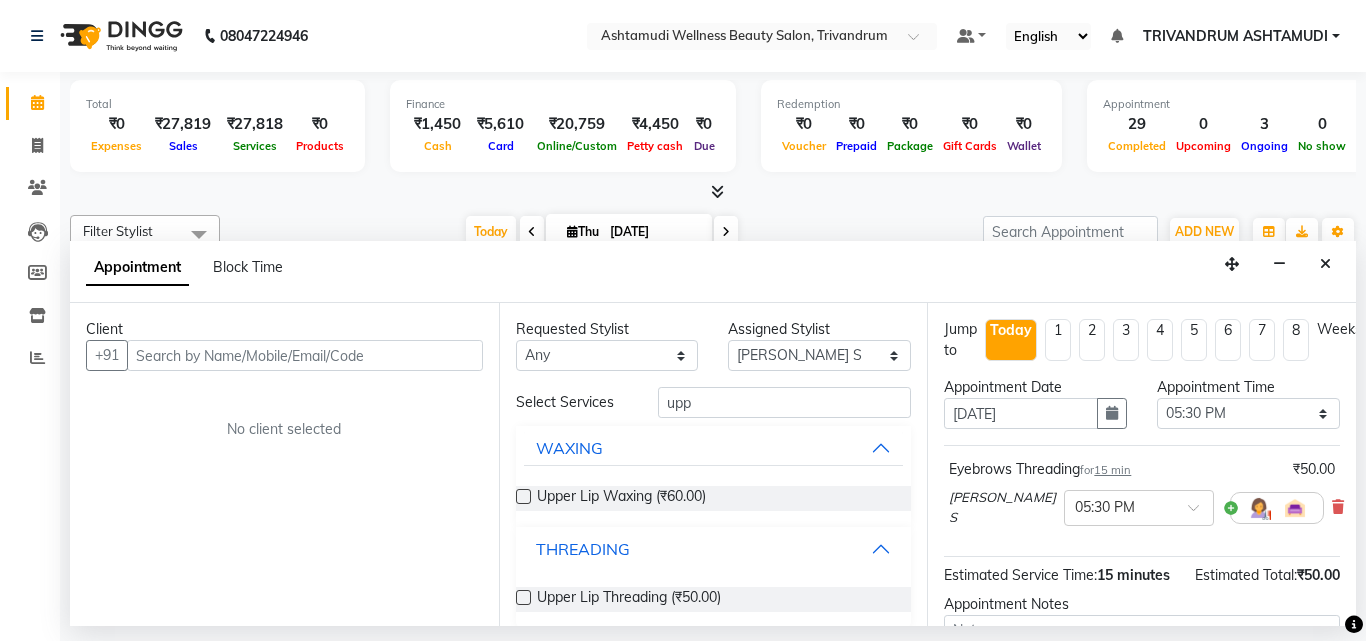 scroll, scrollTop: 18, scrollLeft: 0, axis: vertical 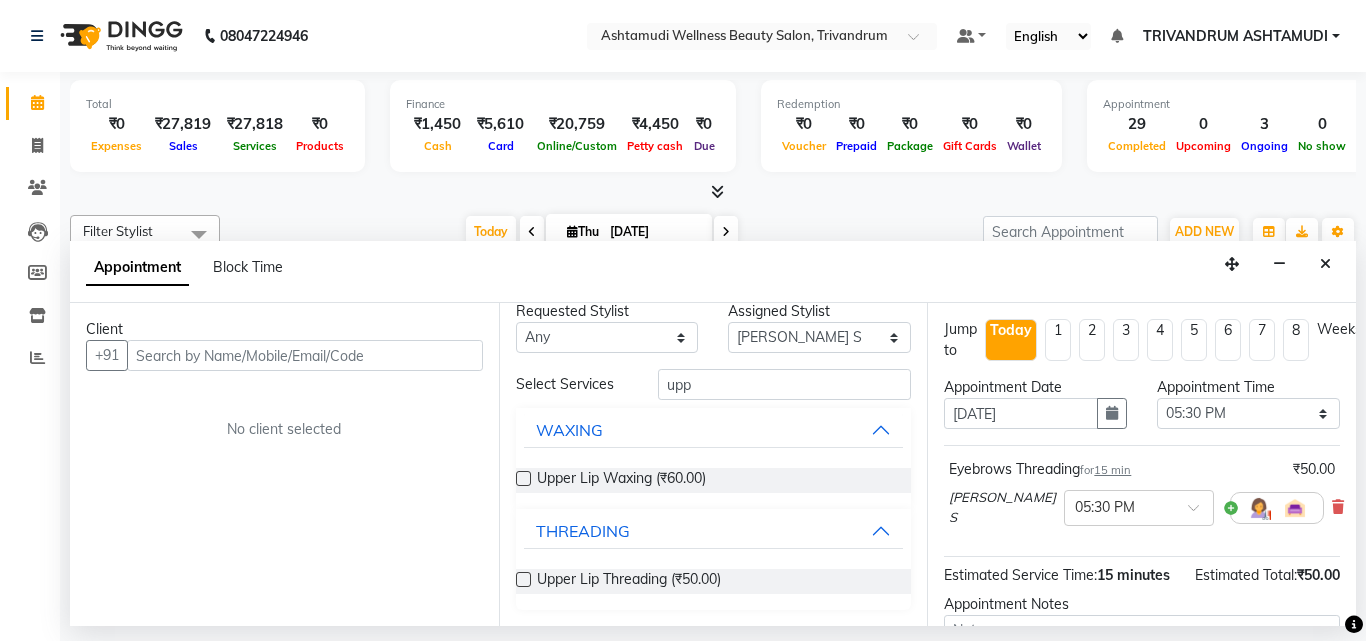 click at bounding box center (523, 579) 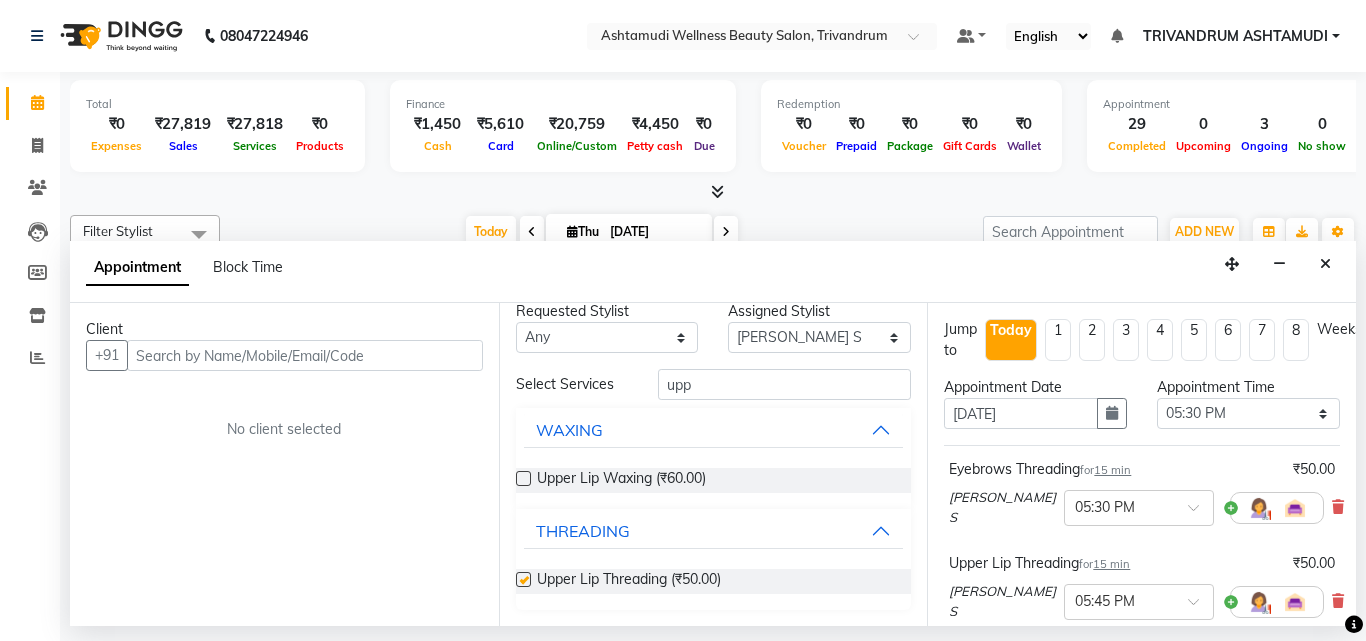 checkbox on "false" 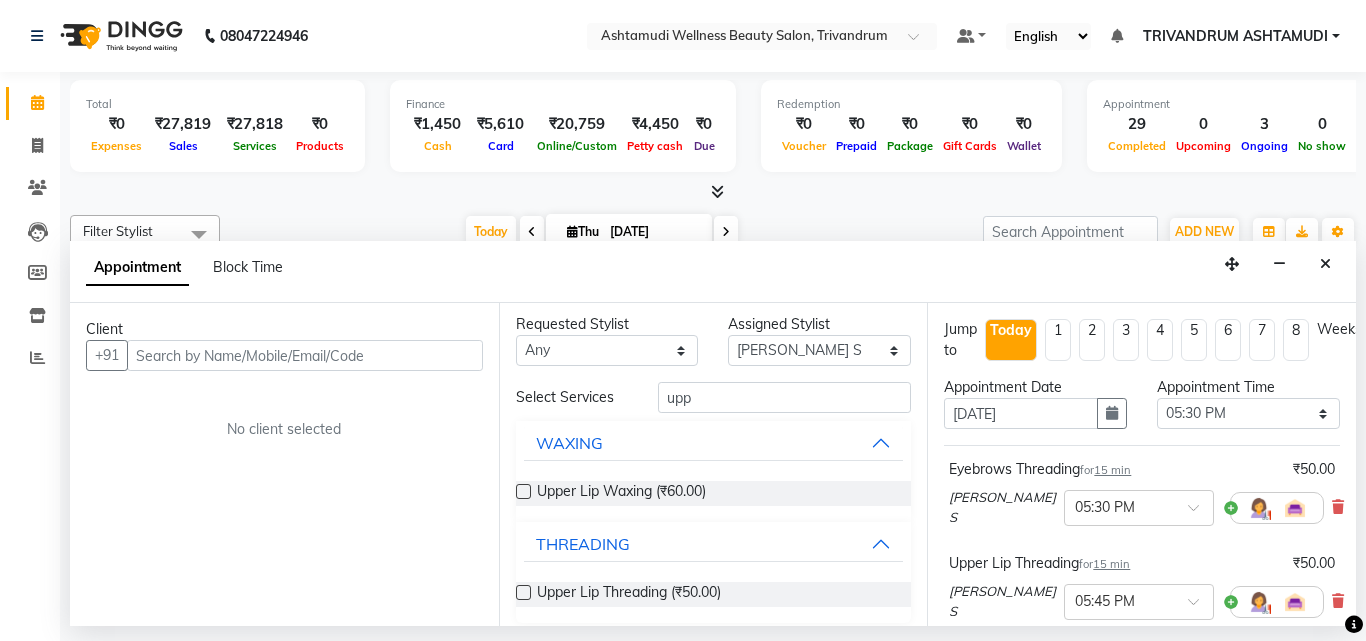 scroll, scrollTop: 0, scrollLeft: 0, axis: both 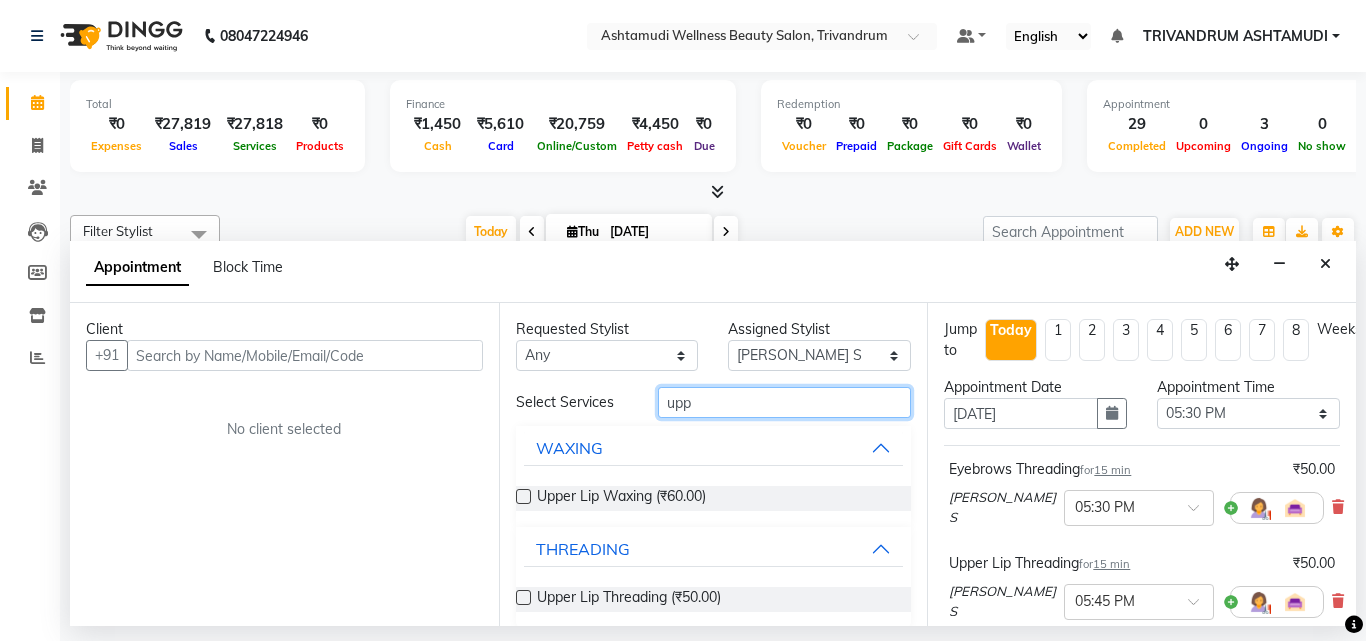 drag, startPoint x: 707, startPoint y: 403, endPoint x: 571, endPoint y: 413, distance: 136.36716 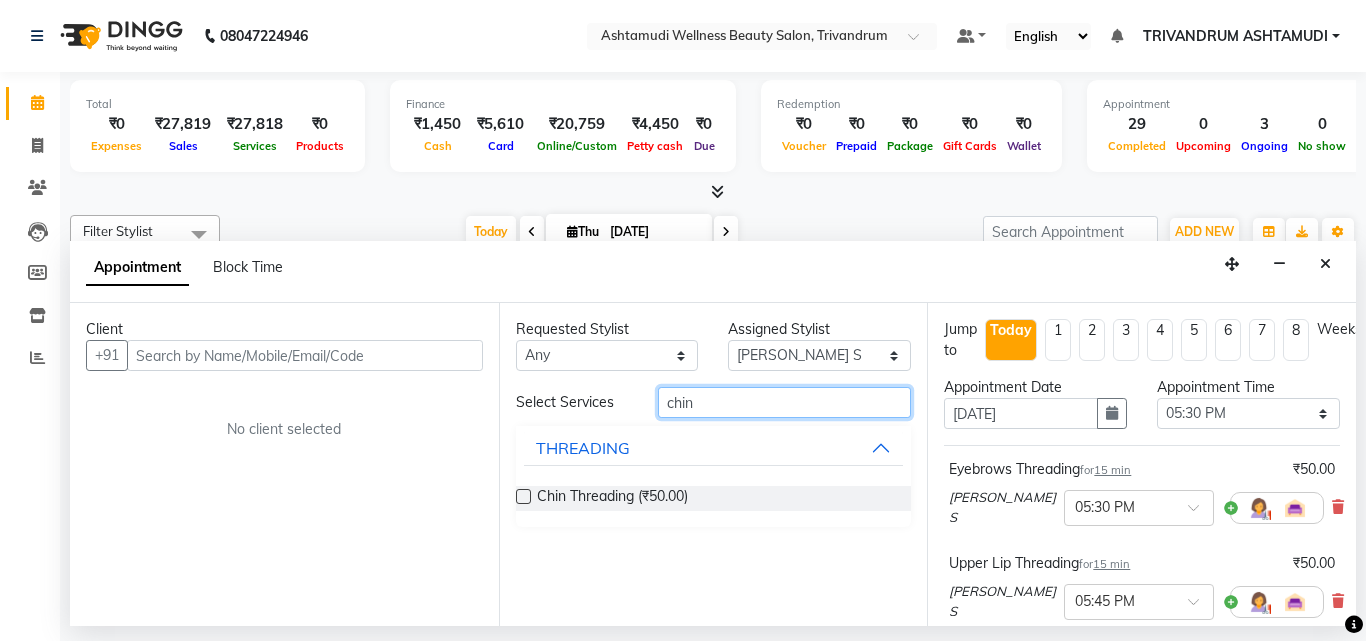 type on "chin" 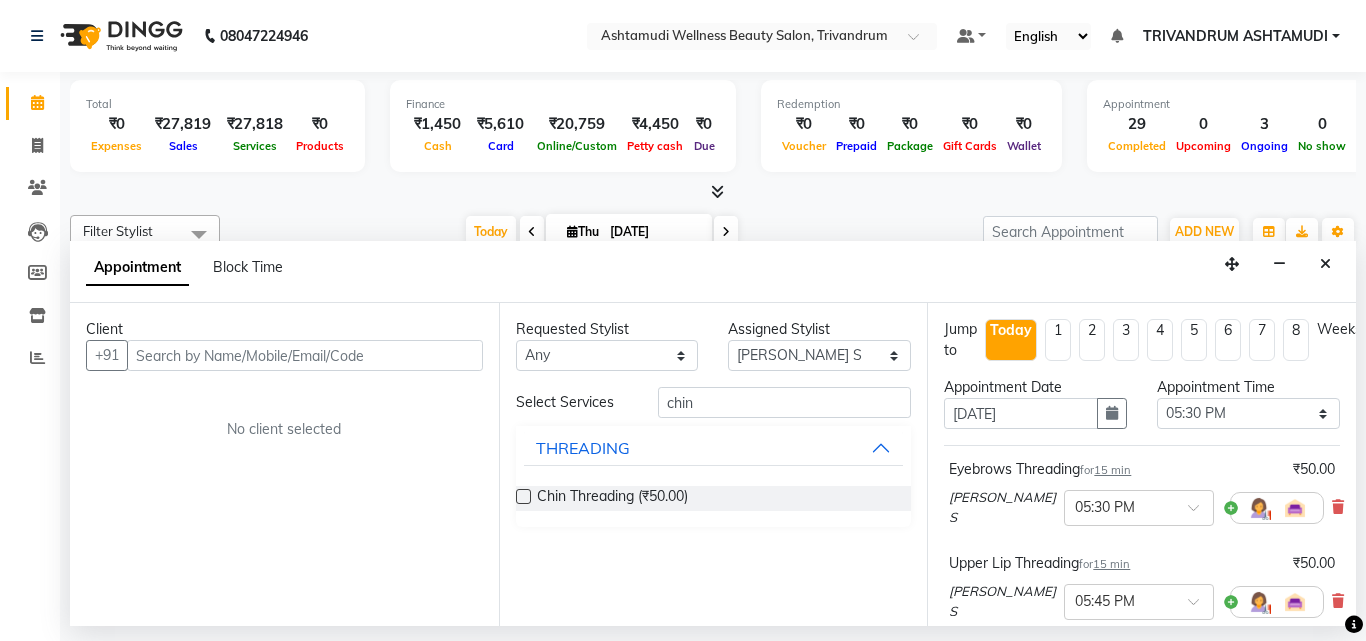 click at bounding box center (523, 496) 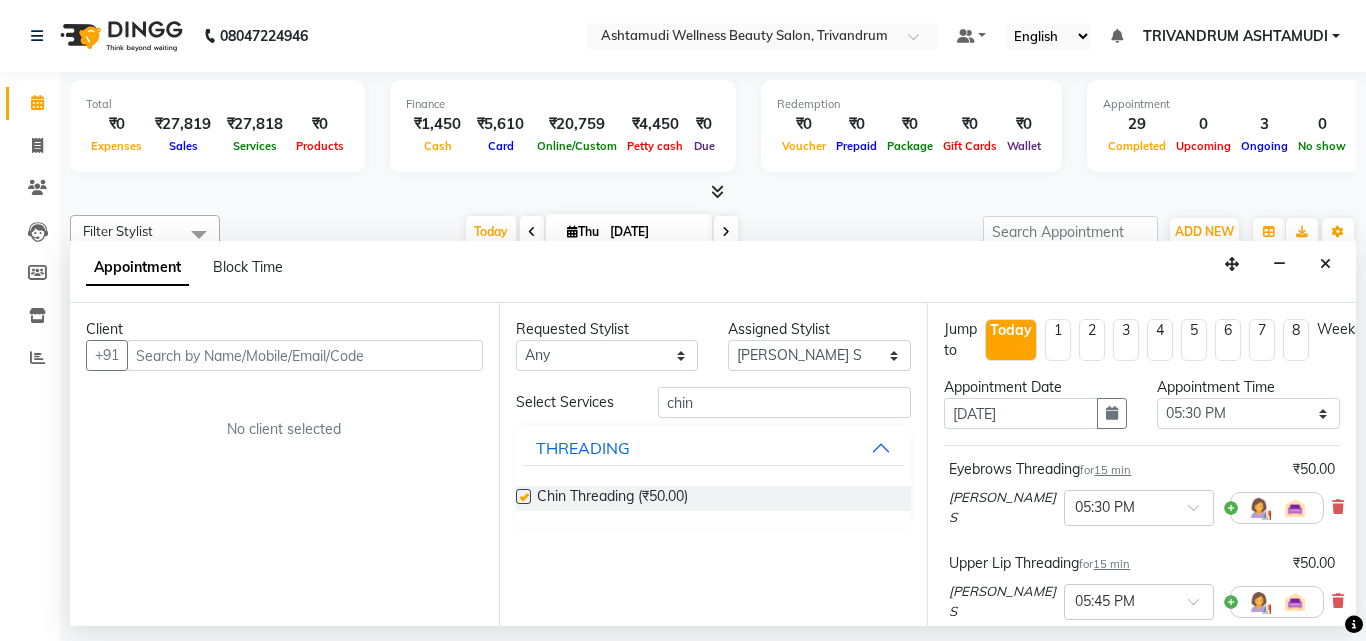 checkbox on "false" 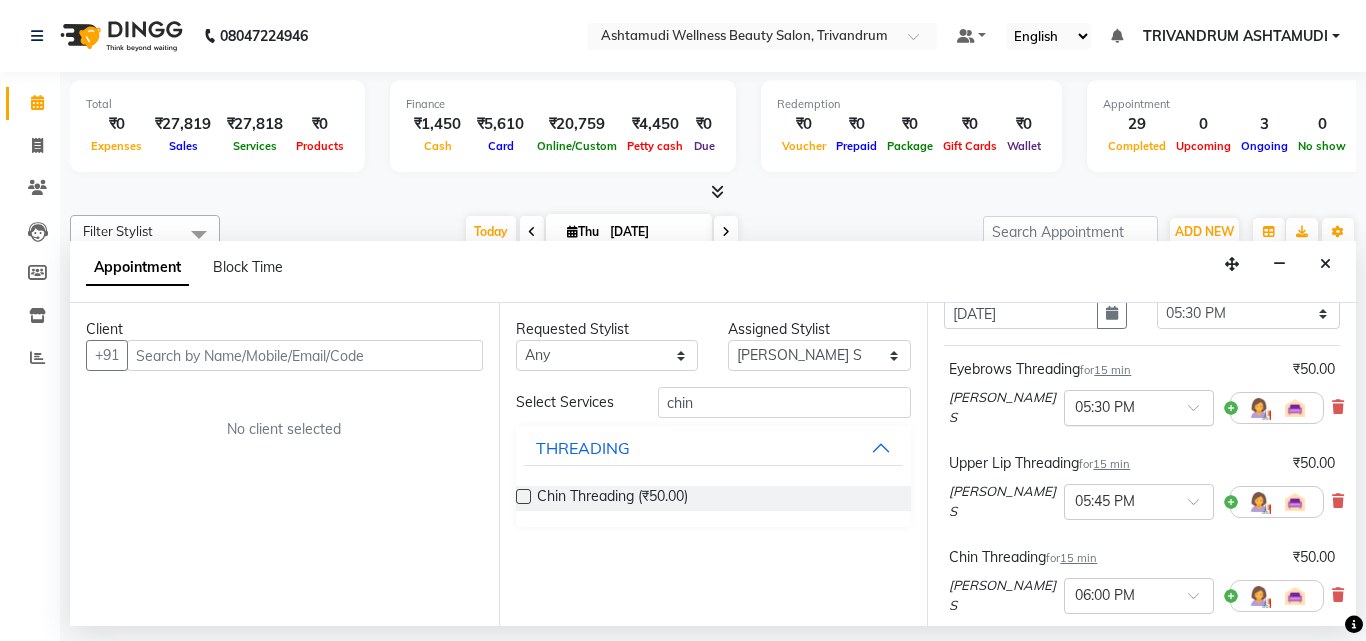 scroll, scrollTop: 200, scrollLeft: 0, axis: vertical 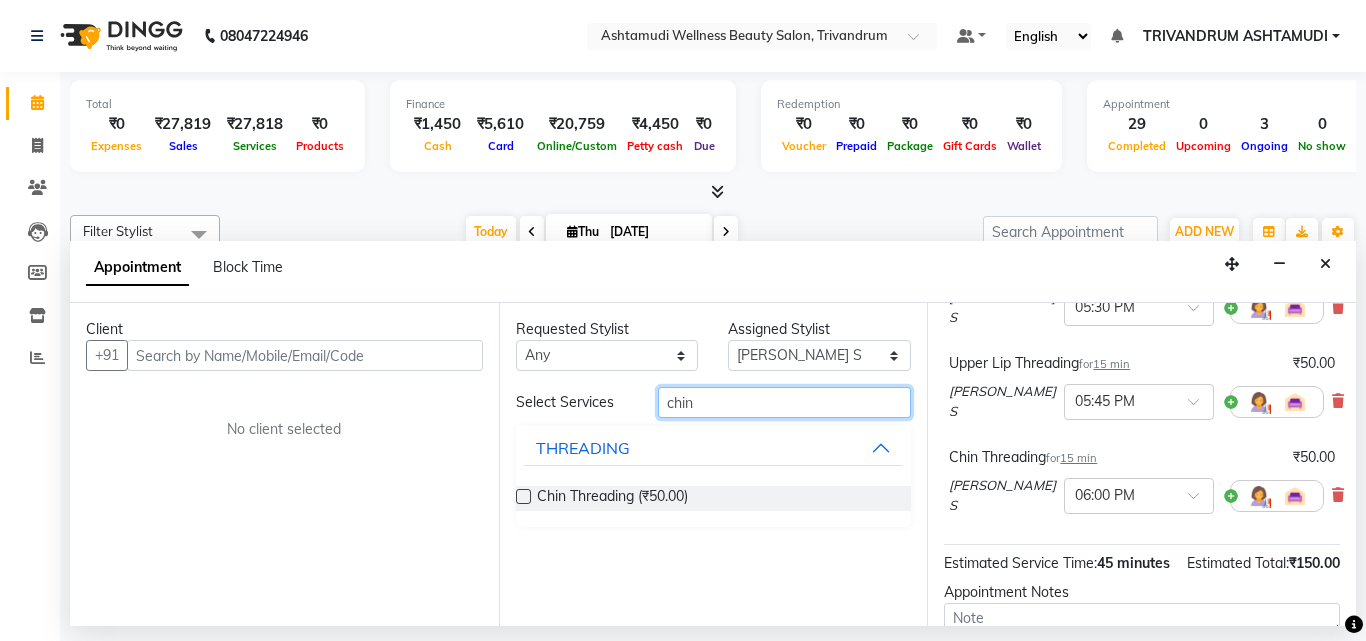 drag, startPoint x: 684, startPoint y: 406, endPoint x: 592, endPoint y: 413, distance: 92.26592 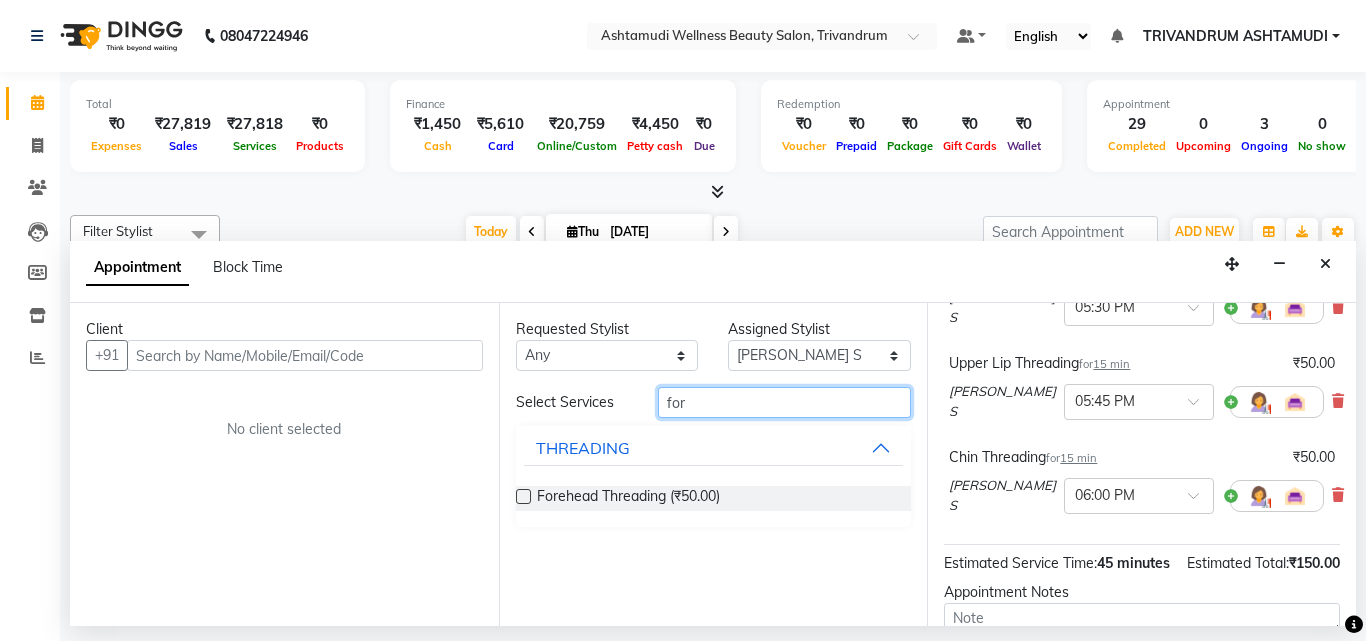 type on "for" 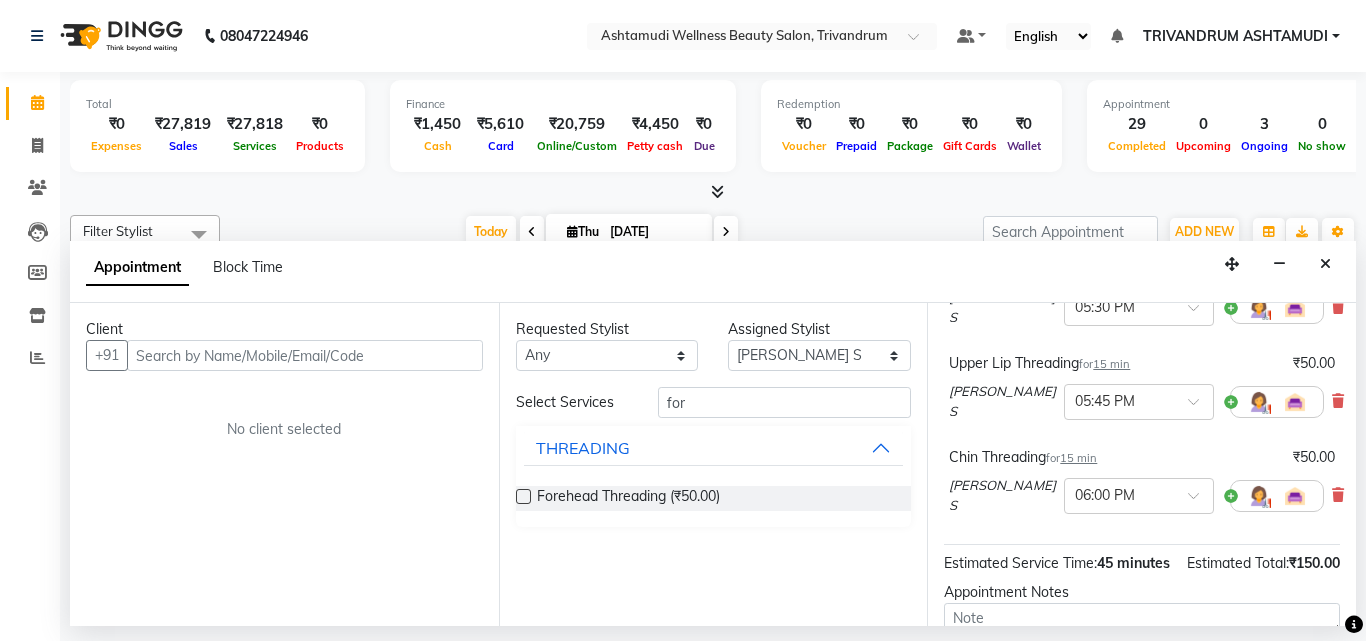 click at bounding box center [523, 496] 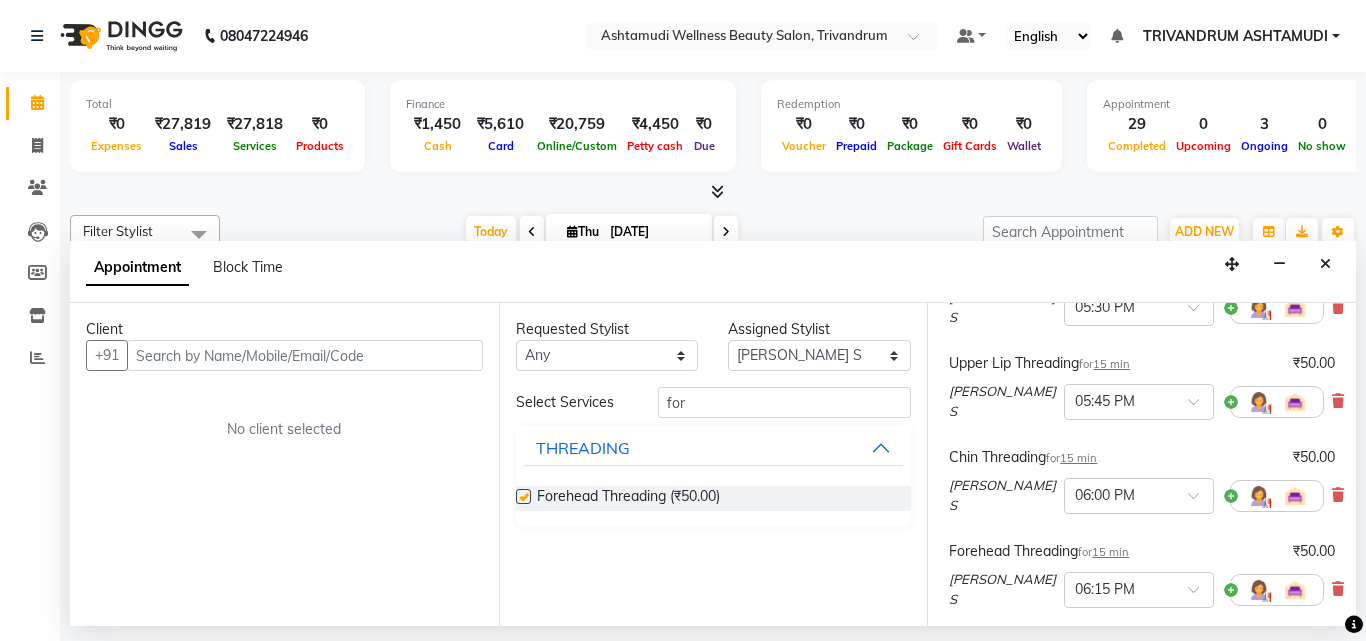 checkbox on "false" 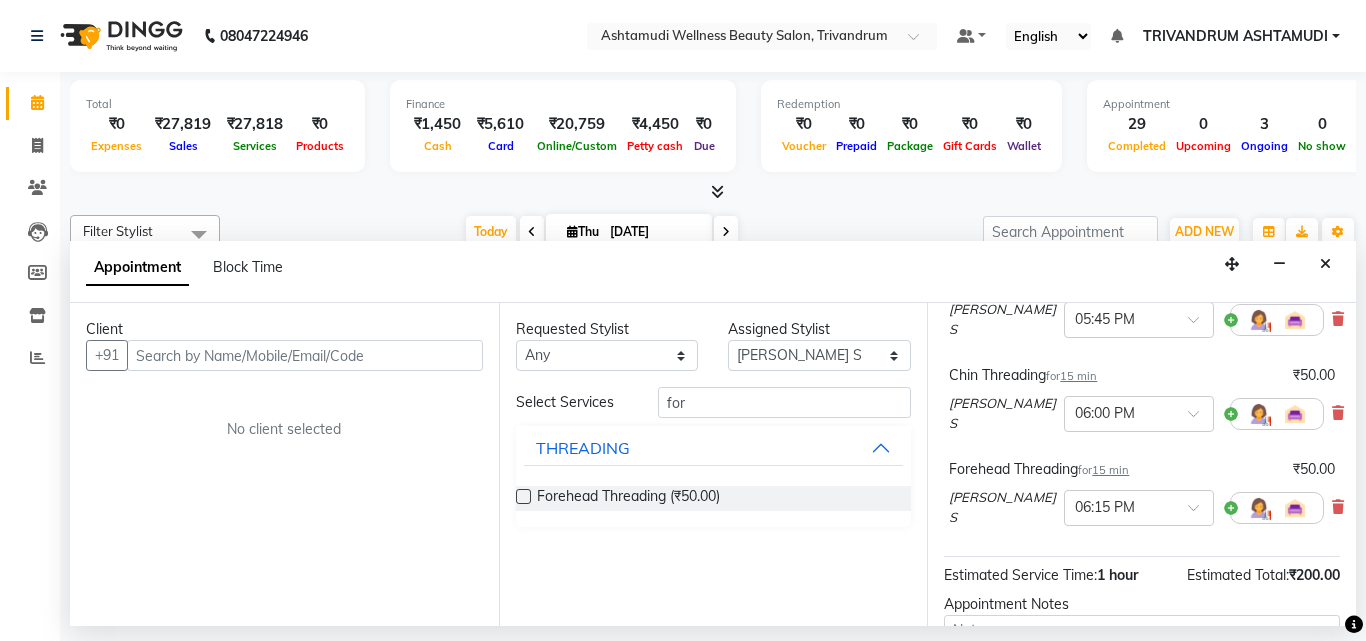 scroll, scrollTop: 300, scrollLeft: 0, axis: vertical 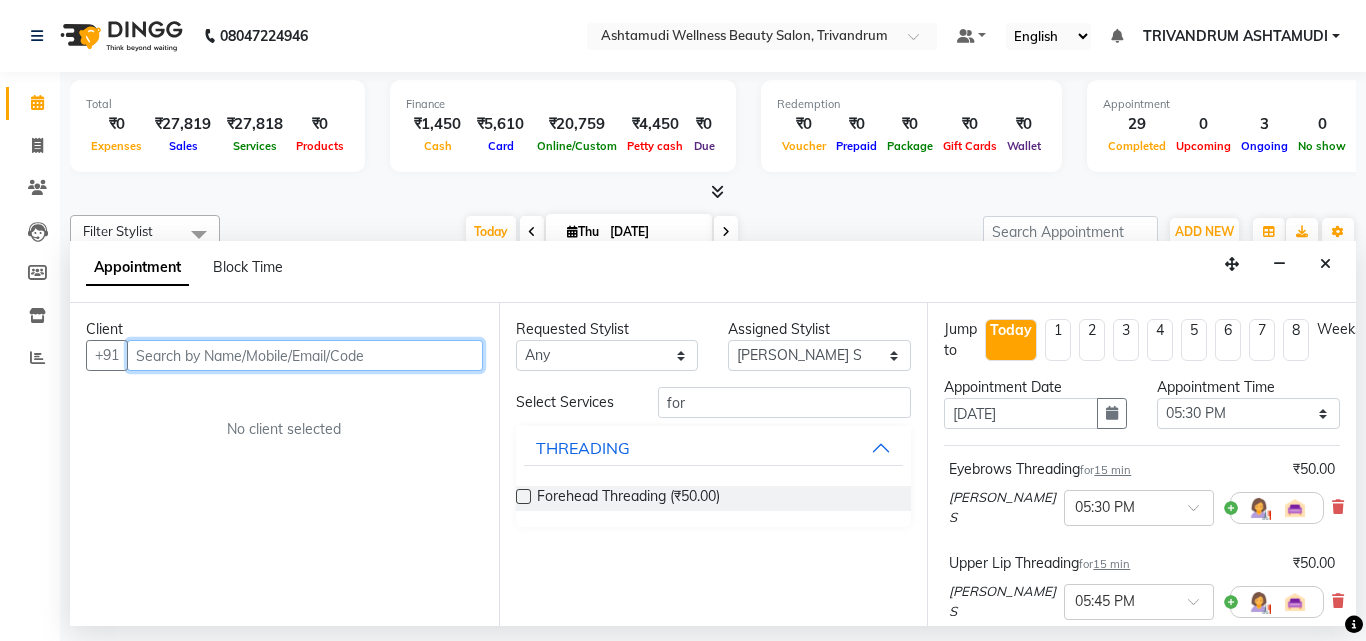 click at bounding box center (305, 355) 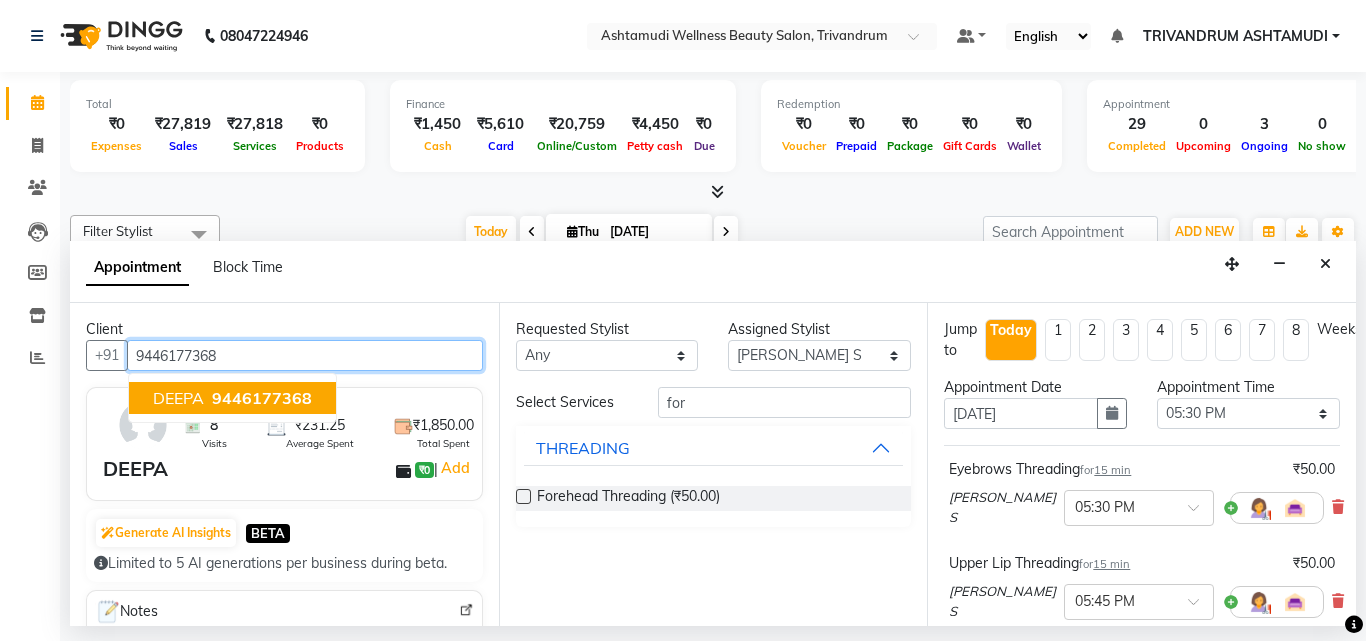 type on "9446177368" 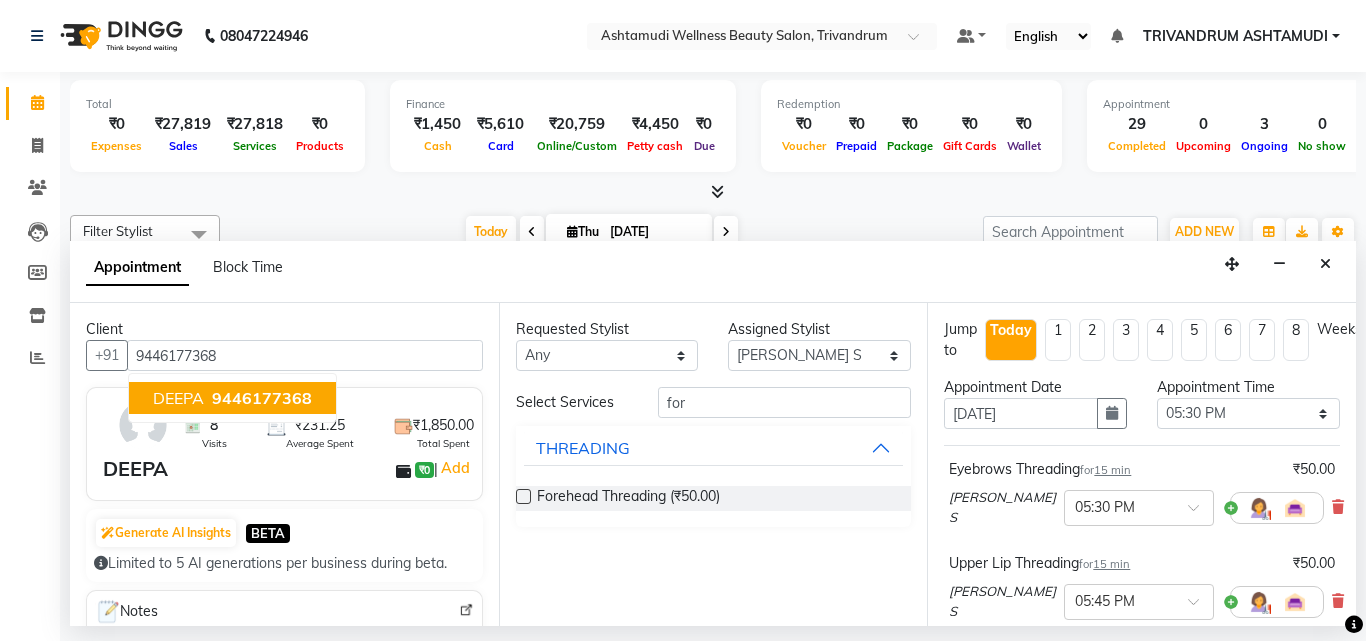 click on "DEEPA    ₹0  |   Add" at bounding box center (288, 469) 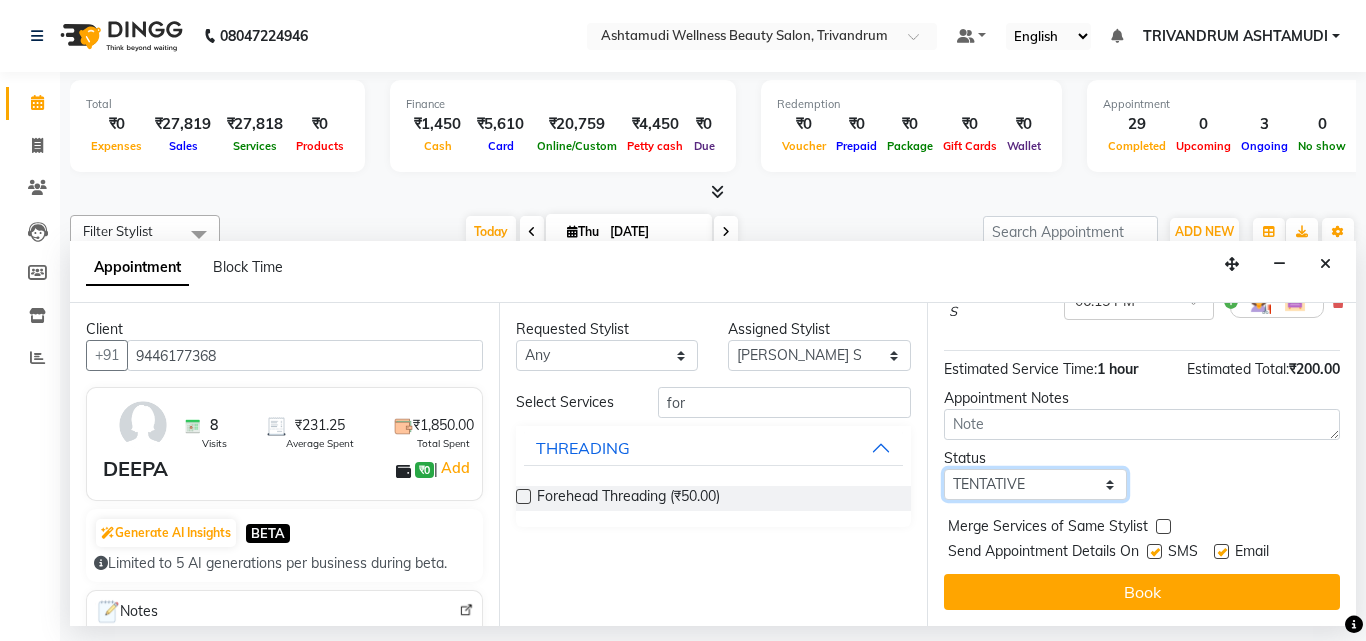 click on "Select TENTATIVE CONFIRM CHECK-IN UPCOMING" at bounding box center (1035, 484) 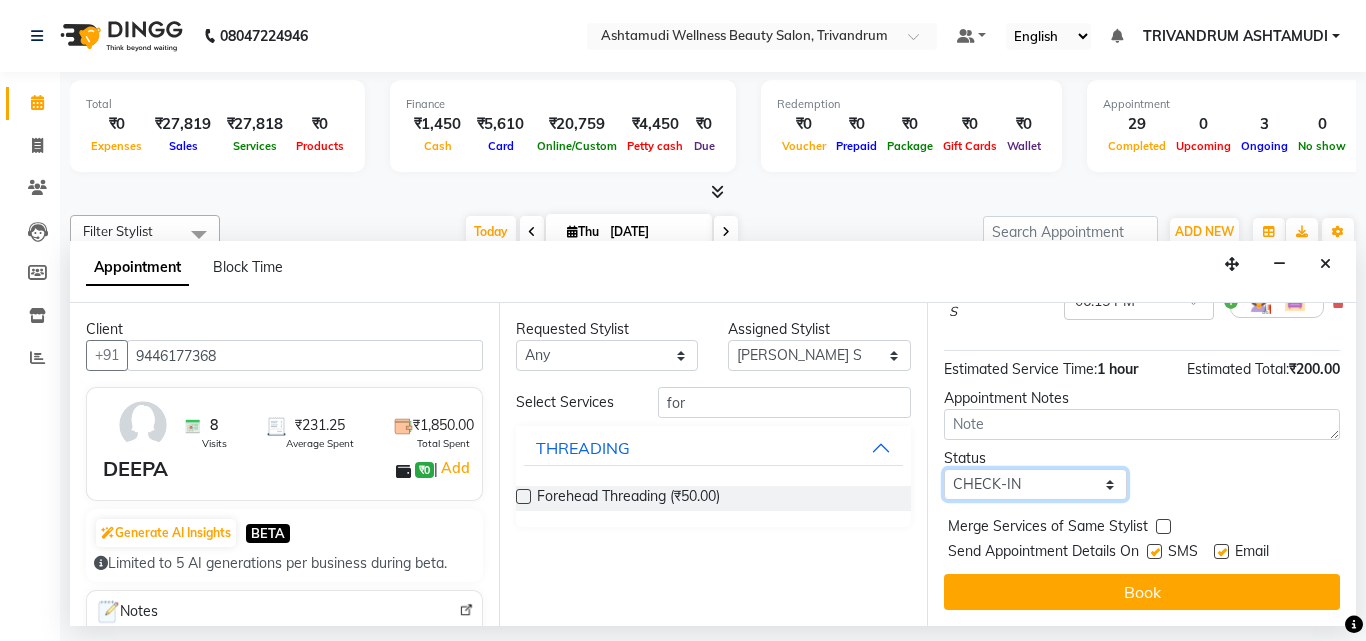 click on "Select TENTATIVE CONFIRM CHECK-IN UPCOMING" at bounding box center (1035, 484) 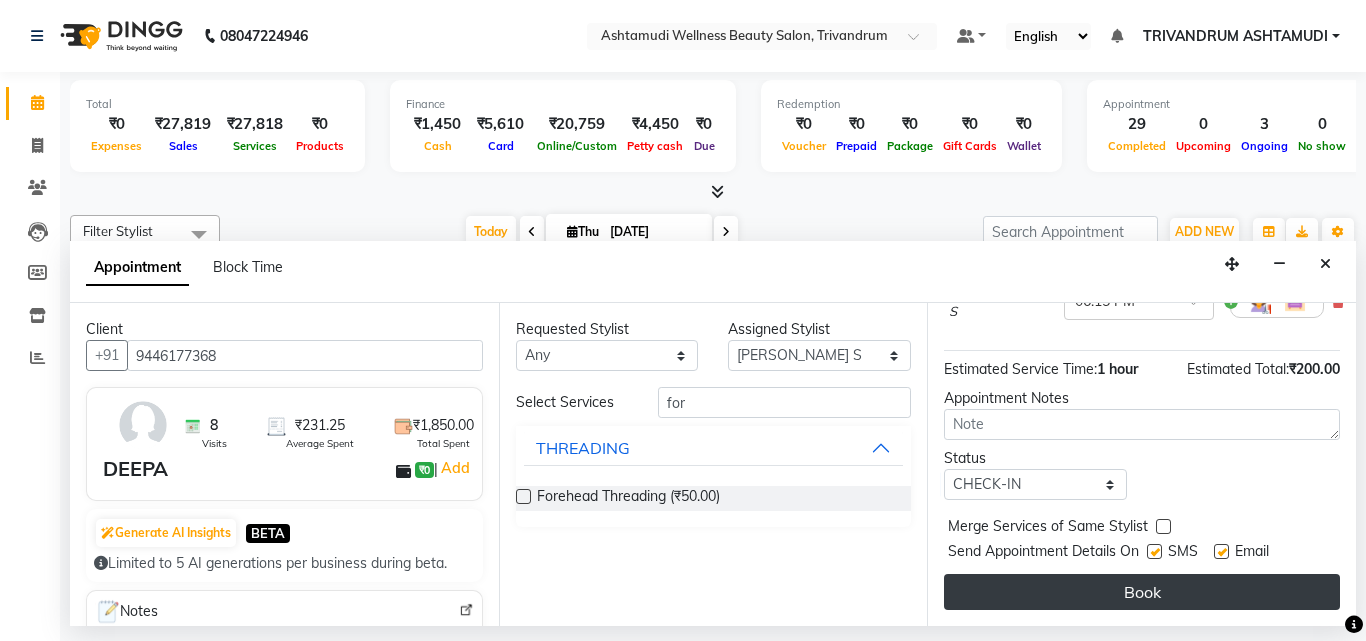 click on "Book" at bounding box center [1142, 592] 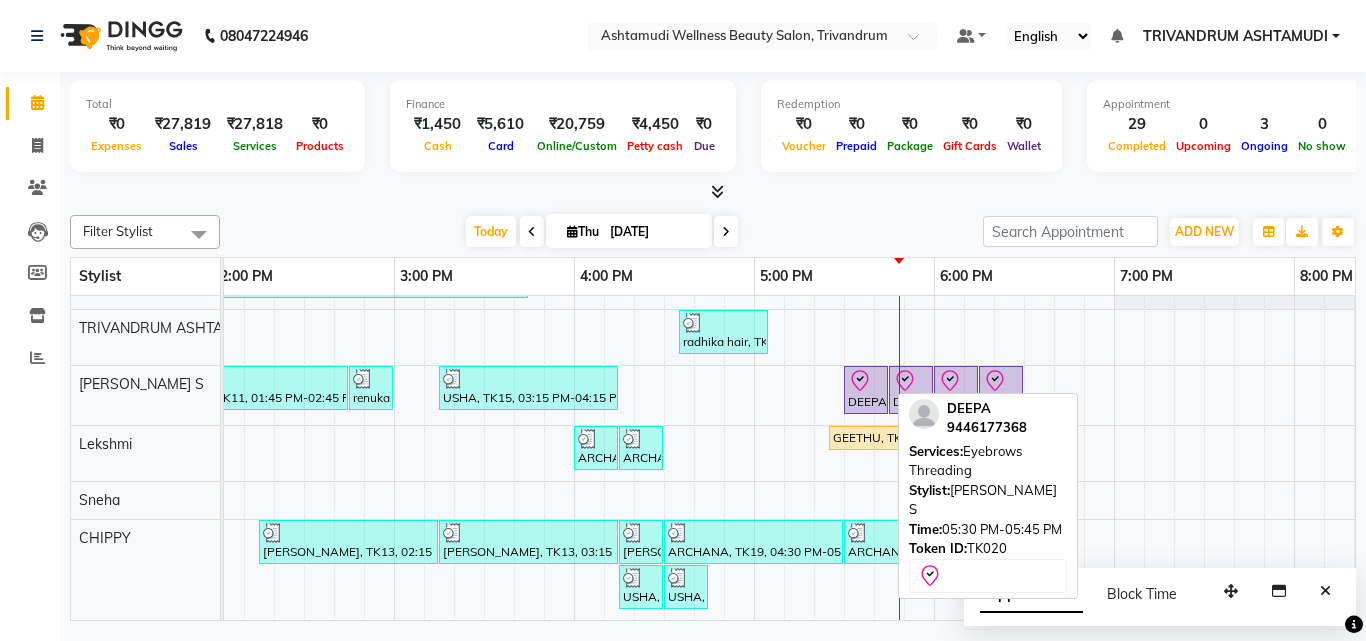 click on "DEEPA, TK20, 05:30 PM-05:45 PM, Eyebrows Threading" at bounding box center [866, 390] 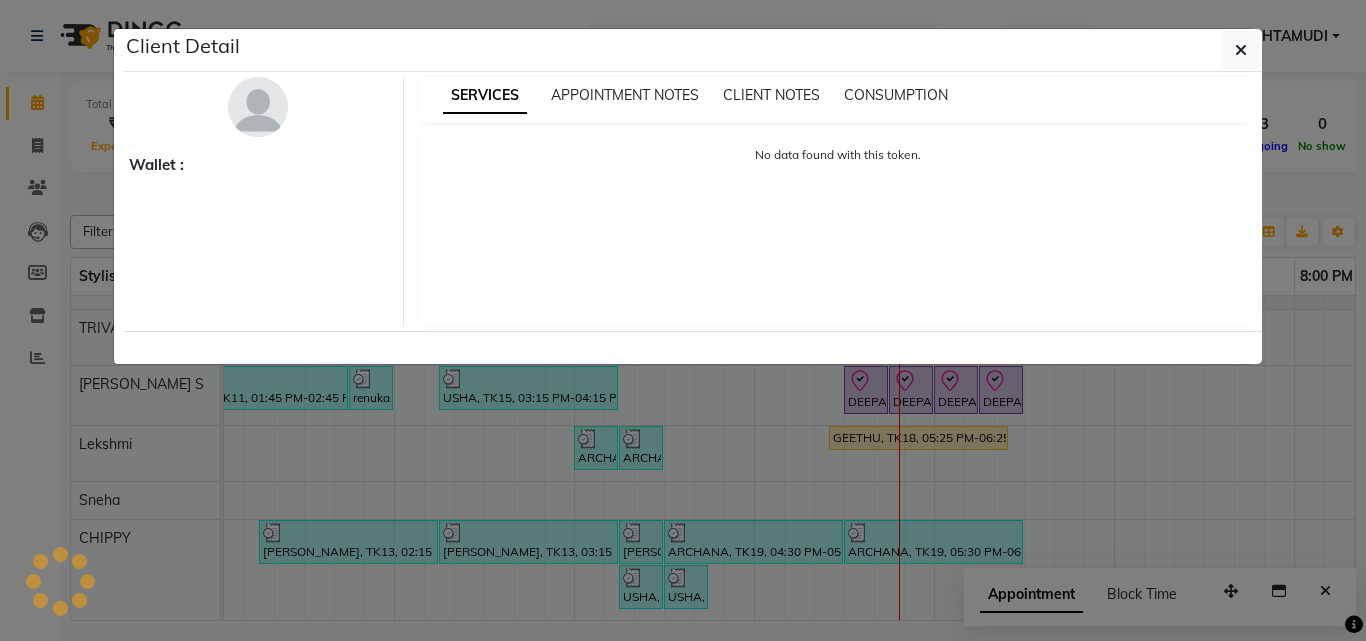 select on "8" 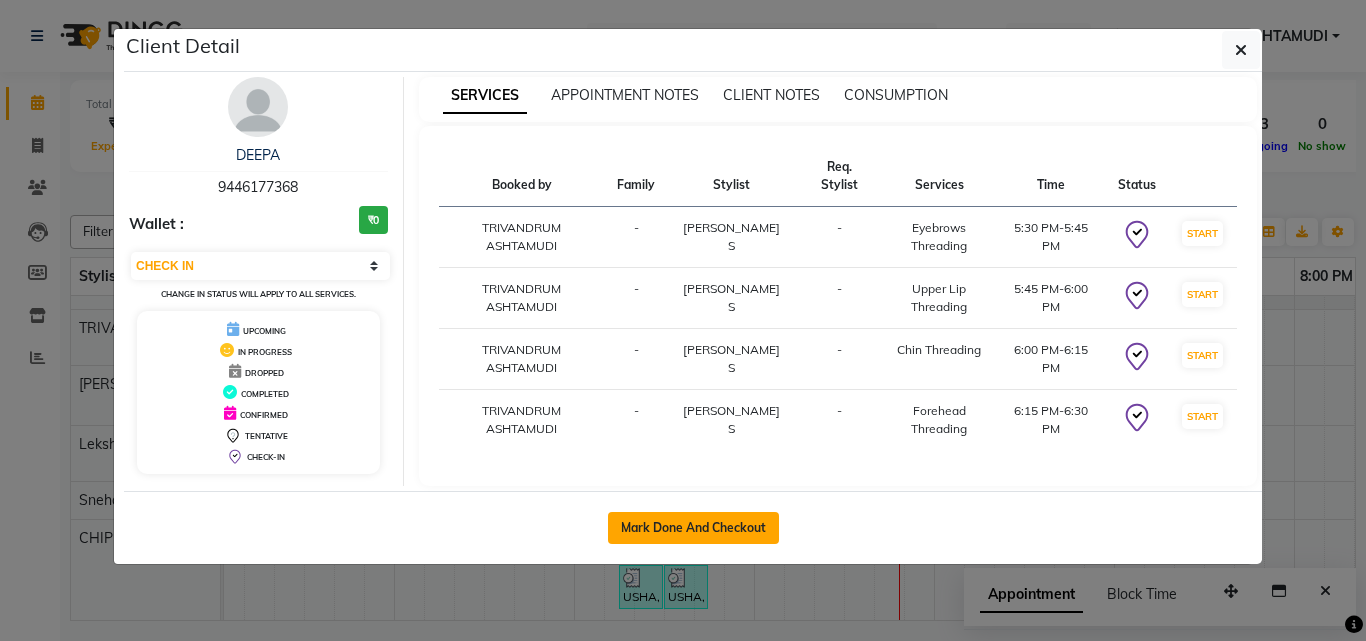 click on "Mark Done And Checkout" 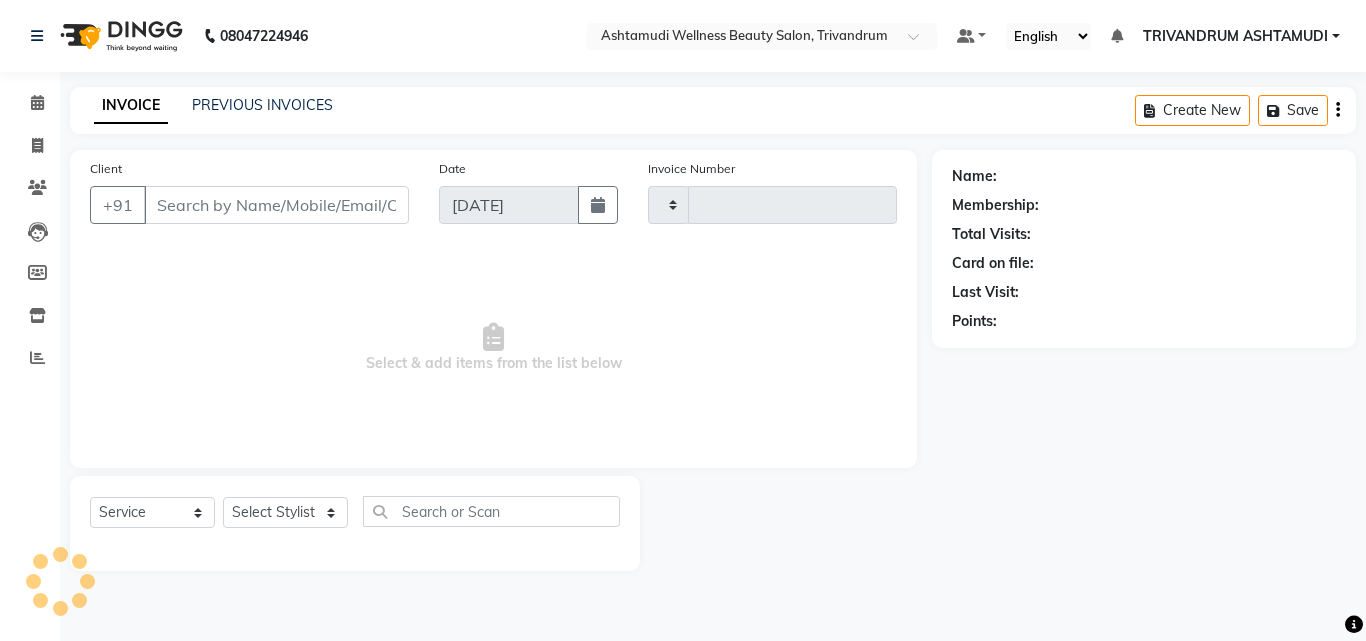 type on "2032" 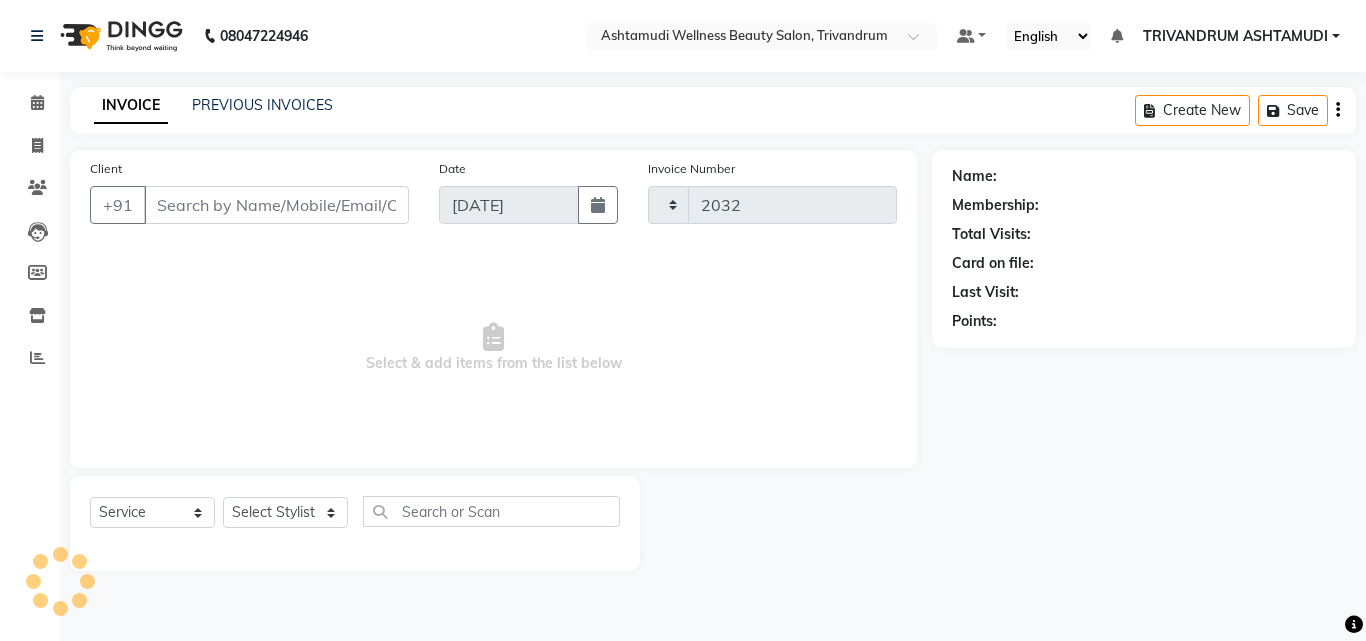 select on "4636" 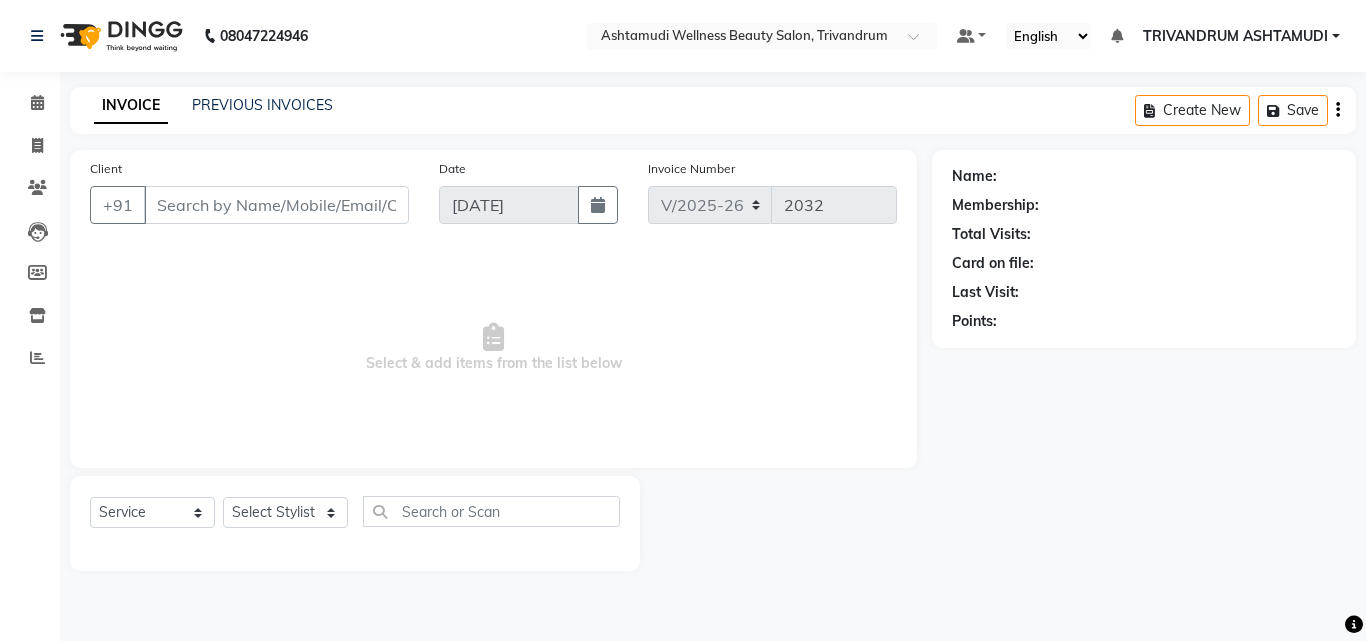 type on "9446177368" 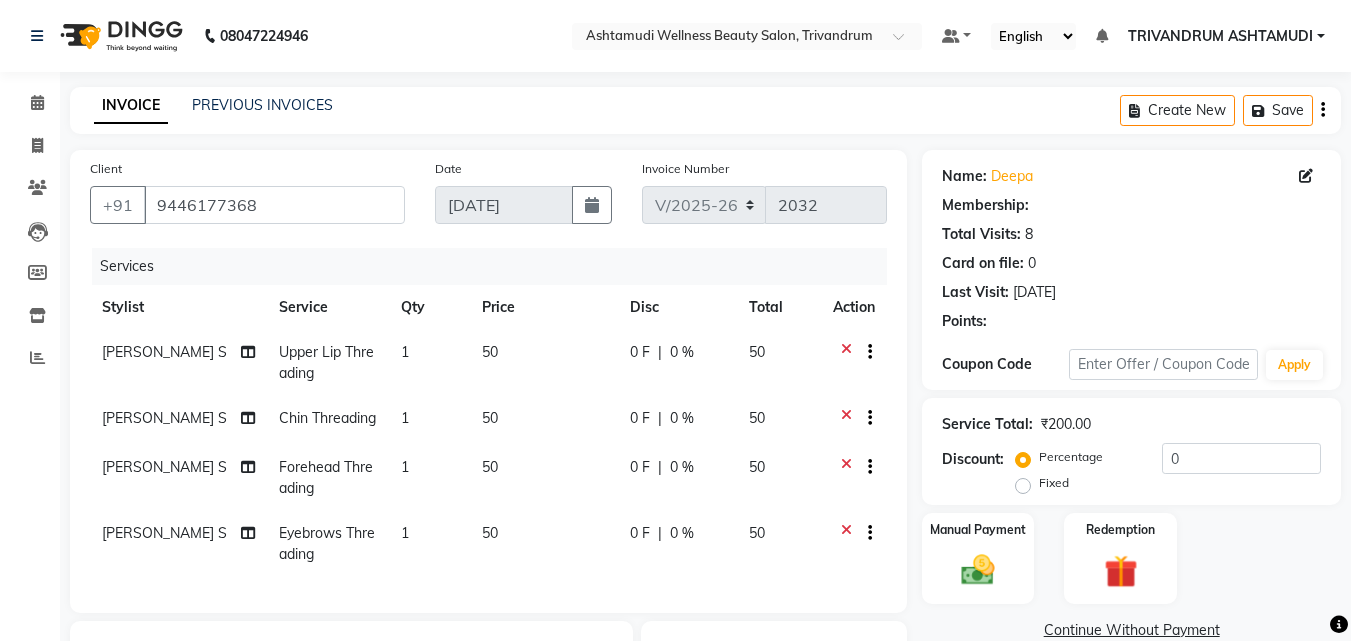 select on "1: Object" 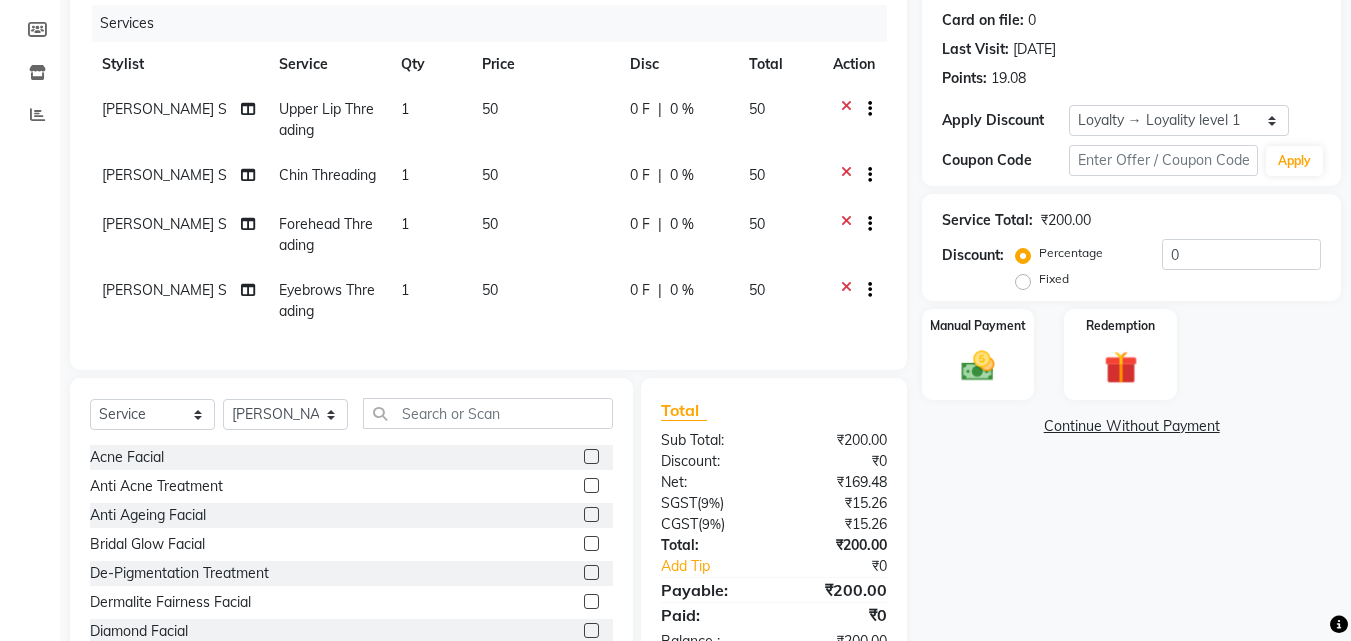 scroll, scrollTop: 320, scrollLeft: 0, axis: vertical 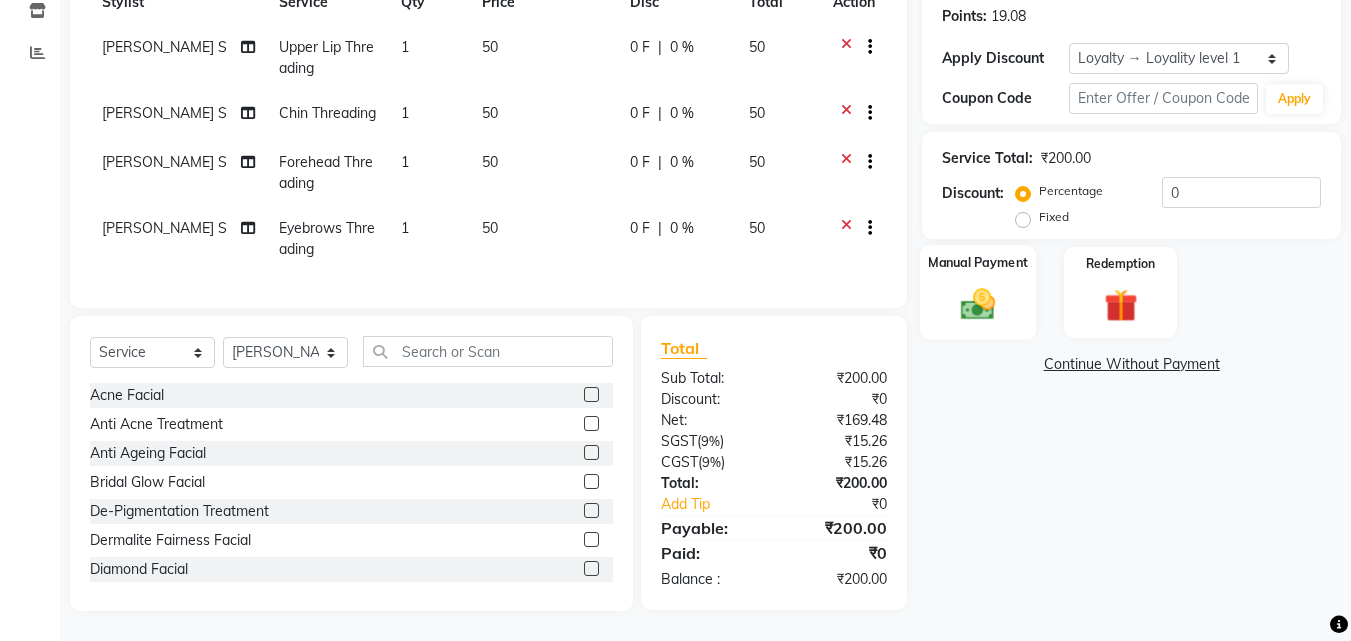 click 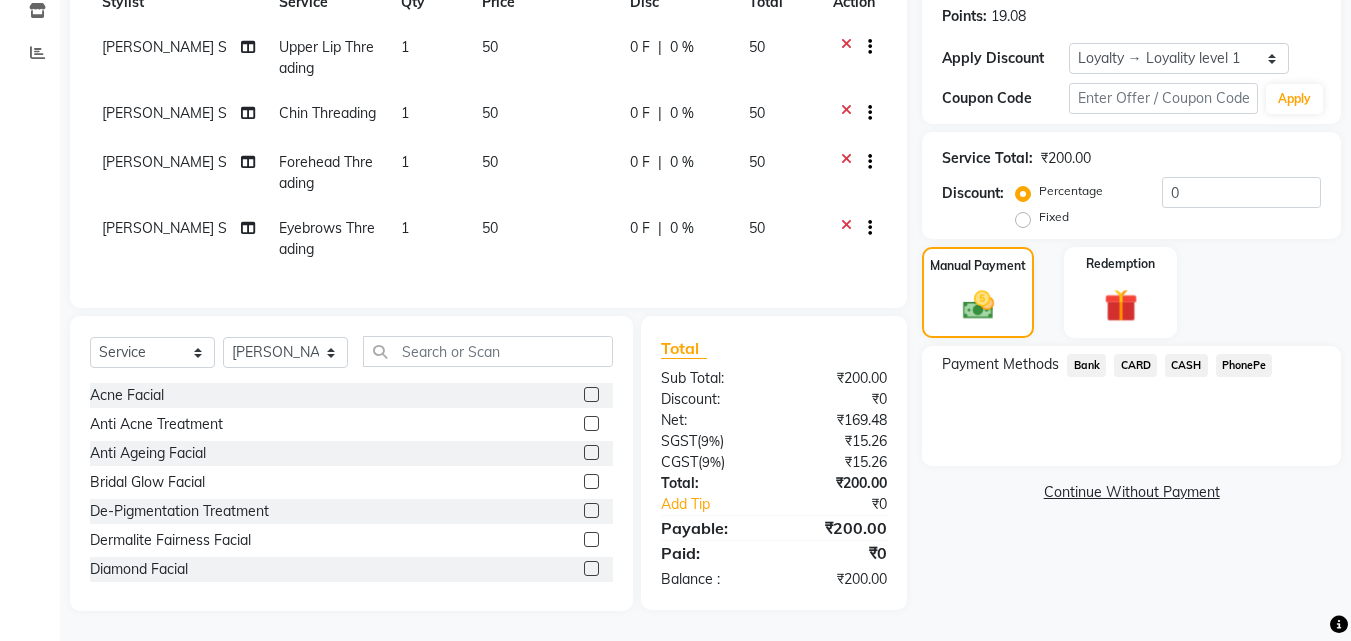 click on "CASH" 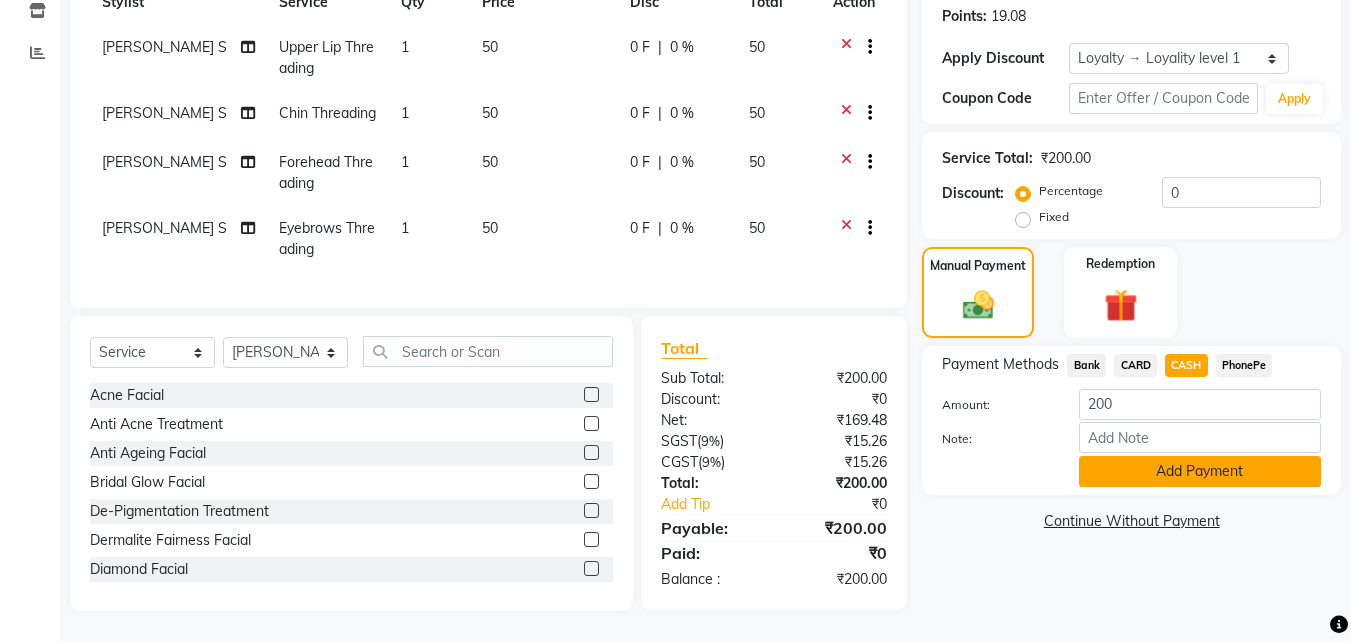 click on "Add Payment" 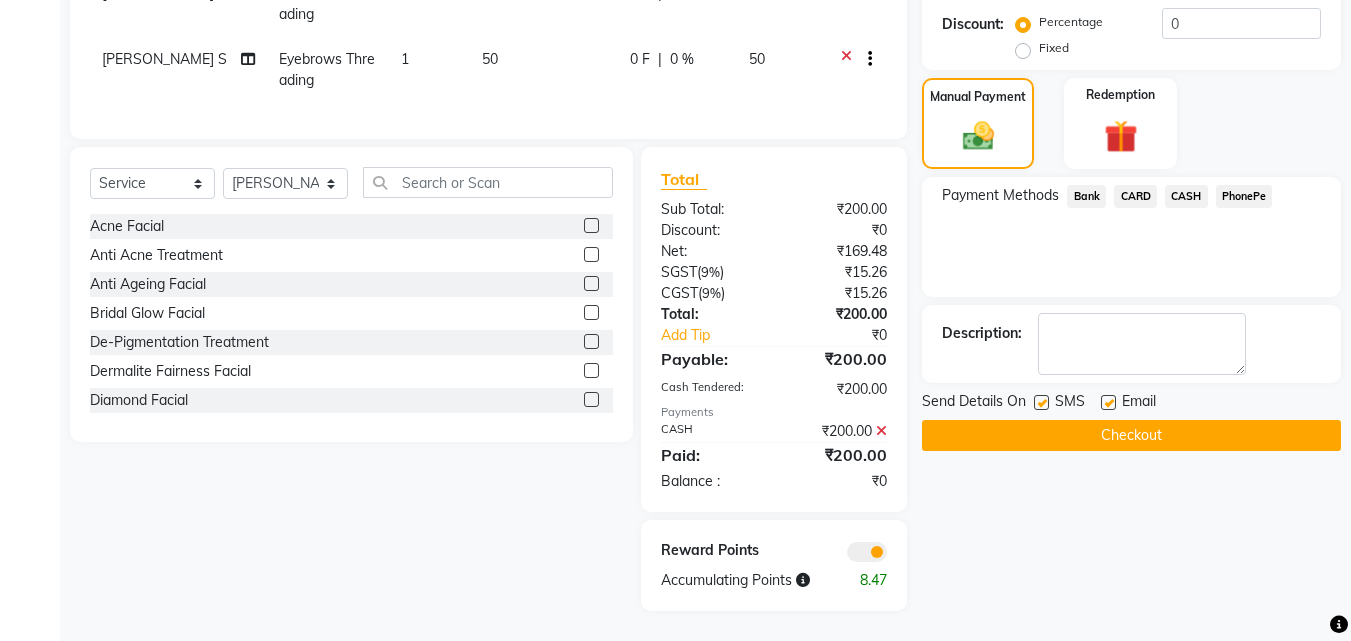 scroll, scrollTop: 489, scrollLeft: 0, axis: vertical 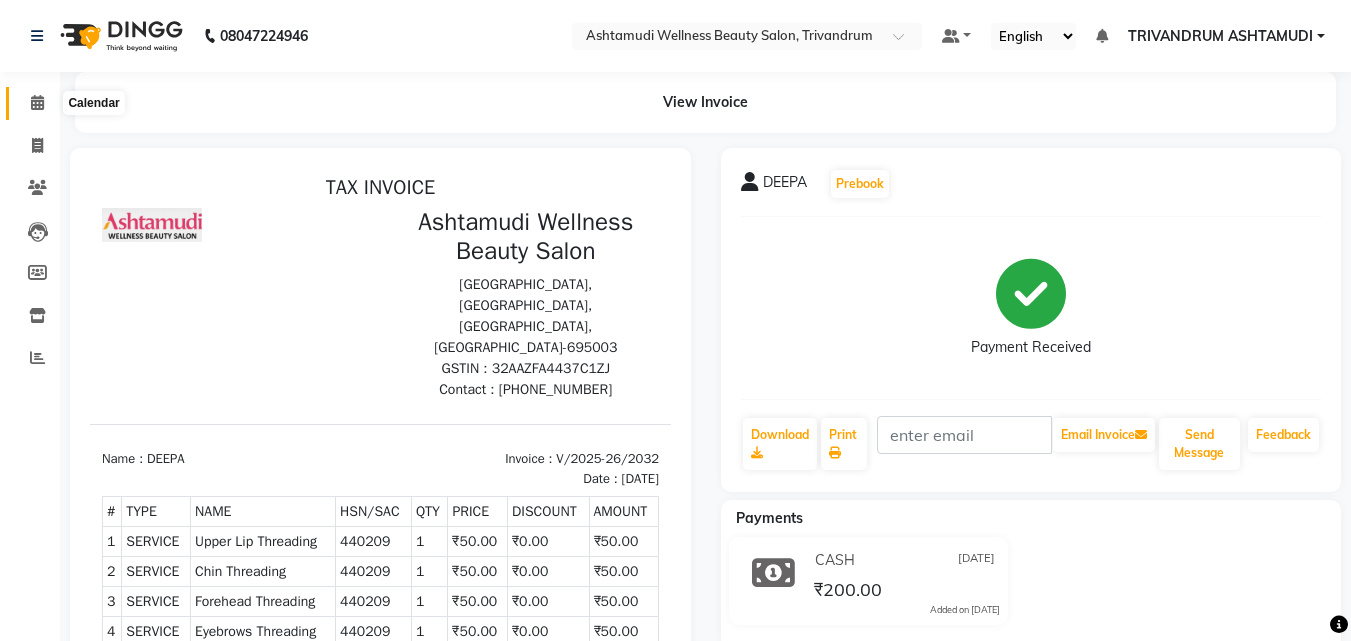 click 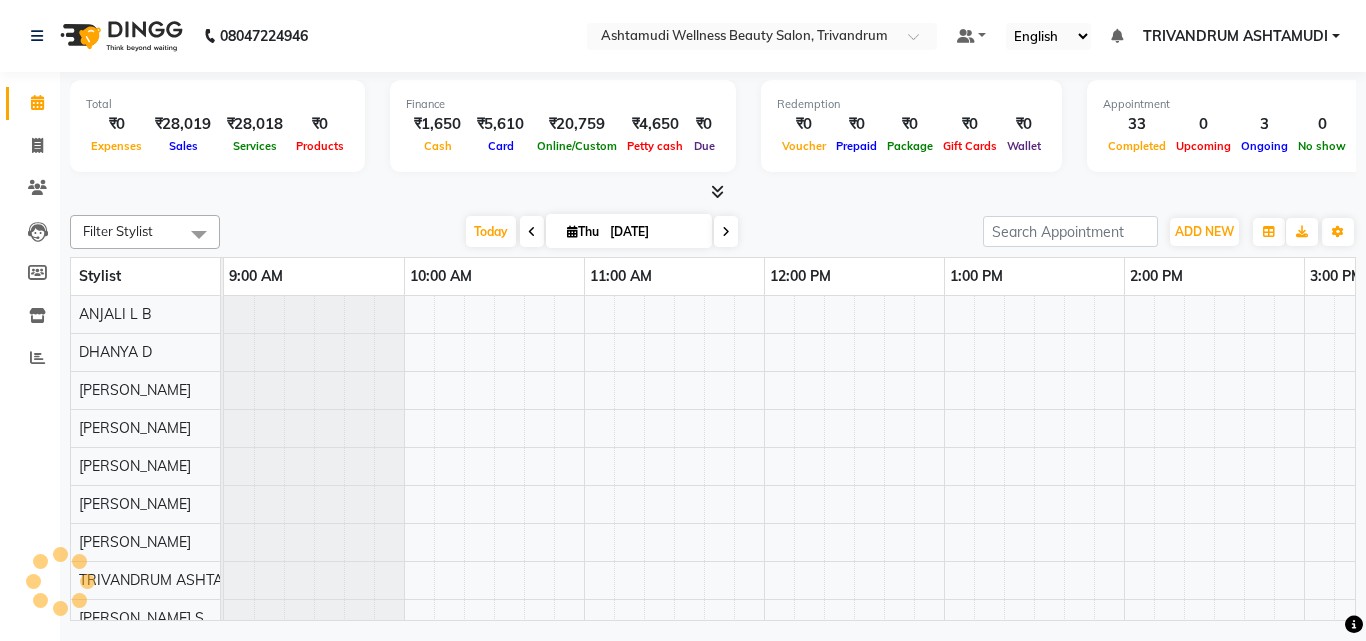scroll, scrollTop: 0, scrollLeft: 0, axis: both 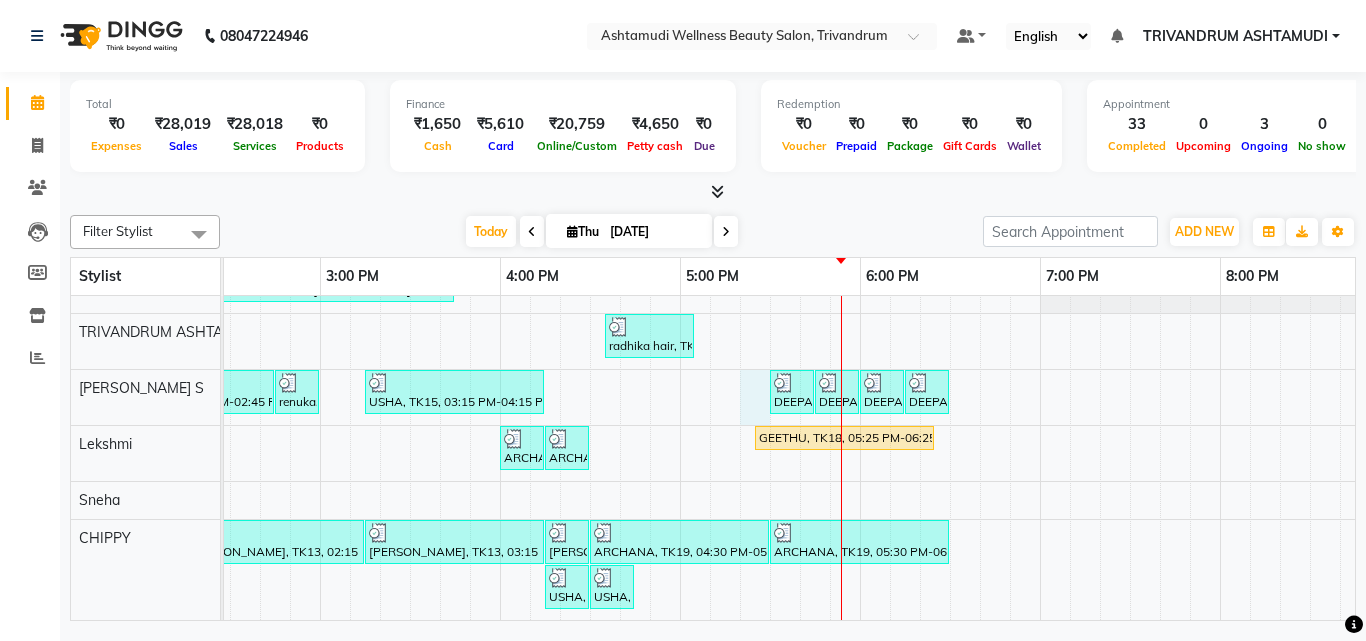 click on "Sreekumari, TK05, 11:45 AM-12:30 PM, Root Touch-Up (Ammonia Free)     Sreekumari, TK05, 12:30 PM-01:30 PM, Hair Spa     Ammu Vasudev, TK14, 04:15 PM-04:30 PM, Eyebrows Threading     SHRUTI, TK16, 04:30 PM-05:15 PM, Root Touch-Up (Ammonia Free)     SUKANYA, TK09, 01:45 PM-02:45 PM, Ceramide  Anti frizz treatment     SUKANYA, TK09, 02:45 PM-03:00 PM, Eyebrows Threading     SUKANYA, TK09, 03:00 PM-04:00 PM, Root Crown Coloring    GEETHU, TK18, 05:15 PM-06:15 PM, Korean Glass Skin Facial     NAYANA, TK08, 01:30 PM-01:45 PM, Eyebrows Threading     Greeshma, TK04, 10:45 AM-11:15 AM, Normal Hair Cut     BINDHU, TK10, 01:45 PM-02:45 PM, D-Tan Cleanup     meenakshi, TK12, 01:45 PM-03:45 PM, BOTOX OFFER - ELBOW LENGTH    GEETHU, TK18, 03:45 PM-05:35 PM, Anti Ageing Facial     radhika hair, TK17, 04:35 PM-05:05 PM, Make up     Priyanka, TK02, 10:15 AM-10:30 AM, Chin Threading     DIVYA, TK07, 11:30 AM-11:45 AM, Eyebrows Threading     renuka, TK11, 01:45 PM-02:45 PM, Layer Cut" at bounding box center [500, 289] 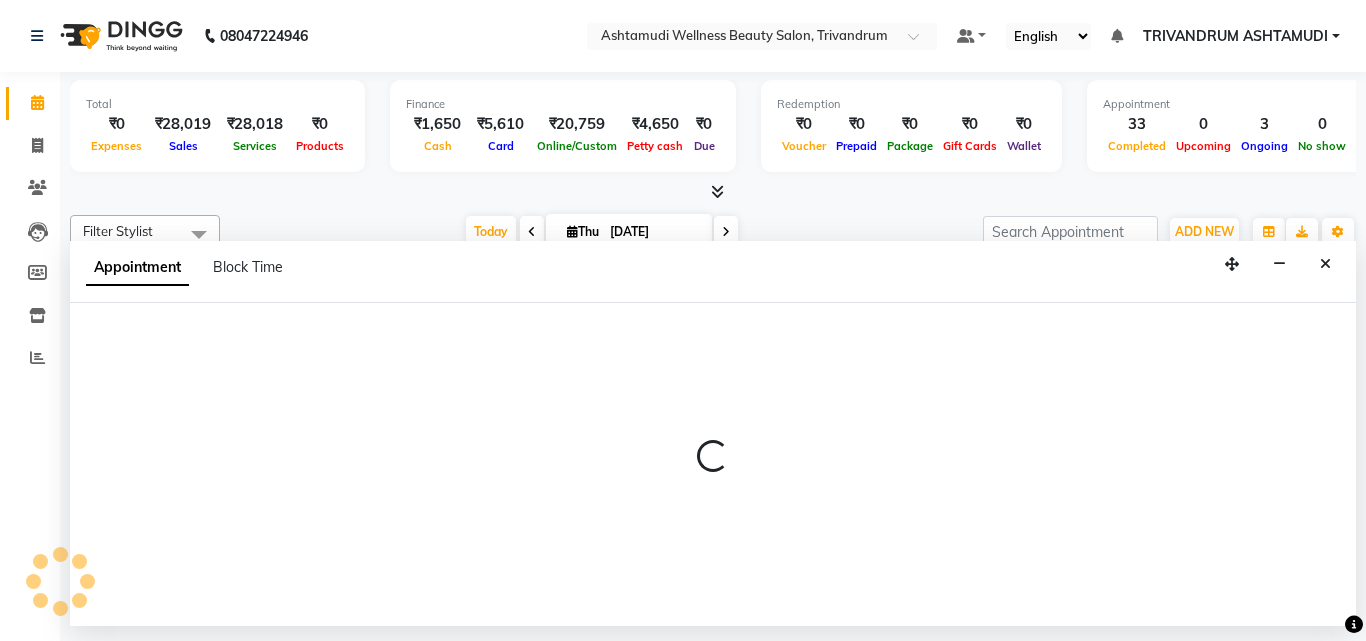 select on "52027" 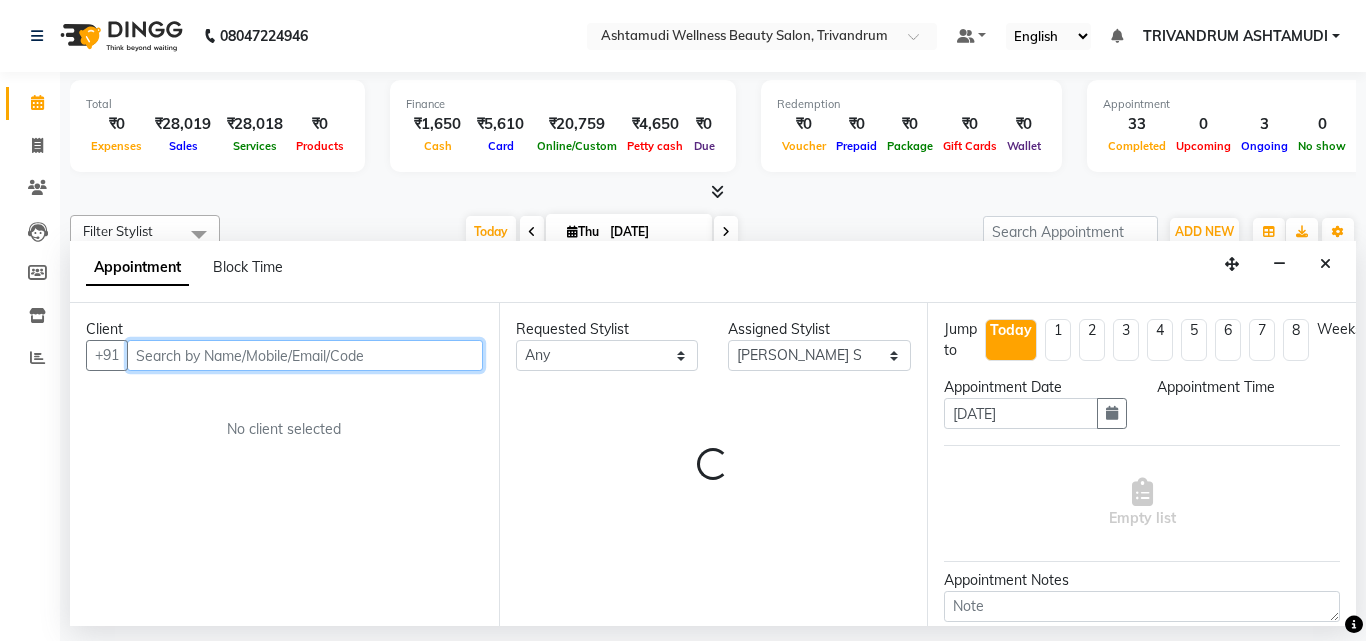 select on "1035" 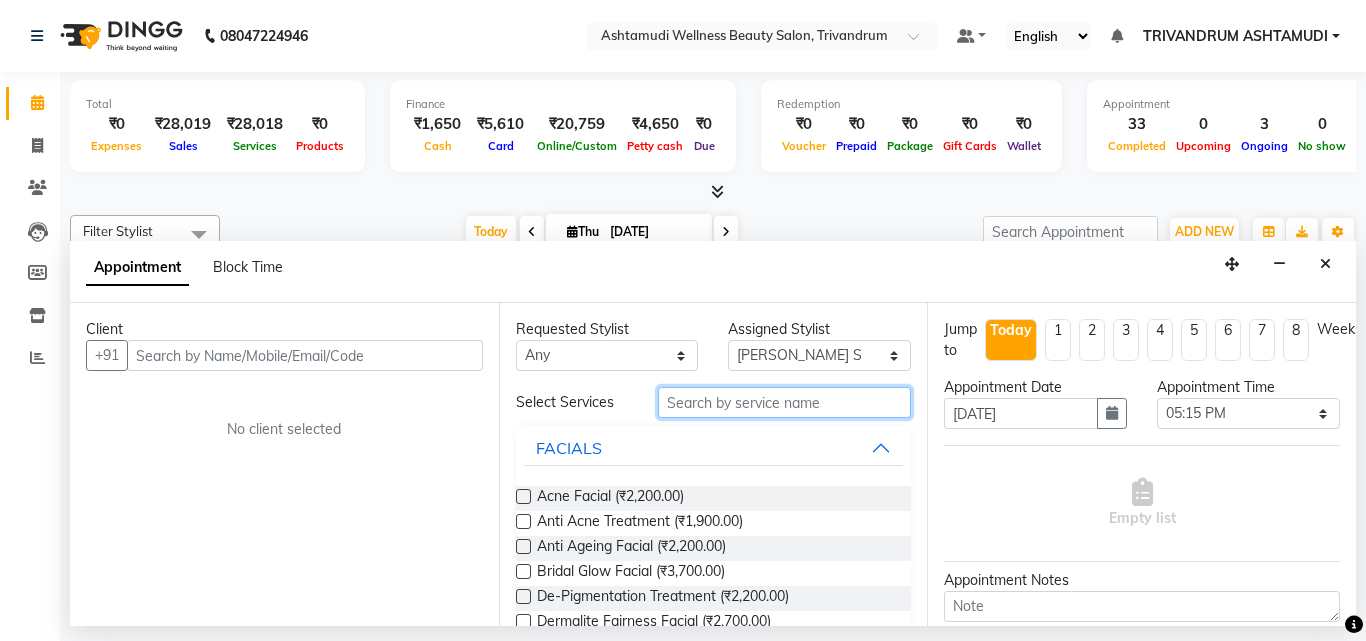 click at bounding box center (785, 402) 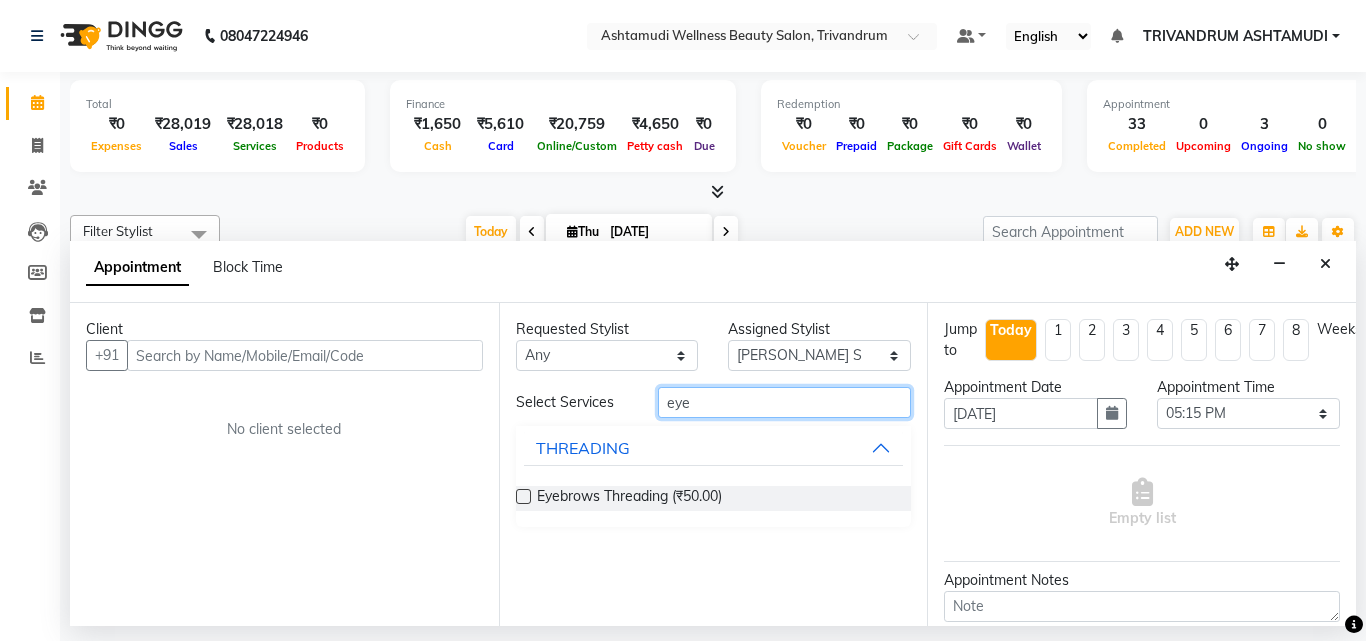 type on "eye" 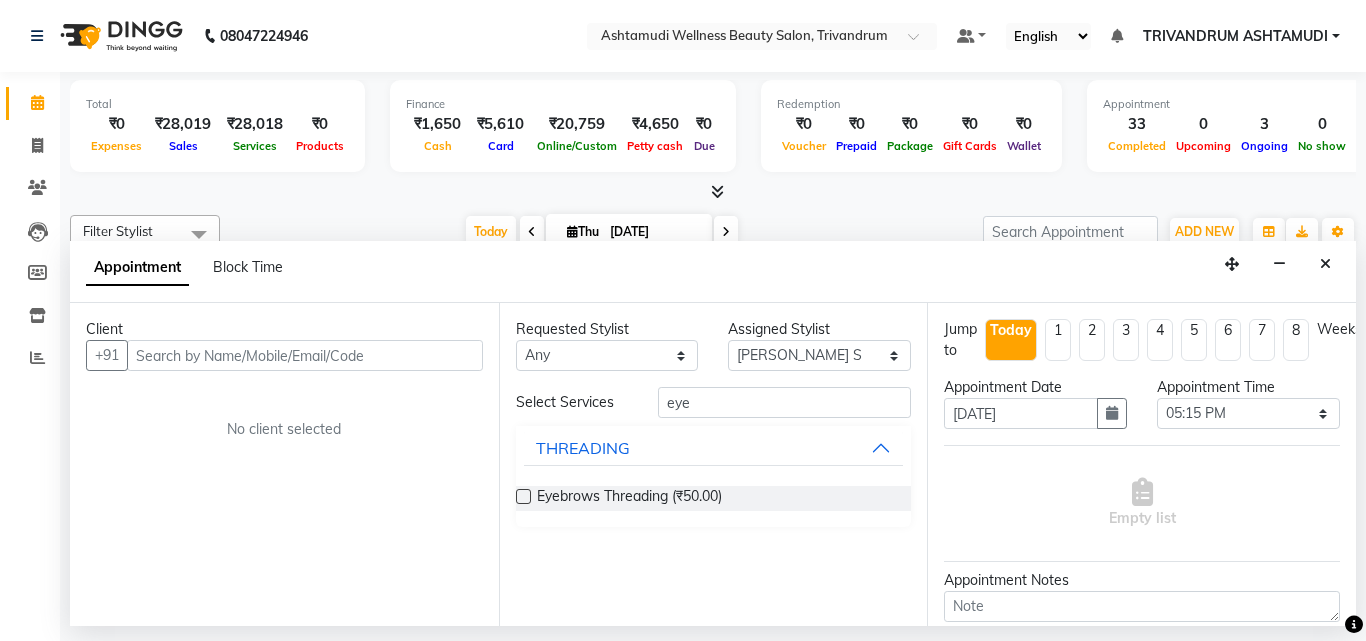 click at bounding box center (523, 496) 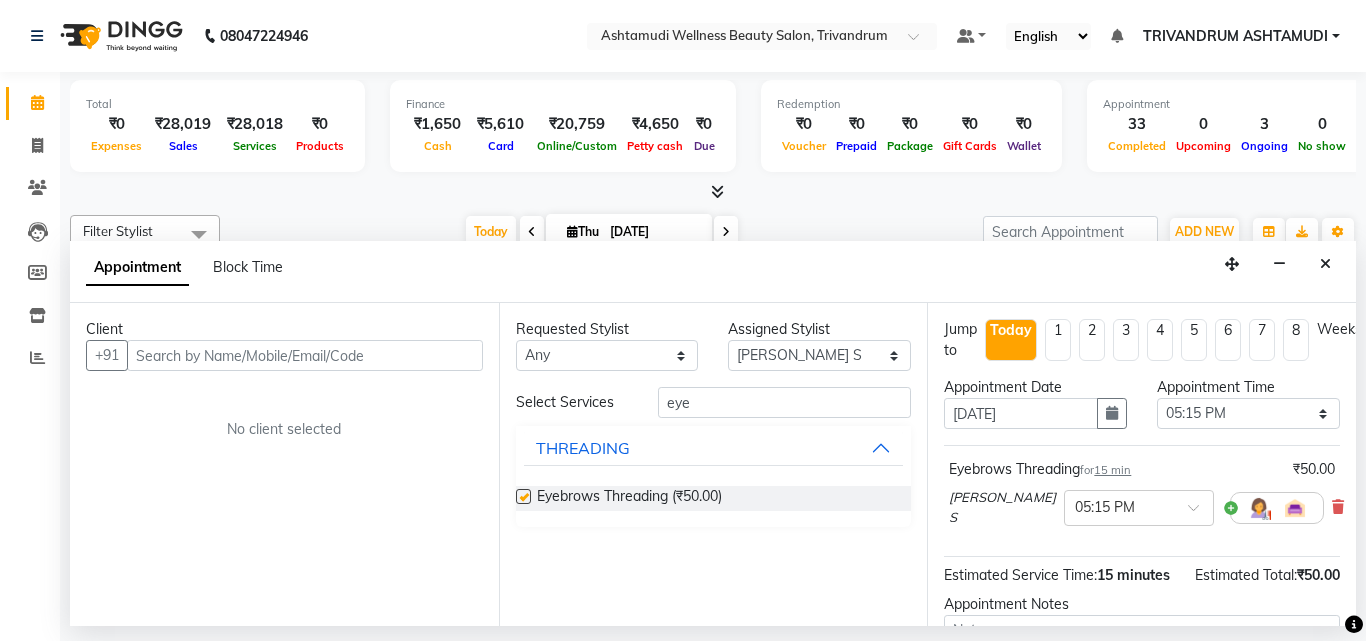 checkbox on "false" 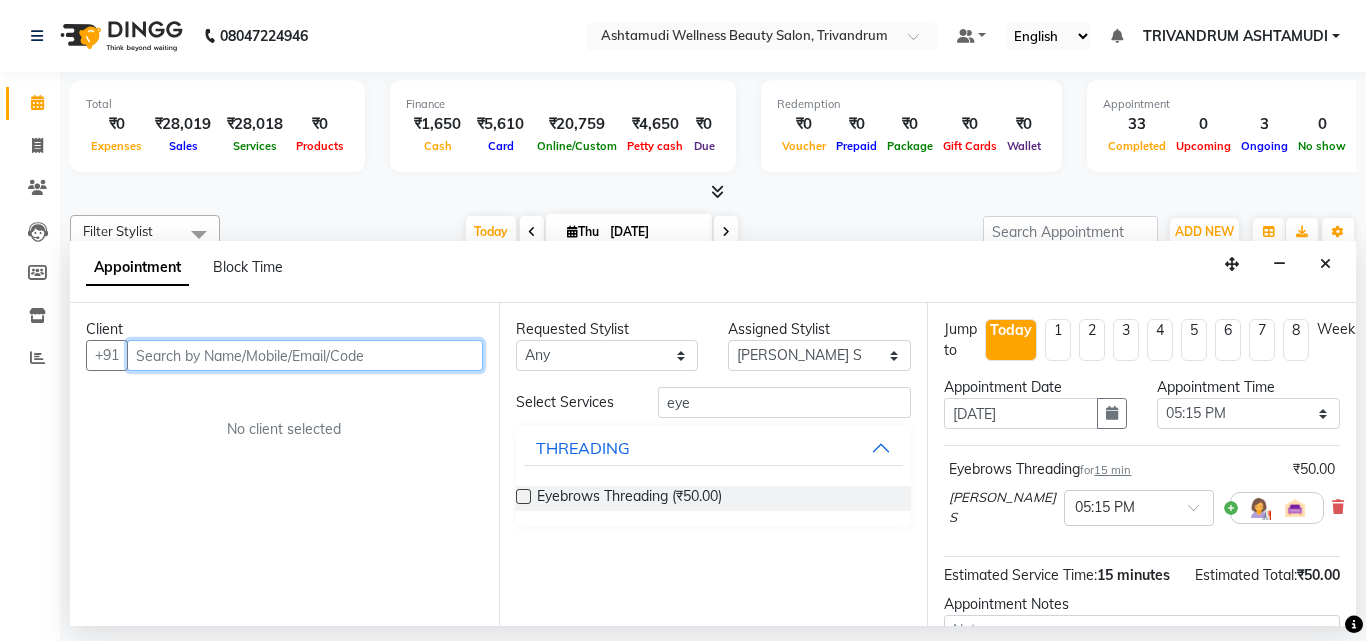 click at bounding box center [305, 355] 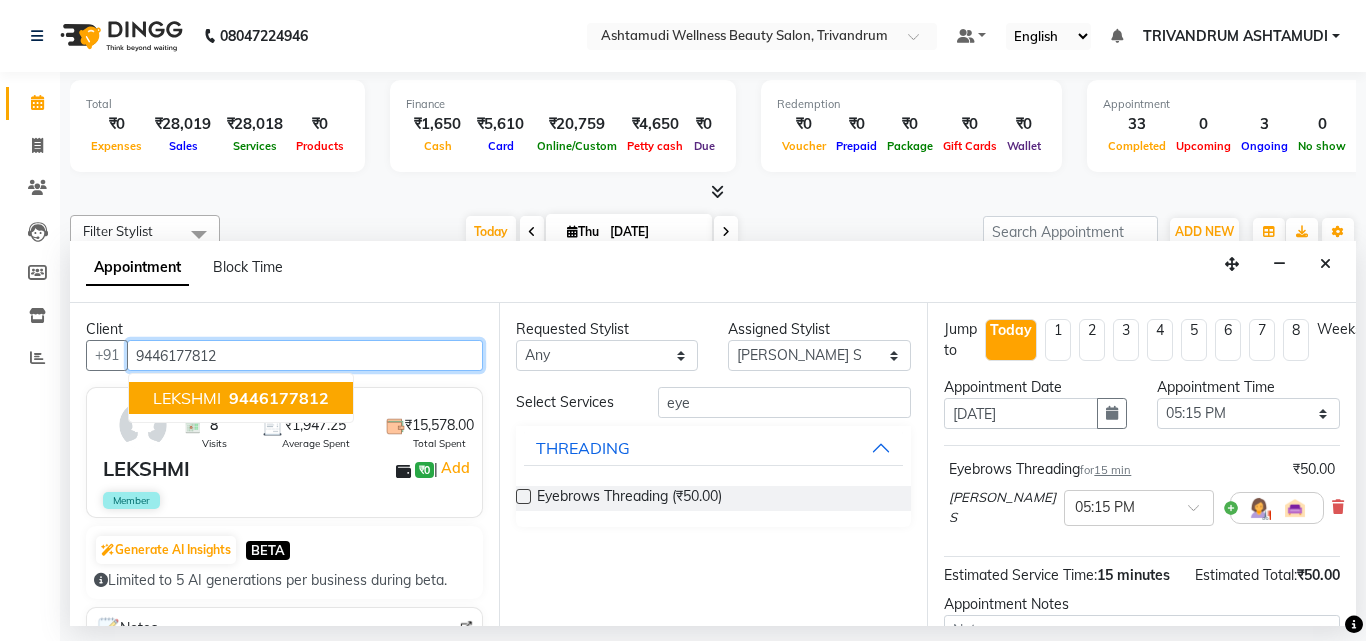 type on "9446177812" 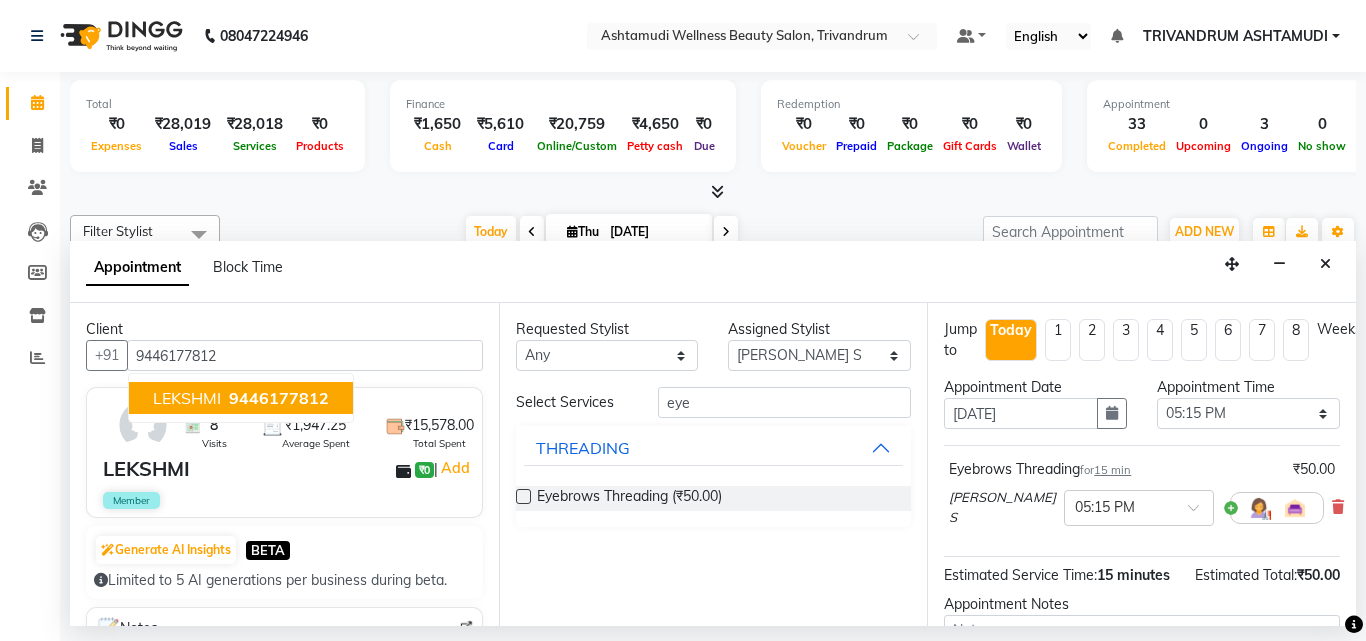 drag, startPoint x: 248, startPoint y: 483, endPoint x: 248, endPoint y: 462, distance: 21 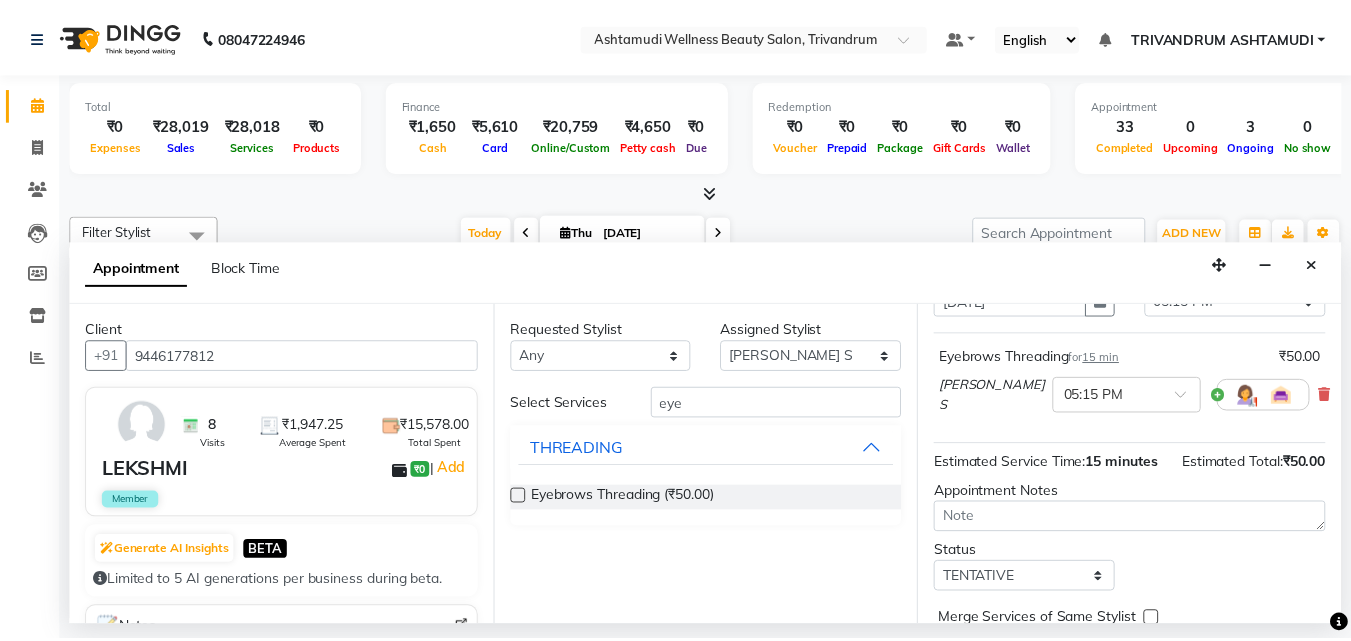 scroll, scrollTop: 242, scrollLeft: 0, axis: vertical 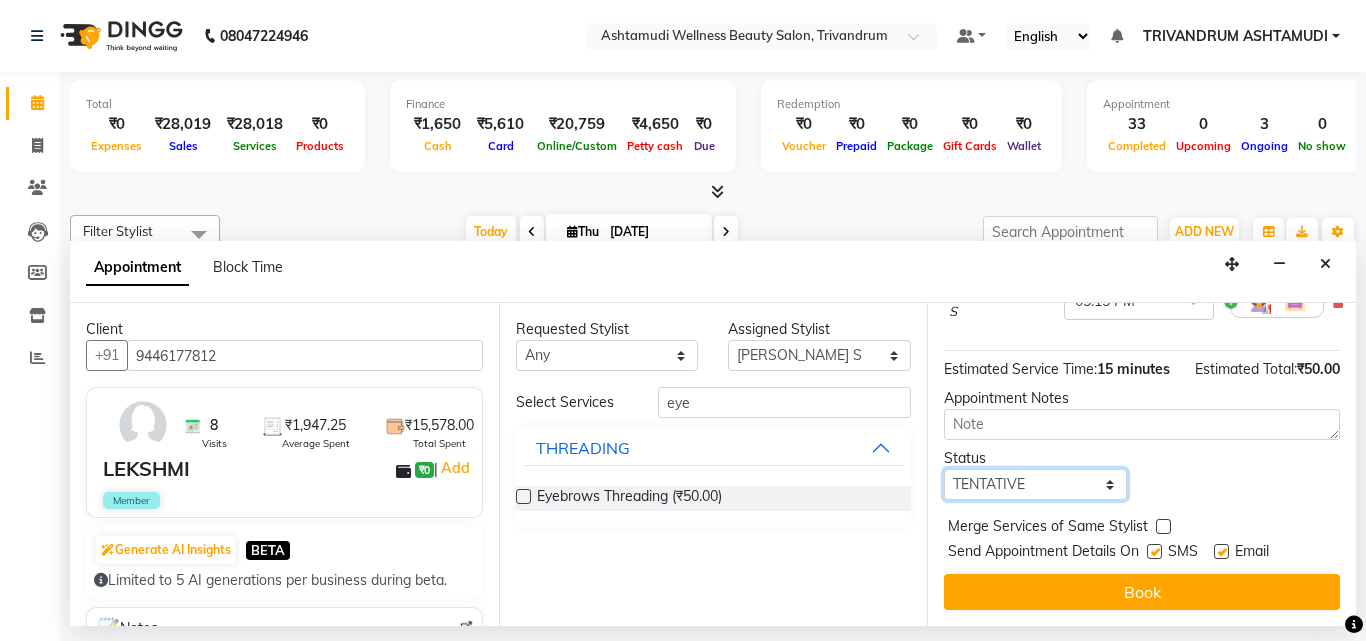click on "Select TENTATIVE CONFIRM CHECK-IN UPCOMING" at bounding box center [1035, 484] 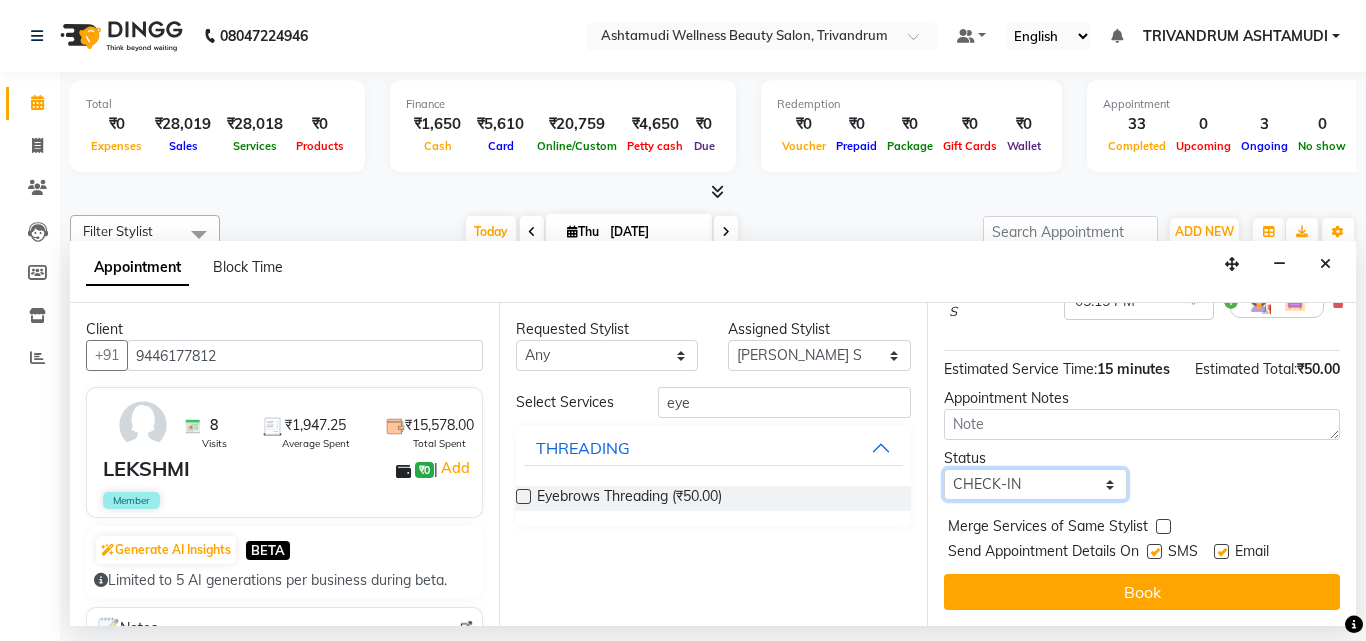 click on "Select TENTATIVE CONFIRM CHECK-IN UPCOMING" at bounding box center [1035, 484] 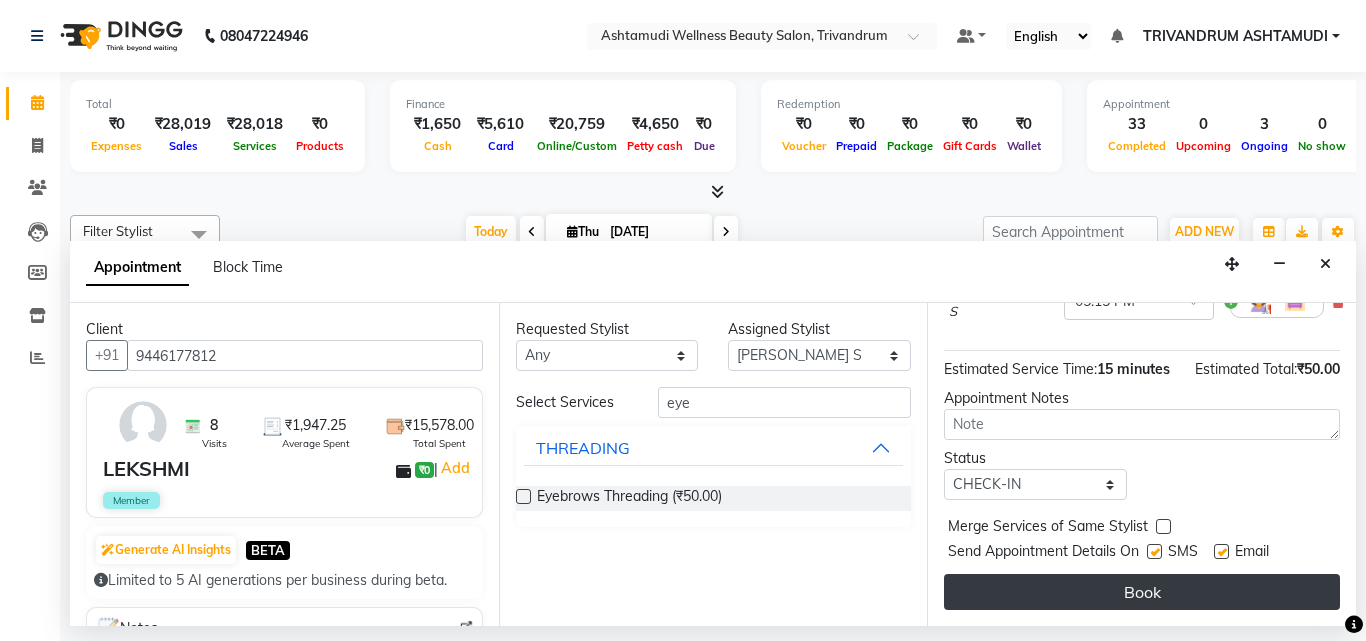 click on "Book" at bounding box center [1142, 592] 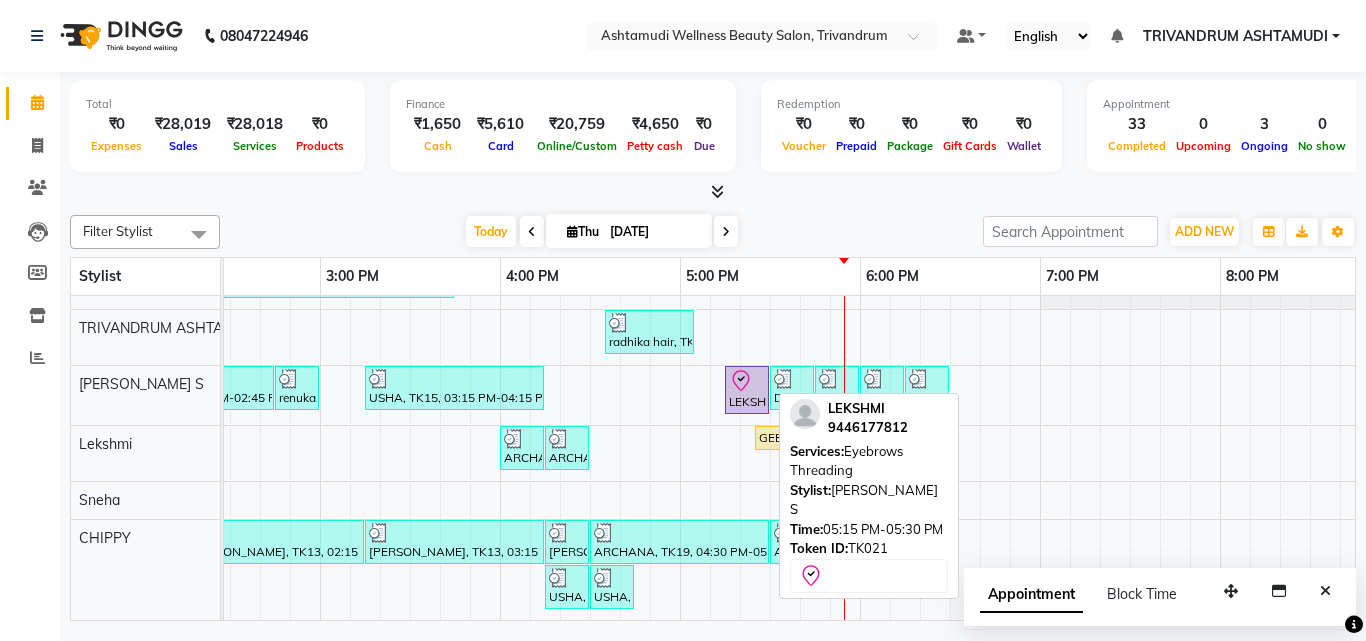 click on "LEKSHMI, TK21, 05:15 PM-05:30 PM, Eyebrows Threading" at bounding box center (747, 390) 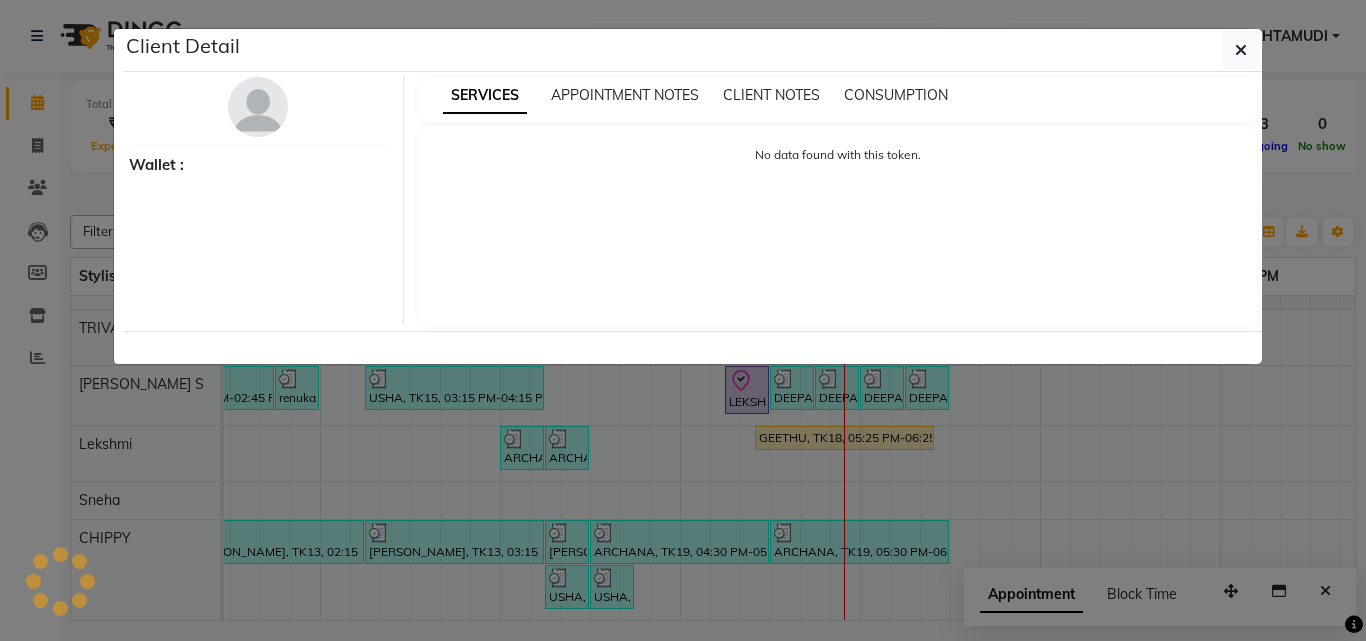select on "8" 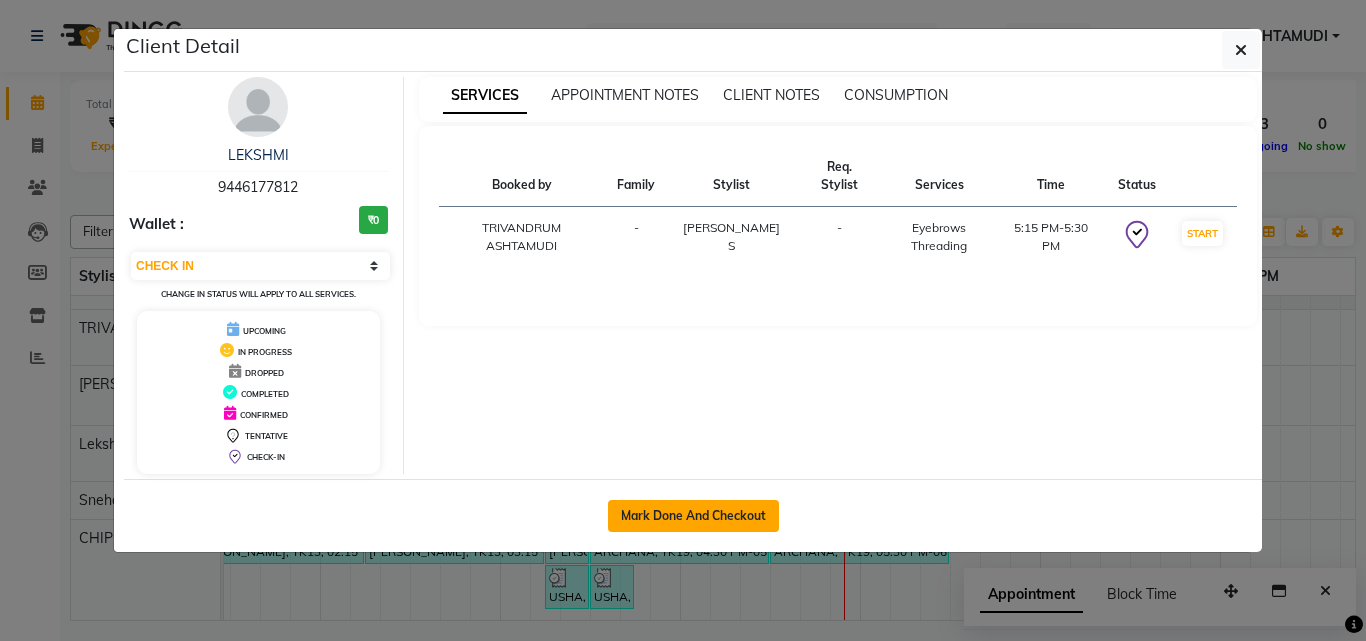 click on "Mark Done And Checkout" 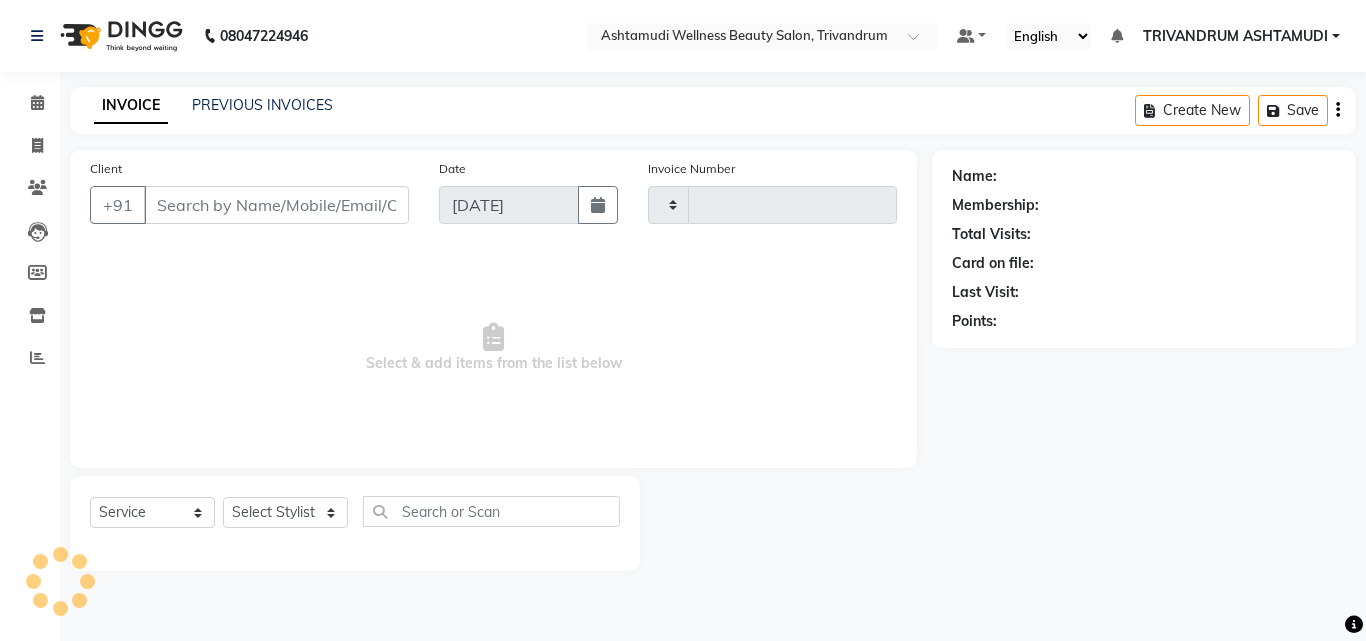 type on "2033" 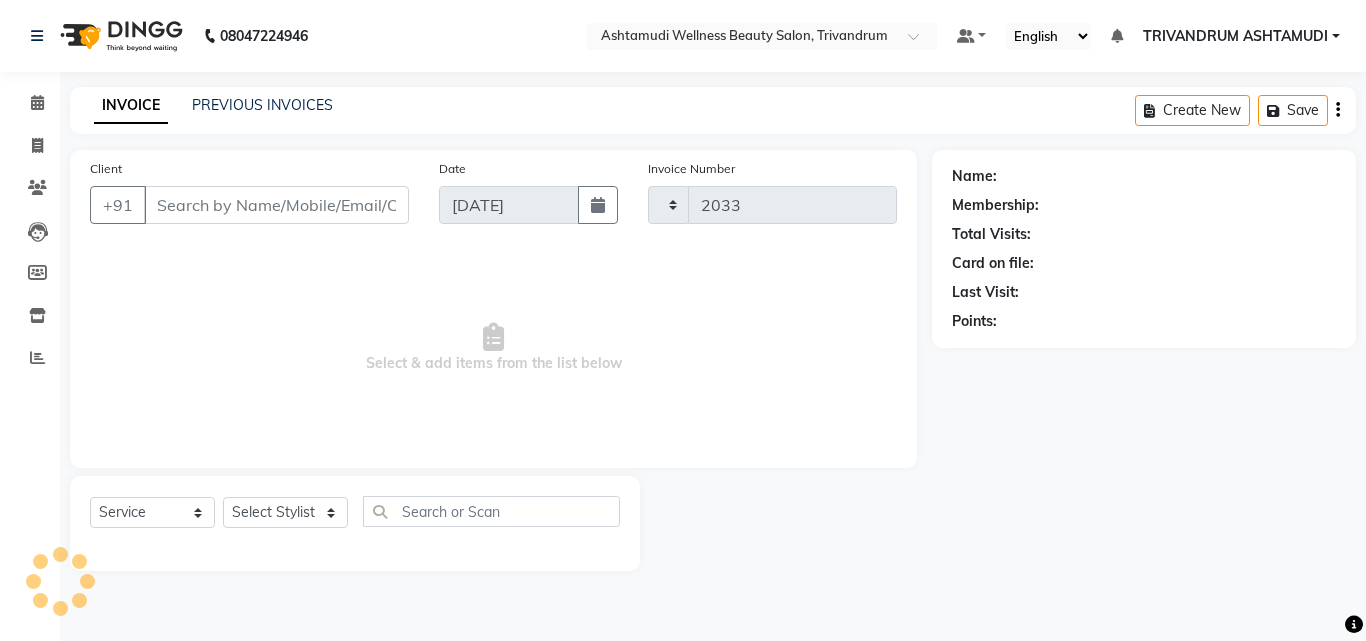 select on "4636" 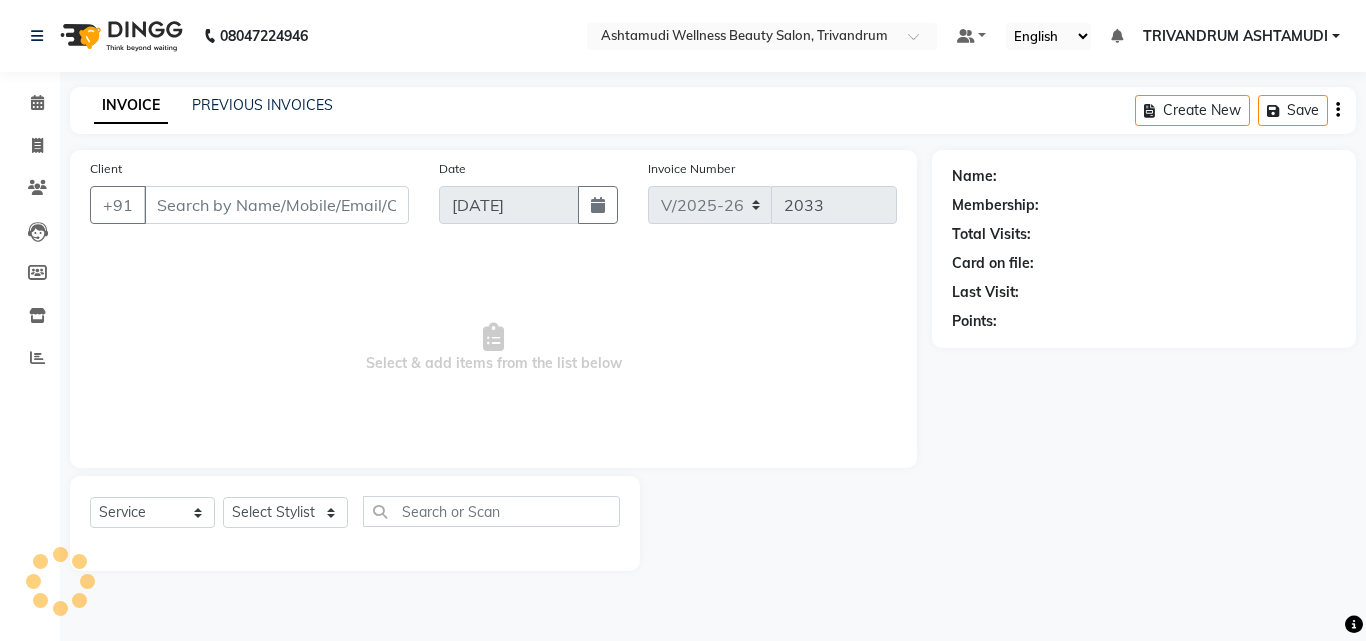 type on "9446177812" 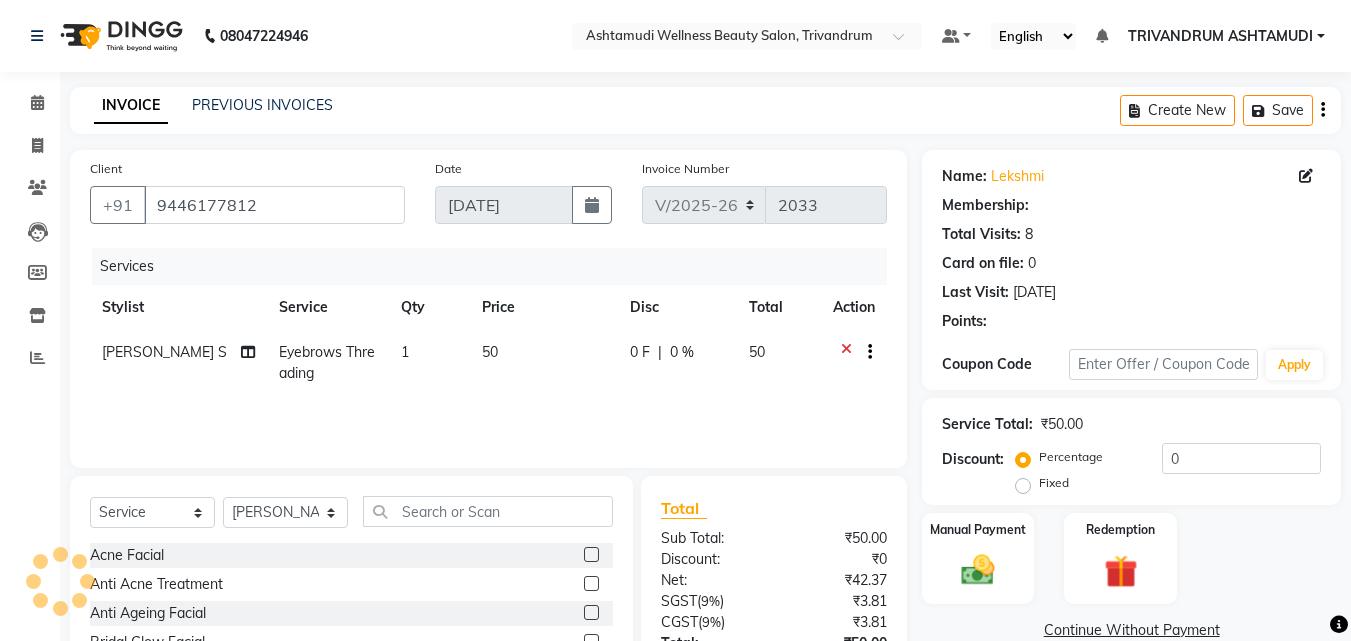 select on "1: Object" 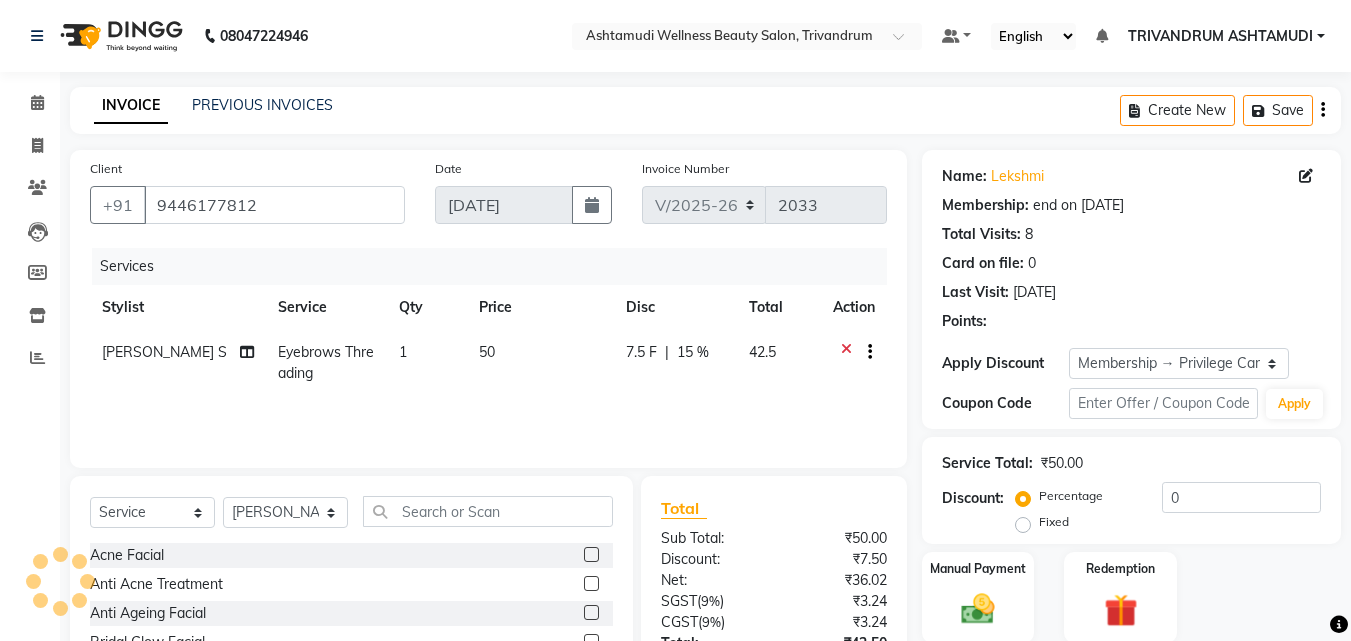 type on "15" 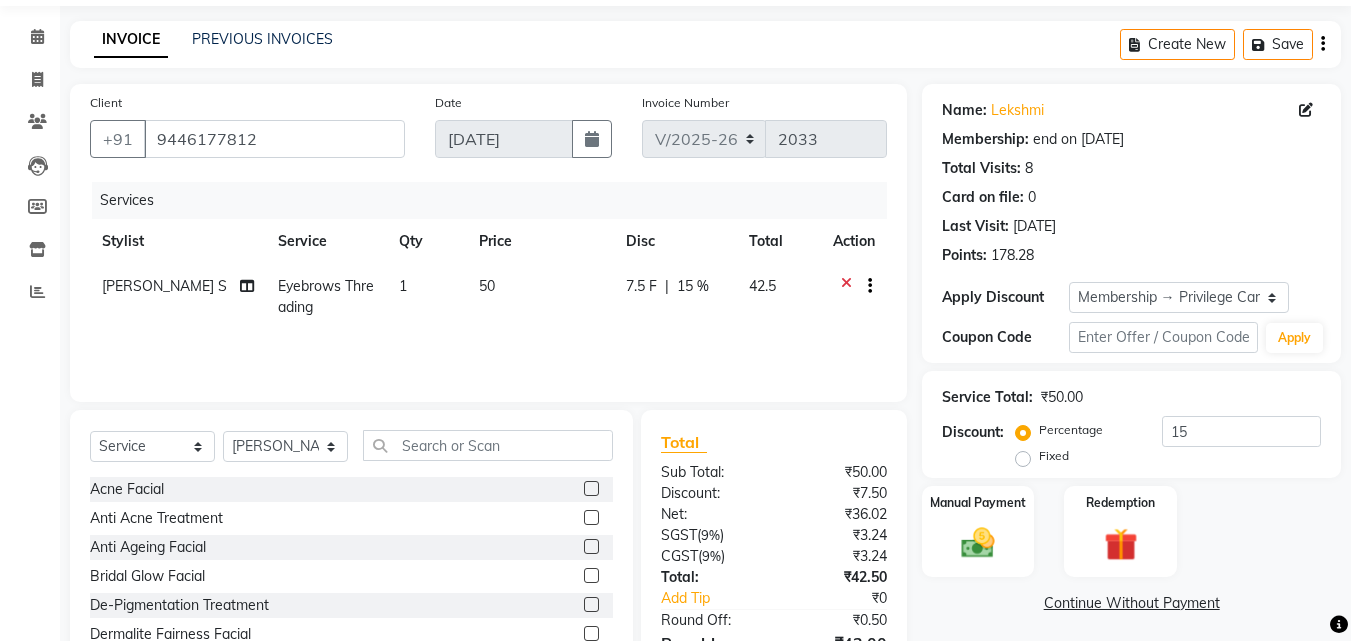 scroll, scrollTop: 180, scrollLeft: 0, axis: vertical 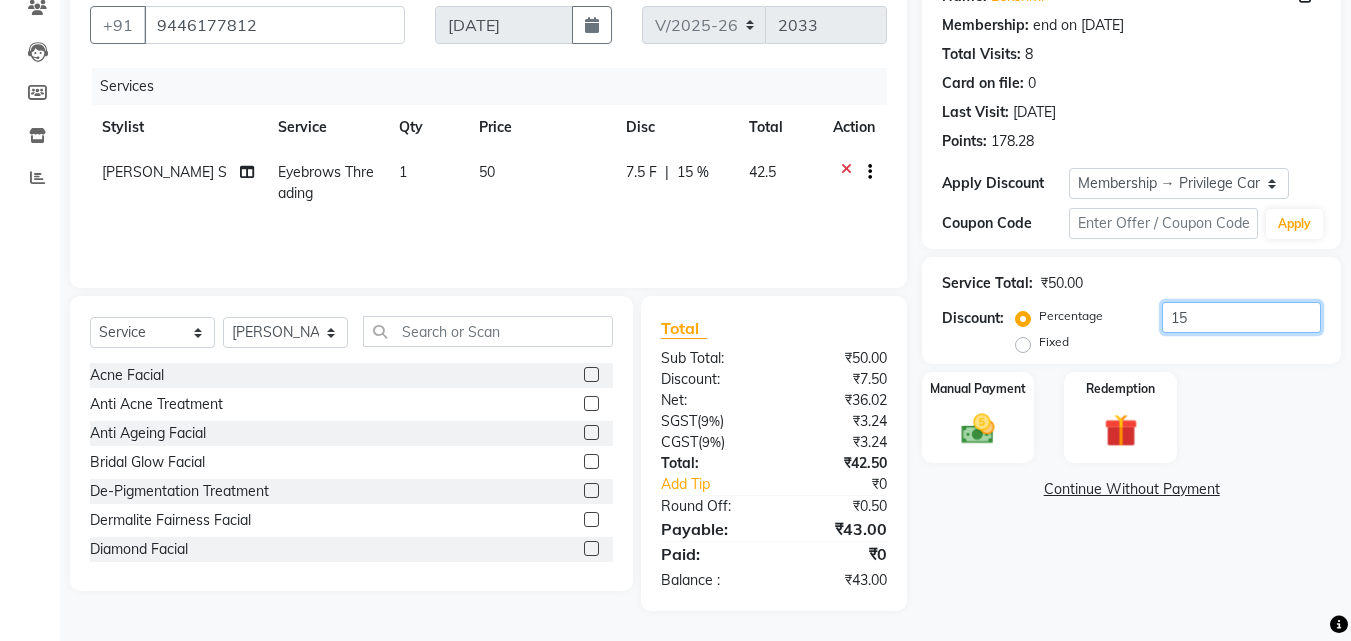 drag, startPoint x: 1194, startPoint y: 316, endPoint x: 1040, endPoint y: 315, distance: 154.00325 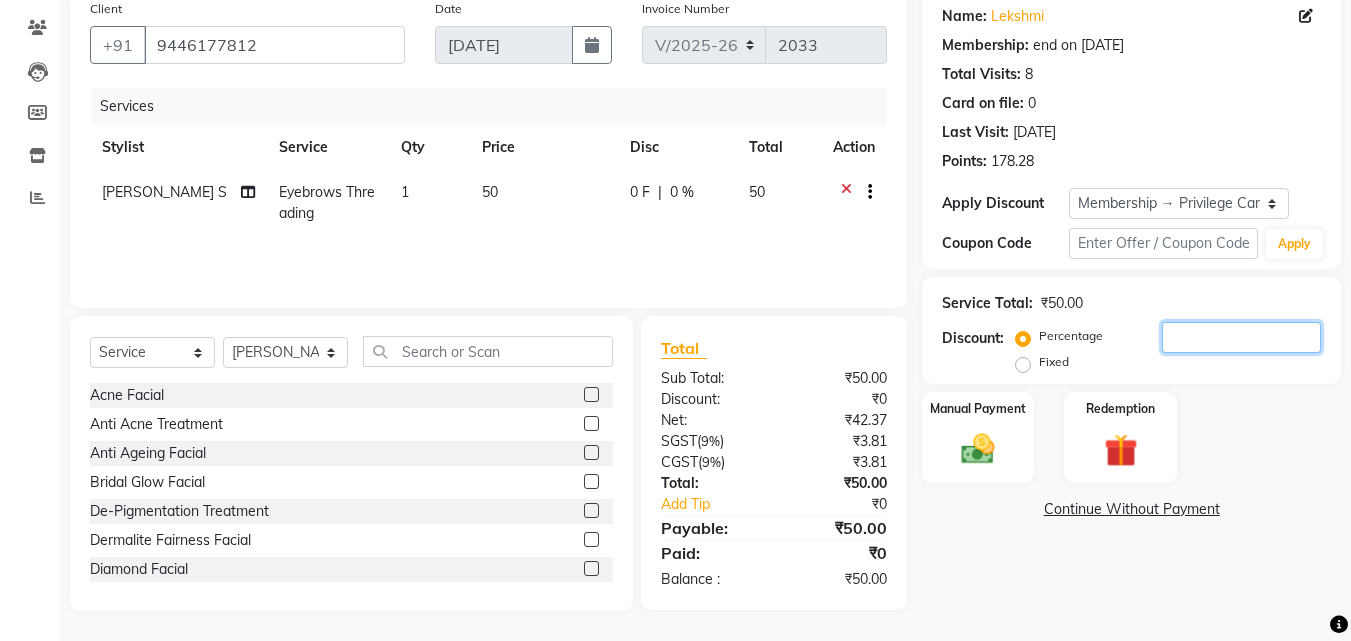 scroll, scrollTop: 160, scrollLeft: 0, axis: vertical 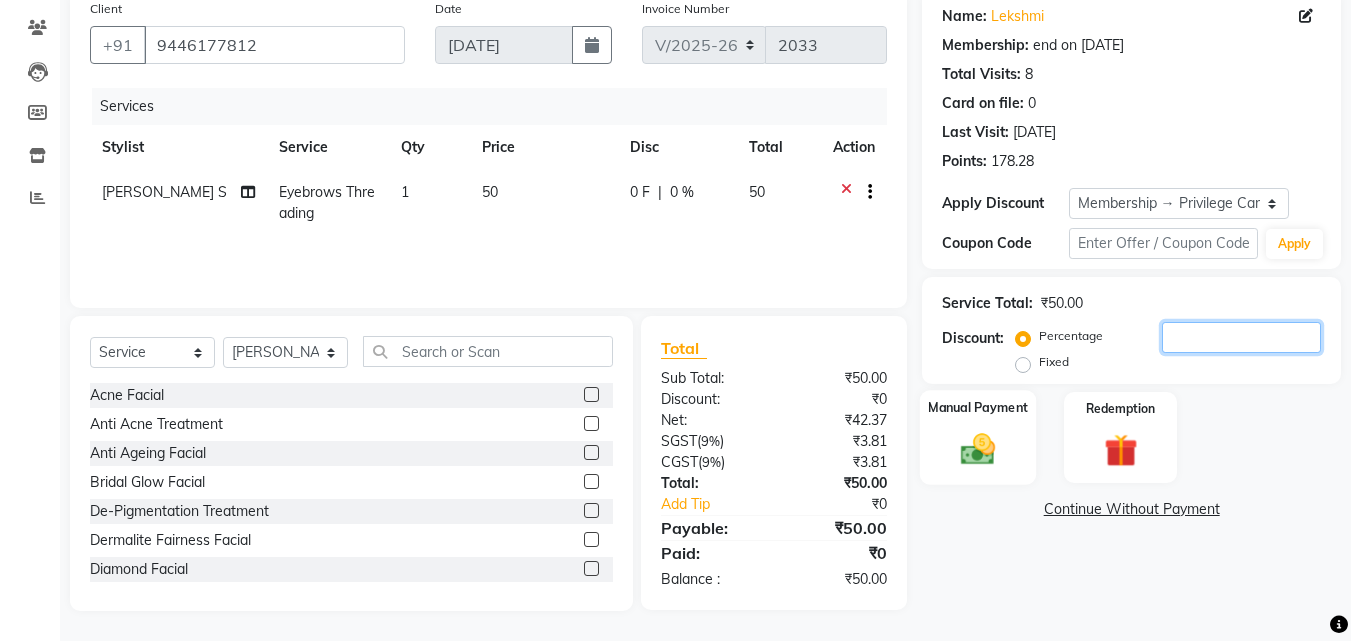 type 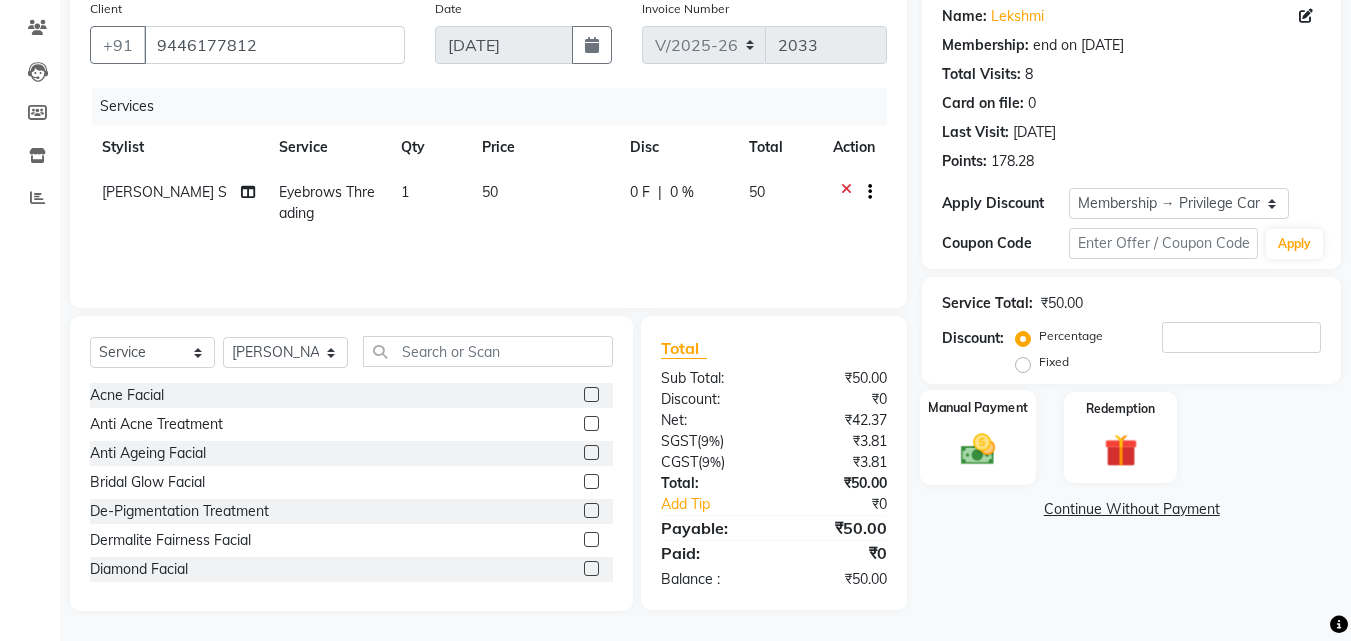 click 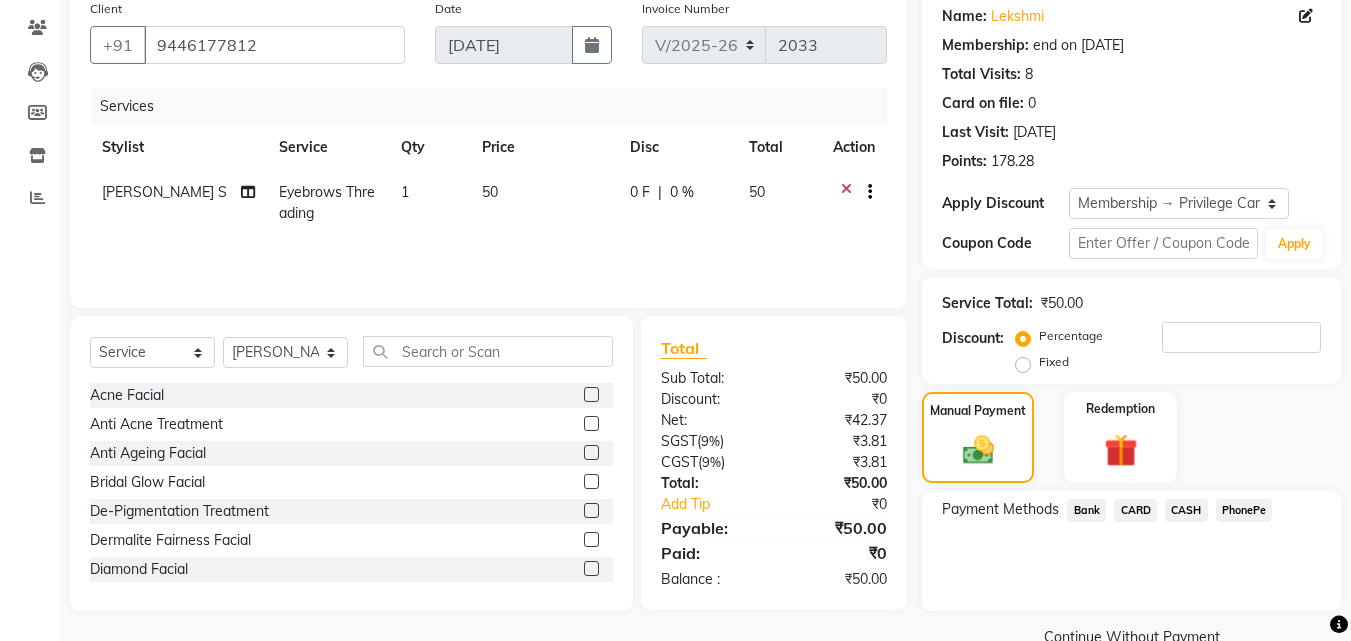 click on "CASH" 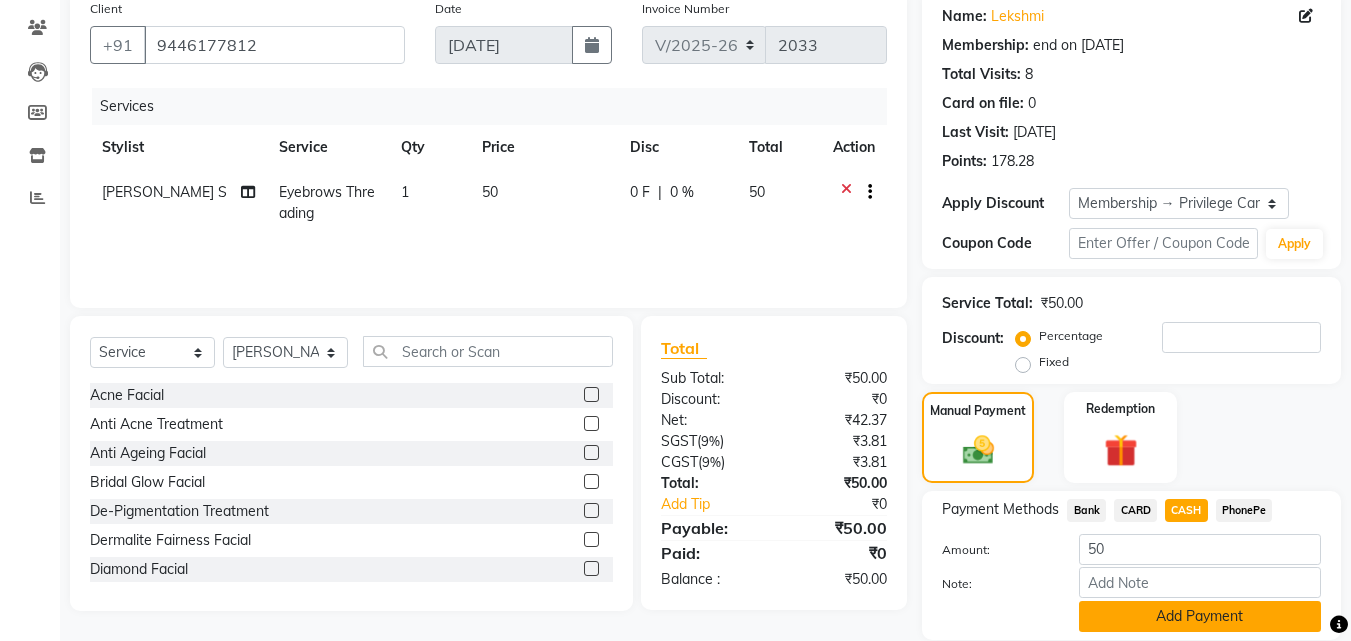 click on "Add Payment" 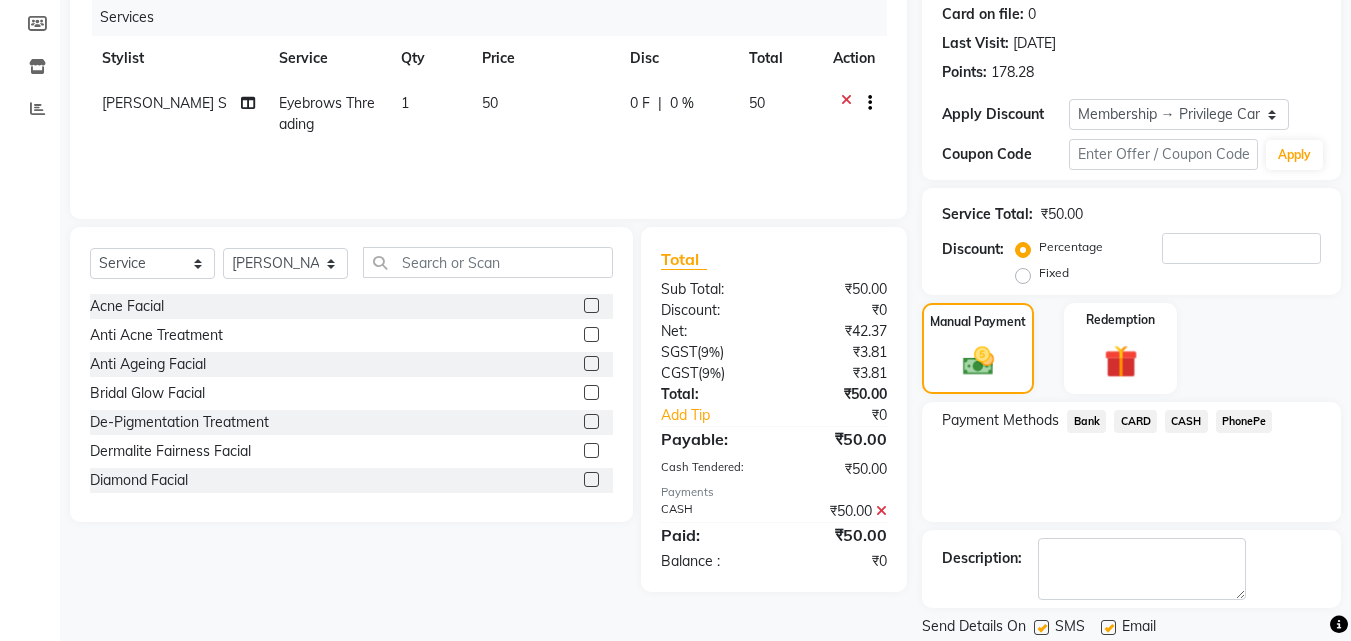 scroll, scrollTop: 314, scrollLeft: 0, axis: vertical 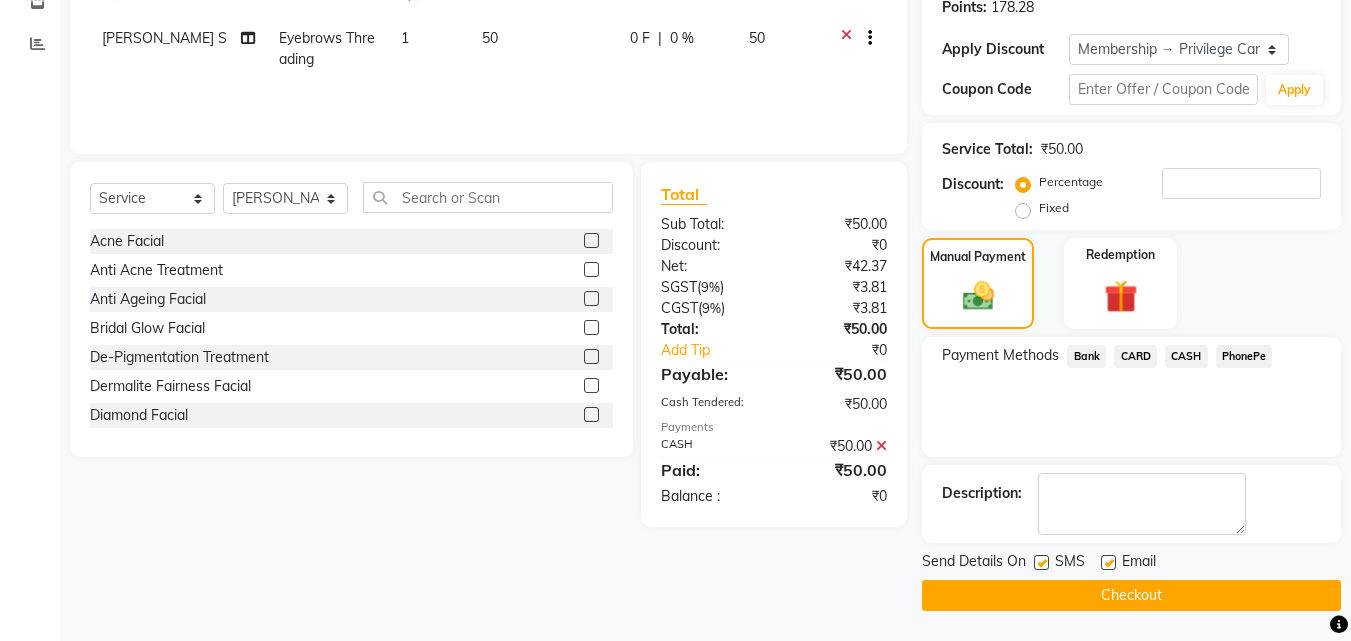 click on "Checkout" 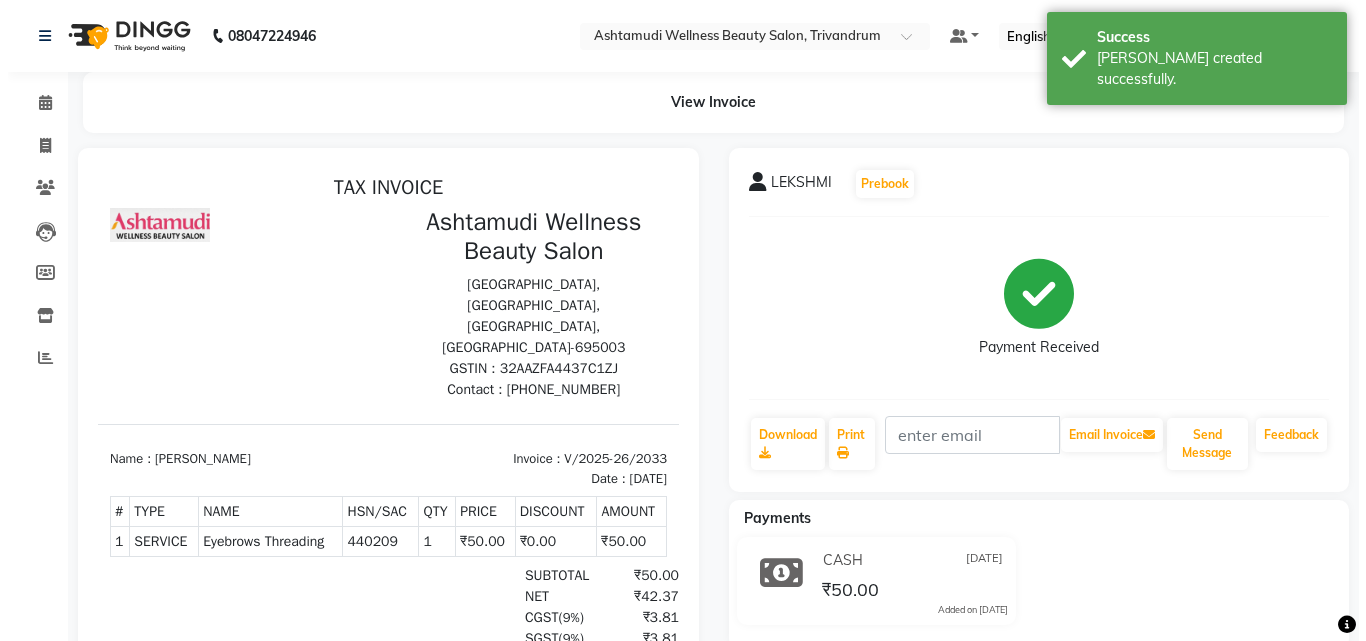 scroll, scrollTop: 0, scrollLeft: 0, axis: both 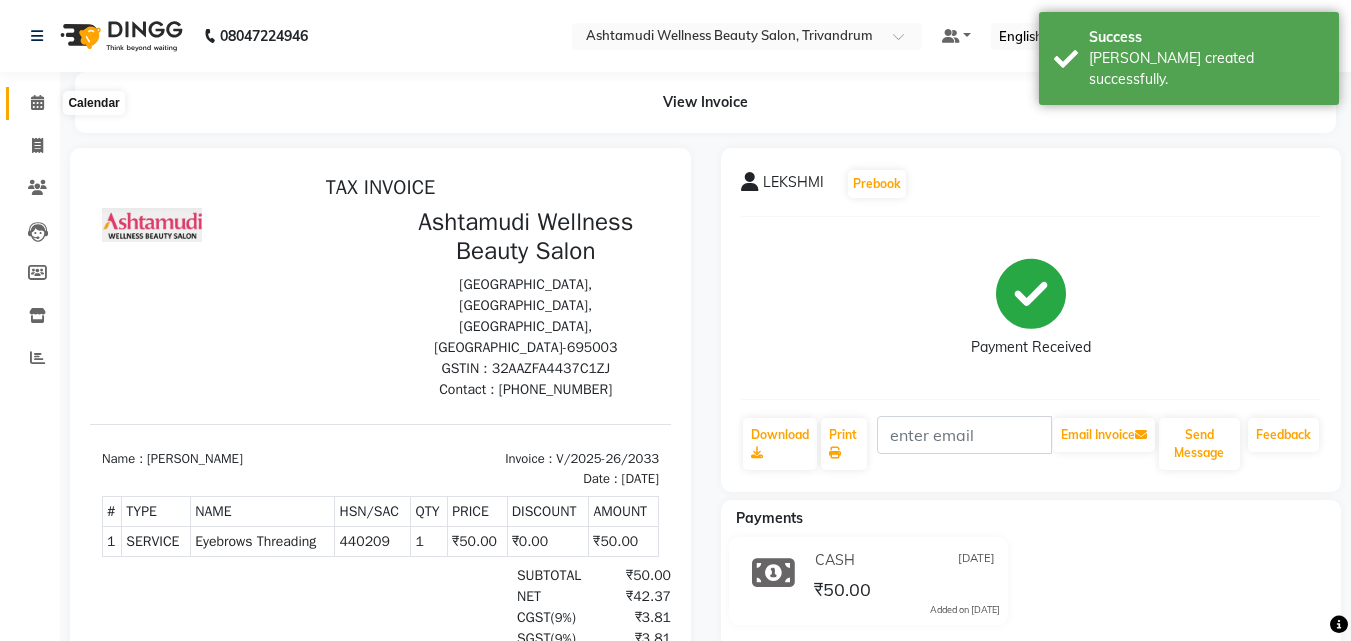click 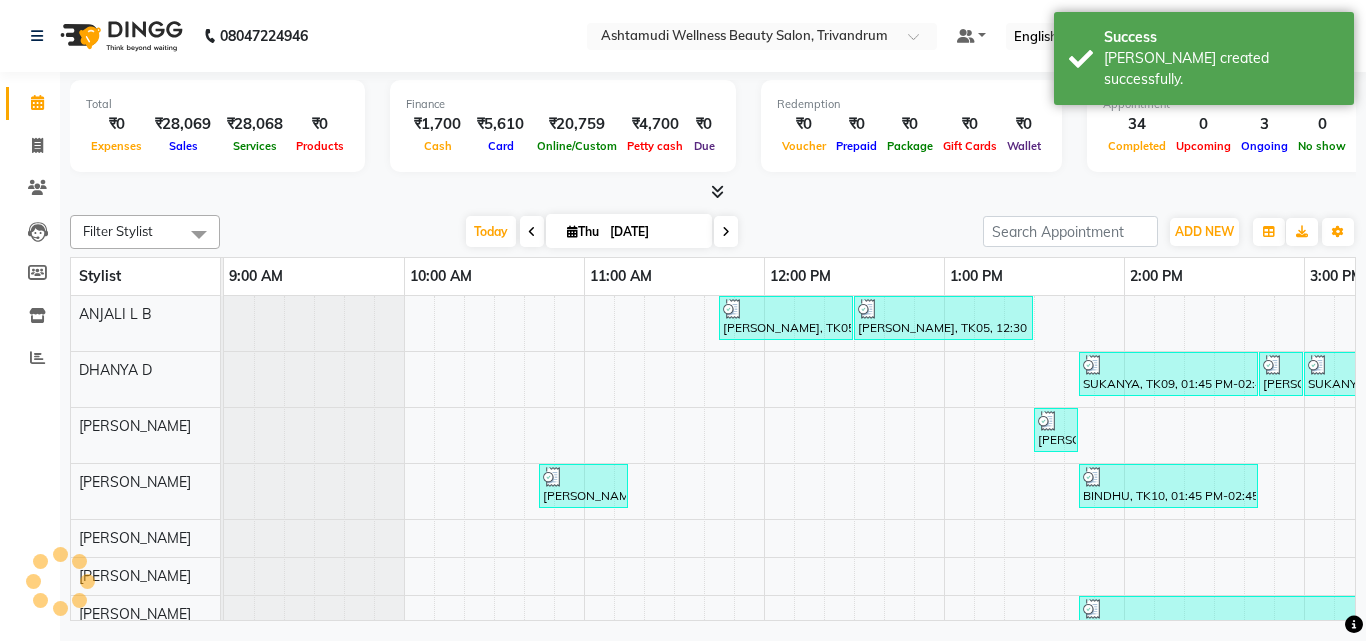 scroll, scrollTop: 0, scrollLeft: 1389, axis: horizontal 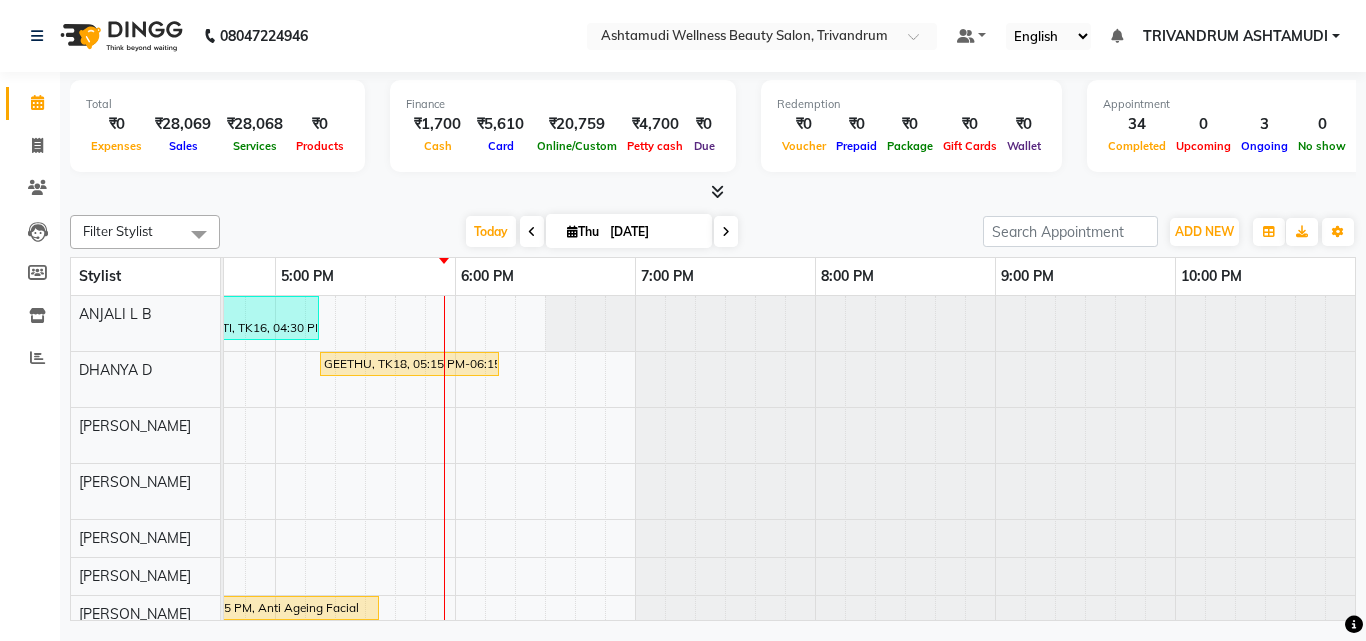 click on "Filter Stylist Select All ANJALI L B	 CHIPPY DHANYA D INDU GURUNG	 KARTHIKA	 Lekshmi MANJUSHA	 PUNAM LAMA	 SARITHA	 Sneha TRIVANDRUM ASHTAMUDI USHA KUMARI S Today  Thu 10-07-2025 Toggle Dropdown Add Appointment Add Invoice Add Expense Add Attendance Add Client Toggle Dropdown Add Appointment Add Invoice Add Expense Add Attendance Add Client ADD NEW Toggle Dropdown Add Appointment Add Invoice Add Expense Add Attendance Add Client Filter Stylist Select All ANJALI L B	 CHIPPY DHANYA D INDU GURUNG	 KARTHIKA	 Lekshmi MANJUSHA	 PUNAM LAMA	 SARITHA	 Sneha TRIVANDRUM ASHTAMUDI USHA KUMARI S Group By  Staff View   Room View  View as Vertical  Vertical - Week View  Horizontal  Horizontal - Week View  List  Toggle Dropdown Calendar Settings Manage Tags   Arrange Stylists   Reset Stylists  Full Screen Appointment Form Zoom 150% Stylist 9:00 AM 10:00 AM 11:00 AM 12:00 PM 1:00 PM 2:00 PM 3:00 PM 4:00 PM 5:00 PM 6:00 PM 7:00 PM 8:00 PM 9:00 PM 10:00 PM ANJALI L B	 DHANYA D INDU GURUNG	 KARTHIKA	 MANJUSHA	 PUNAM LAMA	 Sneha" 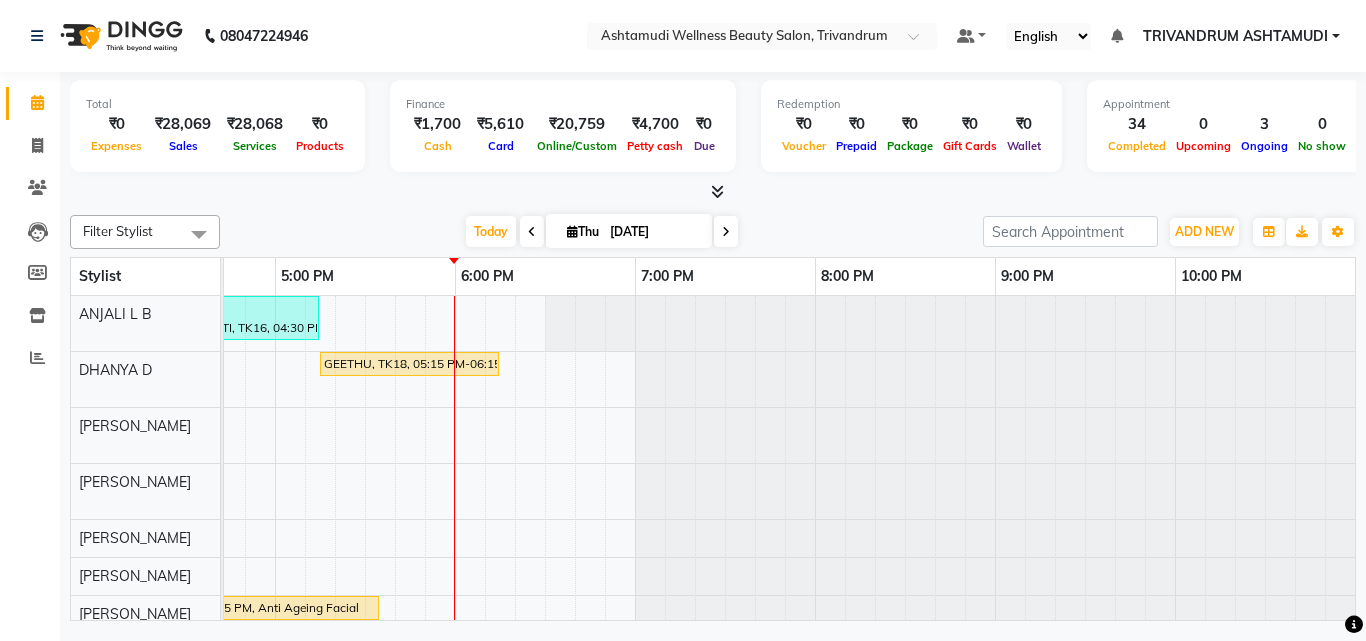 click on "Sreekumari, TK05, 11:45 AM-12:30 PM, Root Touch-Up (Ammonia Free)     Sreekumari, TK05, 12:30 PM-01:30 PM, Hair Spa     Ammu Vasudev, TK14, 04:15 PM-04:30 PM, Eyebrows Threading     SHRUTI, TK16, 04:30 PM-05:15 PM, Root Touch-Up (Ammonia Free)     SUKANYA, TK09, 01:45 PM-02:45 PM, Ceramide  Anti frizz treatment     SUKANYA, TK09, 02:45 PM-03:00 PM, Eyebrows Threading     SUKANYA, TK09, 03:00 PM-04:00 PM, Root Crown Coloring    GEETHU, TK18, 05:15 PM-06:15 PM, Korean Glass Skin Facial     NAYANA, TK08, 01:30 PM-01:45 PM, Eyebrows Threading     Greeshma, TK04, 10:45 AM-11:15 AM, Normal Hair Cut     BINDHU, TK10, 01:45 PM-02:45 PM, D-Tan Cleanup     meenakshi, TK12, 01:45 PM-03:45 PM, BOTOX OFFER - ELBOW LENGTH    GEETHU, TK18, 03:45 PM-05:35 PM, Anti Ageing Facial     radhika hair, TK17, 04:35 PM-05:05 PM, Make up     Priyanka, TK02, 10:15 AM-10:30 AM, Chin Threading     DIVYA, TK07, 11:30 AM-11:45 AM, Eyebrows Threading     renuka, TK11, 01:45 PM-02:45 PM, Layer Cut" at bounding box center (95, 627) 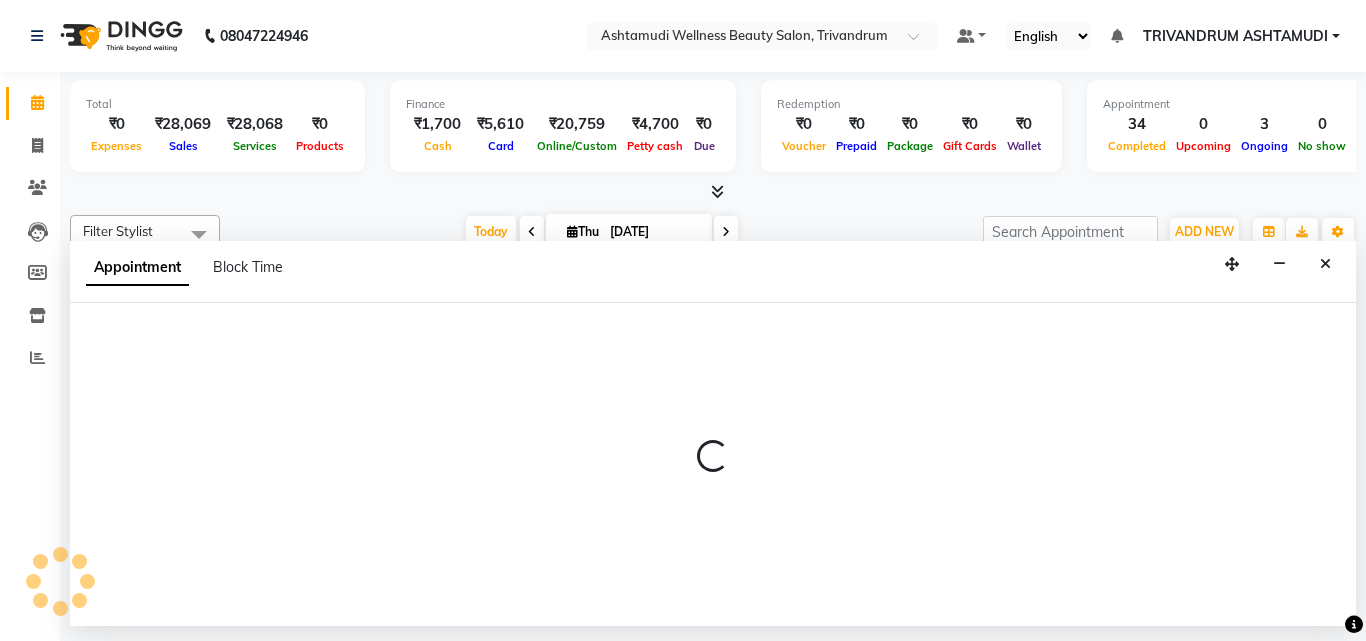 select on "27023" 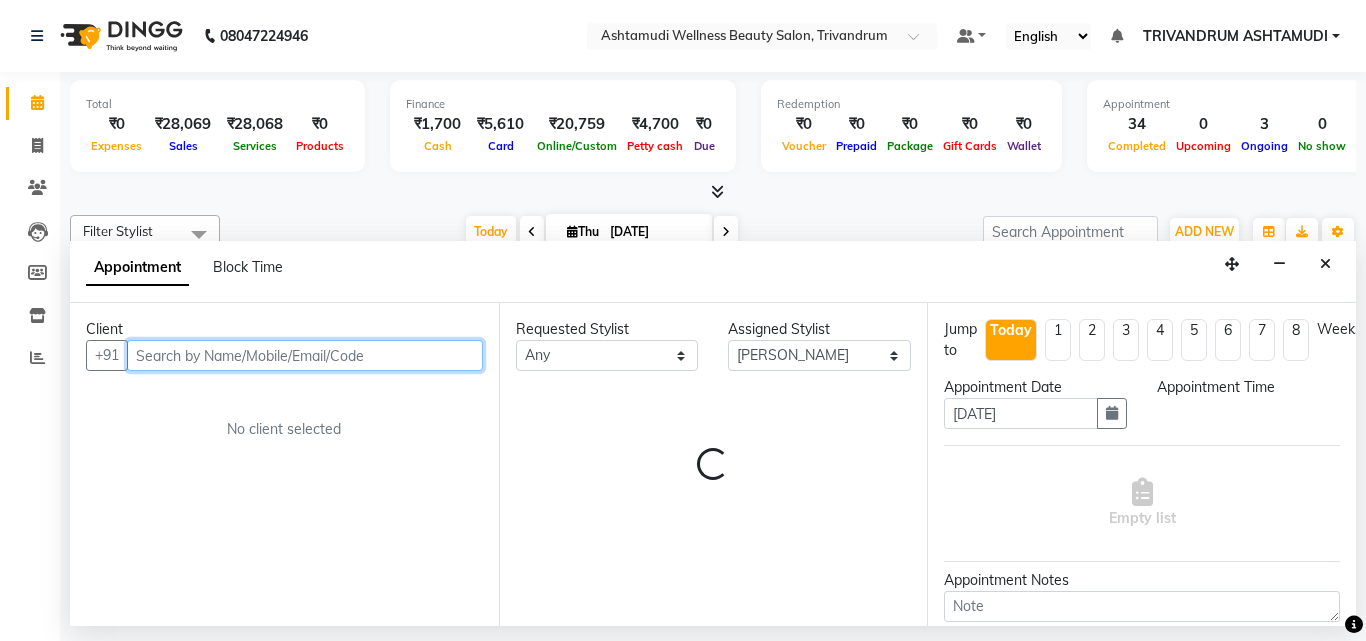 select on "1065" 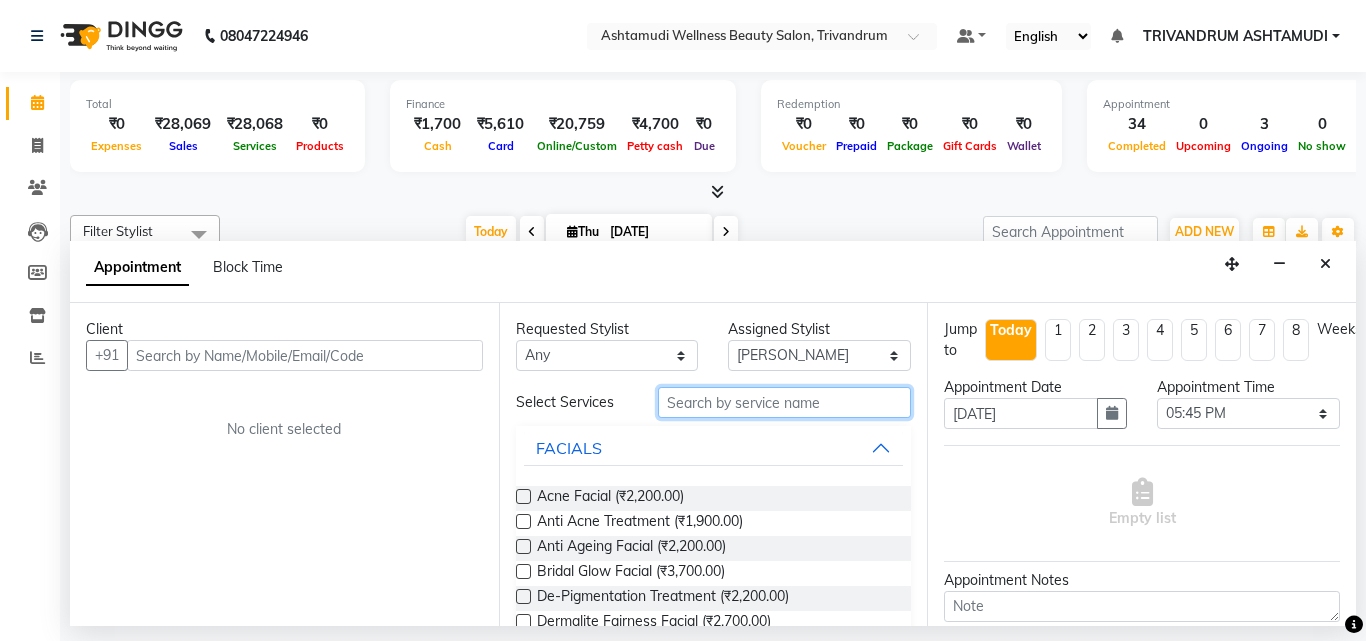 click at bounding box center (785, 402) 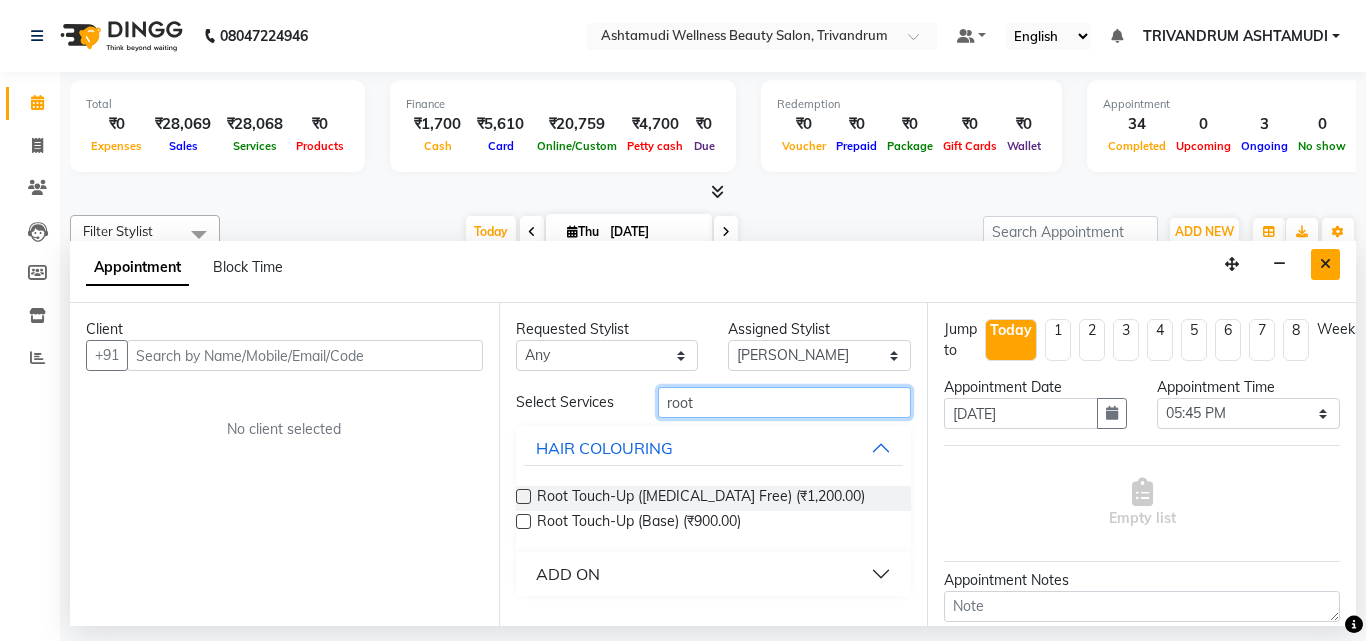 type on "root" 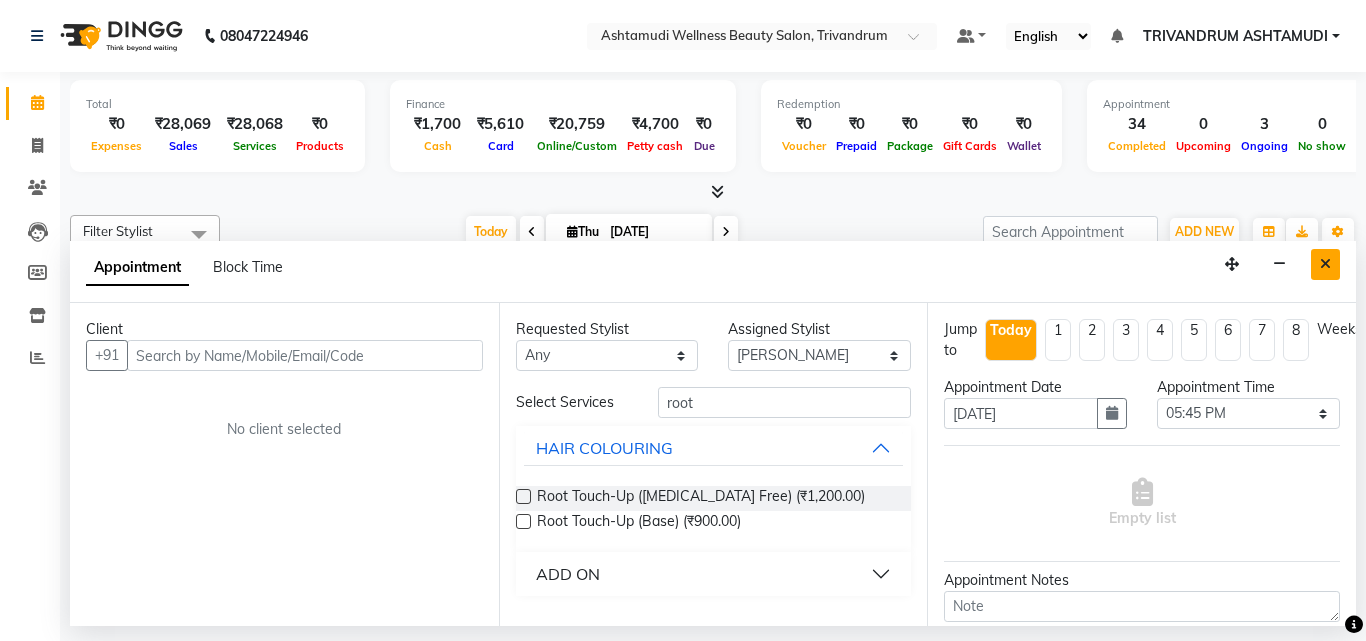 click at bounding box center (1325, 264) 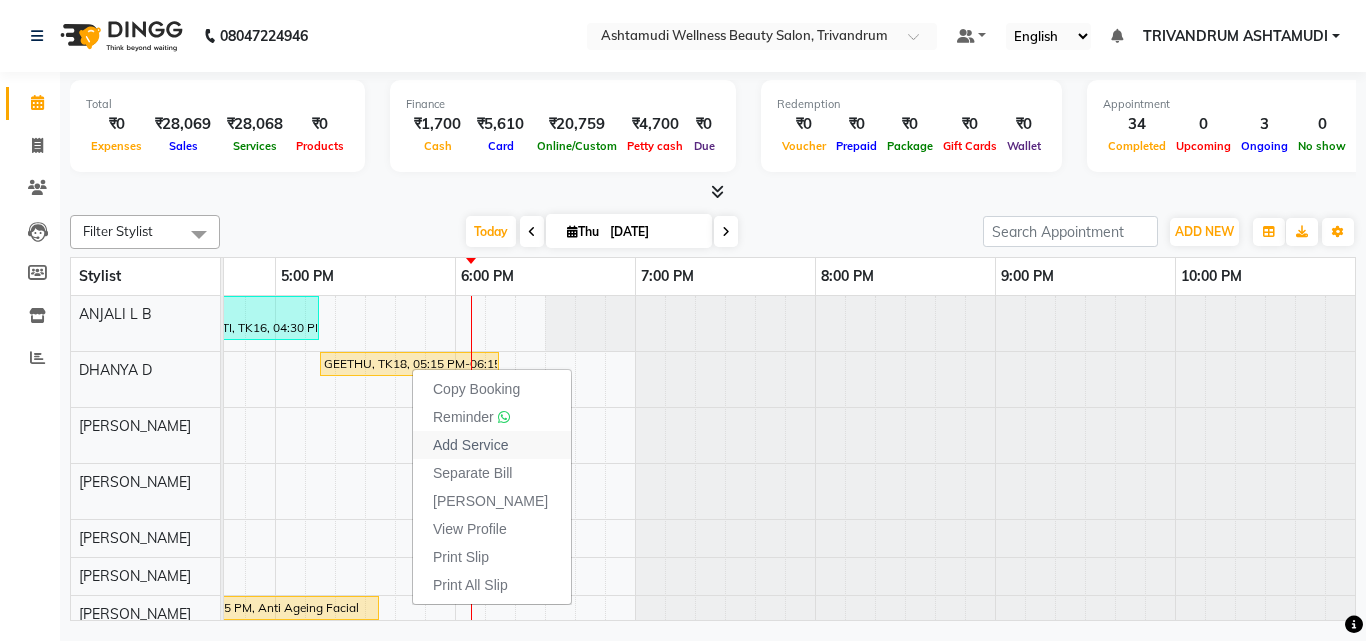 click on "Add Service" at bounding box center (470, 445) 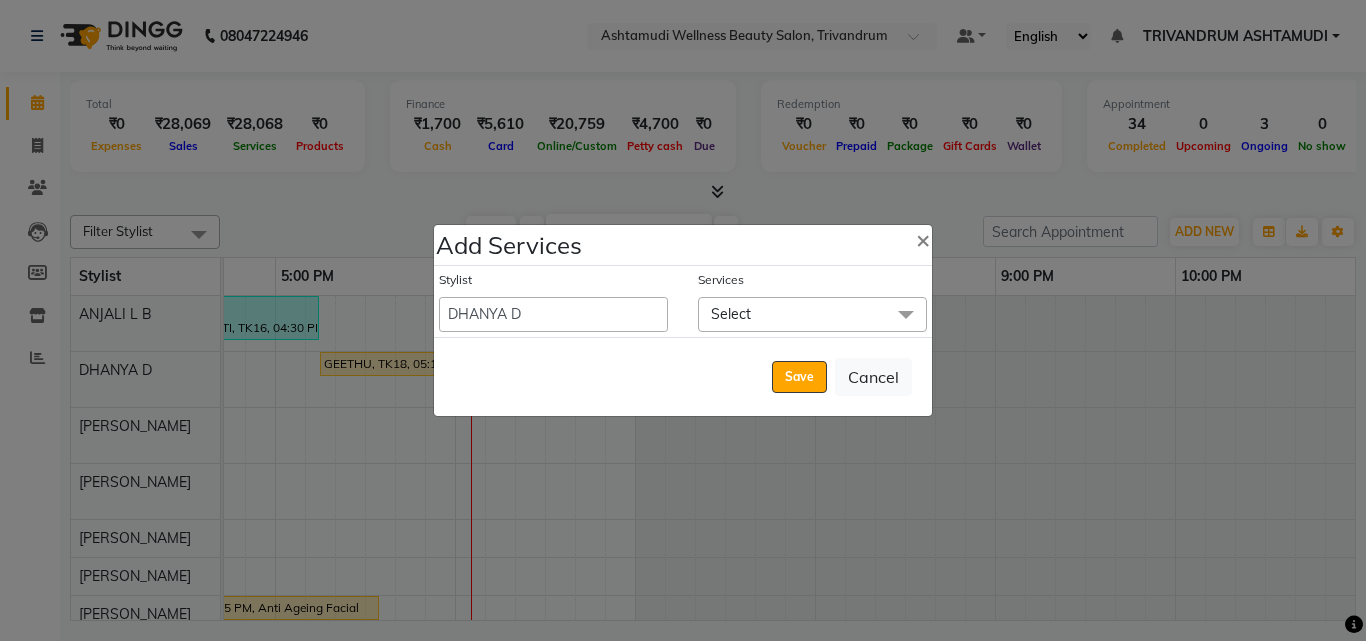 click on "Select" 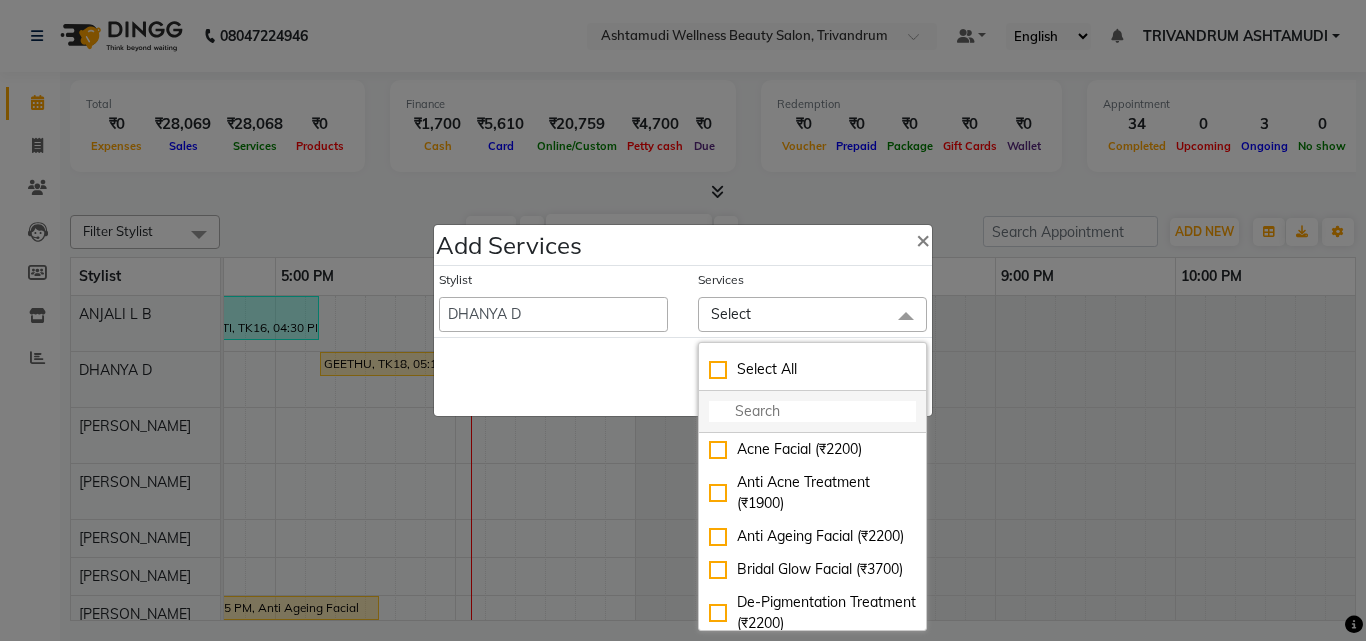 click 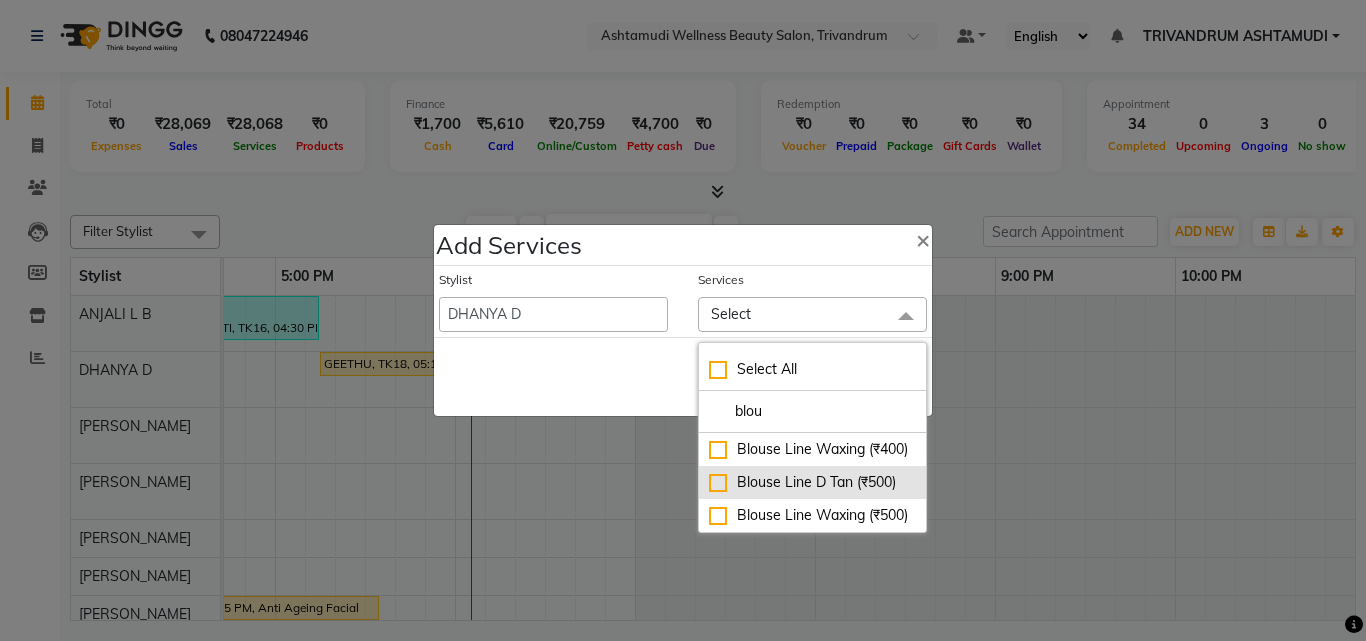type on "blou" 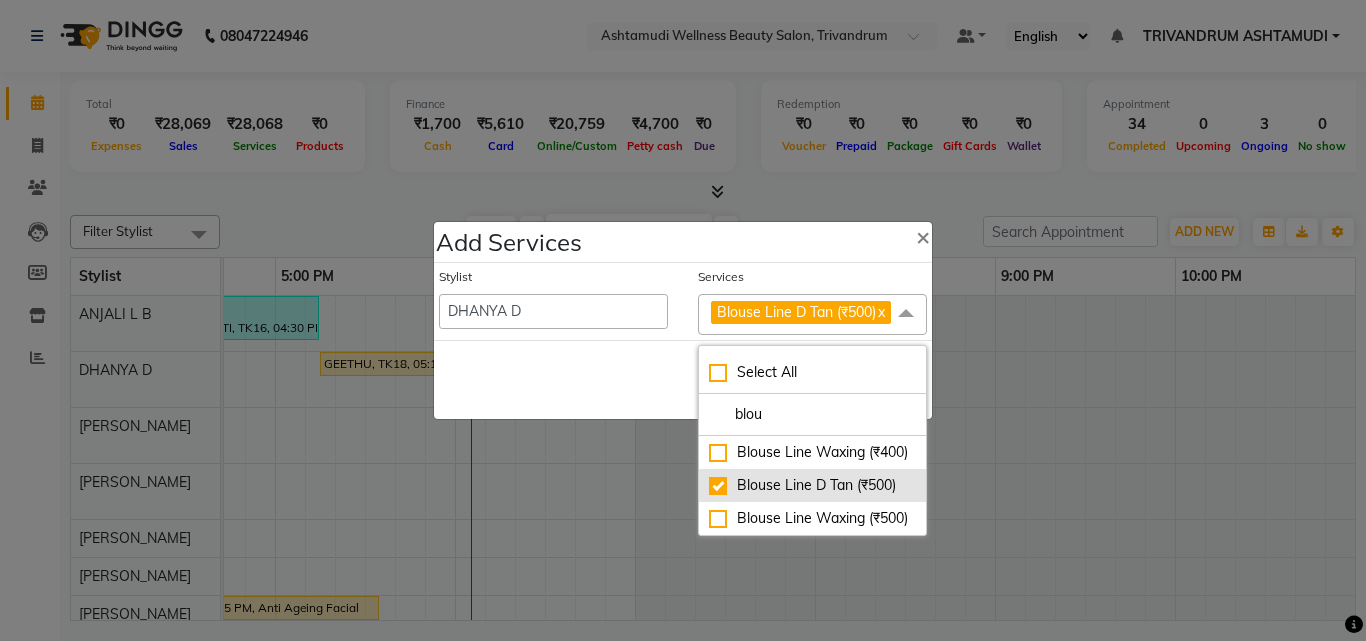 click on "Blouse Line D Tan (₹500)" 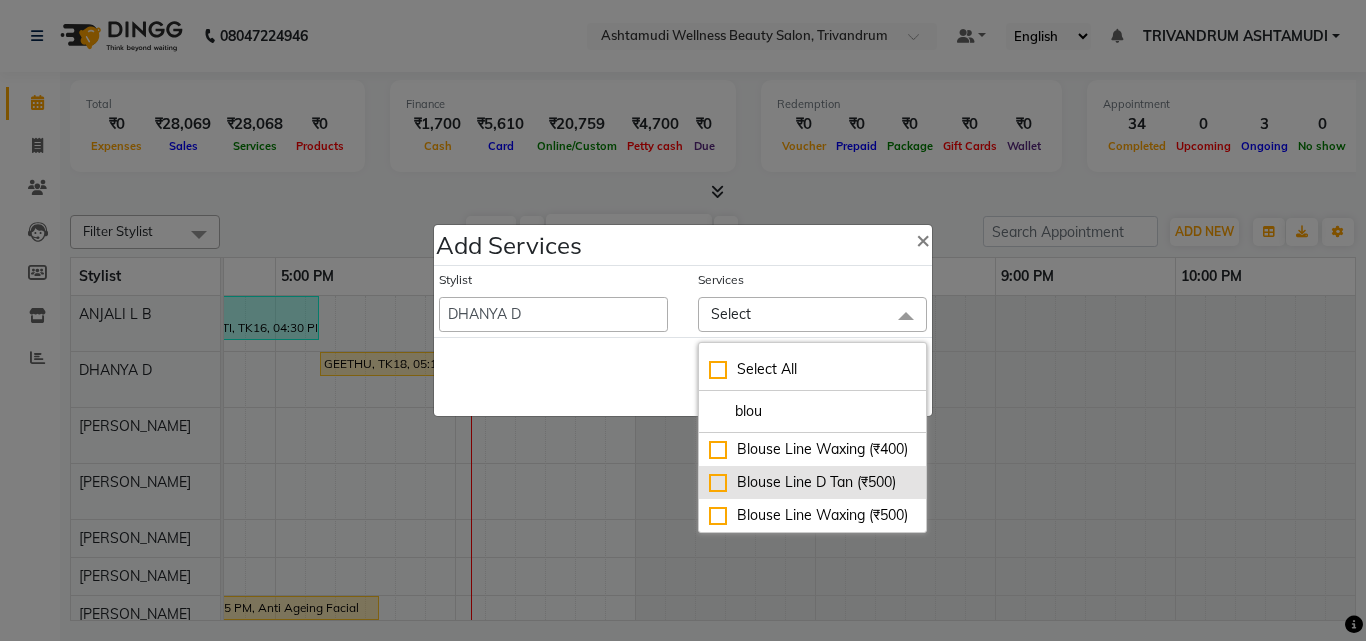 click on "Blouse Line D Tan (₹500)" 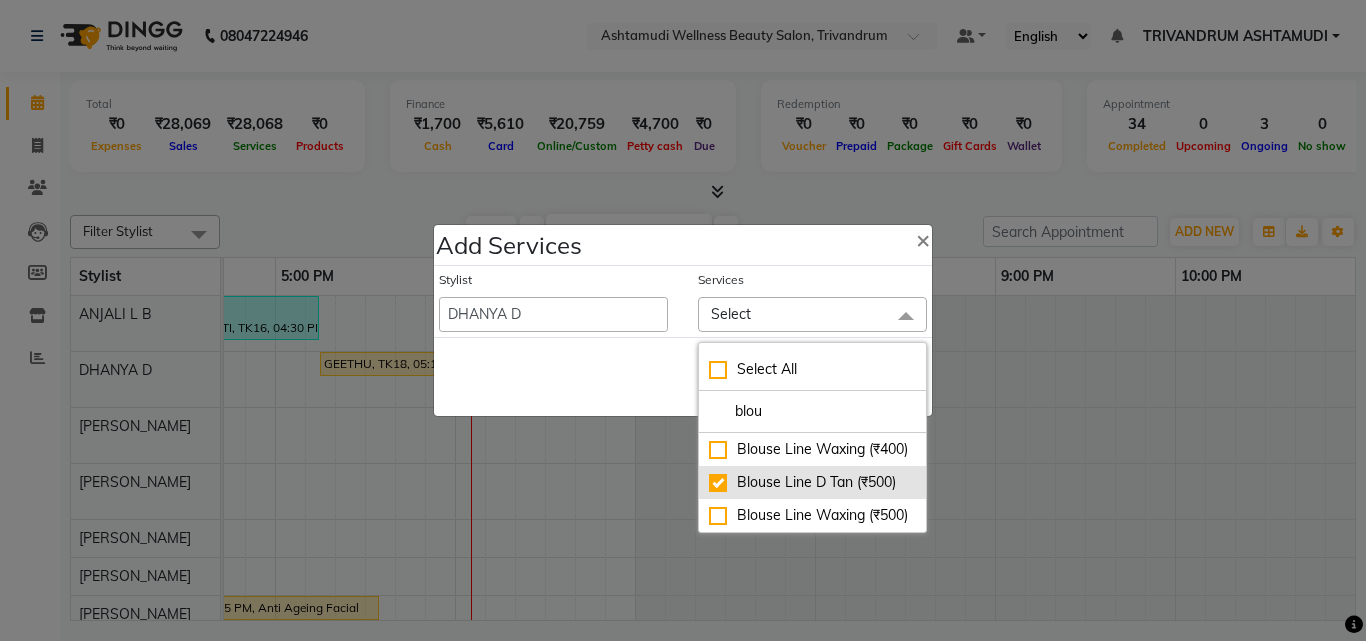 checkbox on "true" 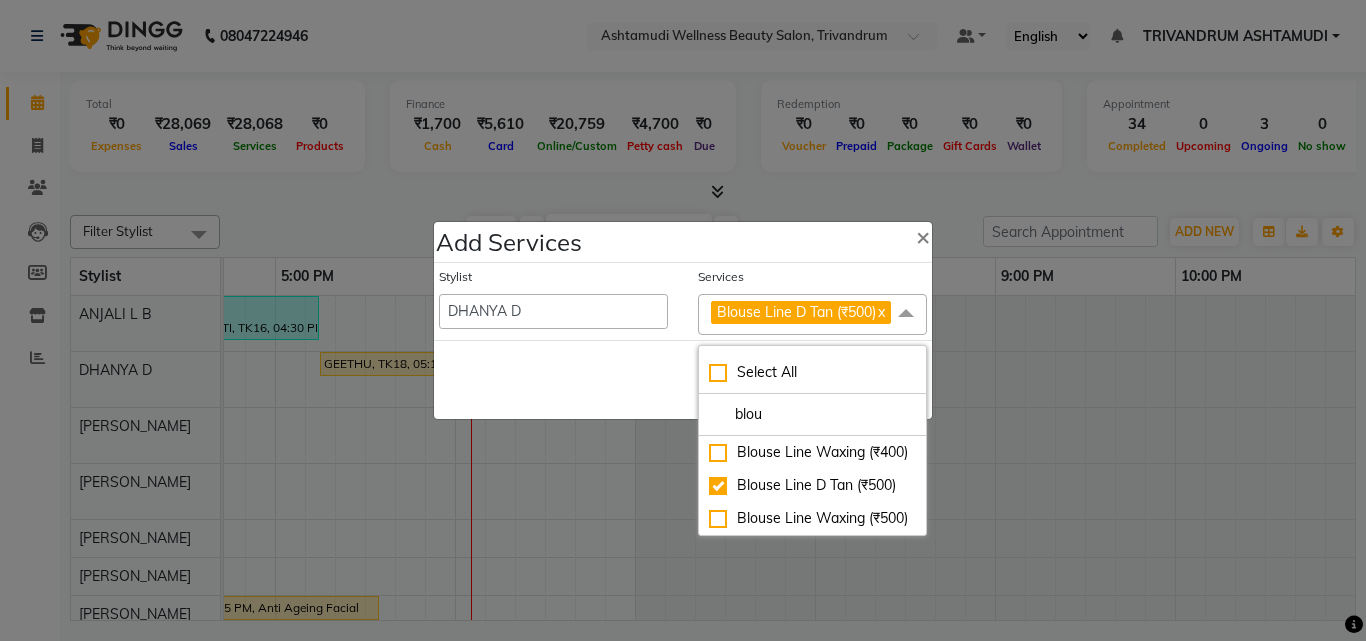 click on "Save   Cancel" 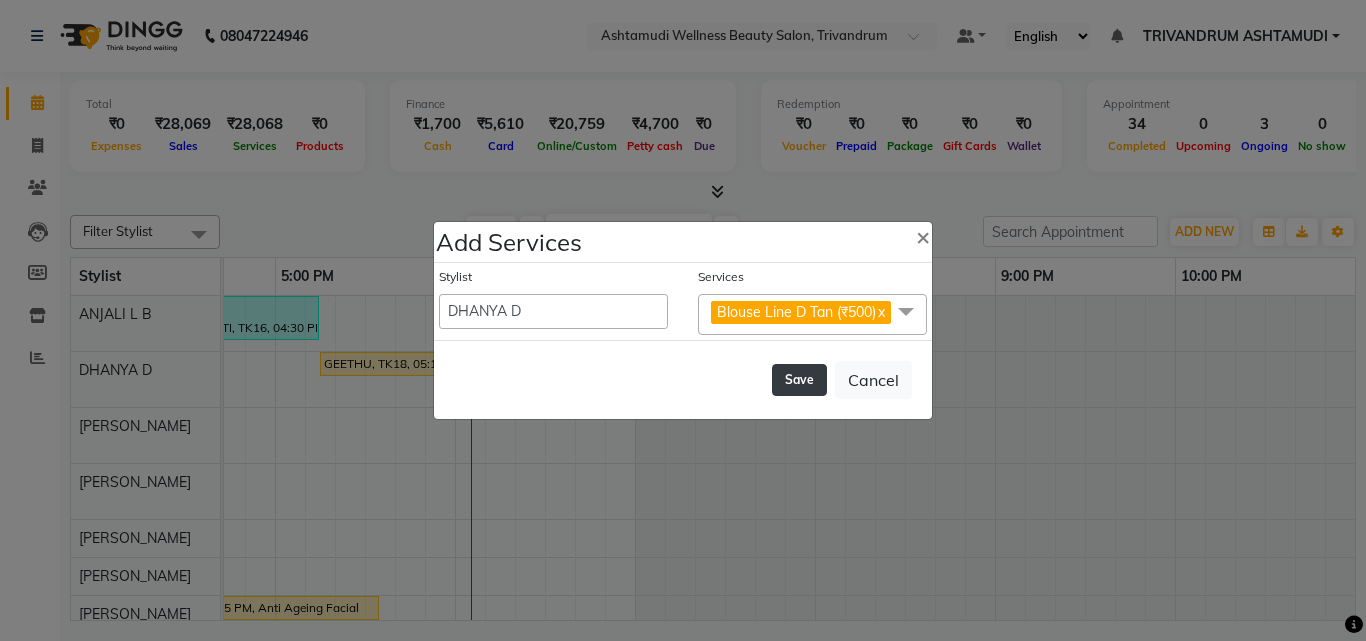 click on "Save" 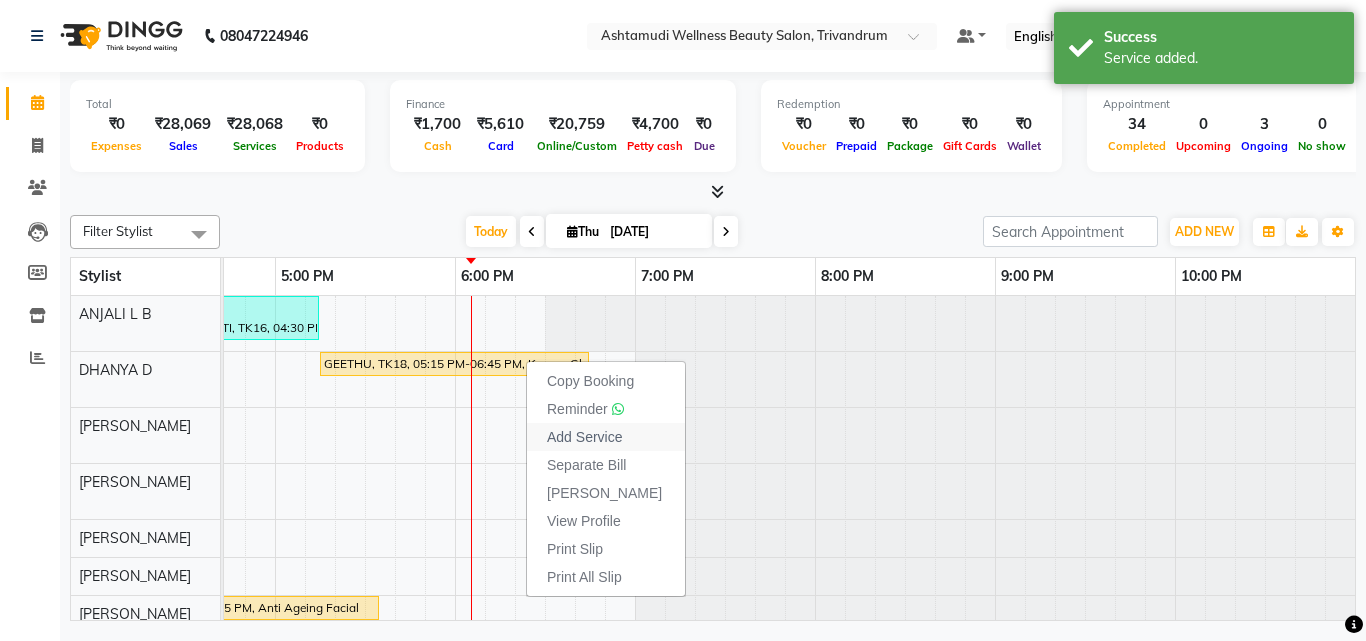 click on "Add Service" at bounding box center [584, 437] 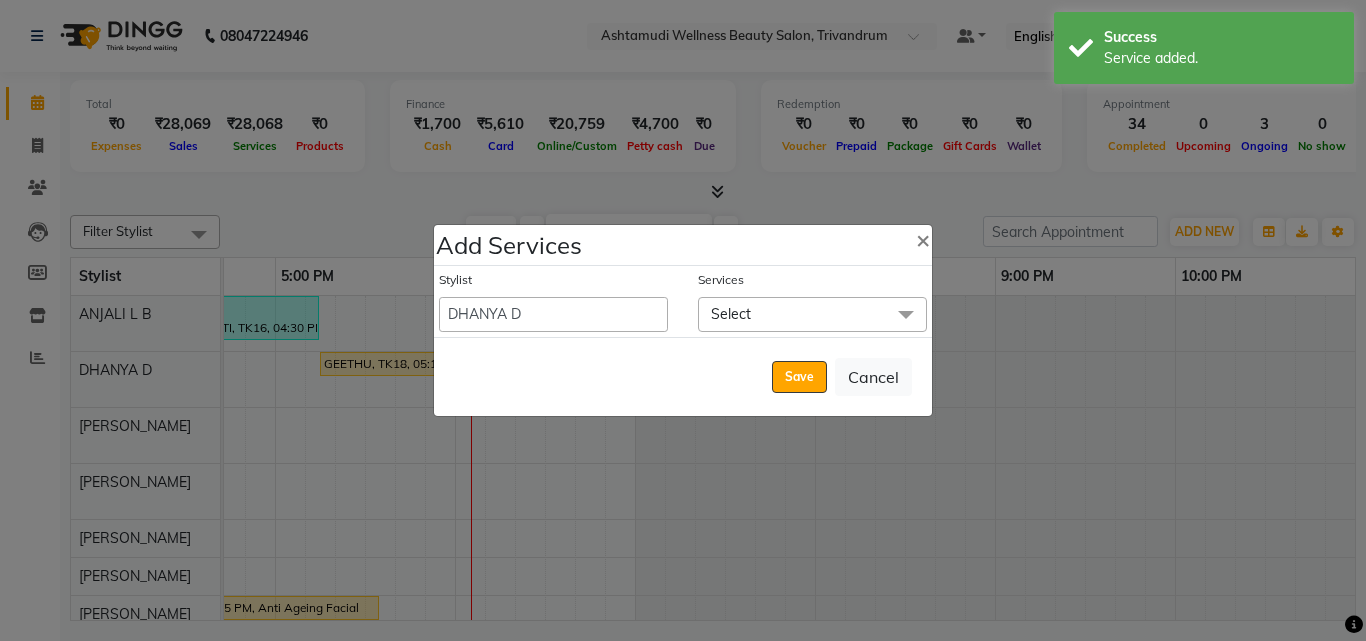 click 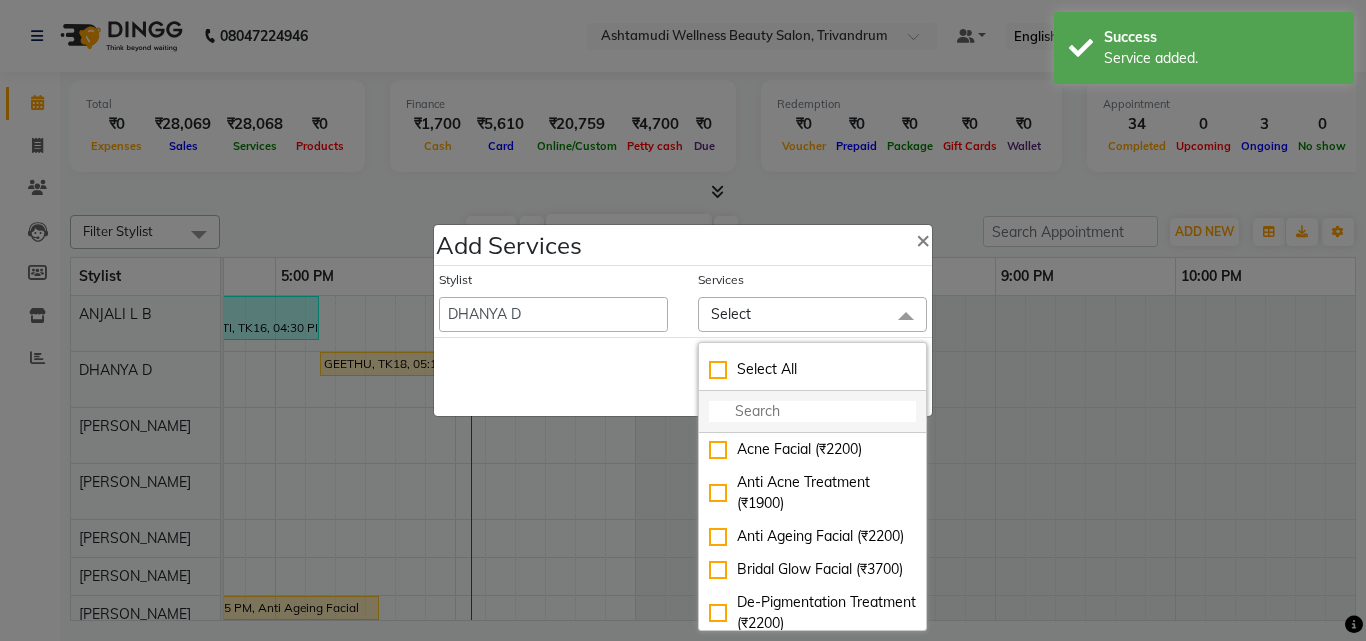 click 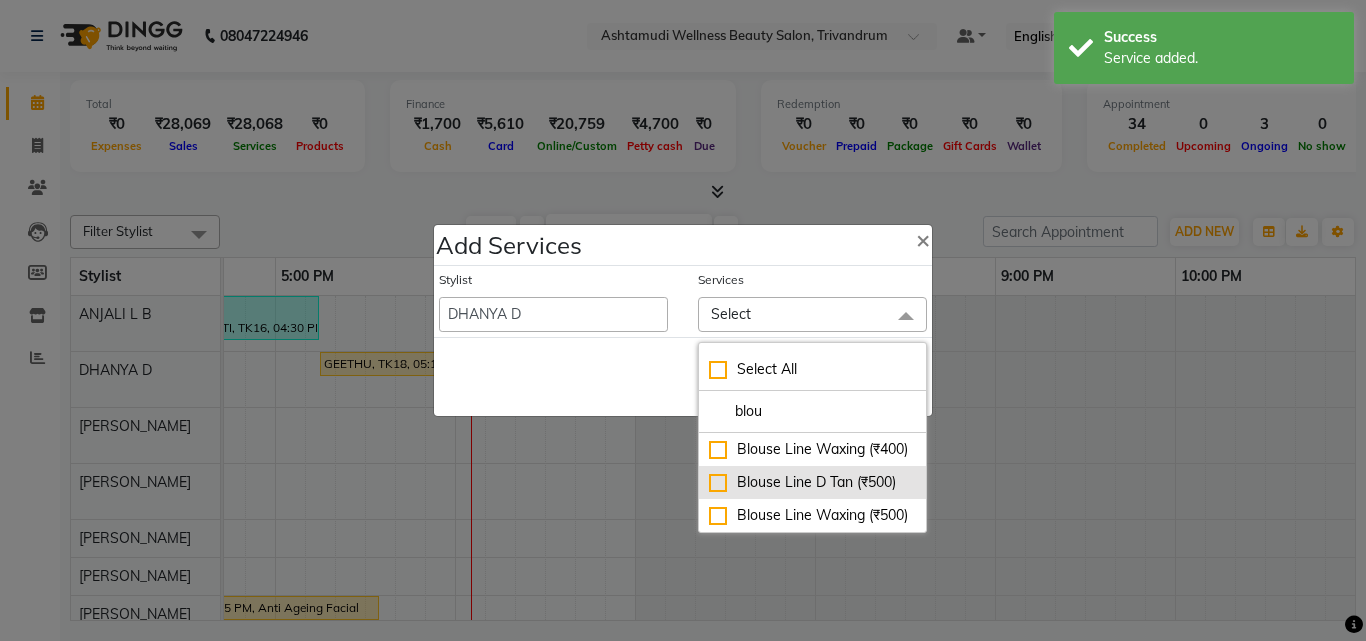type on "blou" 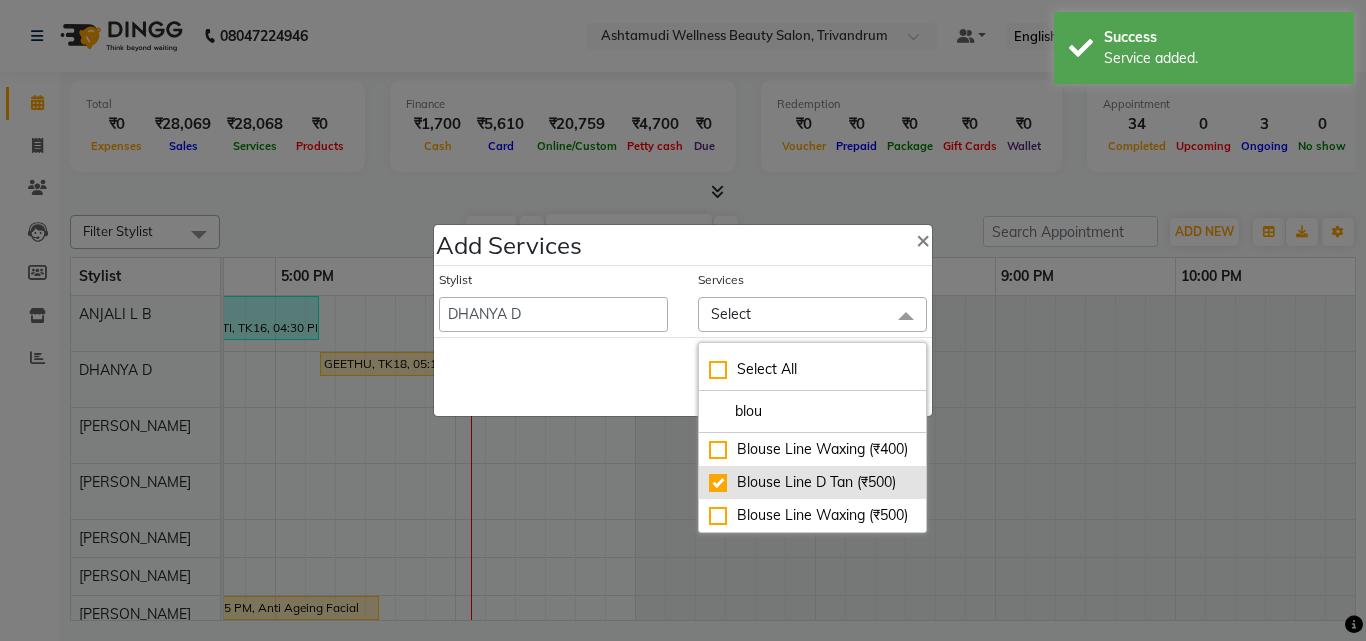 checkbox on "true" 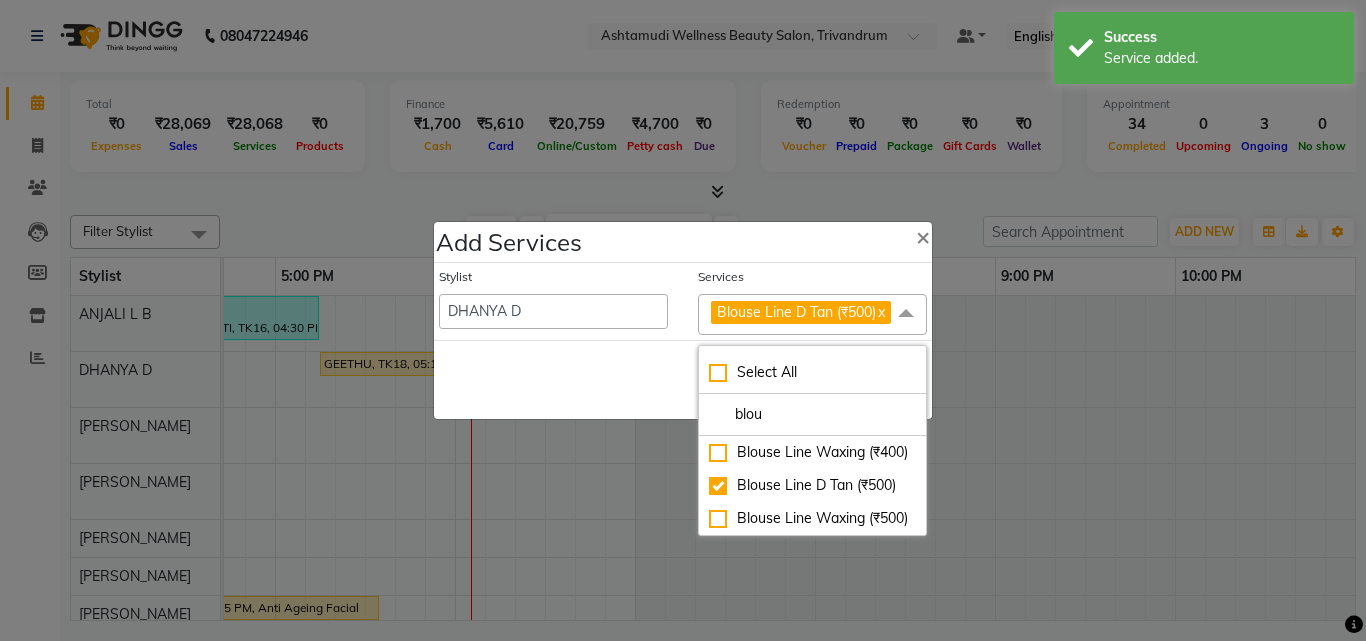click on "Save   Cancel" 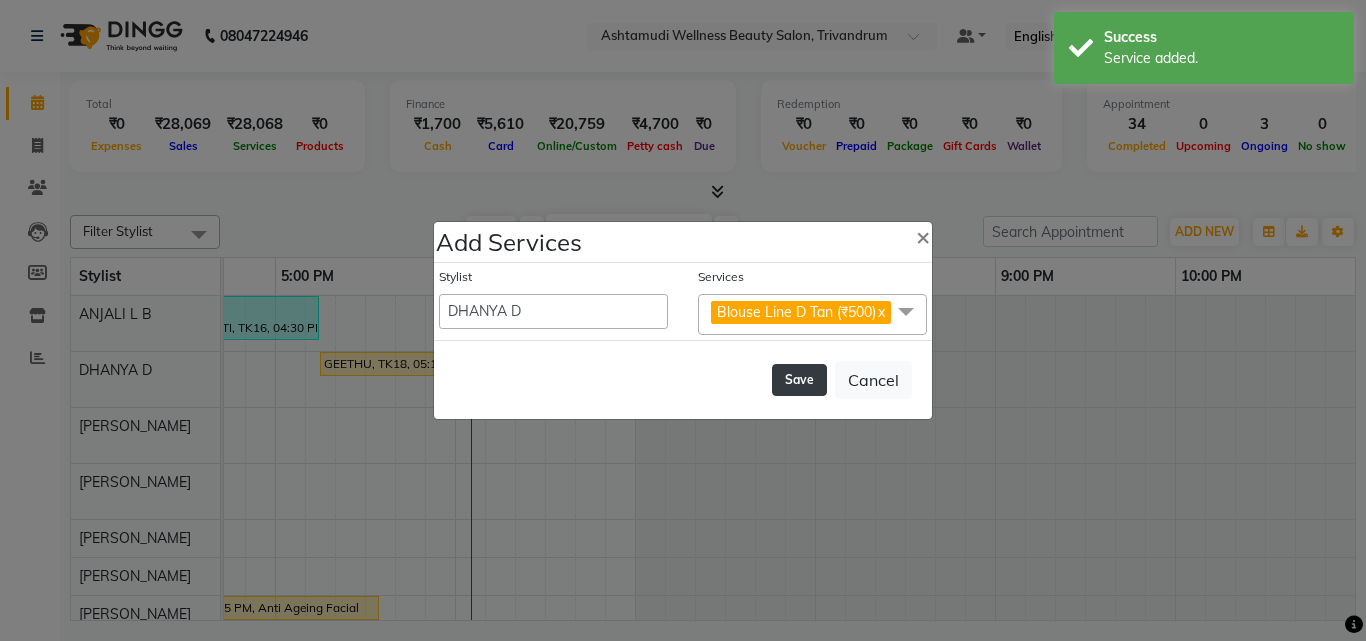 click on "Save" 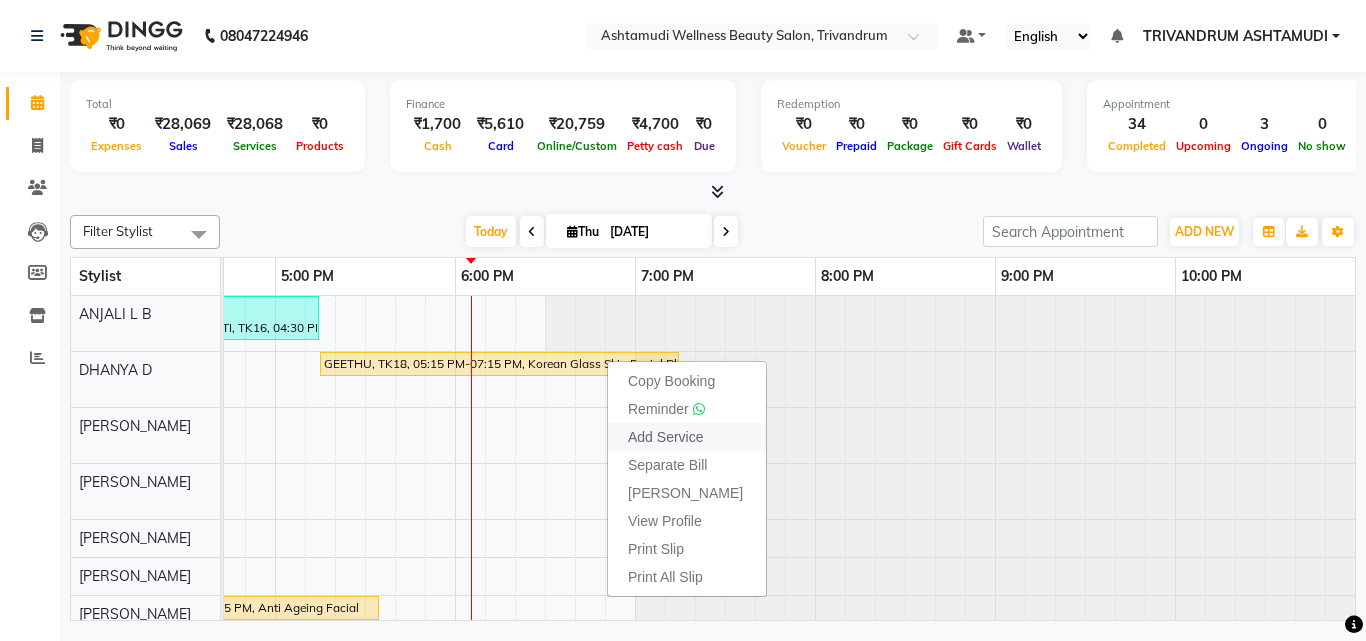 click on "Add Service" at bounding box center [665, 437] 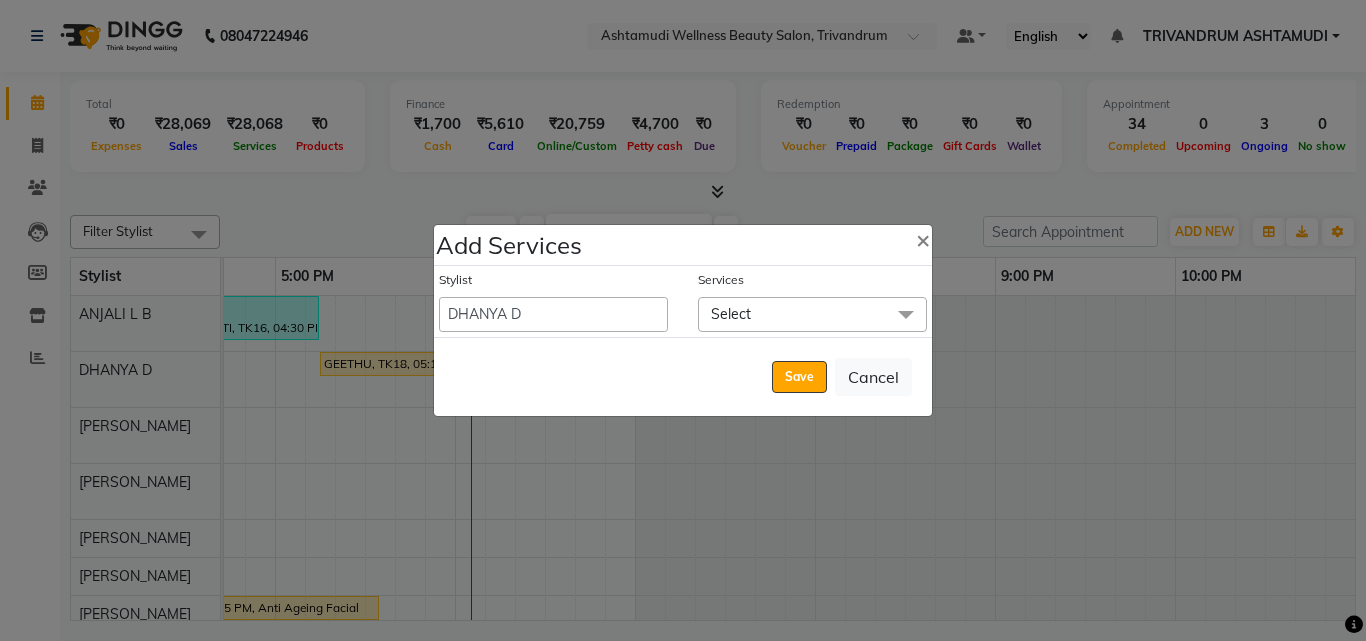click on "Select" 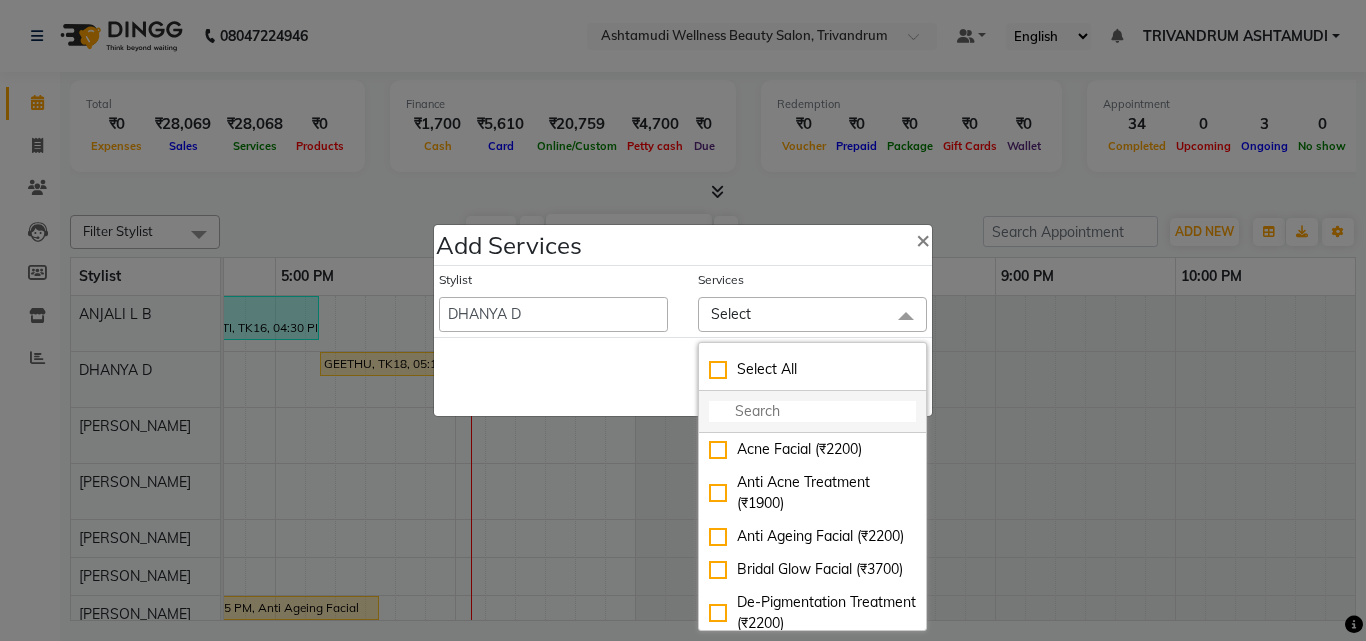 click 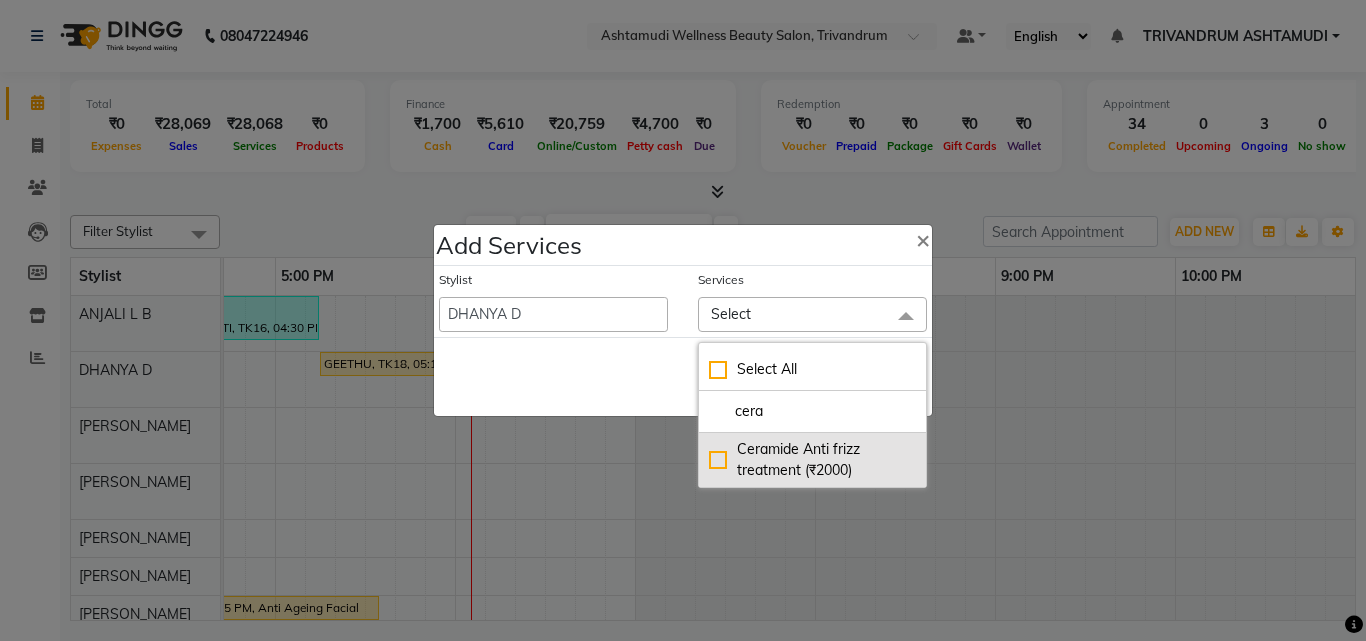 type on "cera" 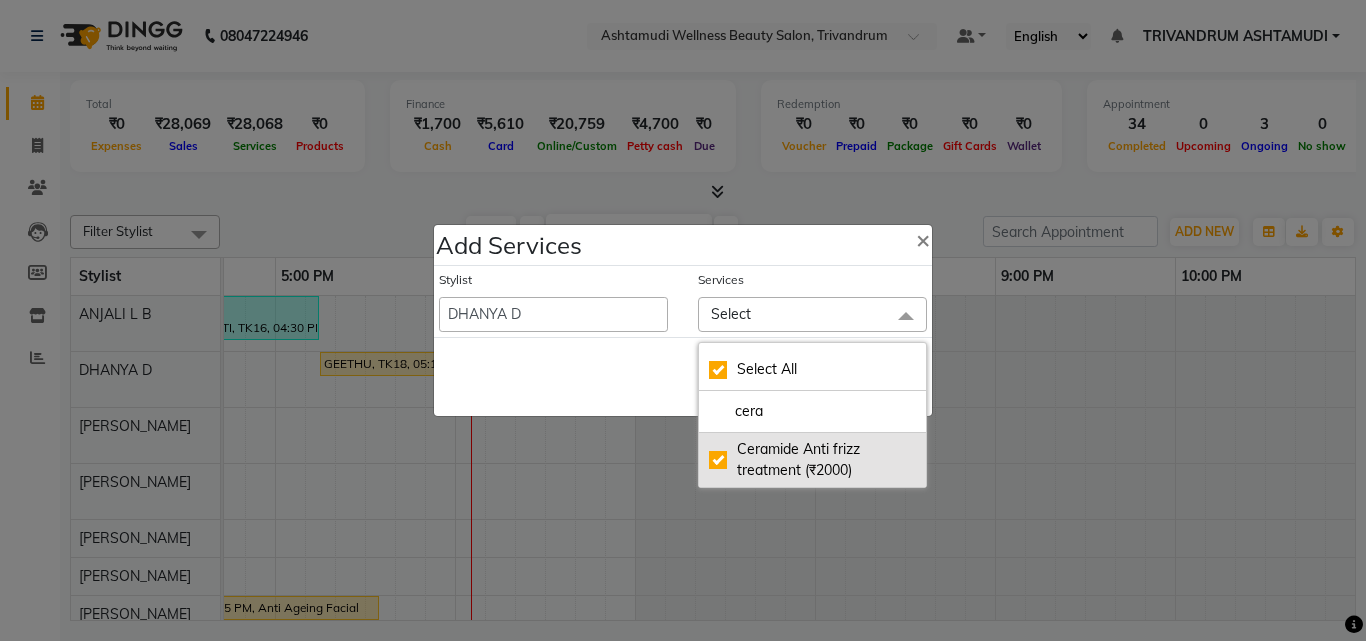 checkbox on "true" 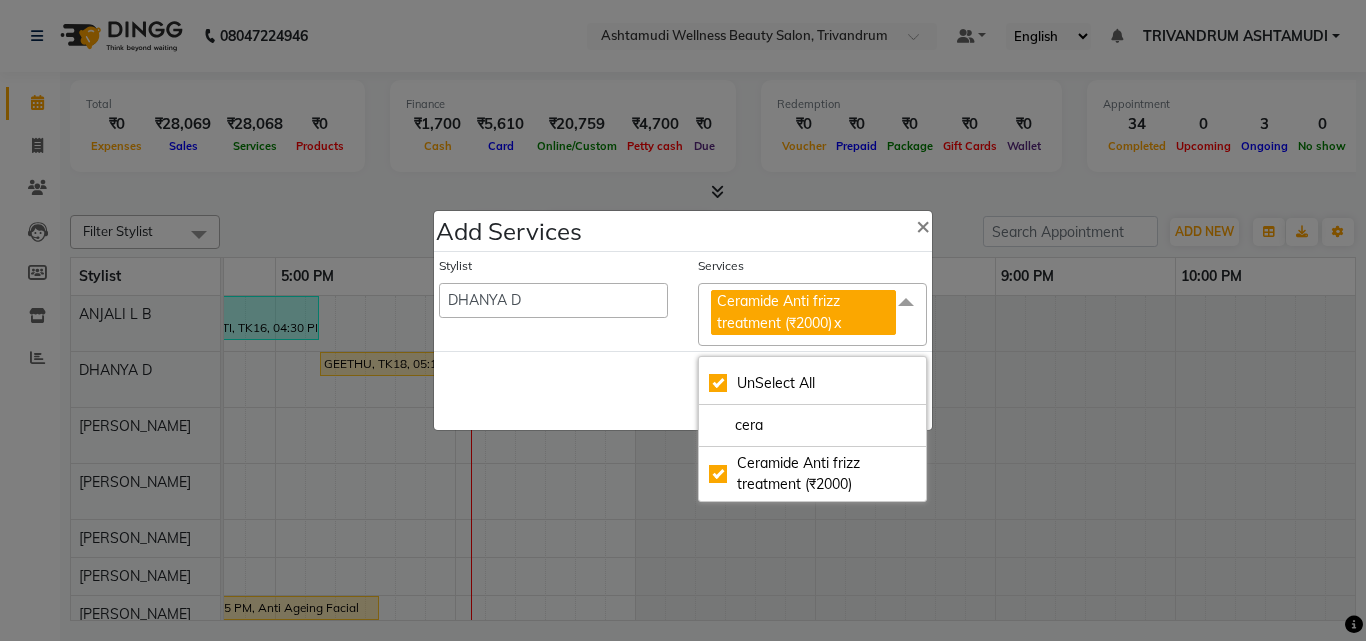 click on "Save   Cancel" 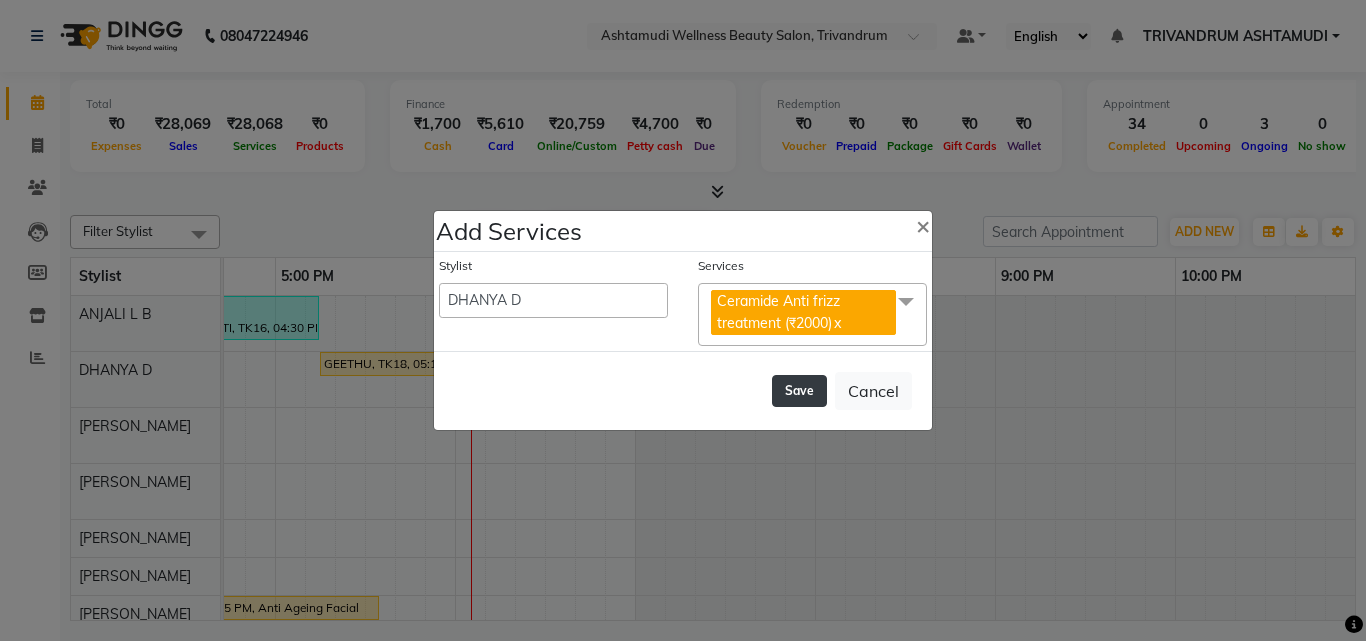 click on "Save" 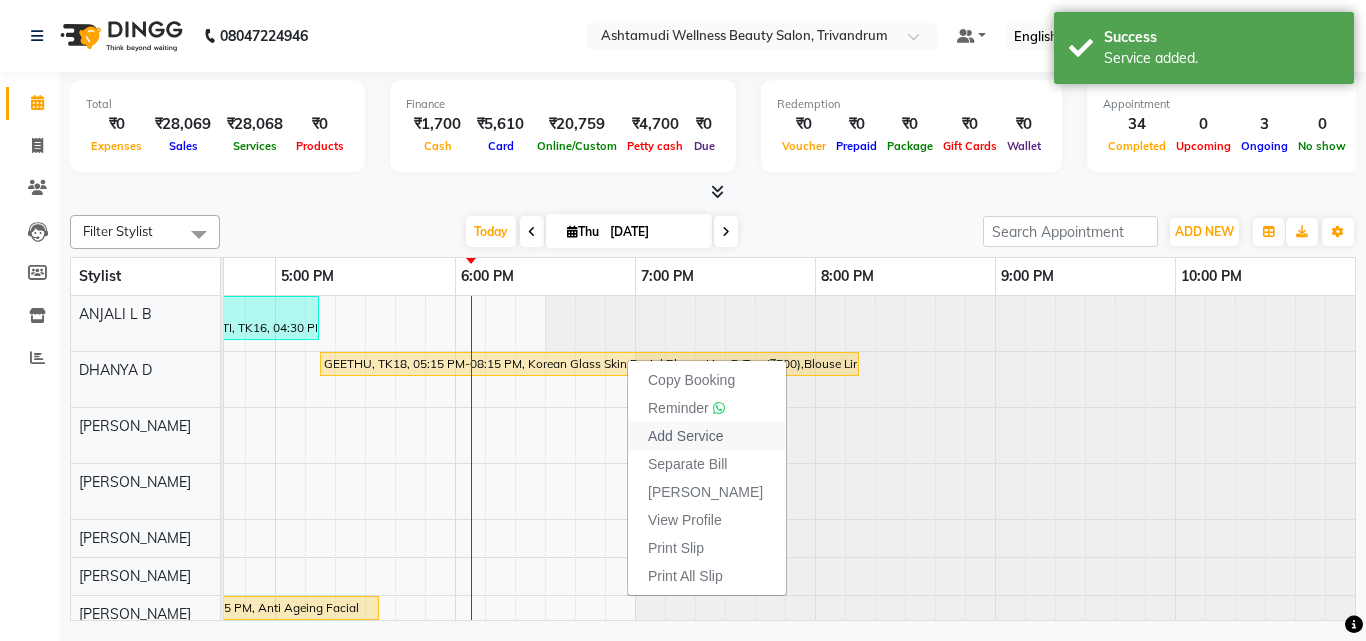 click on "Add Service" at bounding box center [685, 436] 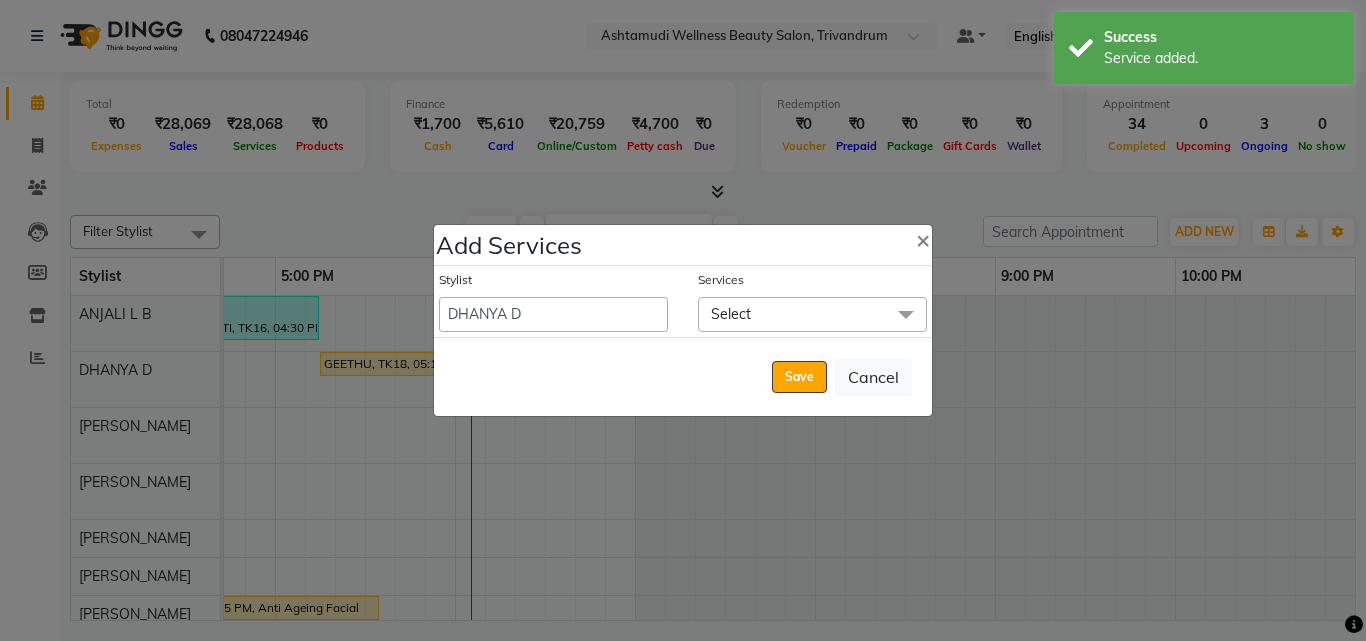 click on "Select" 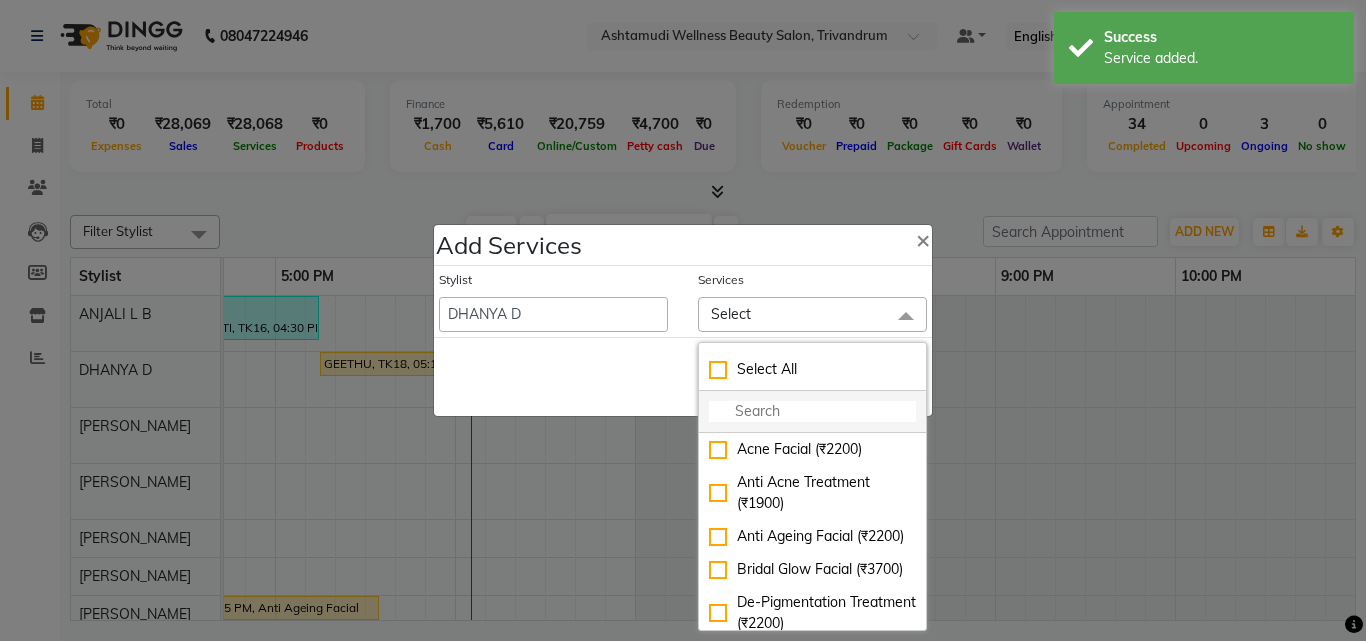 click 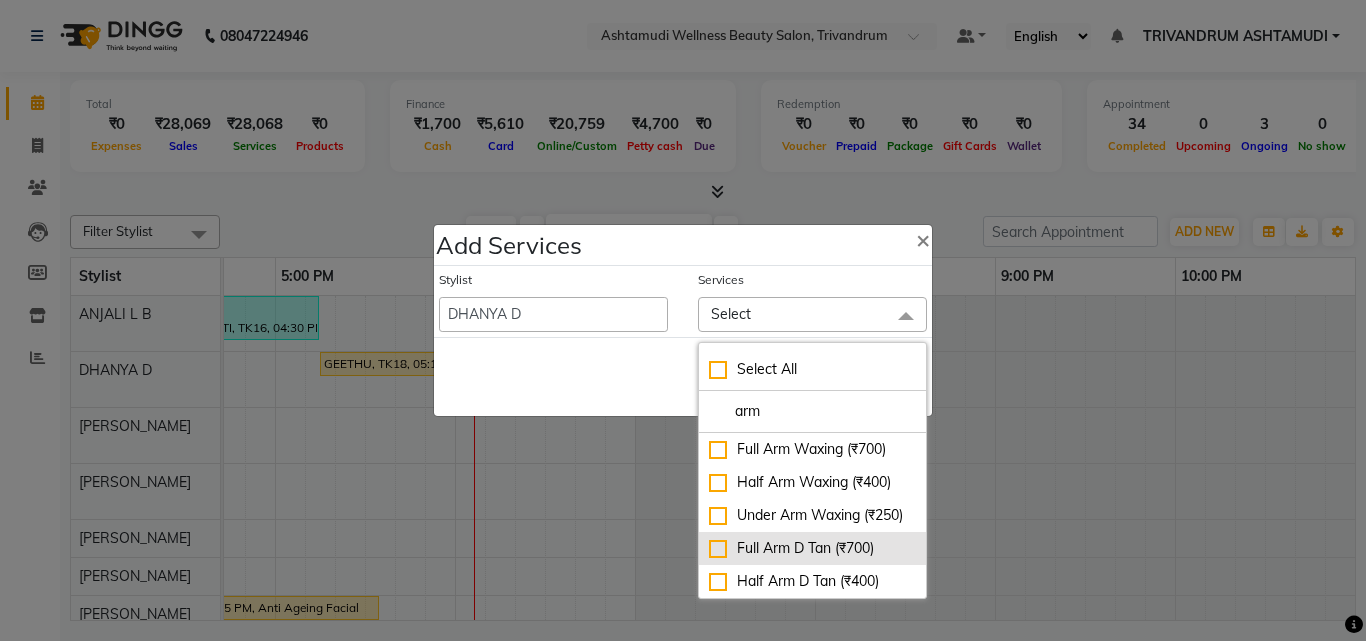 type on "arm" 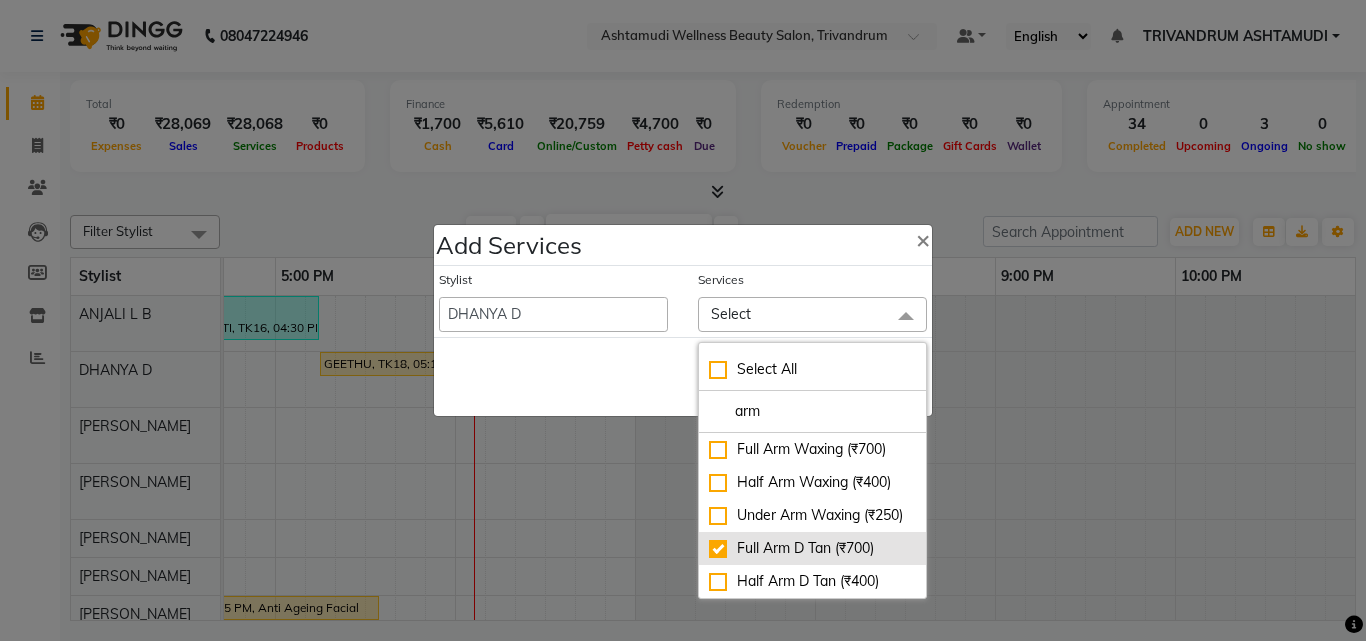 checkbox on "true" 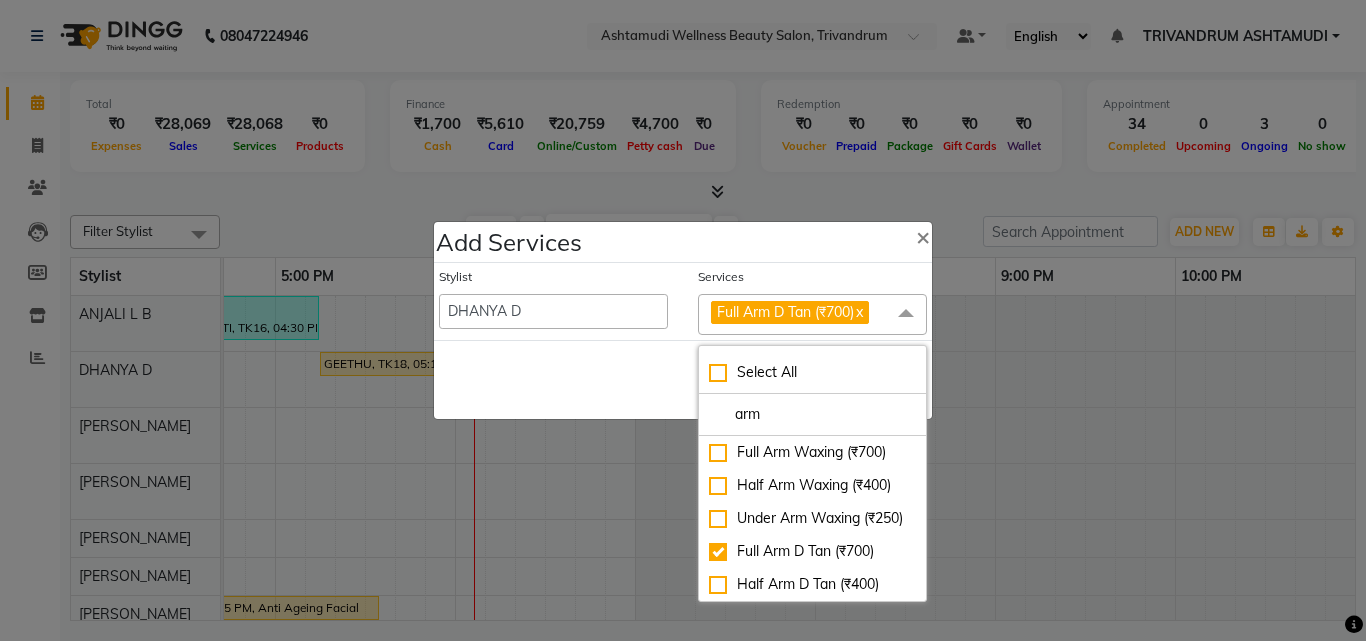 click on "Save   Cancel" 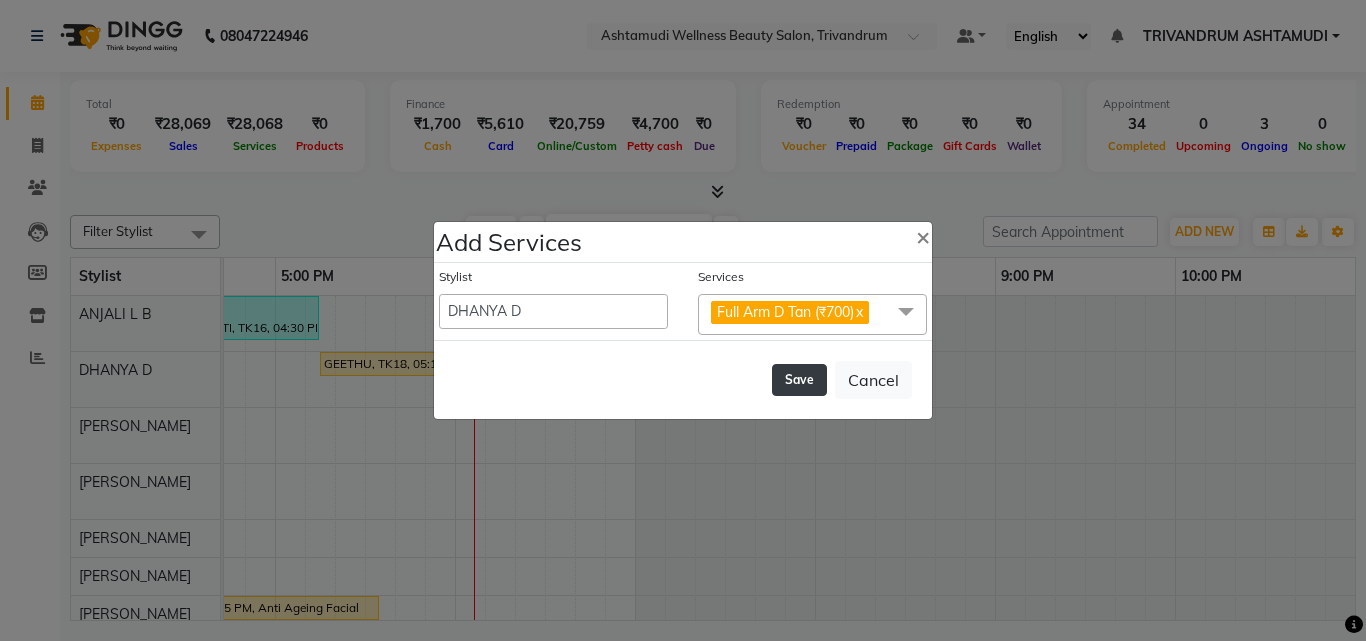 click on "Save" 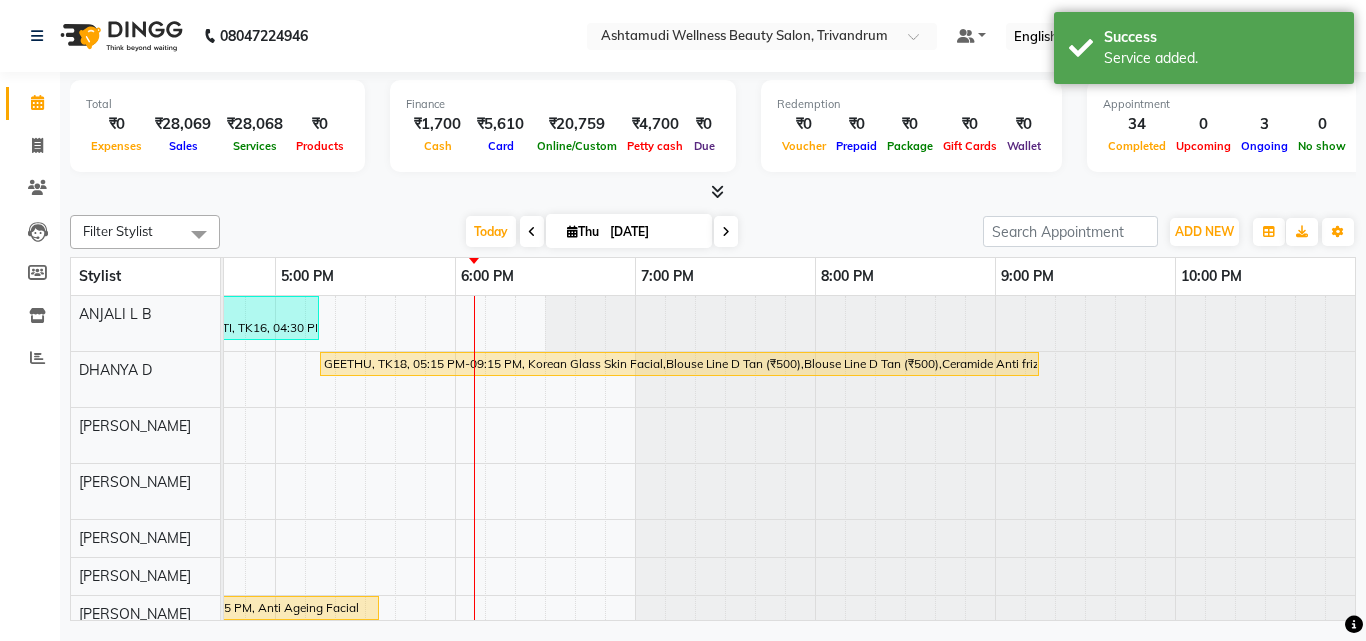drag, startPoint x: 813, startPoint y: 350, endPoint x: 760, endPoint y: 211, distance: 148.76155 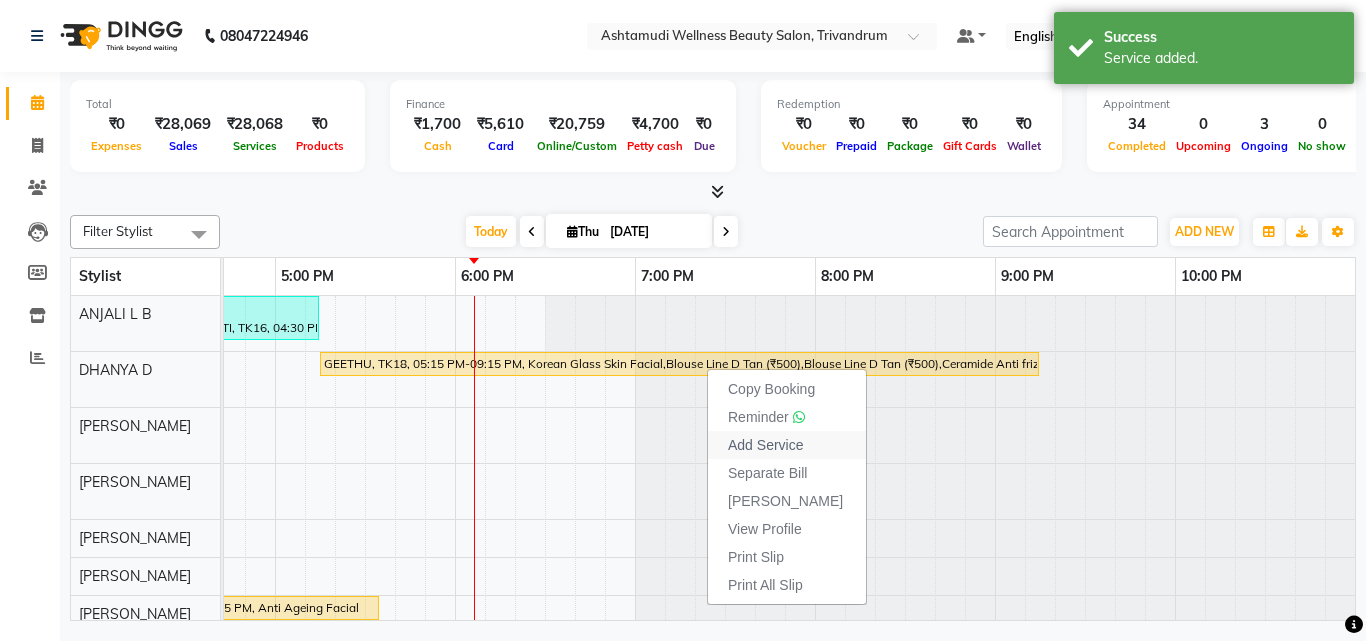 click on "Add Service" at bounding box center (765, 445) 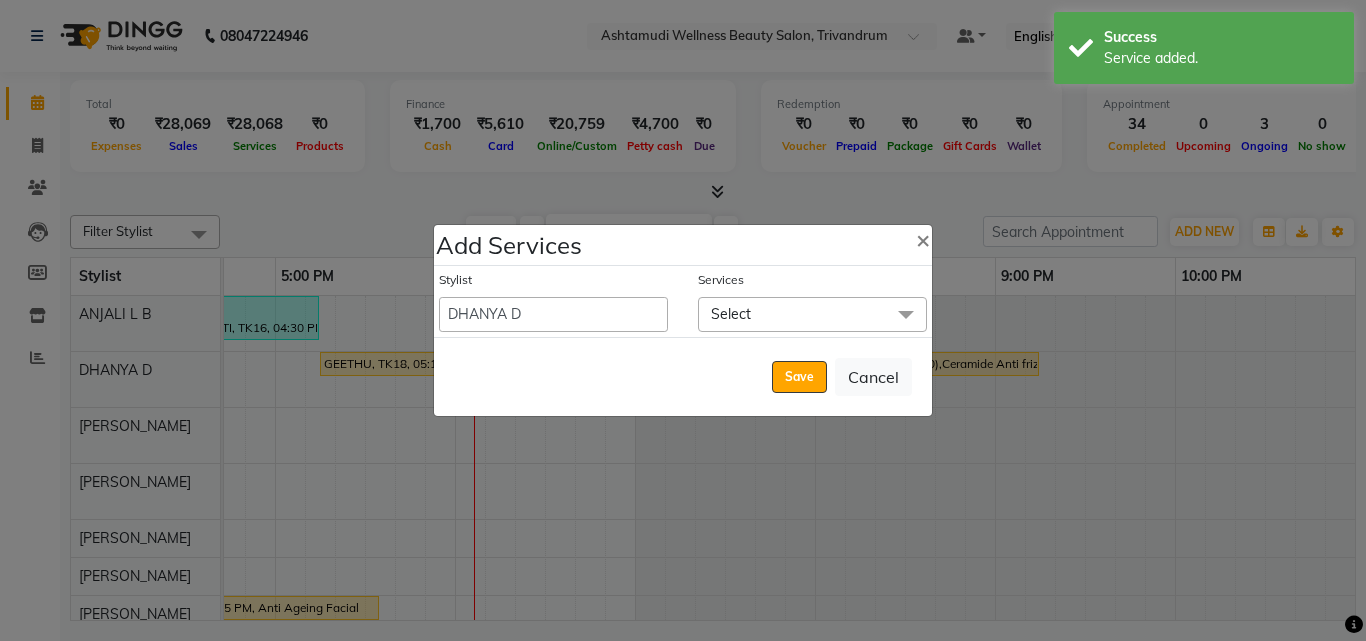 click on "Select" 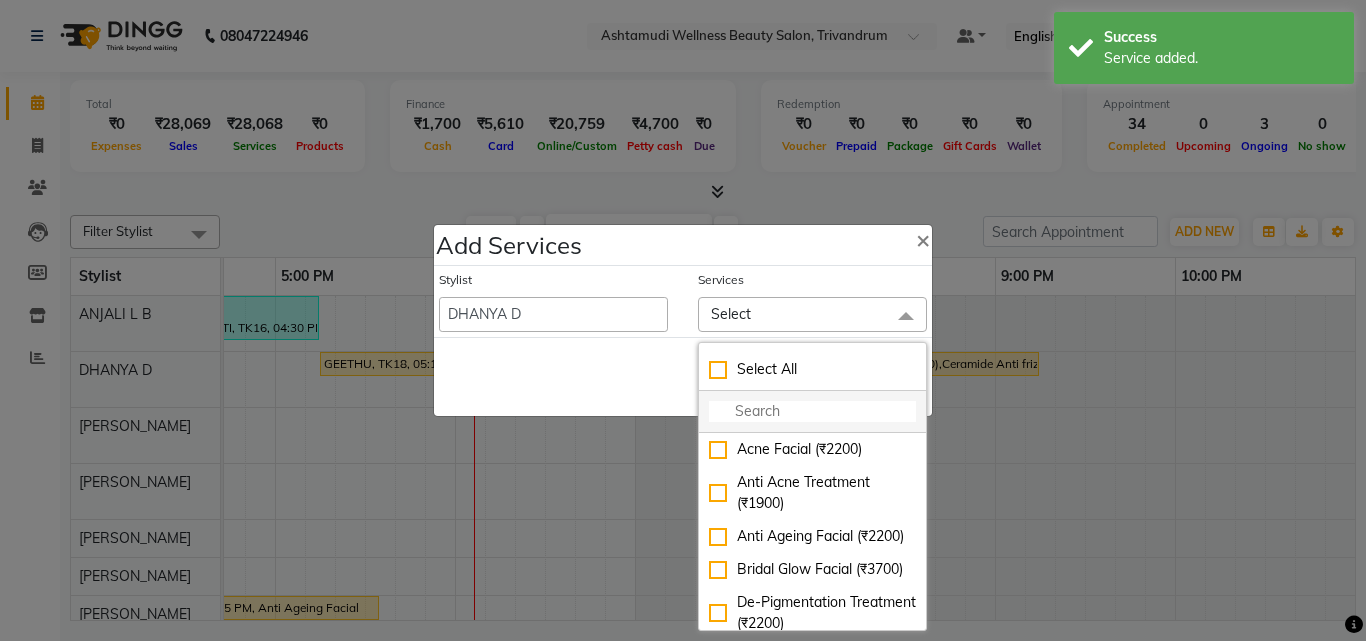 click 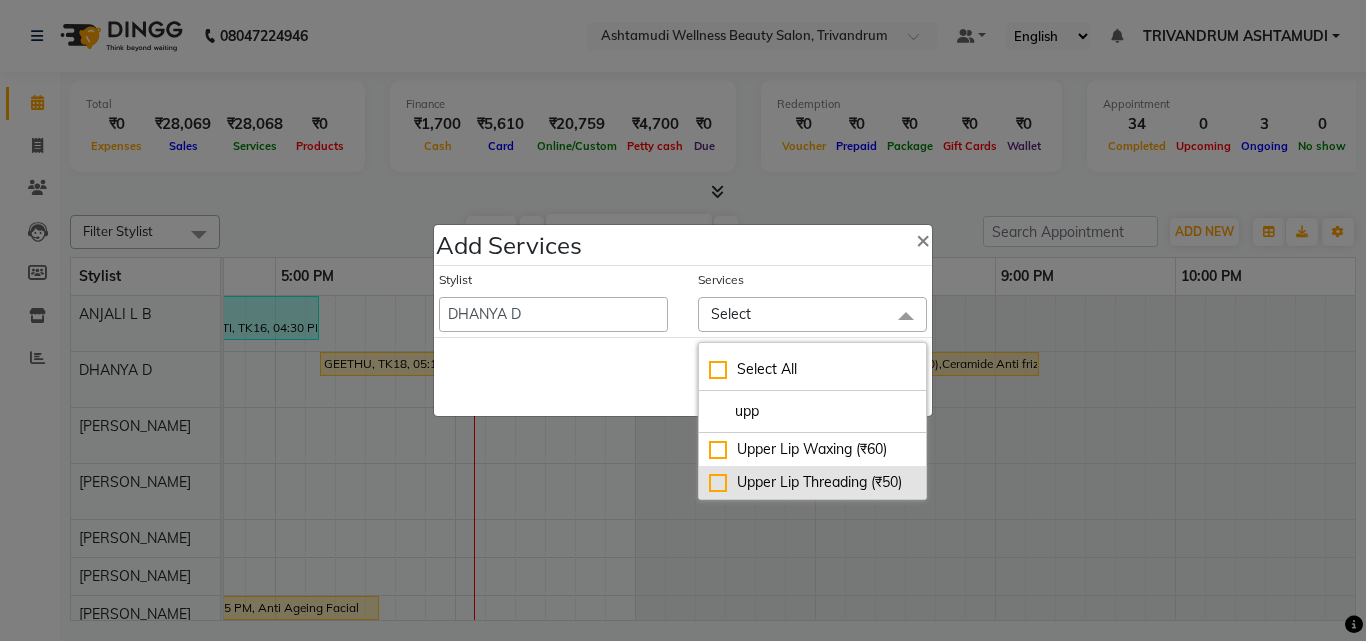 type on "upp" 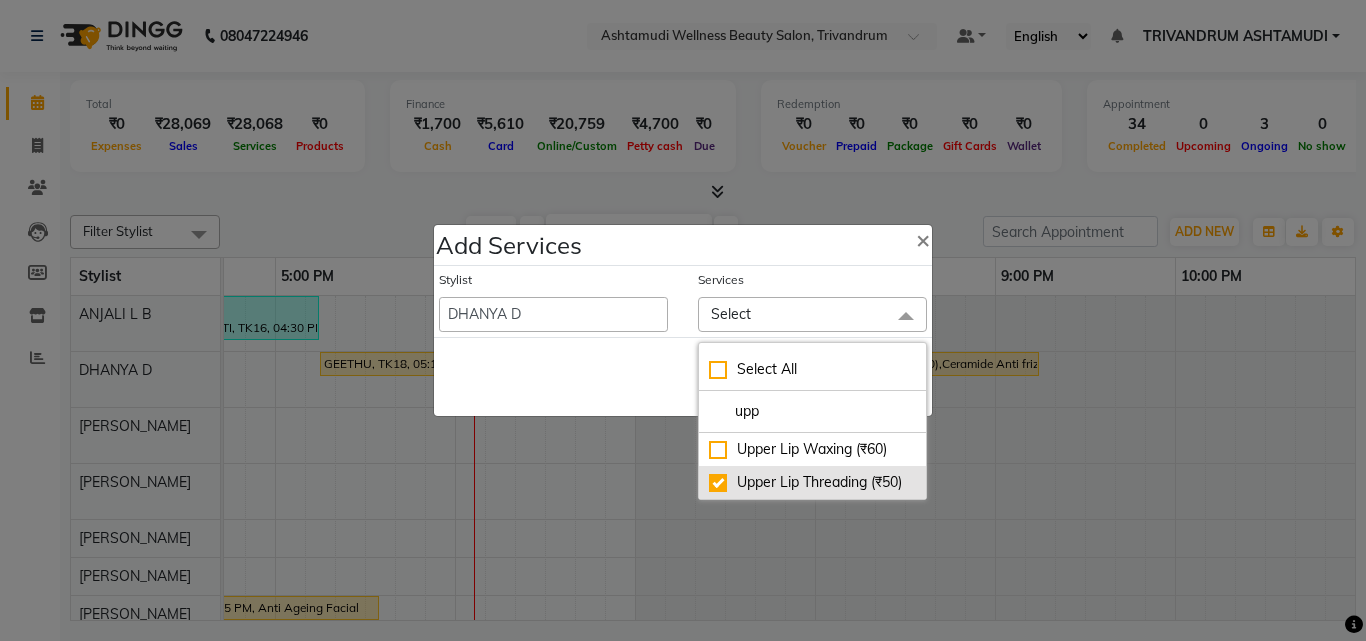 checkbox on "true" 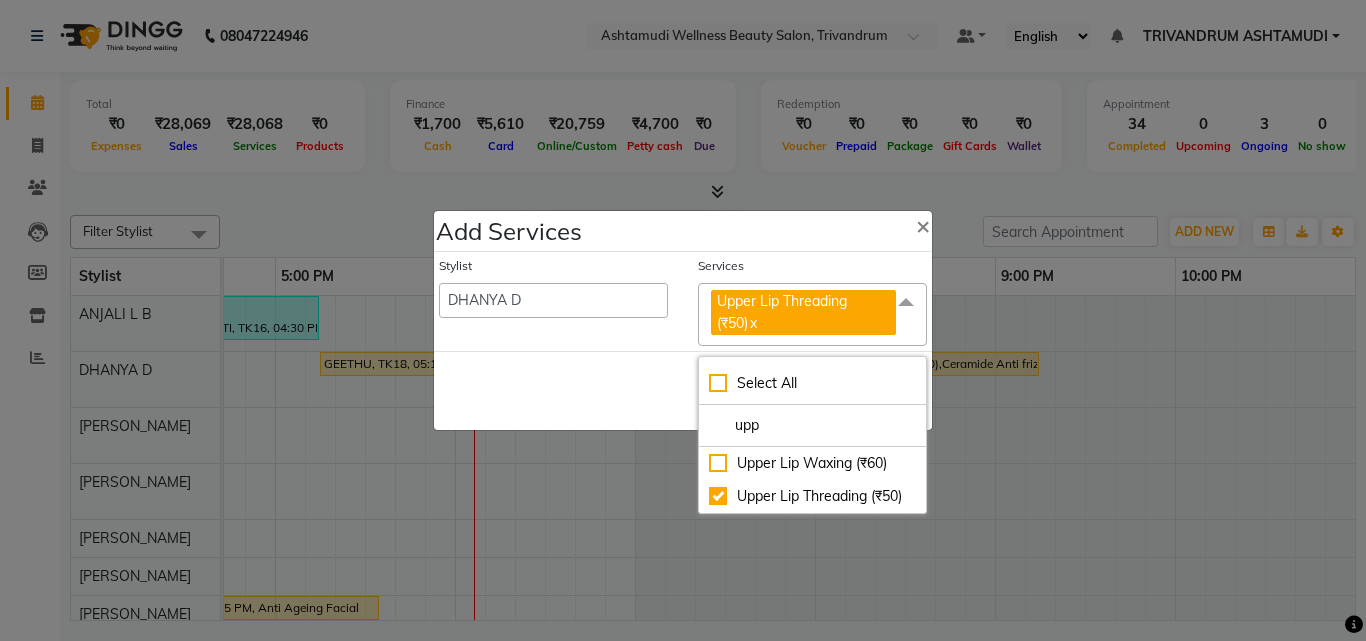 click on "Save   Cancel" 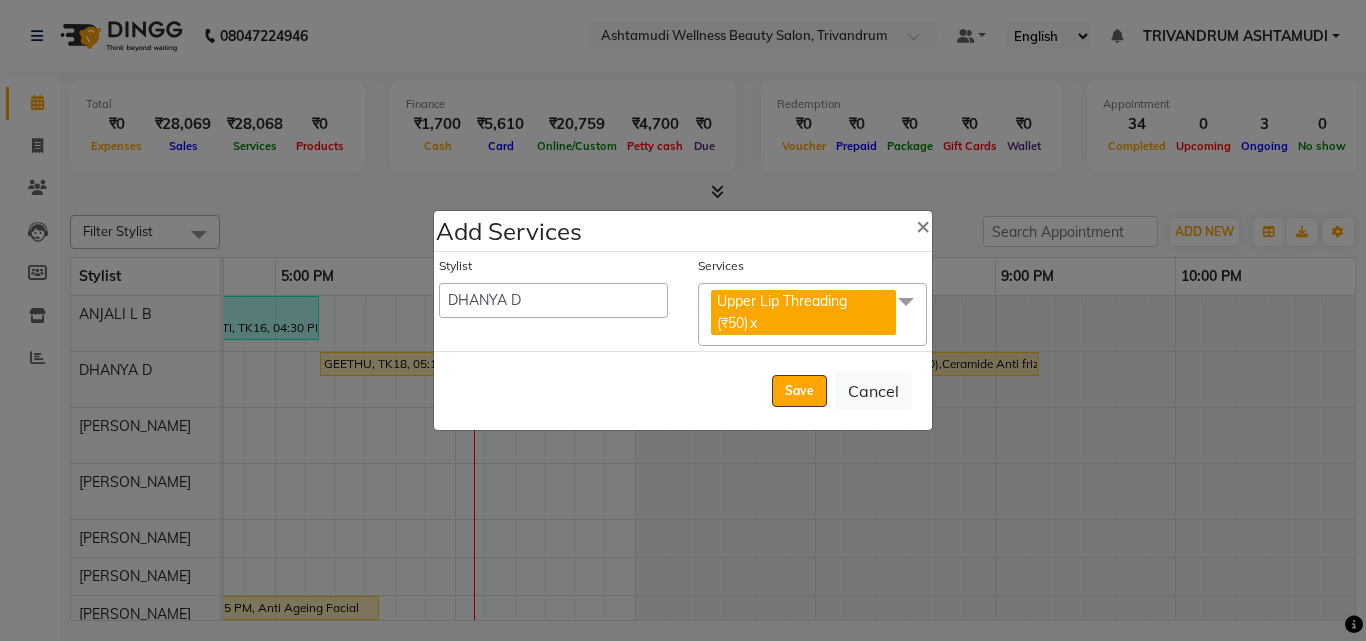 click on "Upper Lip Threading (₹50)  x" 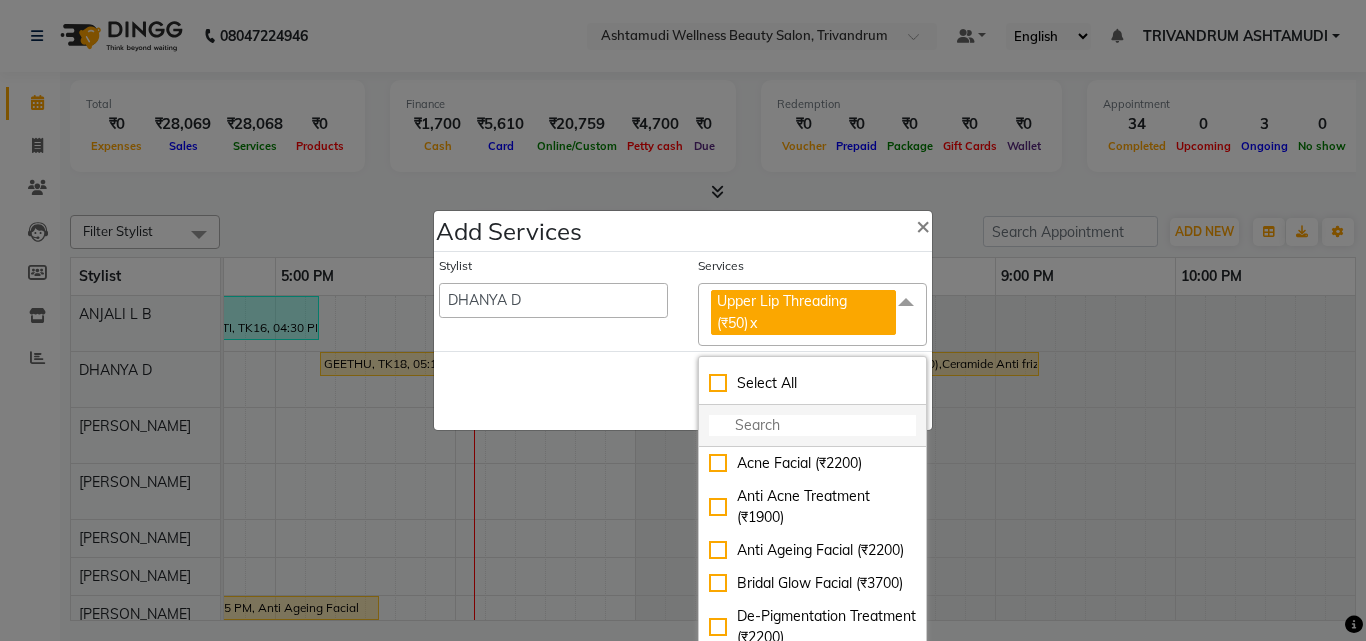 click 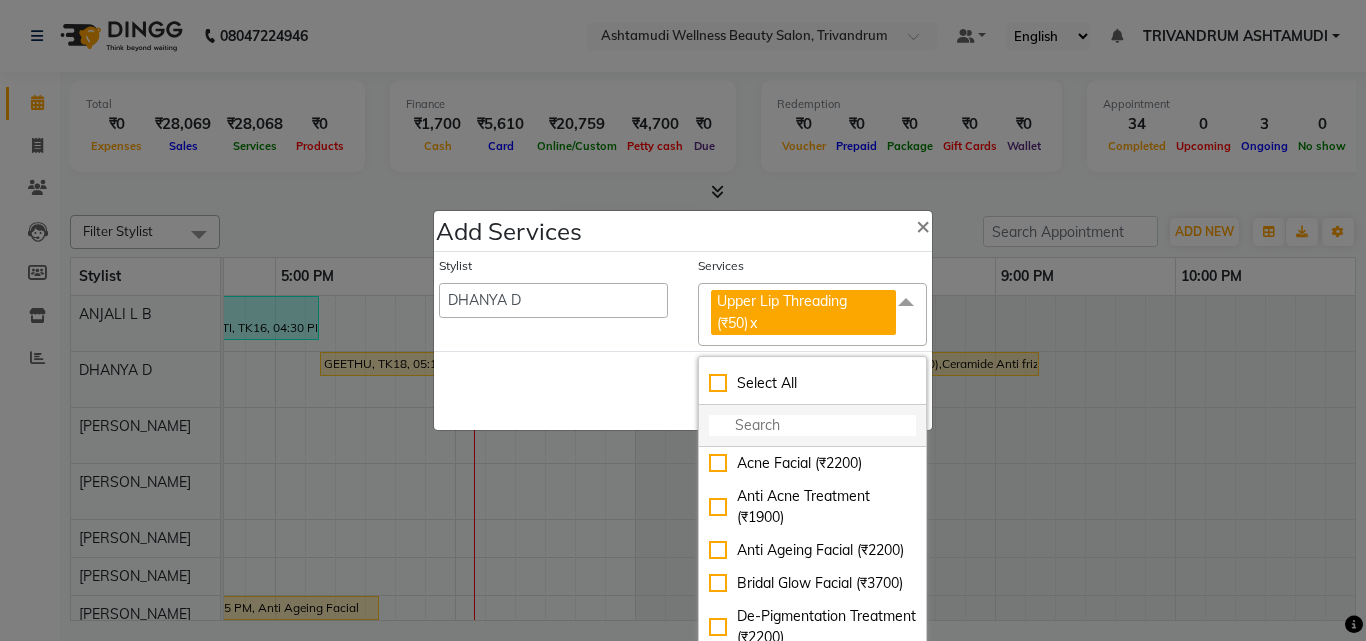 type on "e" 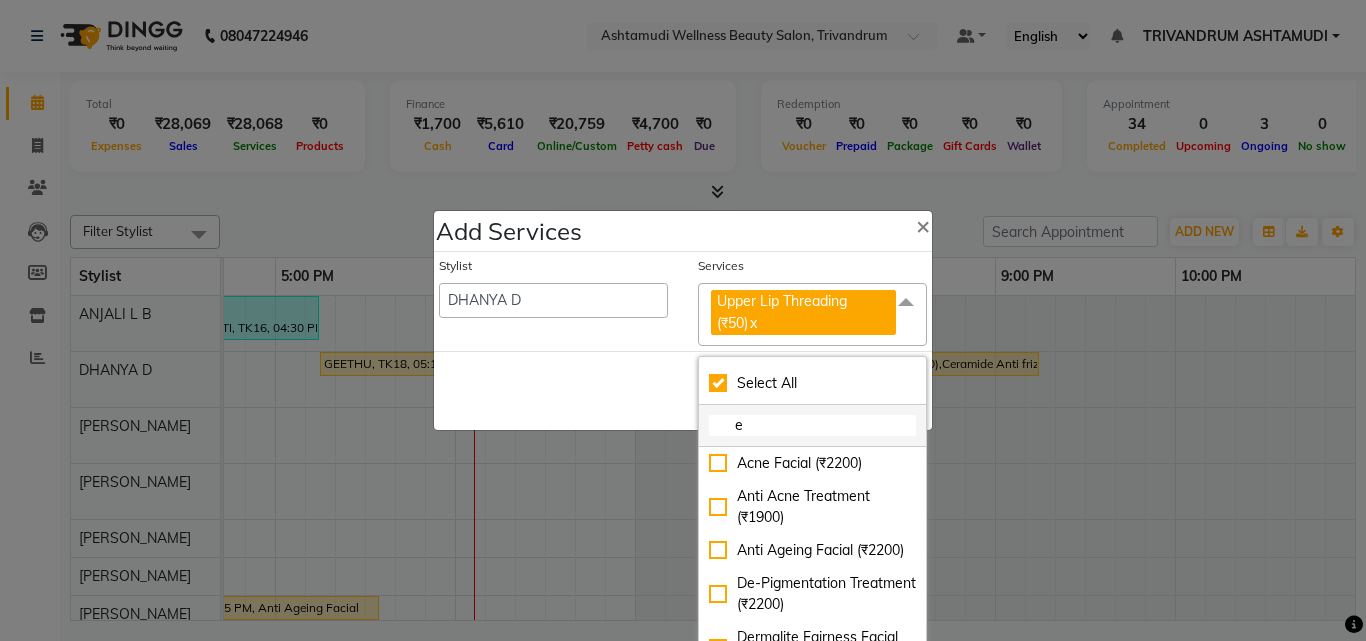 checkbox on "true" 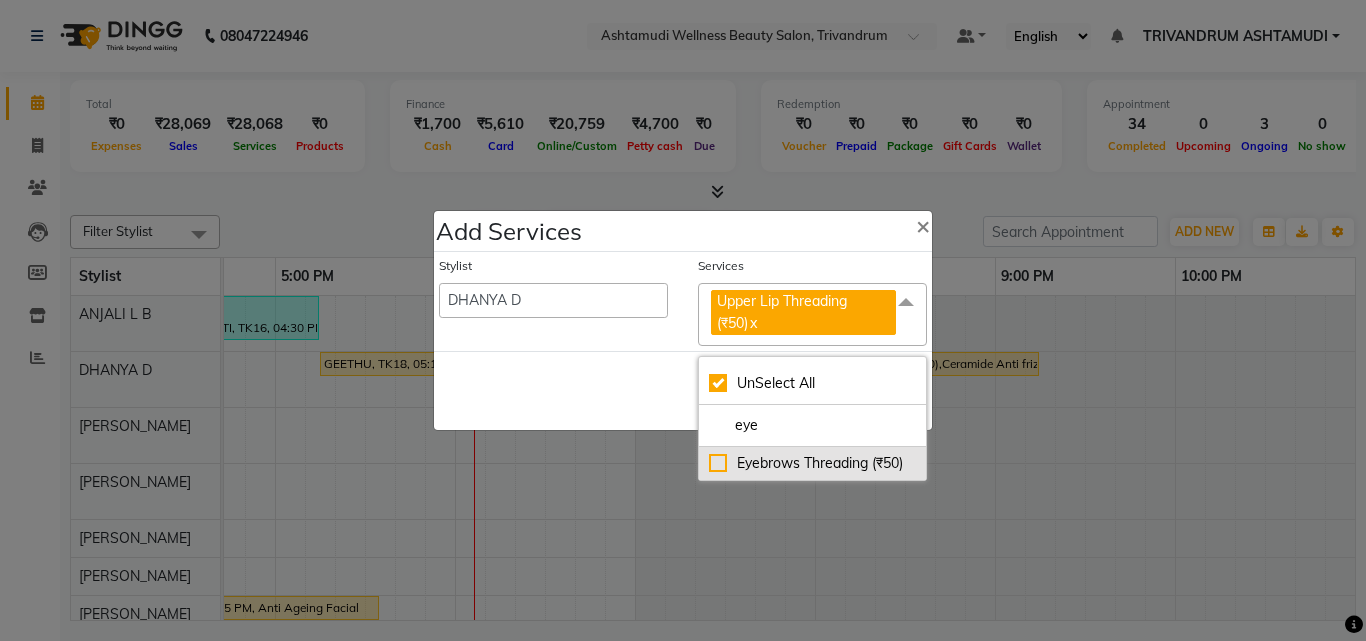 type on "eye" 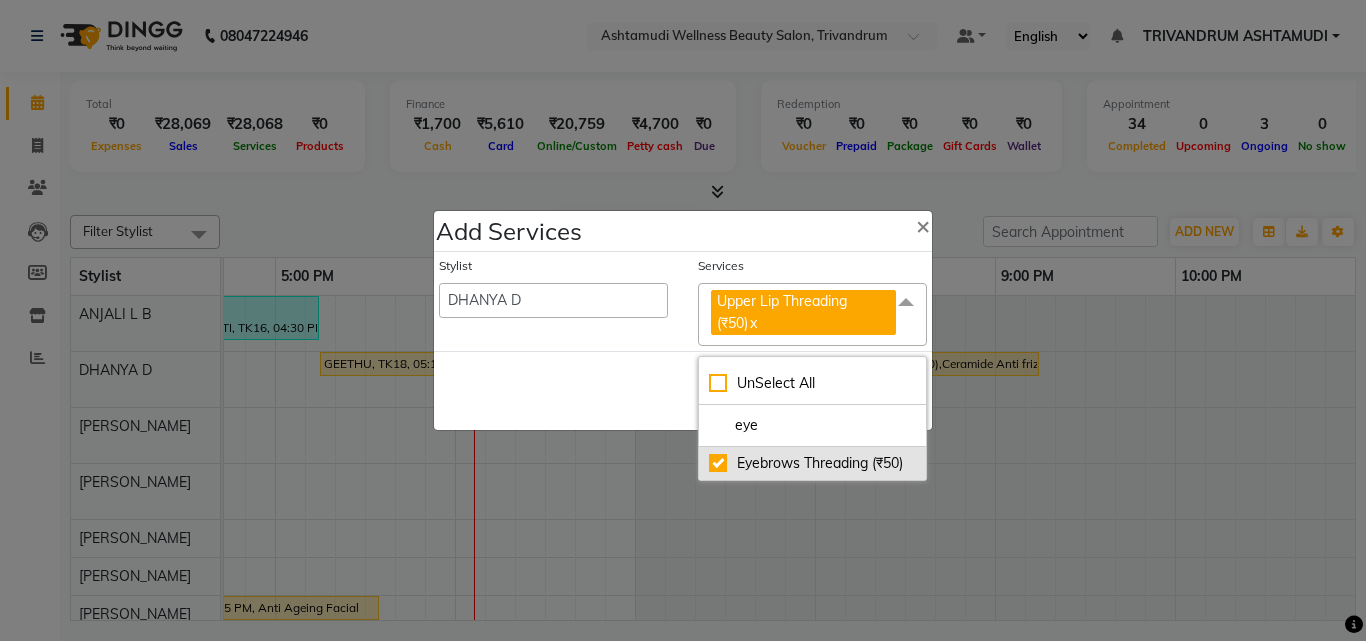 checkbox on "false" 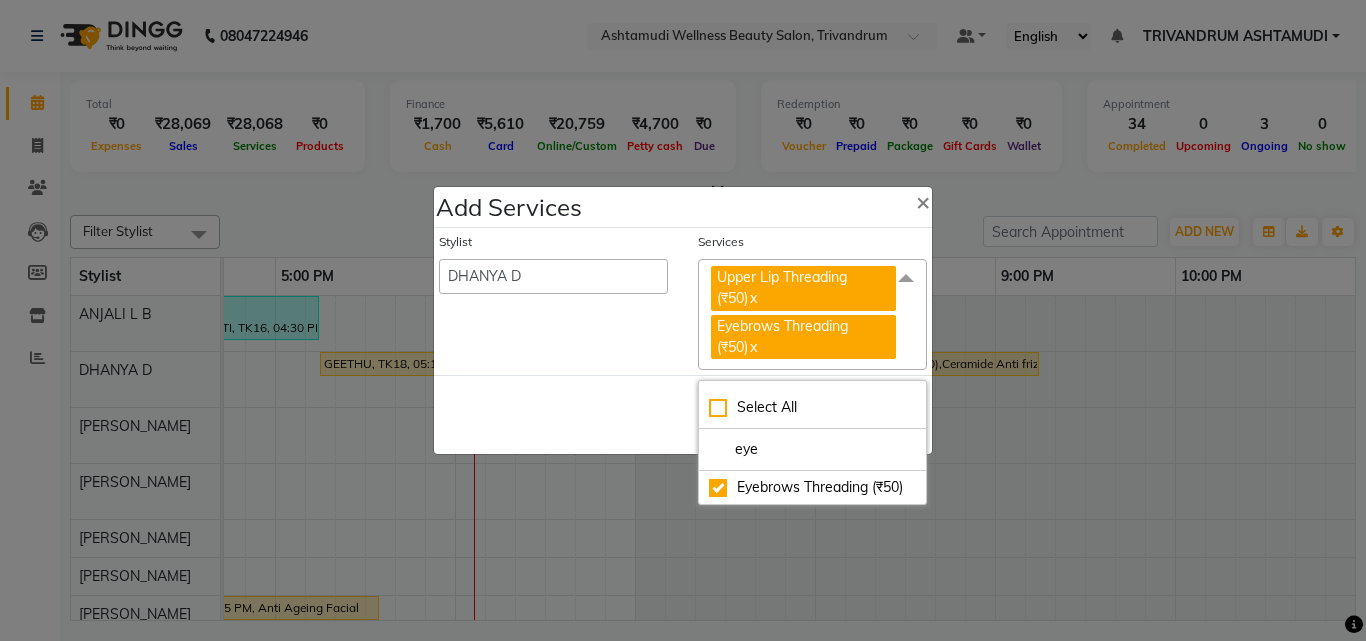 click on "Save   Cancel" 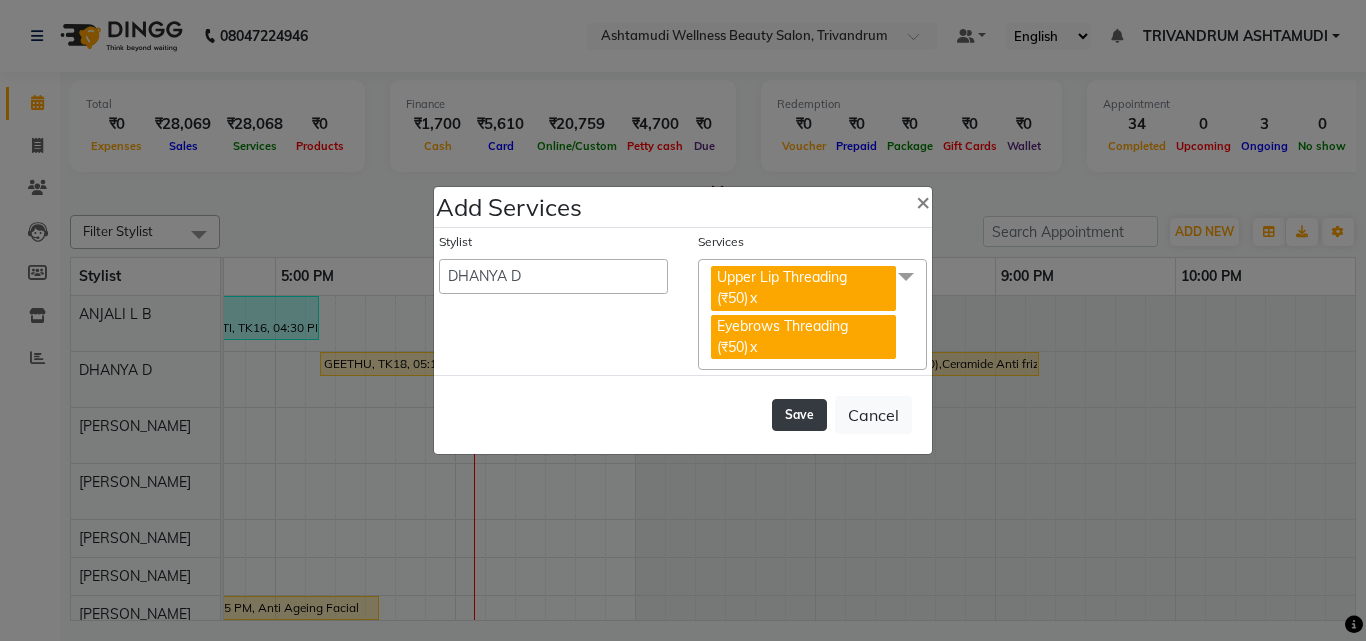 click on "Save" 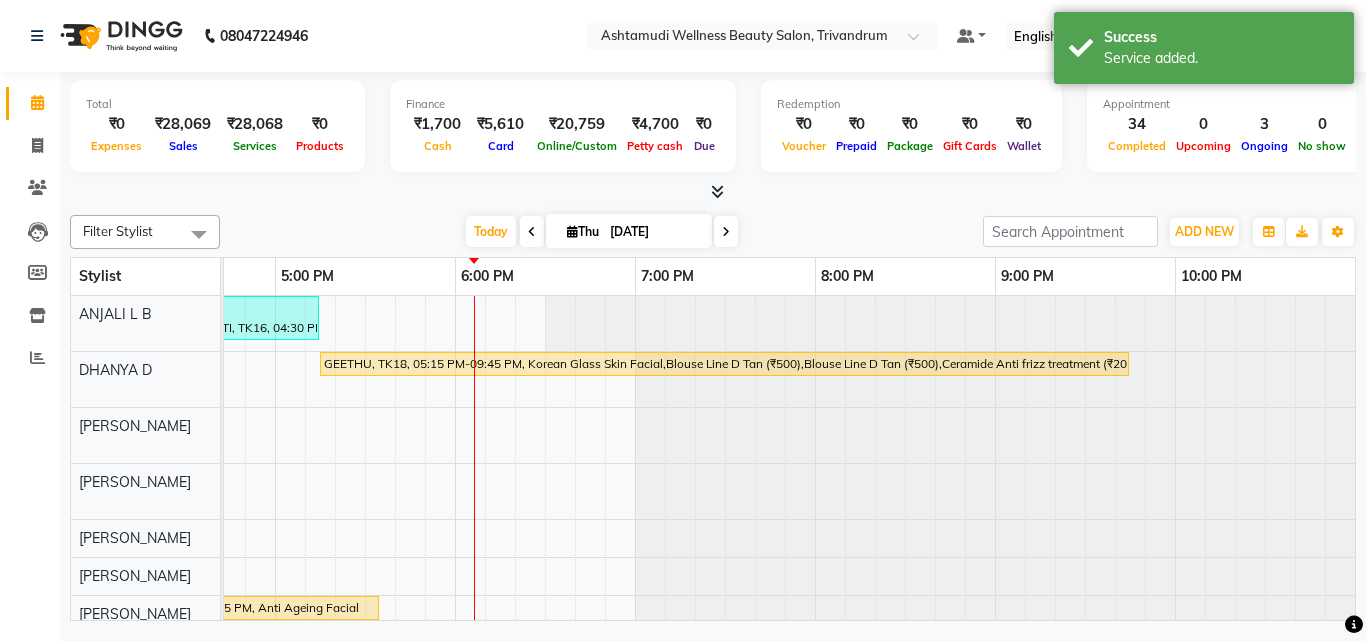 scroll, scrollTop: 0, scrollLeft: 1195, axis: horizontal 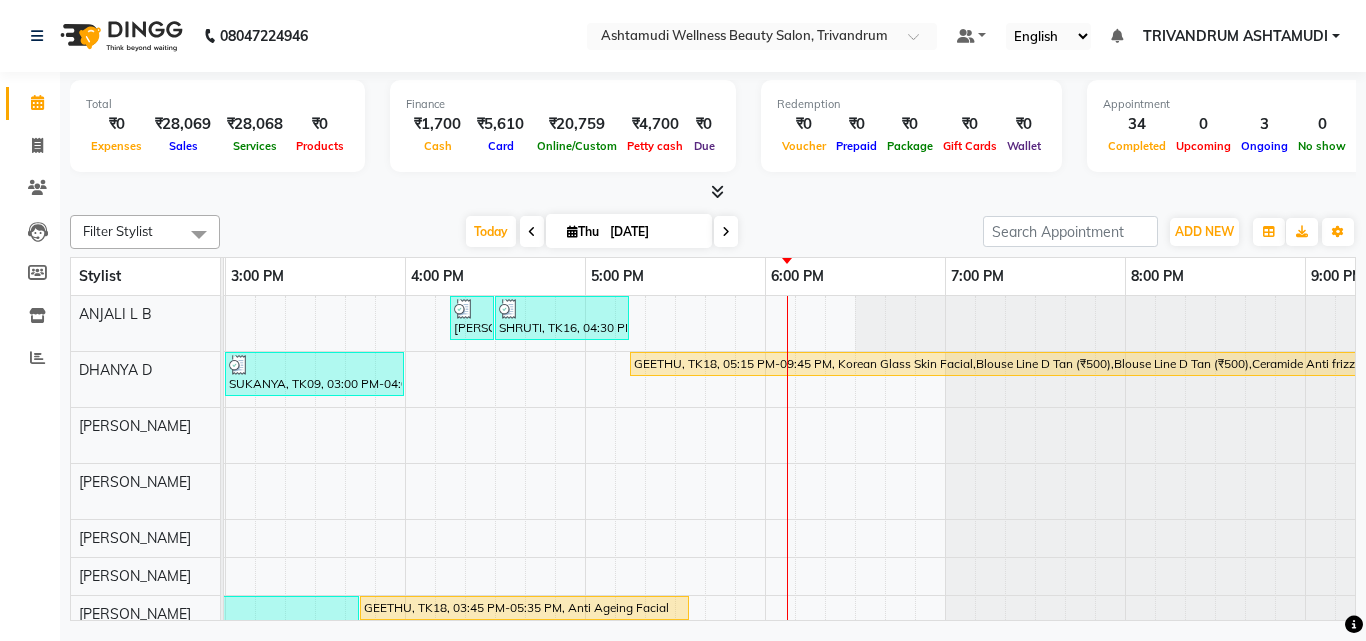 click on "Total  ₹0  Expenses ₹28,069  Sales ₹28,068  Services ₹0  Products Finance  ₹1,700  Cash ₹5,610  Card ₹20,759  Online/Custom ₹4,700 Petty cash ₹0 Due  Redemption  ₹0 Voucher ₹0 Prepaid ₹0 Package ₹0  Gift Cards ₹0  Wallet  Appointment  34 Completed 0 Upcoming 3 Ongoing 0 No show  Other sales  ₹0  Packages ₹0  Memberships ₹0  Vouchers ₹0  Prepaids ₹0  Gift Cards Filter Stylist Select All ANJALI L B	 CHIPPY DHANYA D INDU GURUNG	 KARTHIKA	 Lekshmi MANJUSHA	 PUNAM LAMA	 SARITHA	 Sneha TRIVANDRUM ASHTAMUDI USHA KUMARI S Today  Thu 10-07-2025 Toggle Dropdown Add Appointment Add Invoice Add Expense Add Attendance Add Client Toggle Dropdown Add Appointment Add Invoice Add Expense Add Attendance Add Client ADD NEW Toggle Dropdown Add Appointment Add Invoice Add Expense Add Attendance Add Client Filter Stylist Select All ANJALI L B	 CHIPPY DHANYA D INDU GURUNG	 KARTHIKA	 Lekshmi MANJUSHA	 PUNAM LAMA	 SARITHA	 Sneha TRIVANDRUM ASHTAMUDI USHA KUMARI S Group By  Staff View   Room View" 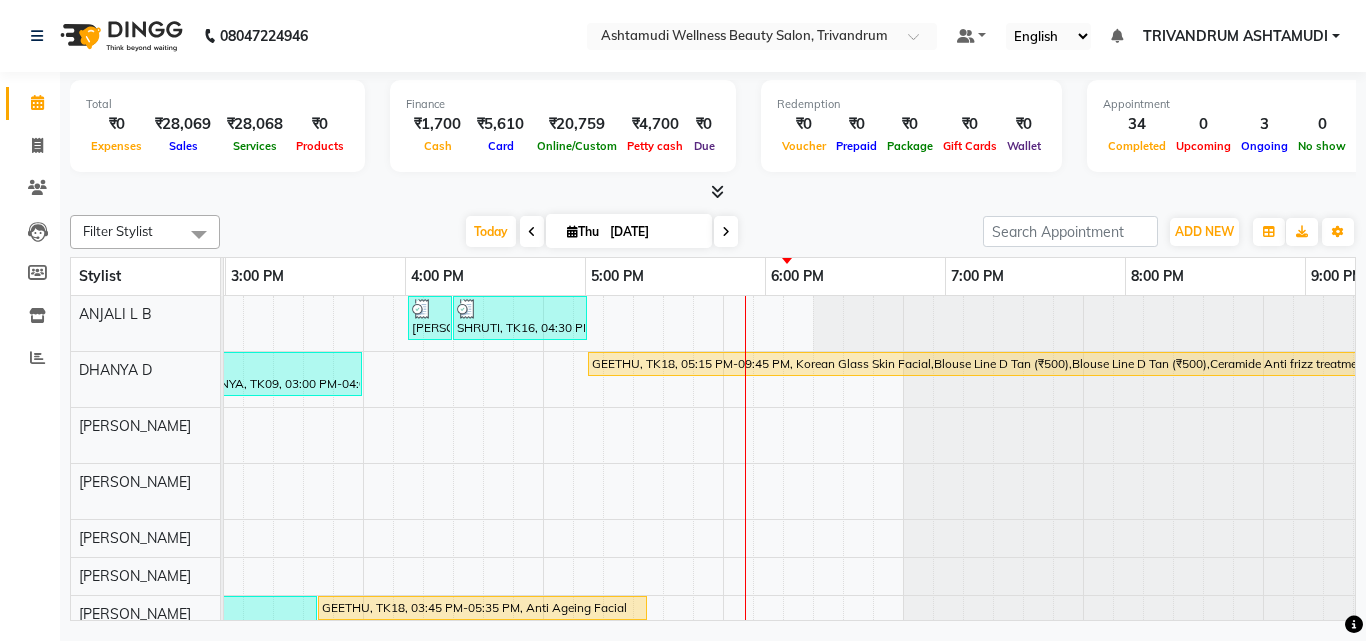 scroll, scrollTop: 0, scrollLeft: 1121, axis: horizontal 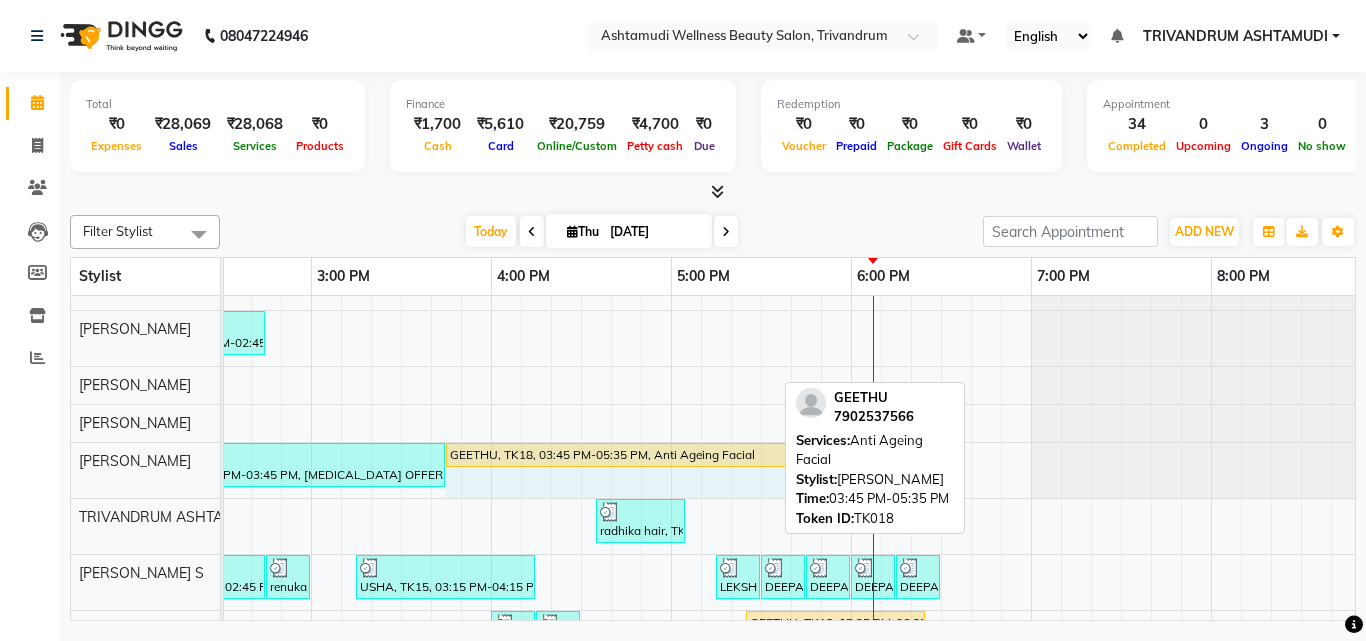 drag, startPoint x: 771, startPoint y: 448, endPoint x: 926, endPoint y: 433, distance: 155.72412 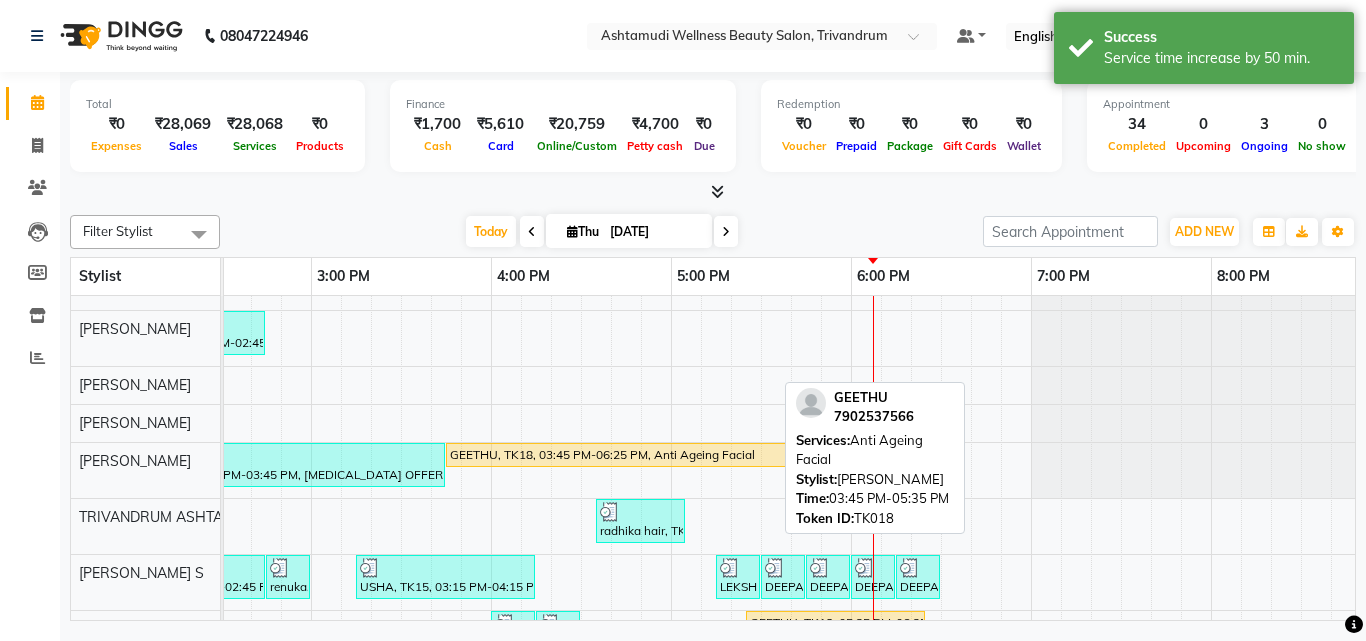 click on "Total  ₹0  Expenses ₹28,069  Sales ₹28,068  Services ₹0  Products Finance  ₹1,700  Cash ₹5,610  Card ₹20,759  Online/Custom ₹4,700 Petty cash ₹0 Due  Redemption  ₹0 Voucher ₹0 Prepaid ₹0 Package ₹0  Gift Cards ₹0  Wallet  Appointment  34 Completed 0 Upcoming 3 Ongoing 0 No show  Other sales  ₹0  Packages ₹0  Memberships ₹0  Vouchers ₹0  Prepaids ₹0  Gift Cards" at bounding box center (713, 137) 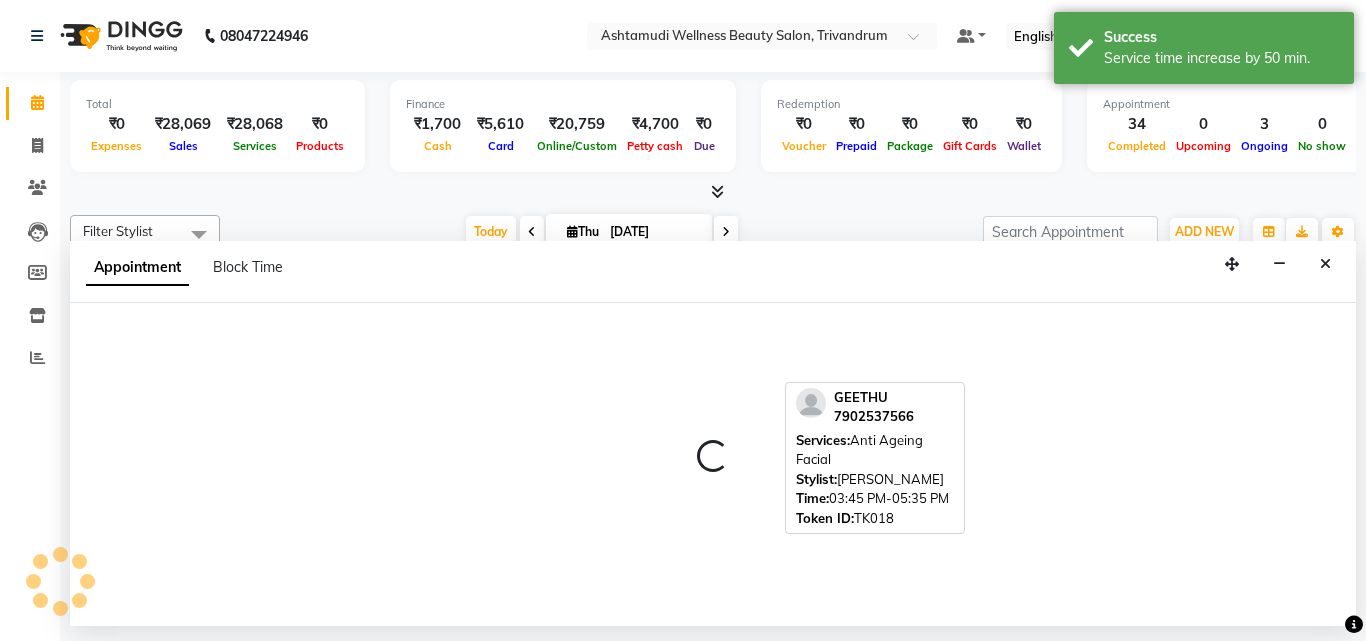 select on "27034" 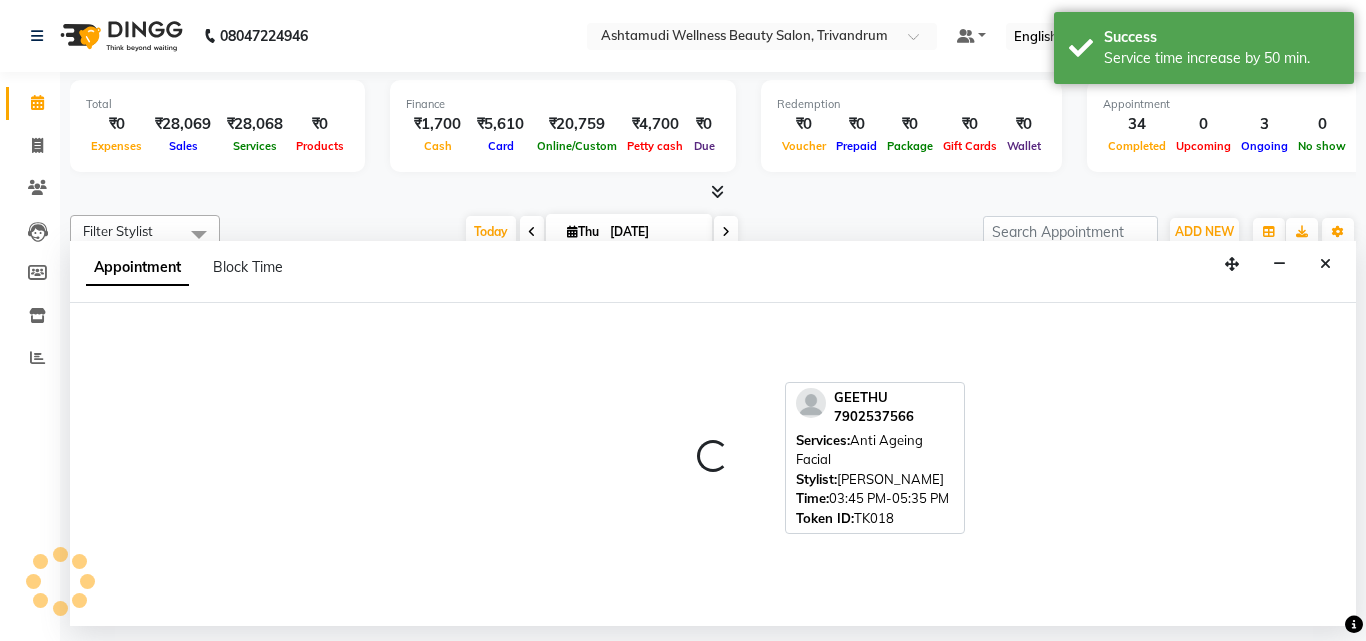 select on "1125" 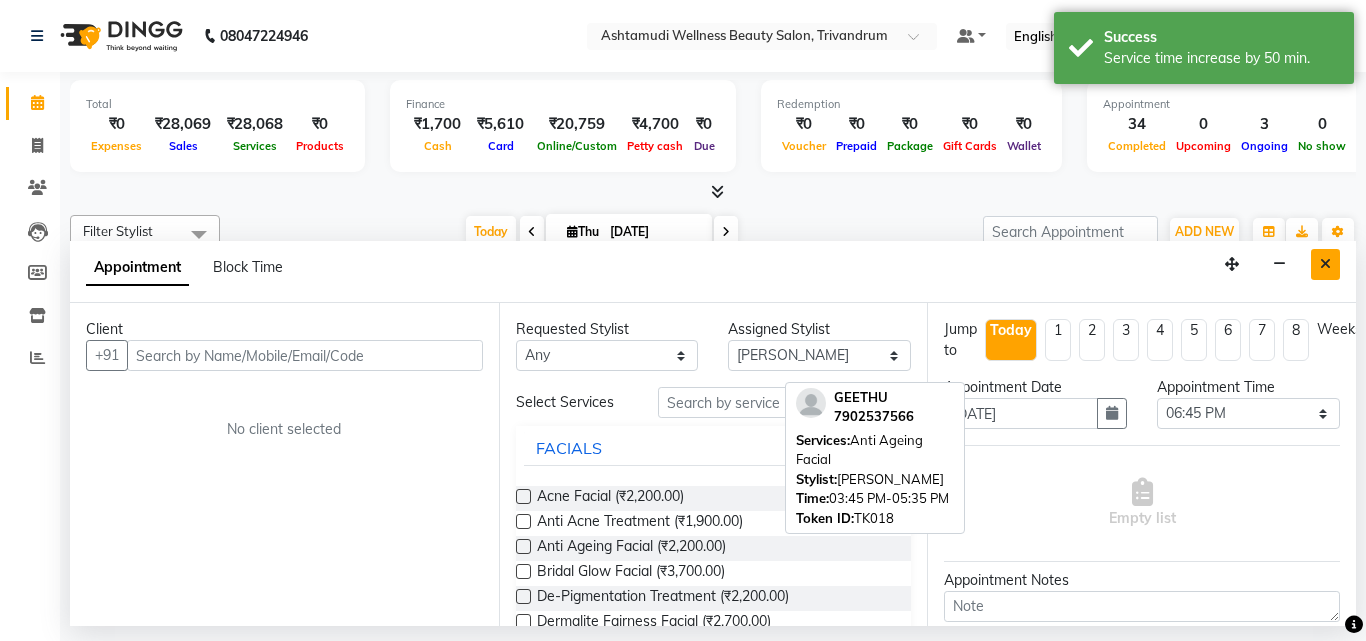 click at bounding box center (1325, 264) 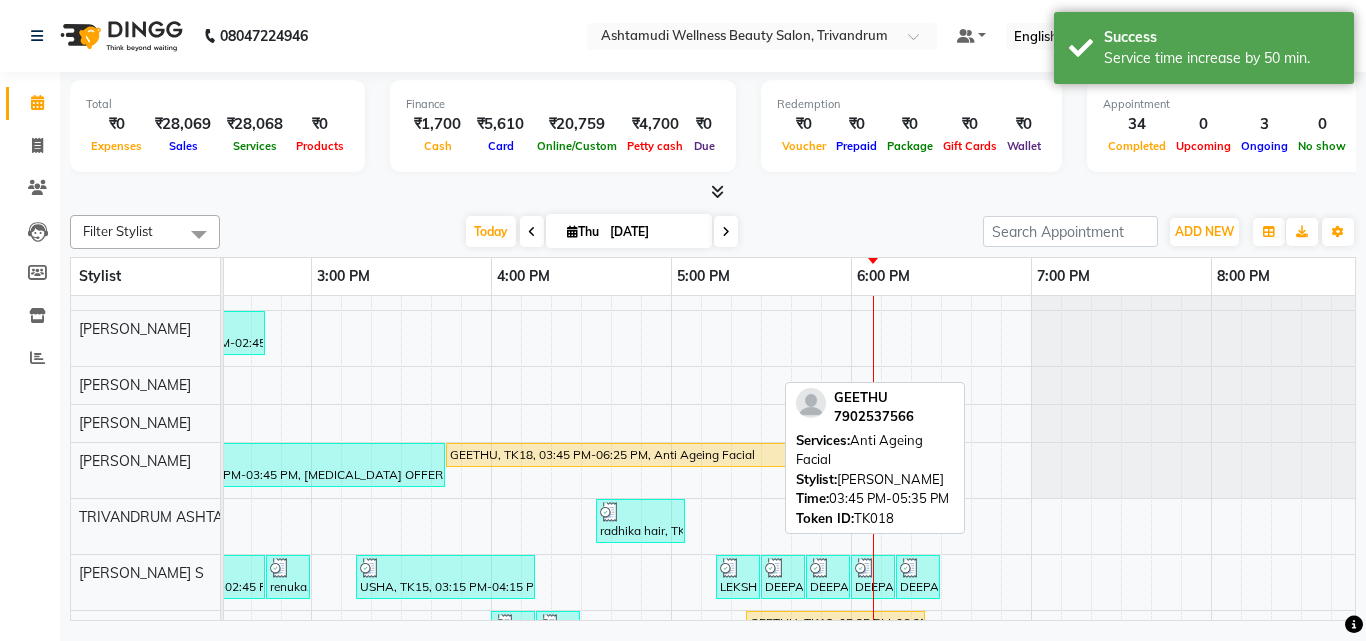 click on "Today  Thu 10-07-2025" at bounding box center [601, 232] 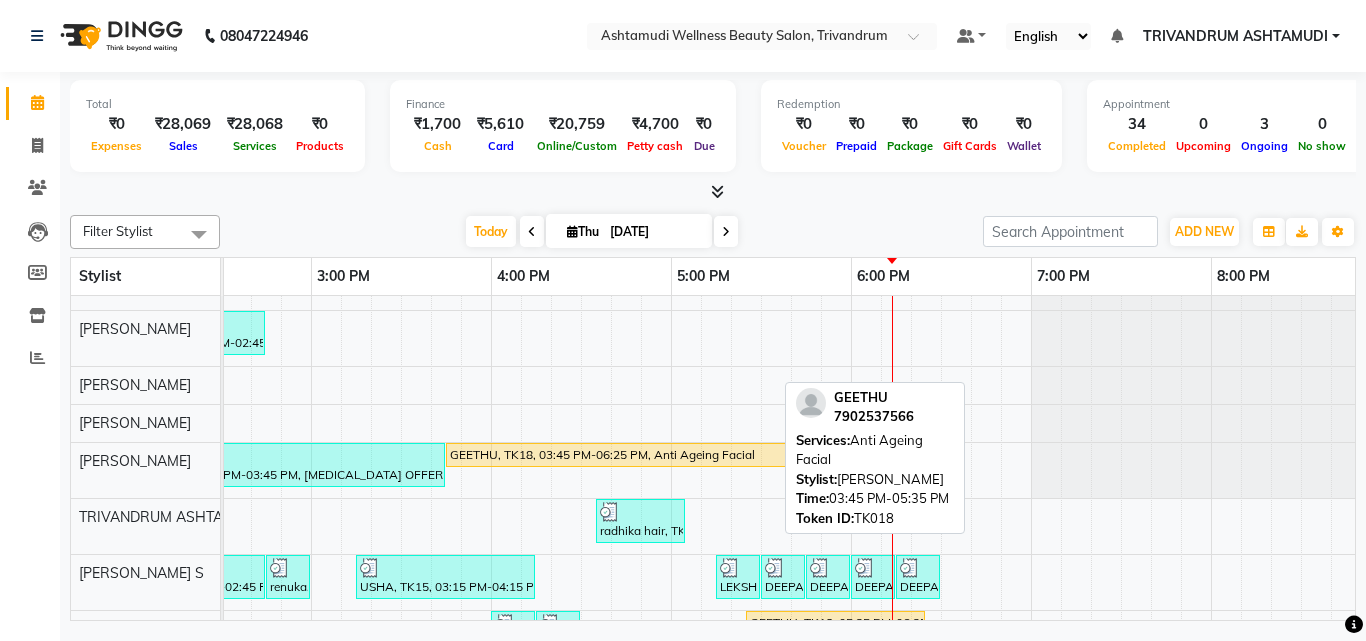 scroll, scrollTop: 259, scrollLeft: 993, axis: both 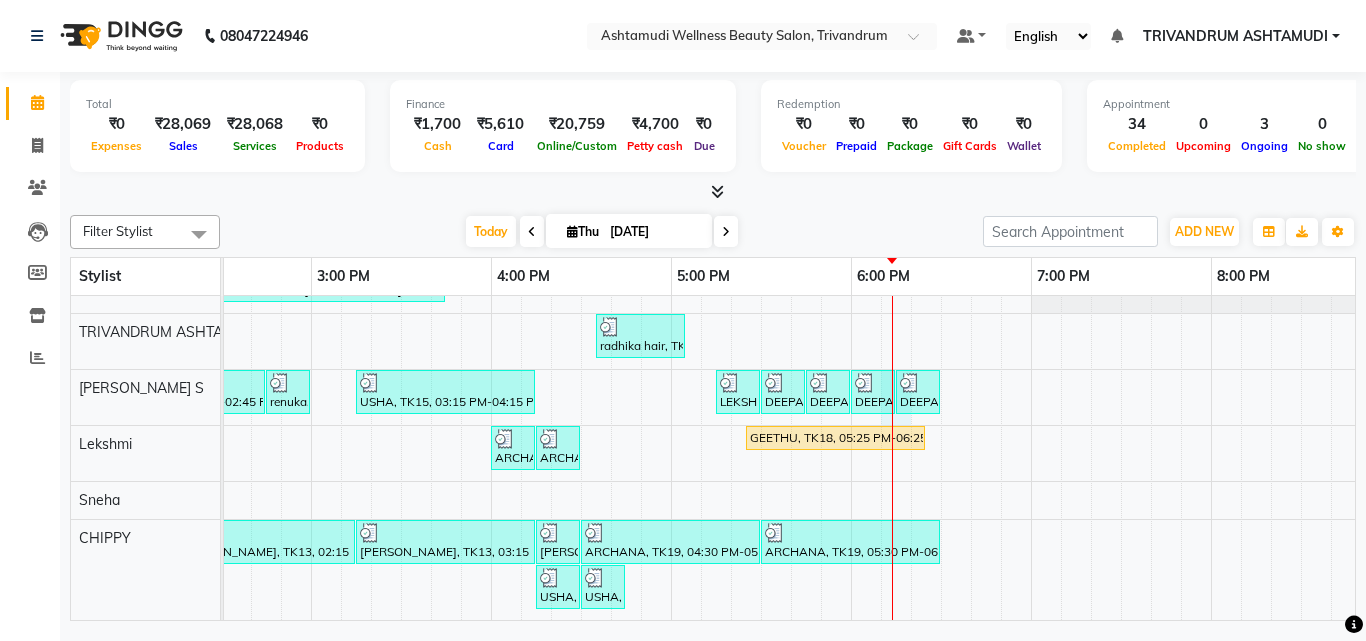 click on "Sreekumari, TK05, 11:45 AM-12:30 PM, Root Touch-Up (Ammonia Free)     Sreekumari, TK05, 12:30 PM-01:30 PM, Hair Spa     Ammu Vasudev, TK14, 04:15 PM-04:30 PM, Eyebrows Threading     SHRUTI, TK16, 04:30 PM-05:15 PM, Root Touch-Up (Ammonia Free)     SUKANYA, TK09, 01:45 PM-02:45 PM, Ceramide  Anti frizz treatment     SUKANYA, TK09, 02:45 PM-03:00 PM, Eyebrows Threading     SUKANYA, TK09, 03:00 PM-04:00 PM, Root Crown Coloring    GEETHU, TK18, 05:15 PM-09:45 PM, Korean Glass Skin Facial,Blouse Line D Tan (₹500),Blouse Line D Tan (₹500),Ceramide  Anti frizz treatment (₹2000),Full Arm D Tan (₹700),Upper Lip Threading (₹50),Eyebrows Threading (₹50)     NAYANA, TK08, 01:30 PM-01:45 PM, Eyebrows Threading     Greeshma, TK04, 10:45 AM-11:15 AM, Normal Hair Cut     BINDHU, TK10, 01:45 PM-02:45 PM, D-Tan Cleanup     meenakshi, TK12, 01:45 PM-03:45 PM, BOTOX OFFER - ELBOW LENGTH    GEETHU, TK18, 03:45 PM-06:25 PM, Anti Ageing Facial     radhika hair, TK17, 04:35 PM-05:05 PM, Make up" at bounding box center (491, 289) 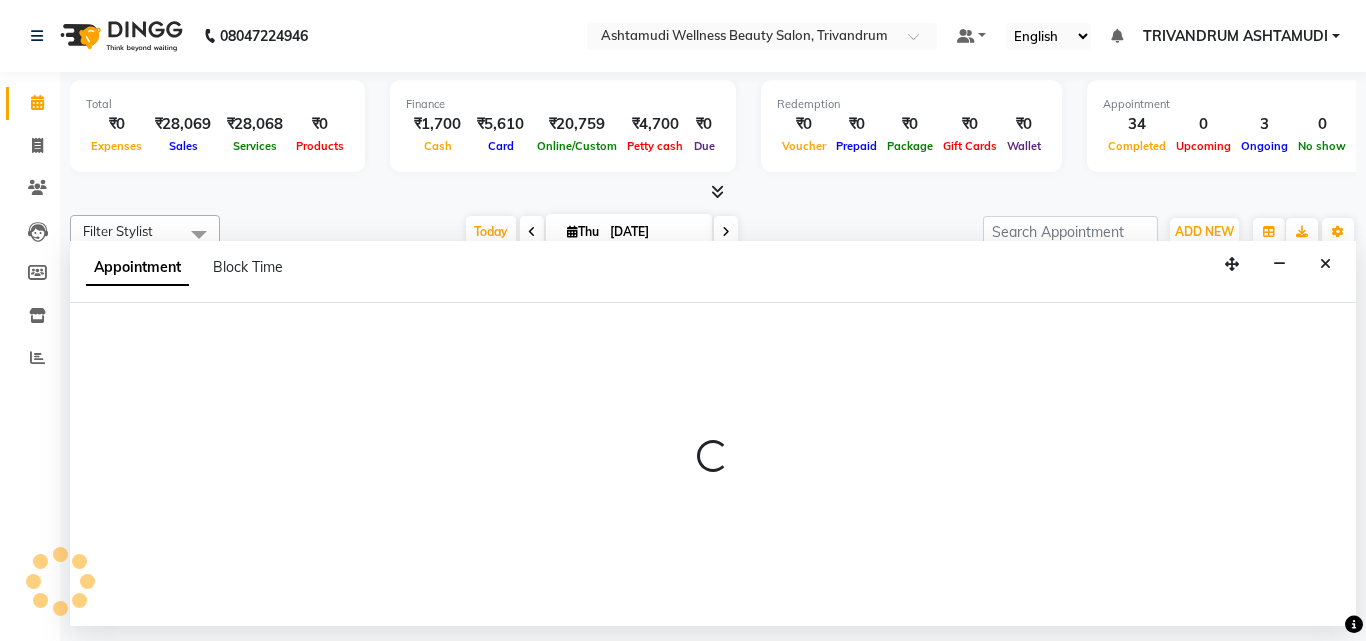 select on "52027" 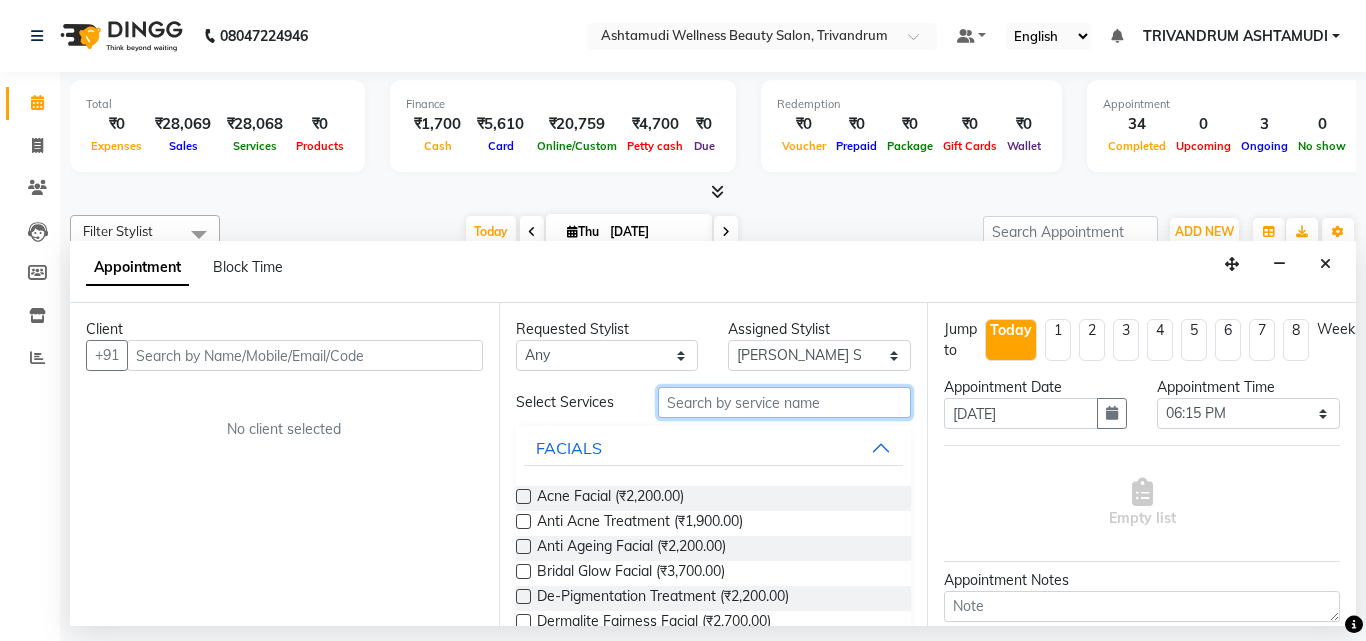 click at bounding box center [785, 402] 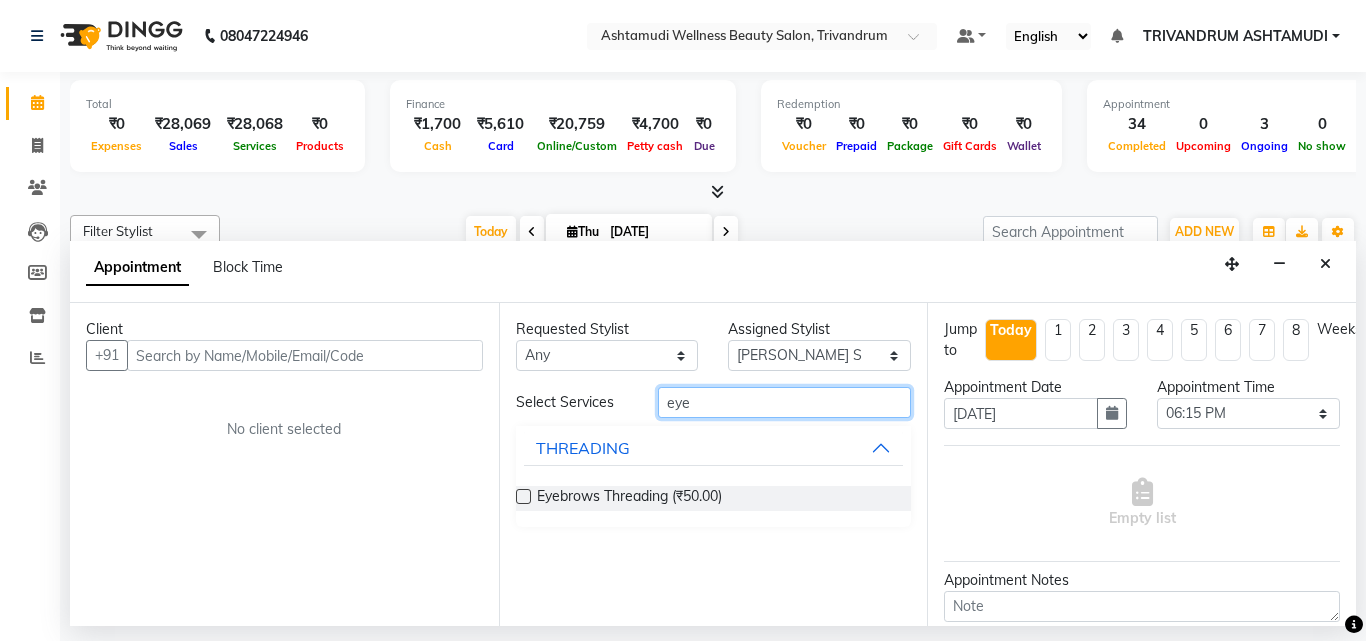 type on "eye" 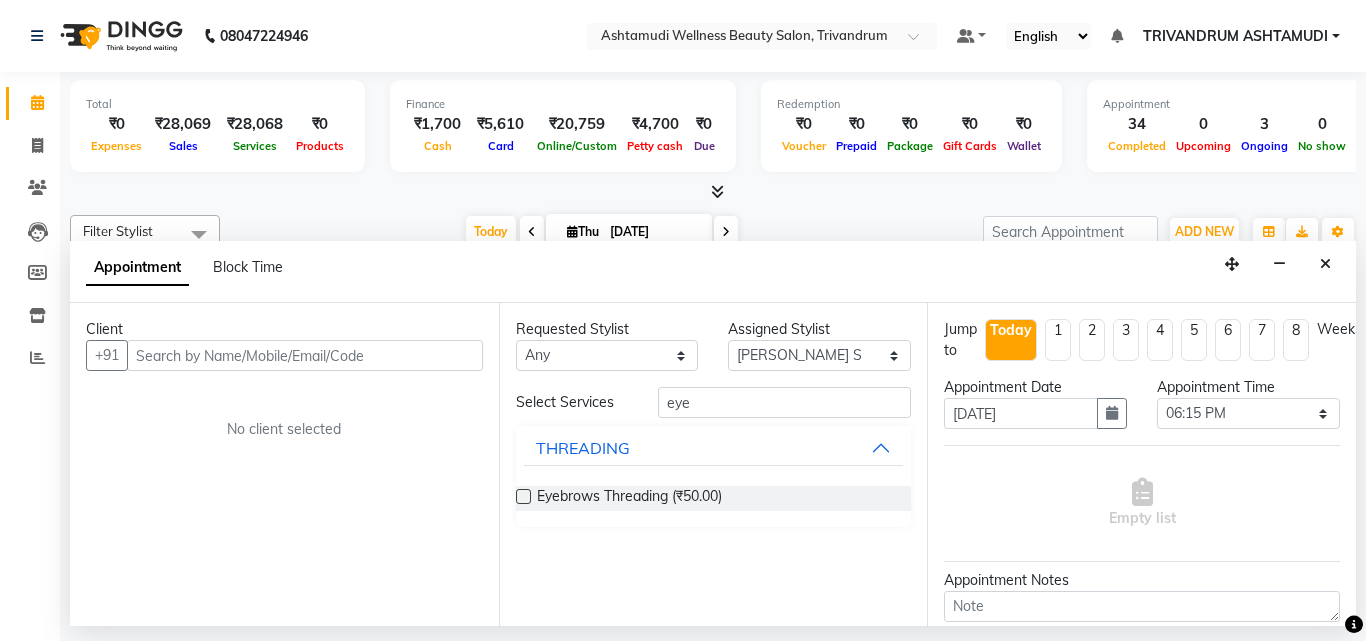 click at bounding box center (523, 496) 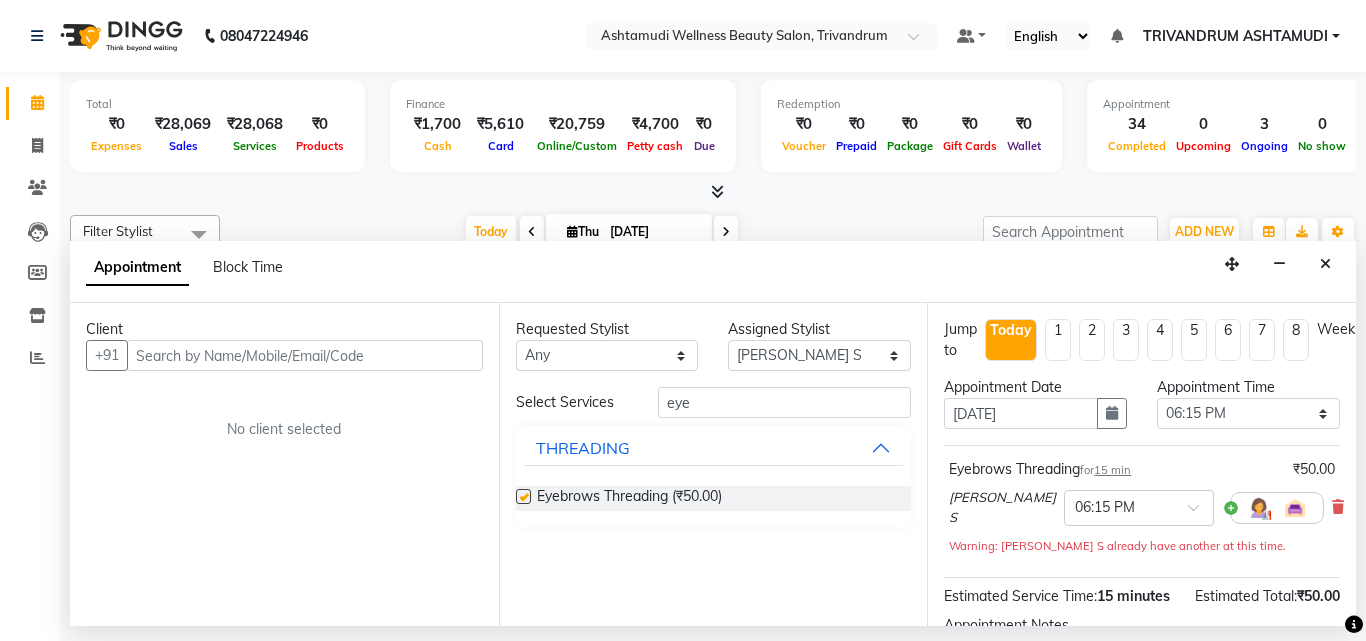 checkbox on "false" 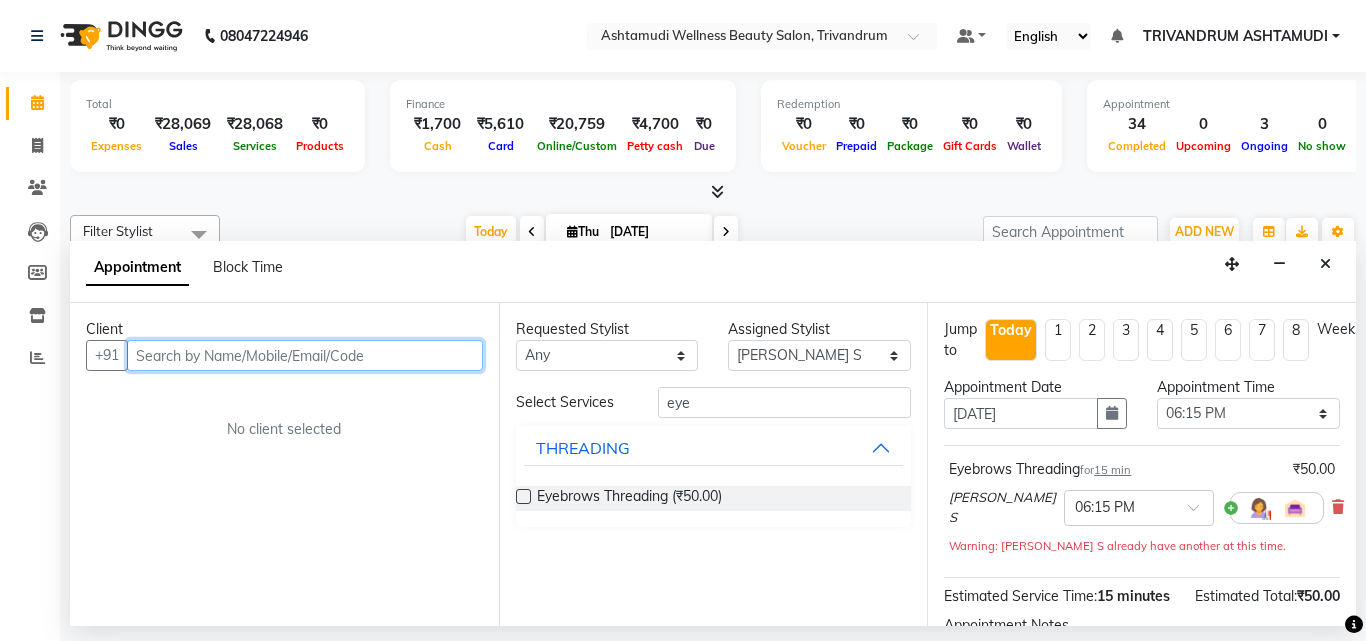 click at bounding box center (305, 355) 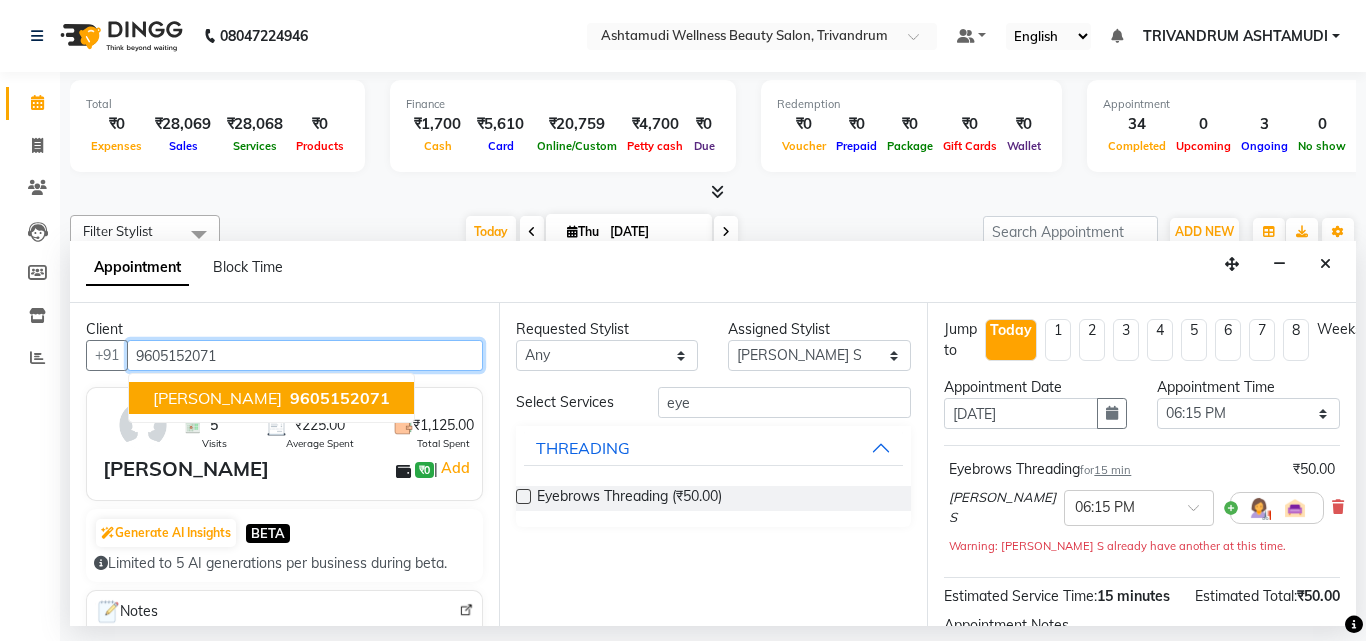 type on "9605152071" 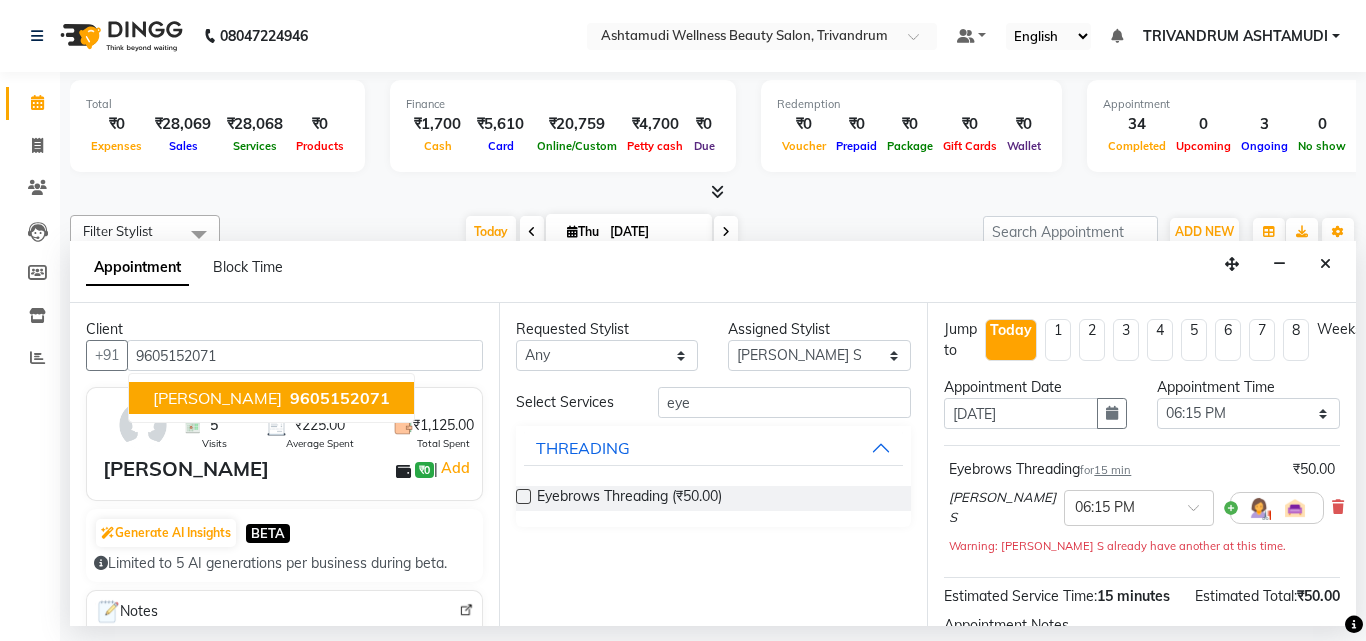 drag, startPoint x: 244, startPoint y: 481, endPoint x: 247, endPoint y: 464, distance: 17.262676 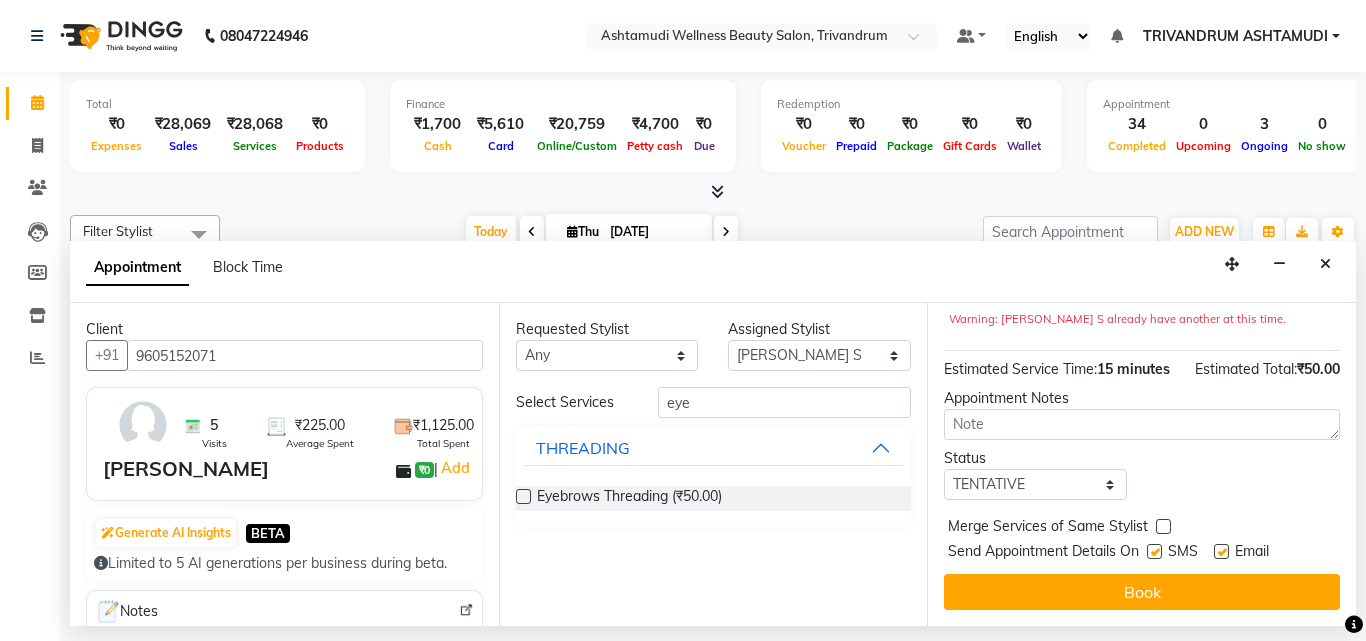 scroll, scrollTop: 263, scrollLeft: 0, axis: vertical 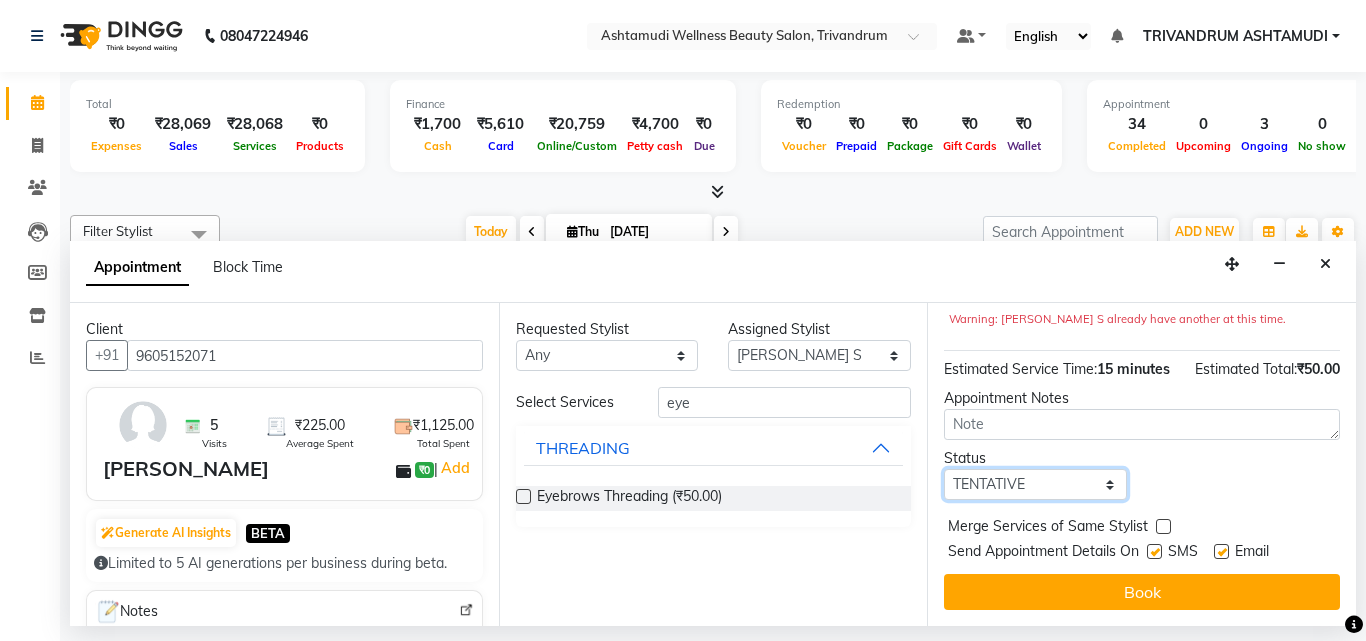 click on "Select TENTATIVE CONFIRM CHECK-IN UPCOMING" at bounding box center [1035, 484] 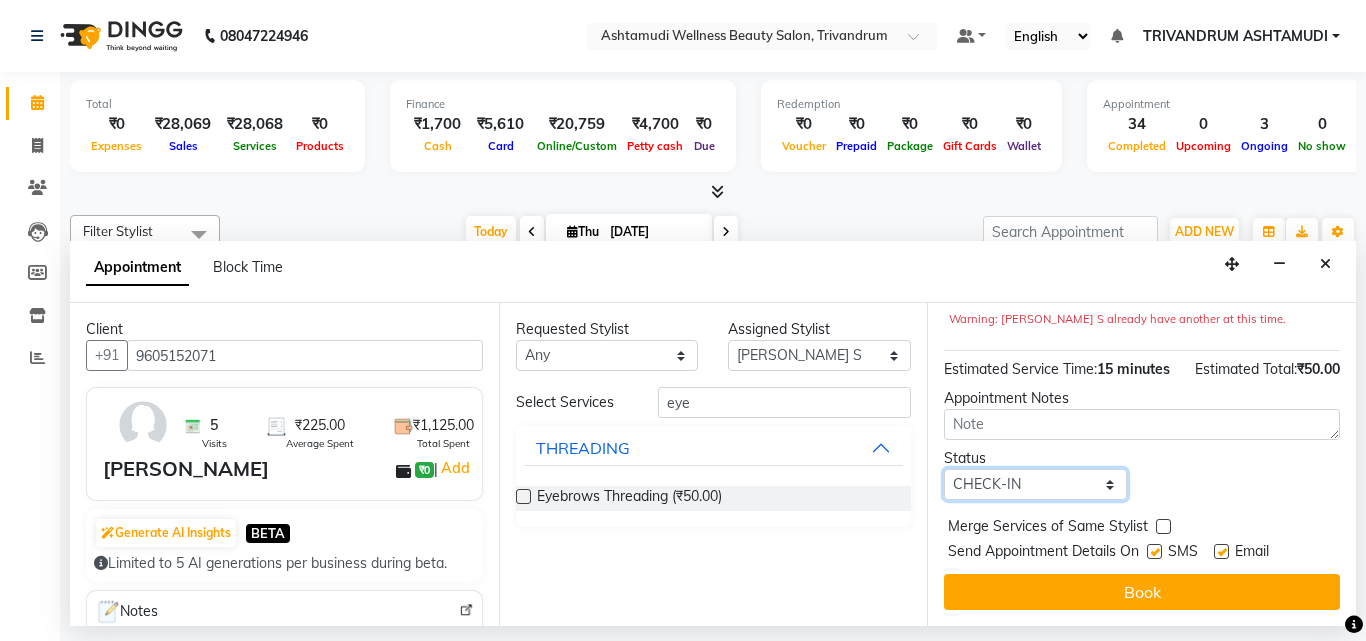 click on "Select TENTATIVE CONFIRM CHECK-IN UPCOMING" at bounding box center (1035, 484) 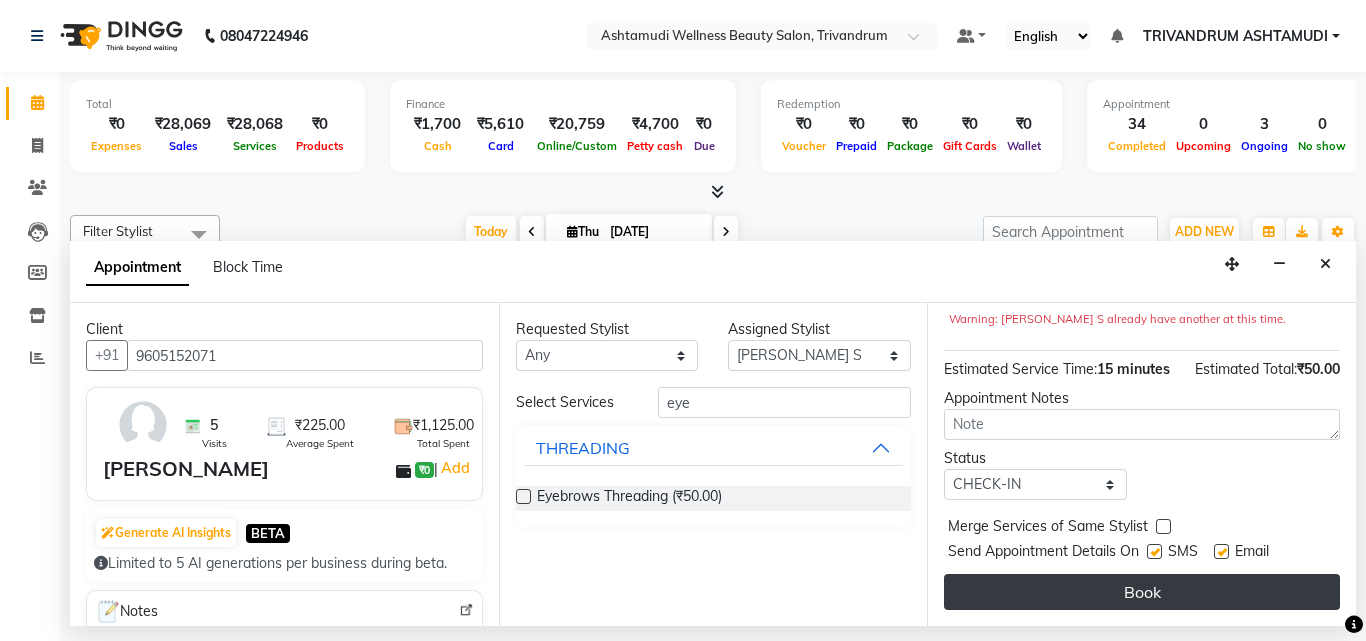 click on "Book" at bounding box center (1142, 592) 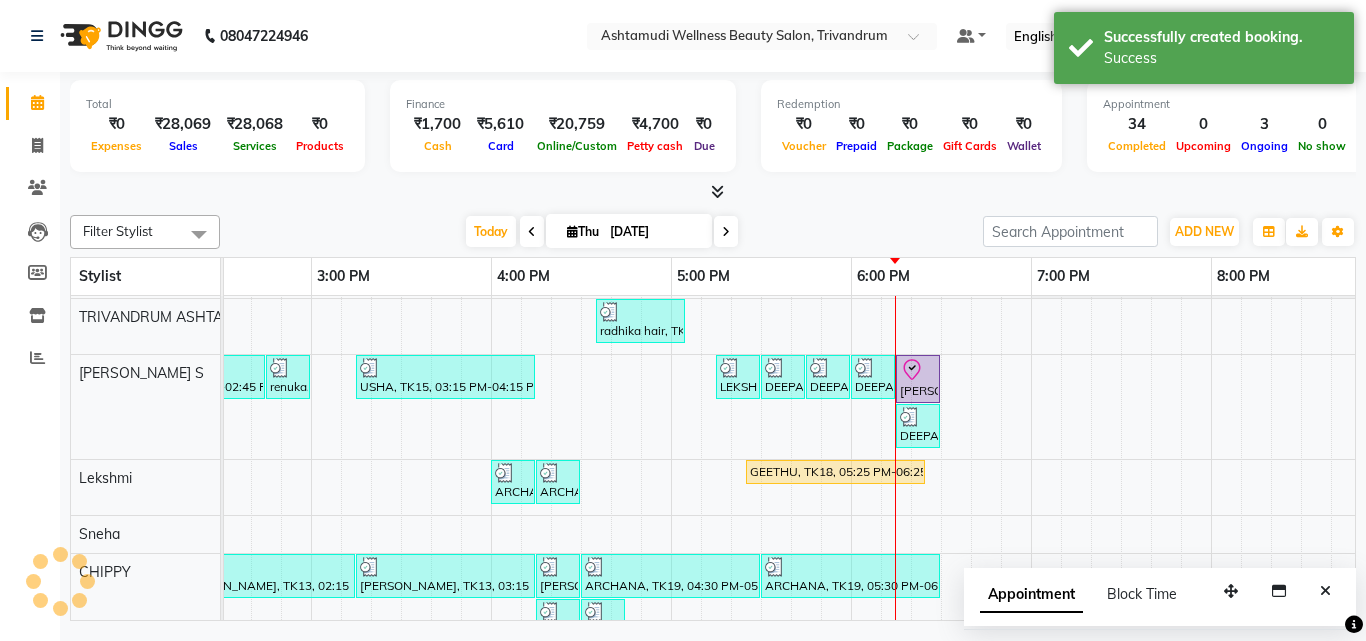 scroll, scrollTop: 0, scrollLeft: 993, axis: horizontal 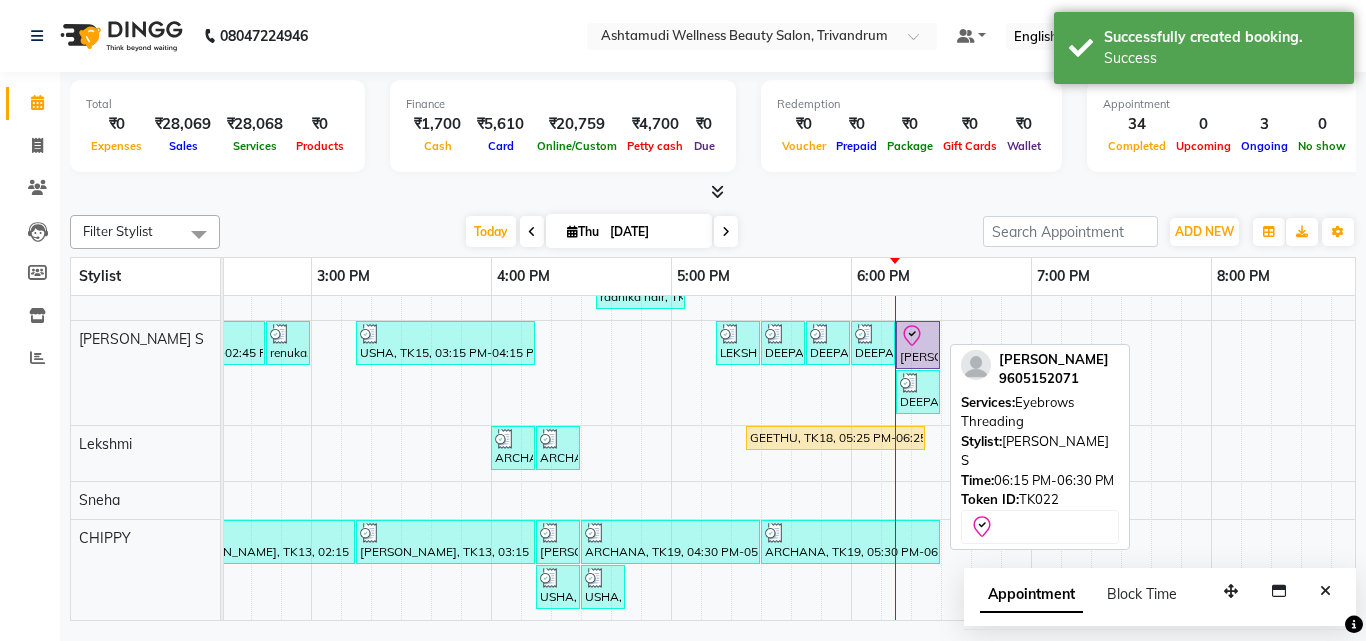click on "[PERSON_NAME], TK22, 06:15 PM-06:30 PM, Eyebrows Threading" at bounding box center (918, 345) 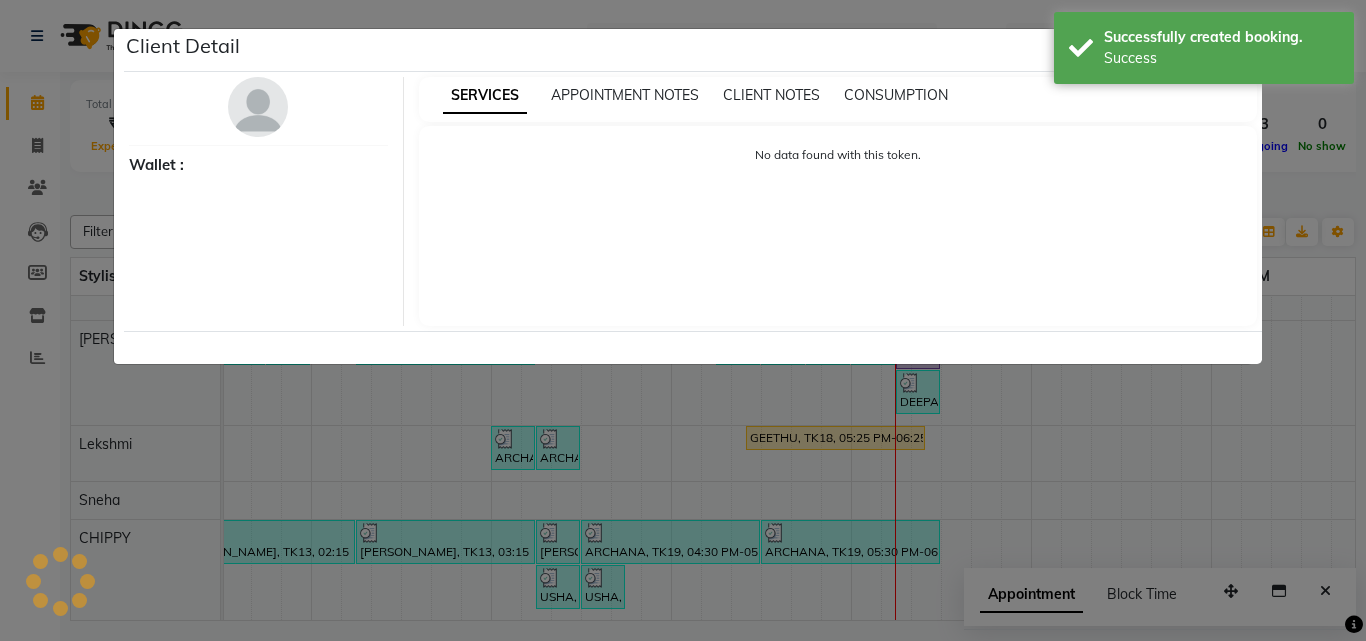 select on "8" 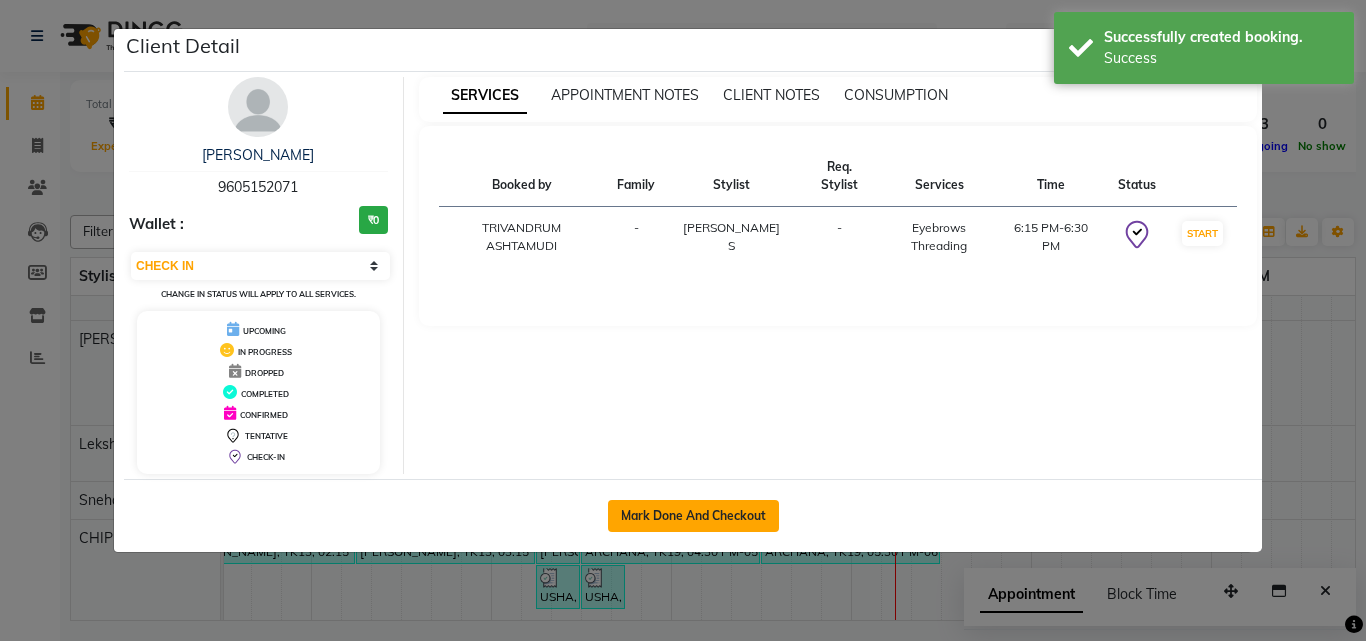 click on "Mark Done And Checkout" 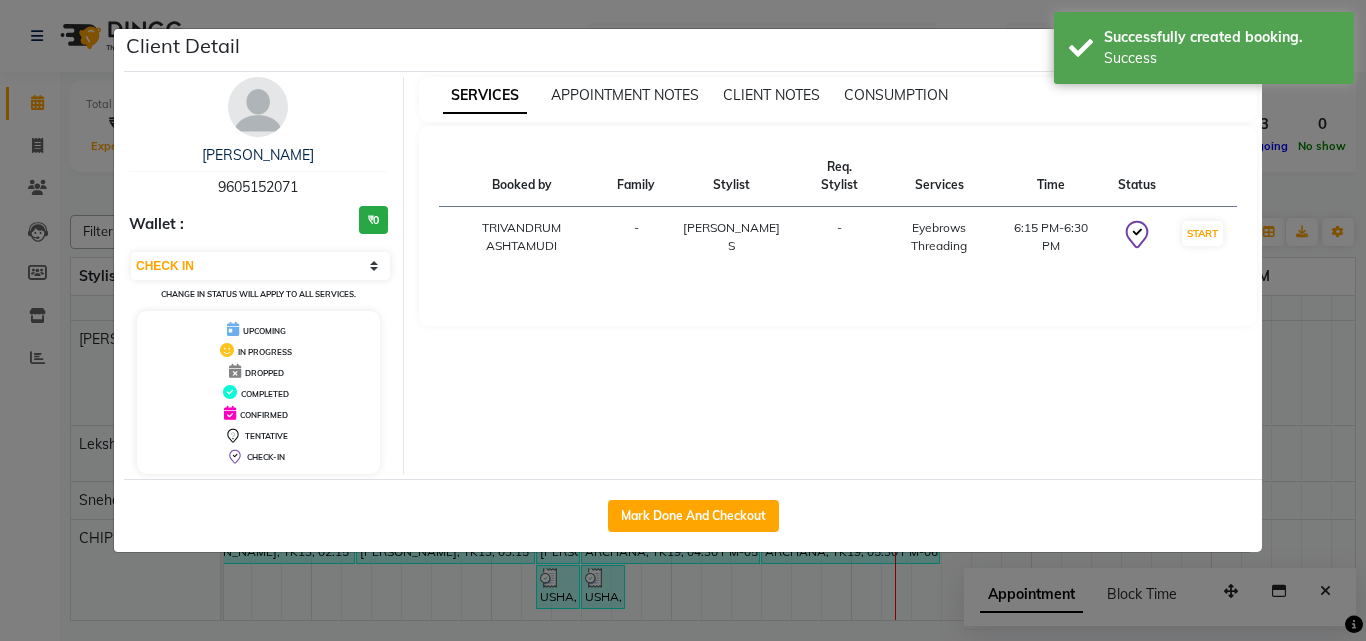 select on "4636" 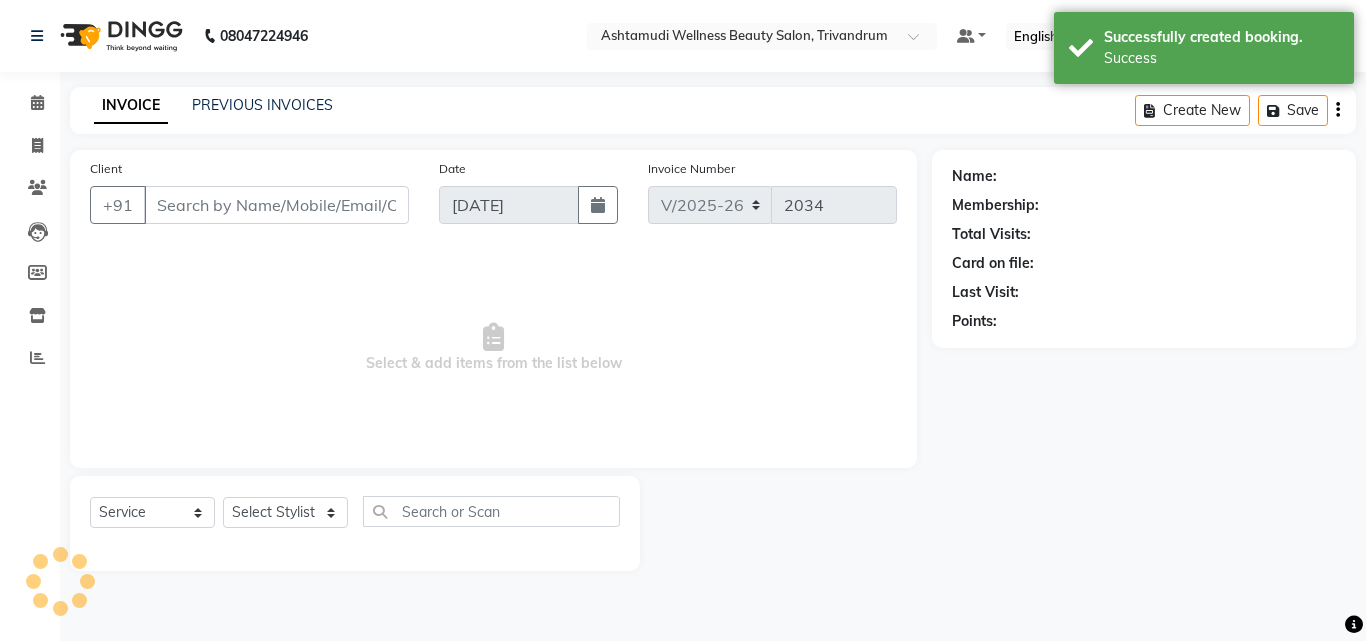 type on "9605152071" 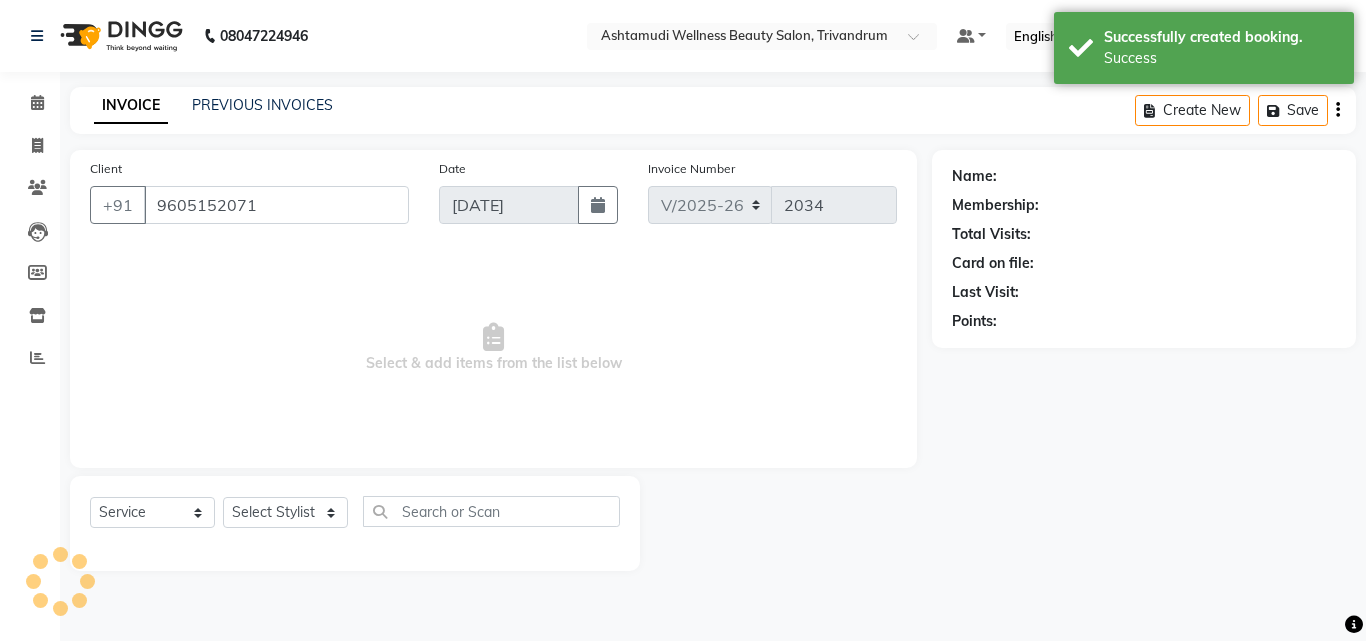 select on "52027" 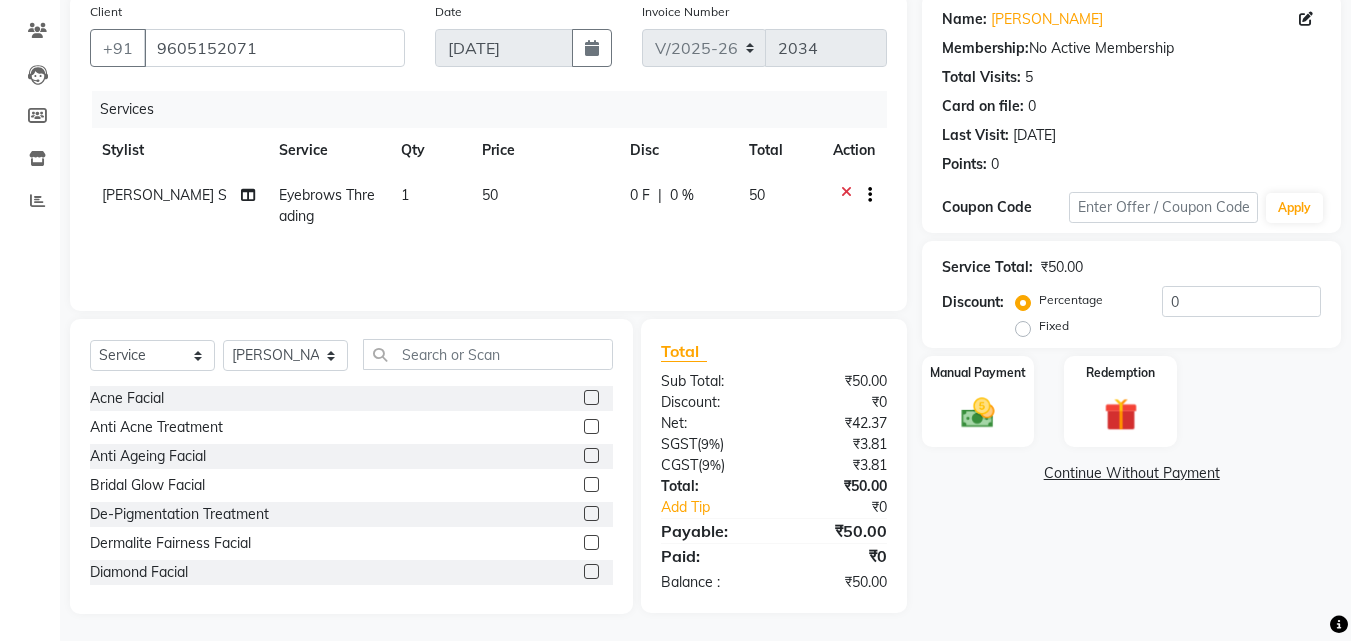 scroll, scrollTop: 160, scrollLeft: 0, axis: vertical 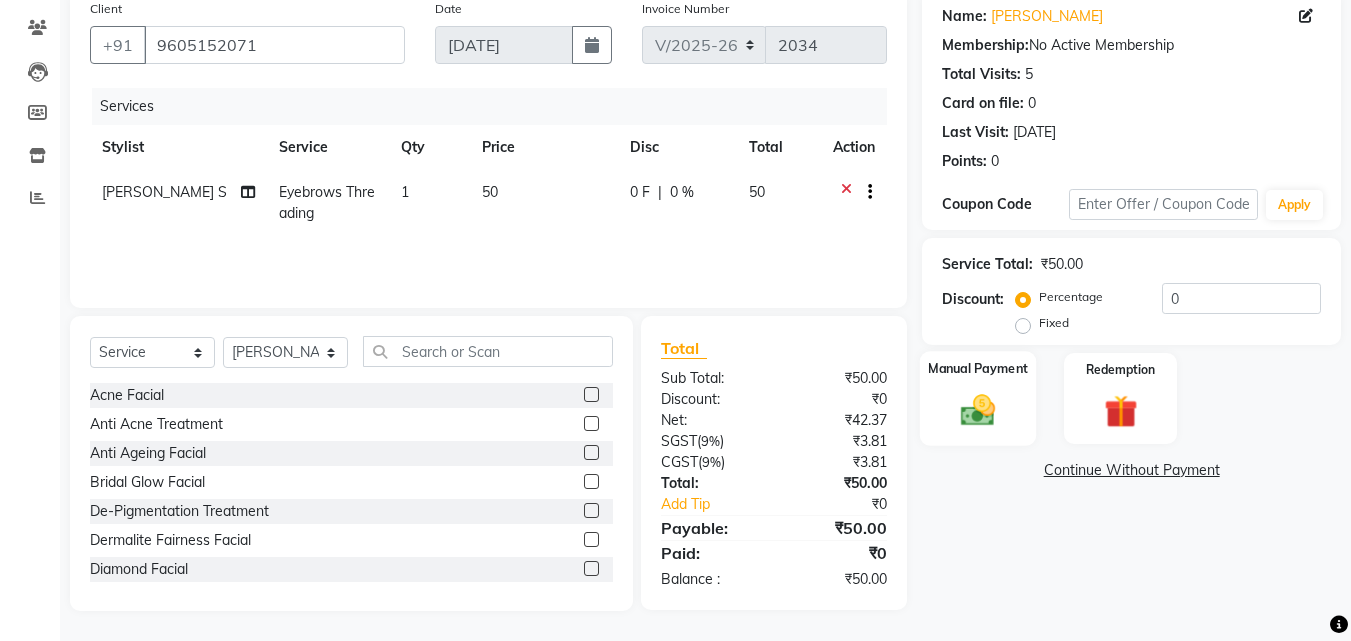 click 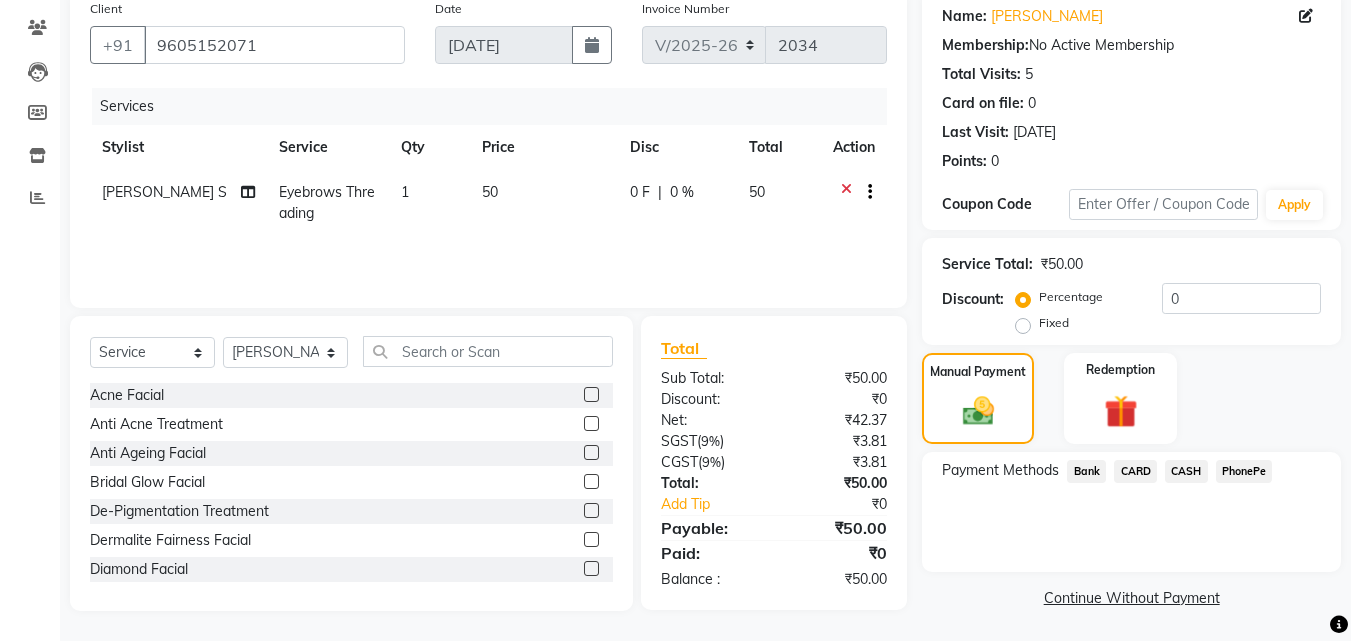 click on "CASH" 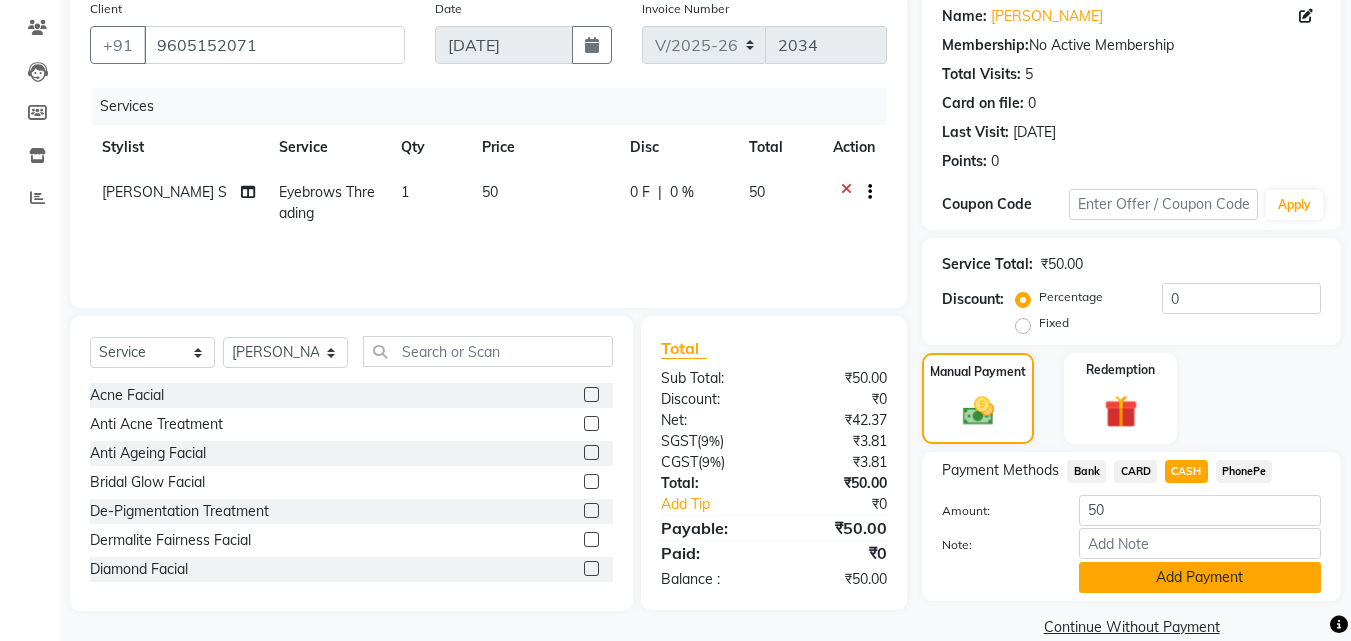 click on "Add Payment" 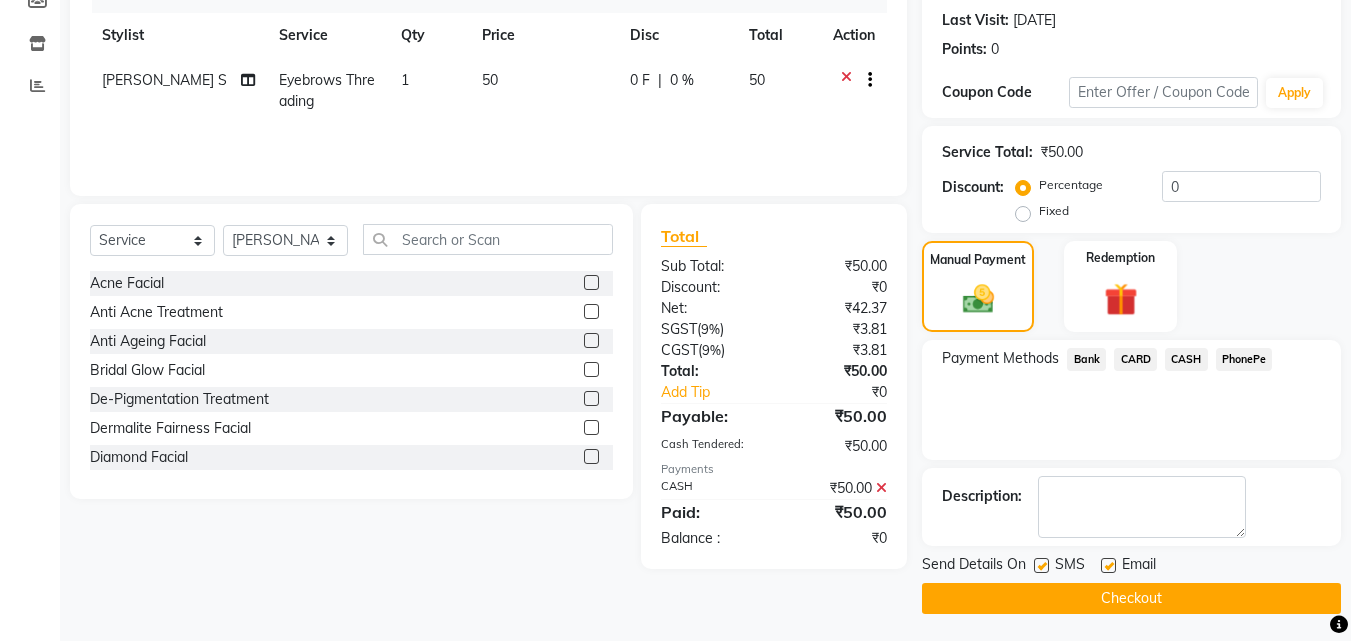 scroll, scrollTop: 275, scrollLeft: 0, axis: vertical 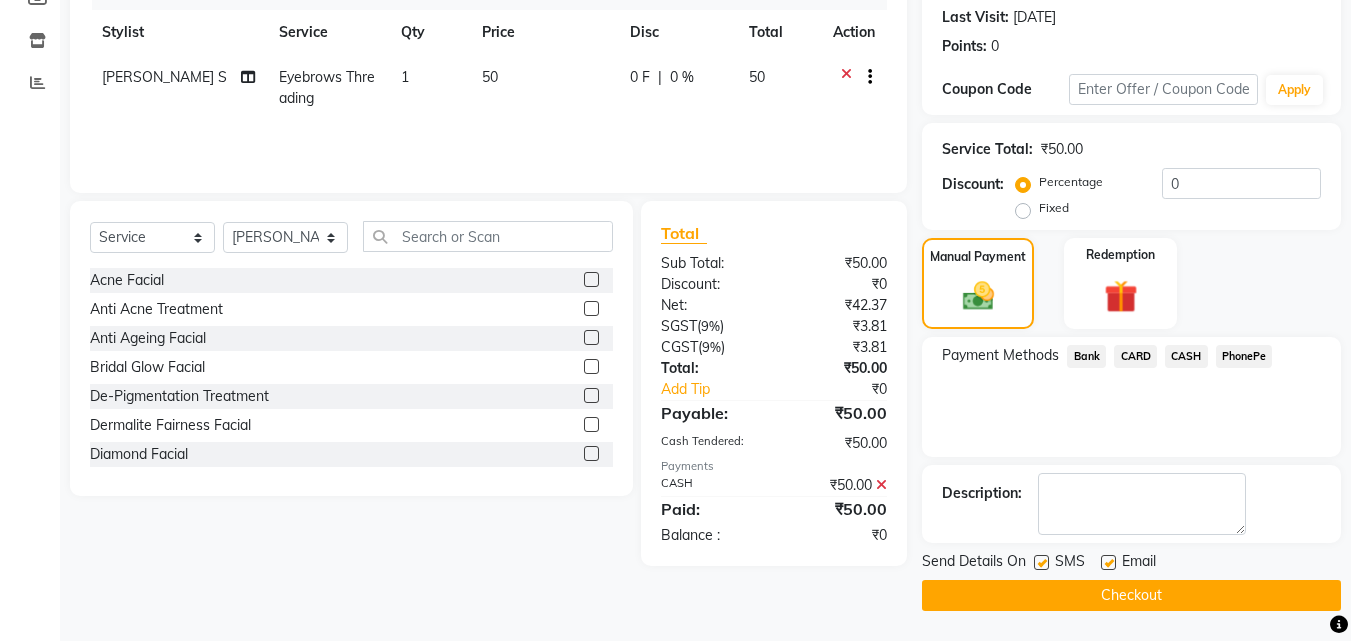click on "Checkout" 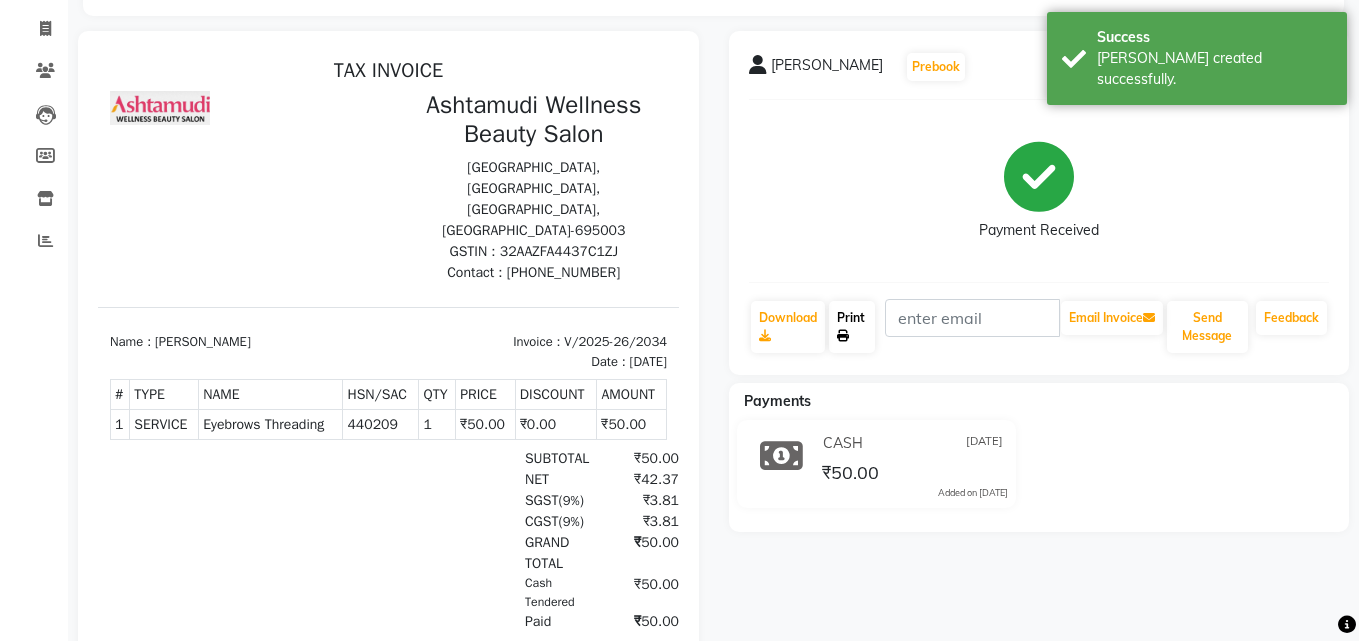 scroll, scrollTop: 0, scrollLeft: 0, axis: both 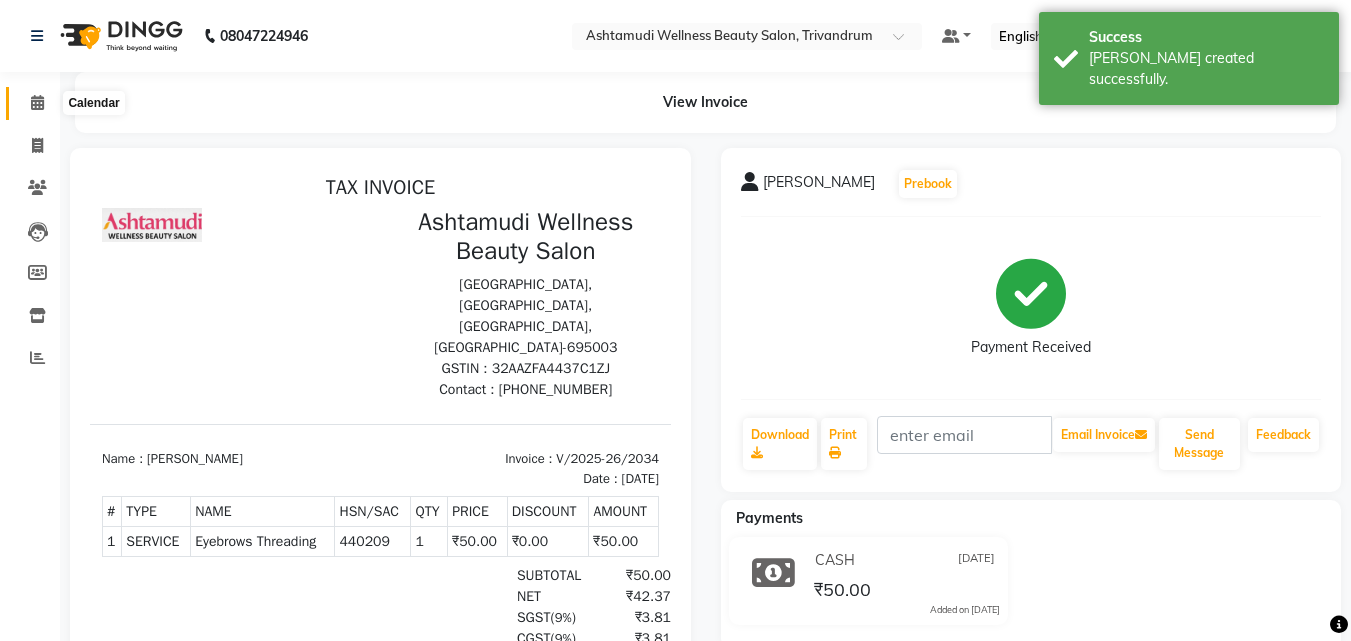 click 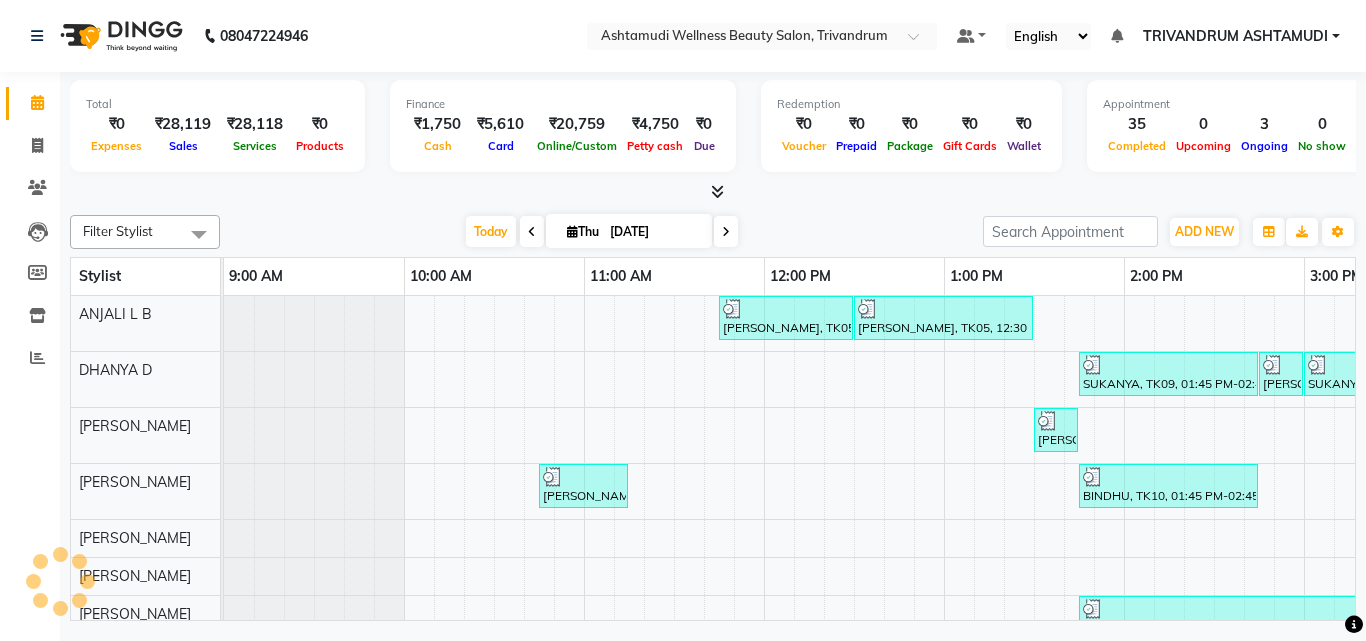 scroll, scrollTop: 0, scrollLeft: 0, axis: both 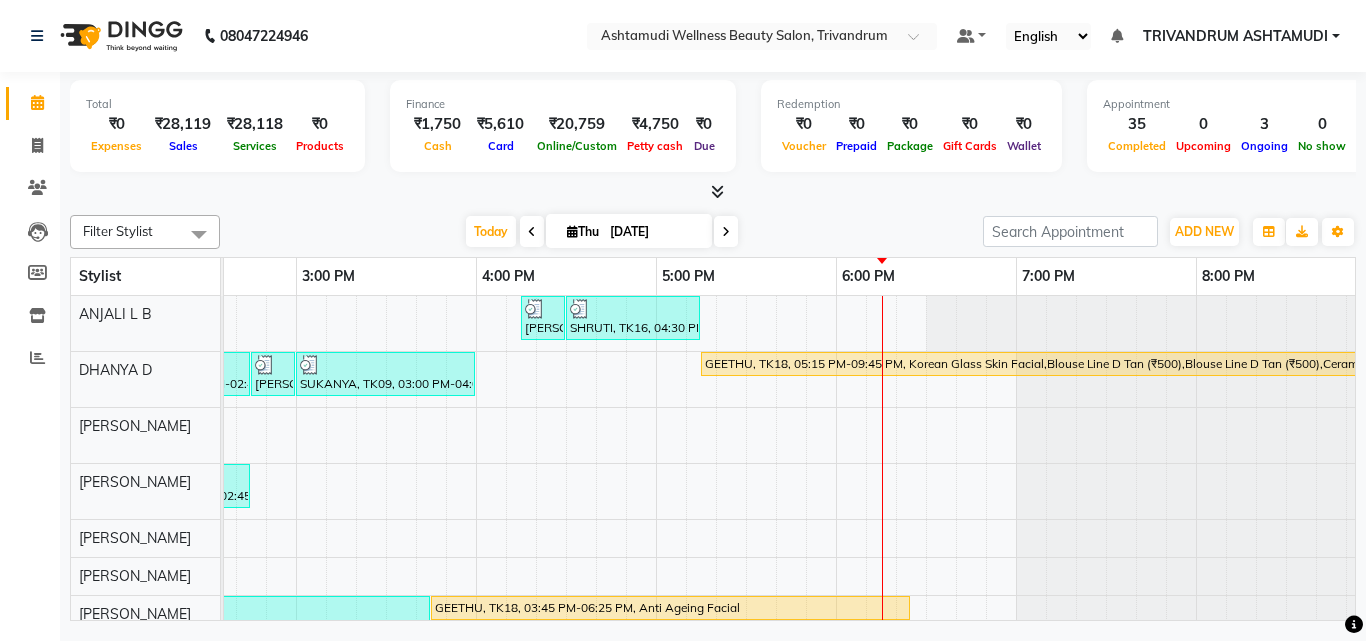 click on "Total  ₹0  Expenses ₹28,119  Sales ₹28,118  Services ₹0  Products Finance  ₹1,750  Cash ₹5,610  Card ₹20,759  Online/Custom ₹4,750 Petty cash ₹0 Due  Redemption  ₹0 Voucher ₹0 Prepaid ₹0 Package ₹0  Gift Cards ₹0  Wallet  Appointment  35 Completed 0 Upcoming 3 Ongoing 0 No show  Other sales  ₹0  Packages ₹0  Memberships ₹0  Vouchers ₹0  Prepaids ₹0  Gift Cards Filter Stylist Select All ANJALI L B	 CHIPPY DHANYA D INDU GURUNG	 KARTHIKA	 Lekshmi MANJUSHA	 PUNAM LAMA	 SARITHA	 Sneha TRIVANDRUM ASHTAMUDI USHA KUMARI S Today  Thu 10-07-2025 Toggle Dropdown Add Appointment Add Invoice Add Expense Add Attendance Add Client Toggle Dropdown Add Appointment Add Invoice Add Expense Add Attendance Add Client ADD NEW Toggle Dropdown Add Appointment Add Invoice Add Expense Add Attendance Add Client Filter Stylist Select All ANJALI L B	 CHIPPY DHANYA D INDU GURUNG	 KARTHIKA	 Lekshmi MANJUSHA	 PUNAM LAMA	 SARITHA	 Sneha TRIVANDRUM ASHTAMUDI USHA KUMARI S Group By  Staff View   Room View" 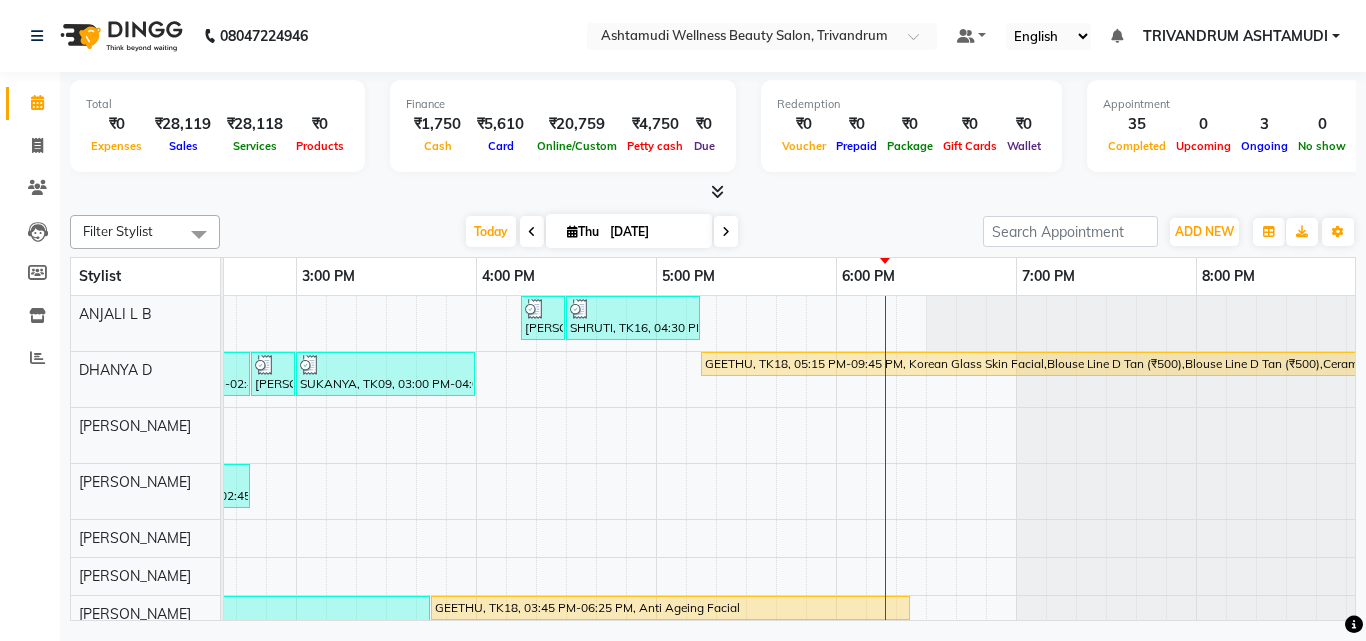 click on "Sreekumari, TK05, 11:45 AM-12:30 PM, Root Touch-Up (Ammonia Free)     Sreekumari, TK05, 12:30 PM-01:30 PM, Hair Spa     Ammu Vasudev, TK14, 04:15 PM-04:30 PM, Eyebrows Threading     SHRUTI, TK16, 04:30 PM-05:15 PM, Root Touch-Up (Ammonia Free)     SUKANYA, TK09, 01:45 PM-02:45 PM, Ceramide  Anti frizz treatment     SUKANYA, TK09, 02:45 PM-03:00 PM, Eyebrows Threading     SUKANYA, TK09, 03:00 PM-04:00 PM, Root Crown Coloring    GEETHU, TK18, 05:15 PM-09:45 PM, Korean Glass Skin Facial,Blouse Line D Tan (₹500),Blouse Line D Tan (₹500),Ceramide  Anti frizz treatment (₹2000),Full Arm D Tan (₹700),Upper Lip Threading (₹50),Eyebrows Threading (₹50)     NAYANA, TK08, 01:30 PM-01:45 PM, Eyebrows Threading     Greeshma, TK04, 10:45 AM-11:15 AM, Normal Hair Cut     BINDHU, TK10, 01:45 PM-02:45 PM, D-Tan Cleanup     meenakshi, TK12, 01:45 PM-03:45 PM, BOTOX OFFER - ELBOW LENGTH    GEETHU, TK18, 03:45 PM-06:25 PM, Anti Ageing Facial     radhika hair, TK17, 04:35 PM-05:05 PM, Make up" at bounding box center (476, 649) 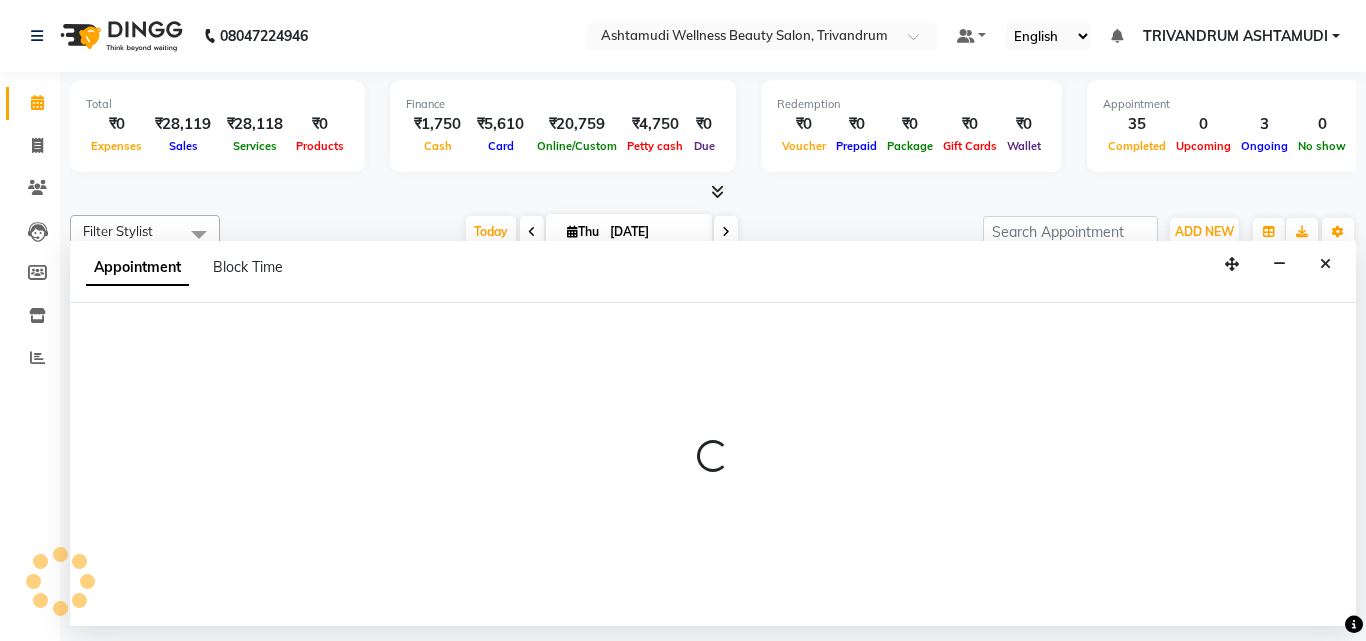 select on "27021" 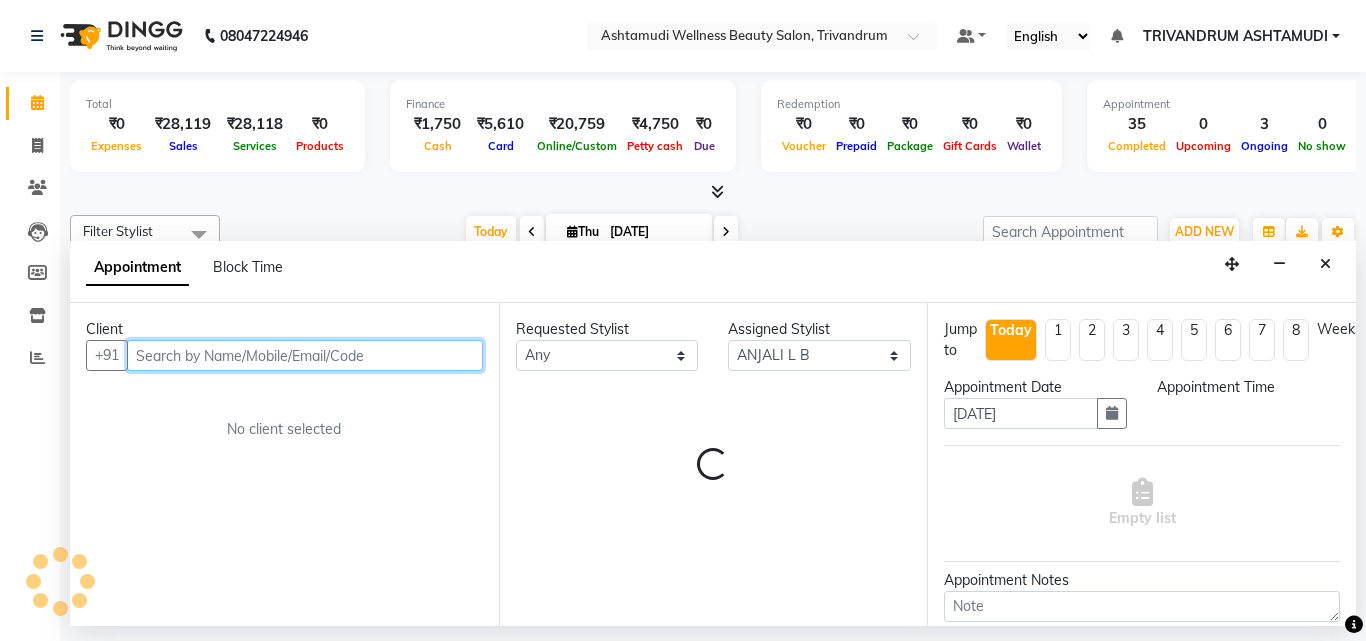select on "1080" 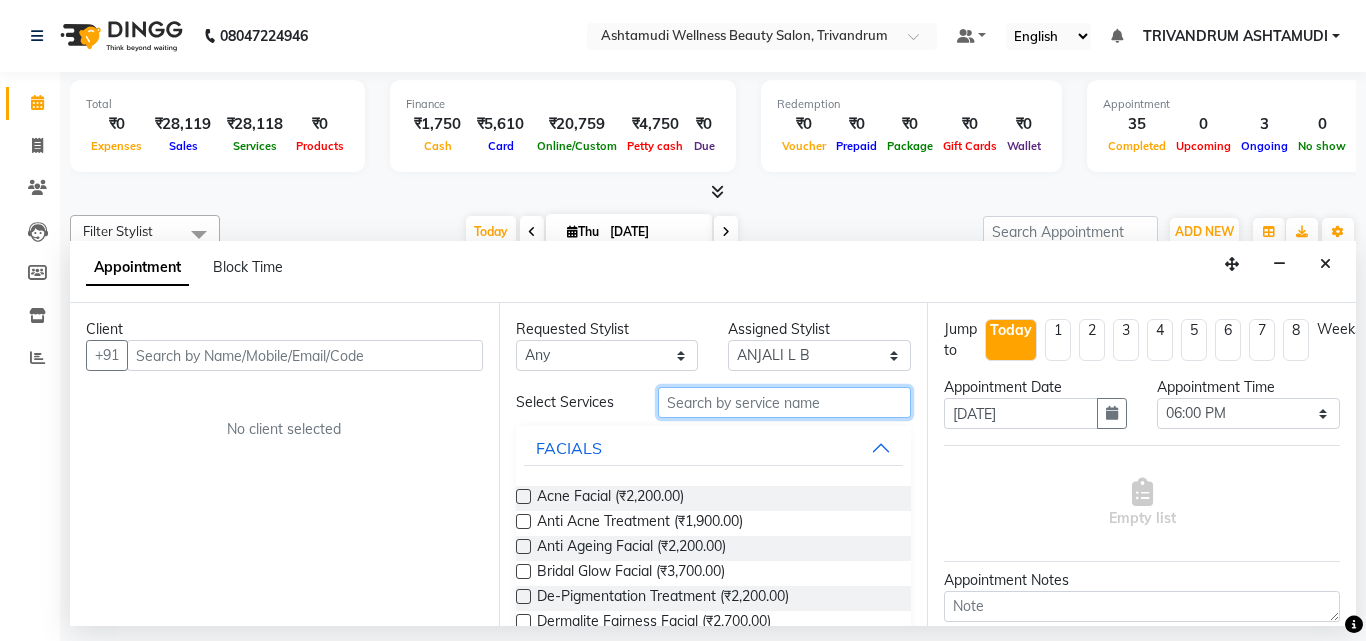 click at bounding box center [785, 402] 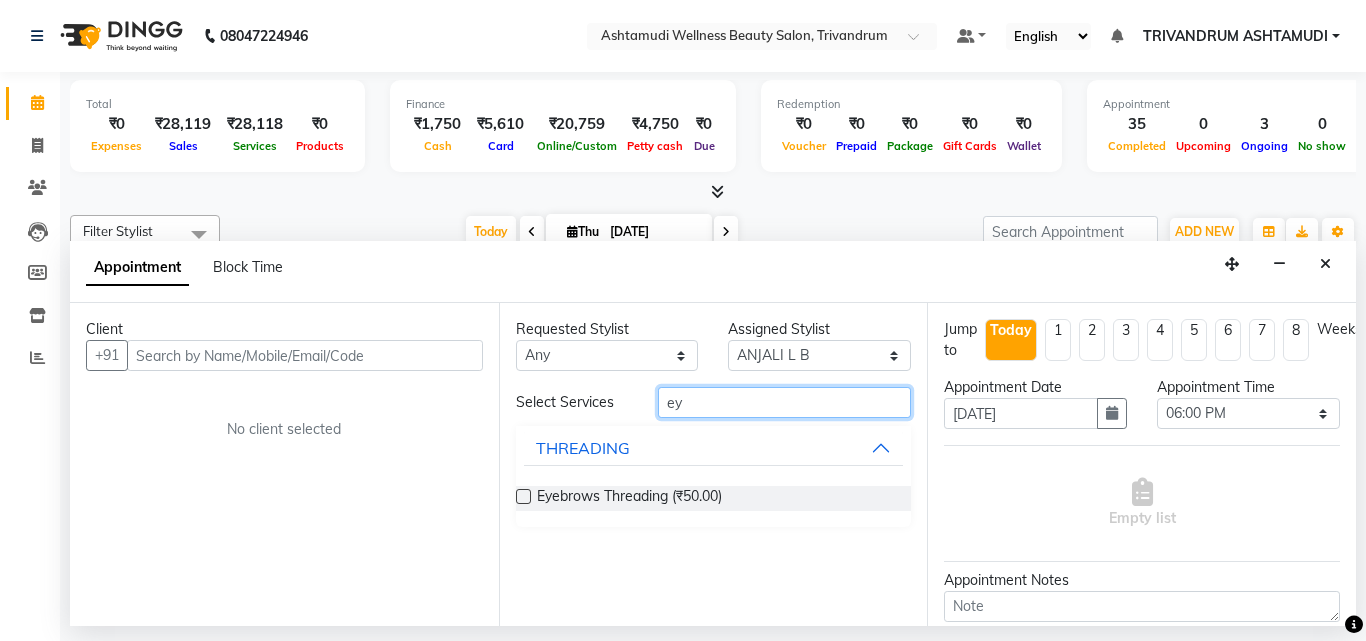 type on "ey" 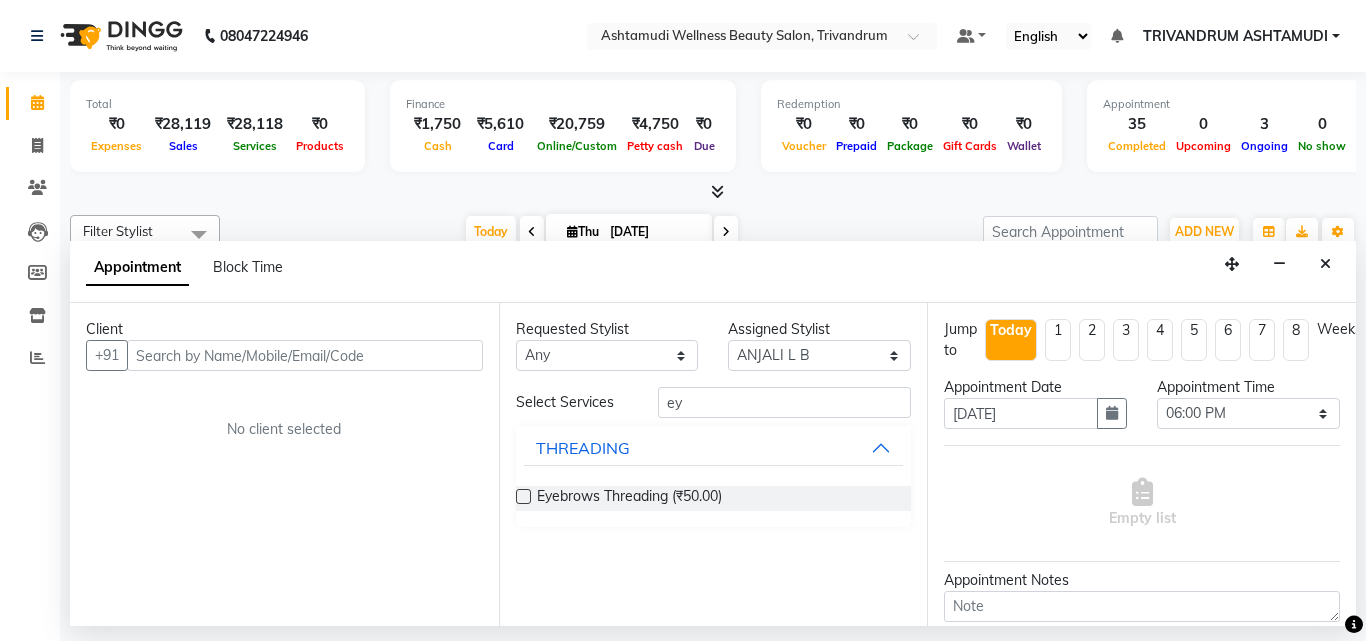 click at bounding box center [523, 496] 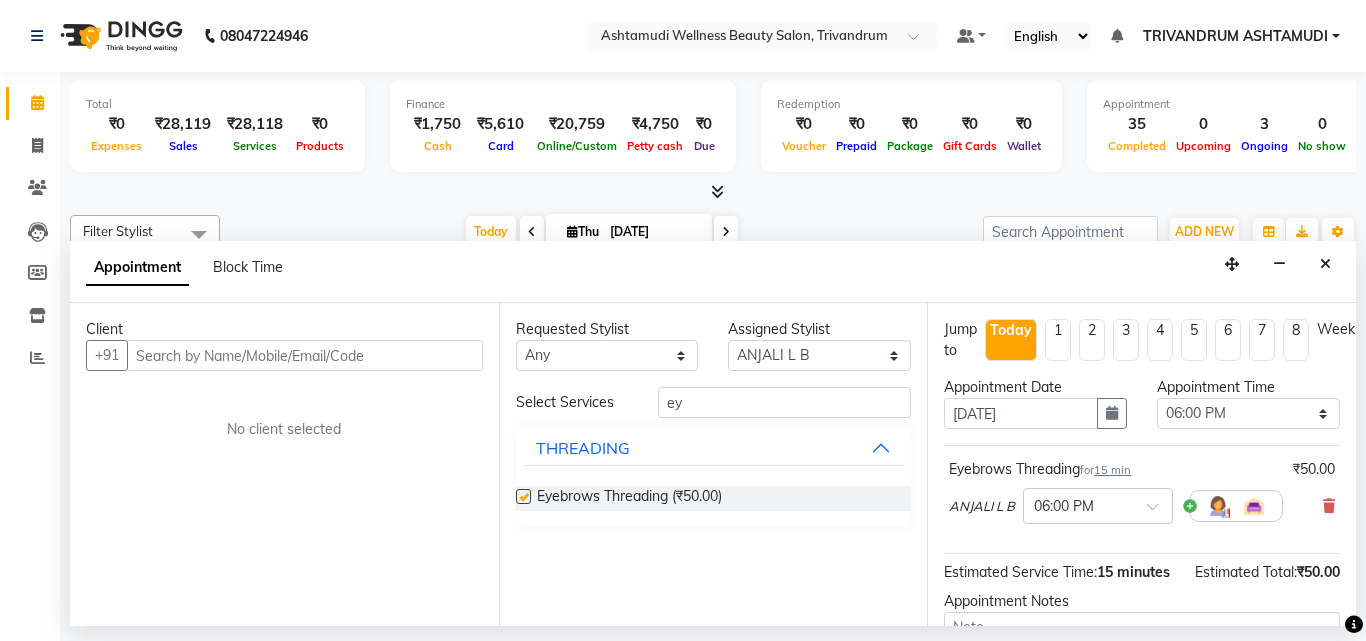 checkbox on "false" 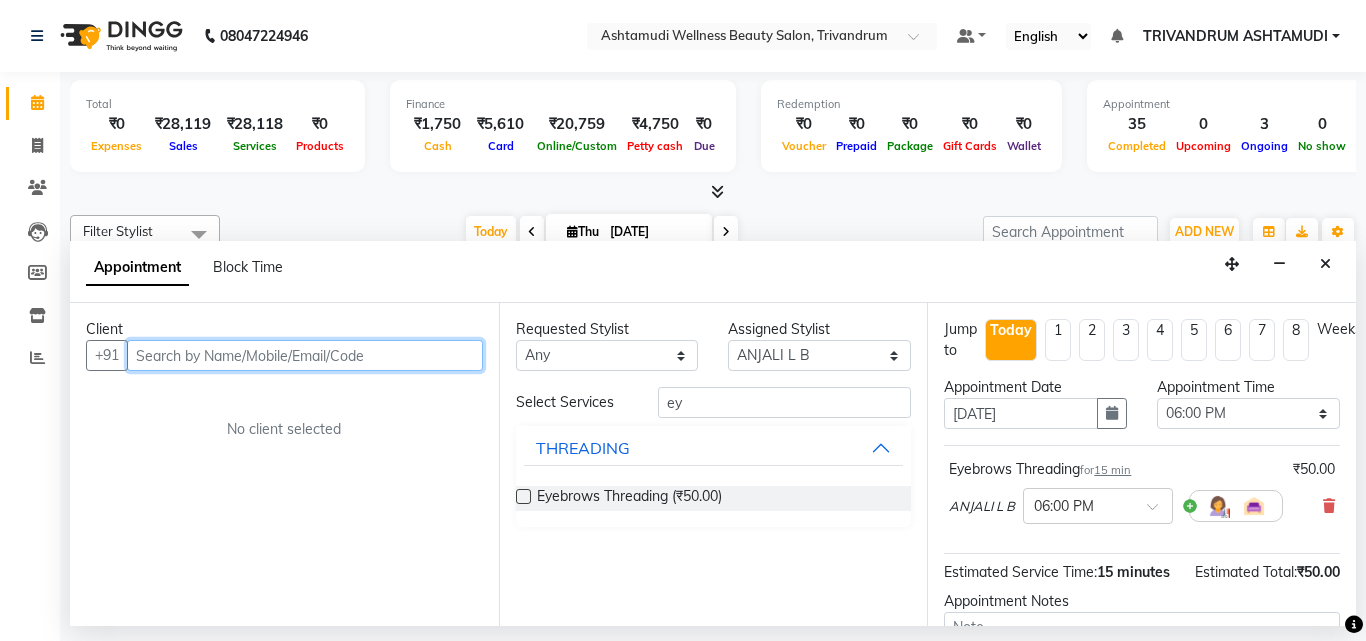 click at bounding box center (305, 355) 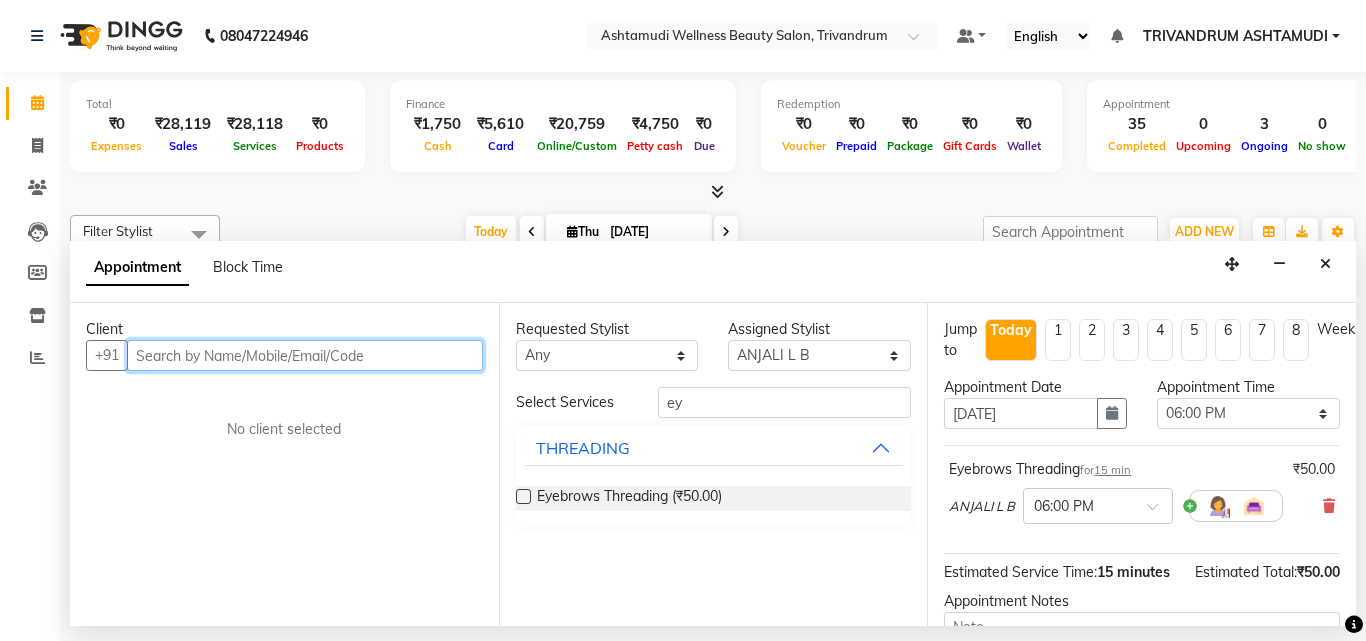 click at bounding box center [305, 355] 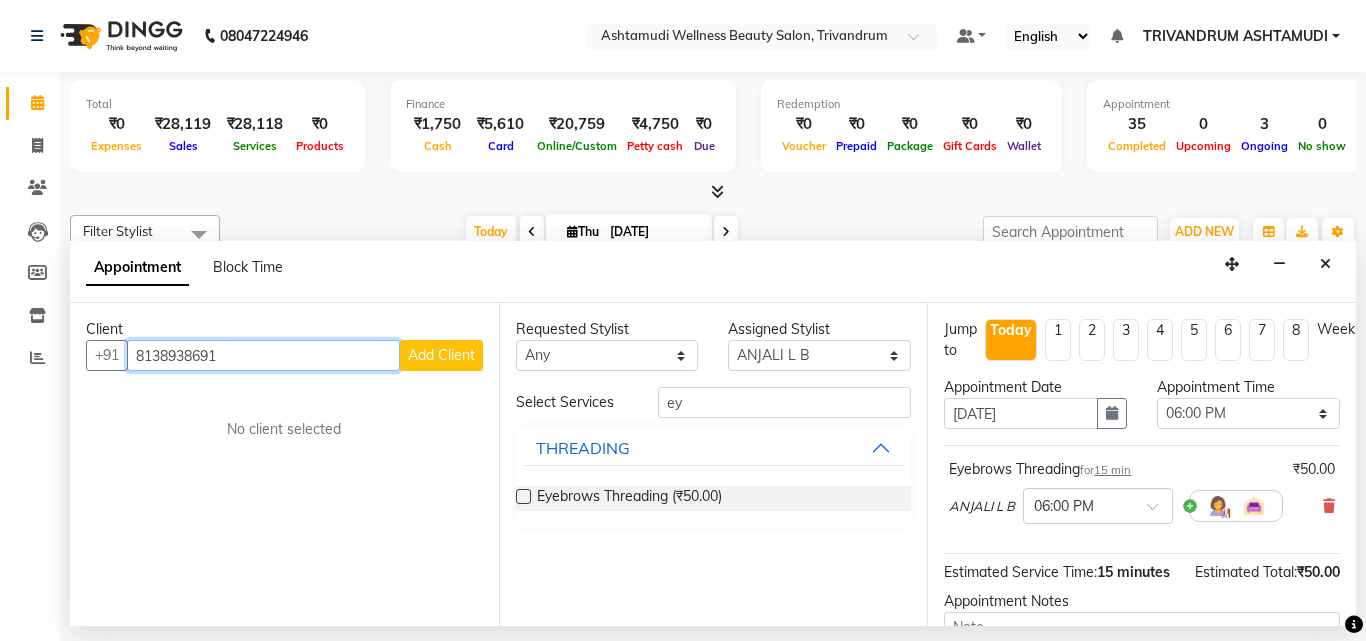 type on "8138938691" 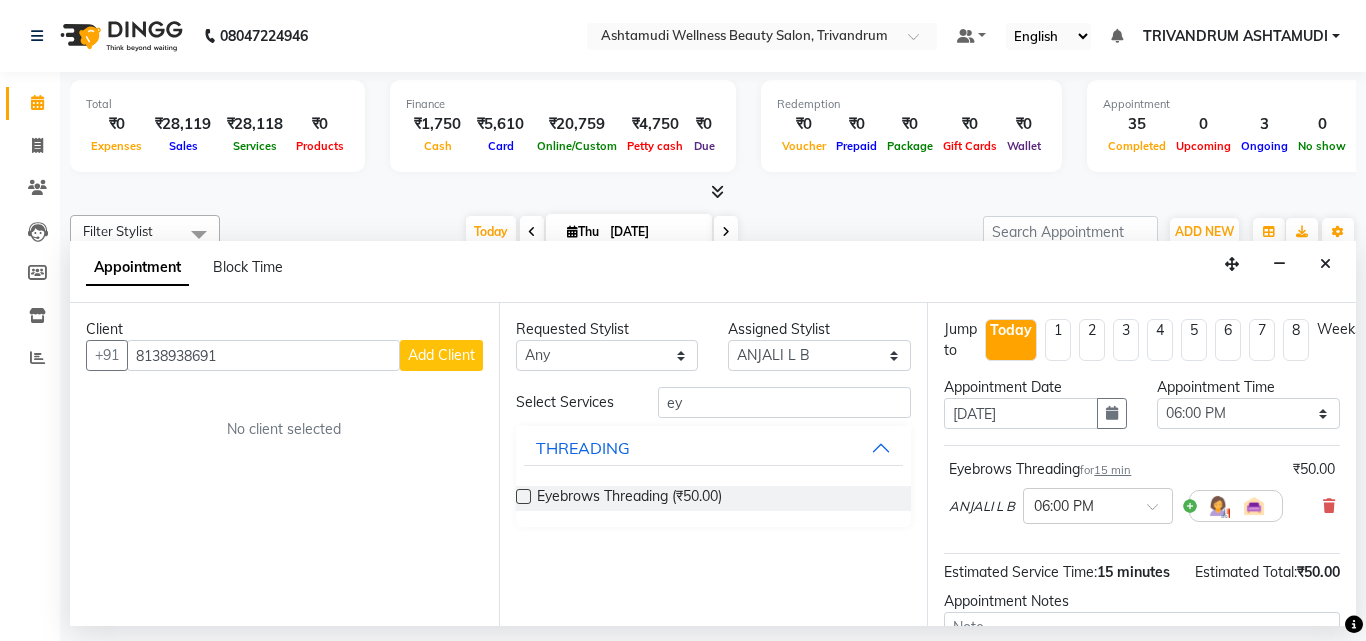click on "Add Client" at bounding box center (441, 355) 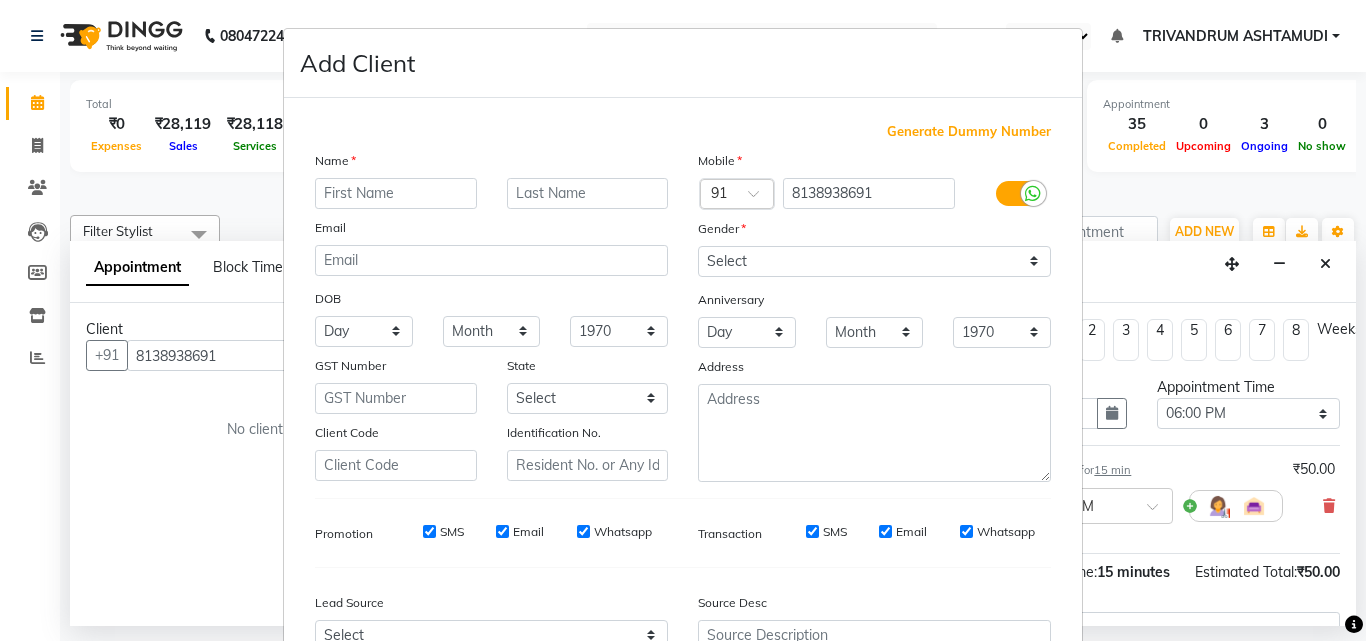 click at bounding box center [396, 193] 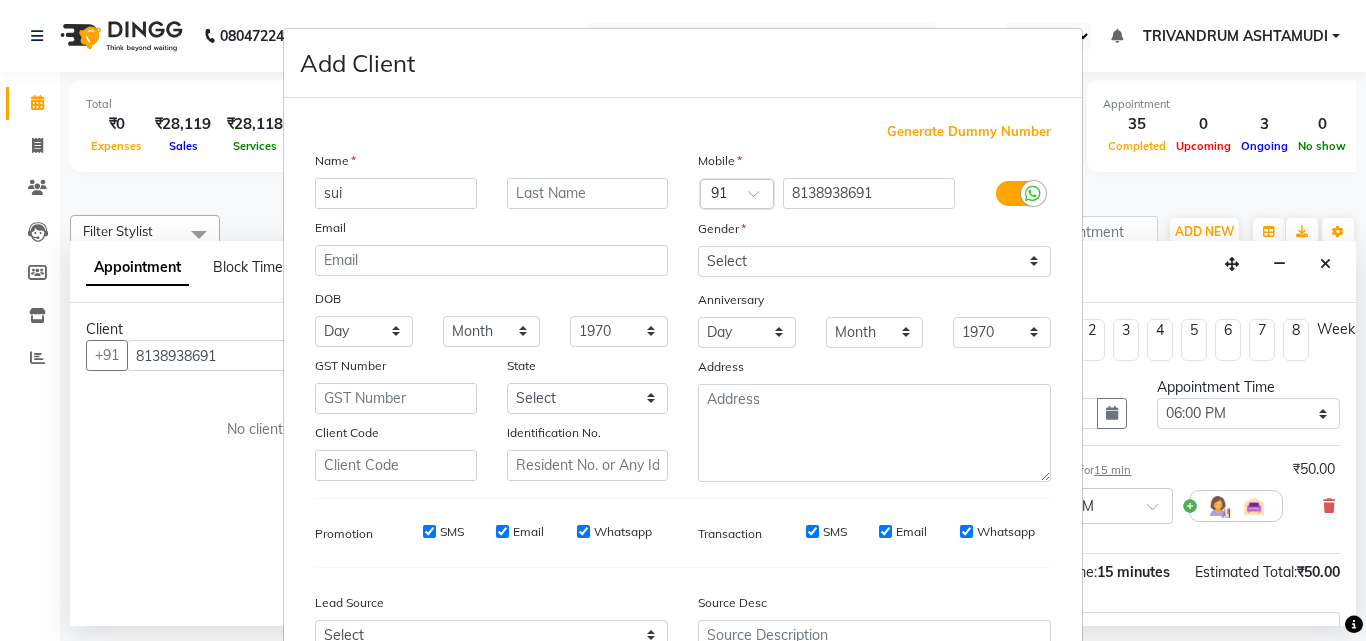 click on "sui" at bounding box center [396, 193] 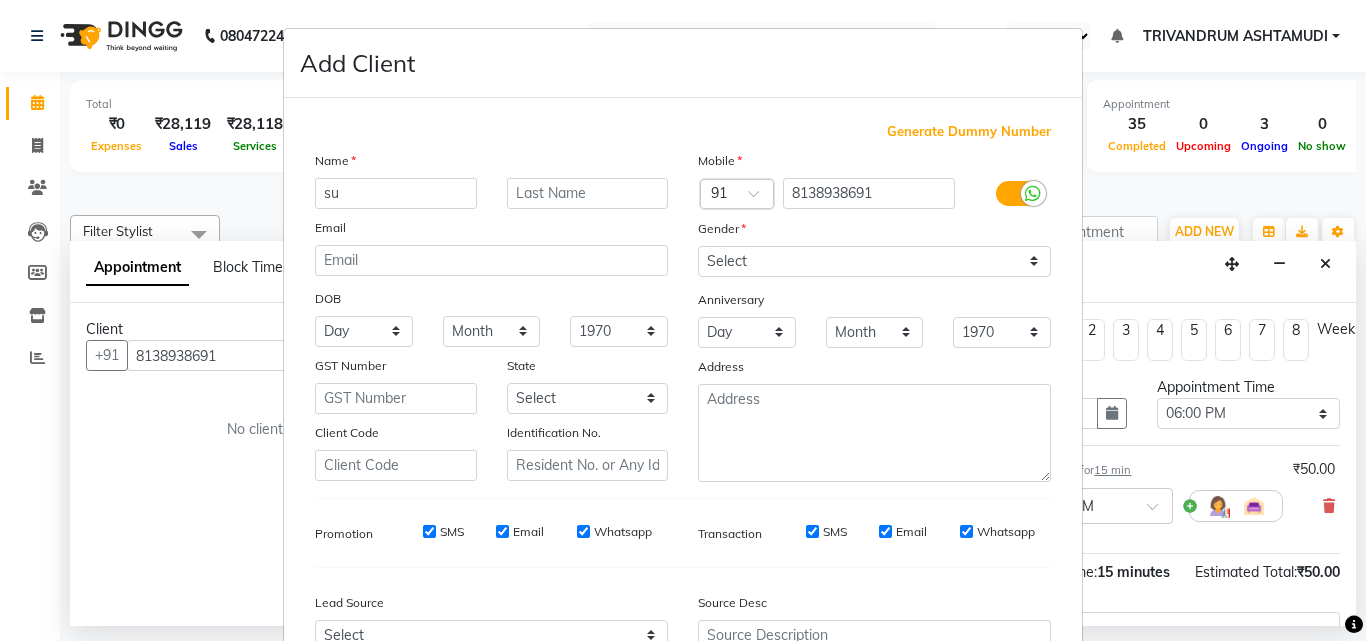 type on "s" 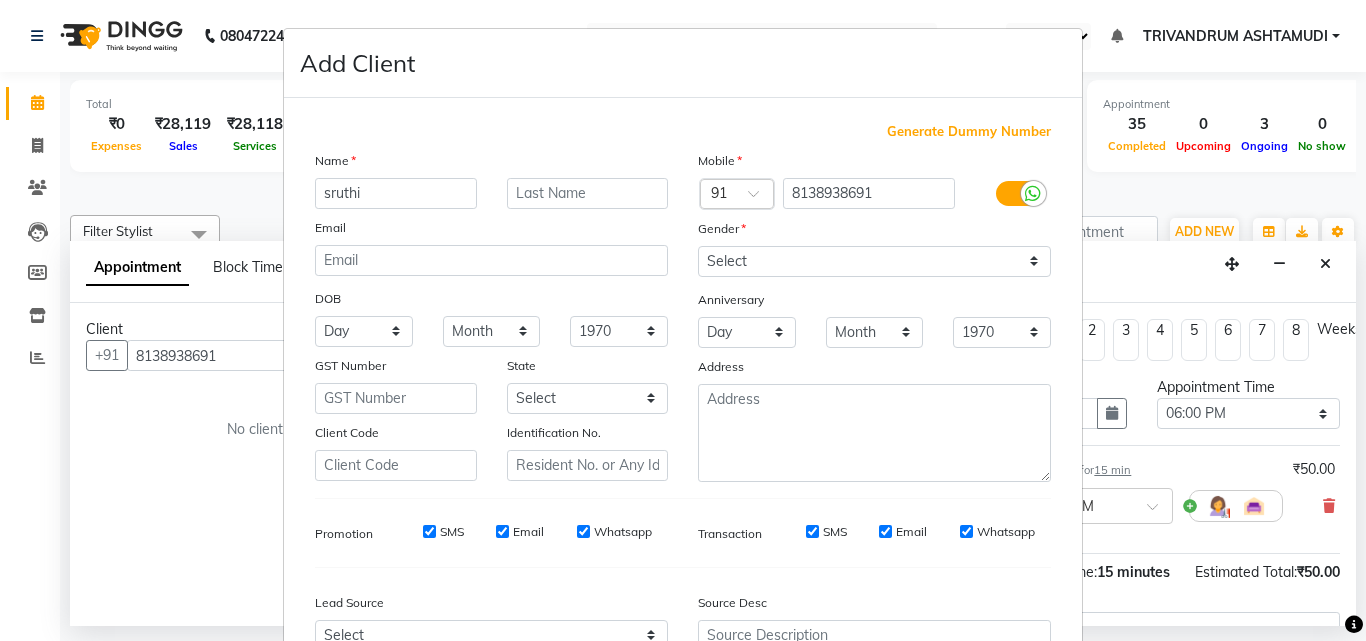type on "sruthi" 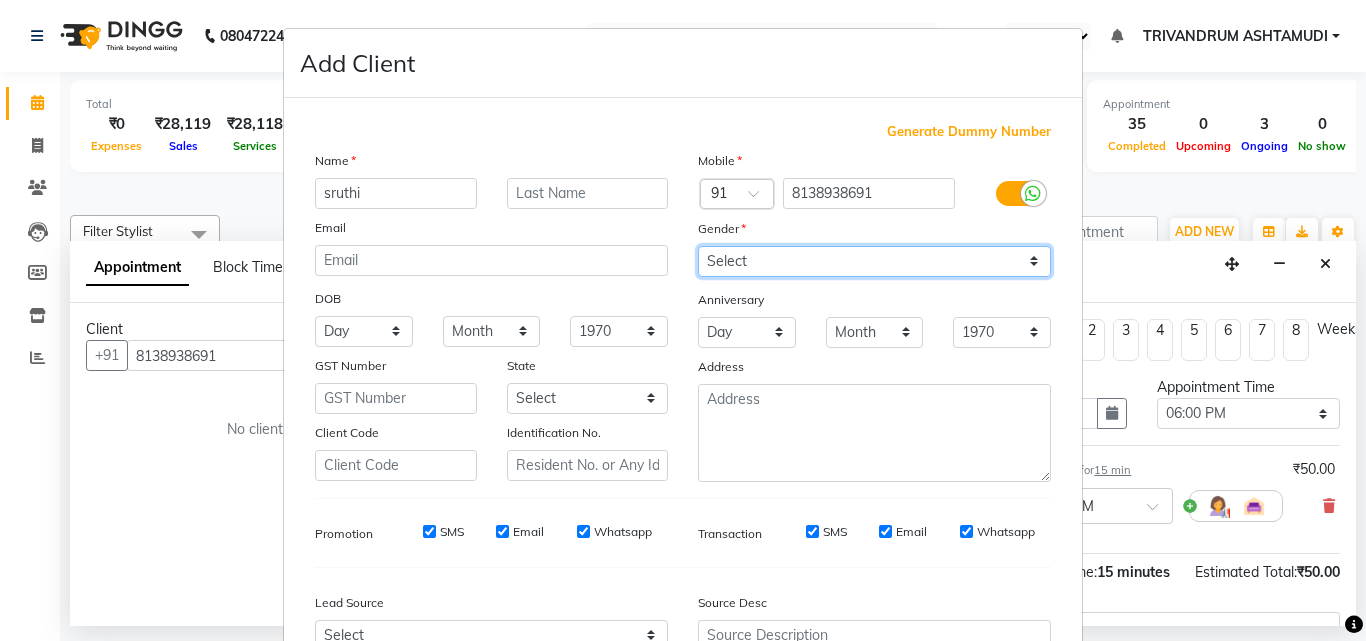 click on "Select Male Female Other Prefer Not To Say" at bounding box center (874, 261) 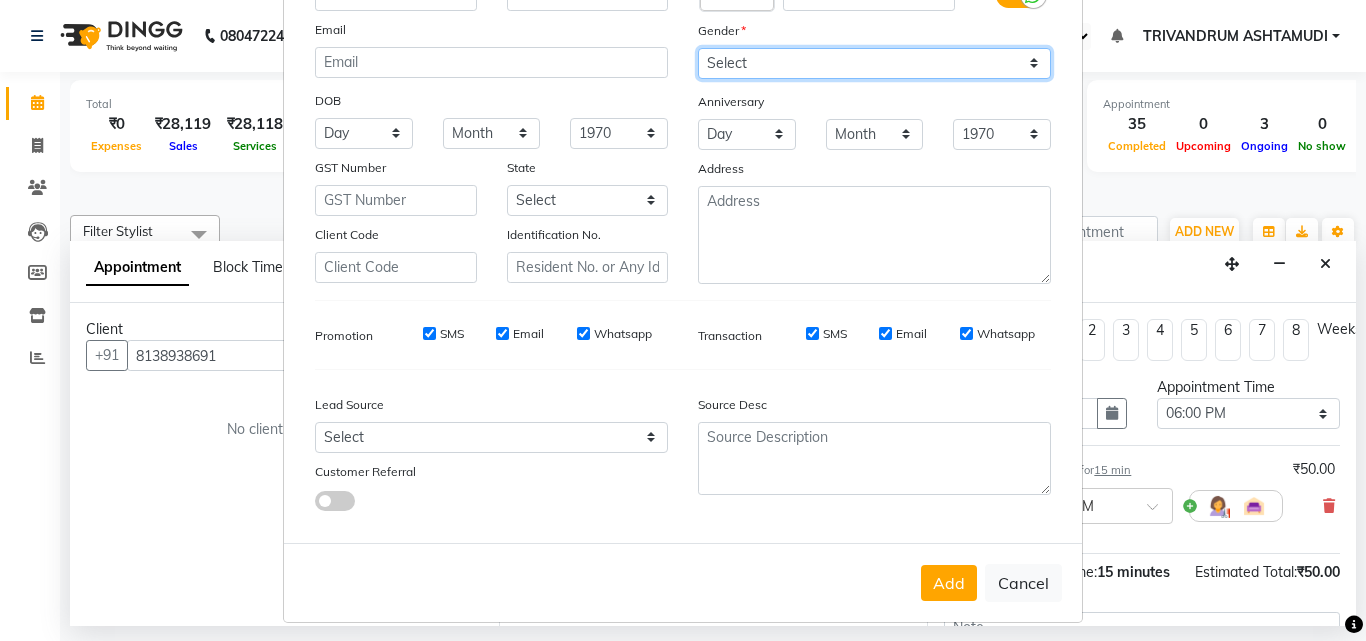 scroll, scrollTop: 208, scrollLeft: 0, axis: vertical 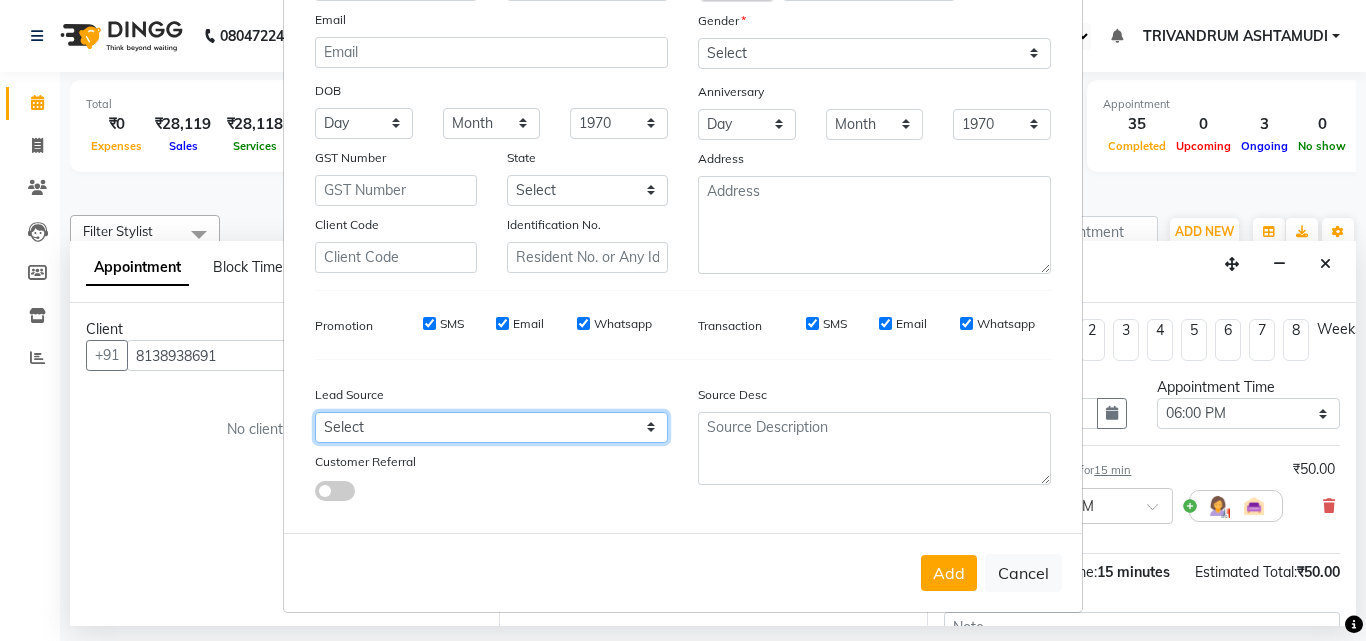 click on "Select Walk-in Referral Internet Friend Word of Mouth Advertisement Facebook JustDial Google Other Instagram  YouTube  WhatsApp" at bounding box center (491, 427) 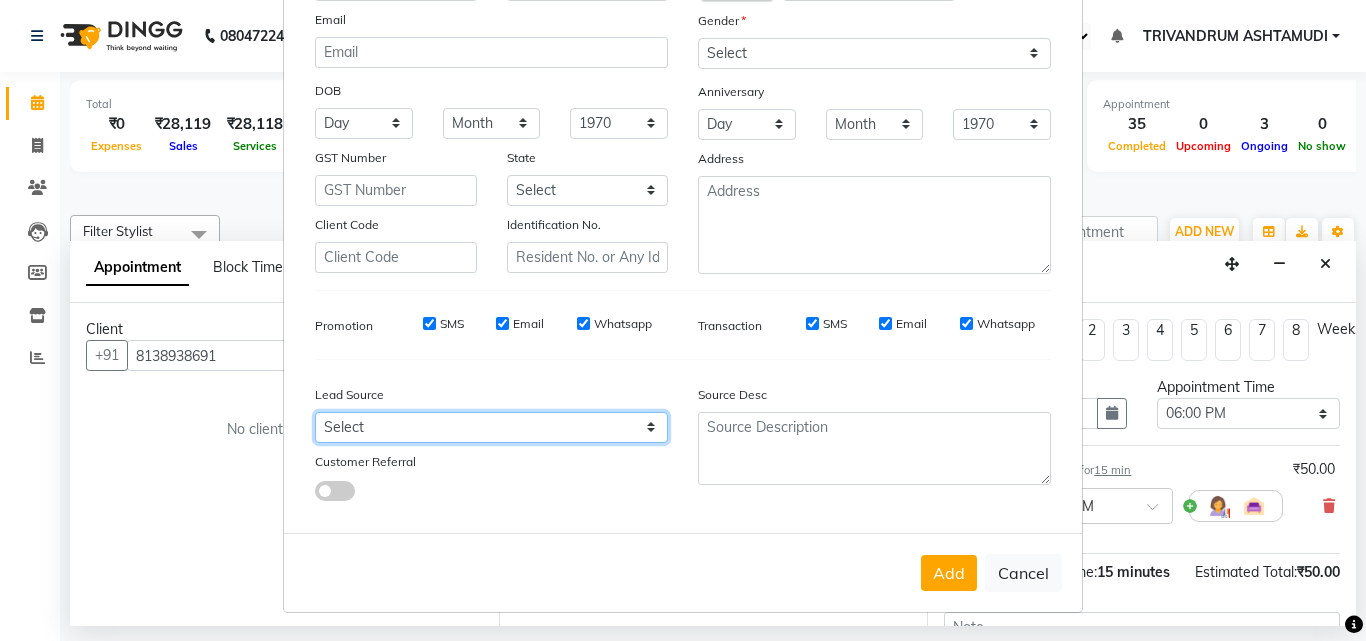 select on "31366" 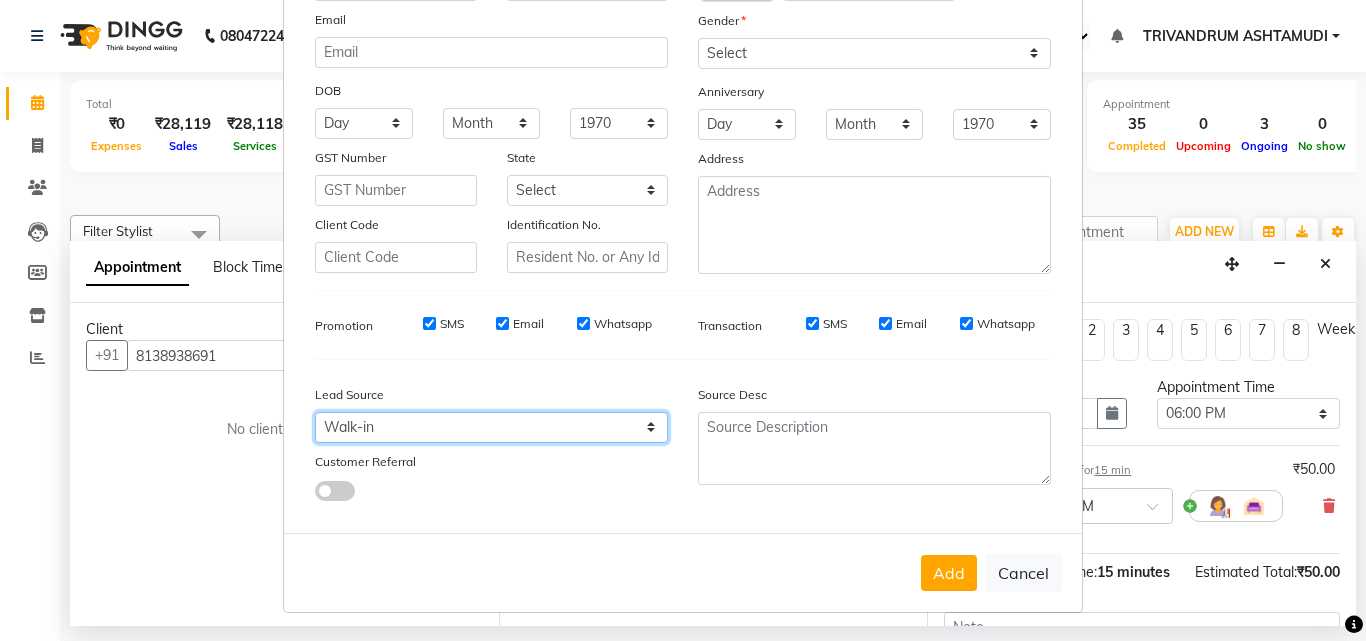 click on "Select Walk-in Referral Internet Friend Word of Mouth Advertisement Facebook JustDial Google Other Instagram  YouTube  WhatsApp" at bounding box center (491, 427) 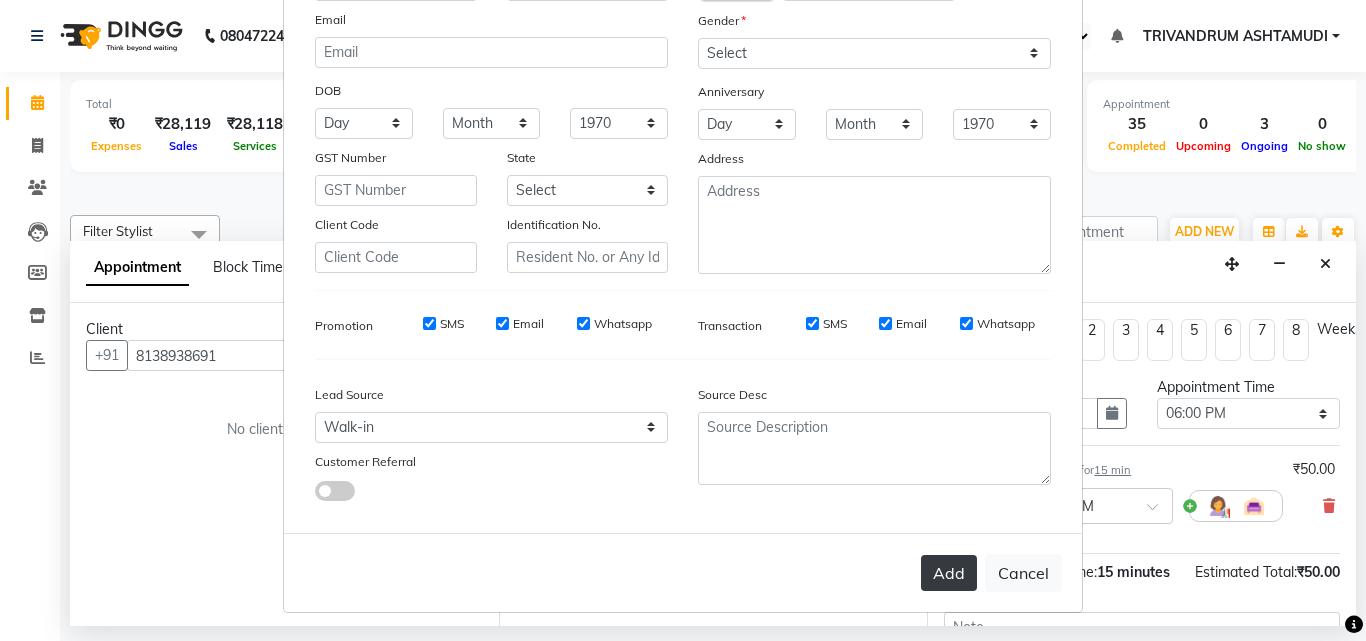 click on "Add" at bounding box center (949, 573) 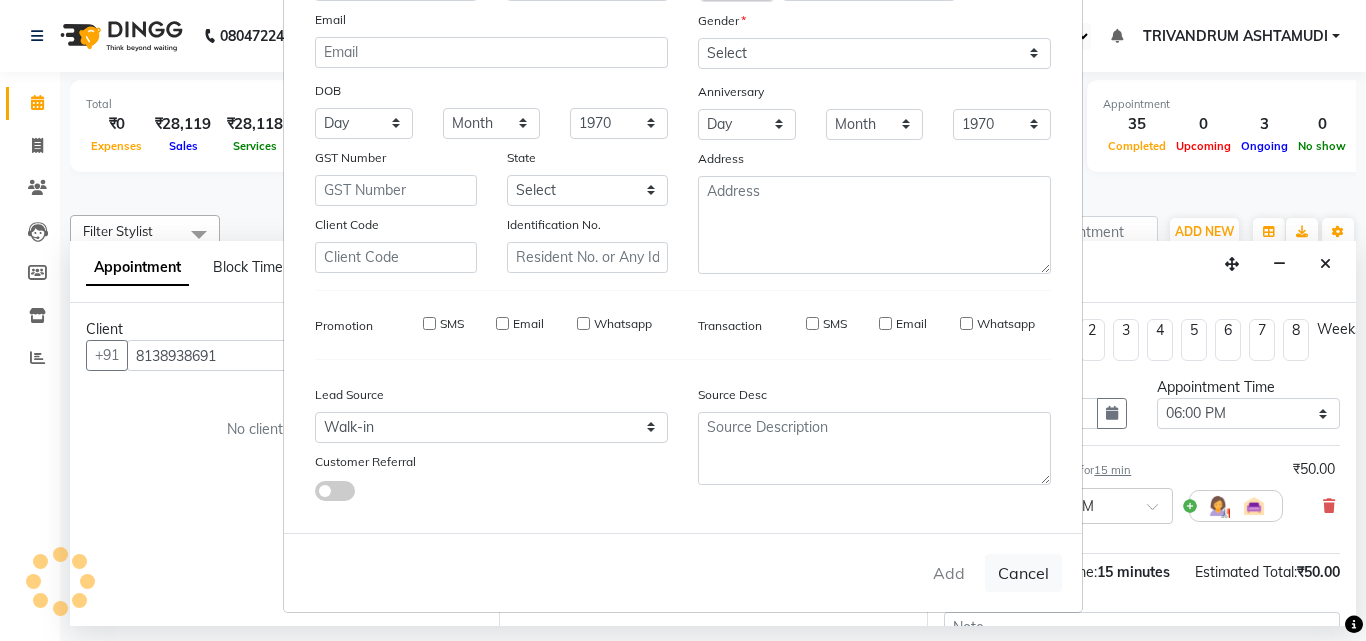 type 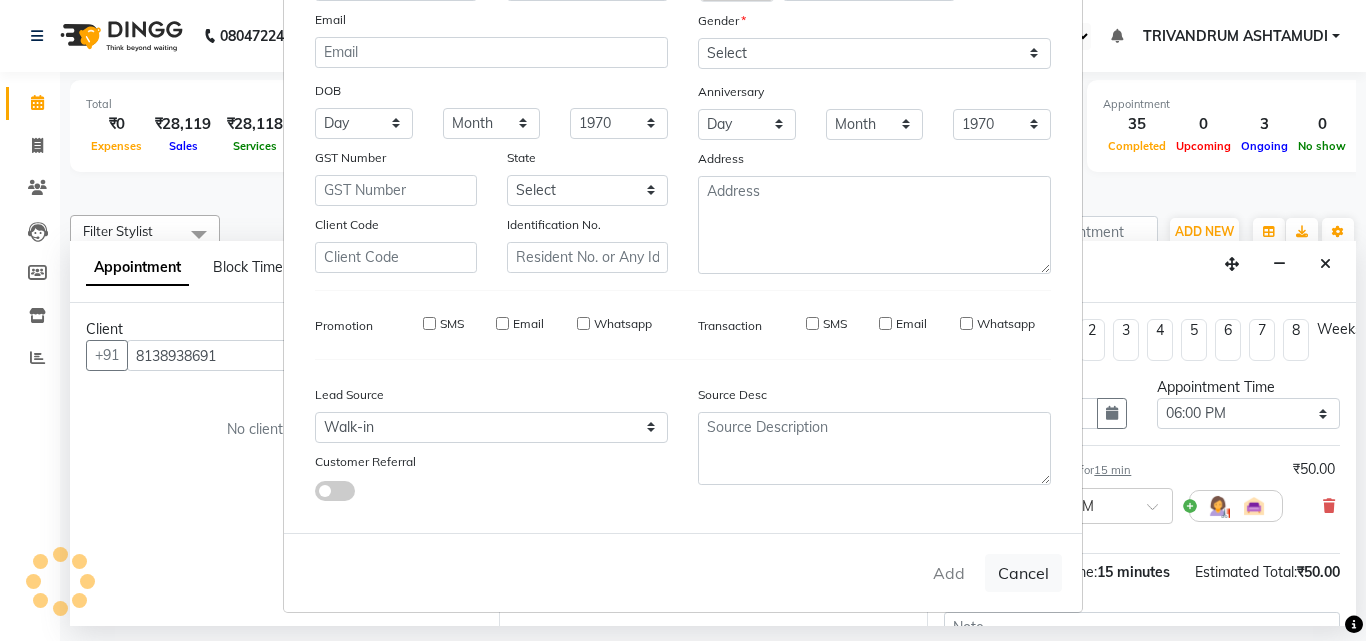 select 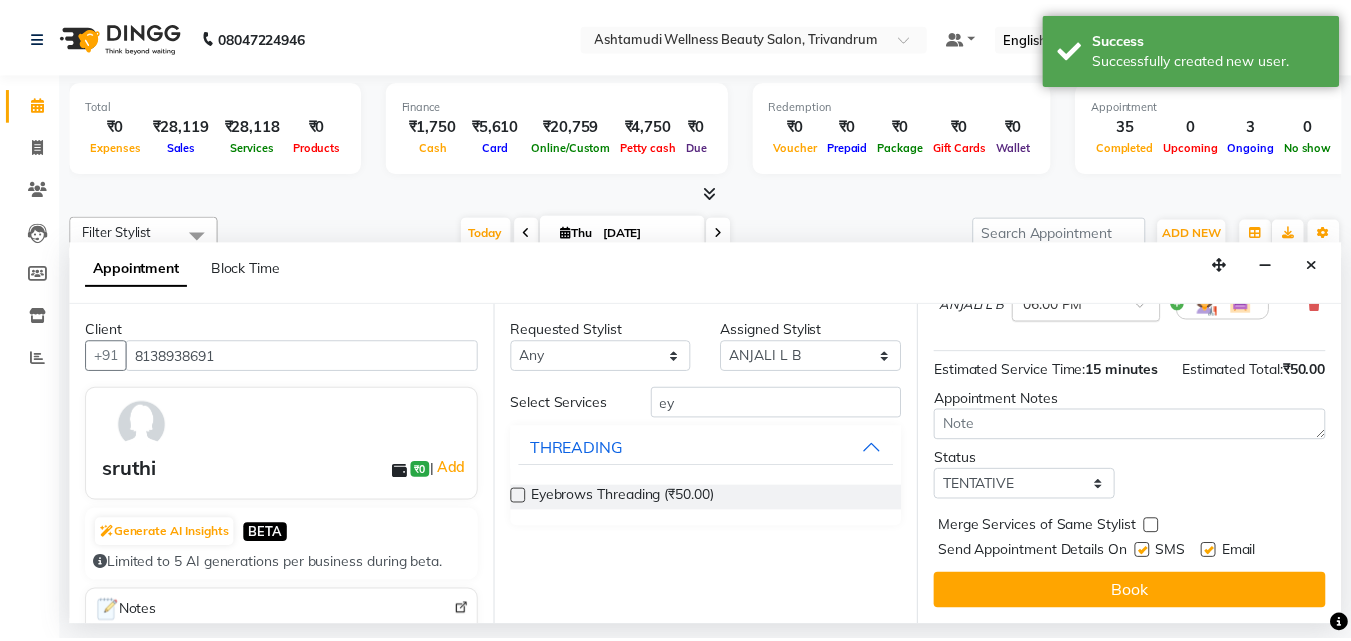 scroll, scrollTop: 239, scrollLeft: 0, axis: vertical 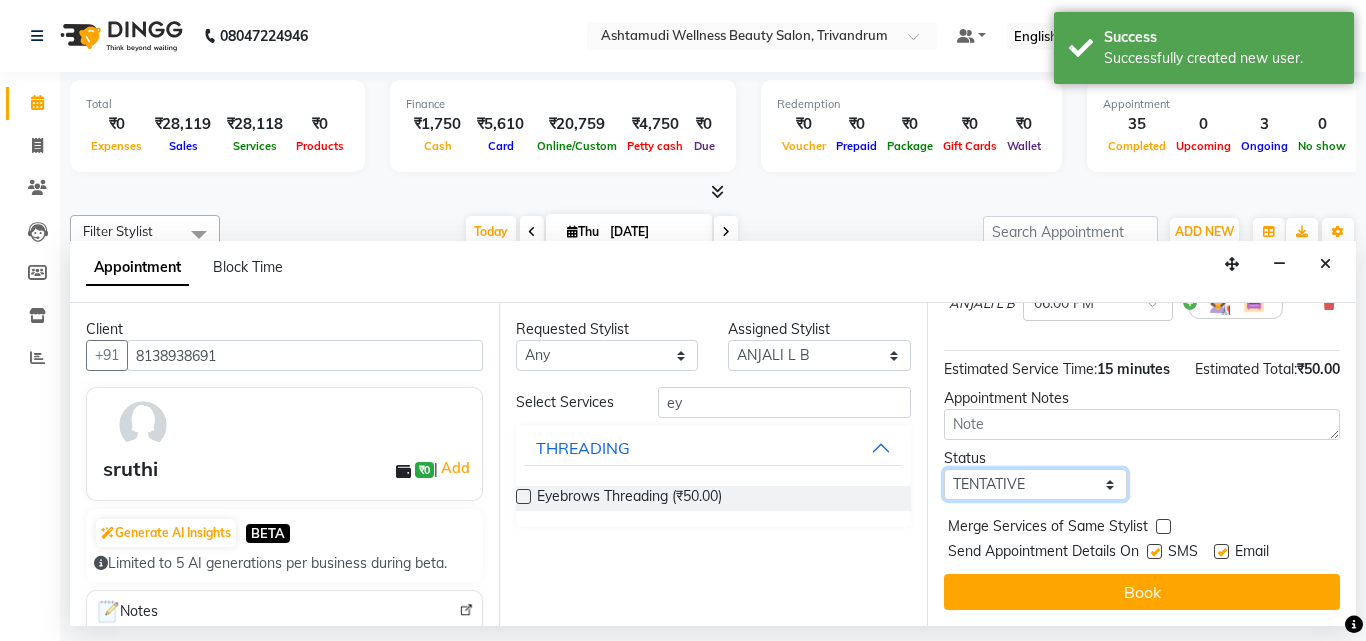click on "Select TENTATIVE CONFIRM CHECK-IN UPCOMING" at bounding box center [1035, 484] 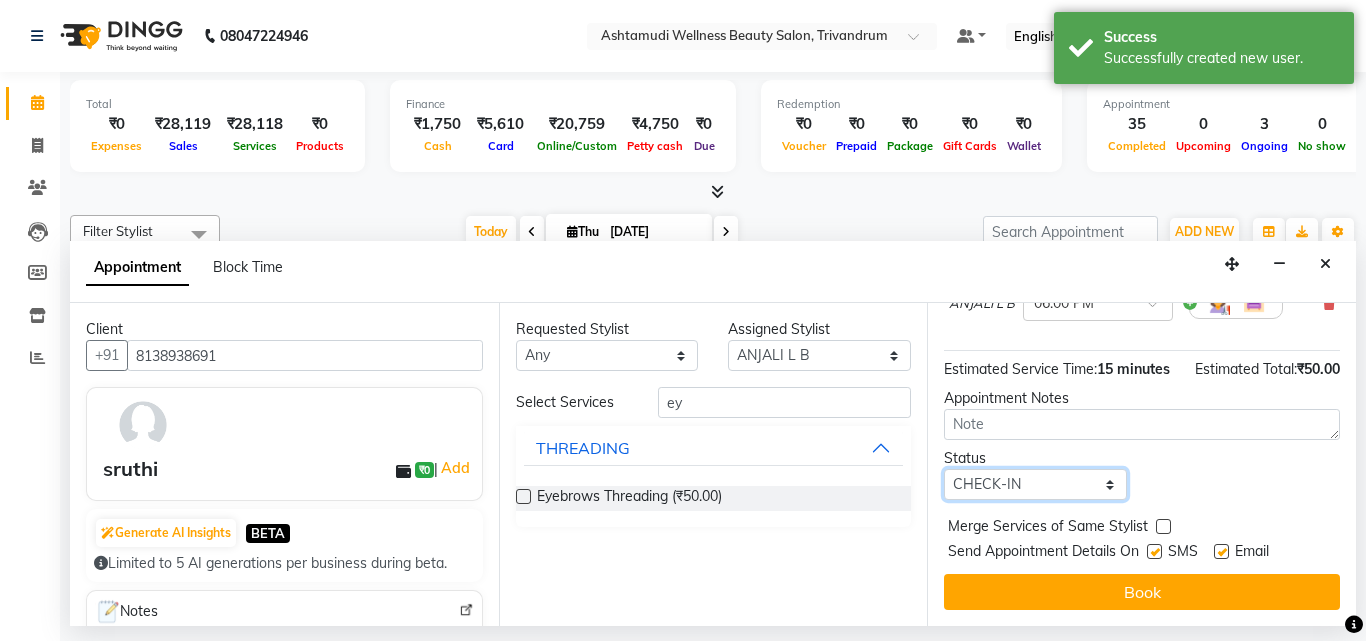 click on "Select TENTATIVE CONFIRM CHECK-IN UPCOMING" at bounding box center [1035, 484] 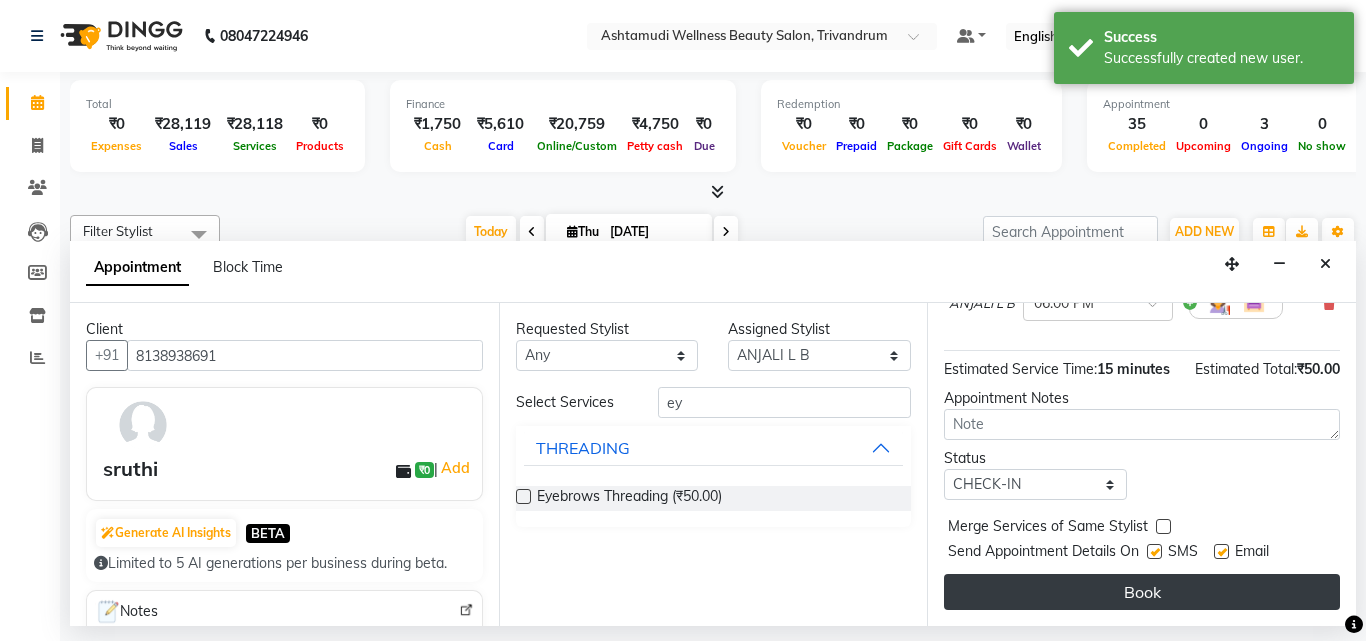 click on "Book" at bounding box center (1142, 592) 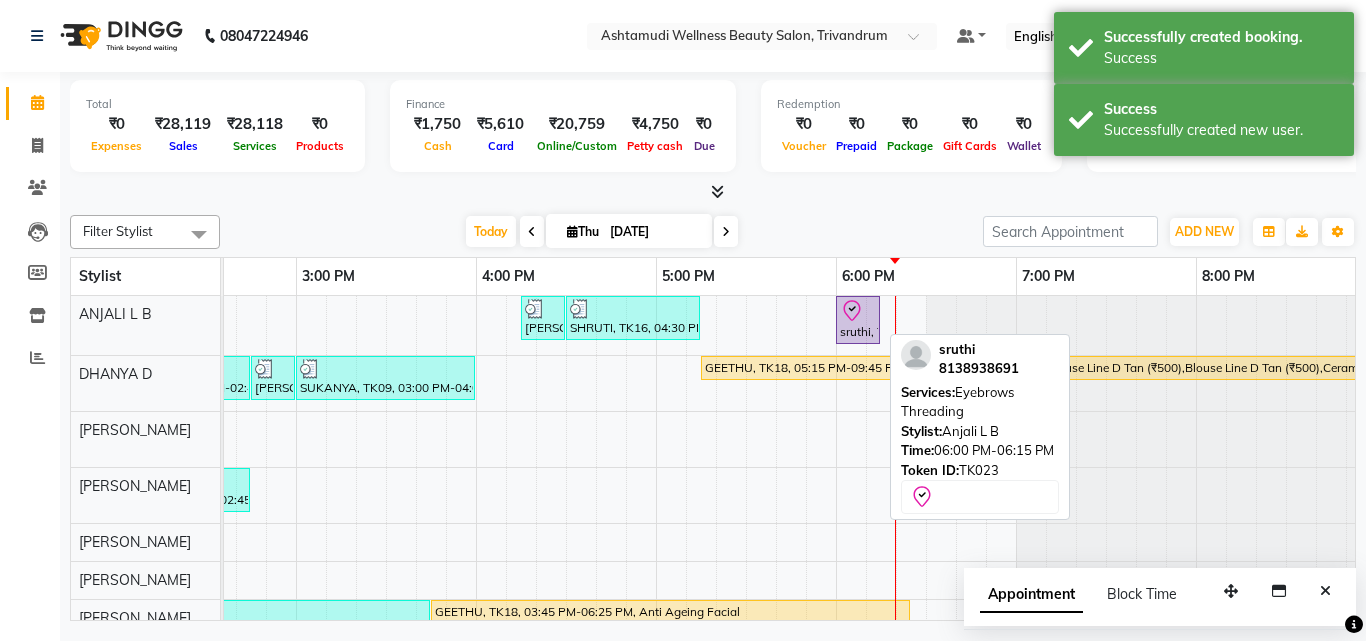 click on "sruthi, TK23, 06:00 PM-06:15 PM, Eyebrows Threading" at bounding box center [858, 320] 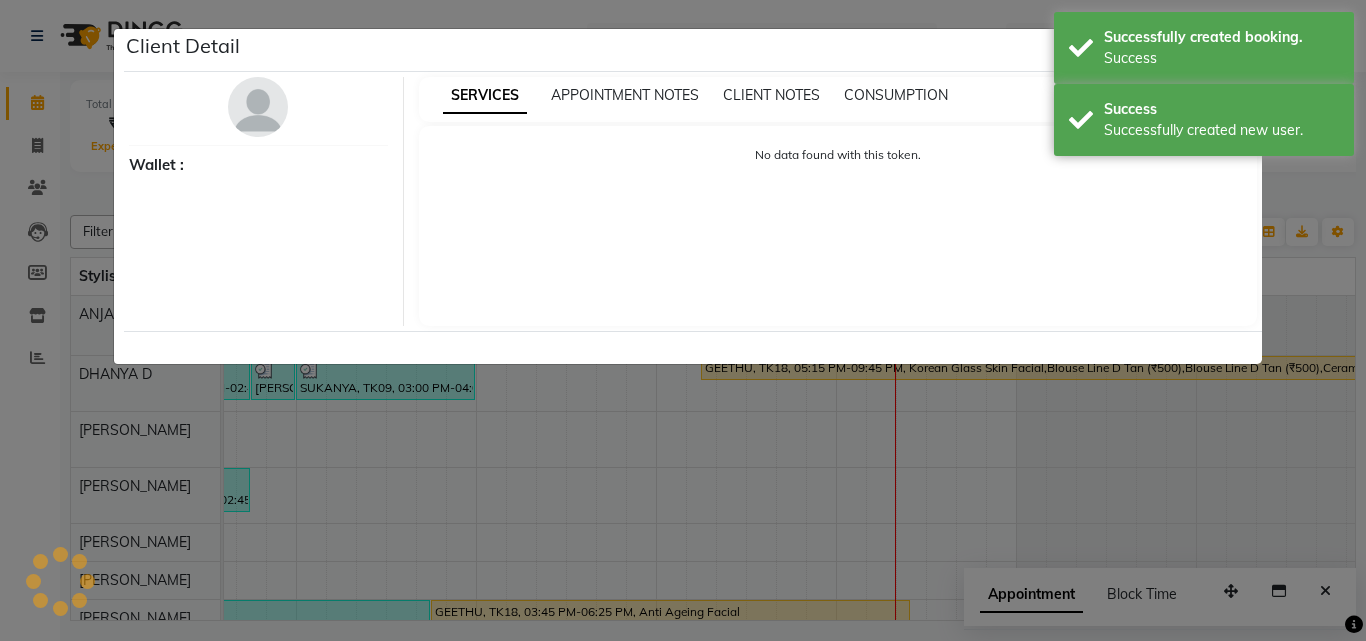 select on "8" 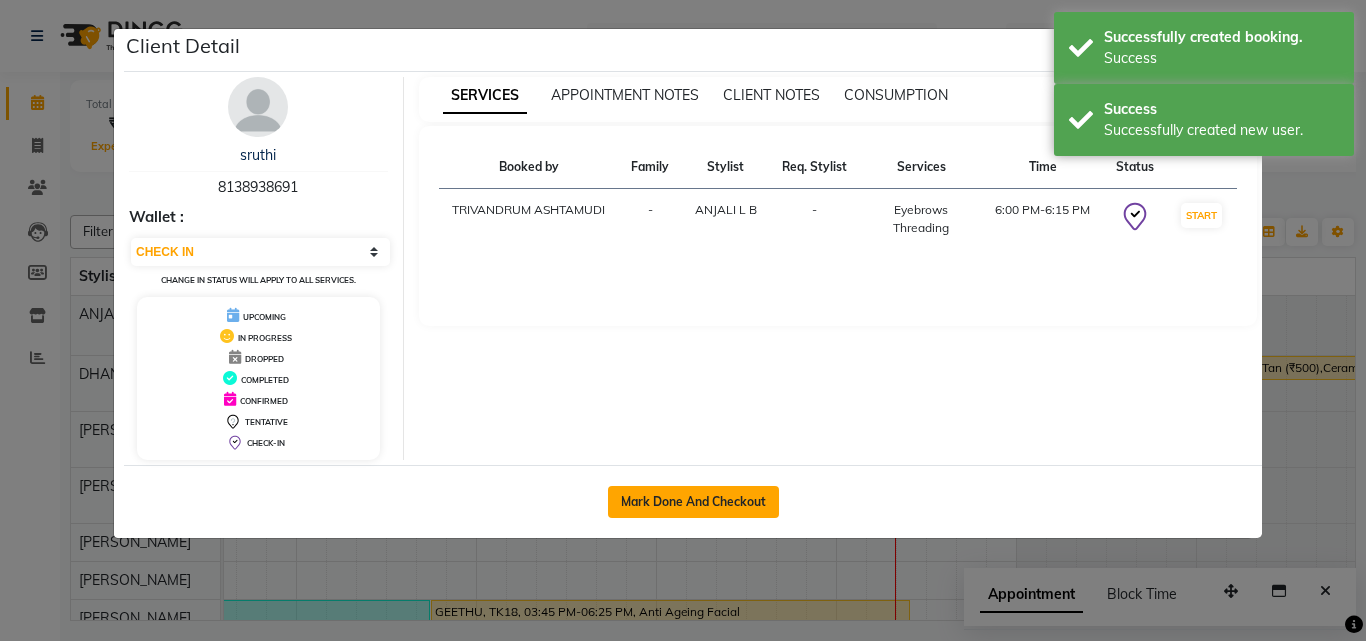 click on "Mark Done And Checkout" 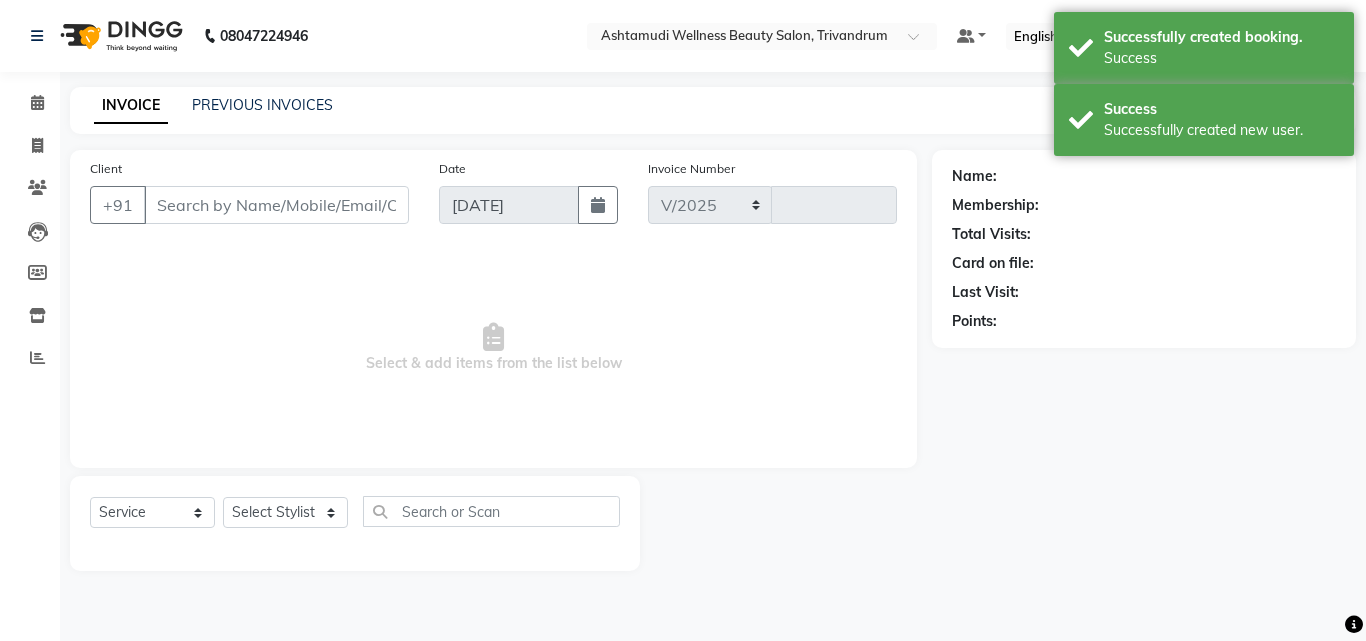 select on "4636" 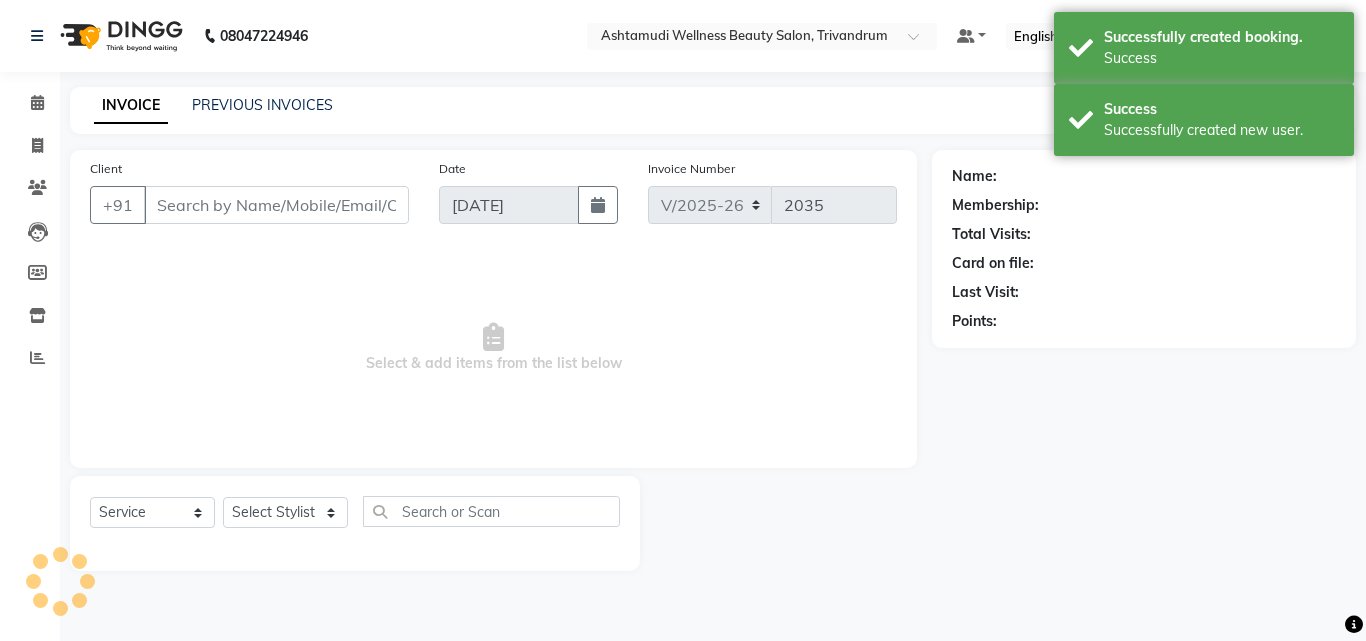 type 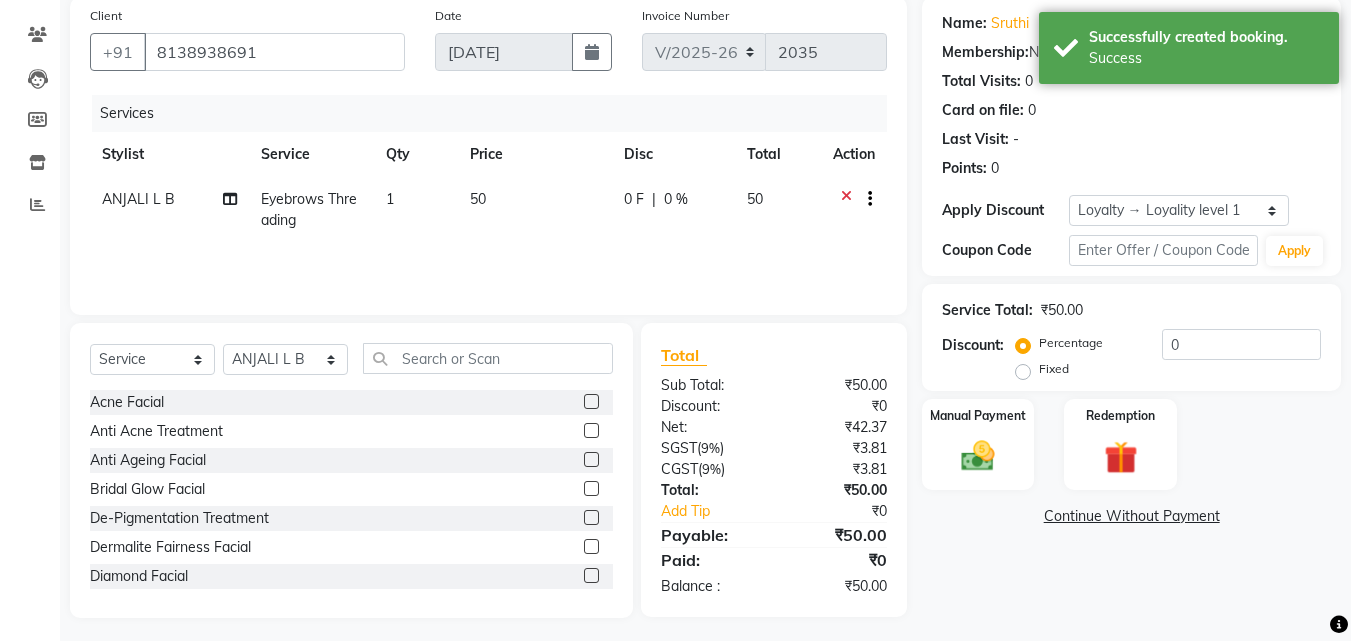 scroll, scrollTop: 160, scrollLeft: 0, axis: vertical 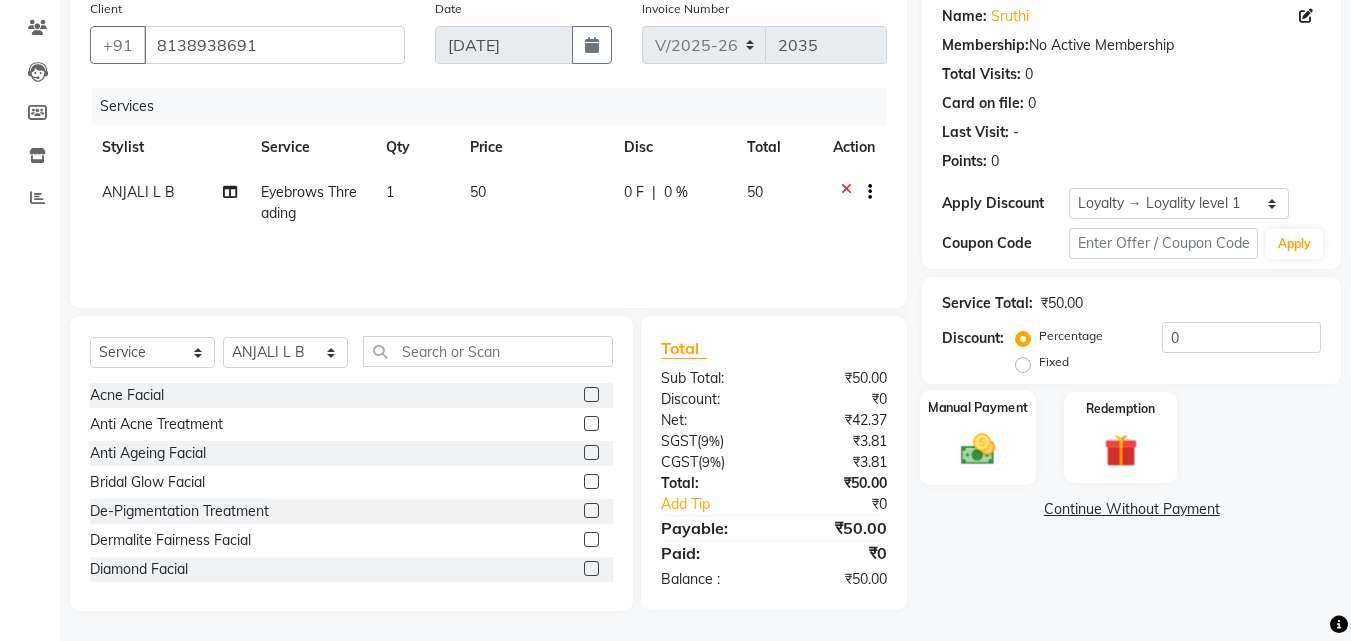click 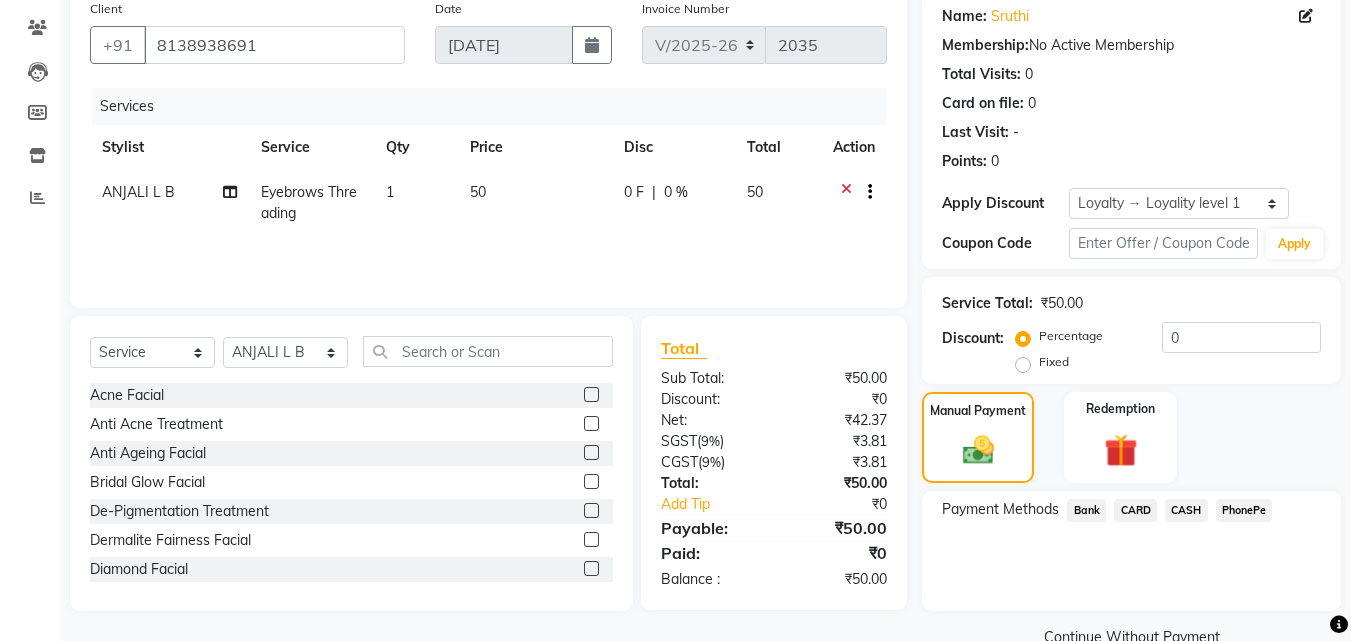 click on "PhonePe" 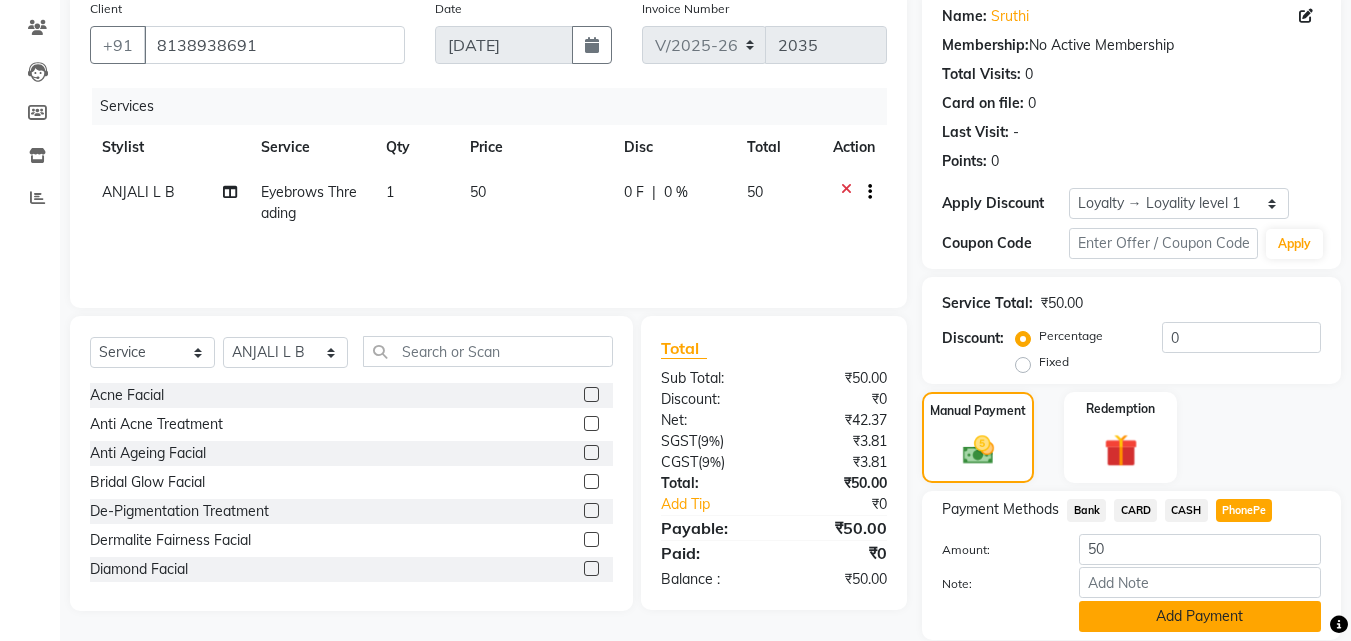 click on "Add Payment" 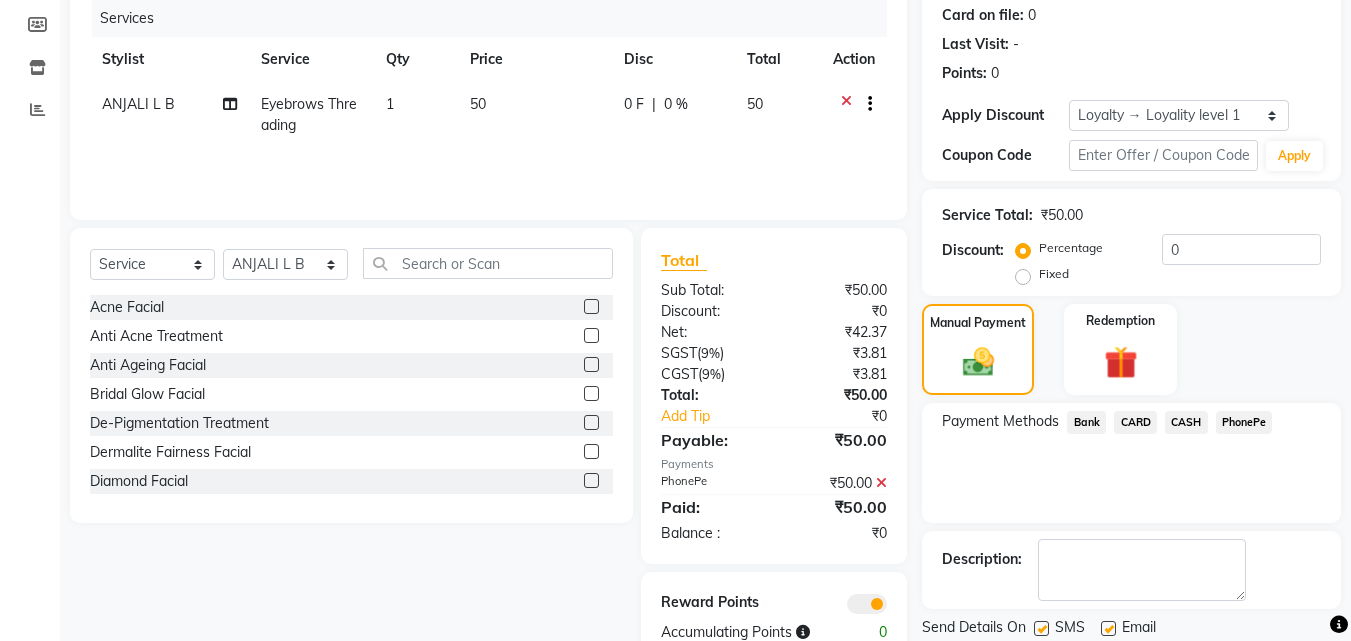 scroll, scrollTop: 314, scrollLeft: 0, axis: vertical 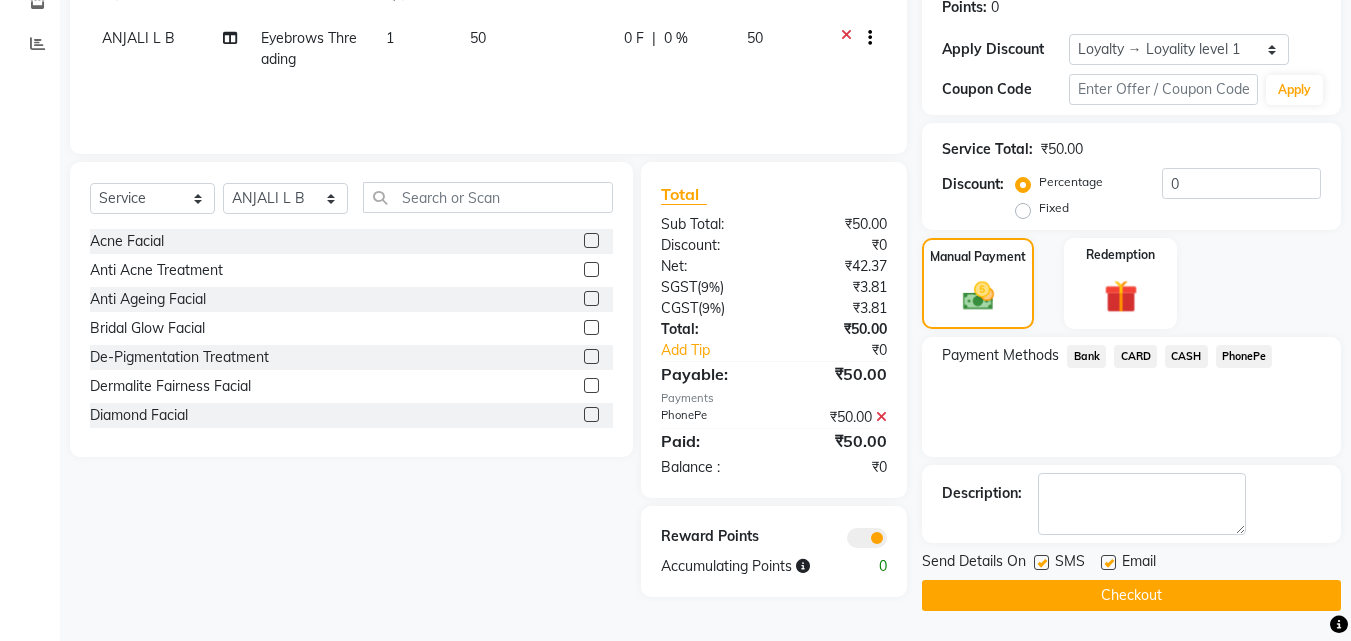 drag, startPoint x: 1138, startPoint y: 594, endPoint x: 1130, endPoint y: 583, distance: 13.601471 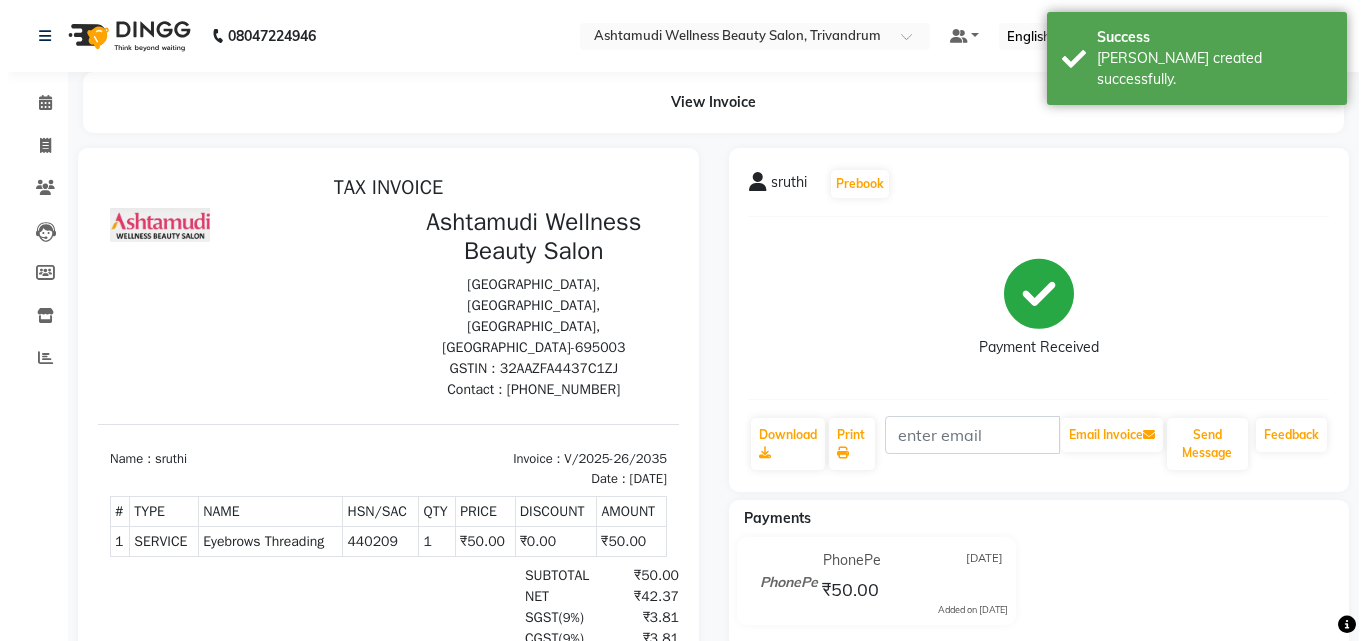 scroll, scrollTop: 0, scrollLeft: 0, axis: both 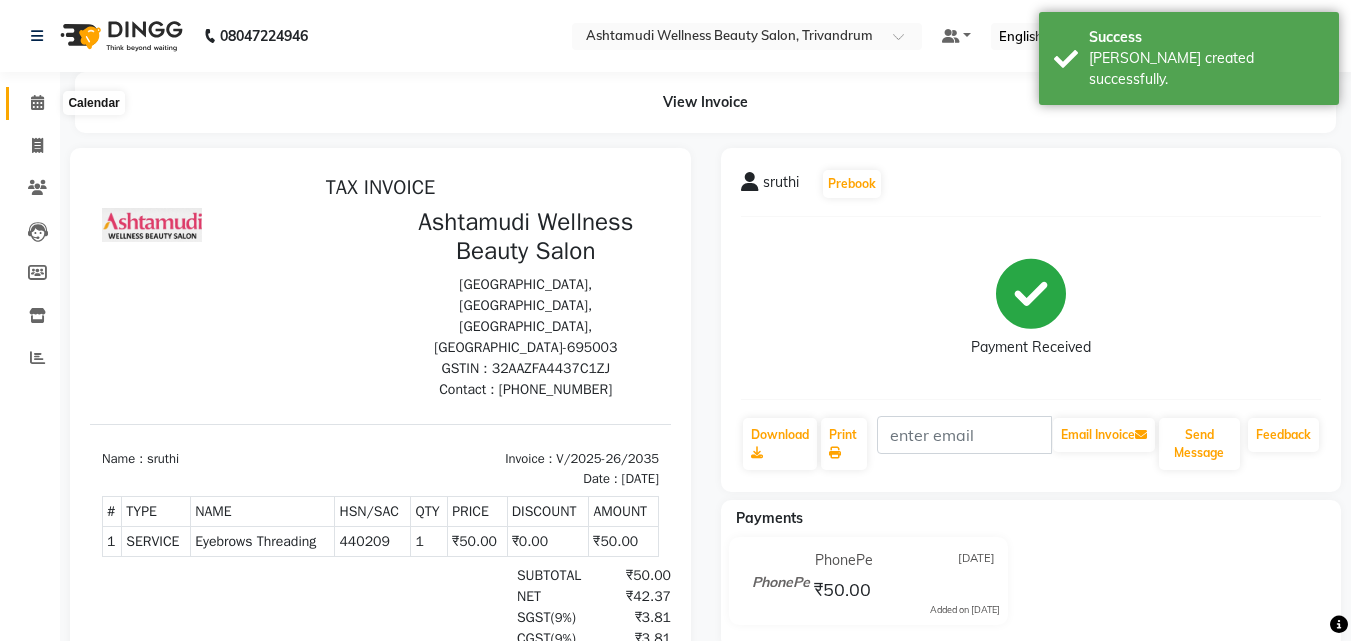 click 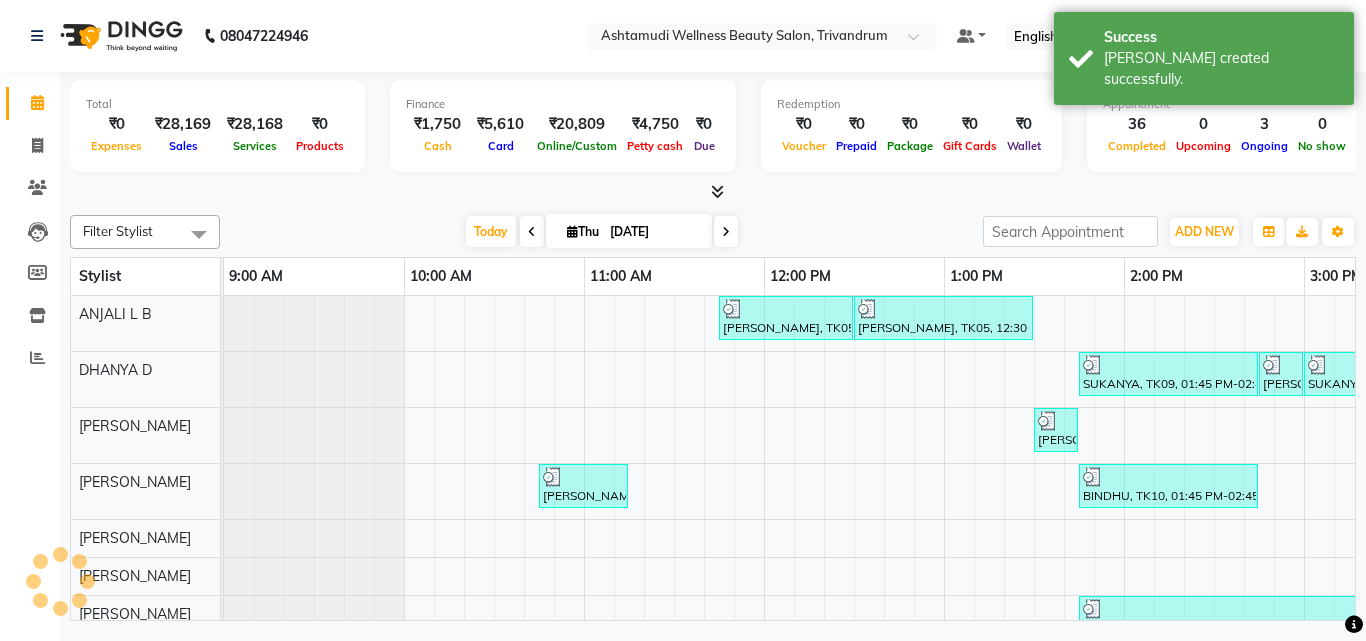 scroll, scrollTop: 0, scrollLeft: 0, axis: both 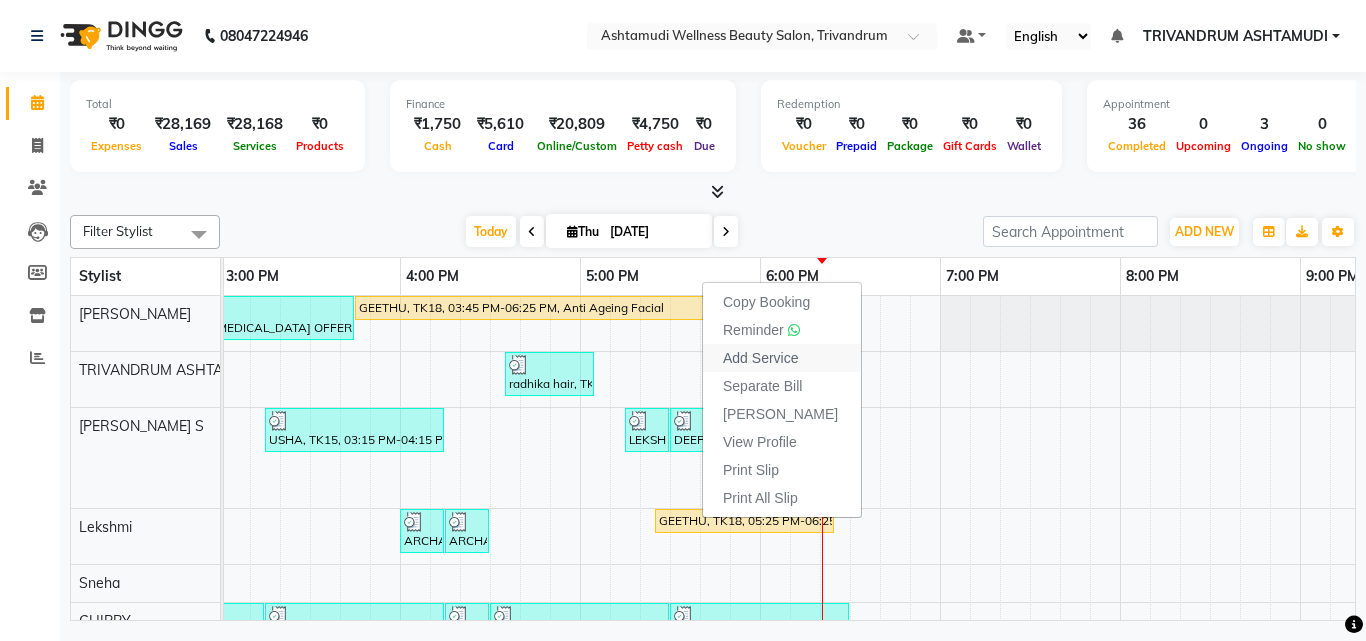 click on "Add Service" at bounding box center [782, 358] 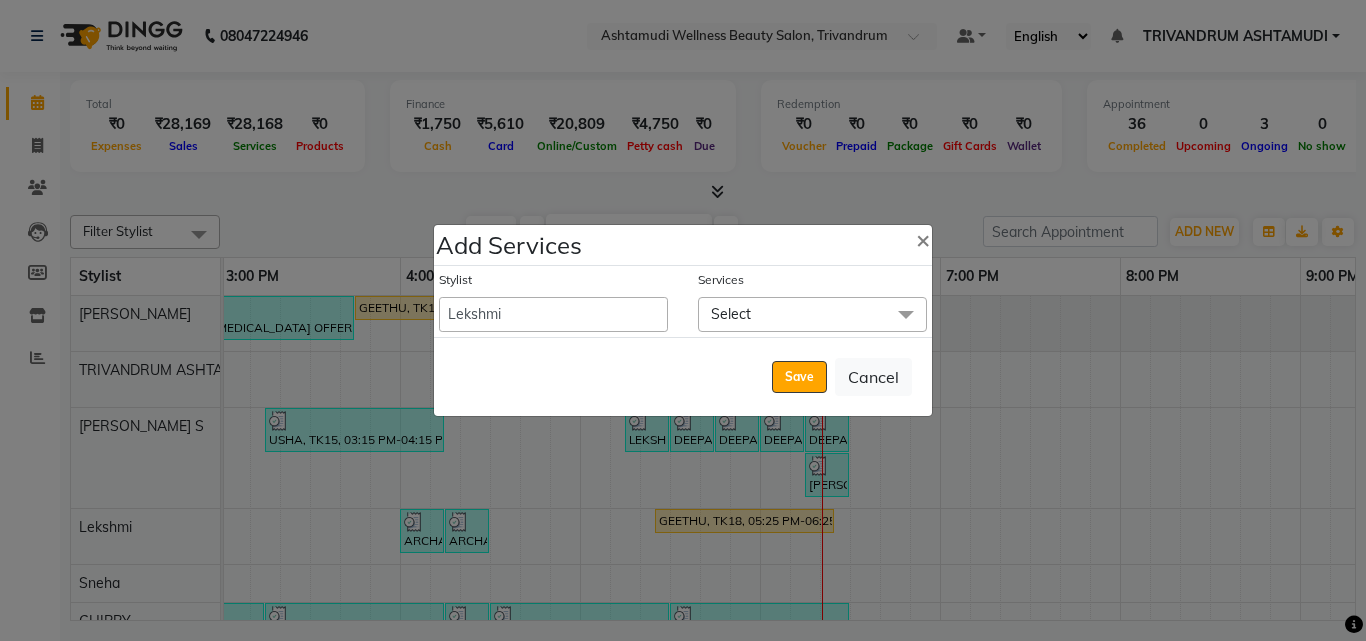 click on "Select" 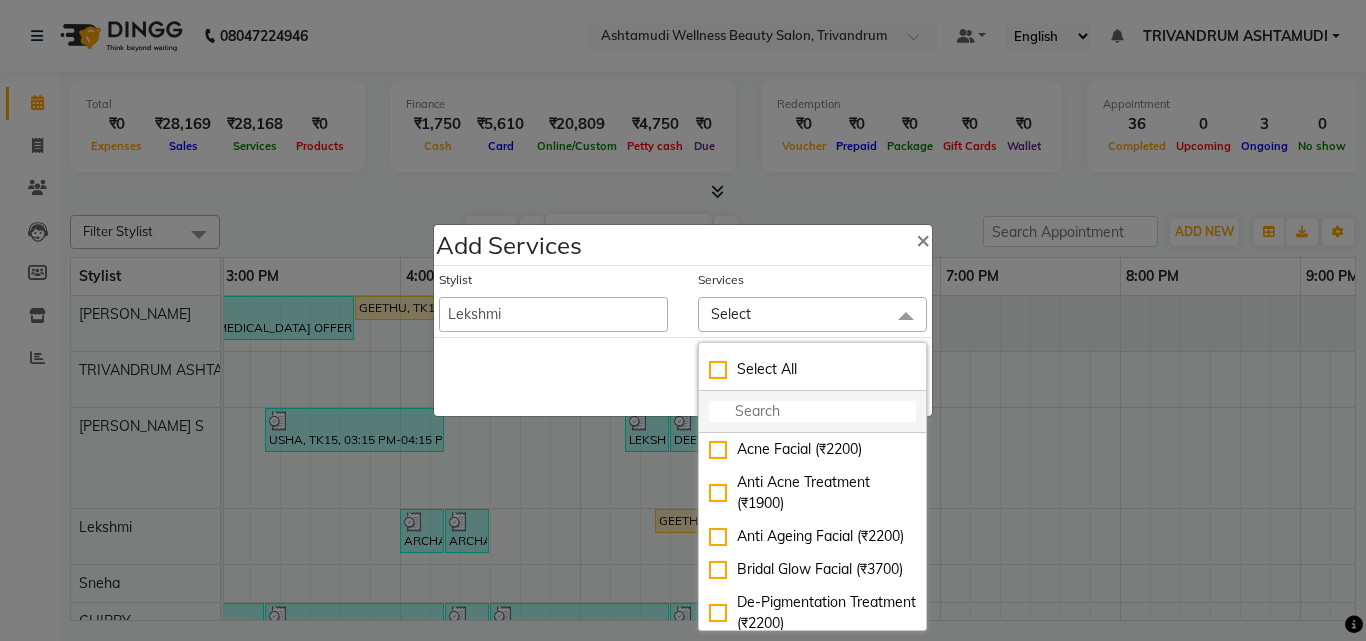 click 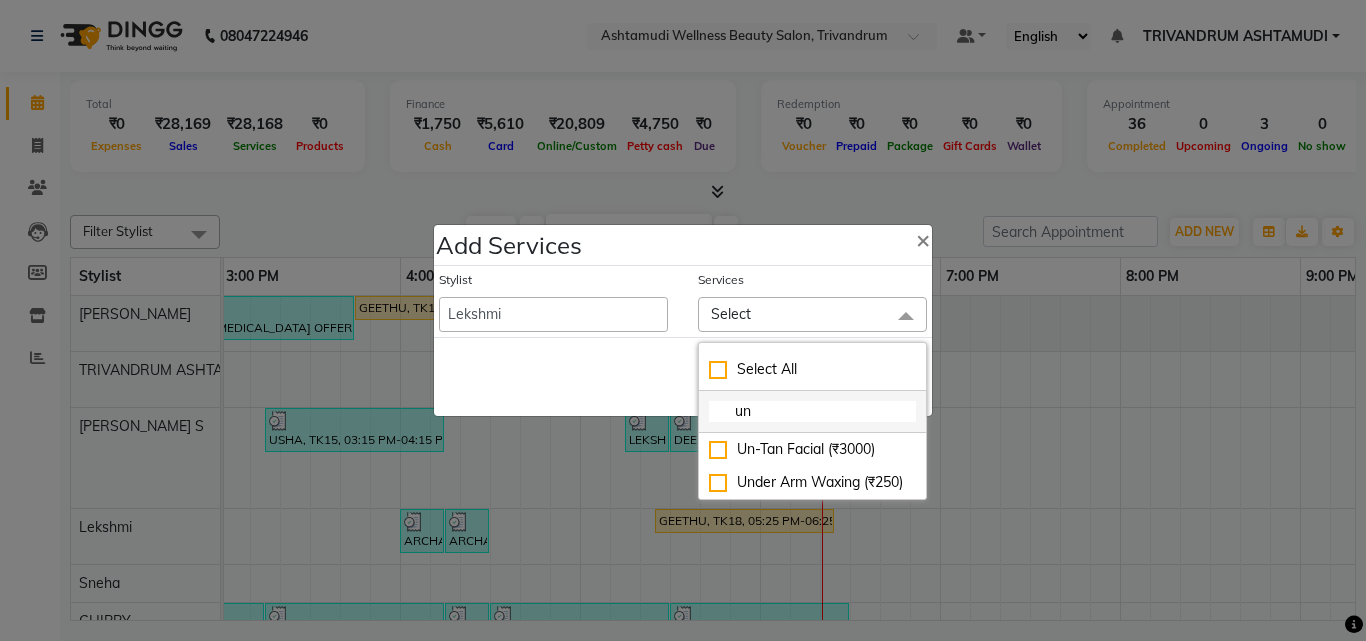 drag, startPoint x: 716, startPoint y: 452, endPoint x: 716, endPoint y: 435, distance: 17 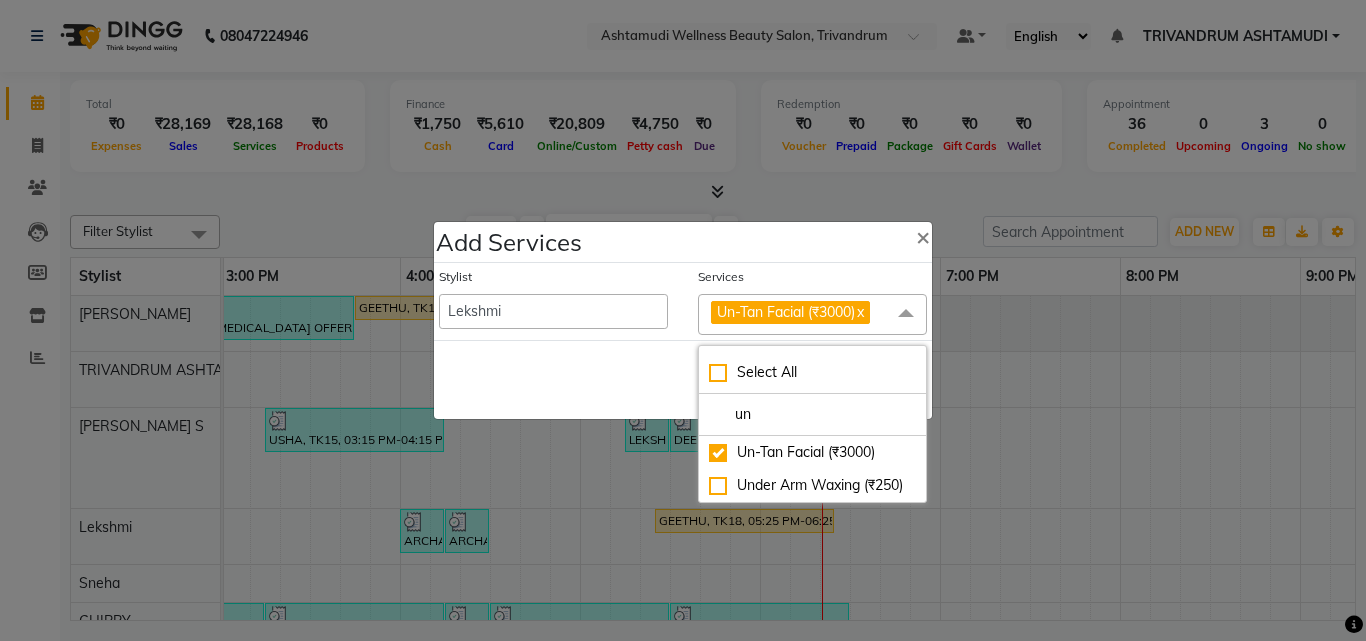 click on "Save   Cancel" 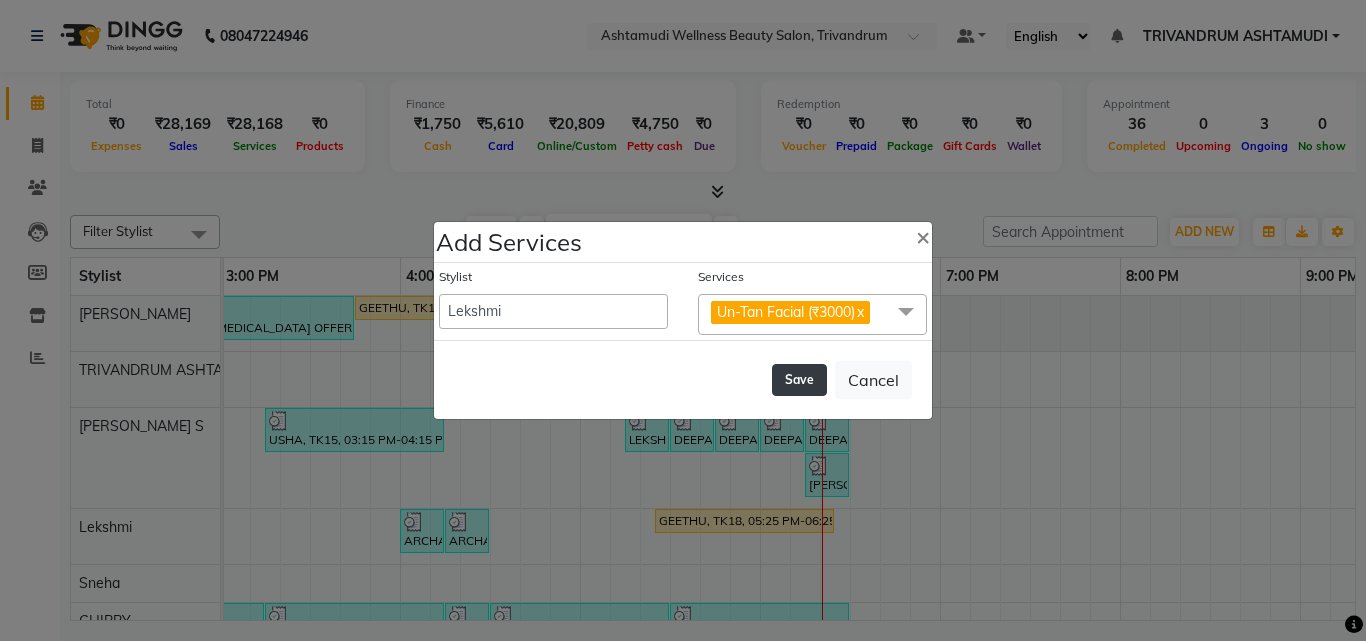 click on "Save" 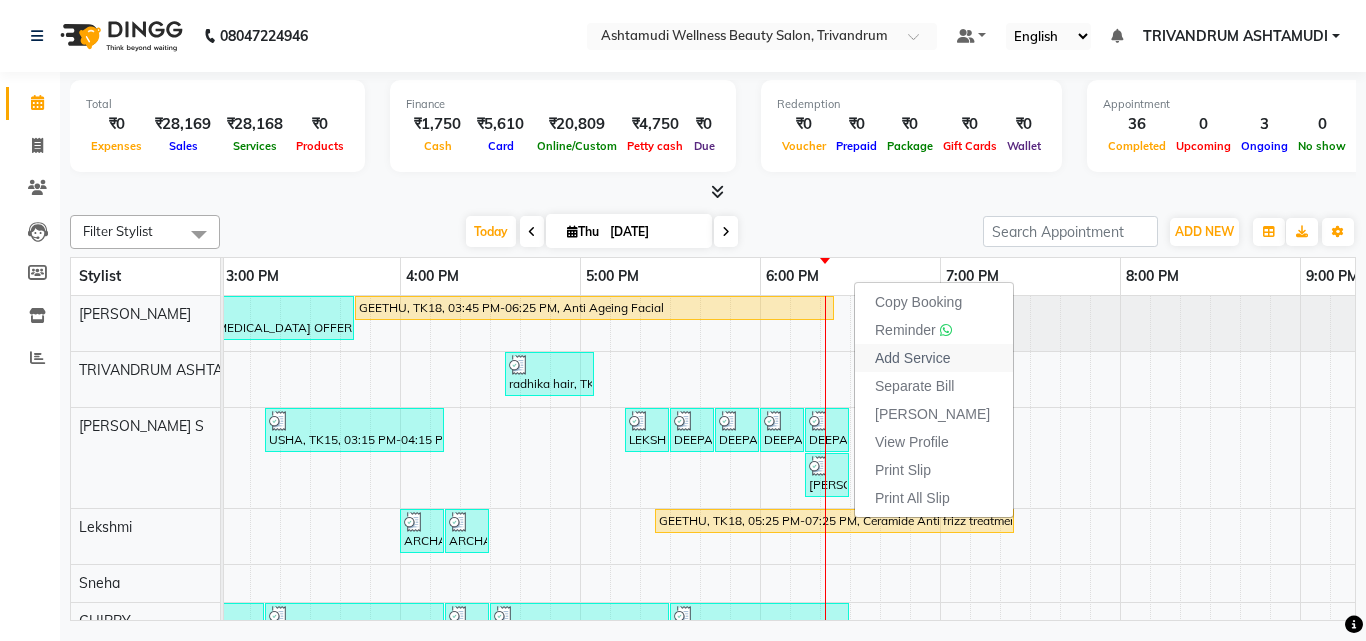 click on "Add Service" at bounding box center [934, 358] 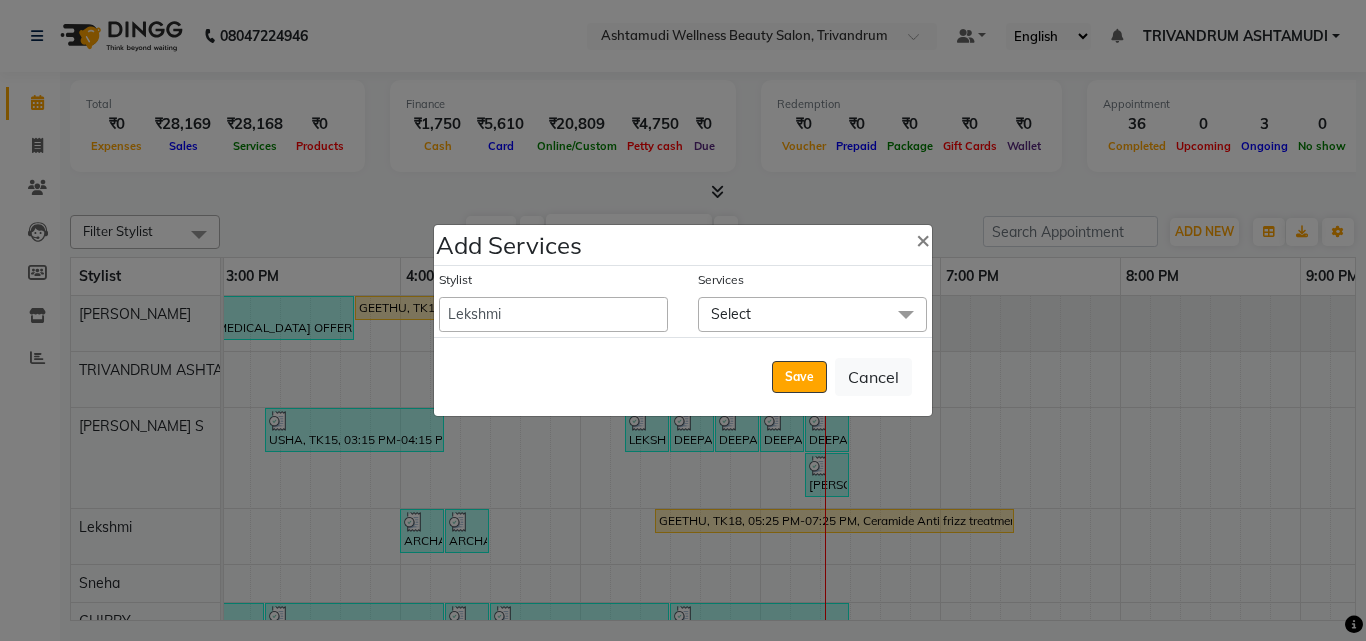 click on "Add Services × Stylist  ANJALI L B	   CHIPPY   DHANYA D   INDU GURUNG	   KARTHIKA	   Lekshmi   MANJUSHA	   PUNAM LAMA	   SARITHA	   SIMI   Sneha   TRIVANDRUM ASHTAMUDI   USHA KUMARI S  Services Select Select All Acne Facial (₹2200) Anti Acne Treatment (₹1900) Anti Ageing Facial (₹2200) Bridal Glow Facial (₹3700) De-Pigmentation Treatment (₹2200) Dermalite Fairness Facial (₹2700) Diamond Facial (₹2700) D-Tan Cleanup (₹800) D-Tan Facial (₹2000) D-Tan Pack (₹400) Fruit Facial (₹1000) Fyc Bamboo Charcoal Facial (₹2500) Fyc Bio Marine Facial (₹4500) Fyc Fruit Fusion Facial (₹1700) Fyc Luster Gold Facial (₹2700) Fyc Pure Vit-C Facial (₹3700) Fyc Red Wine Facial (₹2700) Glovite Facial (₹2500) Gold Moroccan Vit C facial Dry Skin (₹3000) Gold Moroccan Vit C facial Oily Skin (₹3000) Golden Facial (₹2700) Hydra Brightening Facial (₹4500) Hydra Facial (₹2800) Hydramoist Facial (₹1900) Microdermabrasion Treatment (₹2700) Normal Cleanup (₹500) O2C2 Facial (₹2700)" 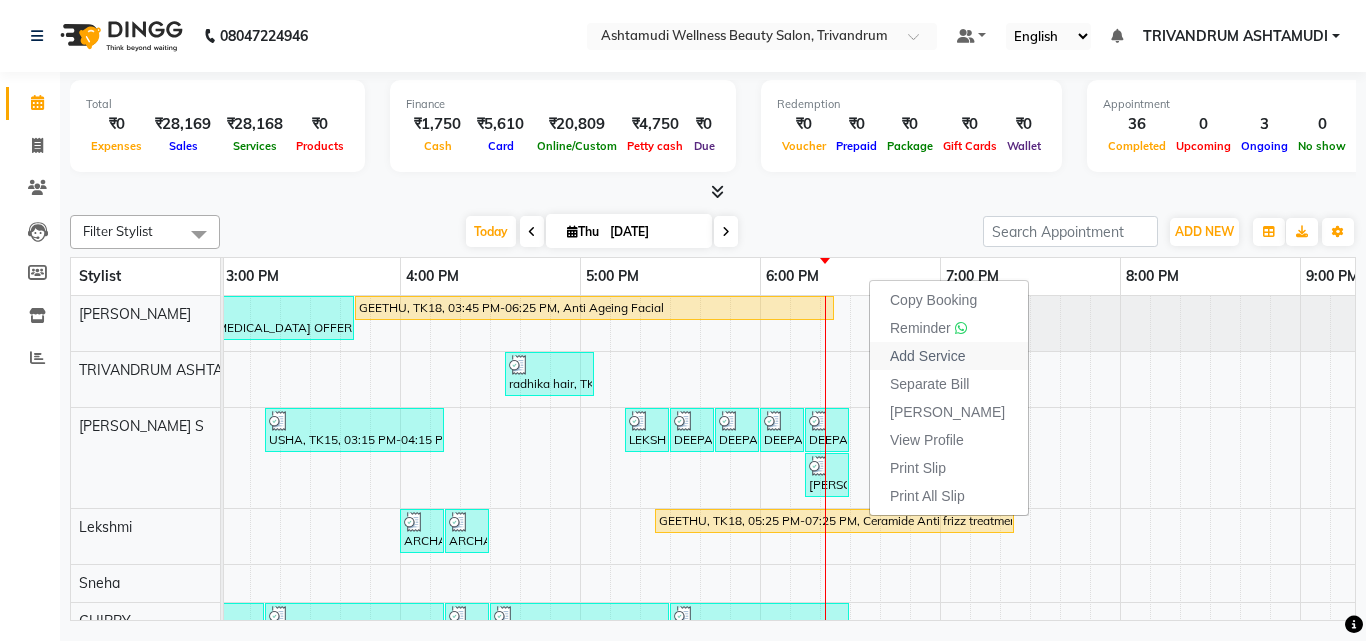 click on "Add Service" at bounding box center (927, 356) 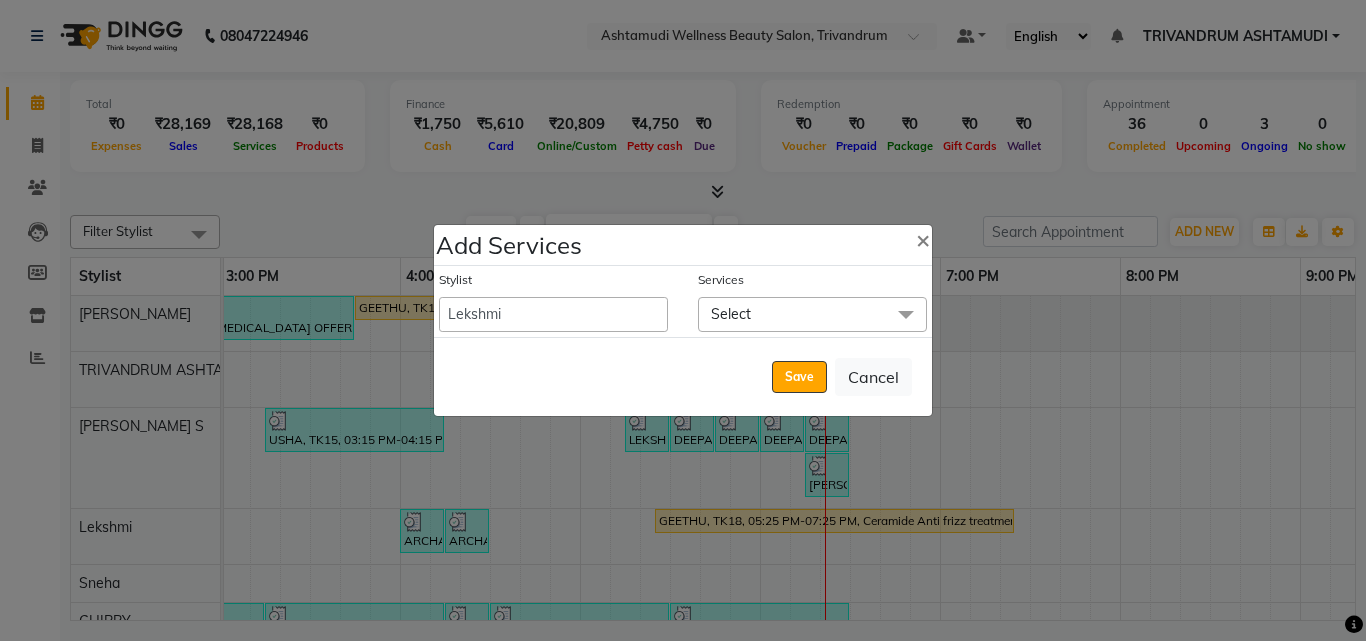 click on "Select" 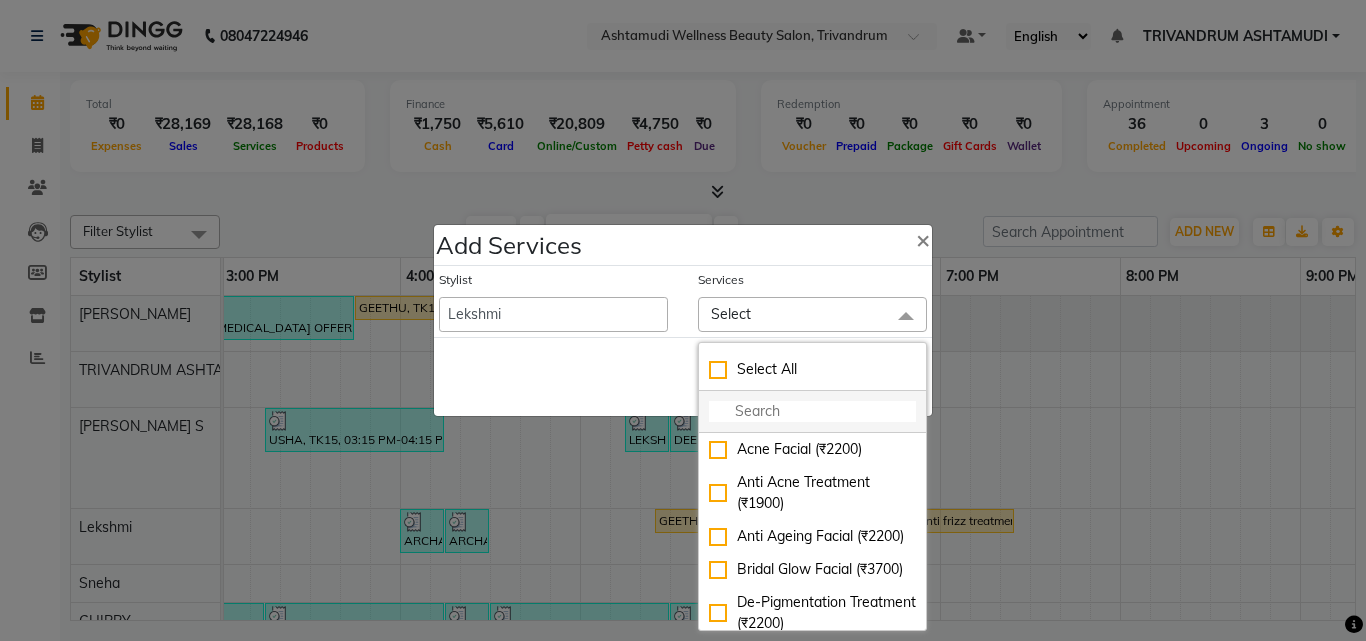 click 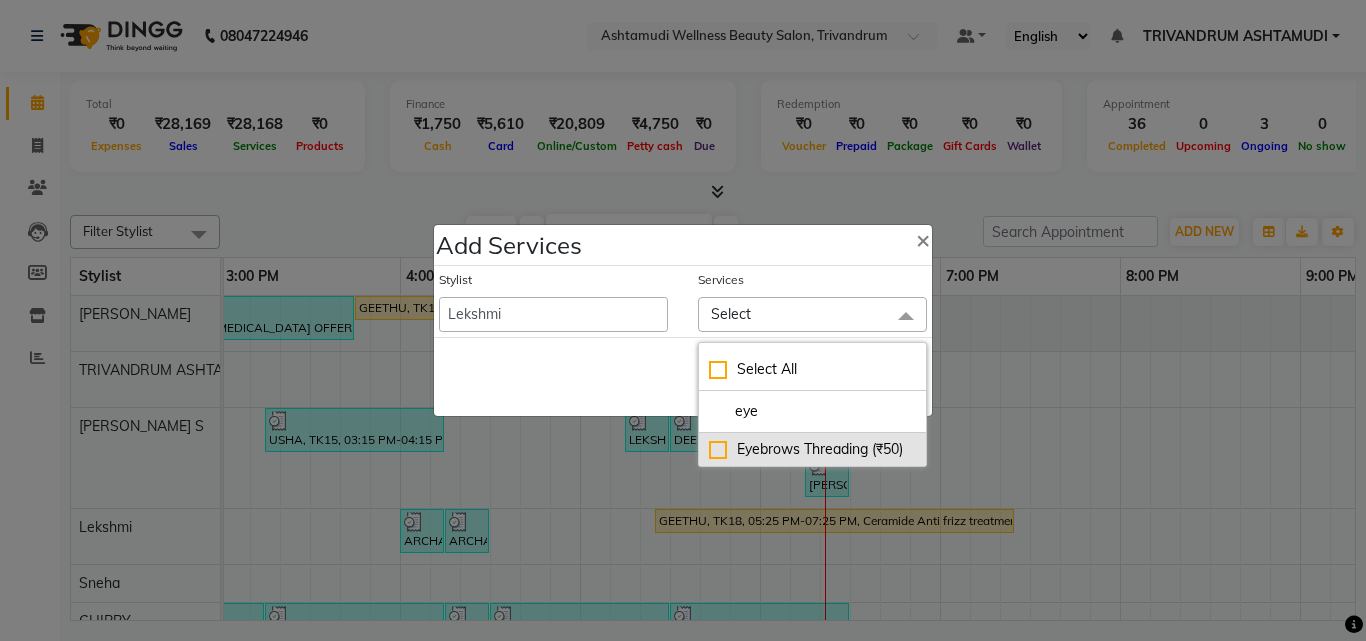 click on "Eyebrows Threading (₹50)" 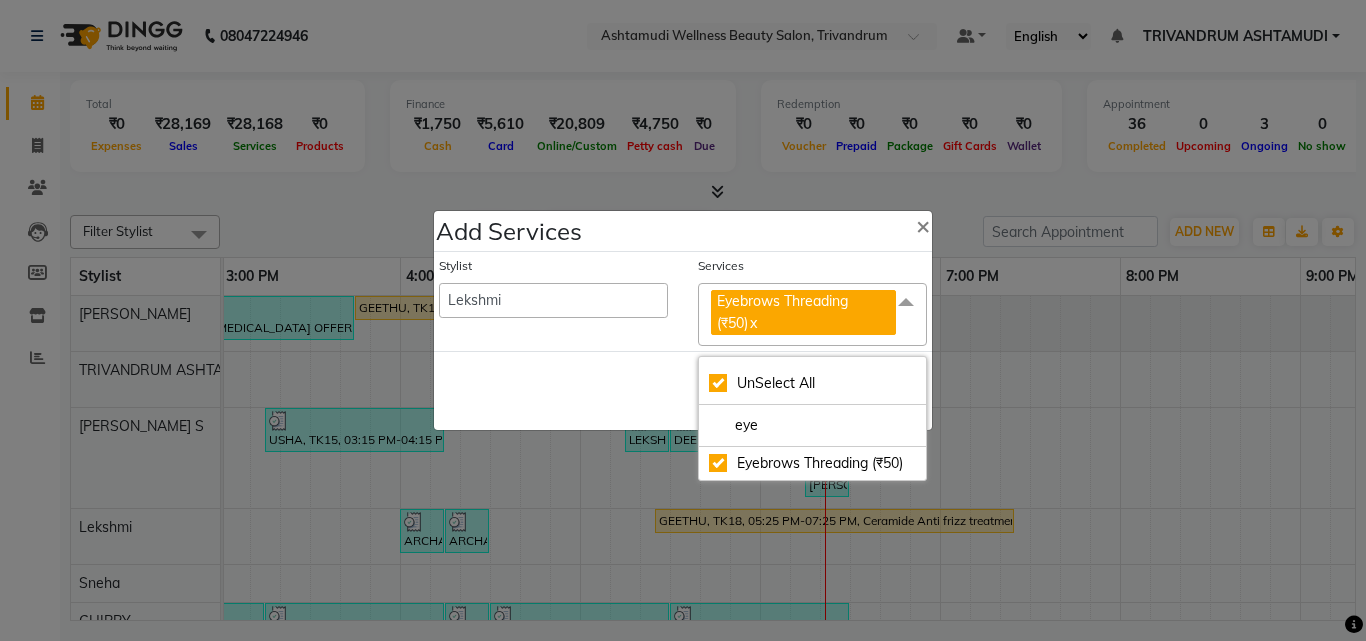 click on "Save   Cancel" 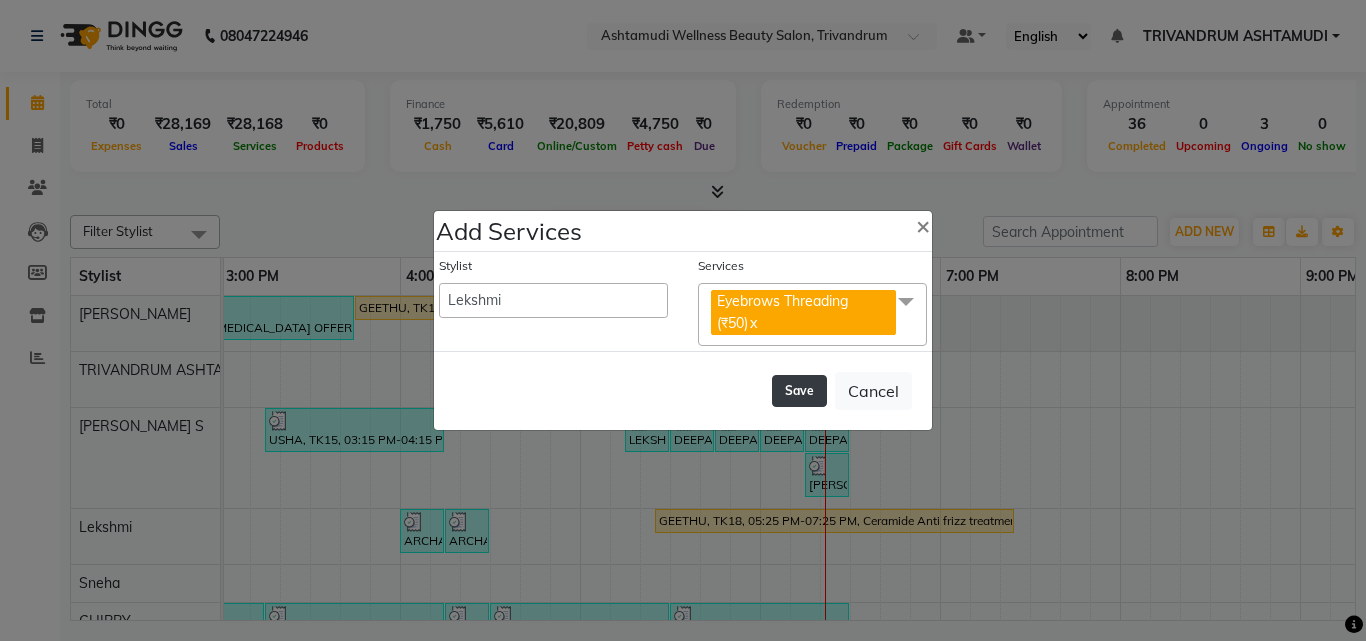 click on "Save" 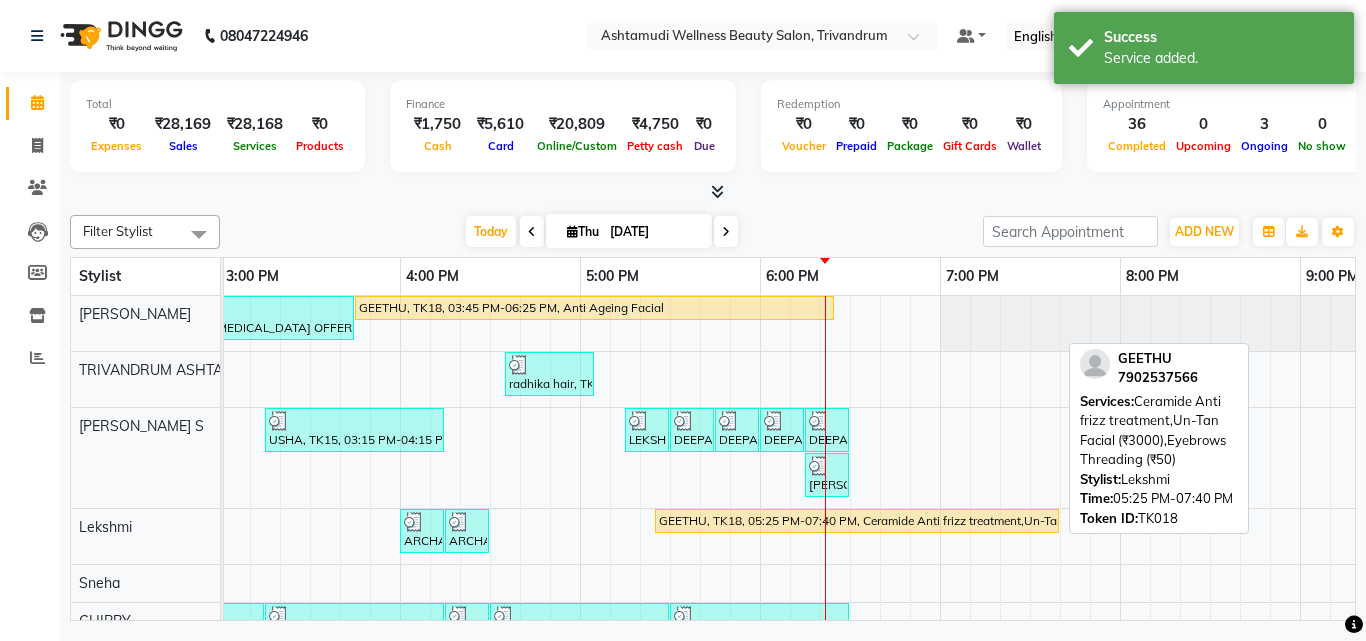 scroll, scrollTop: 398, scrollLeft: 1084, axis: both 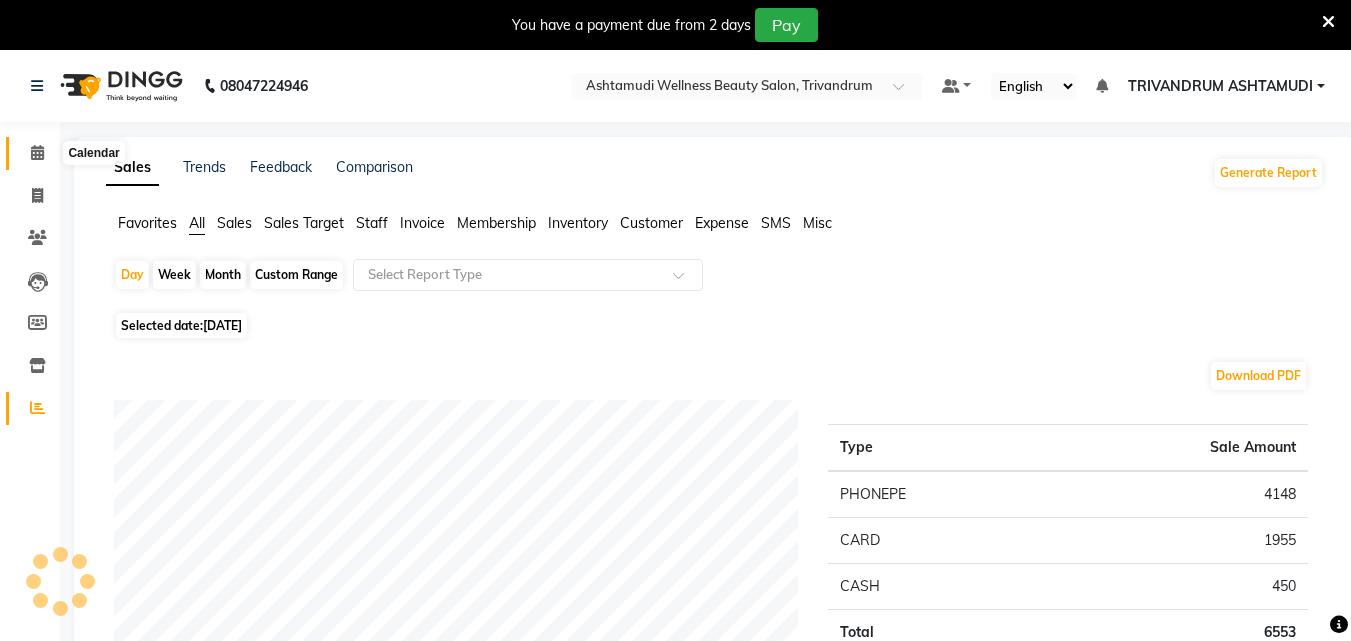 click 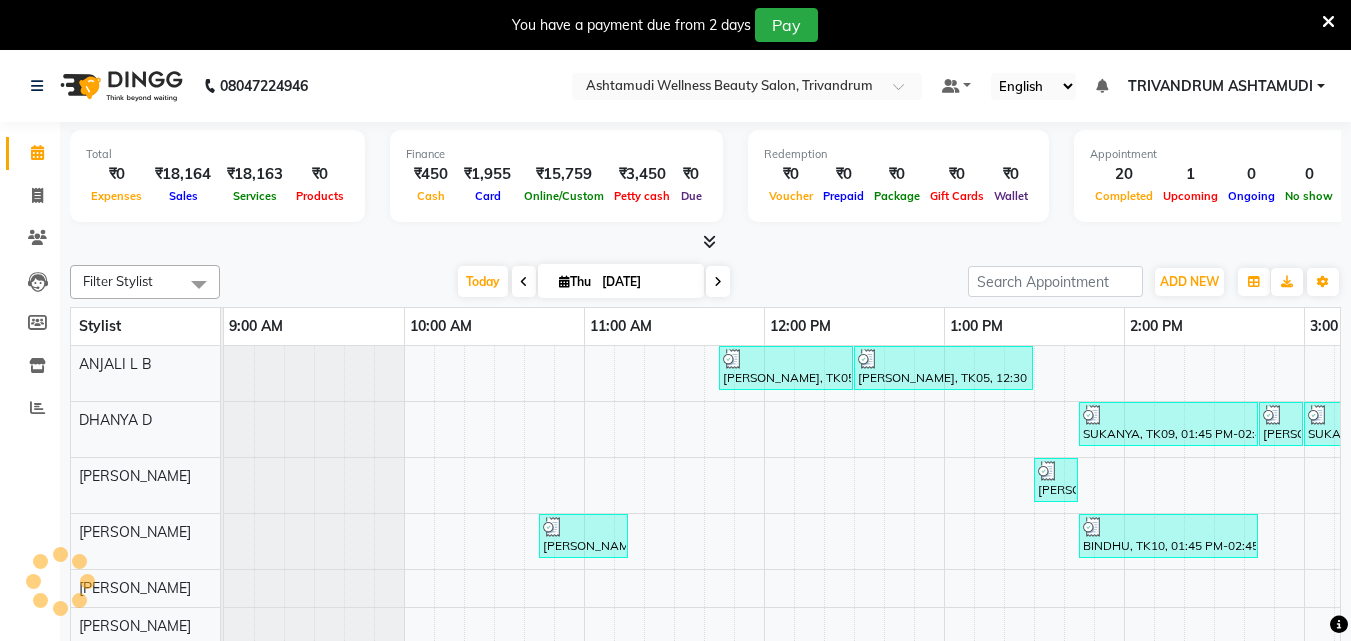 scroll, scrollTop: 110, scrollLeft: 0, axis: vertical 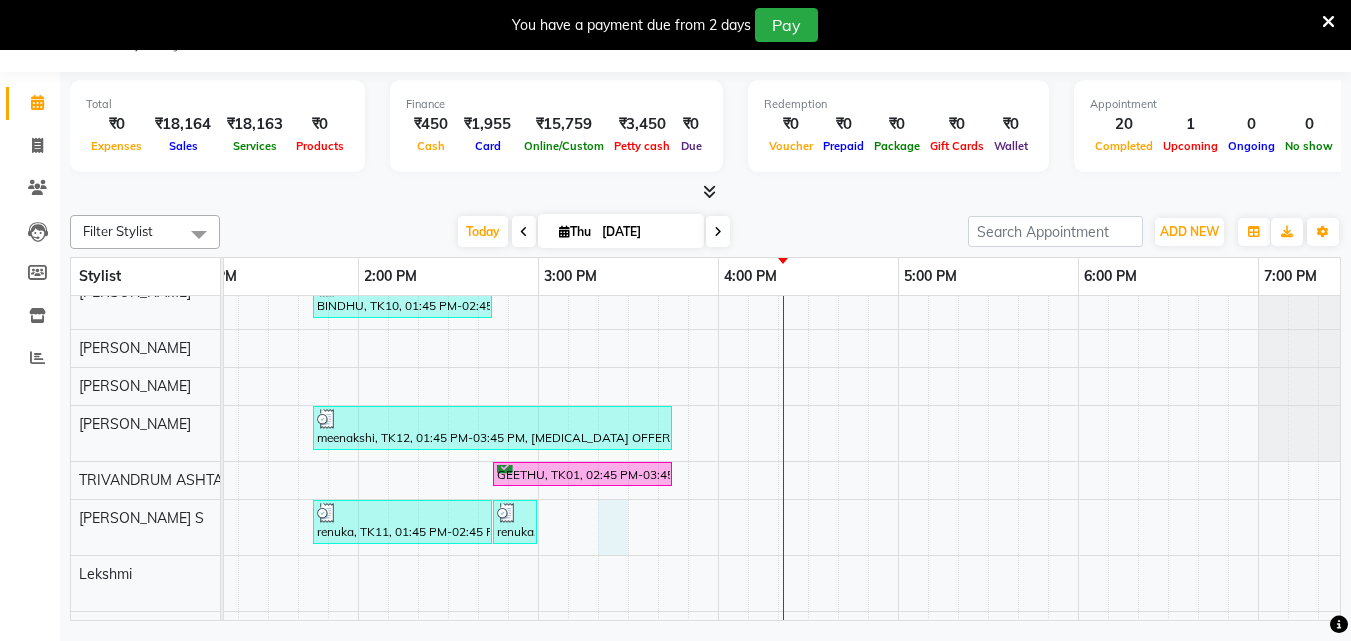 click on "[PERSON_NAME], TK05, 11:45 AM-12:30 PM, Root Touch-Up ([MEDICAL_DATA] Free)     [PERSON_NAME], TK05, 12:30 PM-01:30 PM, Hair Spa     [PERSON_NAME], TK14, 04:15 PM-04:30 PM, Eyebrows Threading     SUKANYA, TK09, 01:45 PM-02:45 PM, Ceramide  Anti frizz treatment     [PERSON_NAME], TK09, 02:45 PM-03:00 PM, Eyebrows Threading     SUKANYA, TK09, 03:00 PM-04:00 PM, Root Crown Coloring     [PERSON_NAME], TK08, 01:30 PM-01:45 PM, Eyebrows Threading     [PERSON_NAME], TK04, 10:45 AM-11:15 AM, Normal Hair Cut     BINDHU, TK10, 01:45 PM-02:45 PM, D-Tan Cleanup     meenakshi, TK12, 01:45 PM-03:45 PM, [MEDICAL_DATA] OFFER - ELBOW LENGTH     GEETHU, TK01, 02:45 PM-03:45 PM, Fruit Facial     Priyanka, TK02, 10:15 AM-10:30 AM, Chin Threading     DIVYA, TK07, 11:30 AM-11:45 AM, Eyebrows Threading     renuka, TK11, 01:45 PM-02:45 PM, Layer Cut     renuka, TK11, 02:45 PM-03:00 PM, Eyebrows Threading     sneha, TK03, 10:30 AM-10:45 AM, Eyebrows Threading     [PERSON_NAME], TK06, 12:00 PM-12:30 PM, Half Arm Waxing     [PERSON_NAME], TK06, 12:30 PM-12:45 PM, Eyebrows Threading" at bounding box center (718, 405) 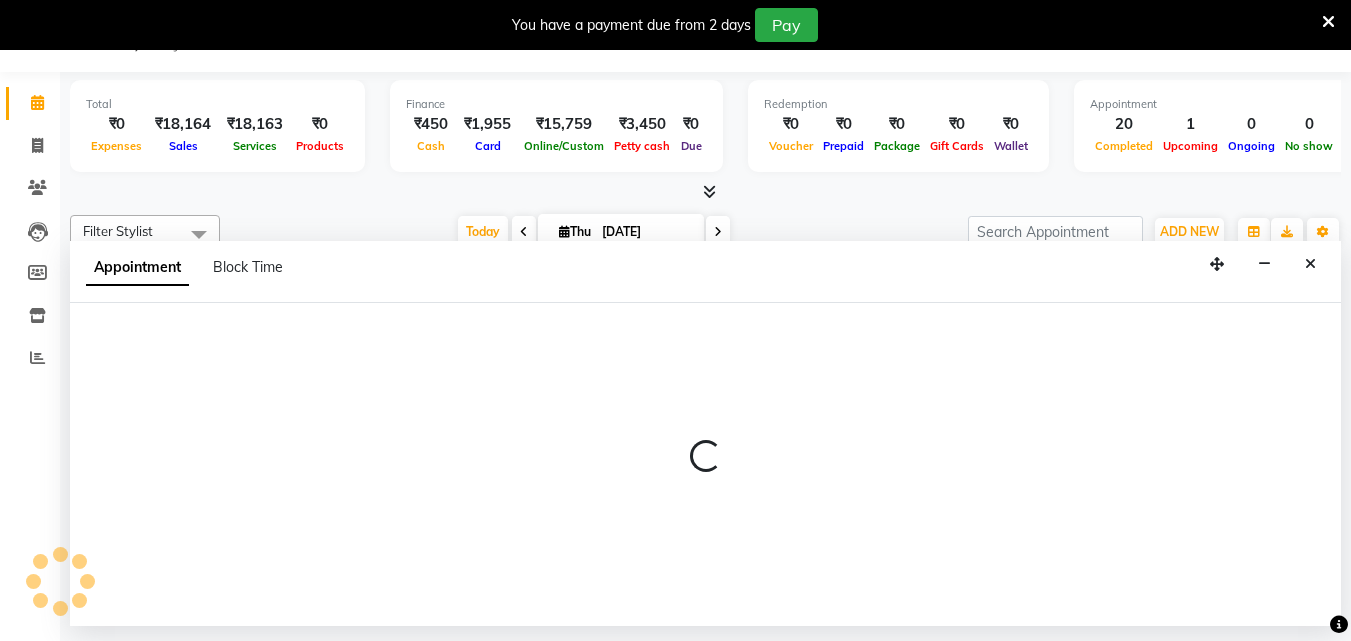 select on "52027" 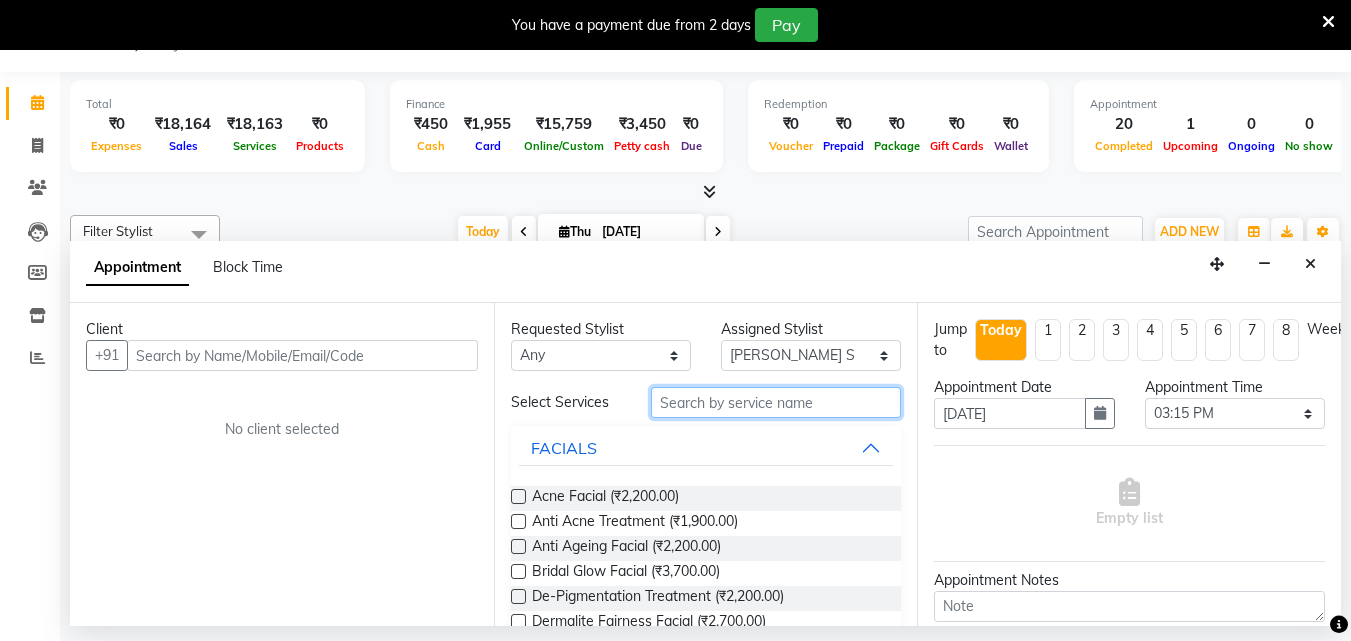 click at bounding box center (776, 402) 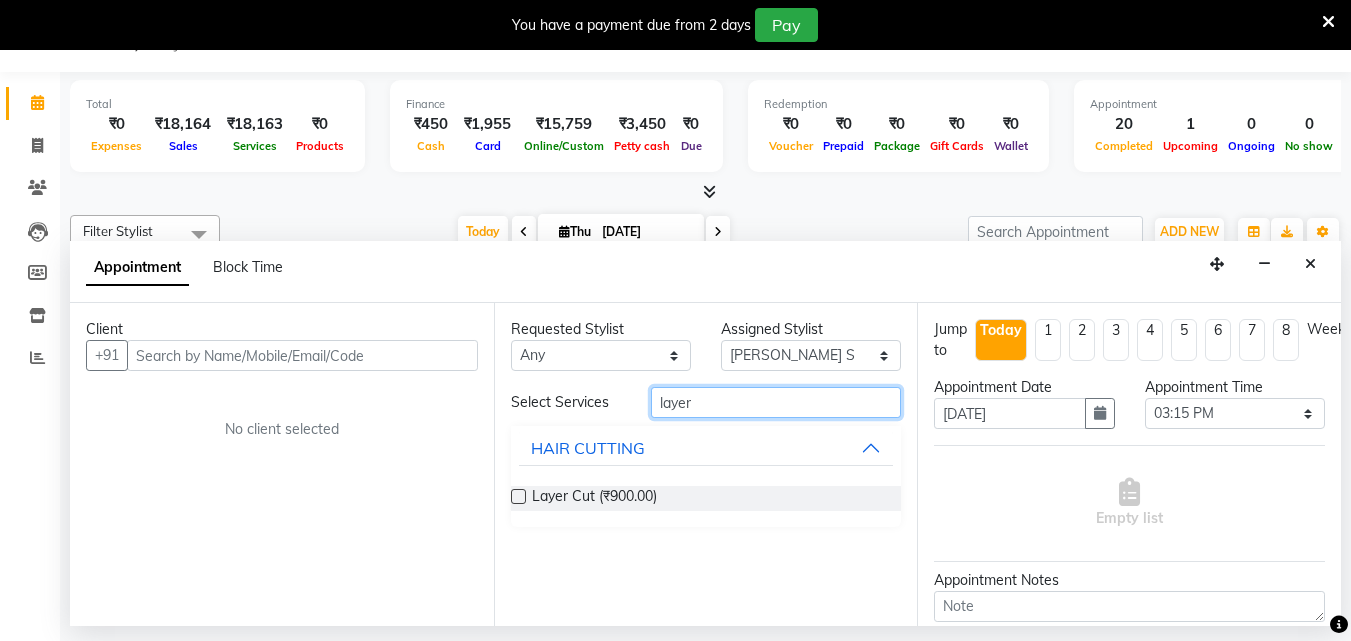 type on "layer" 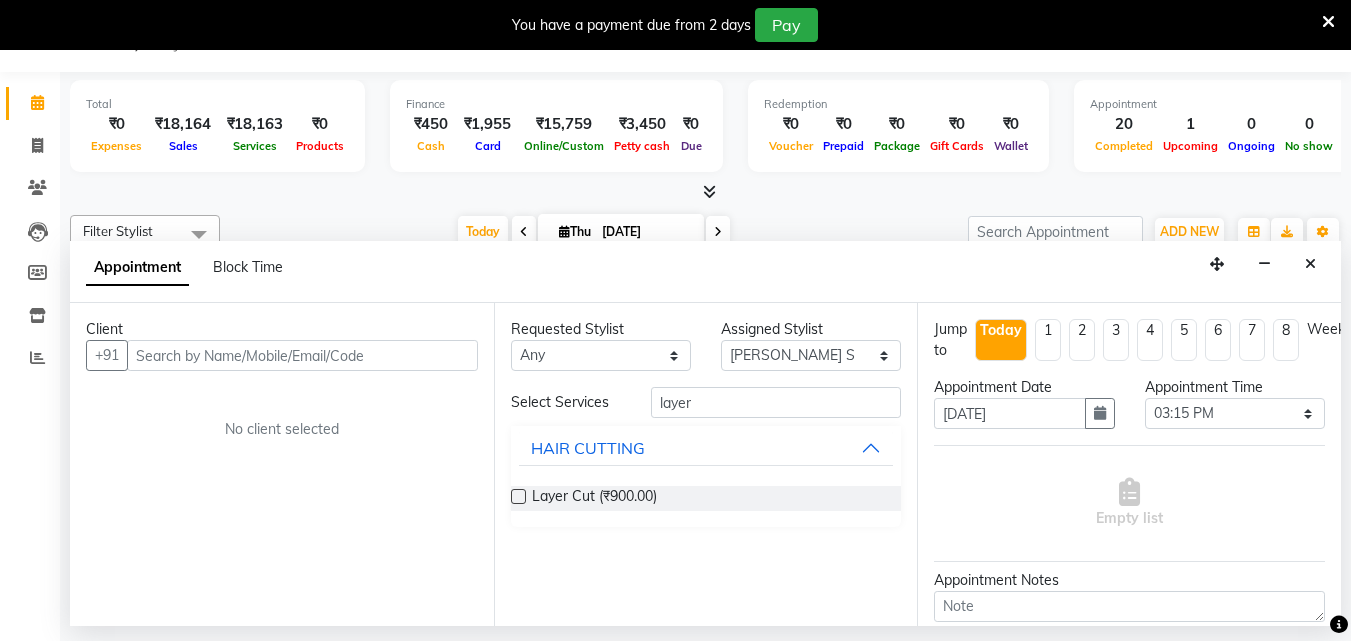 click at bounding box center (518, 496) 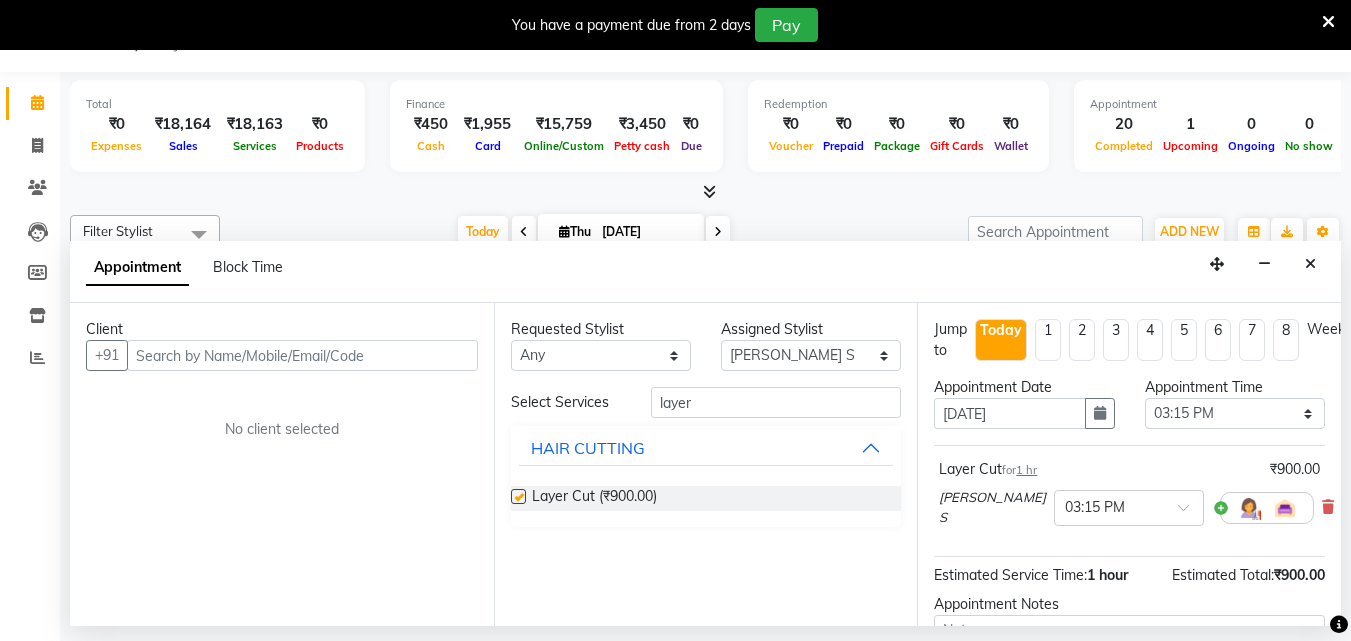 checkbox on "false" 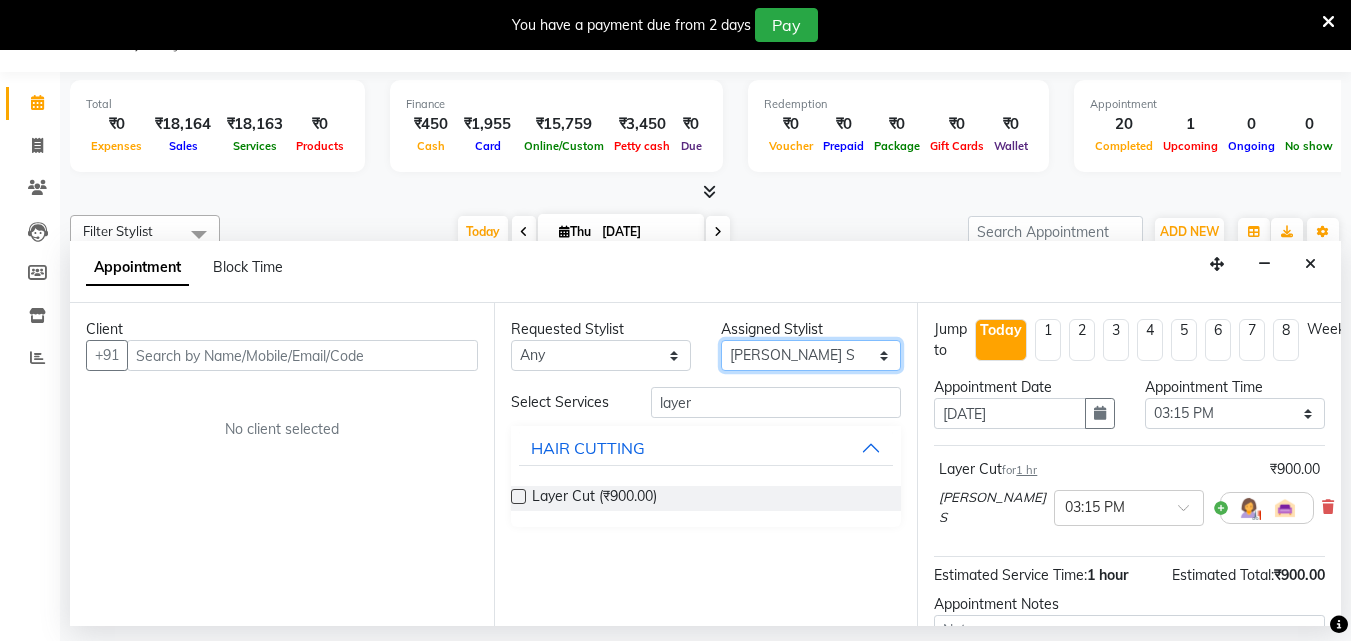 click on "Select ANJALI L B	 CHIPPY DHANYA D [PERSON_NAME]	 [PERSON_NAME] [PERSON_NAME] [PERSON_NAME]	 [PERSON_NAME] TRIVANDRUM ASHTAMUDI [PERSON_NAME] S" at bounding box center [811, 355] 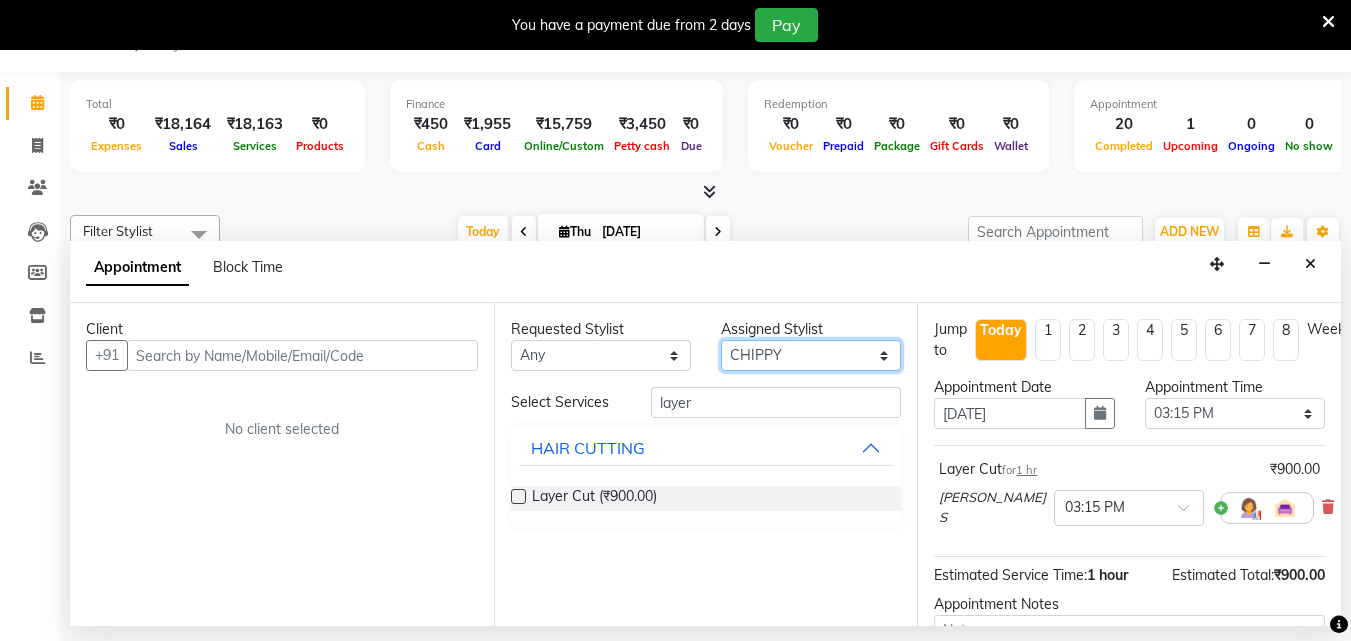click on "Select ANJALI L B	 CHIPPY DHANYA D [PERSON_NAME]	 [PERSON_NAME] [PERSON_NAME] [PERSON_NAME]	 [PERSON_NAME] TRIVANDRUM ASHTAMUDI [PERSON_NAME] S" at bounding box center (811, 355) 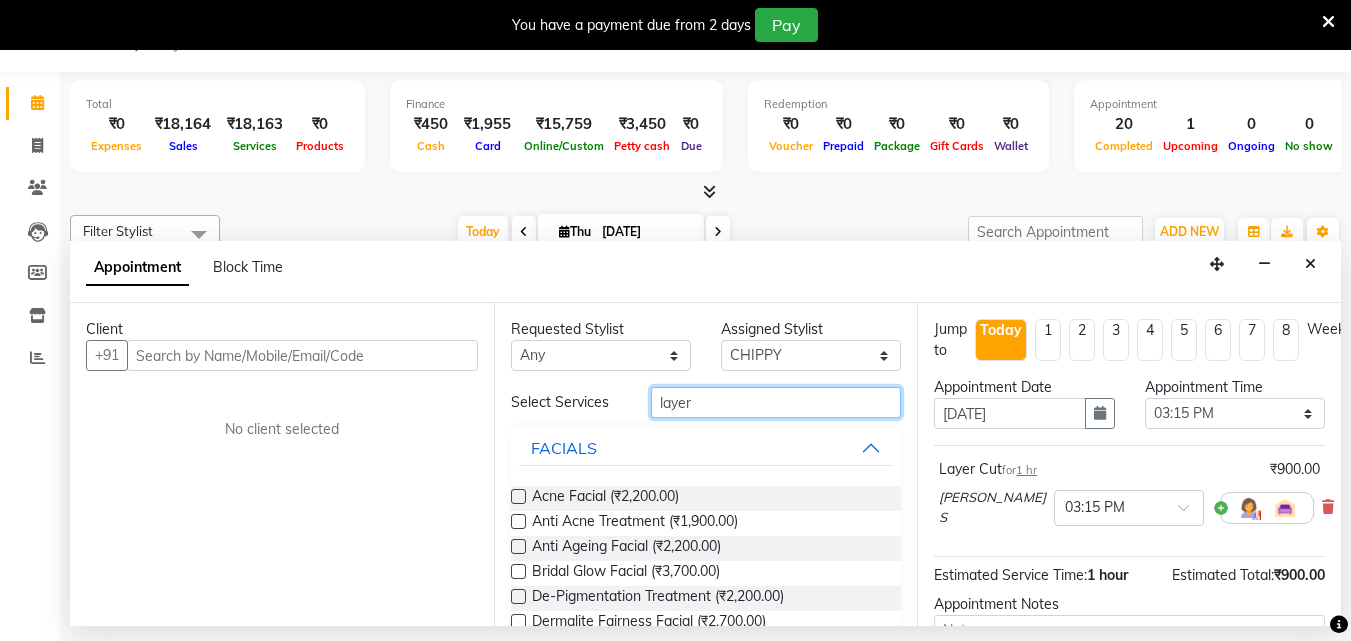 drag, startPoint x: 711, startPoint y: 395, endPoint x: 632, endPoint y: 400, distance: 79.15807 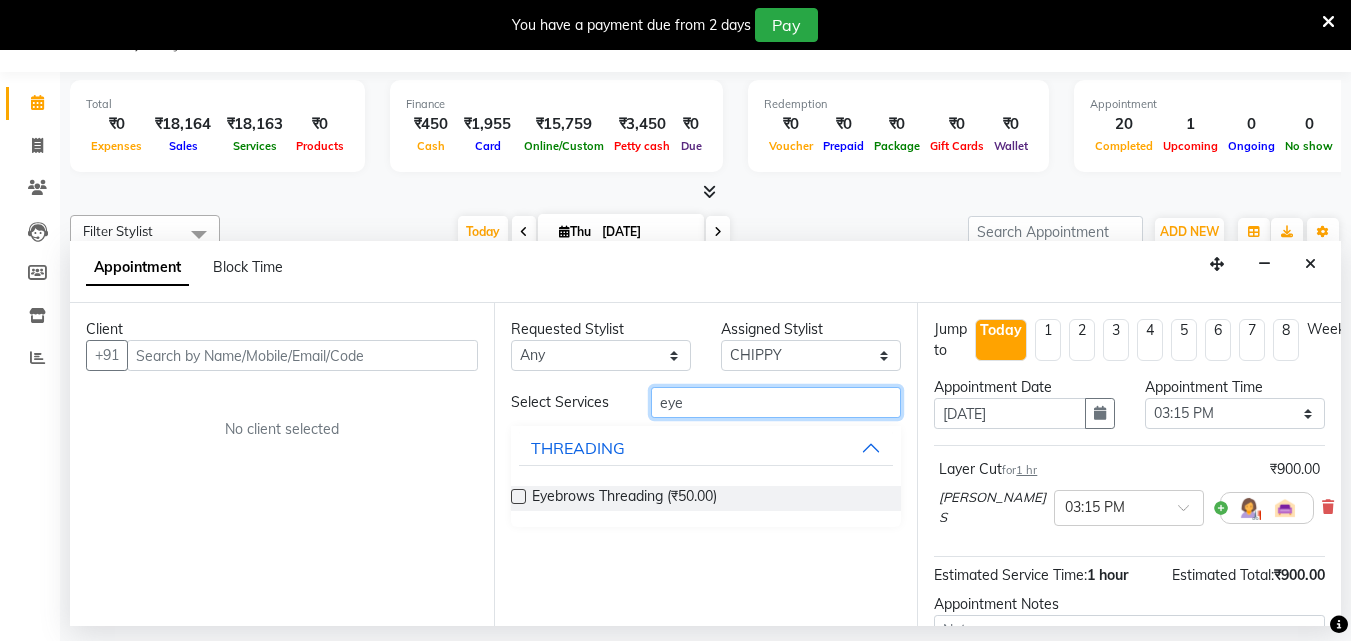 type on "eye" 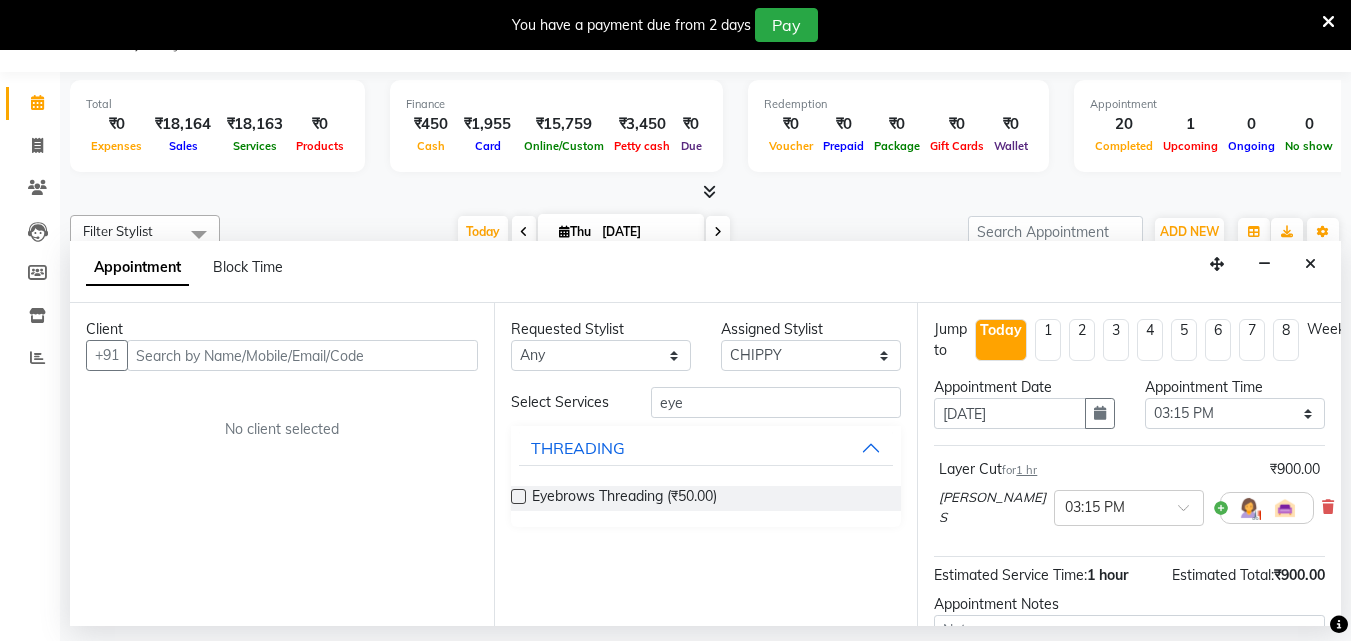 click at bounding box center [518, 496] 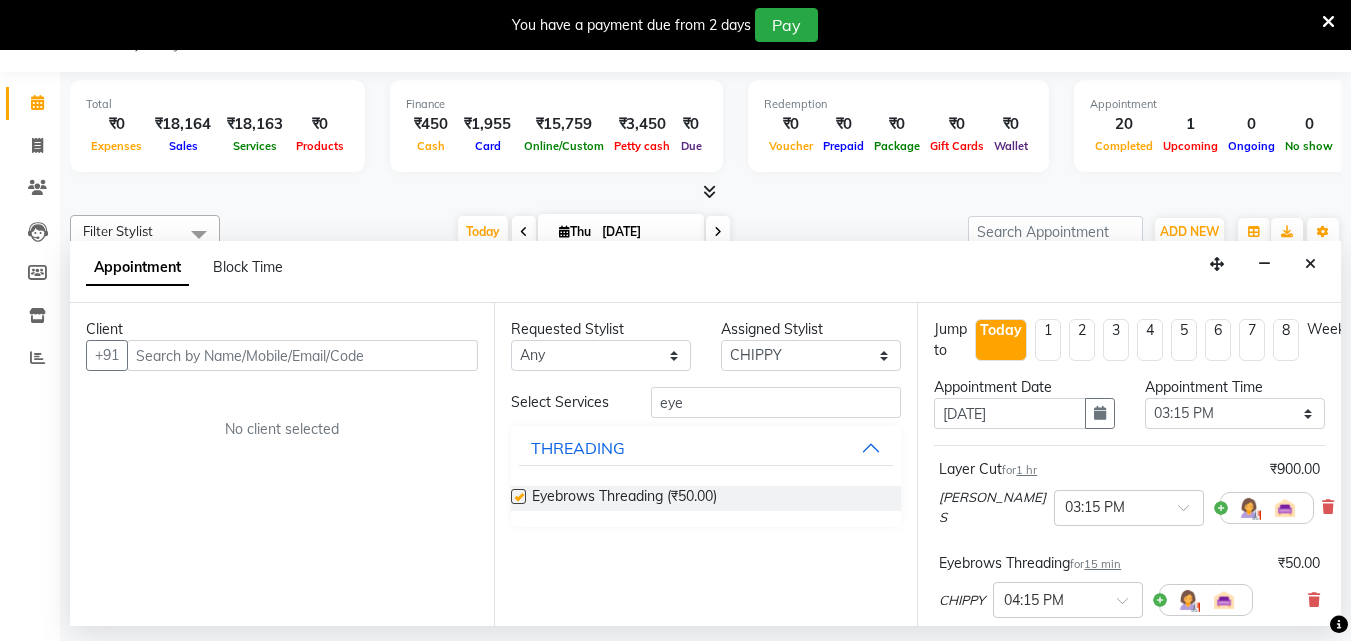checkbox on "false" 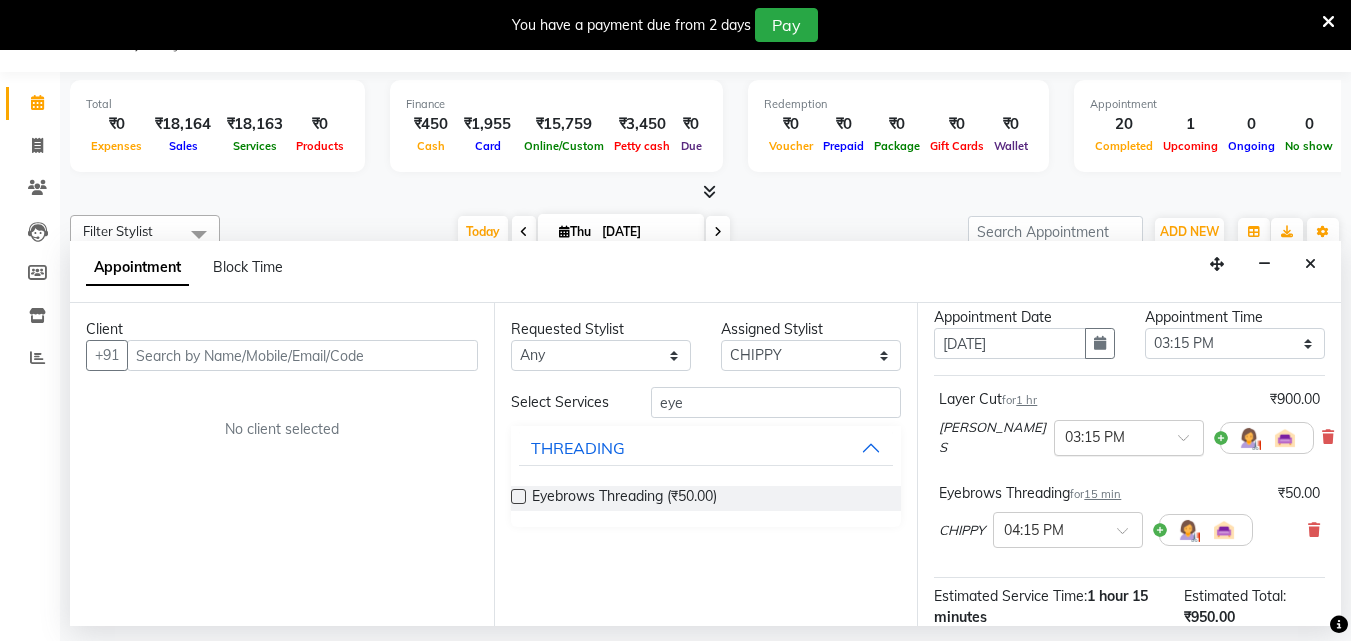 scroll, scrollTop: 100, scrollLeft: 0, axis: vertical 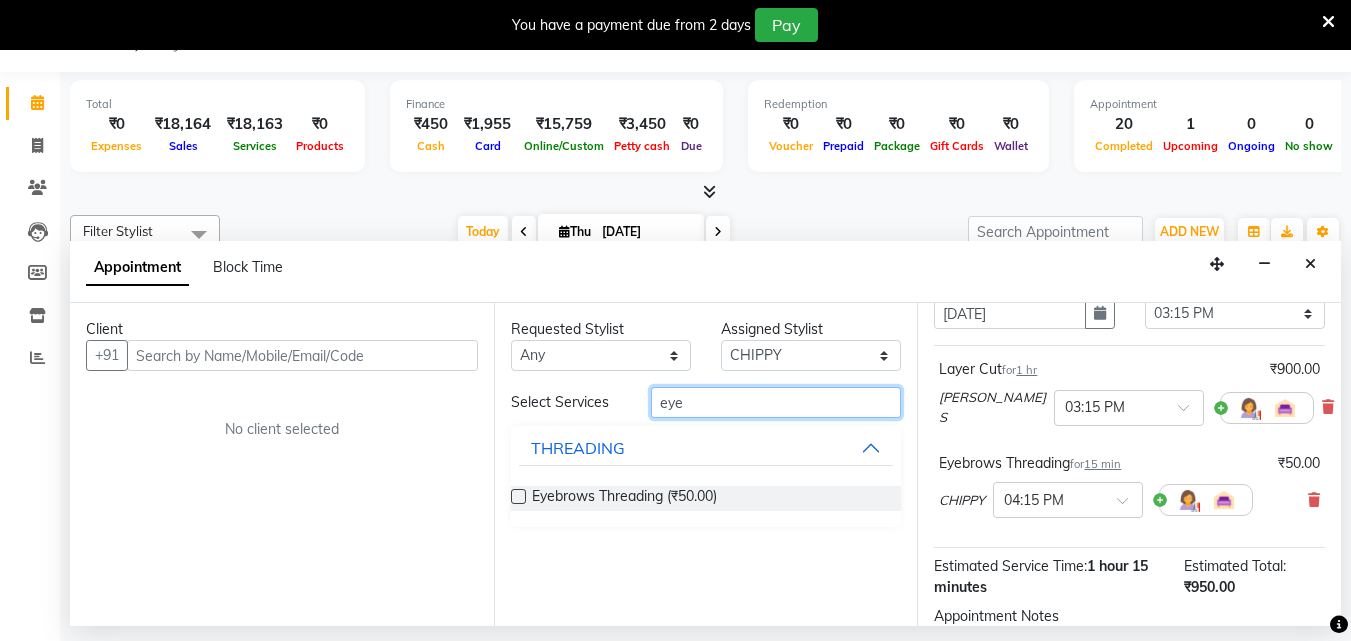 drag, startPoint x: 695, startPoint y: 406, endPoint x: 578, endPoint y: 387, distance: 118.5327 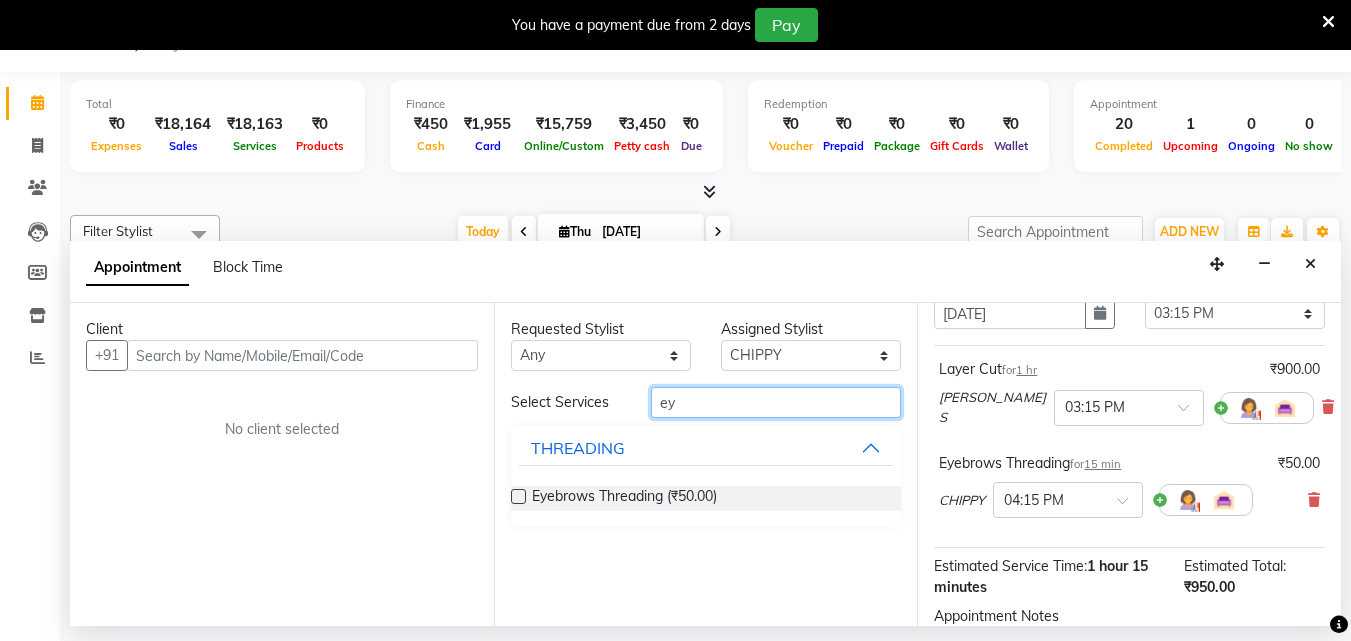 type on "eye" 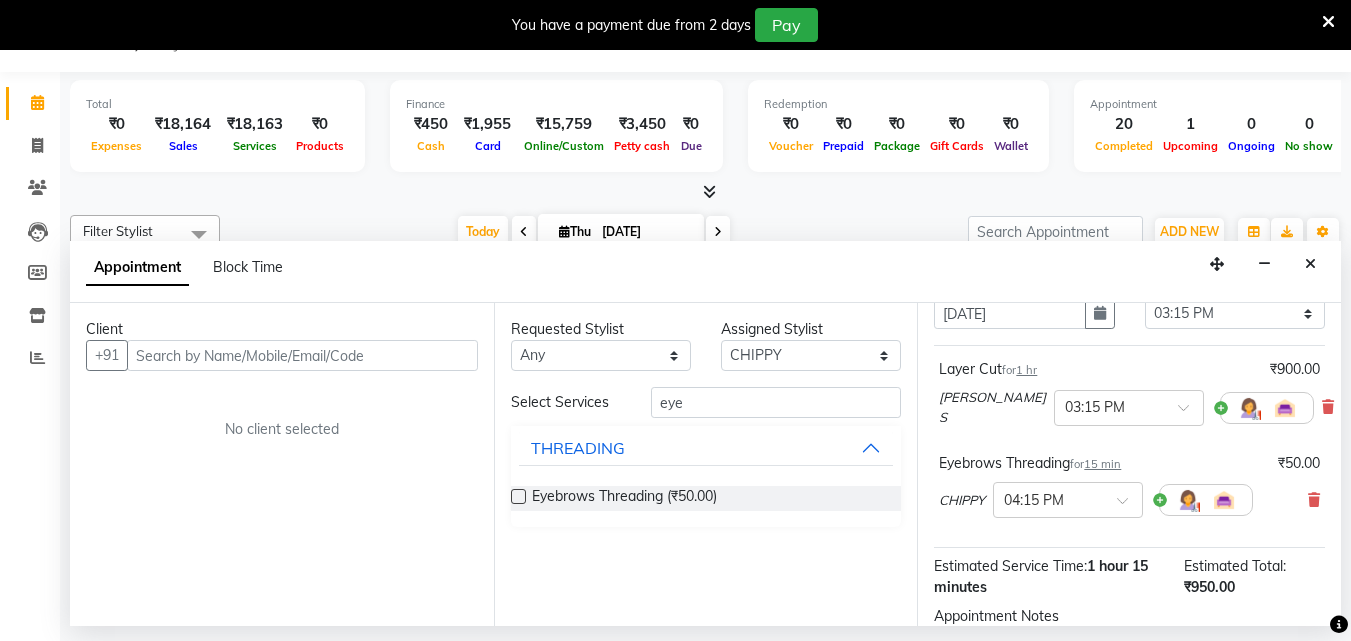 click at bounding box center [518, 496] 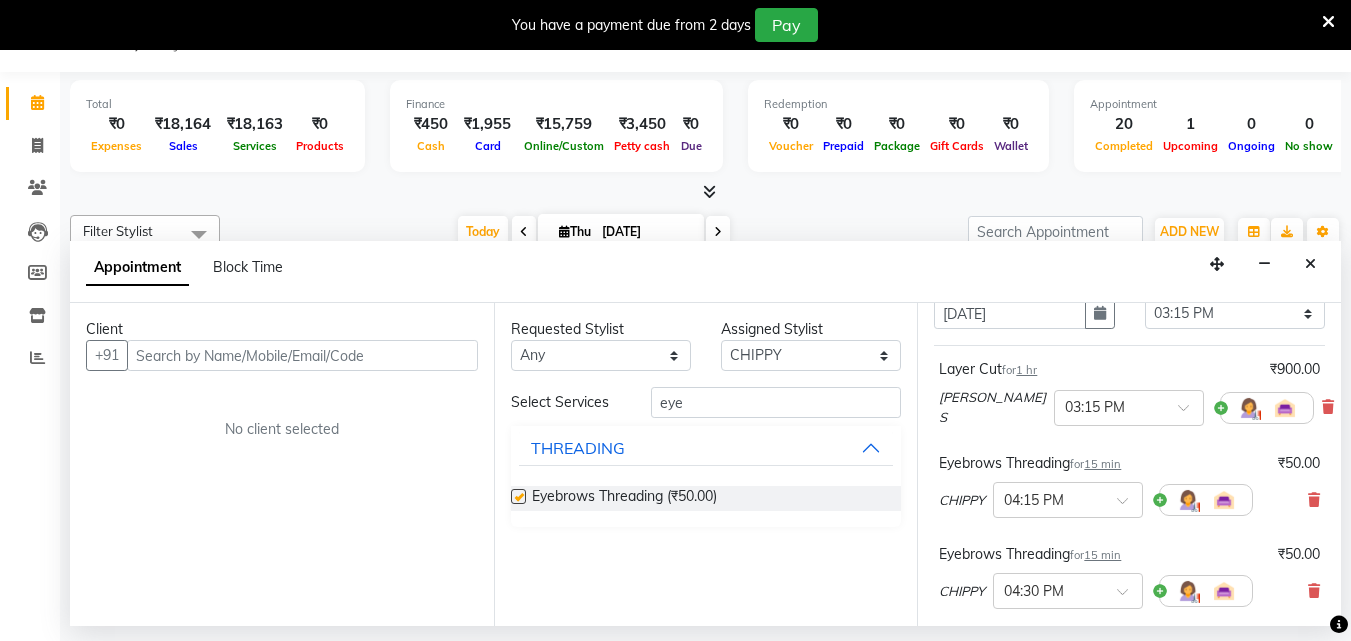 checkbox on "false" 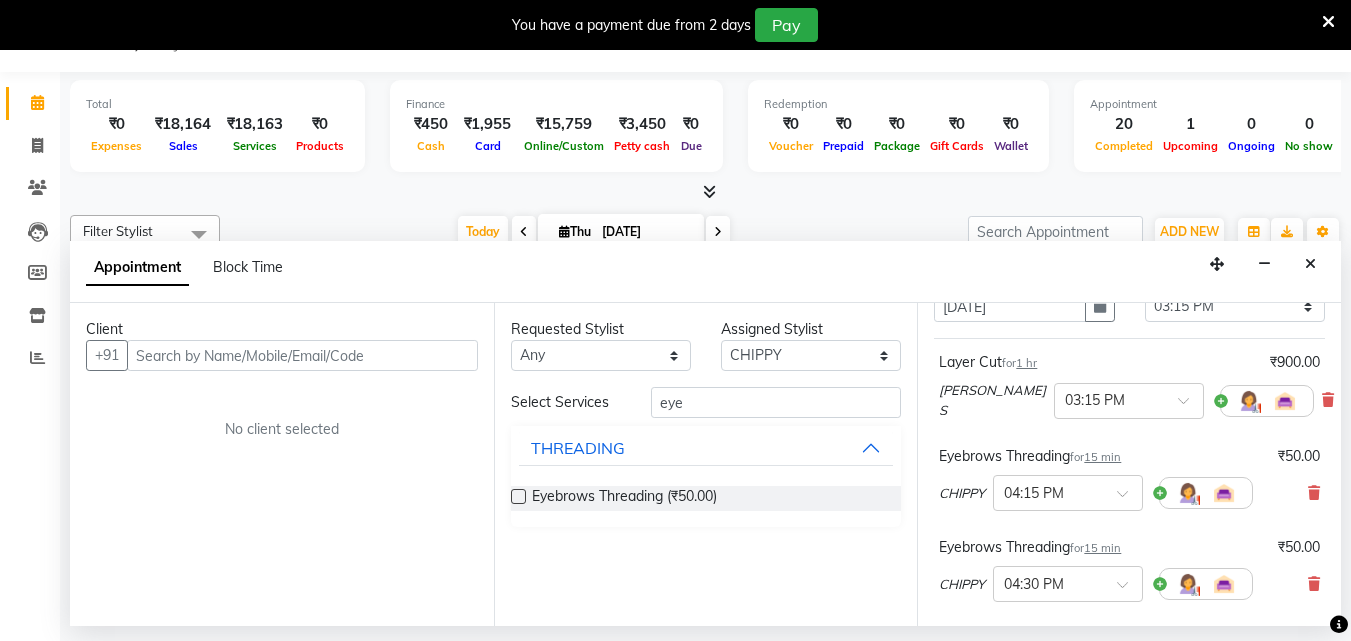 scroll, scrollTop: 0, scrollLeft: 0, axis: both 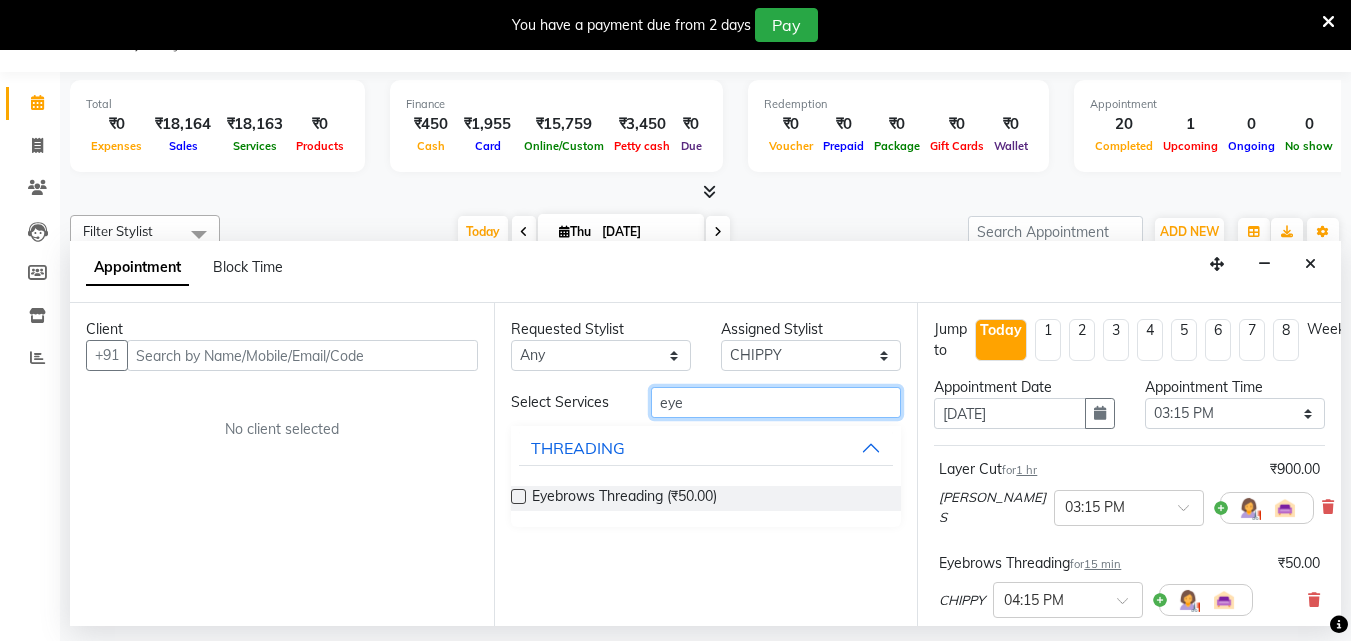 click on "eye" at bounding box center [776, 402] 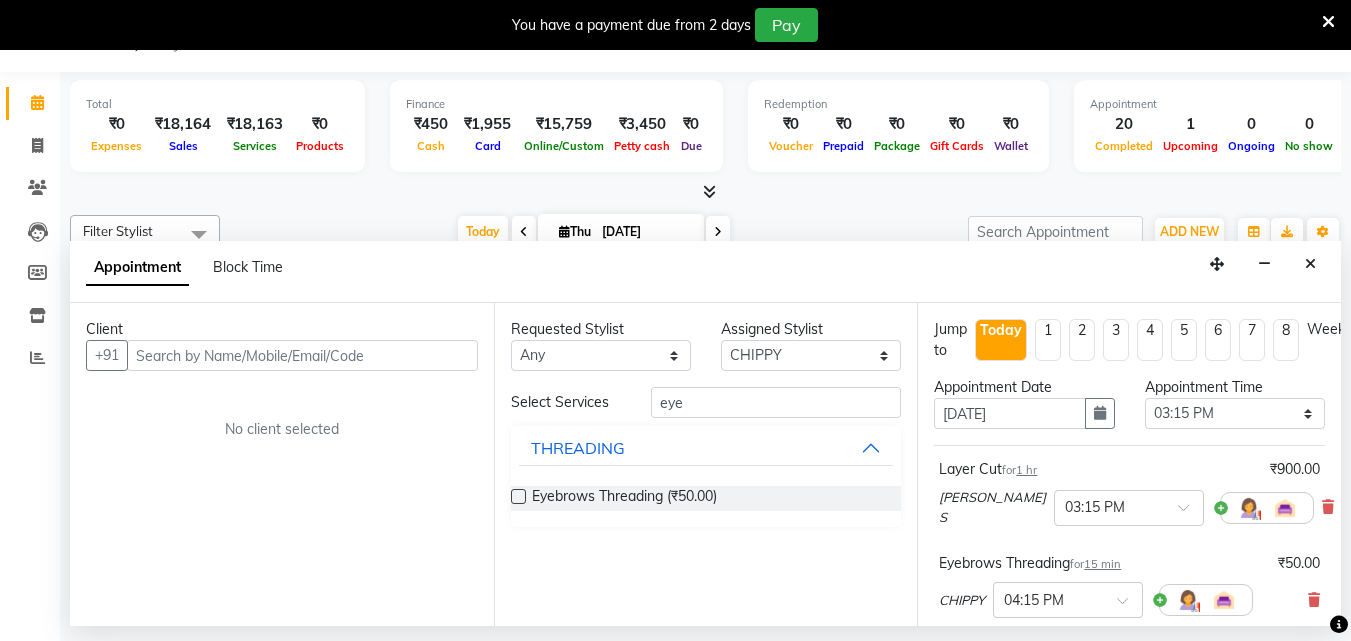 click at bounding box center [1328, 22] 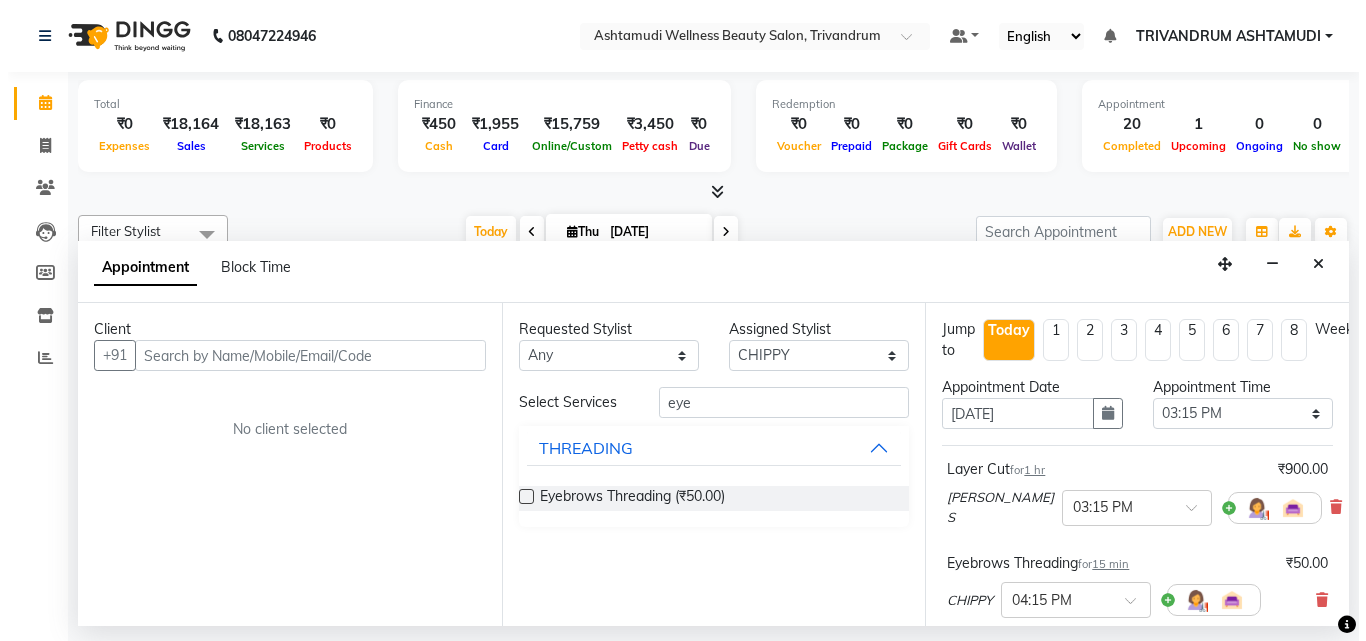 scroll, scrollTop: 0, scrollLeft: 0, axis: both 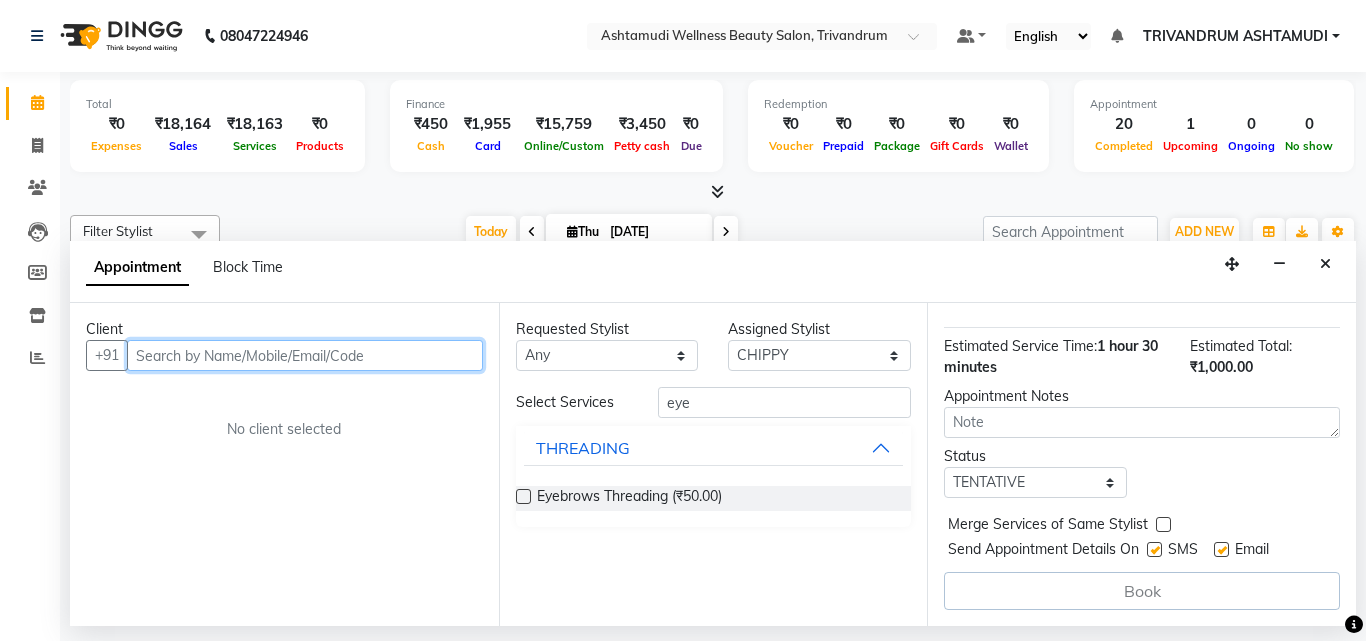 click at bounding box center (305, 355) 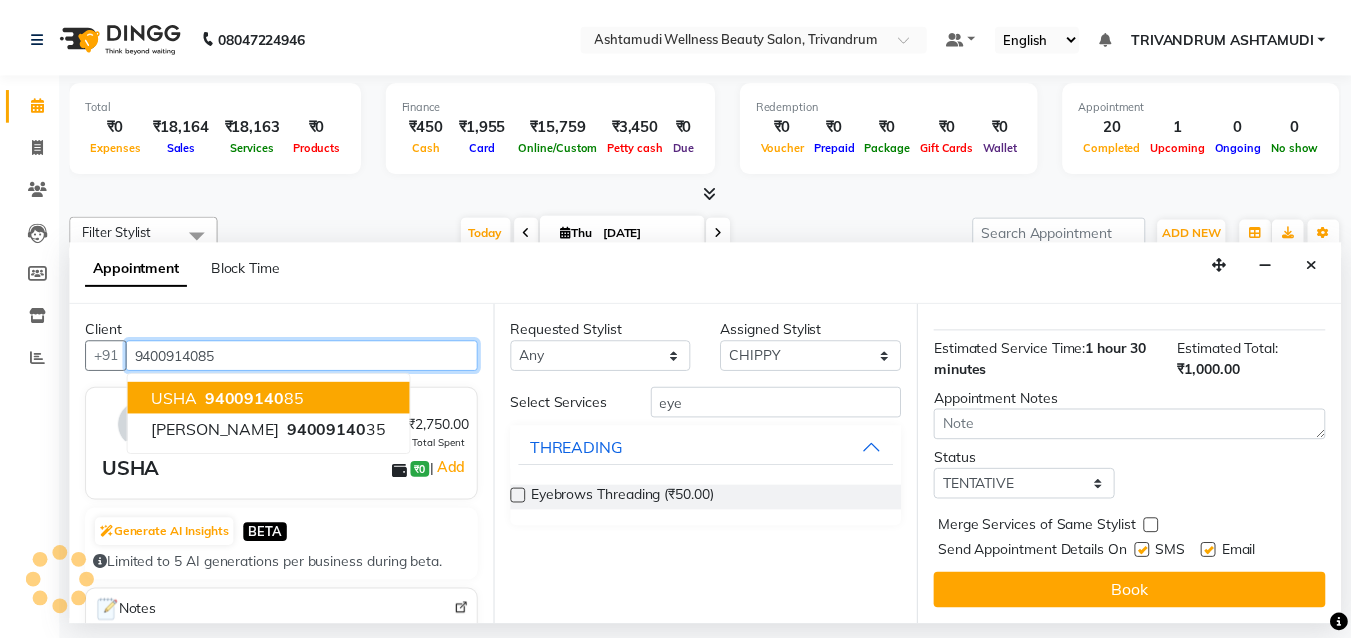 scroll, scrollTop: 424, scrollLeft: 0, axis: vertical 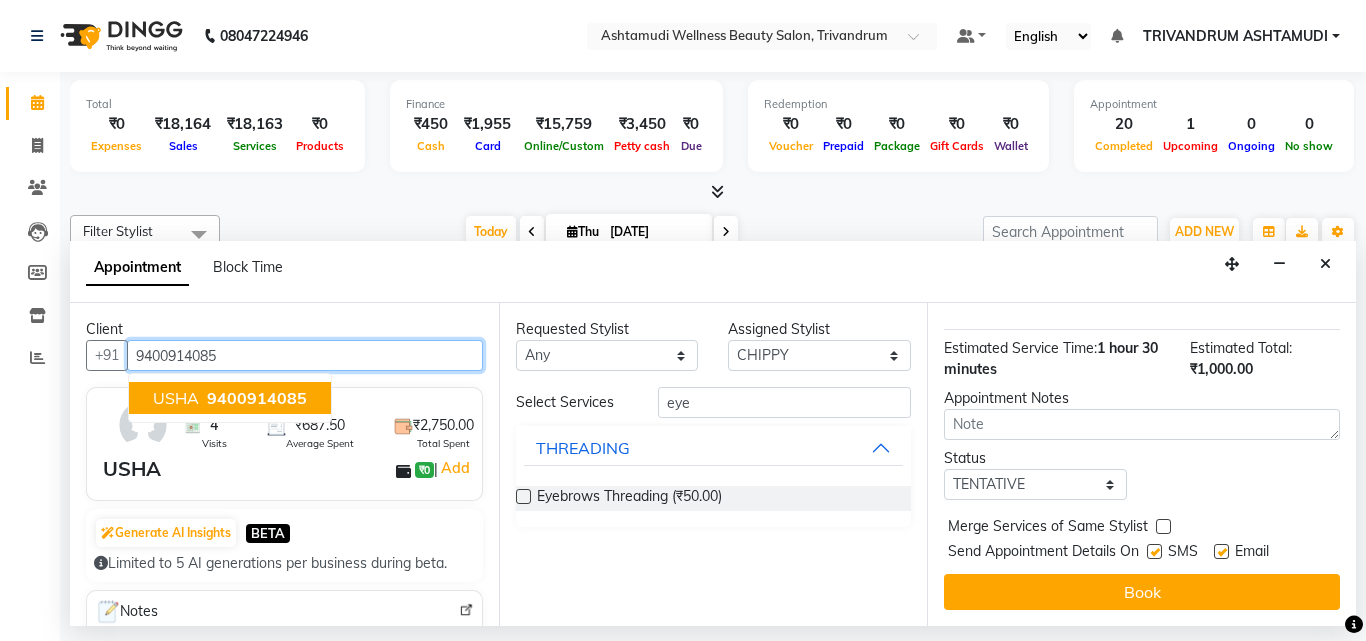 type on "9400914085" 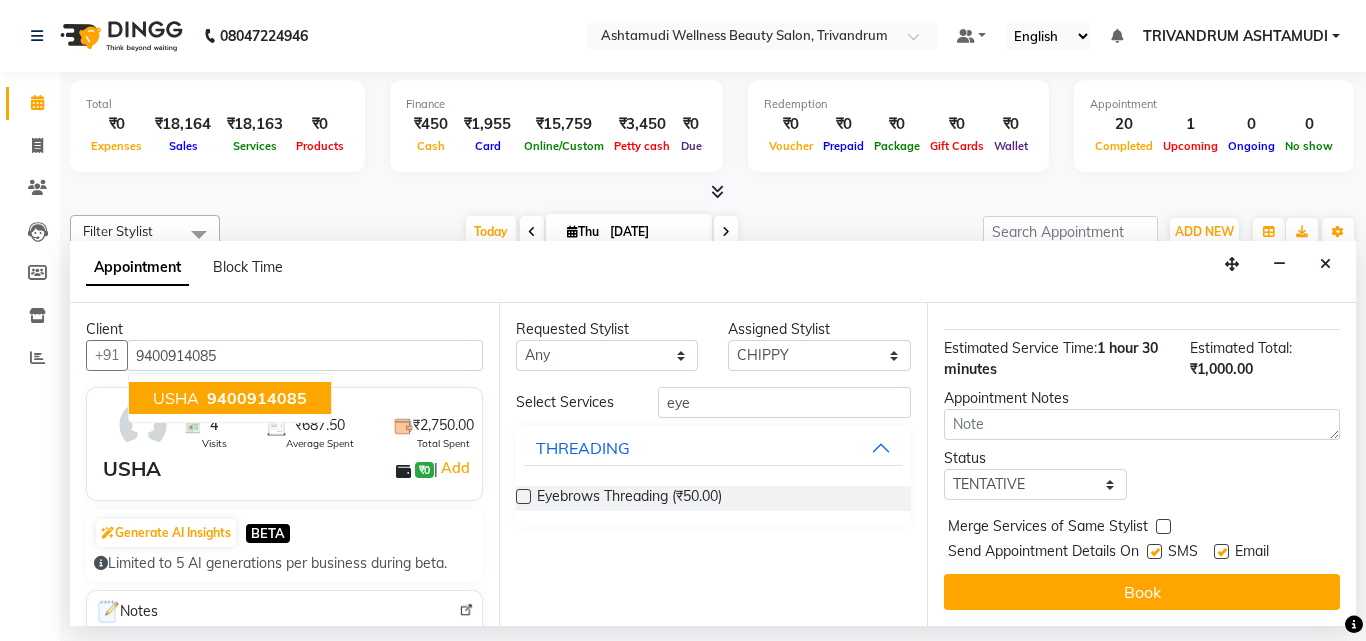 click on "USHA    ₹0  |   Add" at bounding box center (288, 469) 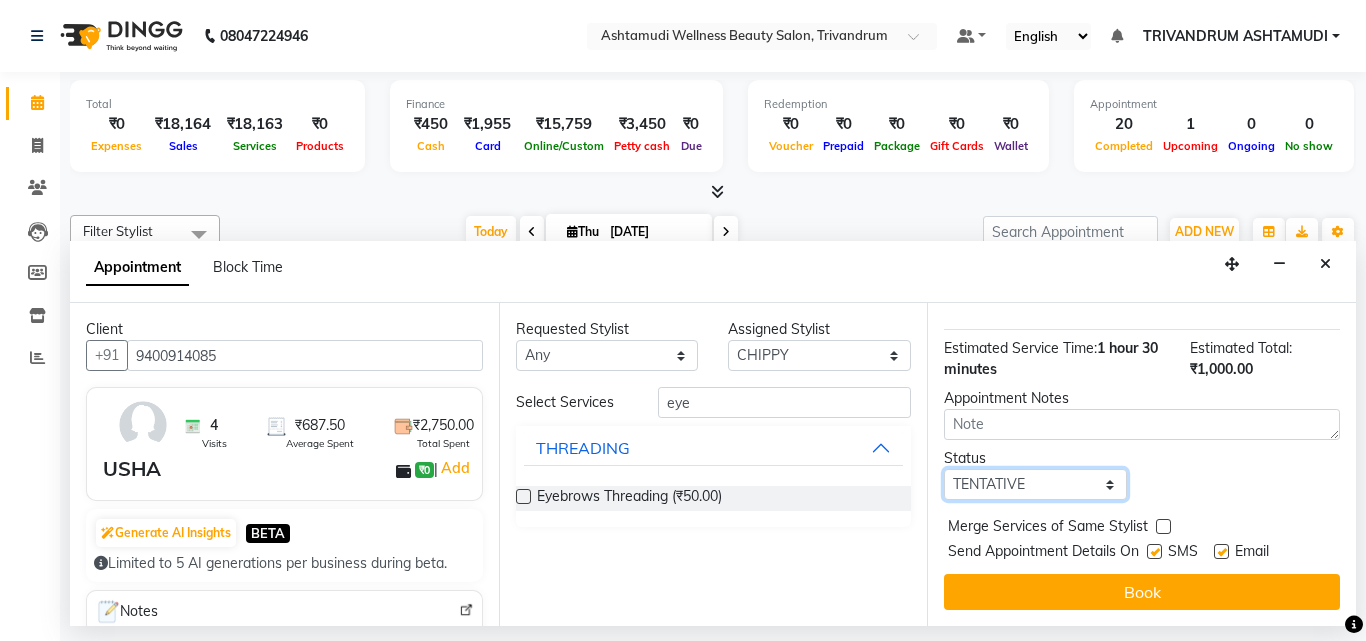 click on "Select TENTATIVE CONFIRM CHECK-IN UPCOMING" at bounding box center [1035, 484] 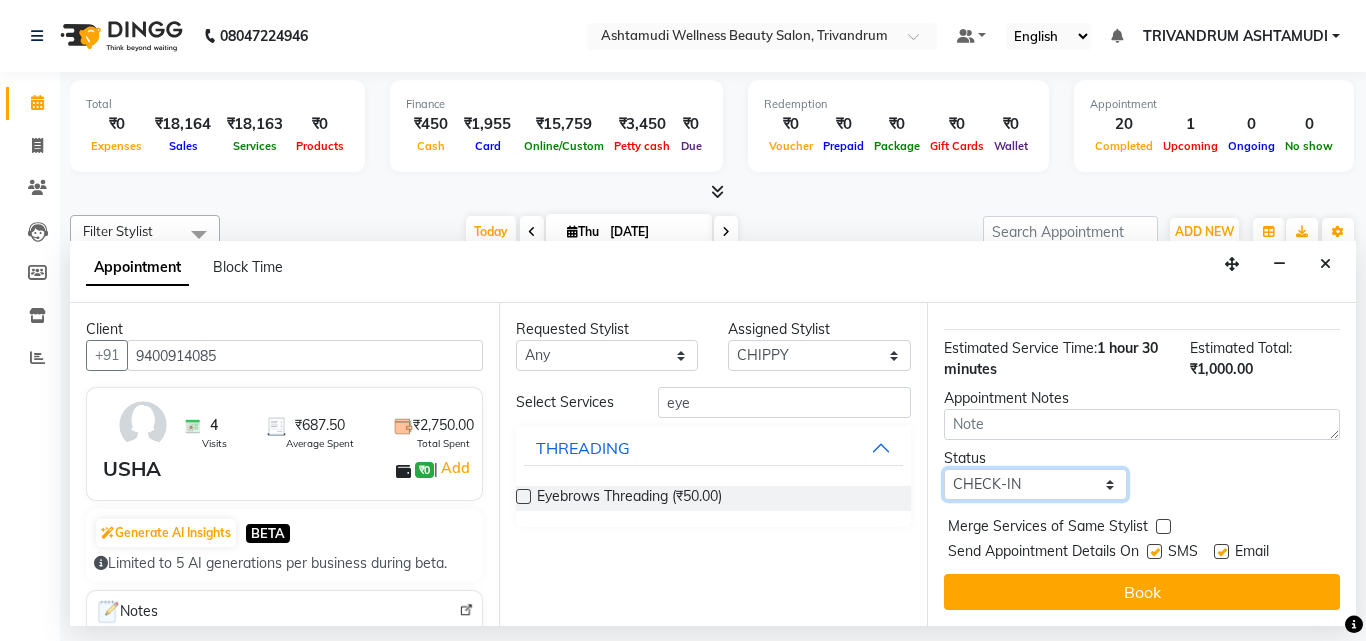 click on "Select TENTATIVE CONFIRM CHECK-IN UPCOMING" at bounding box center (1035, 484) 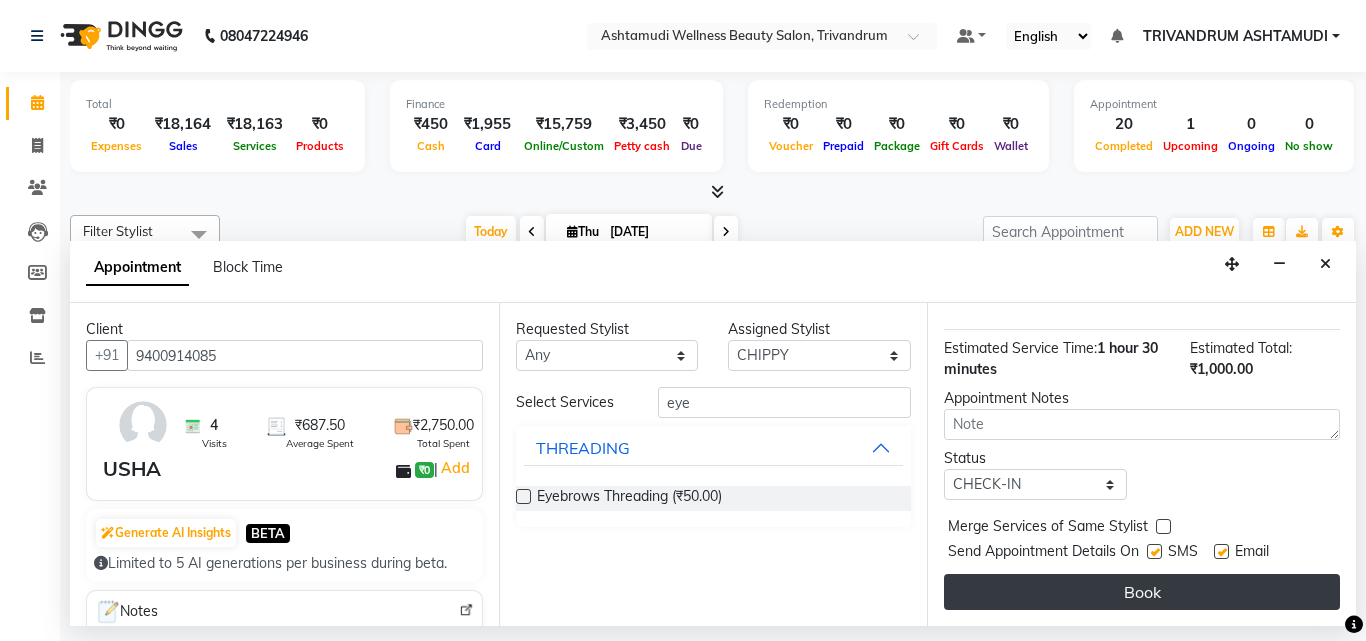 click on "Book" at bounding box center (1142, 592) 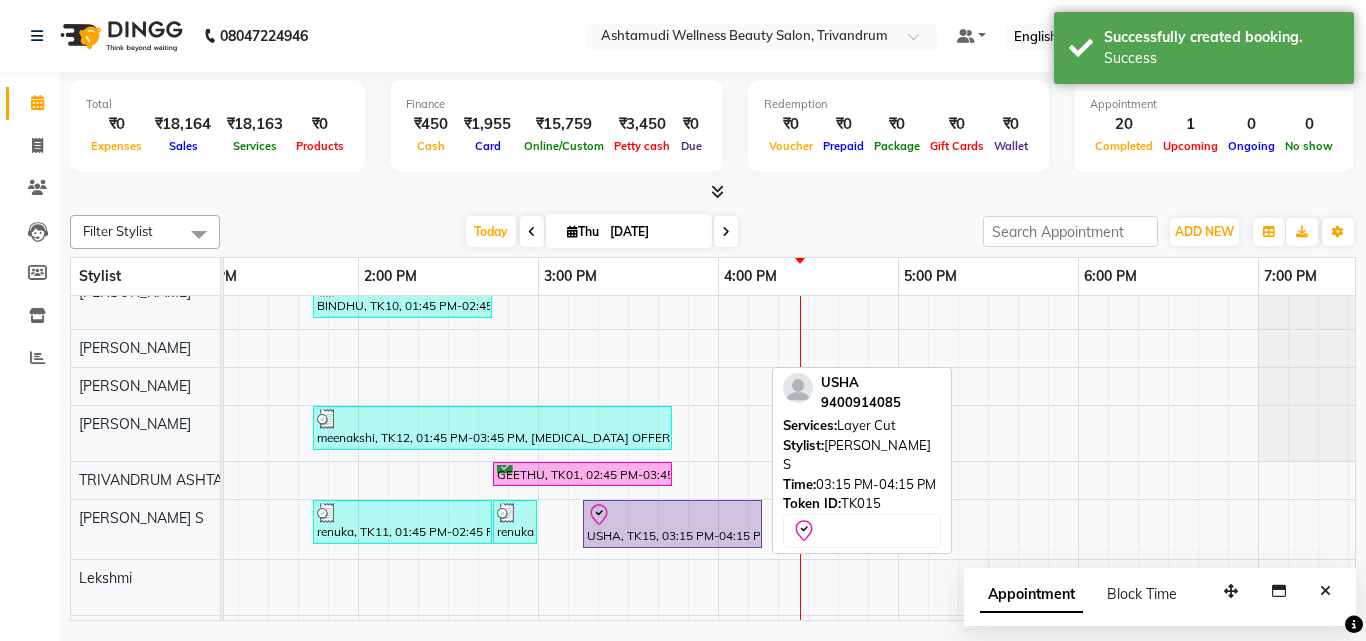 click on "USHA, TK15, 03:15 PM-04:15 PM, Layer Cut" at bounding box center [672, 524] 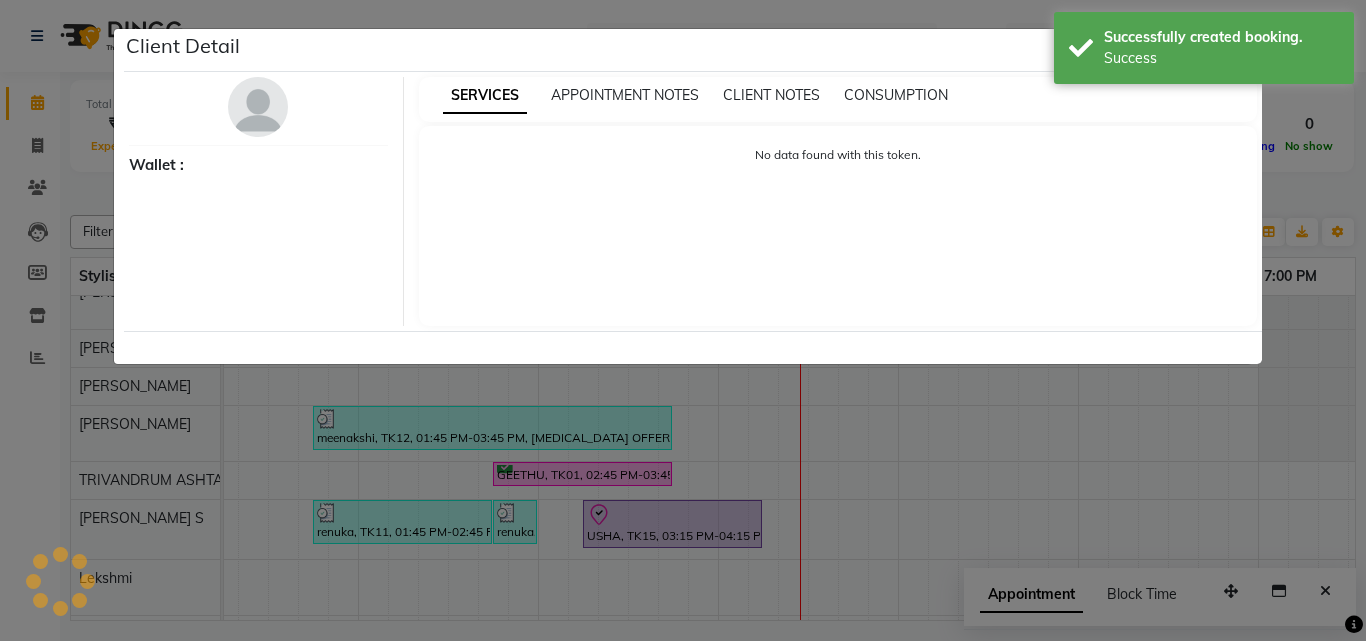 select on "8" 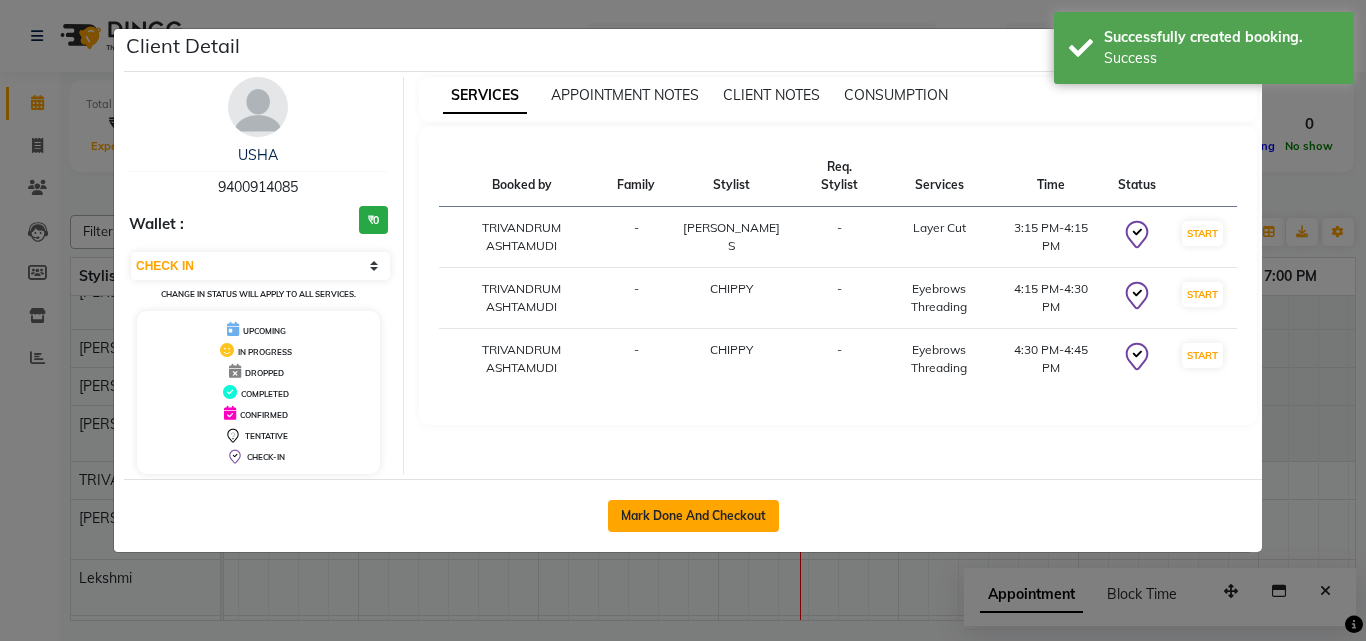 click on "Mark Done And Checkout" 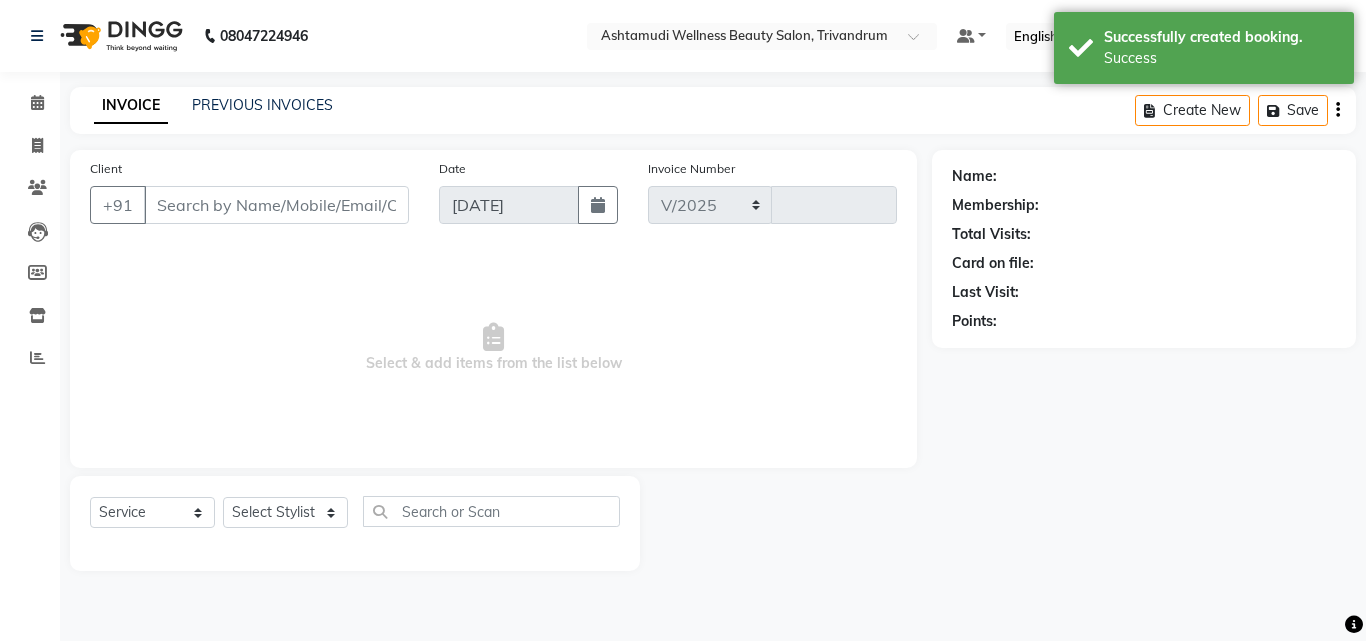 select on "4636" 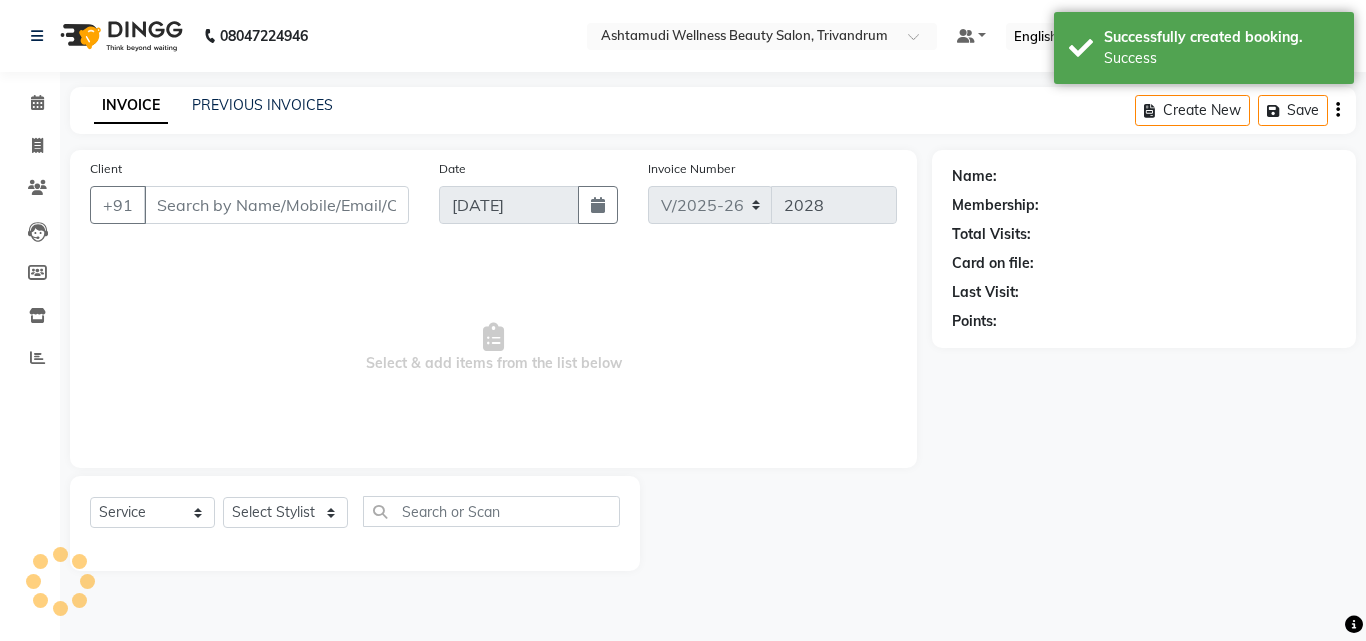 type on "9400914085" 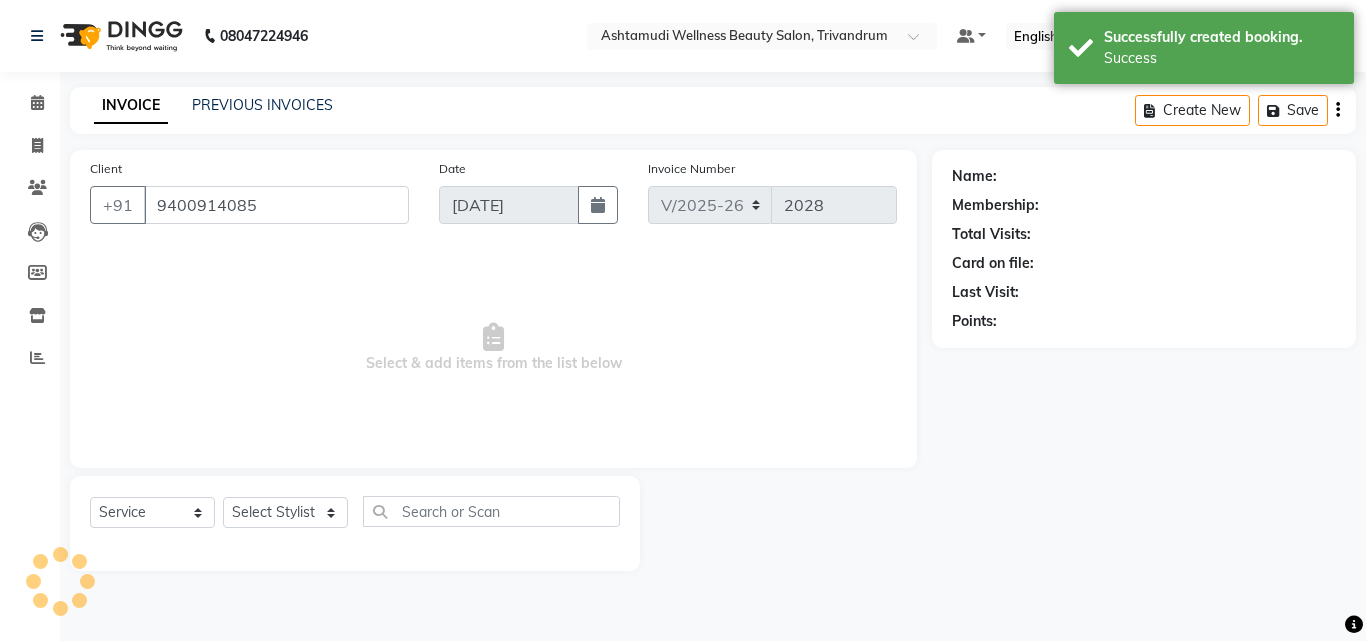 select on "82502" 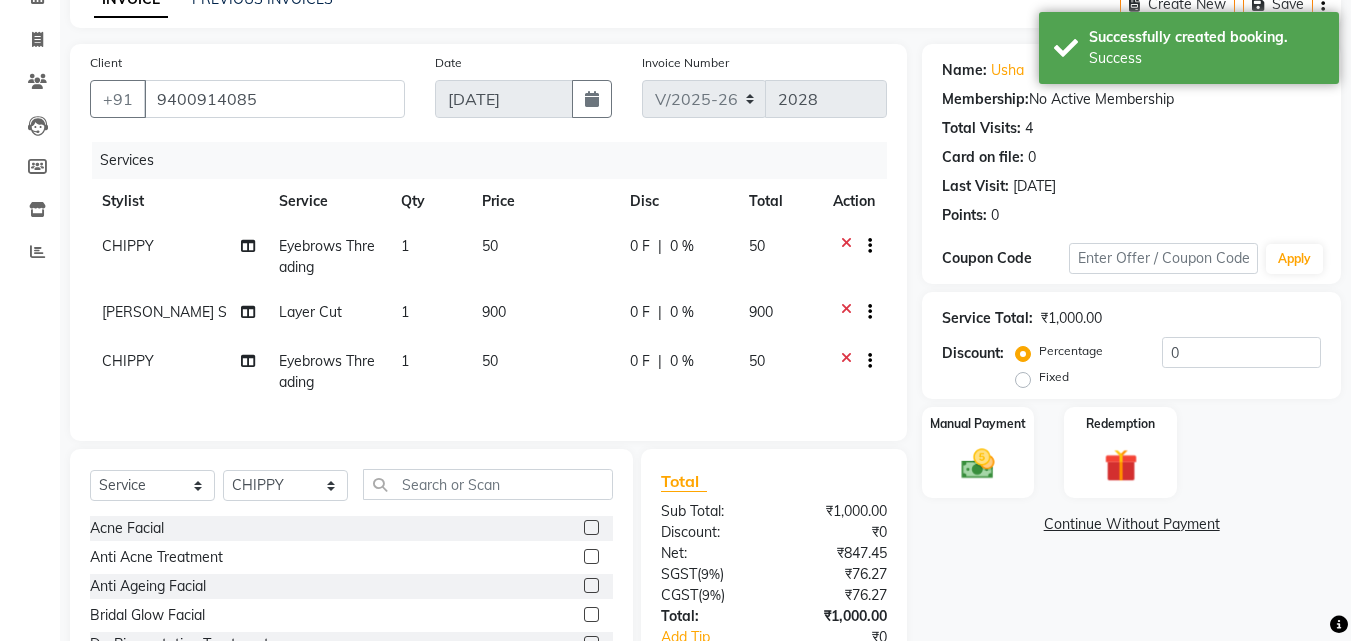 scroll, scrollTop: 254, scrollLeft: 0, axis: vertical 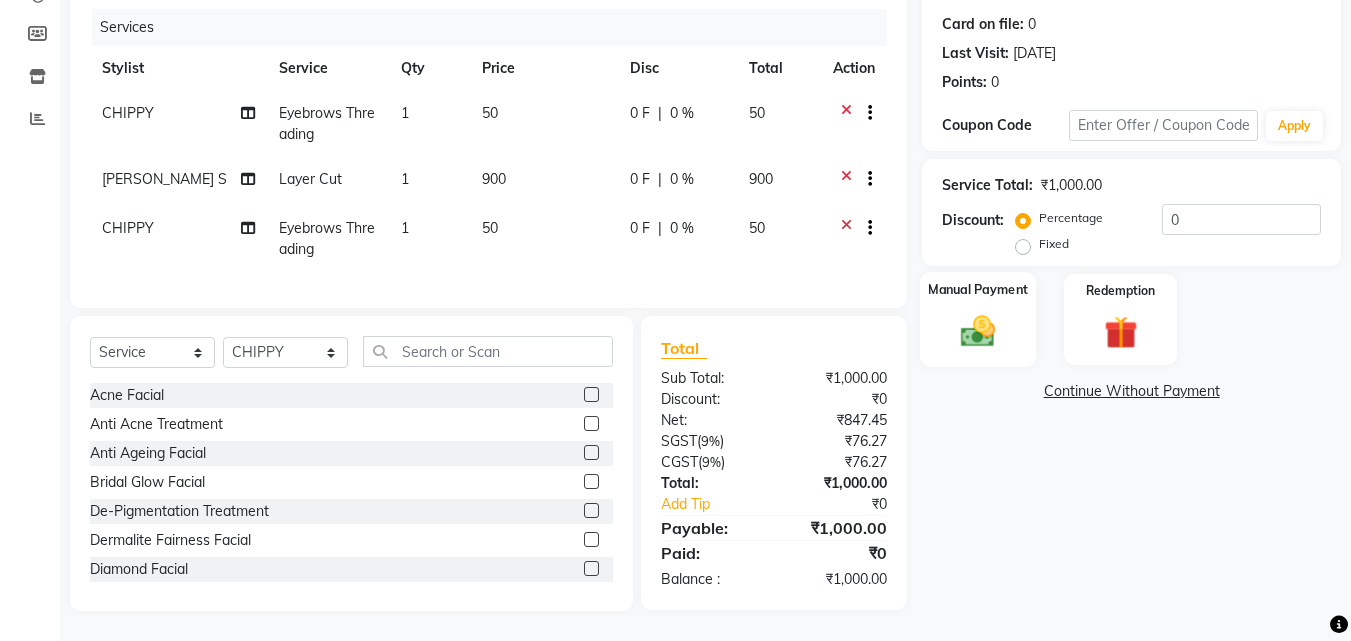 click 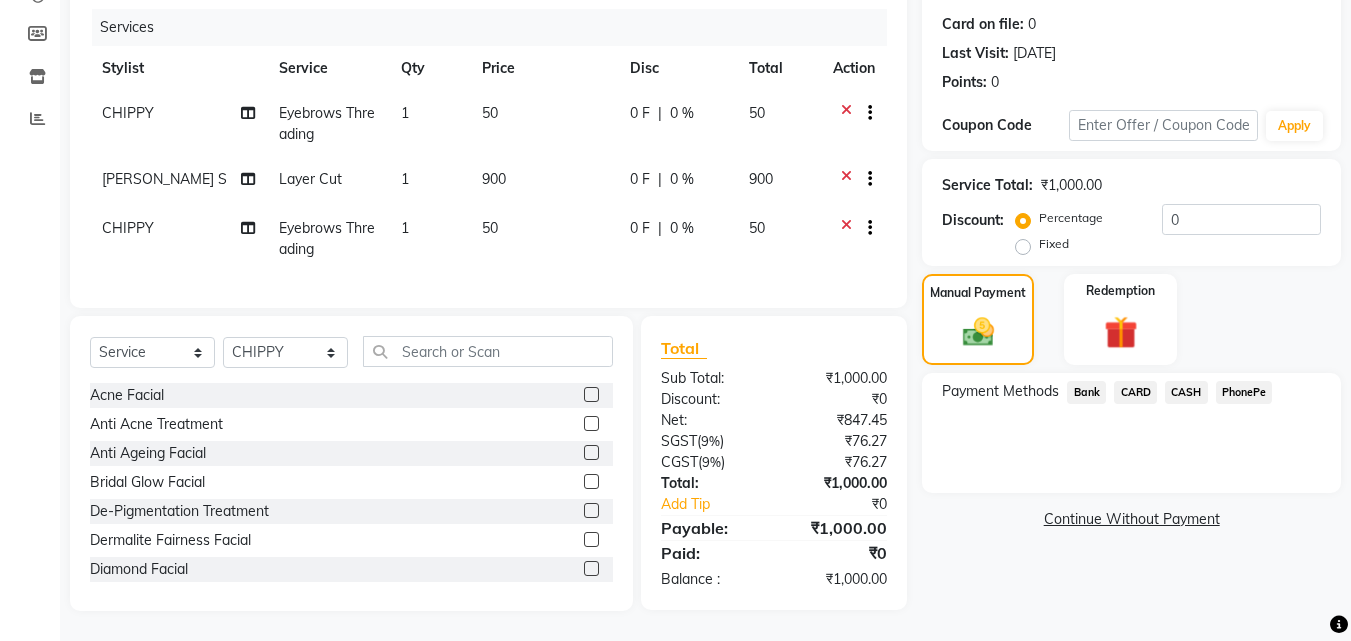 click on "CASH" 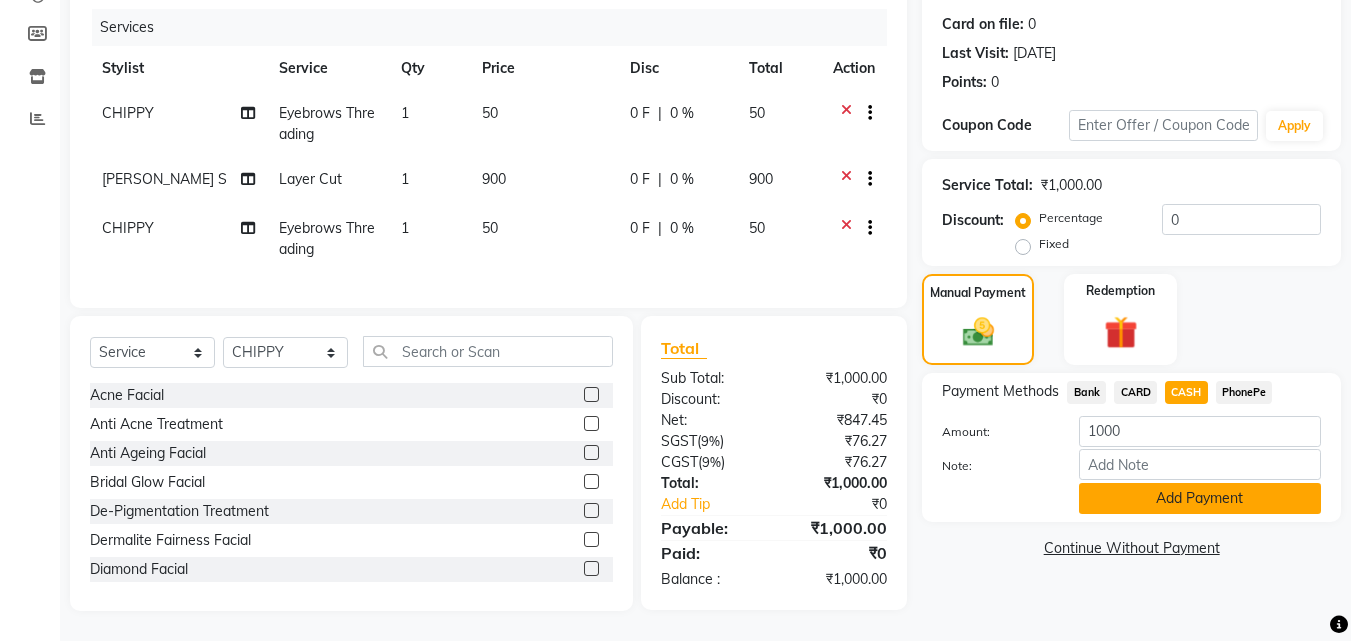 click on "Add Payment" 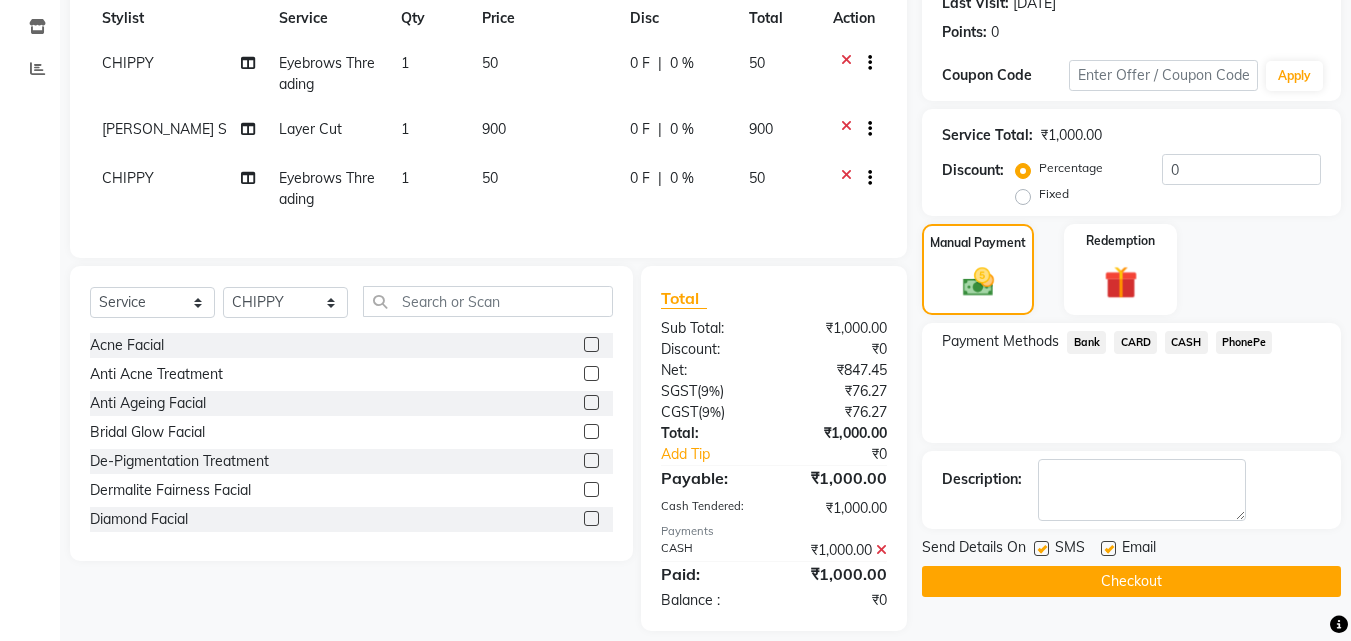 scroll, scrollTop: 324, scrollLeft: 0, axis: vertical 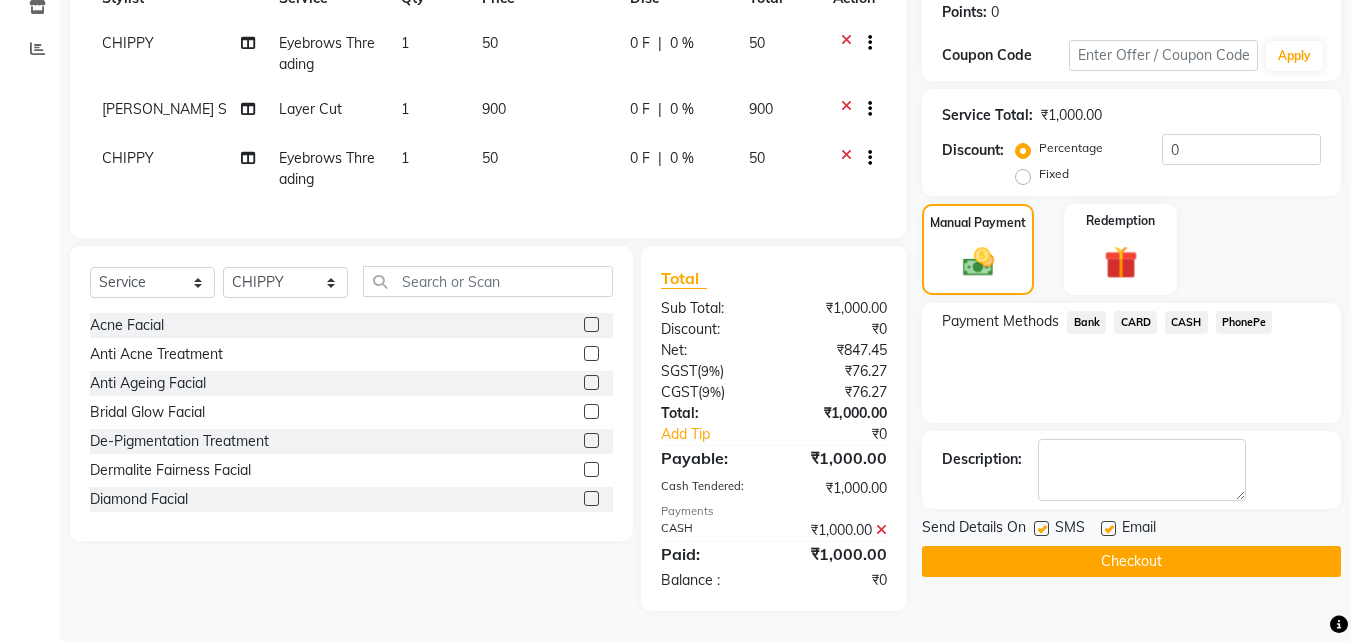 click on "Checkout" 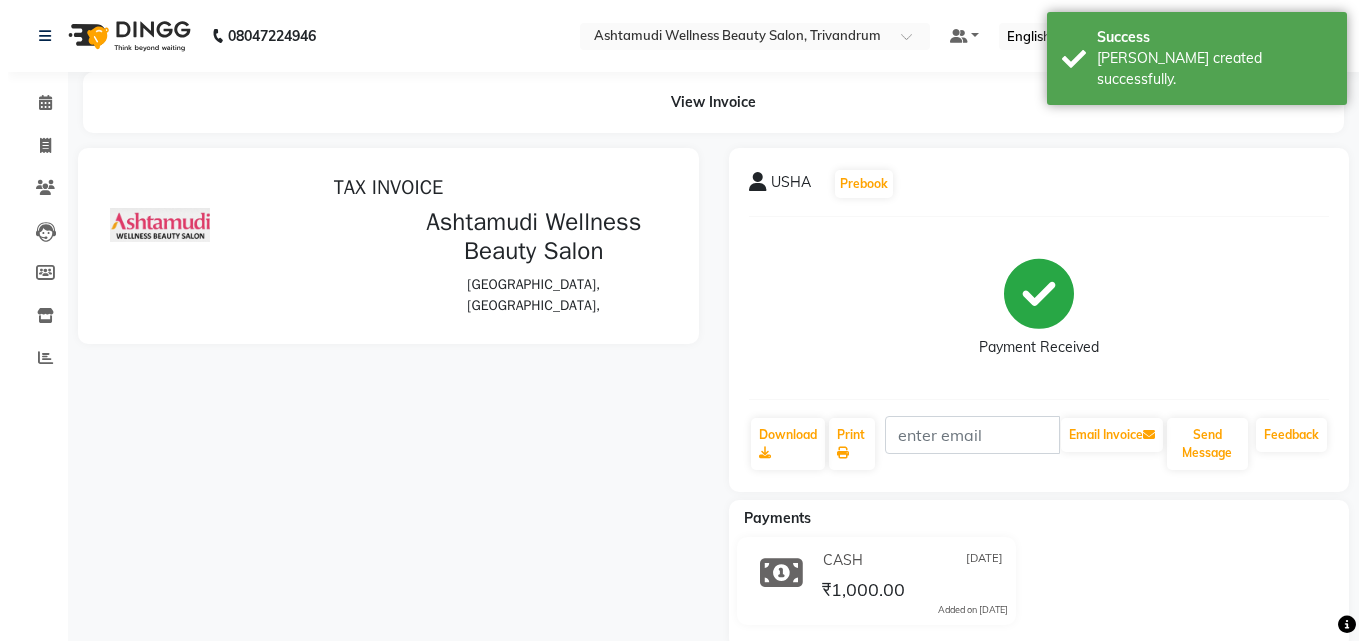 scroll, scrollTop: 0, scrollLeft: 0, axis: both 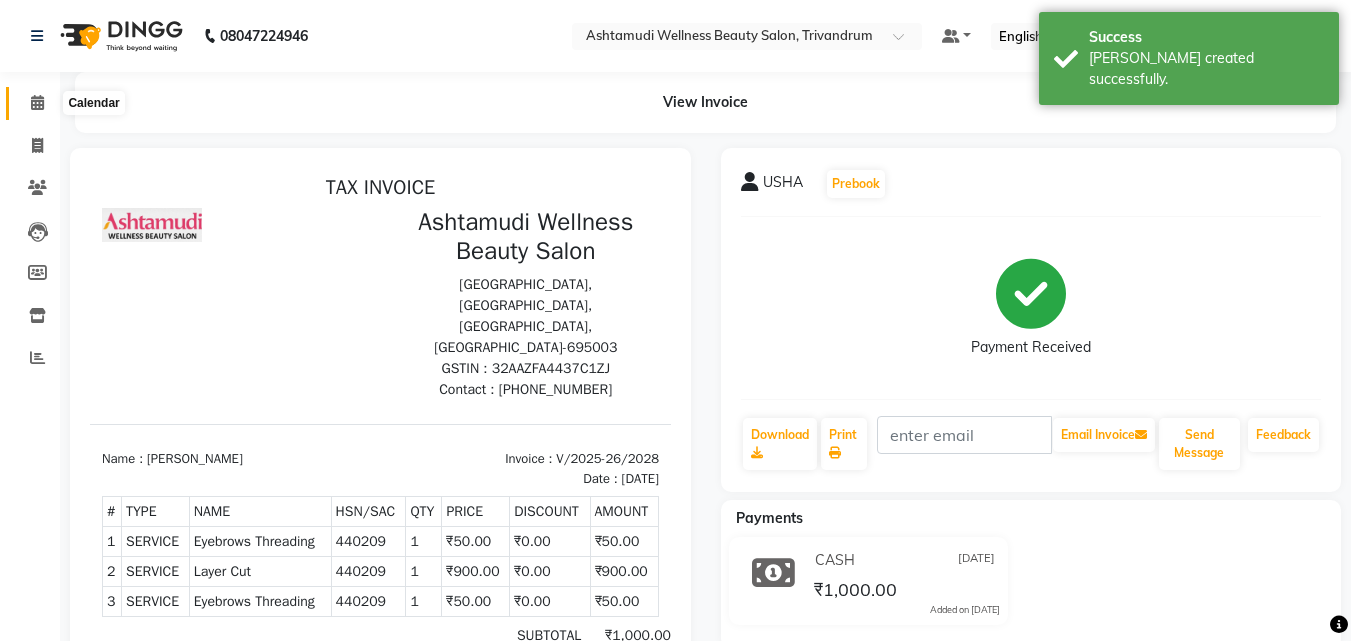 click 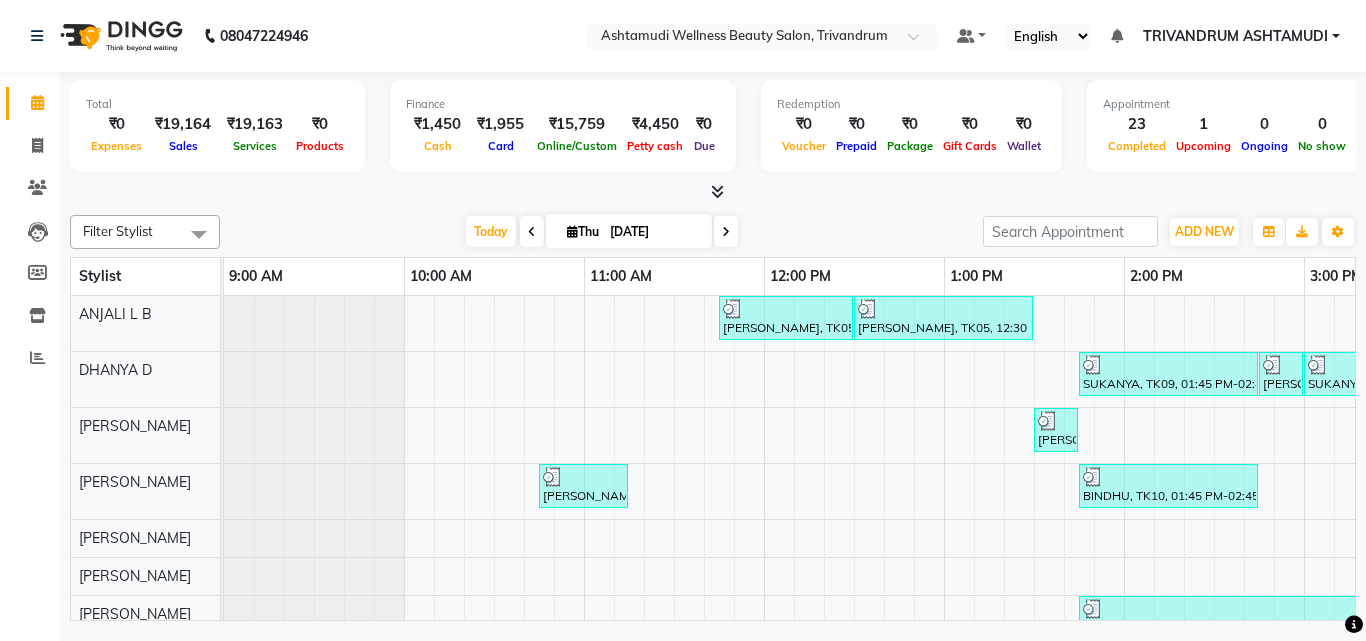 scroll, scrollTop: 0, scrollLeft: 189, axis: horizontal 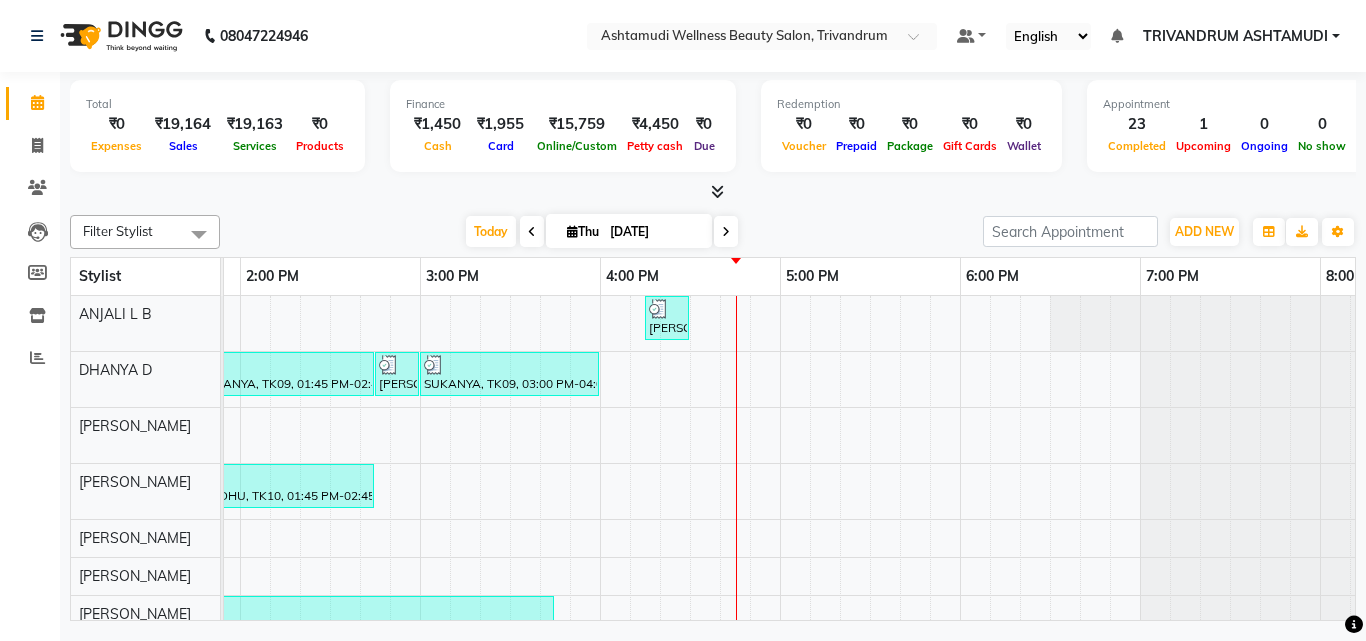 click on "Sreekumari, TK05, 11:45 AM-12:30 PM, Root Touch-Up (Ammonia Free)     Sreekumari, TK05, 12:30 PM-01:30 PM, Hair Spa     Ammu Vasudev, TK14, 04:15 PM-04:30 PM, Eyebrows Threading     SUKANYA, TK09, 01:45 PM-02:45 PM, Ceramide  Anti frizz treatment     SUKANYA, TK09, 02:45 PM-03:00 PM, Eyebrows Threading     SUKANYA, TK09, 03:00 PM-04:00 PM, Root Crown Coloring     NAYANA, TK08, 01:30 PM-01:45 PM, Eyebrows Threading     Greeshma, TK04, 10:45 AM-11:15 AM, Normal Hair Cut     BINDHU, TK10, 01:45 PM-02:45 PM, D-Tan Cleanup     meenakshi, TK12, 01:45 PM-03:45 PM, BOTOX OFFER - ELBOW LENGTH     GEETHU, TK01, 02:45 PM-03:45 PM, Fruit Facial     Priyanka, TK02, 10:15 AM-10:30 AM, Chin Threading     DIVYA, TK07, 11:30 AM-11:45 AM, Eyebrows Threading     renuka, TK11, 01:45 PM-02:45 PM, Layer Cut     renuka, TK11, 02:45 PM-03:00 PM, Eyebrows Threading     USHA, TK15, 03:15 PM-04:15 PM, Layer Cut     sneha, TK03, 10:30 AM-10:45 AM, Eyebrows Threading     NADHINI, TK06, 12:00 PM-12:30 PM, Half Arm Waxing" at bounding box center [600, 618] 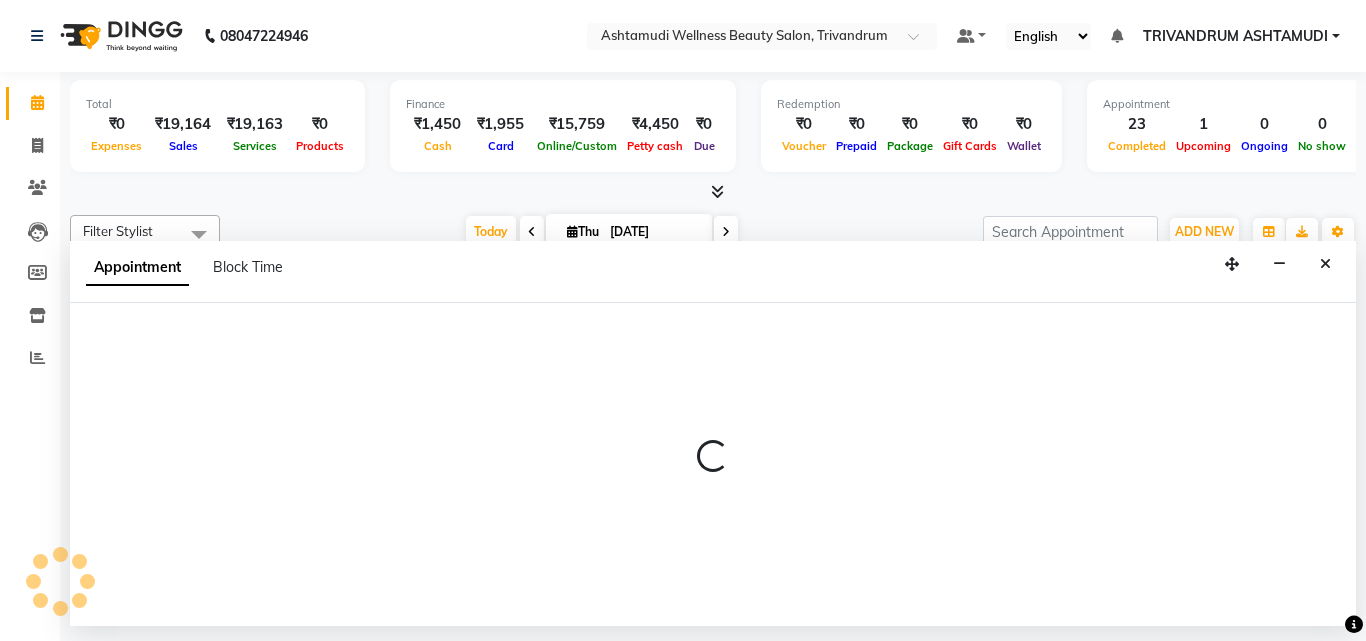 select on "27021" 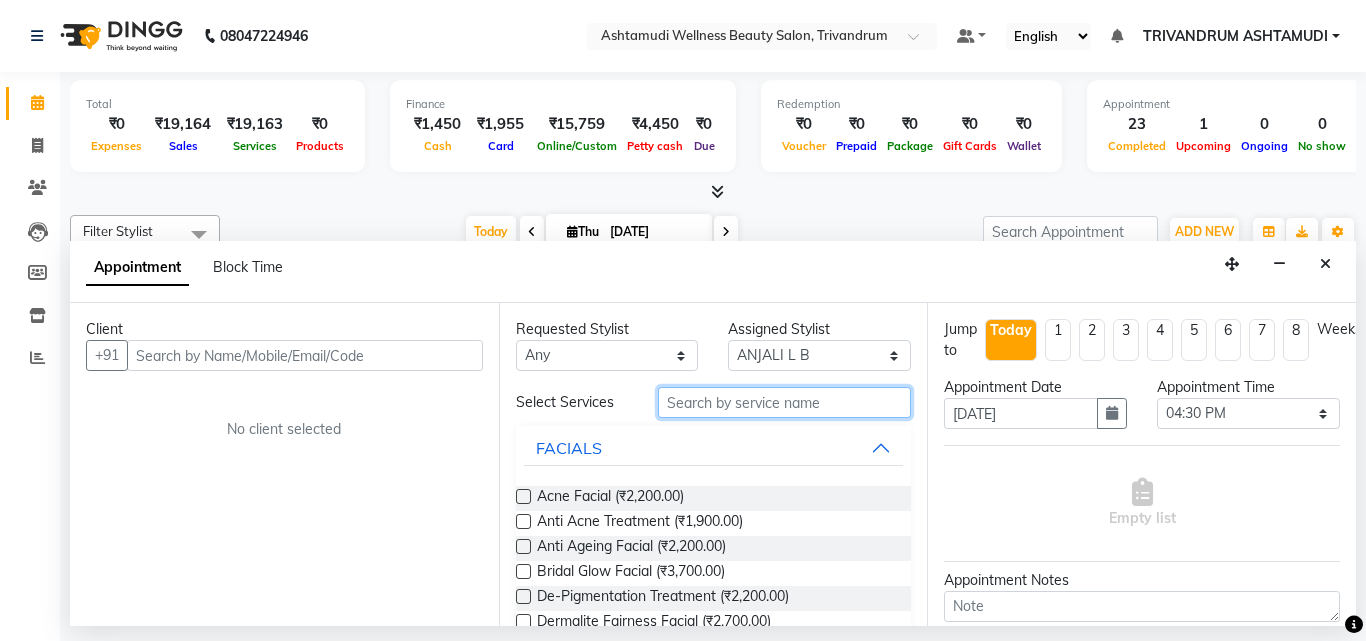click at bounding box center [785, 402] 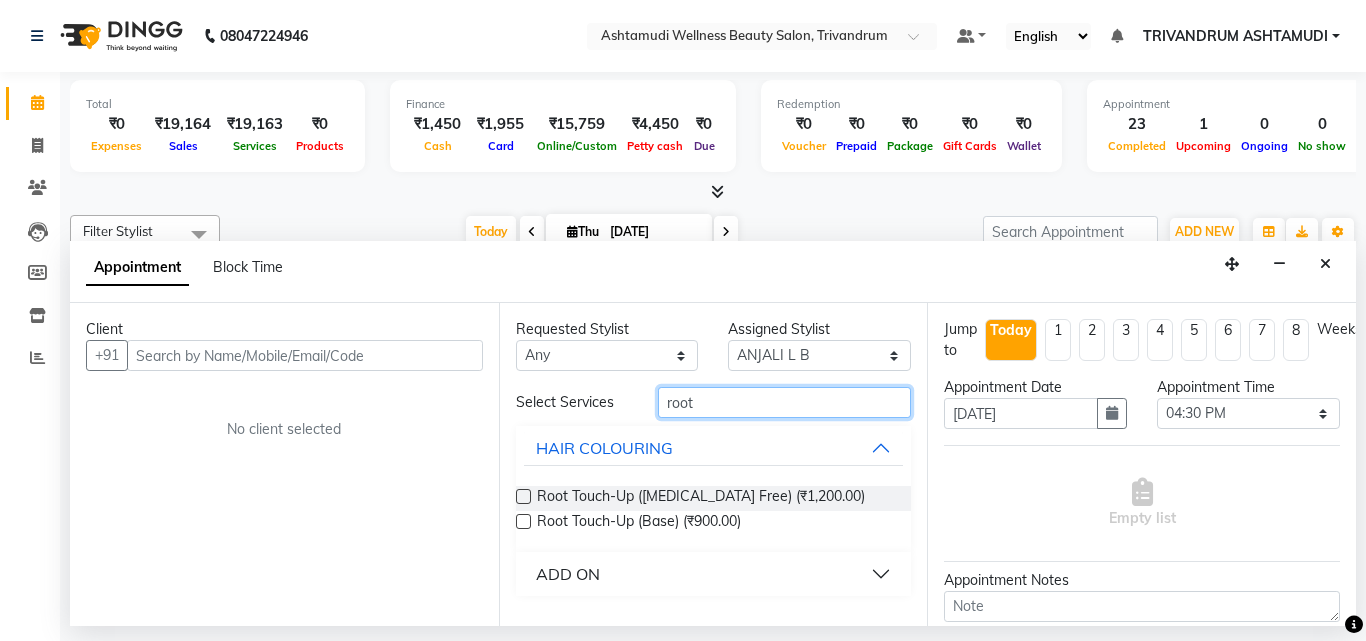 type on "root" 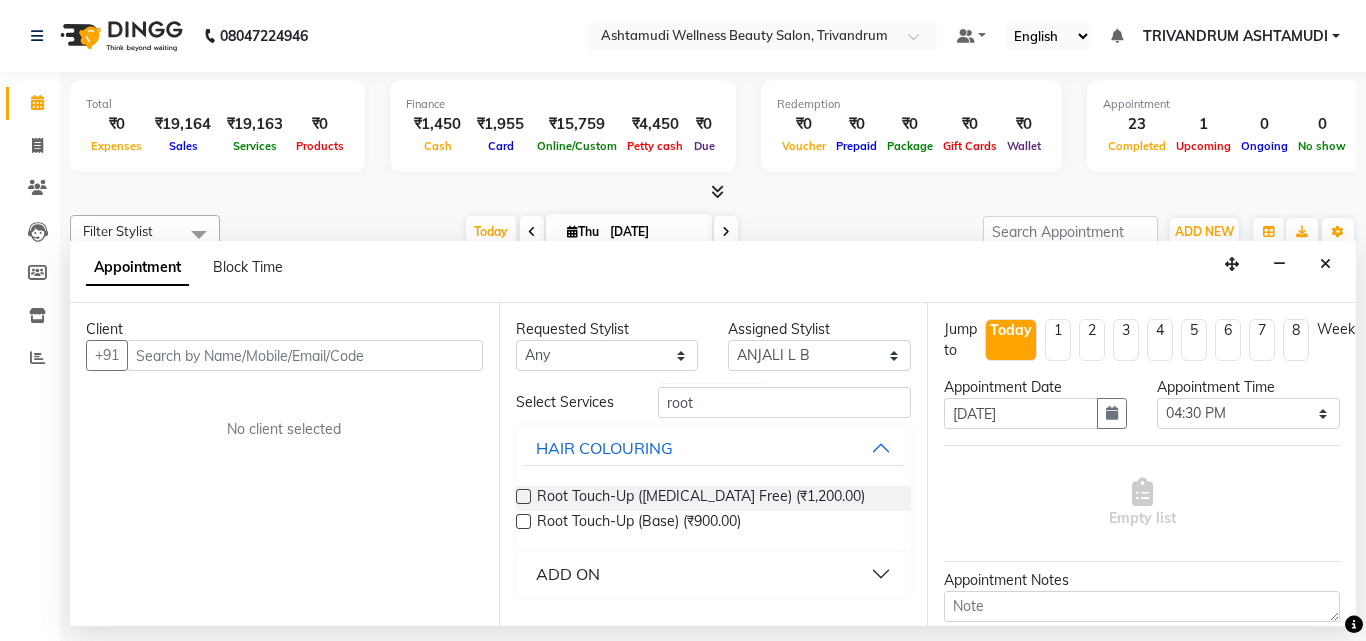 click at bounding box center [523, 496] 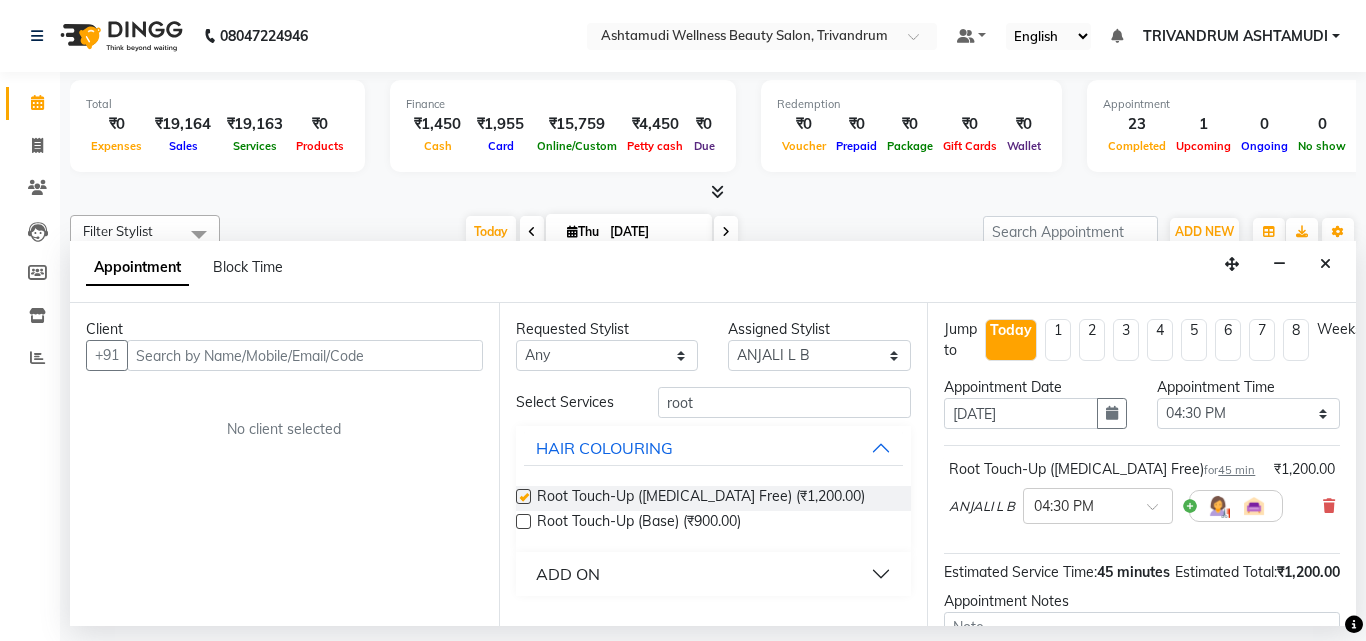 checkbox on "false" 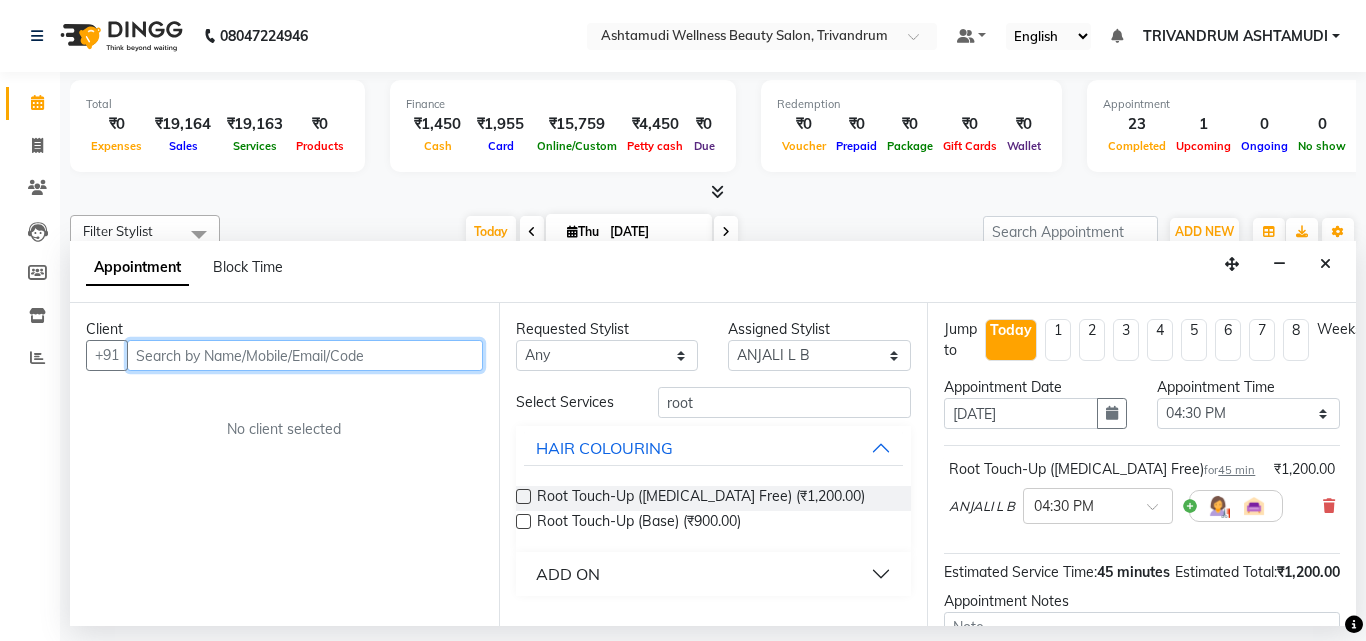 drag, startPoint x: 151, startPoint y: 354, endPoint x: 231, endPoint y: 305, distance: 93.813644 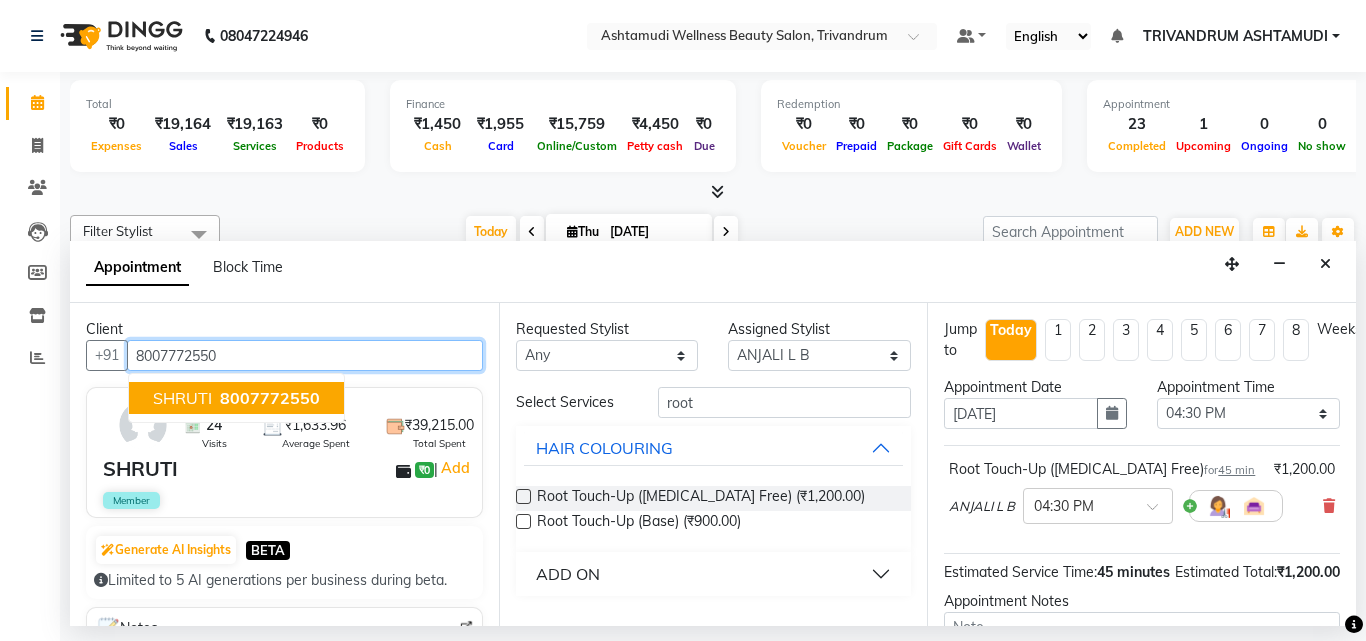 type on "8007772550" 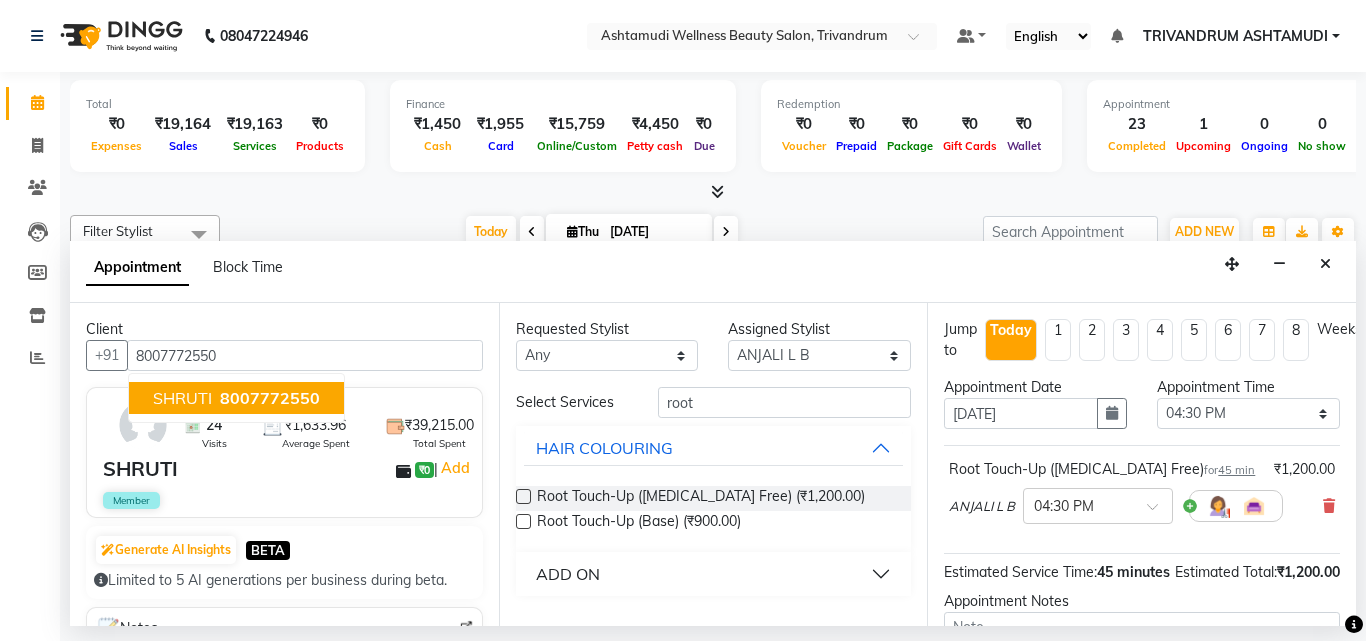 click on "SHRUTI    ₹0  |   Add" at bounding box center (288, 469) 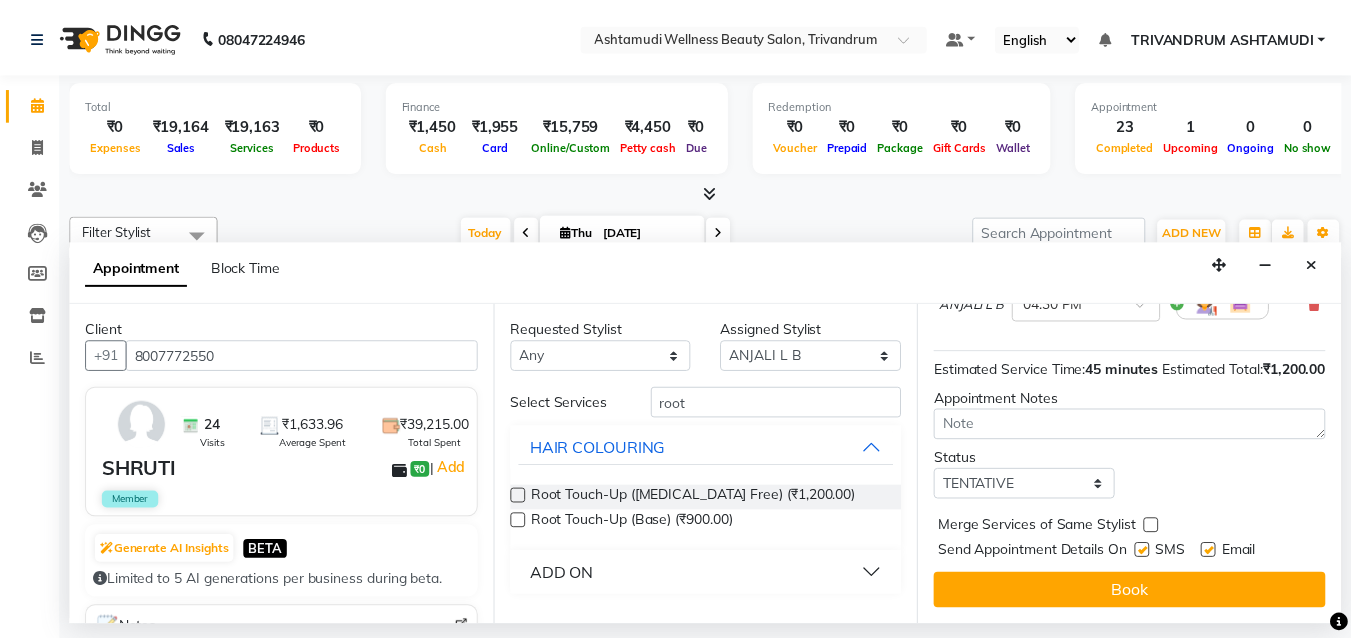 scroll, scrollTop: 239, scrollLeft: 0, axis: vertical 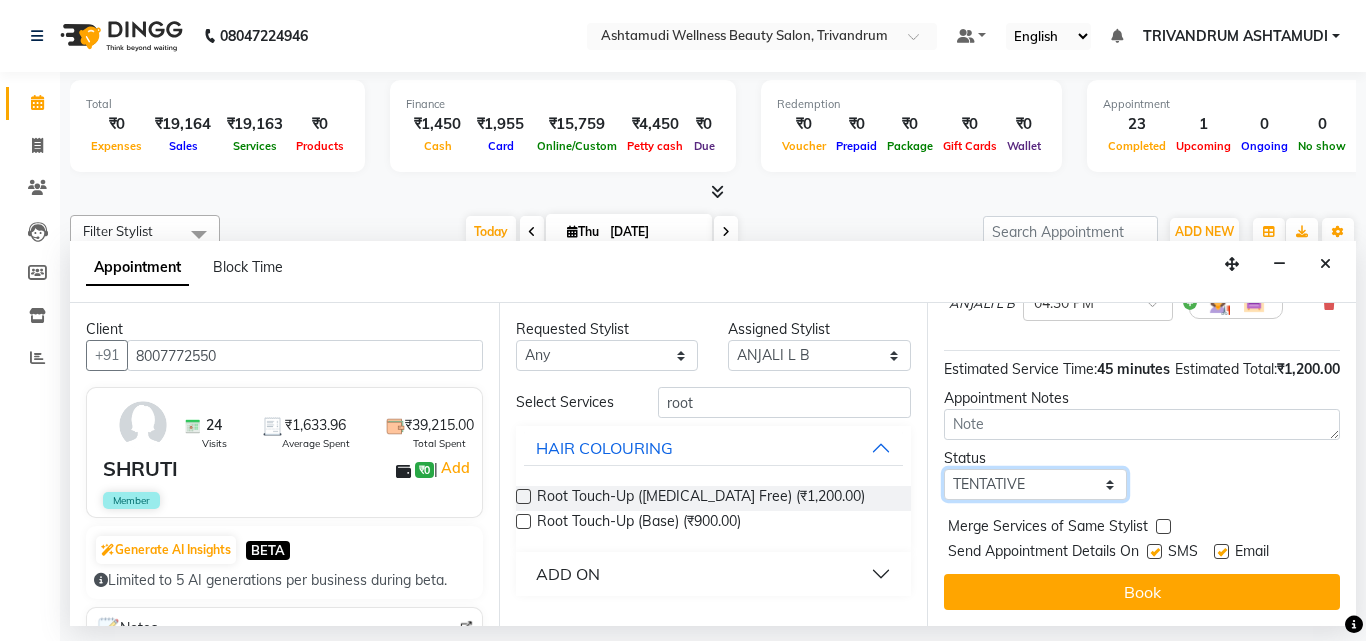 click on "Select TENTATIVE CONFIRM CHECK-IN UPCOMING" at bounding box center (1035, 484) 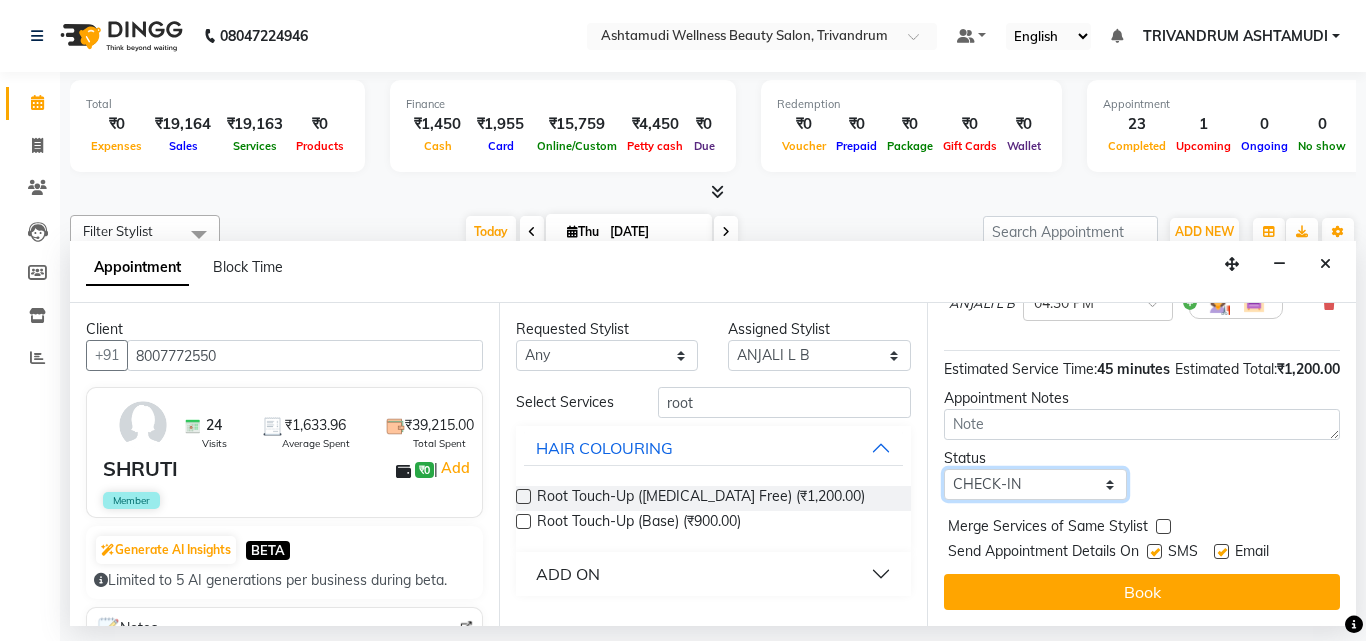 click on "Select TENTATIVE CONFIRM CHECK-IN UPCOMING" at bounding box center [1035, 484] 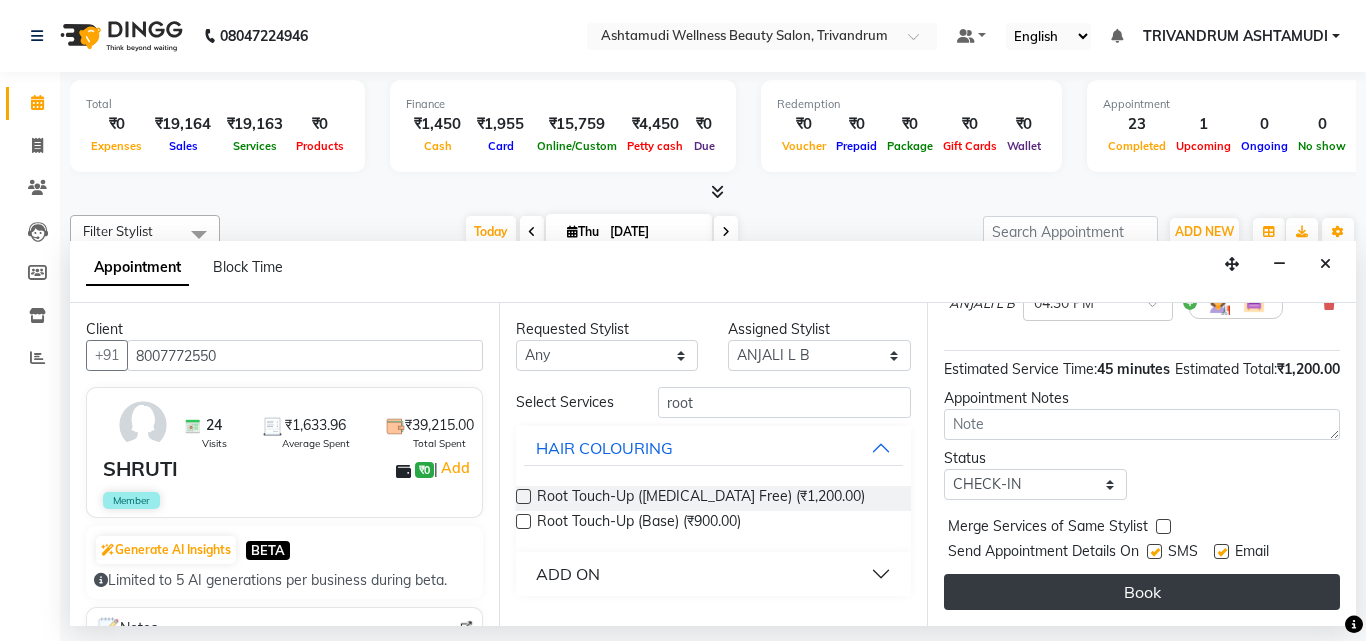 click on "Book" at bounding box center (1142, 592) 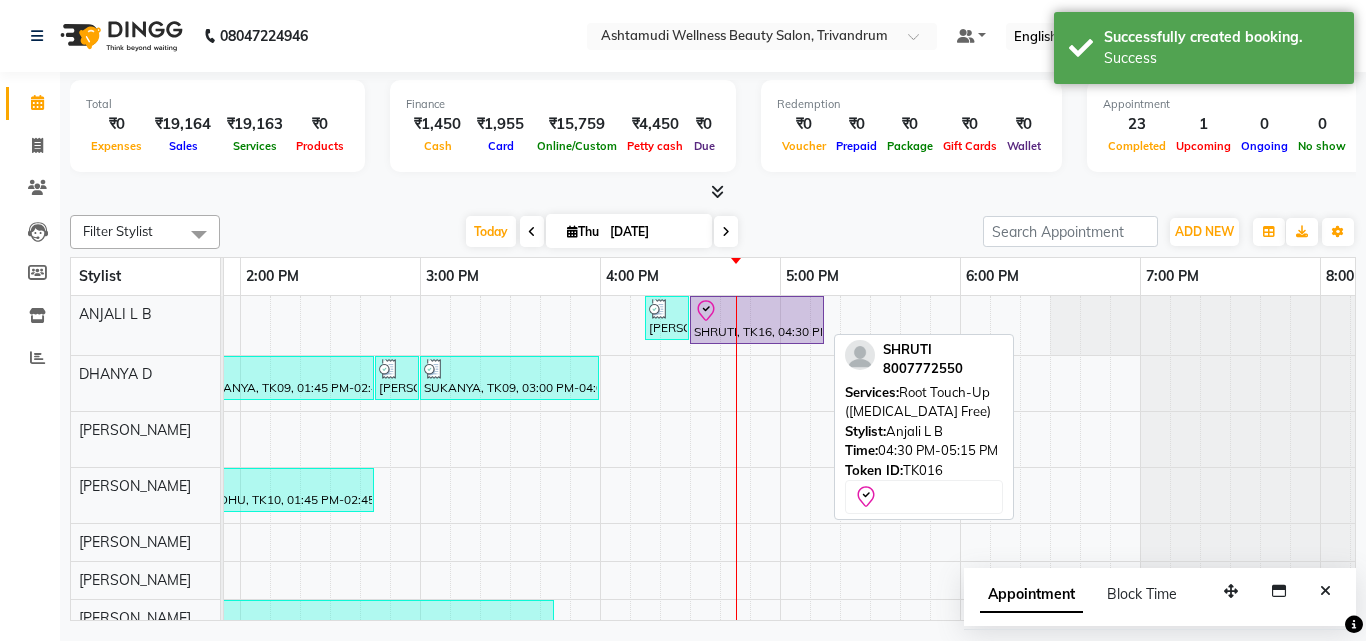 click at bounding box center [757, 311] 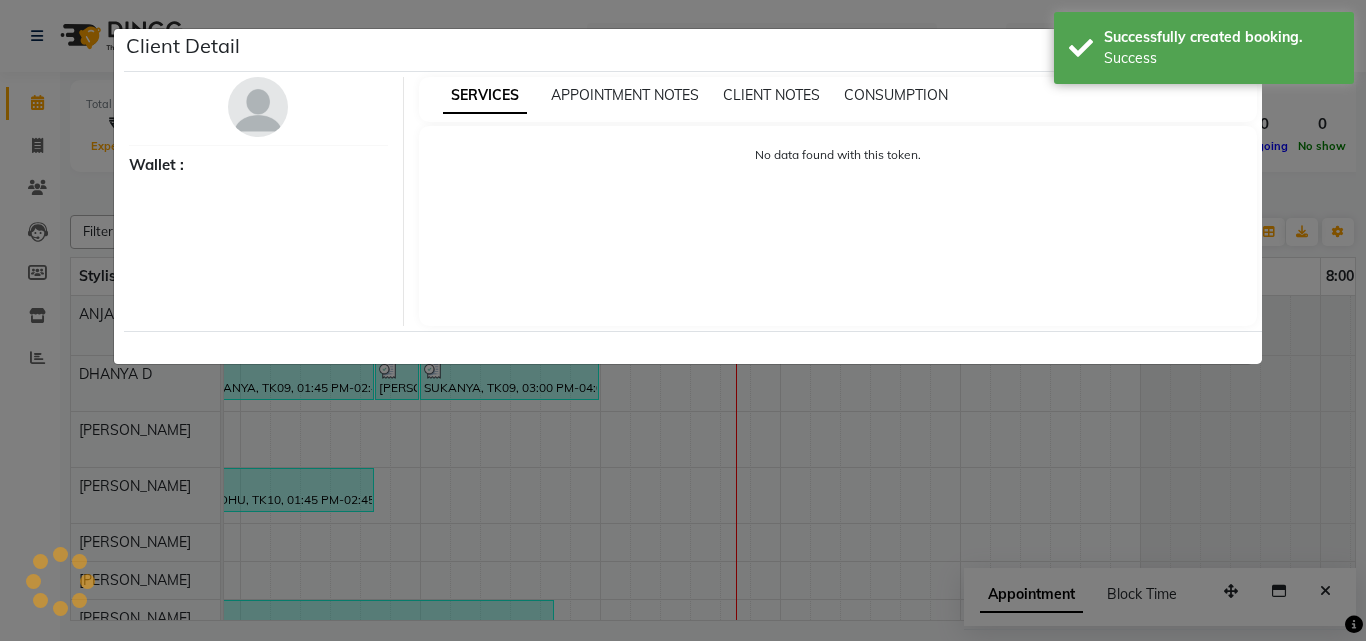 select on "8" 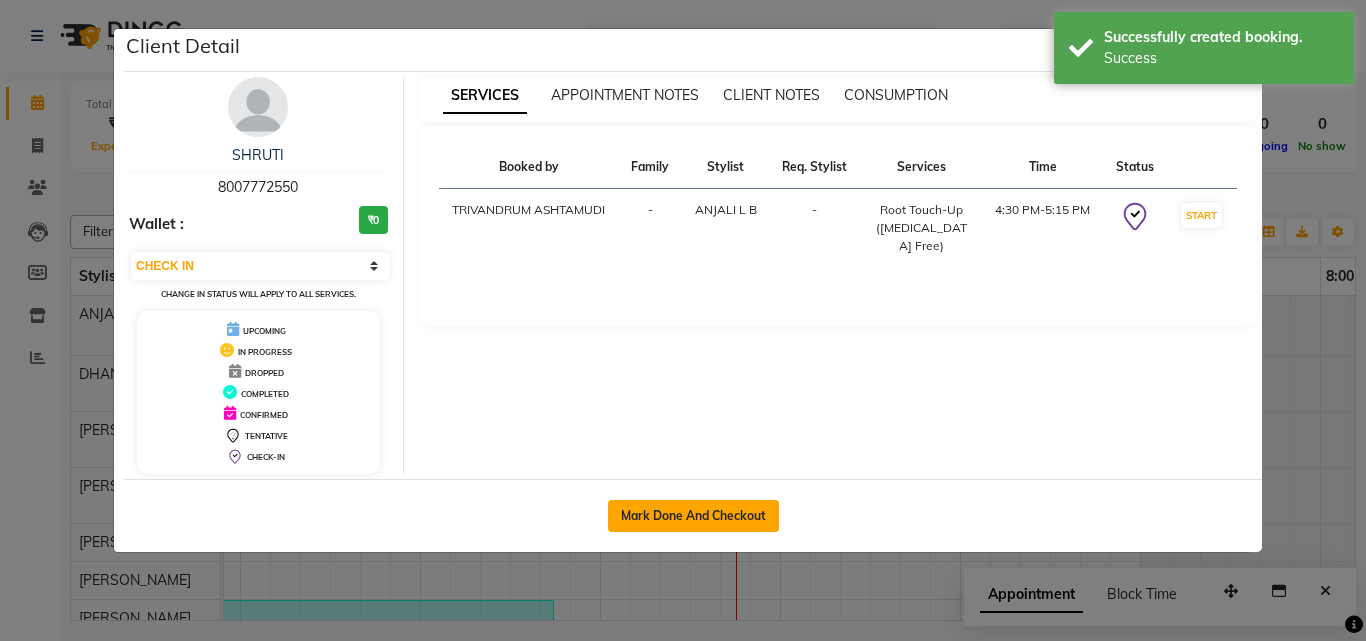 click on "Mark Done And Checkout" 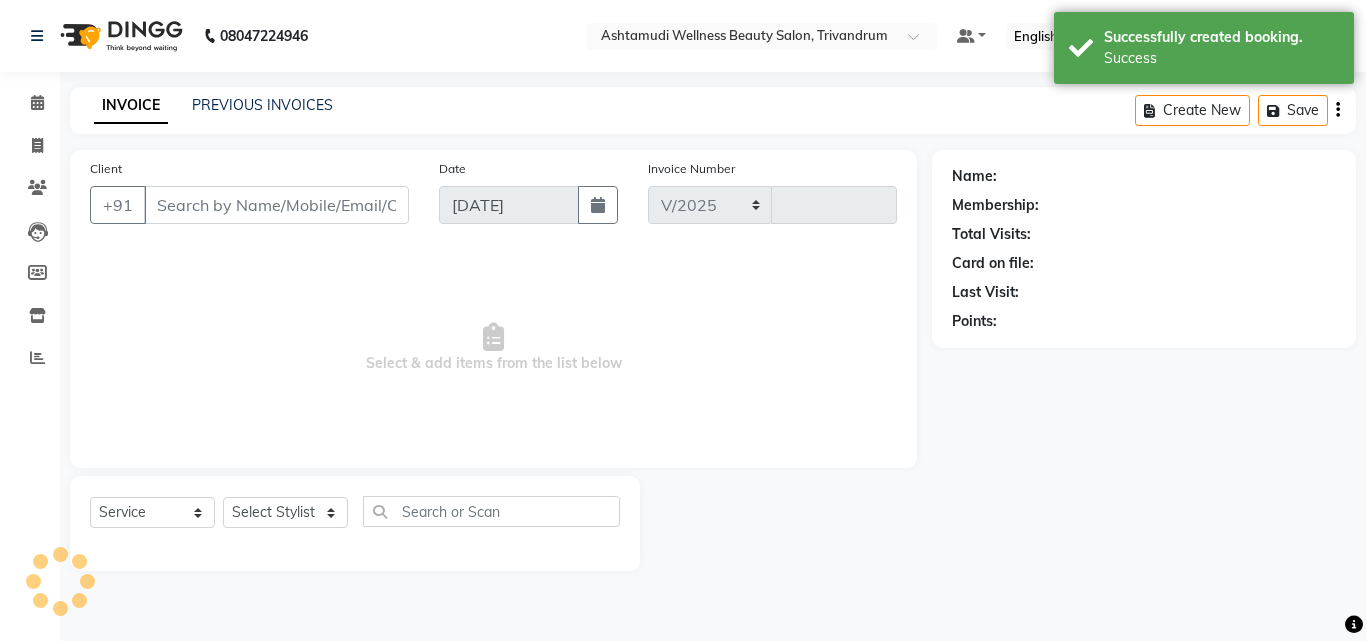 select on "4636" 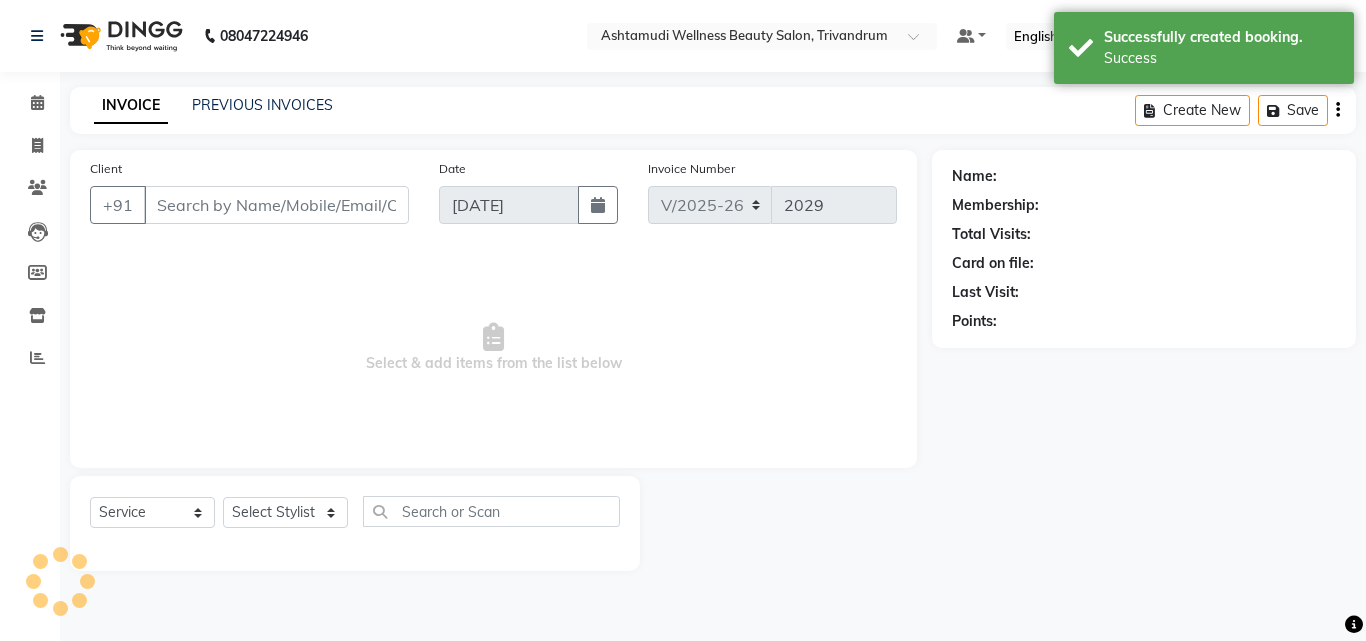 type on "8007772550" 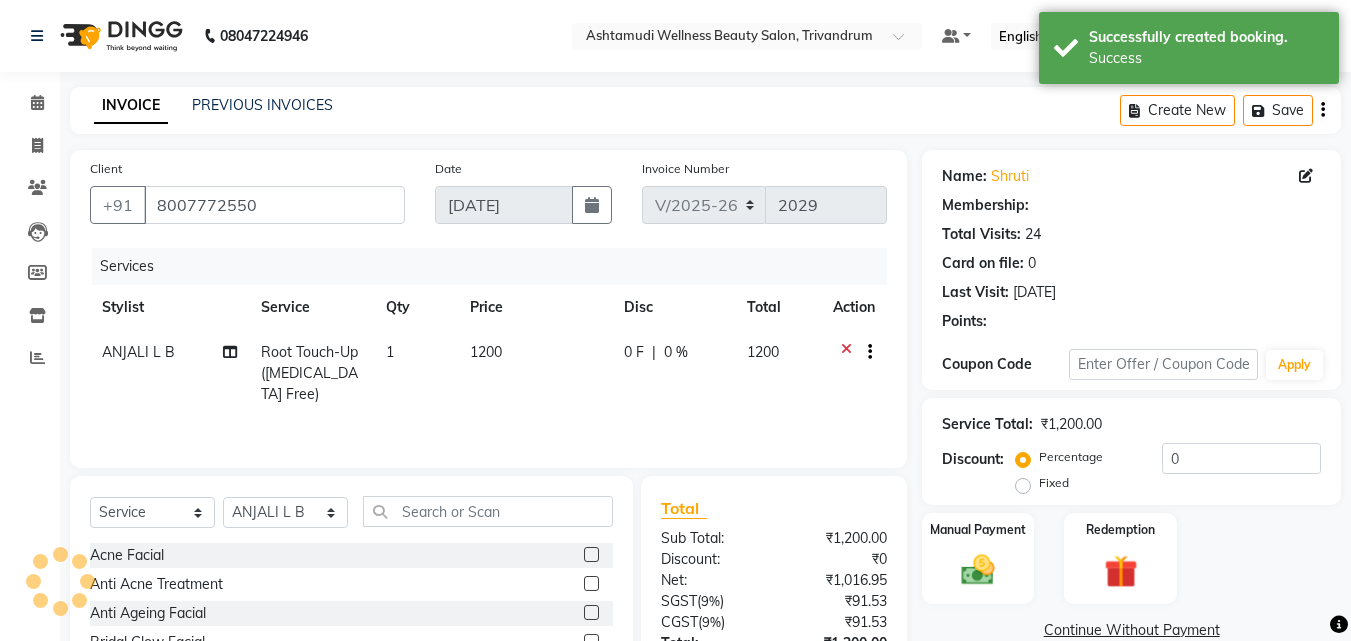 select on "2: Object" 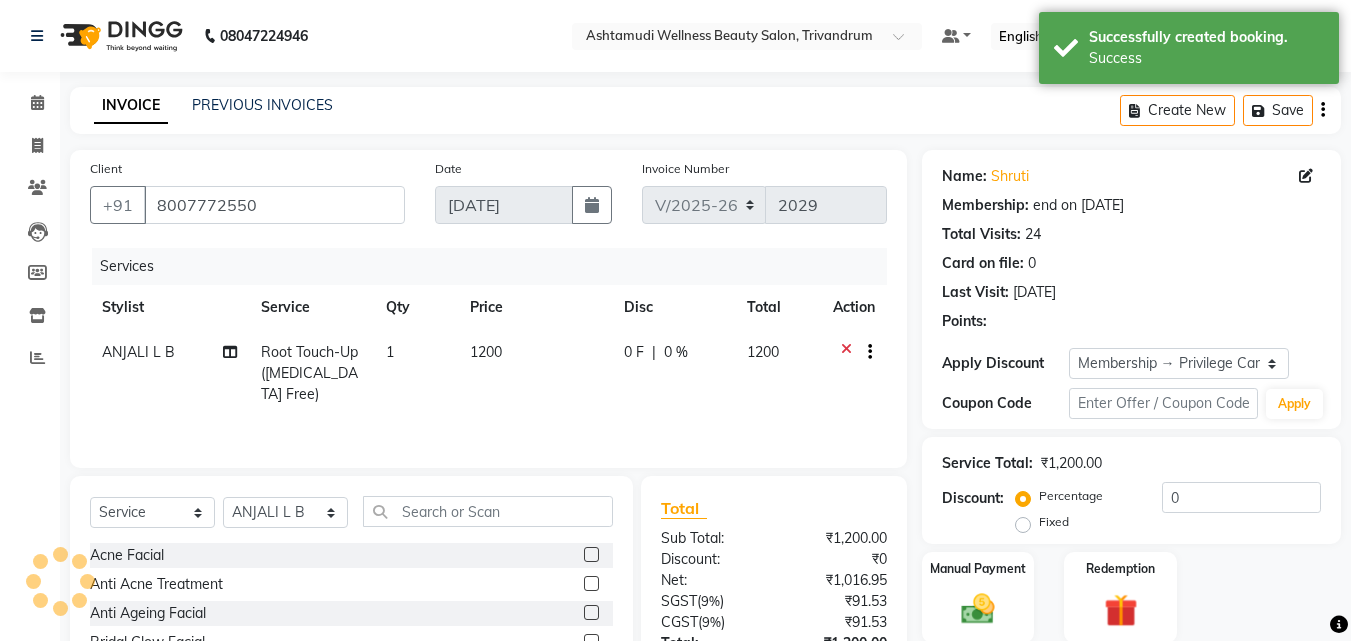 type on "15" 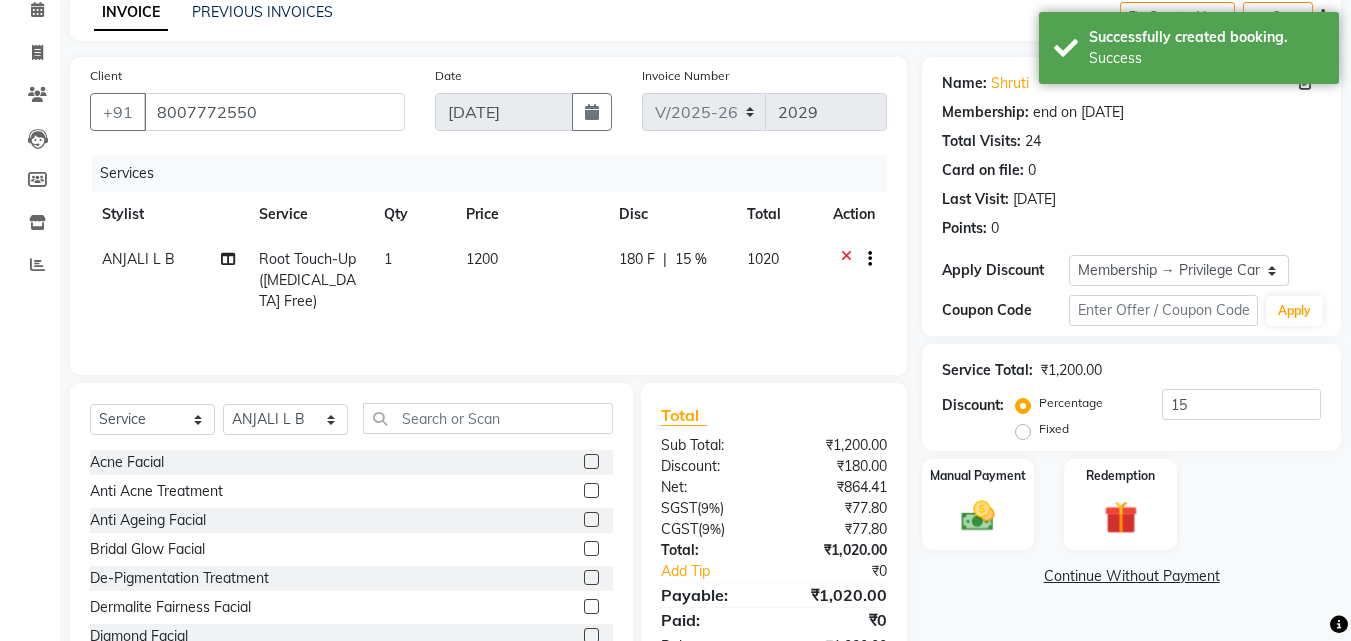 scroll, scrollTop: 160, scrollLeft: 0, axis: vertical 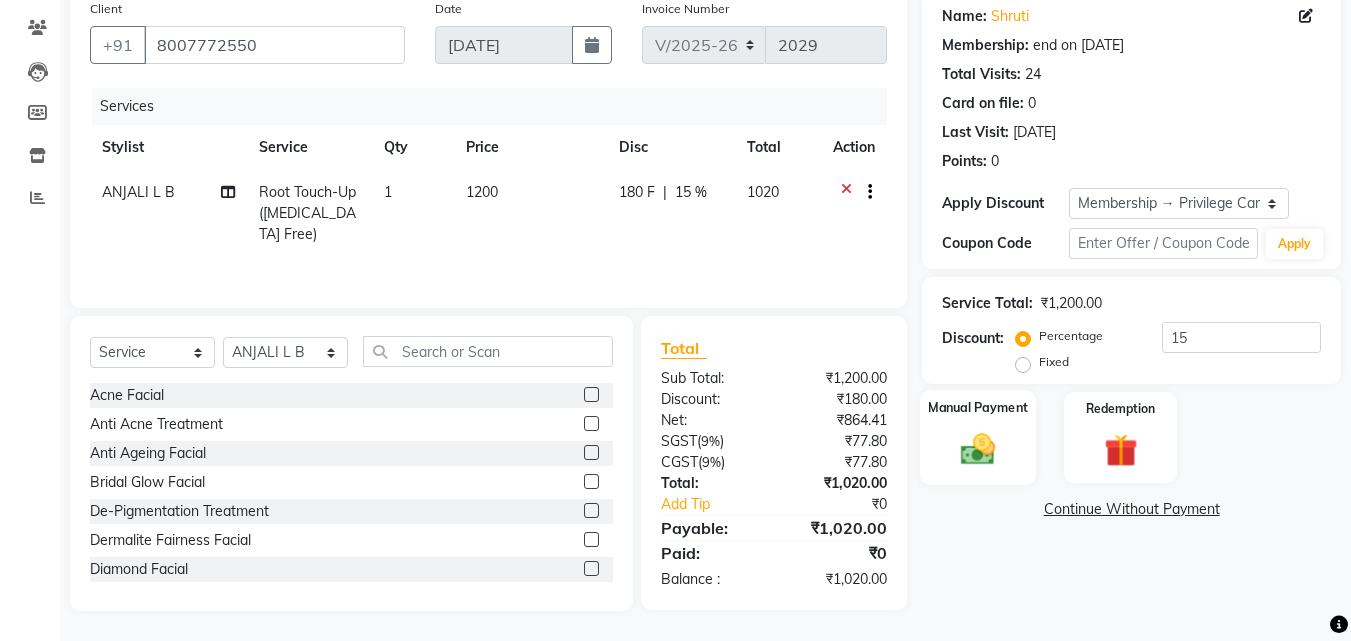 click 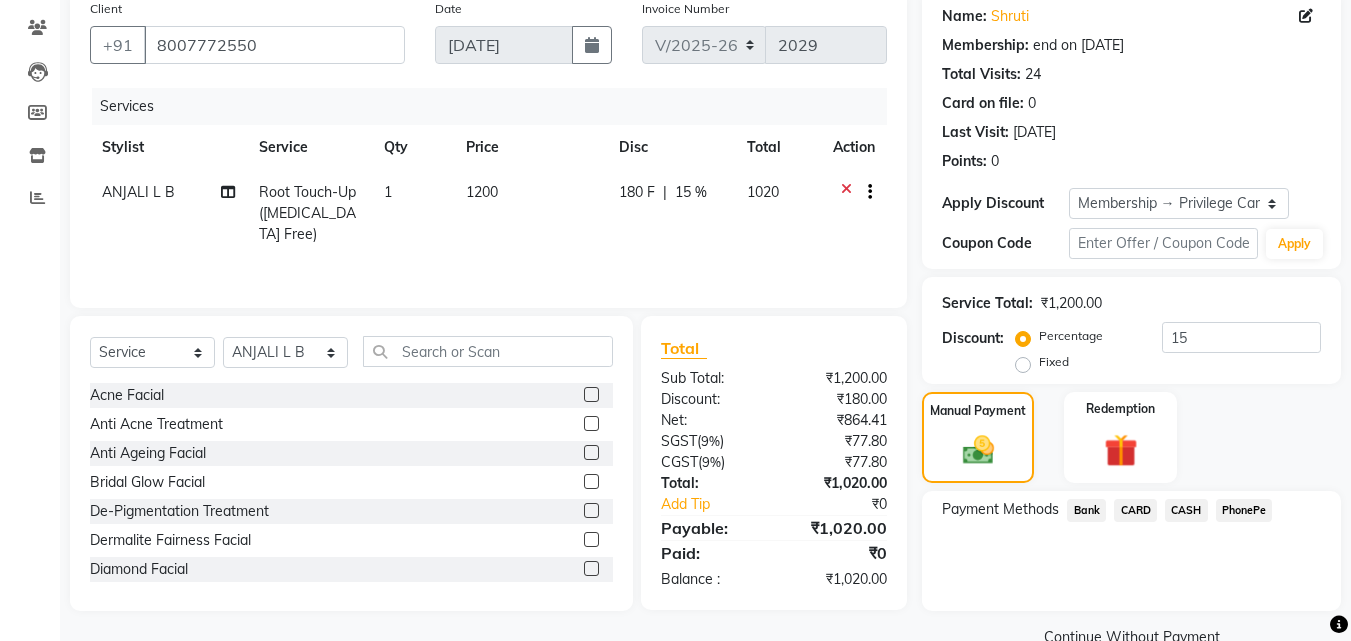click on "CARD" 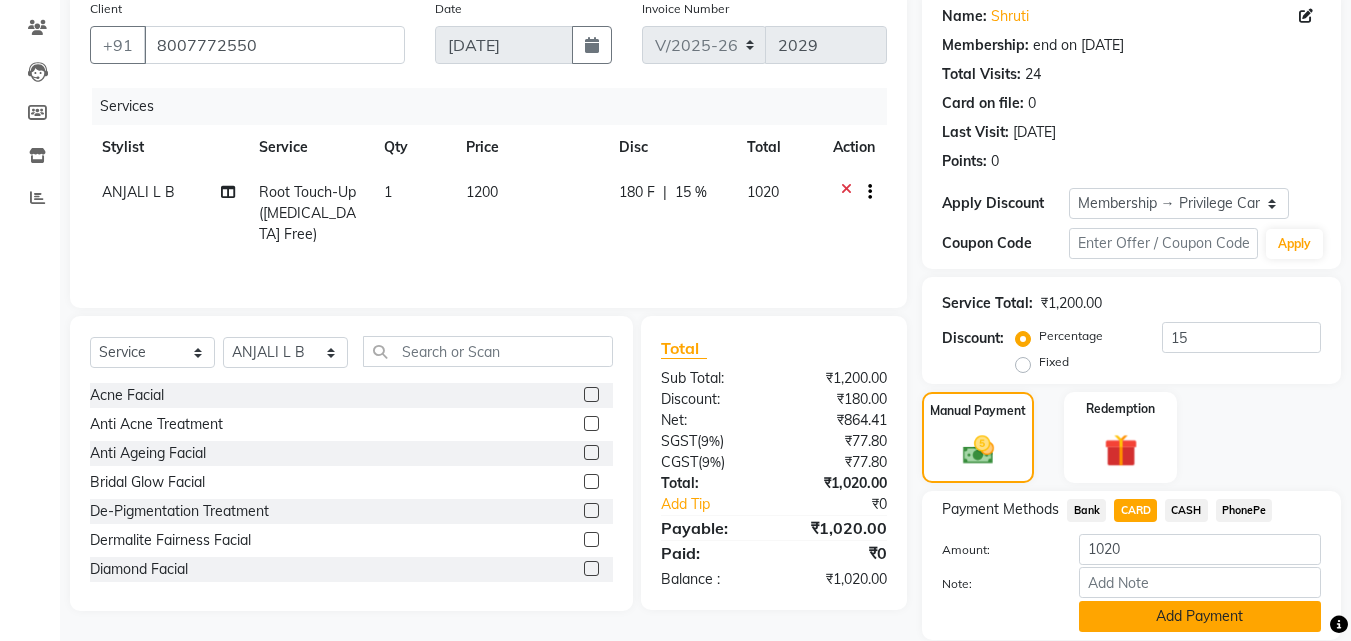click on "Add Payment" 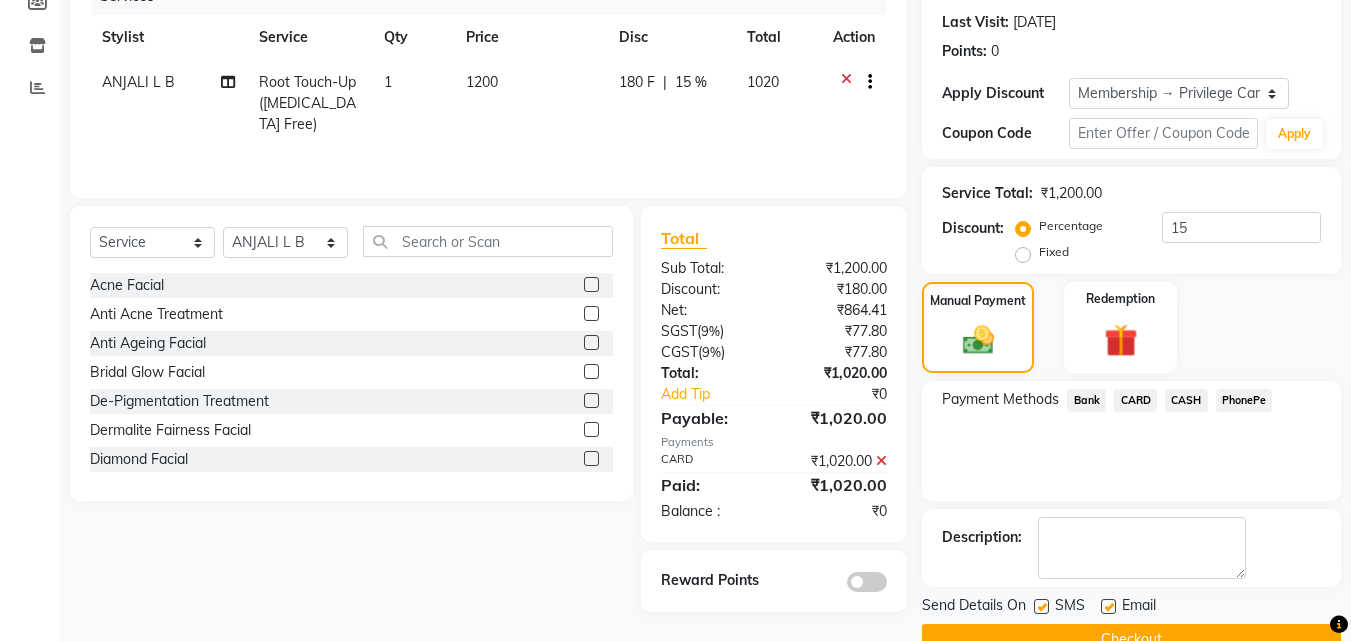 scroll, scrollTop: 314, scrollLeft: 0, axis: vertical 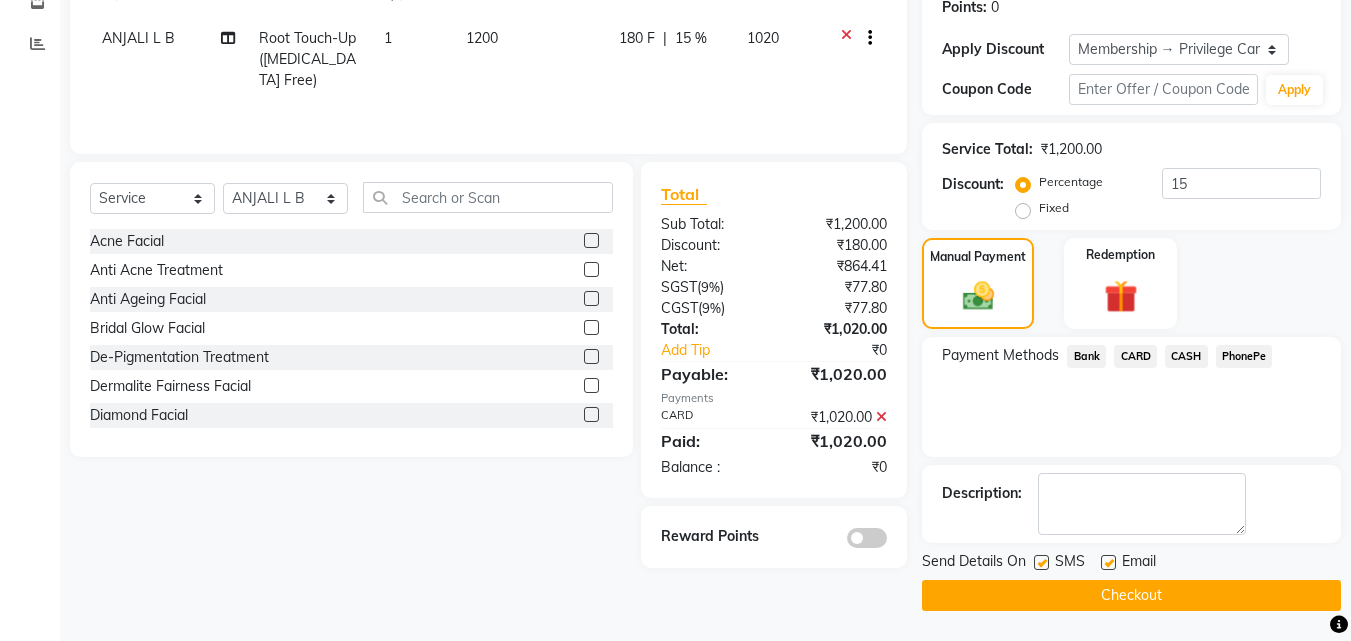click on "Checkout" 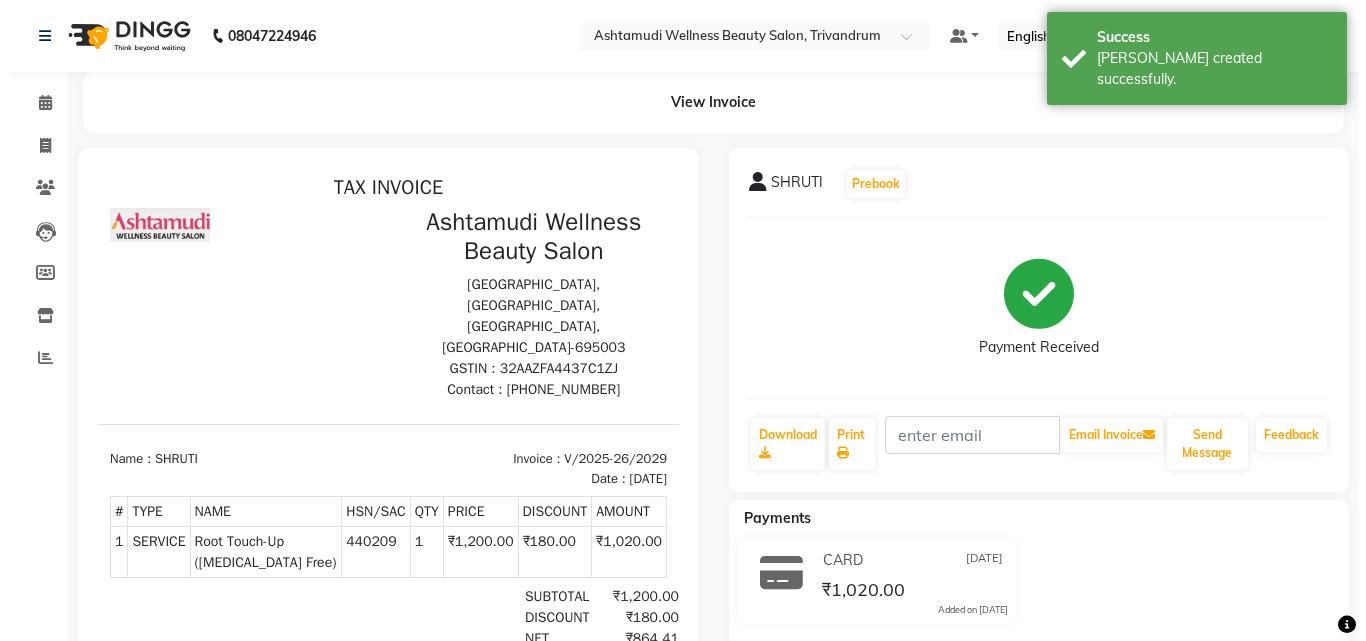 scroll, scrollTop: 0, scrollLeft: 0, axis: both 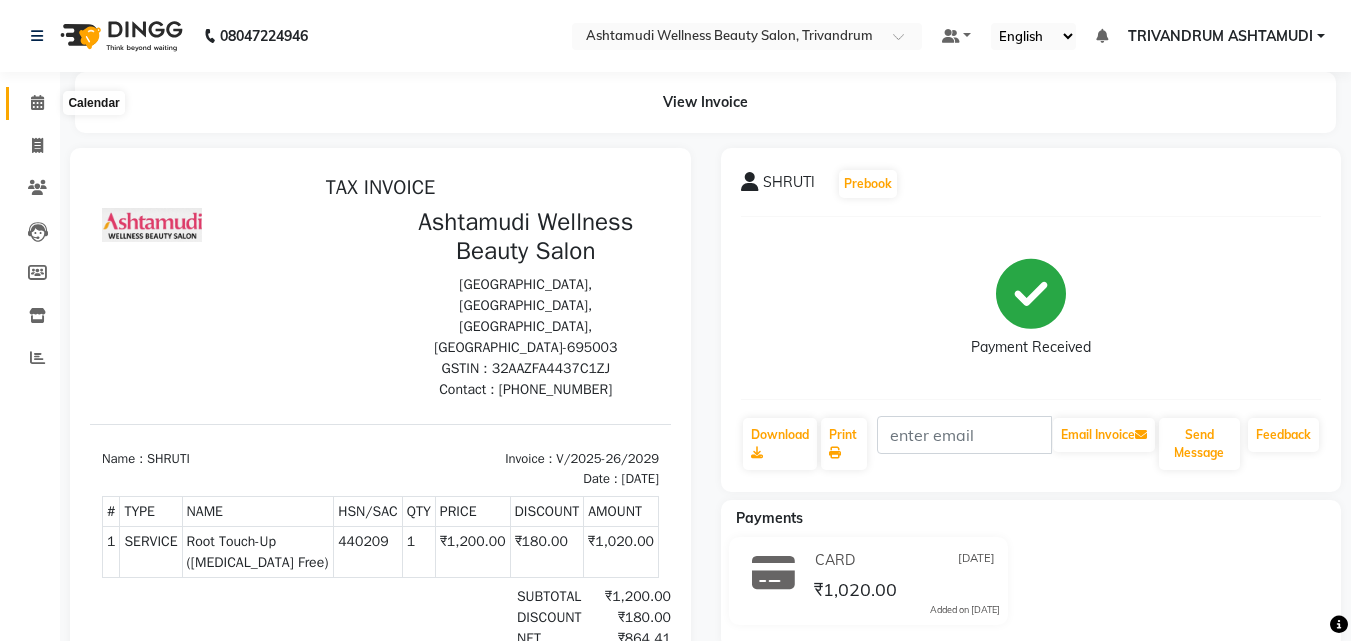 click 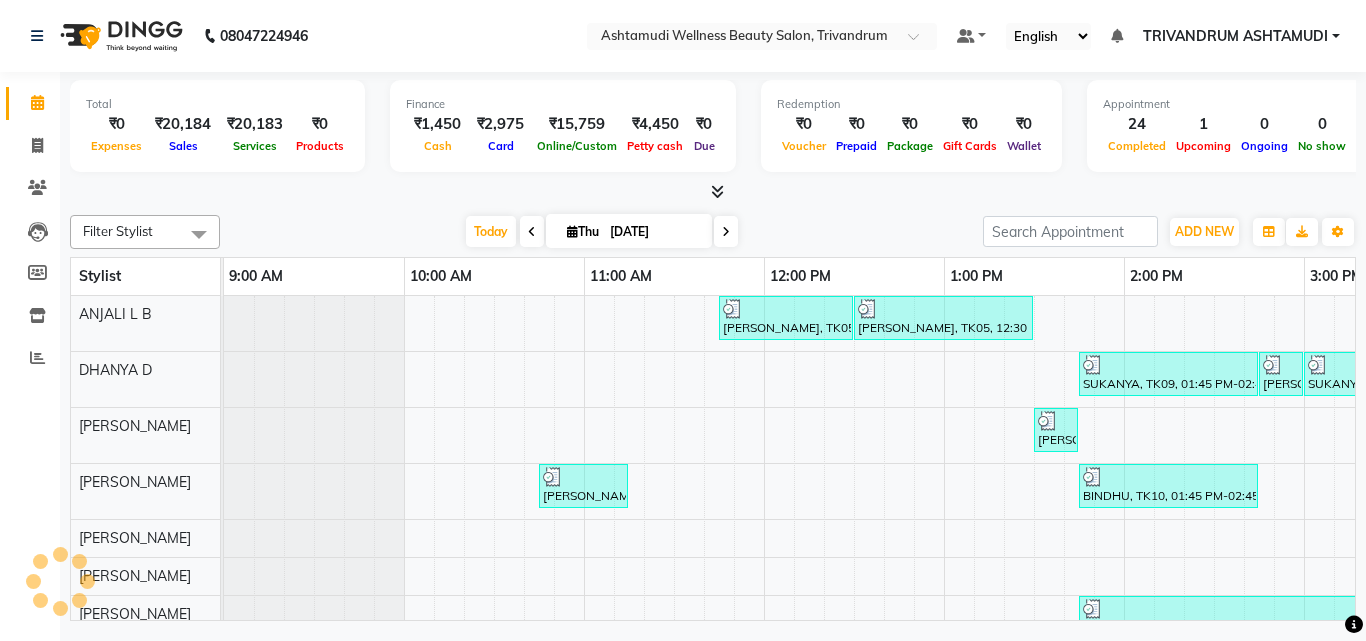 scroll, scrollTop: 0, scrollLeft: 0, axis: both 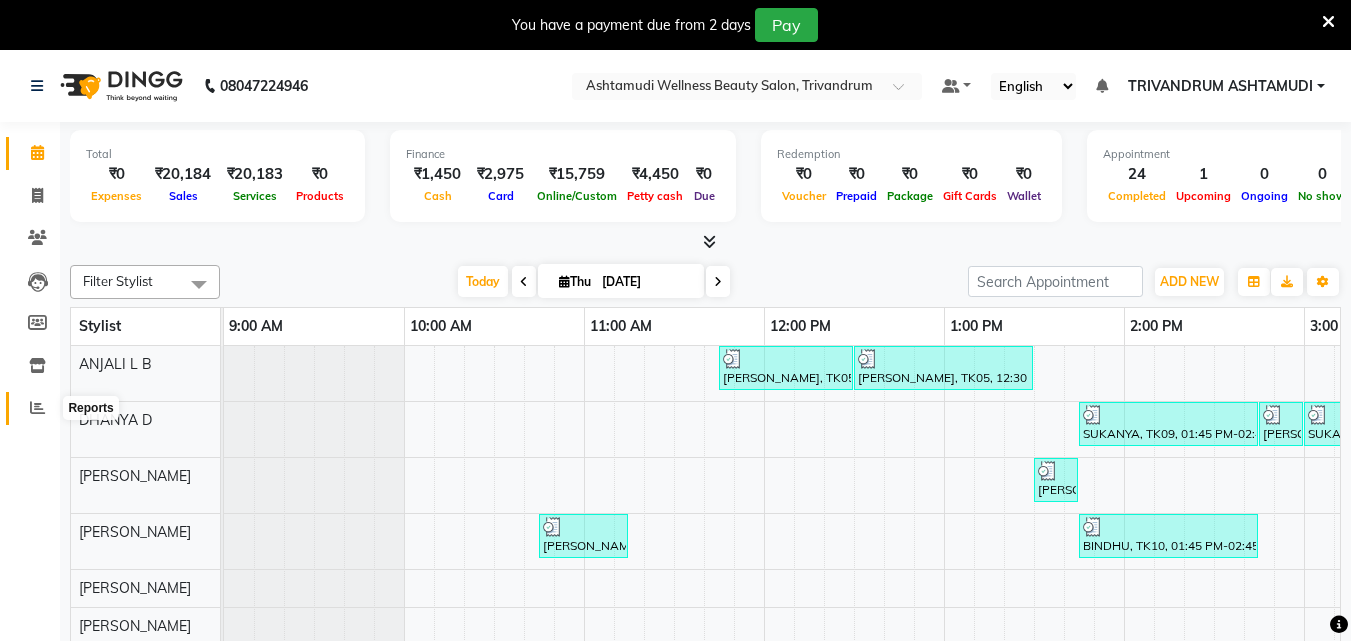 click 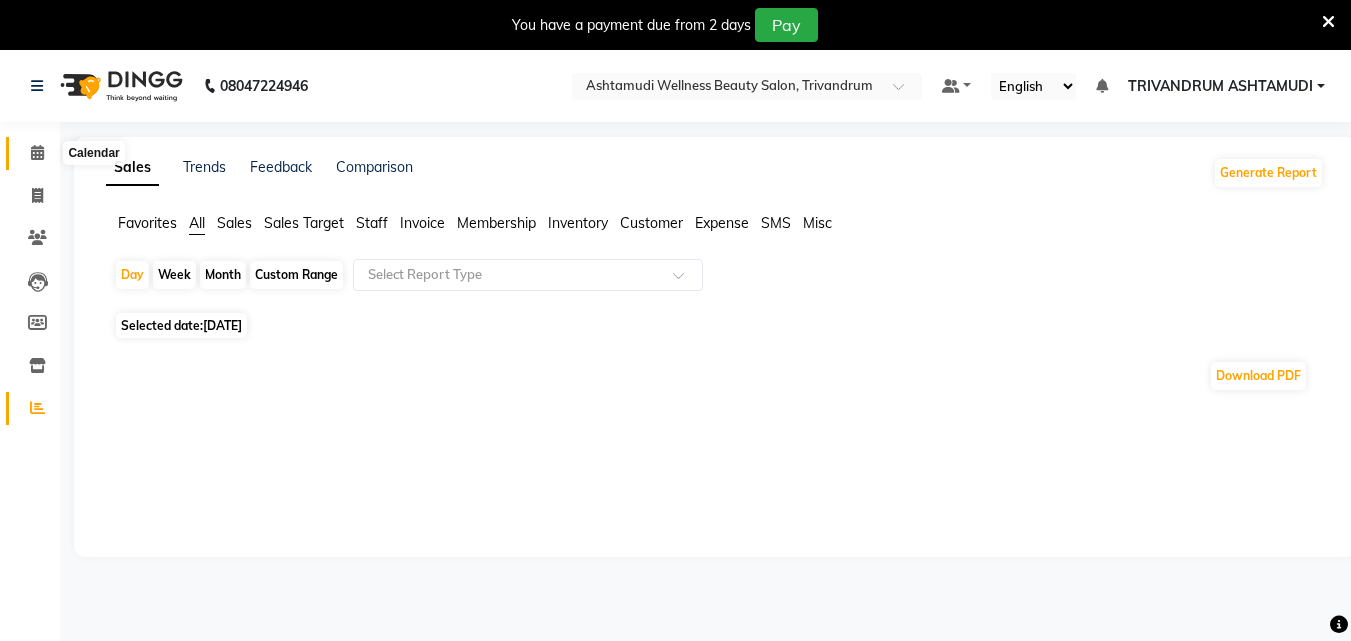 click 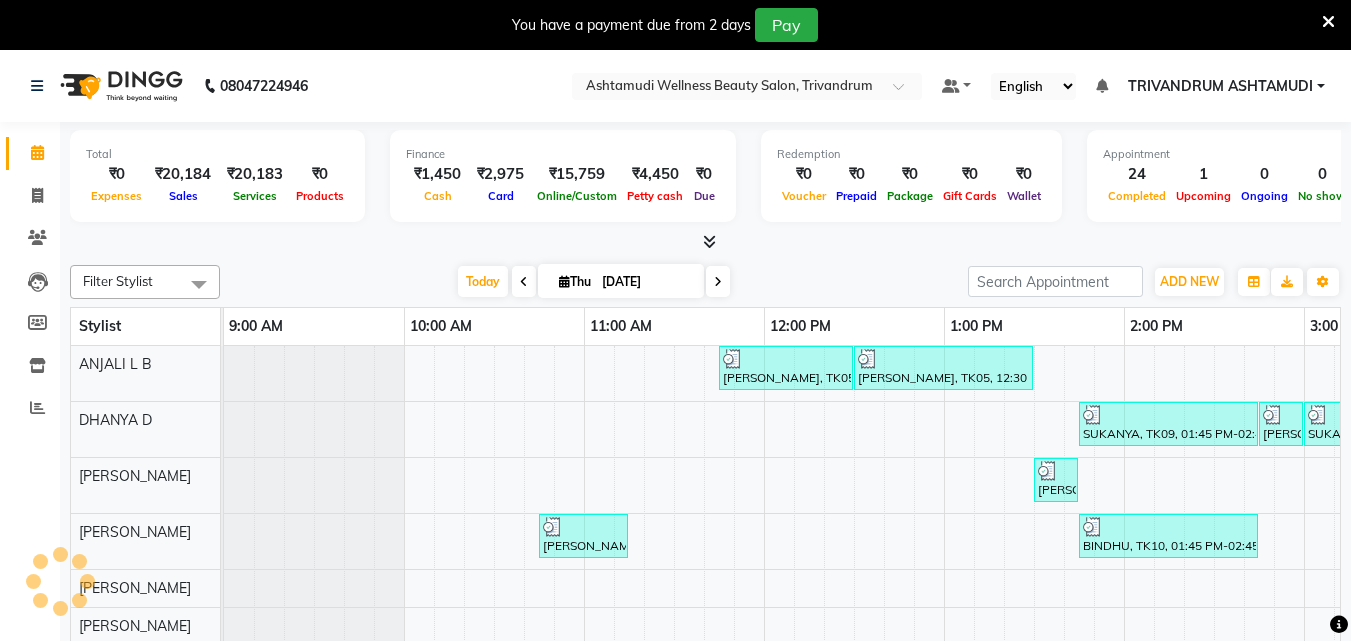 scroll, scrollTop: 0, scrollLeft: 0, axis: both 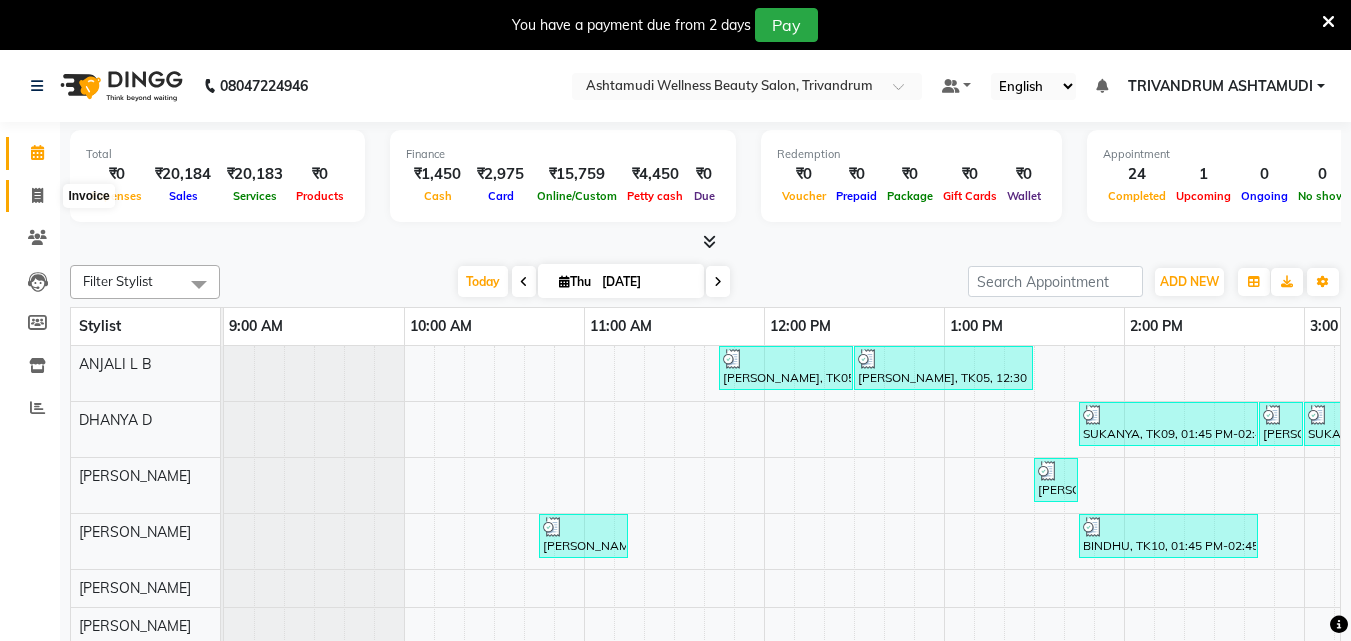 click 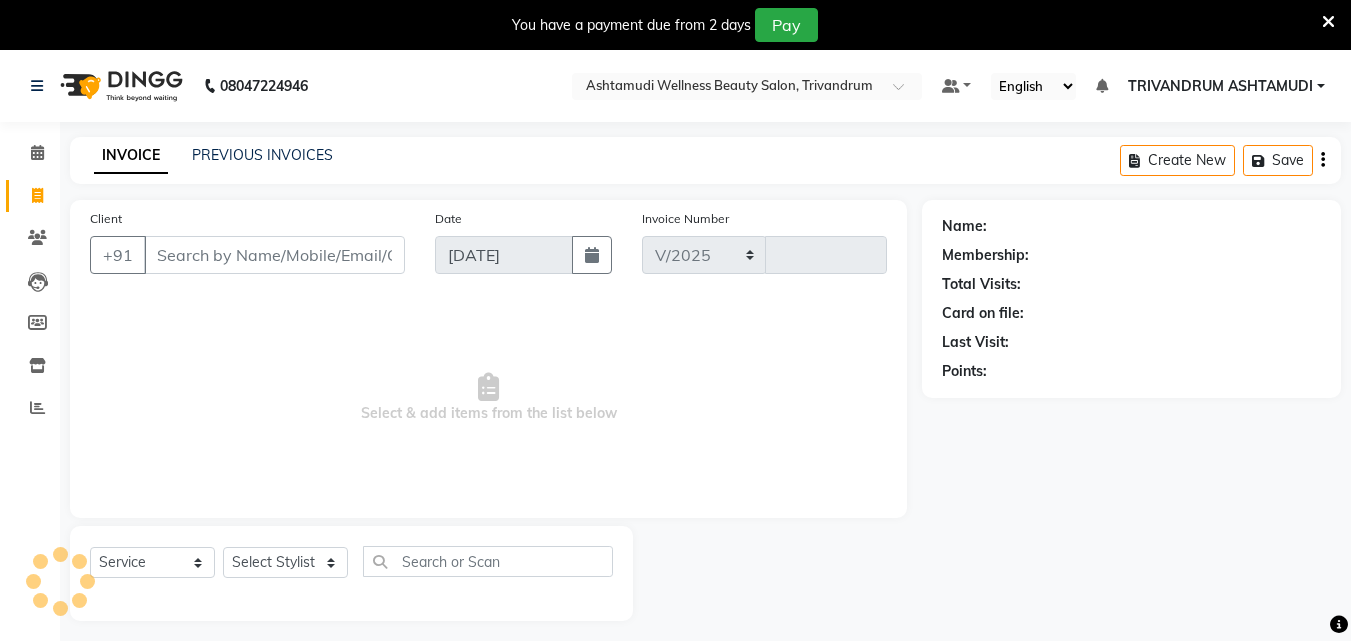select on "4636" 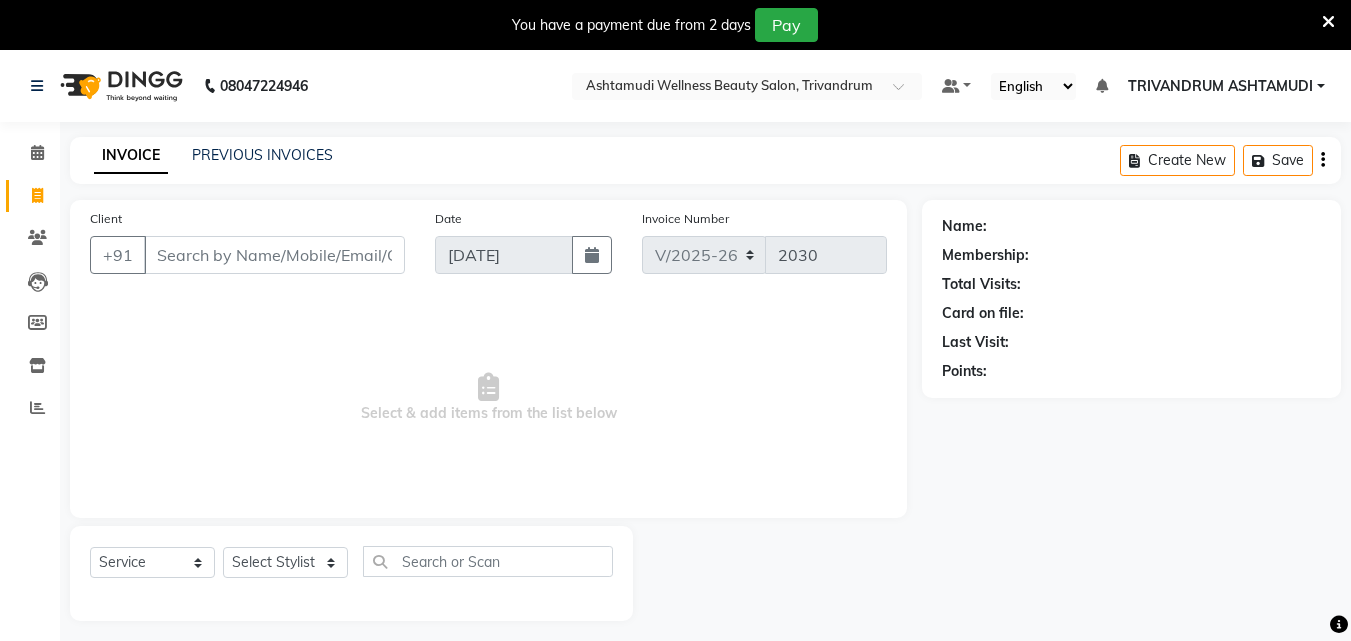 click on "Client" at bounding box center (274, 255) 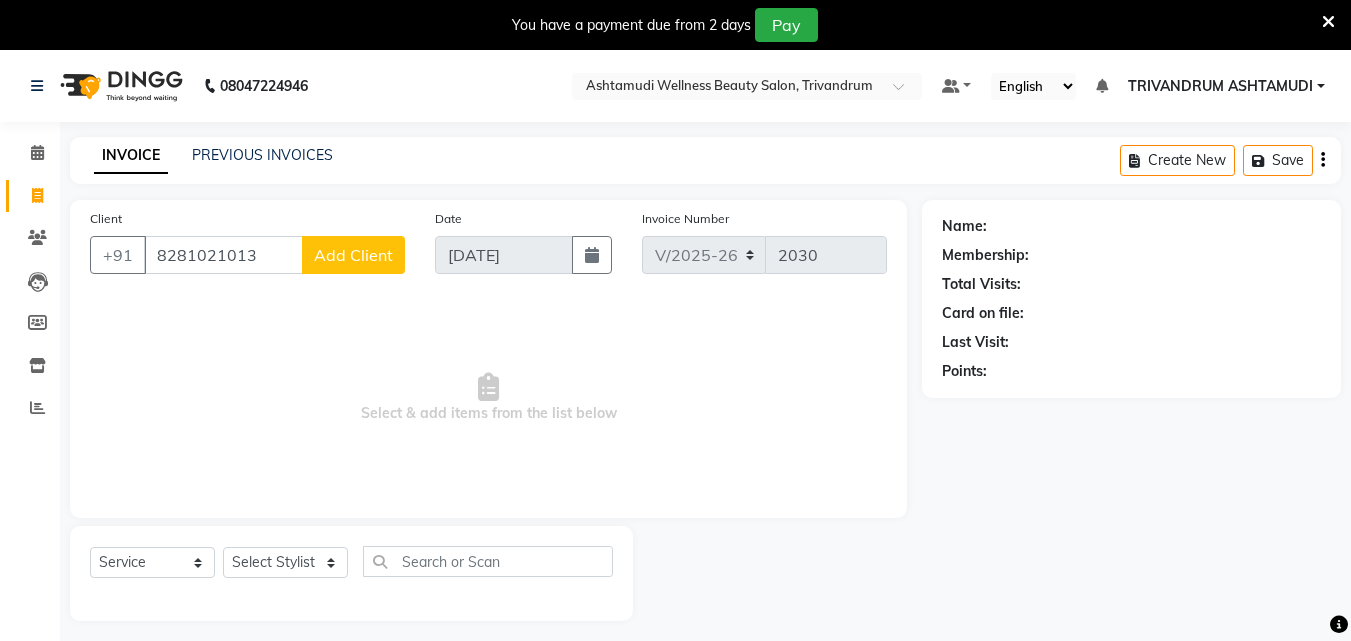 type on "8281021013" 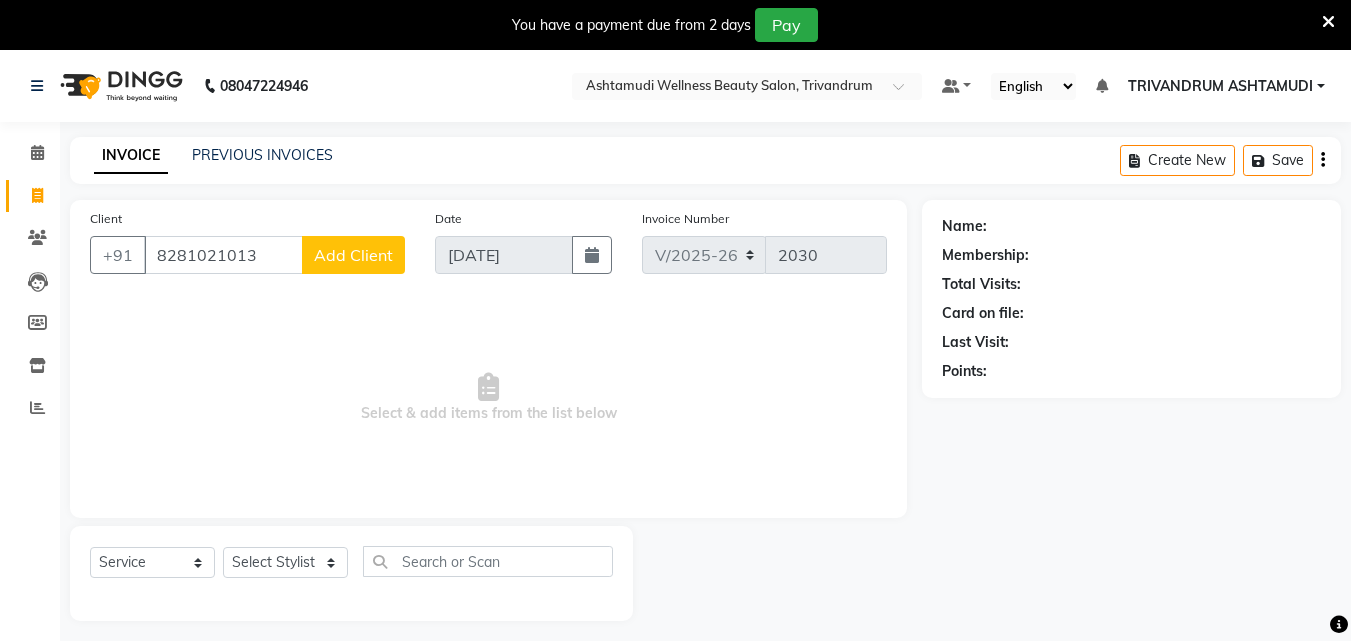 click on "Add Client" 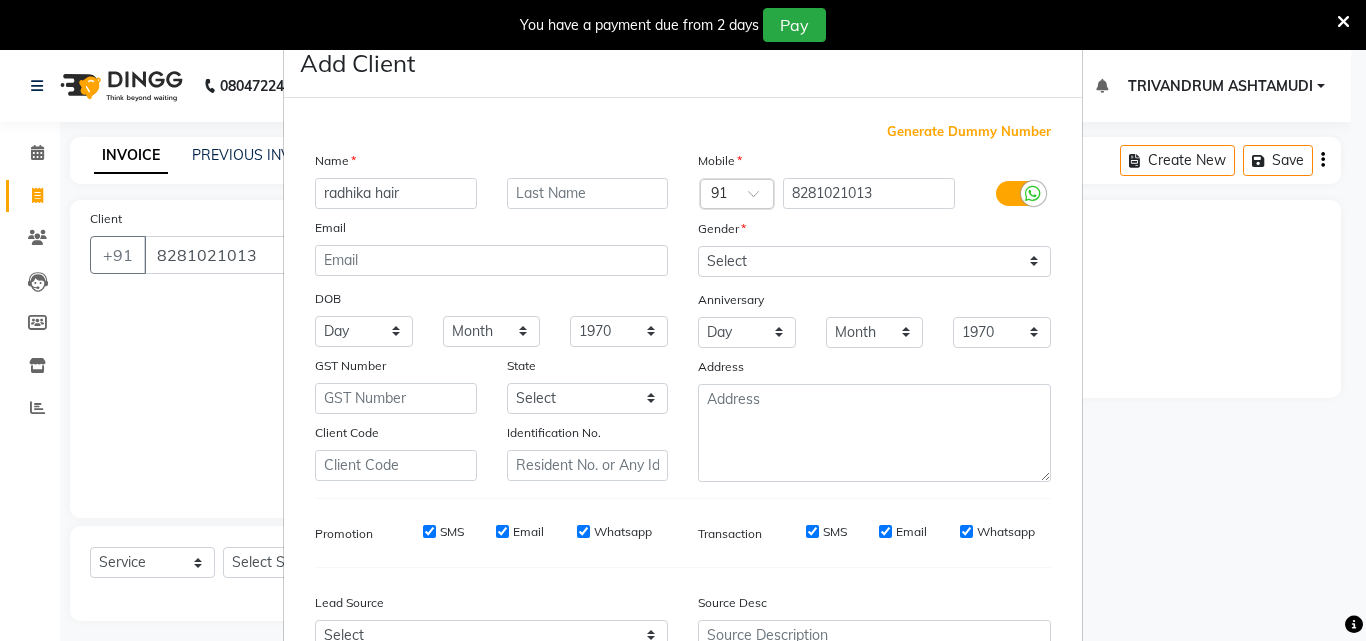type on "radhika hair" 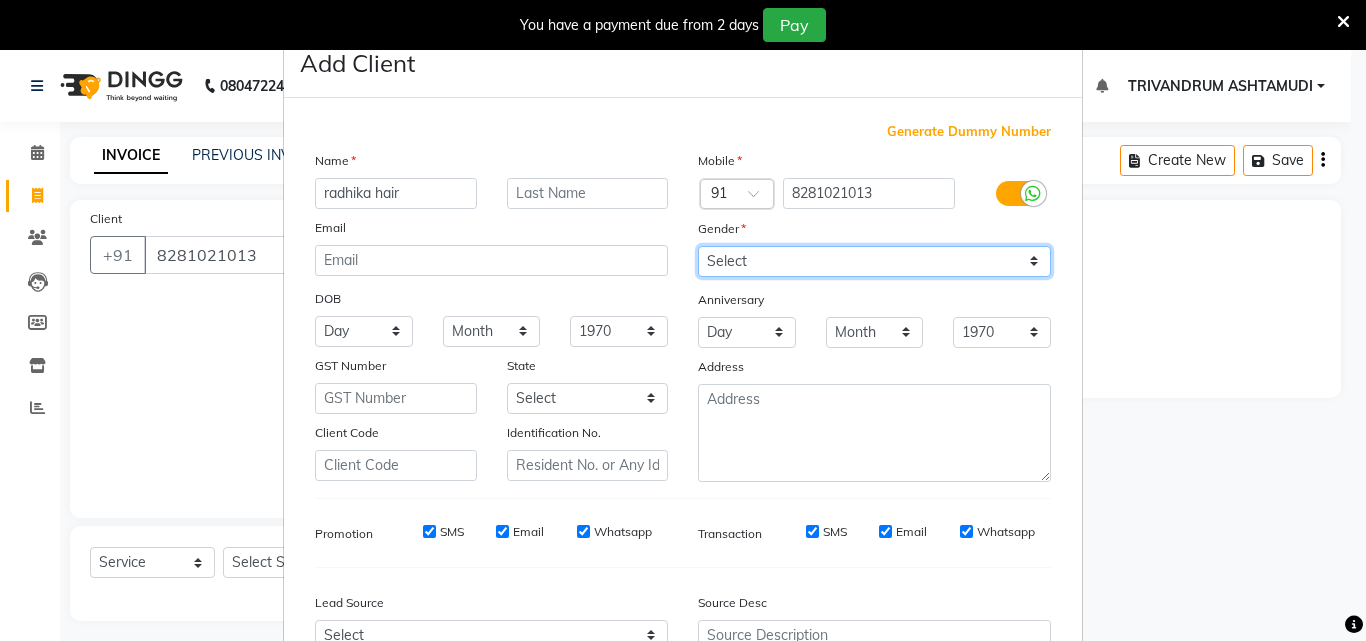 click on "Select [DEMOGRAPHIC_DATA] [DEMOGRAPHIC_DATA] Other Prefer Not To Say" at bounding box center [874, 261] 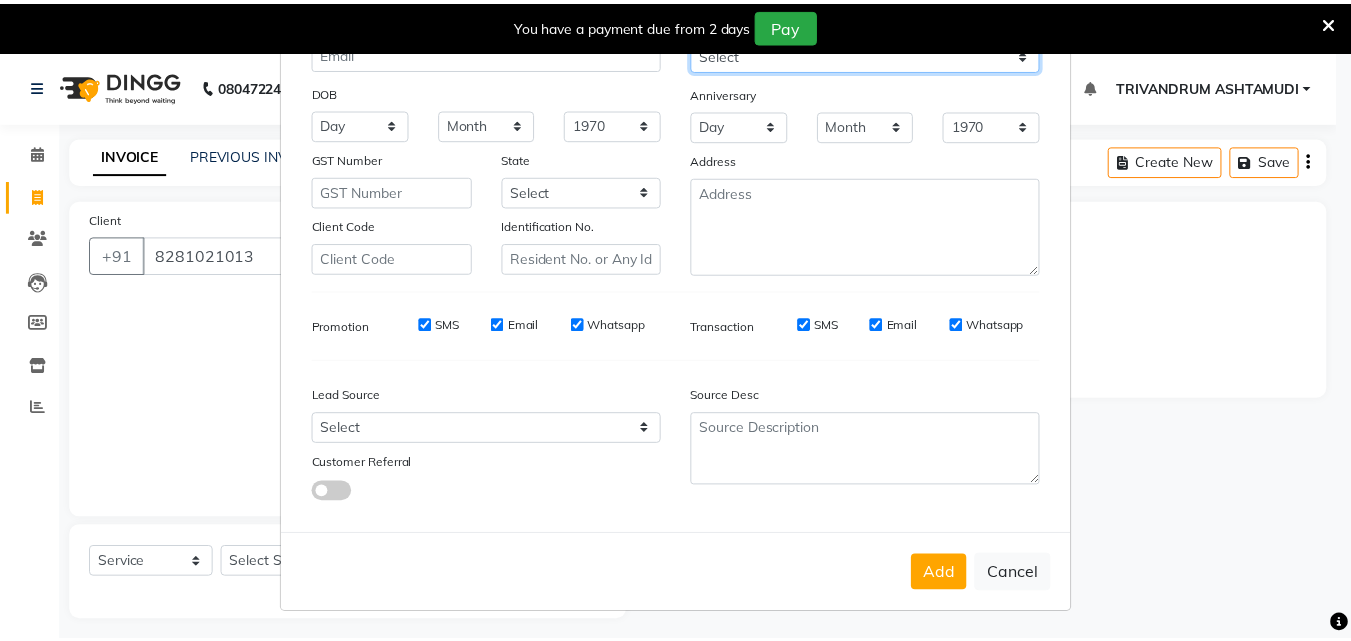 scroll, scrollTop: 208, scrollLeft: 0, axis: vertical 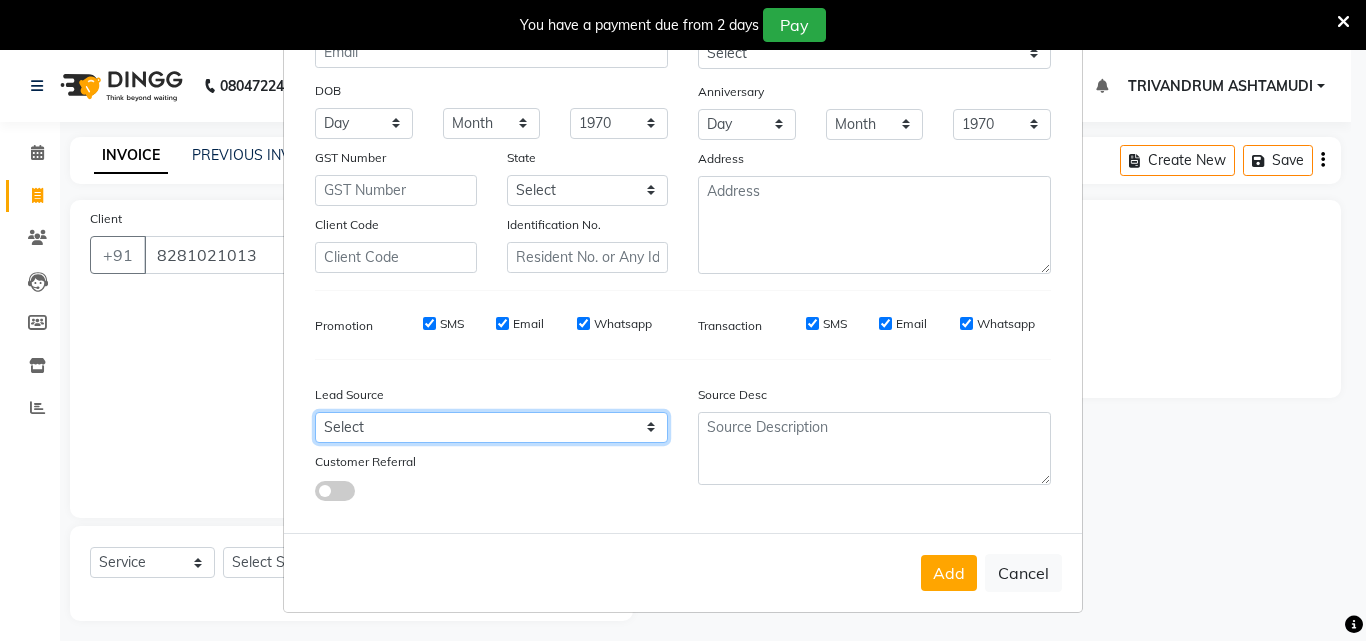 click on "Select Walk-in Referral Internet Friend Word of Mouth Advertisement Facebook JustDial Google Other Instagram  YouTube  WhatsApp" at bounding box center (491, 427) 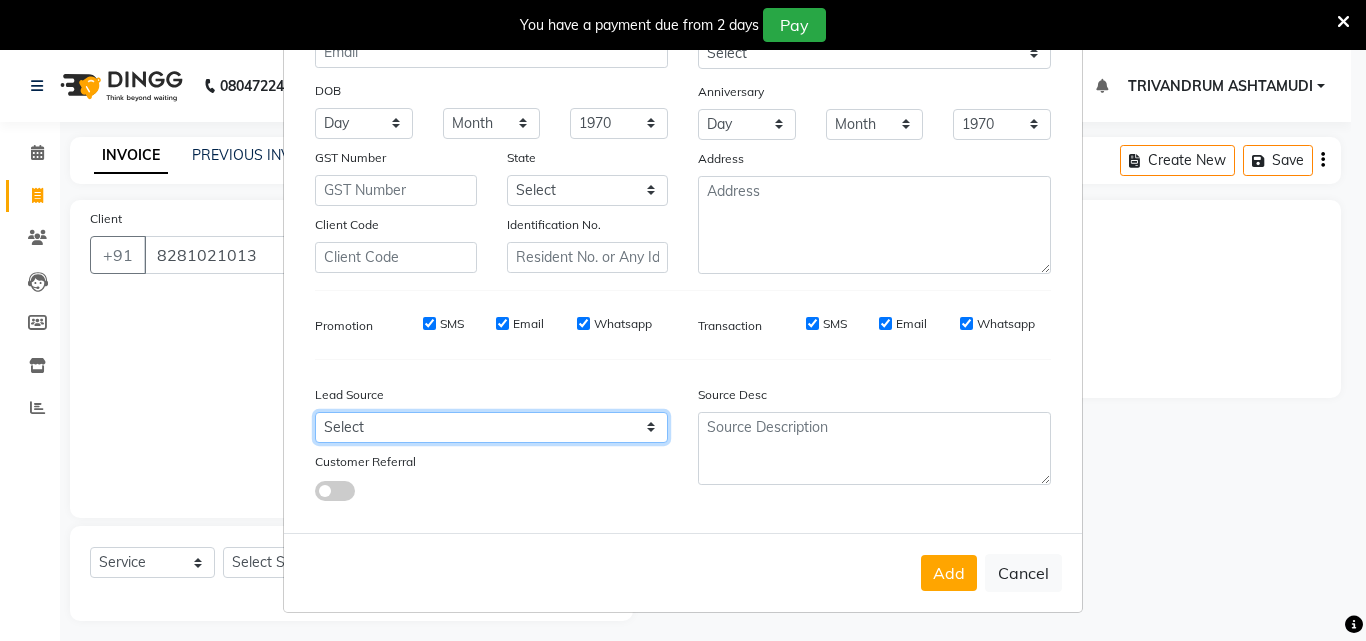 click on "Select Walk-in Referral Internet Friend Word of Mouth Advertisement Facebook JustDial Google Other Instagram  YouTube  WhatsApp" at bounding box center [491, 427] 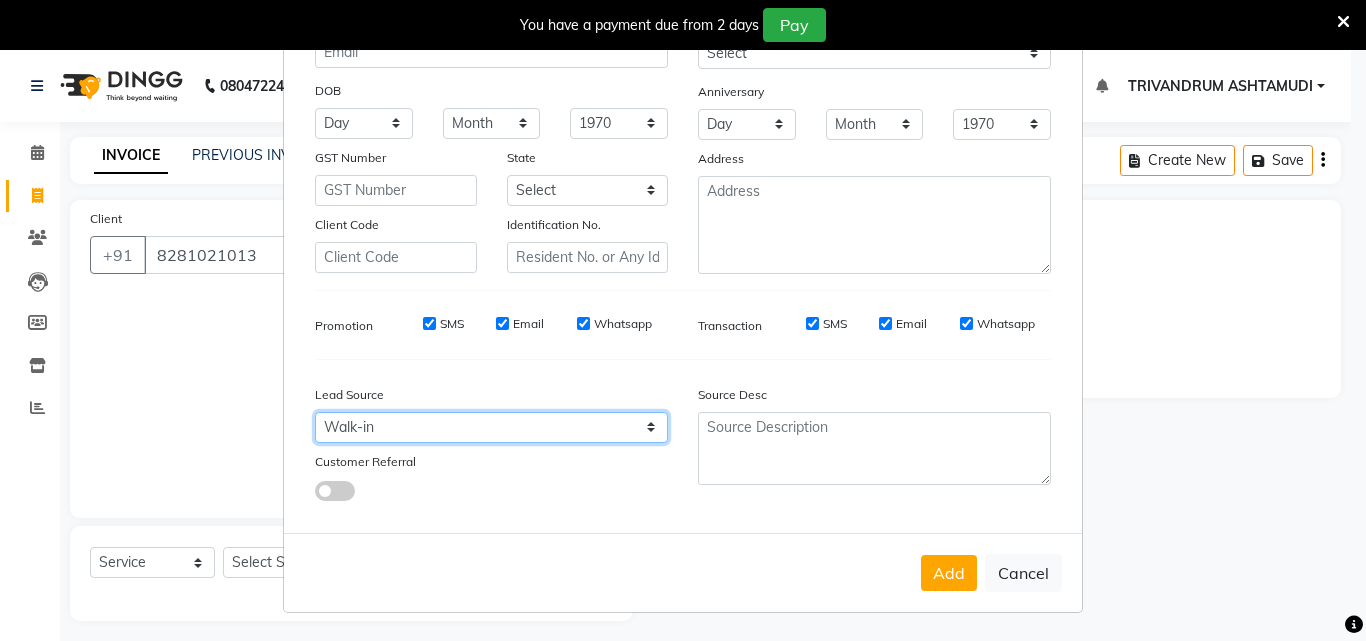 click on "Select Walk-in Referral Internet Friend Word of Mouth Advertisement Facebook JustDial Google Other Instagram  YouTube  WhatsApp" at bounding box center (491, 427) 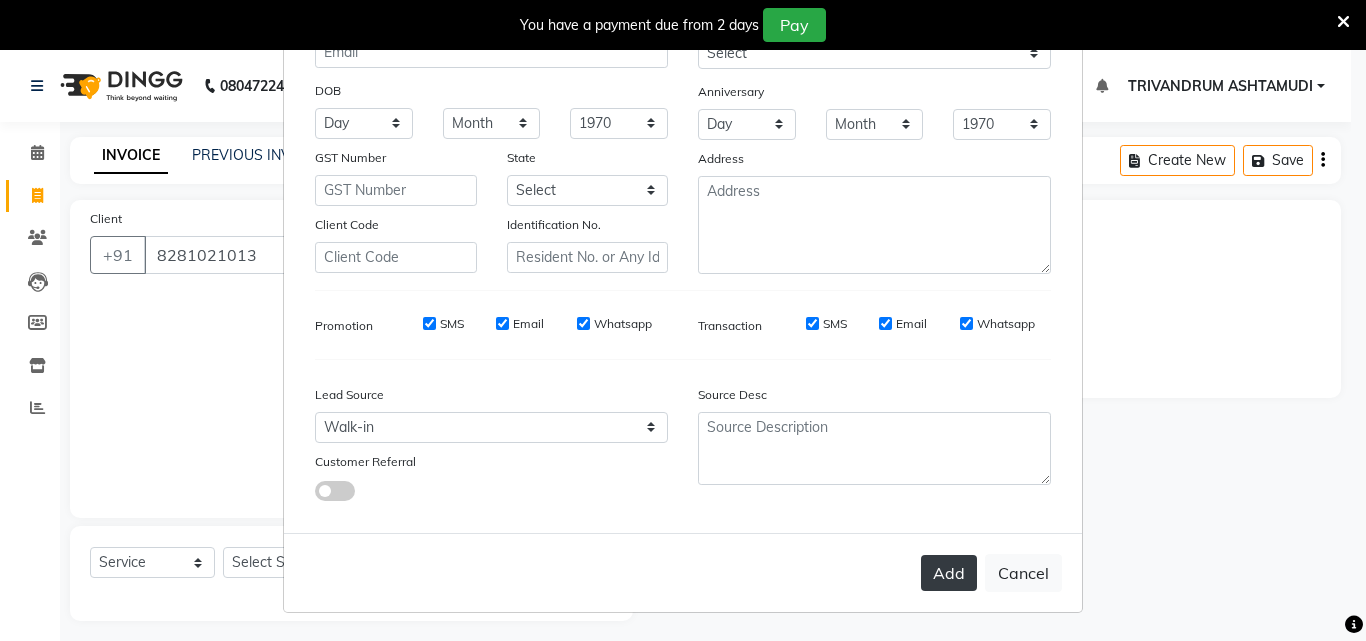 click on "Add" at bounding box center [949, 573] 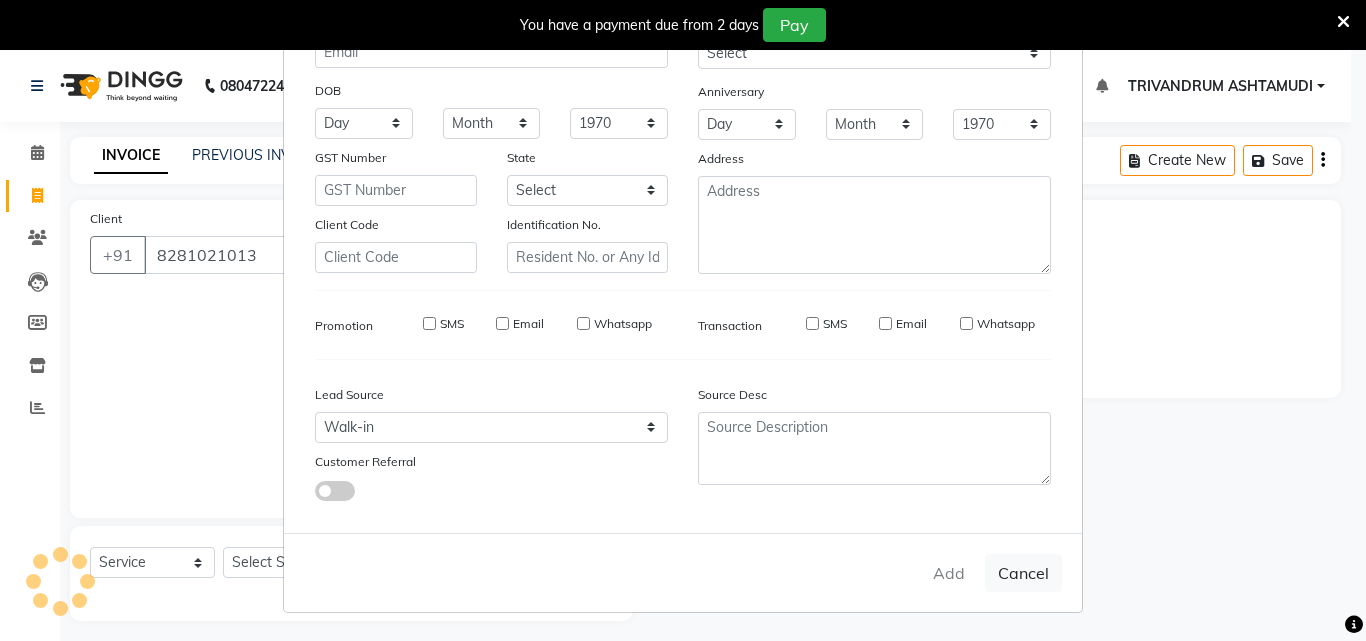 type 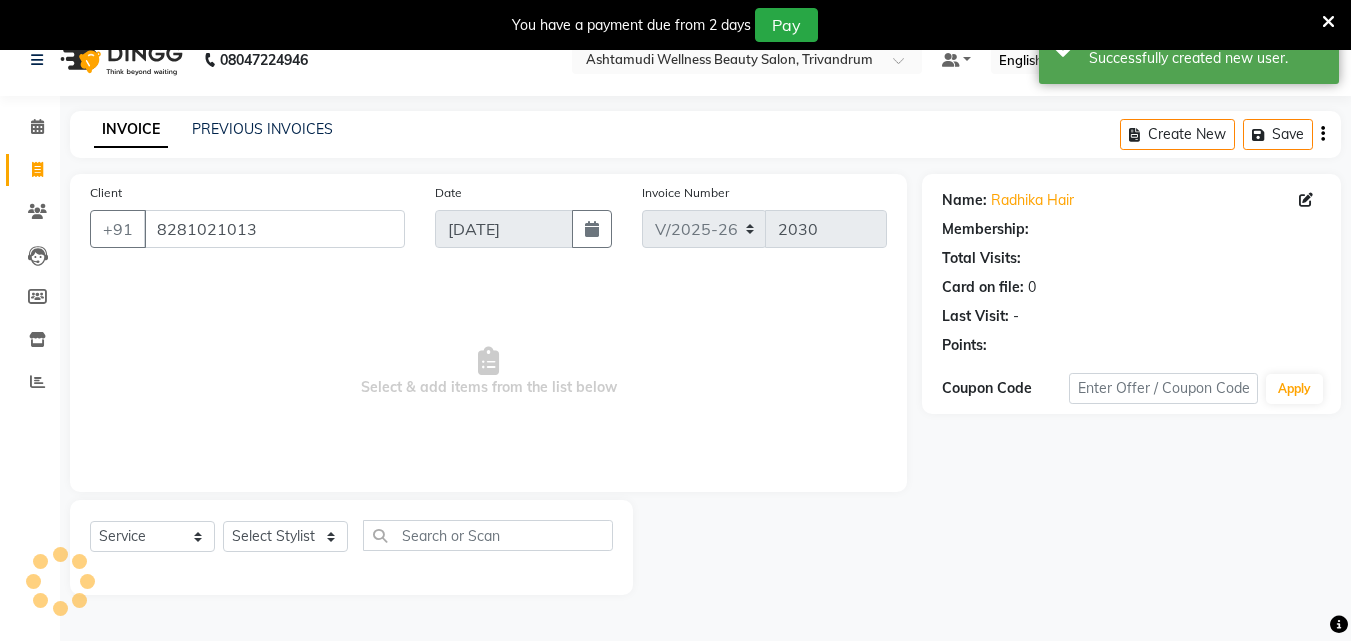 select on "1: Object" 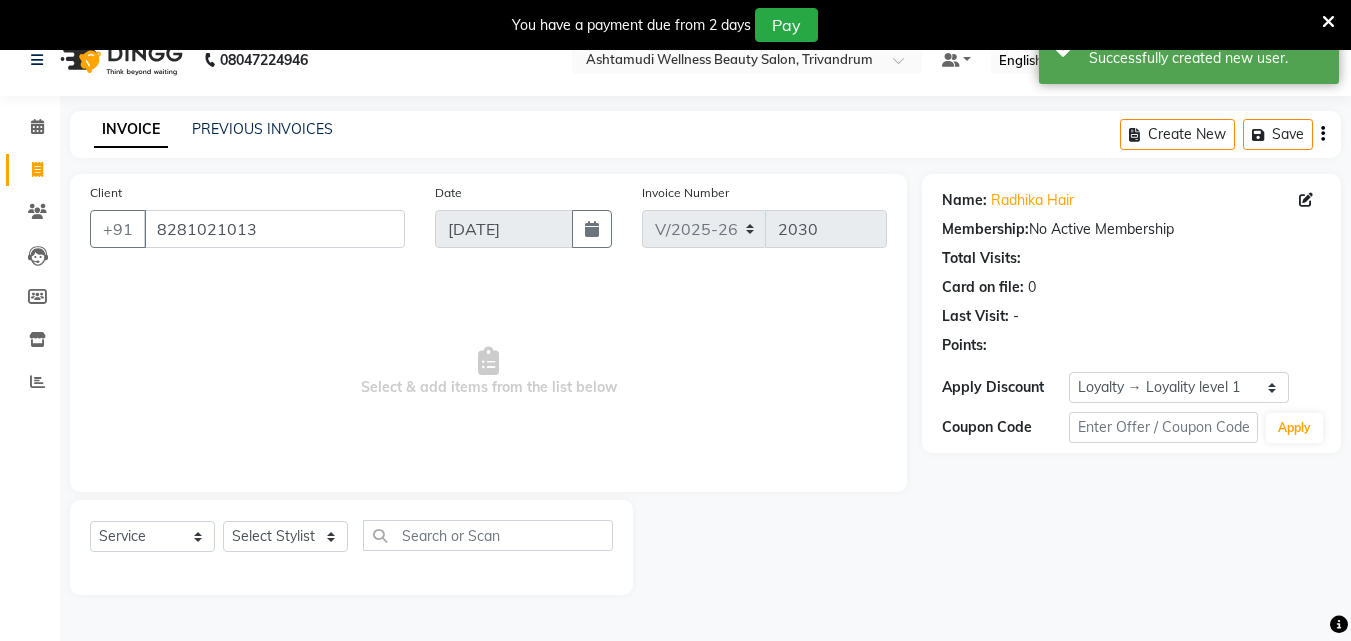scroll, scrollTop: 50, scrollLeft: 0, axis: vertical 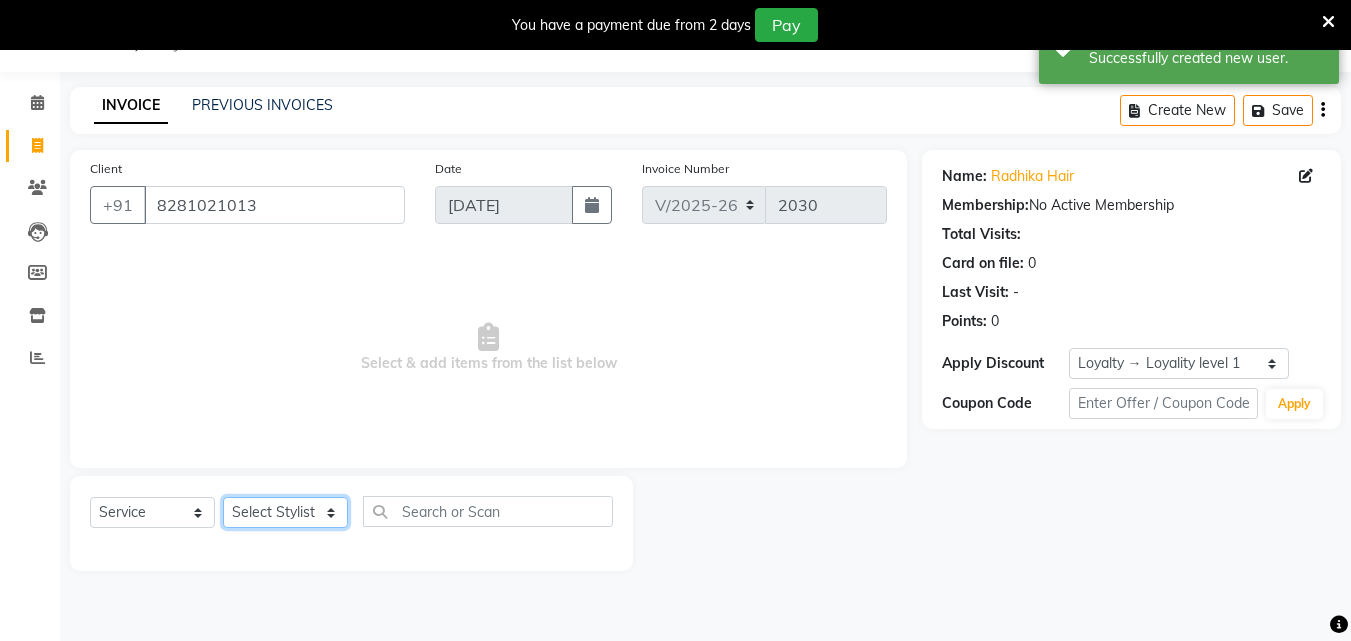 click on "Select Stylist ANJALI L B	 CHIPPY DHANYA D INDU GURUNG	 KARTHIKA	 Lekshmi MANJUSHA	 PUNAM LAMA	 SARITHA	 SIMI Sneha TRIVANDRUM ASHTAMUDI USHA KUMARI S" 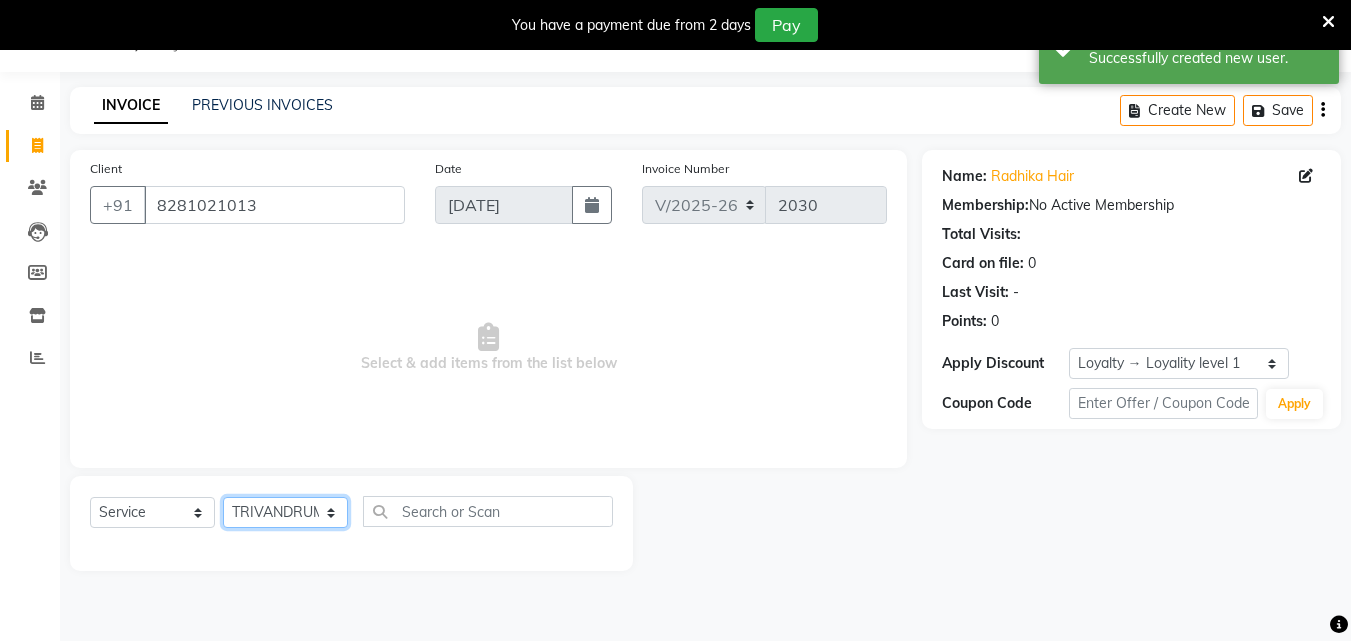 click on "Select Stylist ANJALI L B	 CHIPPY DHANYA D INDU GURUNG	 KARTHIKA	 Lekshmi MANJUSHA	 PUNAM LAMA	 SARITHA	 SIMI Sneha TRIVANDRUM ASHTAMUDI USHA KUMARI S" 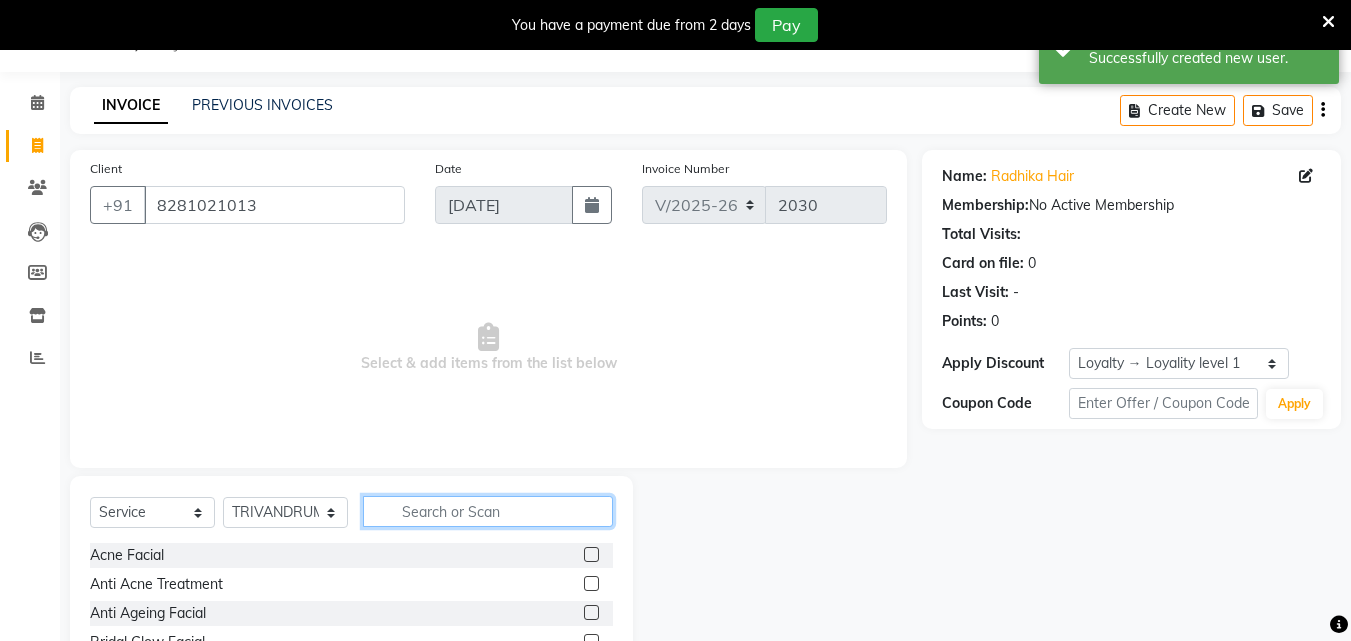 click 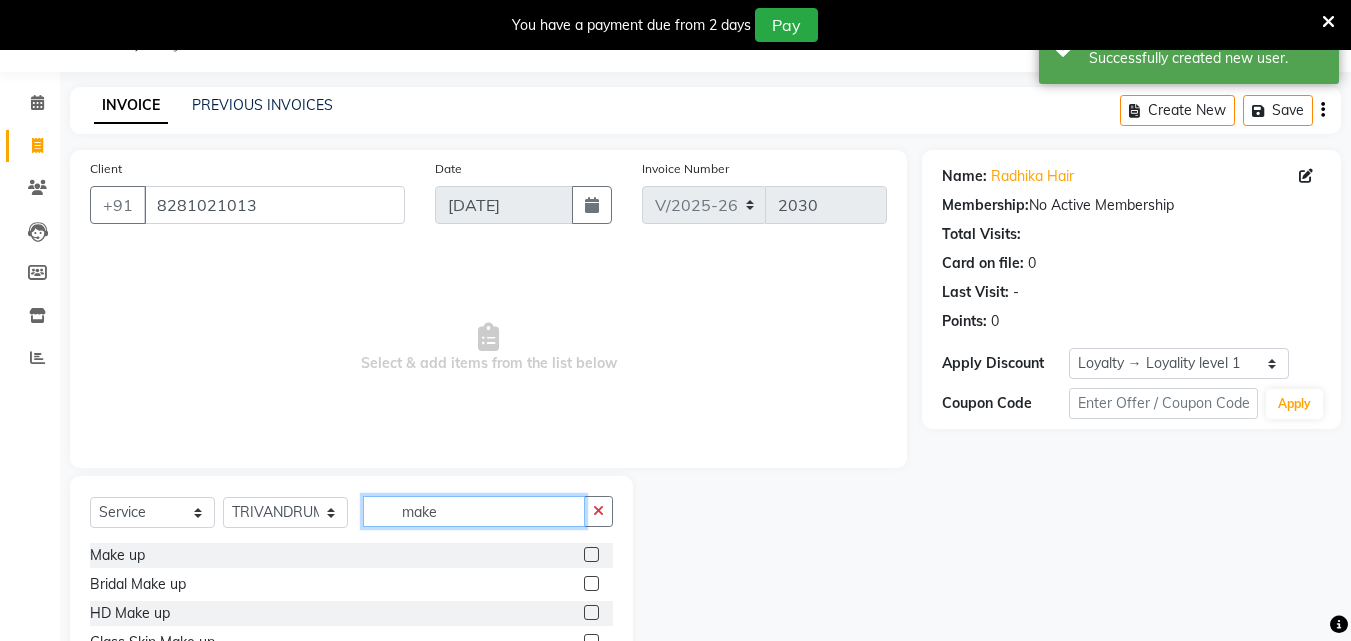 type on "make" 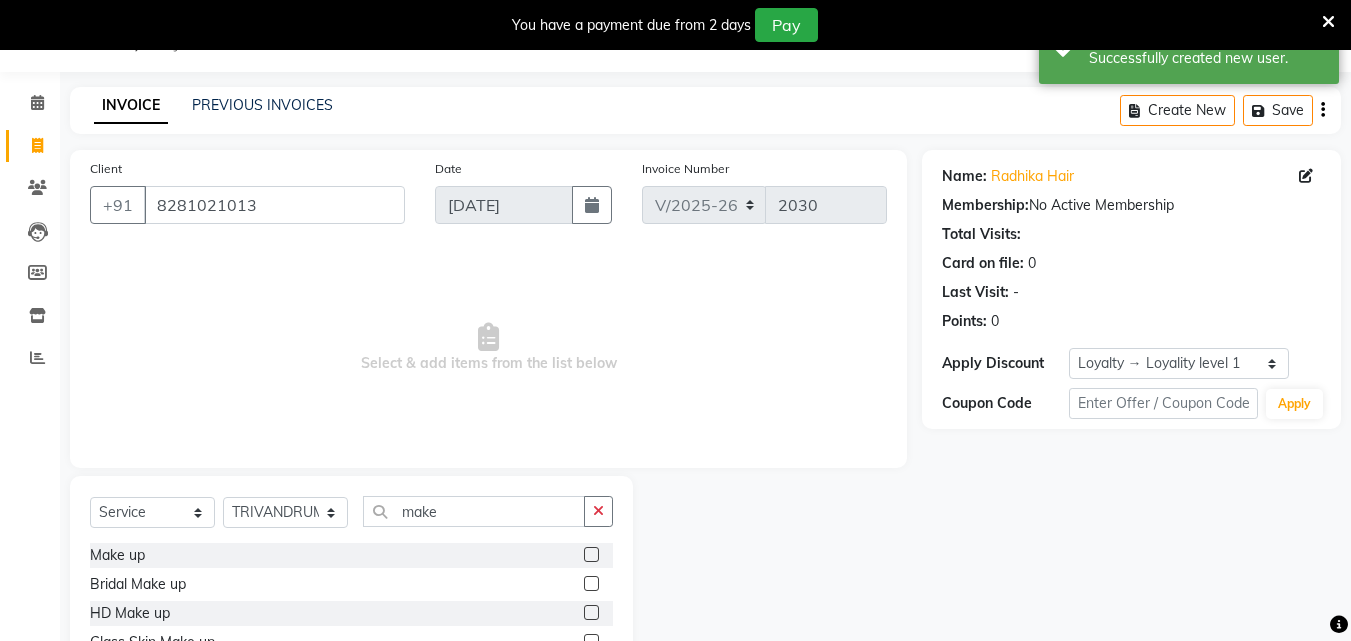 click 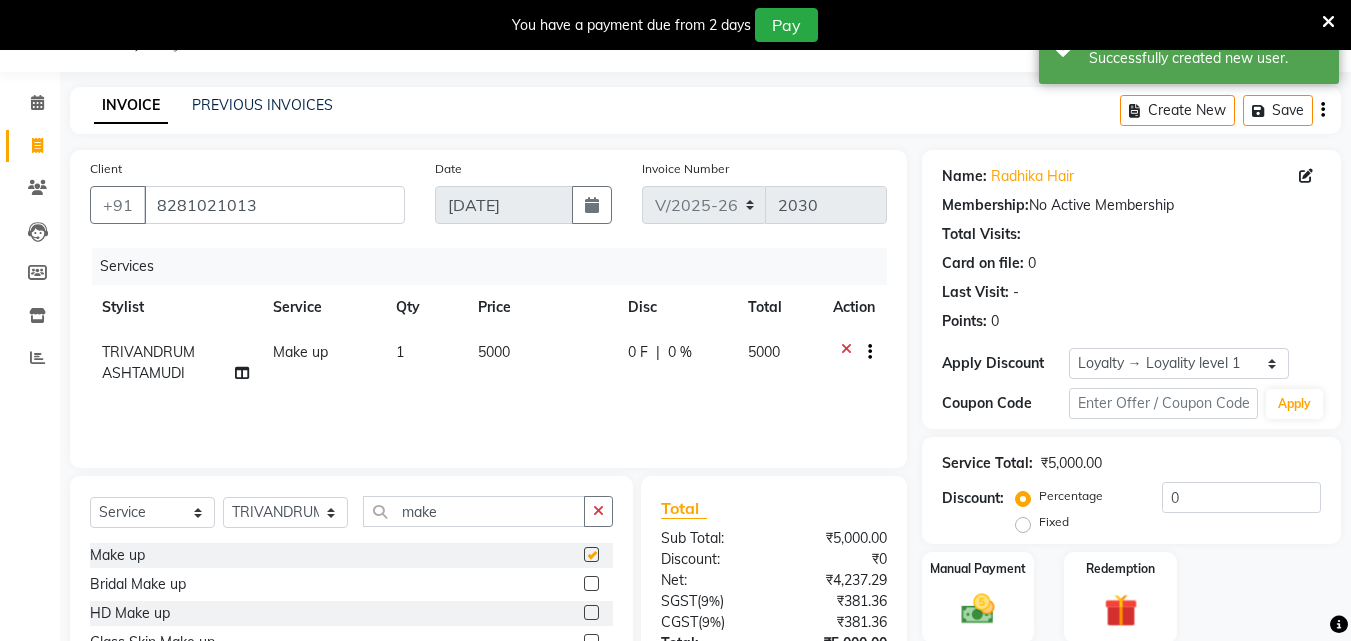 checkbox on "false" 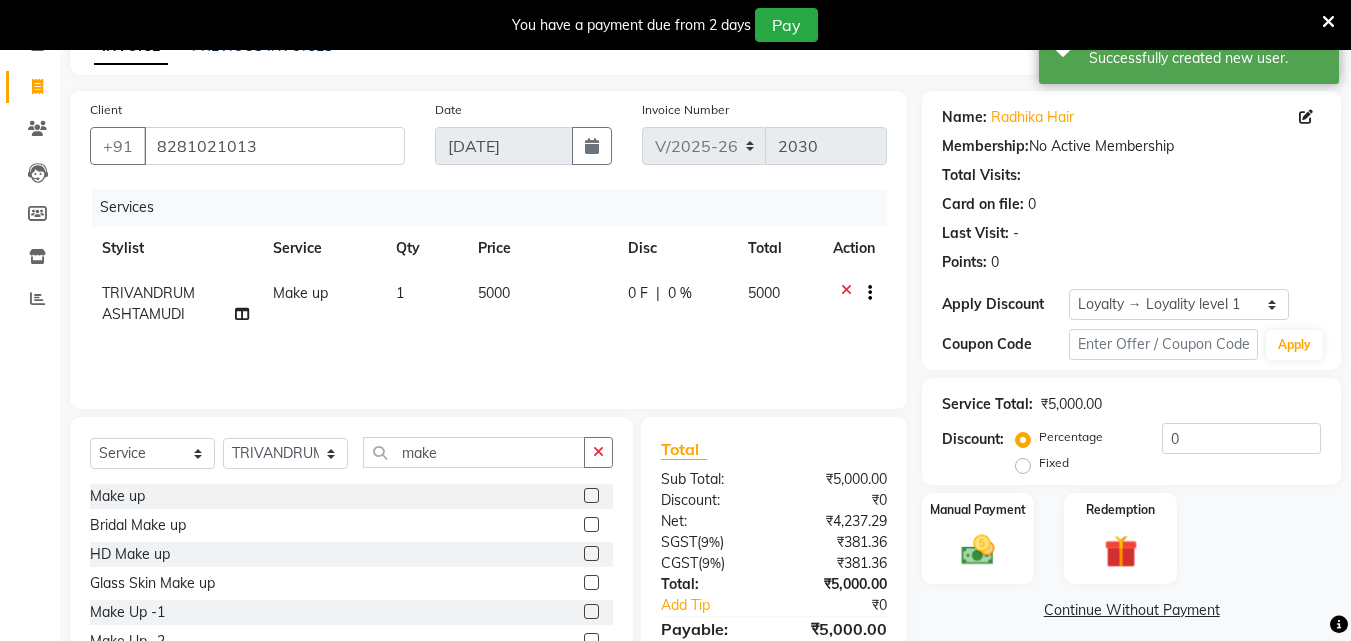 scroll, scrollTop: 210, scrollLeft: 0, axis: vertical 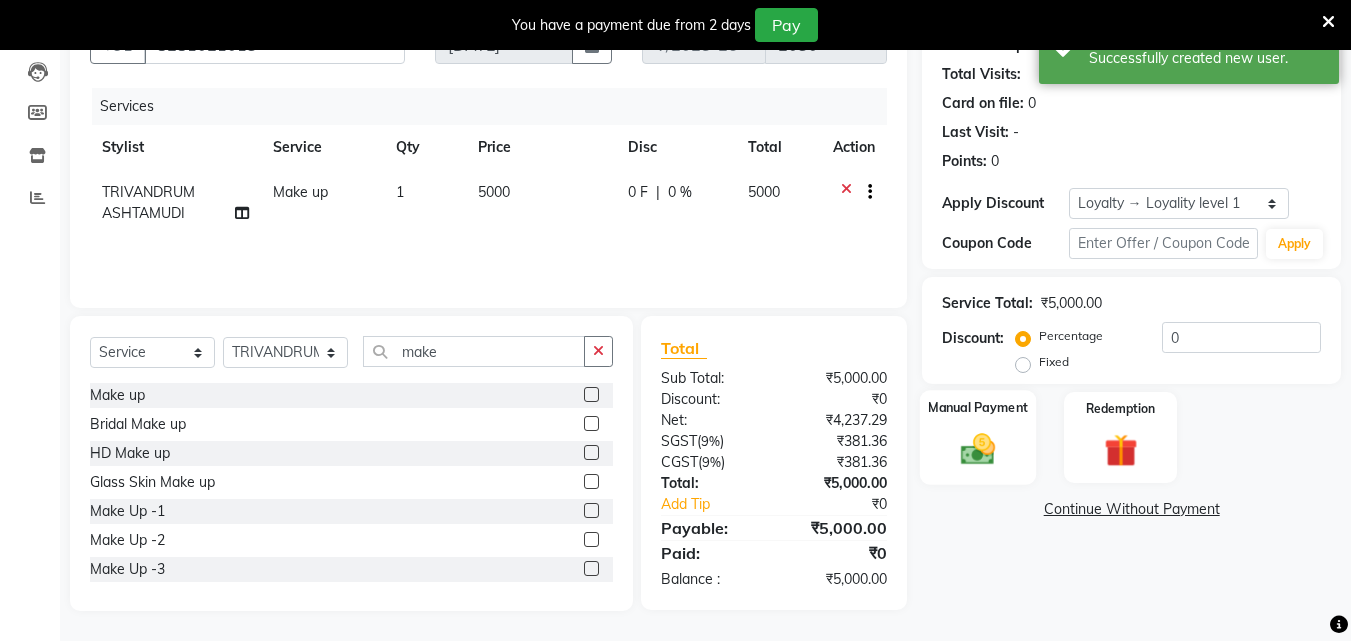 click on "Manual Payment" 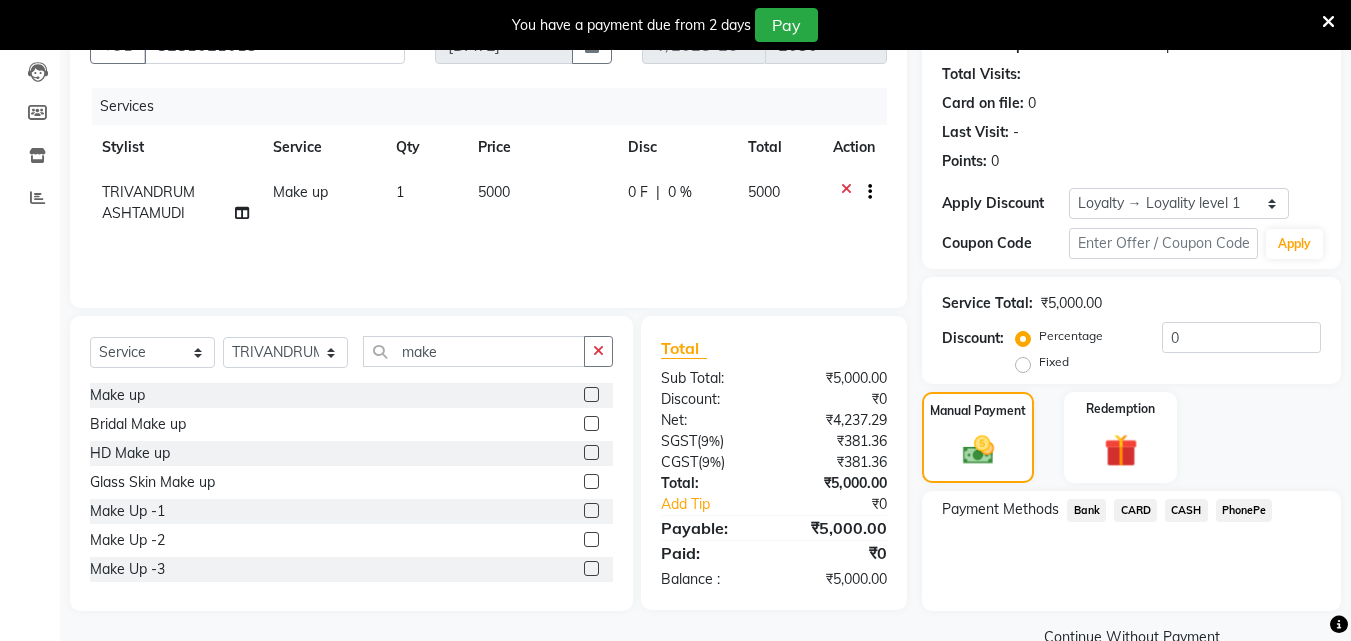 click on "PhonePe" 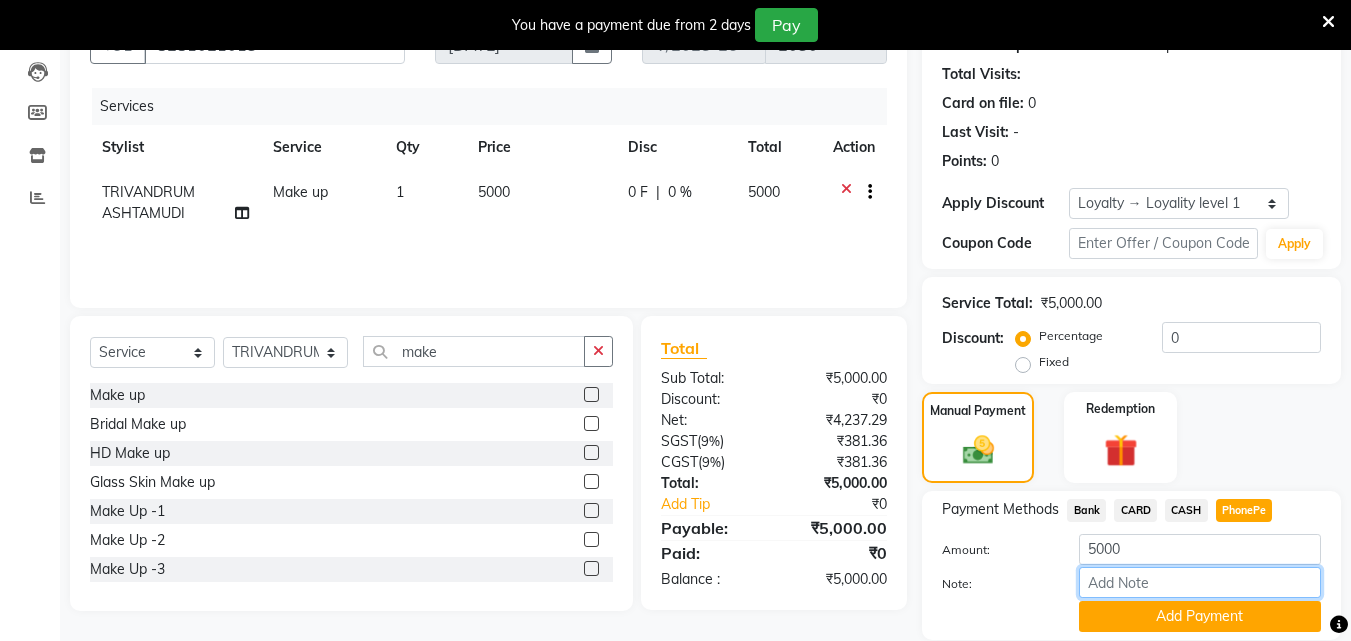 click on "Note:" at bounding box center [1200, 582] 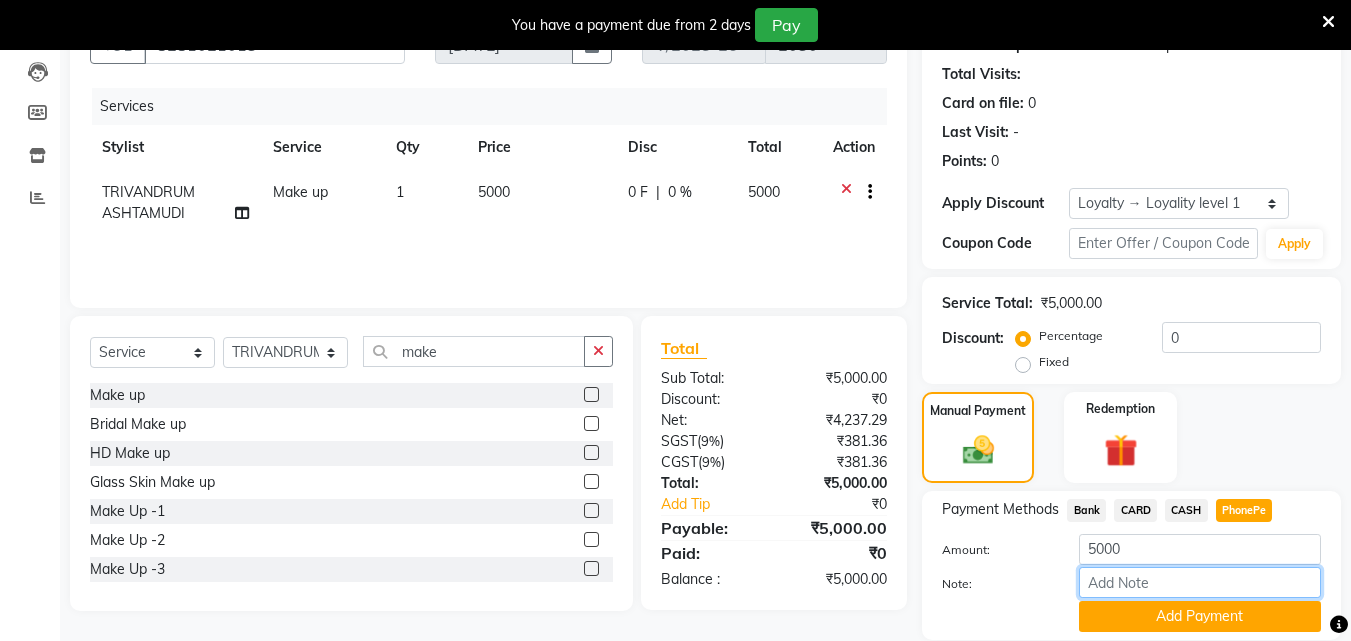 type on "sneha" 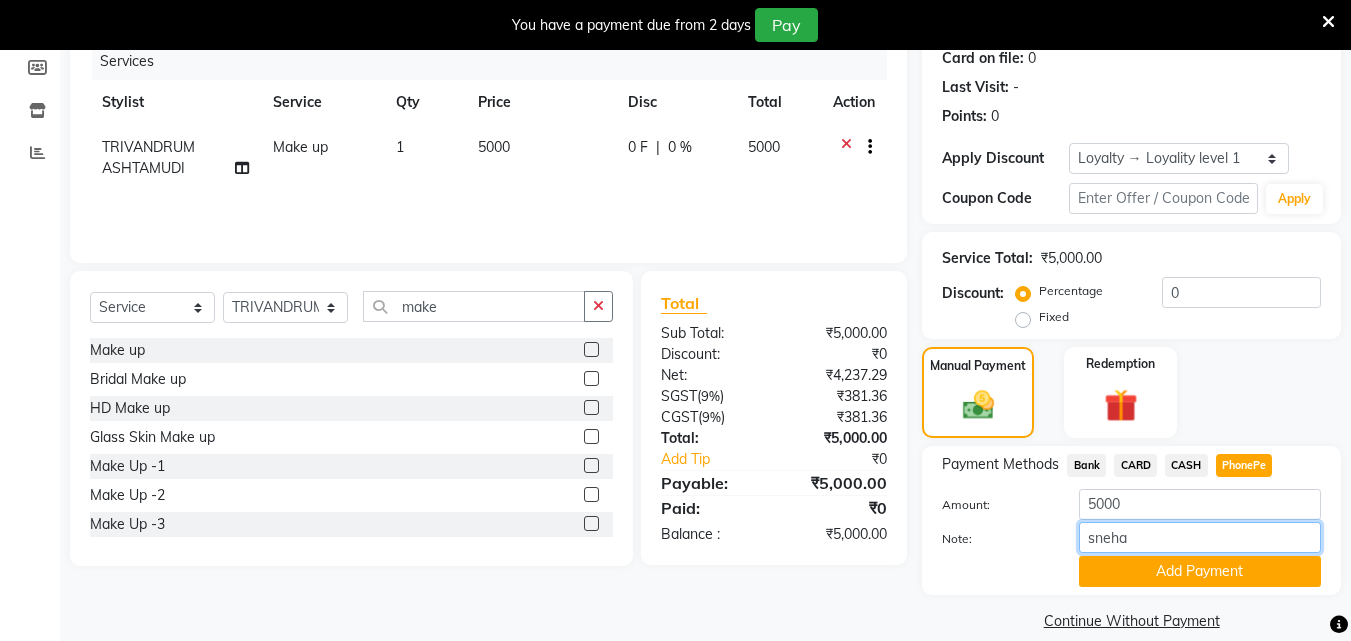 scroll, scrollTop: 280, scrollLeft: 0, axis: vertical 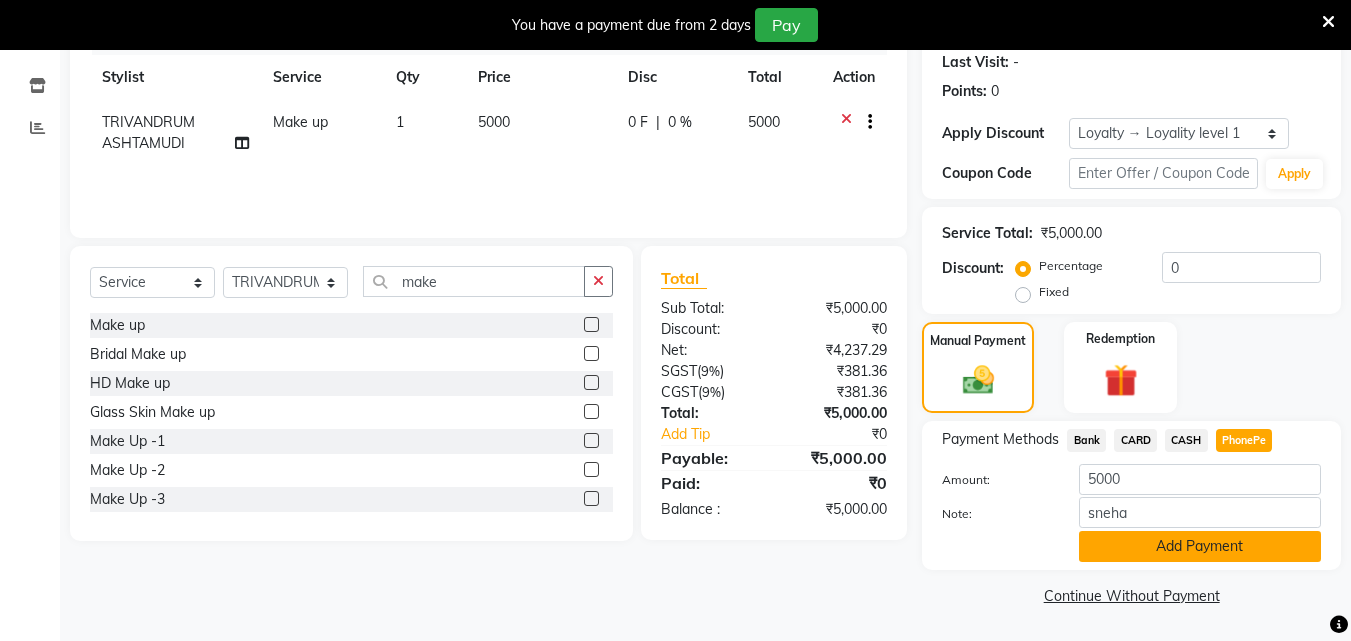 click on "Add Payment" 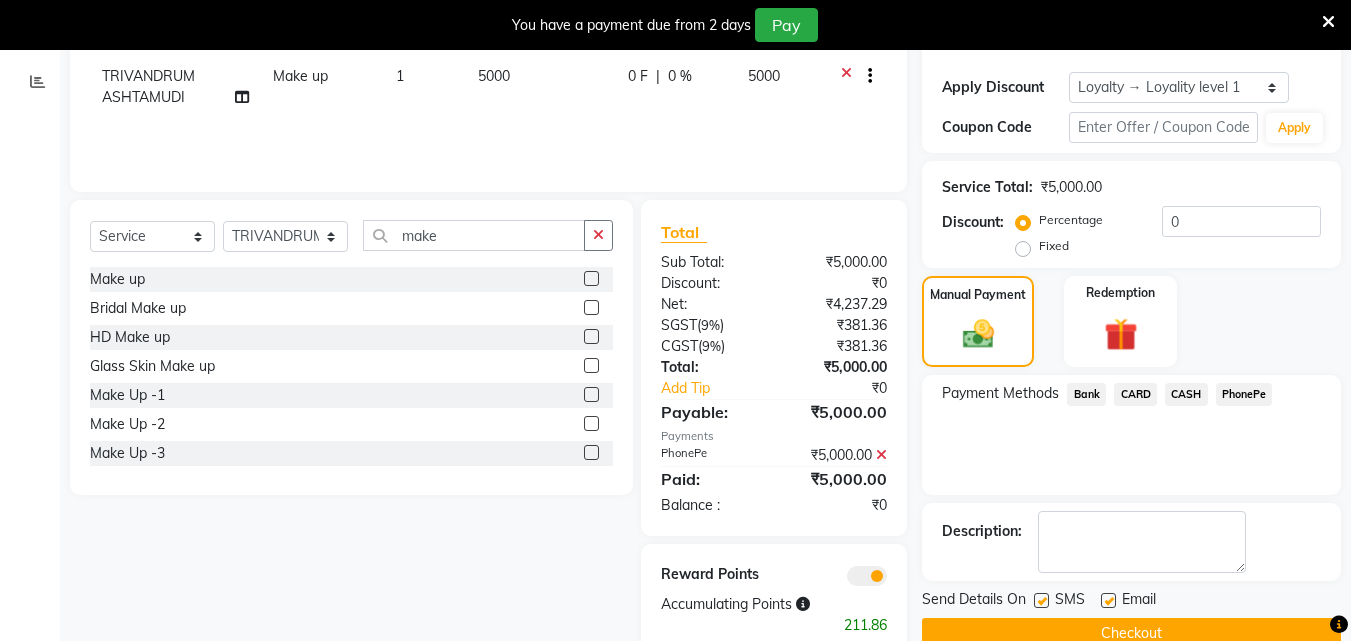 scroll, scrollTop: 371, scrollLeft: 0, axis: vertical 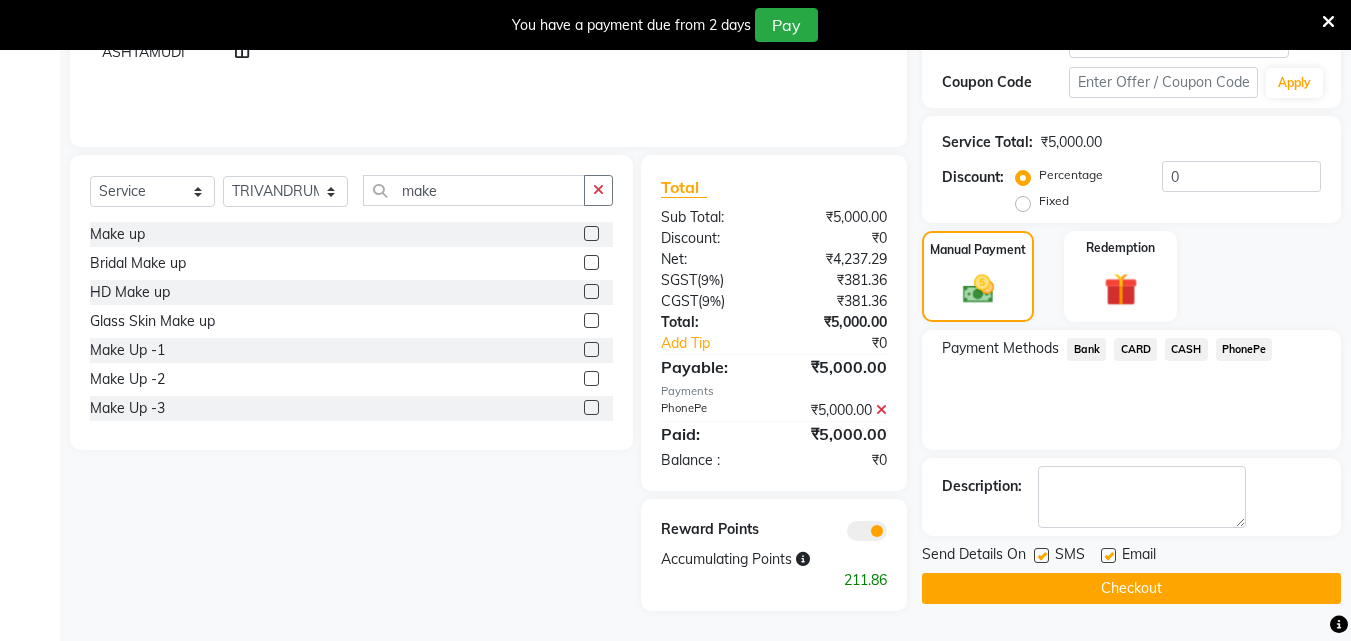 click on "Checkout" 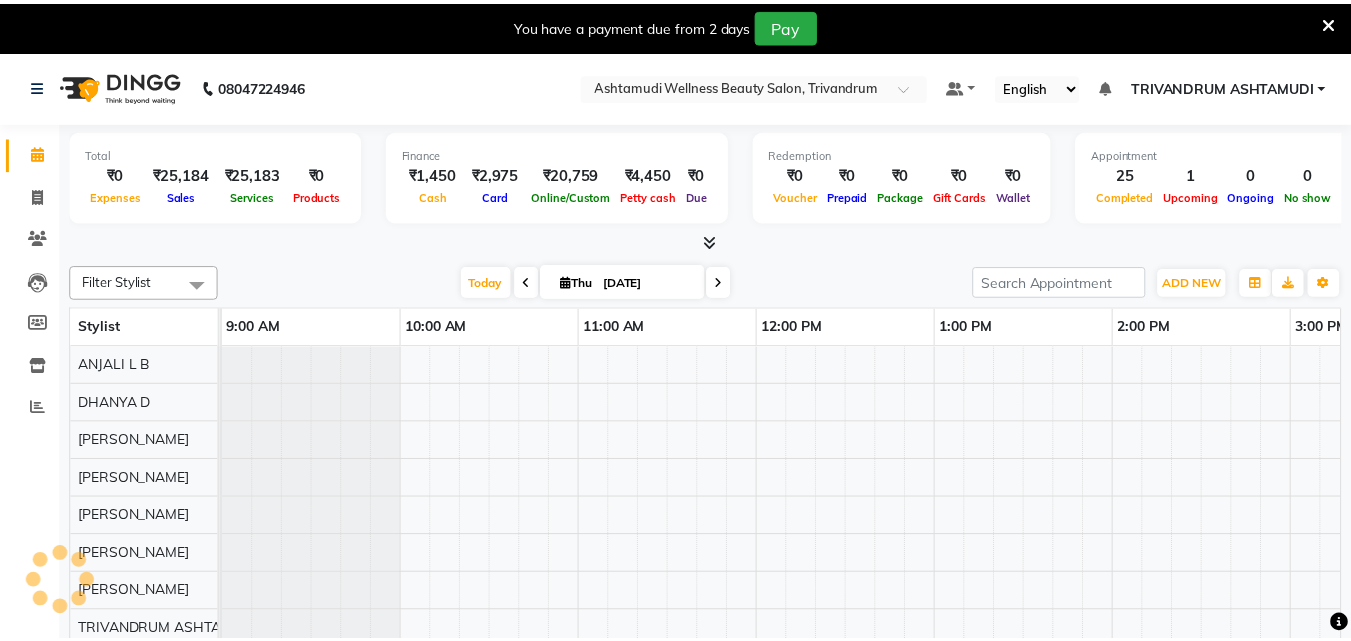 scroll, scrollTop: 0, scrollLeft: 0, axis: both 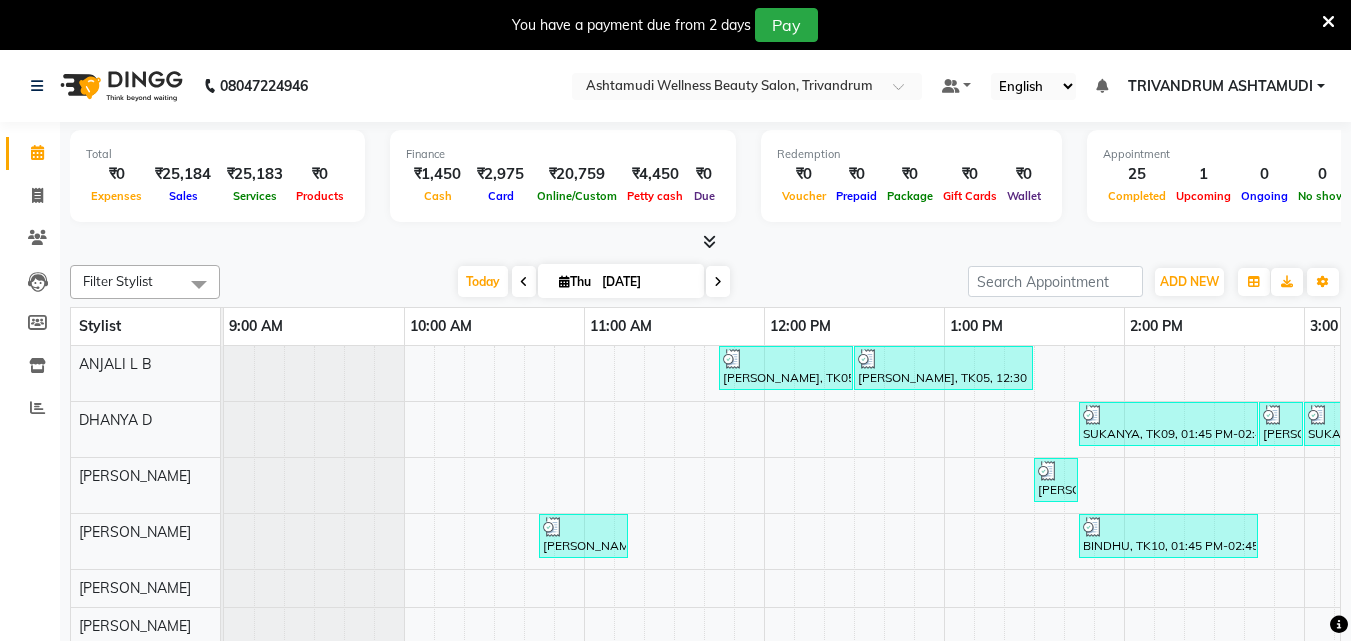 click at bounding box center (1328, 22) 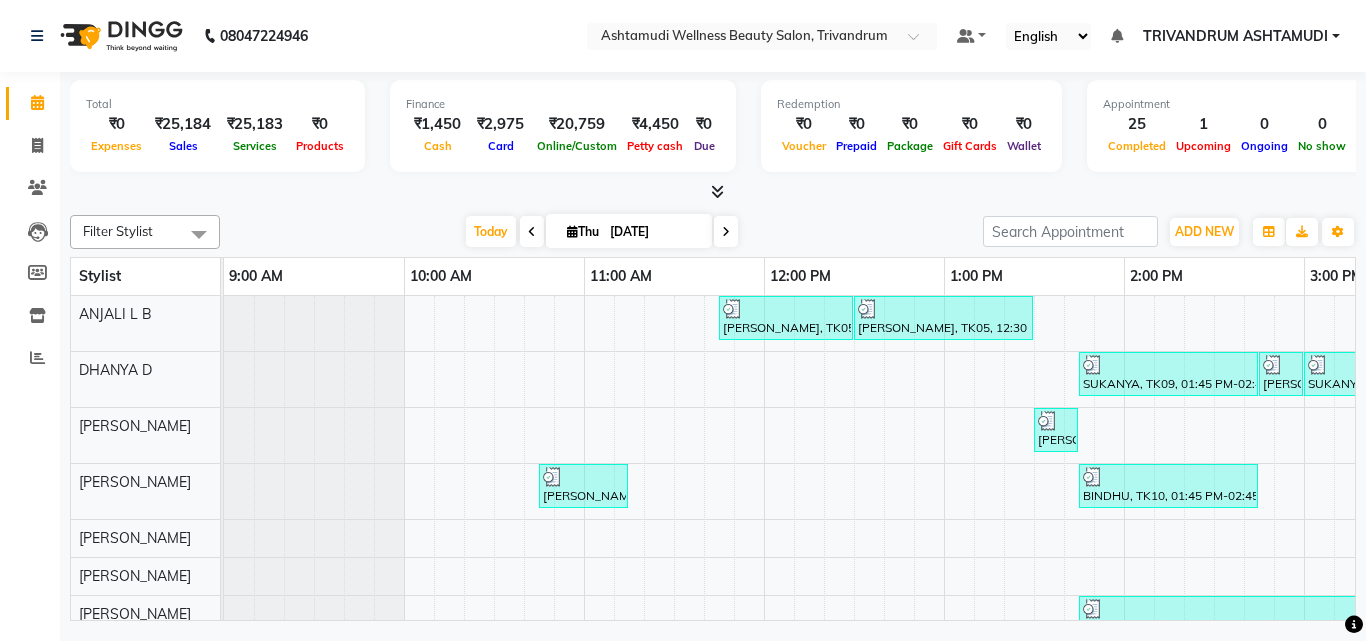 click on "[DATE]  [DATE]" at bounding box center [601, 232] 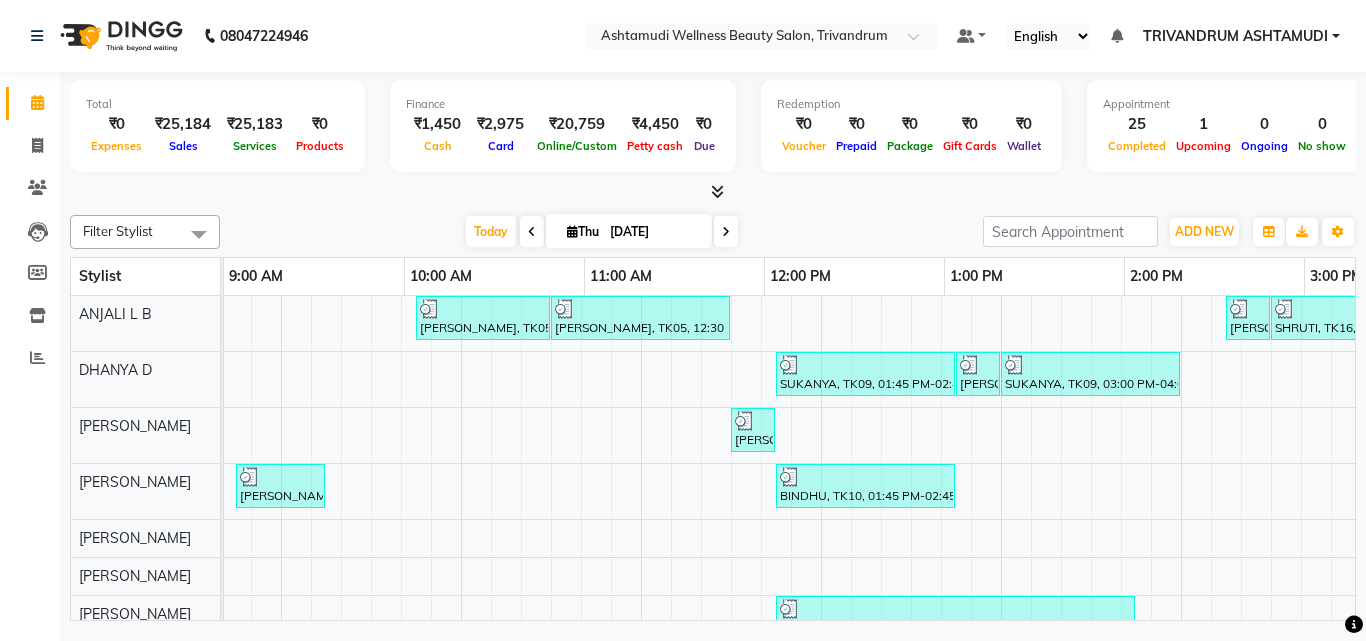 scroll, scrollTop: 0, scrollLeft: 515, axis: horizontal 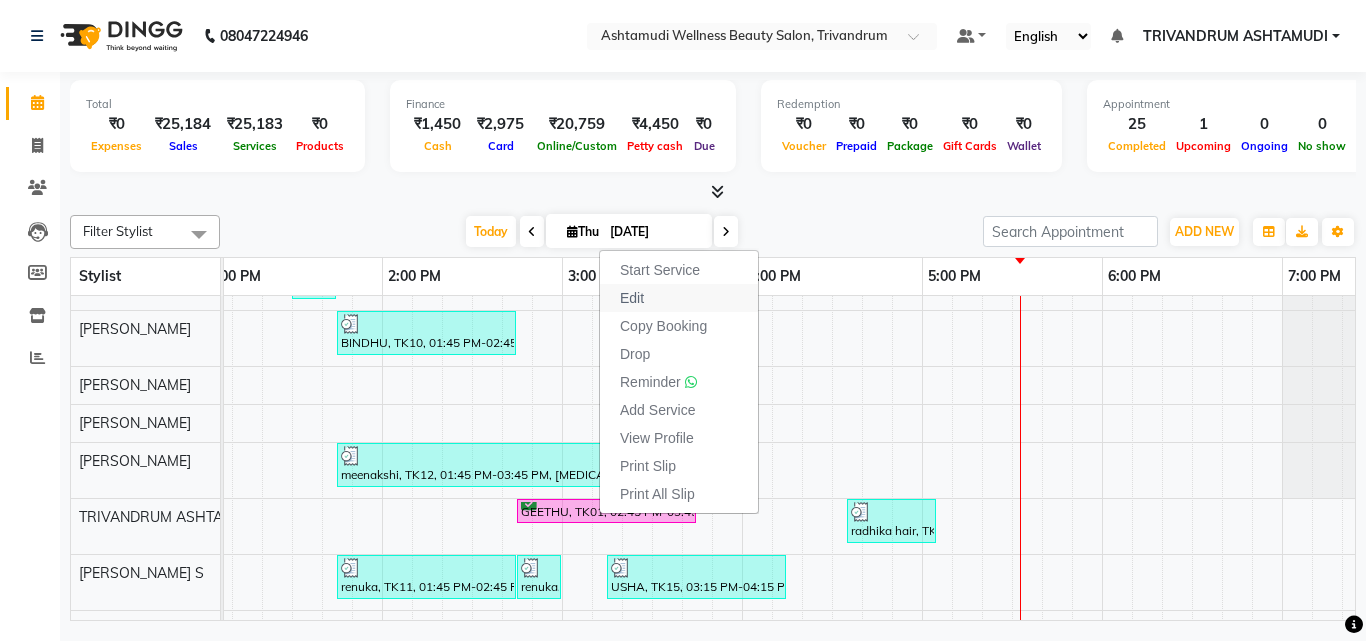 click on "Edit" at bounding box center [679, 298] 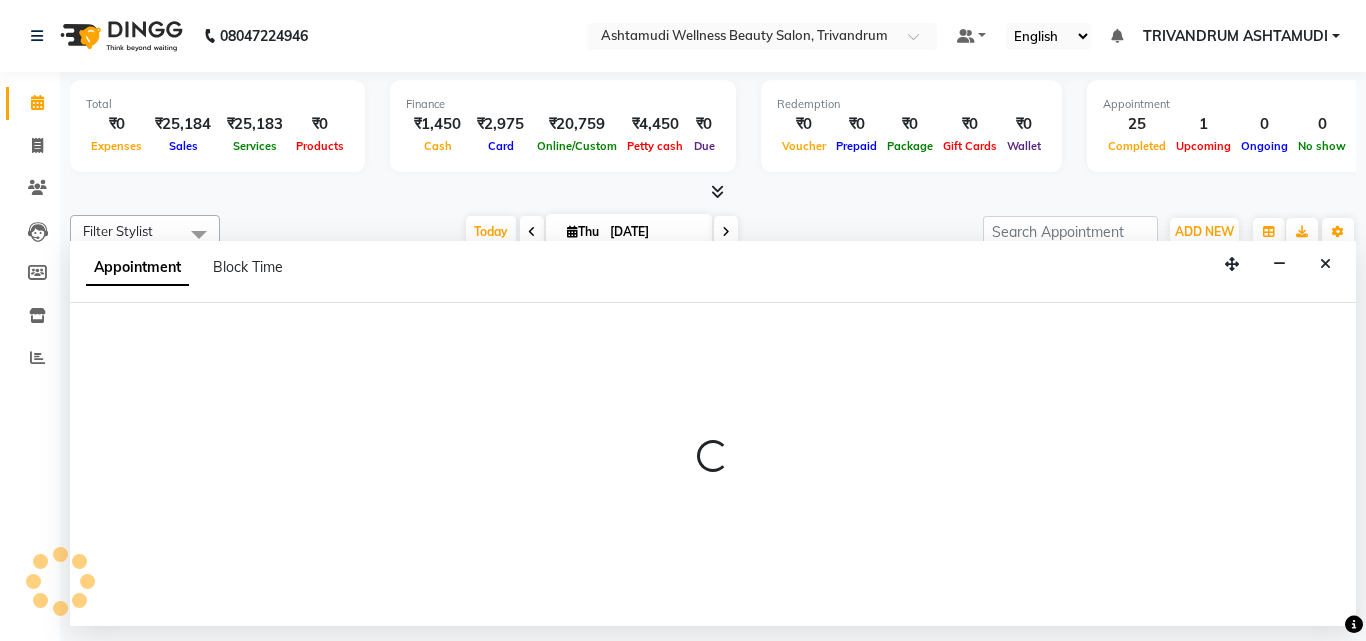 select on "tentative" 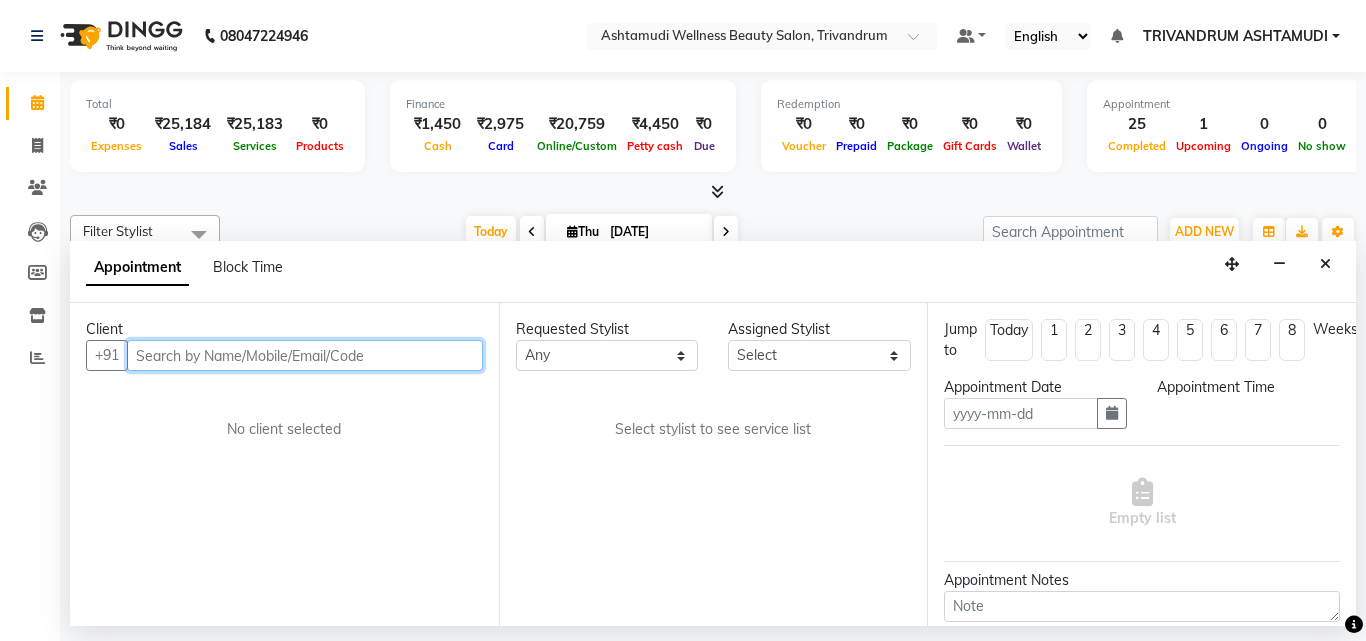 type on "[DATE]" 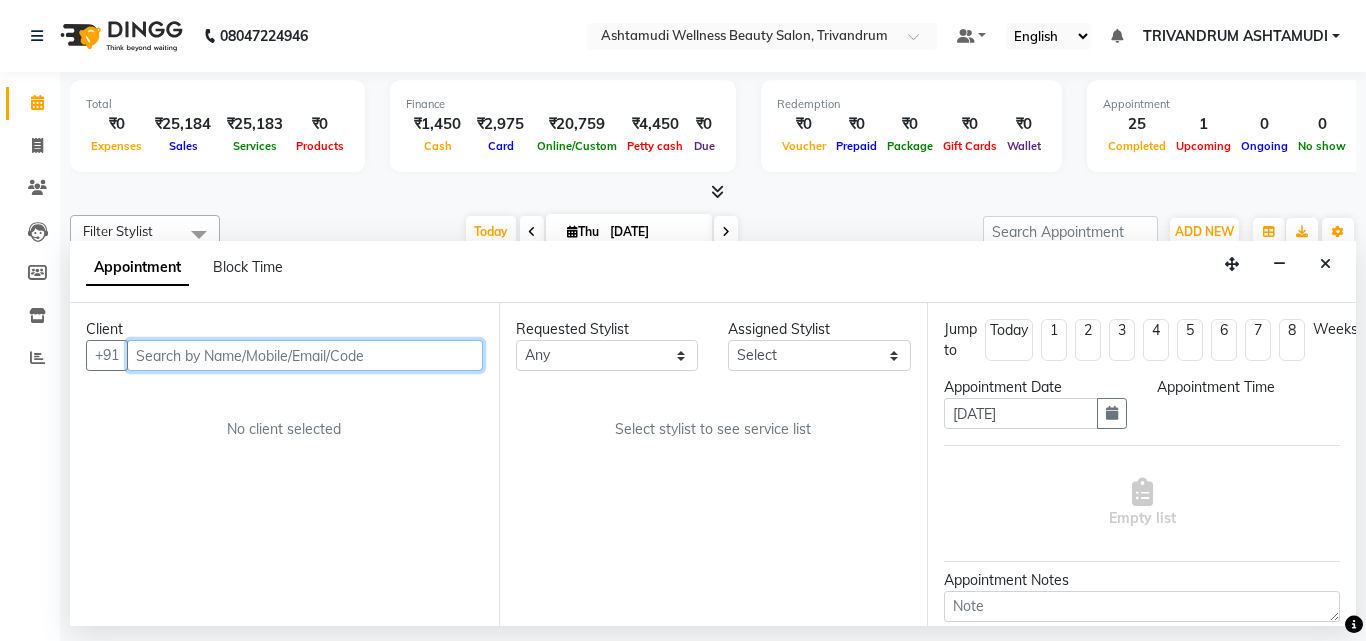 select on "confirm booking" 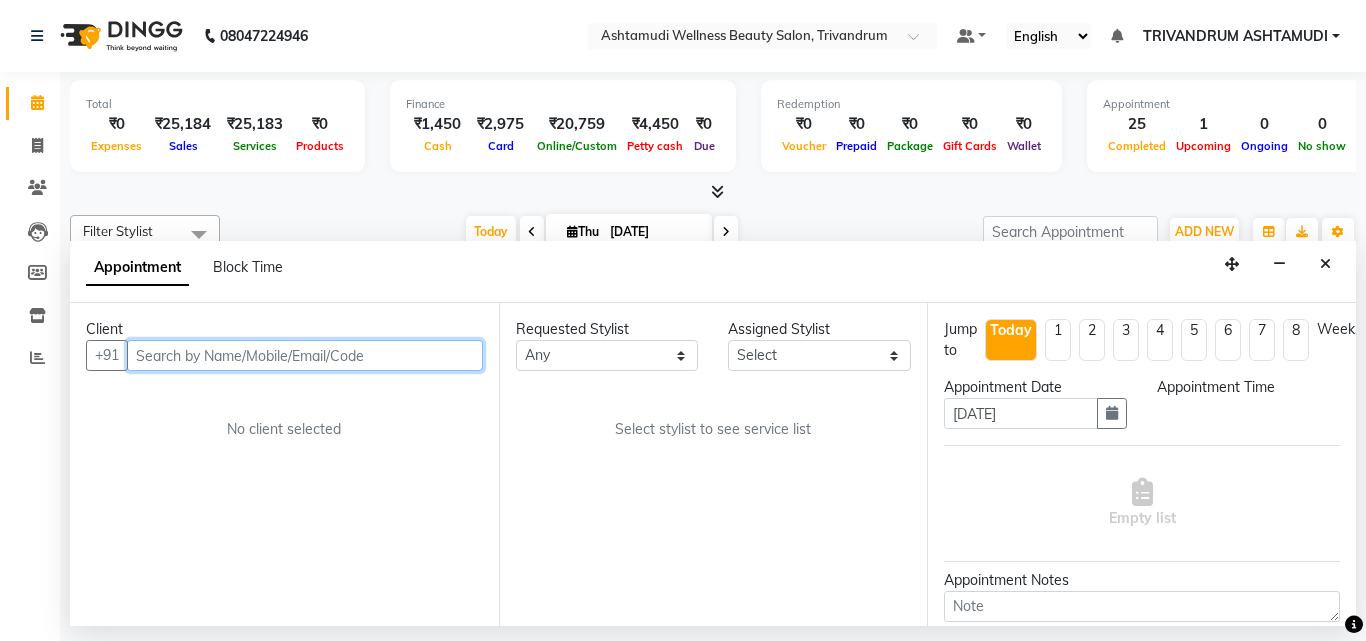 scroll, scrollTop: 0, scrollLeft: 0, axis: both 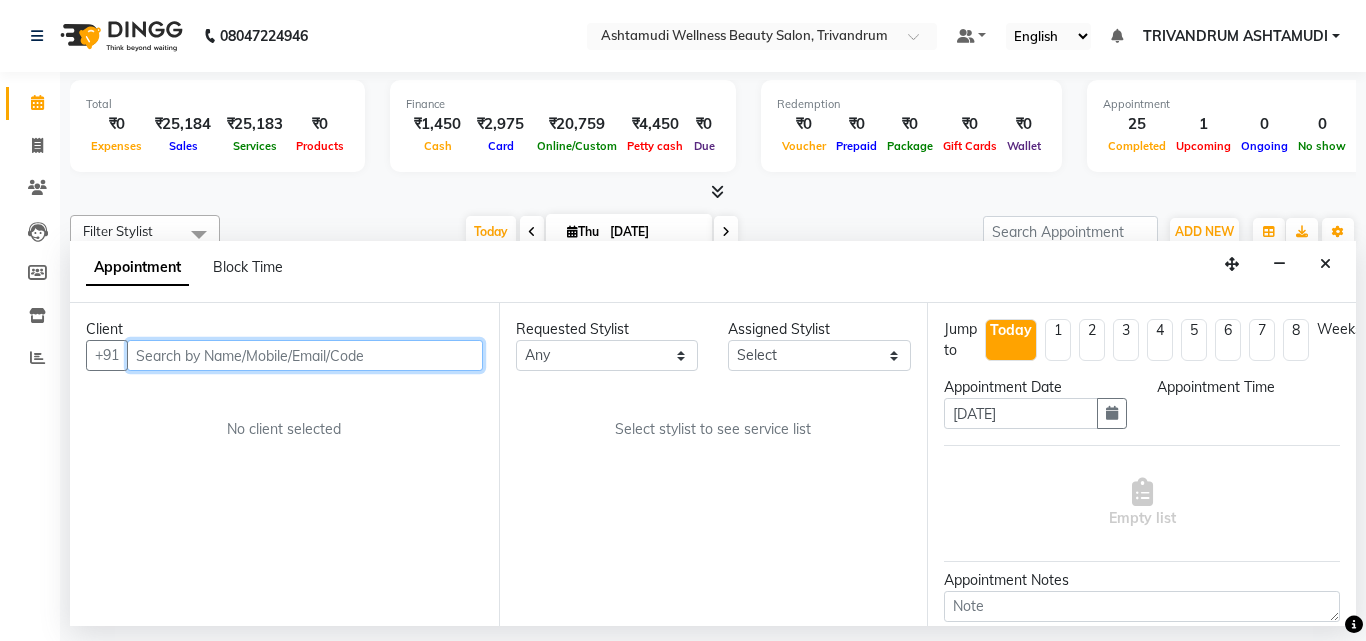 select on "27312" 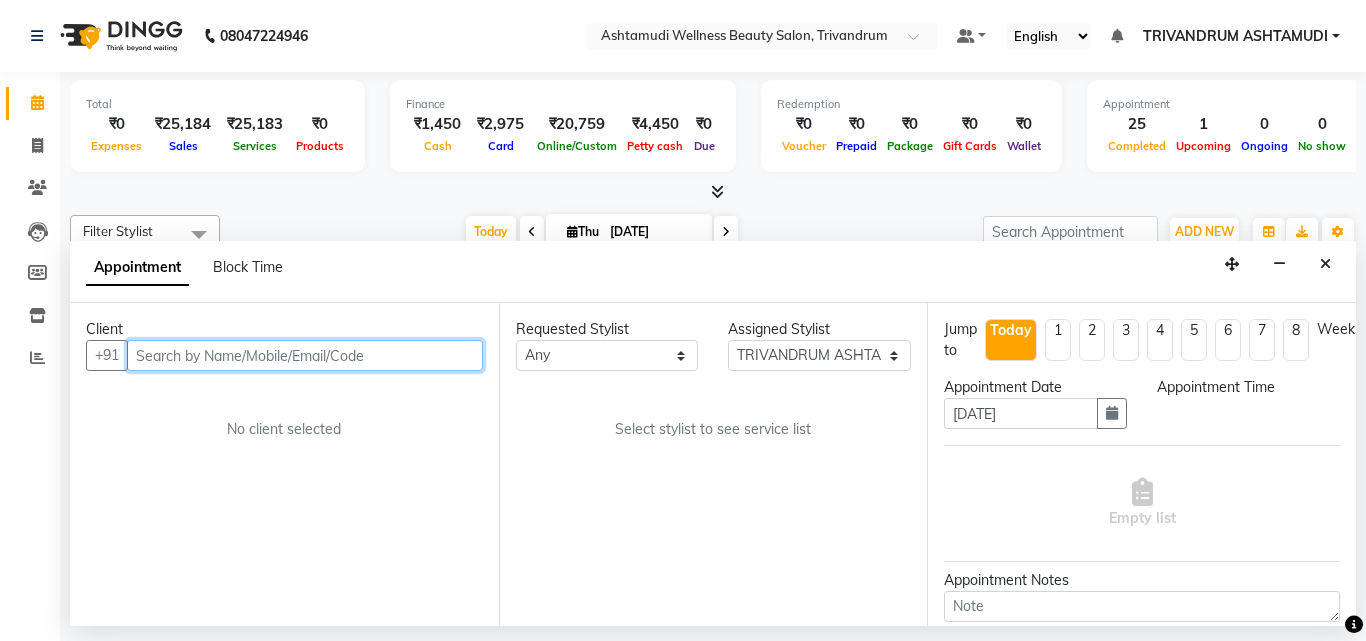 select on "885" 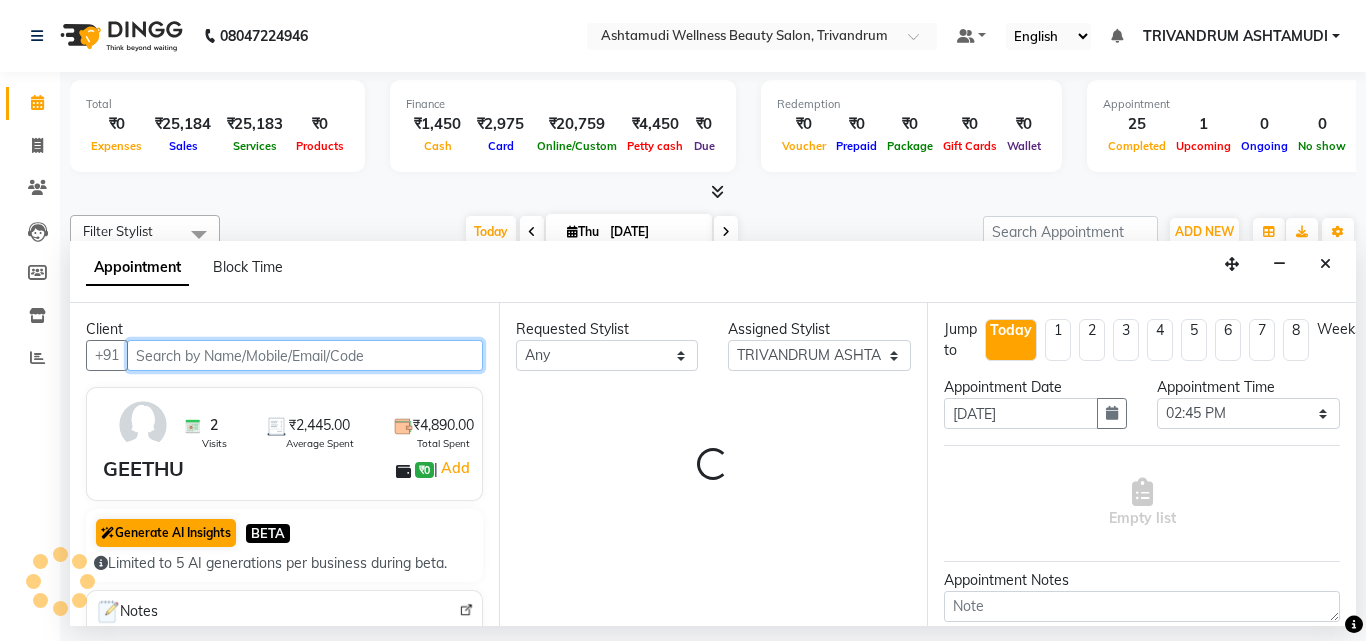 scroll, scrollTop: 0, scrollLeft: 1389, axis: horizontal 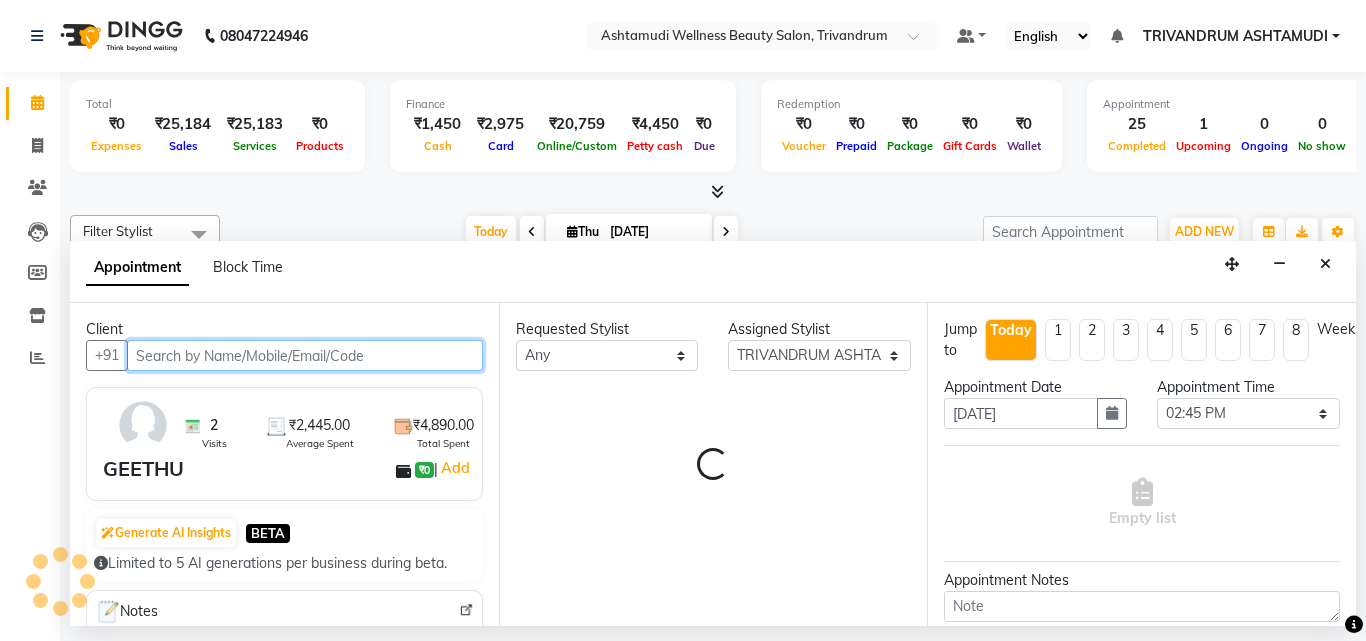select on "2009" 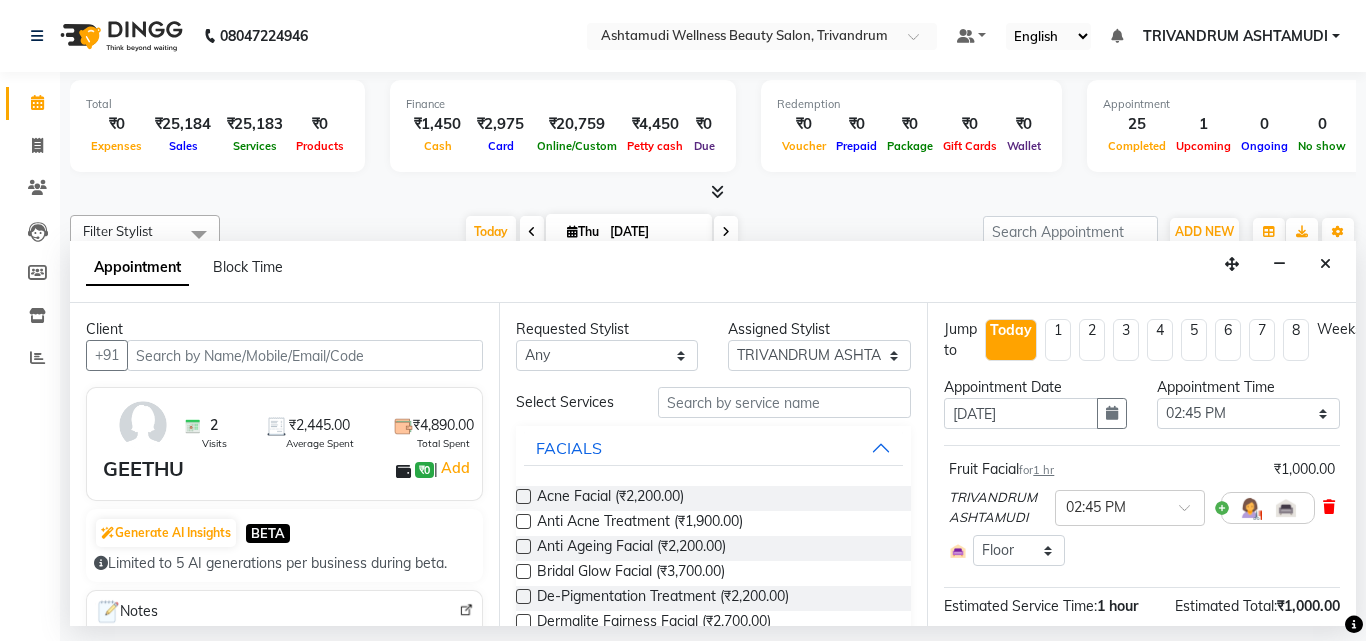 click at bounding box center (1329, 507) 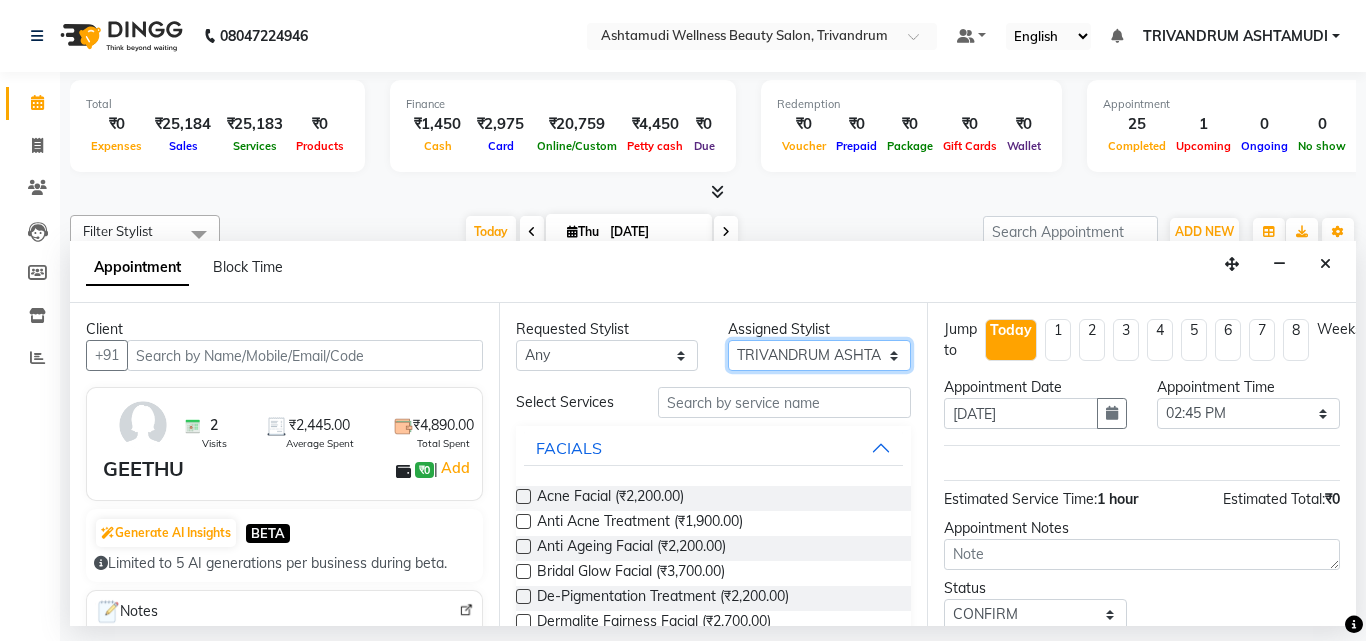 click on "Select ANJALI L B	 CHIPPY DHANYA D [PERSON_NAME]	 [PERSON_NAME] [PERSON_NAME] [PERSON_NAME]	 [PERSON_NAME] TRIVANDRUM ASHTAMUDI [PERSON_NAME] S" at bounding box center (819, 355) 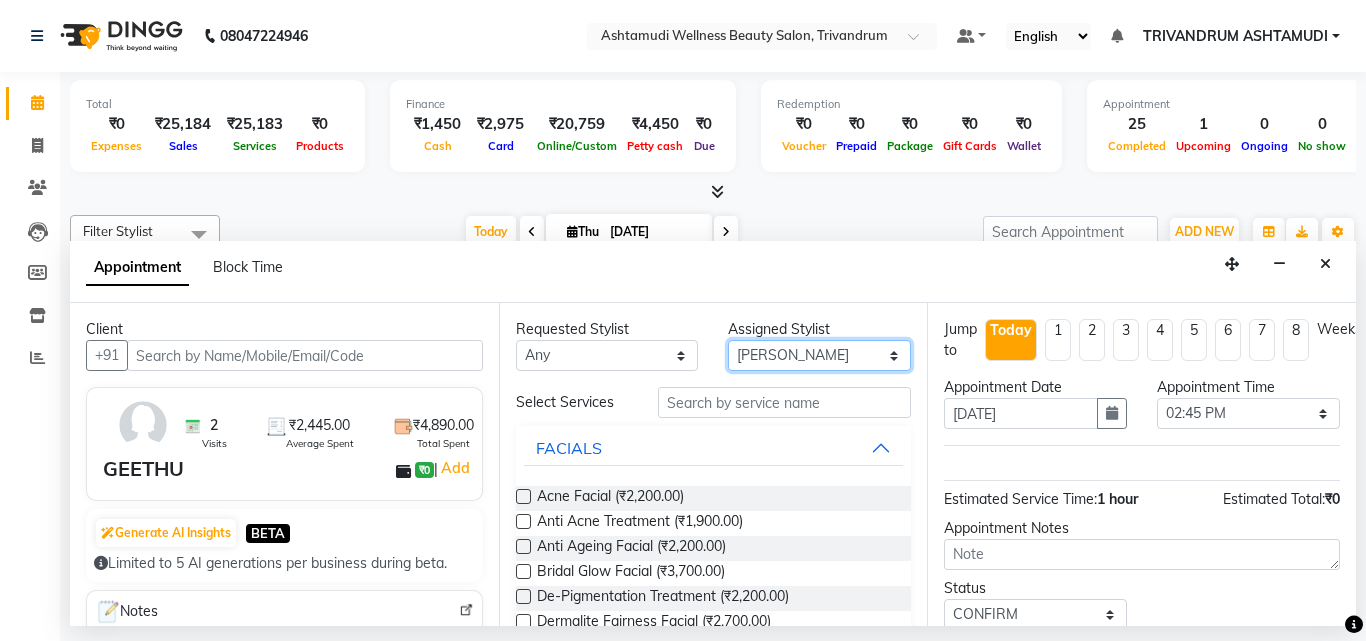 click on "Select ANJALI L B	 CHIPPY DHANYA D [PERSON_NAME]	 [PERSON_NAME] [PERSON_NAME] [PERSON_NAME]	 [PERSON_NAME] TRIVANDRUM ASHTAMUDI [PERSON_NAME] S" at bounding box center (819, 355) 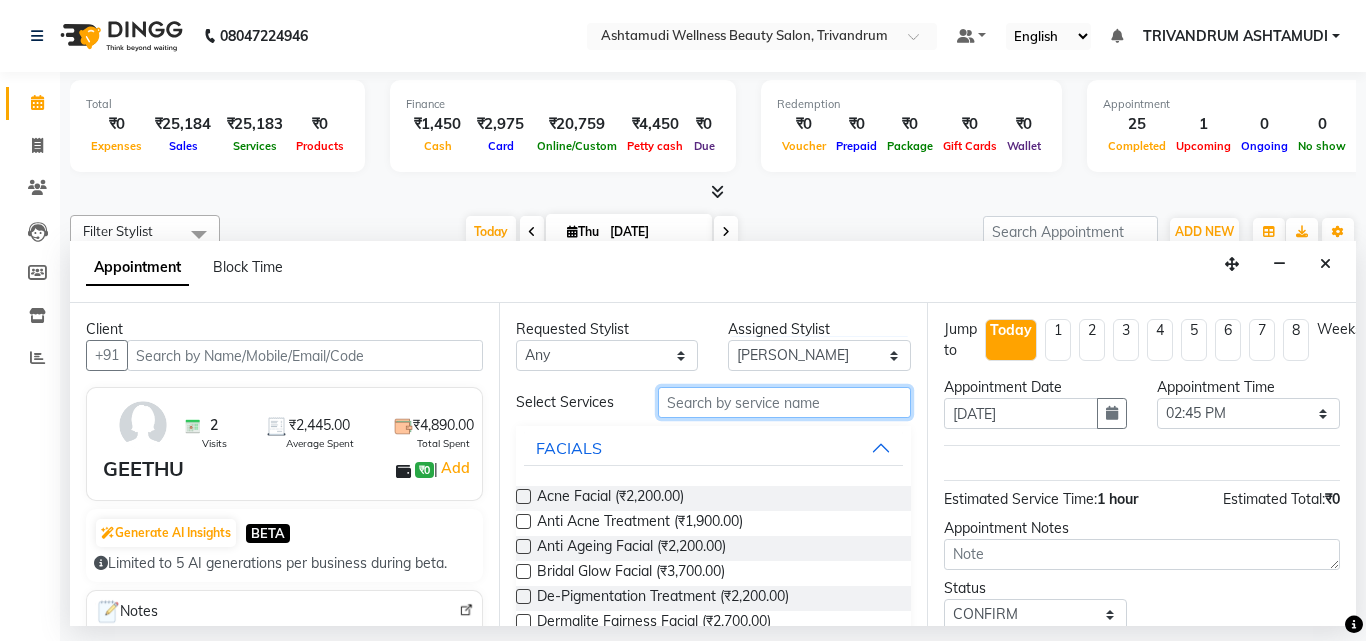 click at bounding box center (785, 402) 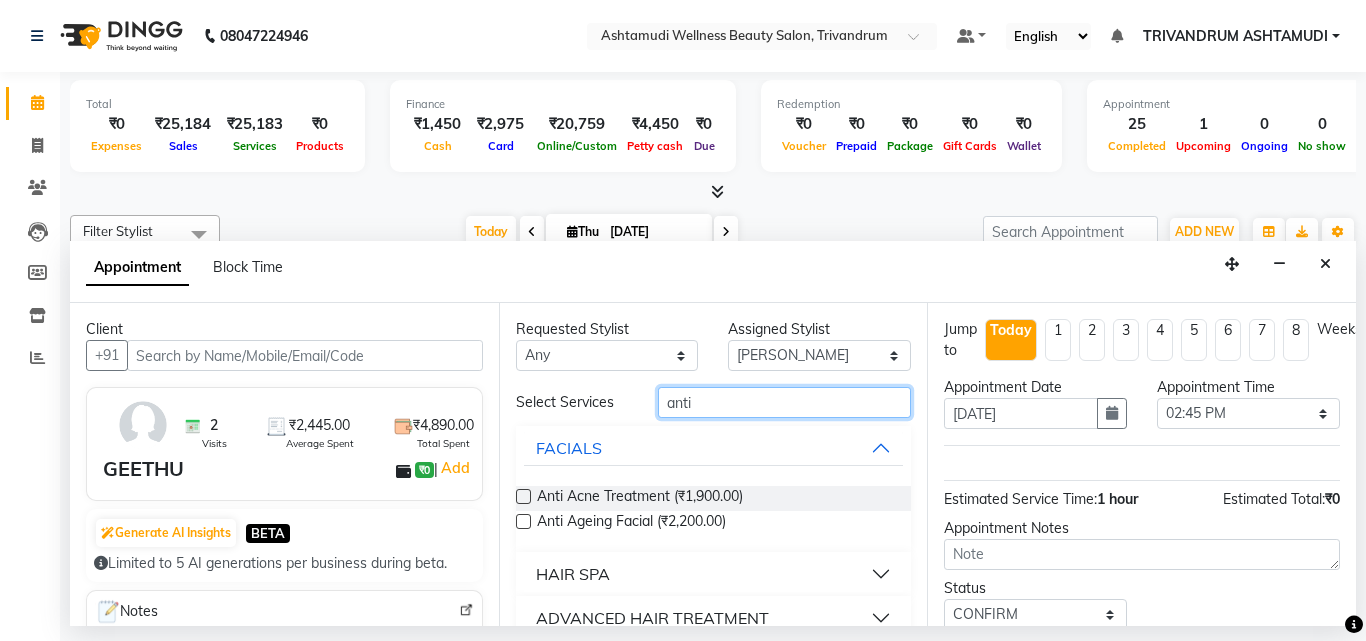type on "anti" 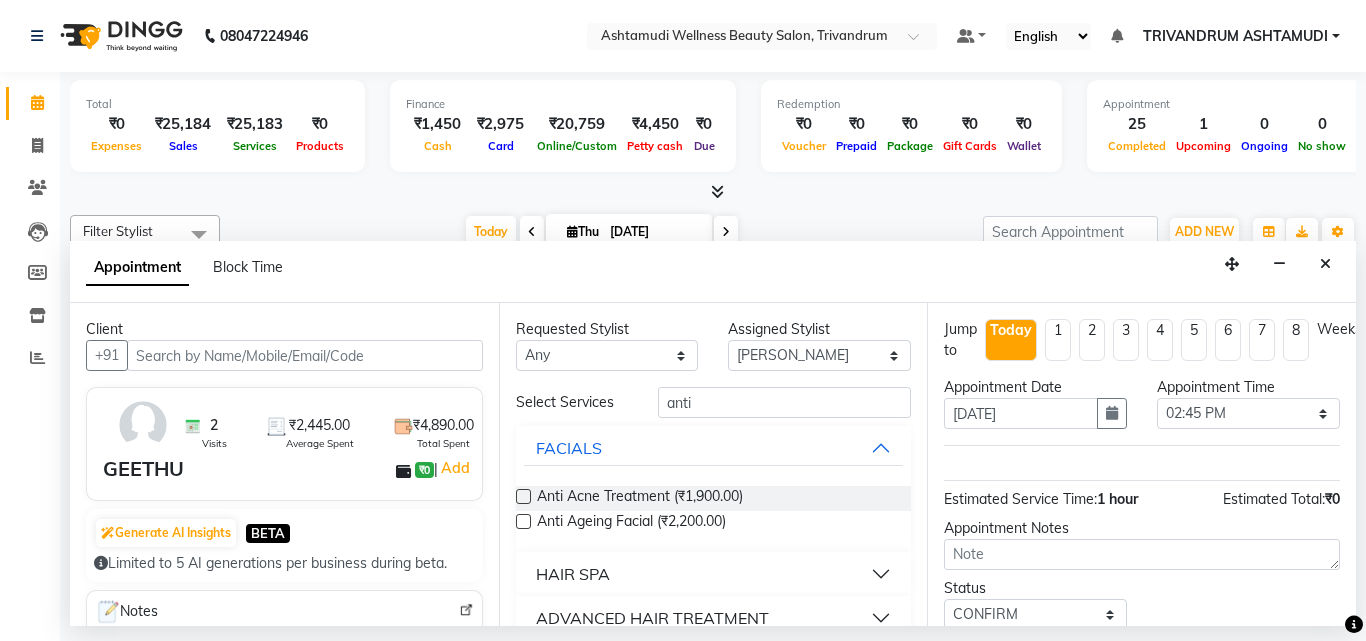 click at bounding box center [523, 521] 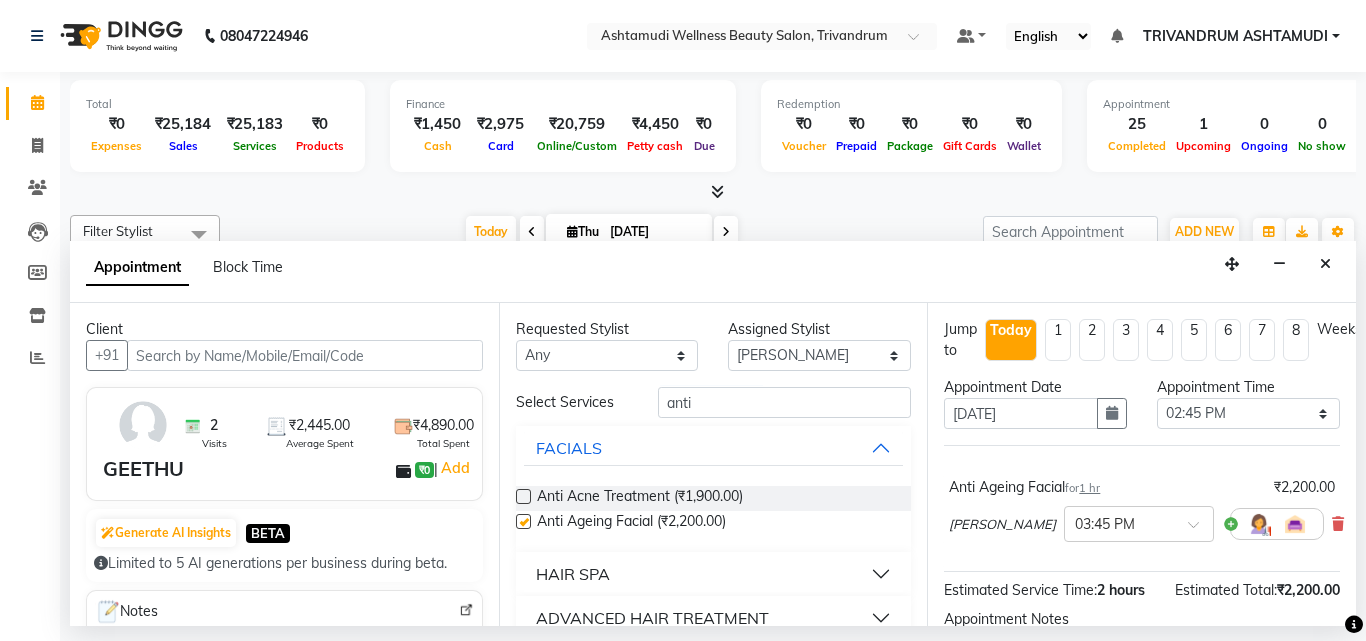 checkbox on "false" 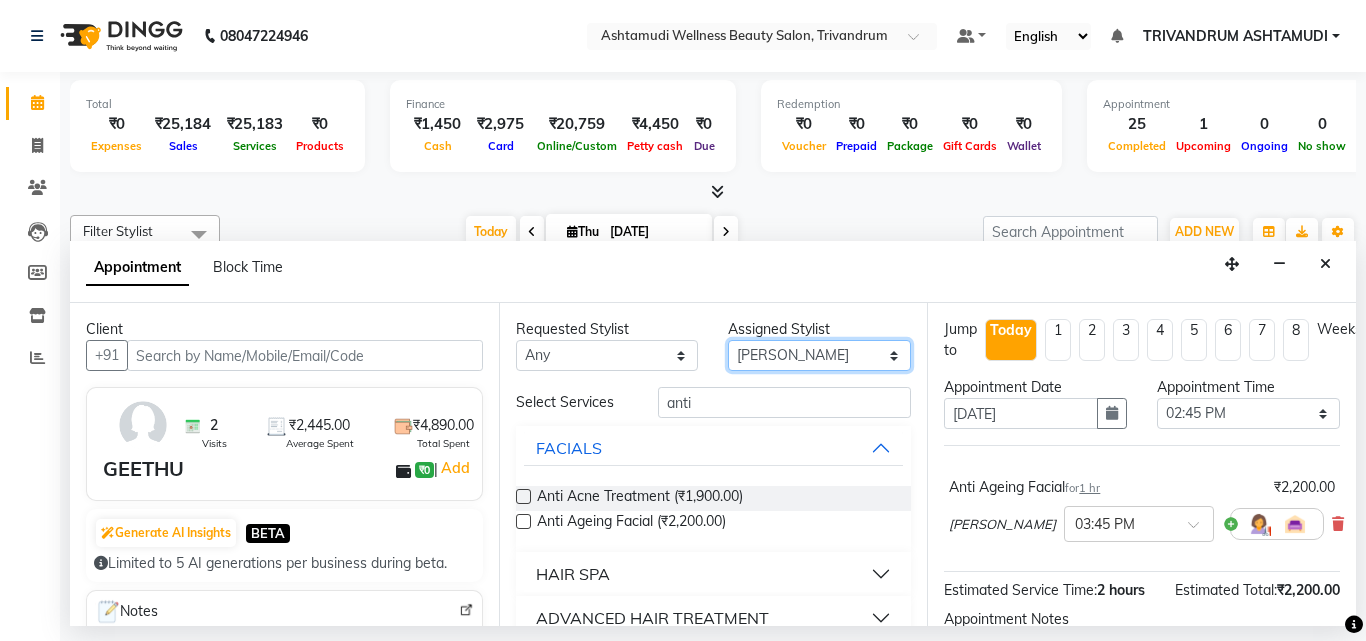 click on "Select ANJALI L B	 CHIPPY DHANYA D [PERSON_NAME]	 [PERSON_NAME] [PERSON_NAME] [PERSON_NAME]	 [PERSON_NAME] TRIVANDRUM ASHTAMUDI [PERSON_NAME] S" at bounding box center (819, 355) 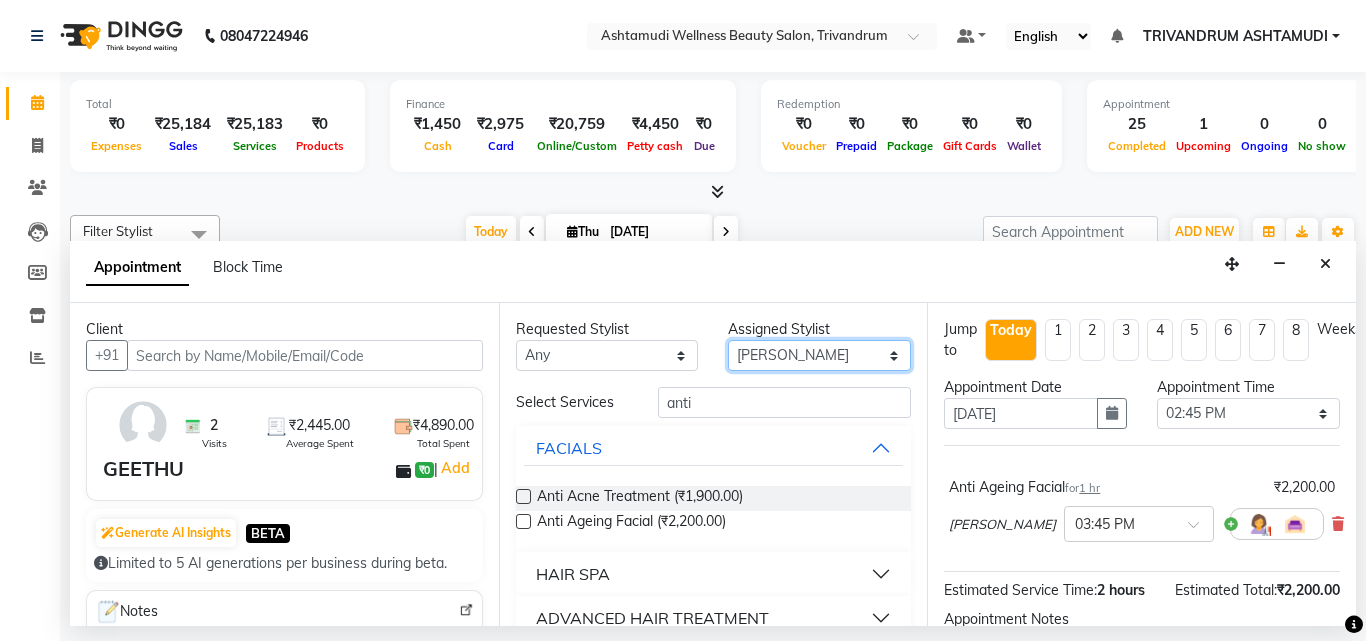 select on "27022" 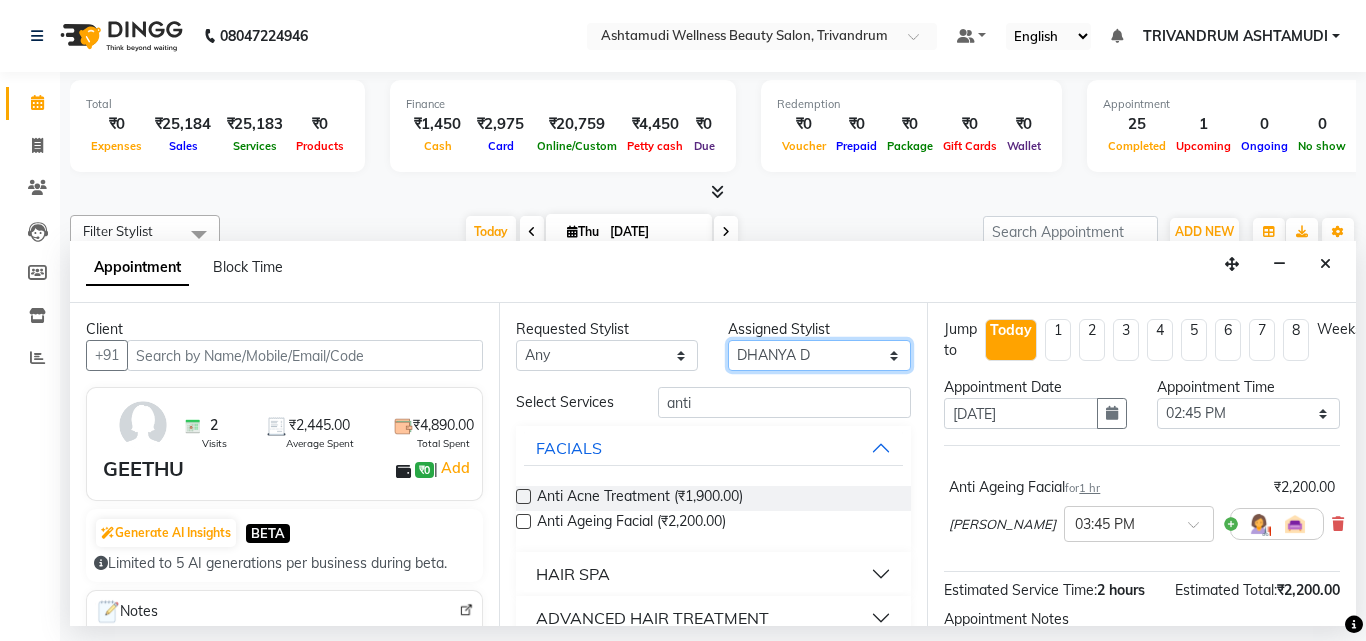 click on "Select ANJALI L B	 CHIPPY DHANYA D [PERSON_NAME]	 [PERSON_NAME] [PERSON_NAME] [PERSON_NAME]	 [PERSON_NAME] TRIVANDRUM ASHTAMUDI [PERSON_NAME] S" at bounding box center [819, 355] 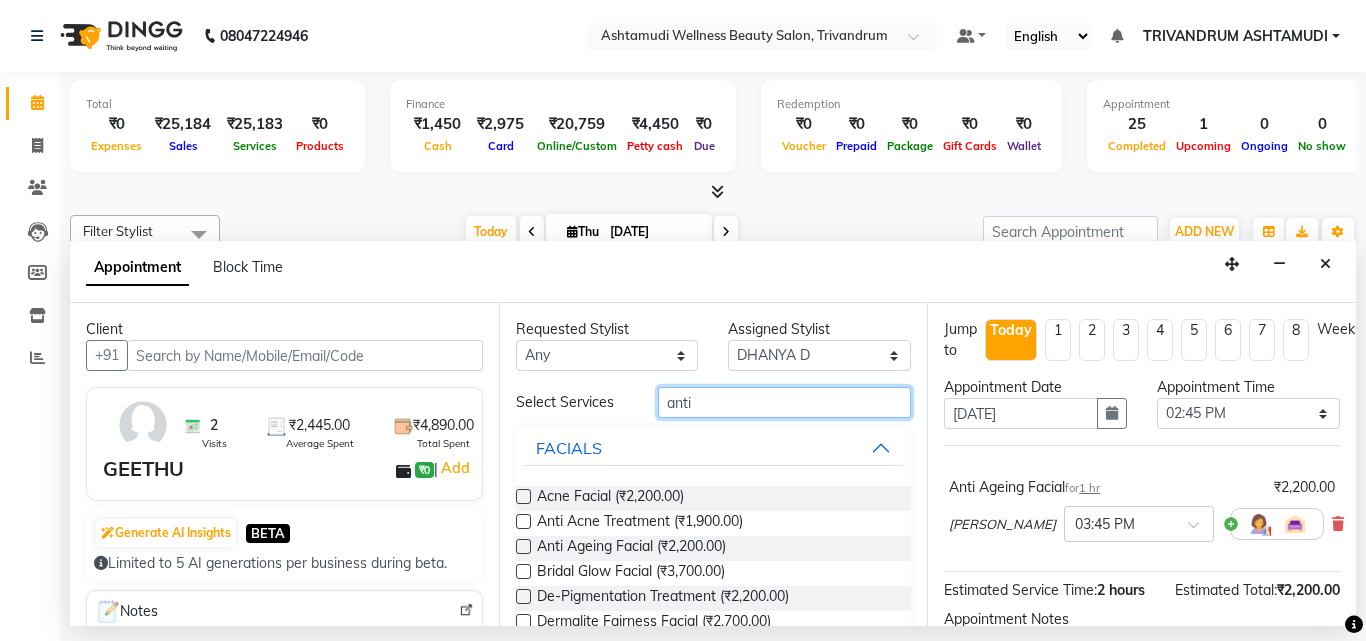 drag, startPoint x: 714, startPoint y: 404, endPoint x: 612, endPoint y: 425, distance: 104.13933 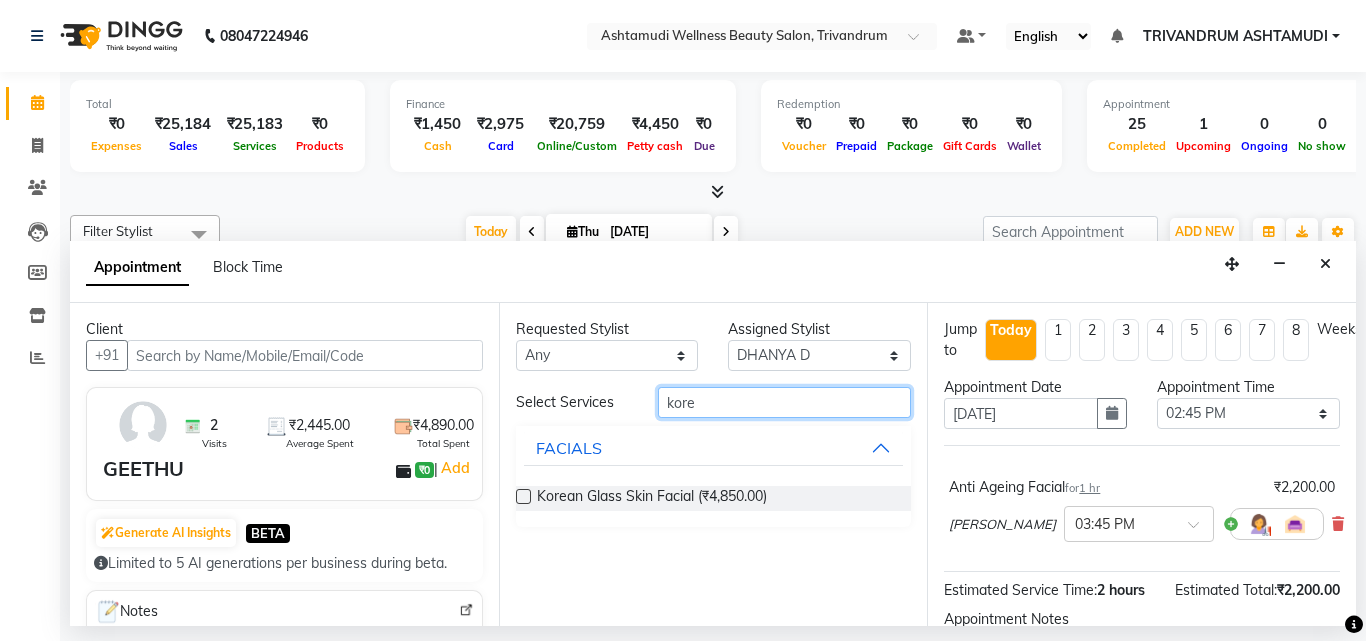 type on "kore" 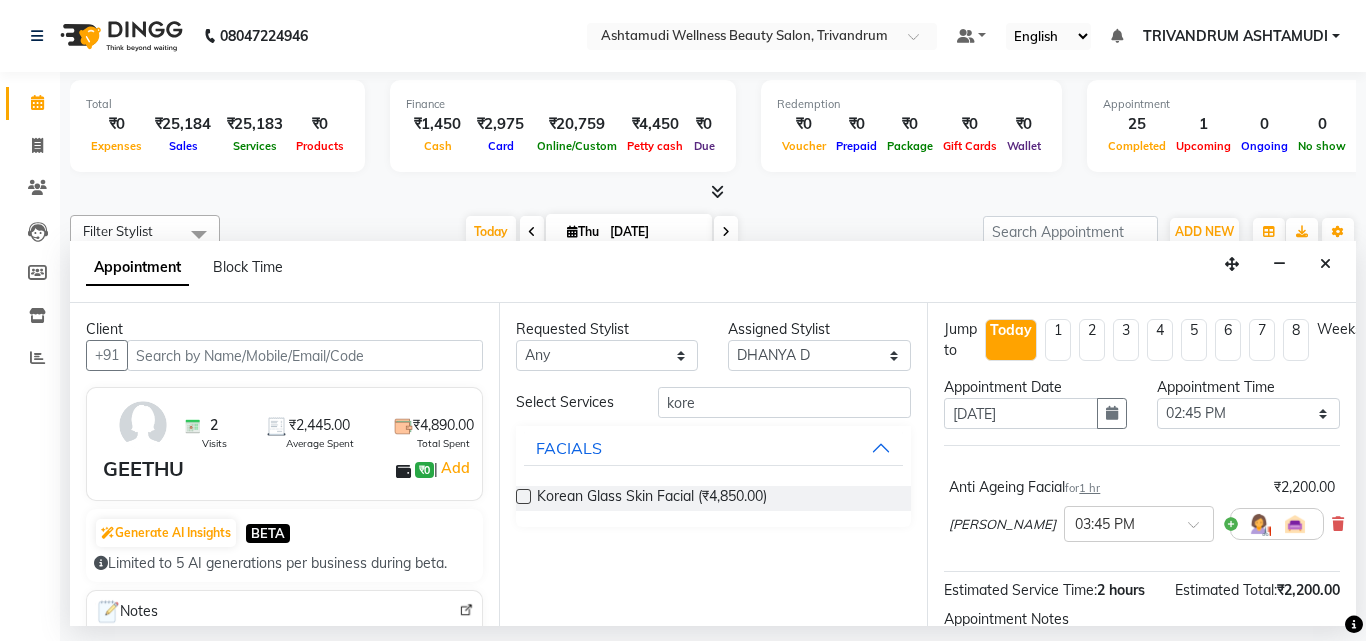 click at bounding box center [523, 496] 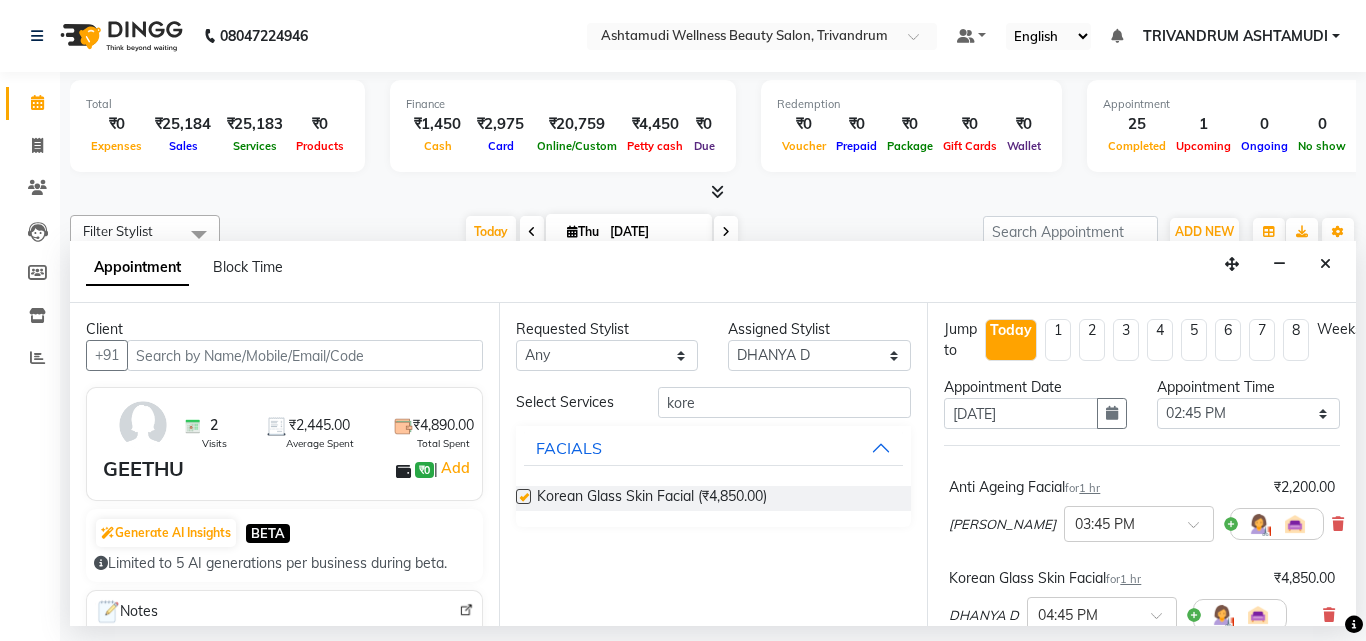 checkbox on "false" 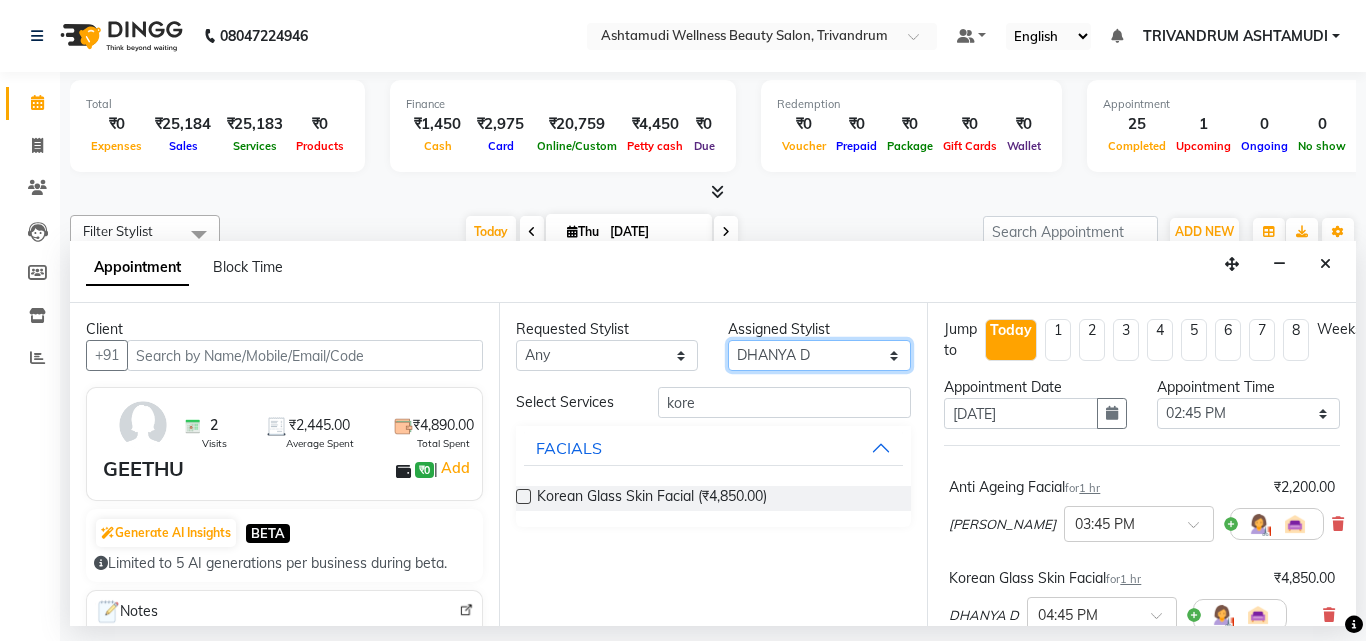 click on "Select ANJALI L B	 CHIPPY DHANYA D [PERSON_NAME]	 [PERSON_NAME] [PERSON_NAME] [PERSON_NAME]	 [PERSON_NAME] TRIVANDRUM ASHTAMUDI [PERSON_NAME] S" at bounding box center [819, 355] 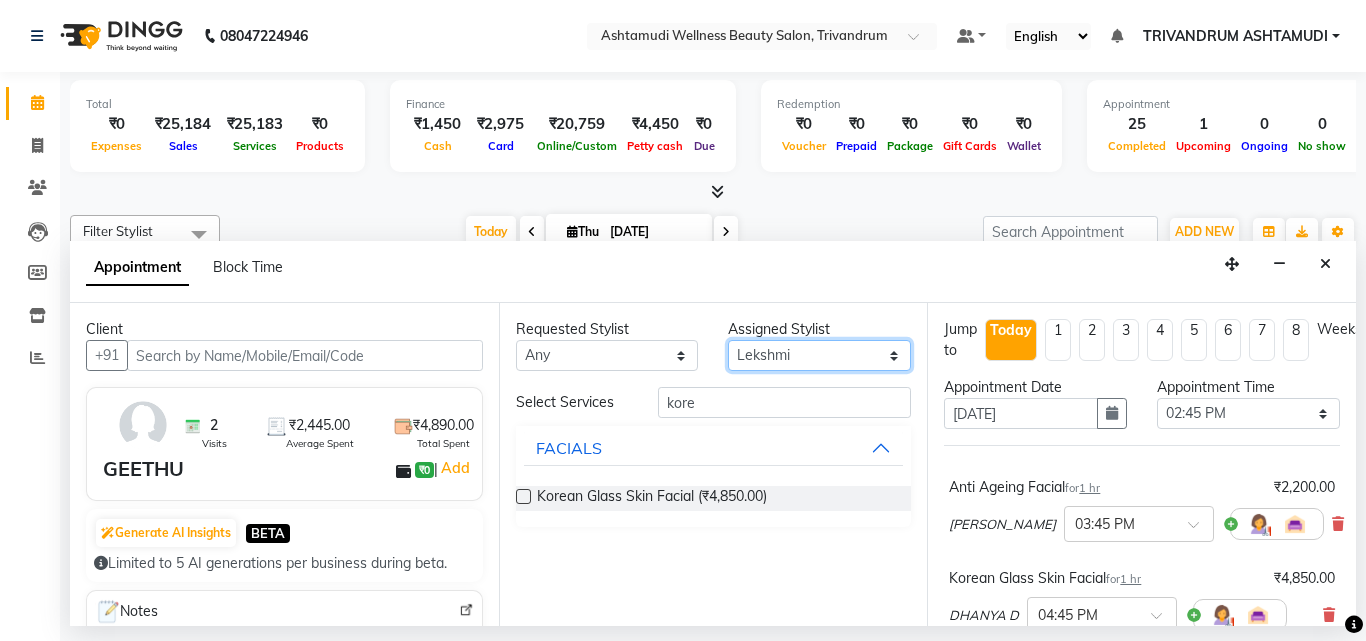 click on "Select ANJALI L B	 CHIPPY DHANYA D [PERSON_NAME]	 [PERSON_NAME] [PERSON_NAME] [PERSON_NAME]	 [PERSON_NAME] TRIVANDRUM ASHTAMUDI [PERSON_NAME] S" at bounding box center (819, 355) 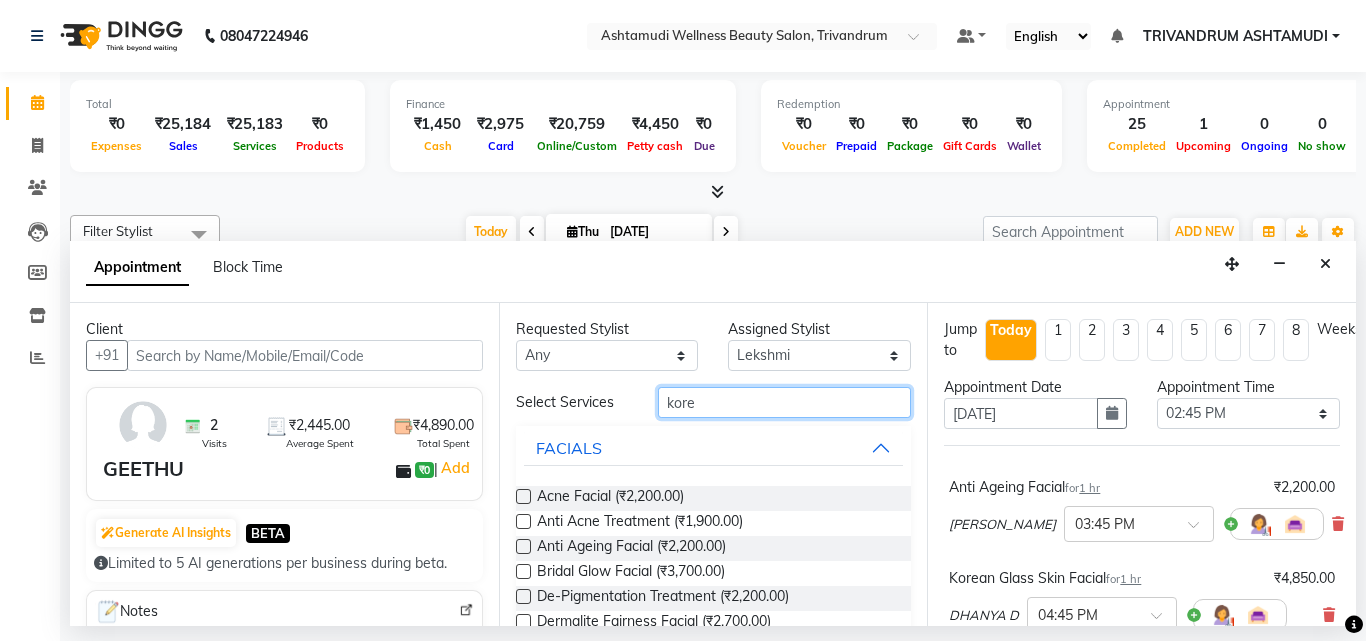 drag, startPoint x: 709, startPoint y: 399, endPoint x: 649, endPoint y: 403, distance: 60.133186 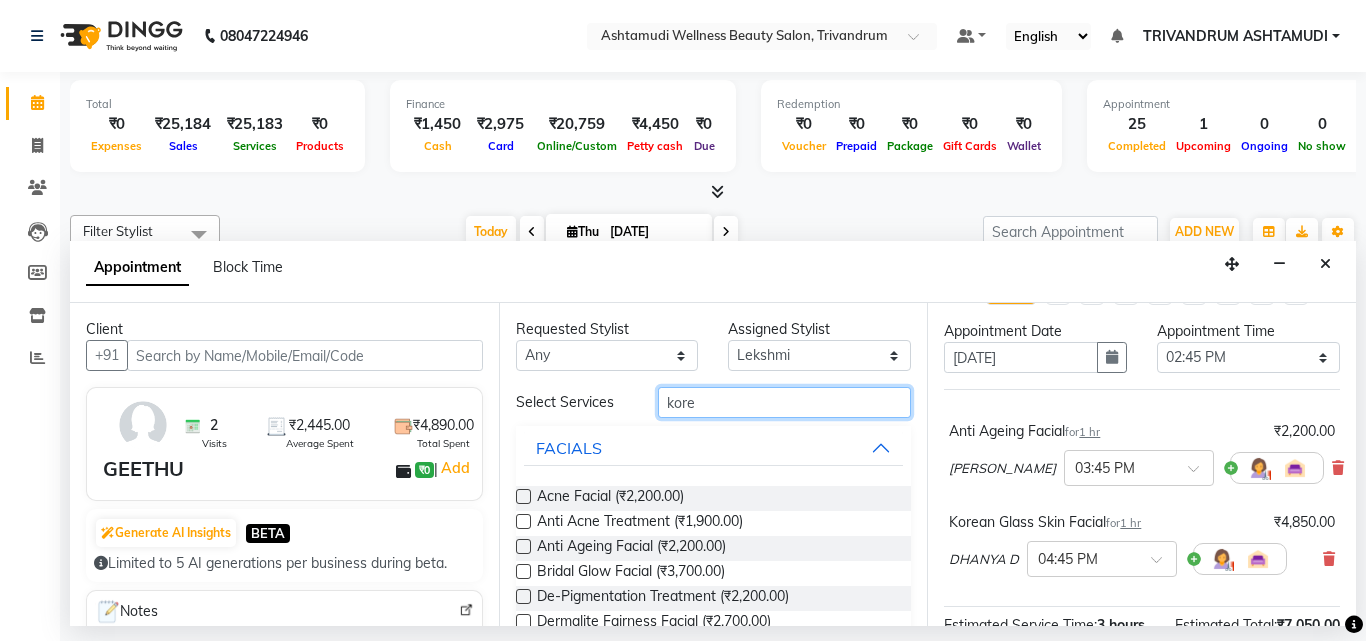 scroll, scrollTop: 100, scrollLeft: 0, axis: vertical 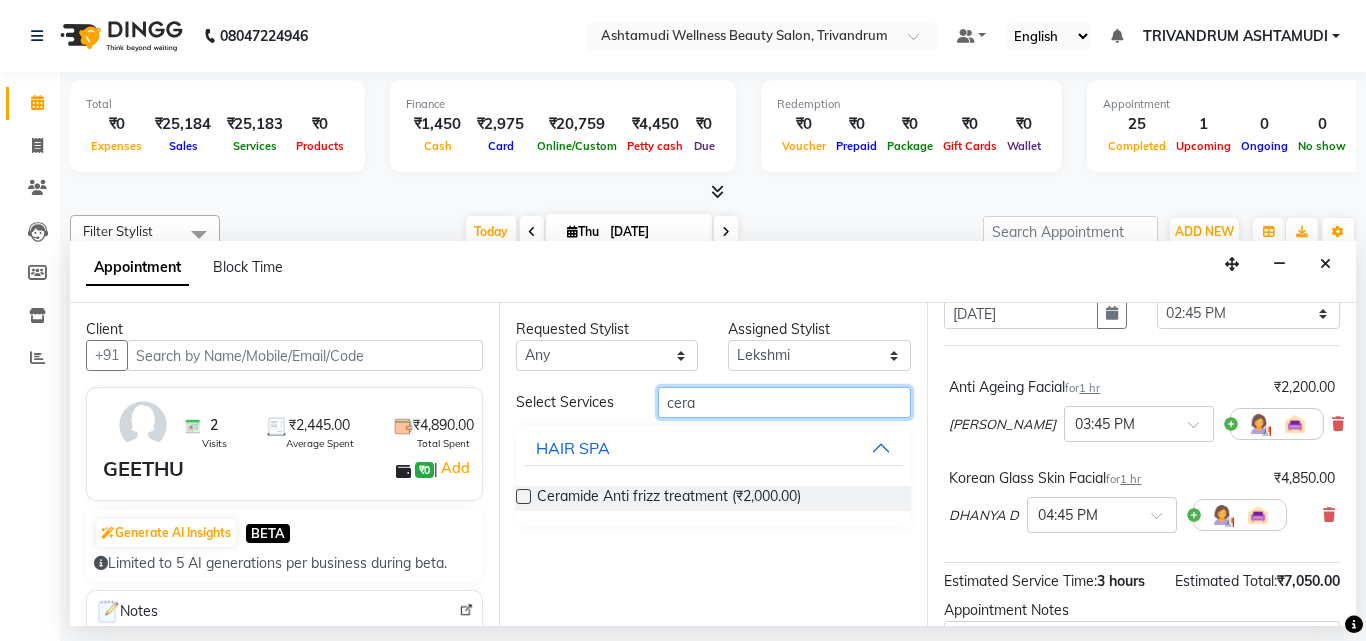 type on "cera" 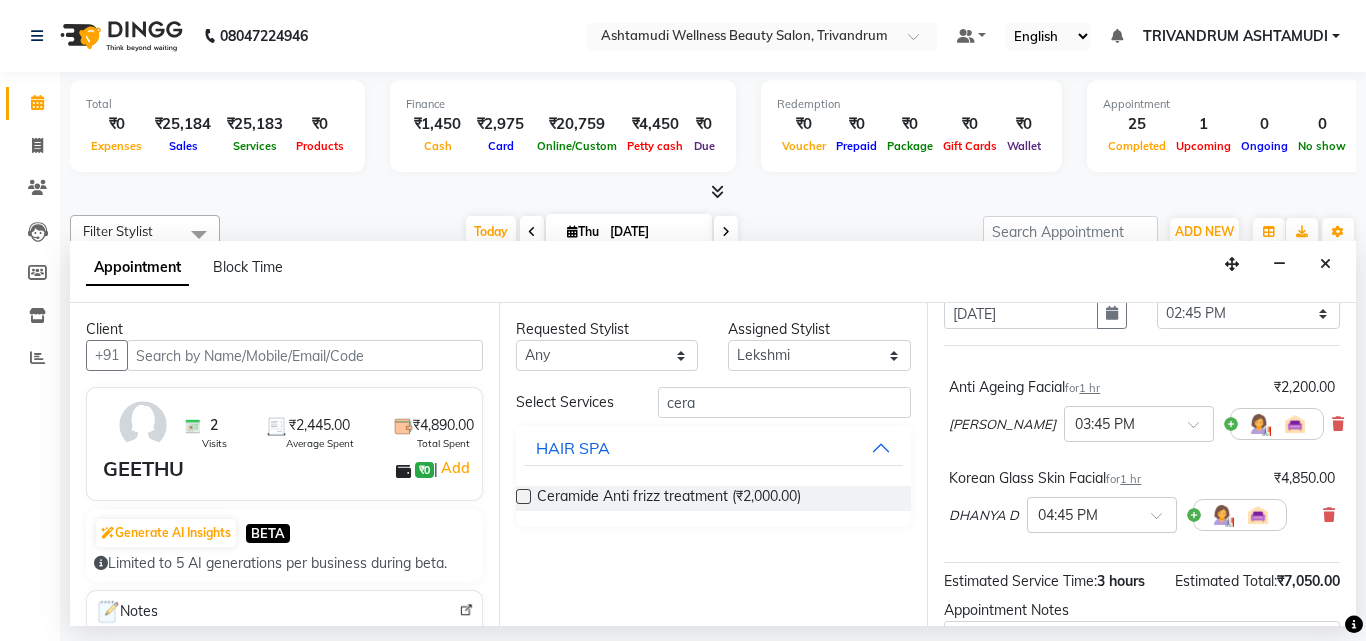 click at bounding box center [523, 496] 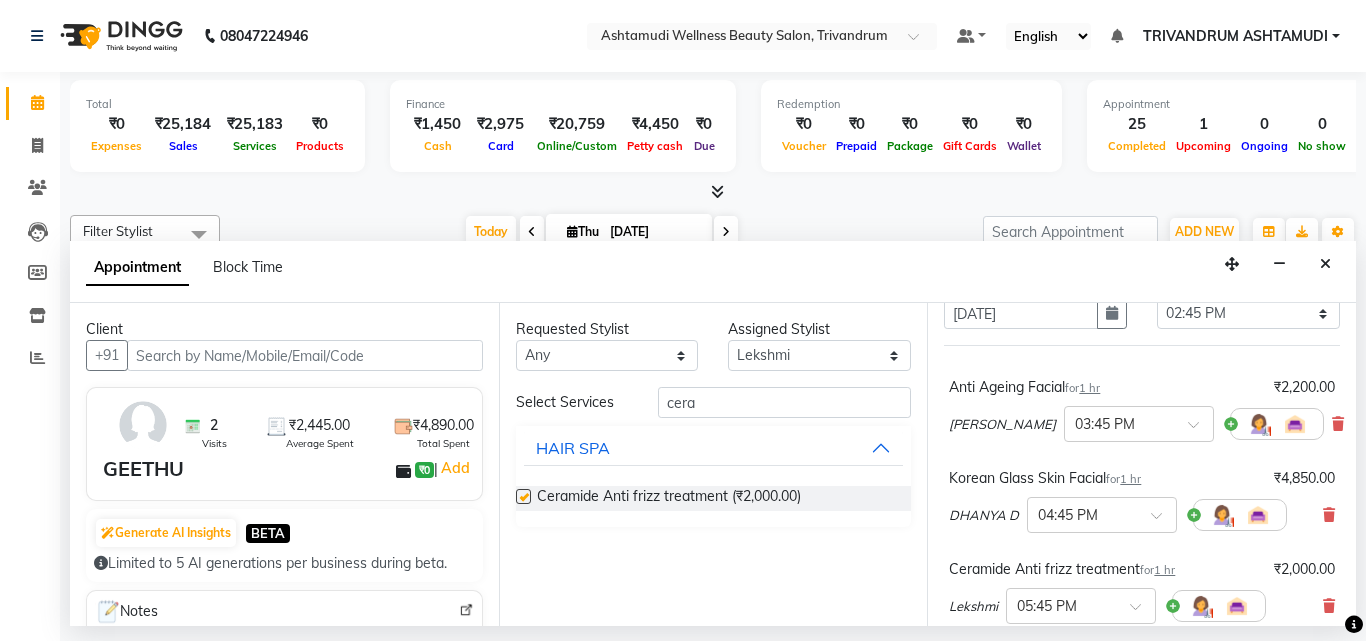 checkbox on "false" 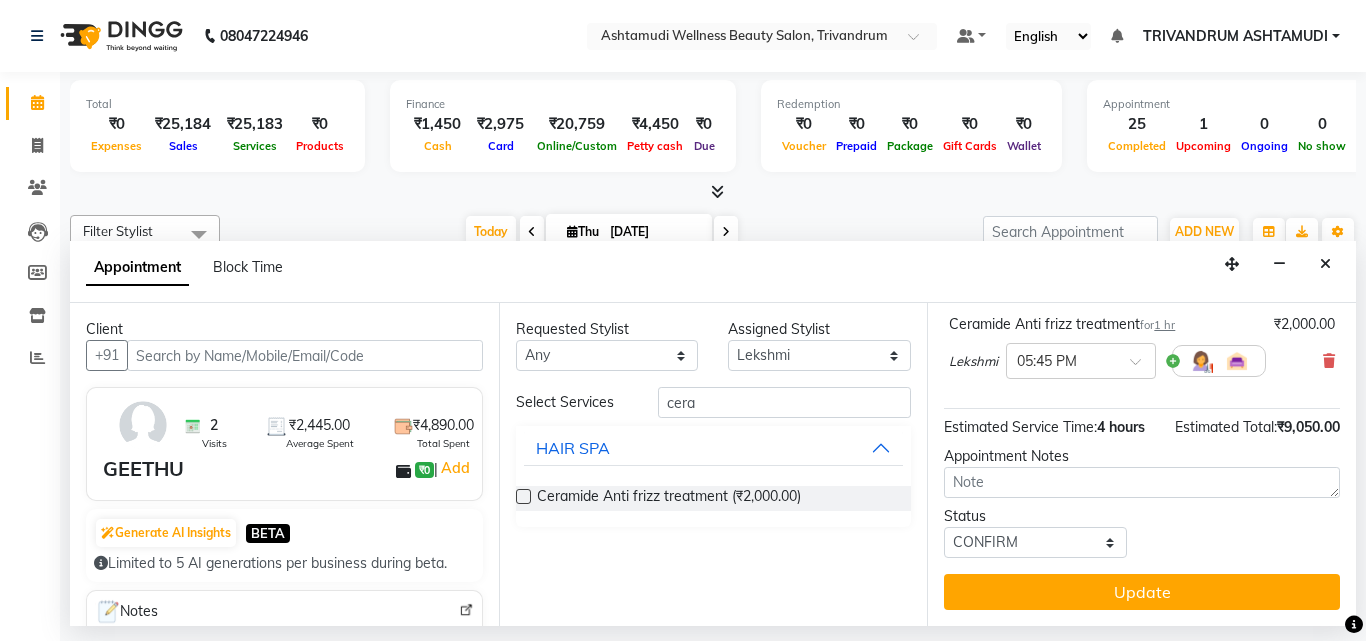 scroll, scrollTop: 381, scrollLeft: 0, axis: vertical 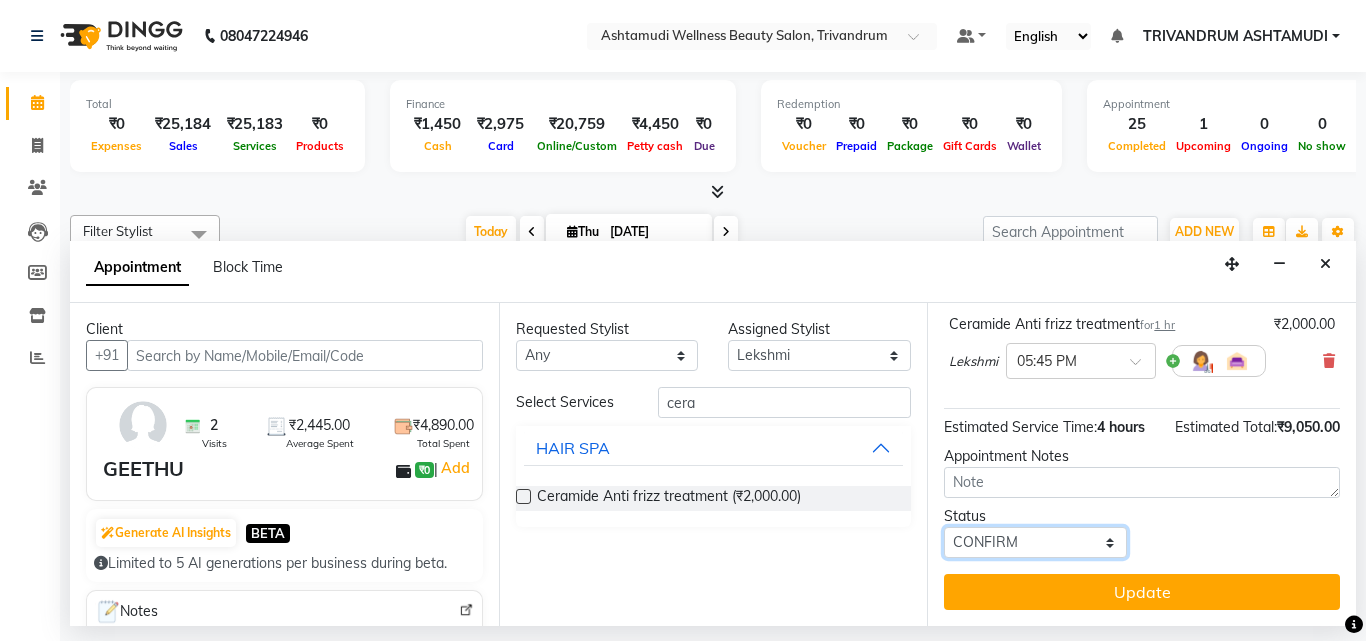 click on "Select TENTATIVE CONFIRM CHECK-IN UPCOMING" at bounding box center (1035, 542) 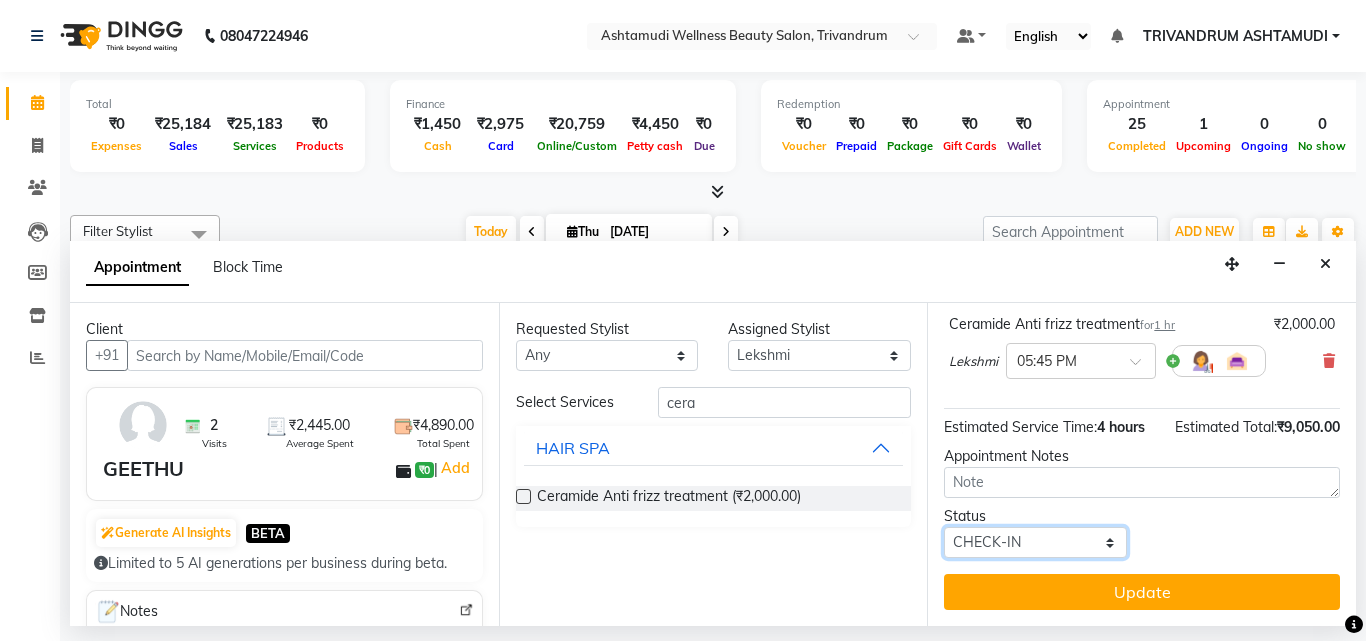 click on "Select TENTATIVE CONFIRM CHECK-IN UPCOMING" at bounding box center (1035, 542) 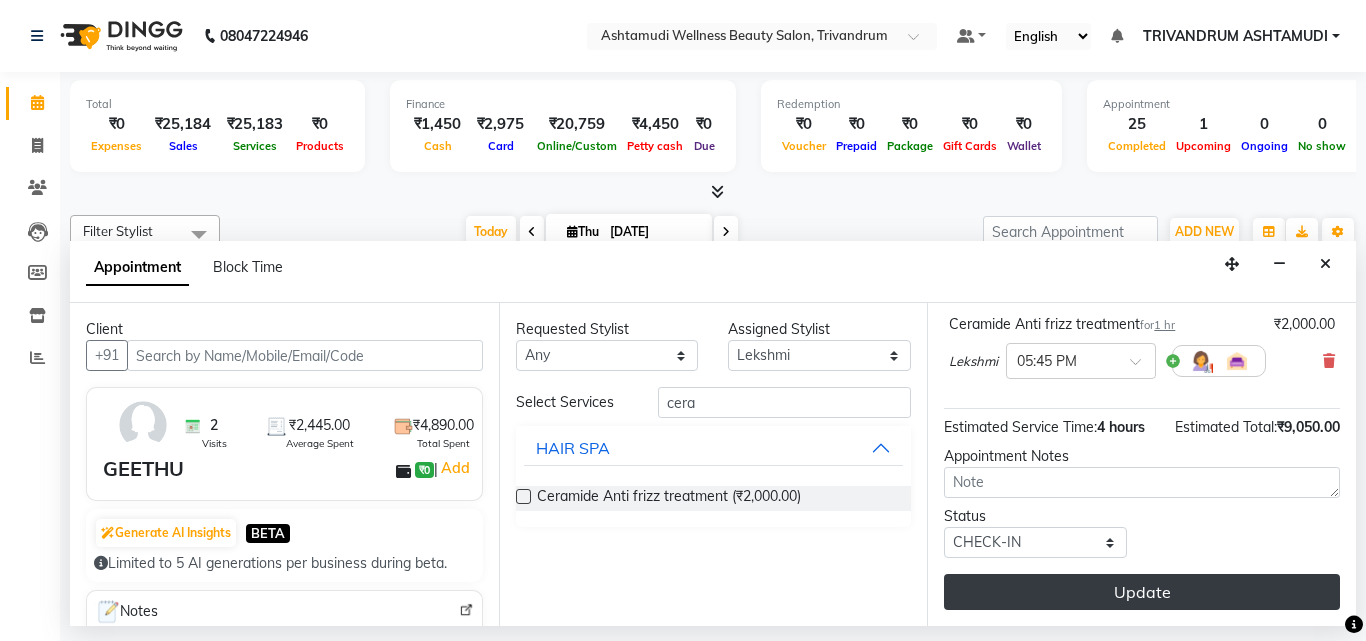 click on "Update" at bounding box center [1142, 592] 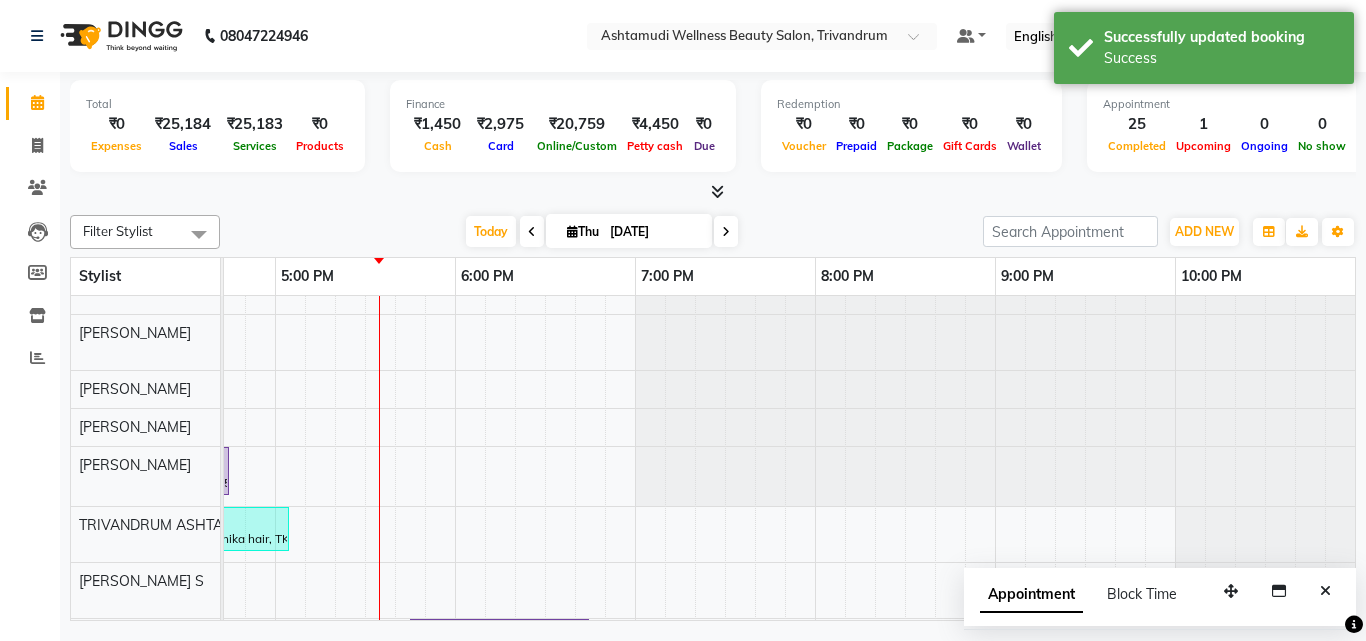 scroll, scrollTop: 153, scrollLeft: 1337, axis: both 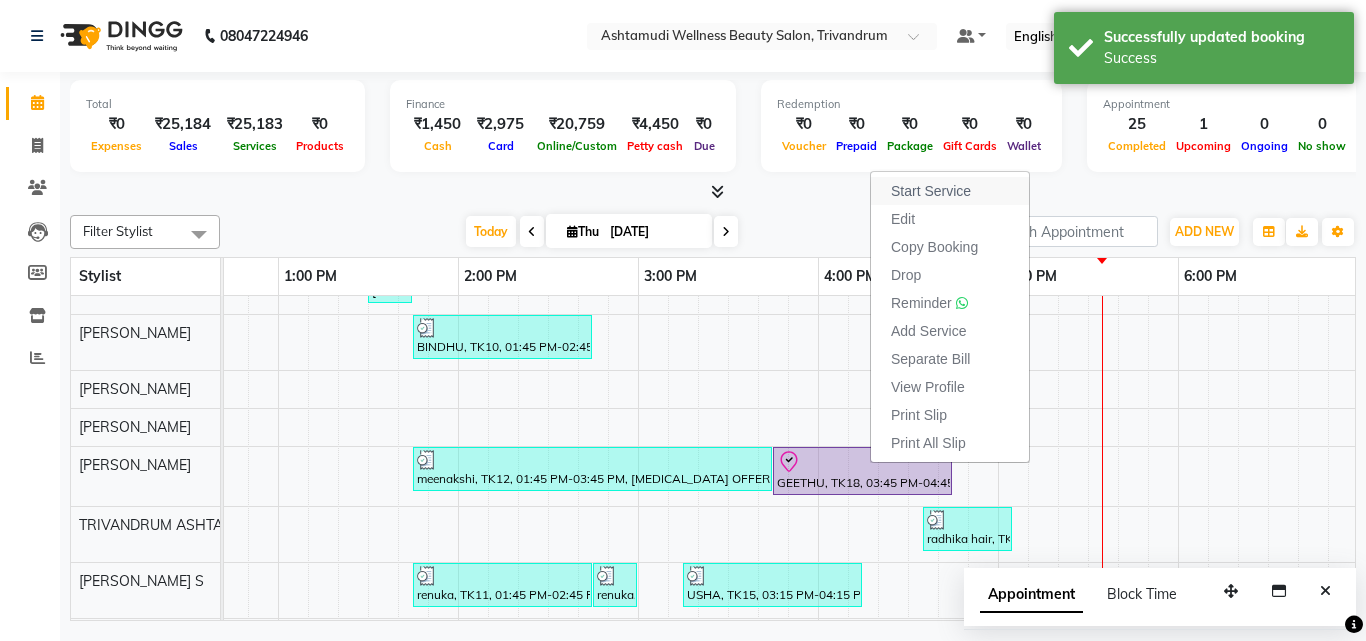 click on "Start Service" at bounding box center [931, 191] 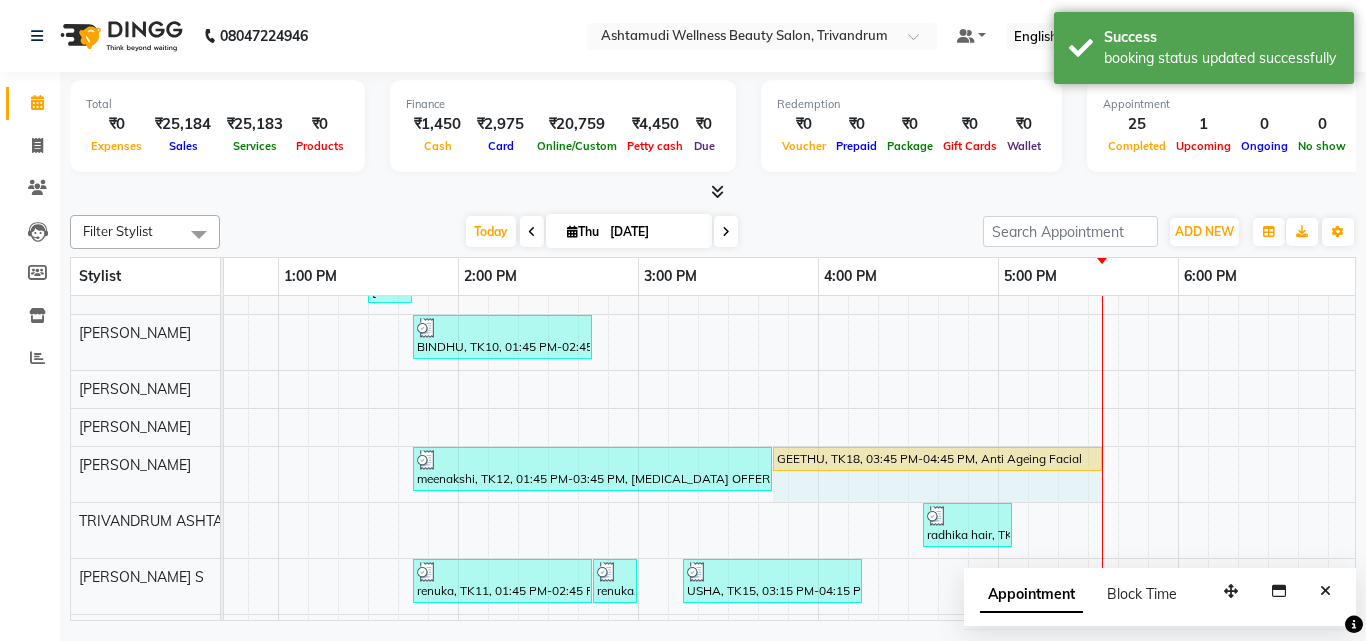 drag, startPoint x: 949, startPoint y: 458, endPoint x: 1114, endPoint y: 459, distance: 165.00304 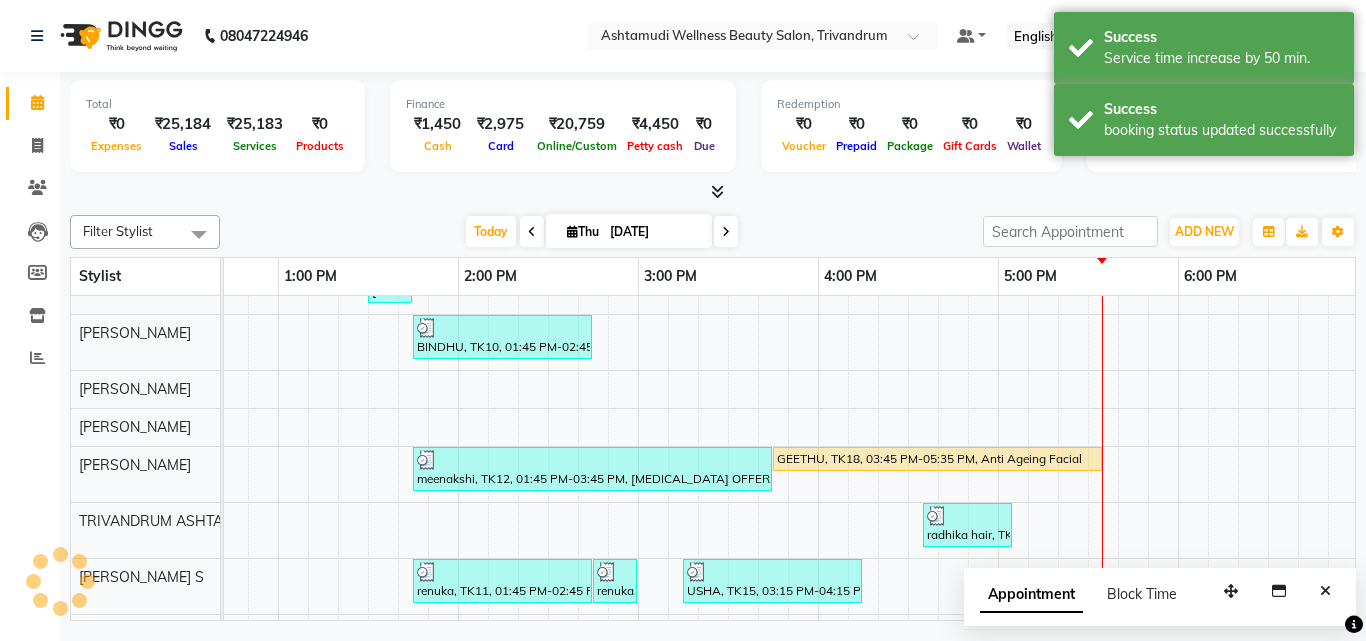 scroll, scrollTop: 359, scrollLeft: 666, axis: both 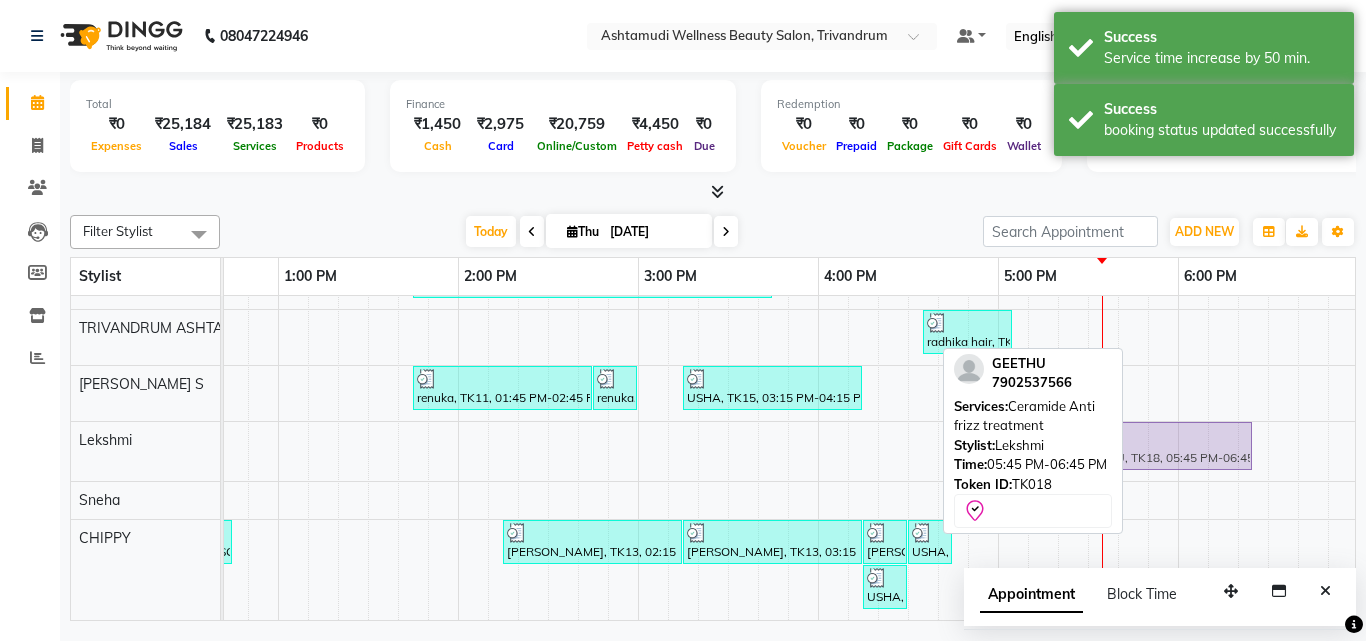 drag, startPoint x: 1154, startPoint y: 434, endPoint x: 1107, endPoint y: 437, distance: 47.095646 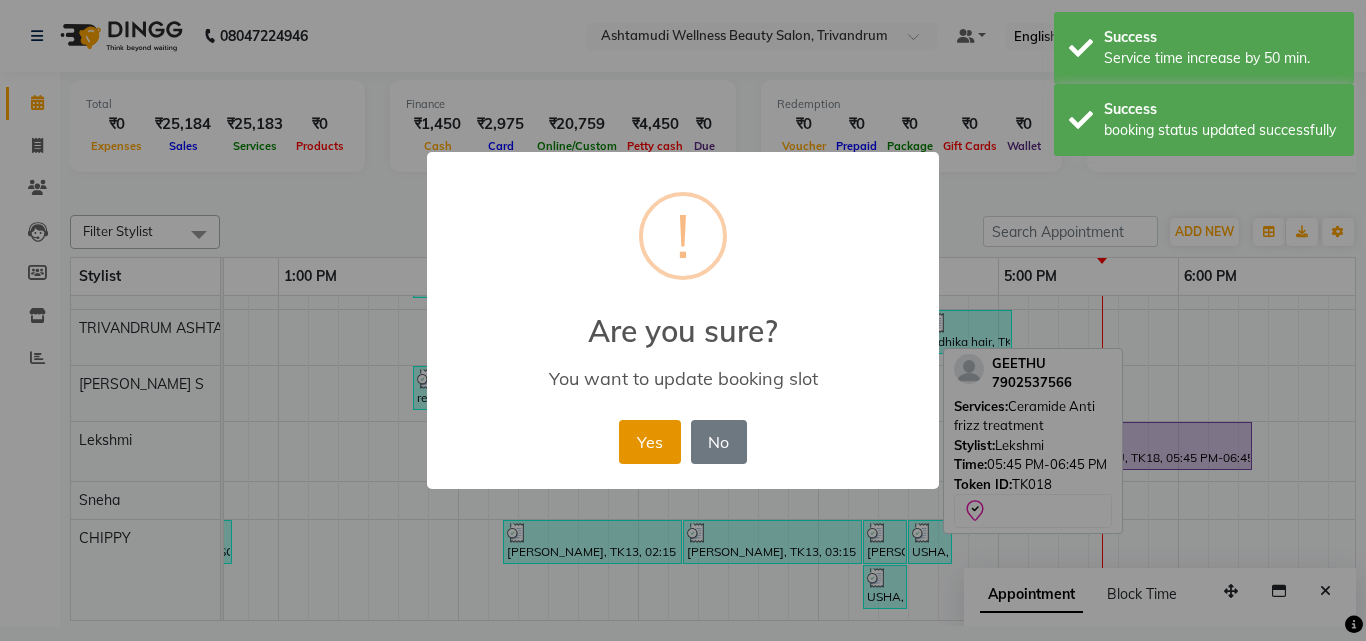 click on "Yes" at bounding box center (649, 442) 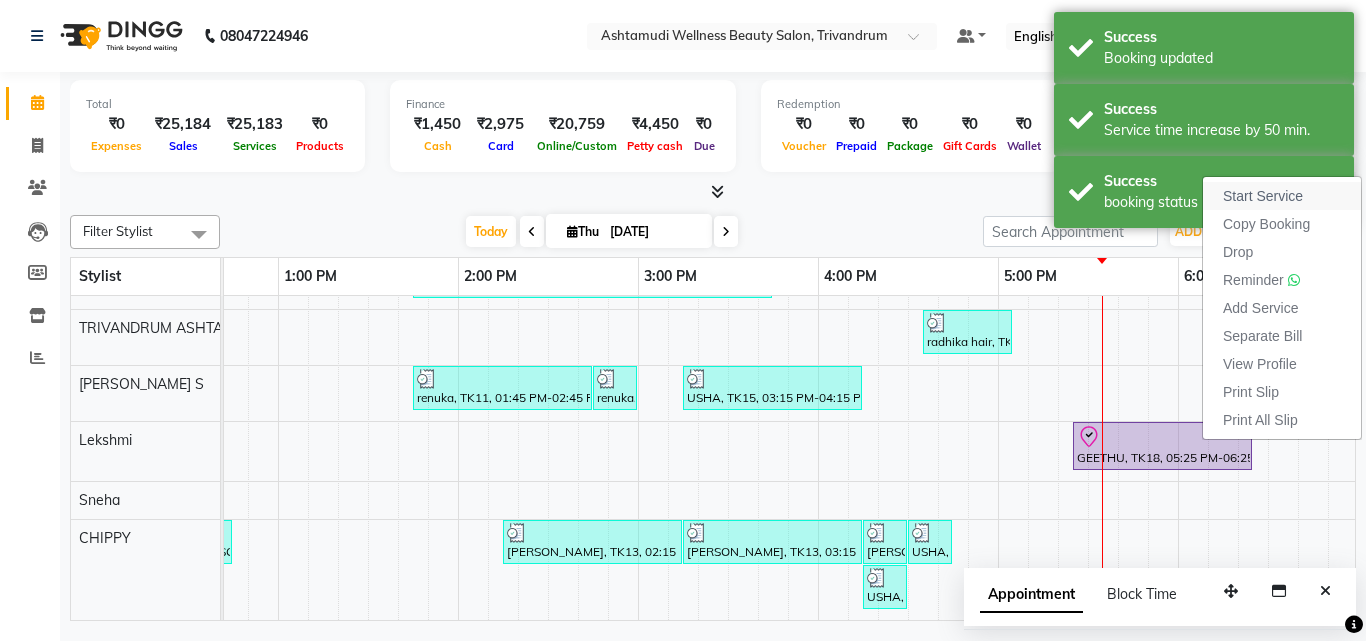 click on "Start Service" at bounding box center (1282, 196) 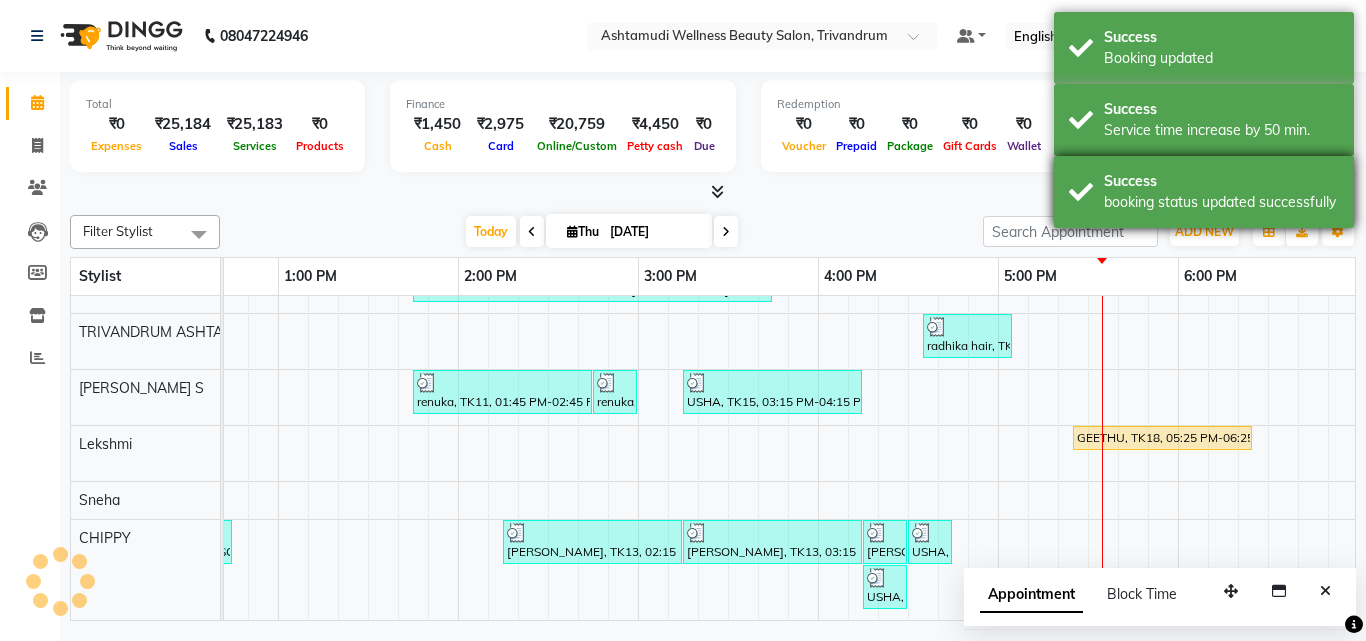 scroll, scrollTop: 357, scrollLeft: 0, axis: vertical 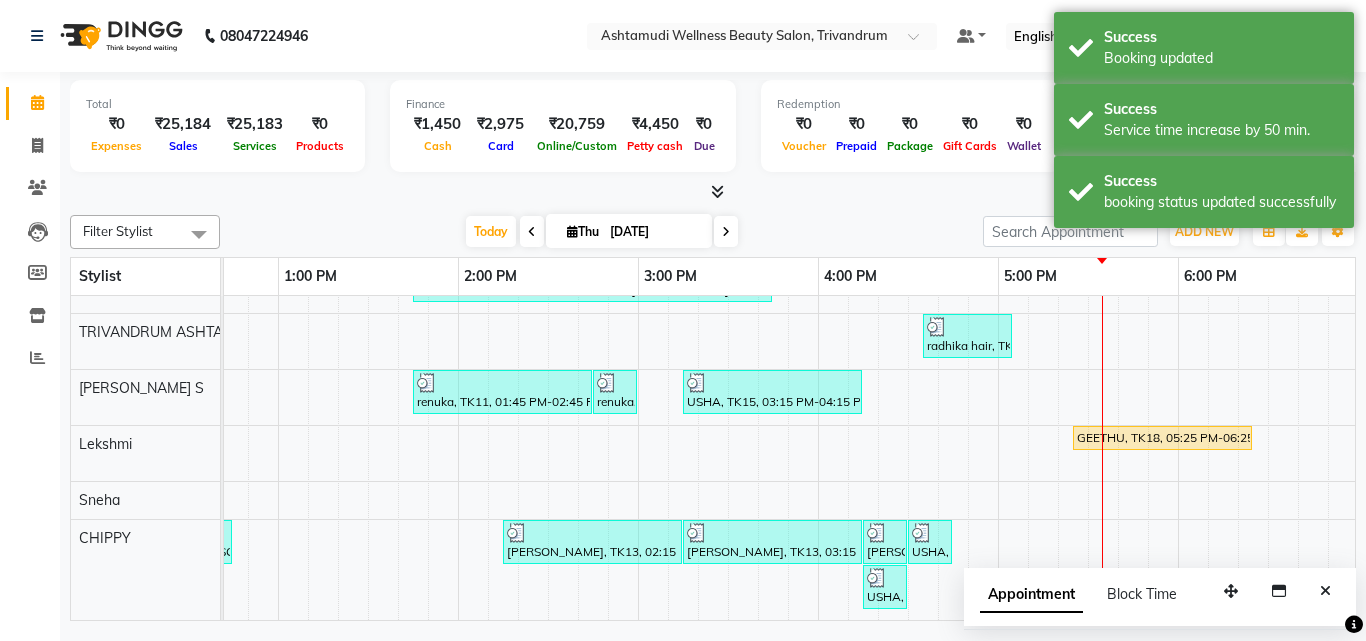 click on "Filter Stylist Select All ANJALI L B	 CHIPPY DHANYA D INDU GURUNG	 KARTHIKA	 Lekshmi MANJUSHA	 PUNAM LAMA	 SARITHA	 Sneha TRIVANDRUM ASHTAMUDI USHA KUMARI S Today  Thu 10-07-2025 Toggle Dropdown Add Appointment Add Invoice Add Expense Add Attendance Add Client Toggle Dropdown Add Appointment Add Invoice Add Expense Add Attendance Add Client ADD NEW Toggle Dropdown Add Appointment Add Invoice Add Expense Add Attendance Add Client Filter Stylist Select All ANJALI L B	 CHIPPY DHANYA D INDU GURUNG	 KARTHIKA	 Lekshmi MANJUSHA	 PUNAM LAMA	 SARITHA	 Sneha TRIVANDRUM ASHTAMUDI USHA KUMARI S Group By  Staff View   Room View  View as Vertical  Vertical - Week View  Horizontal  Horizontal - Week View  List  Toggle Dropdown Calendar Settings Manage Tags   Arrange Stylists   Reset Stylists  Full Screen Appointment Form Zoom 150% Stylist 9:00 AM 10:00 AM 11:00 AM 12:00 PM 1:00 PM 2:00 PM 3:00 PM 4:00 PM 5:00 PM 6:00 PM 7:00 PM 8:00 PM 9:00 PM 10:00 PM ANJALI L B	 DHANYA D INDU GURUNG	 KARTHIKA	 MANJUSHA	 PUNAM LAMA	 Sneha" 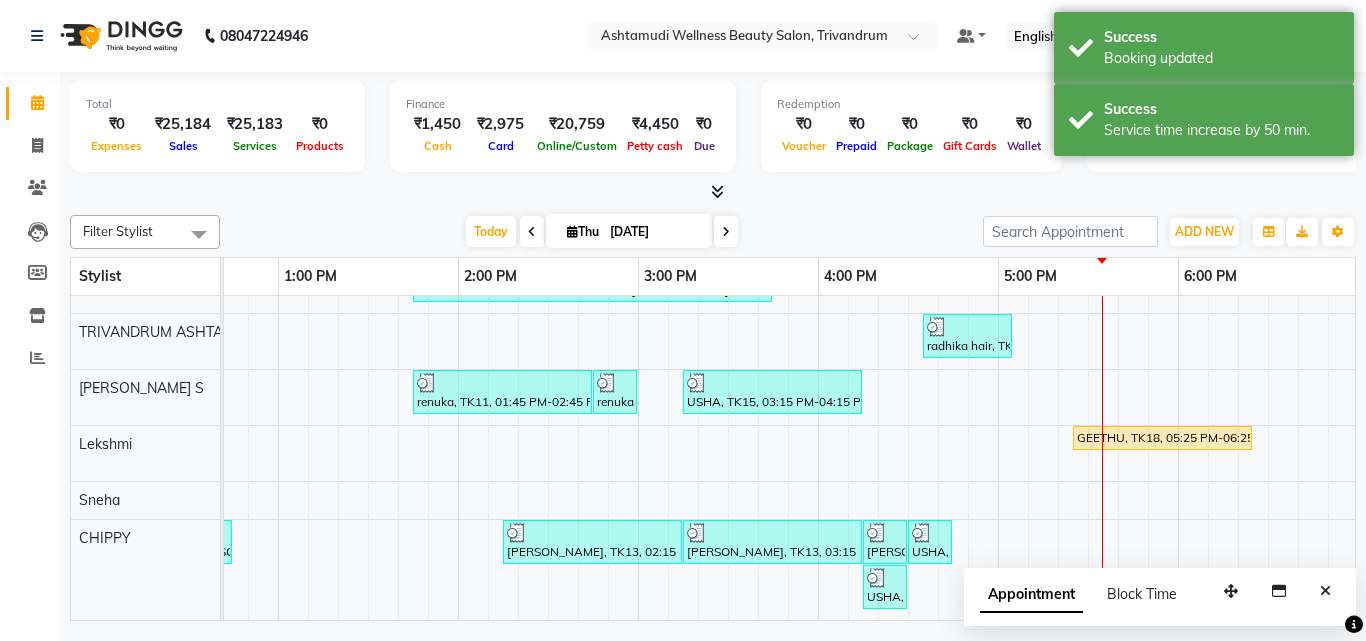 scroll, scrollTop: 5, scrollLeft: 666, axis: both 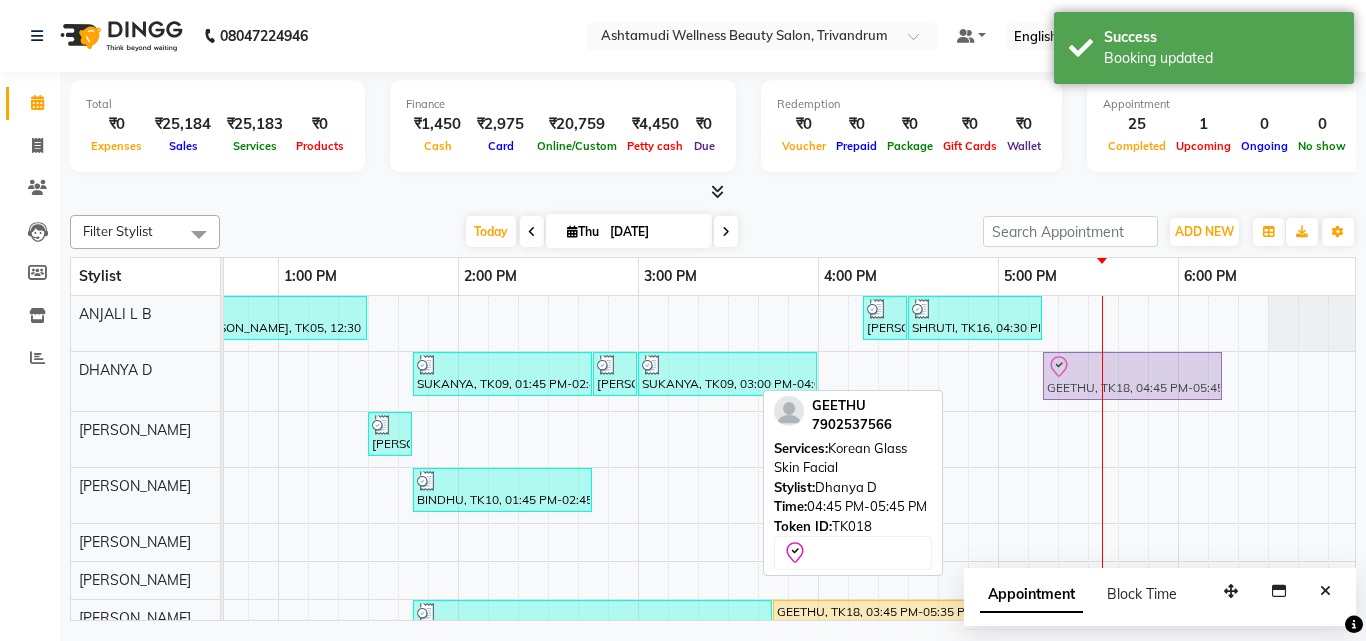 drag, startPoint x: 1025, startPoint y: 375, endPoint x: 1103, endPoint y: 388, distance: 79.07591 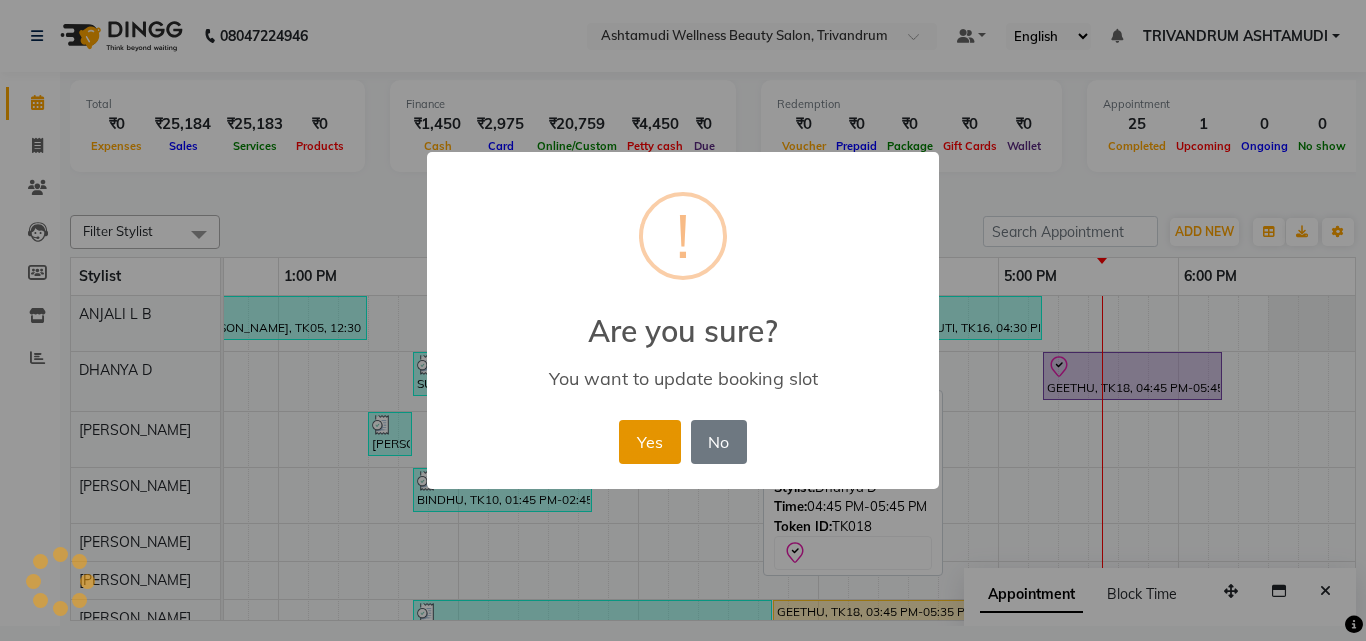 click on "Yes" at bounding box center (649, 442) 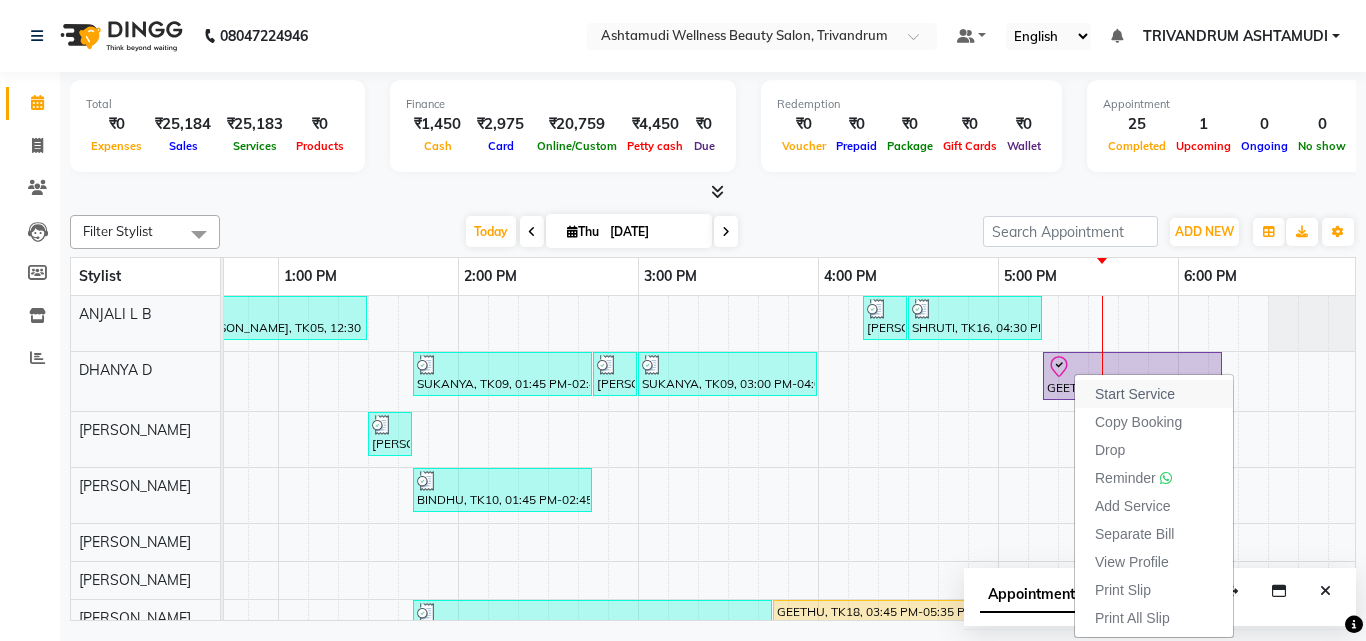 click on "Start Service" at bounding box center (1135, 394) 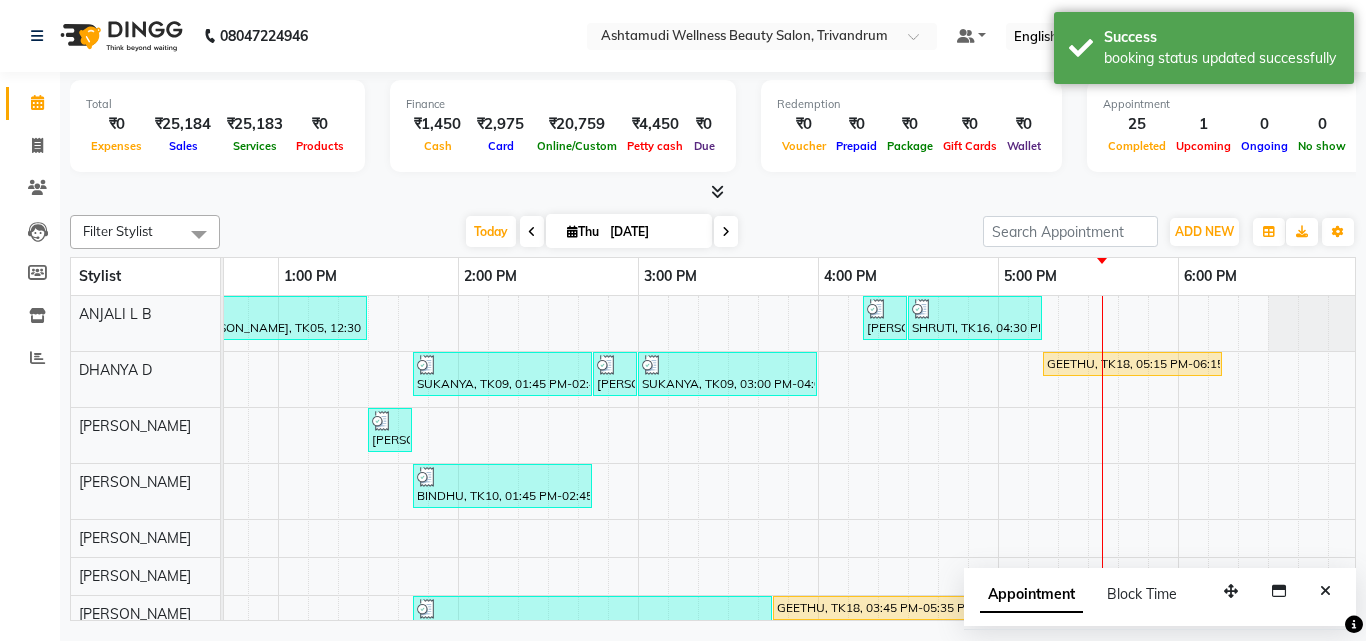 scroll, scrollTop: 338, scrollLeft: 666, axis: both 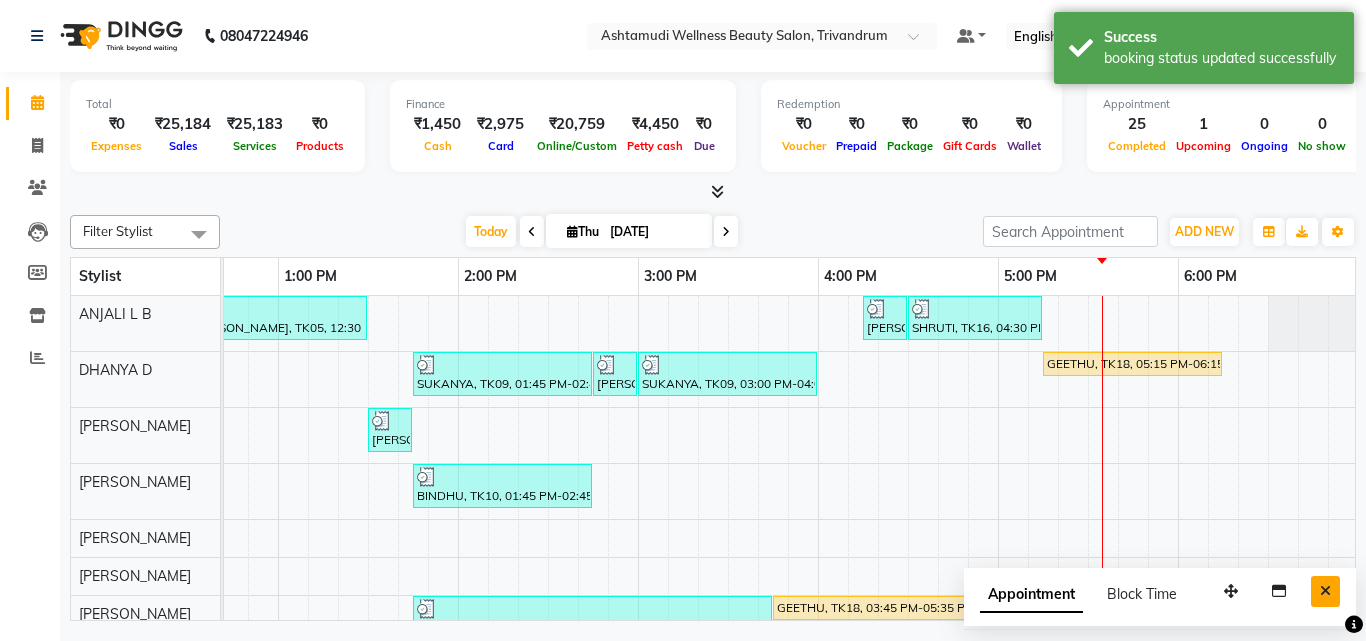 click at bounding box center (1325, 591) 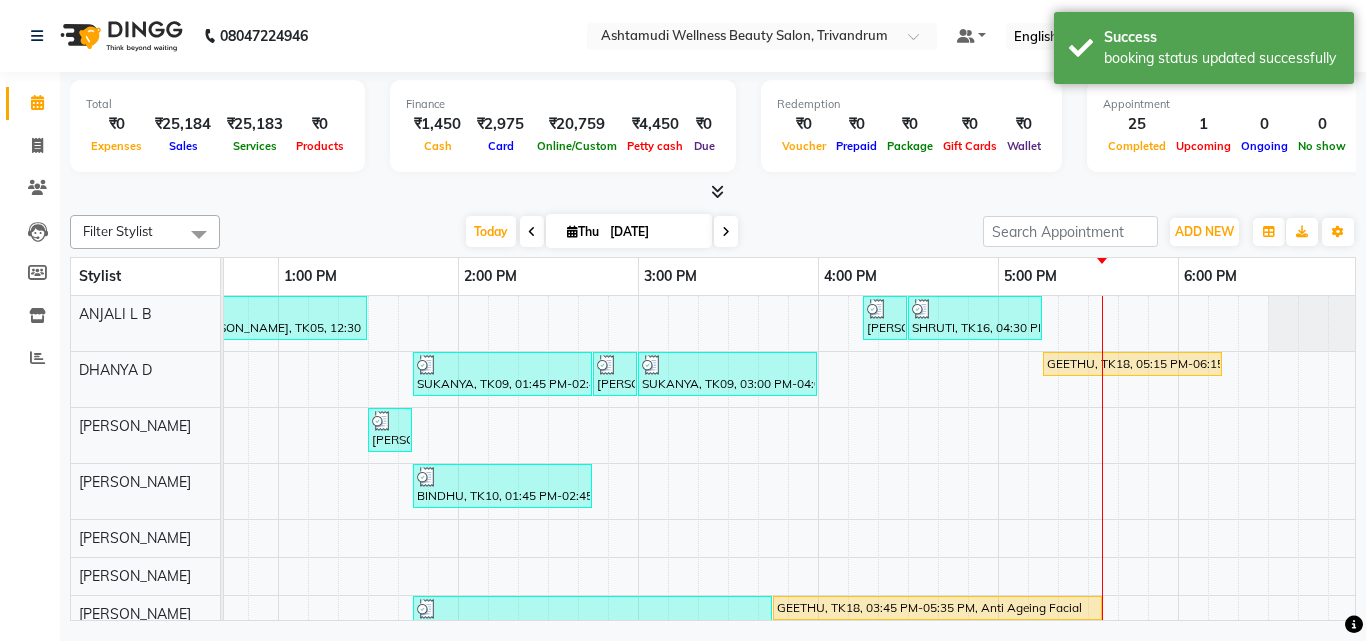 click at bounding box center [713, 192] 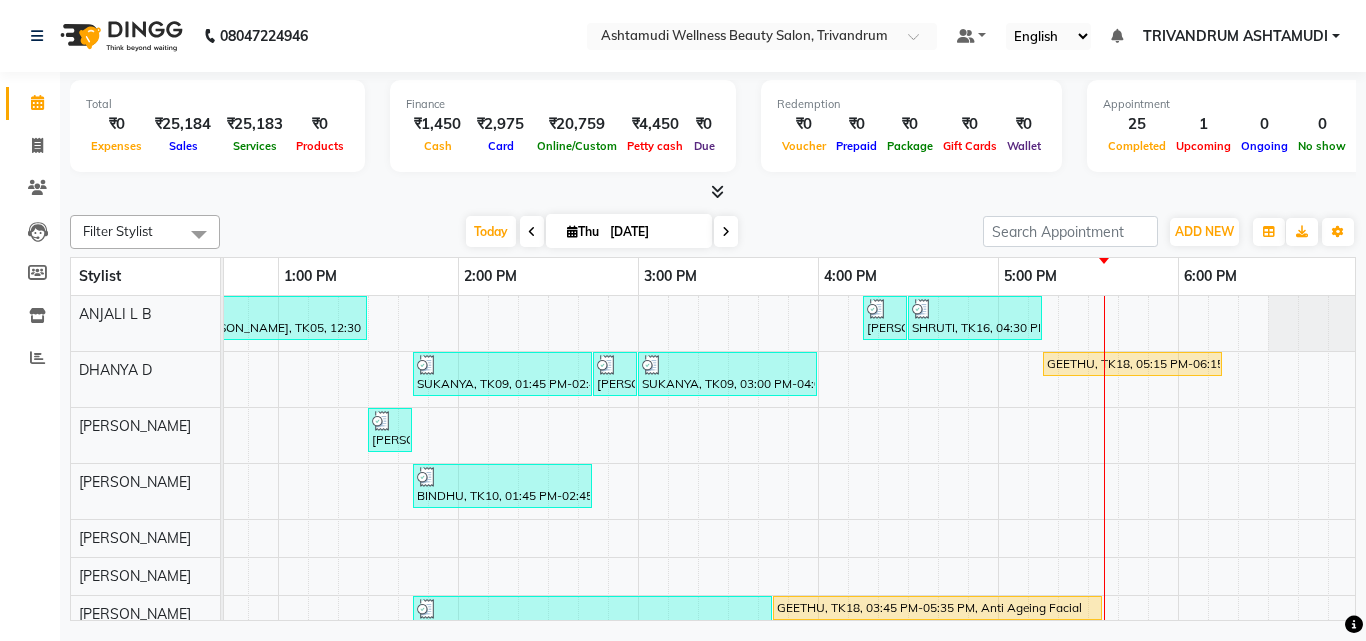 scroll, scrollTop: 333, scrollLeft: 666, axis: both 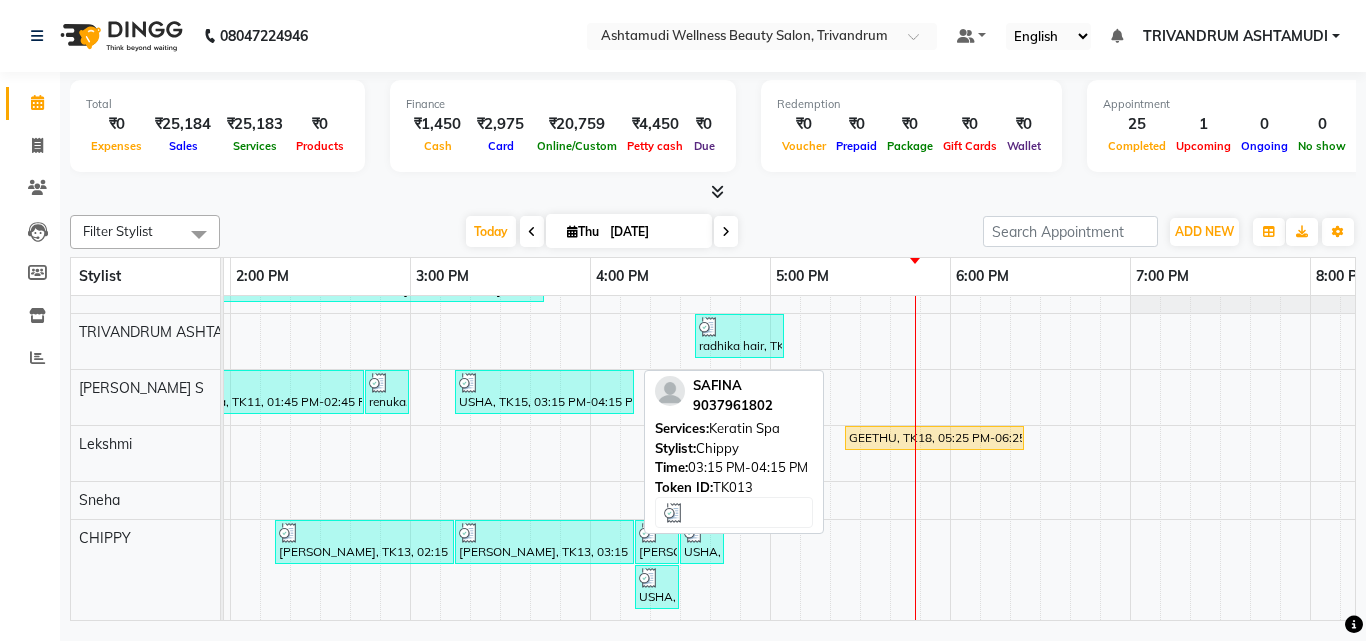 click on "[PERSON_NAME], TK13, 03:15 PM-04:15 PM, Keratin Spa" at bounding box center [544, 542] 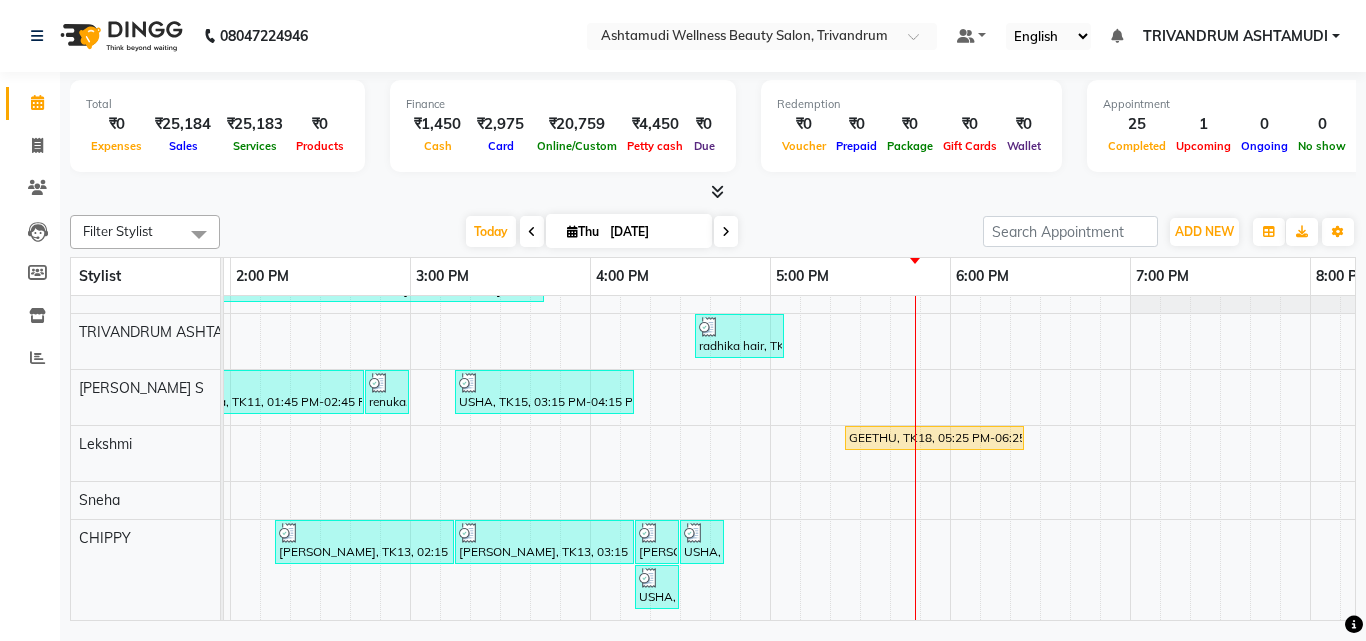 scroll, scrollTop: 235, scrollLeft: 894, axis: both 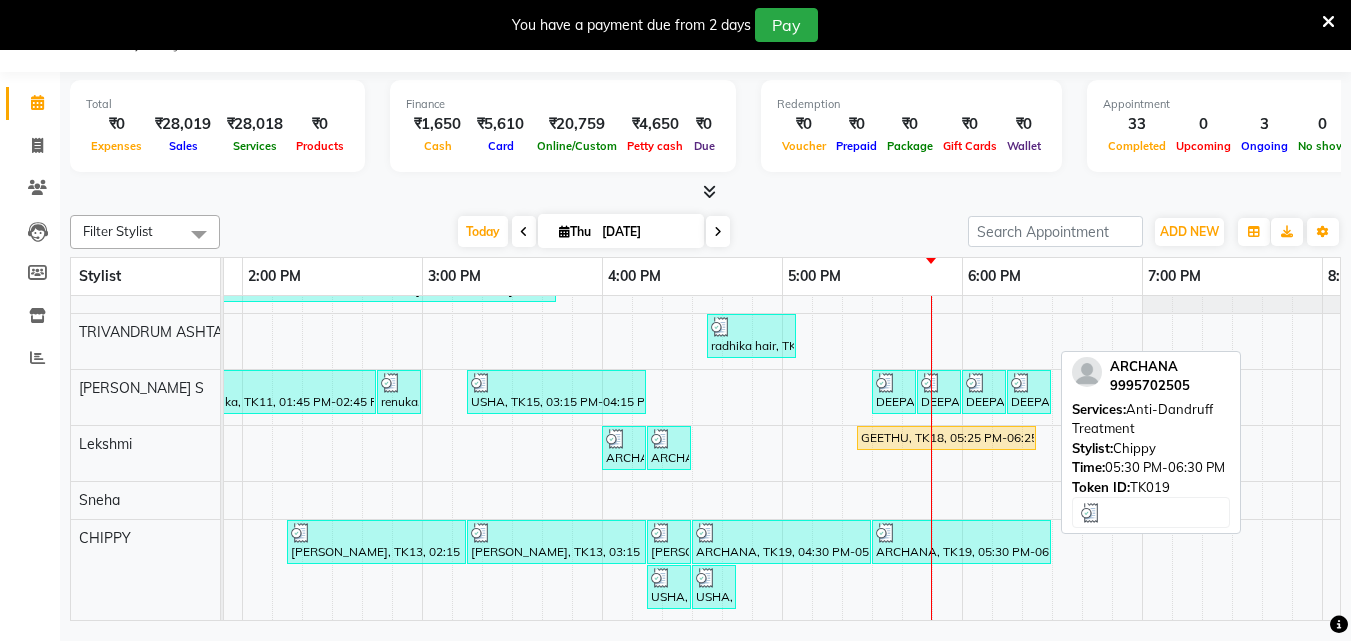 click at bounding box center [961, 533] 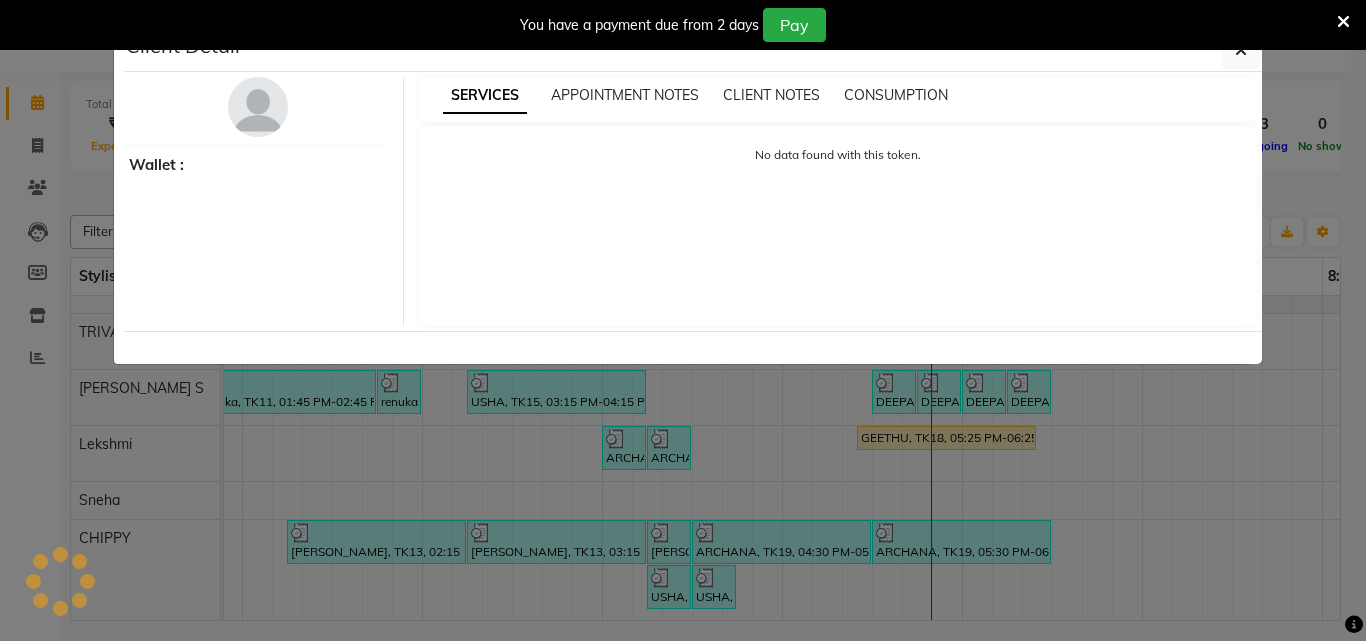 select on "3" 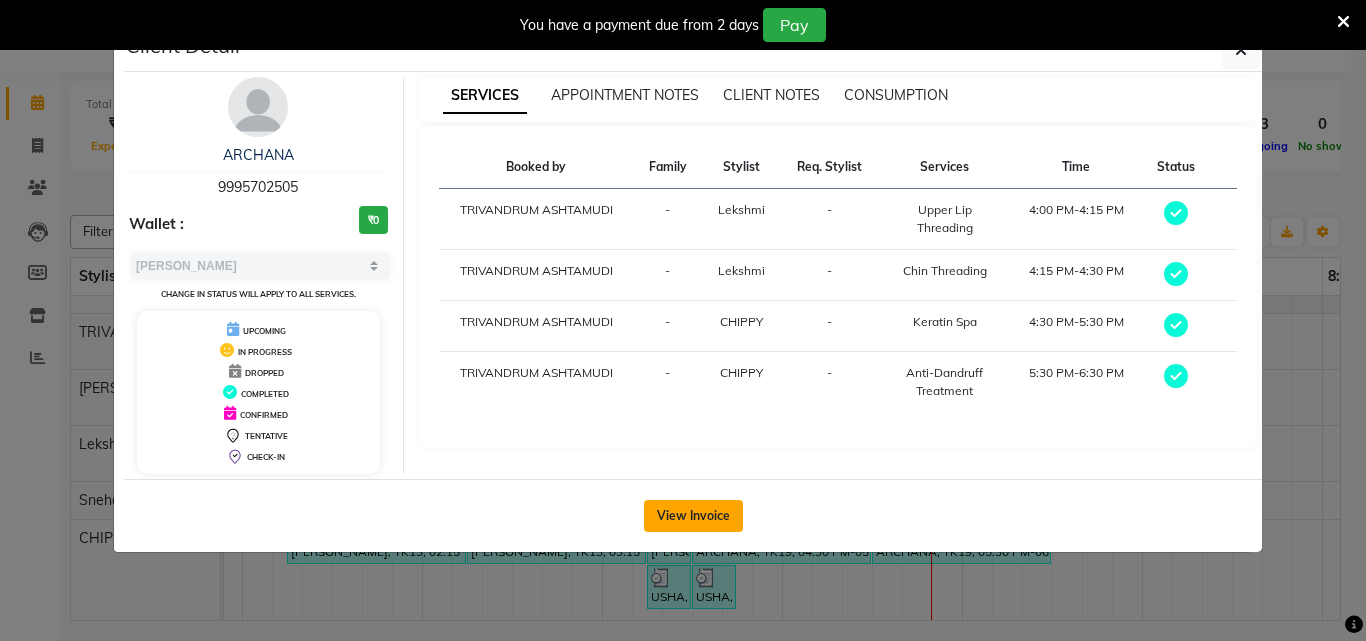 click on "View Invoice" 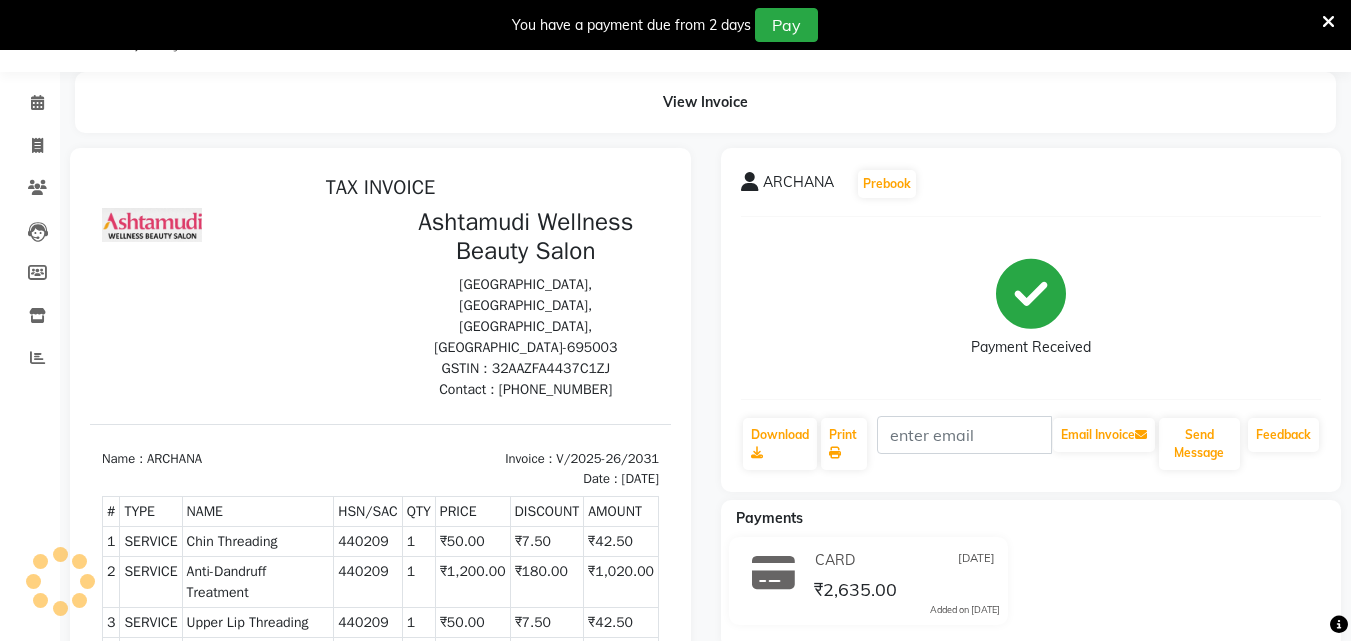scroll, scrollTop: 0, scrollLeft: 0, axis: both 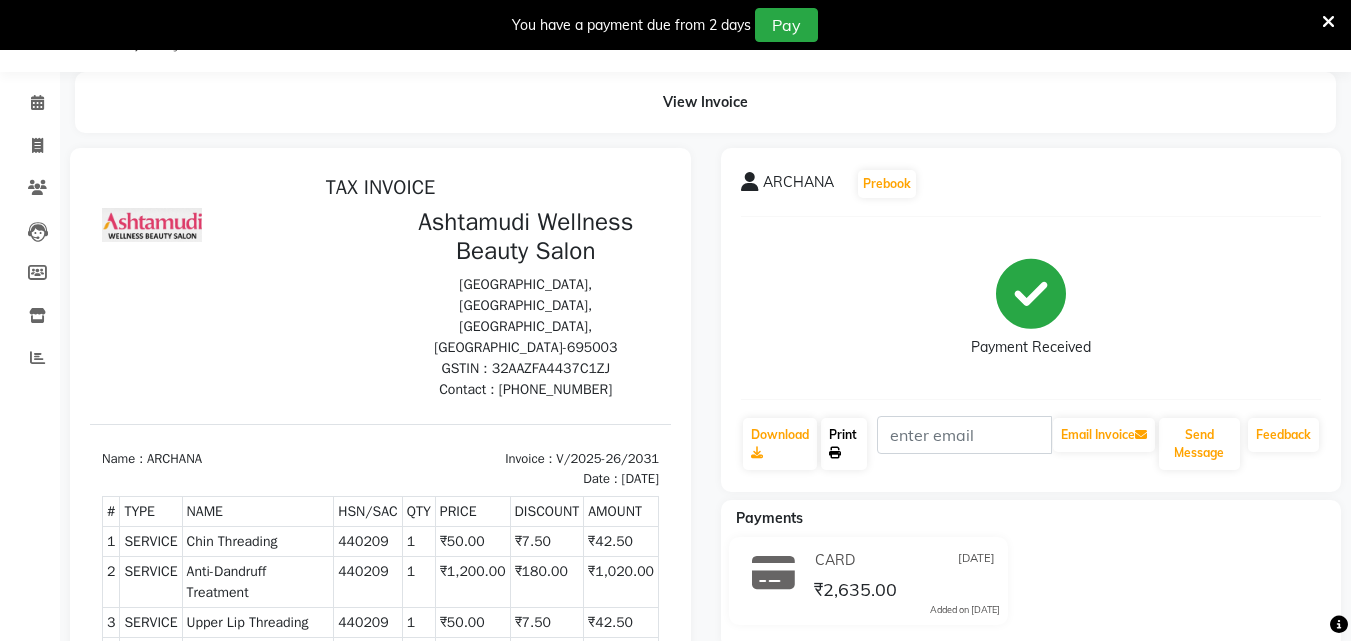 click on "Print" 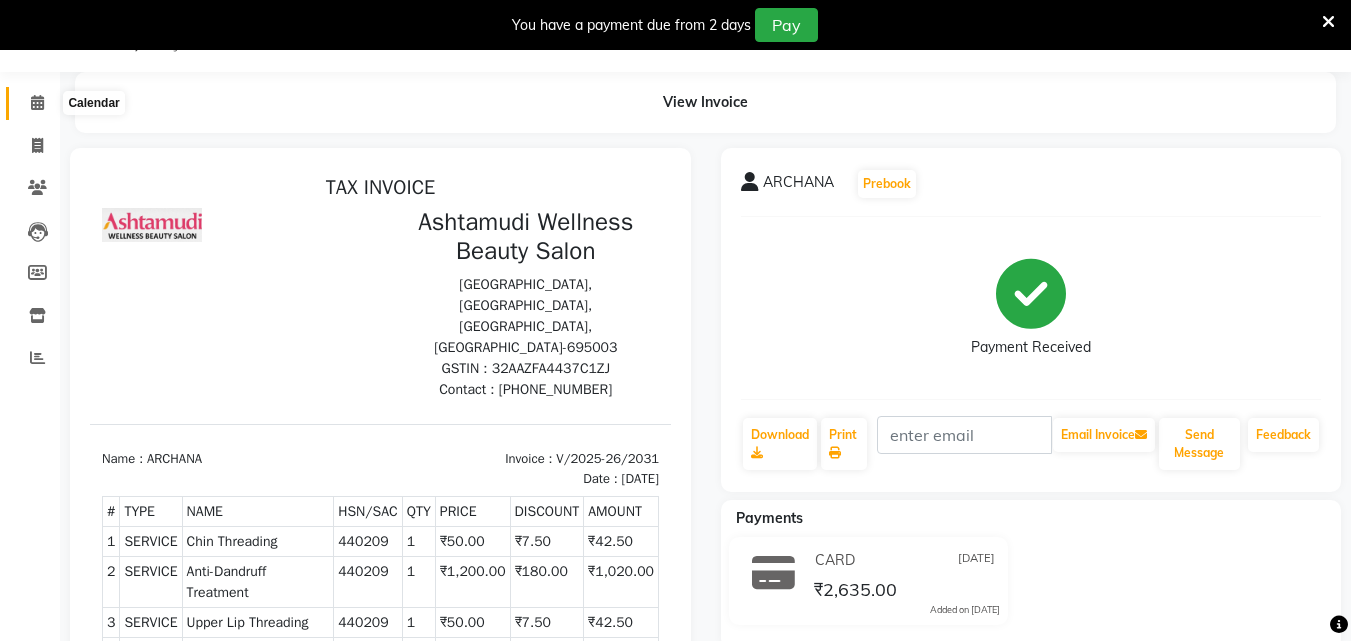 click 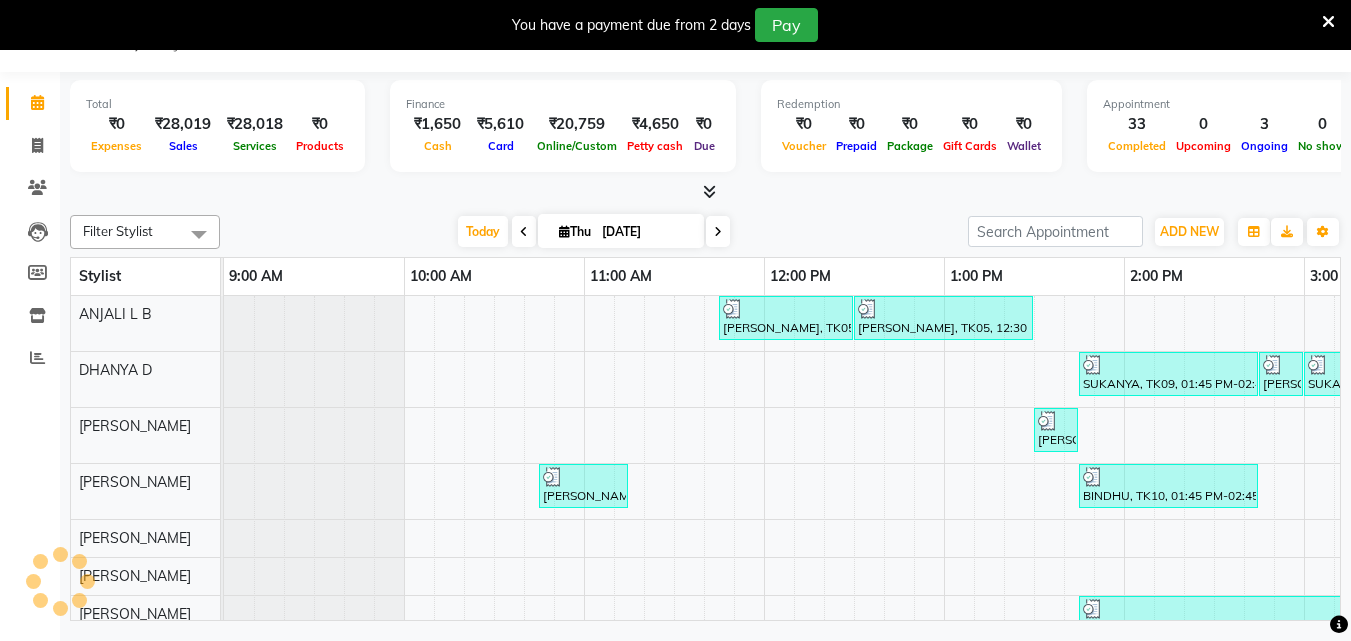 scroll, scrollTop: 0, scrollLeft: 0, axis: both 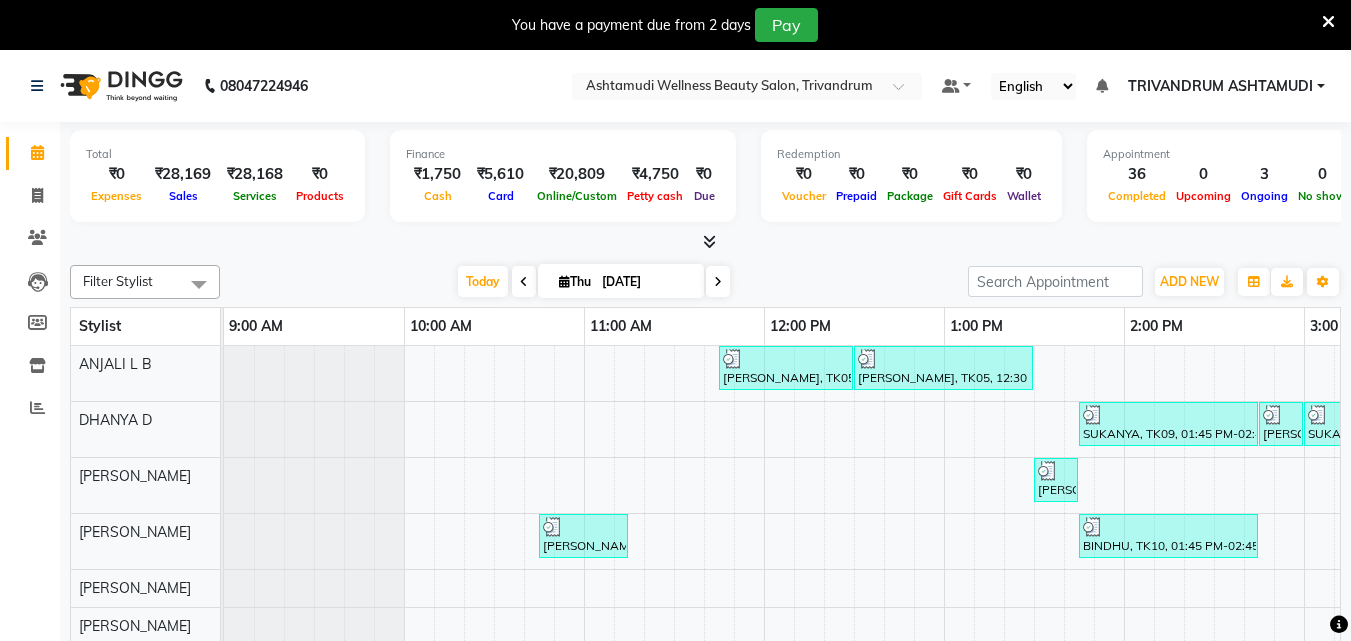 click at bounding box center (1328, 22) 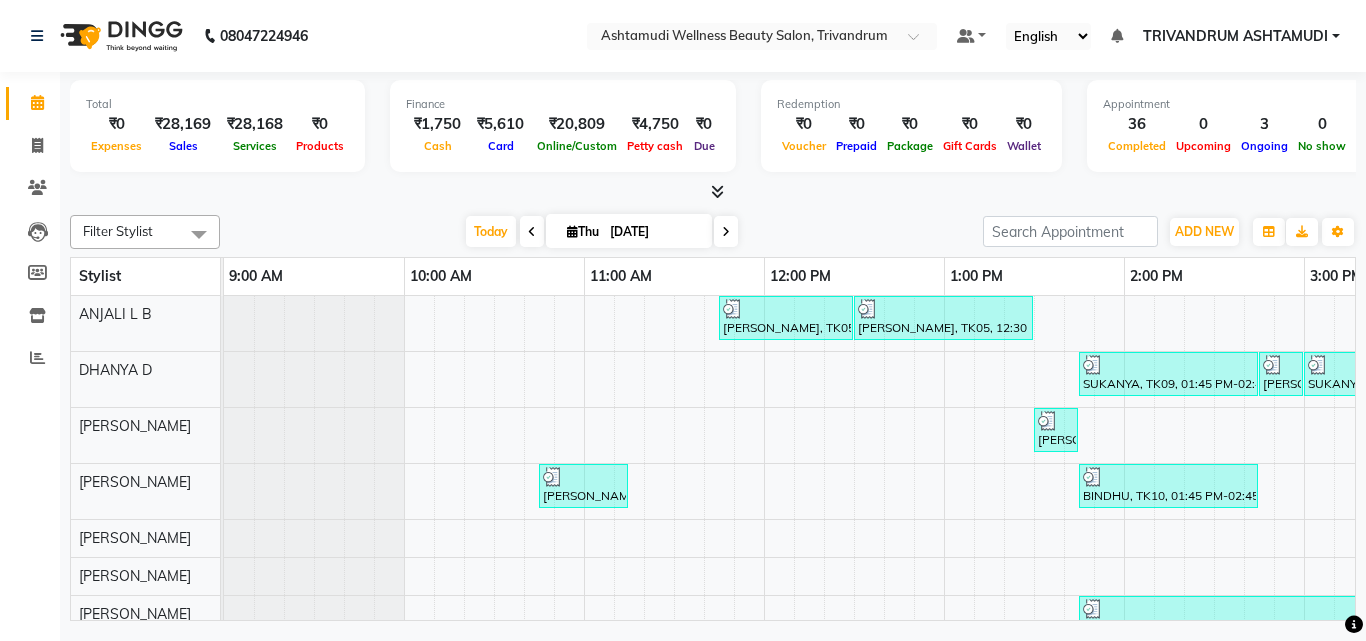 scroll, scrollTop: 398, scrollLeft: 0, axis: vertical 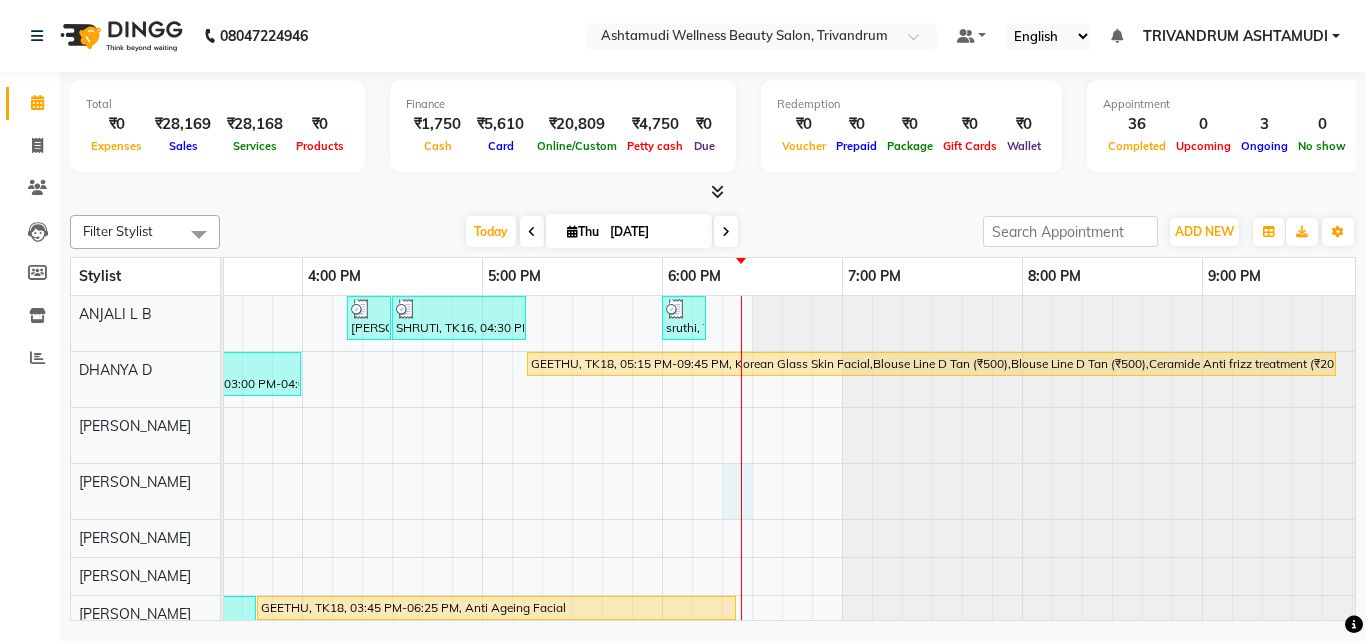 click on "[PERSON_NAME], TK05, 11:45 AM-12:30 PM, Root Touch-Up ([MEDICAL_DATA] Free)     [PERSON_NAME], TK05, 12:30 PM-01:30 PM, Hair Spa     [PERSON_NAME], TK14, 04:15 PM-04:30 PM, Eyebrows Threading     SHRUTI, TK16, 04:30 PM-05:15 PM, Root Touch-Up ([MEDICAL_DATA] Free)     sruthi, TK23, 06:00 PM-06:15 PM, Eyebrows Threading     SUKANYA, TK09, 01:45 PM-02:45 PM, Ceramide  Anti frizz treatment     SUKANYA, TK09, 02:45 PM-03:00 PM, Eyebrows Threading     SUKANYA, TK09, 03:00 PM-04:00 PM, Root Crown Coloring    GEETHU, TK18, 05:15 PM-09:45 PM, Korean Glass Skin Facial,Blouse Line D Tan (₹500),Blouse Line D Tan (₹500),Ceramide  Anti frizz treatment (₹2000),Full Arm D Tan (₹700),Upper Lip Threading (₹50),Eyebrows Threading (₹50)     [PERSON_NAME], TK08, 01:30 PM-01:45 PM, Eyebrows Threading     [PERSON_NAME], TK04, 10:45 AM-11:15 AM, Normal Hair Cut     BINDHU, TK10, 01:45 PM-02:45 PM, D-Tan Cleanup     meenakshi, TK12, 01:45 PM-03:45 PM, [MEDICAL_DATA] OFFER - ELBOW LENGTH    GEETHU, TK18, 03:45 PM-06:25 PM, Anti Ageing Facial" at bounding box center (302, 649) 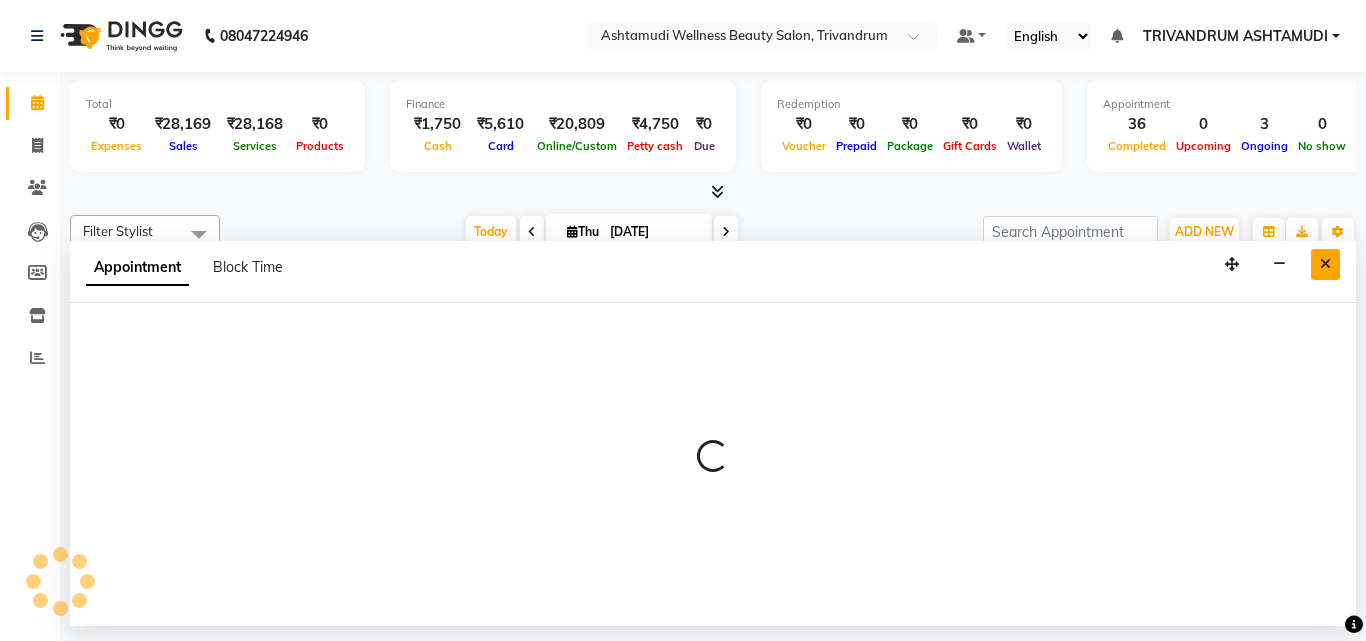 select on "tentative" 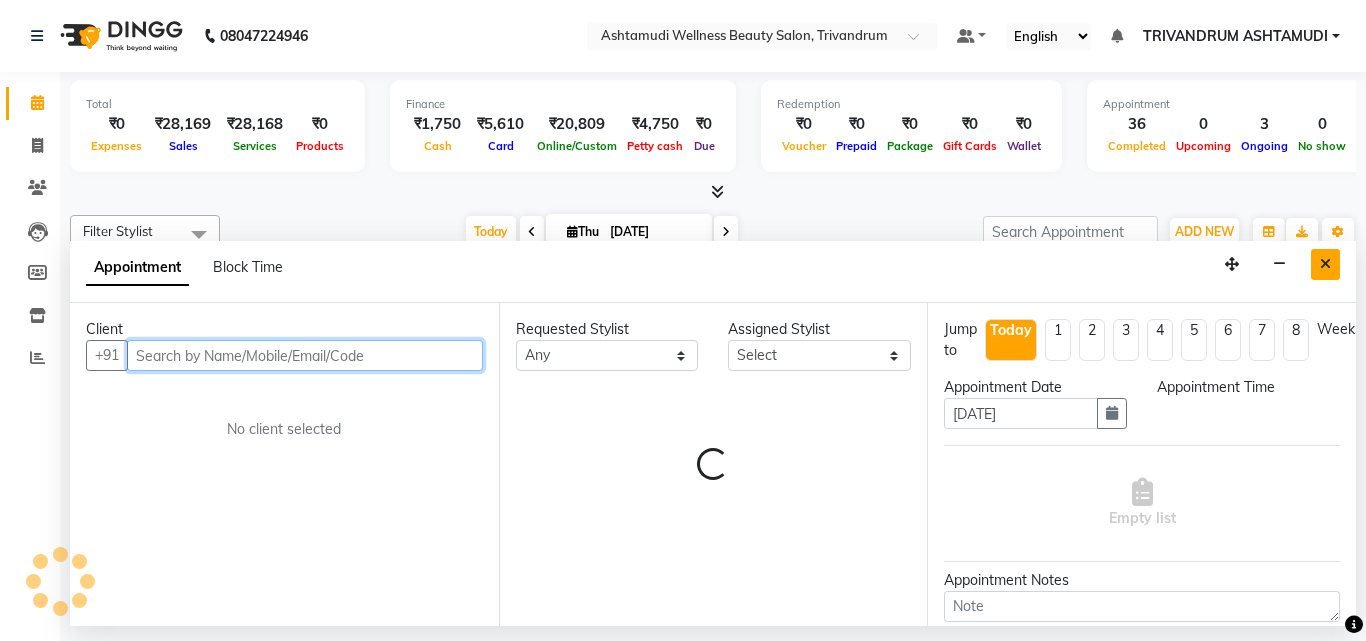 select on "1095" 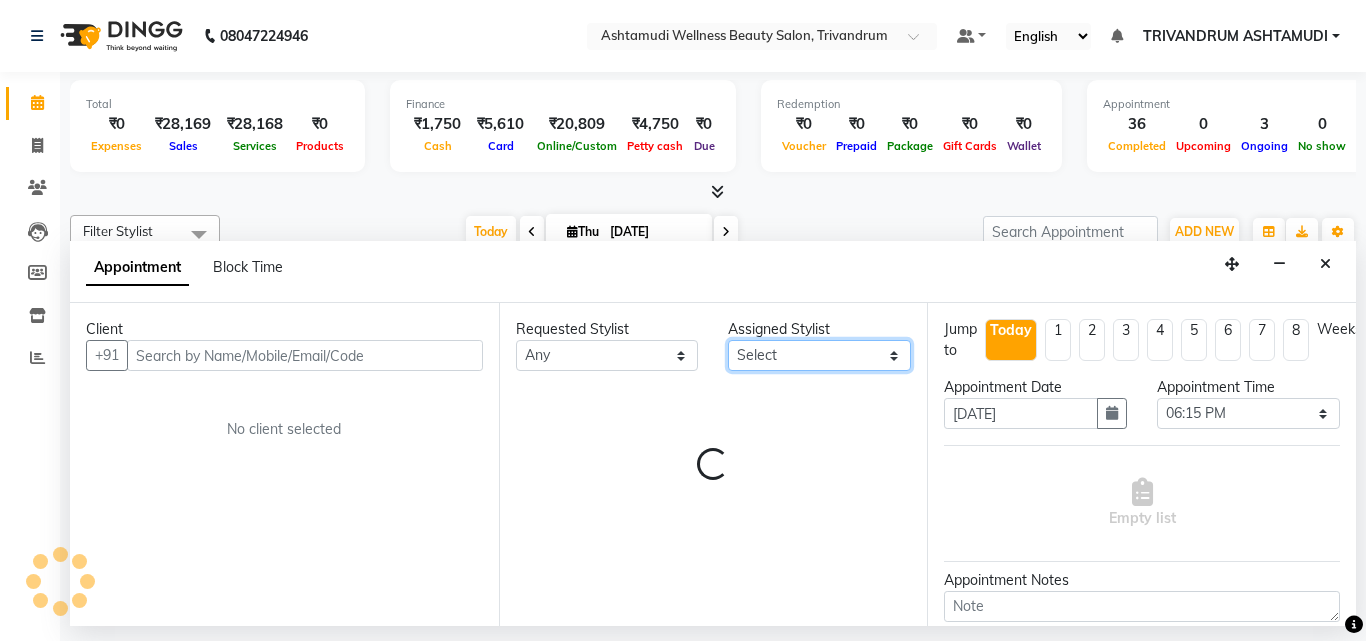 click on "Select" at bounding box center (819, 355) 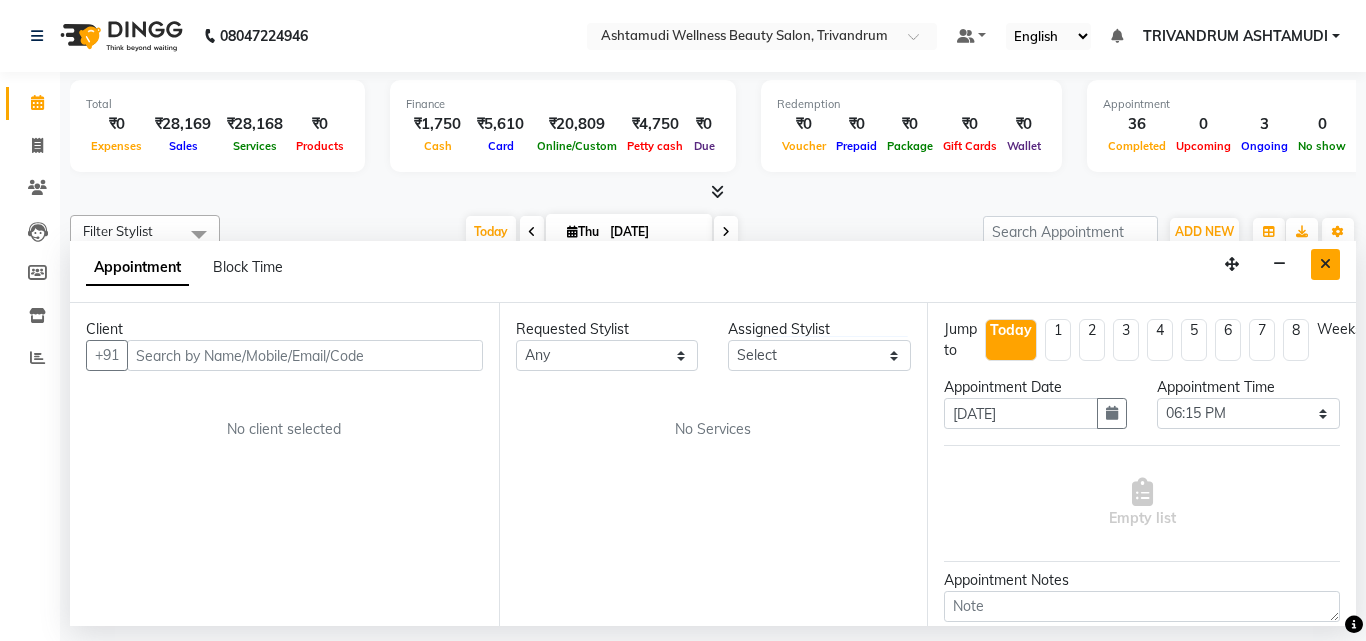 click at bounding box center [1325, 264] 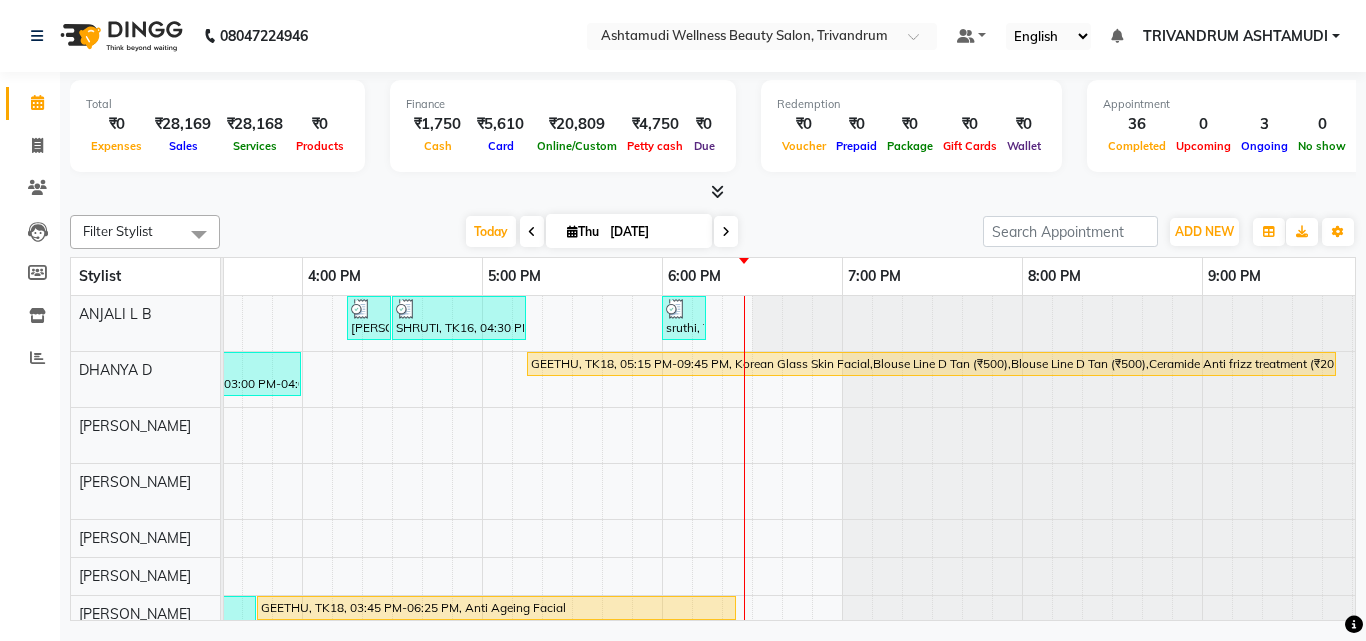 click on "[PERSON_NAME], TK05, 11:45 AM-12:30 PM, Root Touch-Up ([MEDICAL_DATA] Free)     [PERSON_NAME], TK05, 12:30 PM-01:30 PM, Hair Spa     [PERSON_NAME], TK14, 04:15 PM-04:30 PM, Eyebrows Threading     SHRUTI, TK16, 04:30 PM-05:15 PM, Root Touch-Up ([MEDICAL_DATA] Free)     sruthi, TK23, 06:00 PM-06:15 PM, Eyebrows Threading     SUKANYA, TK09, 01:45 PM-02:45 PM, Ceramide  Anti frizz treatment     SUKANYA, TK09, 02:45 PM-03:00 PM, Eyebrows Threading     SUKANYA, TK09, 03:00 PM-04:00 PM, Root Crown Coloring    GEETHU, TK18, 05:15 PM-09:45 PM, Korean Glass Skin Facial,Blouse Line D Tan (₹500),Blouse Line D Tan (₹500),Ceramide  Anti frizz treatment (₹2000),Full Arm D Tan (₹700),Upper Lip Threading (₹50),Eyebrows Threading (₹50)     [PERSON_NAME], TK08, 01:30 PM-01:45 PM, Eyebrows Threading     [PERSON_NAME], TK04, 10:45 AM-11:15 AM, Normal Hair Cut     BINDHU, TK10, 01:45 PM-02:45 PM, D-Tan Cleanup     meenakshi, TK12, 01:45 PM-03:45 PM, [MEDICAL_DATA] OFFER - ELBOW LENGTH    GEETHU, TK18, 03:45 PM-06:25 PM, Anti Ageing Facial" at bounding box center (302, 649) 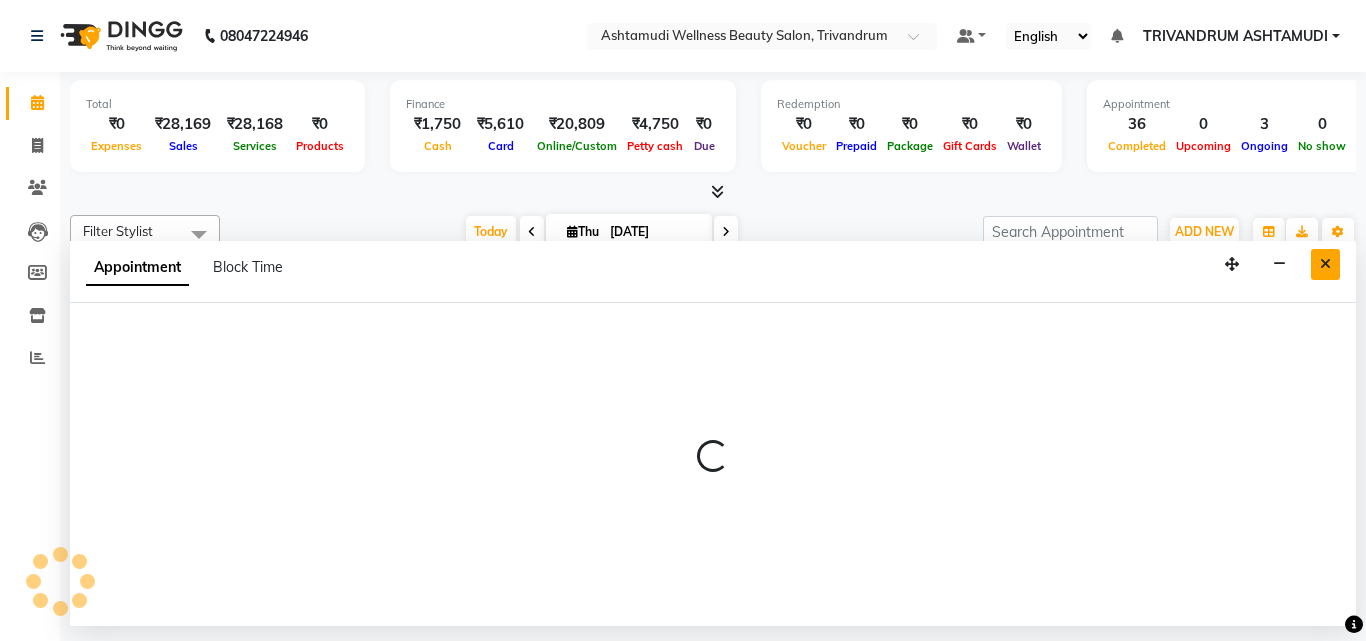click at bounding box center (1325, 264) 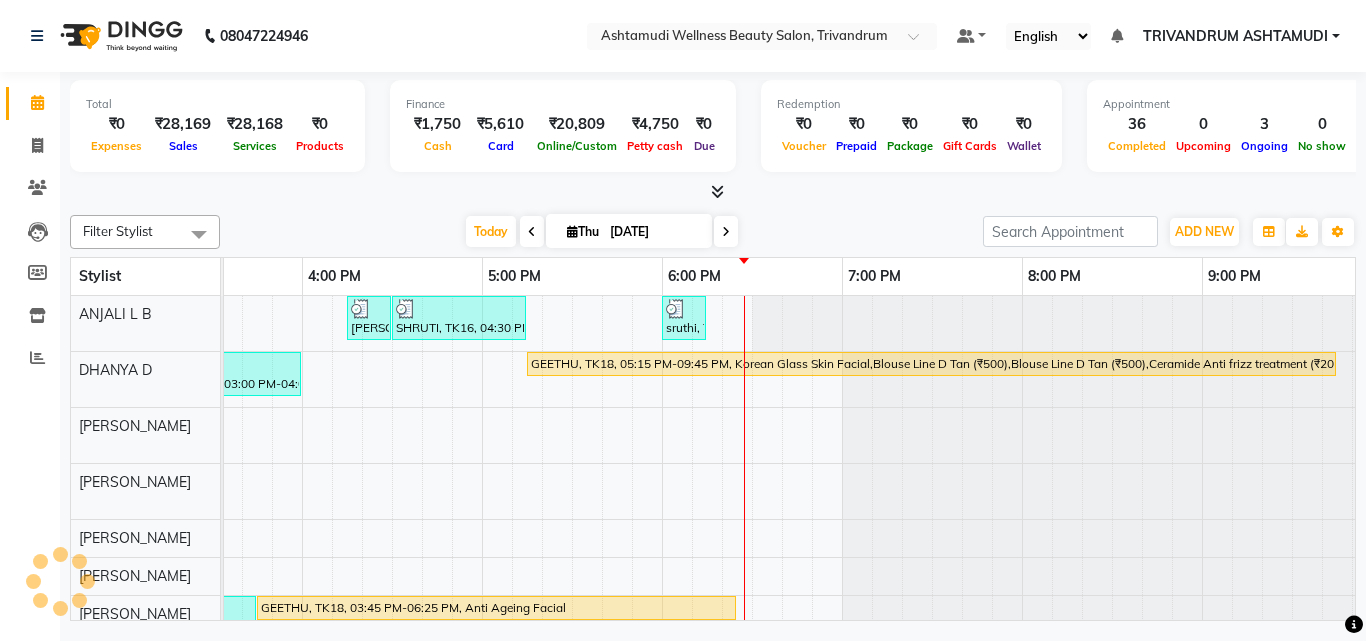 click on "[PERSON_NAME], TK05, 11:45 AM-12:30 PM, Root Touch-Up ([MEDICAL_DATA] Free)     [PERSON_NAME], TK05, 12:30 PM-01:30 PM, Hair Spa     [PERSON_NAME], TK14, 04:15 PM-04:30 PM, Eyebrows Threading     SHRUTI, TK16, 04:30 PM-05:15 PM, Root Touch-Up ([MEDICAL_DATA] Free)     sruthi, TK23, 06:00 PM-06:15 PM, Eyebrows Threading     SUKANYA, TK09, 01:45 PM-02:45 PM, Ceramide  Anti frizz treatment     SUKANYA, TK09, 02:45 PM-03:00 PM, Eyebrows Threading     SUKANYA, TK09, 03:00 PM-04:00 PM, Root Crown Coloring    GEETHU, TK18, 05:15 PM-09:45 PM, Korean Glass Skin Facial,Blouse Line D Tan (₹500),Blouse Line D Tan (₹500),Ceramide  Anti frizz treatment (₹2000),Full Arm D Tan (₹700),Upper Lip Threading (₹50),Eyebrows Threading (₹50)     [PERSON_NAME], TK08, 01:30 PM-01:45 PM, Eyebrows Threading     [PERSON_NAME], TK04, 10:45 AM-11:15 AM, Normal Hair Cut     BINDHU, TK10, 01:45 PM-02:45 PM, D-Tan Cleanup     meenakshi, TK12, 01:45 PM-03:45 PM, [MEDICAL_DATA] OFFER - ELBOW LENGTH    GEETHU, TK18, 03:45 PM-06:25 PM, Anti Ageing Facial" at bounding box center [302, 649] 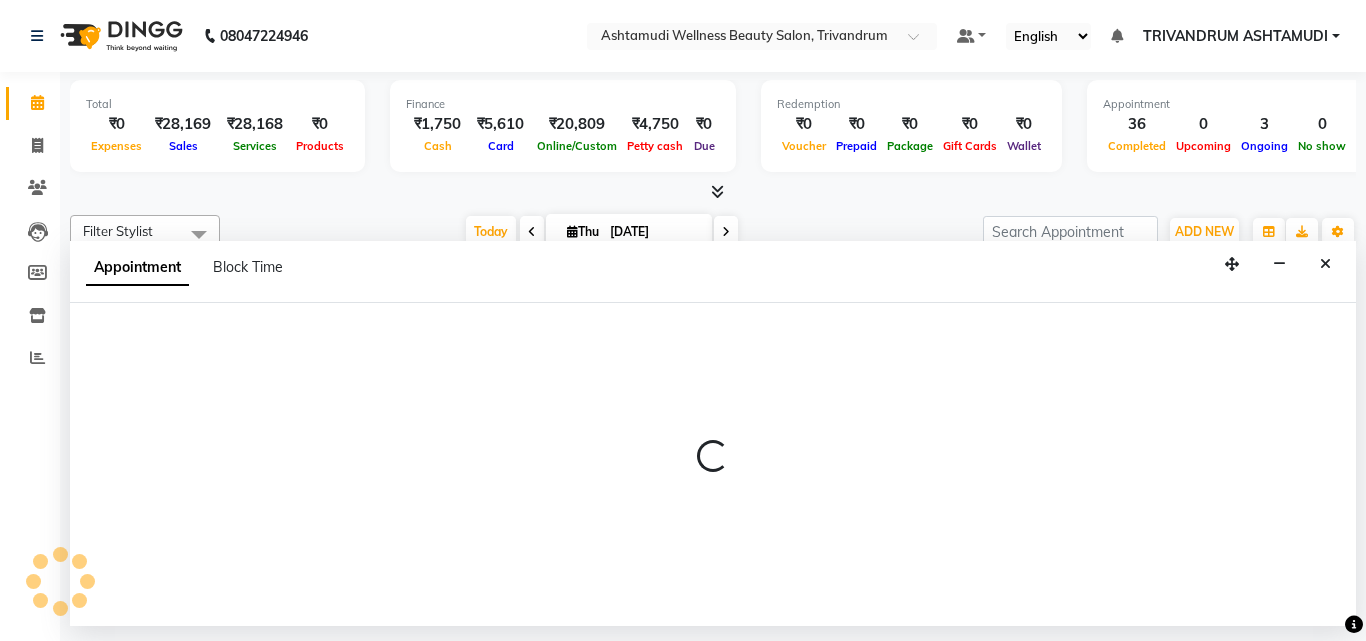 select on "27023" 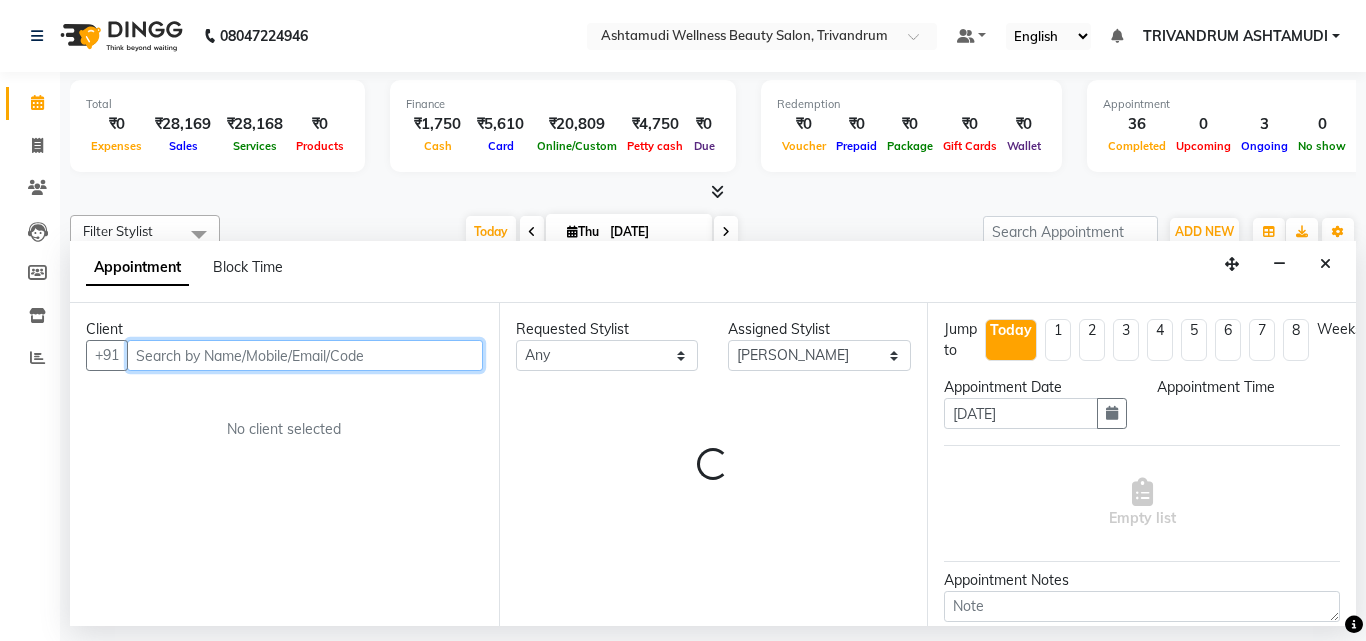 select on "1095" 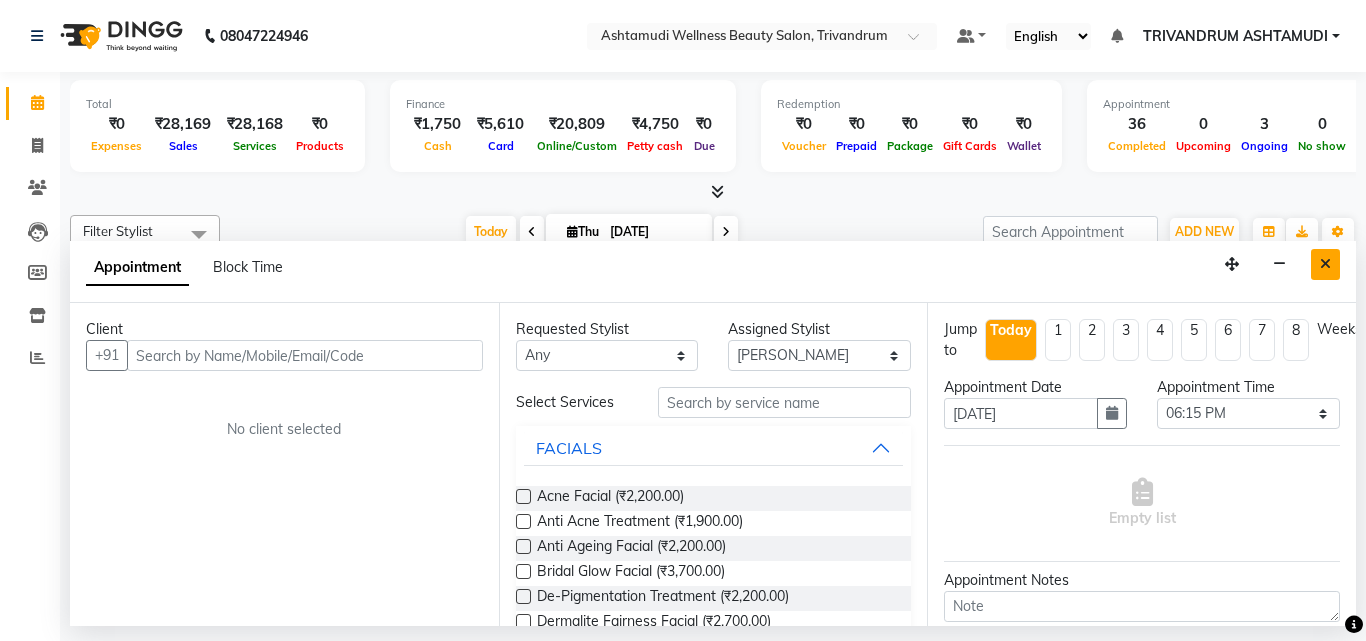 click at bounding box center (1325, 264) 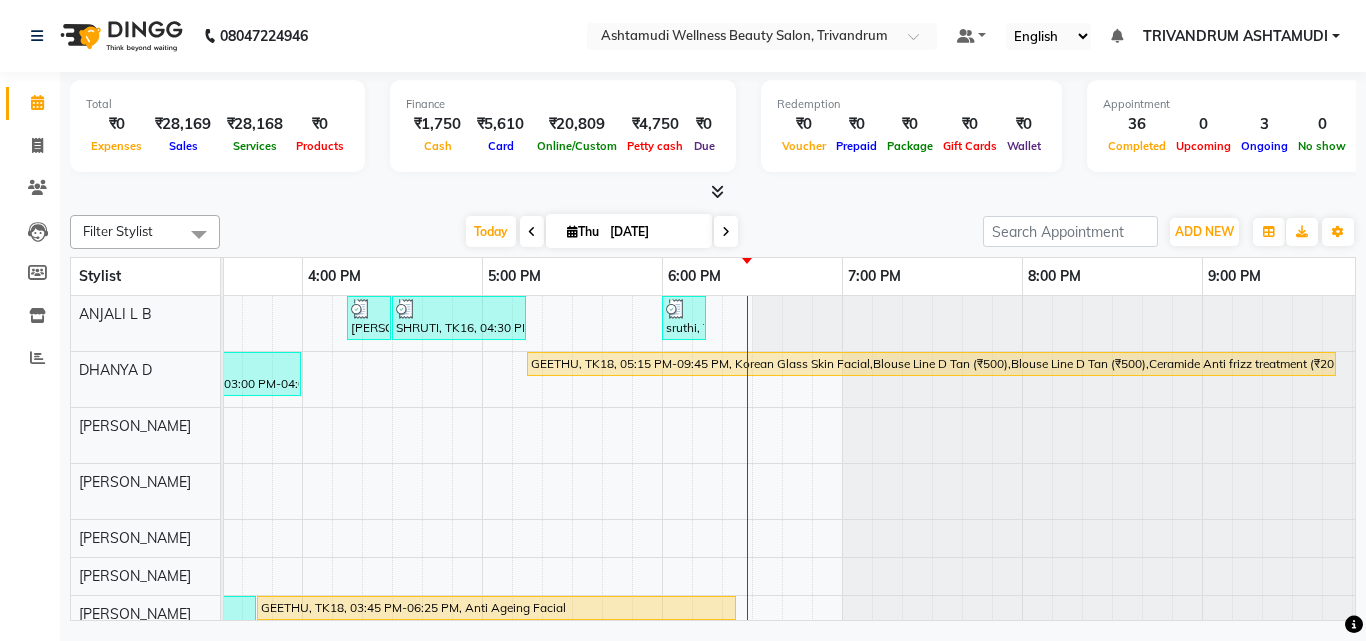 scroll, scrollTop: 193, scrollLeft: 1182, axis: both 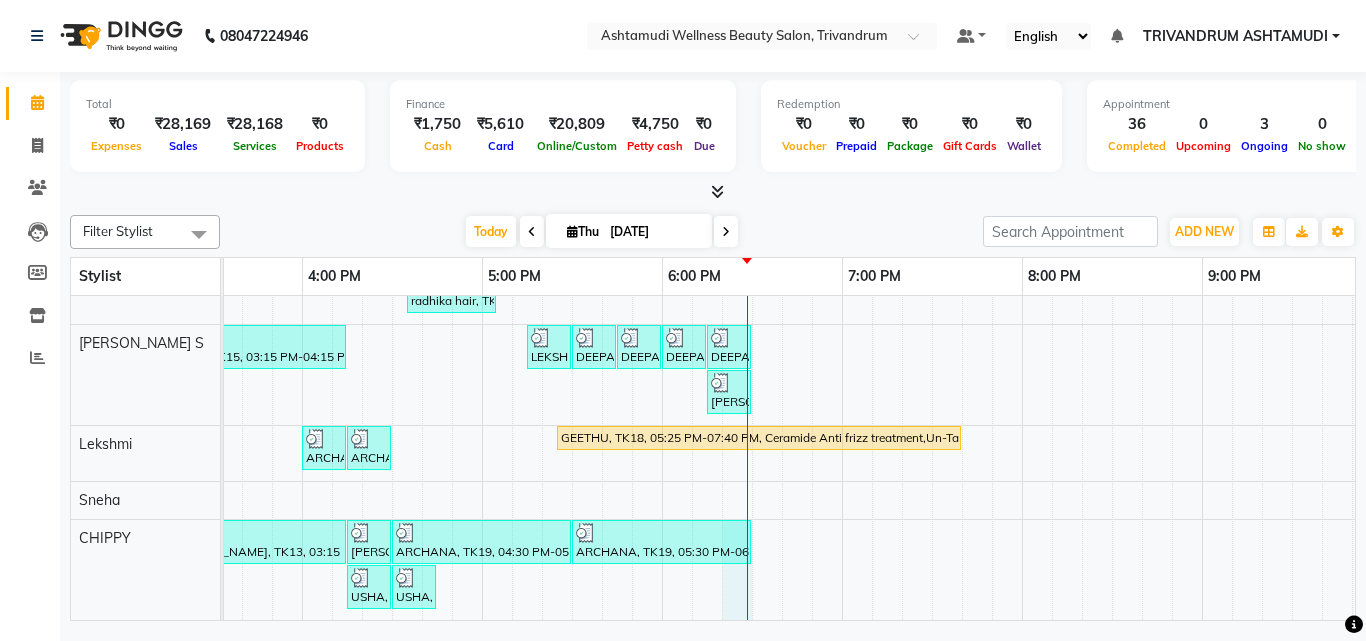 click on "[PERSON_NAME], TK05, 11:45 AM-12:30 PM, Root Touch-Up ([MEDICAL_DATA] Free)     [PERSON_NAME], TK05, 12:30 PM-01:30 PM, Hair Spa     [PERSON_NAME], TK14, 04:15 PM-04:30 PM, Eyebrows Threading     SHRUTI, TK16, 04:30 PM-05:15 PM, Root Touch-Up ([MEDICAL_DATA] Free)     sruthi, TK23, 06:00 PM-06:15 PM, Eyebrows Threading     SUKANYA, TK09, 01:45 PM-02:45 PM, Ceramide  Anti frizz treatment     SUKANYA, TK09, 02:45 PM-03:00 PM, Eyebrows Threading     SUKANYA, TK09, 03:00 PM-04:00 PM, Root Crown Coloring    GEETHU, TK18, 05:15 PM-09:45 PM, Korean Glass Skin Facial,Blouse Line D Tan (₹500),Blouse Line D Tan (₹500),Ceramide  Anti frizz treatment (₹2000),Full Arm D Tan (₹700),Upper Lip Threading (₹50),Eyebrows Threading (₹50)     [PERSON_NAME], TK08, 01:30 PM-01:45 PM, Eyebrows Threading     [PERSON_NAME], TK04, 10:45 AM-11:15 AM, Normal Hair Cut     BINDHU, TK10, 01:45 PM-02:45 PM, D-Tan Cleanup     meenakshi, TK12, 01:45 PM-03:45 PM, [MEDICAL_DATA] OFFER - ELBOW LENGTH    GEETHU, TK18, 03:45 PM-06:25 PM, Anti Ageing Facial" at bounding box center (302, 266) 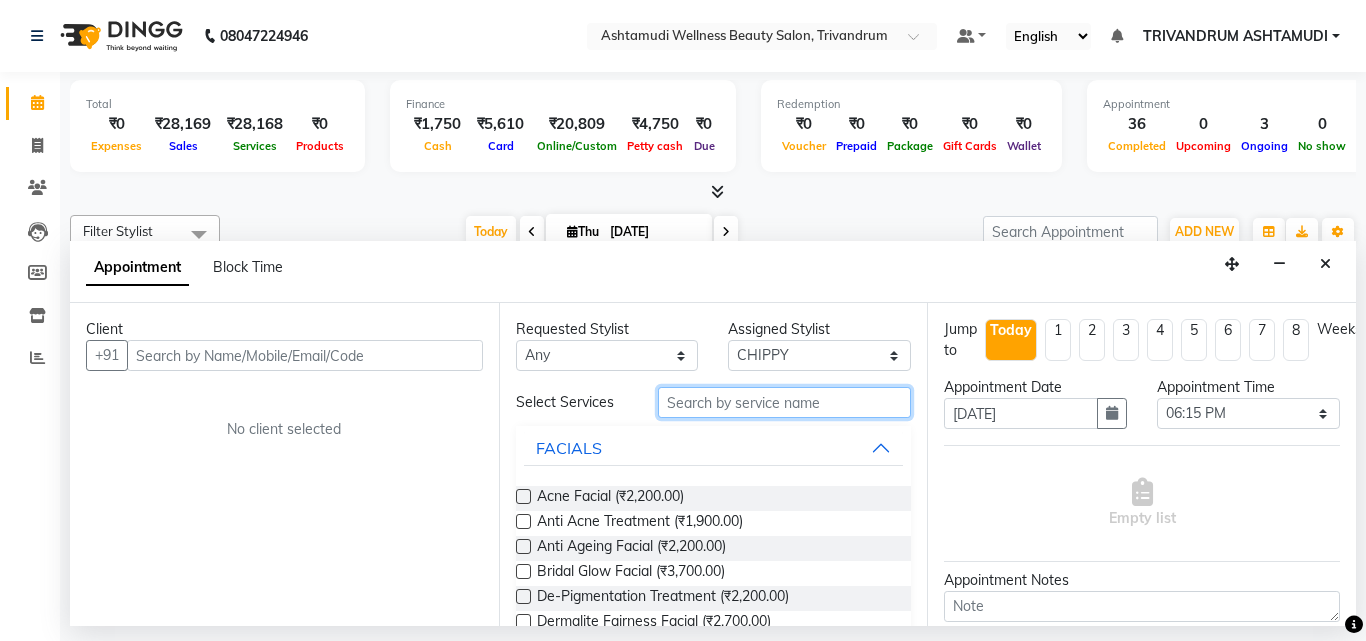 click at bounding box center (785, 402) 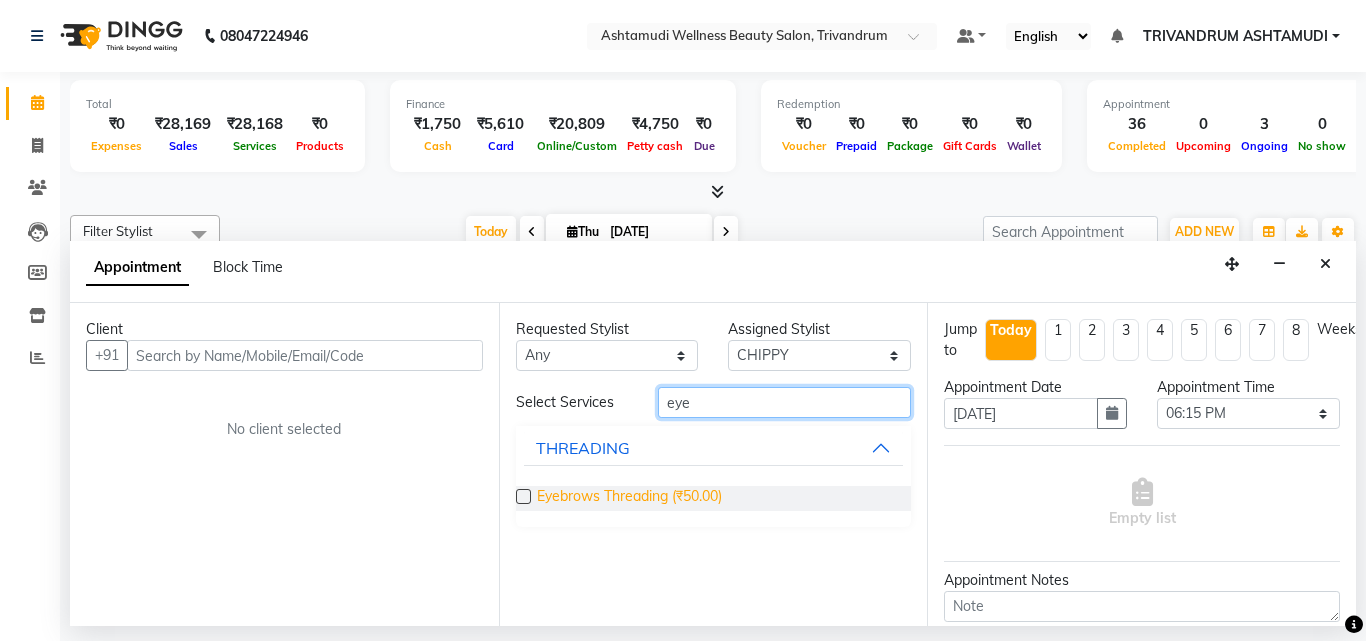 type on "eye" 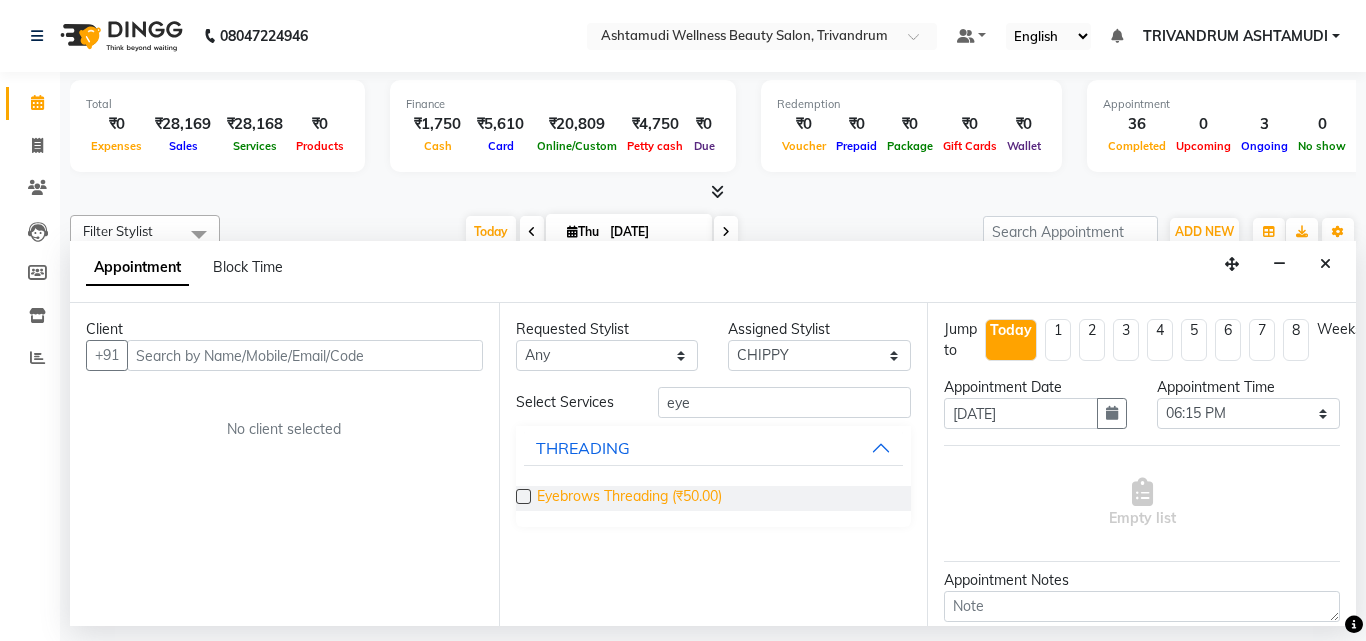 click on "Eyebrows Threading (₹50.00)" at bounding box center (629, 498) 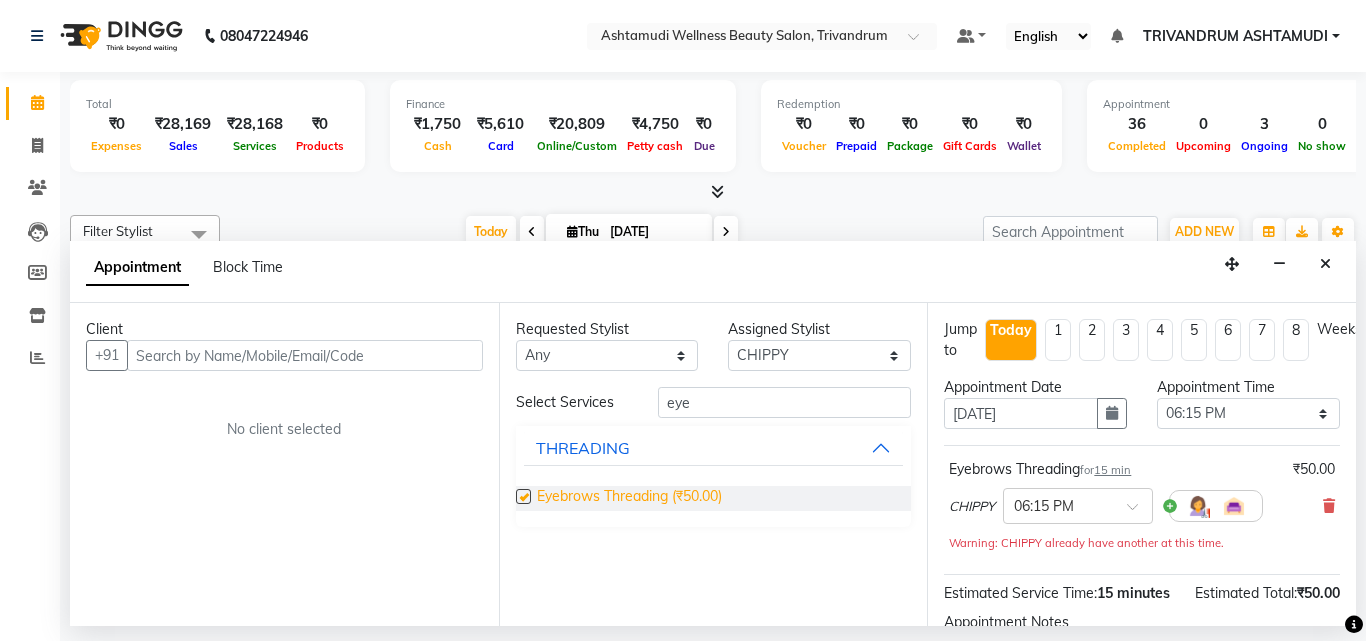 checkbox on "false" 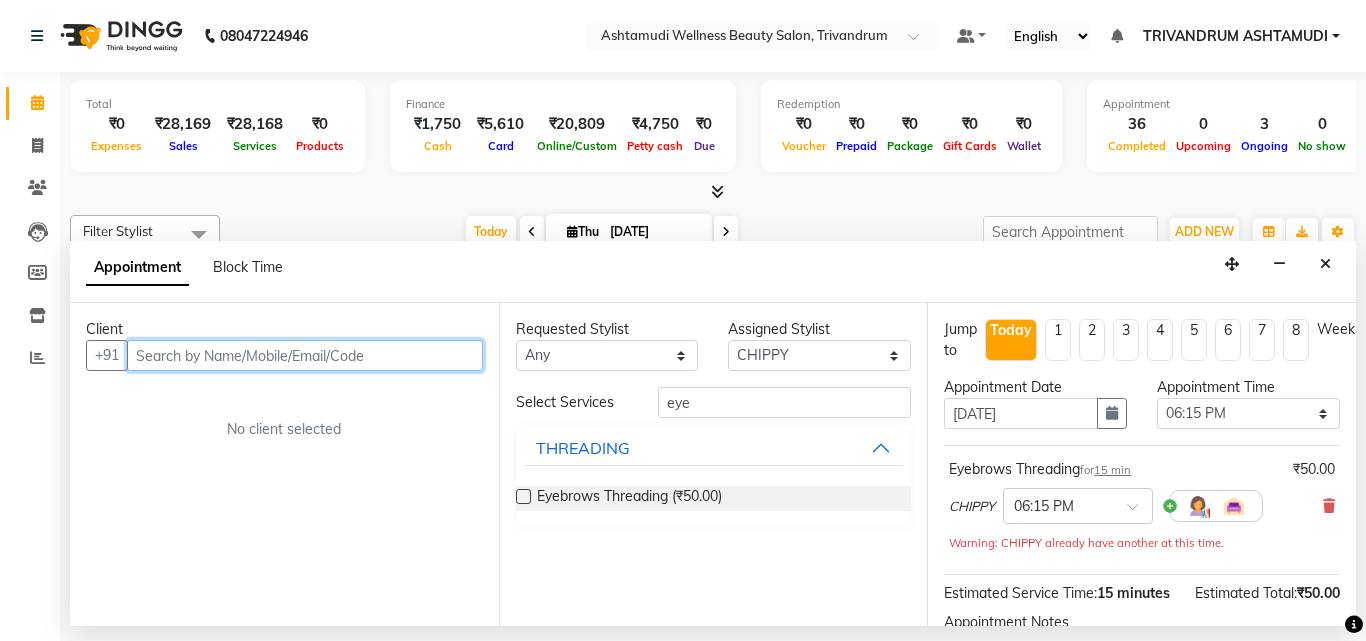 click at bounding box center (305, 355) 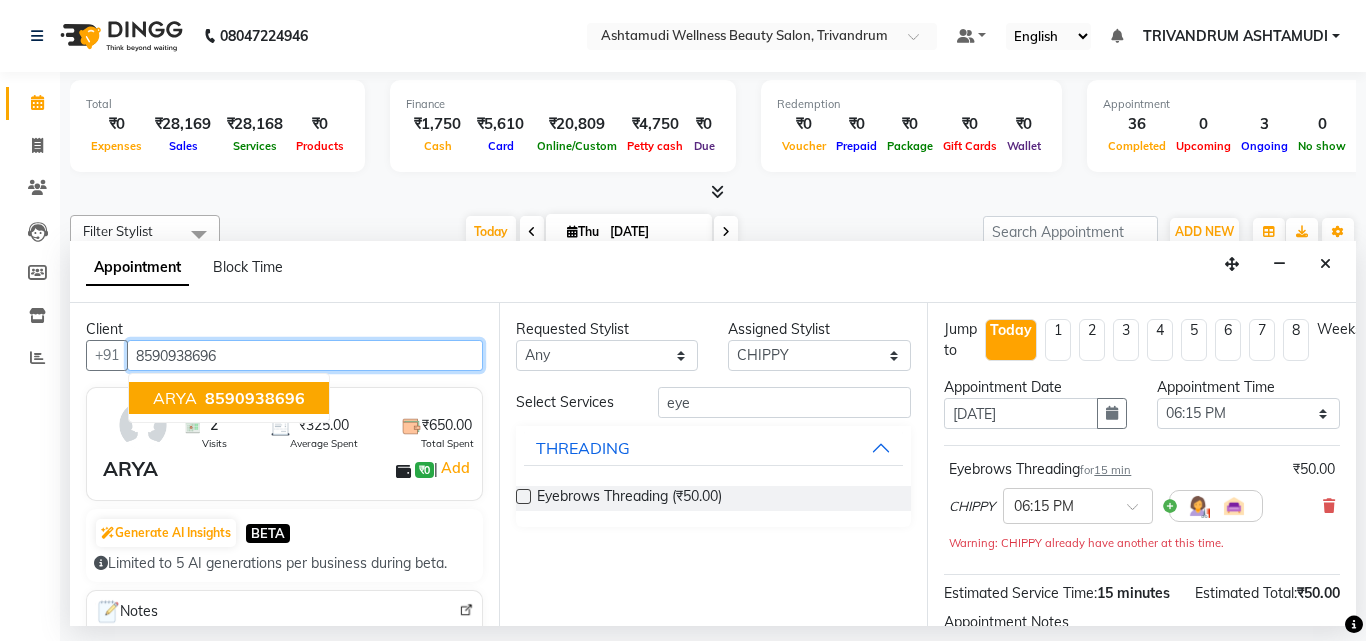 type on "8590938696" 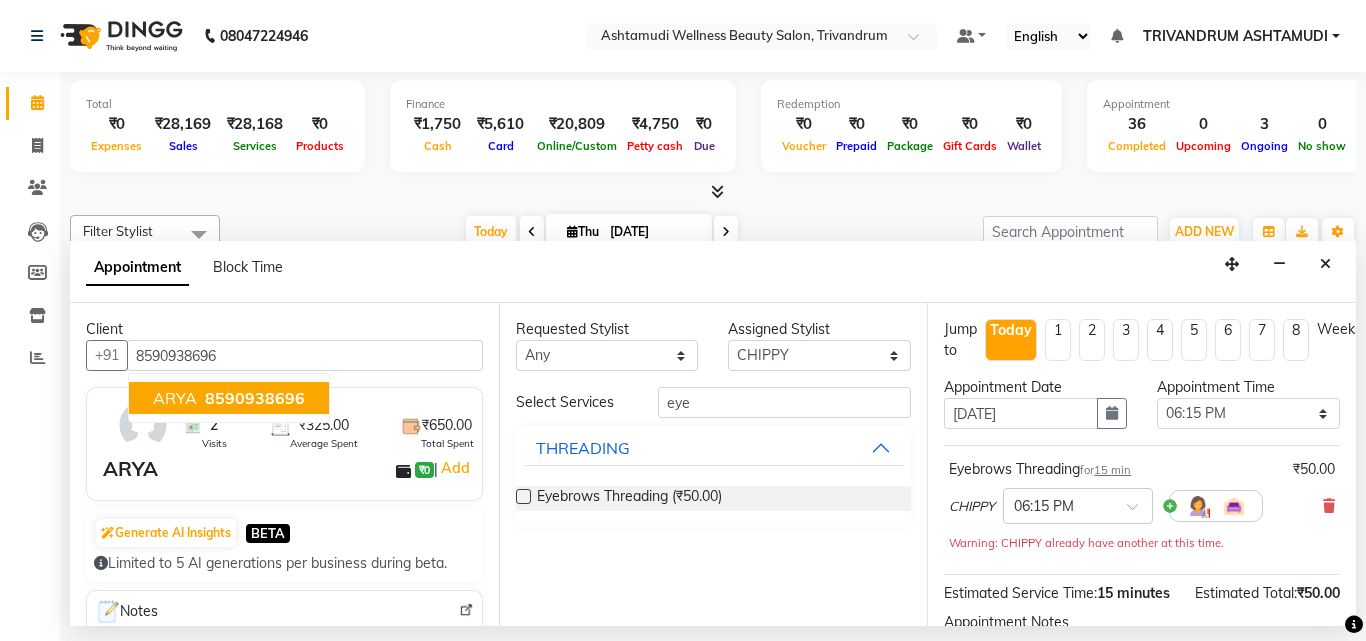 click on "ARYA    ₹0  |   Add" at bounding box center [288, 469] 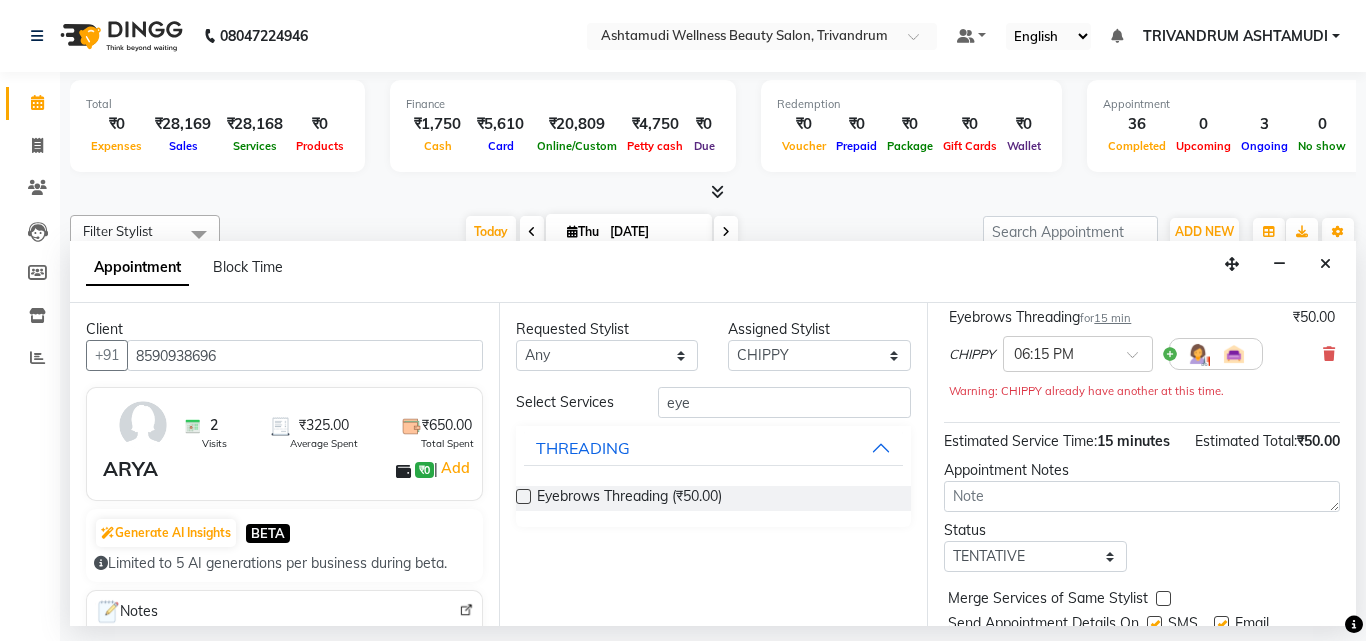 scroll, scrollTop: 200, scrollLeft: 0, axis: vertical 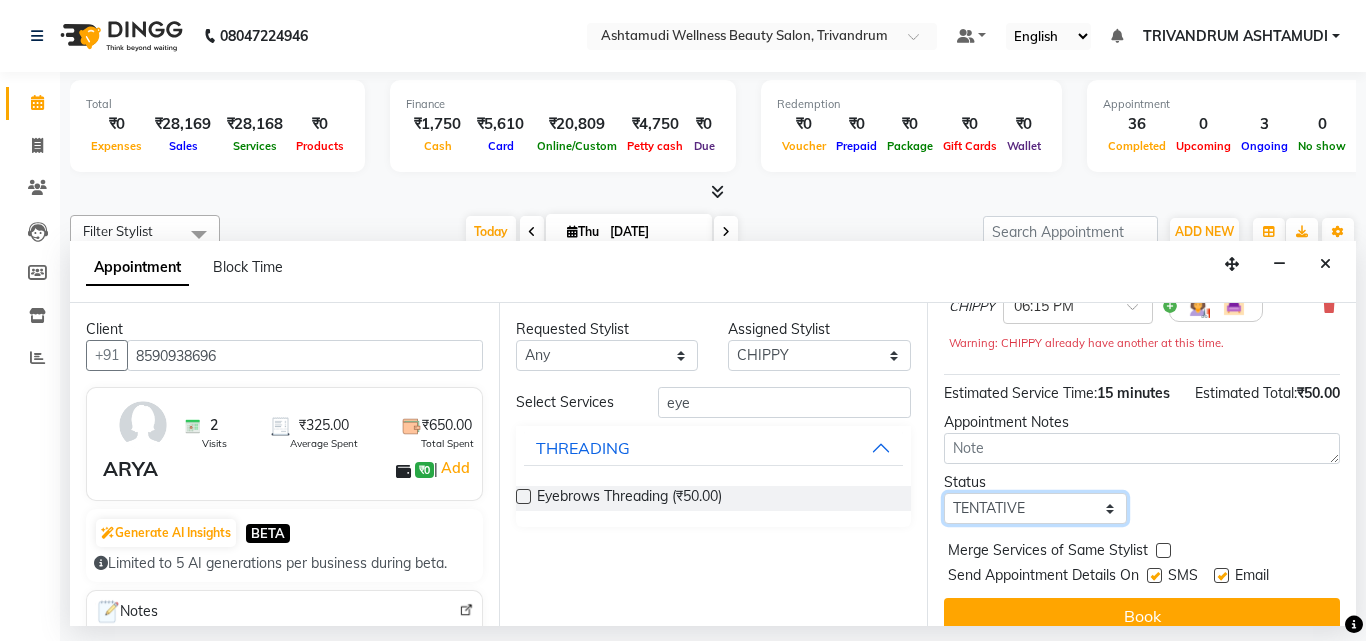 click on "Select TENTATIVE CONFIRM CHECK-IN UPCOMING" at bounding box center [1035, 508] 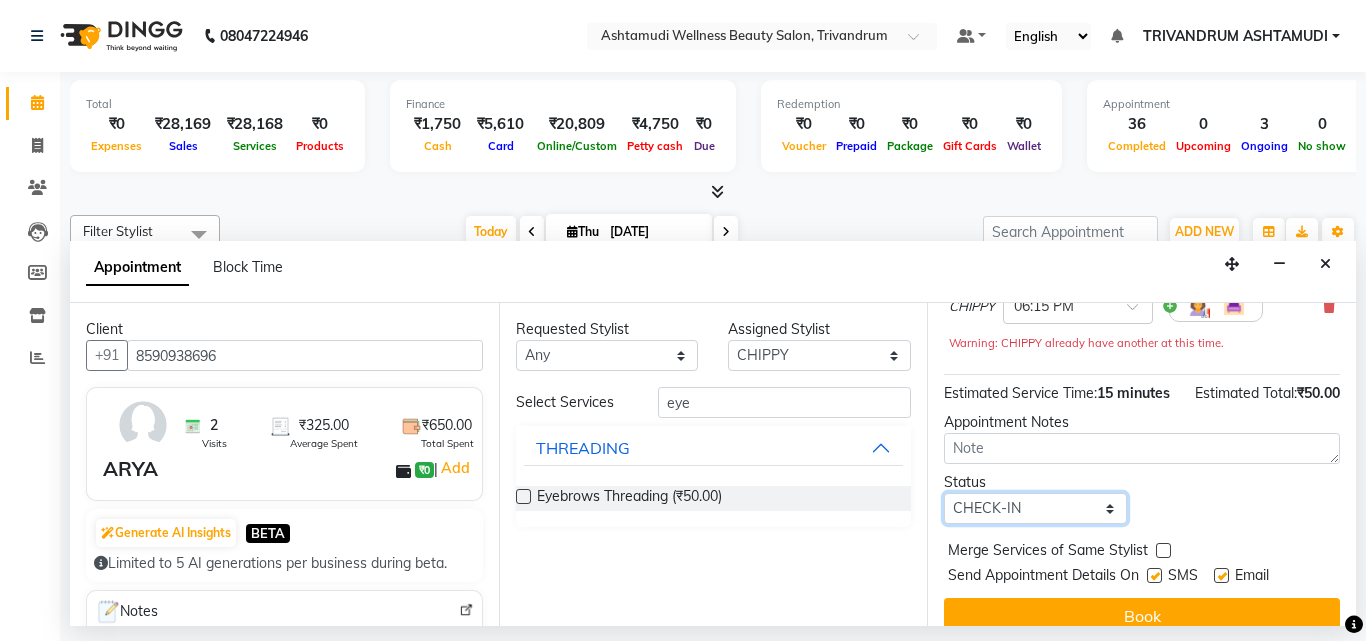 click on "Select TENTATIVE CONFIRM CHECK-IN UPCOMING" at bounding box center [1035, 508] 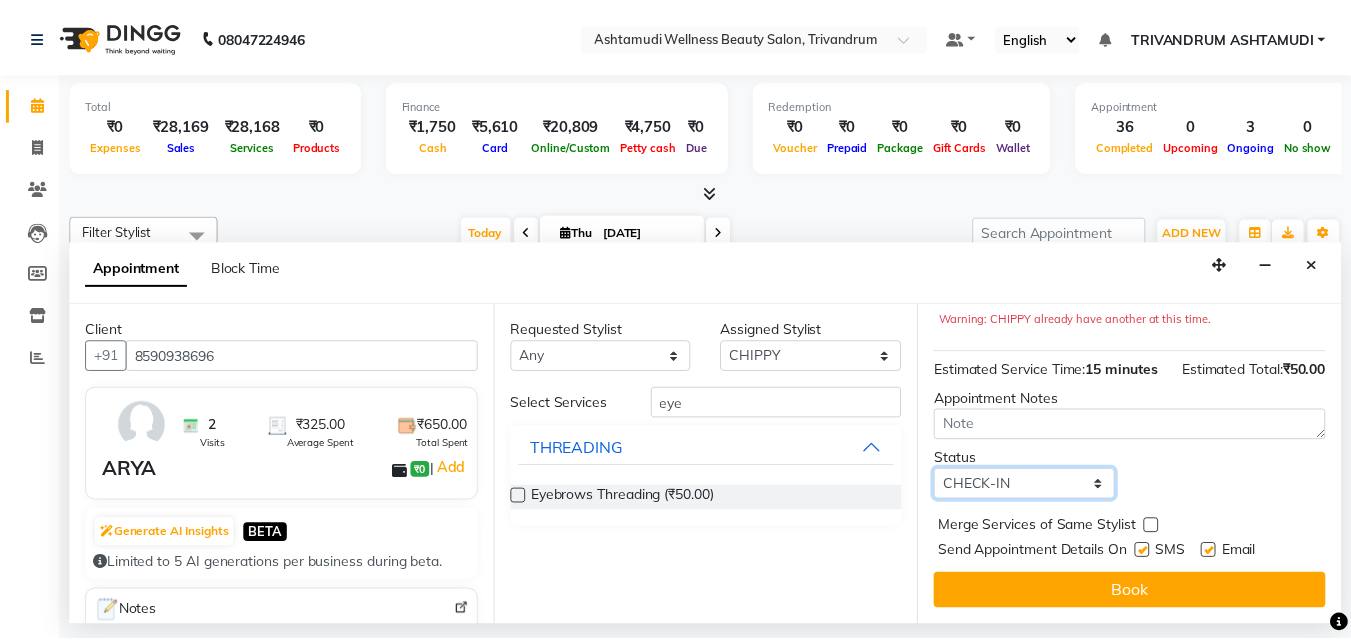 scroll, scrollTop: 260, scrollLeft: 0, axis: vertical 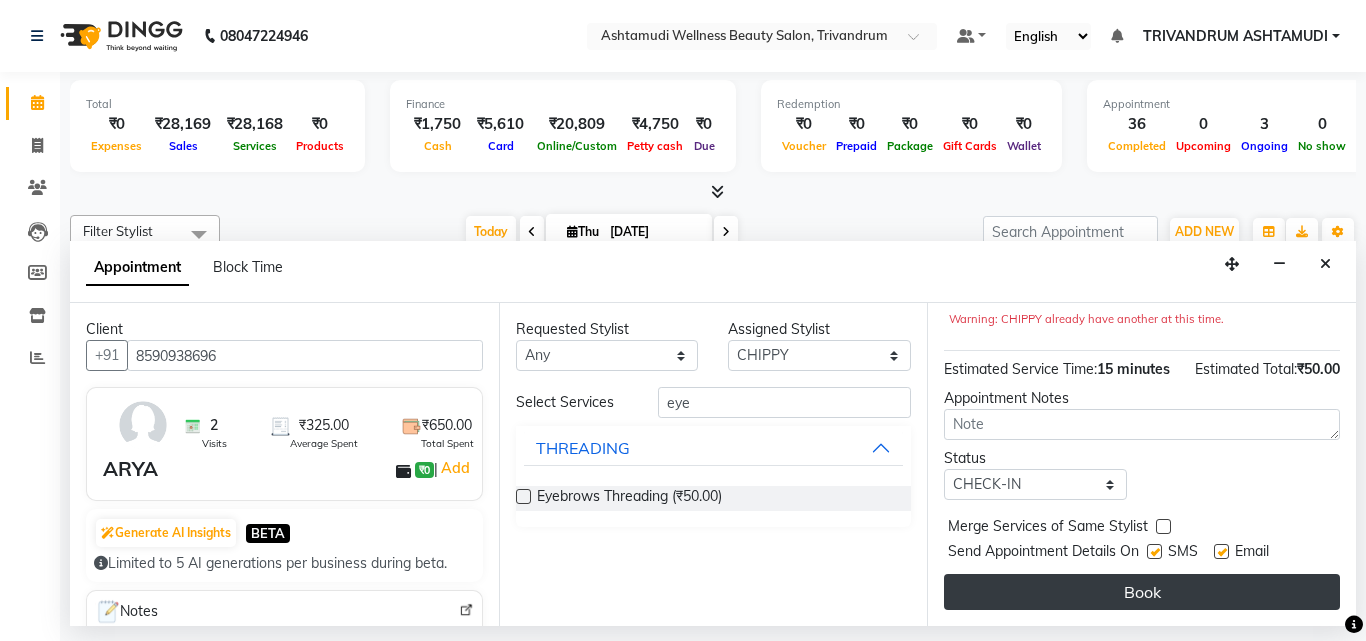 click on "Book" at bounding box center [1142, 592] 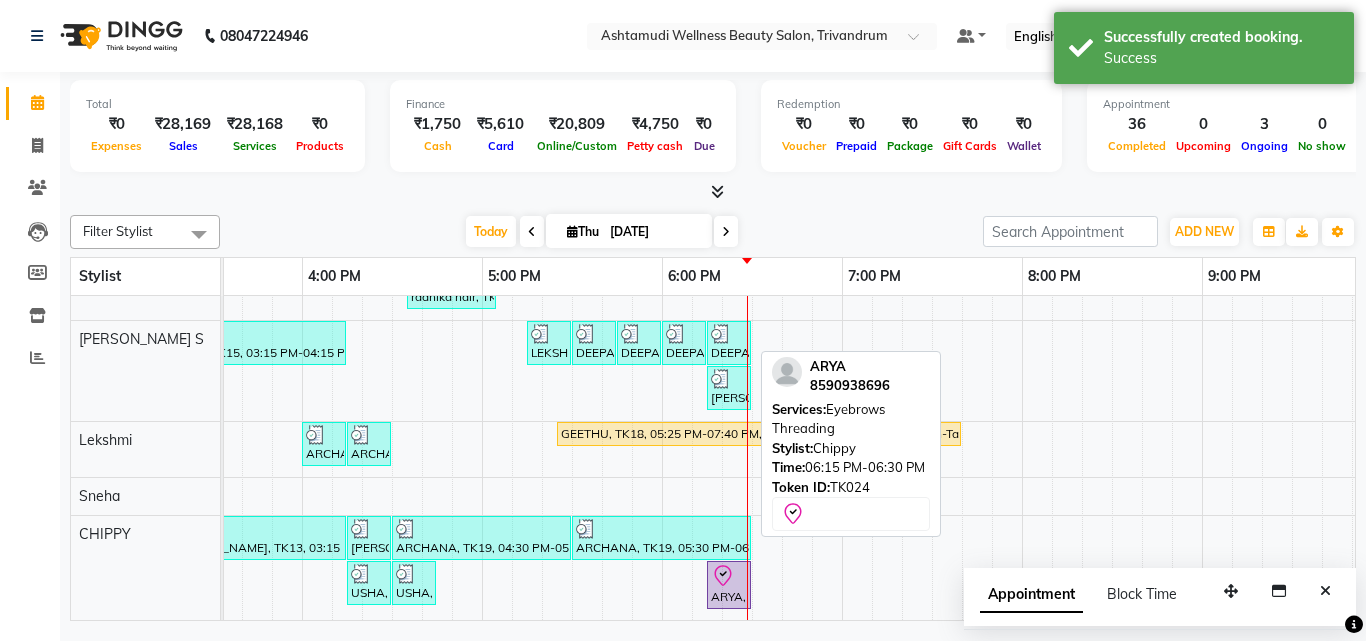 click 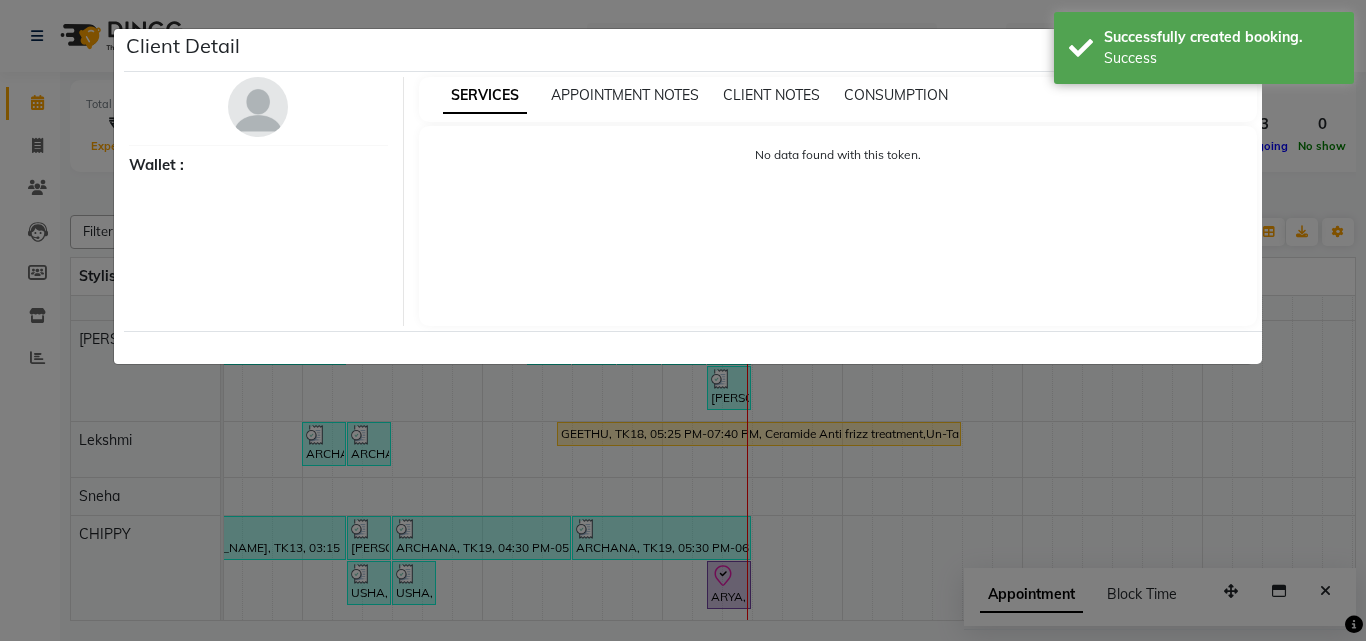 select on "8" 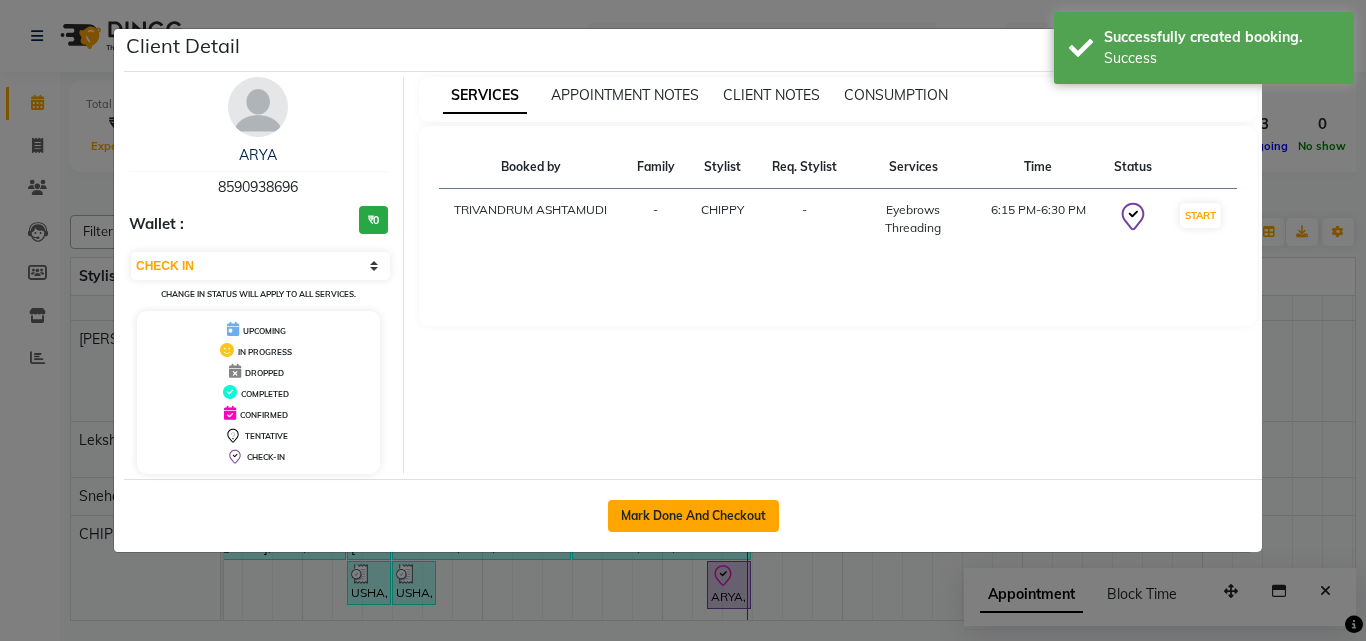 click on "Mark Done And Checkout" 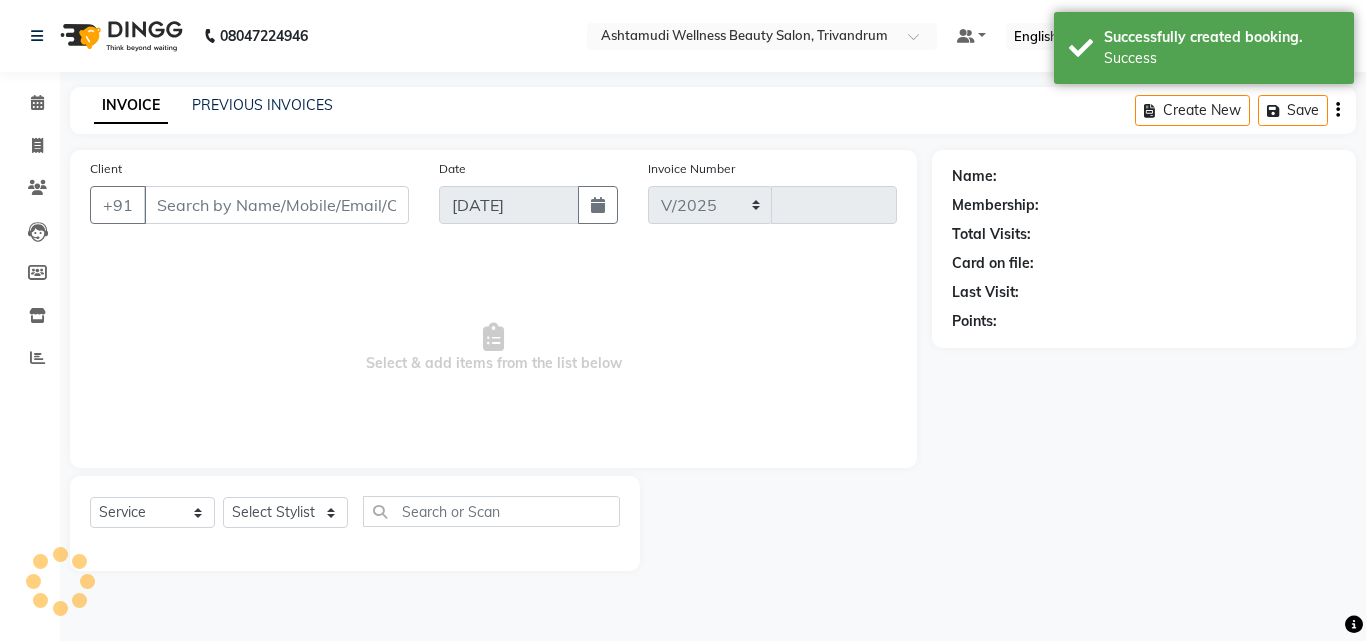 select on "4636" 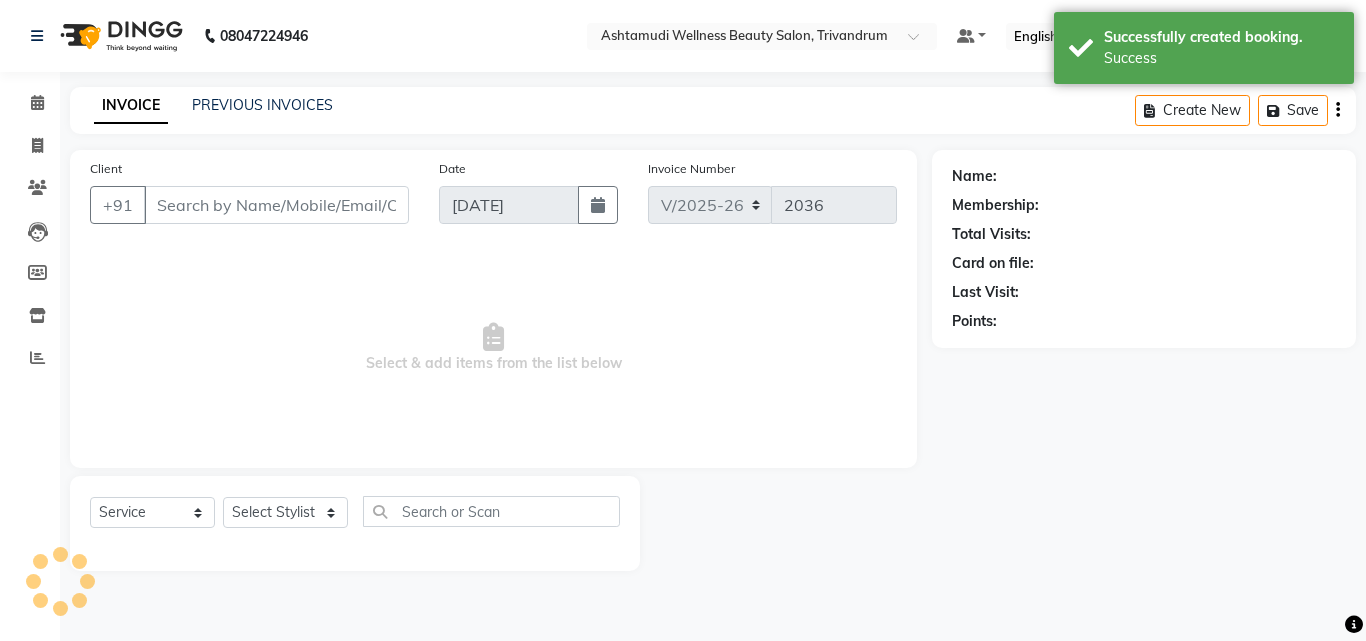 type on "8590938696" 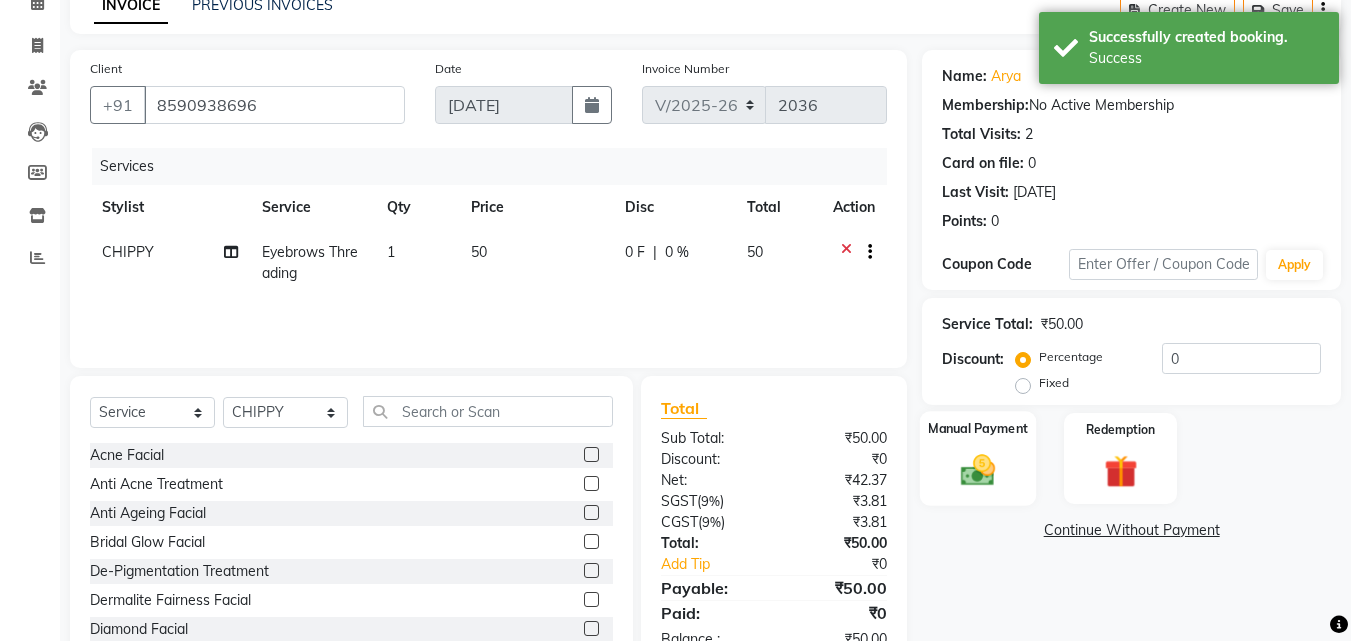 scroll, scrollTop: 160, scrollLeft: 0, axis: vertical 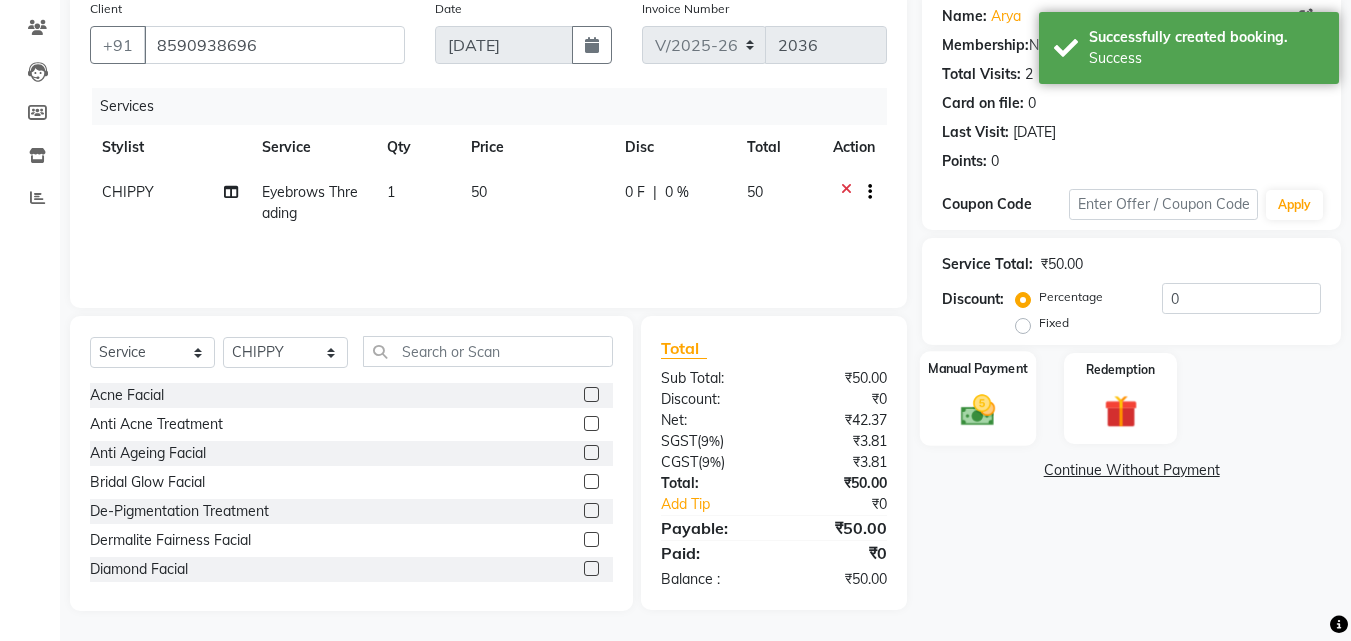 click 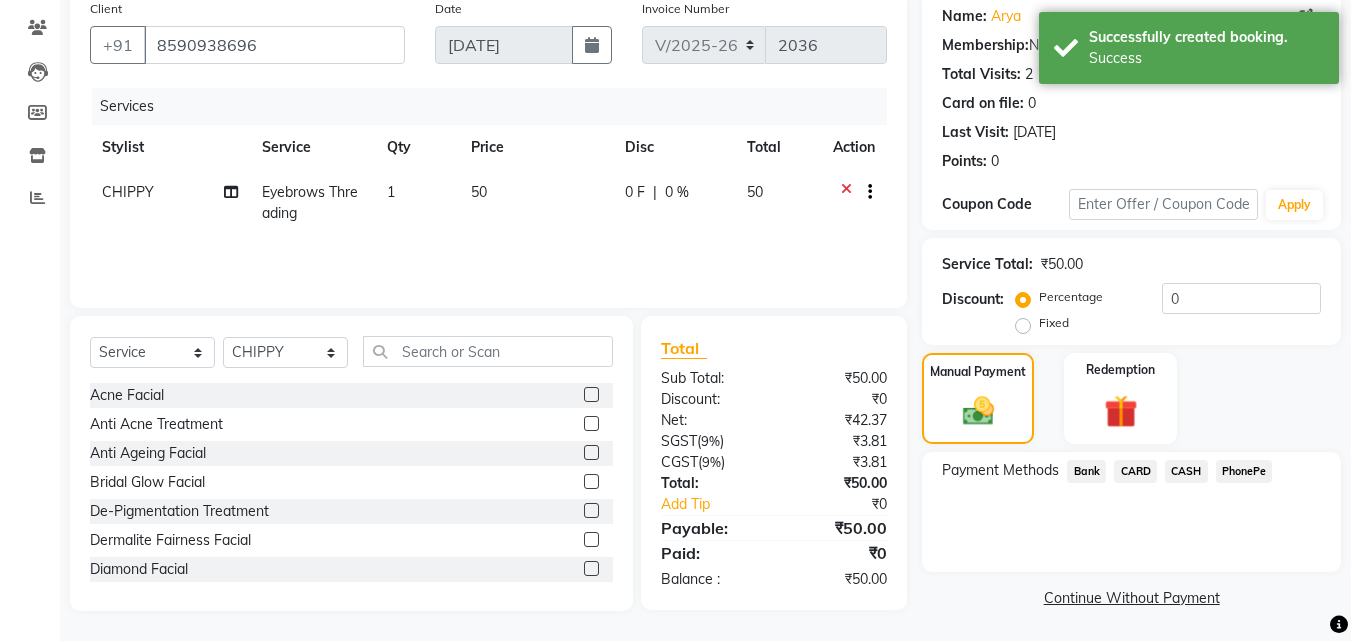 click on "PhonePe" 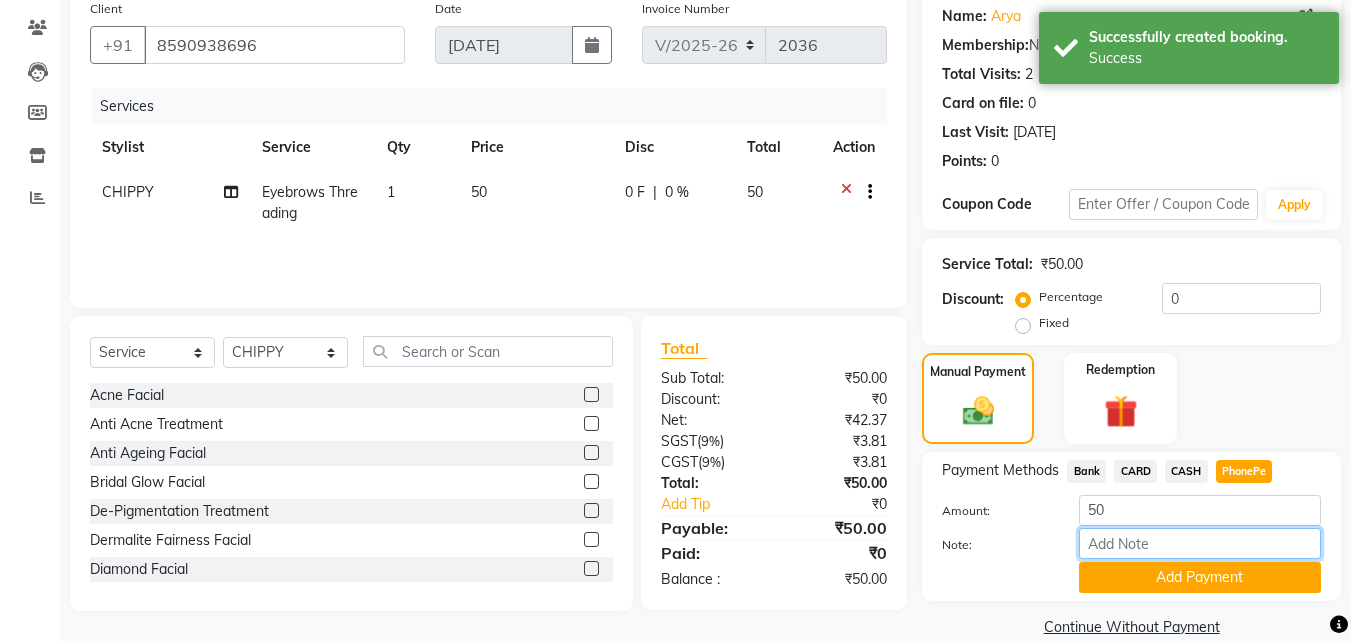 click on "Note:" at bounding box center [1200, 543] 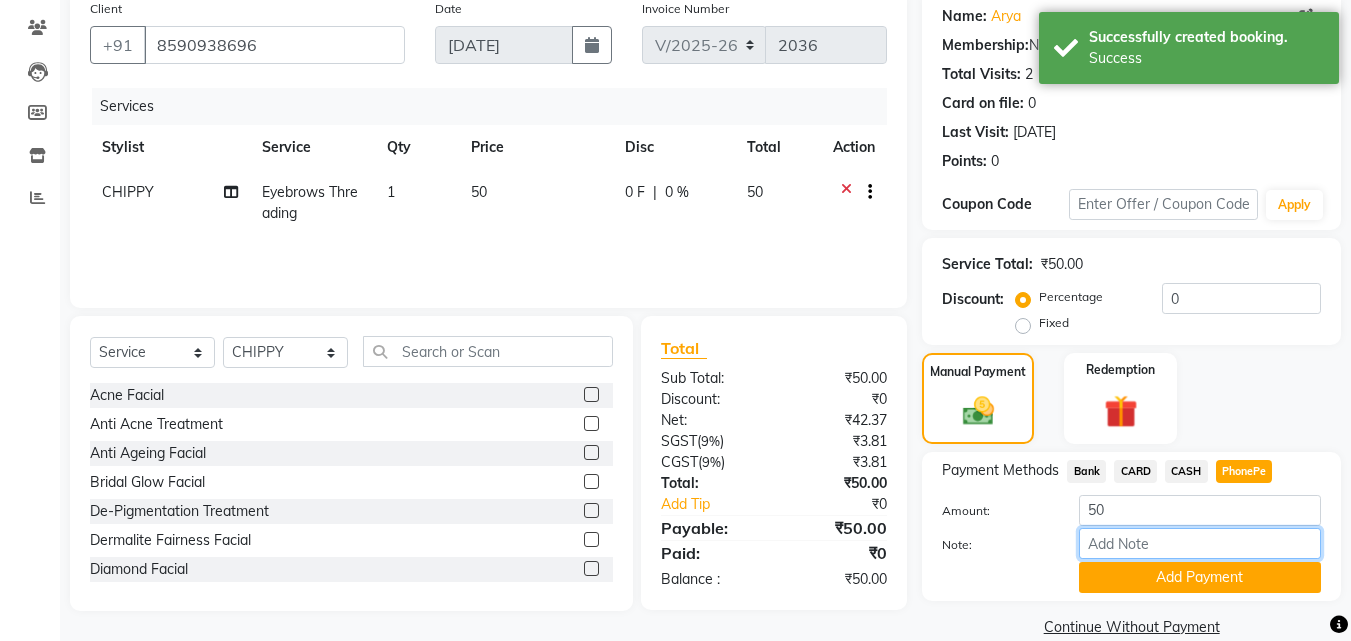 type on "sneha" 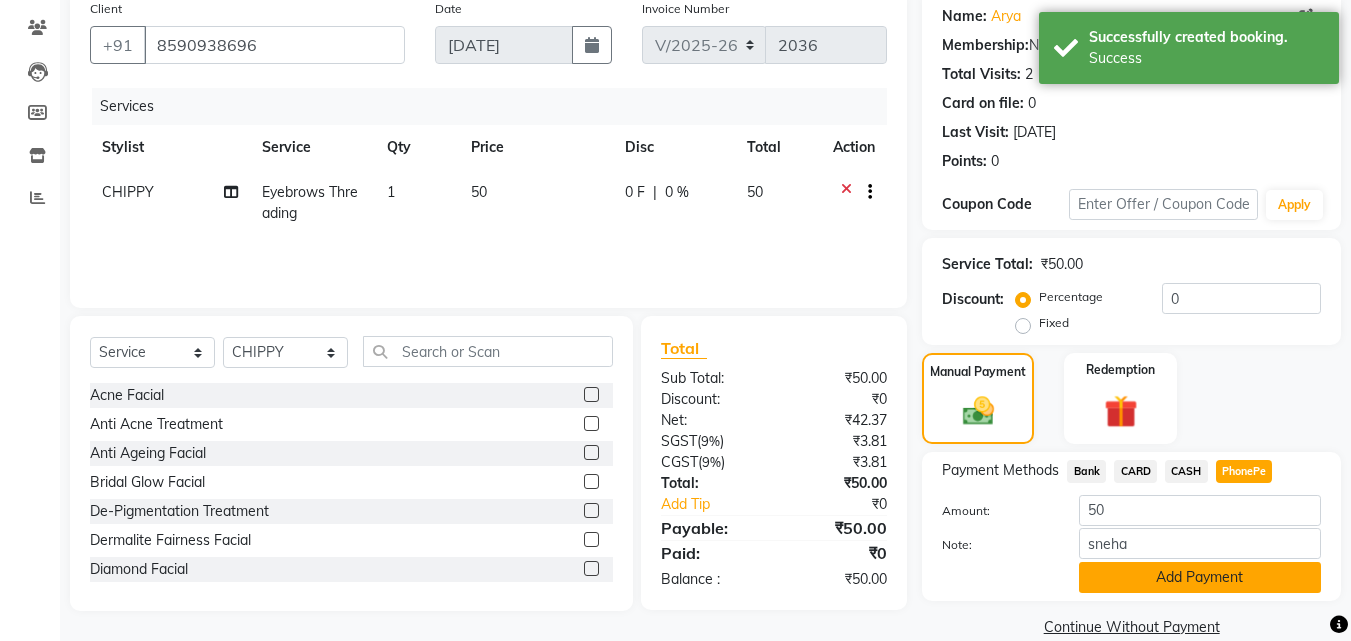 click on "Add Payment" 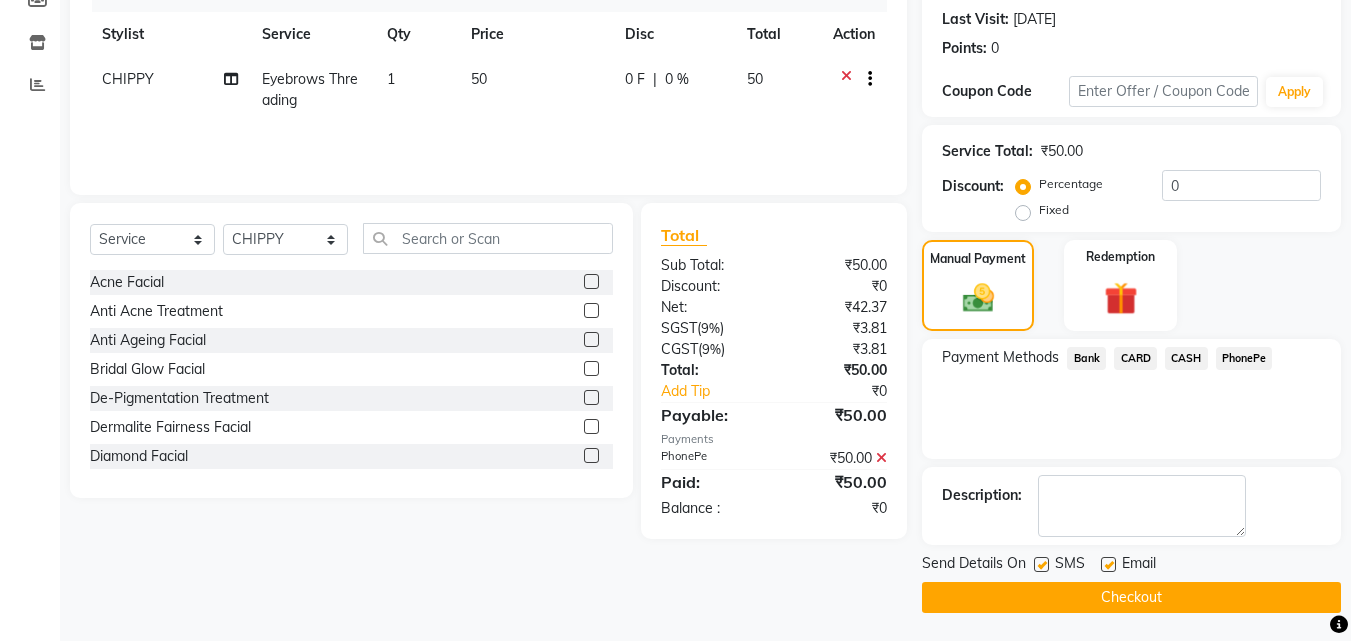 scroll, scrollTop: 275, scrollLeft: 0, axis: vertical 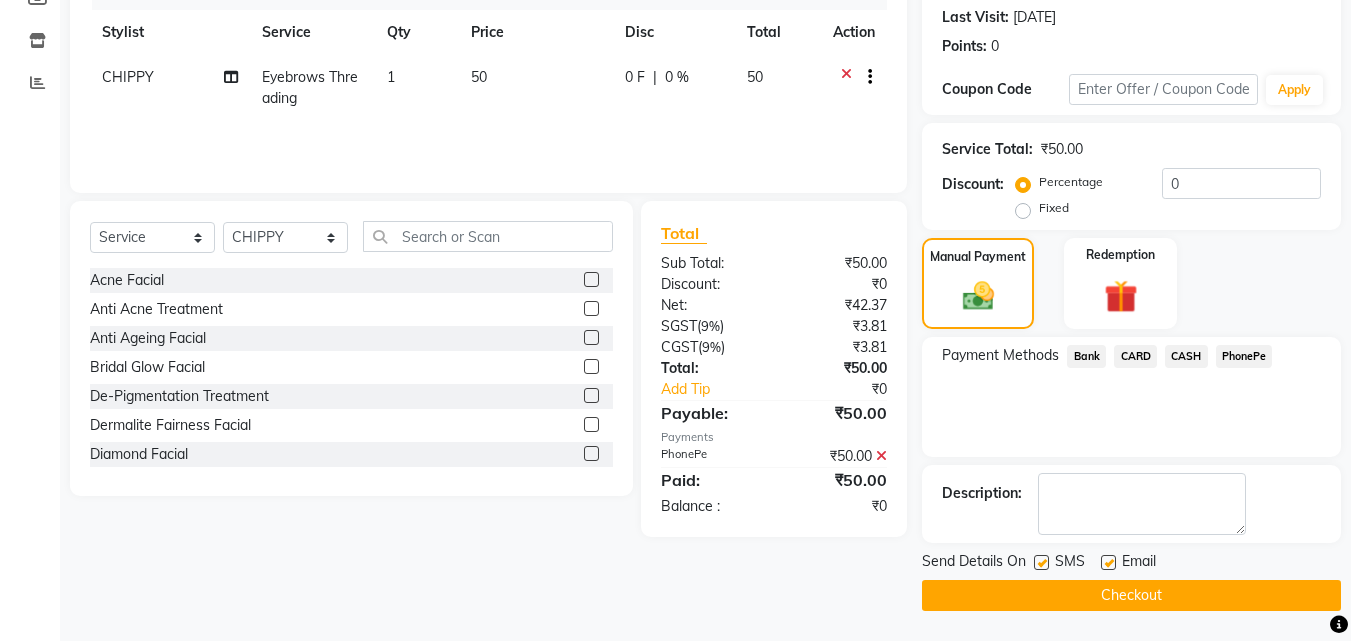 click on "Checkout" 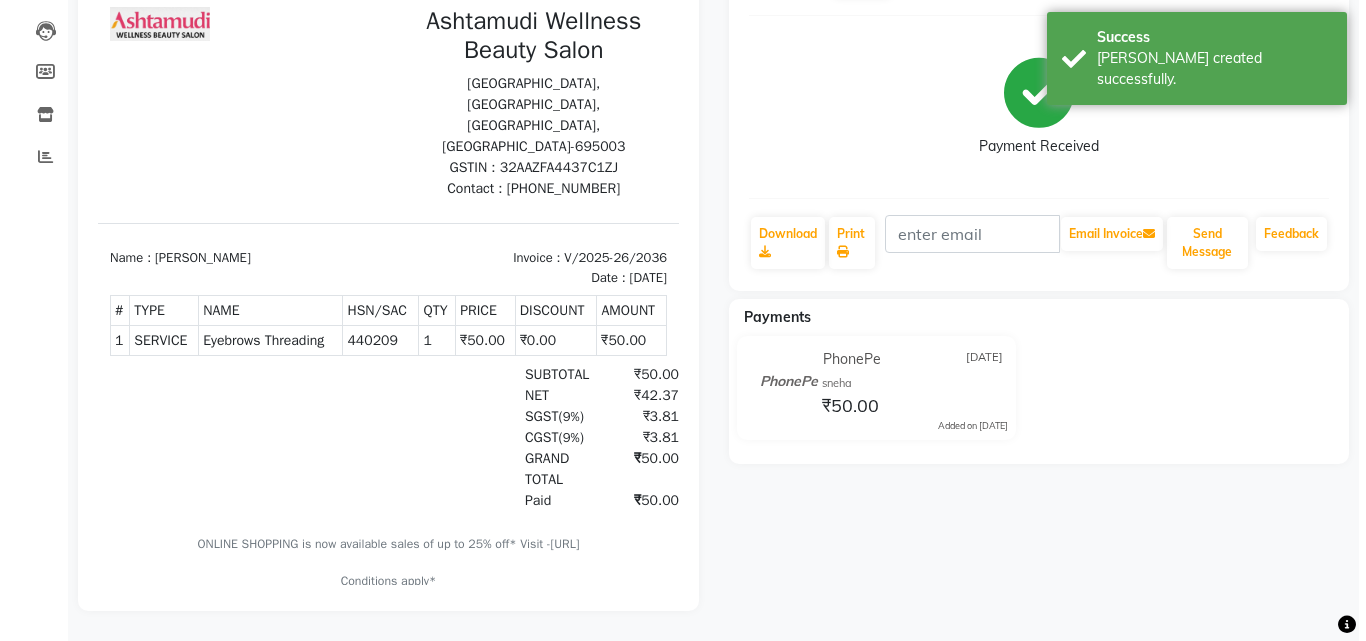 scroll, scrollTop: 0, scrollLeft: 0, axis: both 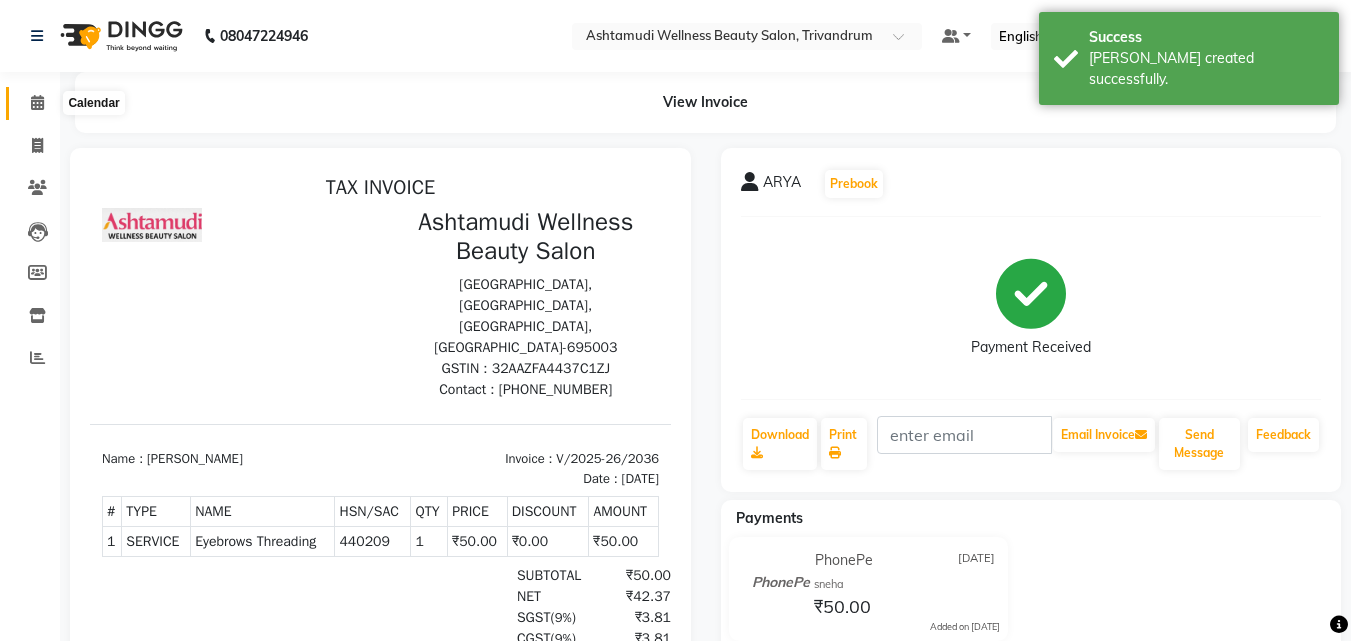 click 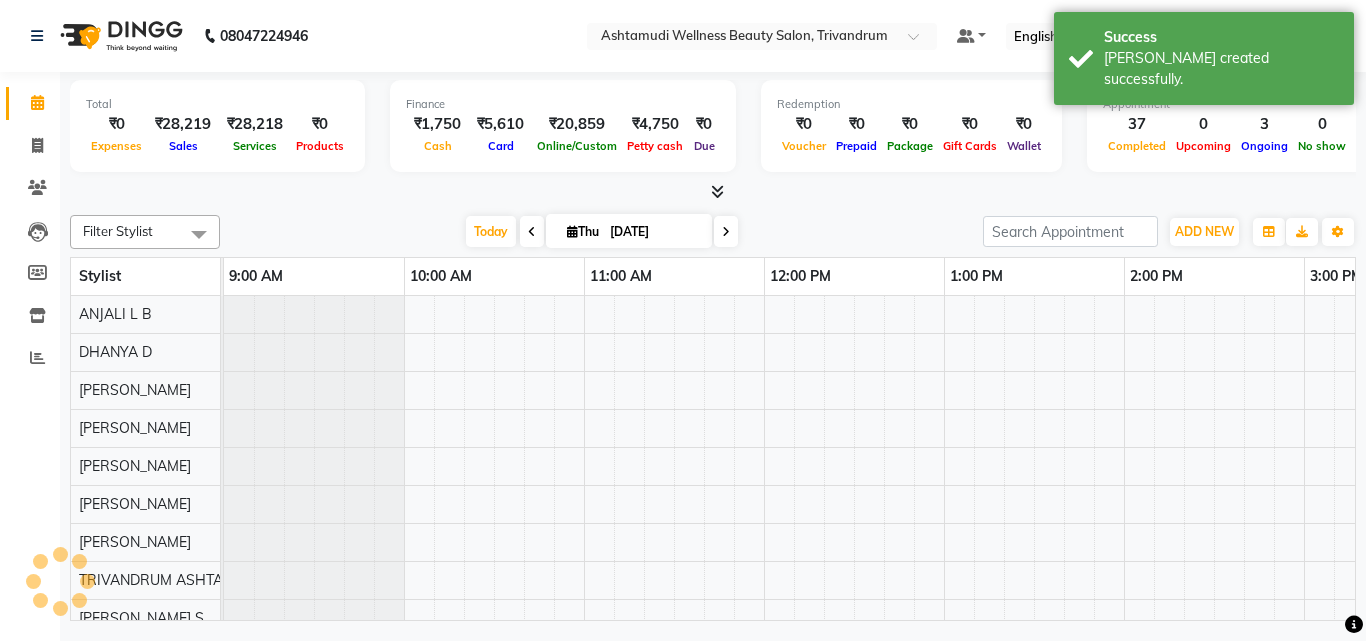 scroll, scrollTop: 0, scrollLeft: 0, axis: both 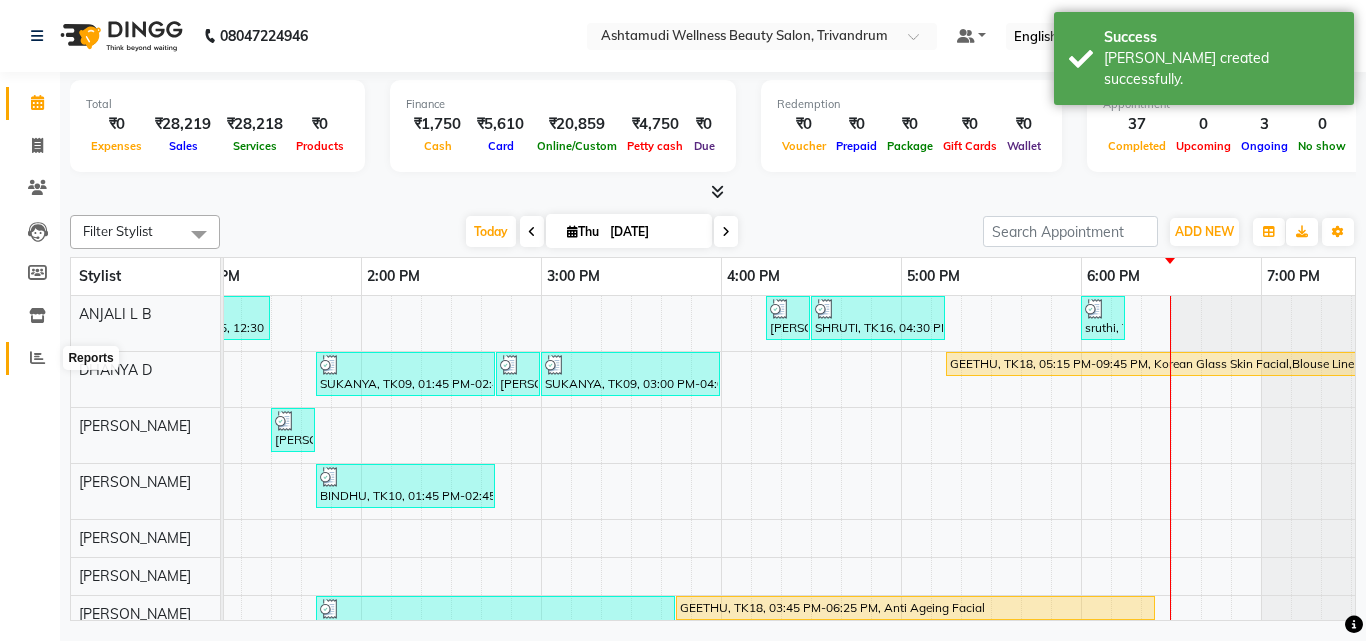 drag, startPoint x: 29, startPoint y: 358, endPoint x: 43, endPoint y: 350, distance: 16.124516 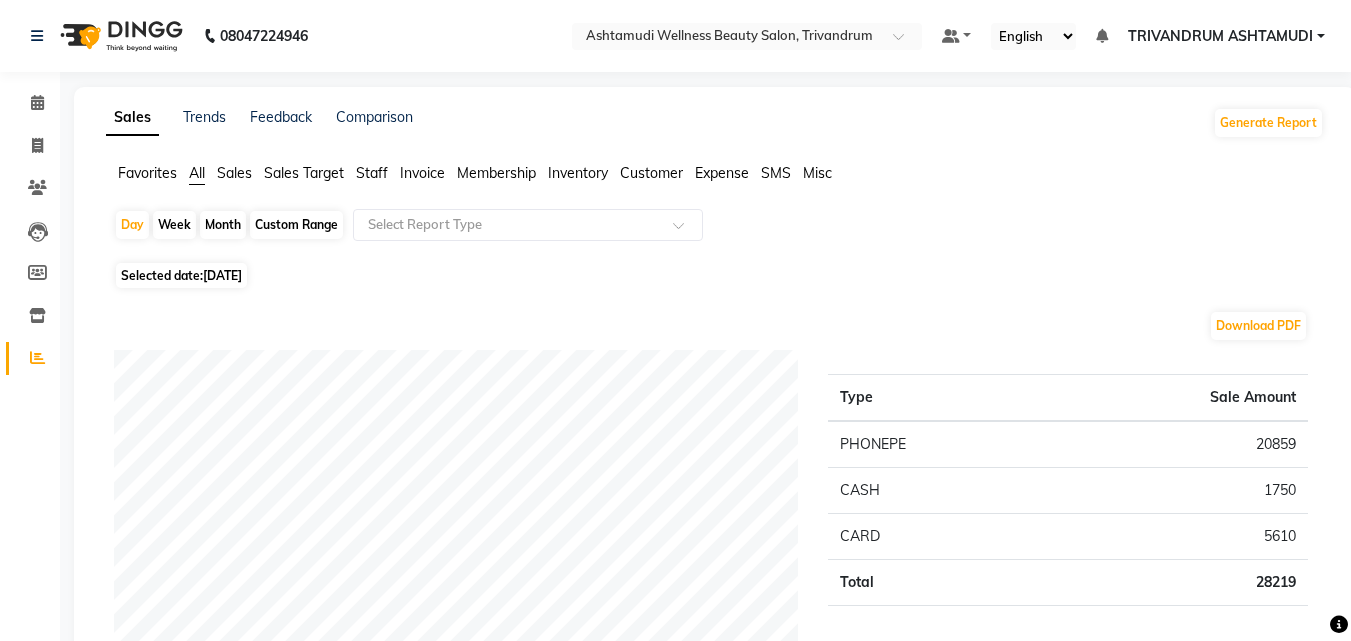 click on "Custom Range" 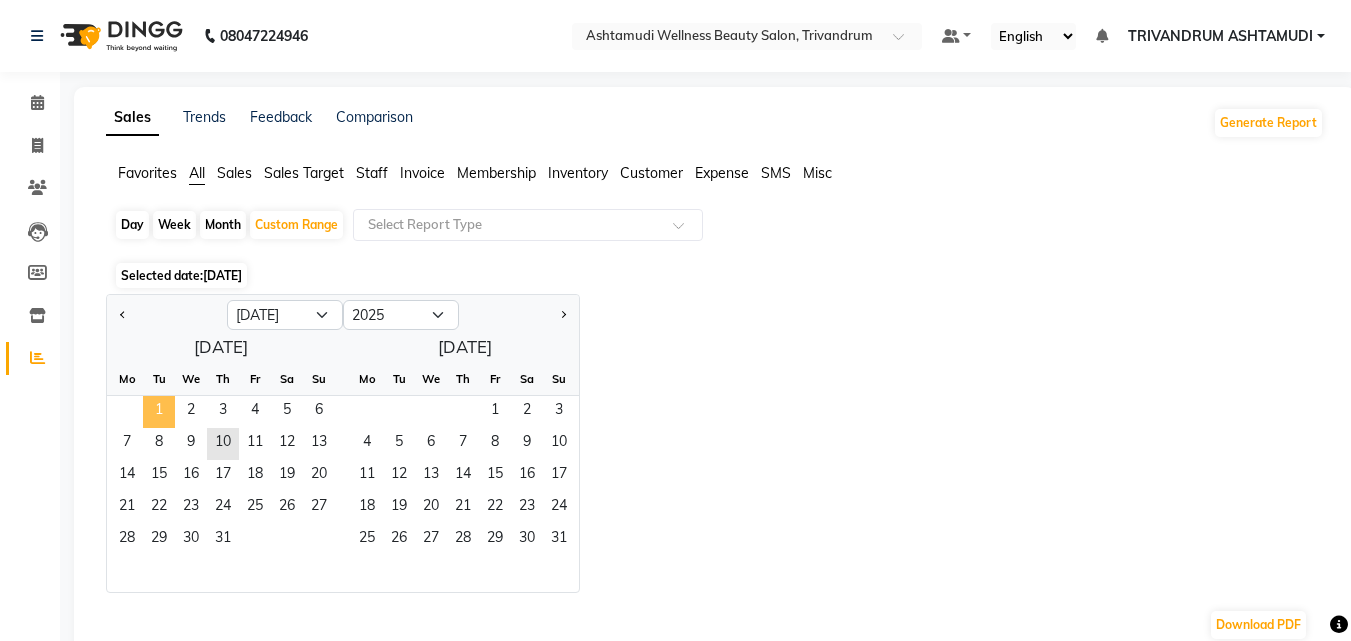 click on "1" 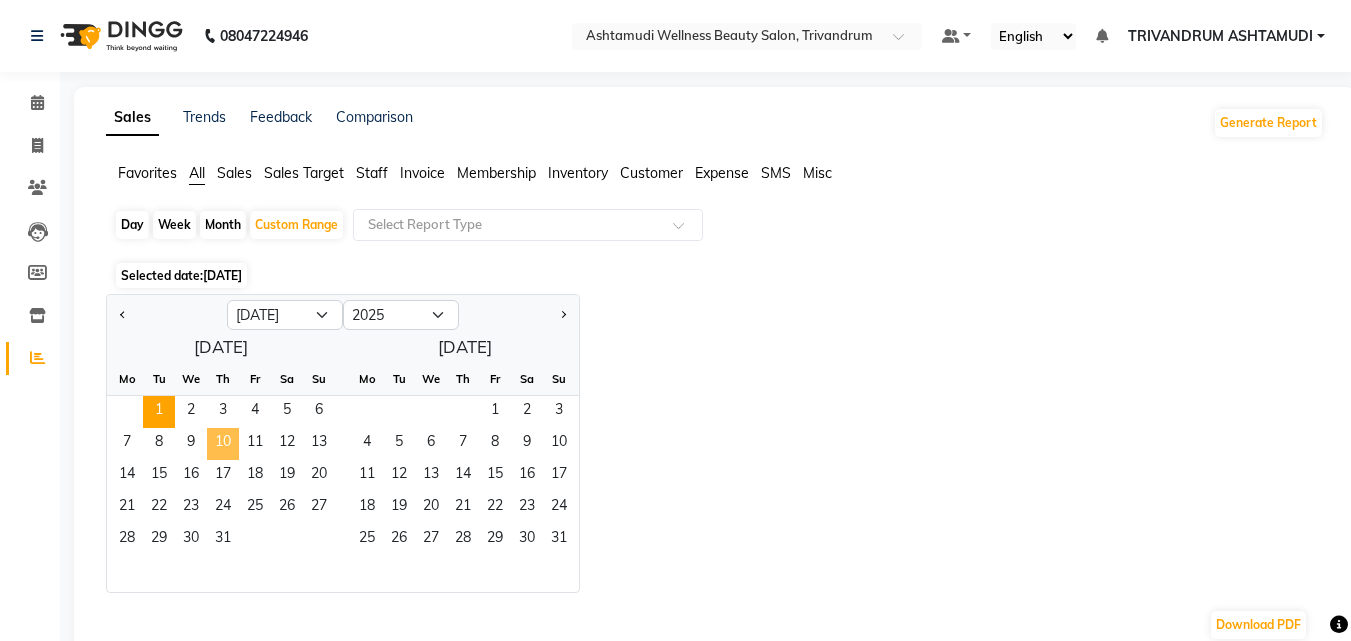 click on "10" 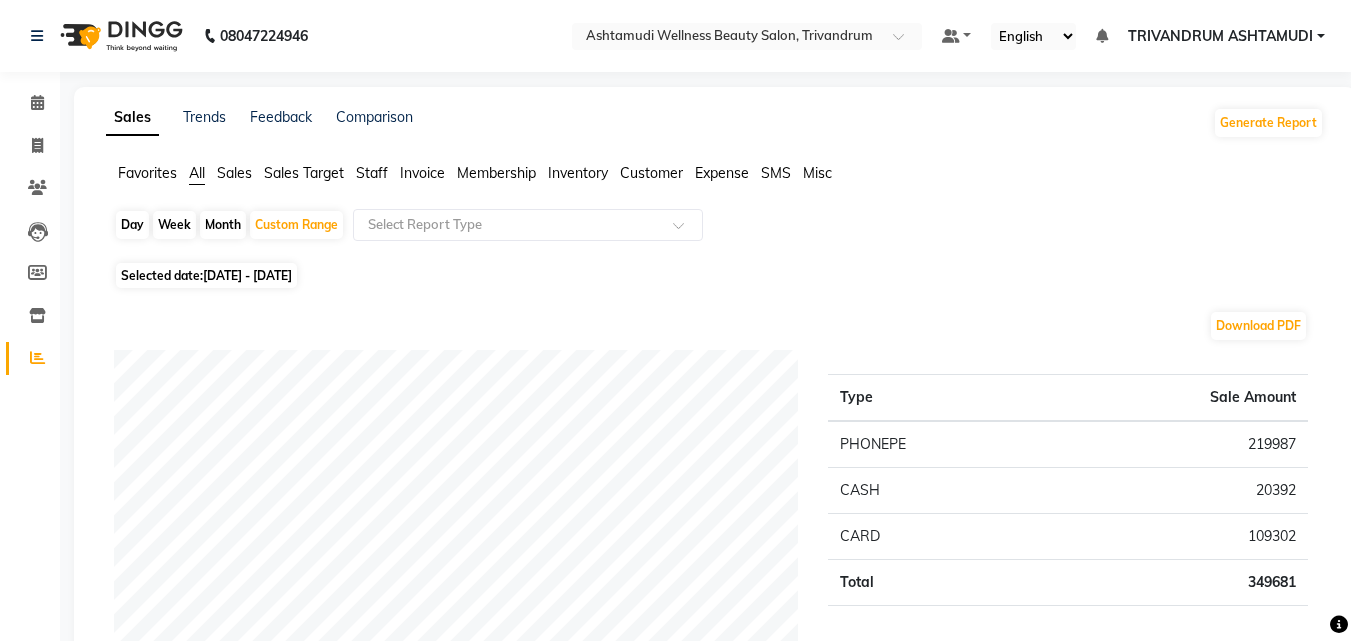 click on "Staff" 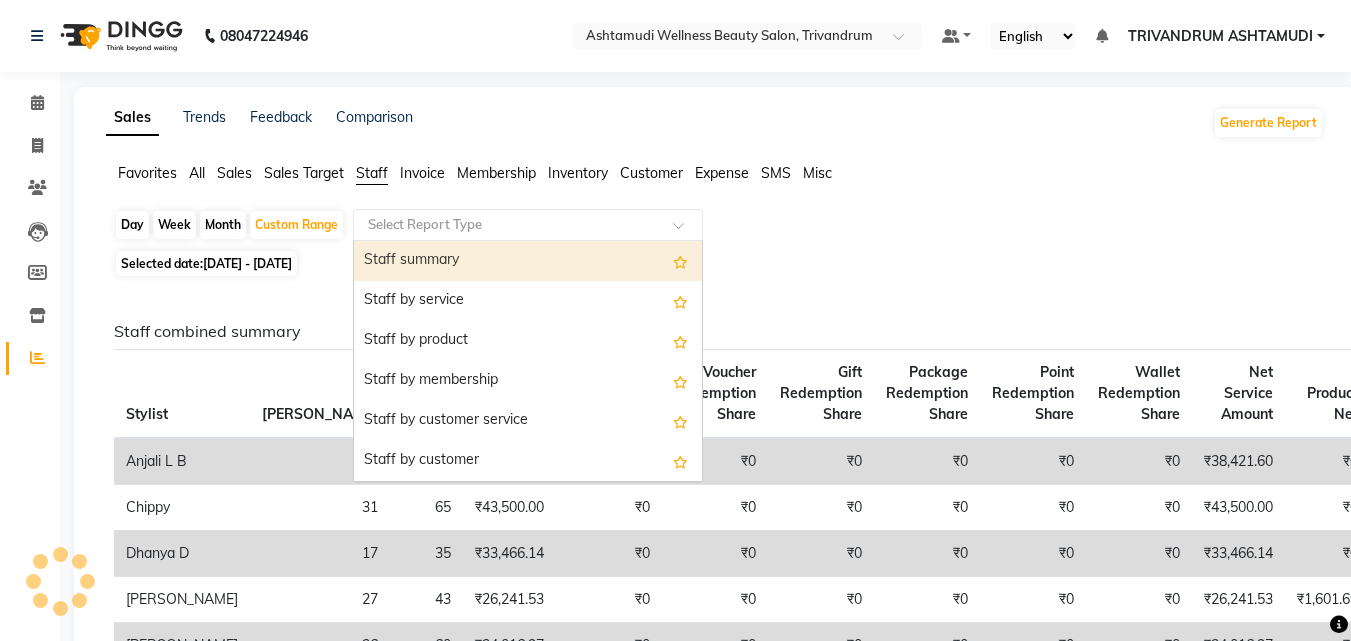 click 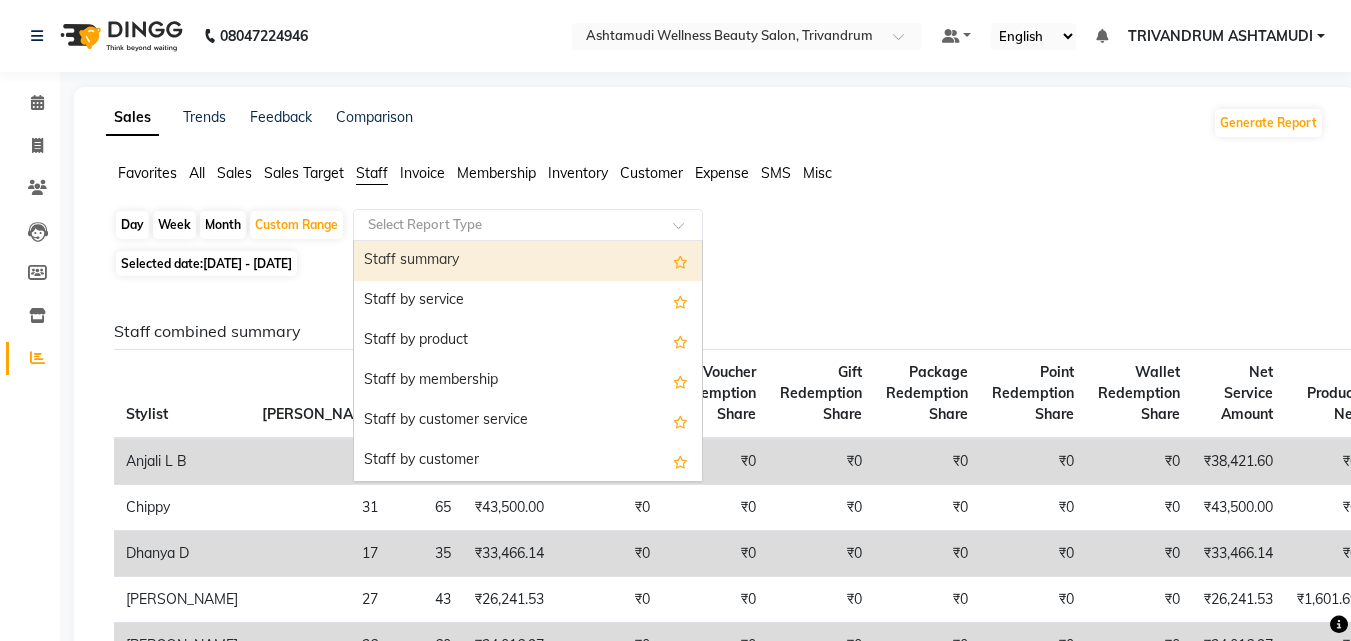 click on "Staff summary" at bounding box center (528, 261) 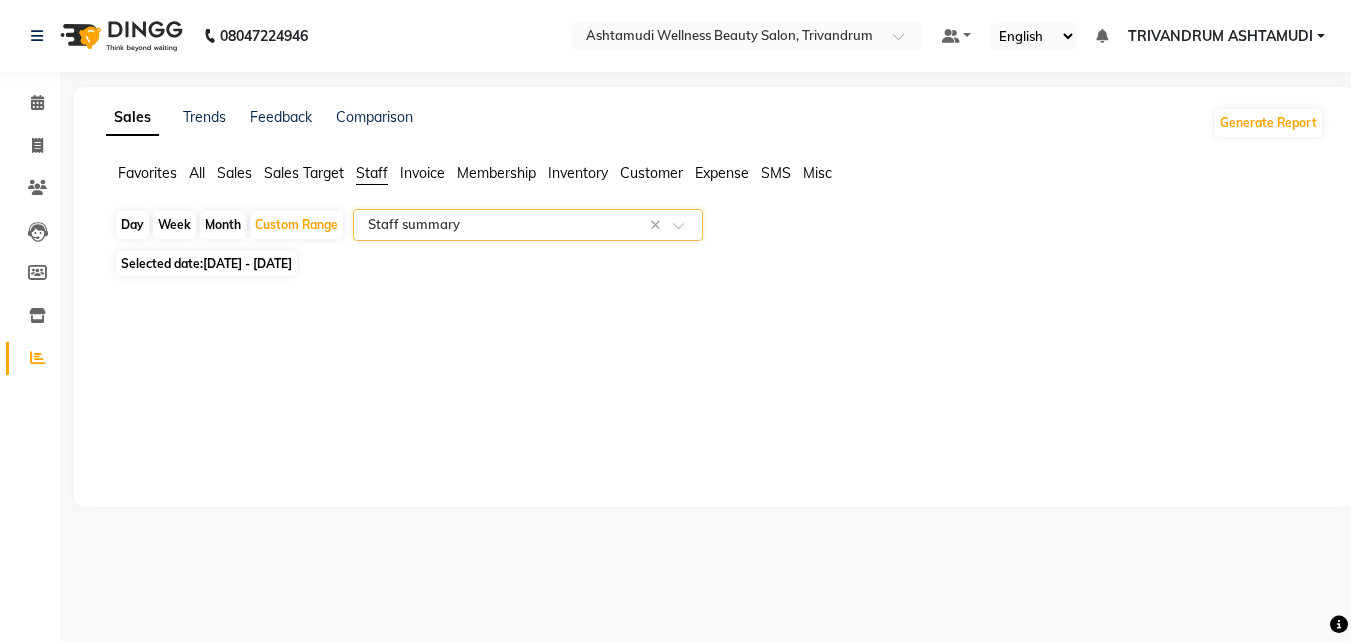 select on "full_report" 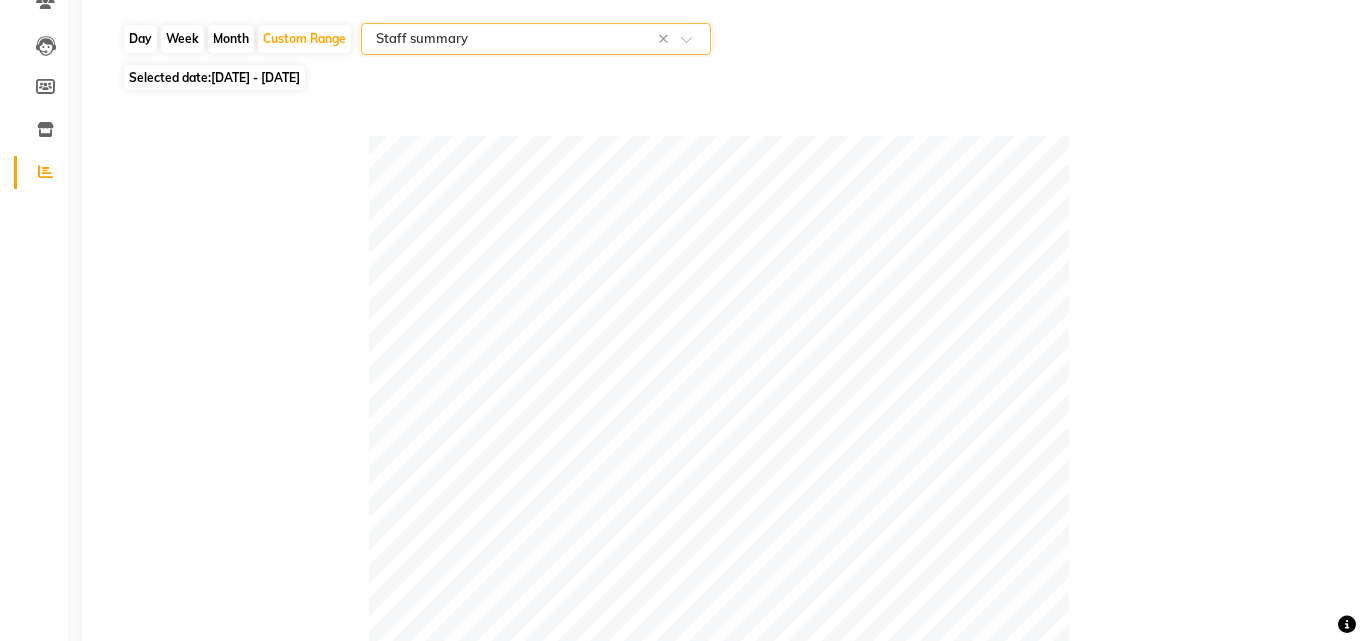 scroll, scrollTop: 0, scrollLeft: 0, axis: both 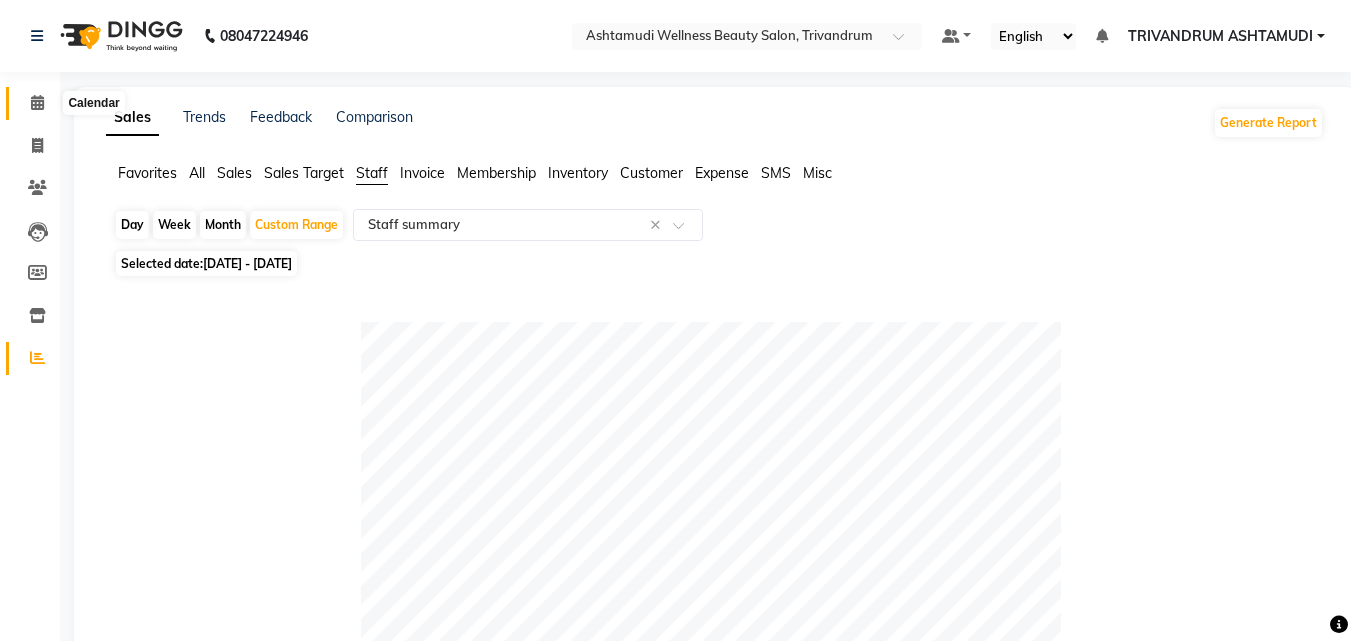 click 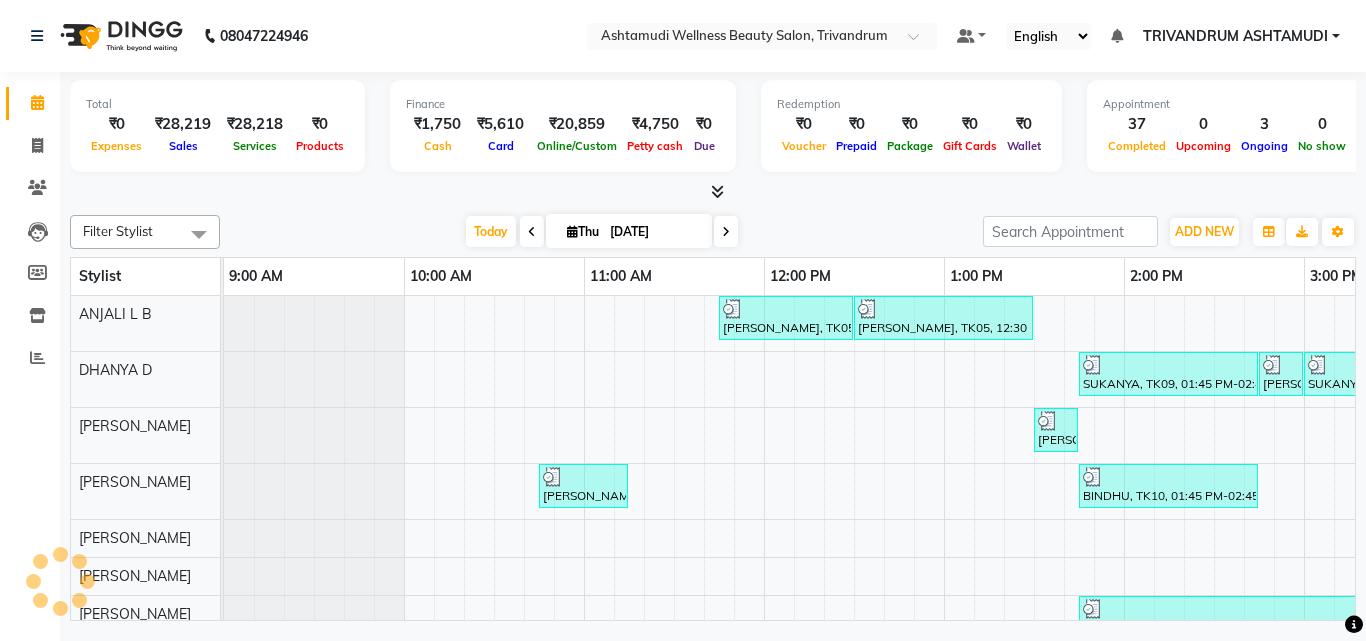 scroll, scrollTop: 0, scrollLeft: 0, axis: both 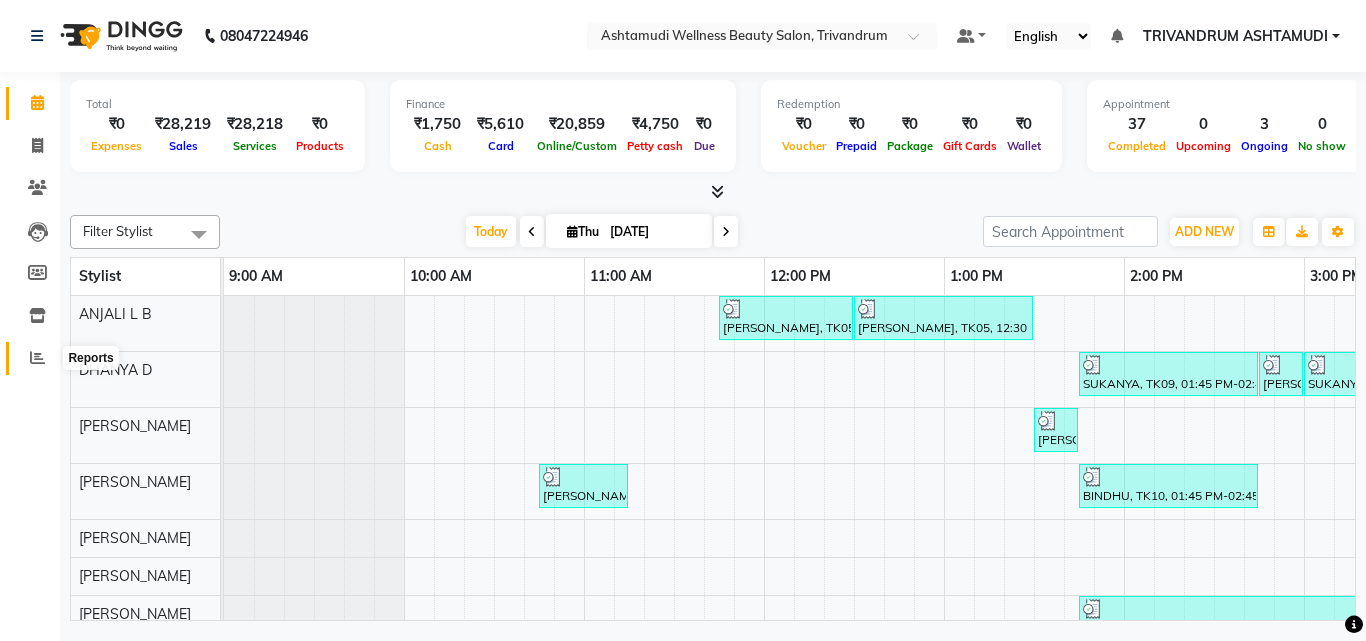 click 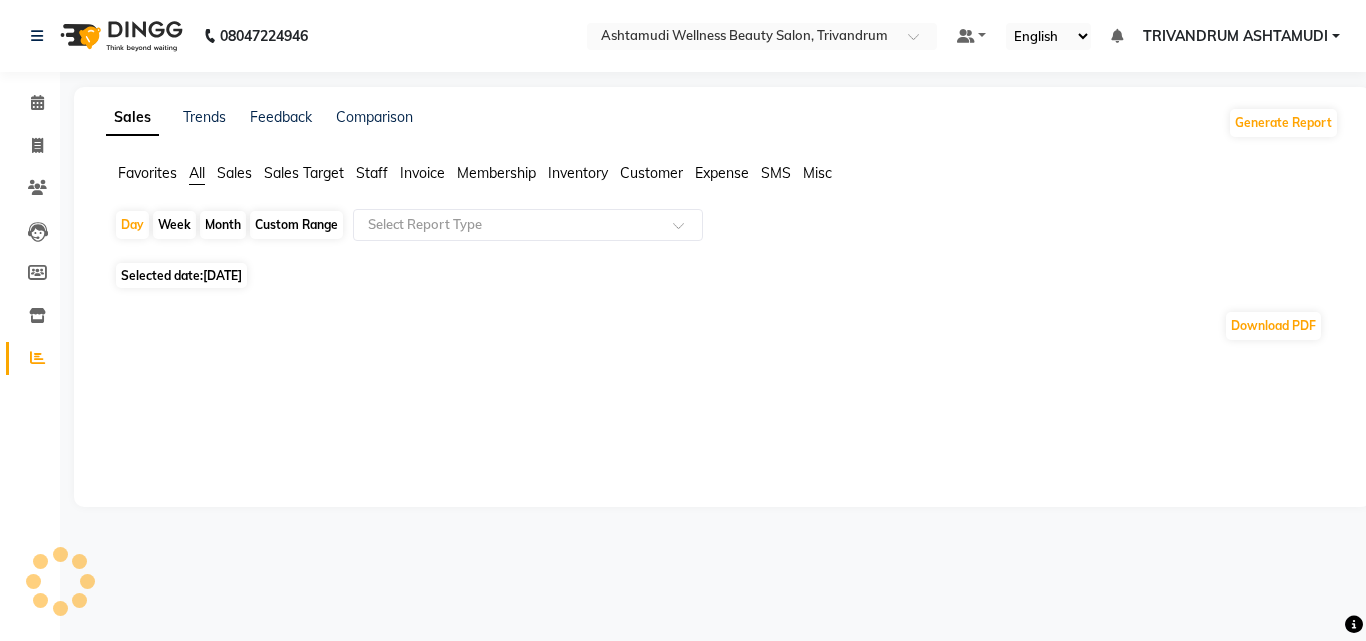 click on "[DATE]" 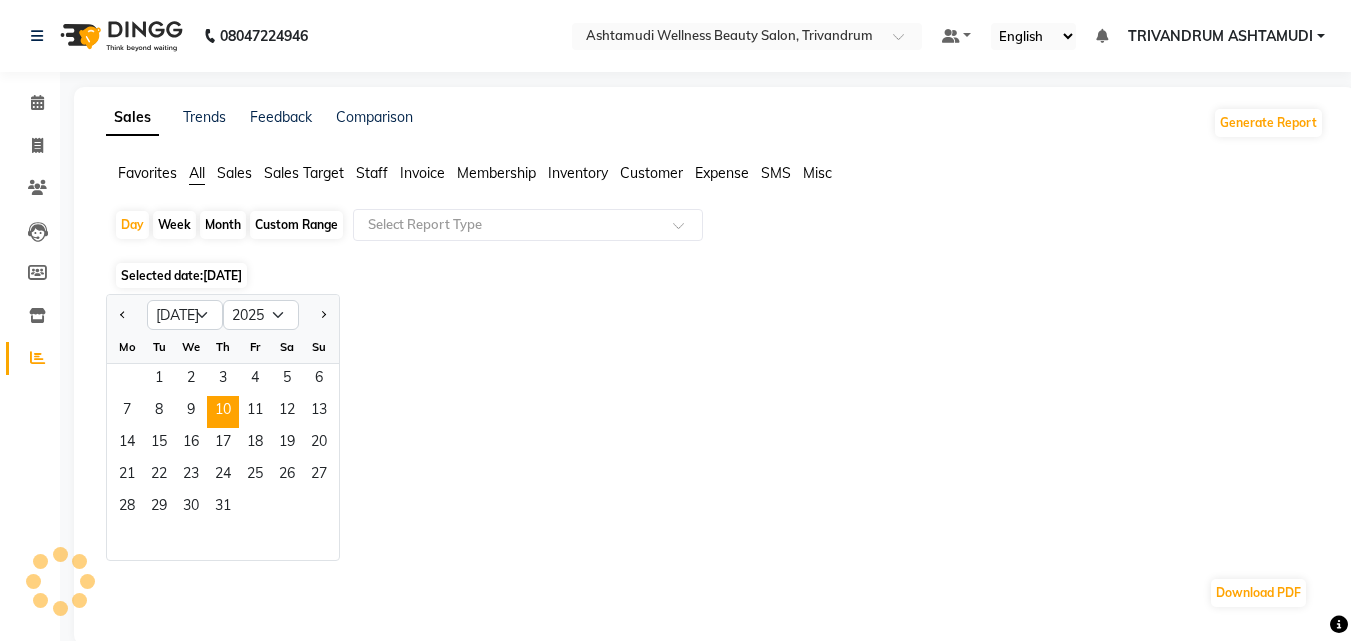 click on "Staff" 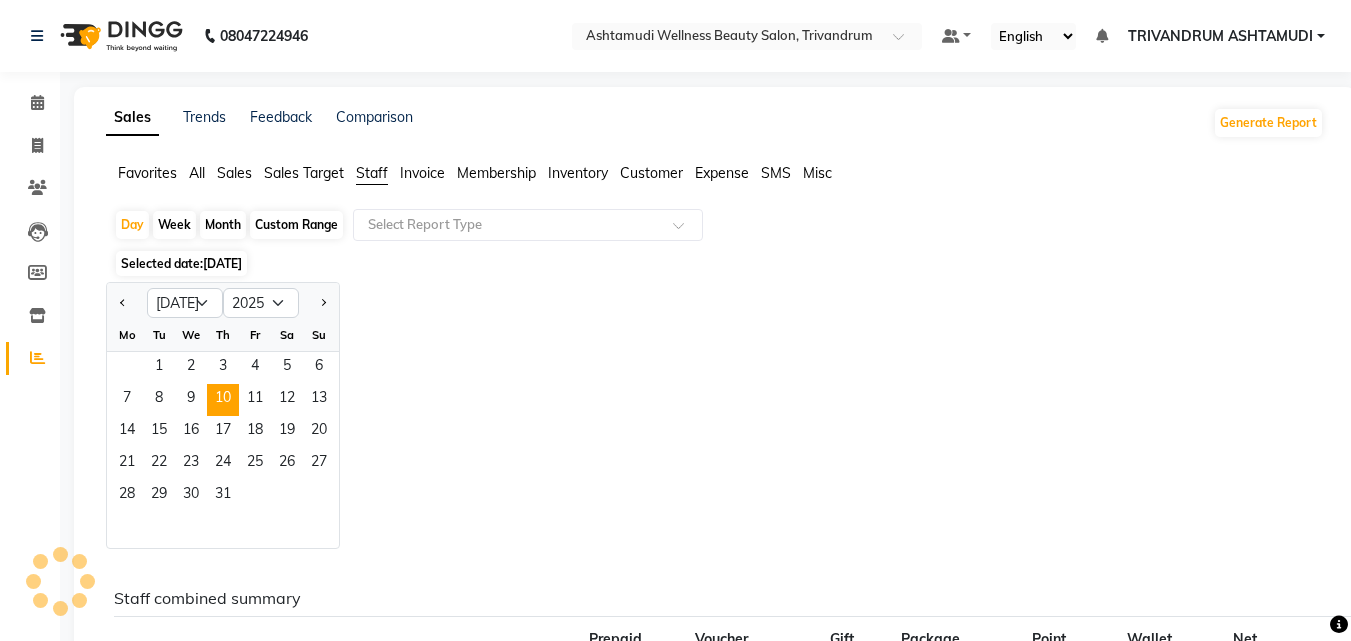 click on "Sales Trends Feedback Comparison Generate Report Favorites All Sales Sales Target Staff Invoice Membership Inventory Customer Expense SMS Misc  Day   Week   Month   Custom Range  Select Report Type Selected date:  10-07-2025  Jan Feb Mar Apr May Jun Jul Aug Sep Oct Nov Dec 2015 2016 2017 2018 2019 2020 2021 2022 2023 2024 2025 2026 2027 2028 2029 2030 2031 2032 2033 2034 2035 Mo Tu We Th Fr Sa Su  1   2   3   4   5   6   7   8   9   10   11   12   13   14   15   16   17   18   19   20   21   22   23   24   25   26   27   28   29   30   31  Staff combined summary Stylist Bill Count Service Count Service Amount Prepaid Redemption Share Voucher Redemption Share Gift Redemption Share Package Redemption Share Point Redemption Share Wallet Redemption Share Net Service Amount Product Net Membership Net Prepaid Net Voucher Net Gift Net Package Net  Anjali L B	 4 5 ₹2,599.58 ₹0 ₹0 ₹0 ₹0 ₹0 ₹0 ₹2,599.58 ₹0 ₹0 ₹0 ₹0 ₹0 ₹0  Chippy 5 10 ₹6,667.36 ₹0 ₹0 ₹0 ₹0 ₹0 ₹0 ₹6,667.36 ₹0" 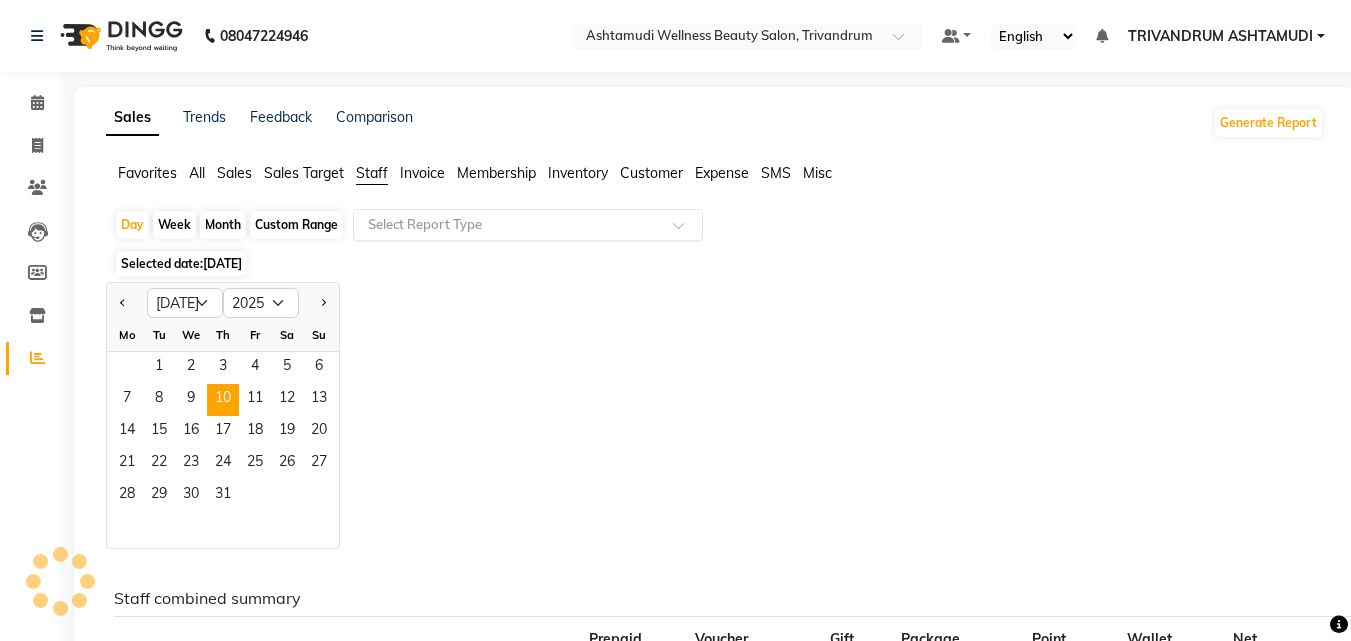 click 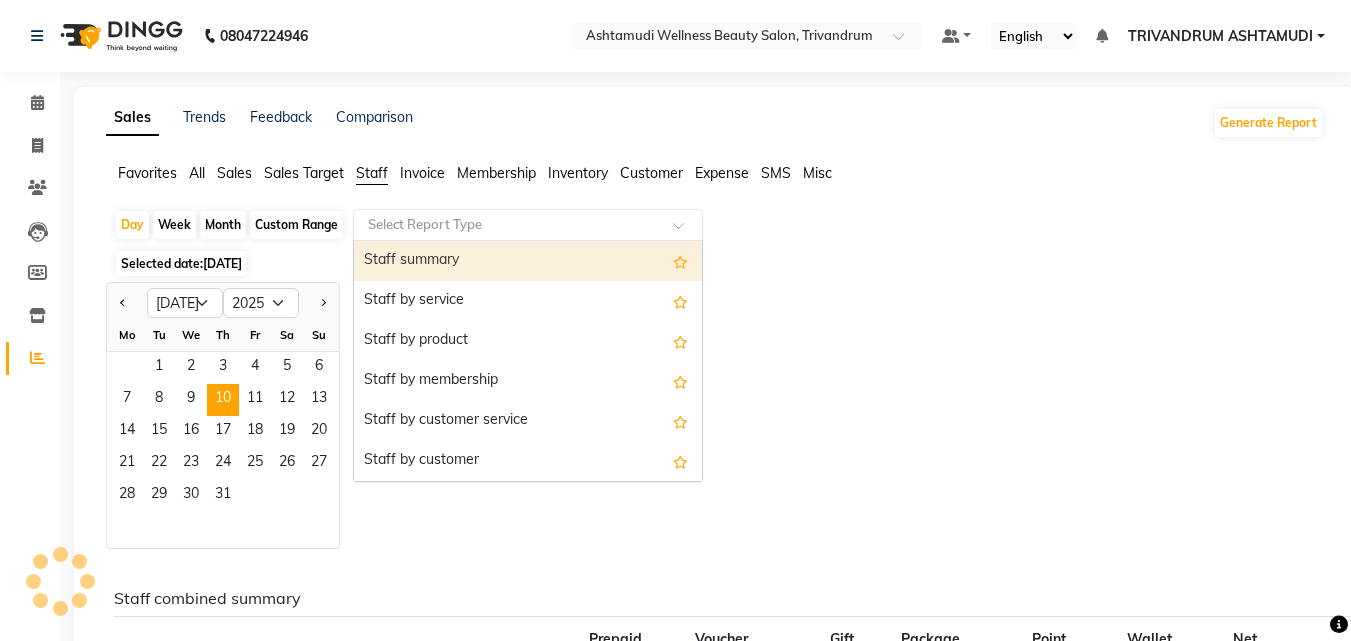 click on "Staff summary" at bounding box center (528, 261) 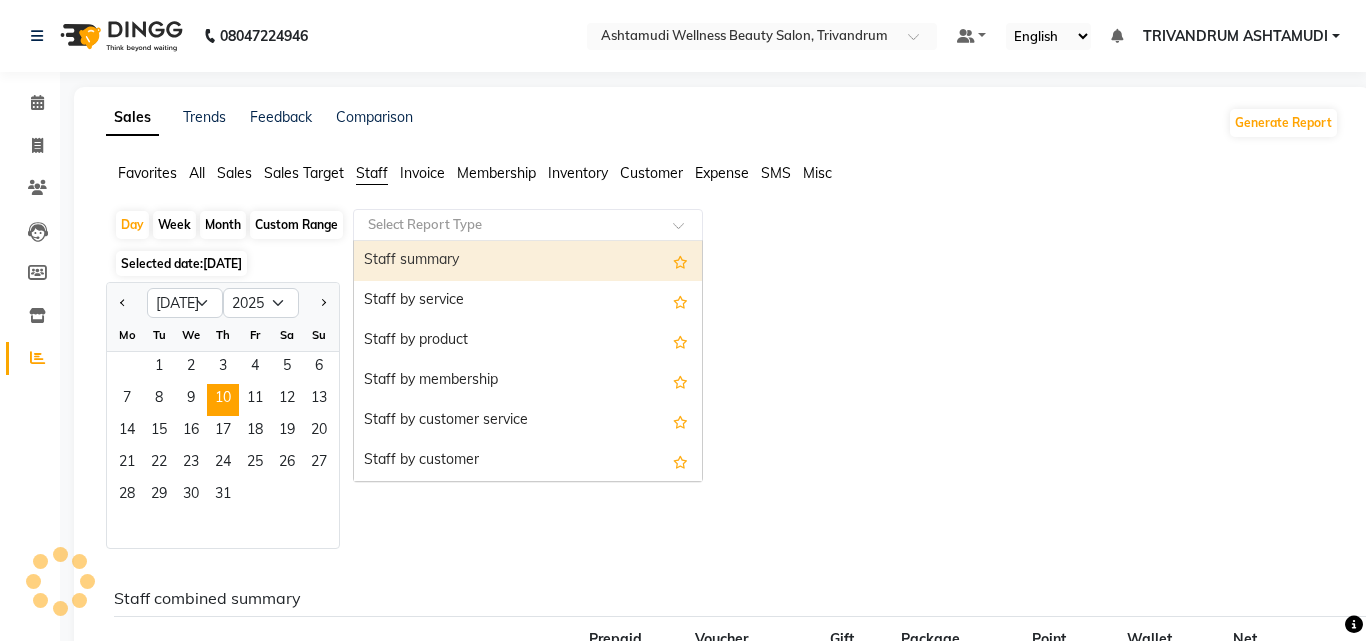 select on "full_report" 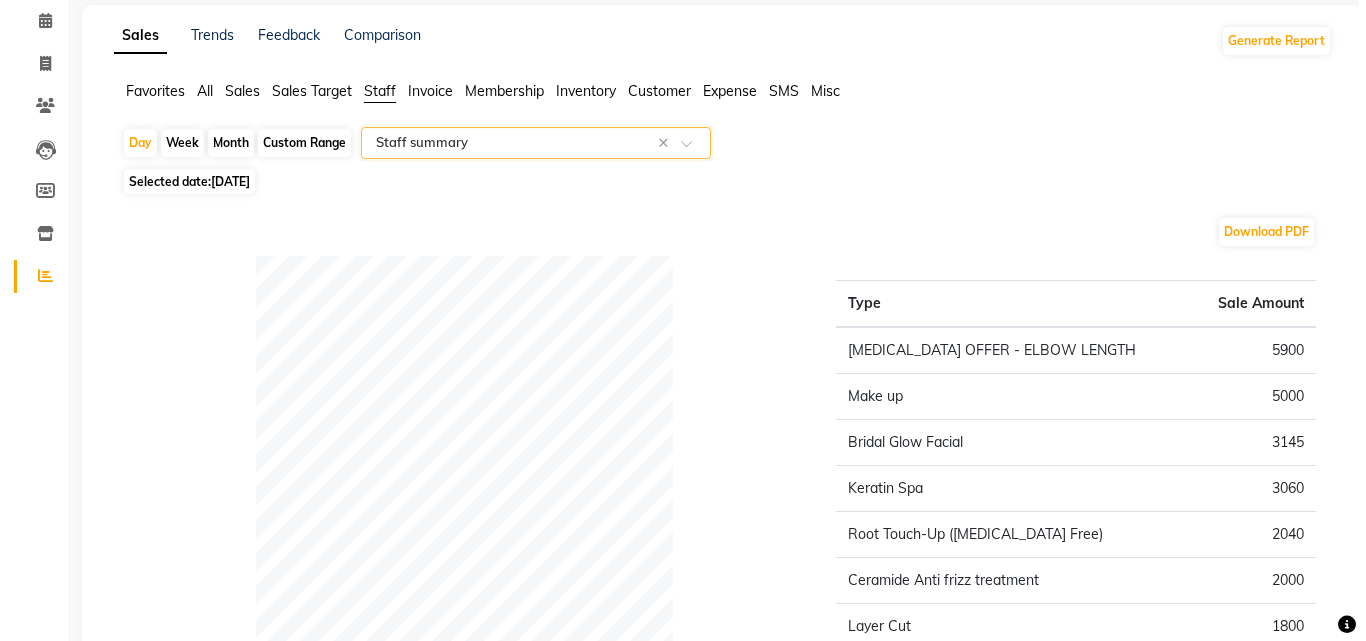 scroll, scrollTop: 0, scrollLeft: 0, axis: both 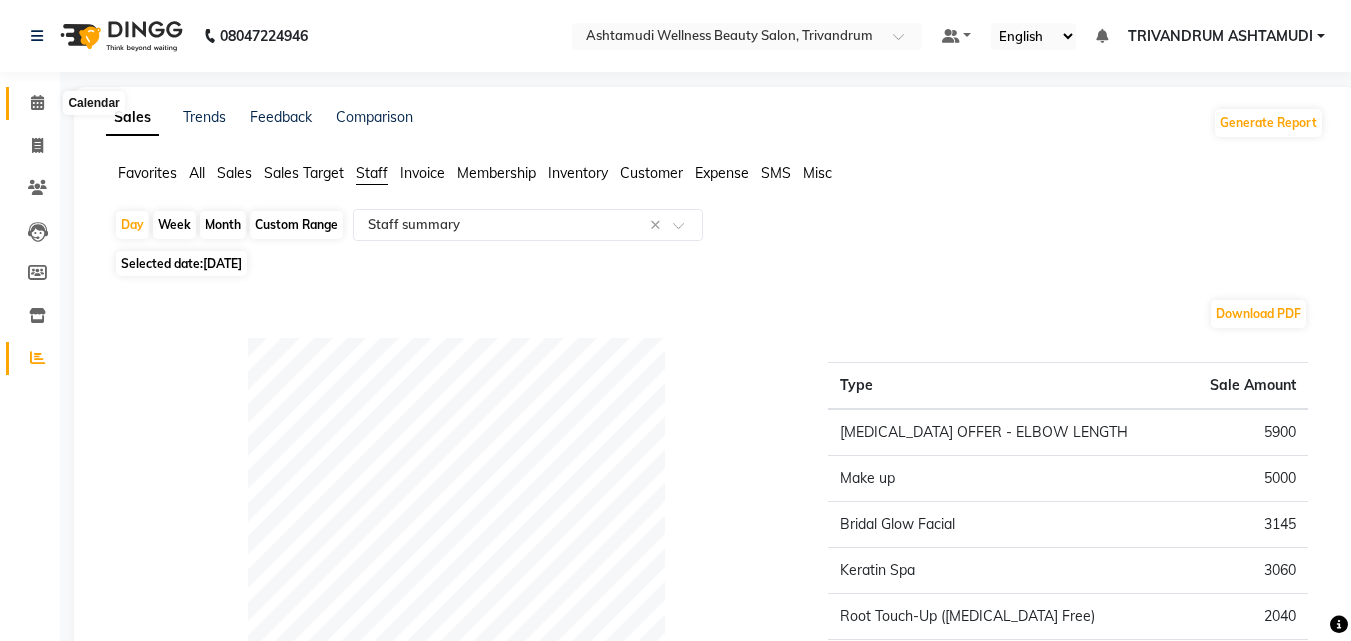 click 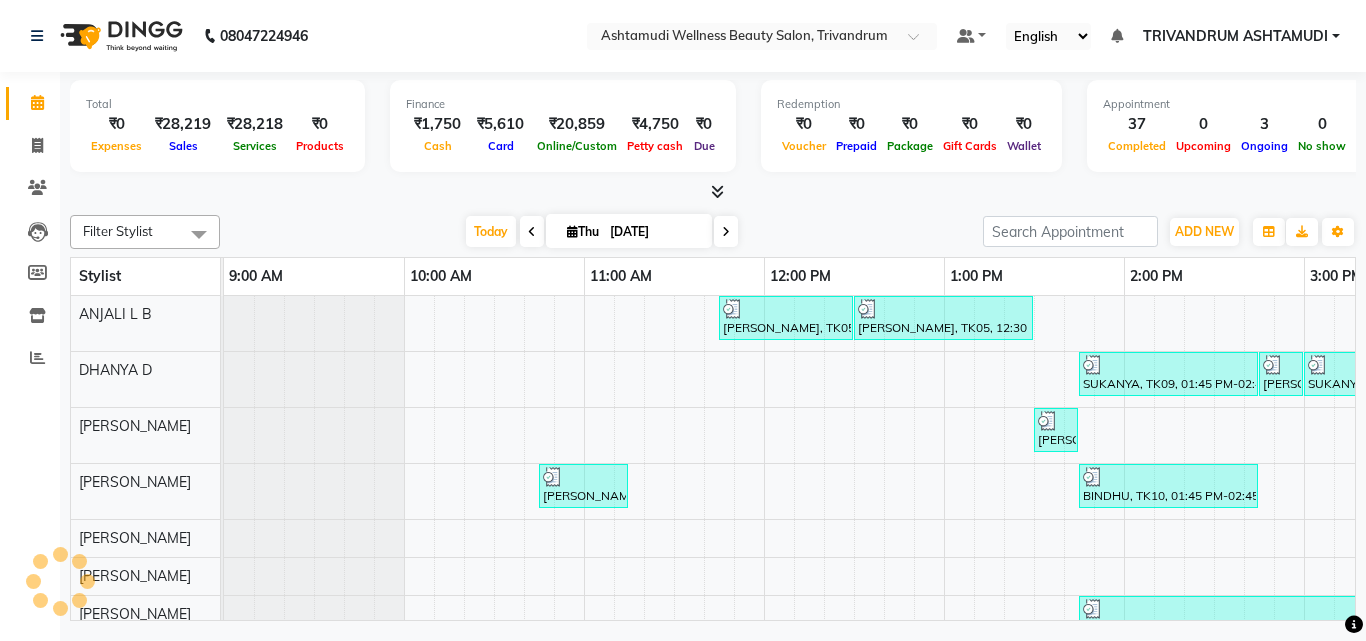 scroll, scrollTop: 0, scrollLeft: 0, axis: both 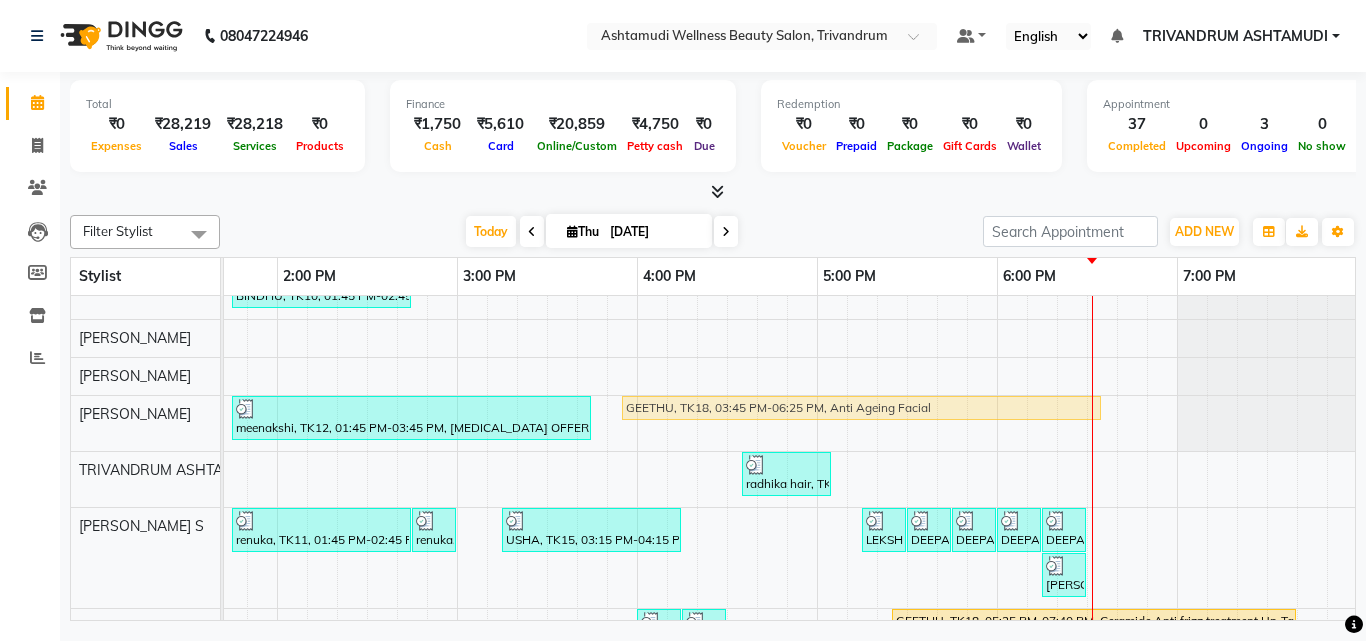 drag, startPoint x: 1065, startPoint y: 404, endPoint x: 1100, endPoint y: 400, distance: 35.22783 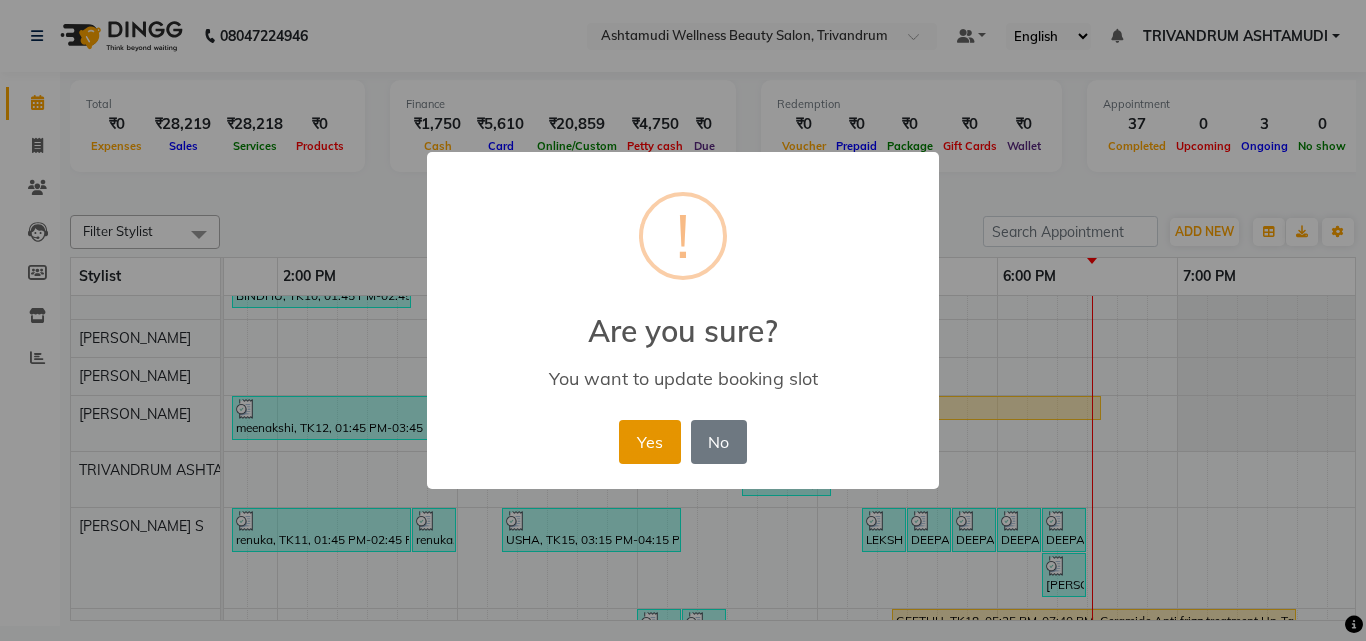 click on "Yes" at bounding box center [649, 442] 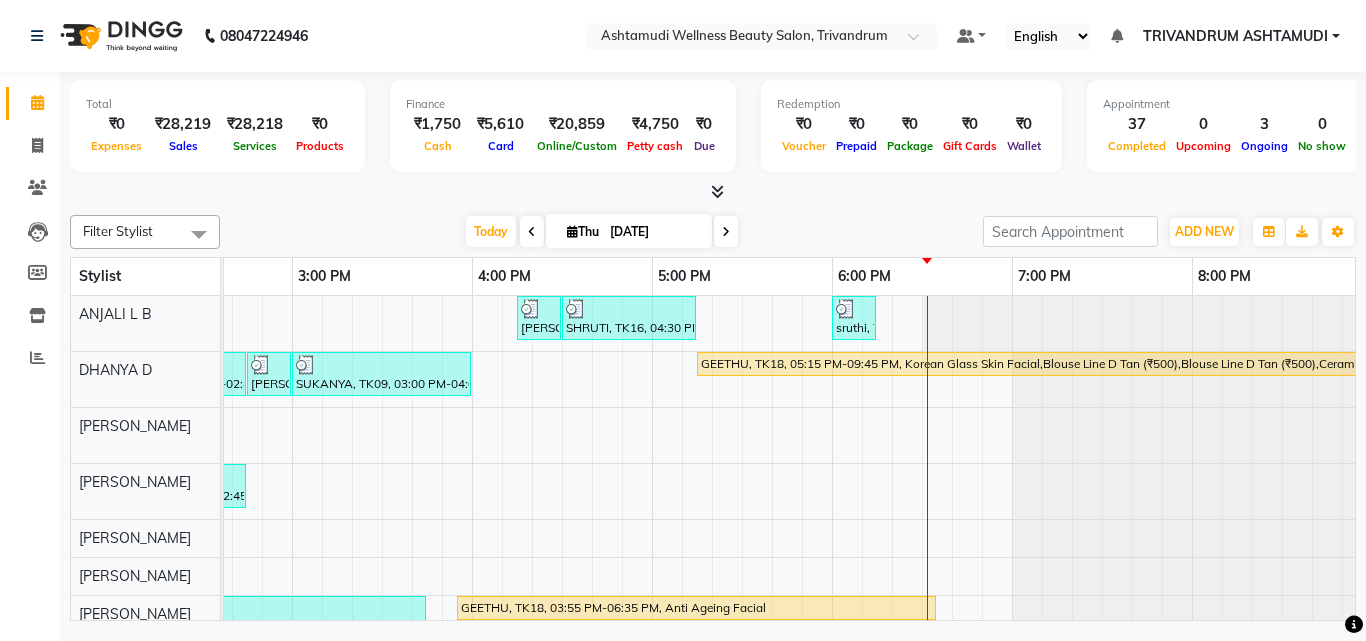 click on "Sreekumari, TK05, 11:45 AM-12:30 PM, Root Touch-Up (Ammonia Free)     Sreekumari, TK05, 12:30 PM-01:30 PM, Hair Spa     Ammu Vasudev, TK14, 04:15 PM-04:30 PM, Eyebrows Threading     SHRUTI, TK16, 04:30 PM-05:15 PM, Root Touch-Up (Ammonia Free)     sruthi, TK23, 06:00 PM-06:15 PM, Eyebrows Threading     SUKANYA, TK09, 01:45 PM-02:45 PM, Ceramide  Anti frizz treatment     SUKANYA, TK09, 02:45 PM-03:00 PM, Eyebrows Threading     SUKANYA, TK09, 03:00 PM-04:00 PM, Root Crown Coloring    GEETHU, TK18, 05:15 PM-09:45 PM, Korean Glass Skin Facial,Blouse Line D Tan (₹500),Blouse Line D Tan (₹500),Ceramide  Anti frizz treatment (₹2000),Full Arm D Tan (₹700),Upper Lip Threading (₹50),Eyebrows Threading (₹50)     NAYANA, TK08, 01:30 PM-01:45 PM, Eyebrows Threading     Greeshma, TK04, 10:45 AM-11:15 AM, Normal Hair Cut     BINDHU, TK10, 01:45 PM-02:45 PM, D-Tan Cleanup     meenakshi, TK12, 01:45 PM-03:45 PM, BOTOX OFFER - ELBOW LENGTH    GEETHU, TK18, 03:55 PM-06:35 PM, Anti Ageing Facial" at bounding box center (472, 649) 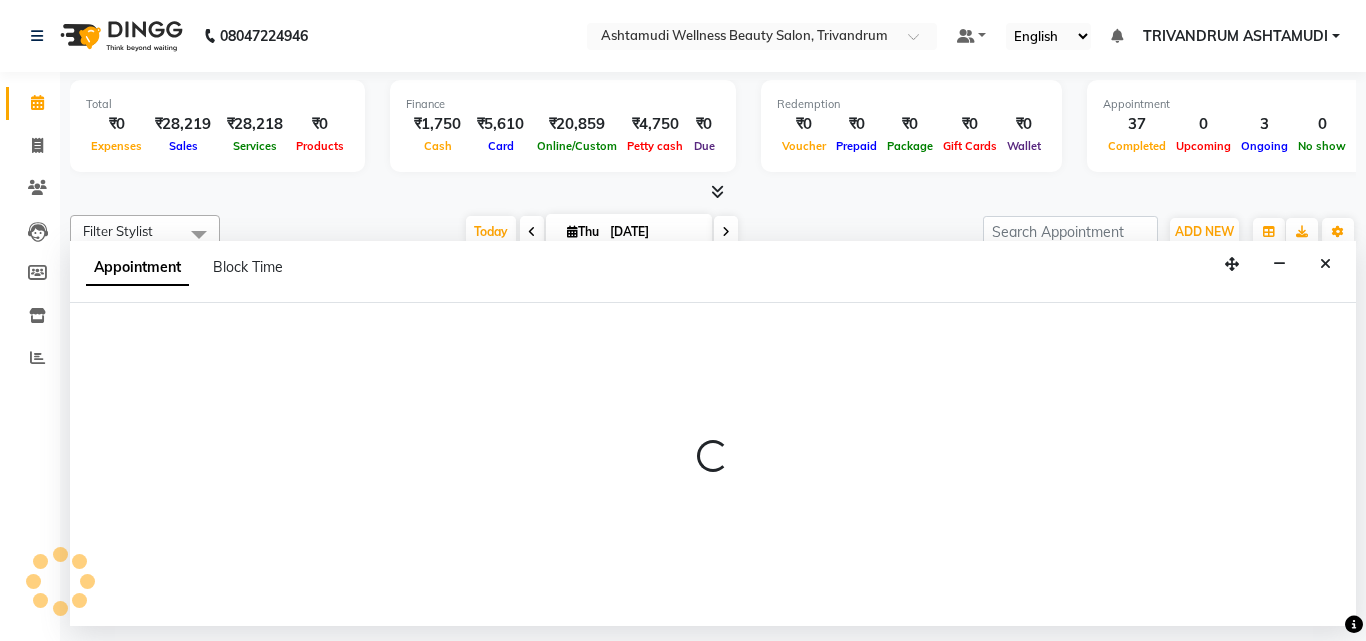 select on "27021" 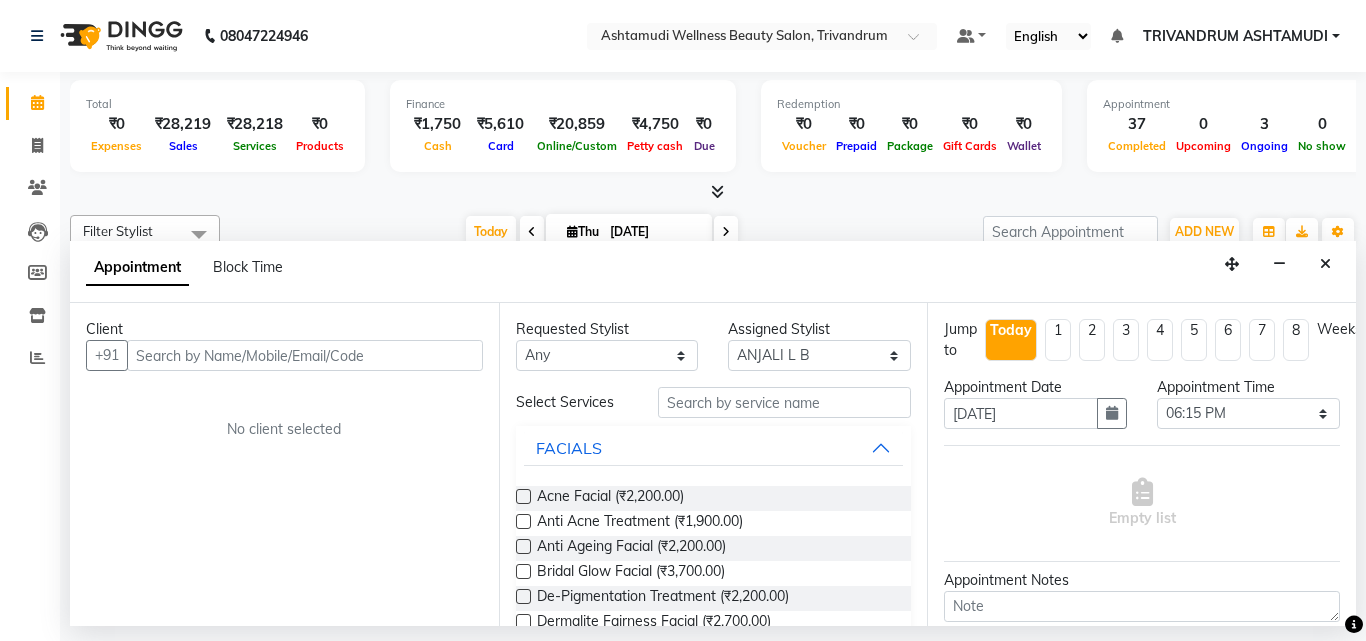 click at bounding box center (305, 355) 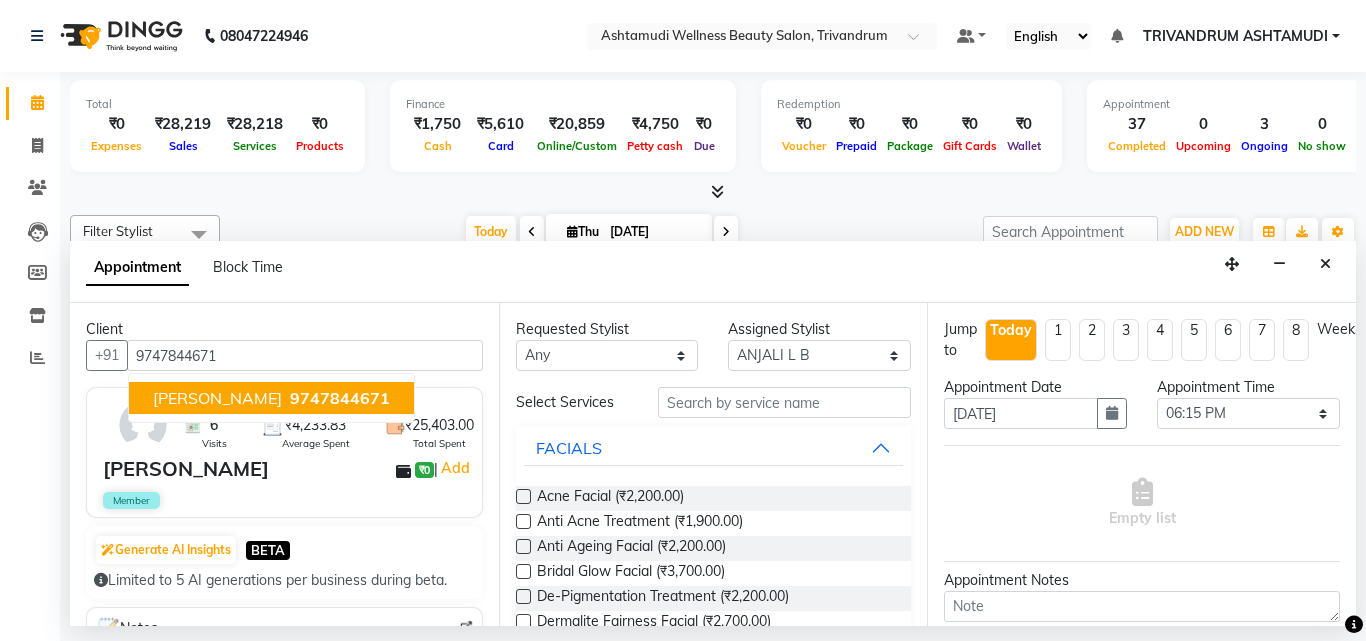 type on "9747844671" 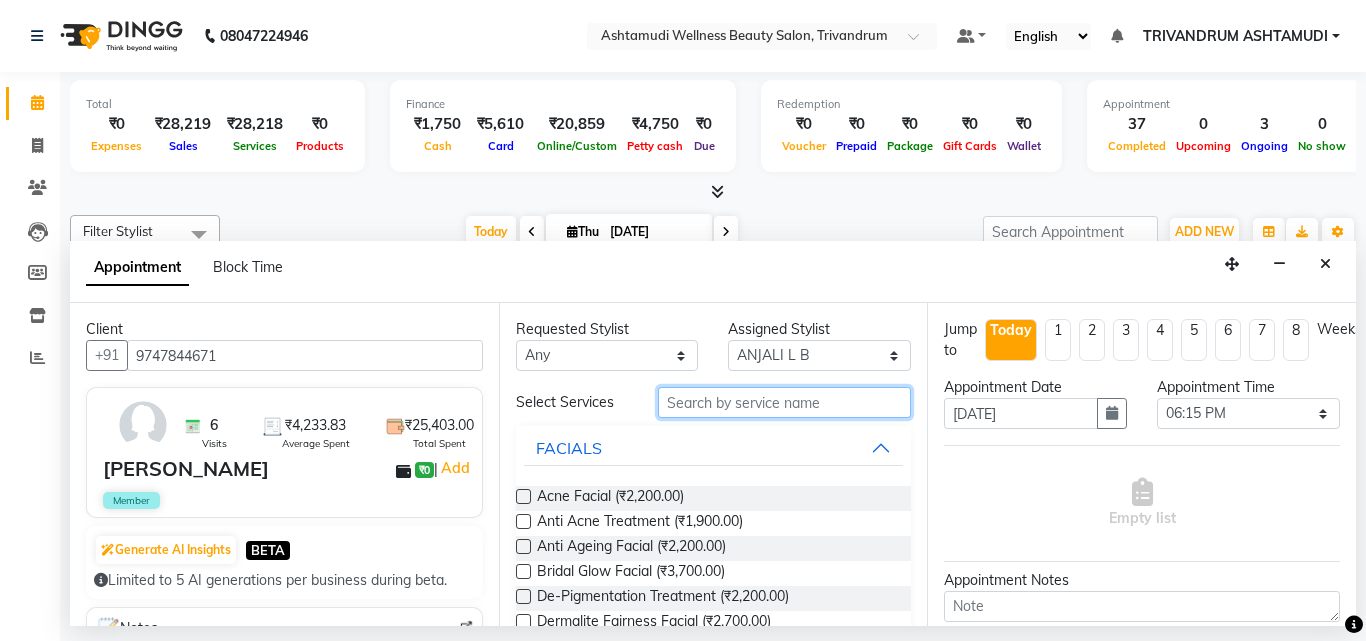 click at bounding box center (785, 402) 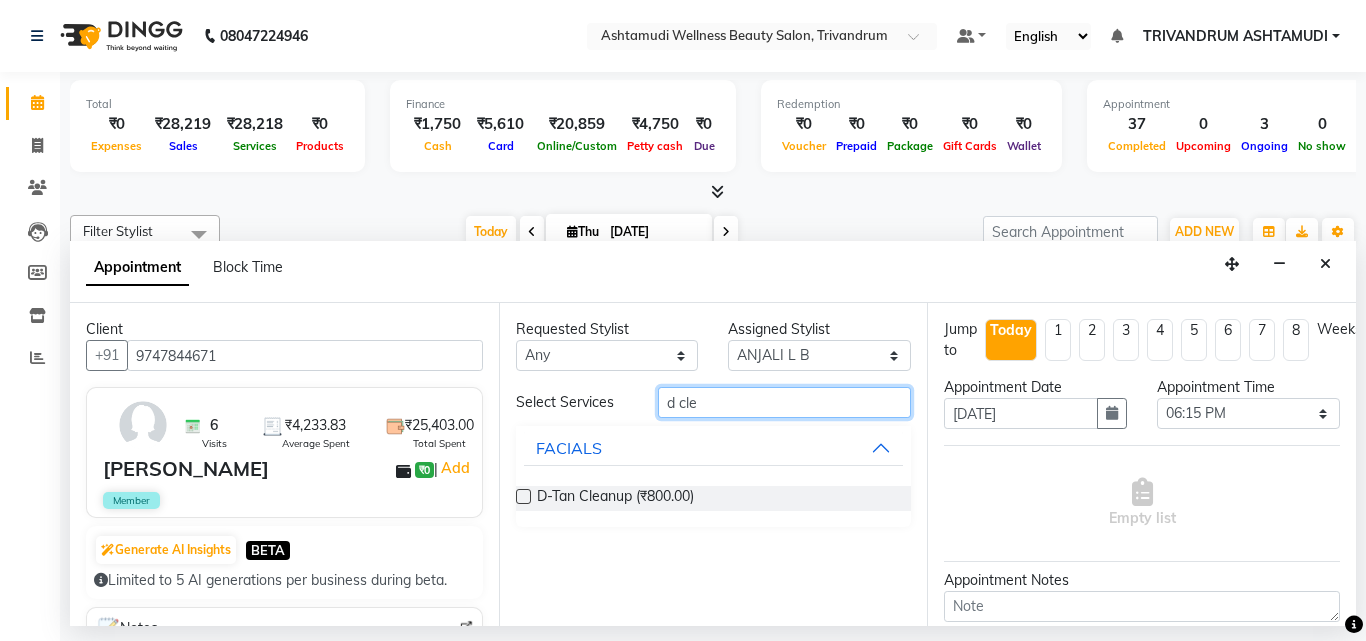 type on "d cle" 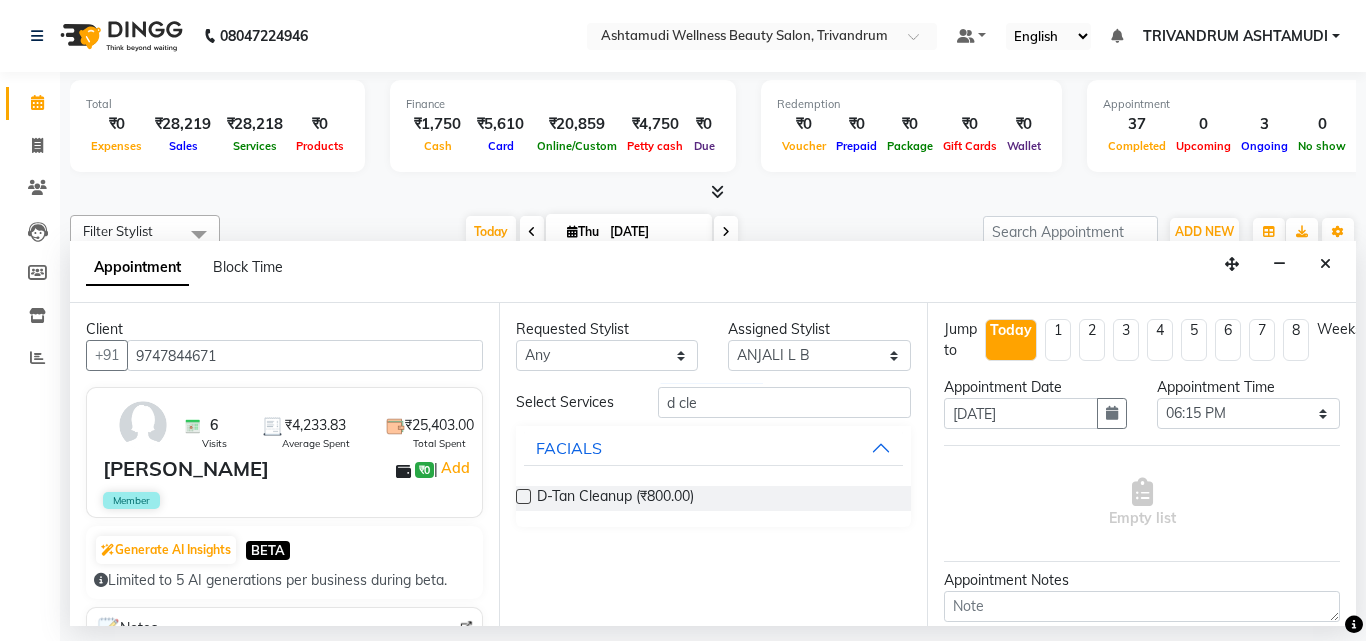 click at bounding box center (523, 496) 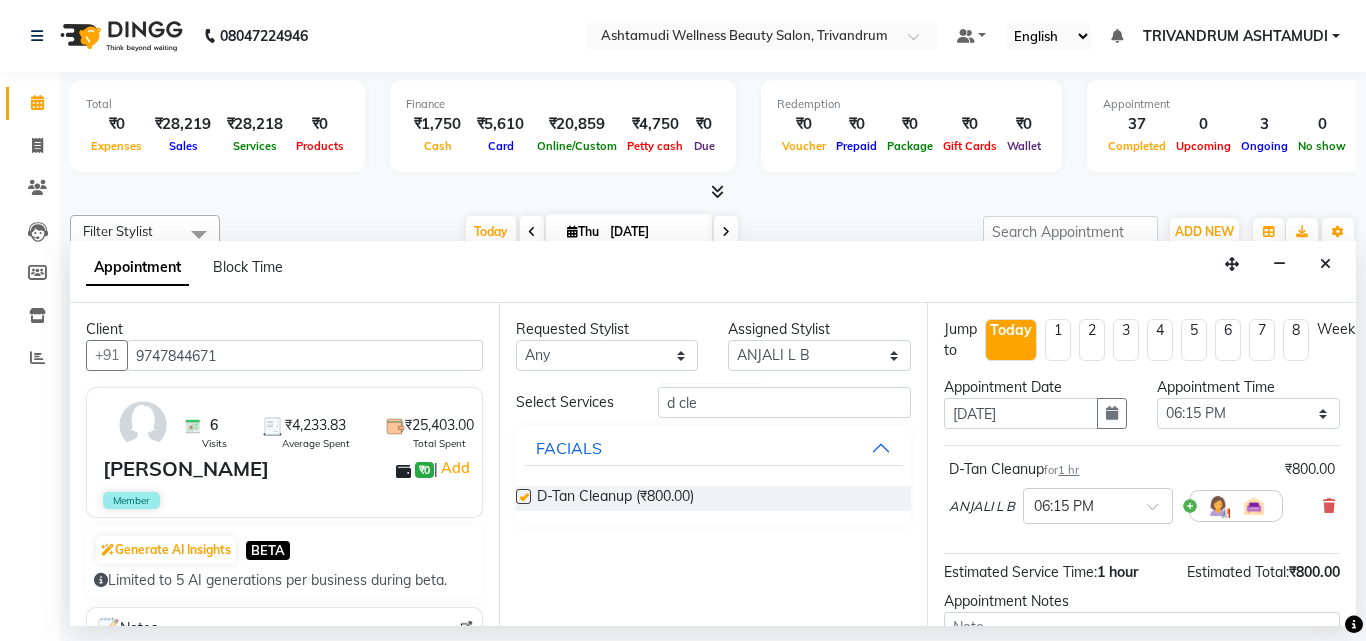 checkbox on "false" 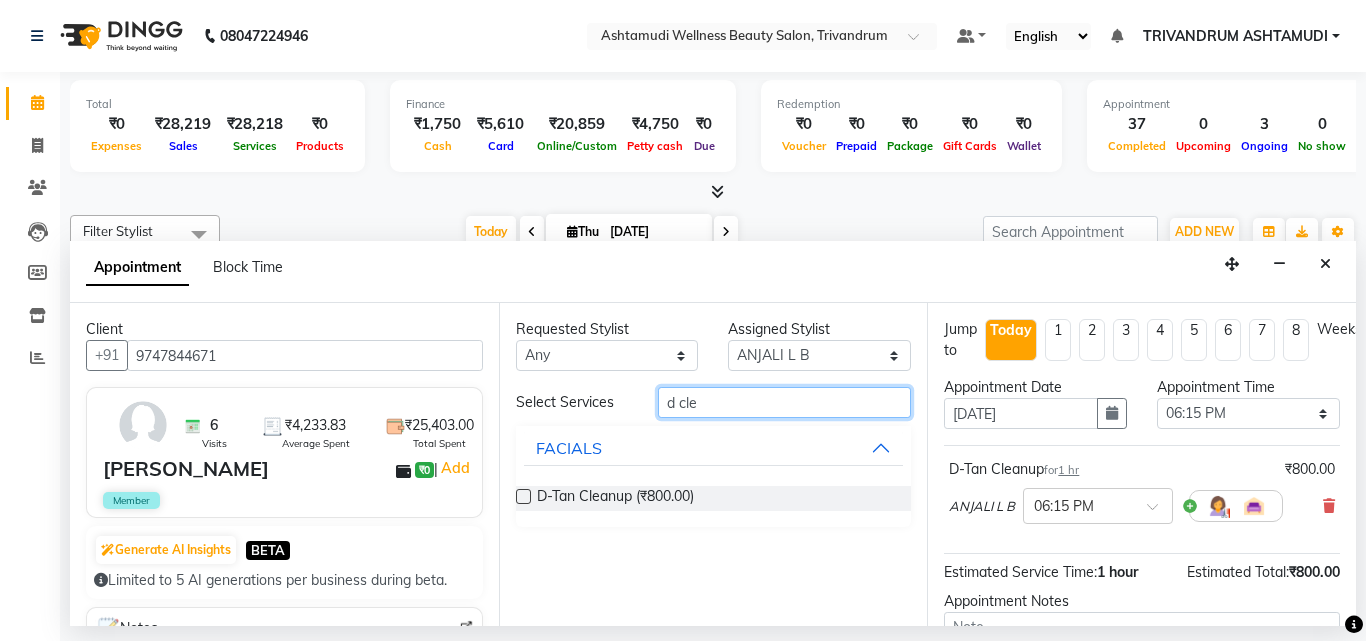 drag, startPoint x: 724, startPoint y: 399, endPoint x: 535, endPoint y: 422, distance: 190.39433 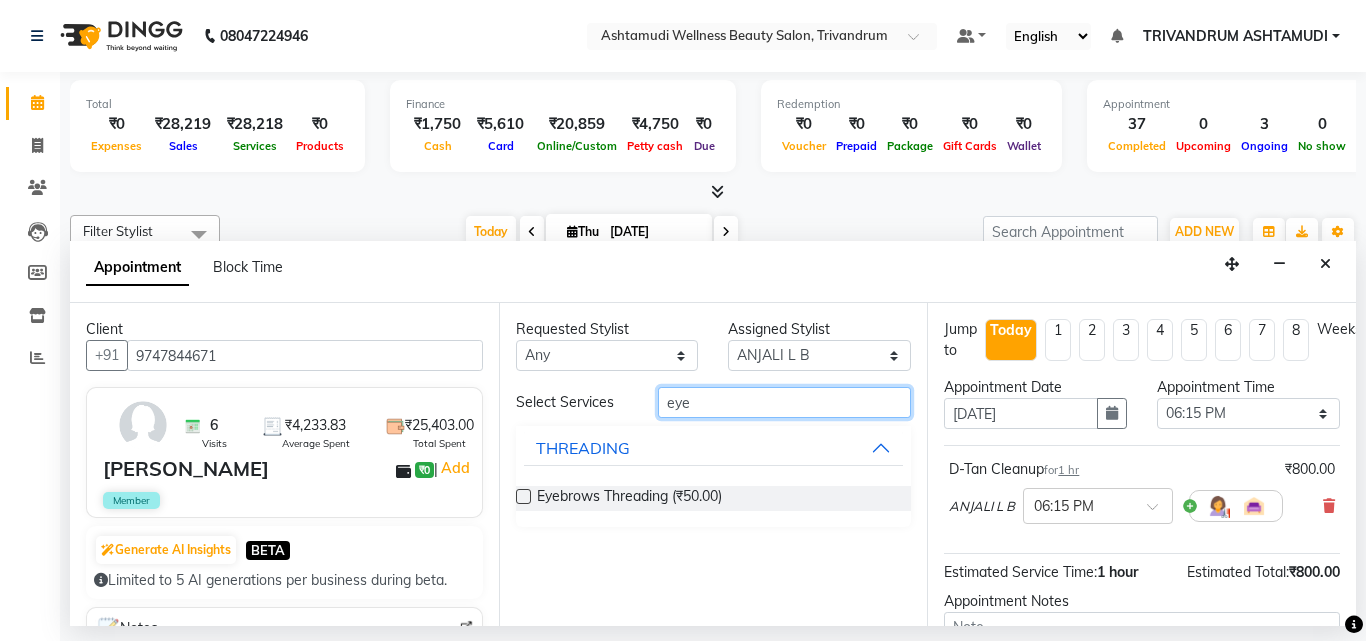 type on "eye" 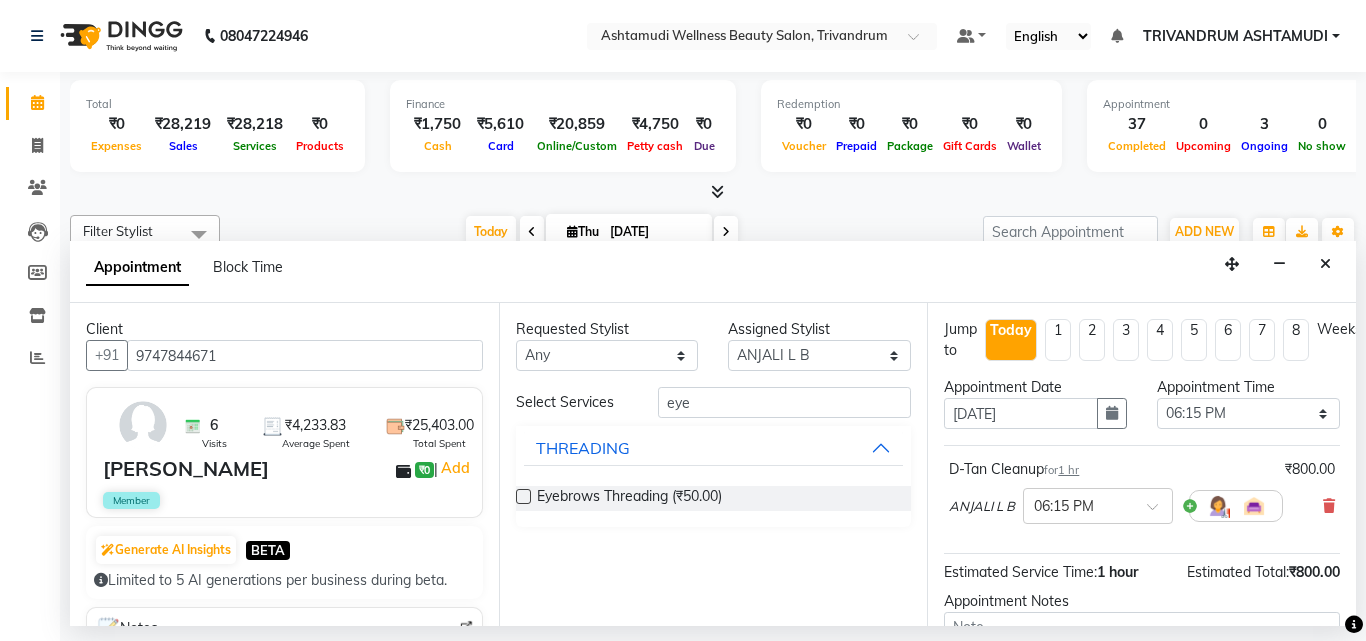 click at bounding box center [523, 496] 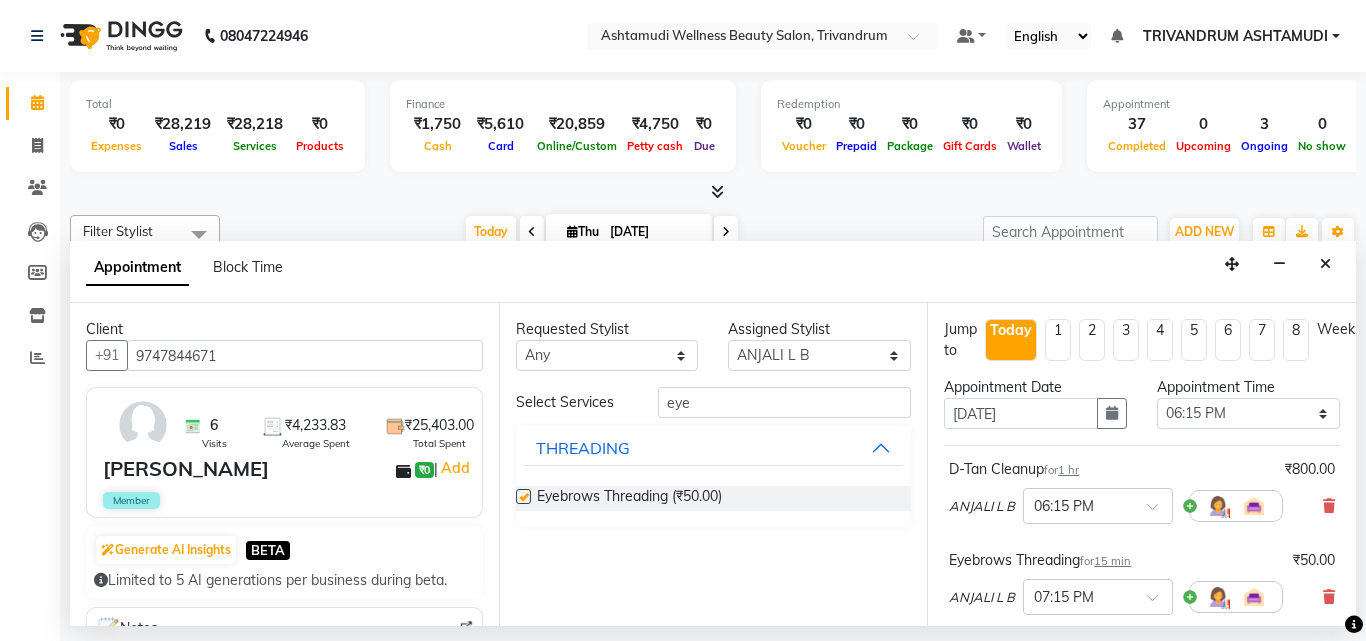 checkbox on "false" 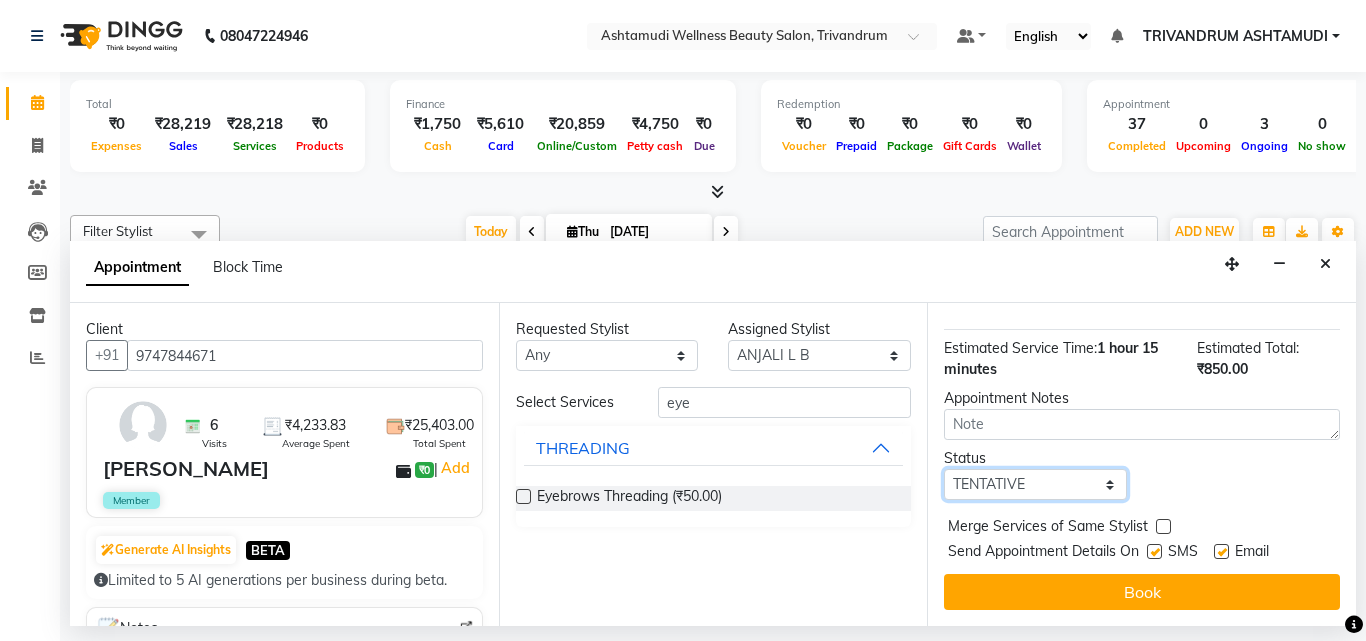 click on "Select TENTATIVE CONFIRM CHECK-IN UPCOMING" at bounding box center [1035, 484] 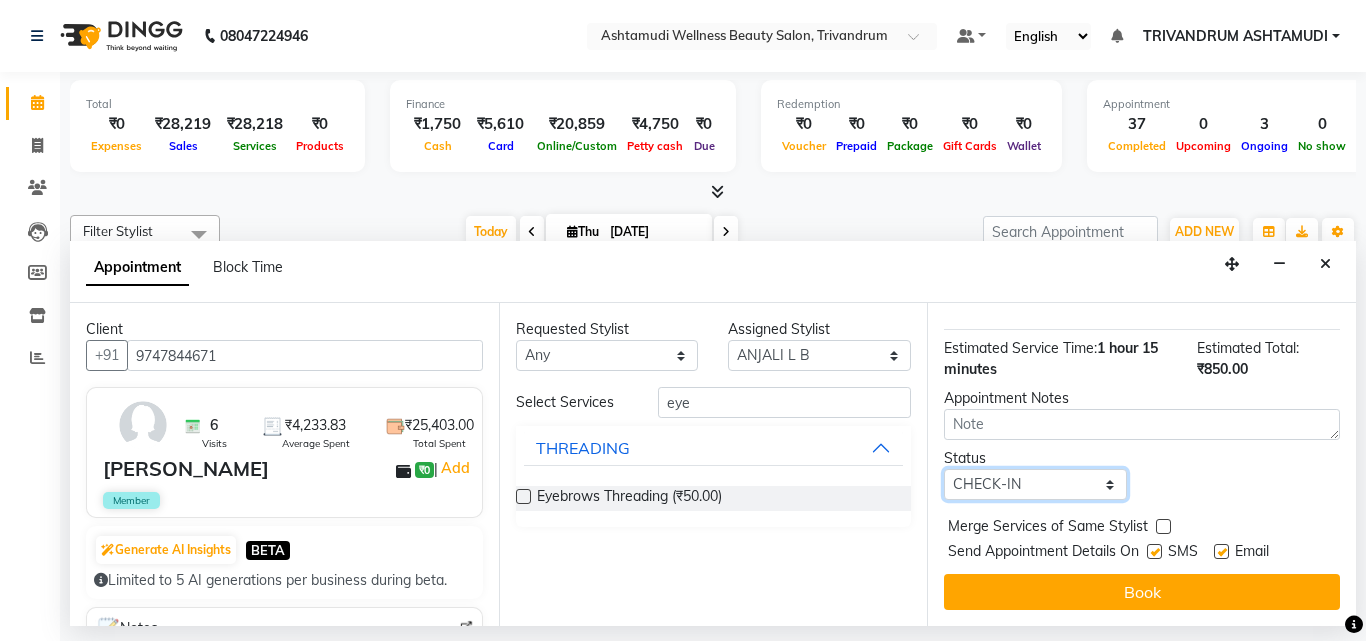 click on "Select TENTATIVE CONFIRM CHECK-IN UPCOMING" at bounding box center (1035, 484) 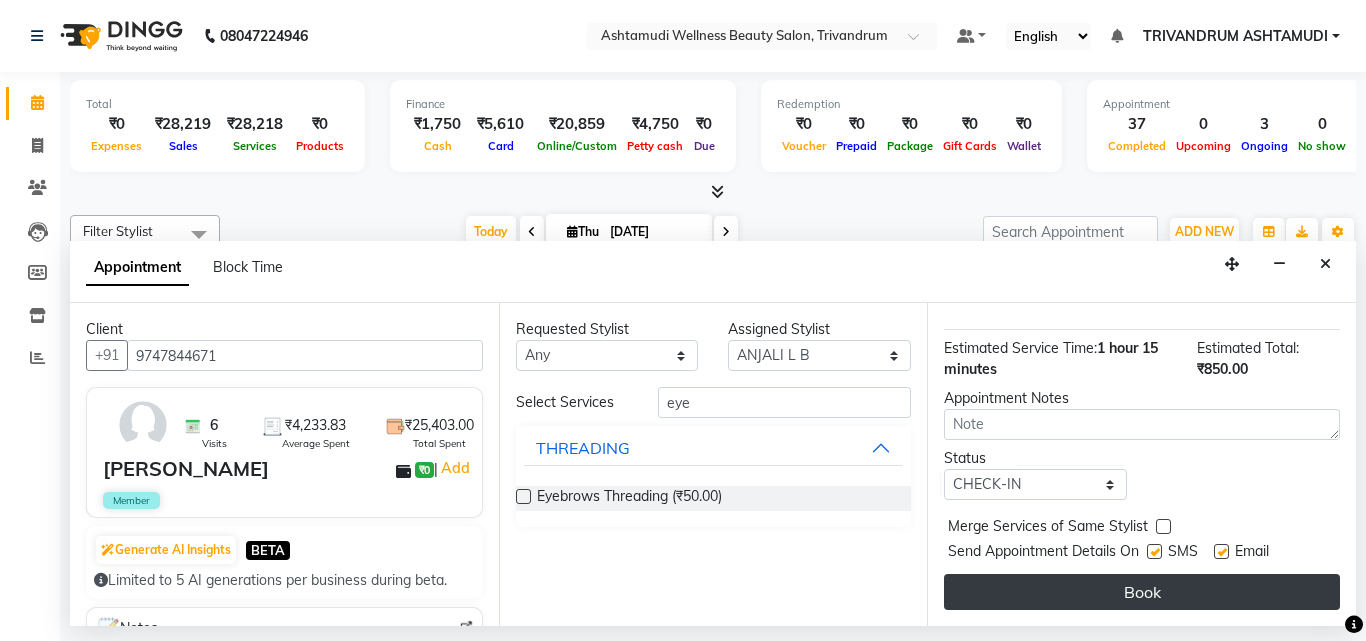 click on "Book" at bounding box center (1142, 592) 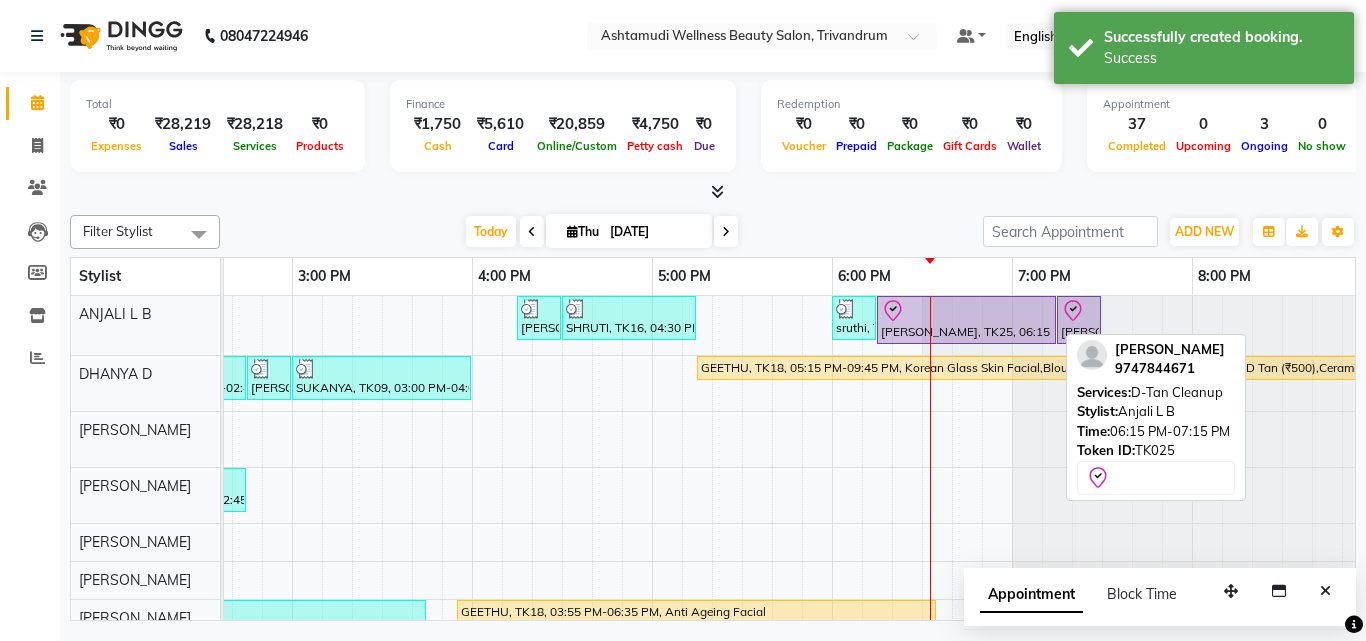 click at bounding box center (966, 311) 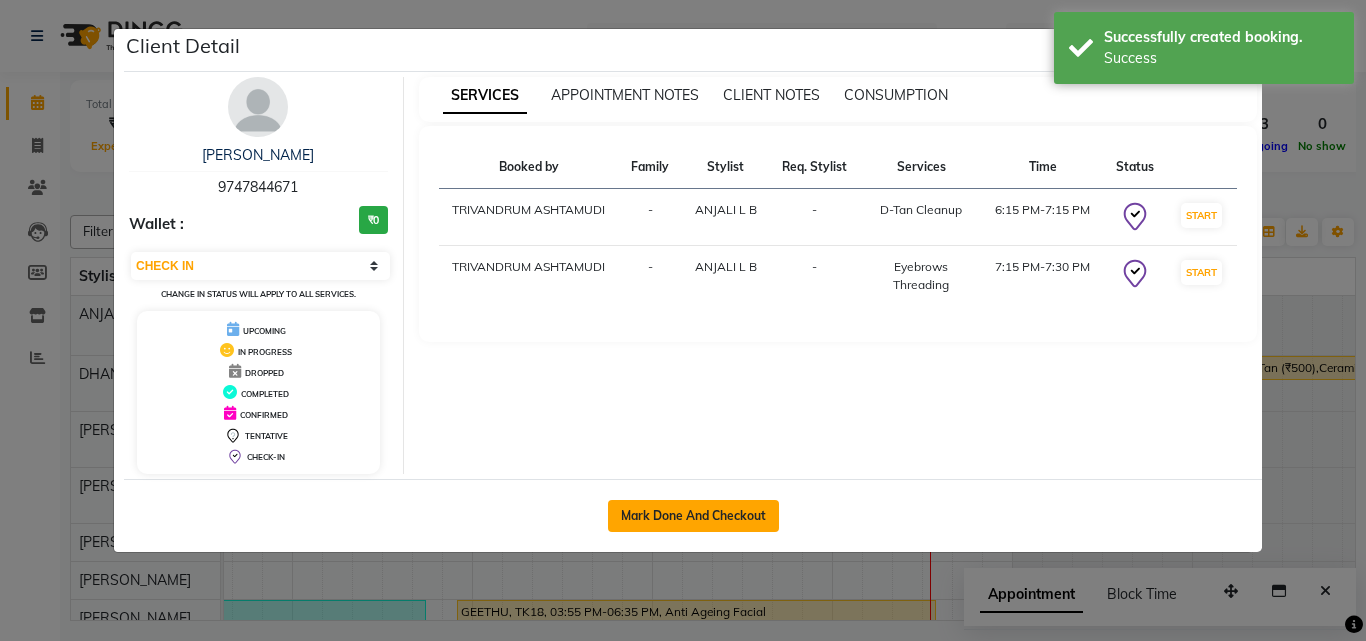 click on "Mark Done And Checkout" 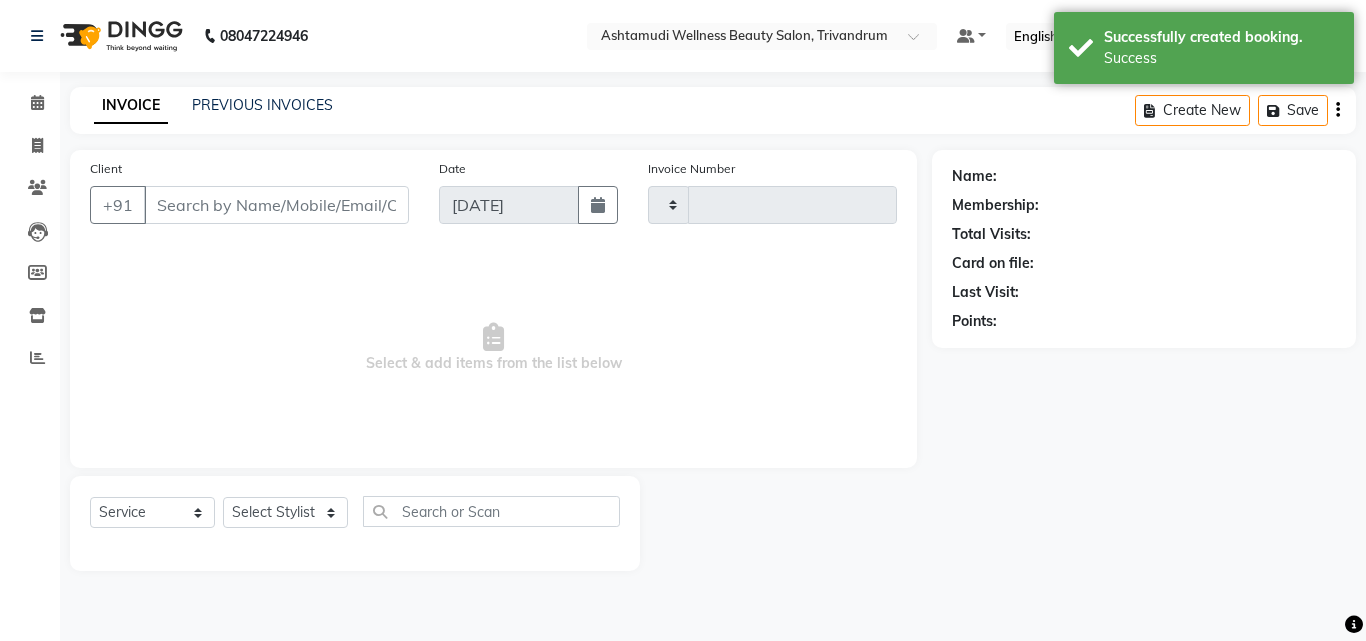 type on "2037" 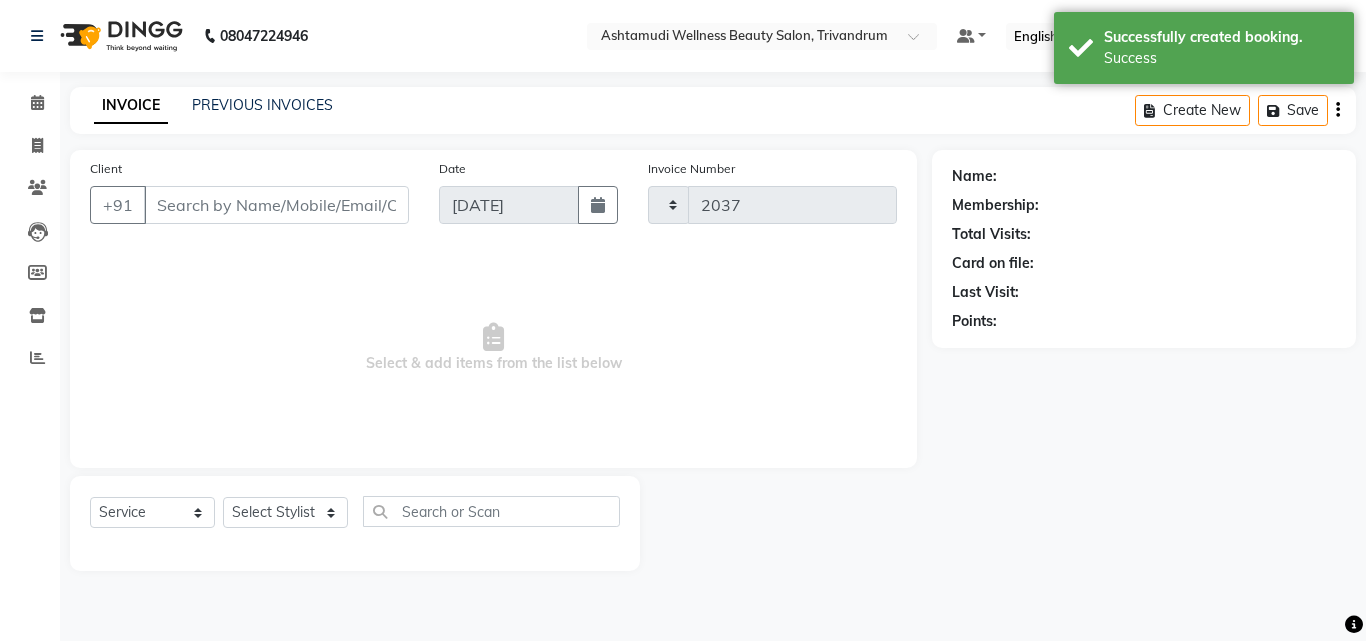 select on "4636" 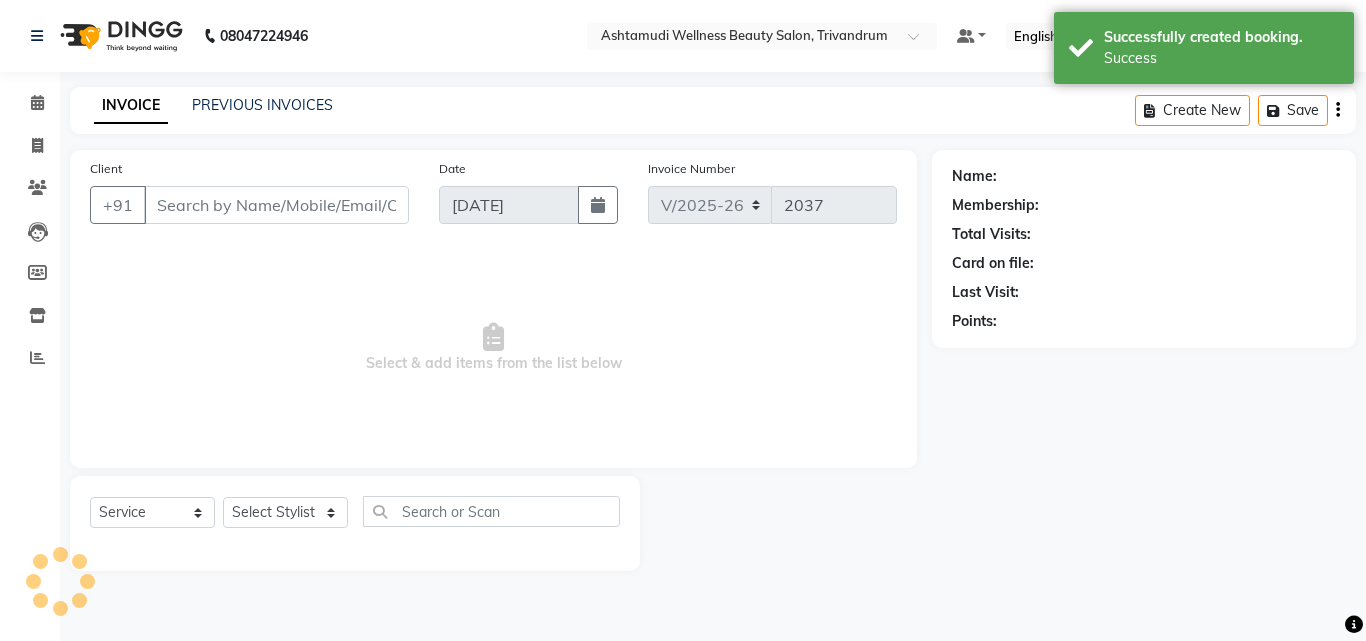 type on "9747844671" 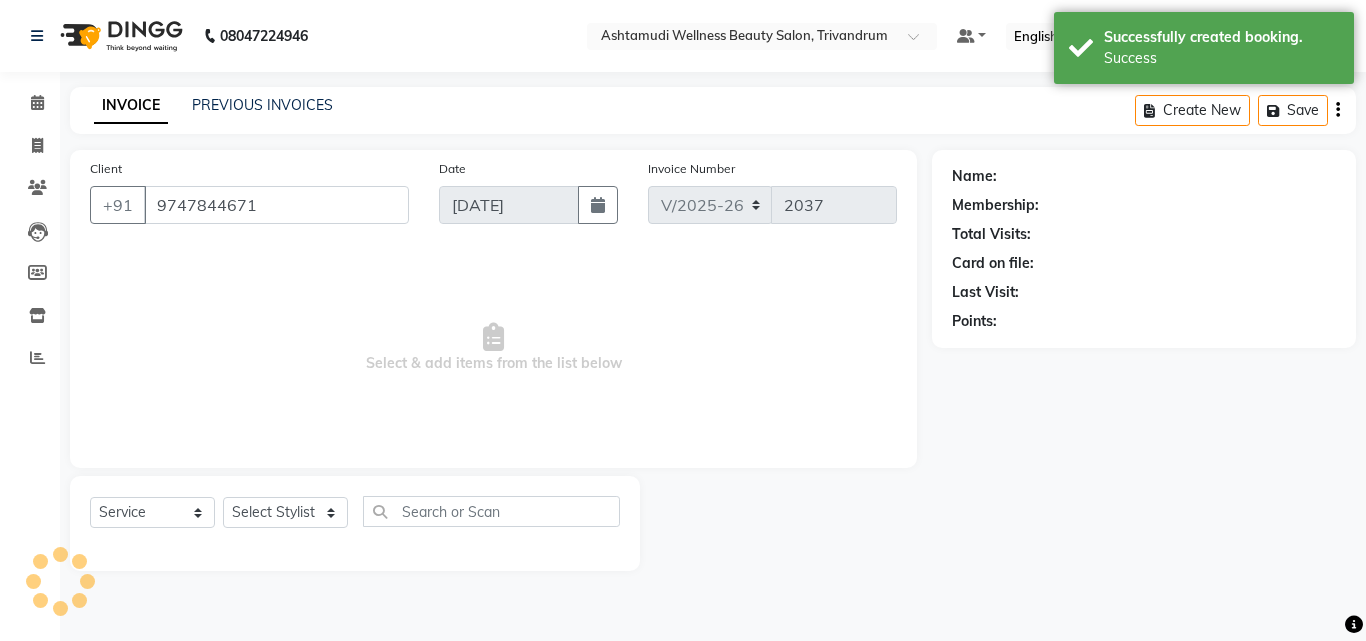 select on "27021" 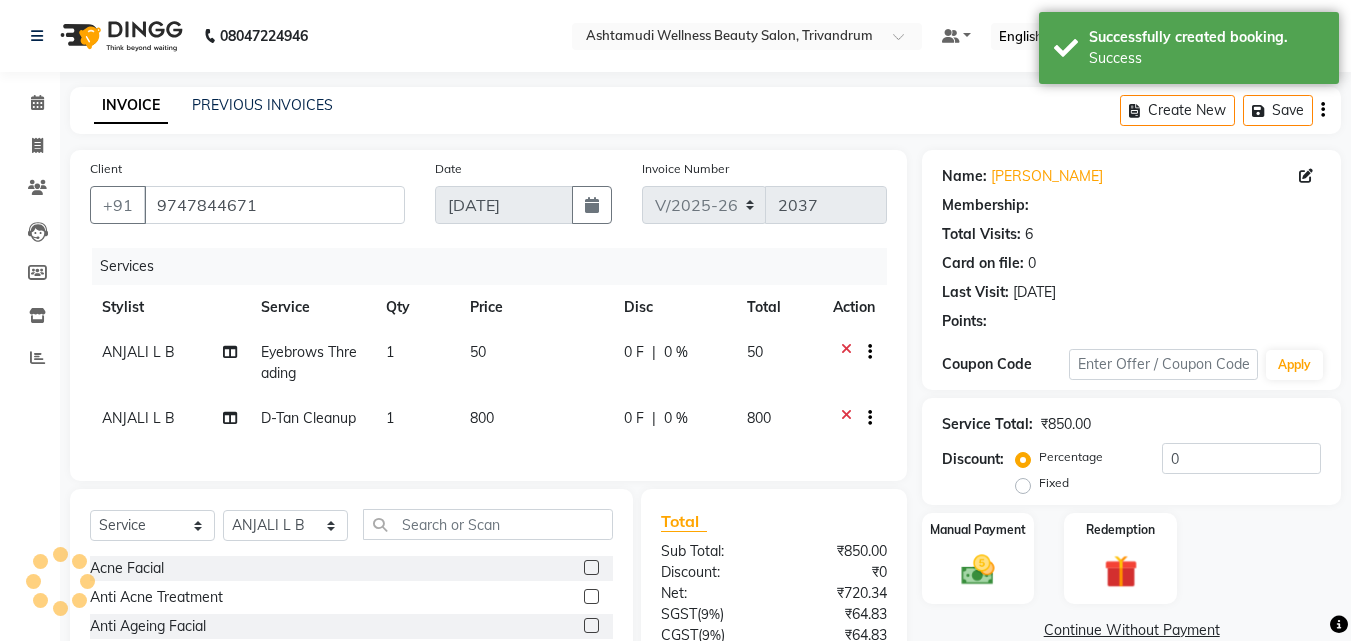 select on "2: Object" 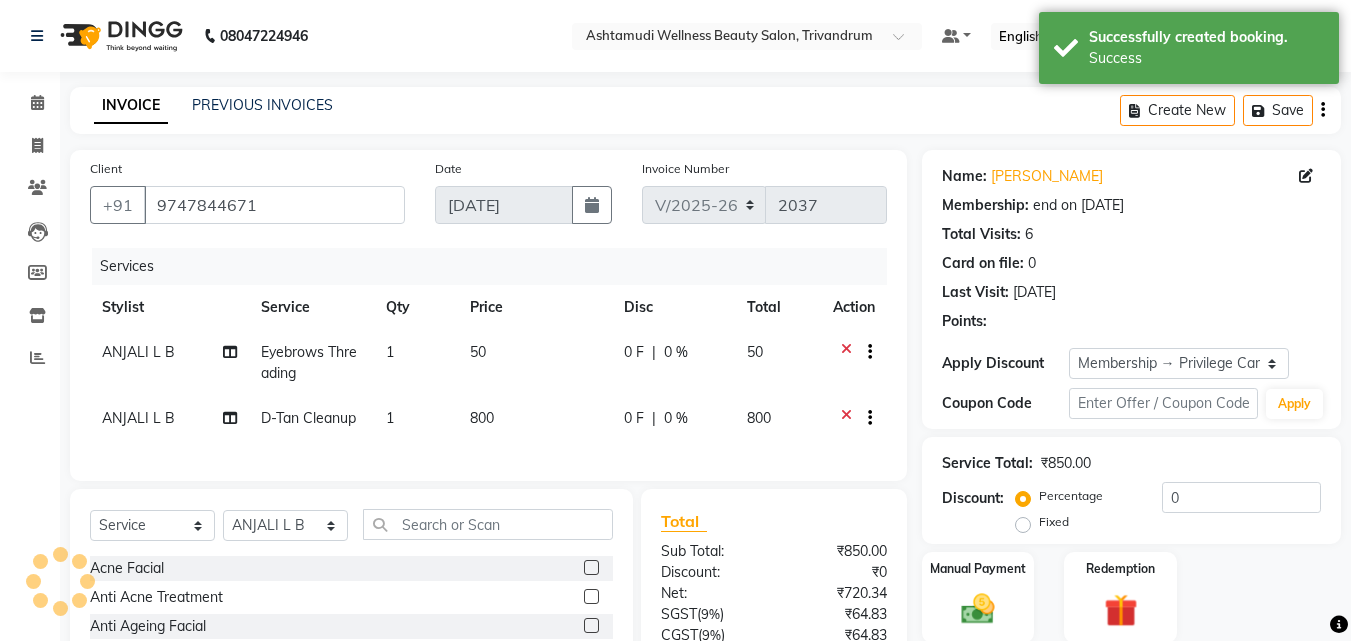 type on "15" 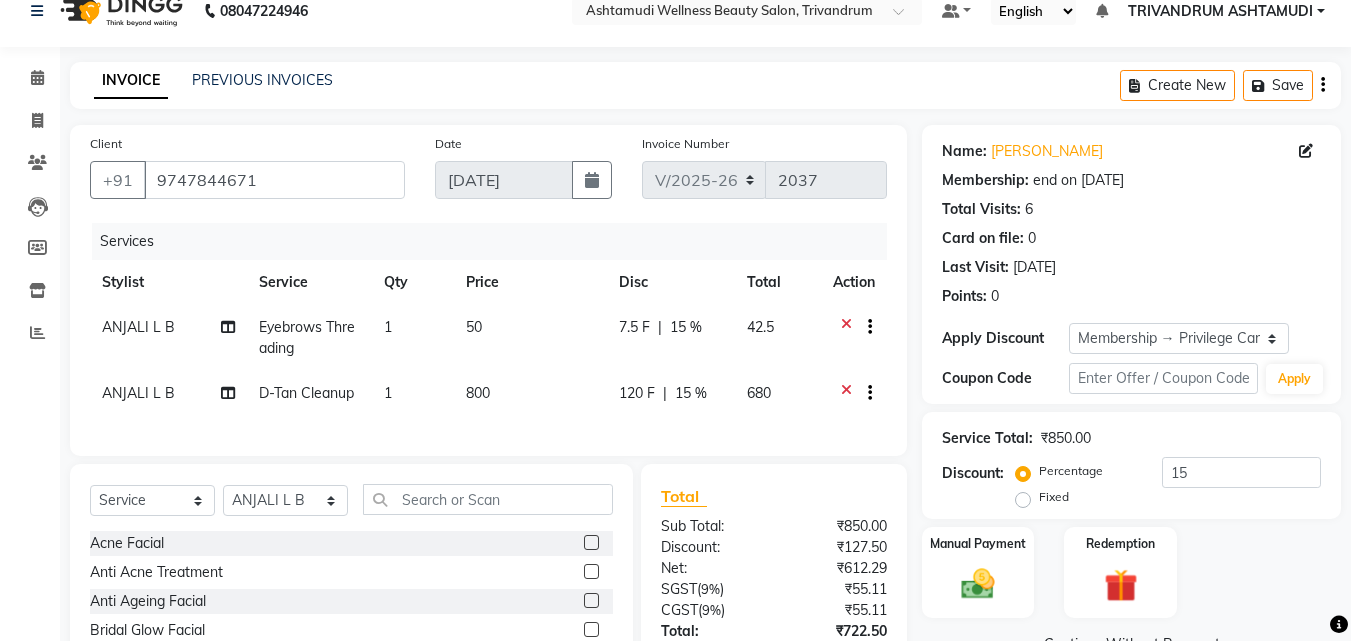 scroll, scrollTop: 0, scrollLeft: 0, axis: both 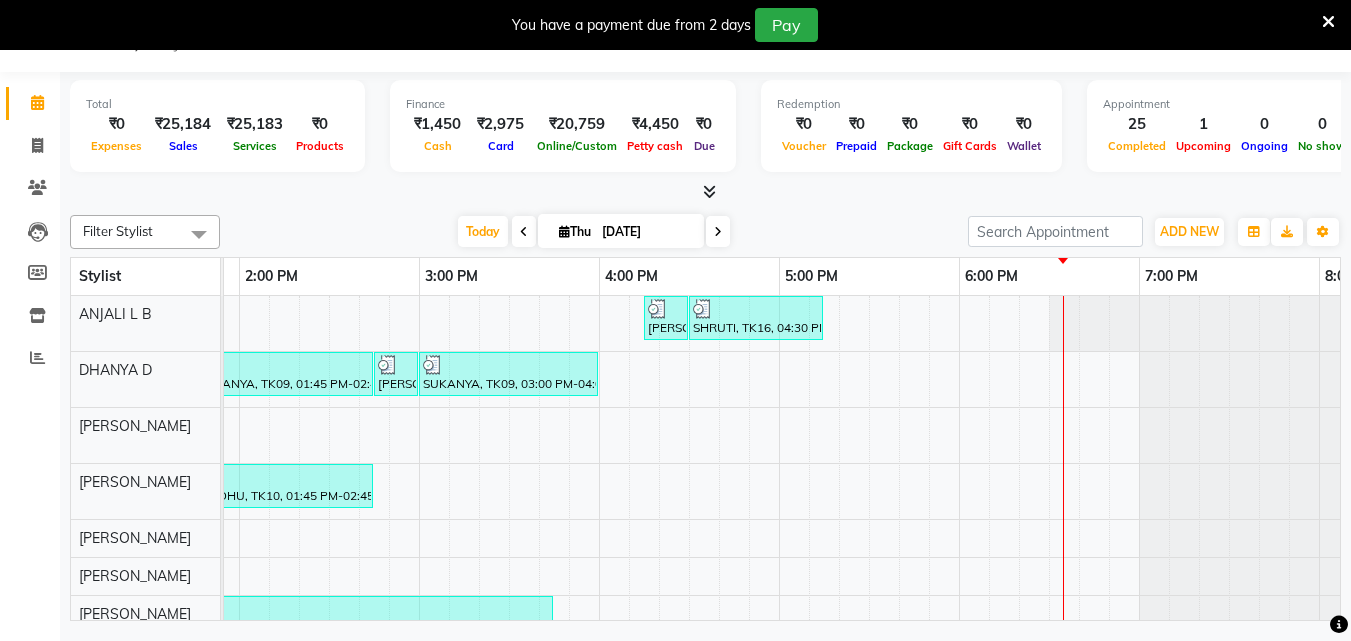 click on "[PERSON_NAME], TK05, 11:45 AM-12:30 PM, Root Touch-Up ([MEDICAL_DATA] Free)     [PERSON_NAME], TK05, 12:30 PM-01:30 PM, Hair Spa     [PERSON_NAME], TK14, 04:15 PM-04:30 PM, Eyebrows Threading     SHRUTI, TK16, 04:30 PM-05:15 PM, Root Touch-Up ([MEDICAL_DATA] Free)     SUKANYA, TK09, 01:45 PM-02:45 PM, Ceramide  Anti frizz treatment     SUKANYA, TK09, 02:45 PM-03:00 PM, Eyebrows Threading     SUKANYA, TK09, 03:00 PM-04:00 PM, Root Crown Coloring     [PERSON_NAME], TK08, 01:30 PM-01:45 PM, Eyebrows Threading     [PERSON_NAME], TK04, 10:45 AM-11:15 AM, Normal Hair Cut     BINDHU, TK10, 01:45 PM-02:45 PM, D-Tan Cleanup     meenakshi, TK12, 01:45 PM-03:45 PM, [MEDICAL_DATA] OFFER - ELBOW LENGTH     GEETHU, TK01, 02:45 PM-03:45 PM, Fruit Facial     radhika hair, TK17, 04:35 PM-05:05 PM, Make up     Priyanka, TK02, 10:15 AM-10:30 AM, Chin Threading     DIVYA, TK07, 11:30 AM-11:45 AM, Eyebrows Threading     renuka, TK11, 01:45 PM-02:45 PM, Layer Cut     renuka, TK11, 02:45 PM-03:00 PM, Eyebrows Threading     USHA, TK15, 03:15 PM-04:15 PM, Layer Cut" at bounding box center (599, 627) 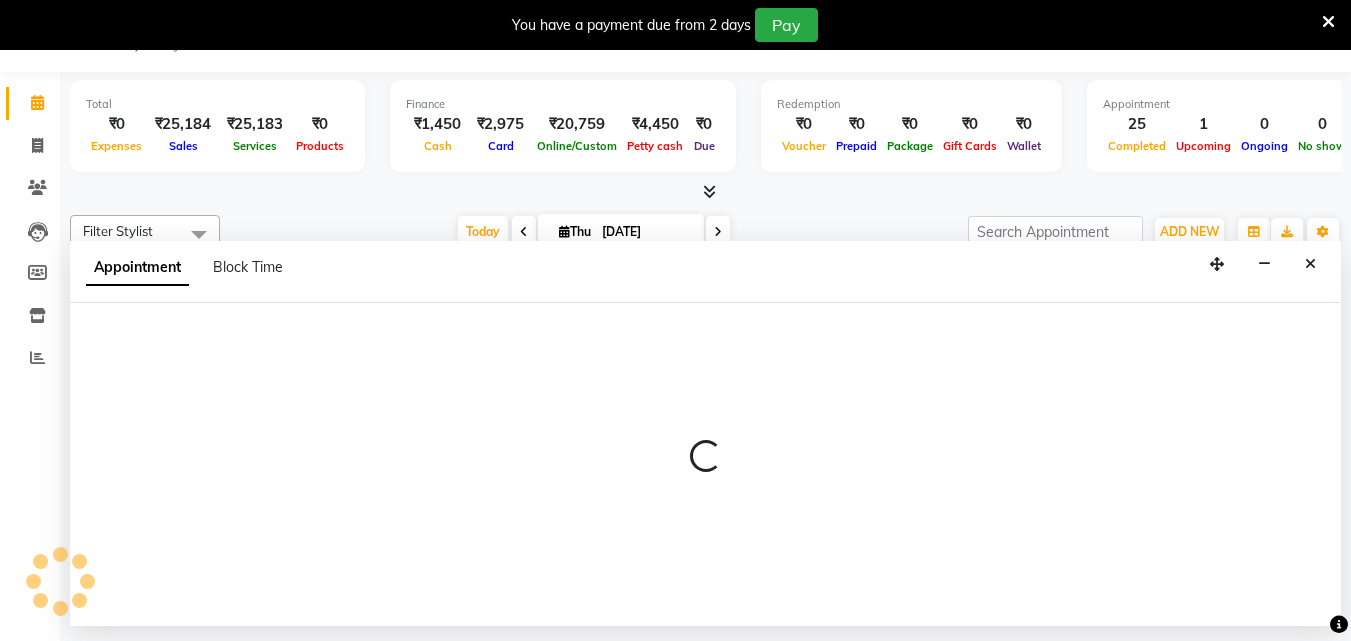 select on "27025" 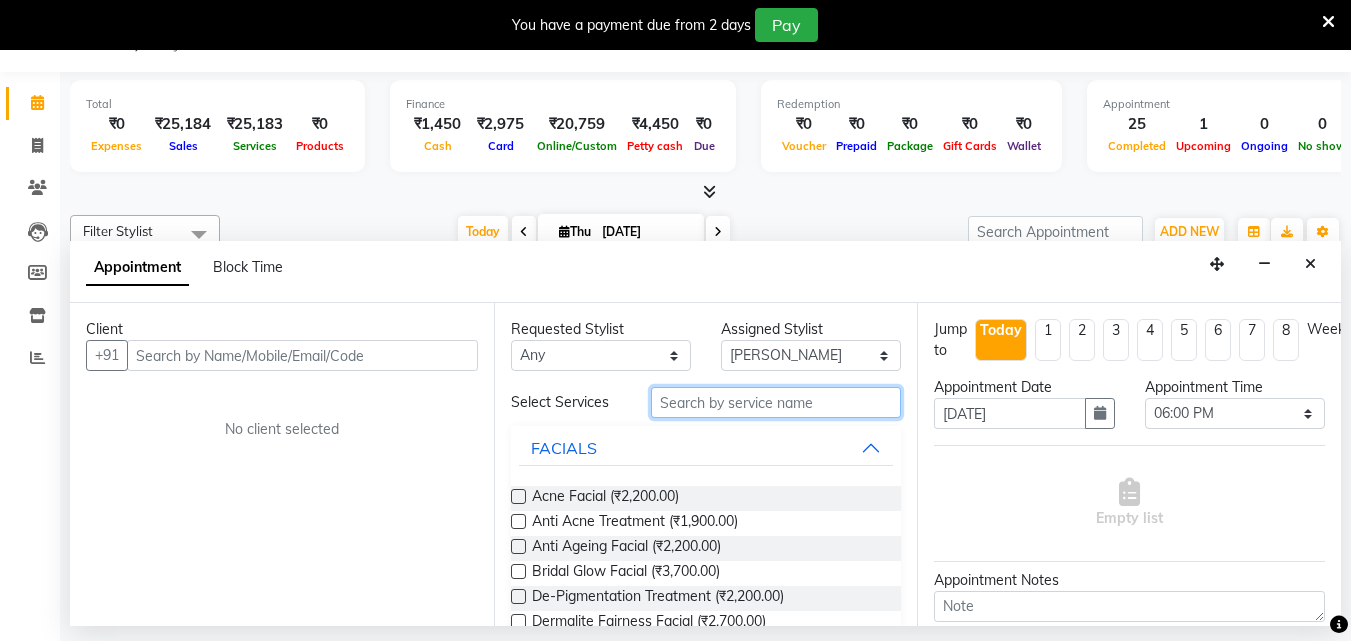 click at bounding box center [776, 402] 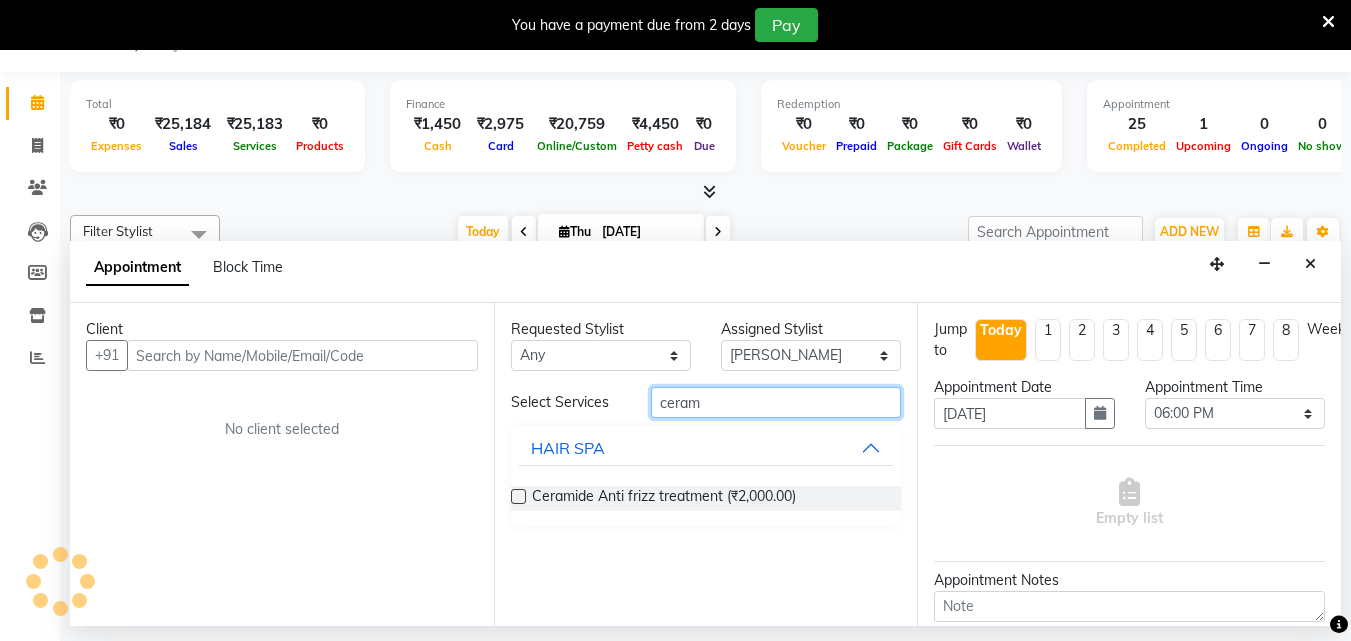 type on "ceram" 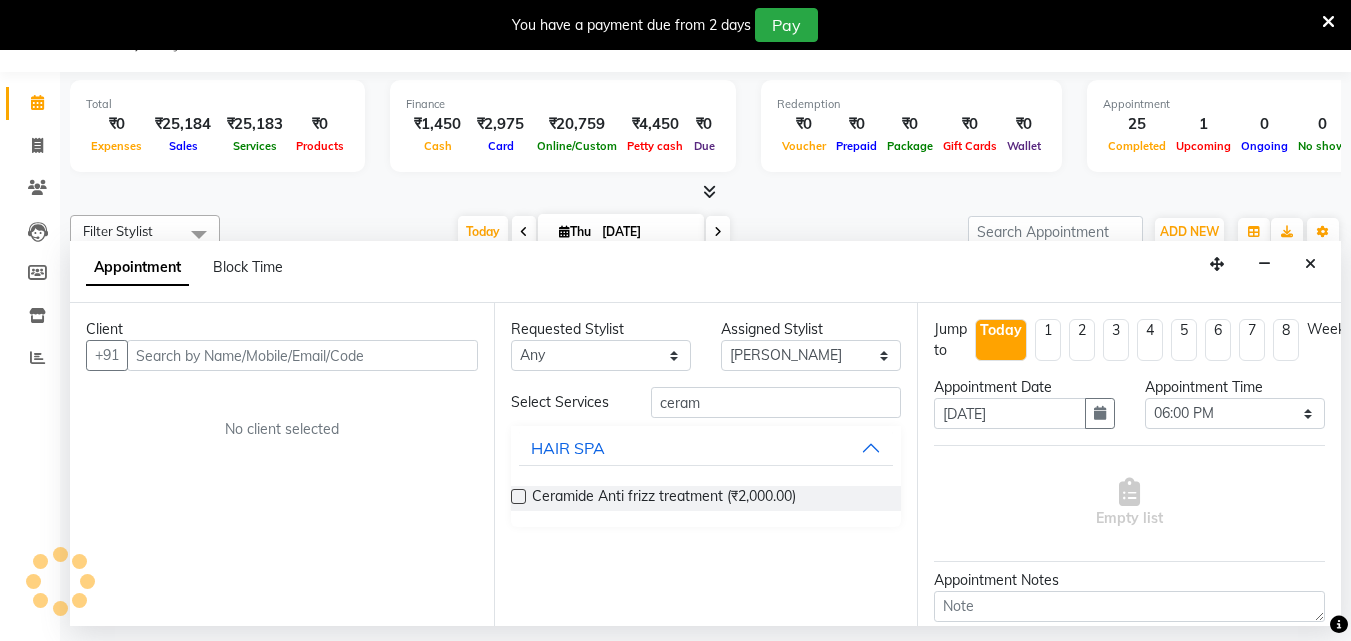click at bounding box center (518, 496) 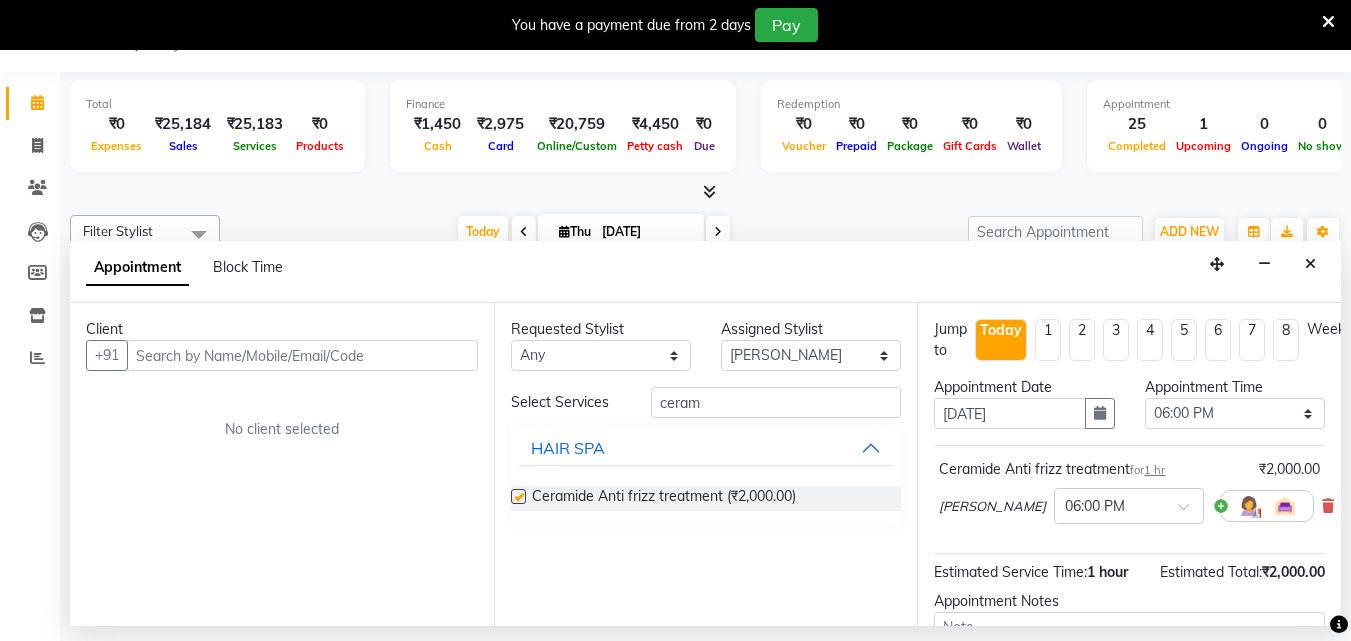 checkbox on "false" 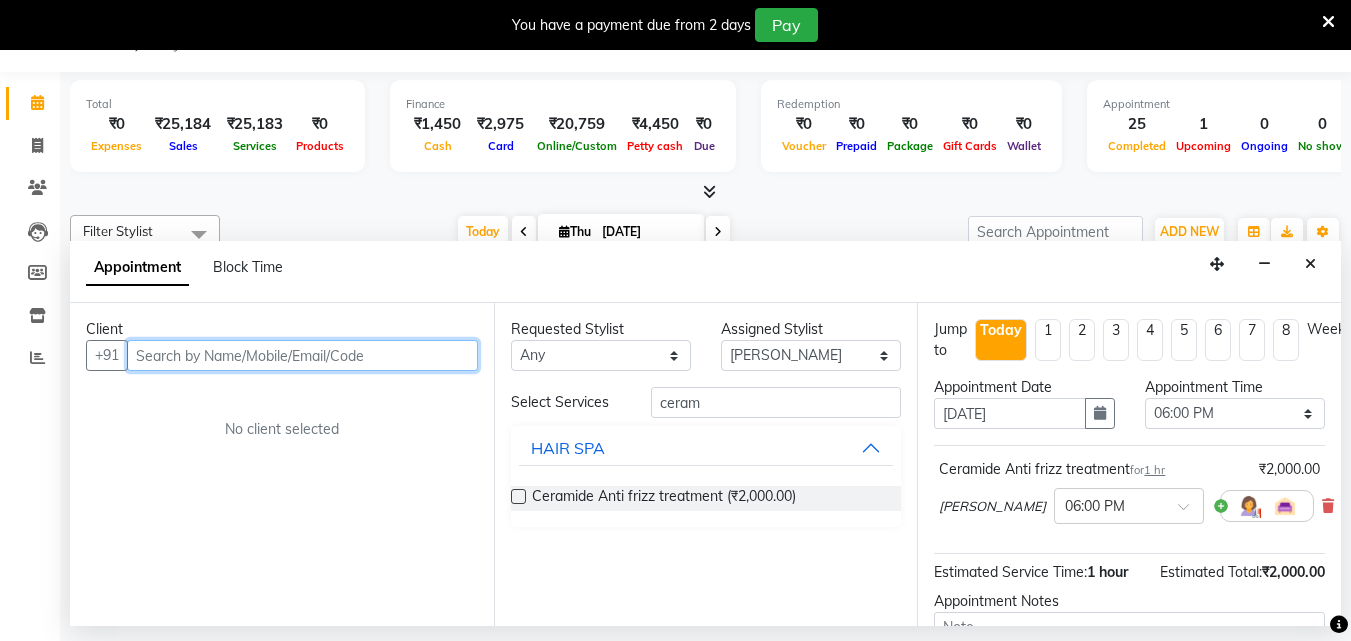 click at bounding box center (302, 355) 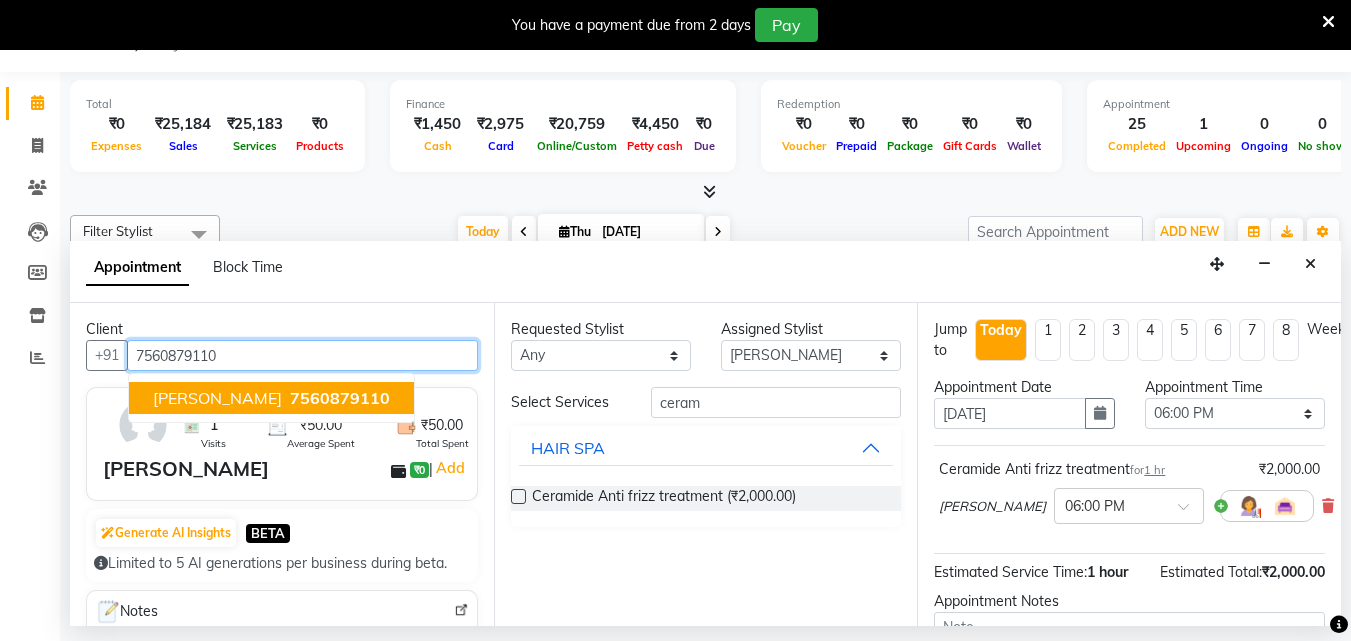 type on "7560879110" 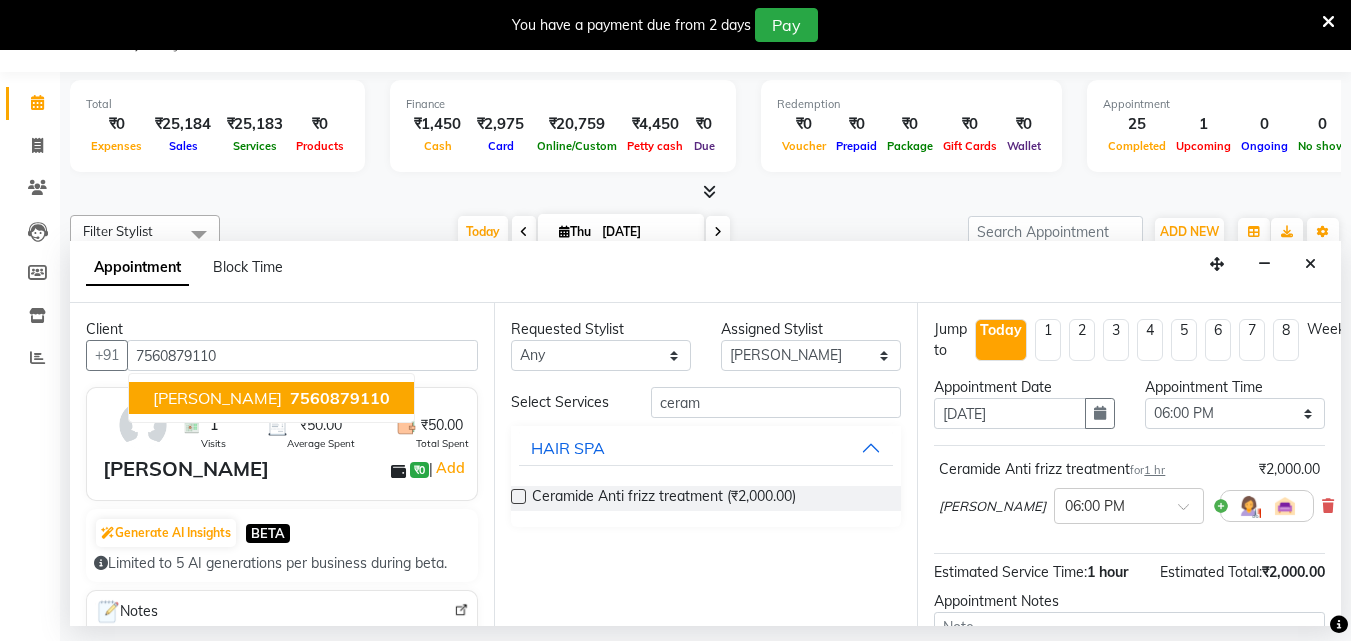 click on "[PERSON_NAME]    ₹0  |   Add" at bounding box center [286, 469] 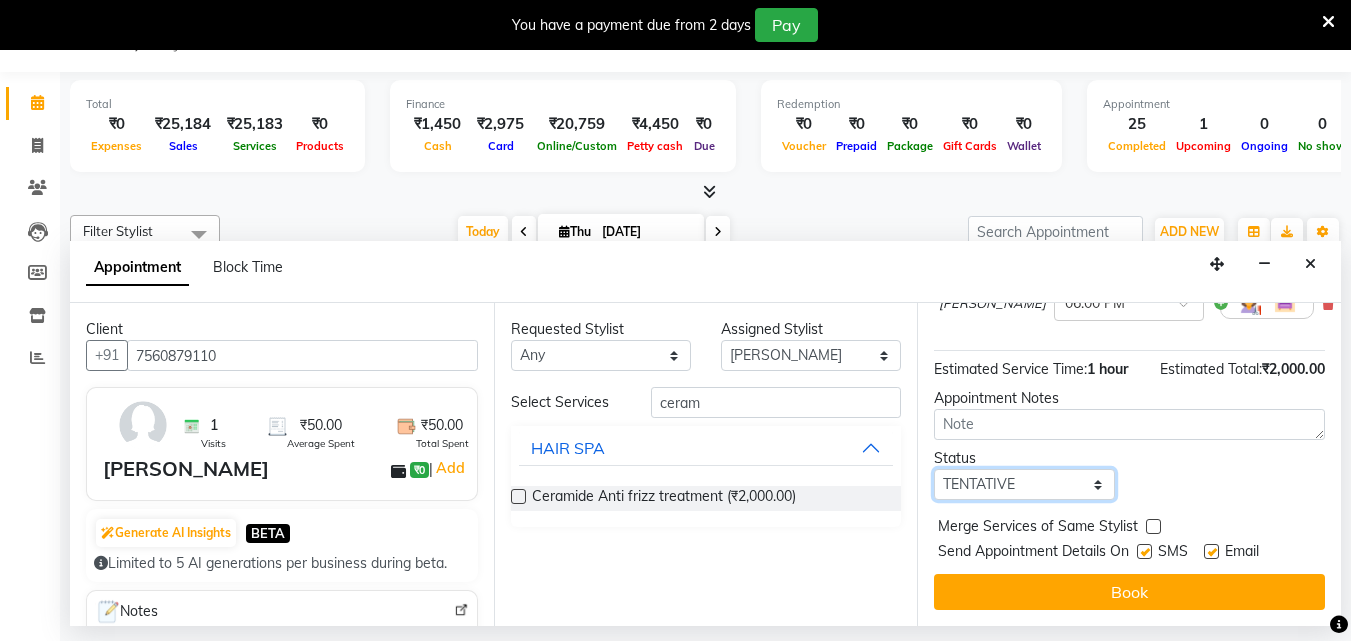 drag, startPoint x: 1044, startPoint y: 473, endPoint x: 1030, endPoint y: 472, distance: 14.035668 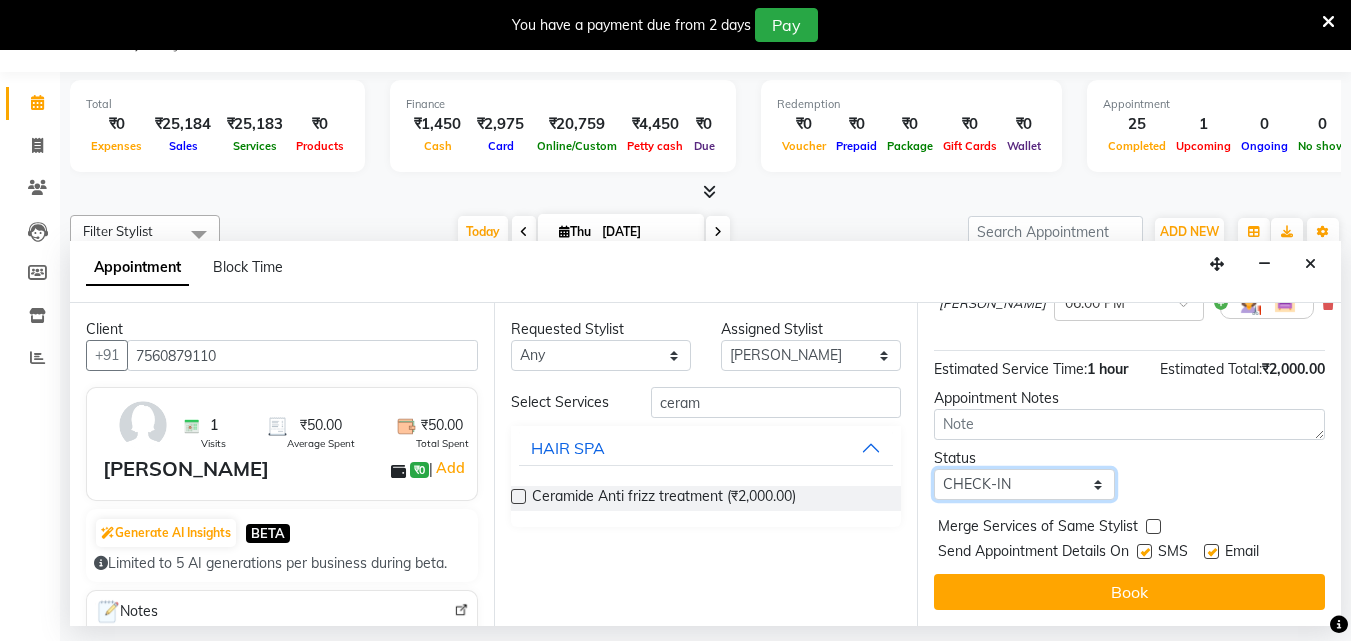 click on "Select TENTATIVE CONFIRM CHECK-IN UPCOMING" at bounding box center (1024, 484) 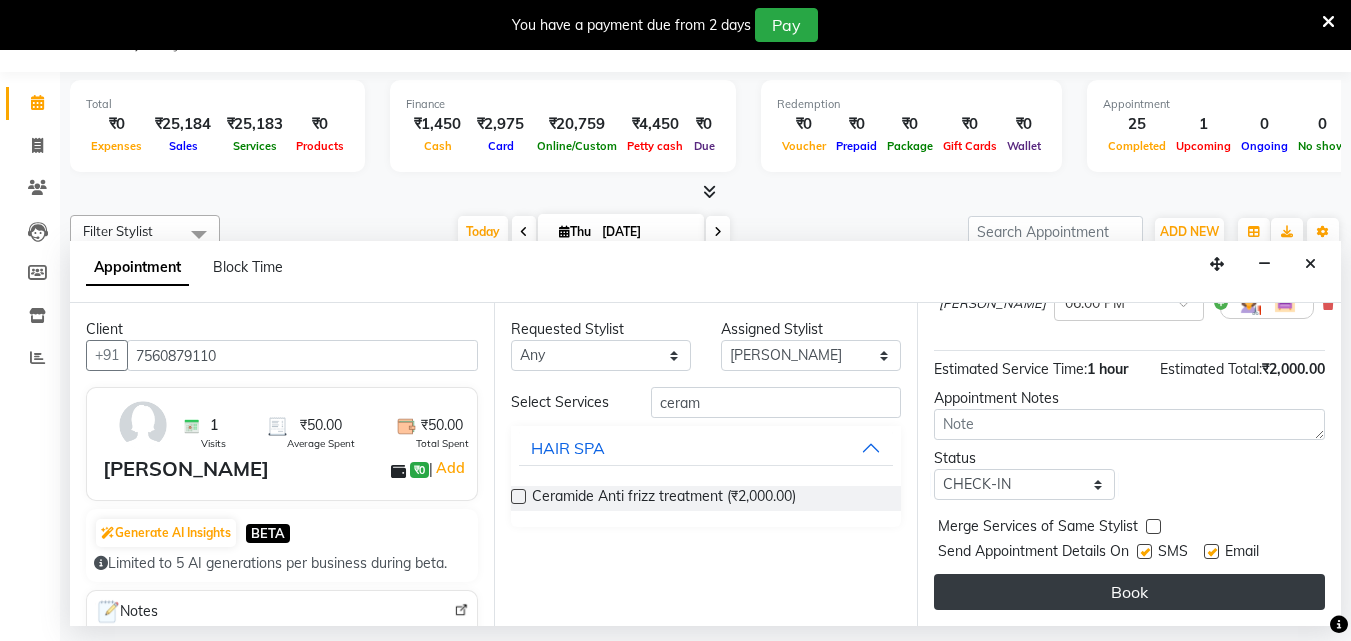click on "Book" at bounding box center [1129, 592] 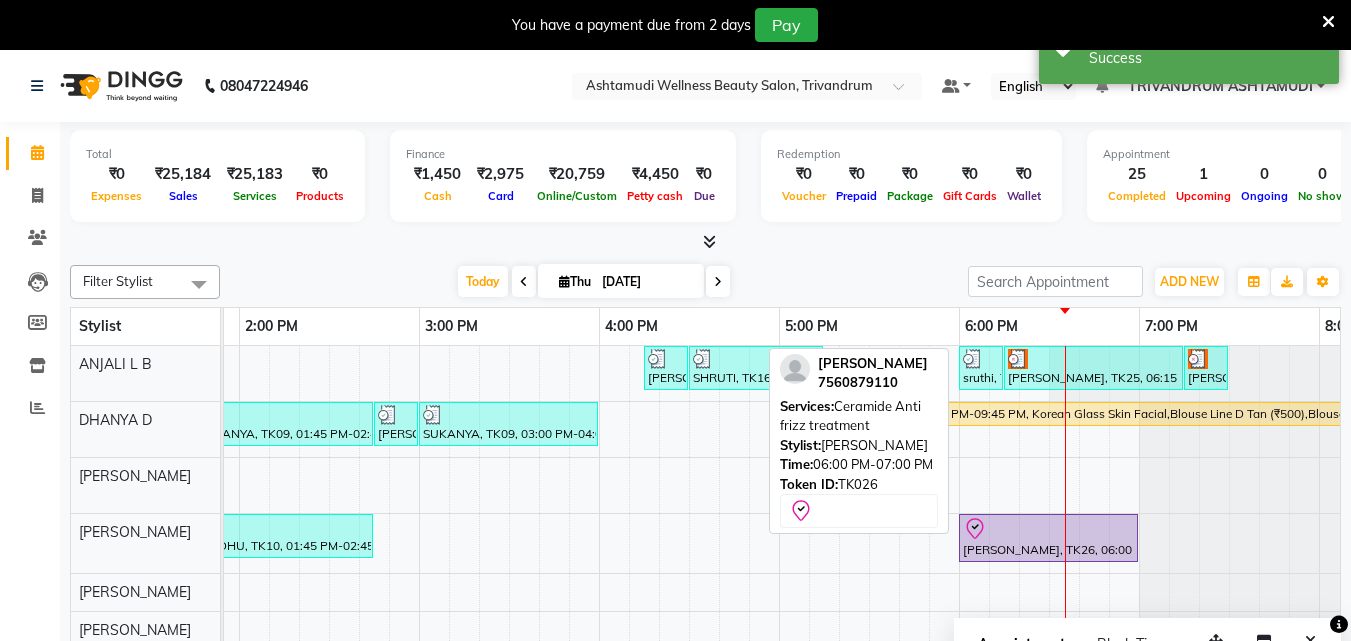 click at bounding box center (1048, 529) 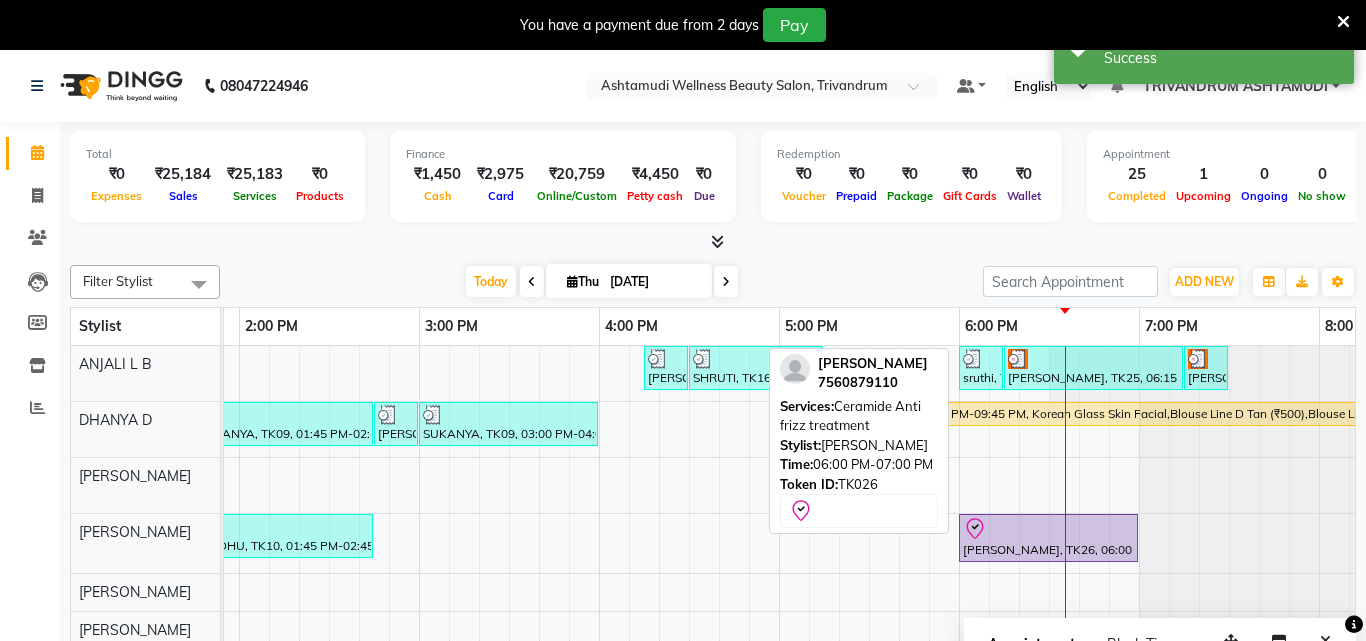 select on "8" 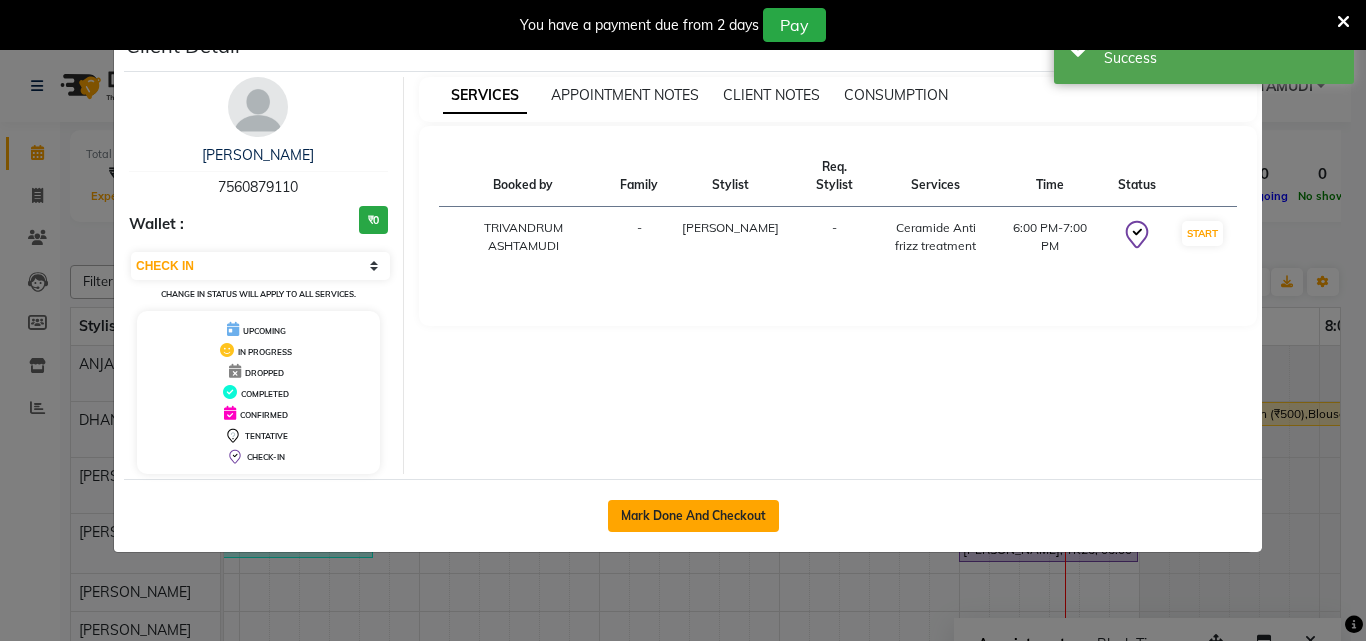 click on "Mark Done And Checkout" 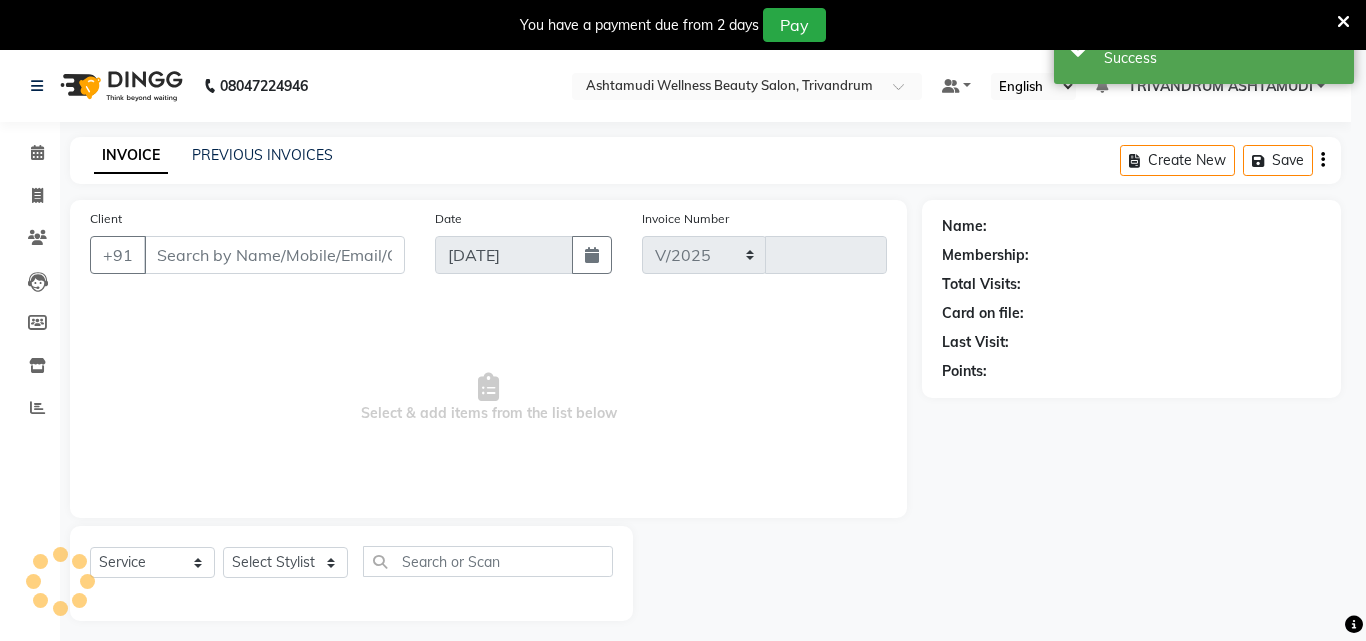select on "4636" 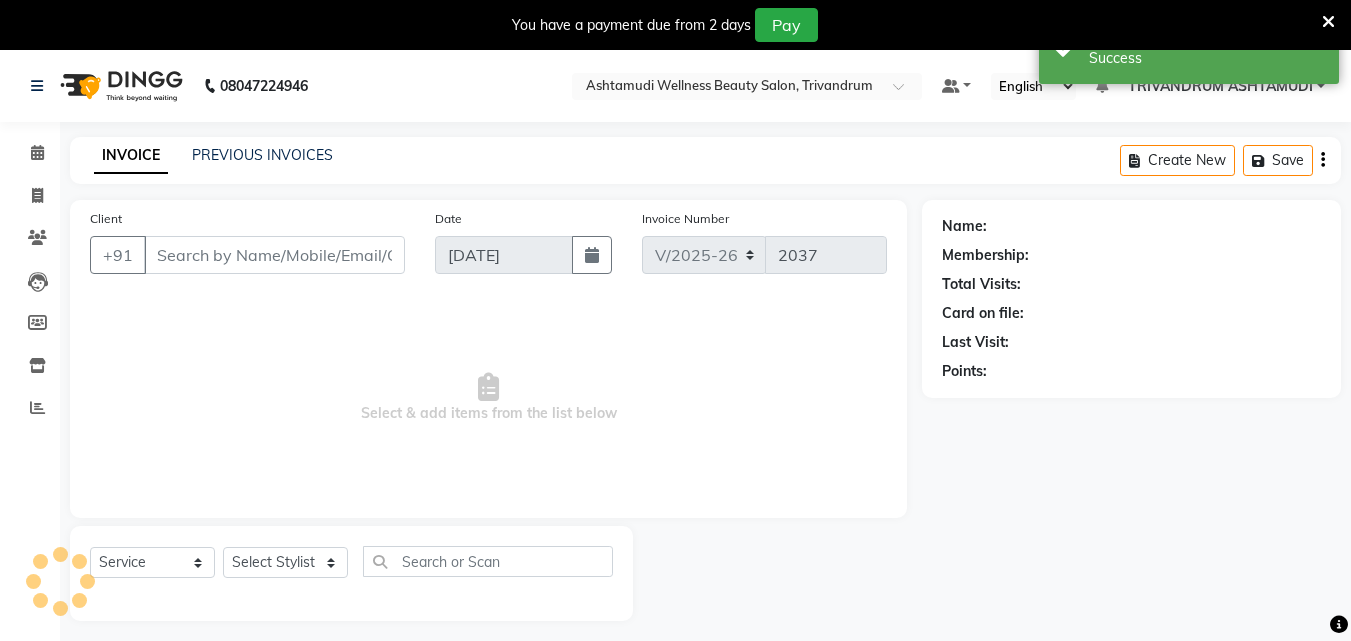 type on "7560879110" 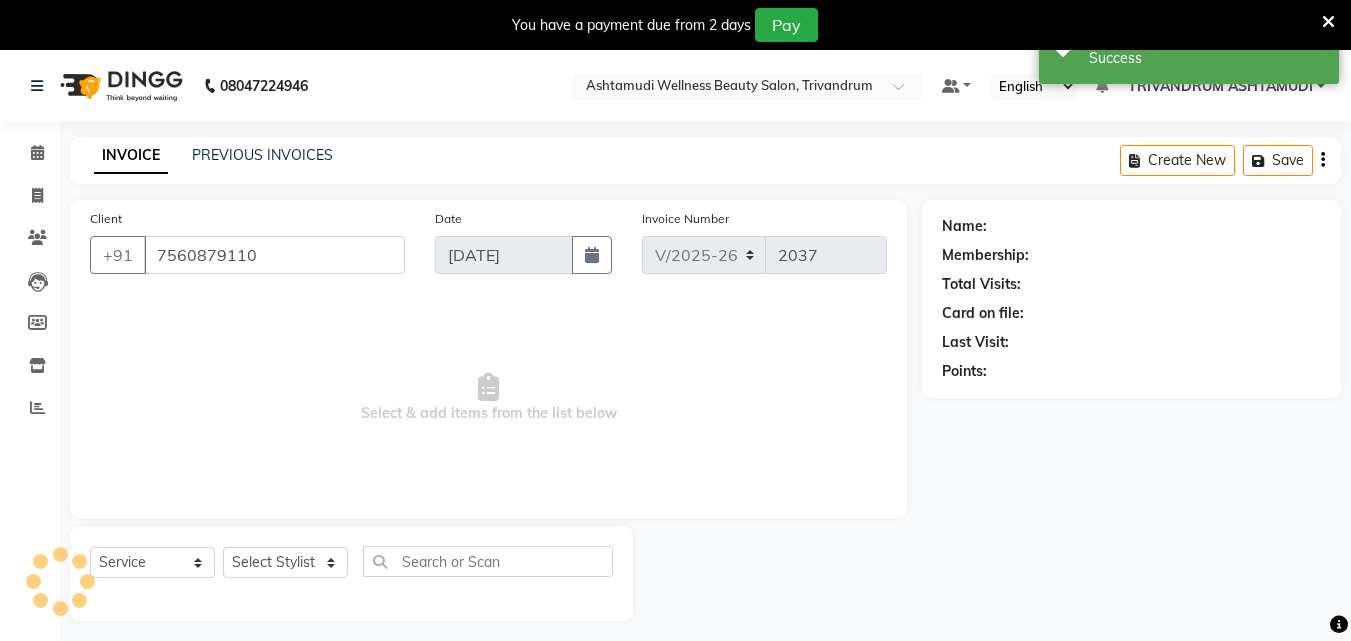select on "27025" 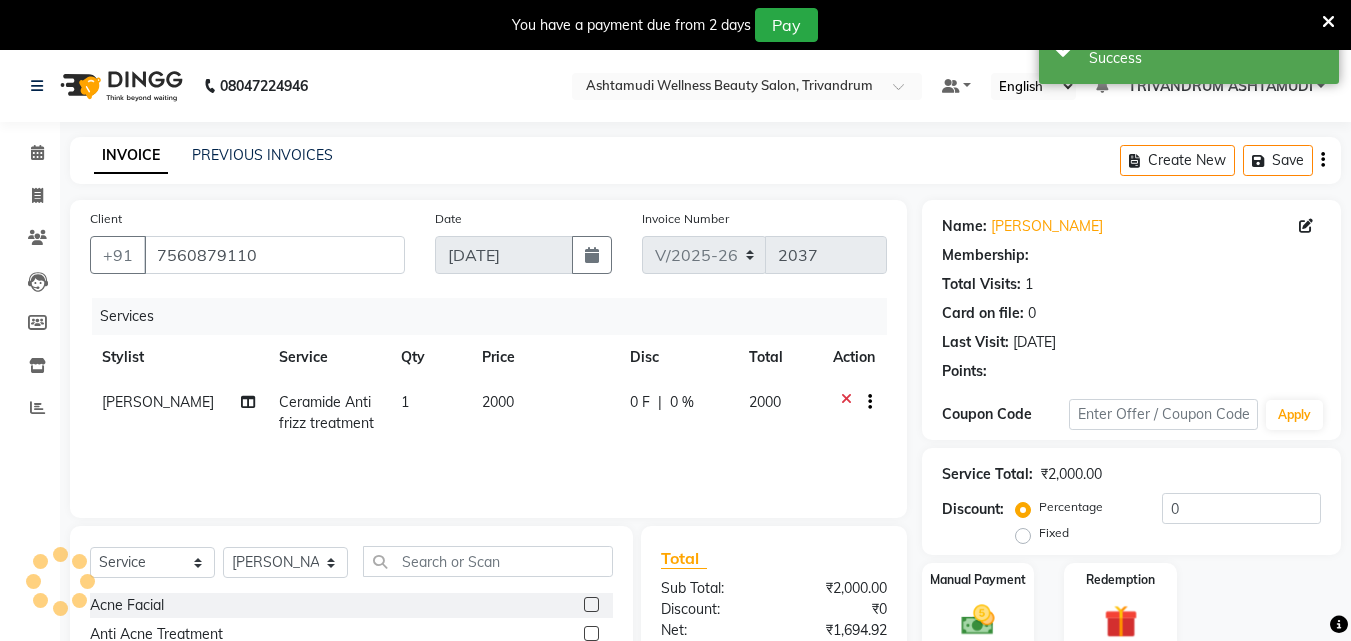 select on "1: Object" 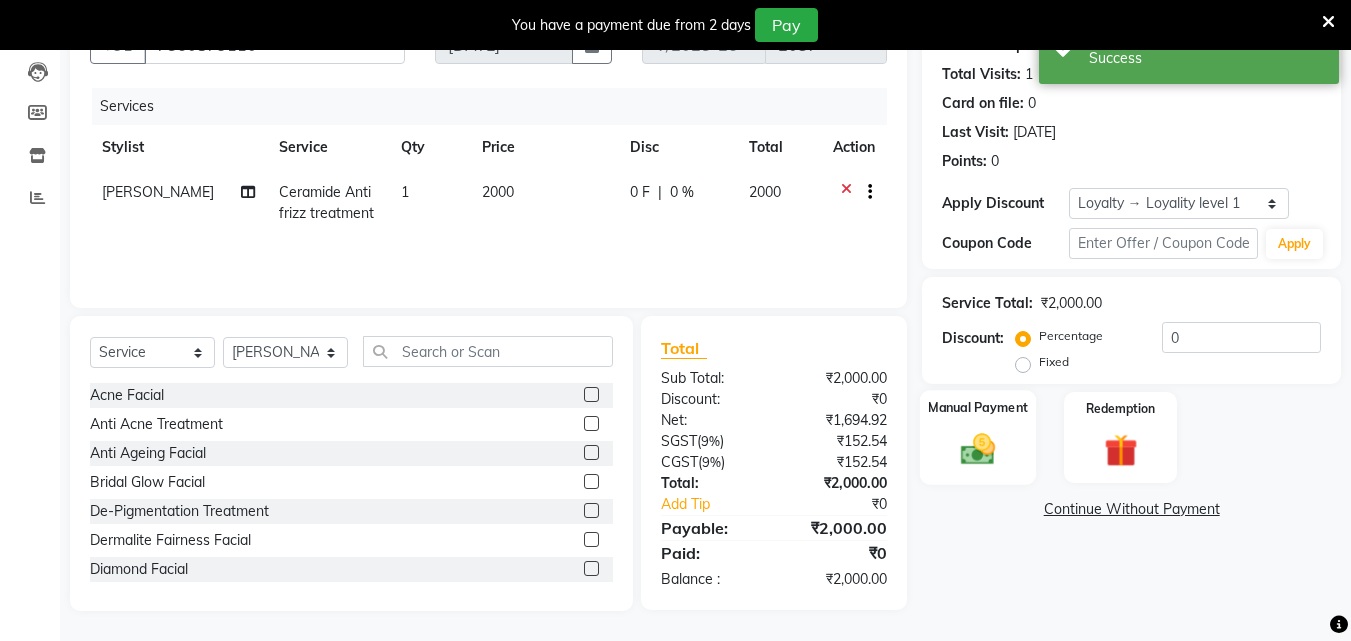 click 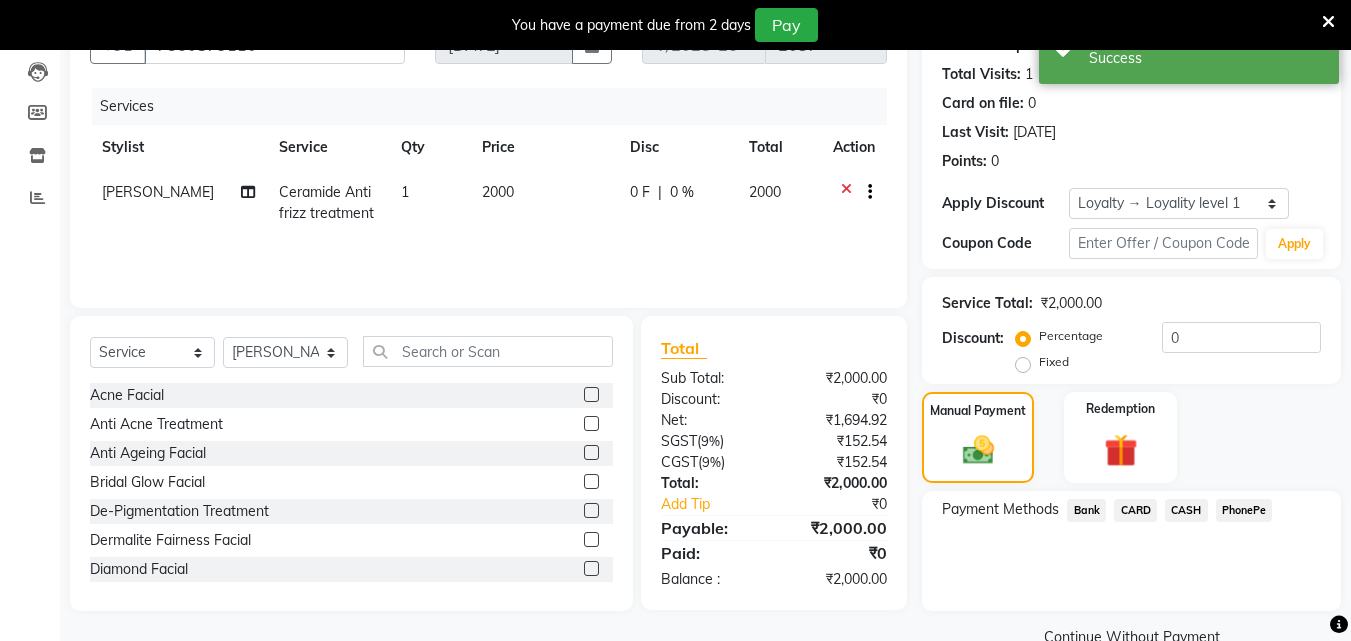 click on "PhonePe" 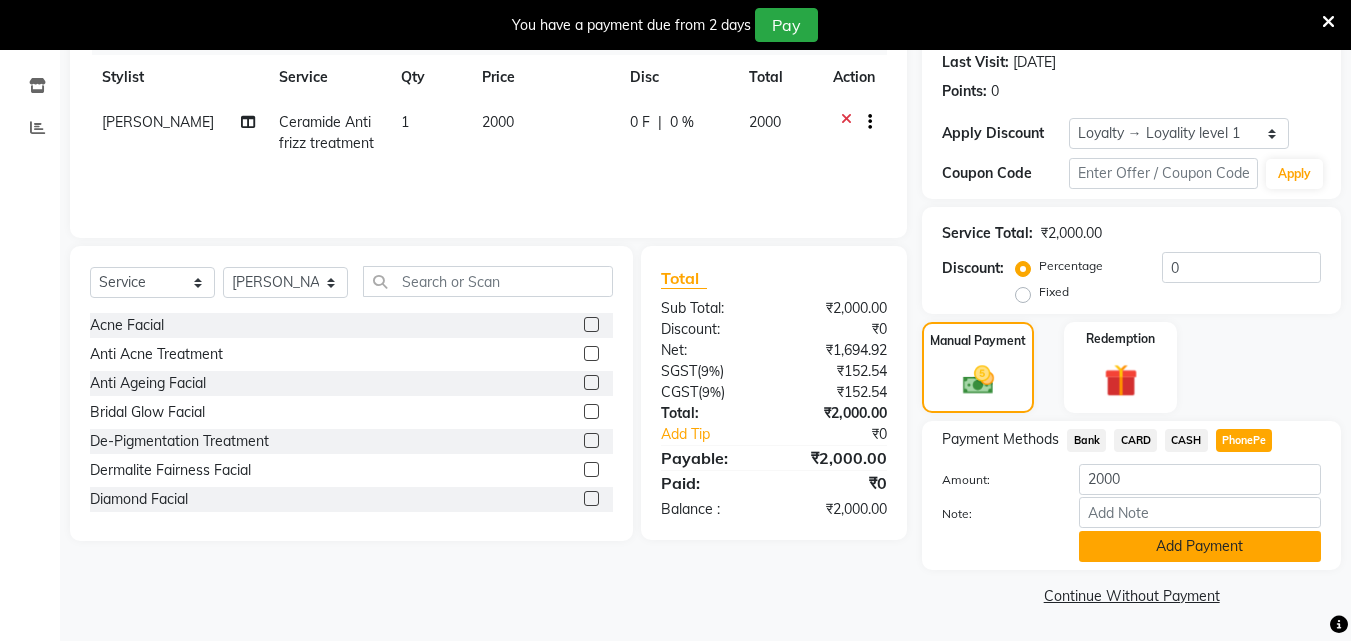 click on "Add Payment" 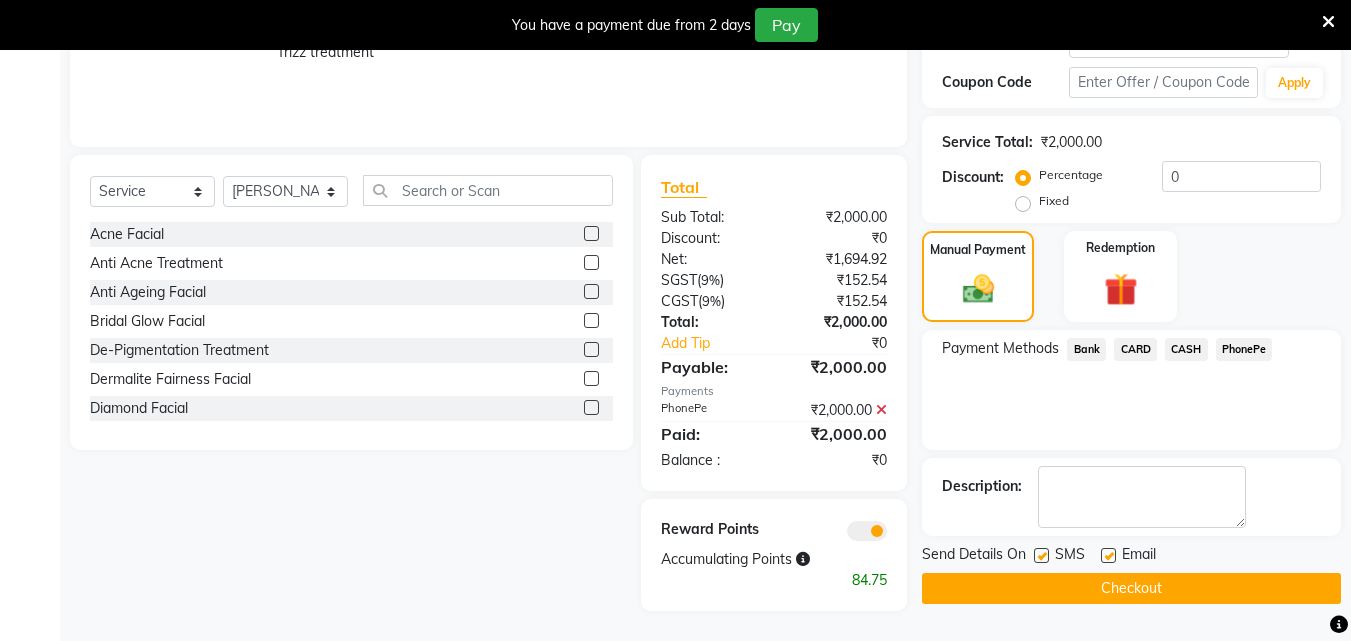 click on "Checkout" 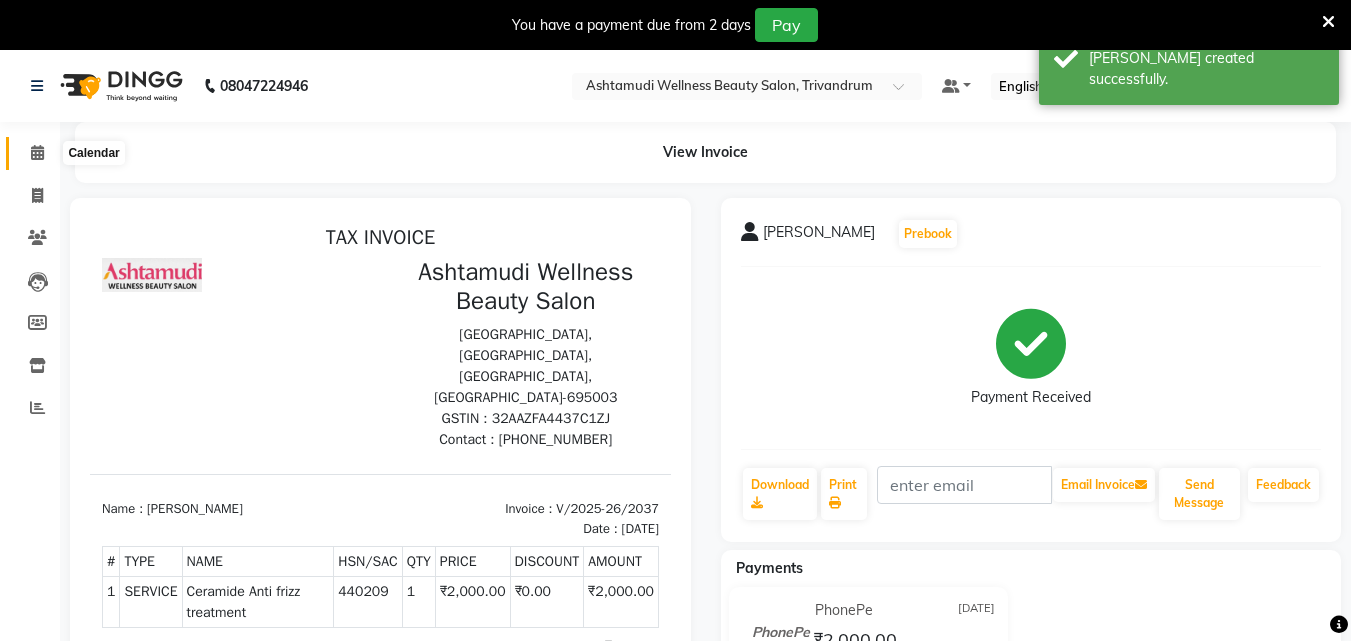 click 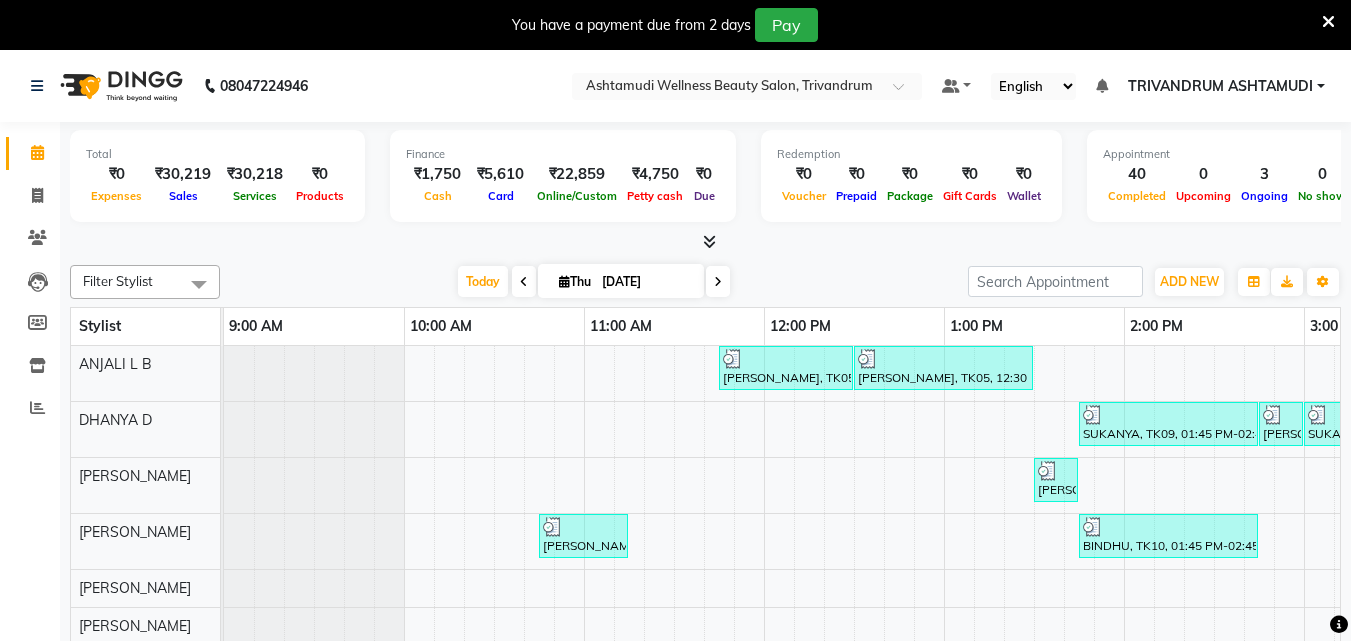 scroll, scrollTop: 50, scrollLeft: 0, axis: vertical 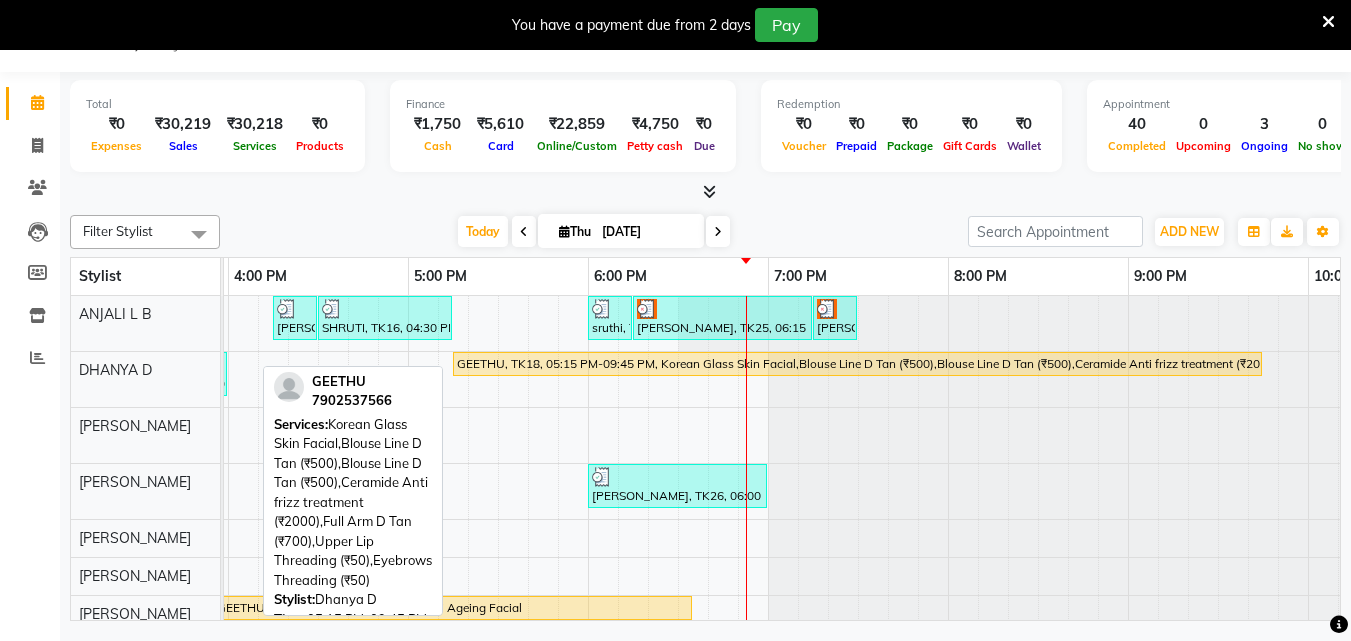click on "GEETHU, TK18, 05:15 PM-09:45 PM, Korean Glass Skin Facial,Blouse Line D Tan (₹500),Blouse Line D Tan (₹500),Ceramide  Anti frizz treatment (₹2000),Full Arm D Tan (₹700),Upper Lip Threading (₹50),Eyebrows Threading (₹50)" at bounding box center (857, 364) 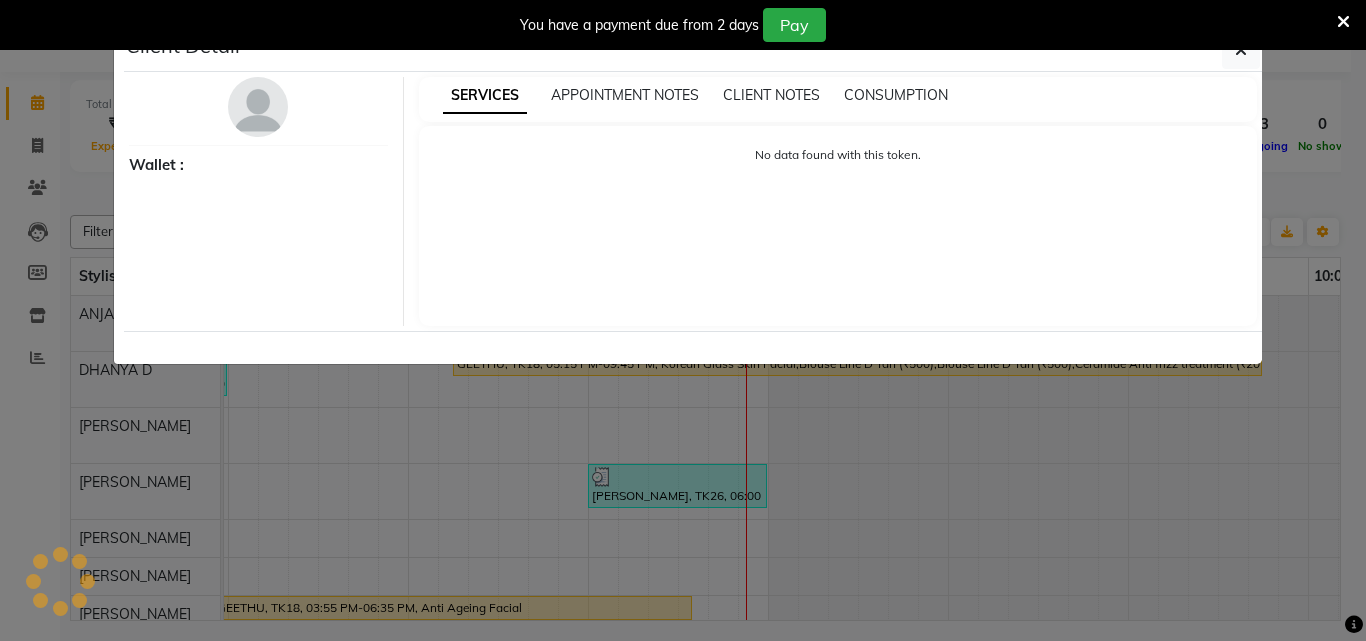 select on "1" 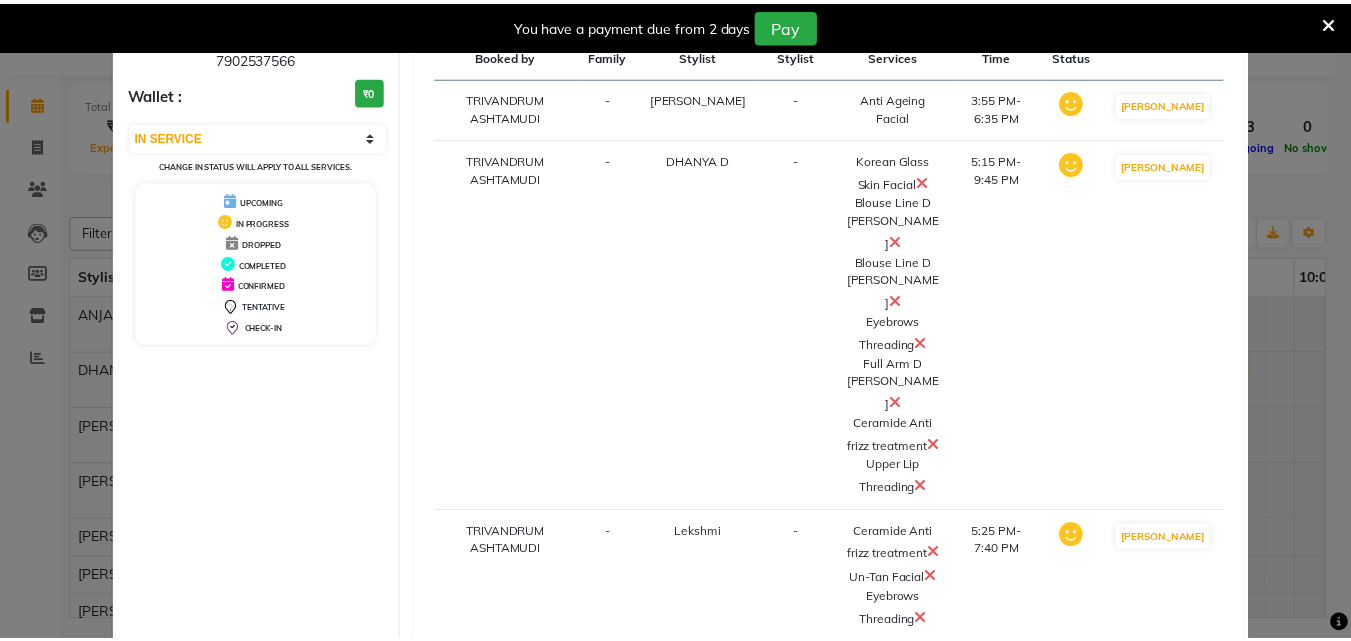 scroll, scrollTop: 265, scrollLeft: 0, axis: vertical 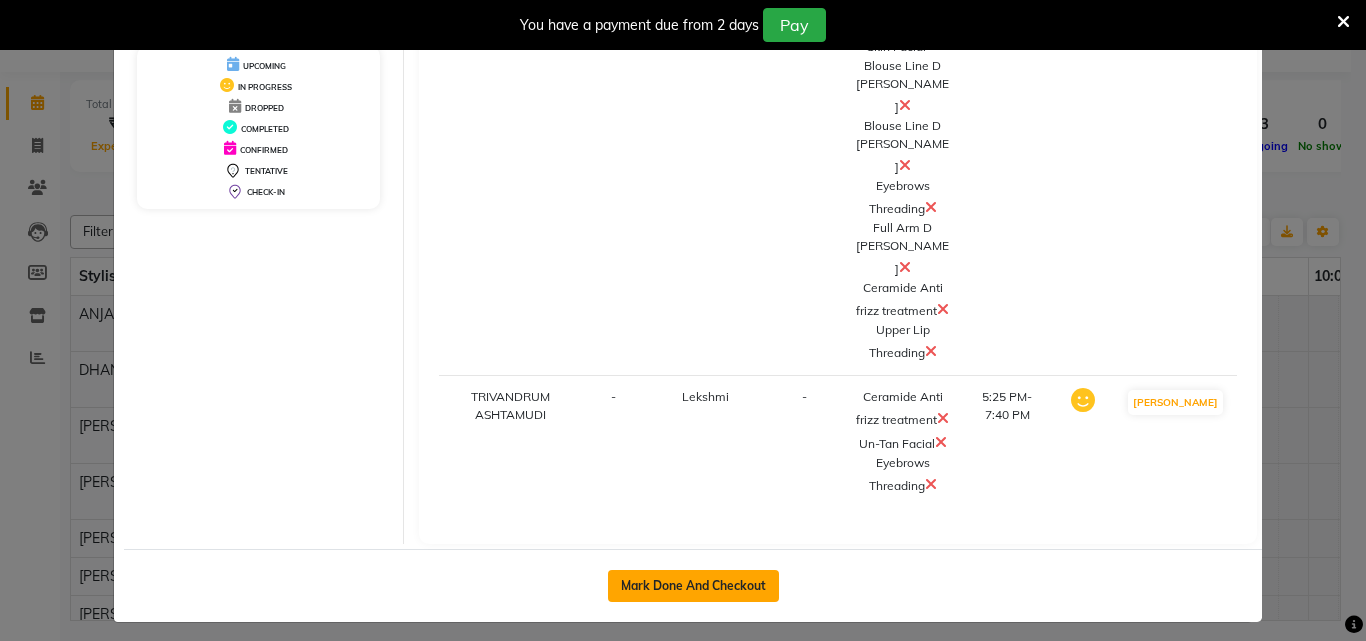 click on "Mark Done And Checkout" 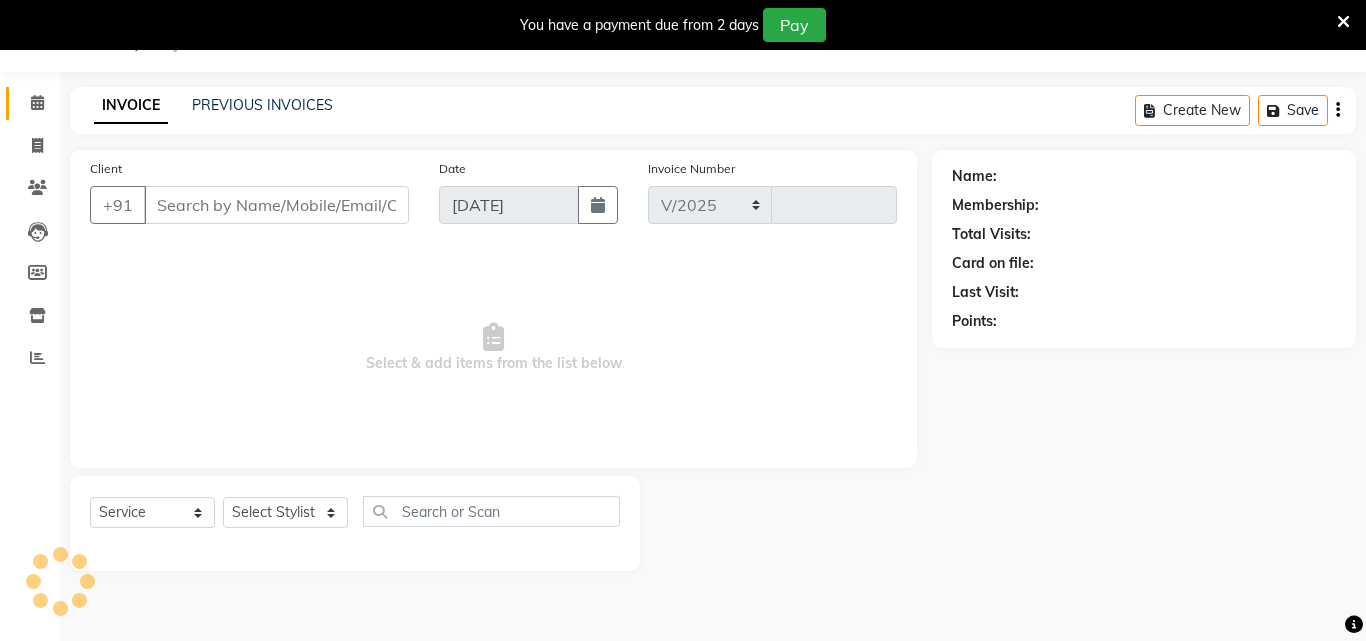 select on "4636" 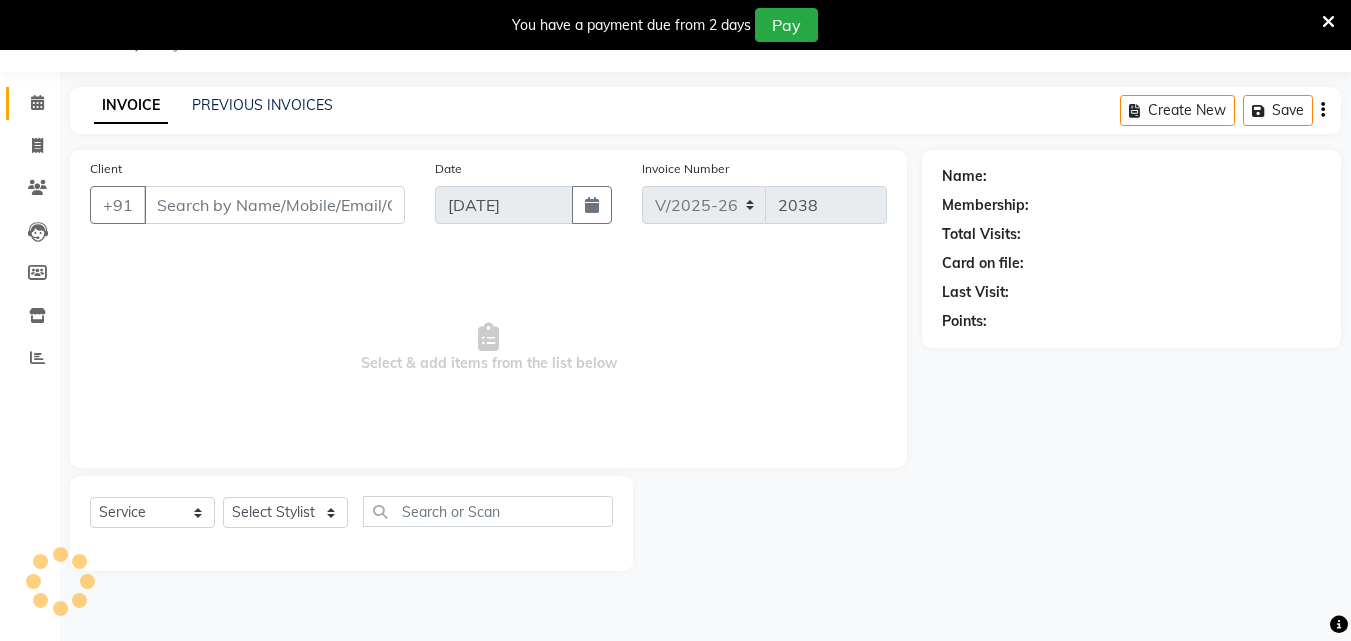 type on "7902537566" 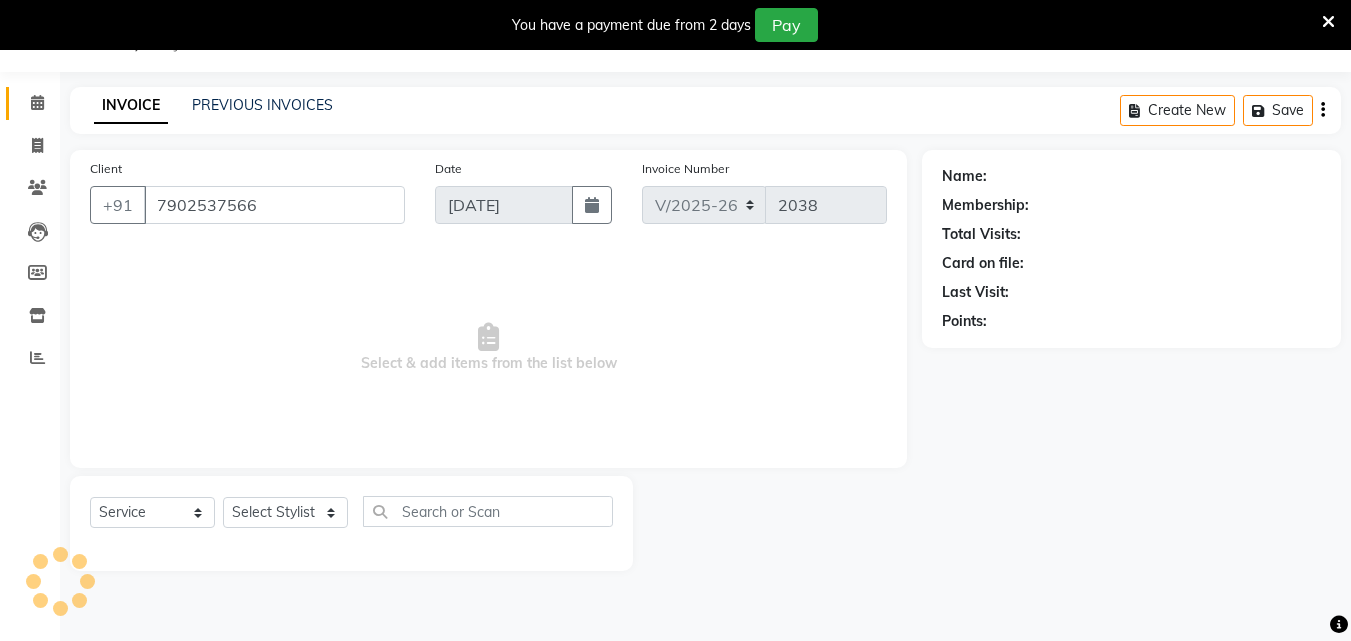select on "72435" 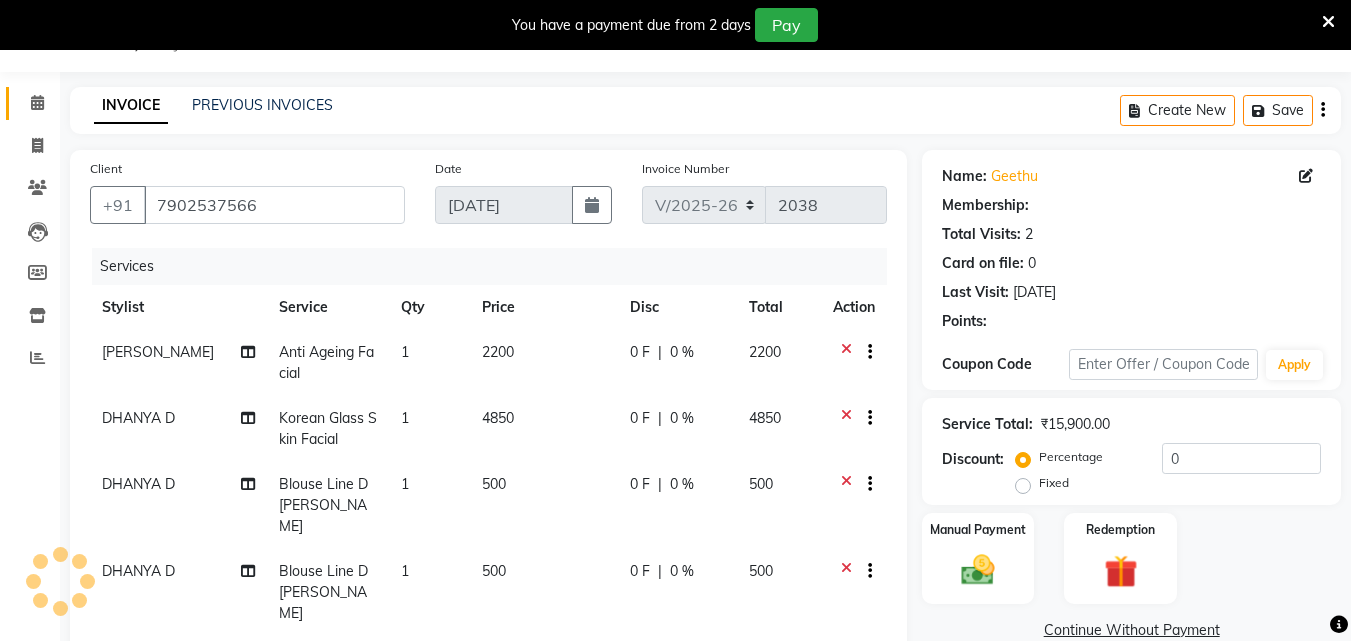 select on "1: Object" 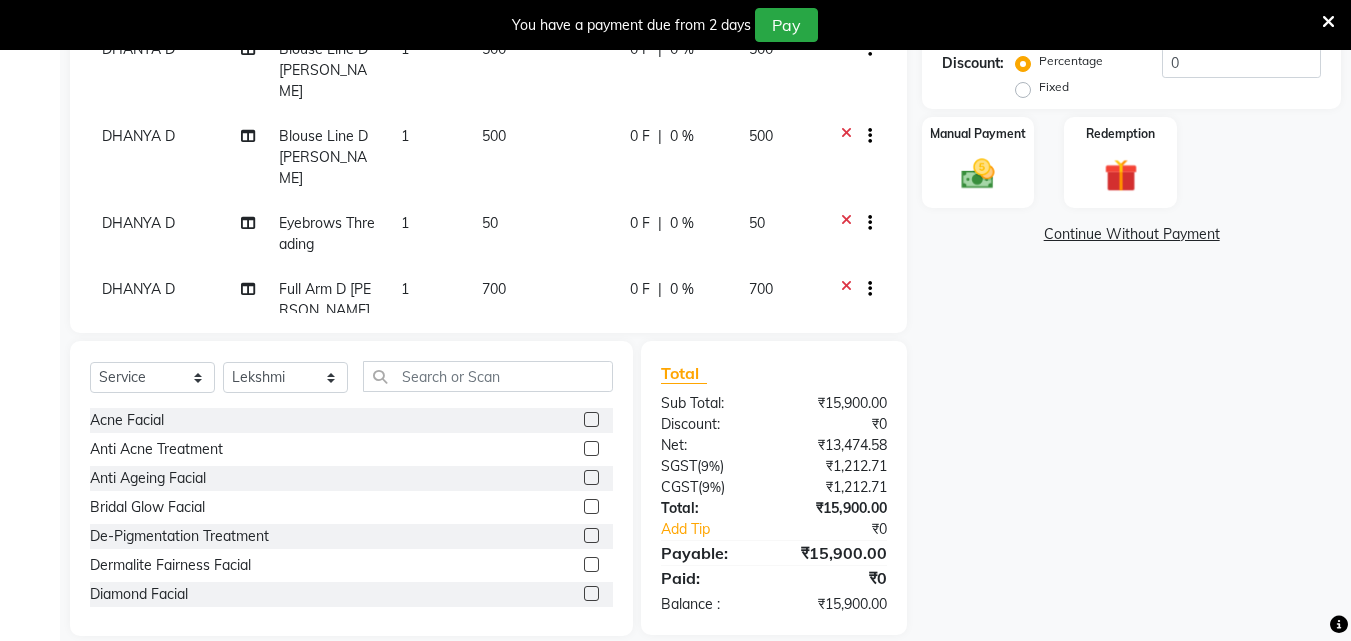scroll, scrollTop: 510, scrollLeft: 0, axis: vertical 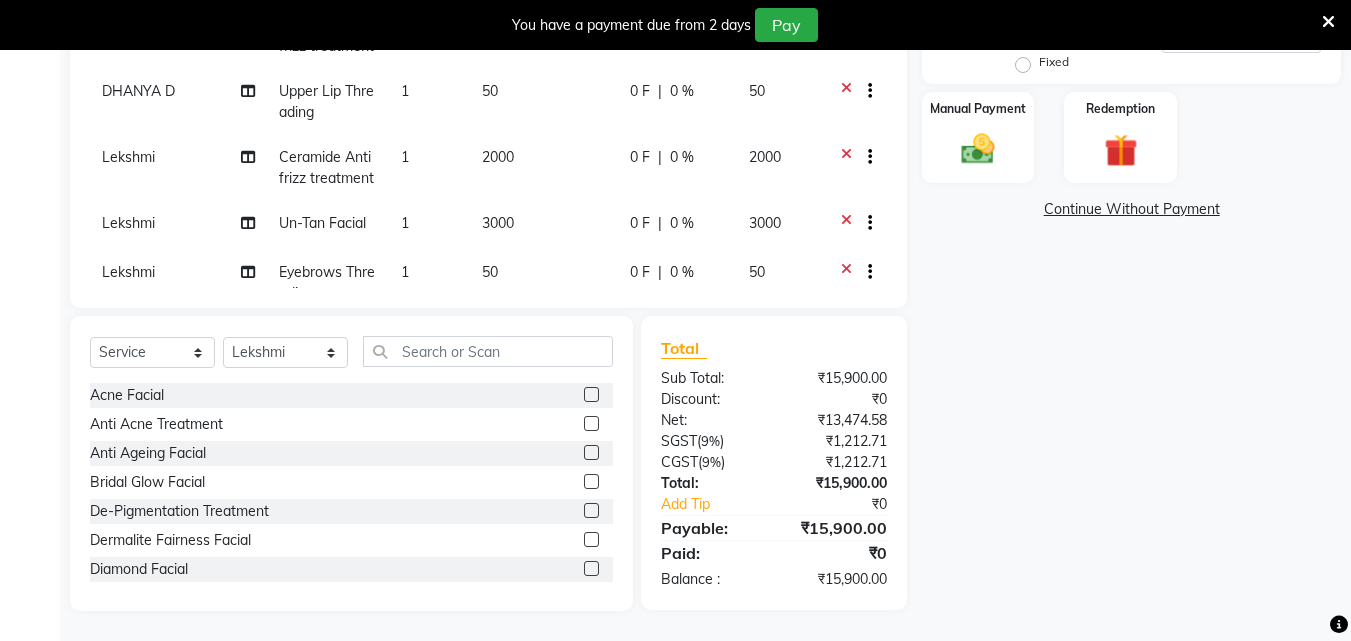 click 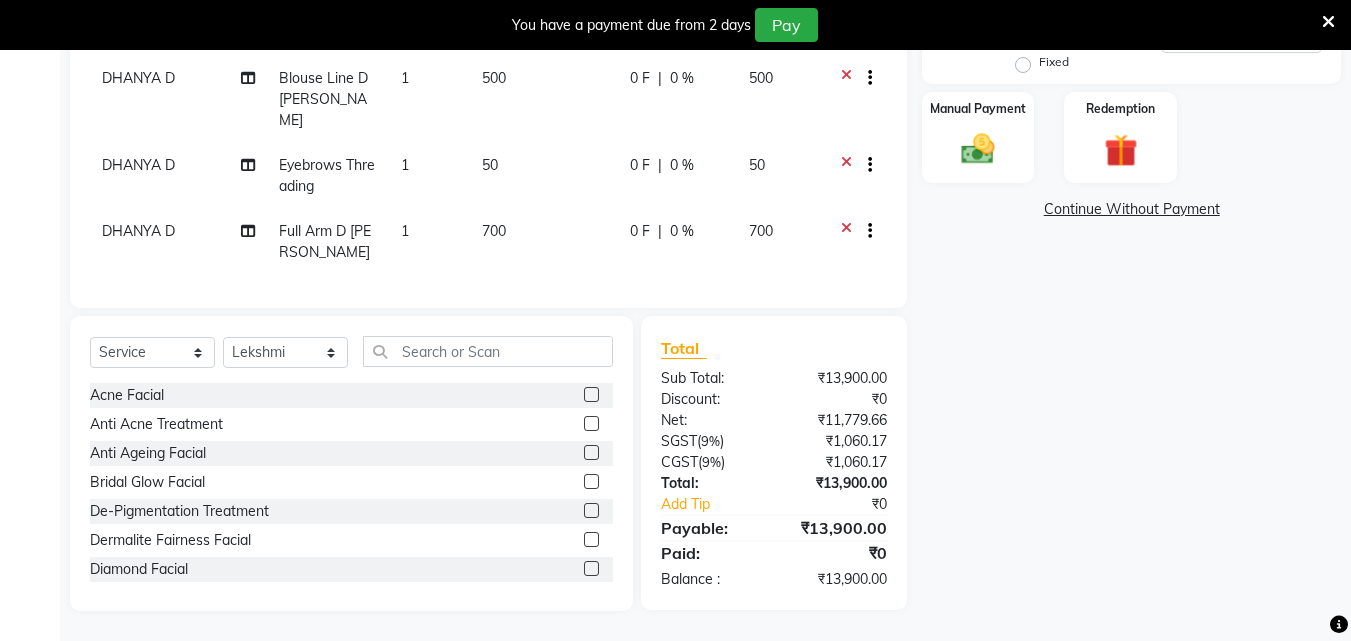 scroll, scrollTop: 0, scrollLeft: 0, axis: both 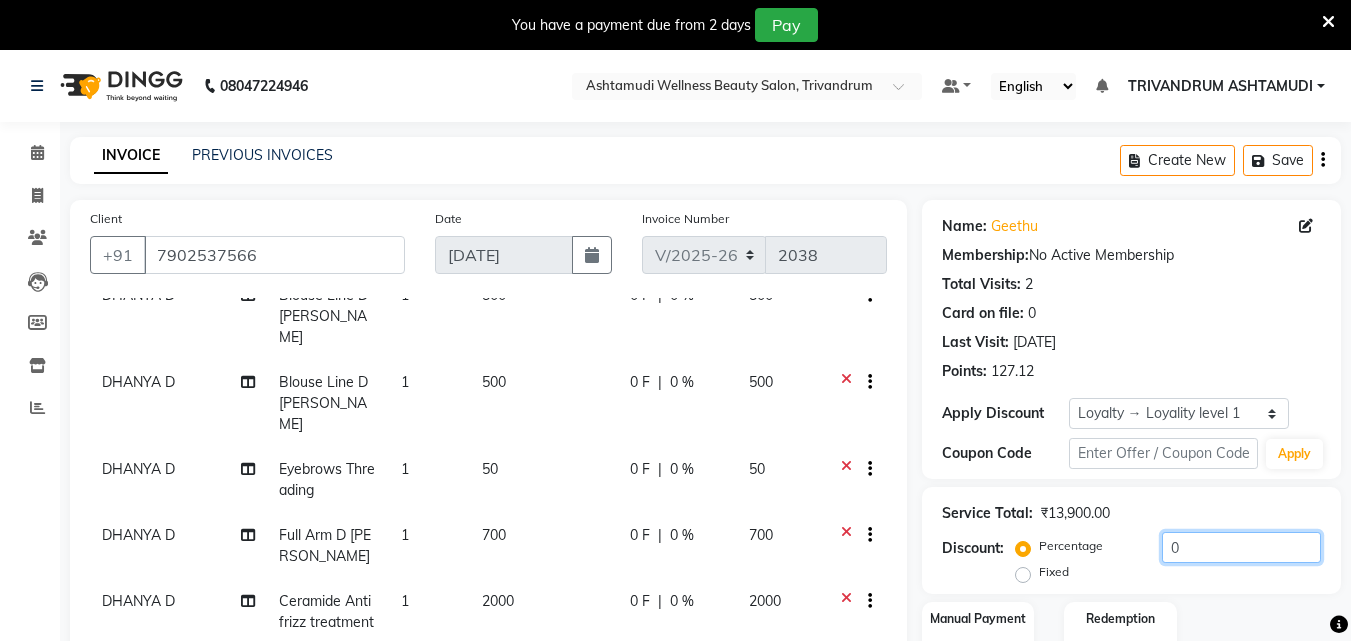 drag, startPoint x: 1209, startPoint y: 556, endPoint x: 1059, endPoint y: 557, distance: 150.00333 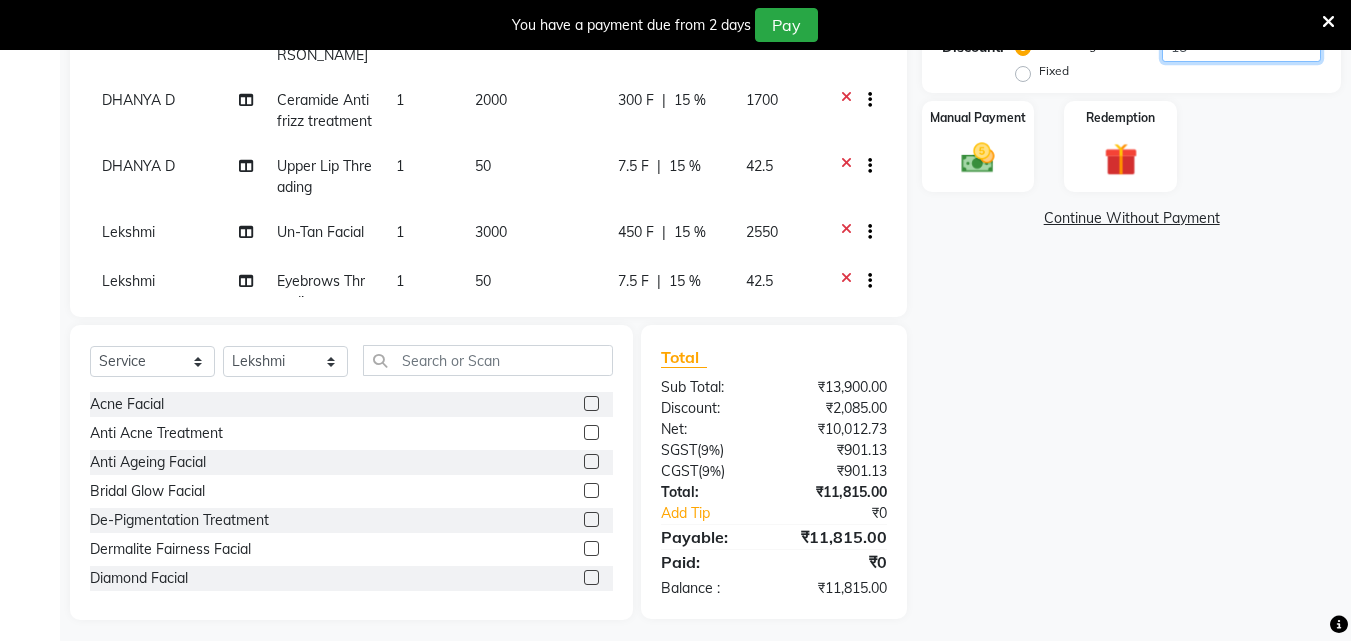 scroll, scrollTop: 510, scrollLeft: 0, axis: vertical 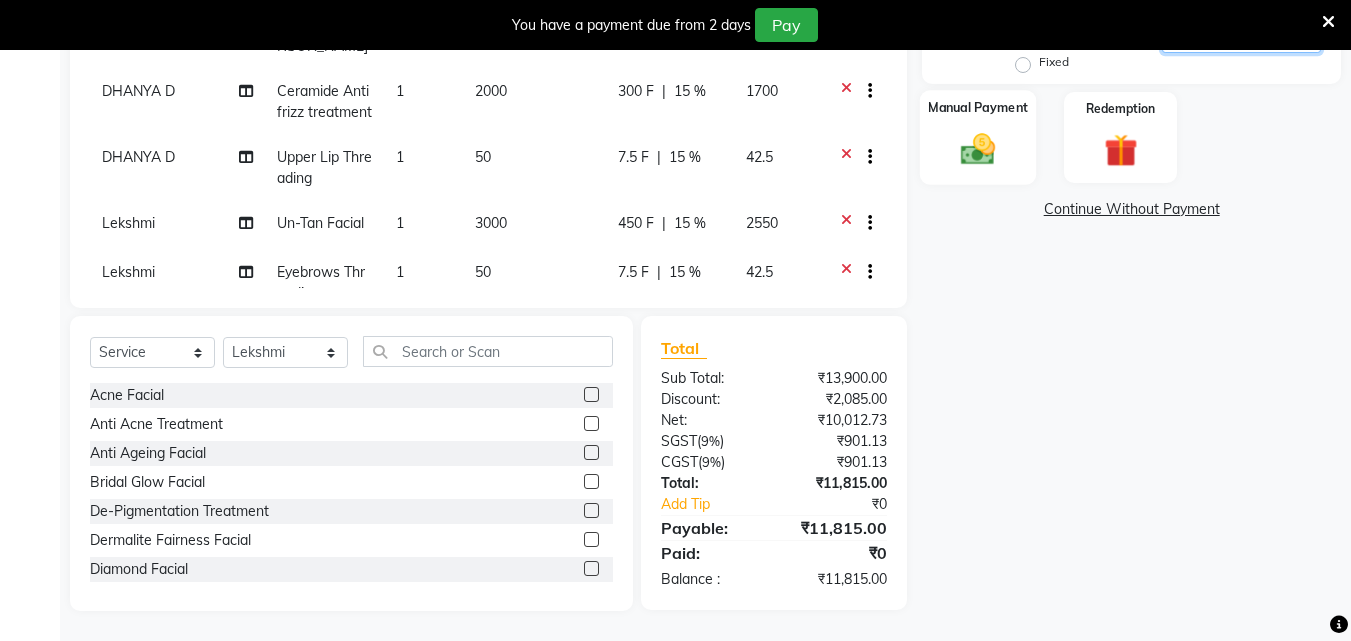 type on "15" 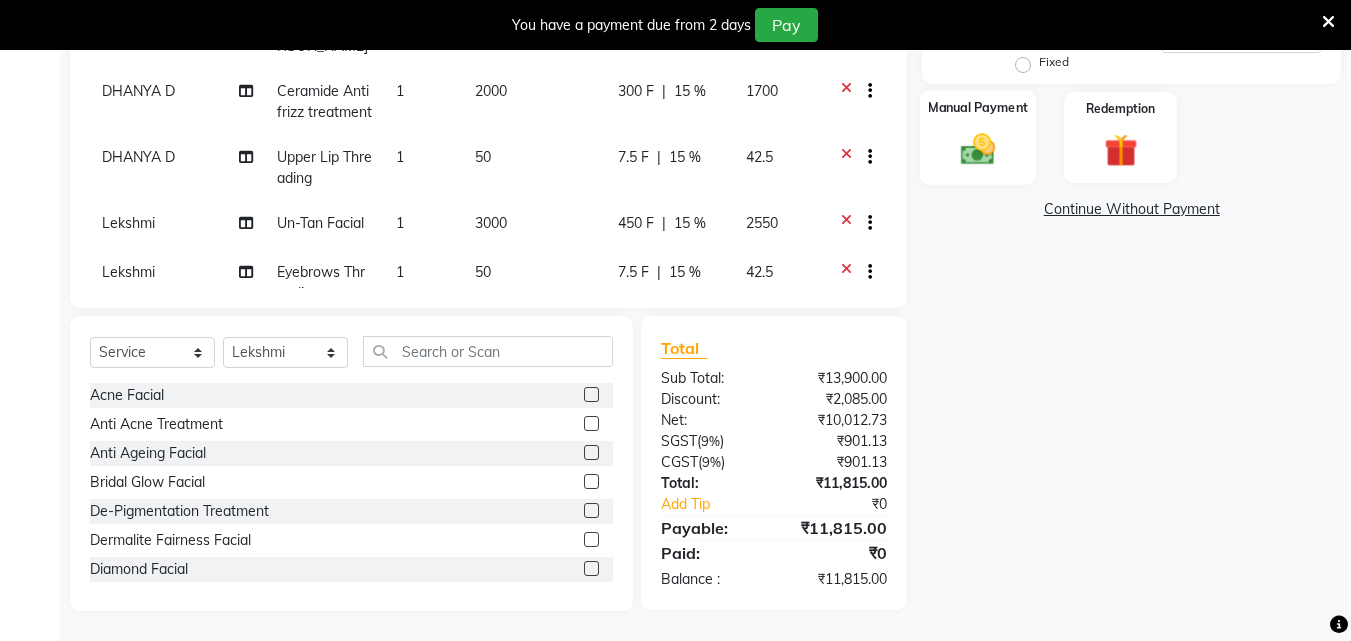 click 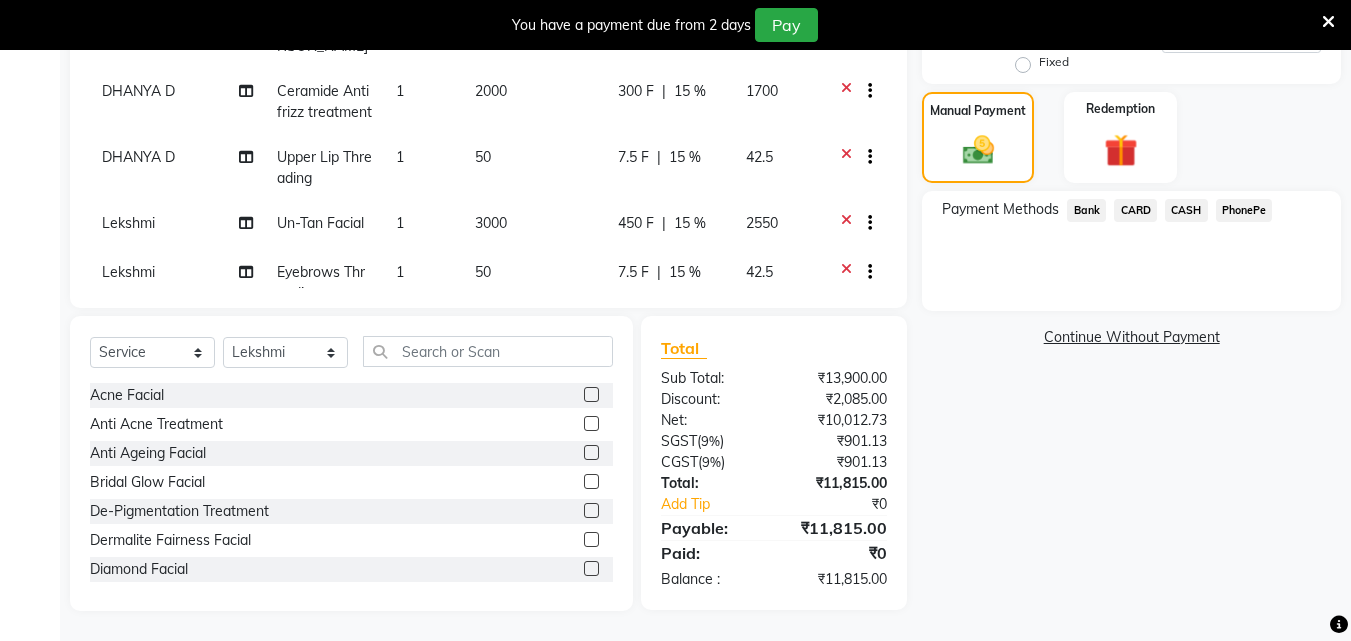 click on "PhonePe" 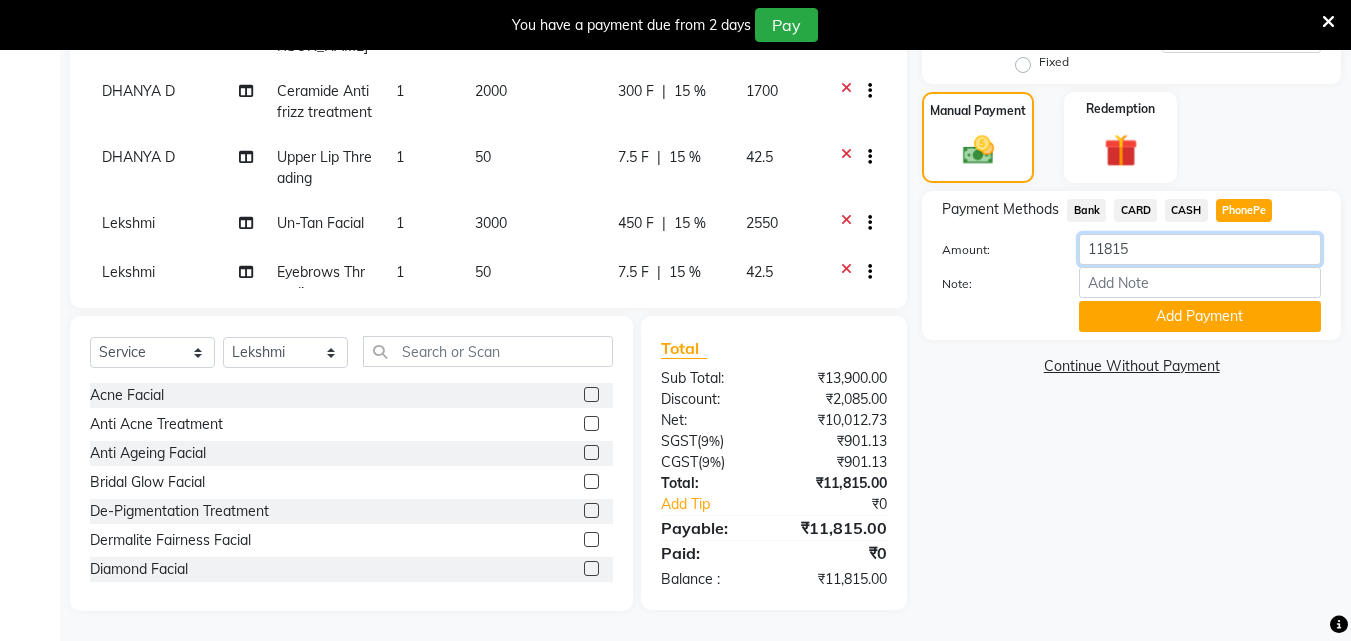 drag, startPoint x: 1139, startPoint y: 251, endPoint x: 966, endPoint y: 254, distance: 173.02602 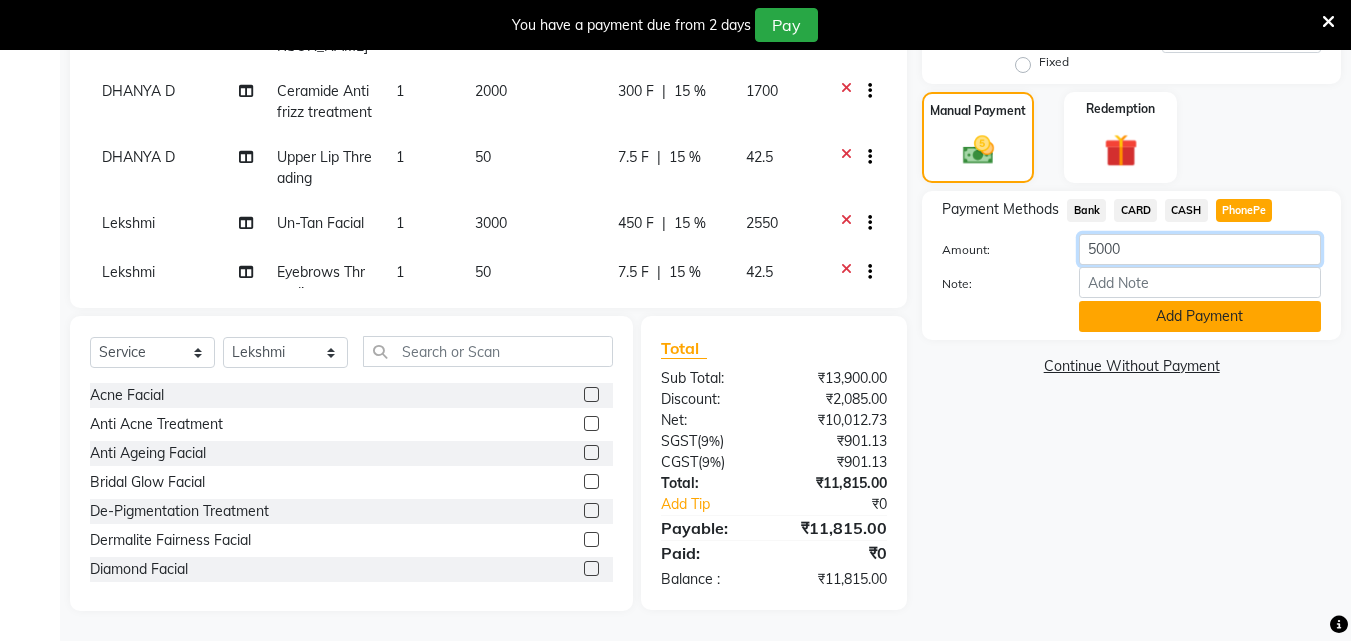 type on "5000" 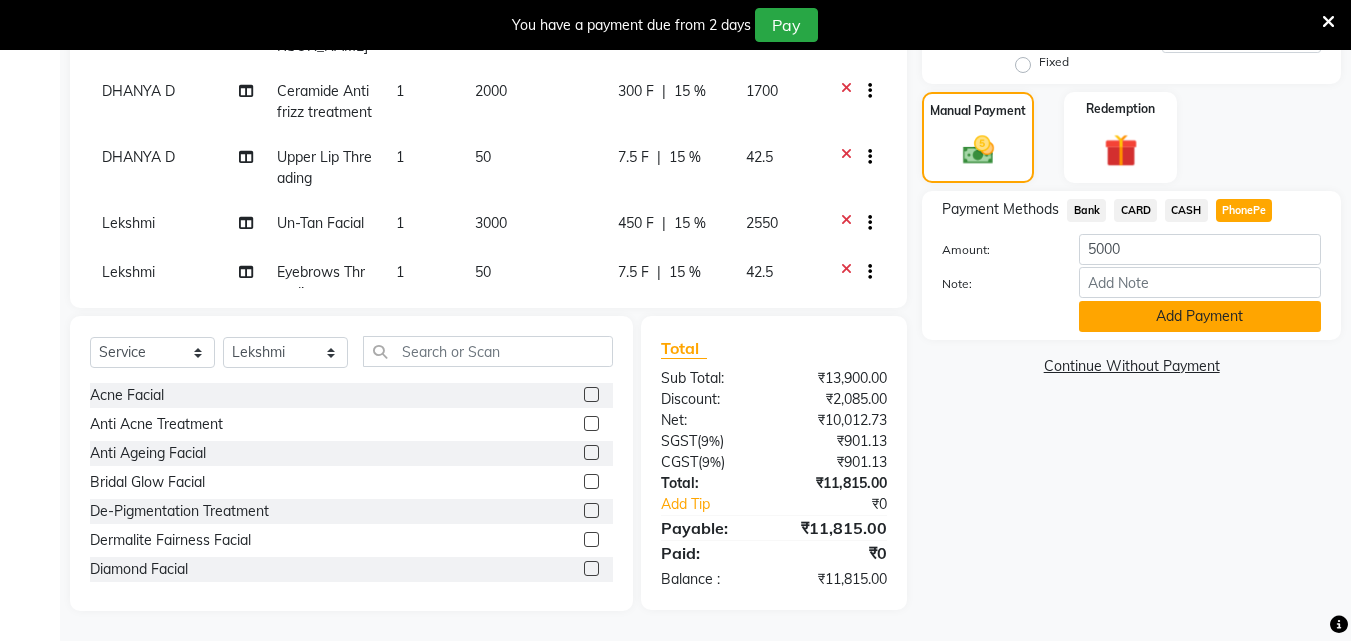 click on "Add Payment" 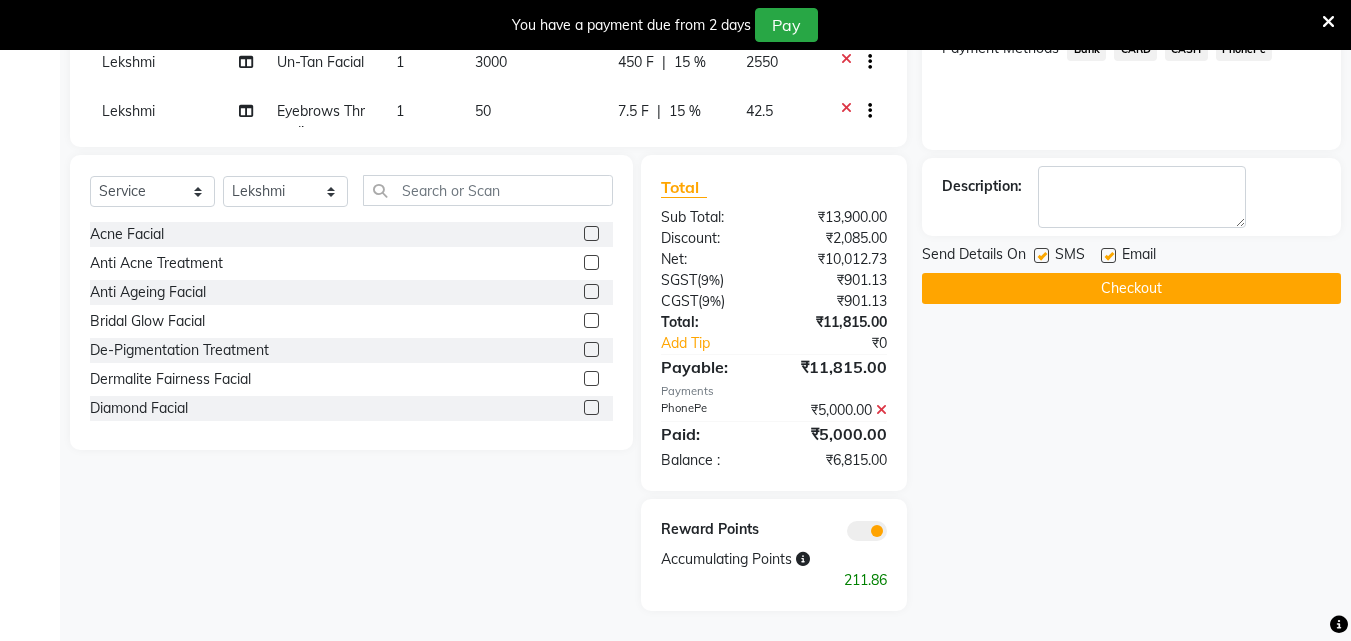 scroll, scrollTop: 571, scrollLeft: 0, axis: vertical 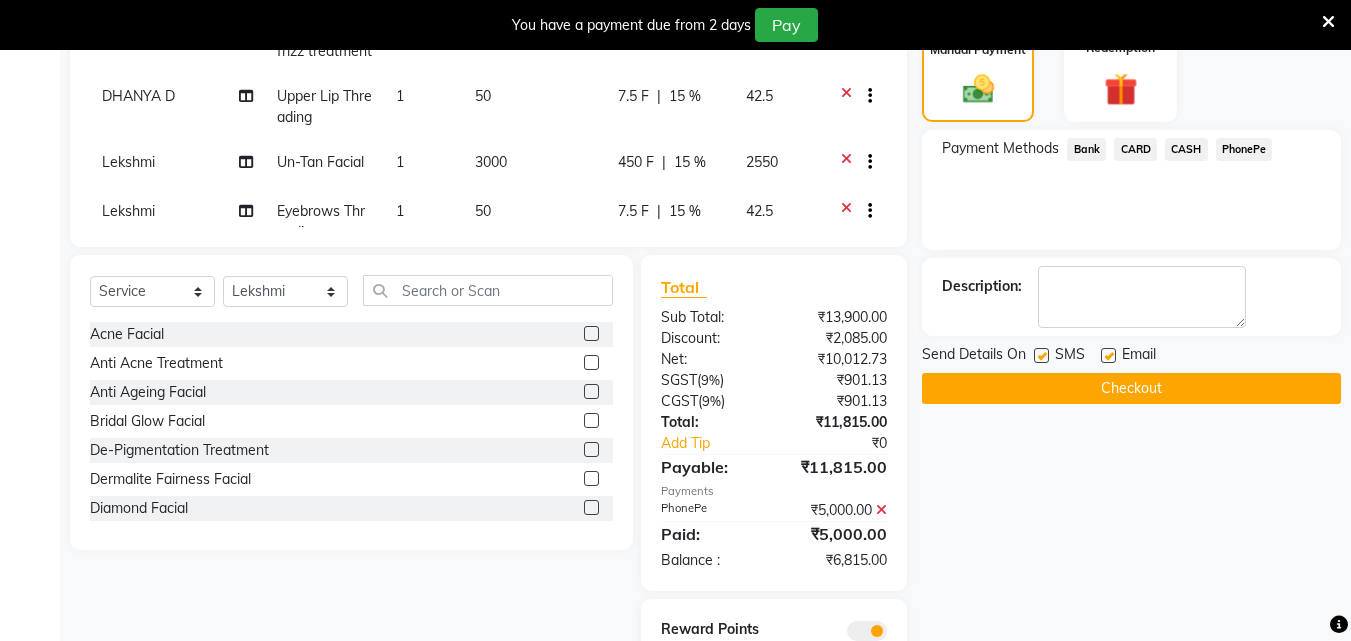 click on "CASH" 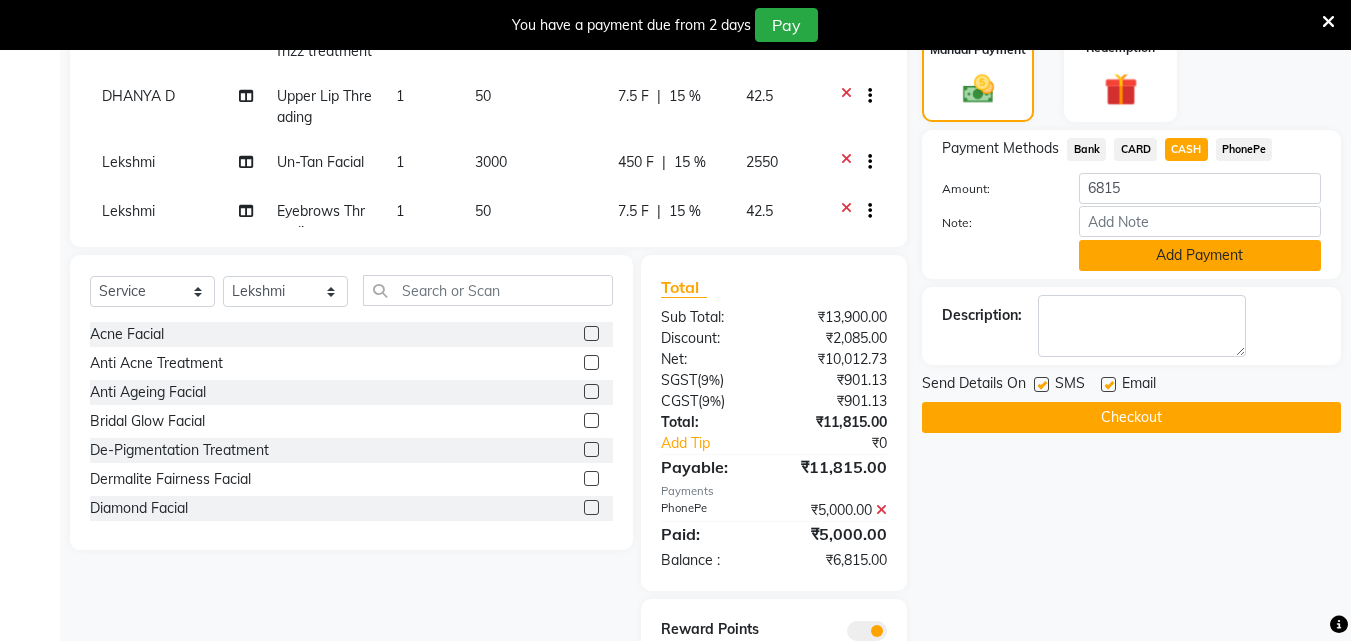 click on "Add Payment" 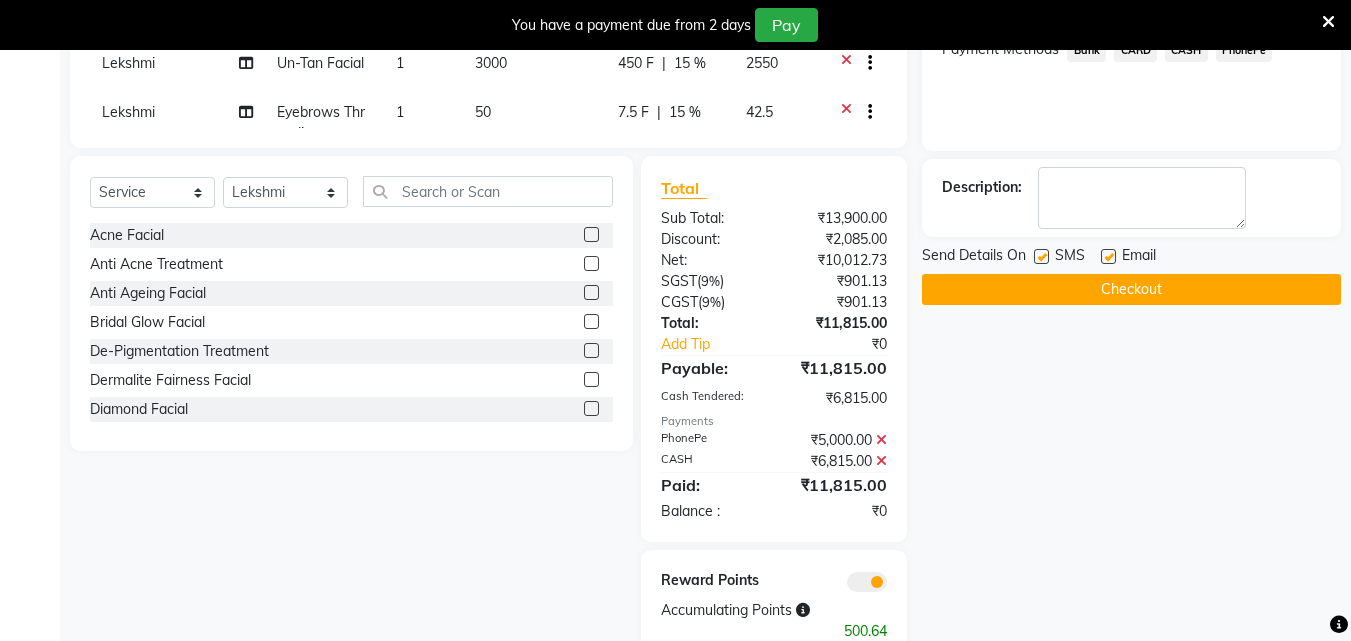 scroll, scrollTop: 671, scrollLeft: 0, axis: vertical 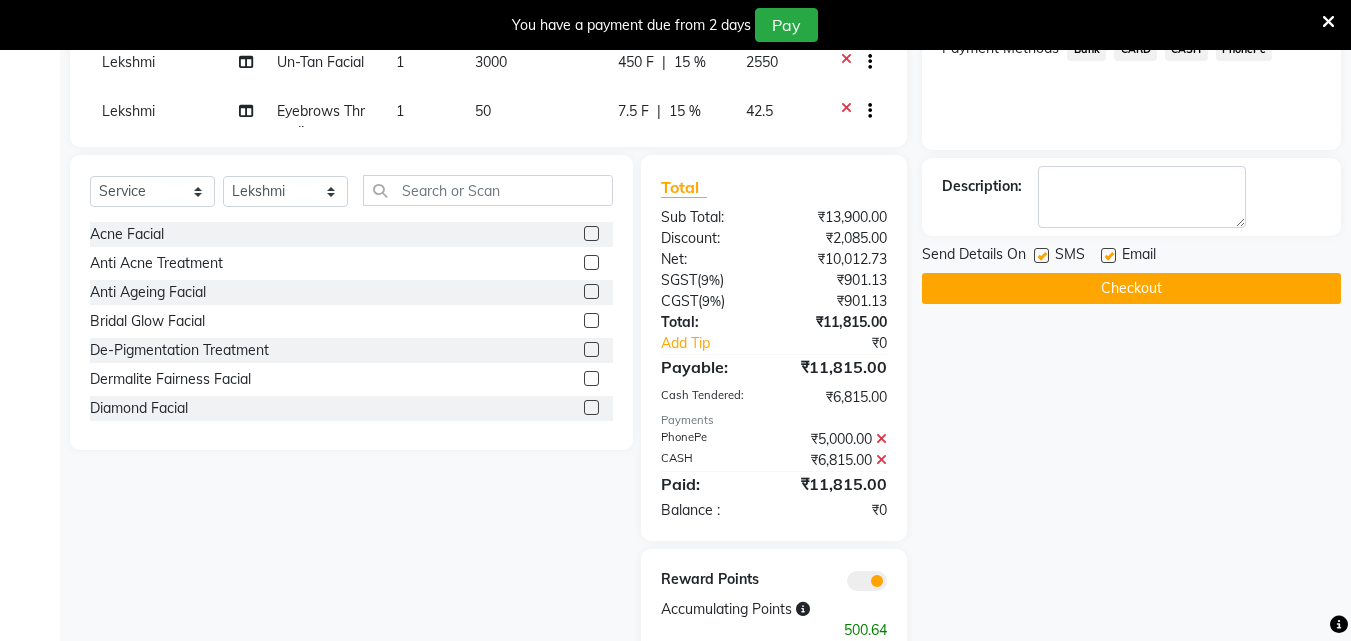 click on "Checkout" 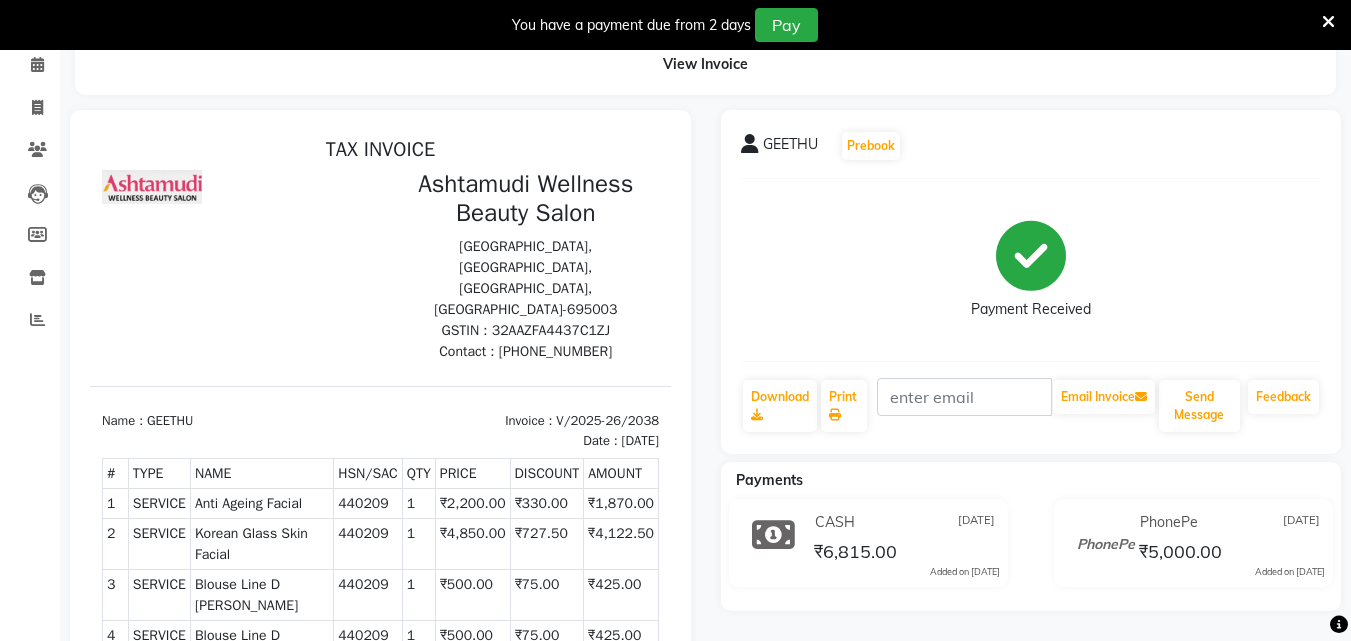 scroll, scrollTop: 0, scrollLeft: 0, axis: both 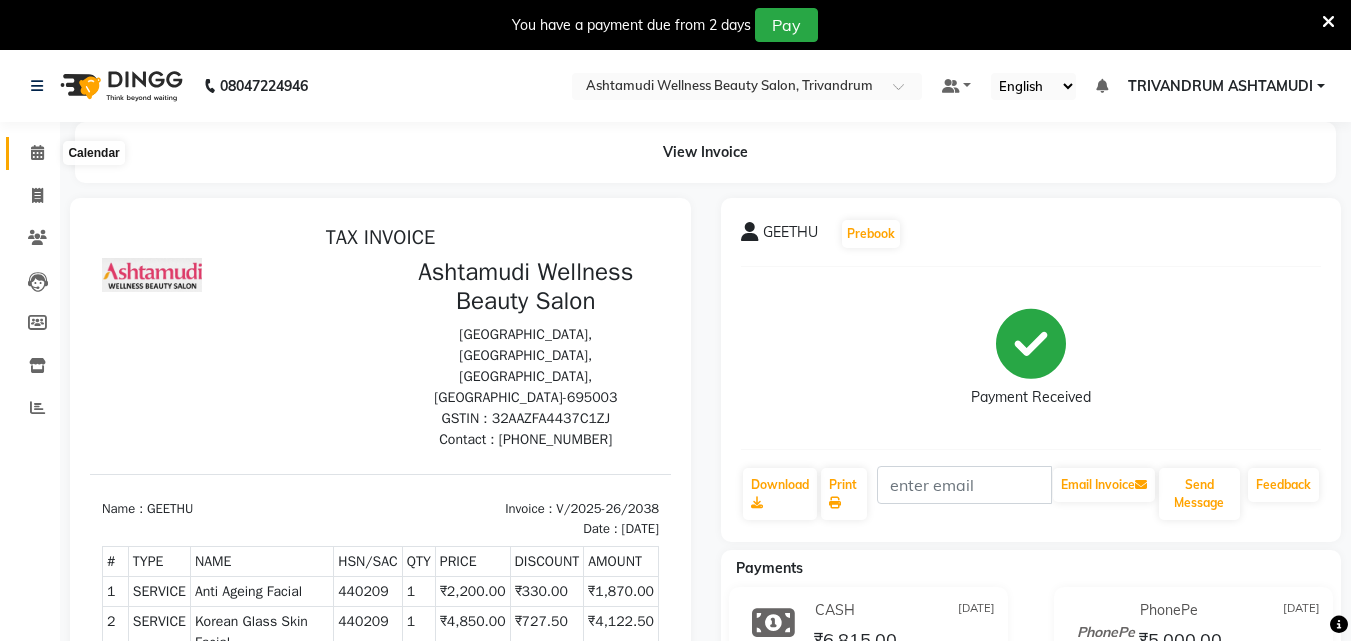 click 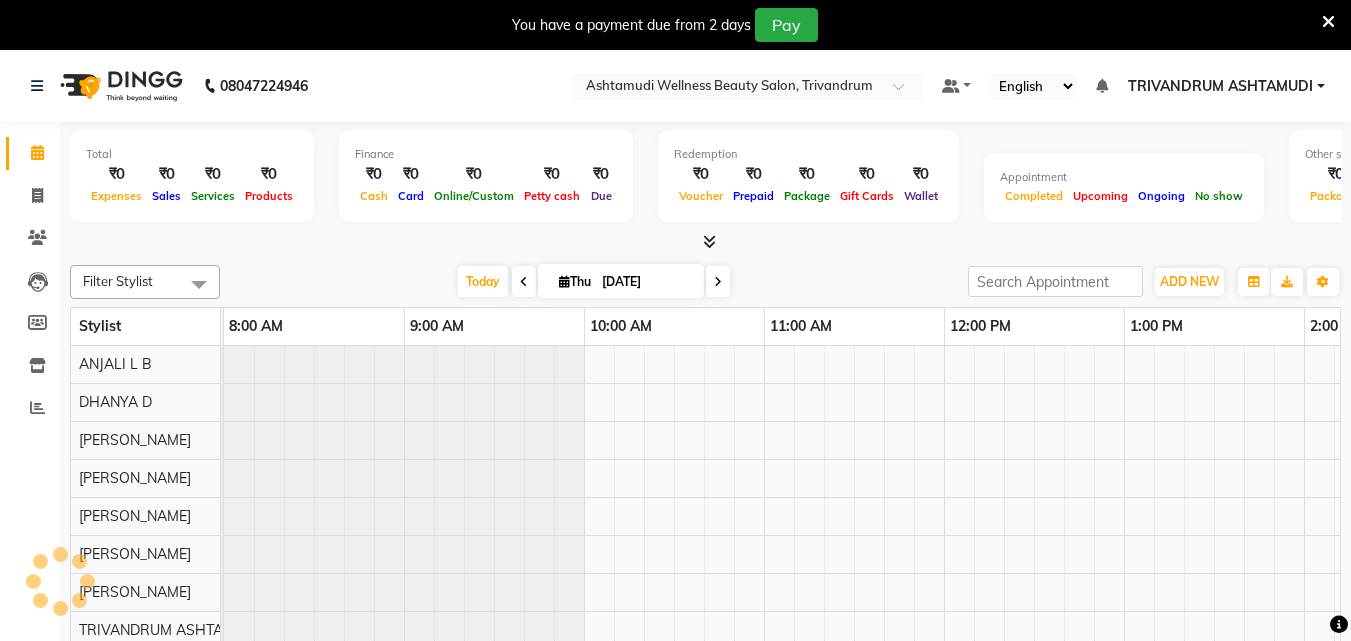 scroll, scrollTop: 0, scrollLeft: 1044, axis: horizontal 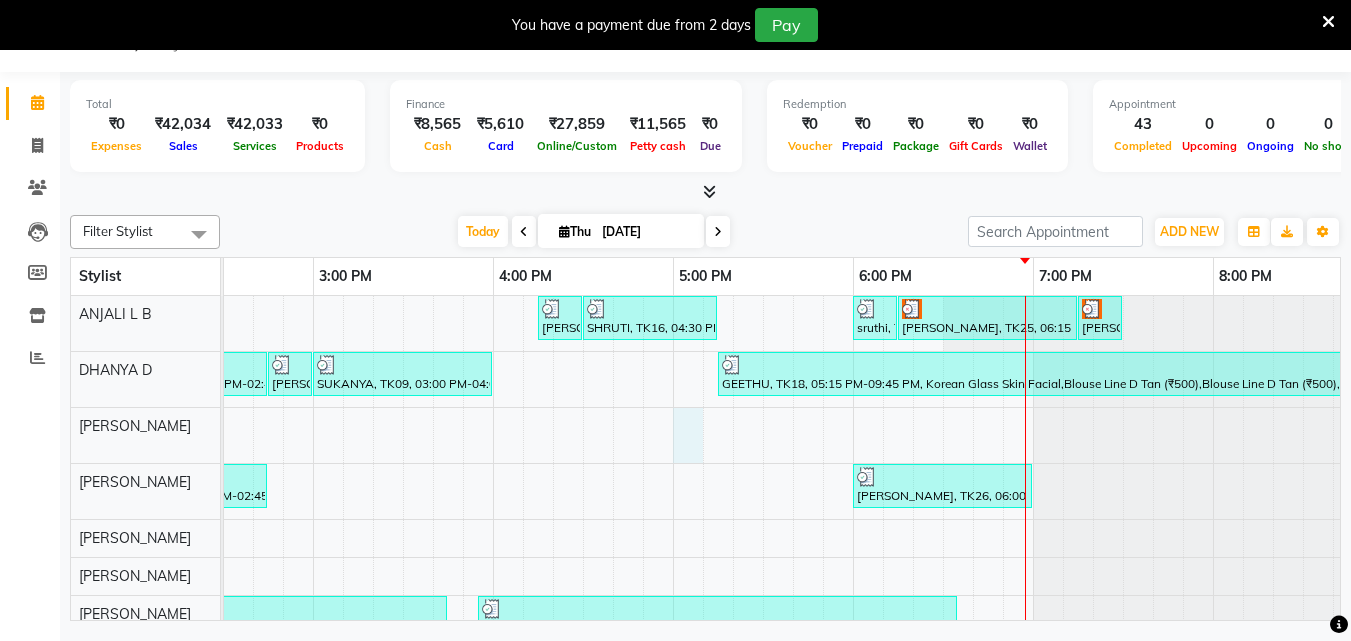 click on "Sreekumari, TK05, 11:45 AM-12:30 PM, Root Touch-Up (Ammonia Free)     Sreekumari, TK05, 12:30 PM-01:30 PM, Hair Spa     Ammu Vasudev, TK14, 04:15 PM-04:30 PM, Eyebrows Threading     SHRUTI, TK16, 04:30 PM-05:15 PM, Root Touch-Up (Ammonia Free)     sruthi, TK23, 06:00 PM-06:15 PM, Eyebrows Threading     asha manoj, TK25, 06:15 PM-07:15 PM, D-Tan Cleanup     asha manoj, TK25, 07:15 PM-07:30 PM, Eyebrows Threading     SUKANYA, TK09, 01:45 PM-02:45 PM, Ceramide  Anti frizz treatment     SUKANYA, TK09, 02:45 PM-03:00 PM, Eyebrows Threading     SUKANYA, TK09, 03:00 PM-04:00 PM, Root Crown Coloring     GEETHU, TK18, 05:15 PM-09:45 PM, Korean Glass Skin Facial,Blouse Line D Tan (₹500),Blouse Line D Tan (₹500),Ceramide  Anti frizz treatment (₹2000),Full Arm D Tan (₹700),Upper Lip Threading (₹50),Eyebrows Threading (₹50)     NAYANA, TK08, 01:30 PM-01:45 PM, Eyebrows Threading     Greeshma, TK04, 10:45 AM-11:15 AM, Normal Hair Cut     BINDHU, TK10, 01:45 PM-02:45 PM, D-Tan Cleanup" at bounding box center [493, 649] 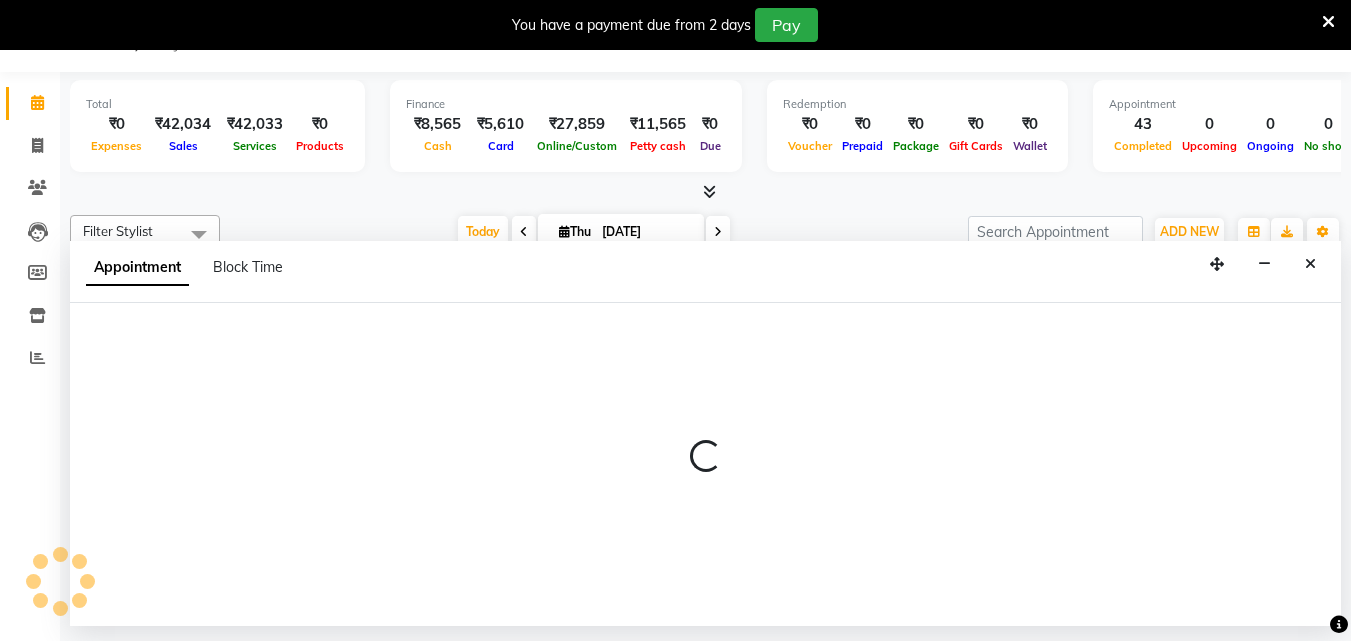 select on "27023" 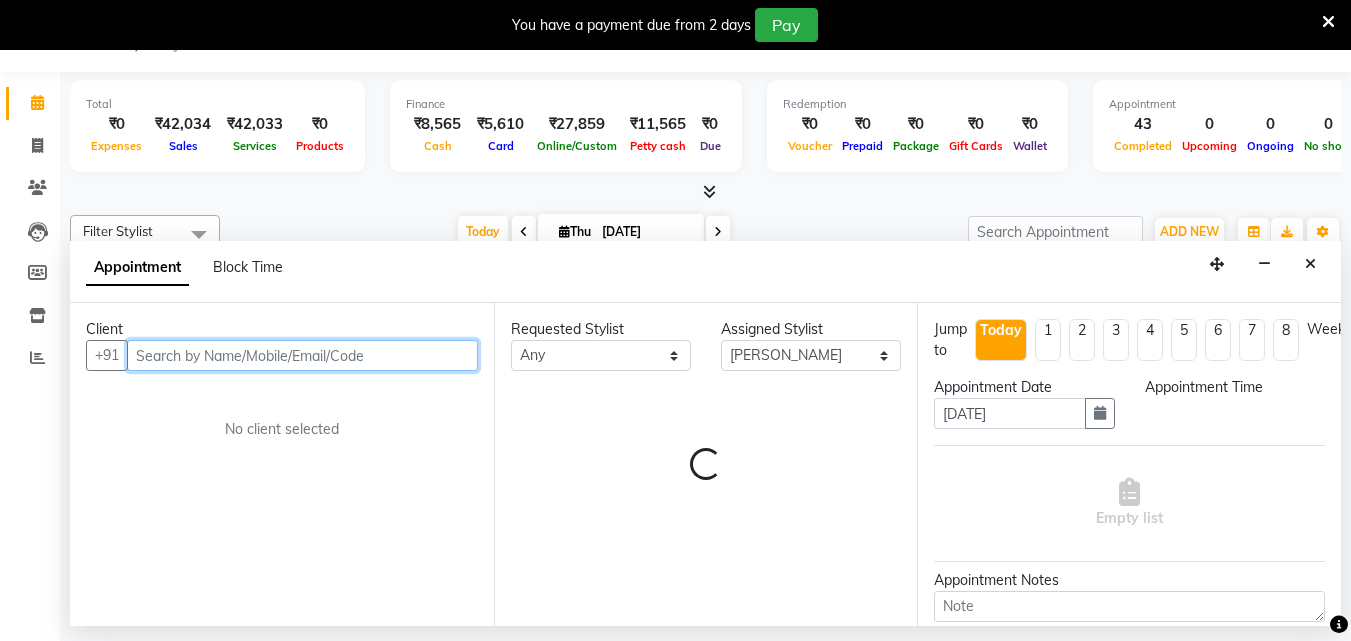 select on "1020" 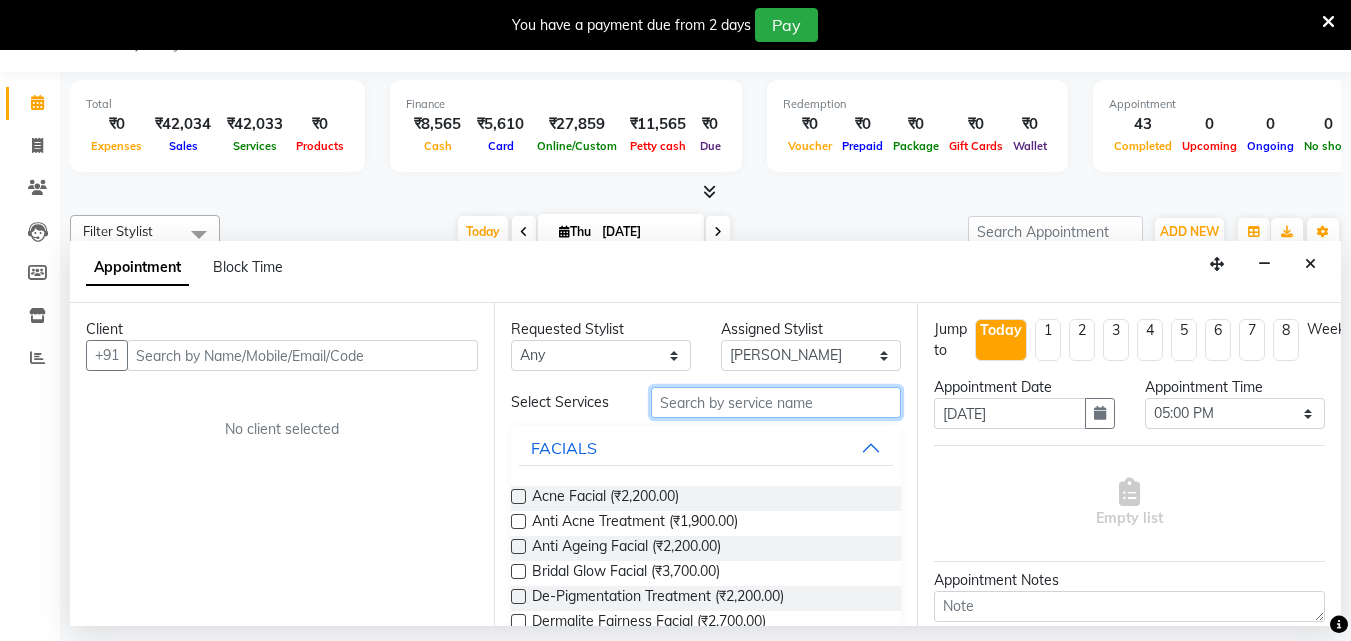click at bounding box center [776, 402] 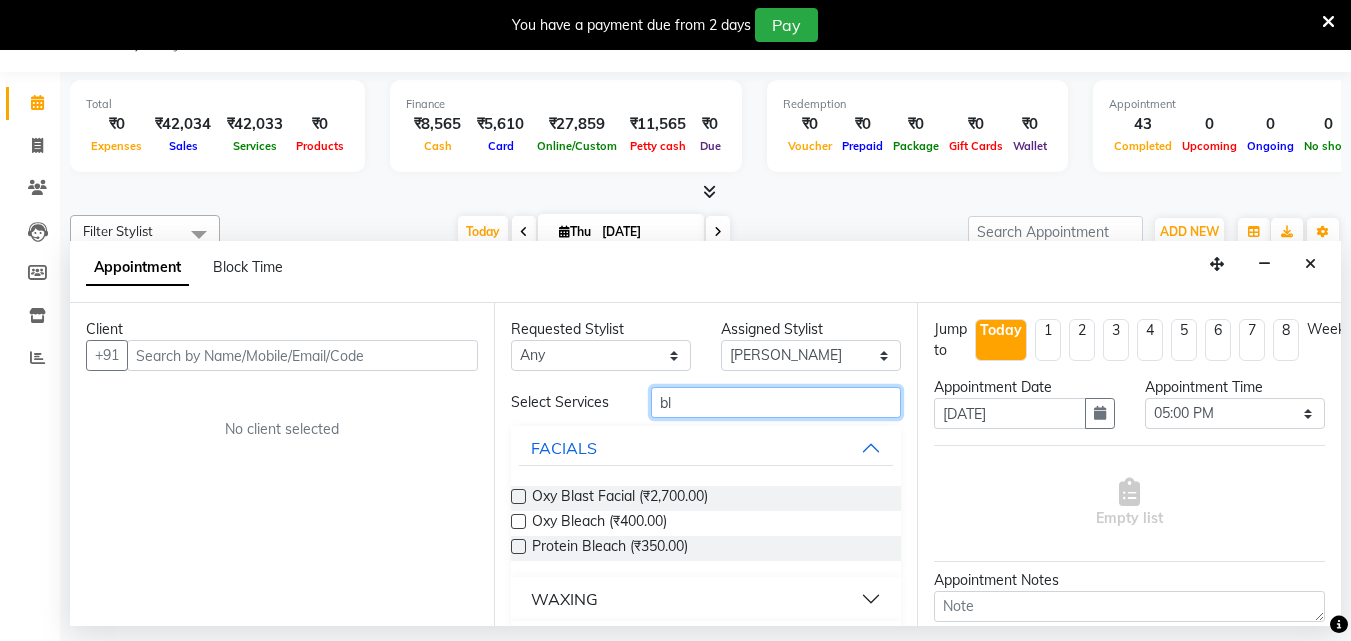 type on "b" 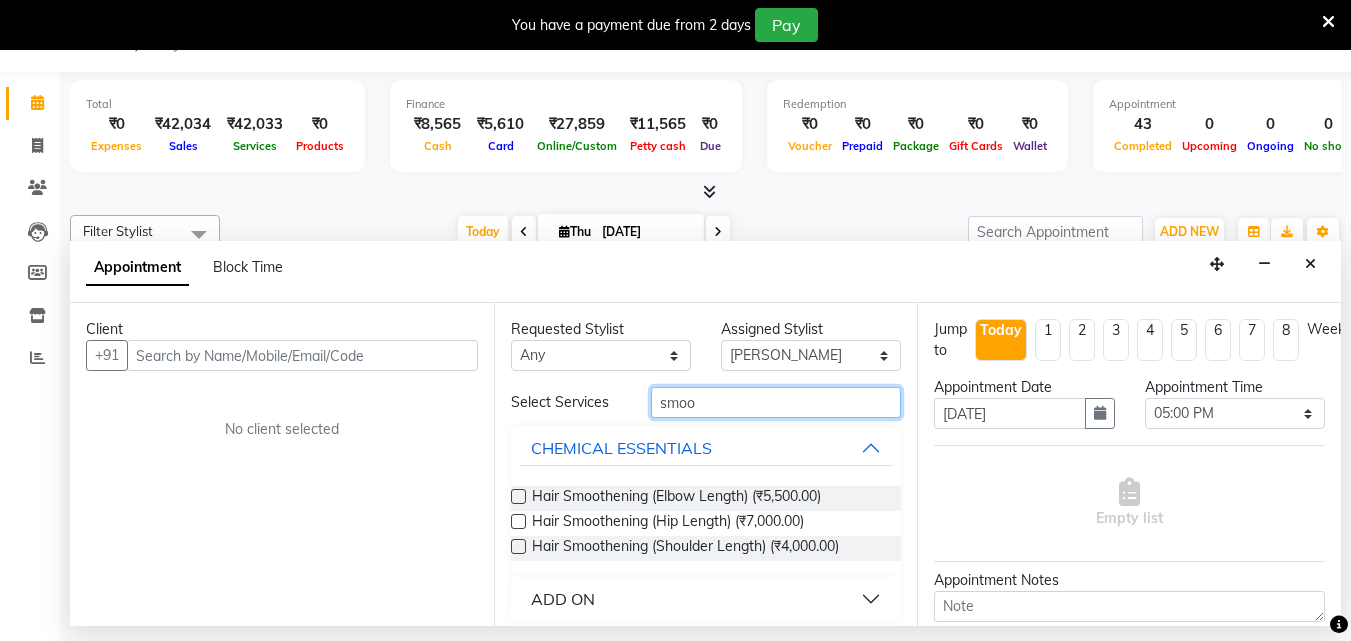 drag, startPoint x: 705, startPoint y: 403, endPoint x: 607, endPoint y: 416, distance: 98.85848 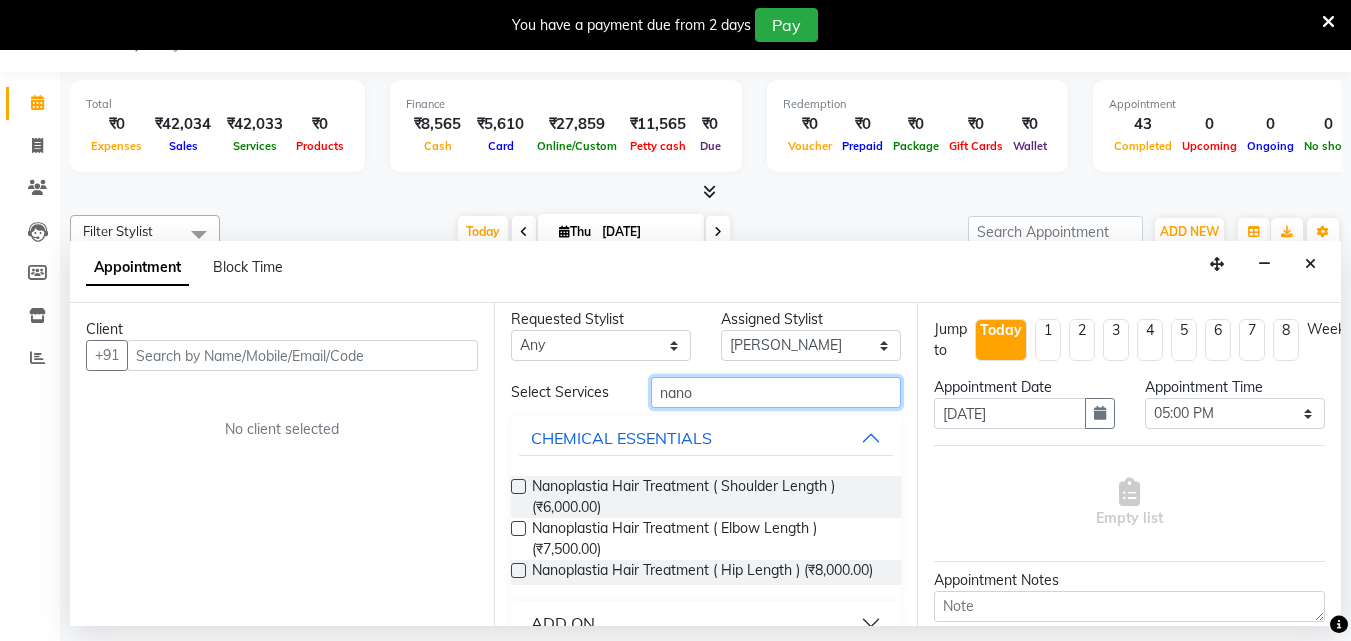 scroll, scrollTop: 0, scrollLeft: 0, axis: both 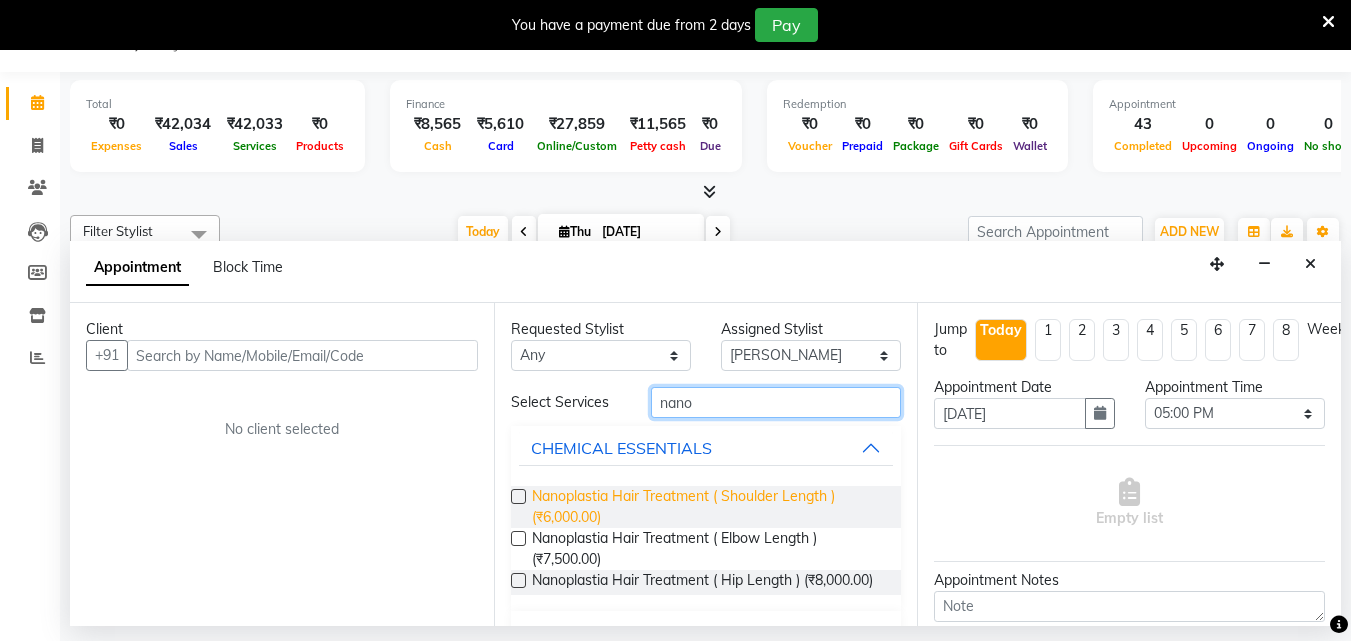 type on "nano" 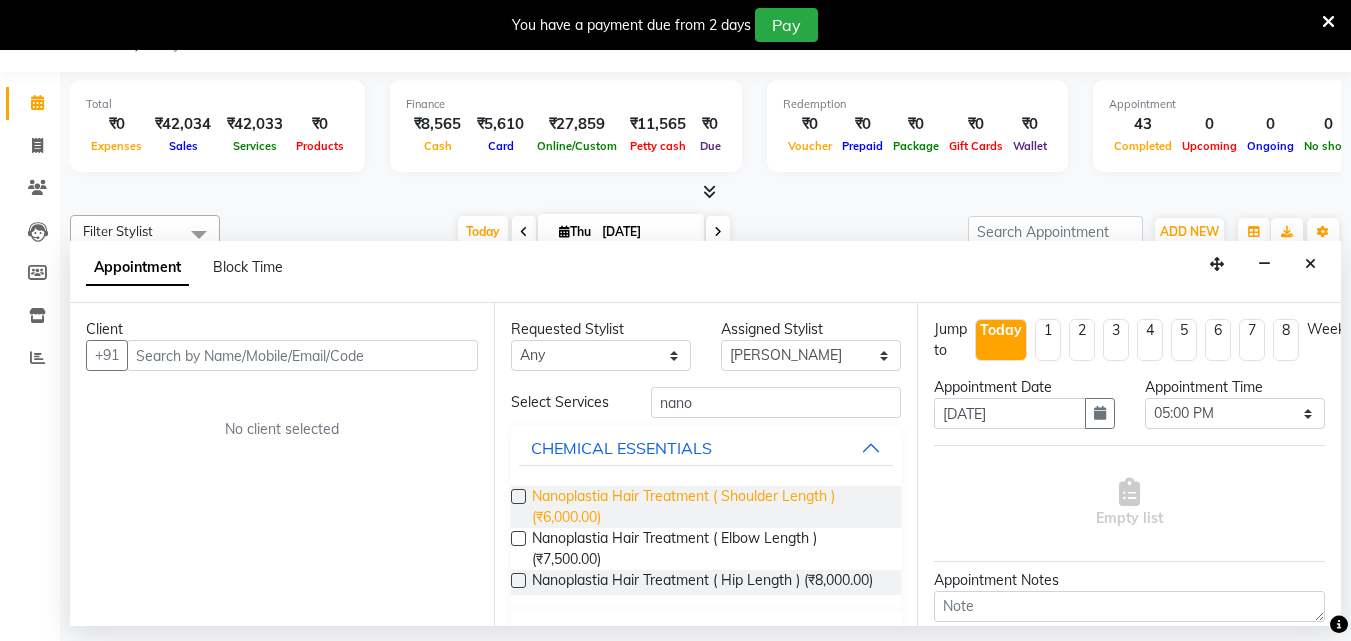 click on "Nanoplastia Hair Treatment ( Shoulder Length ) (₹6,000.00)" at bounding box center [709, 507] 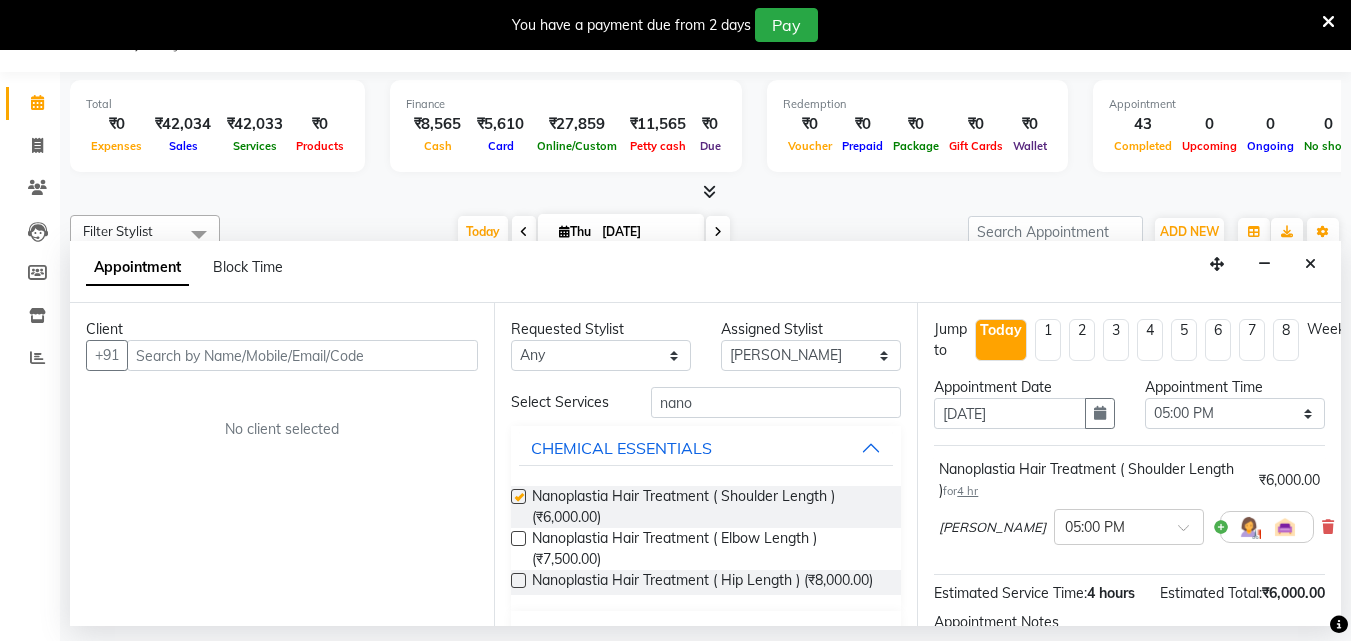 checkbox on "false" 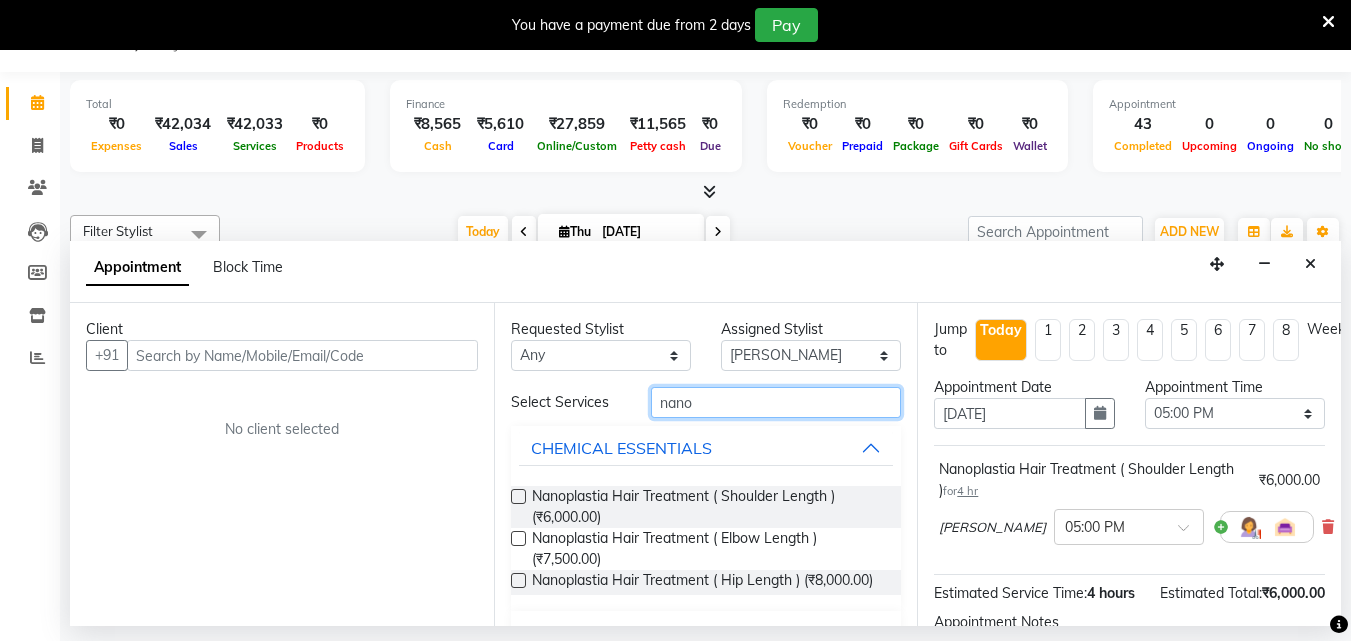 drag, startPoint x: 730, startPoint y: 397, endPoint x: 592, endPoint y: 422, distance: 140.24622 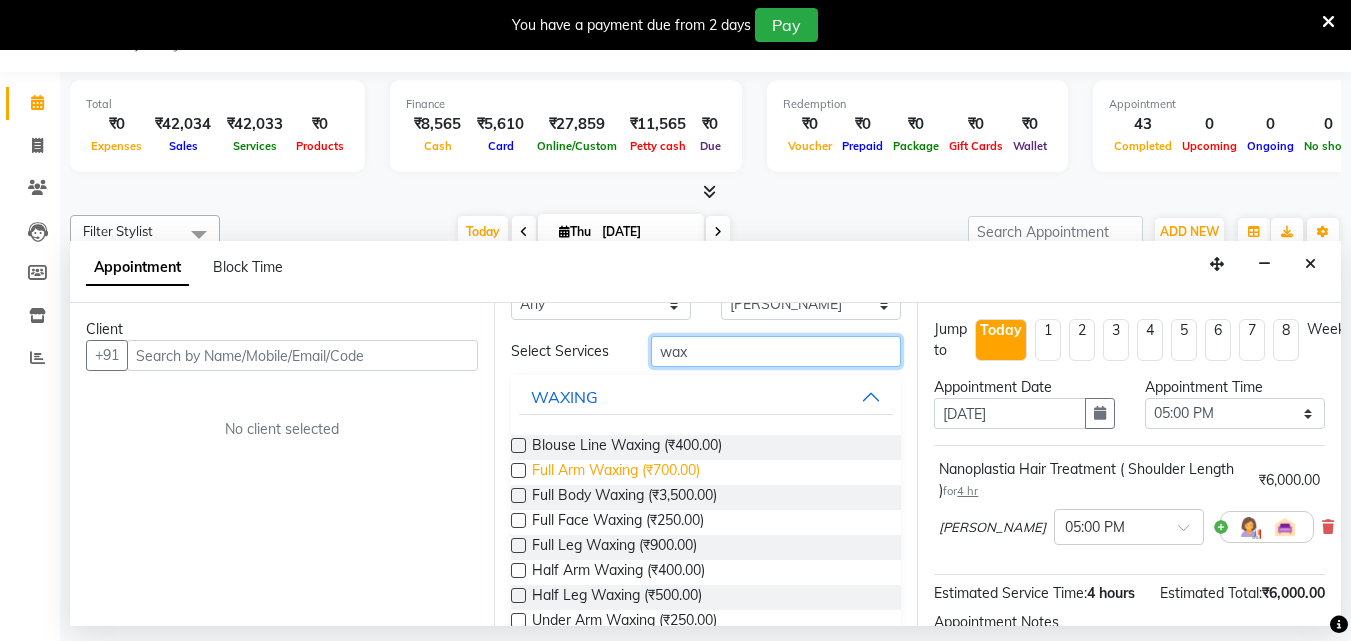 scroll, scrollTop: 100, scrollLeft: 0, axis: vertical 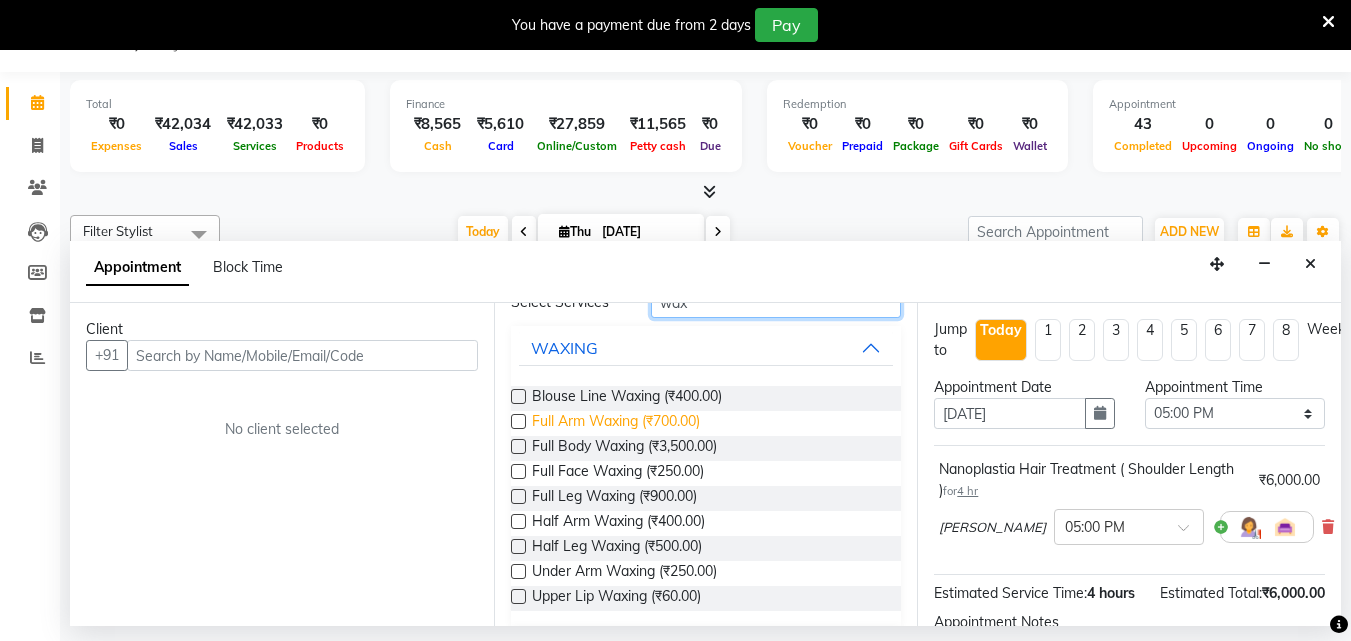 type on "wax" 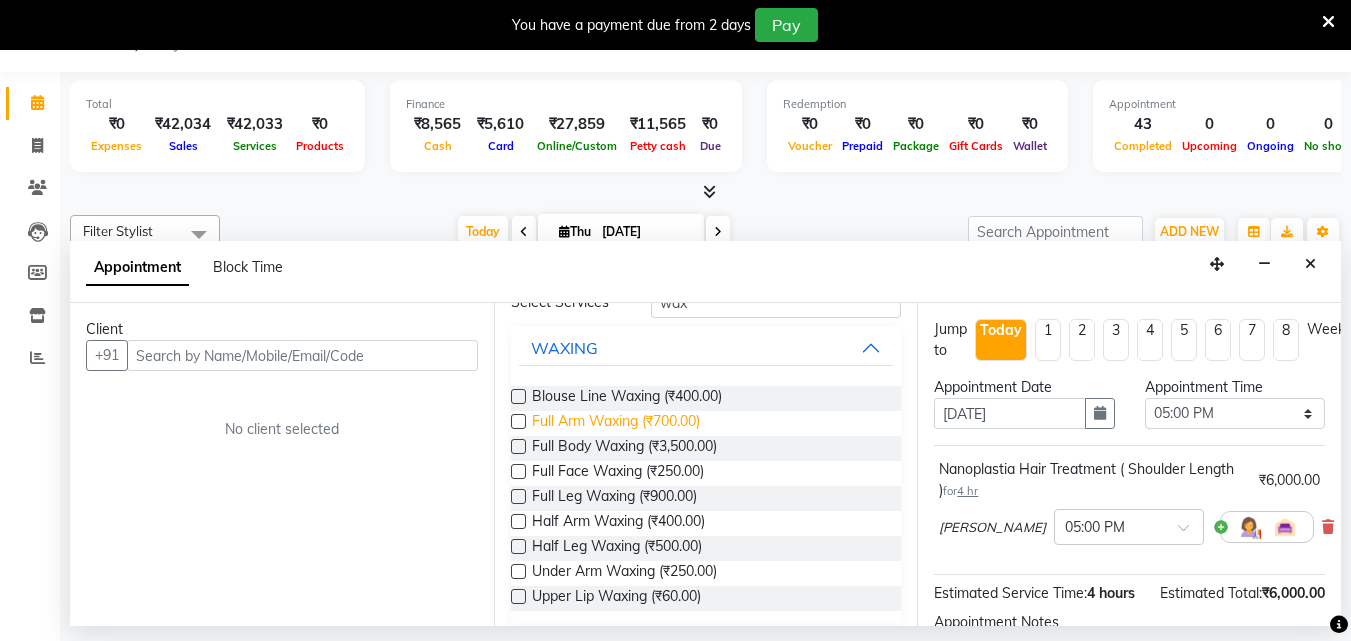 click on "Full Arm Waxing (₹700.00)" at bounding box center (616, 423) 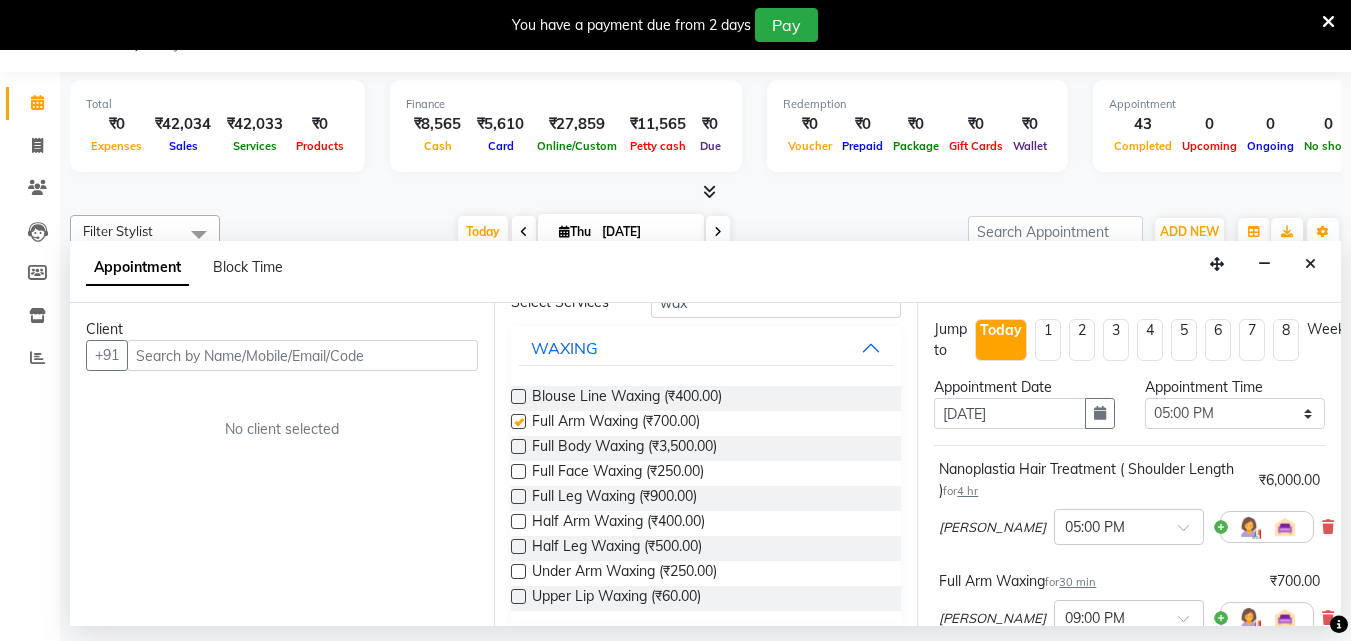 checkbox on "false" 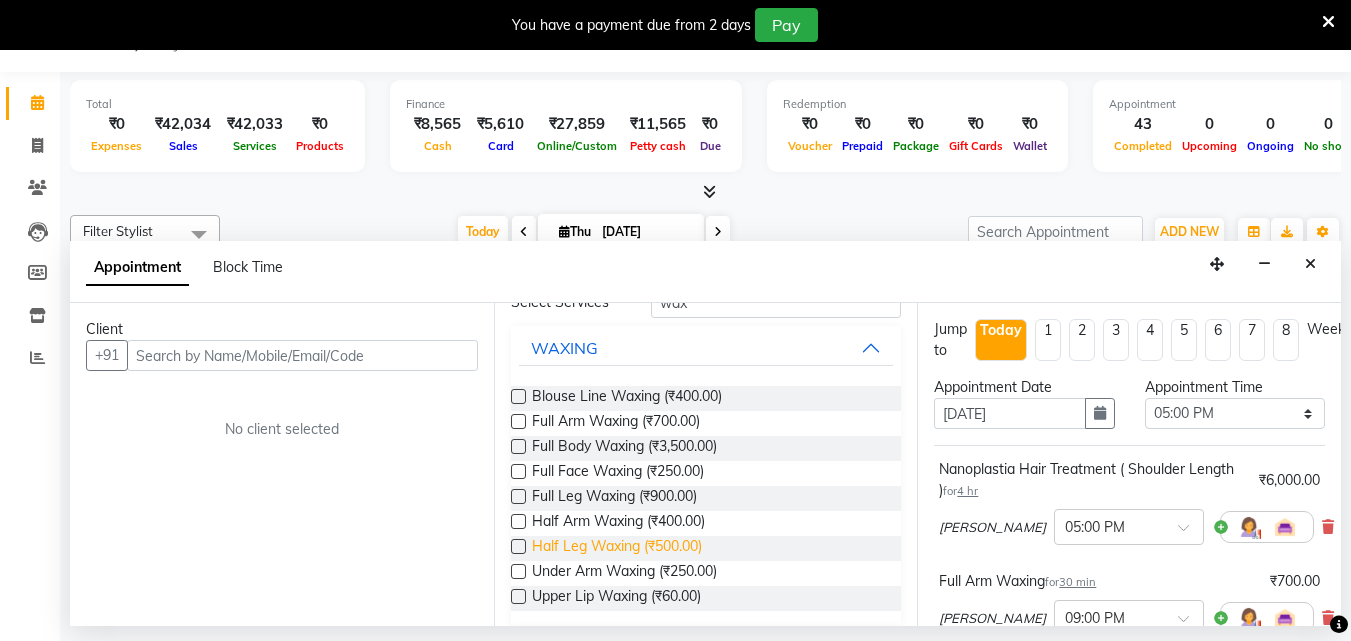 click on "Half Leg Waxing (₹500.00)" at bounding box center (617, 548) 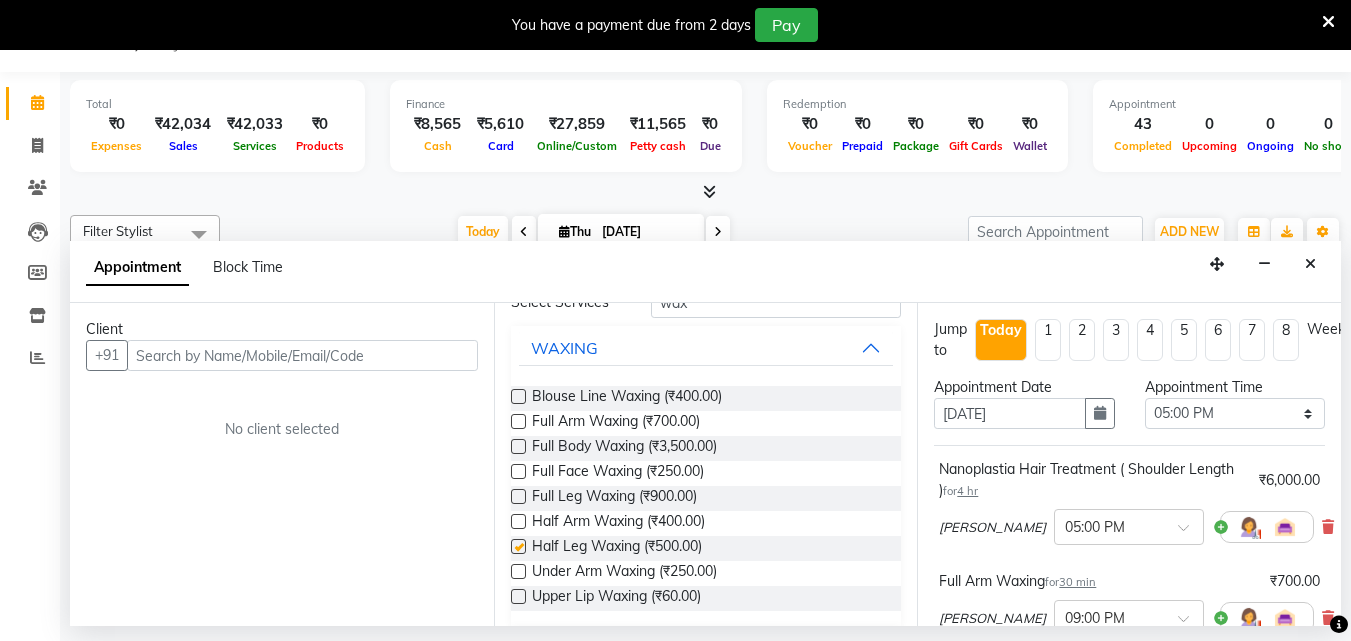checkbox on "false" 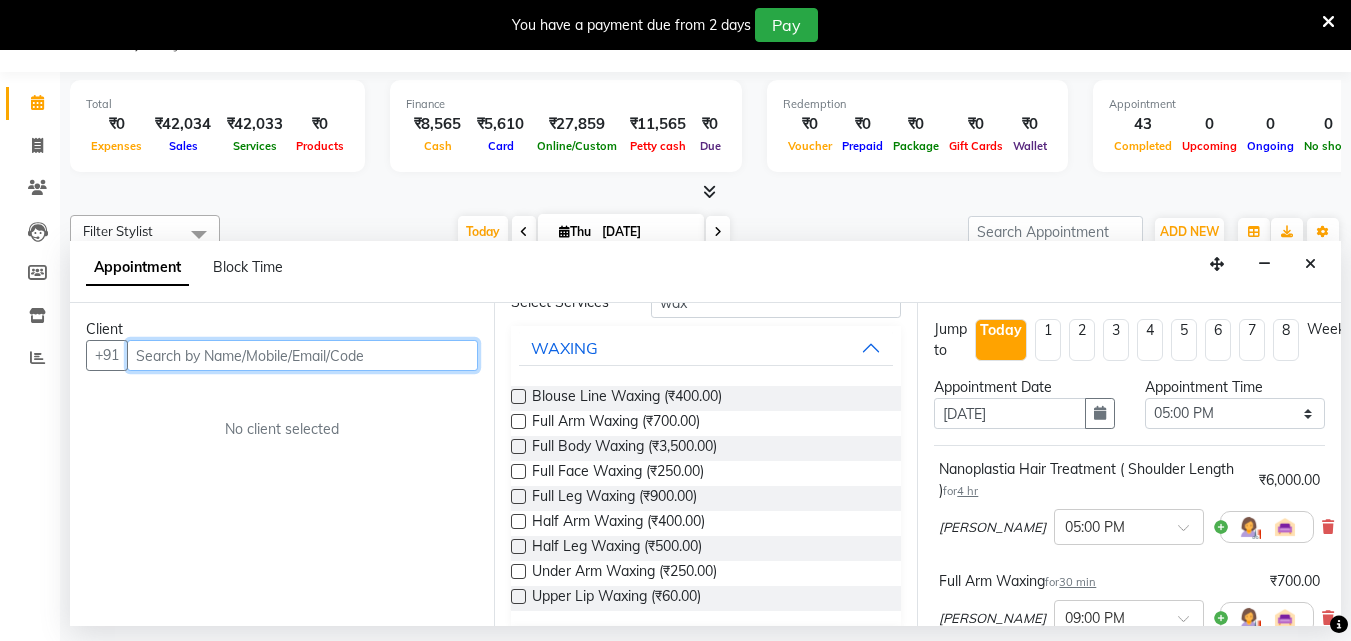 click at bounding box center [302, 355] 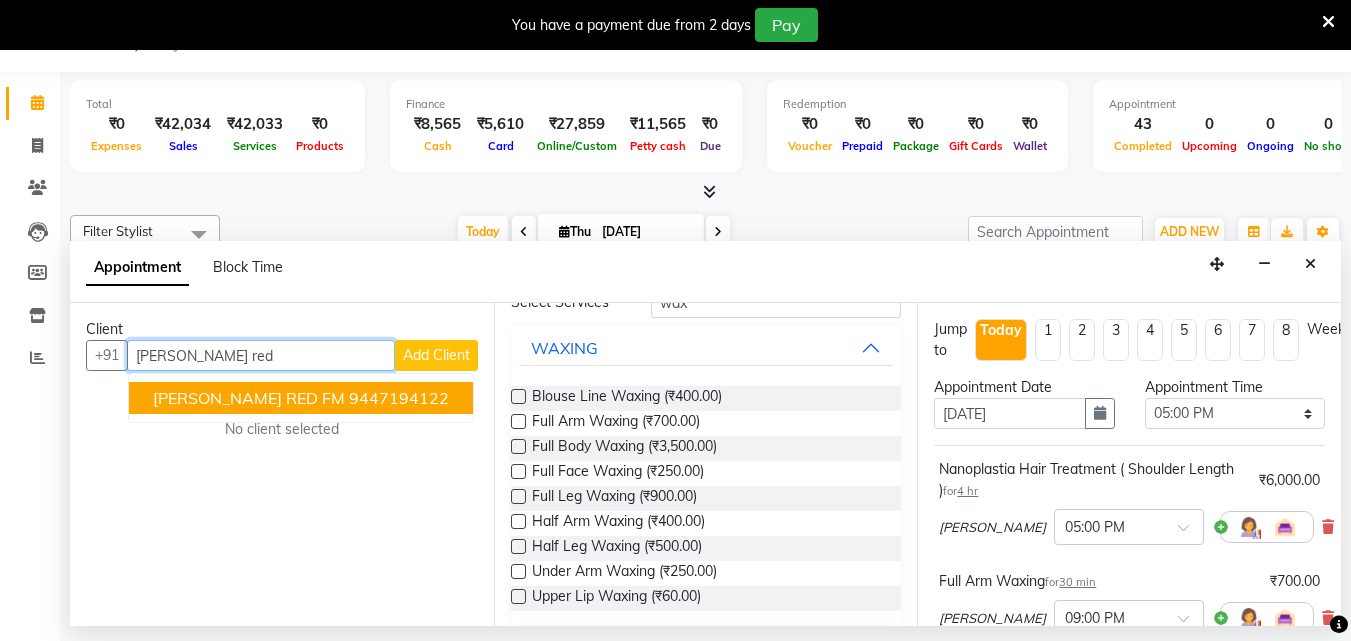 click on "Parvathy RED FM" at bounding box center [249, 398] 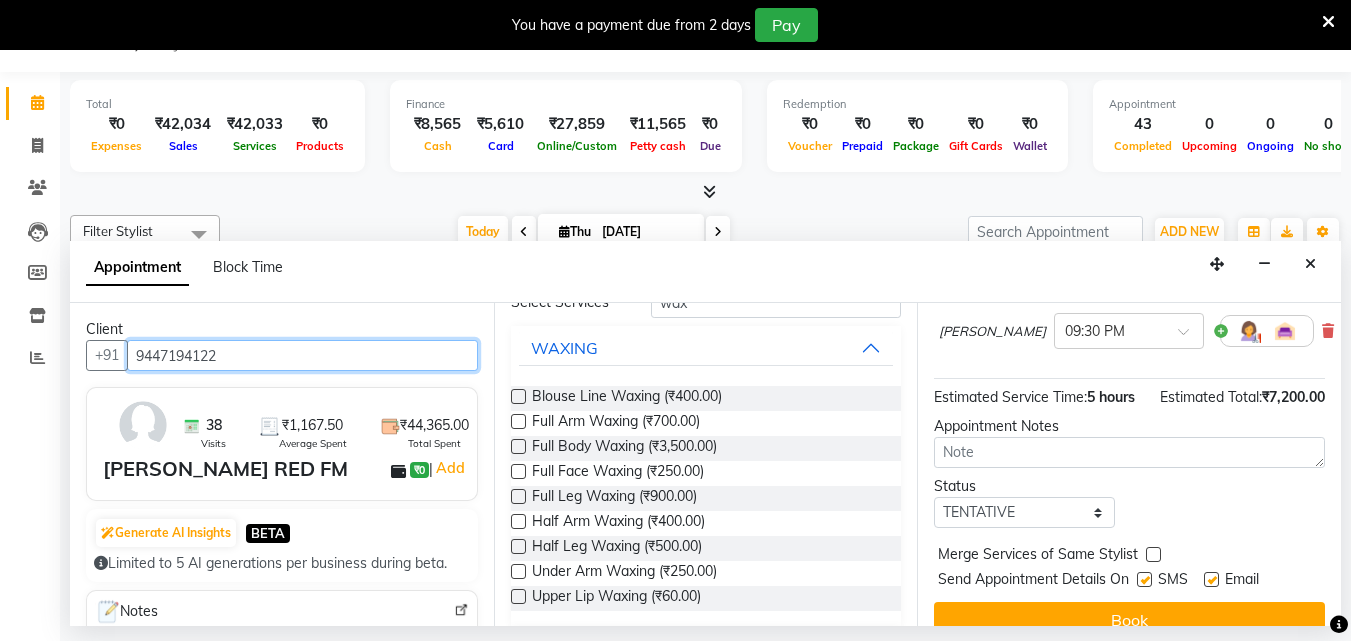 scroll, scrollTop: 451, scrollLeft: 0, axis: vertical 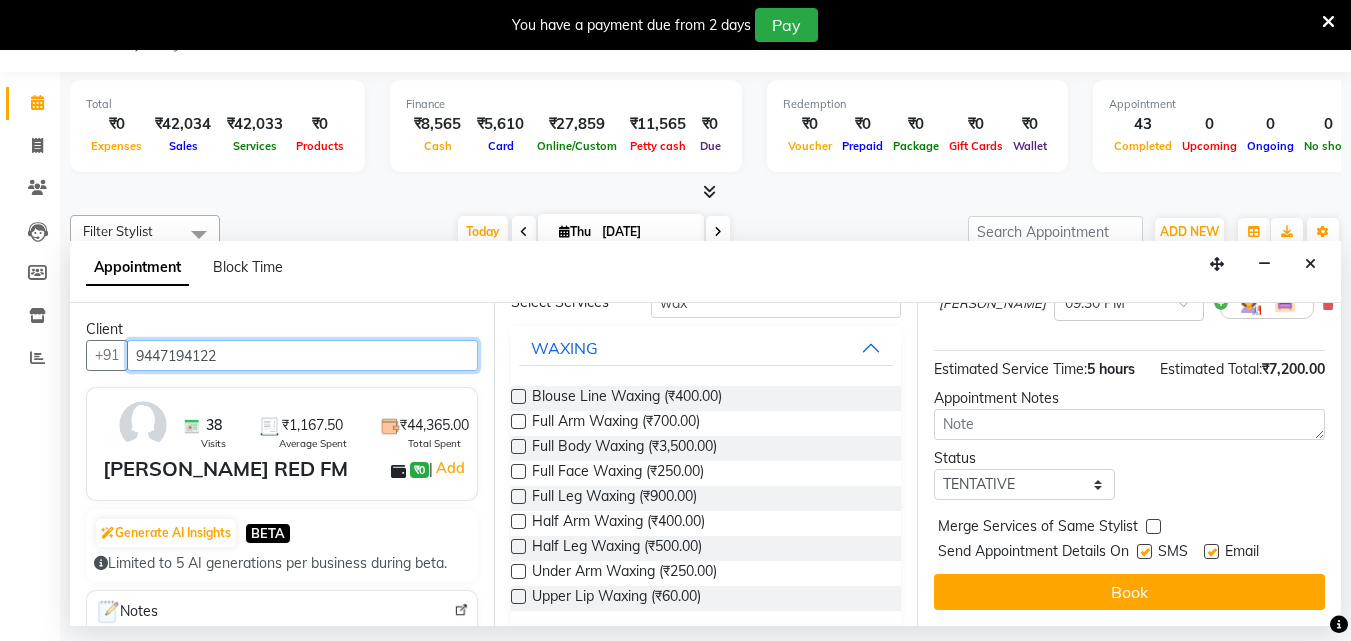 type on "9447194122" 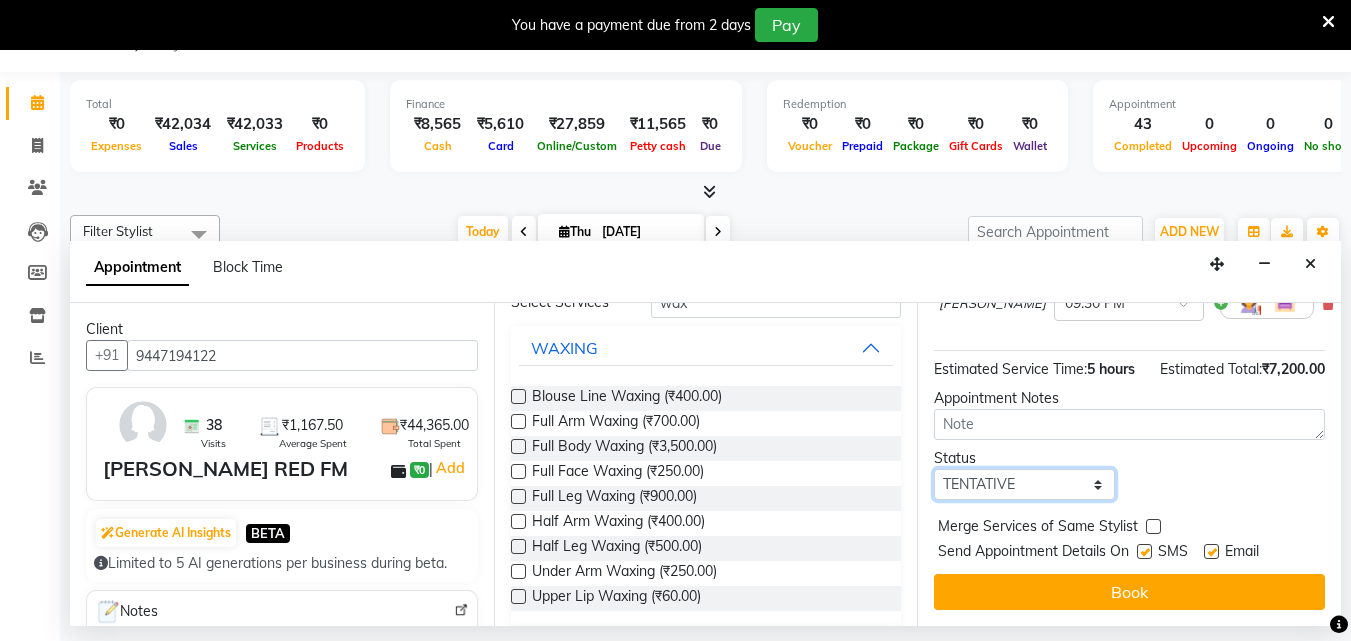 drag, startPoint x: 1067, startPoint y: 470, endPoint x: 1065, endPoint y: 482, distance: 12.165525 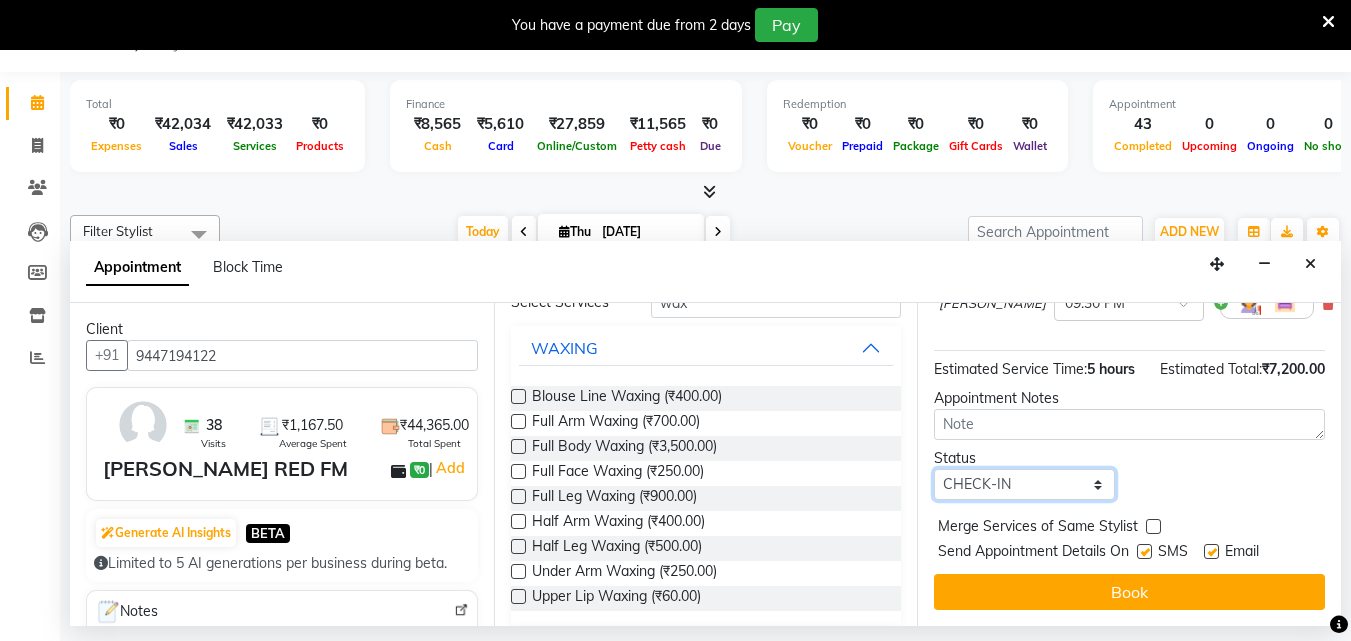 click on "Select TENTATIVE CONFIRM CHECK-IN UPCOMING" at bounding box center [1024, 484] 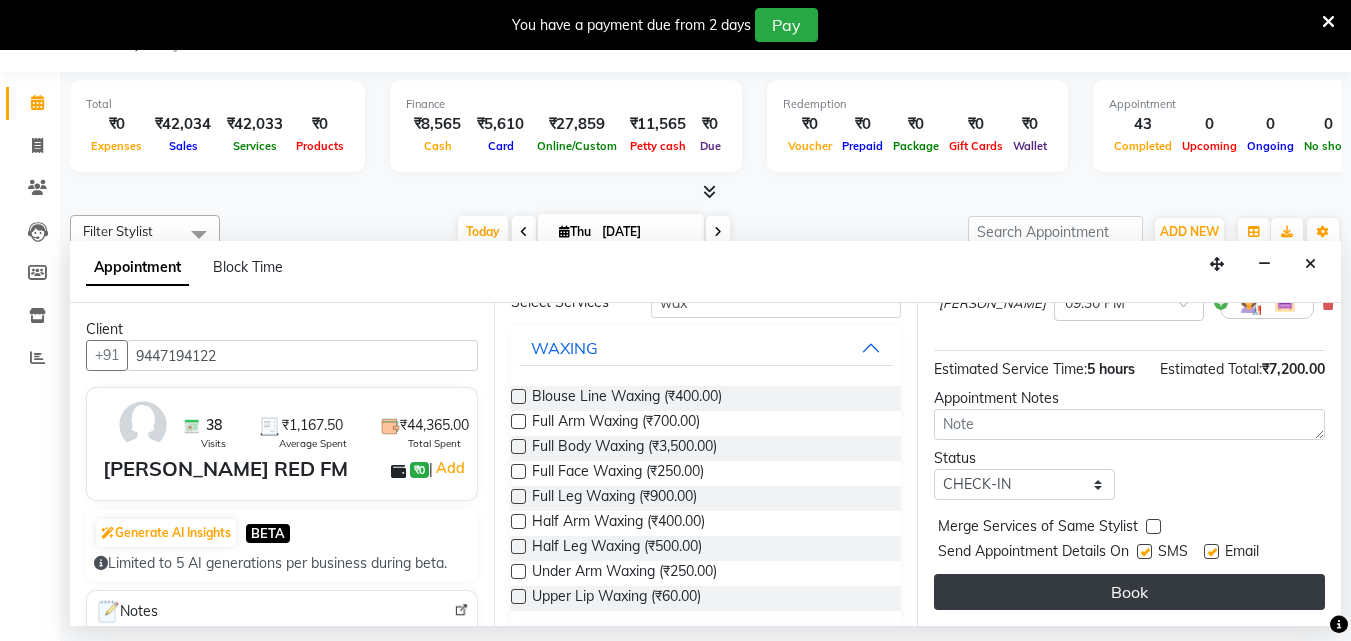 click on "Book" at bounding box center [1129, 592] 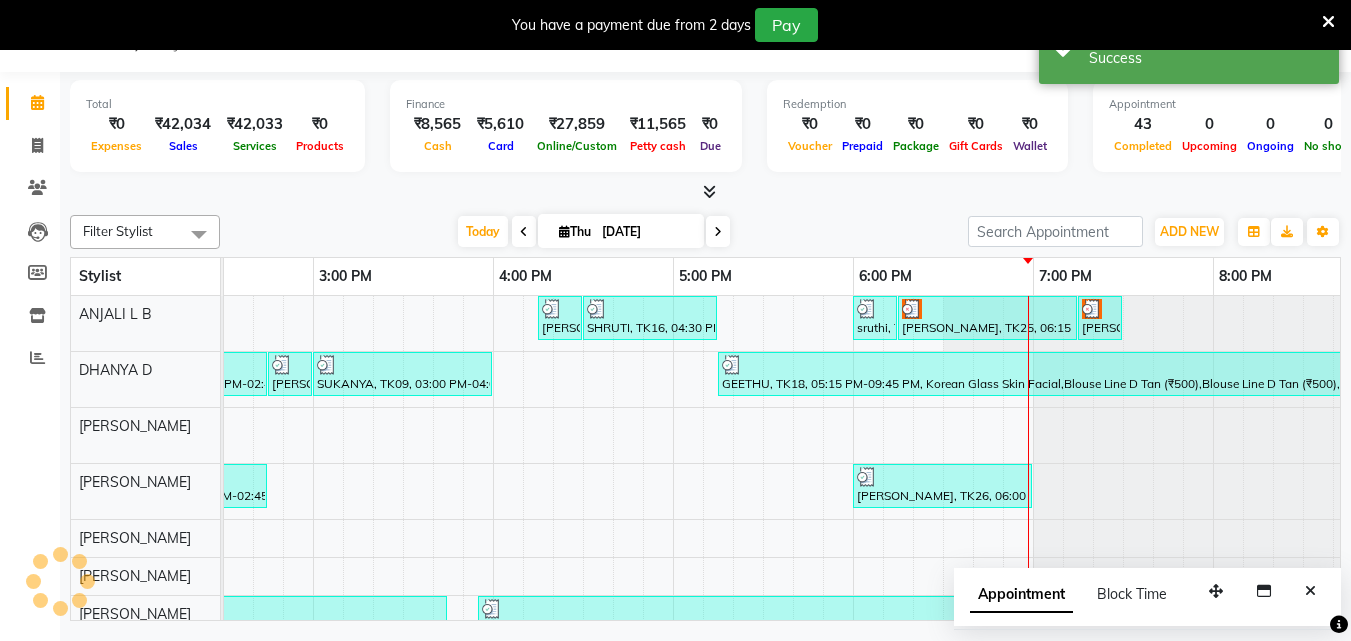 scroll, scrollTop: 0, scrollLeft: 0, axis: both 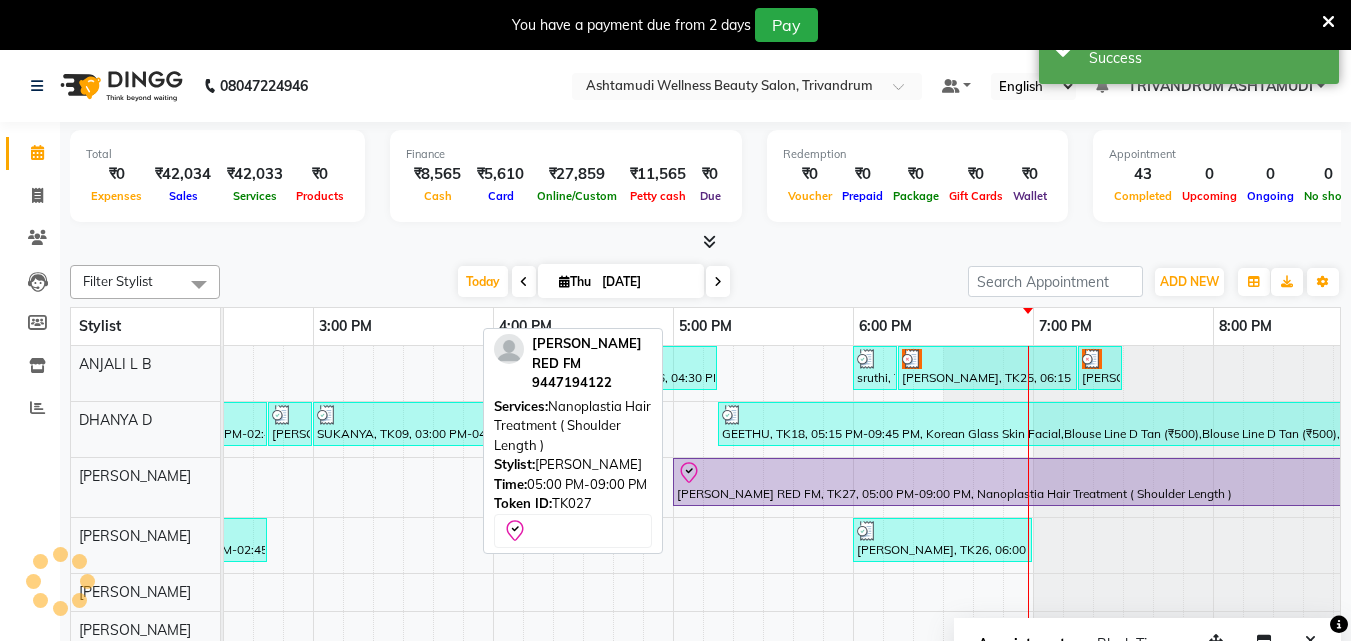 click at bounding box center [1032, 473] 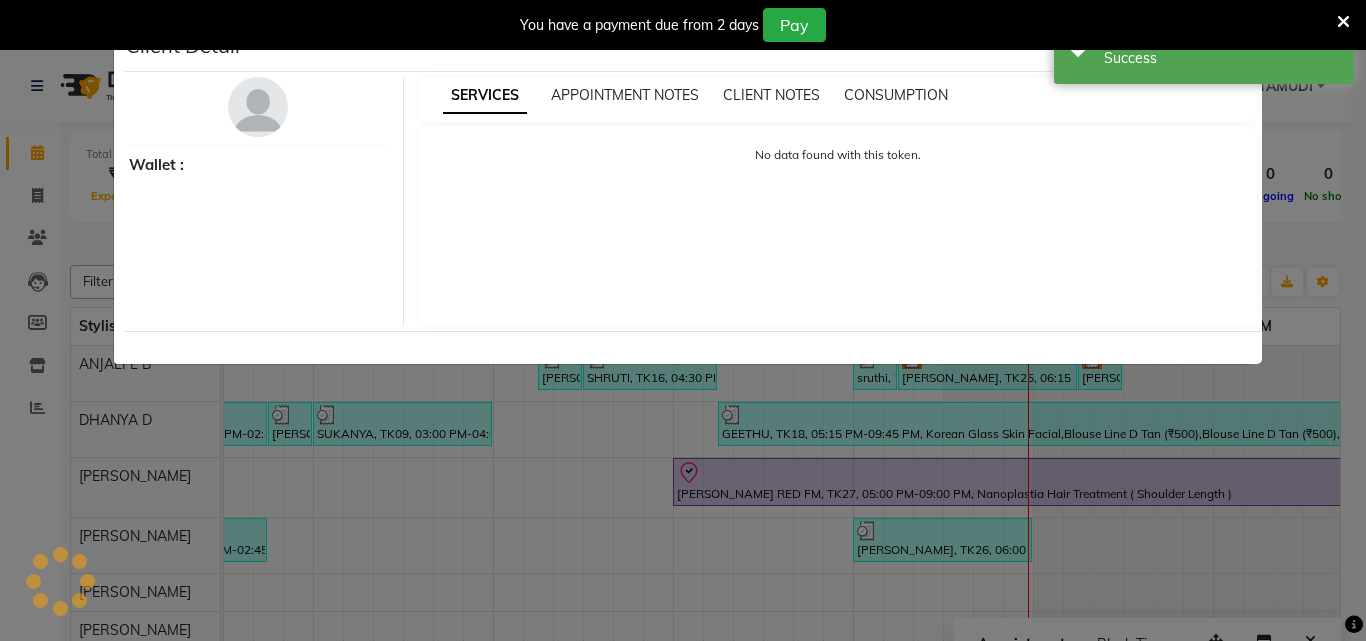 select on "8" 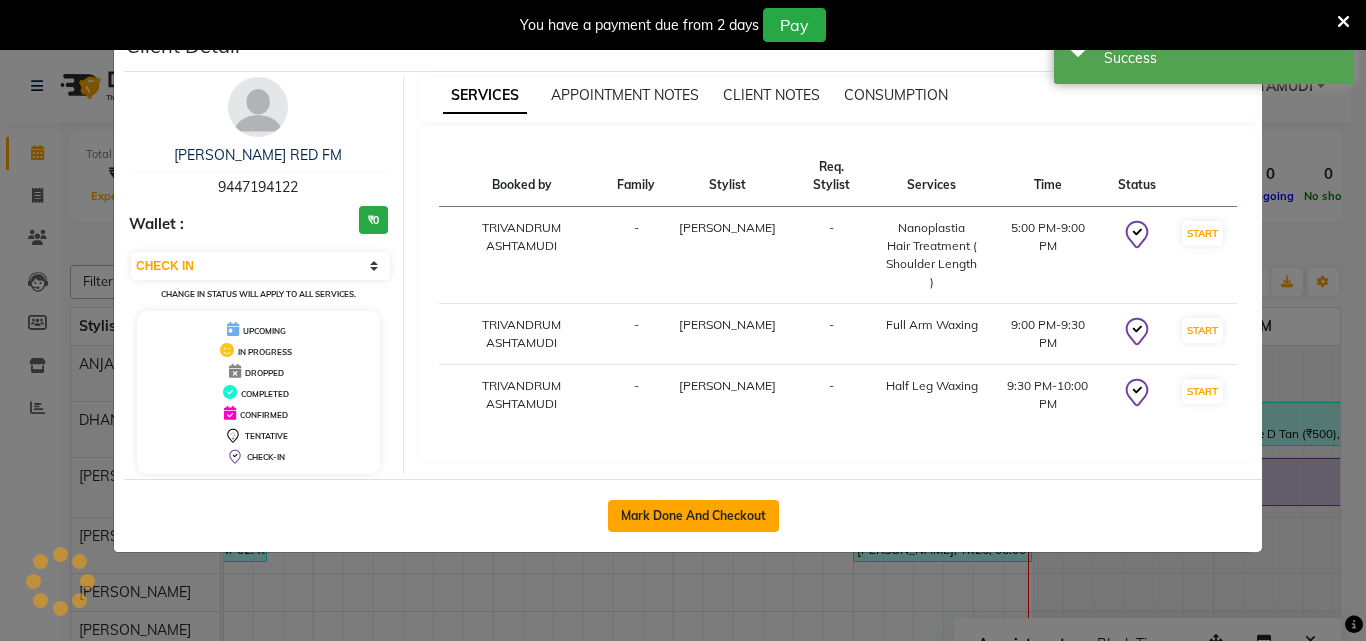 click on "Mark Done And Checkout" 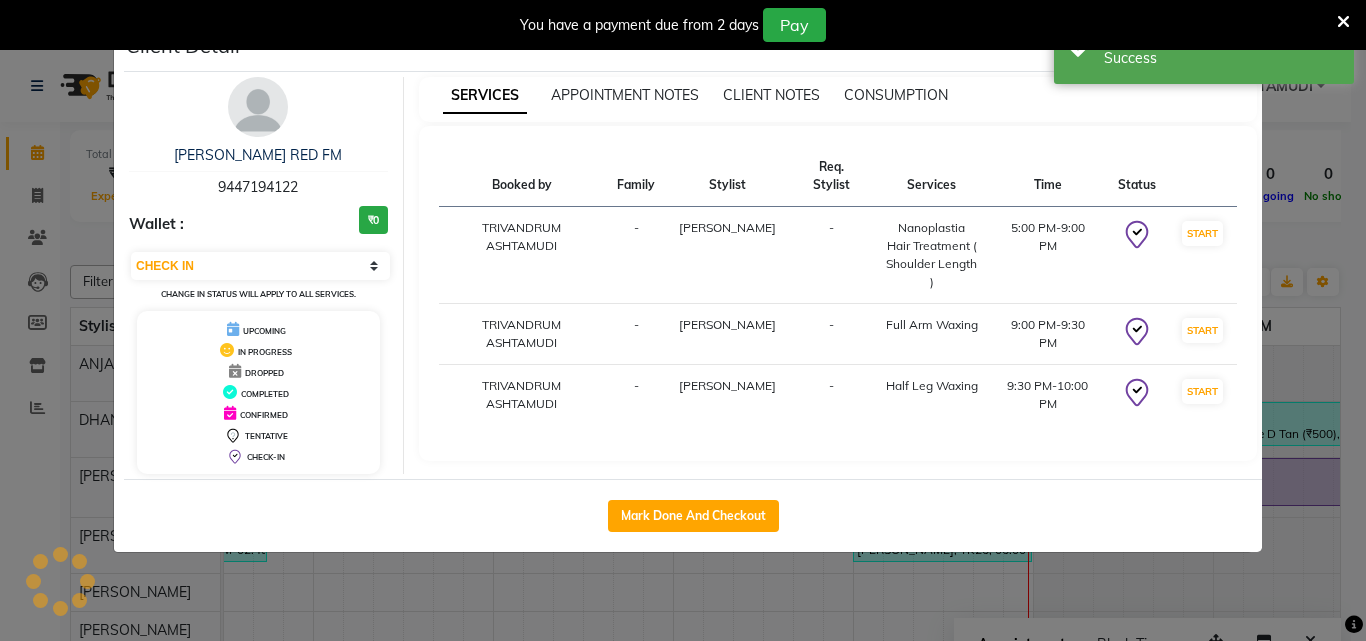 select on "service" 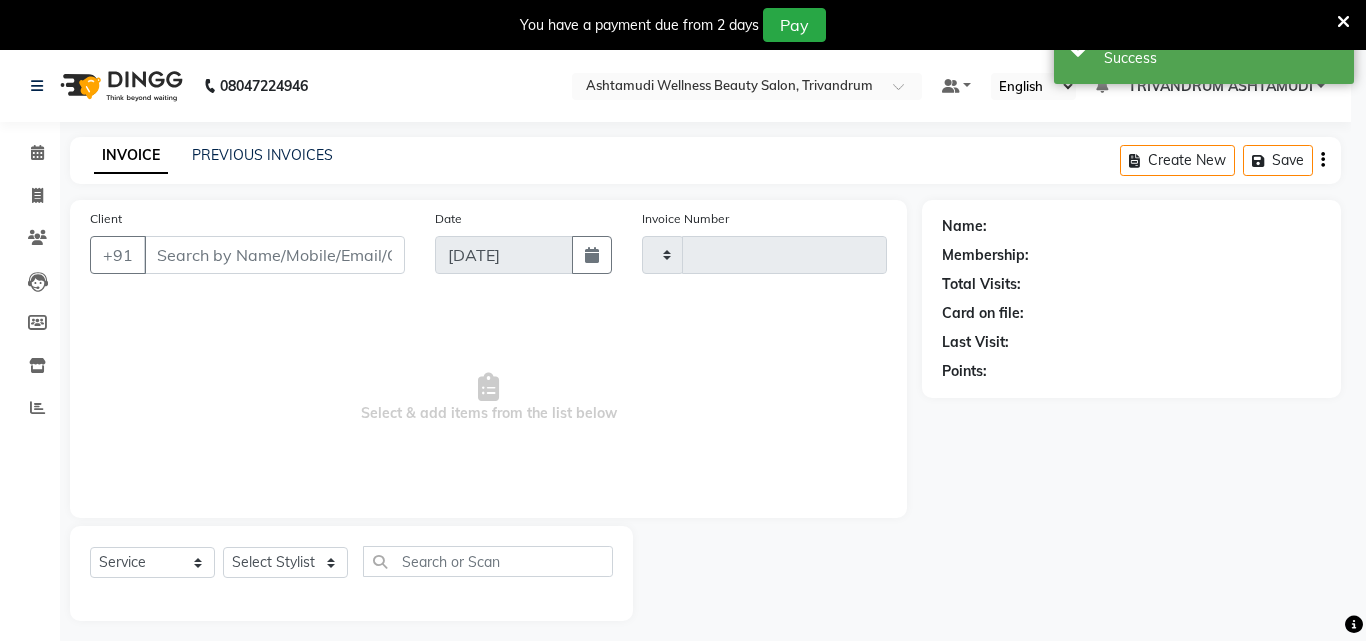 type on "2039" 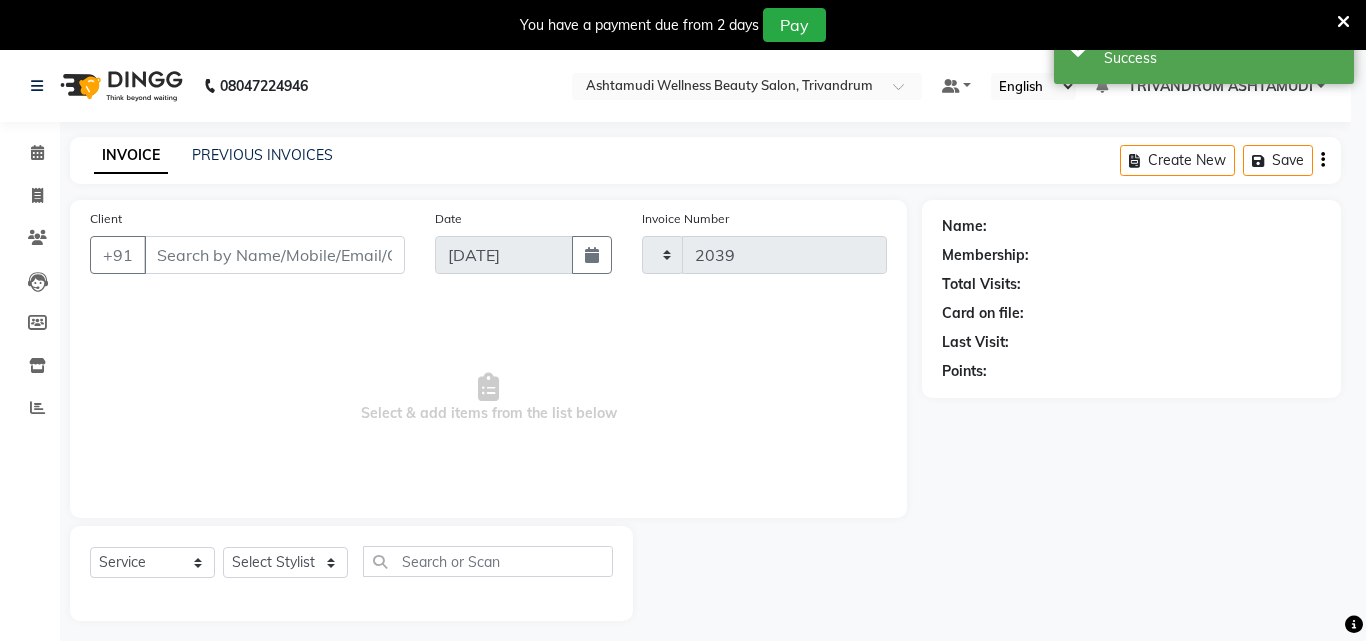 select on "4636" 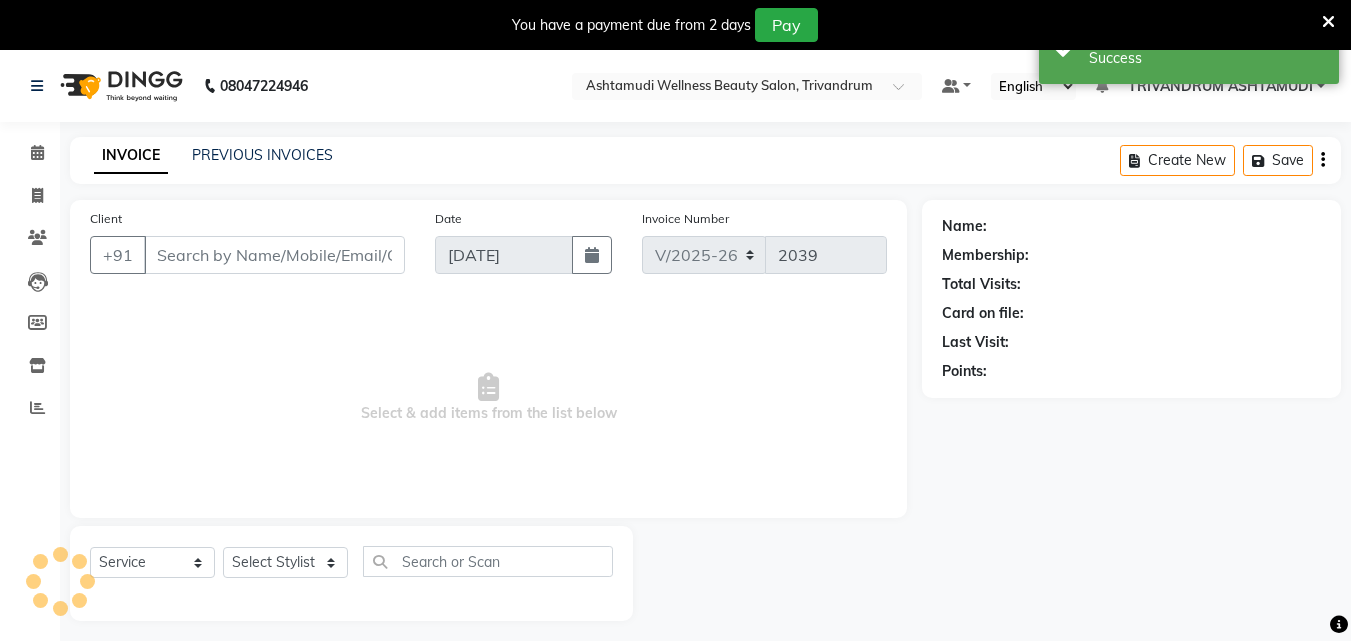 type on "9447194122" 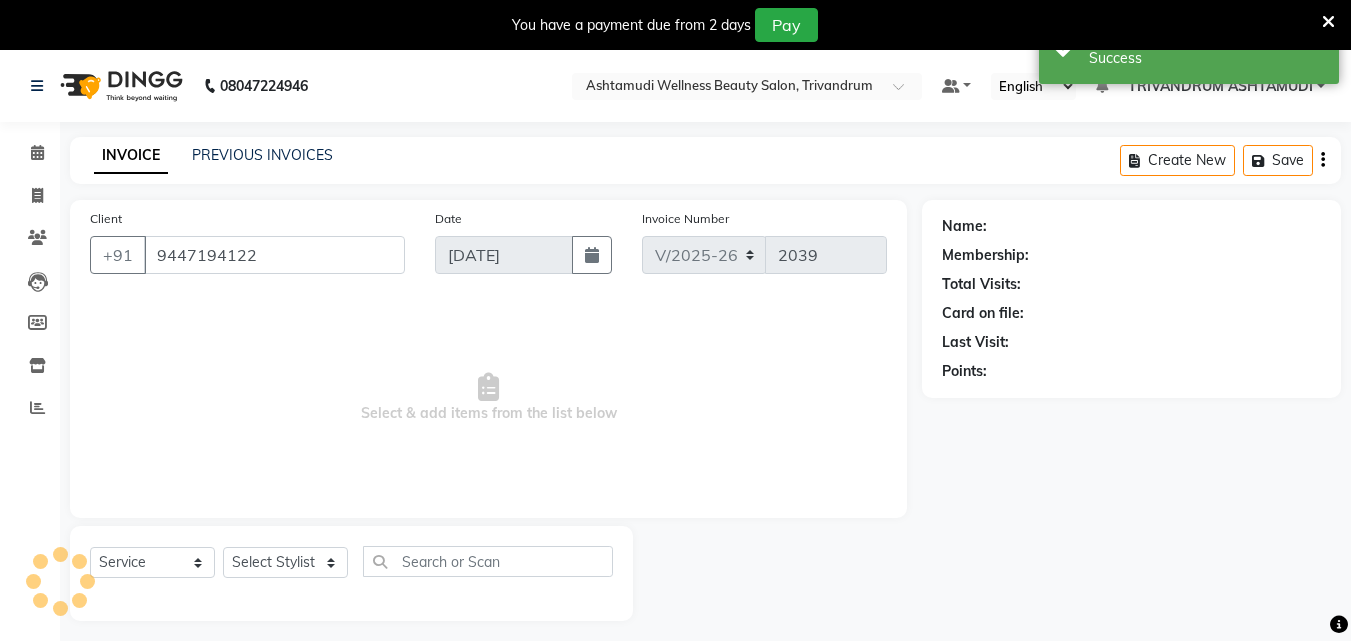 select on "27023" 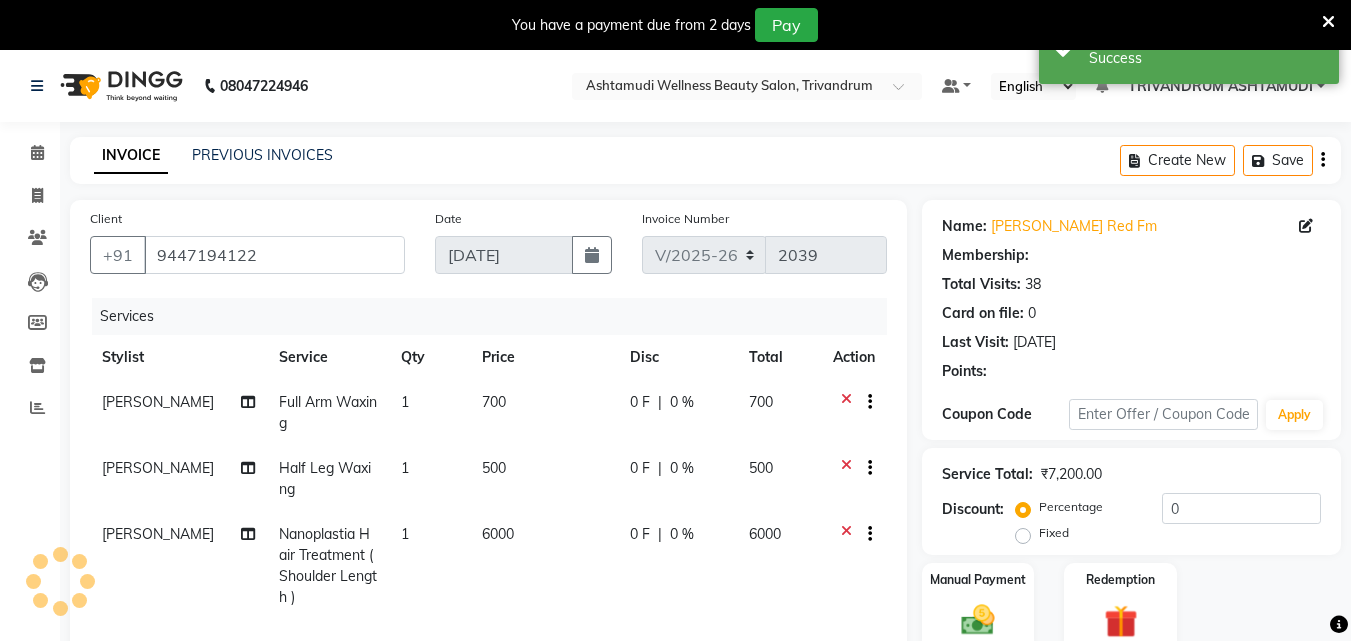 select on "1: Object" 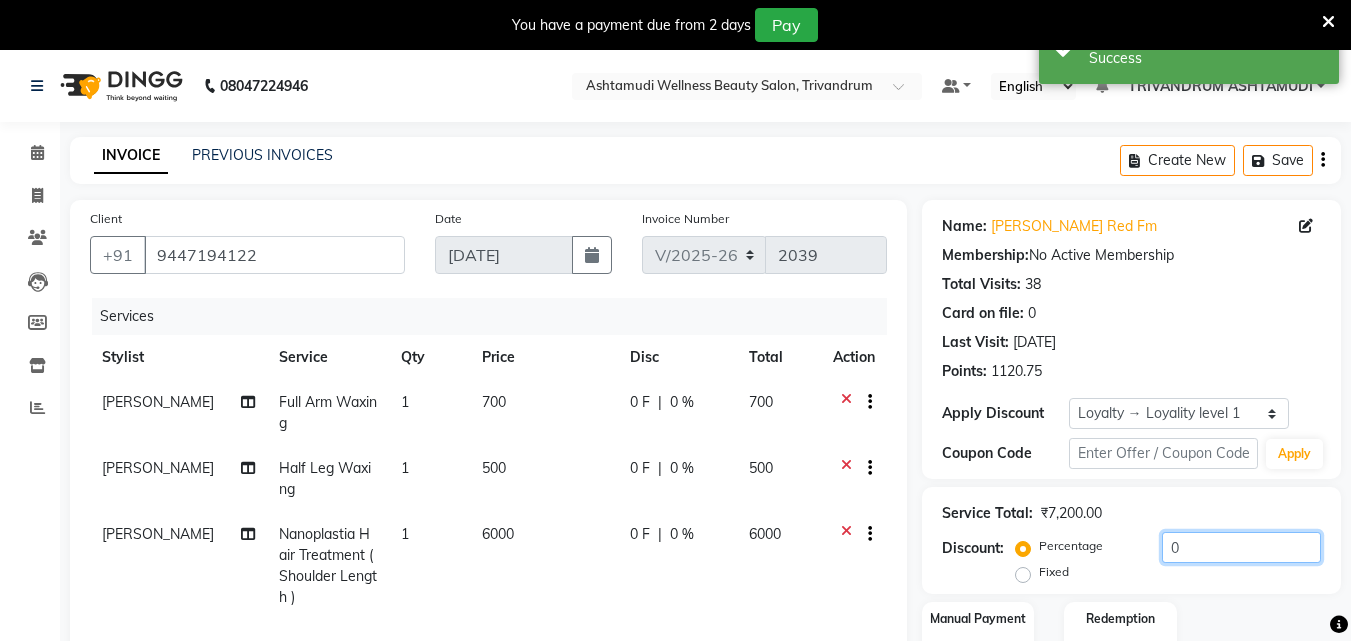 drag, startPoint x: 1231, startPoint y: 545, endPoint x: 771, endPoint y: 570, distance: 460.67883 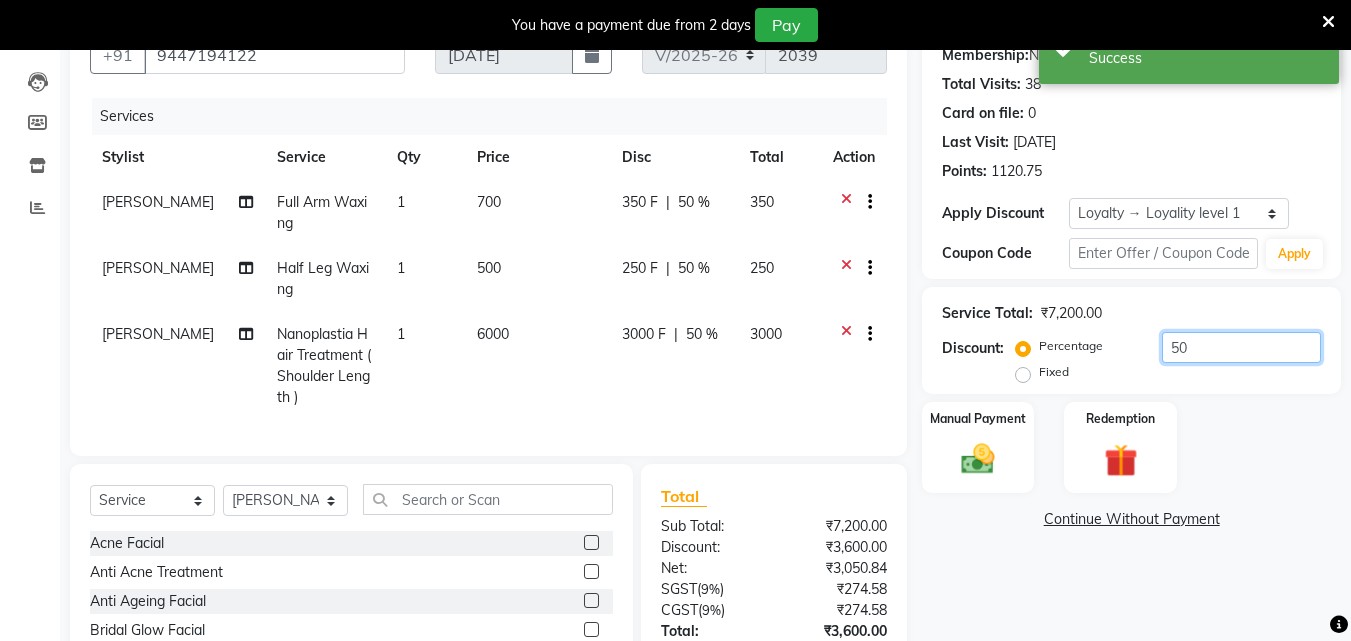 type on "50" 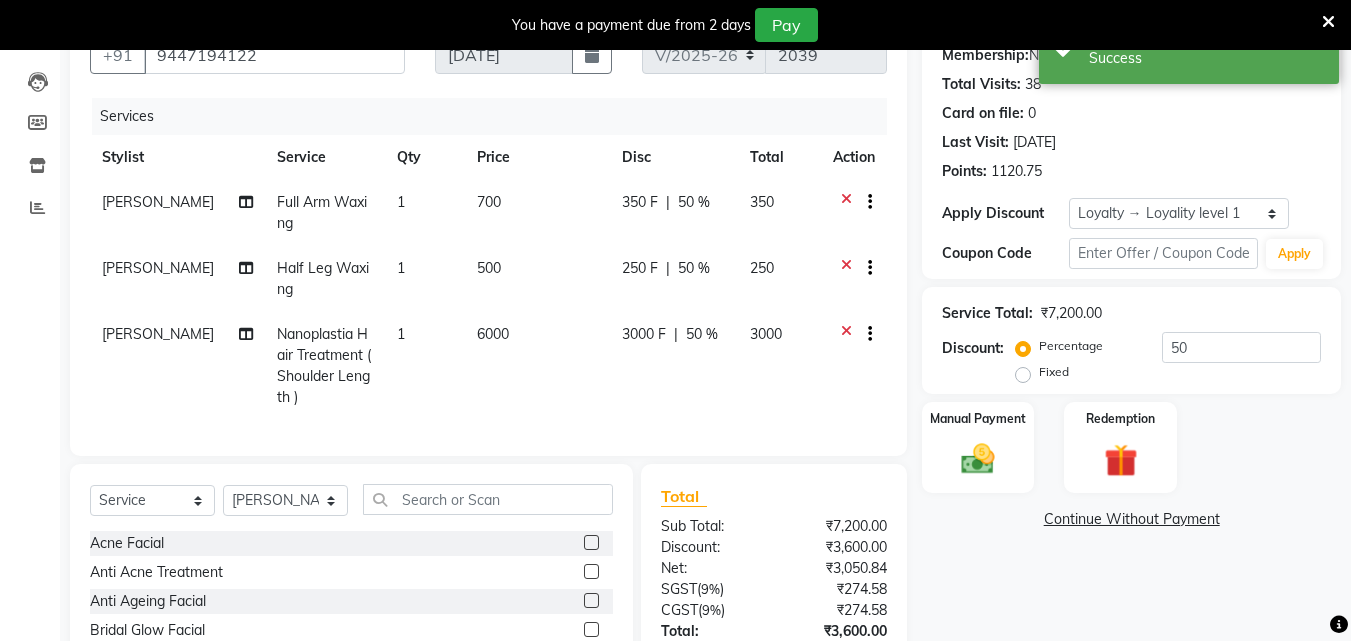 click on "Name: Parvathy Red Fm  Membership:  No Active Membership  Total Visits:  38 Card on file:  0 Last Visit:   22-06-2025 Points:   1120.75  Apply Discount Select  Loyalty → Loyality level 1  Coupon Code Apply Service Total:  ₹7,200.00  Discount:  Percentage   Fixed  50 Manual Payment Redemption  Continue Without Payment" 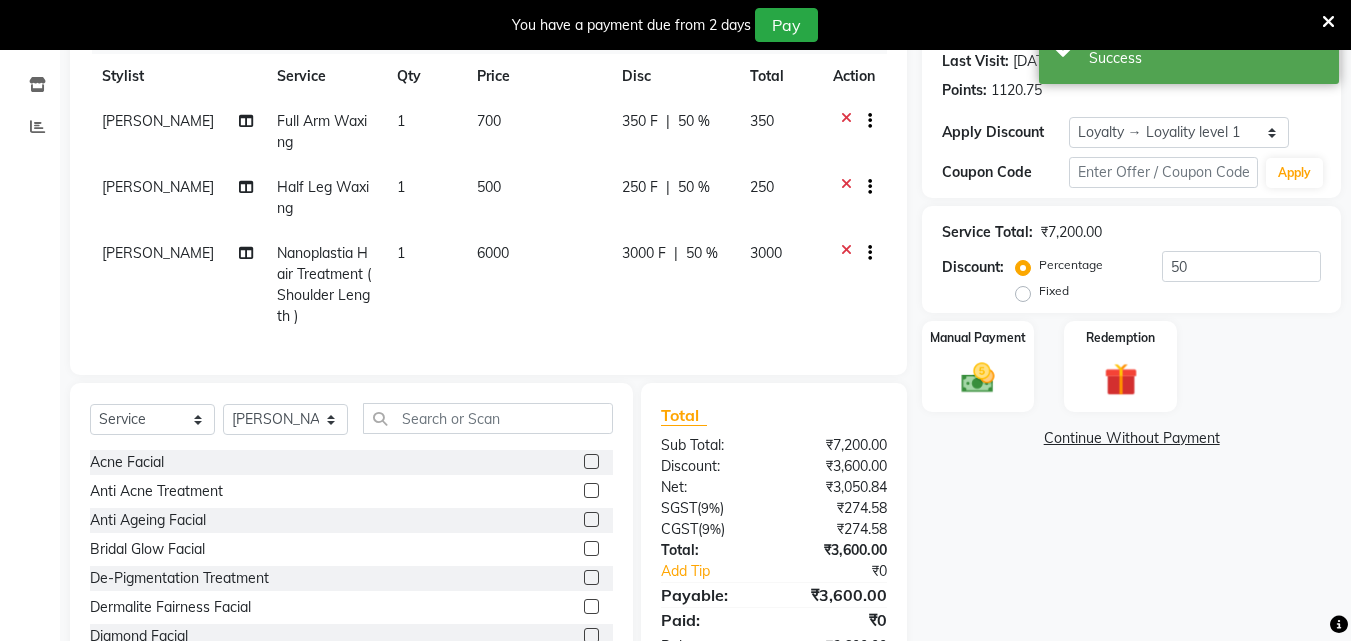 scroll, scrollTop: 363, scrollLeft: 0, axis: vertical 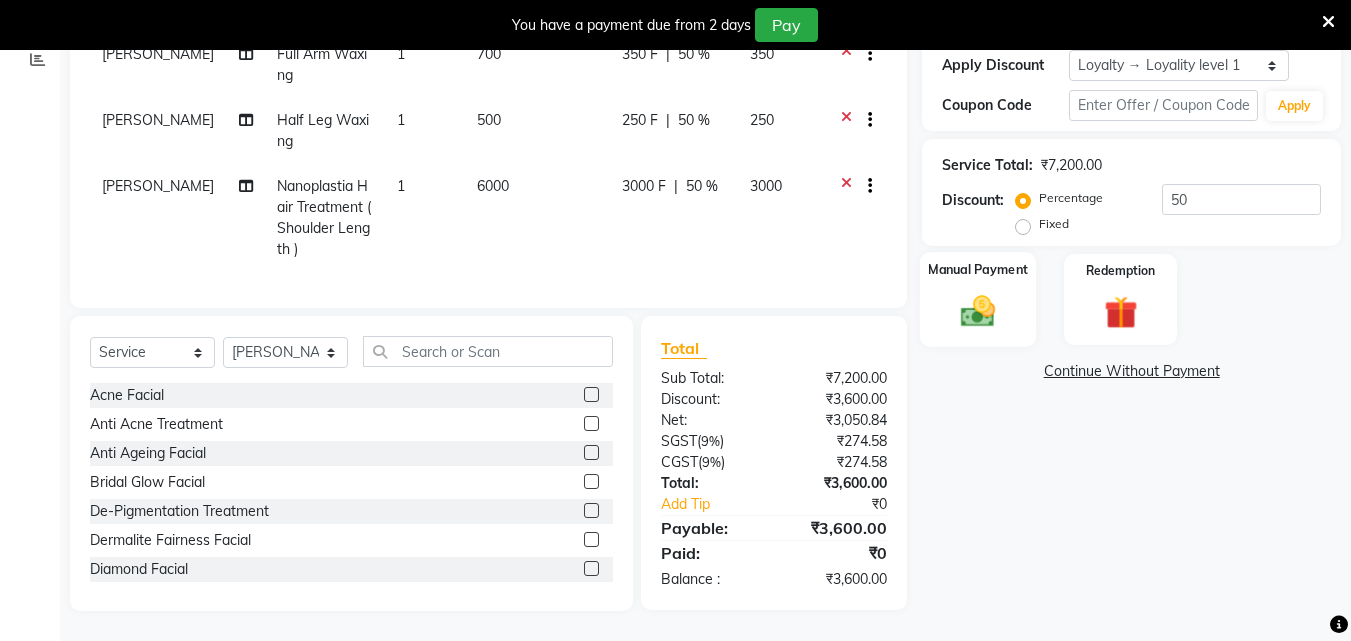 click 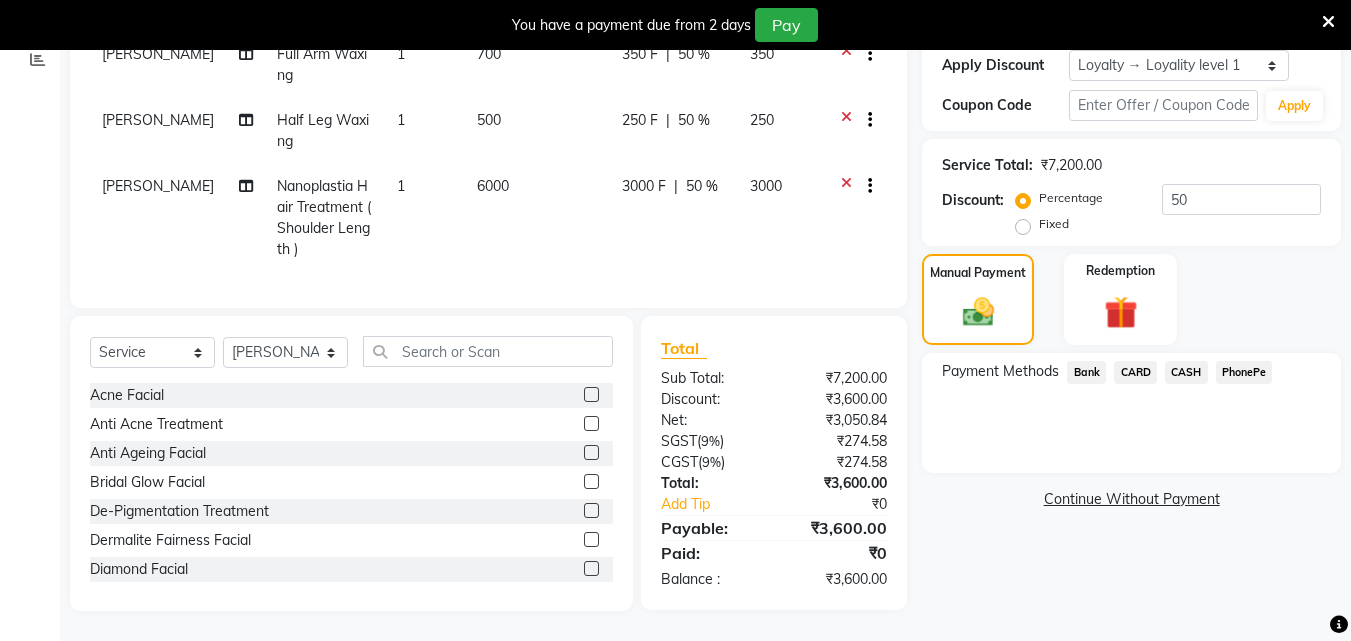 click on "PhonePe" 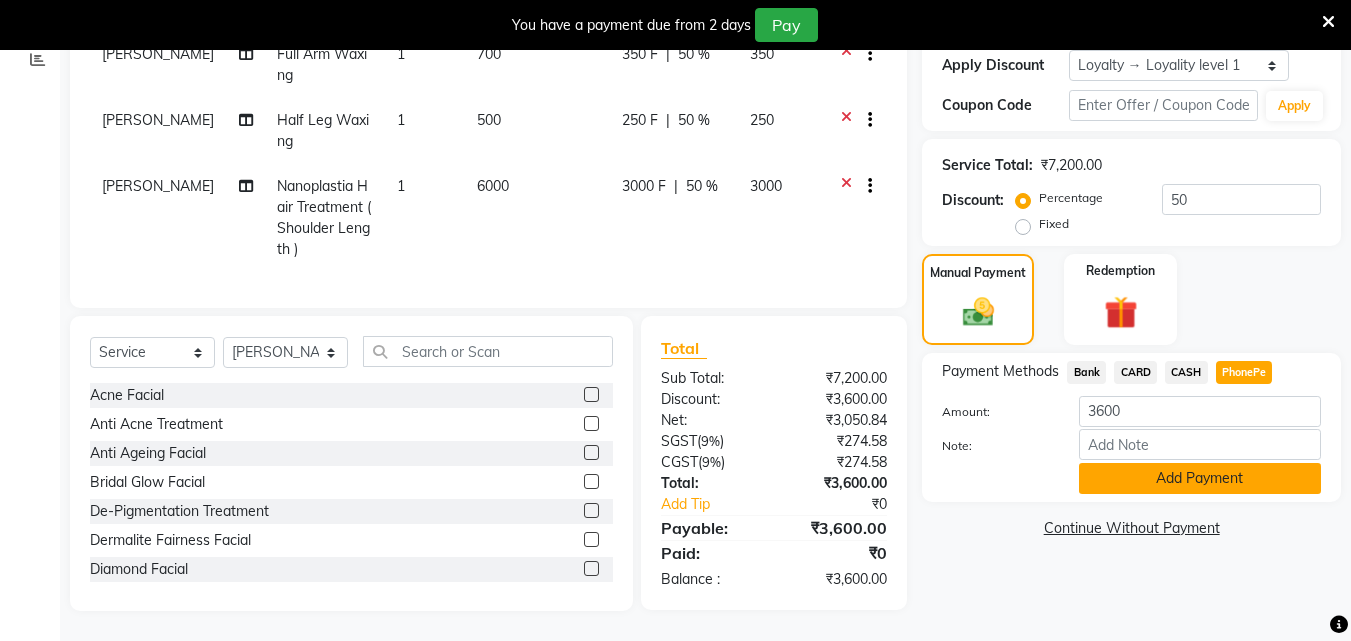 click on "Add Payment" 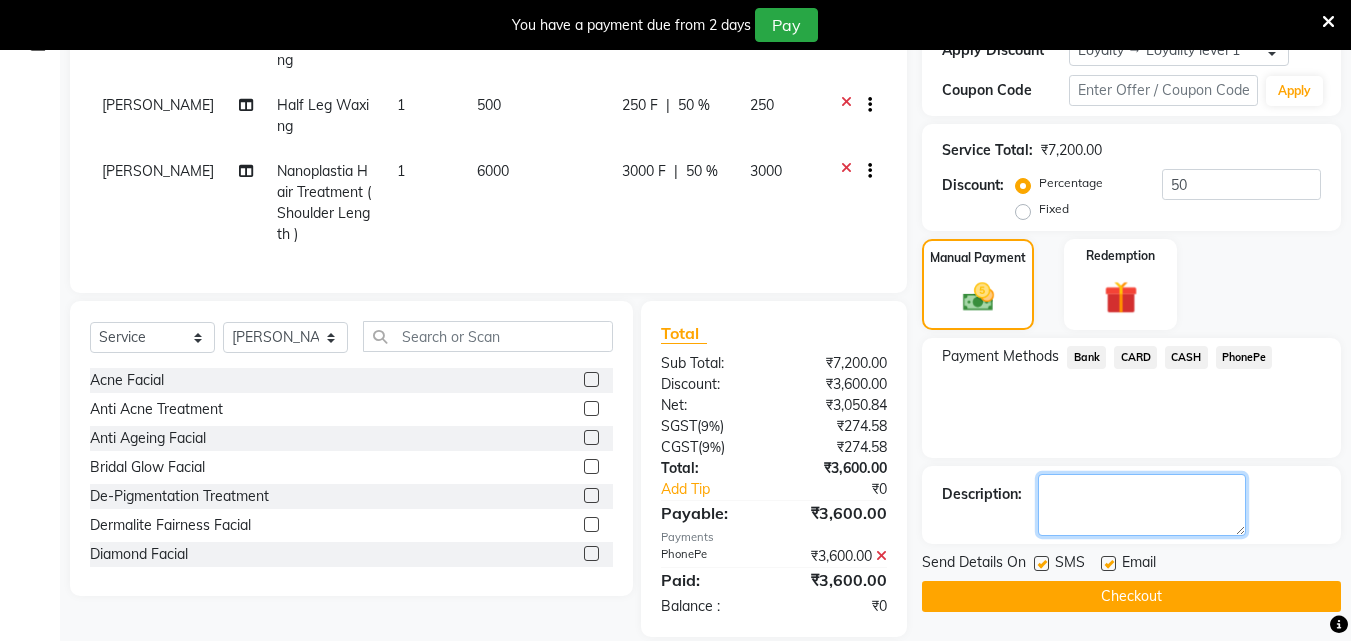 click 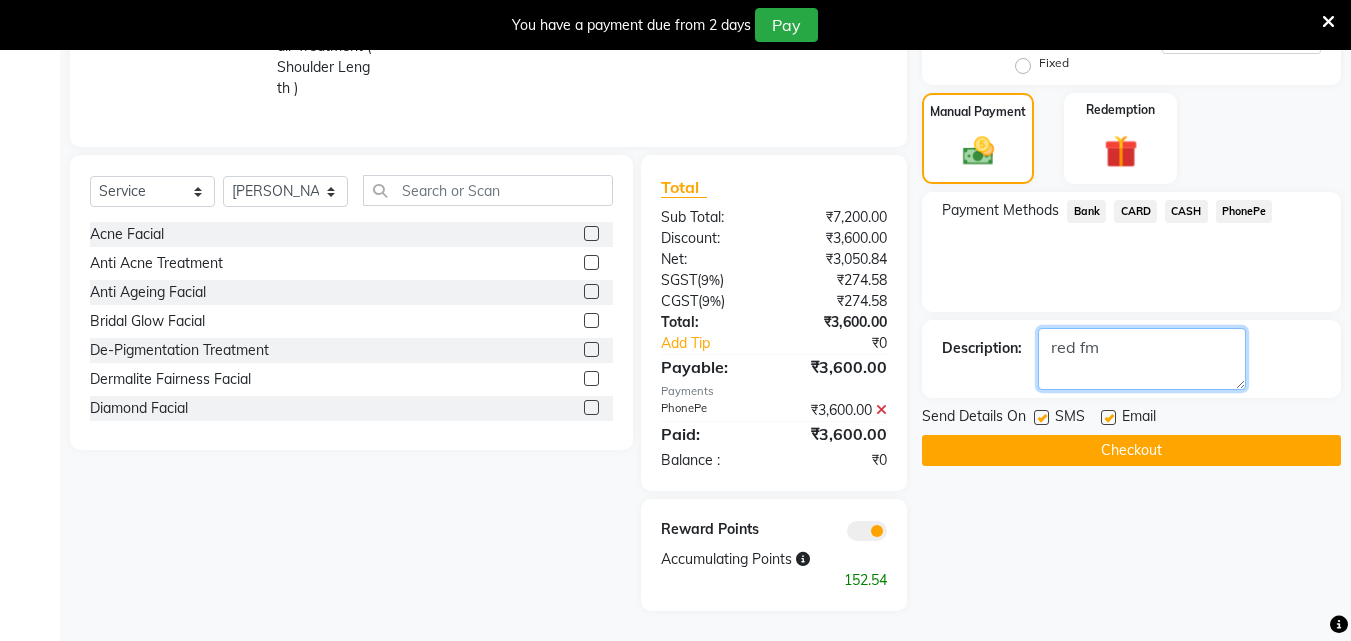 scroll, scrollTop: 524, scrollLeft: 0, axis: vertical 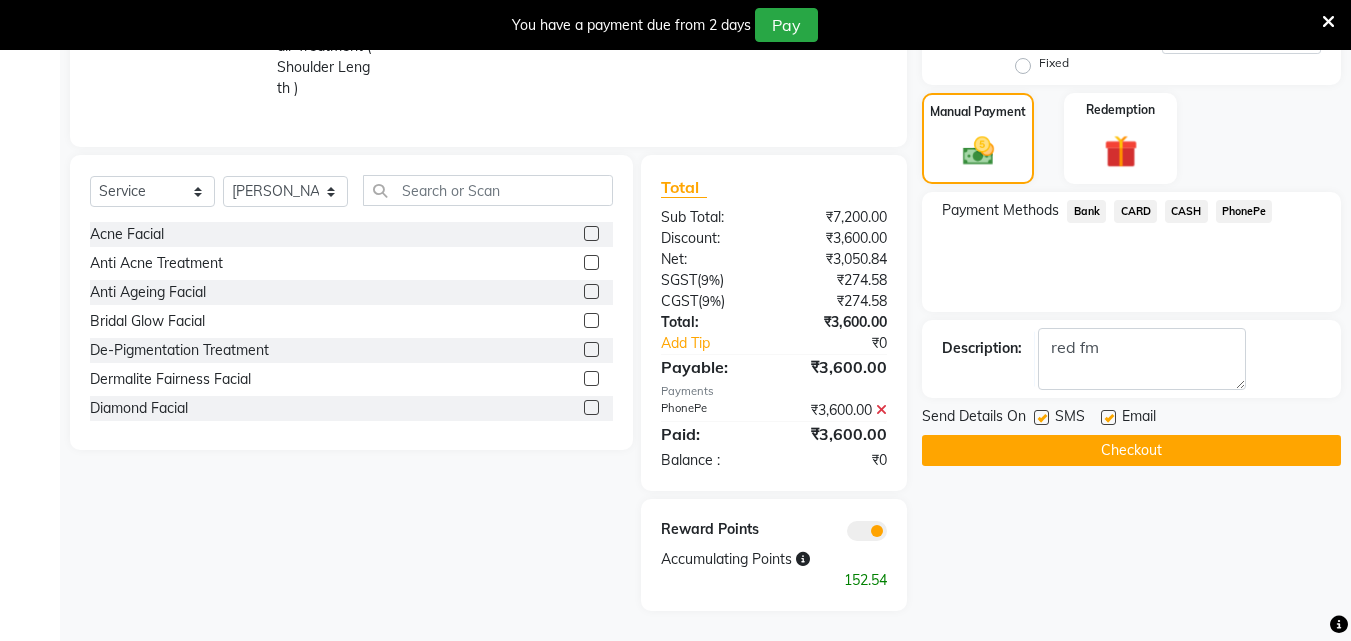 click on "Checkout" 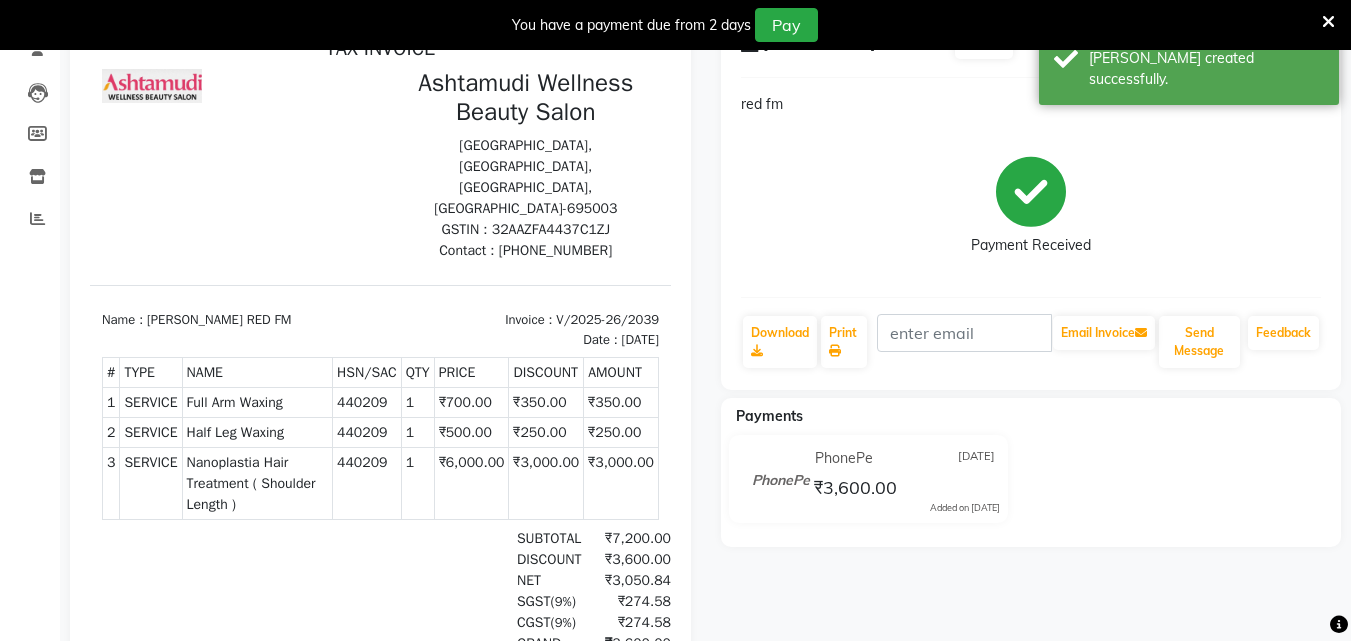 scroll, scrollTop: 0, scrollLeft: 0, axis: both 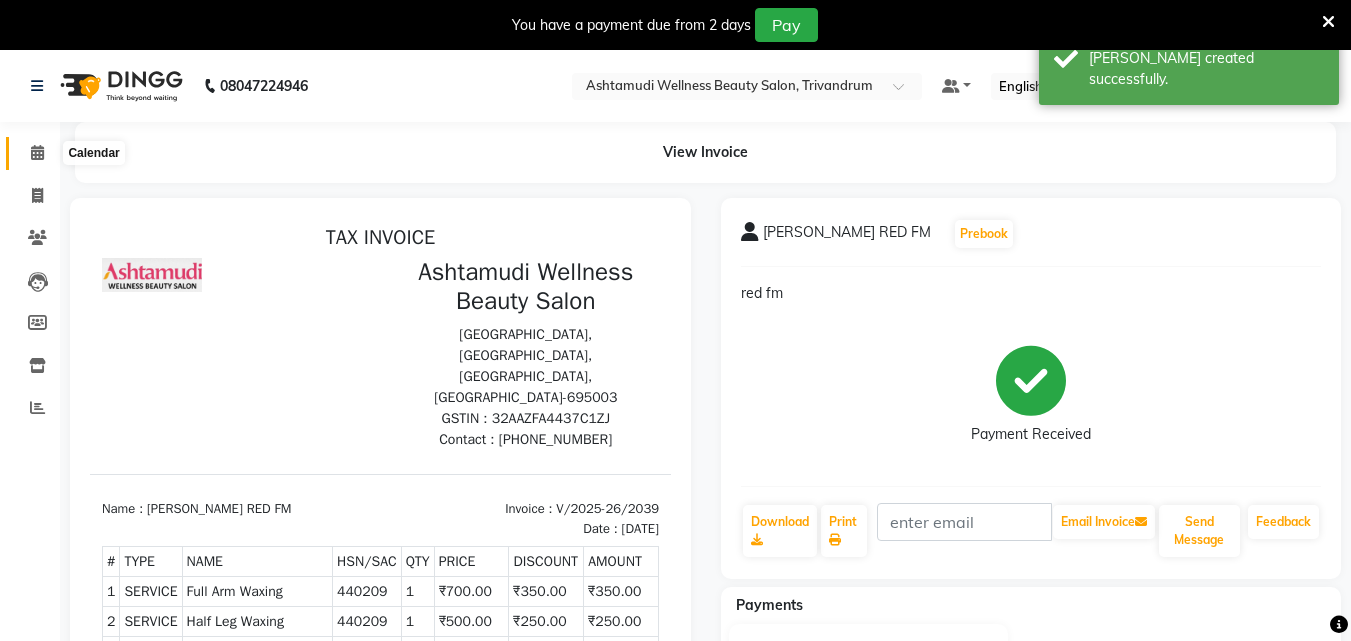 click 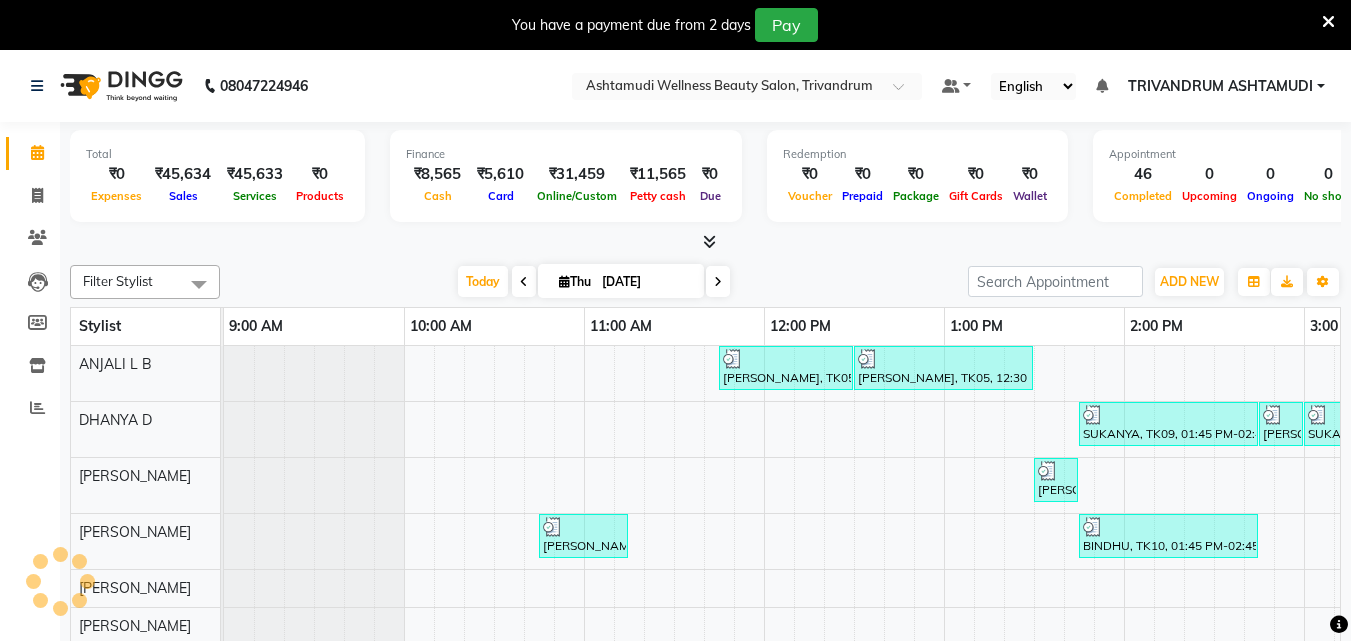 scroll, scrollTop: 391, scrollLeft: 0, axis: vertical 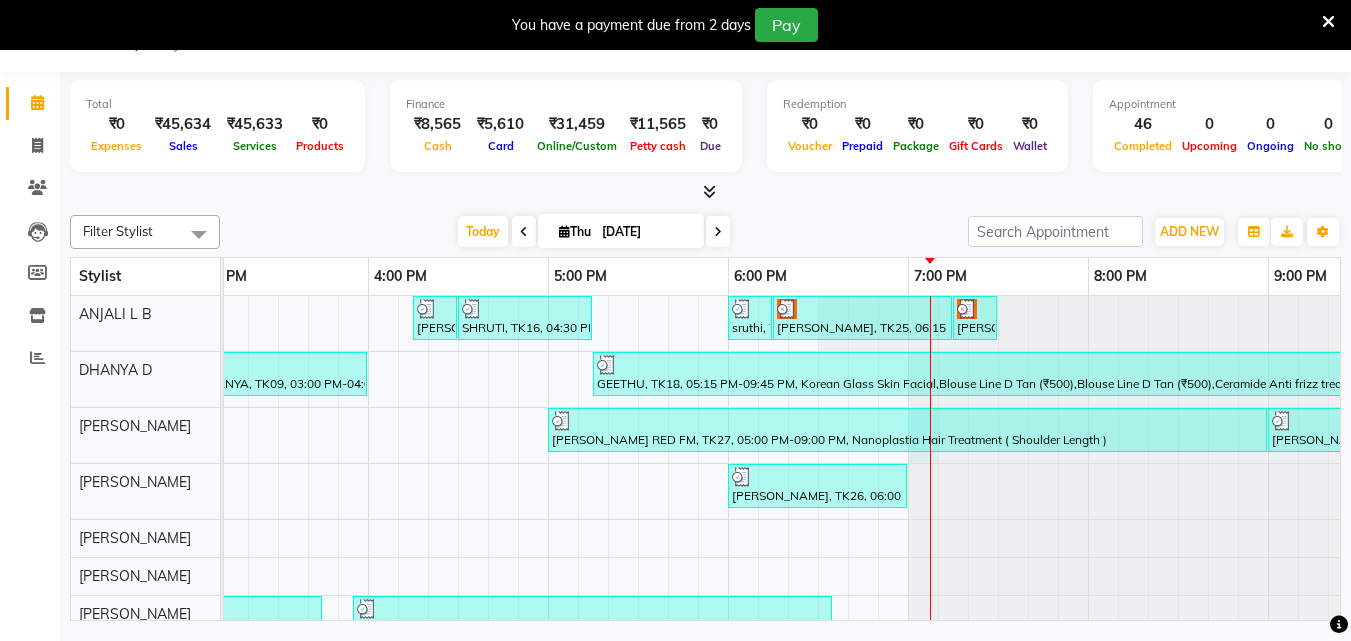 click at bounding box center [-892, 435] 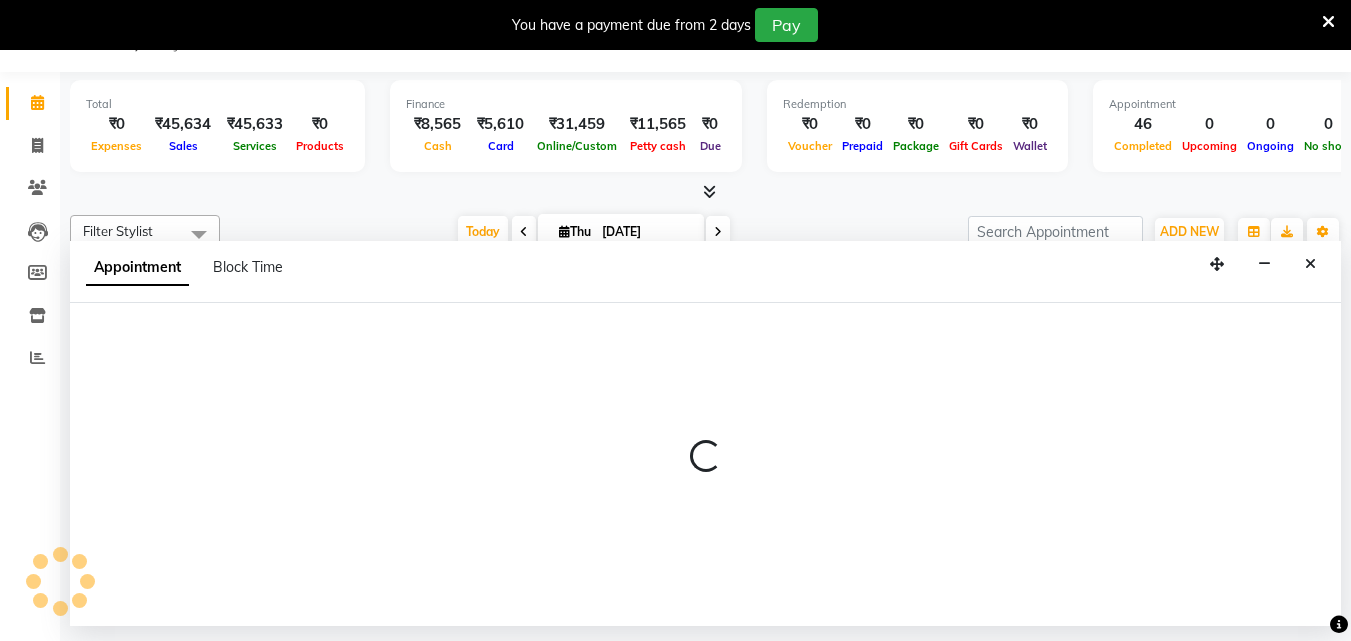 select on "27023" 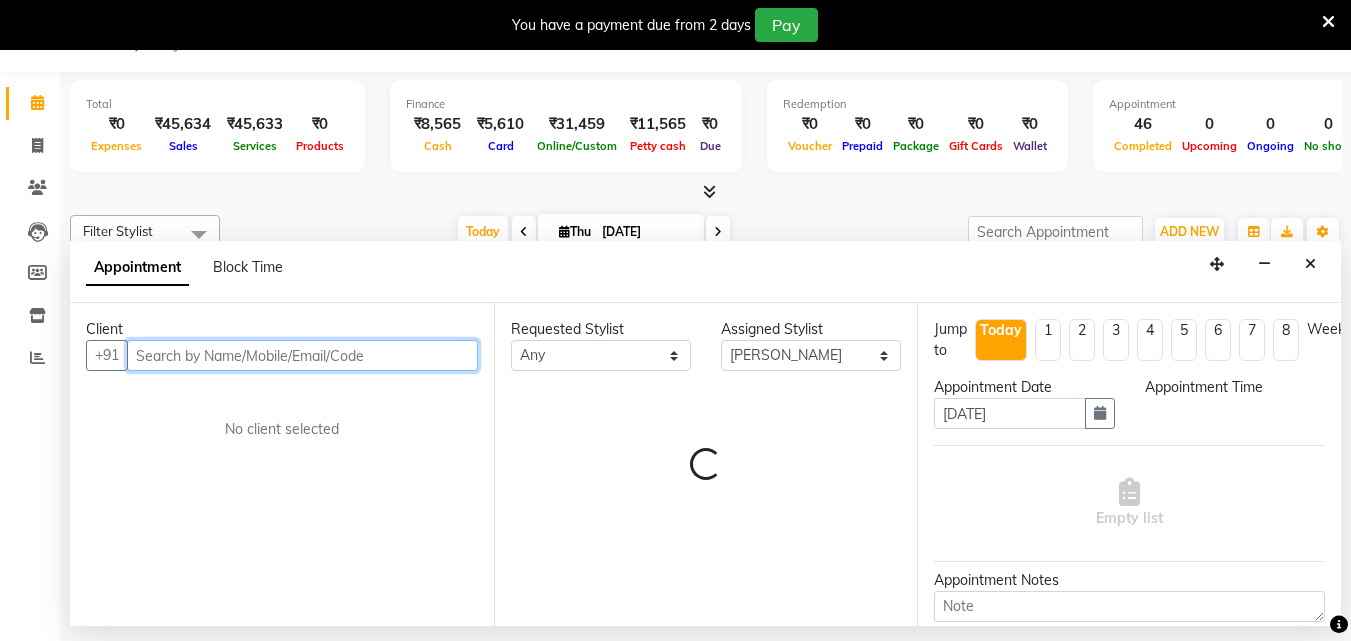select on "1140" 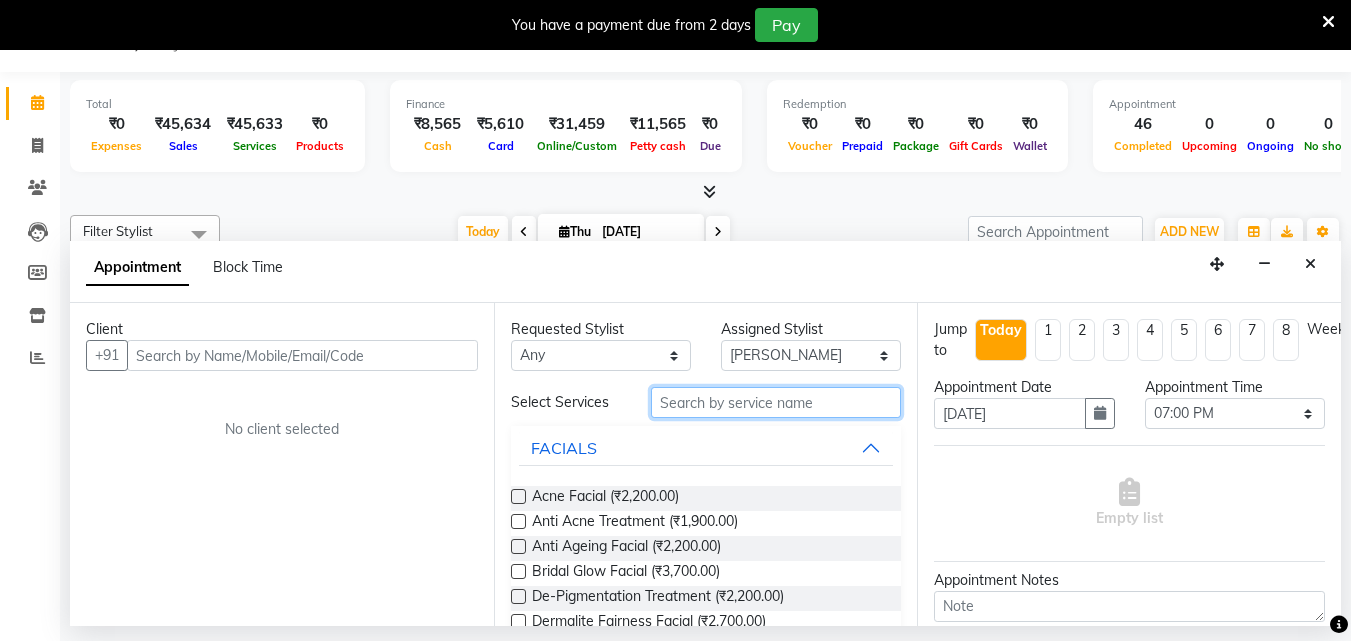 drag, startPoint x: 751, startPoint y: 410, endPoint x: 750, endPoint y: 387, distance: 23.021729 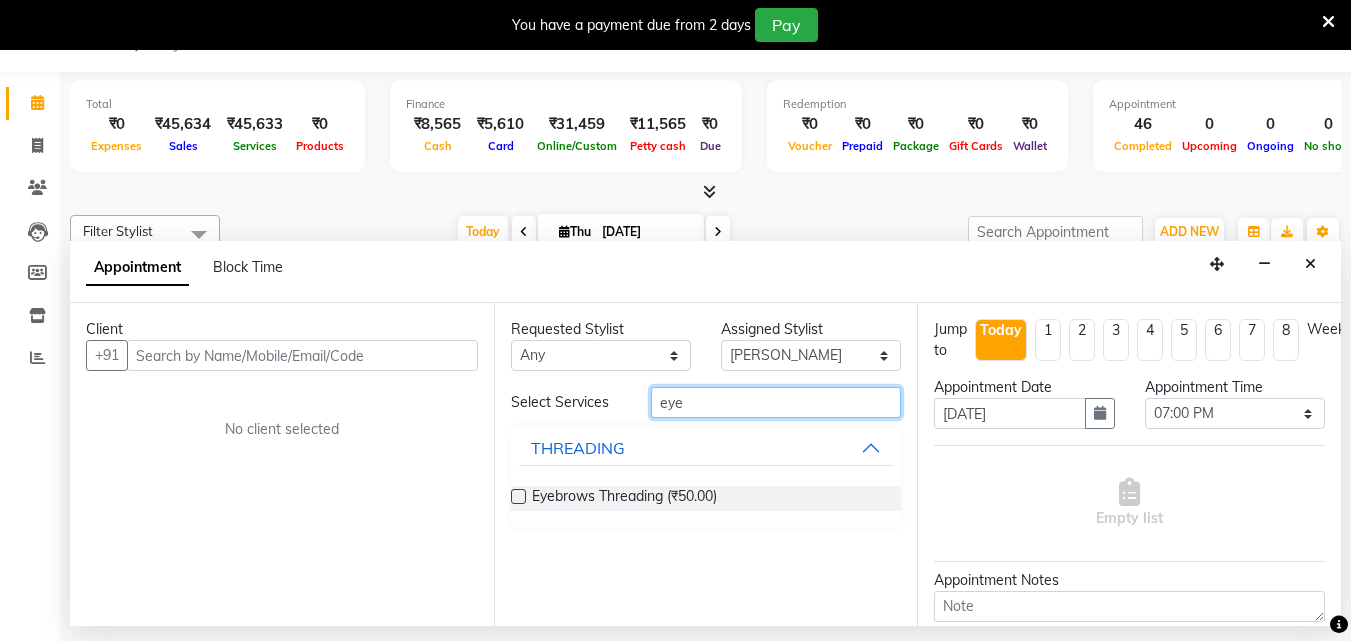 type on "eye" 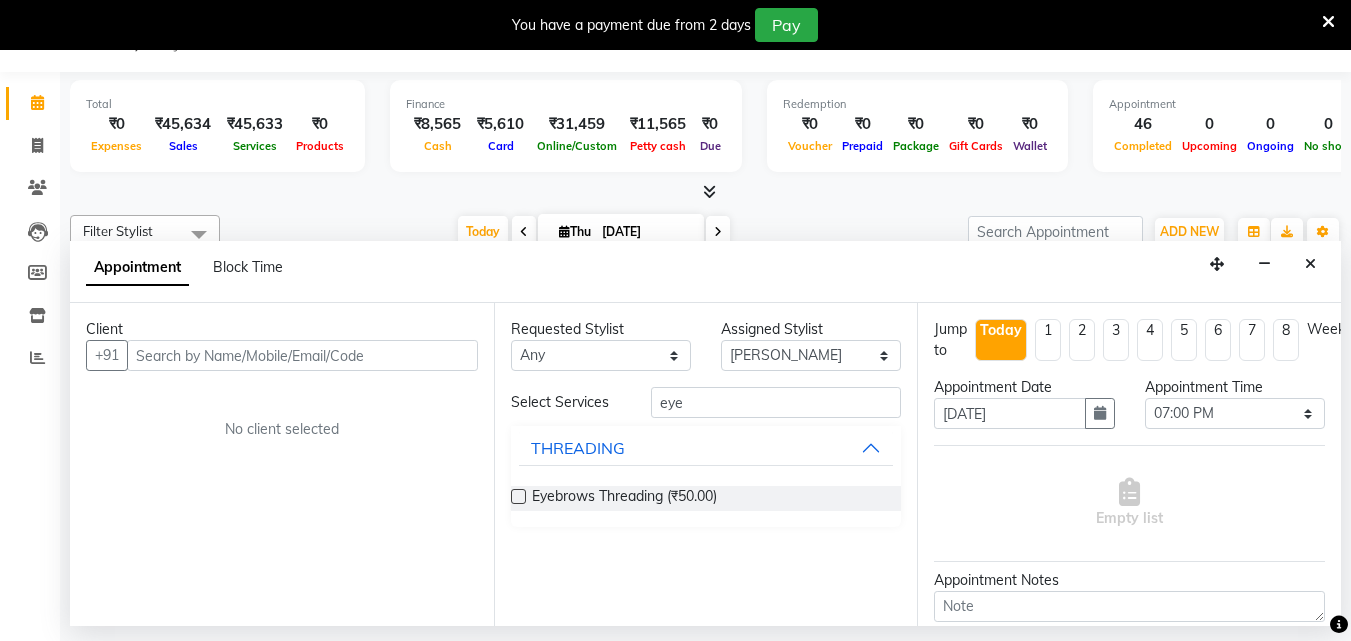 click at bounding box center (518, 496) 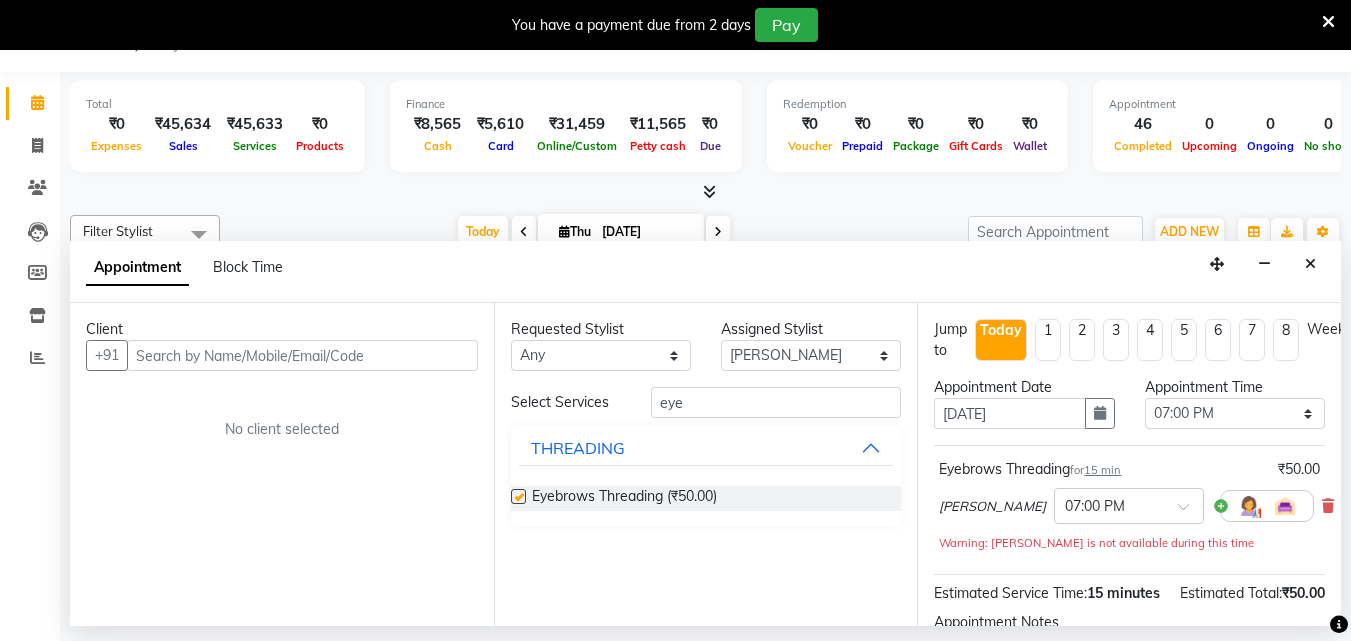 checkbox on "false" 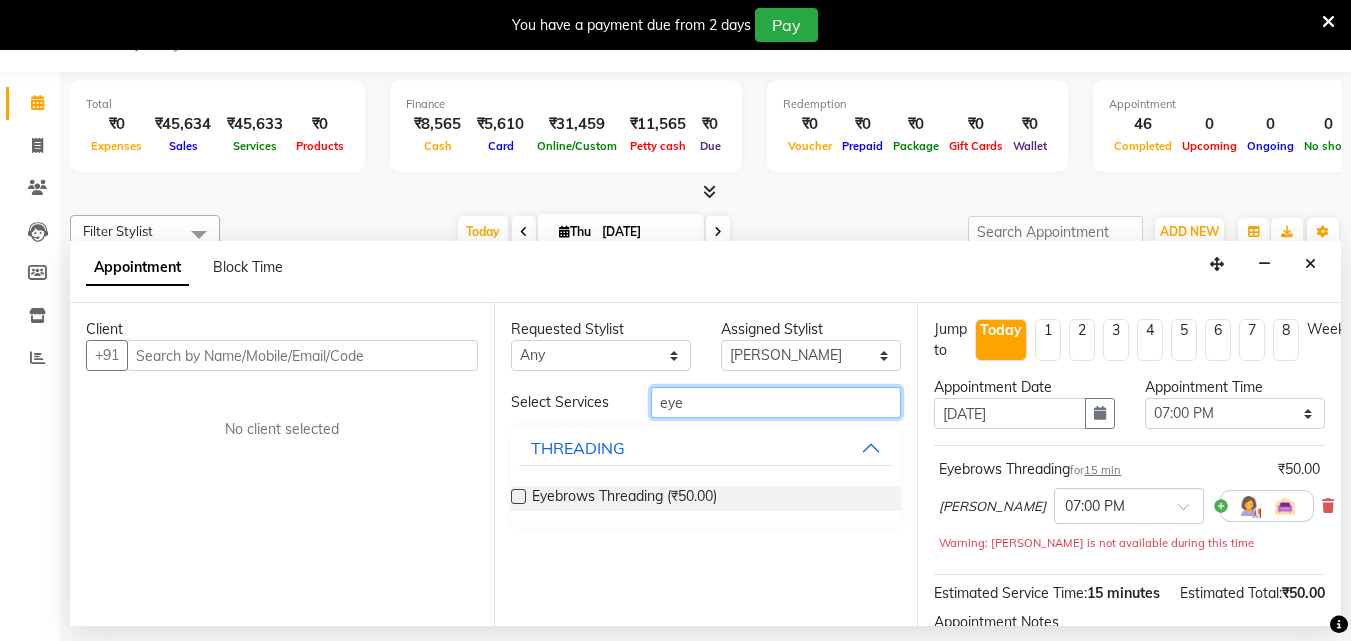 drag, startPoint x: 699, startPoint y: 397, endPoint x: 621, endPoint y: 399, distance: 78.025635 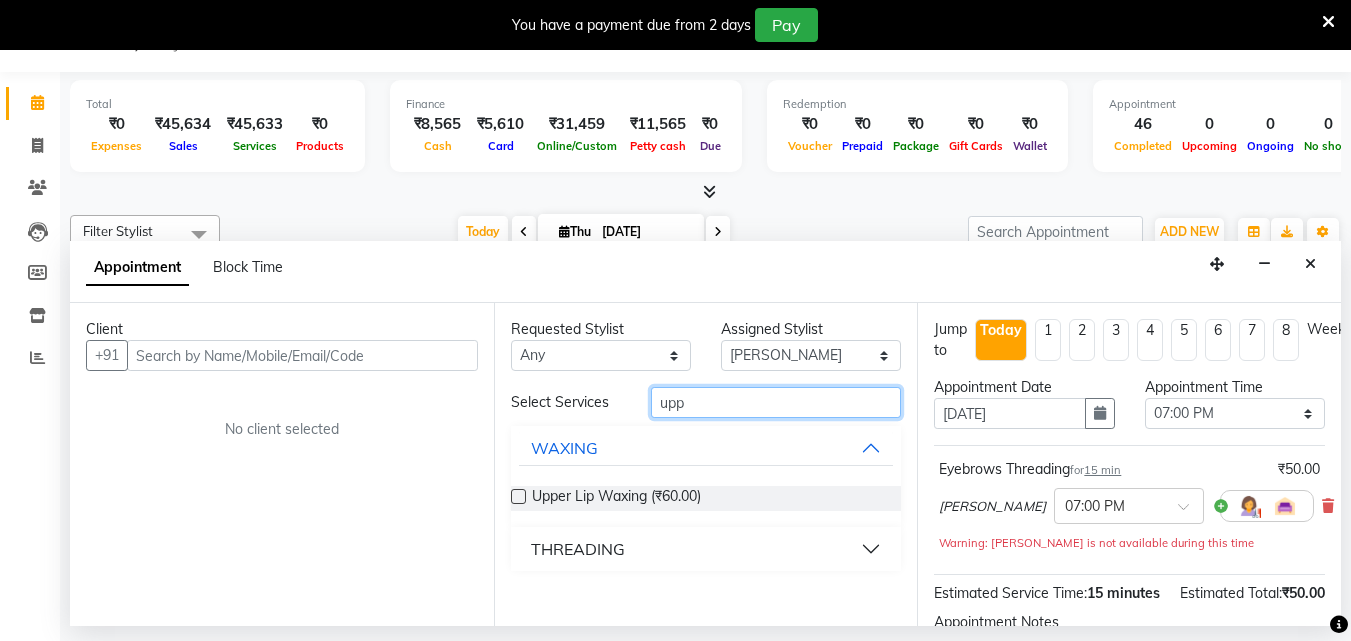 type on "upp" 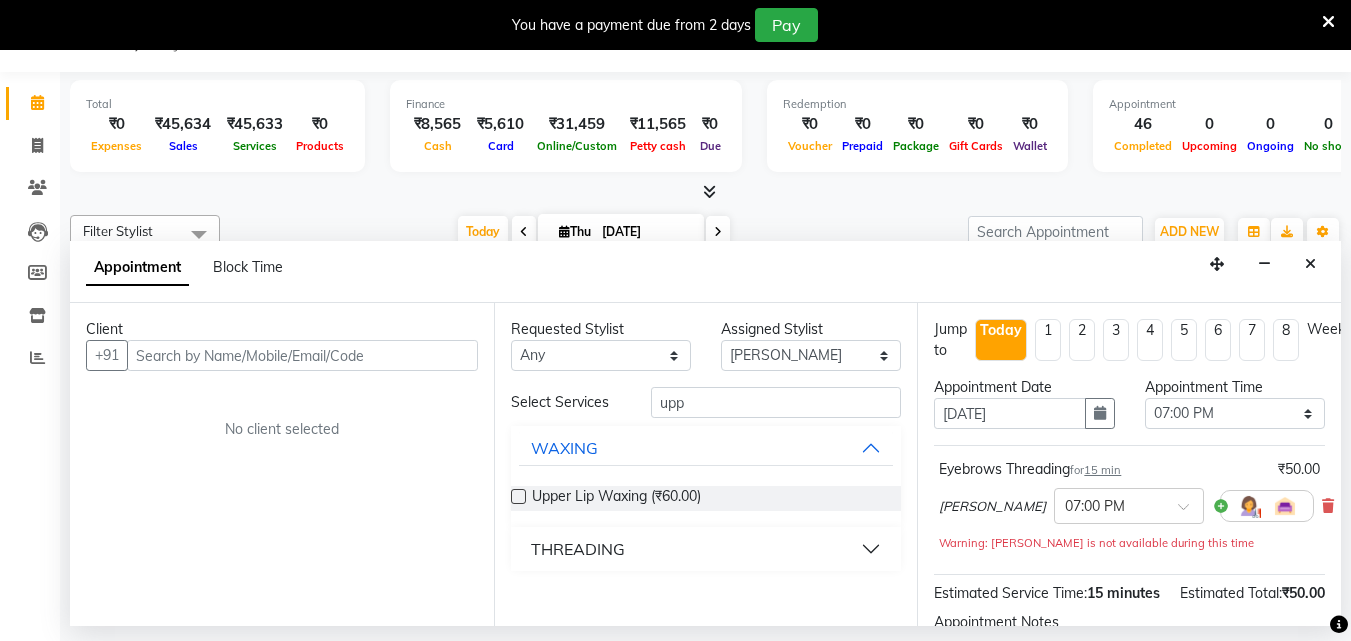 click on "THREADING" at bounding box center (578, 549) 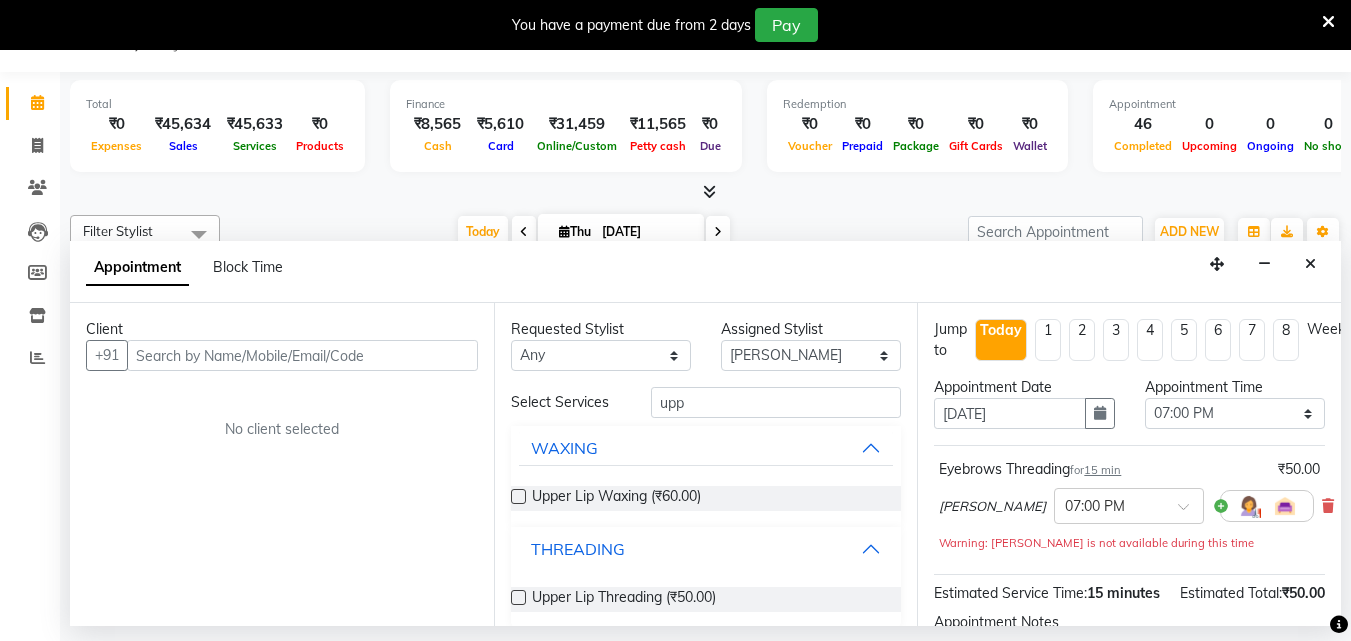 scroll, scrollTop: 18, scrollLeft: 0, axis: vertical 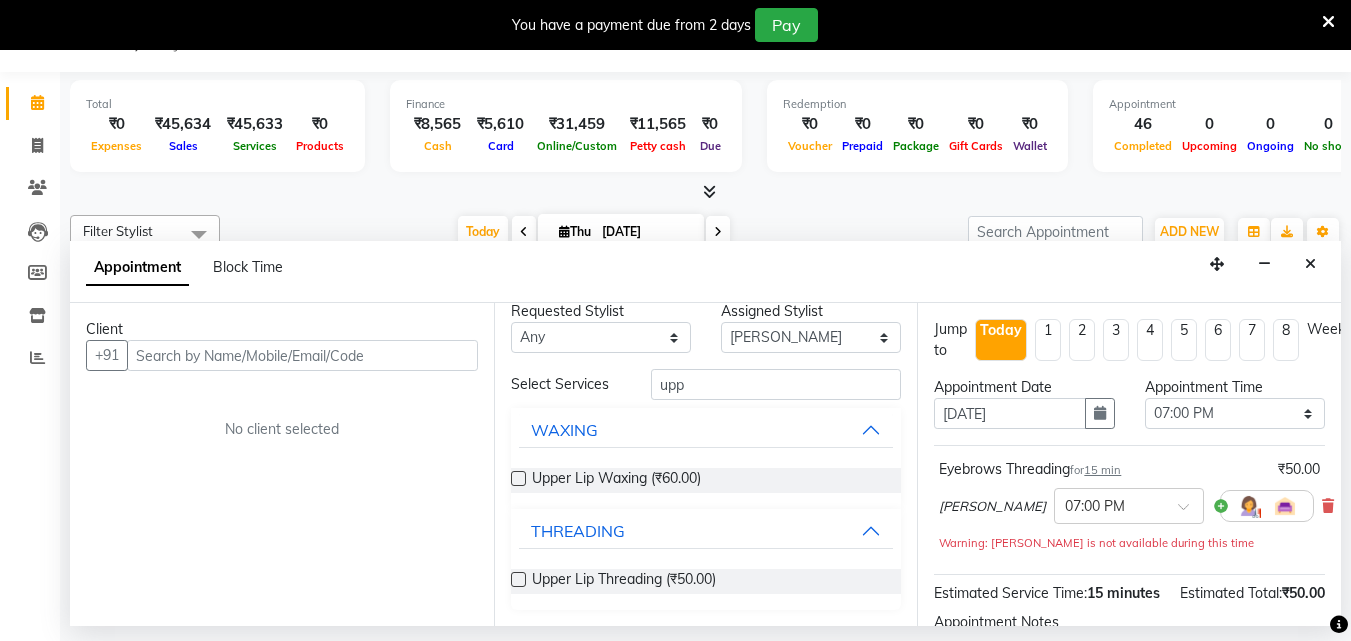 click at bounding box center [518, 579] 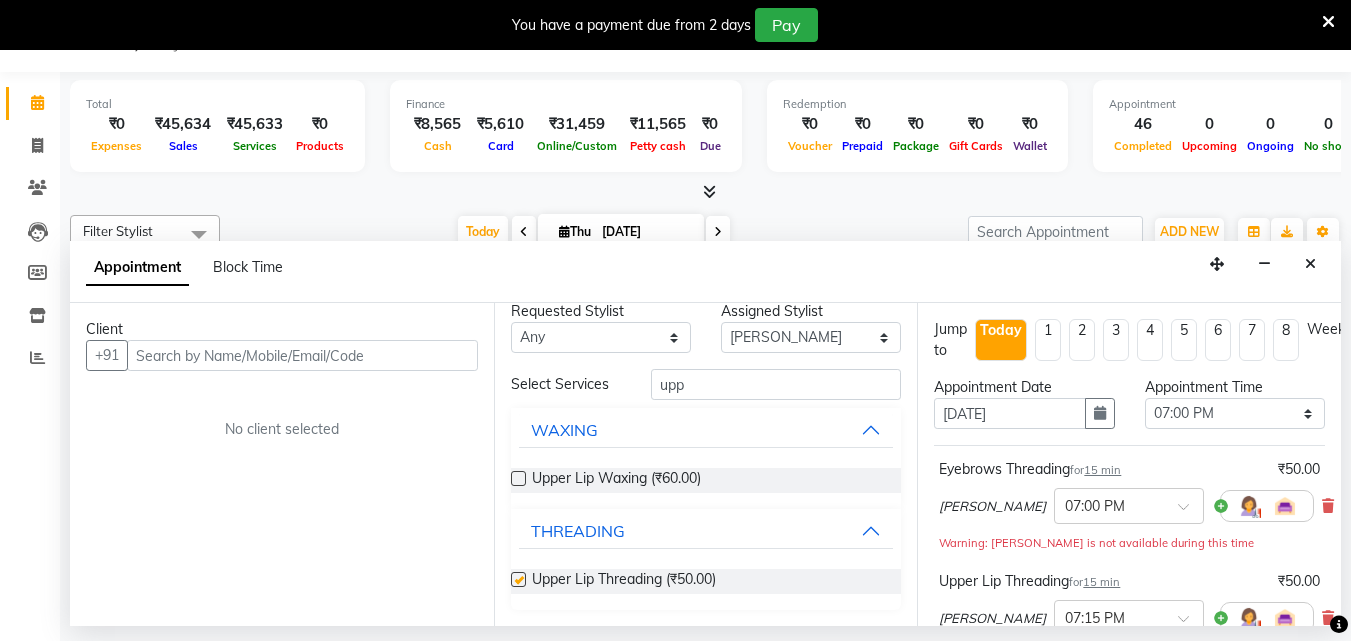 checkbox on "false" 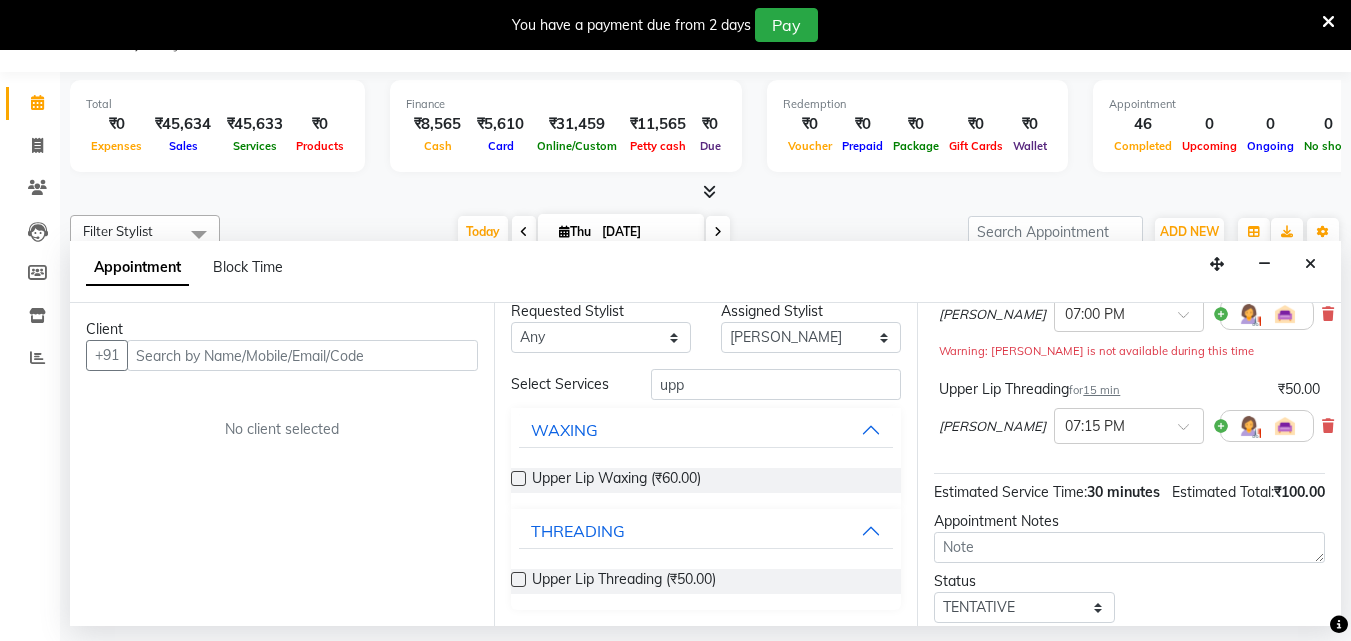 scroll, scrollTop: 200, scrollLeft: 0, axis: vertical 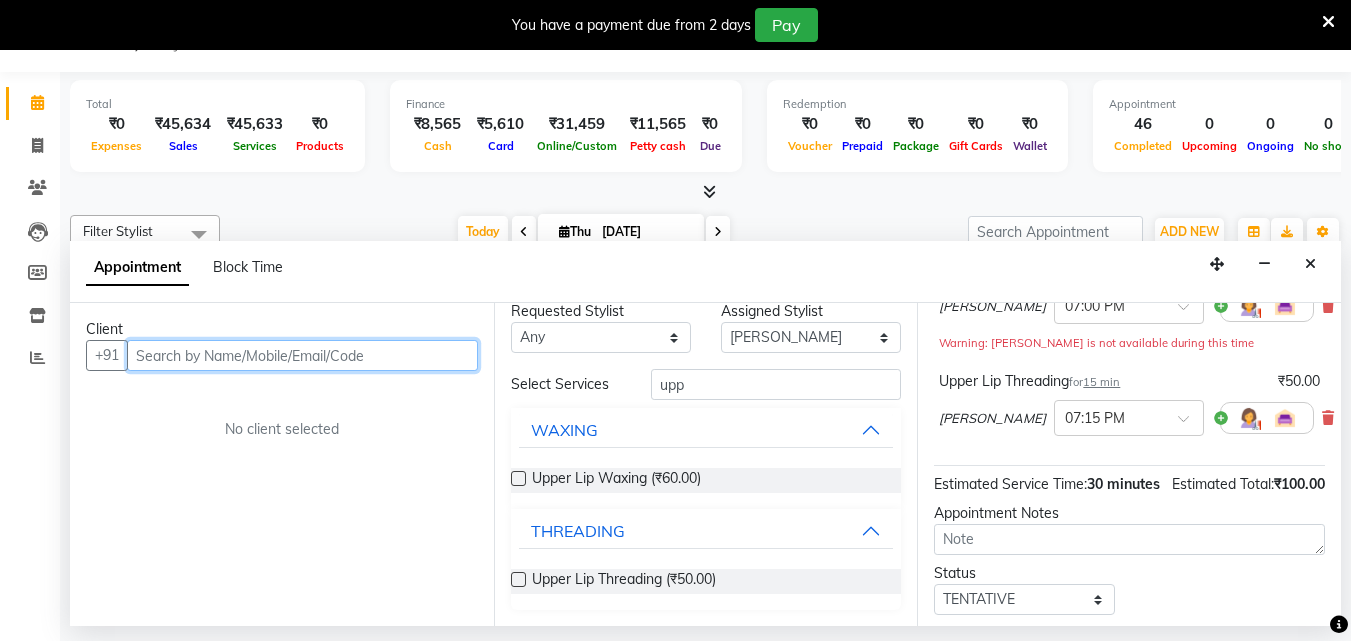 click at bounding box center [302, 355] 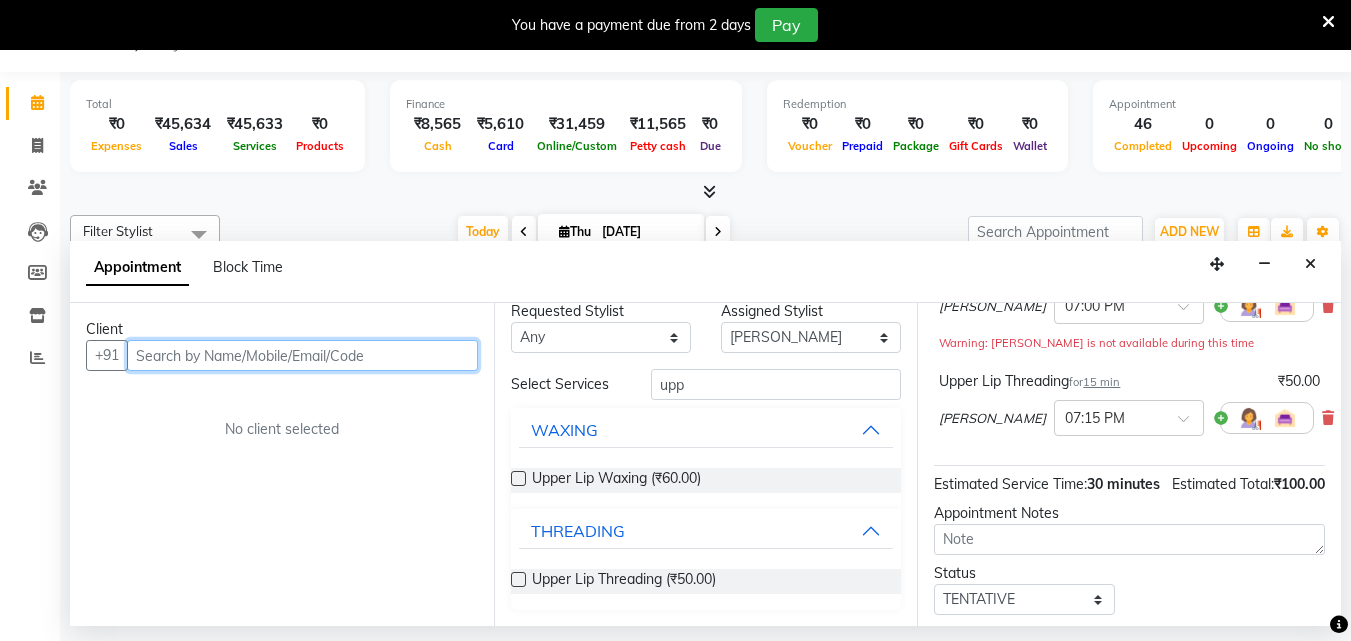 click at bounding box center (302, 355) 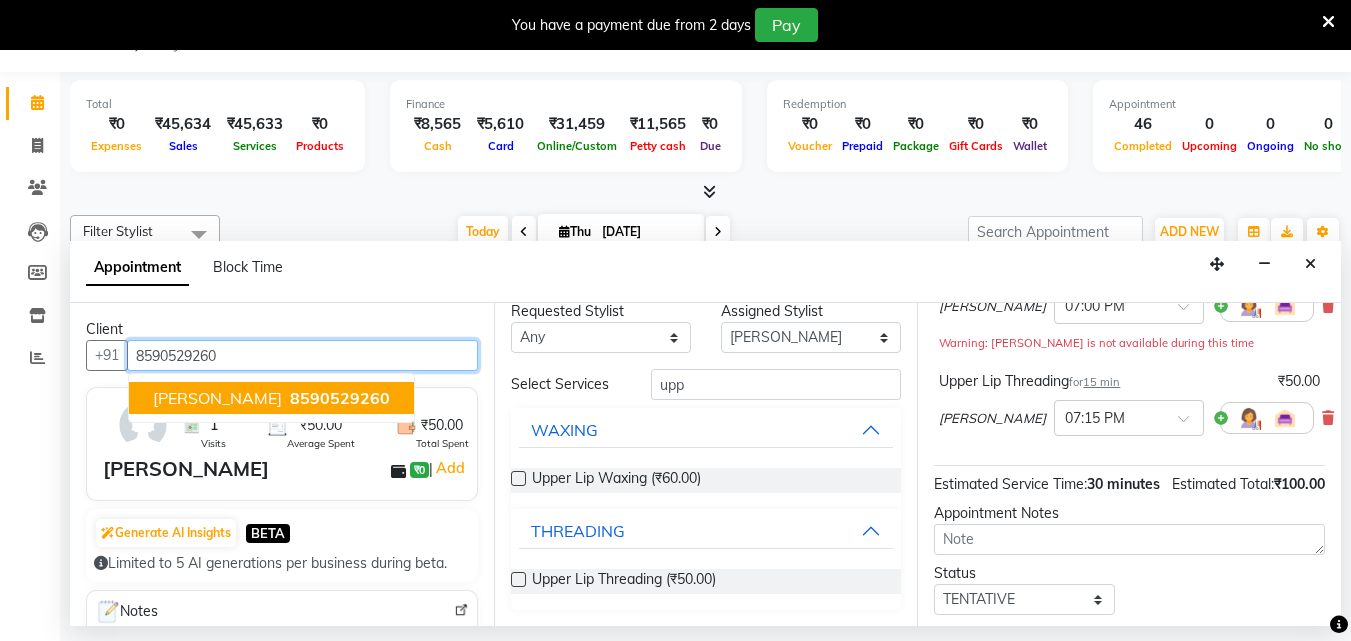 type on "8590529260" 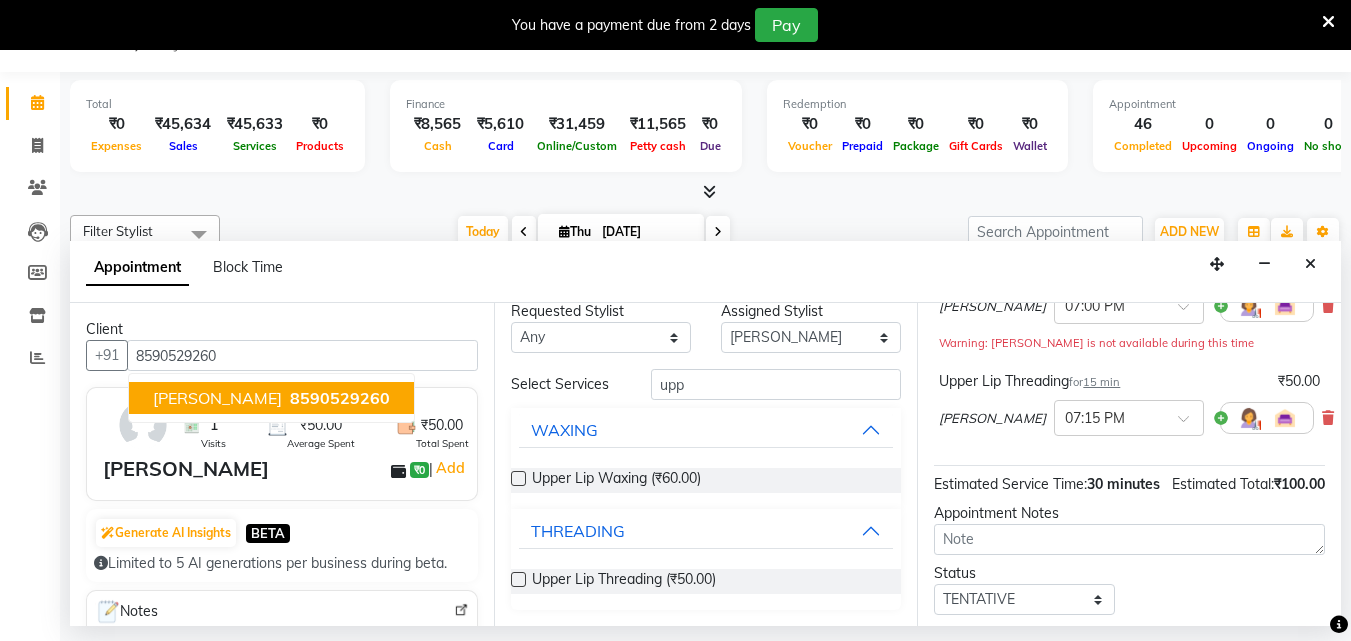 click on "ASMITHA    ₹0  |   Add" at bounding box center (286, 469) 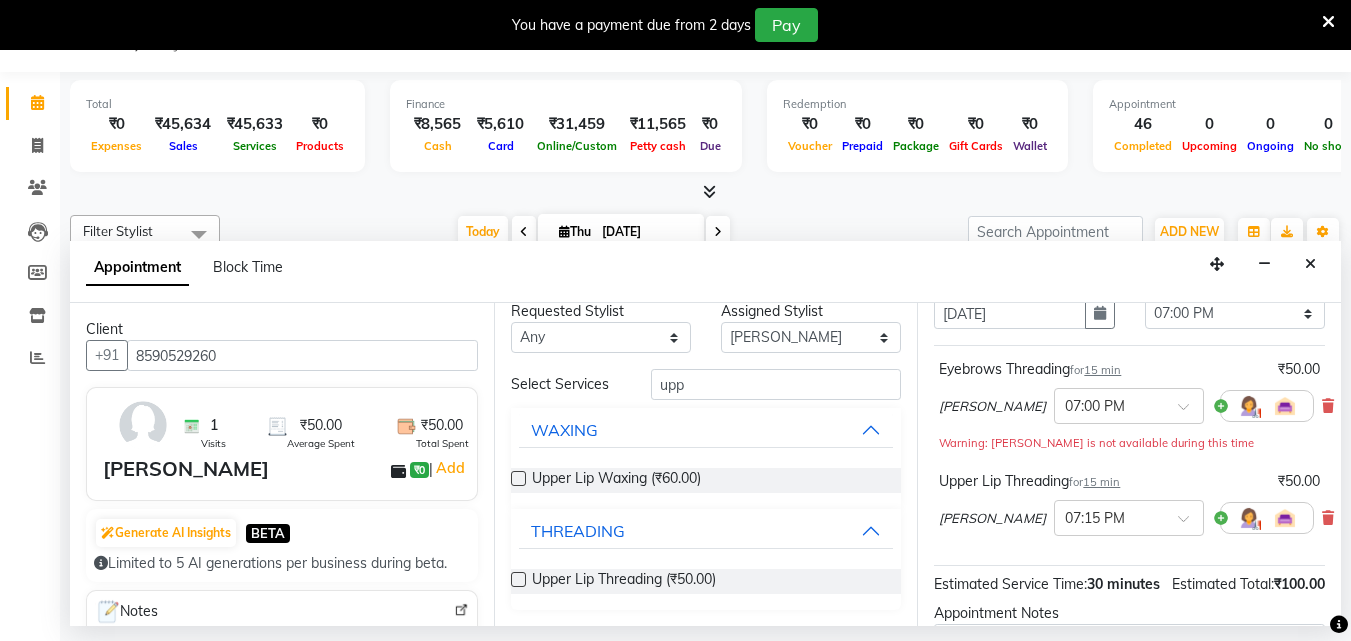 scroll, scrollTop: 357, scrollLeft: 0, axis: vertical 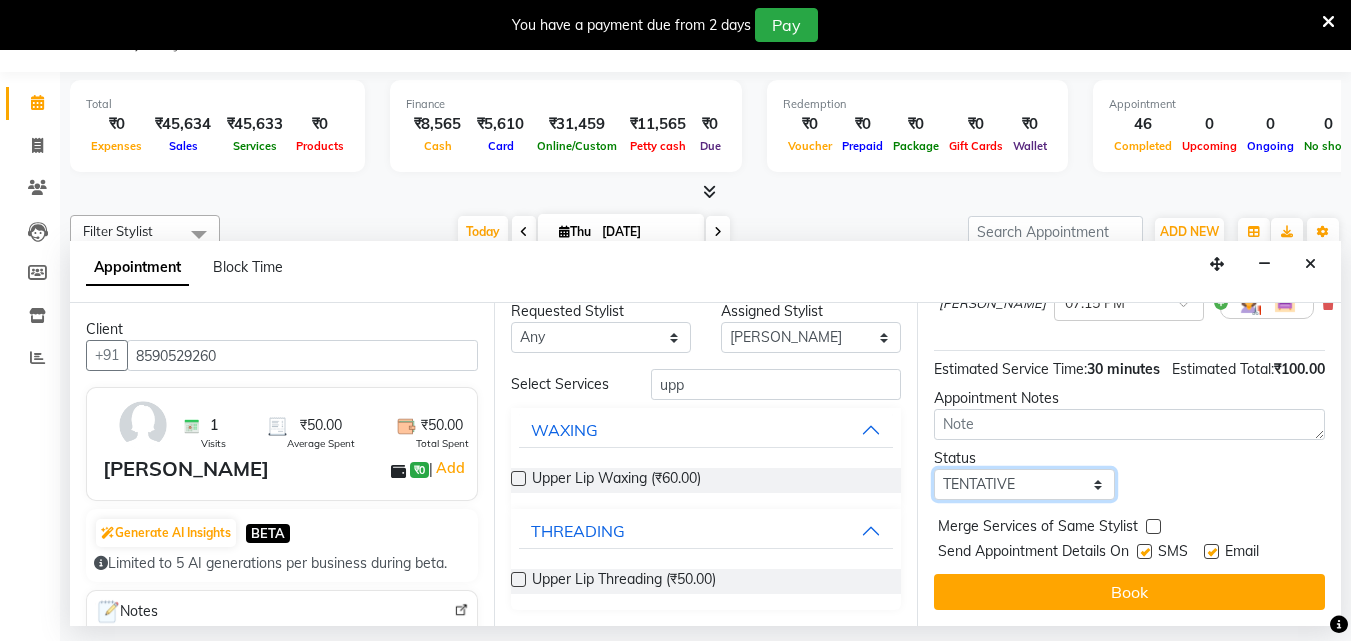 click on "Select TENTATIVE CONFIRM CHECK-IN UPCOMING" at bounding box center [1024, 484] 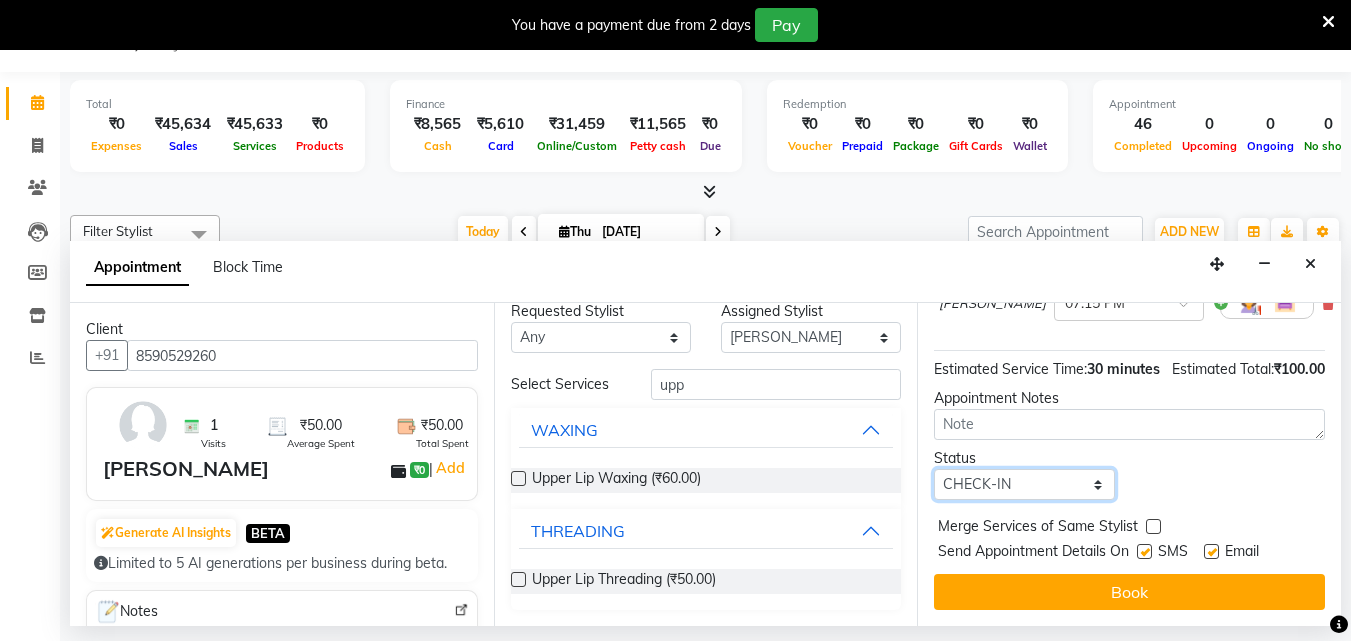 click on "Select TENTATIVE CONFIRM CHECK-IN UPCOMING" at bounding box center (1024, 484) 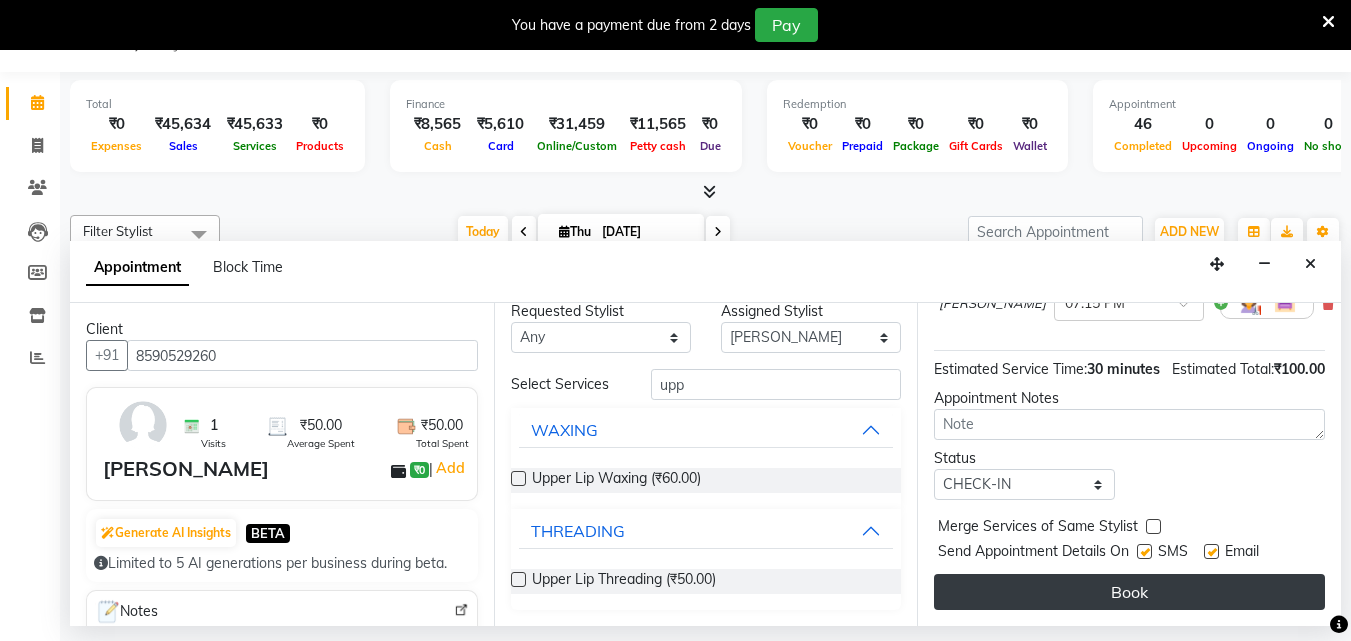 click on "Book" at bounding box center [1129, 592] 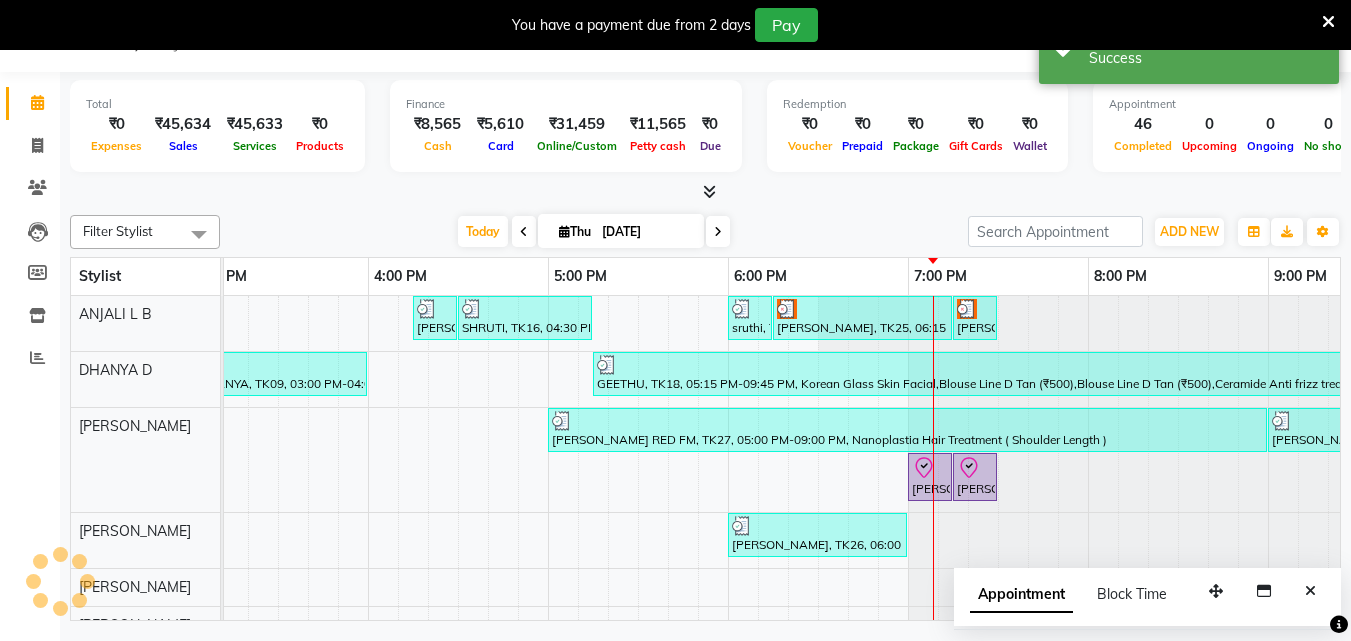 scroll, scrollTop: 0, scrollLeft: 0, axis: both 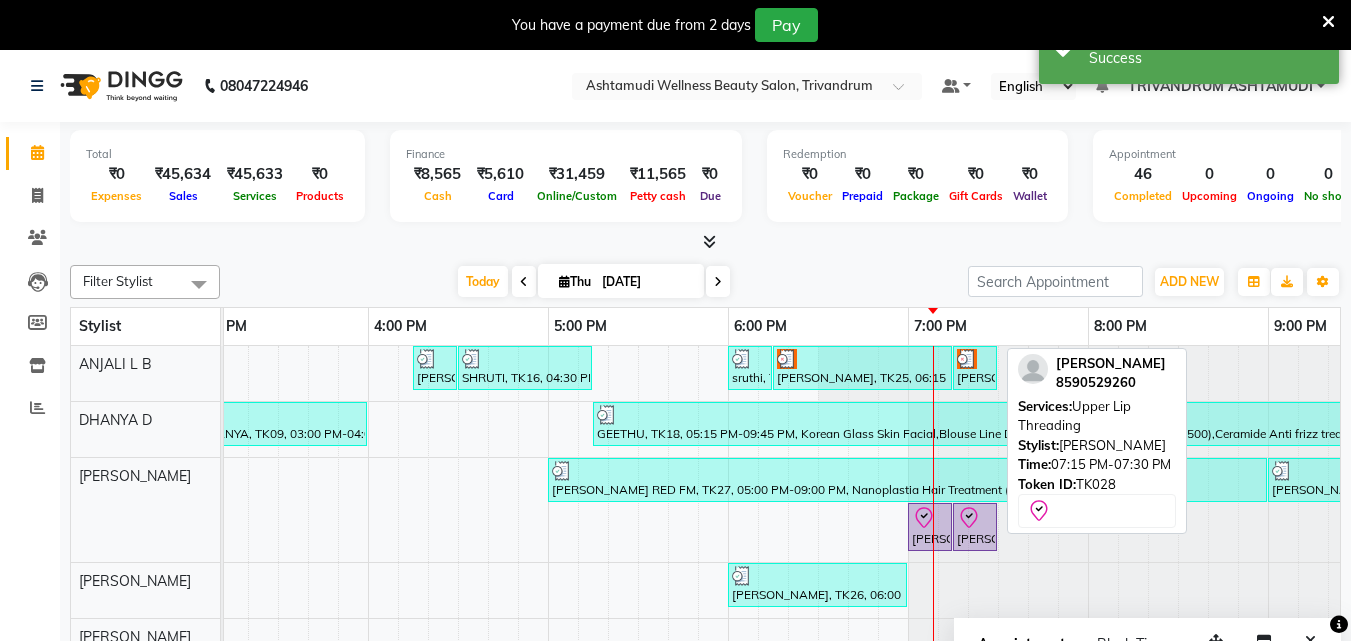 click 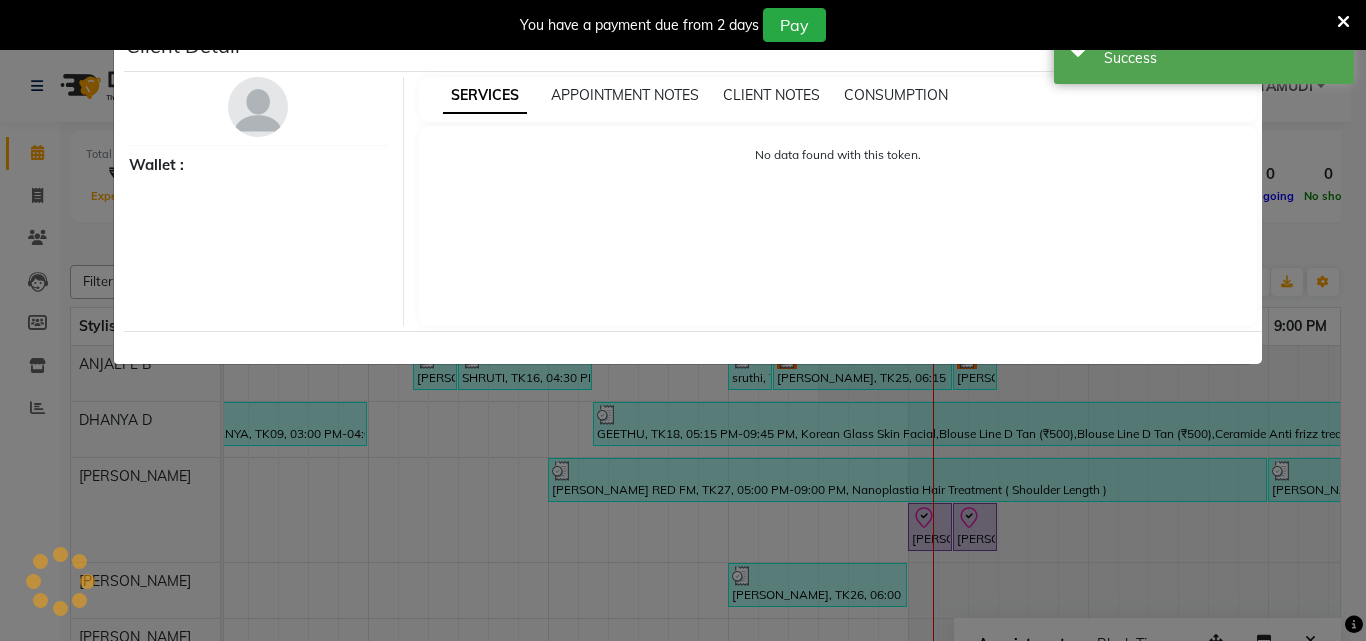 select on "8" 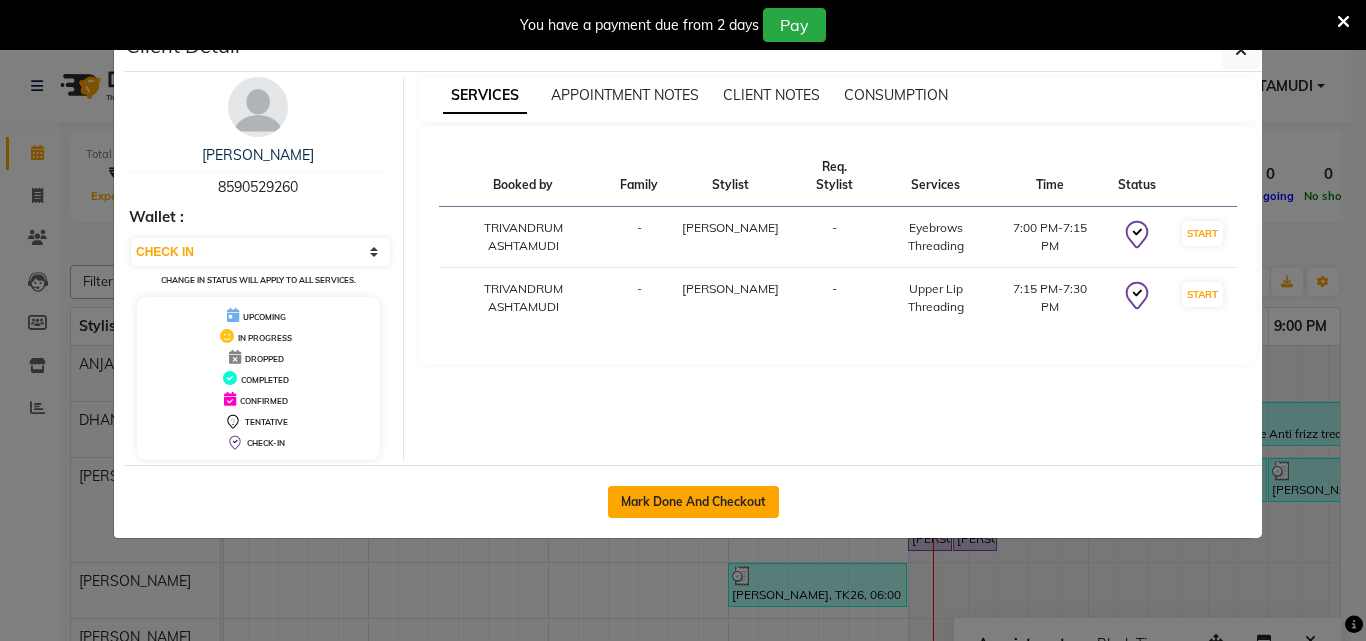 click on "Mark Done And Checkout" 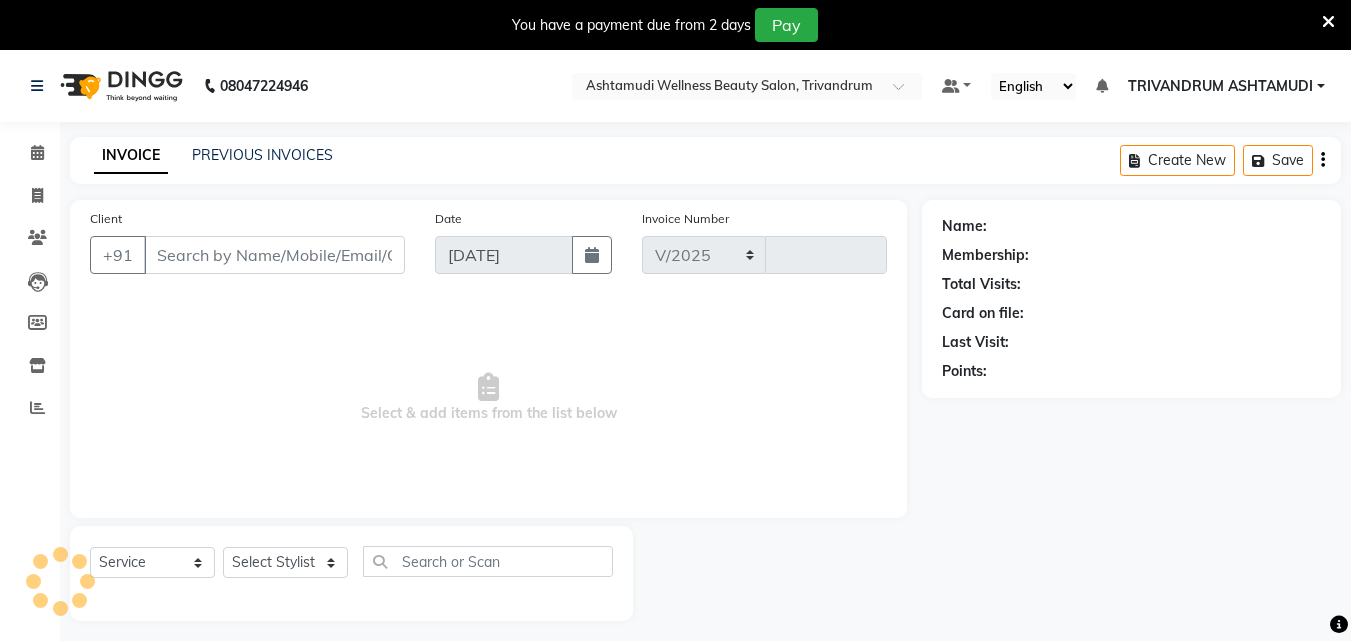 select on "4636" 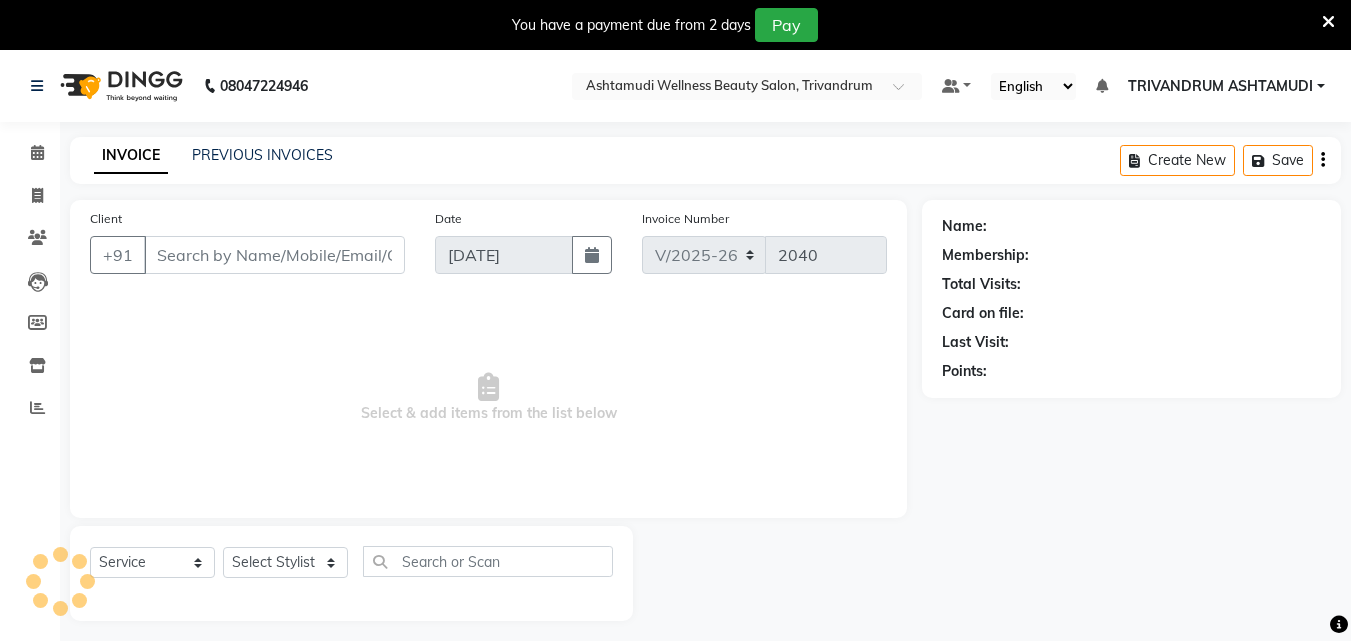 type on "8590529260" 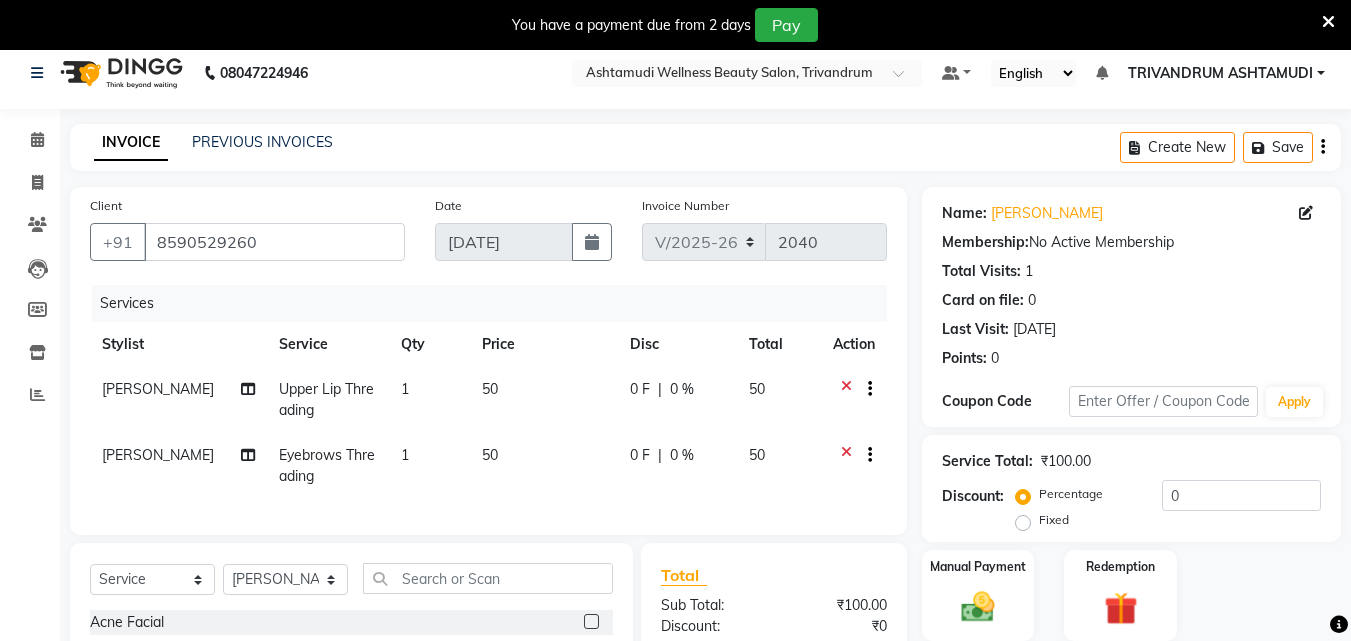 scroll, scrollTop: 200, scrollLeft: 0, axis: vertical 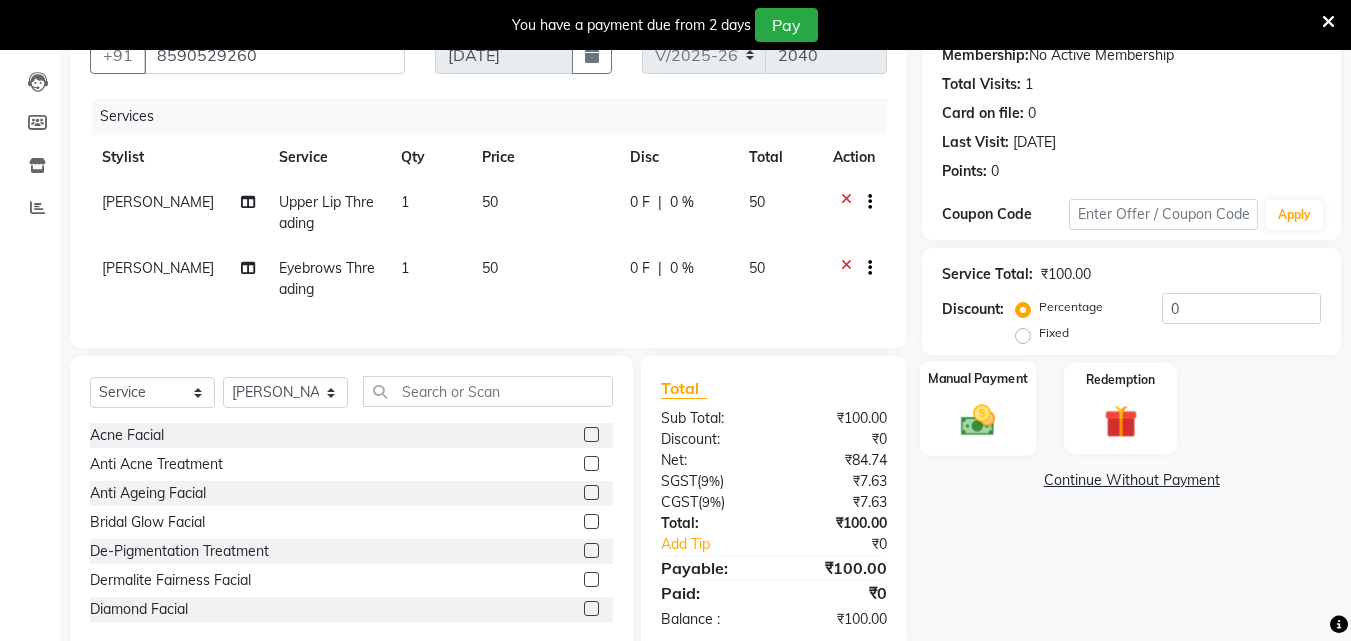 click 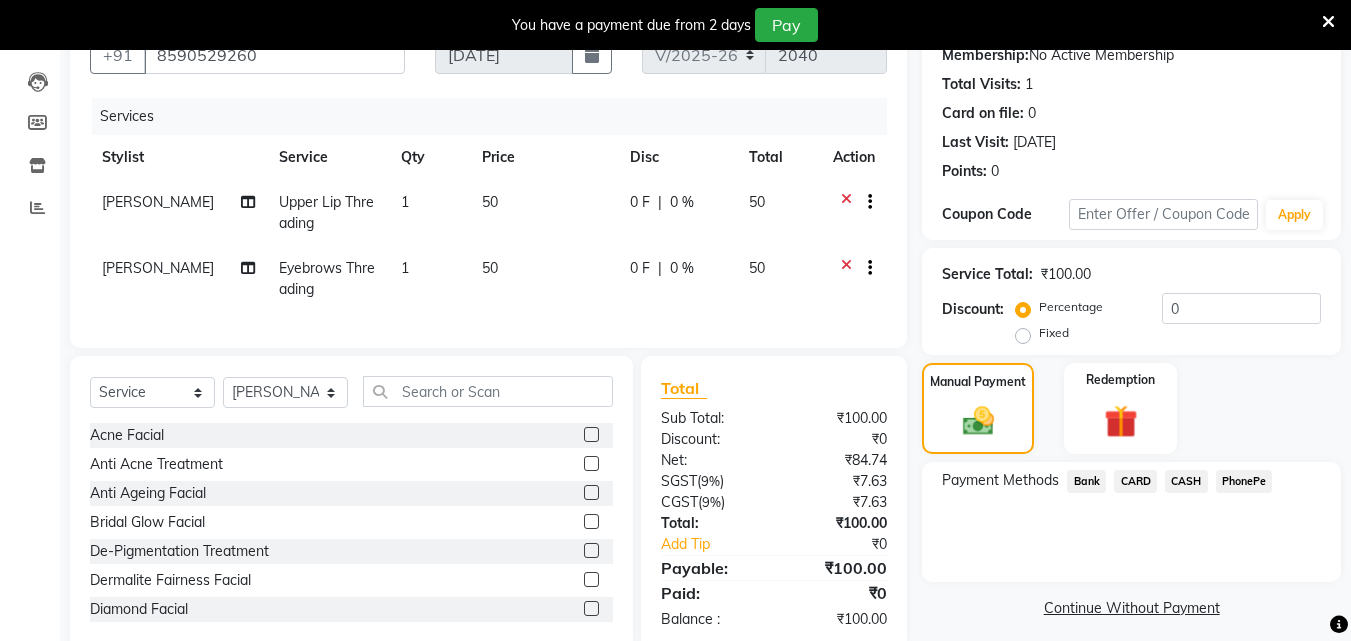 click on "CASH" 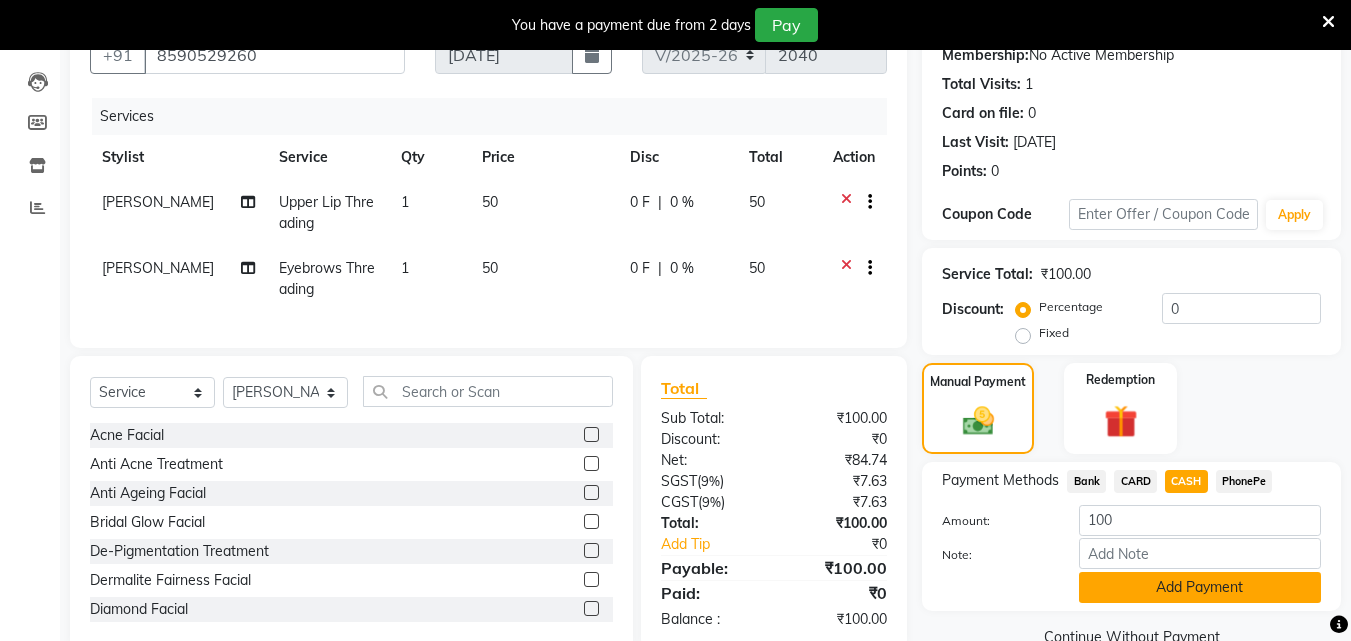 click on "Add Payment" 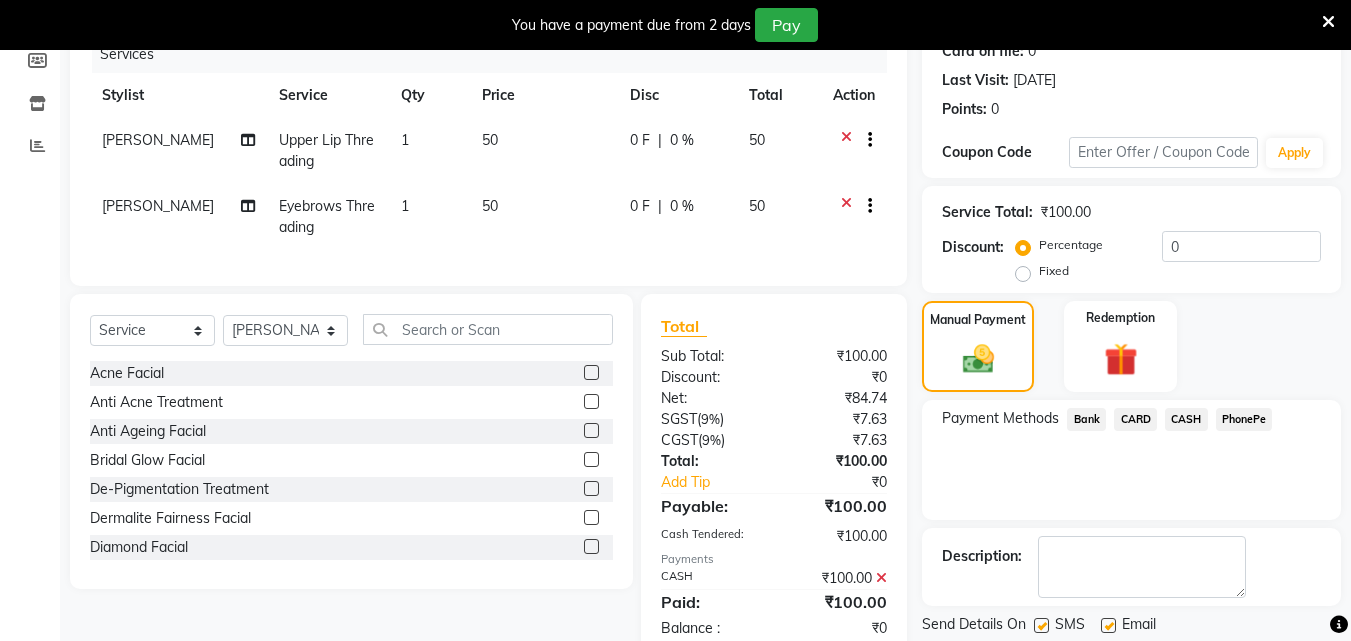 scroll, scrollTop: 325, scrollLeft: 0, axis: vertical 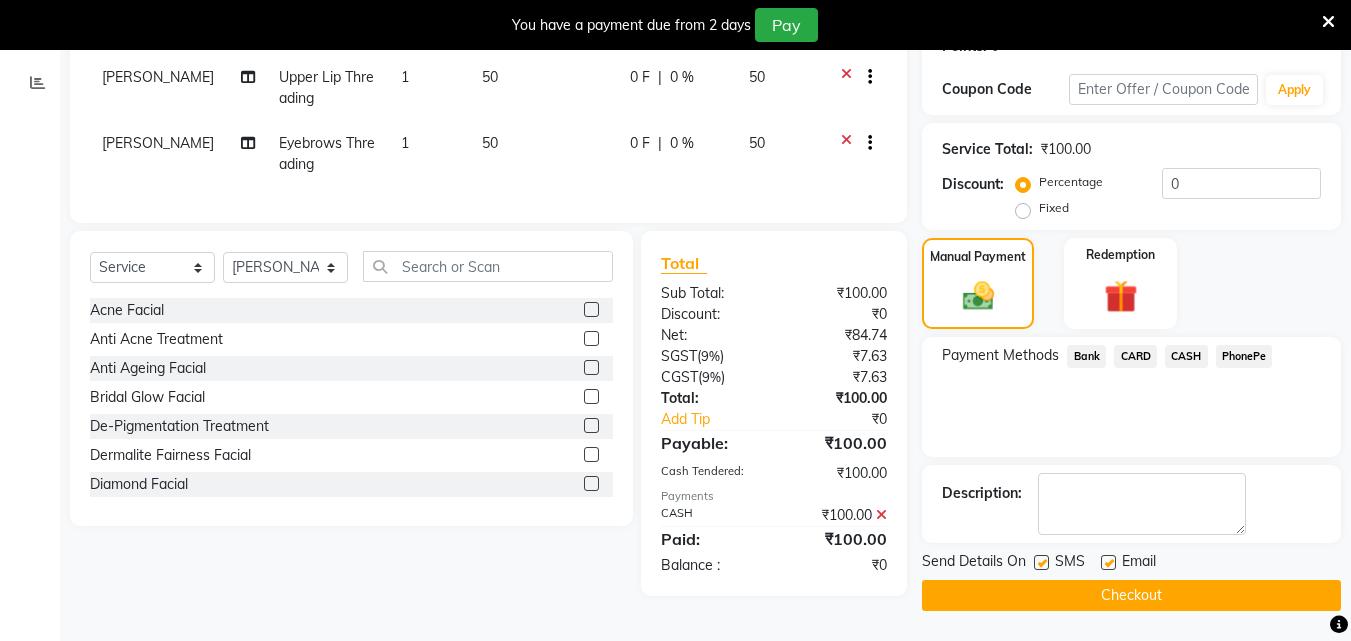 click on "Checkout" 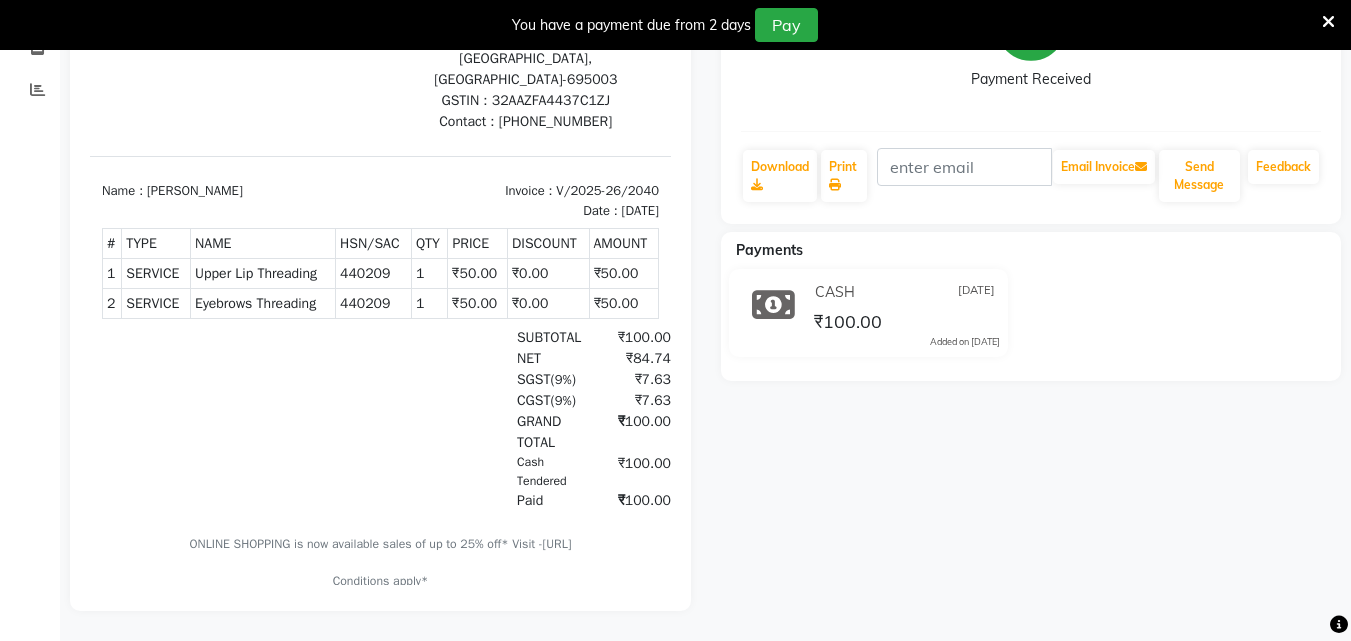 scroll, scrollTop: 0, scrollLeft: 0, axis: both 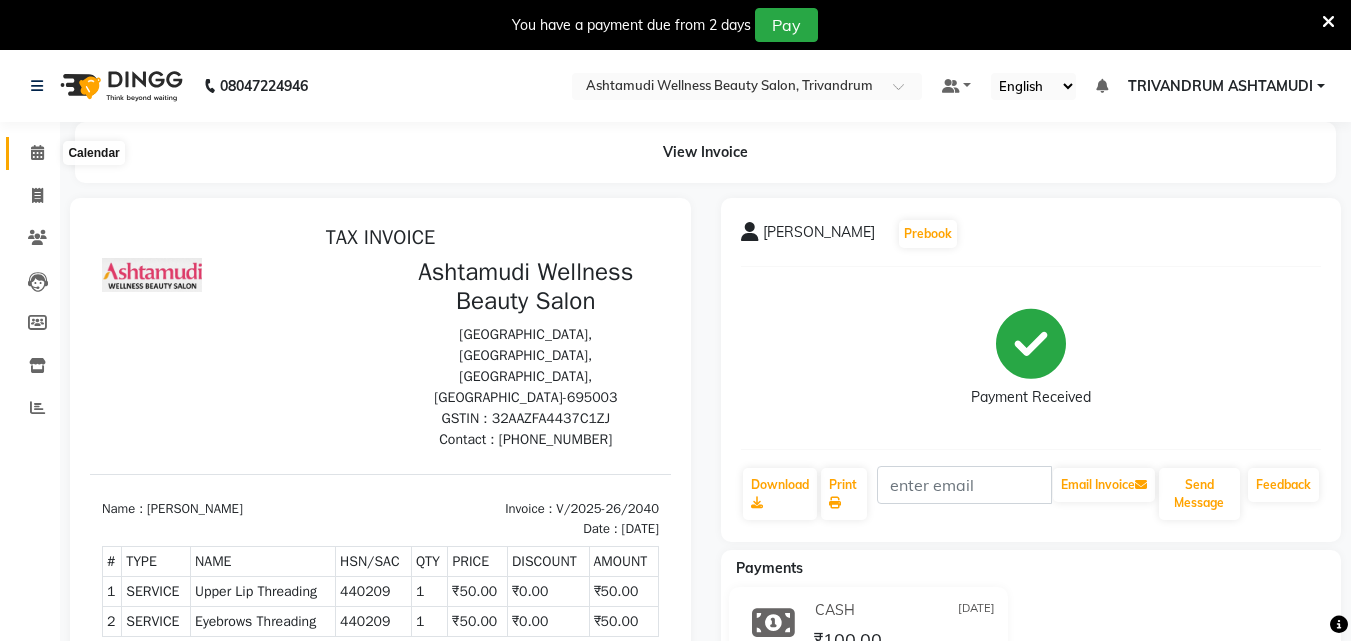 click 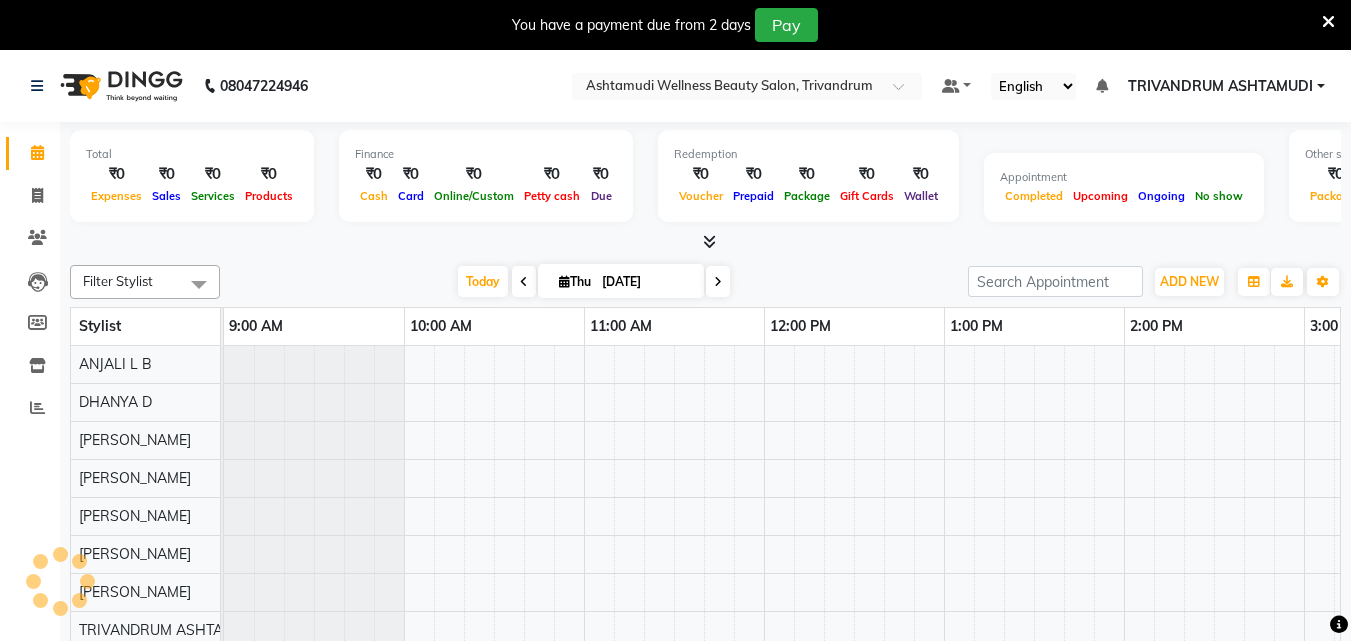 scroll, scrollTop: 0, scrollLeft: 0, axis: both 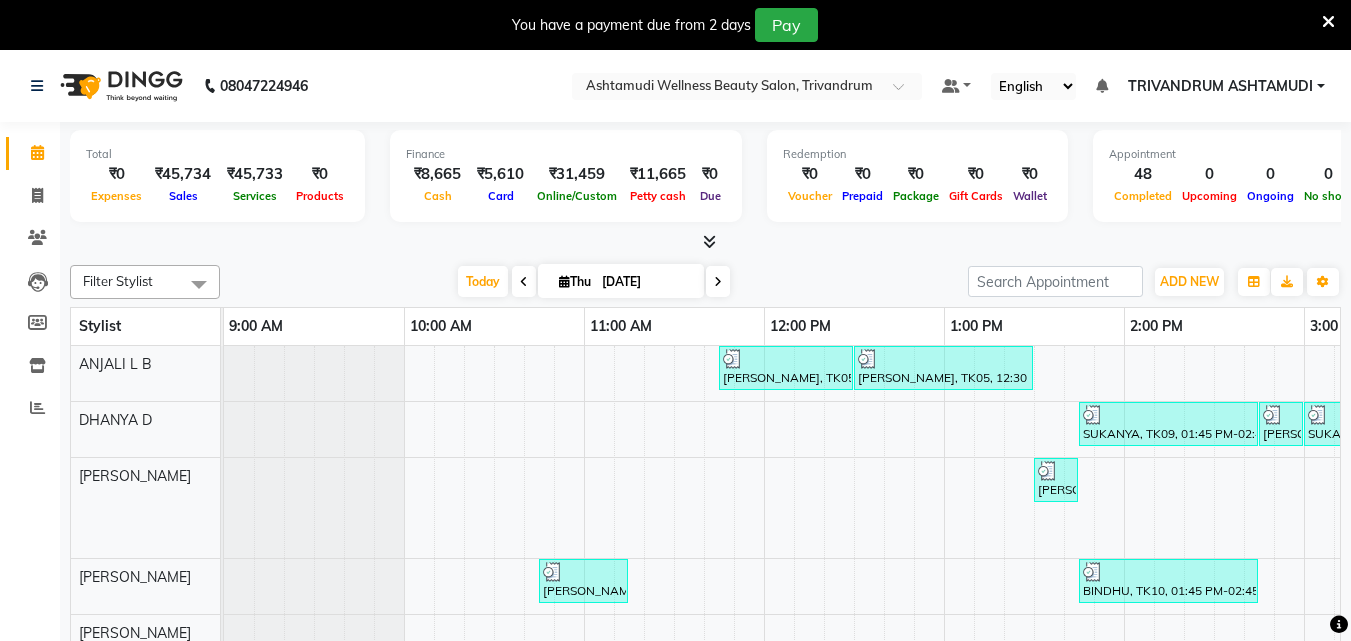 click at bounding box center (1328, 25) 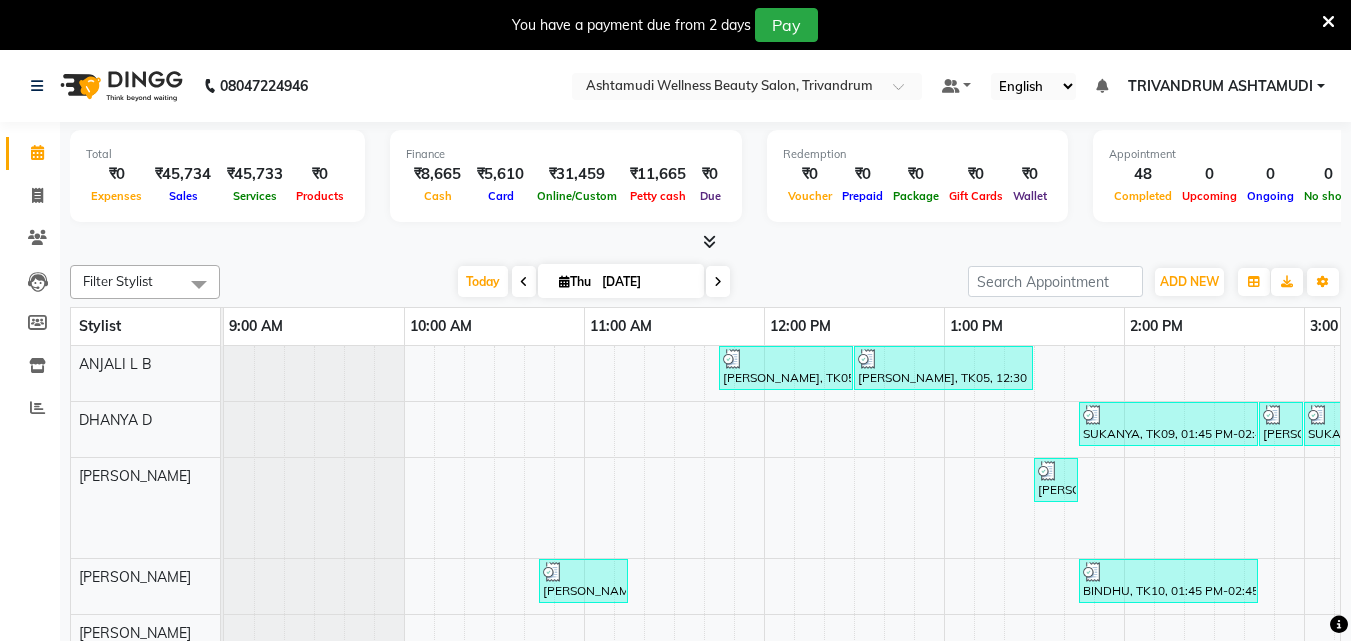 scroll, scrollTop: 443, scrollLeft: 0, axis: vertical 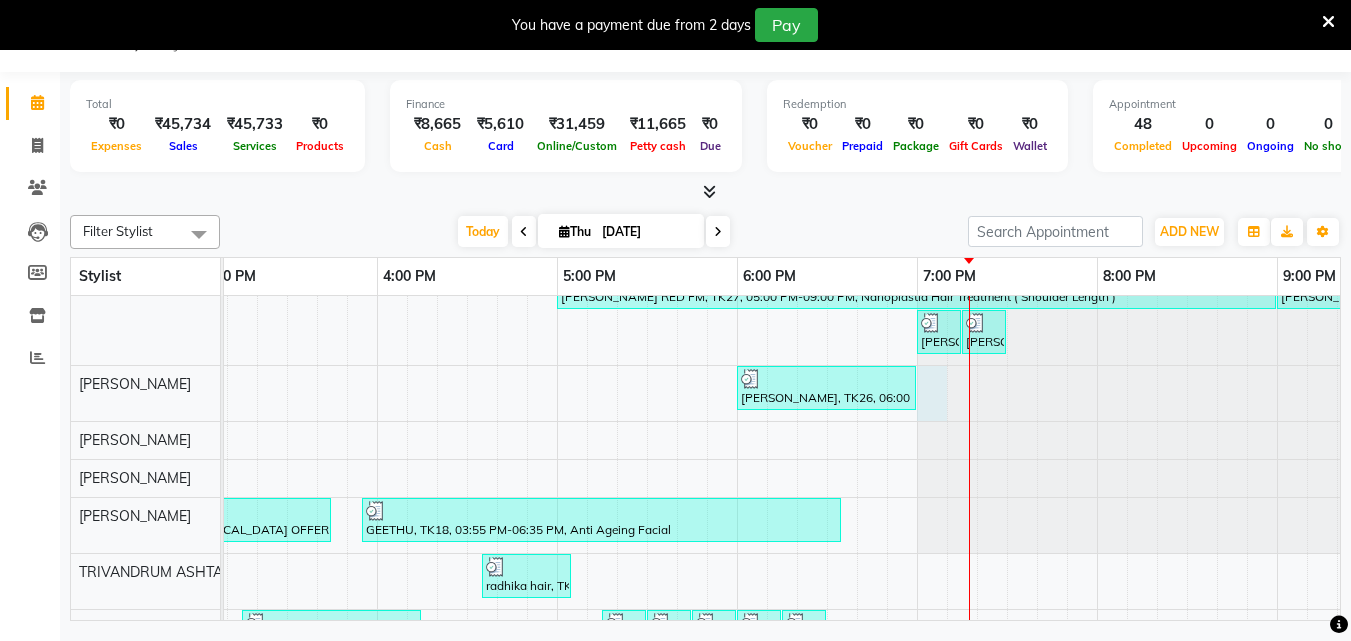 click at bounding box center (-883, 393) 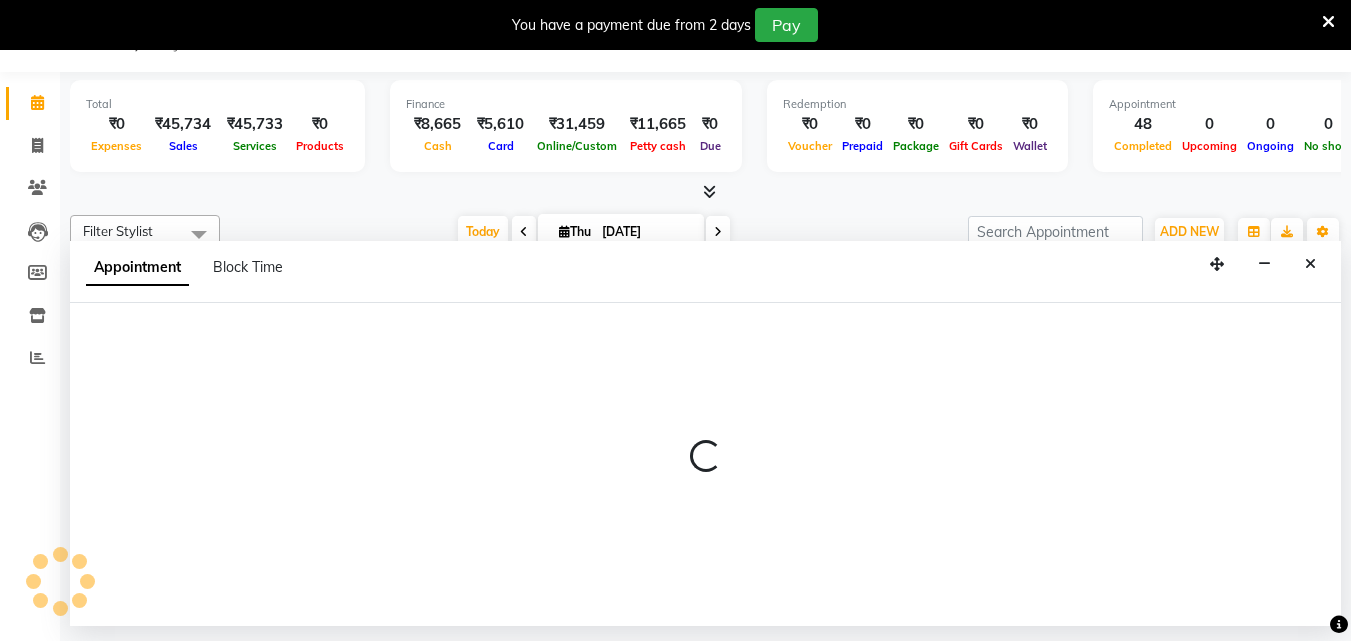select on "27025" 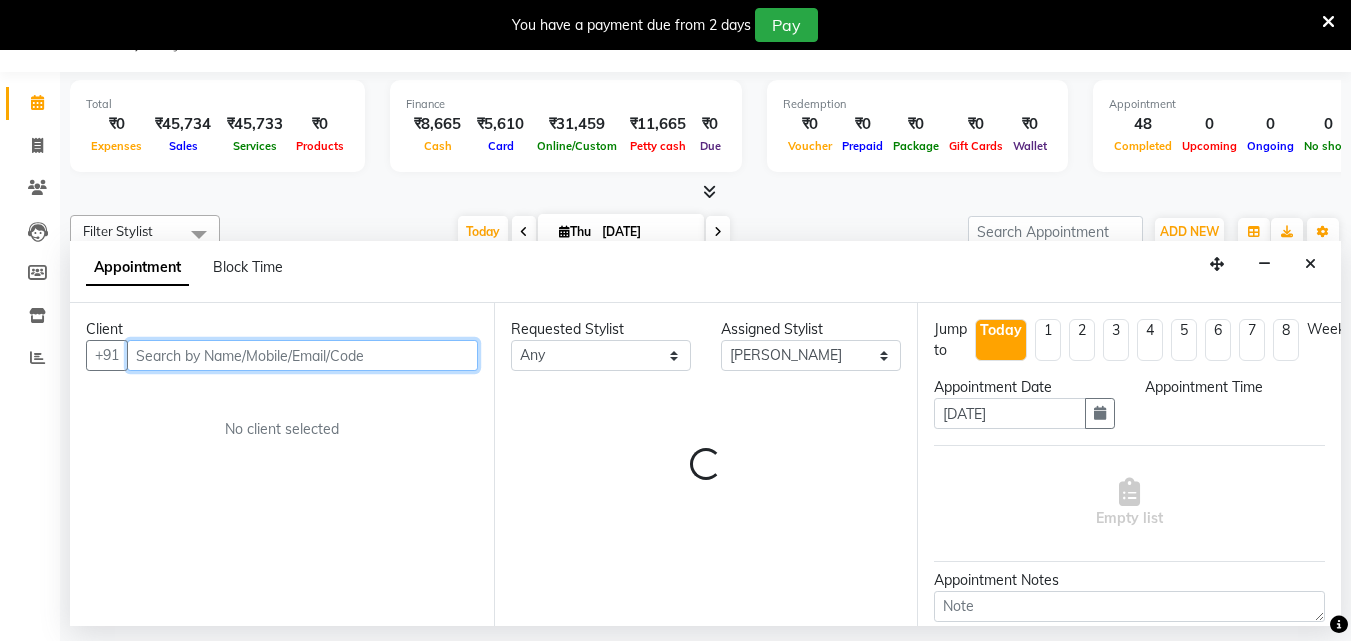 select on "1140" 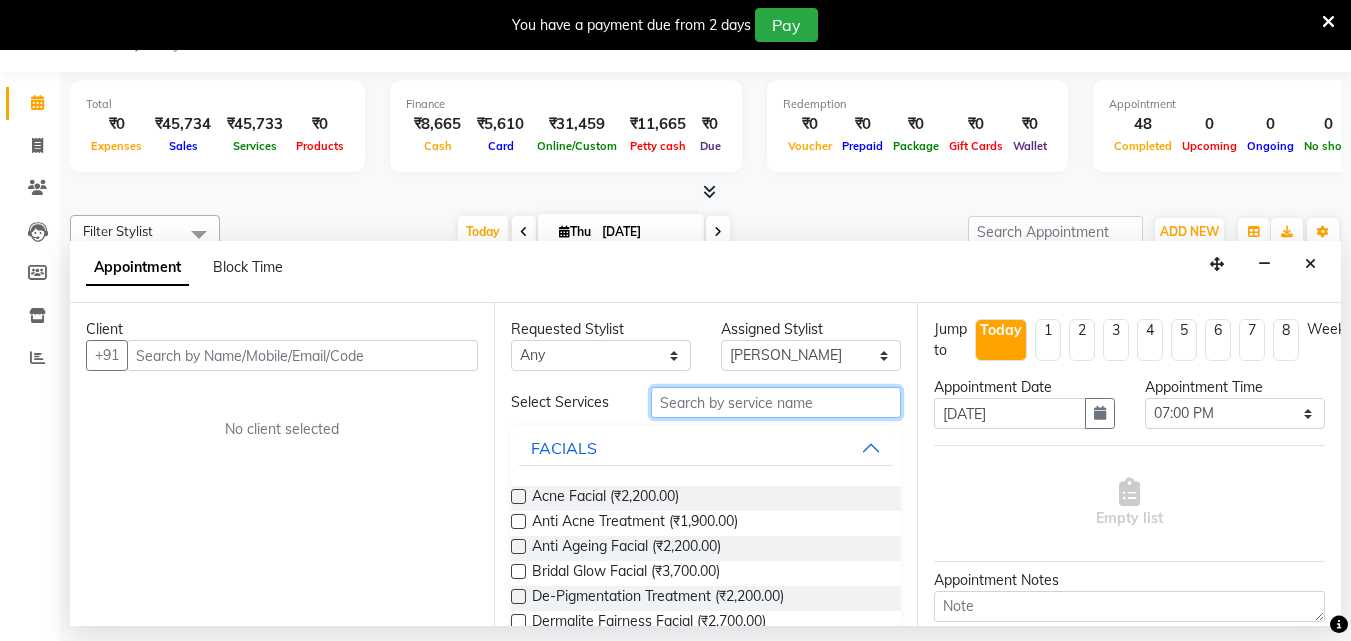 click at bounding box center [776, 402] 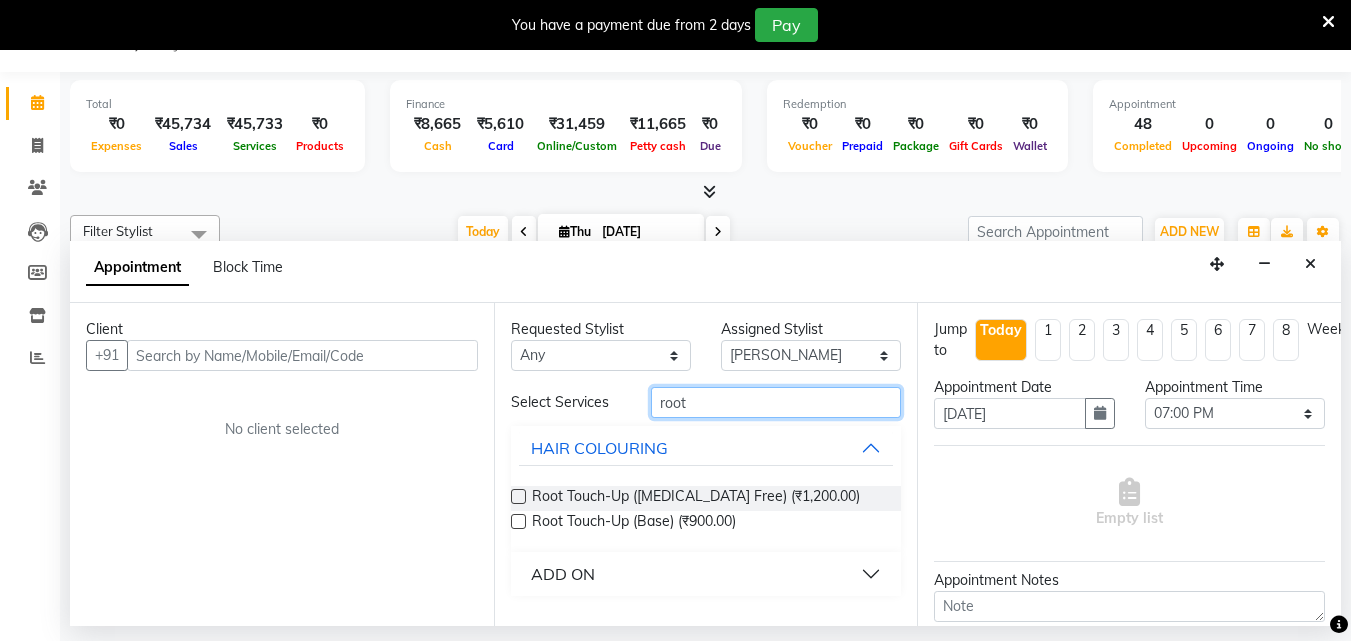 type on "root" 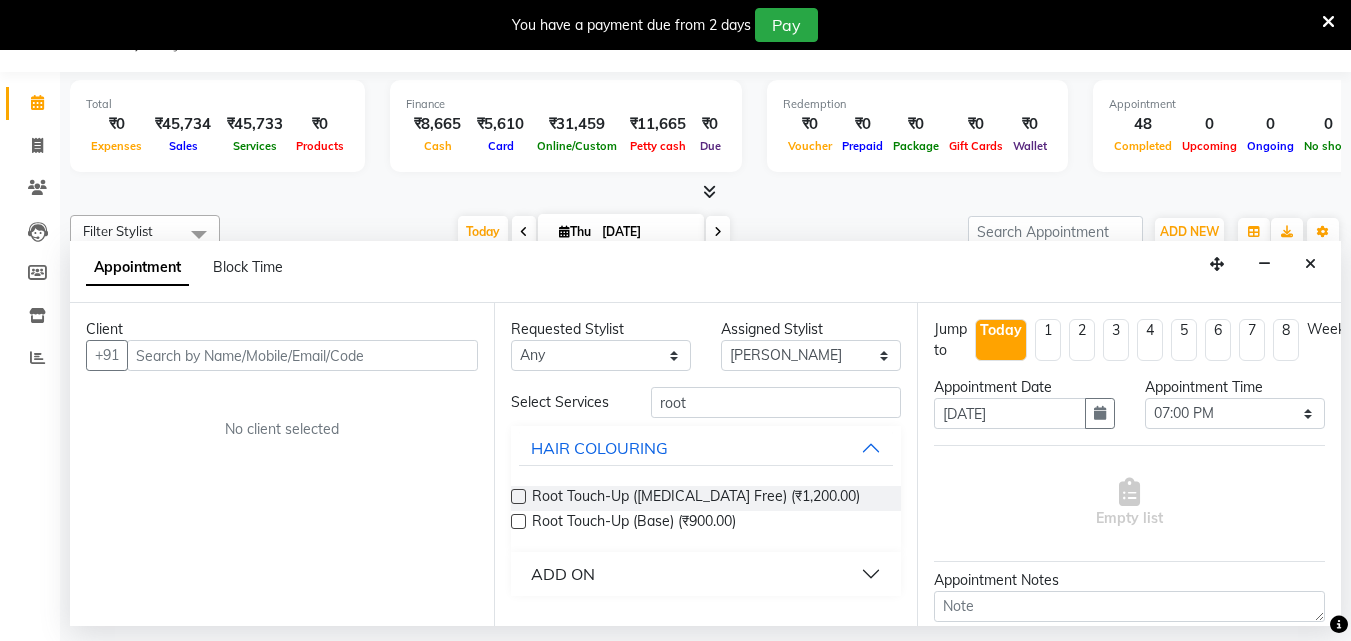 click at bounding box center (518, 496) 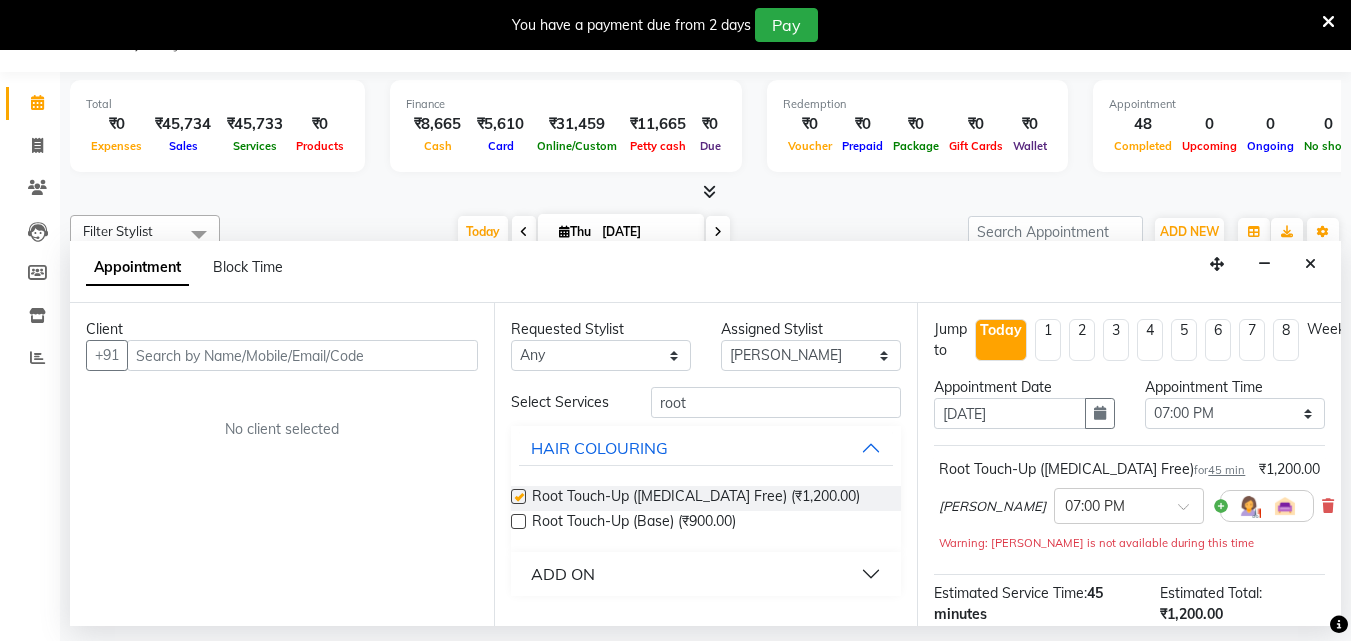 checkbox on "false" 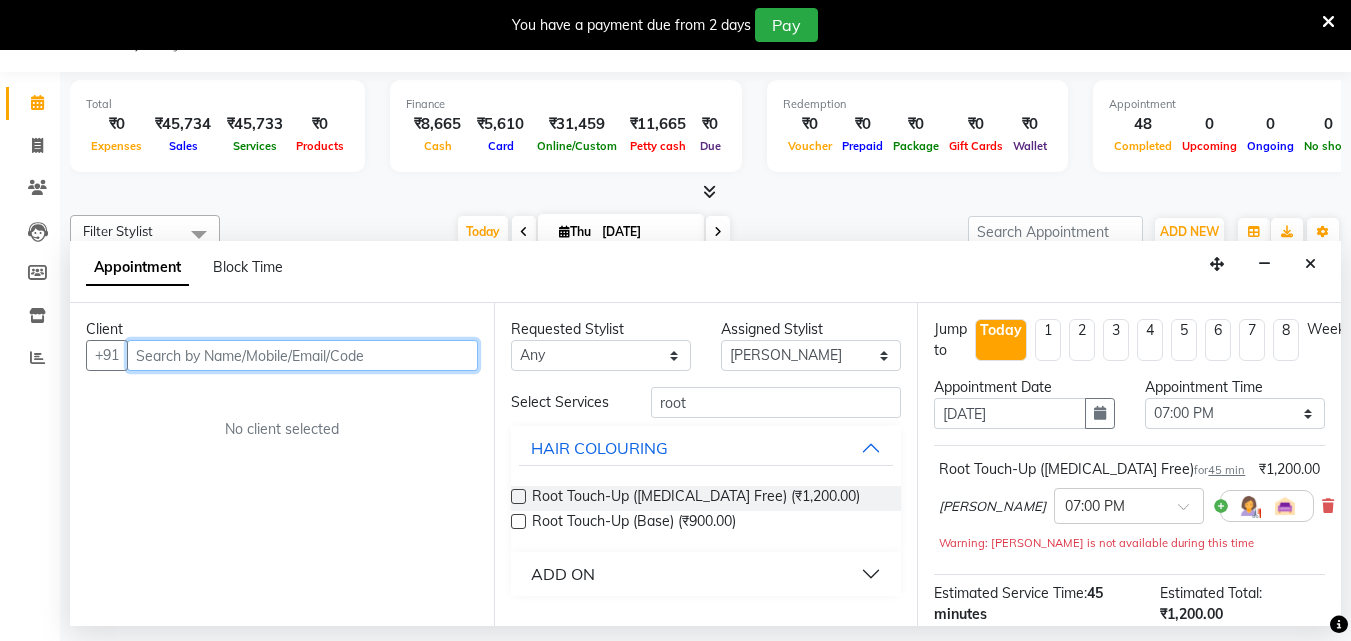 click at bounding box center (302, 355) 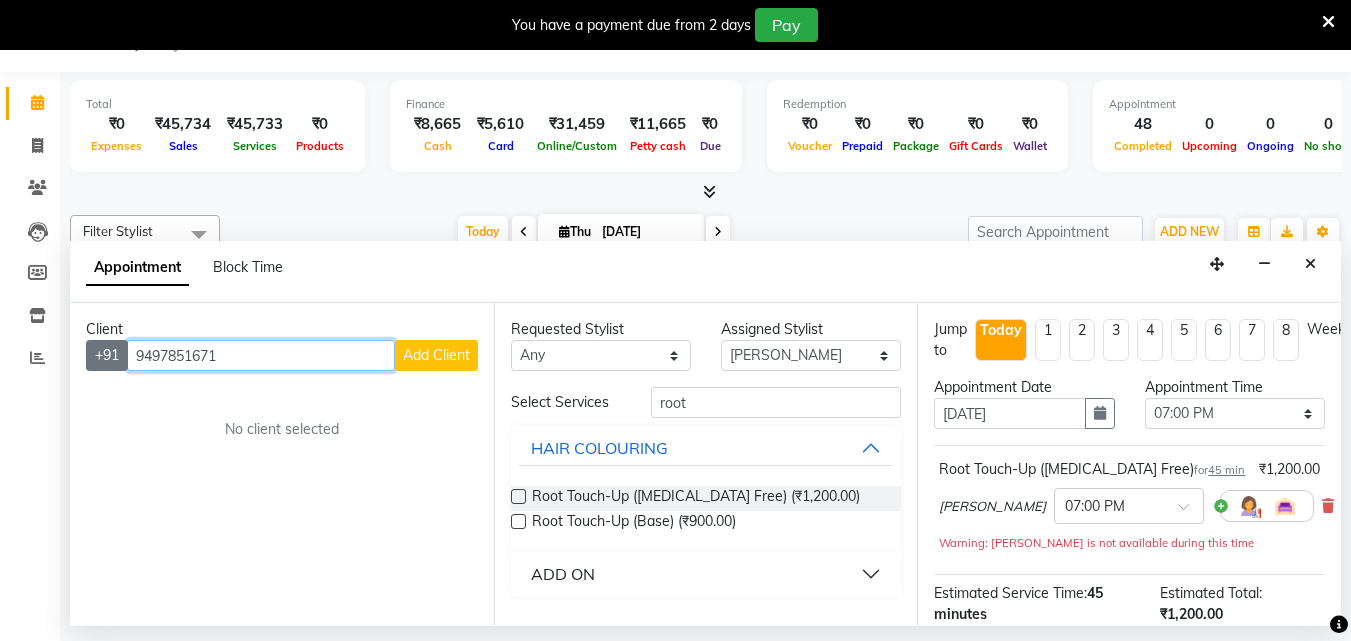drag, startPoint x: 231, startPoint y: 360, endPoint x: 93, endPoint y: 355, distance: 138.09055 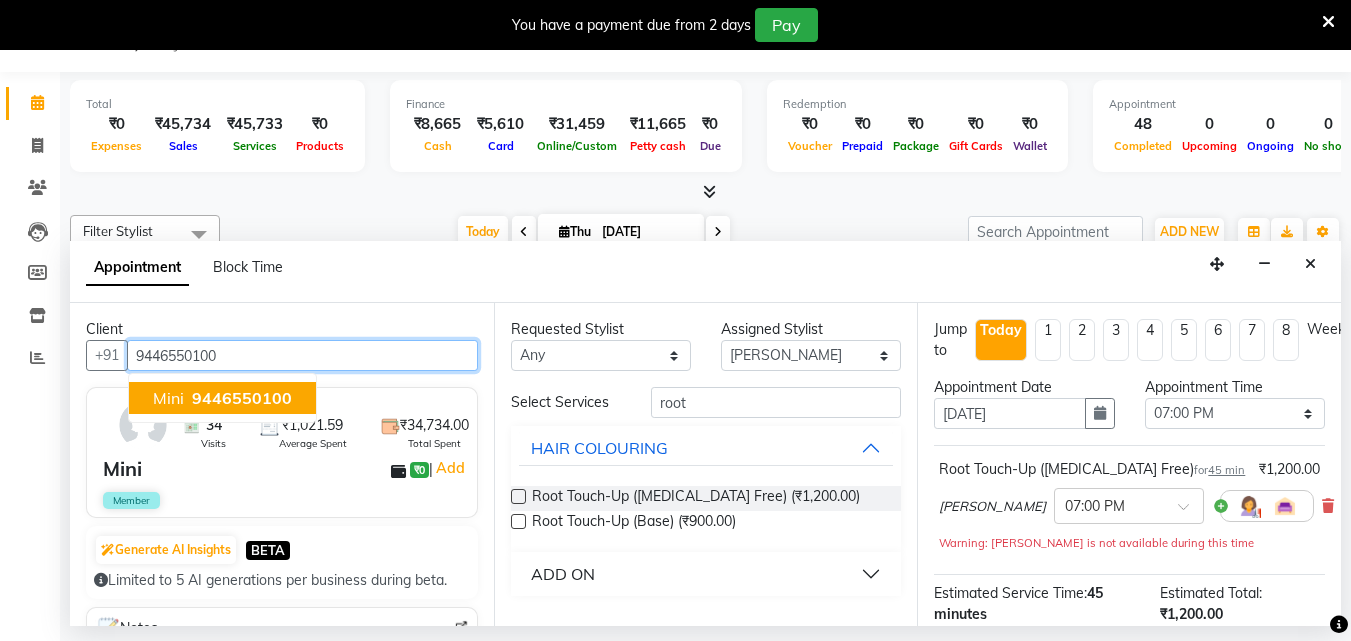 type on "9446550100" 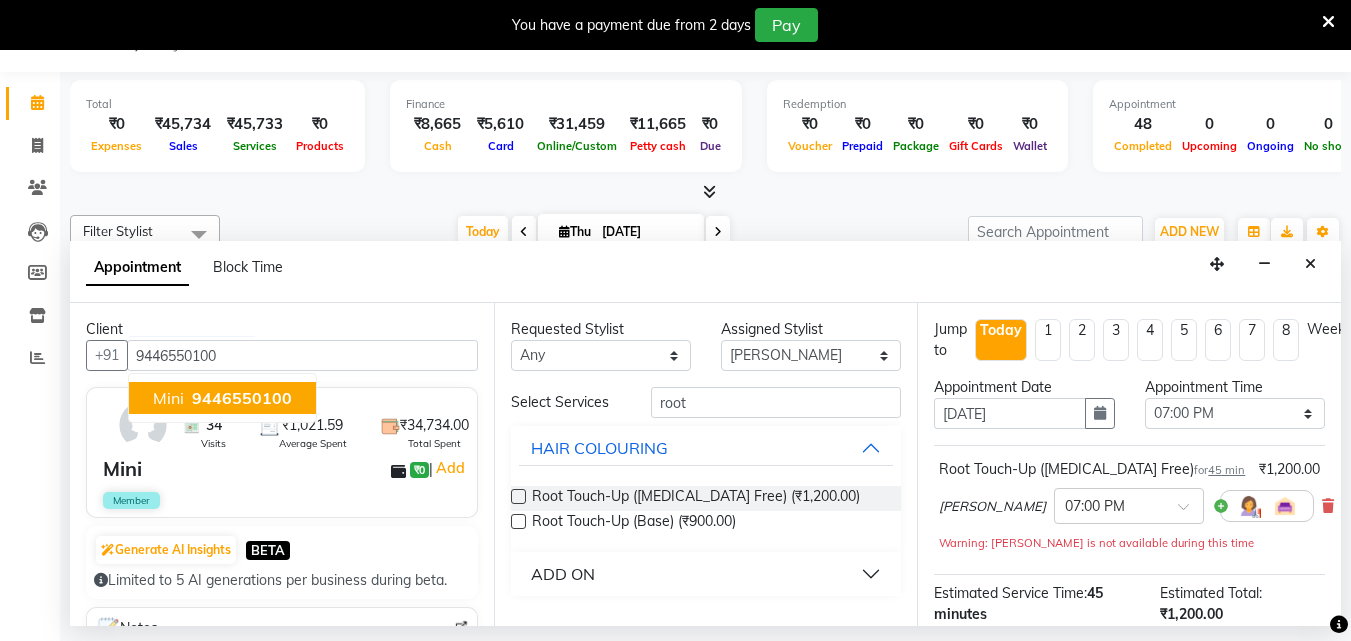 click on "Mini    ₹0  |   Add" at bounding box center (286, 469) 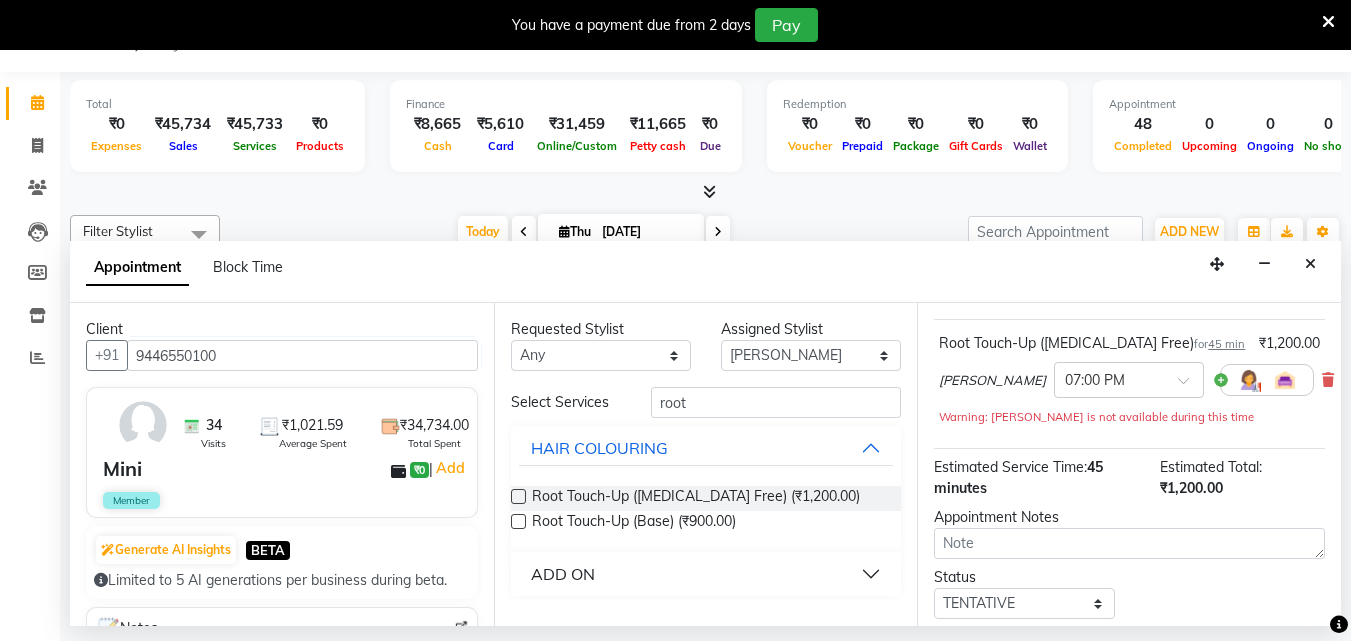 scroll, scrollTop: 260, scrollLeft: 0, axis: vertical 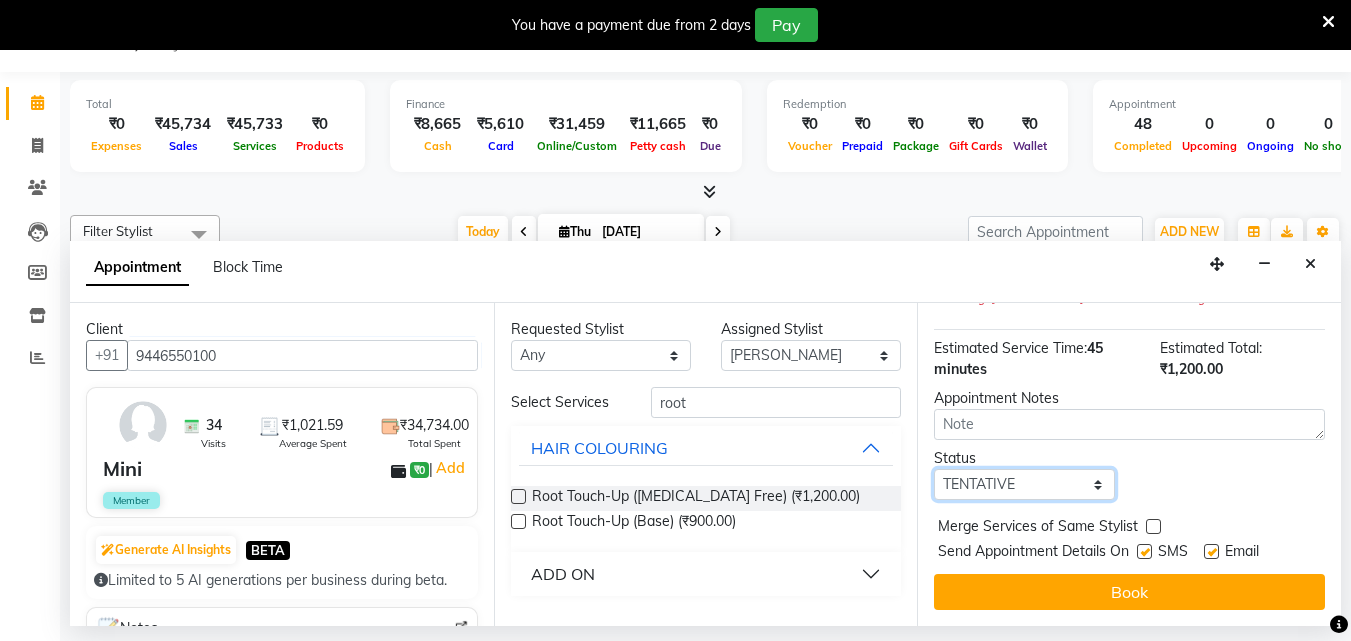 drag, startPoint x: 1087, startPoint y: 467, endPoint x: 1053, endPoint y: 467, distance: 34 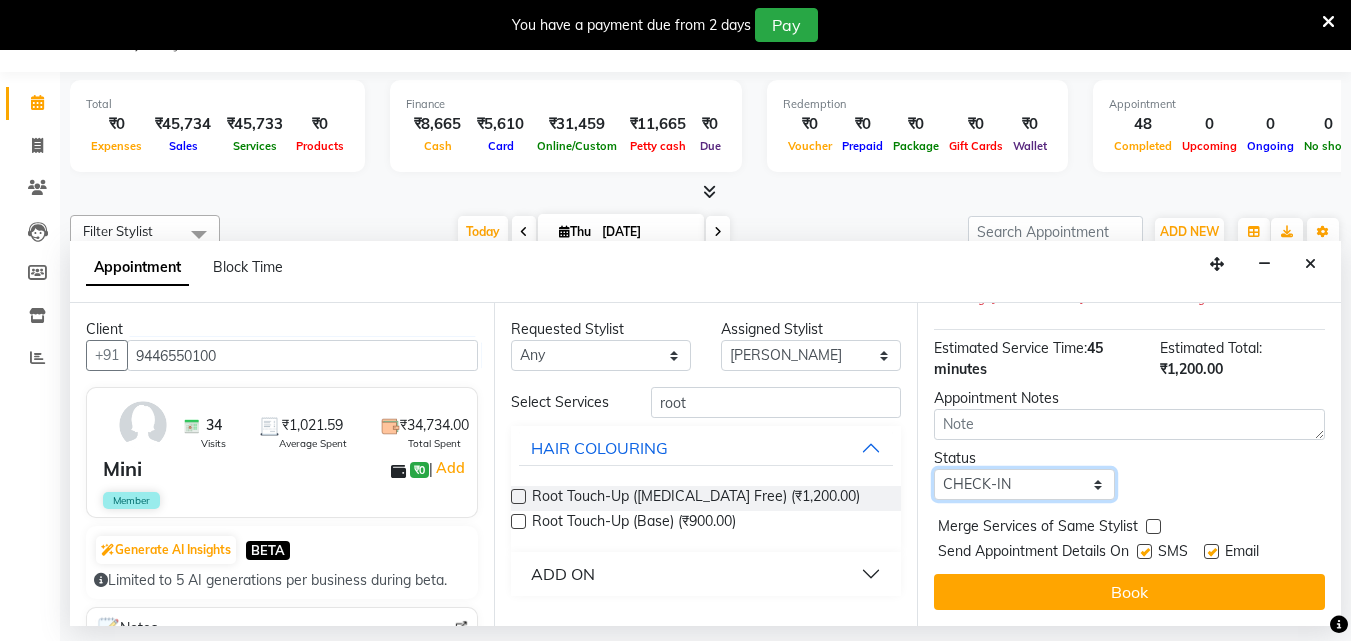 click on "Select TENTATIVE CONFIRM CHECK-IN UPCOMING" at bounding box center [1024, 484] 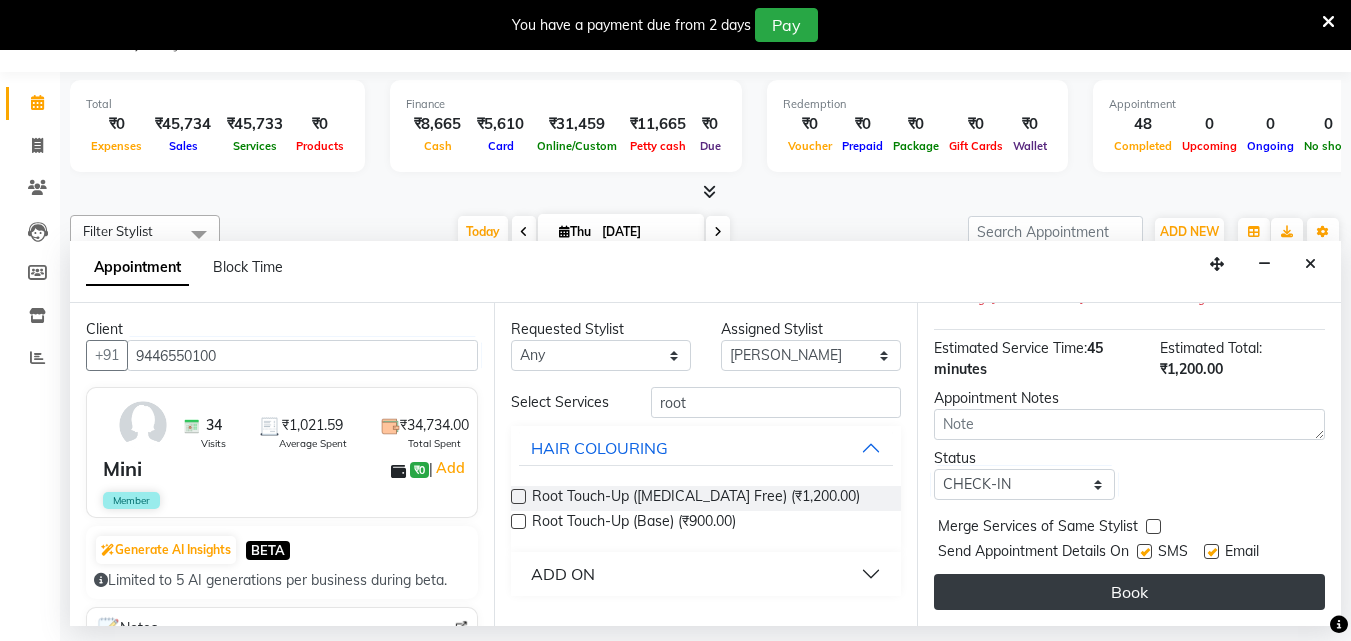 click on "Book" at bounding box center [1129, 592] 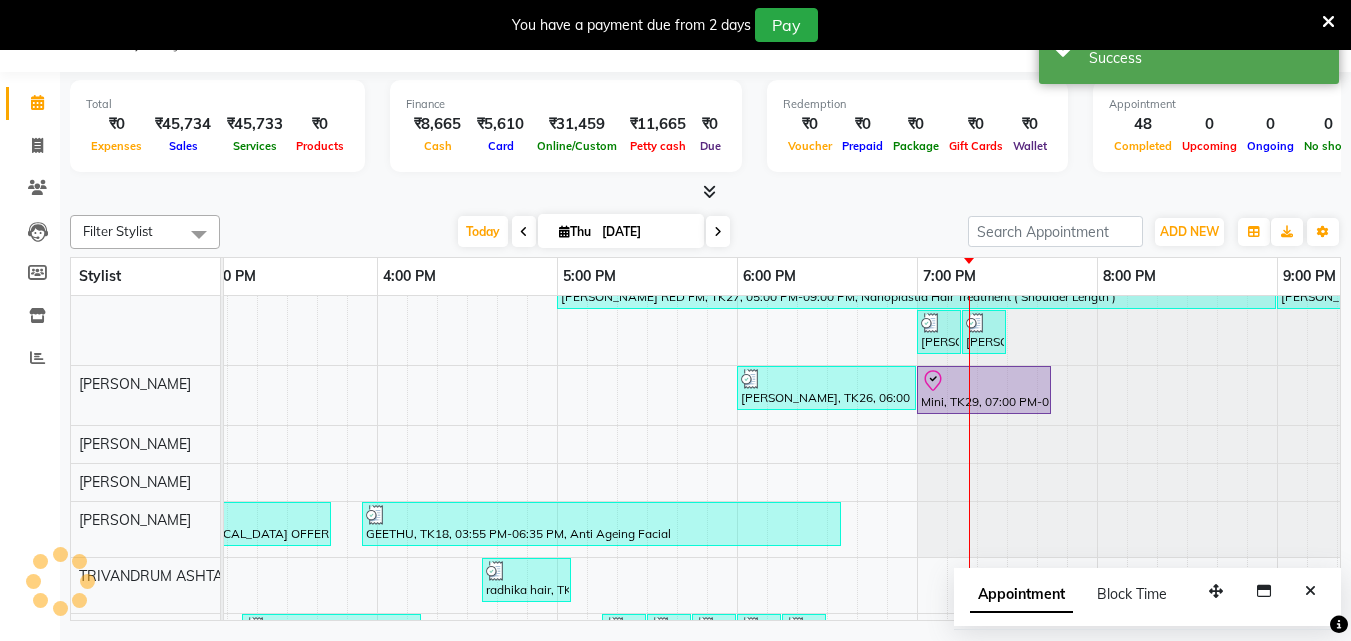 scroll, scrollTop: 0, scrollLeft: 0, axis: both 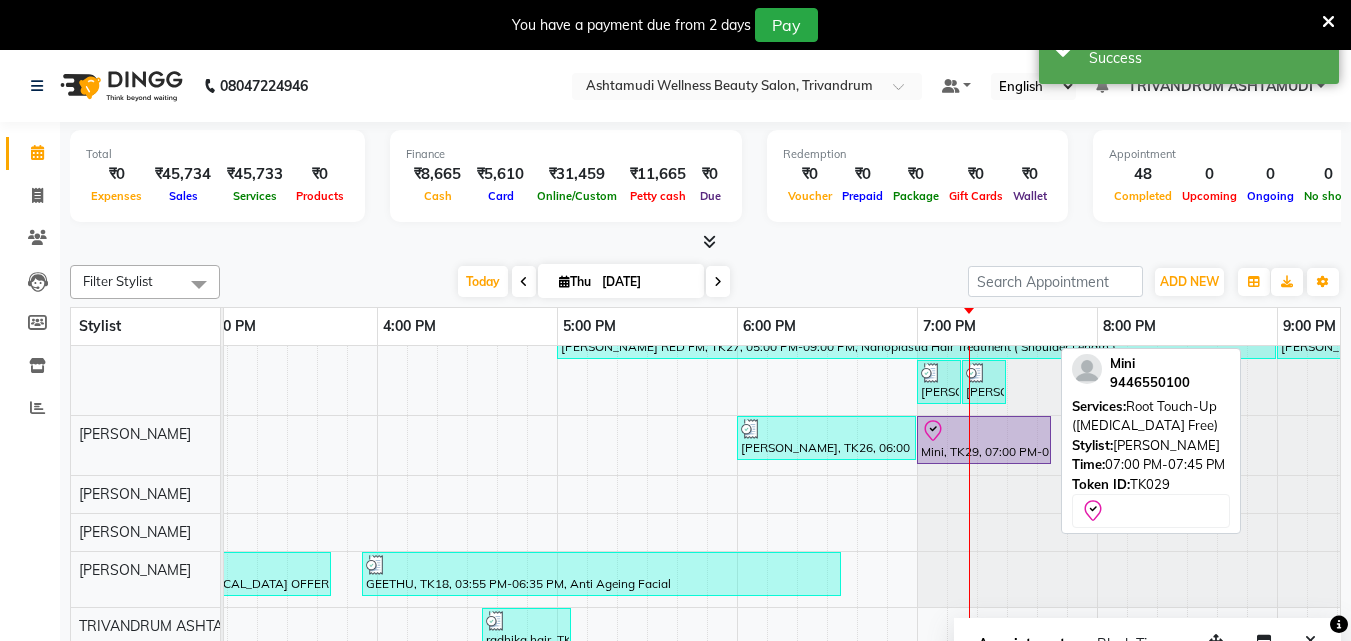 click 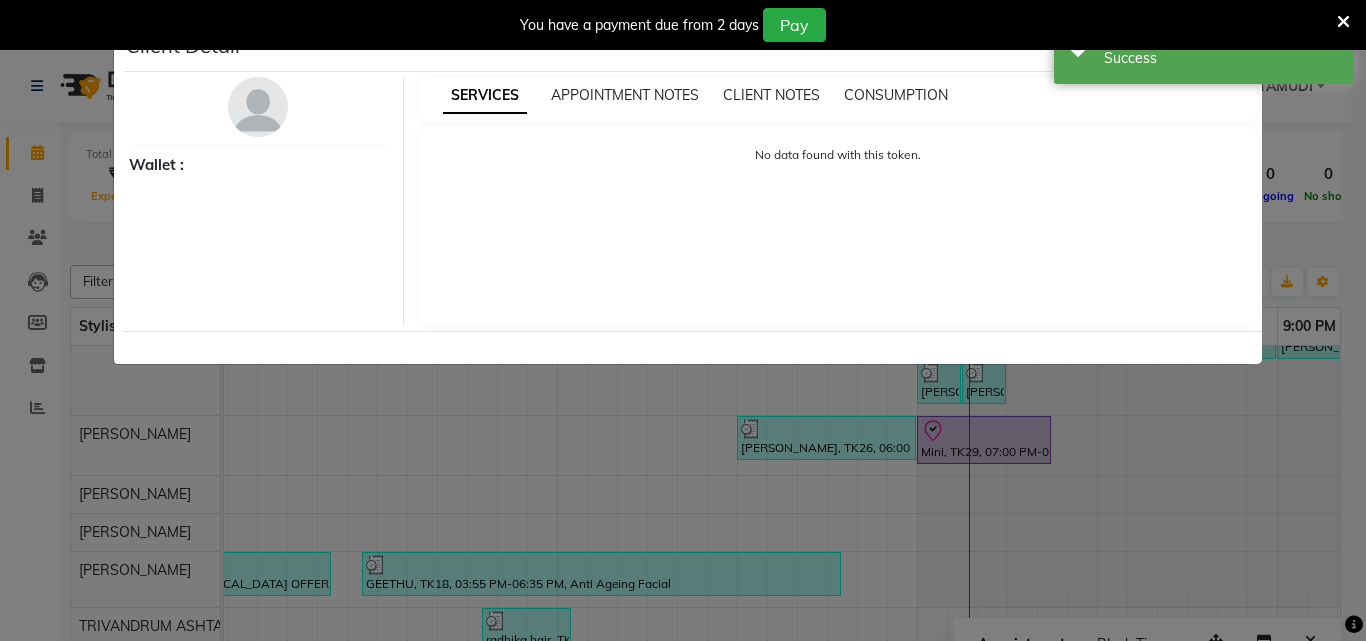 select on "8" 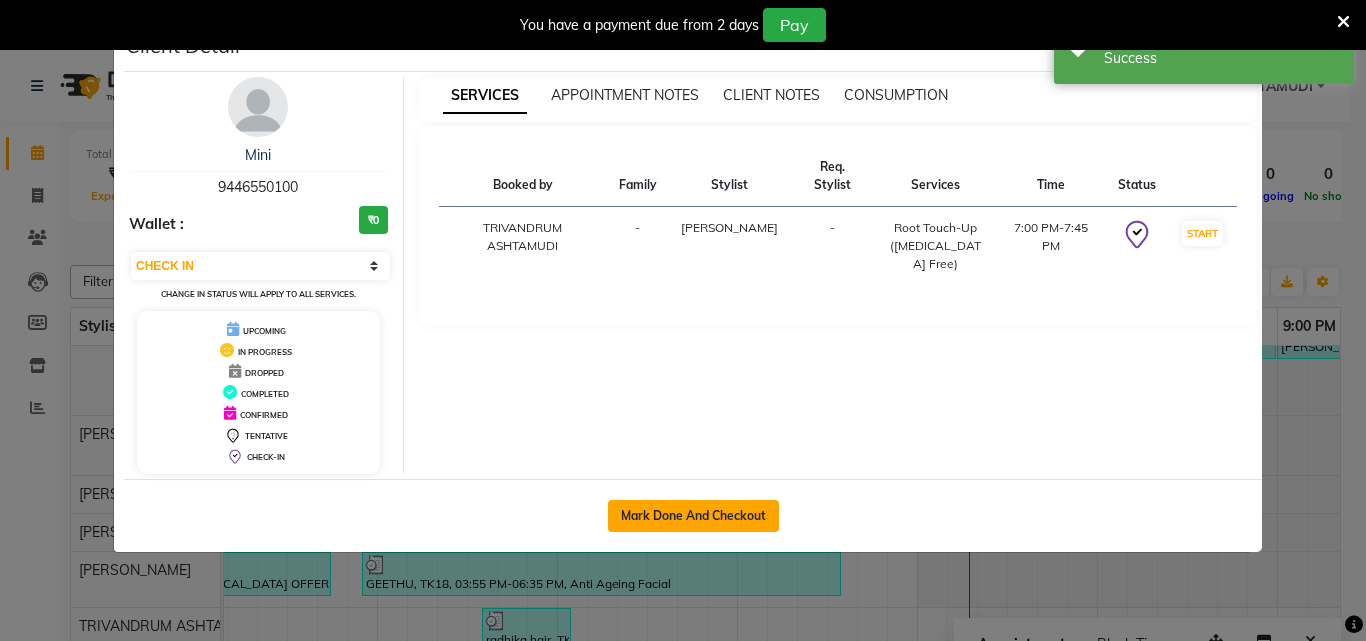 click on "Mark Done And Checkout" 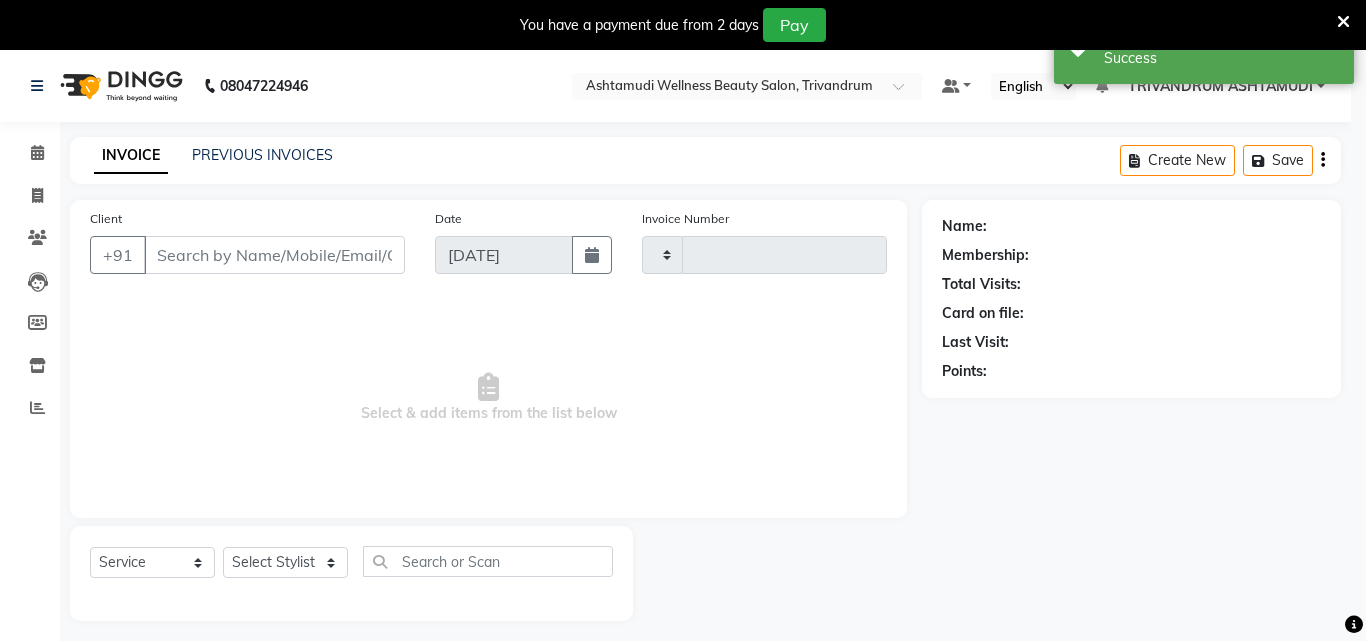 type on "2041" 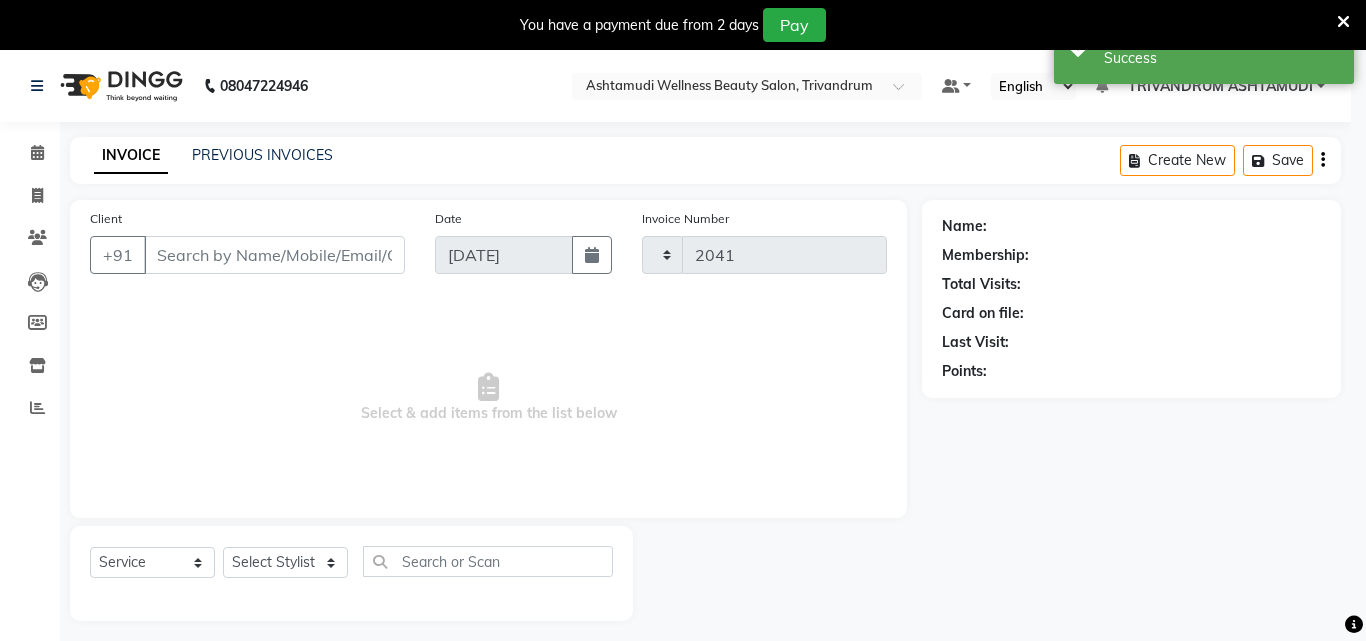 select on "4636" 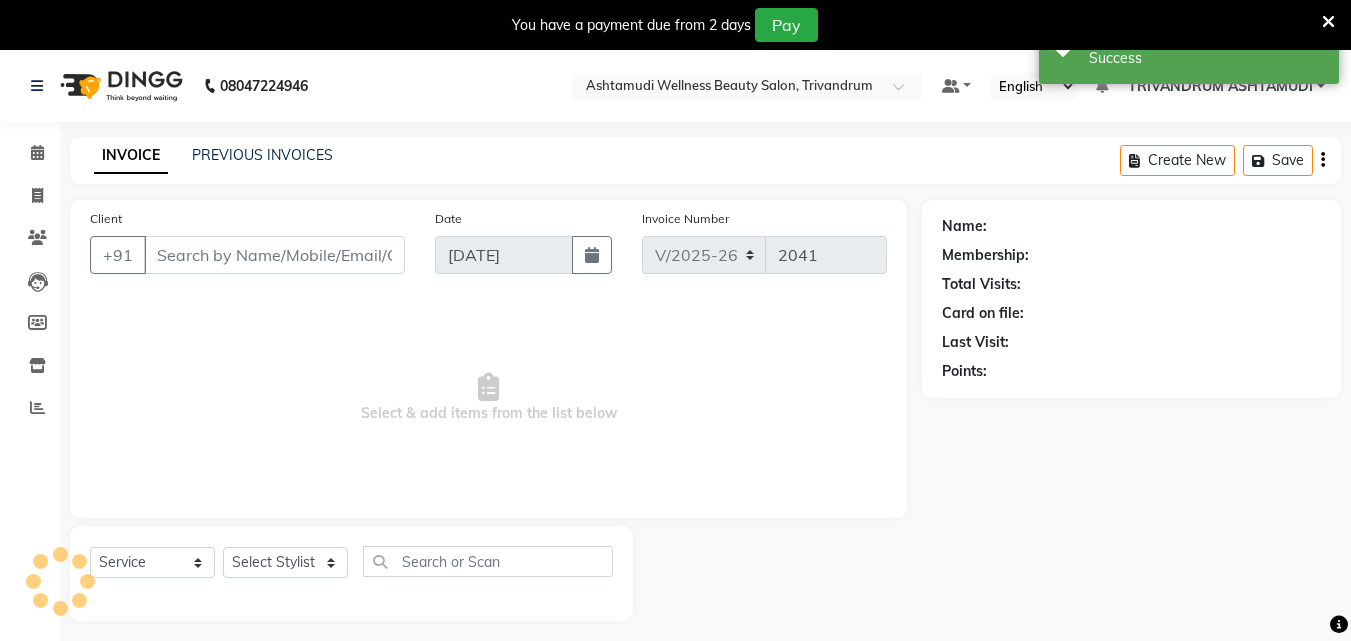 type on "9446550100" 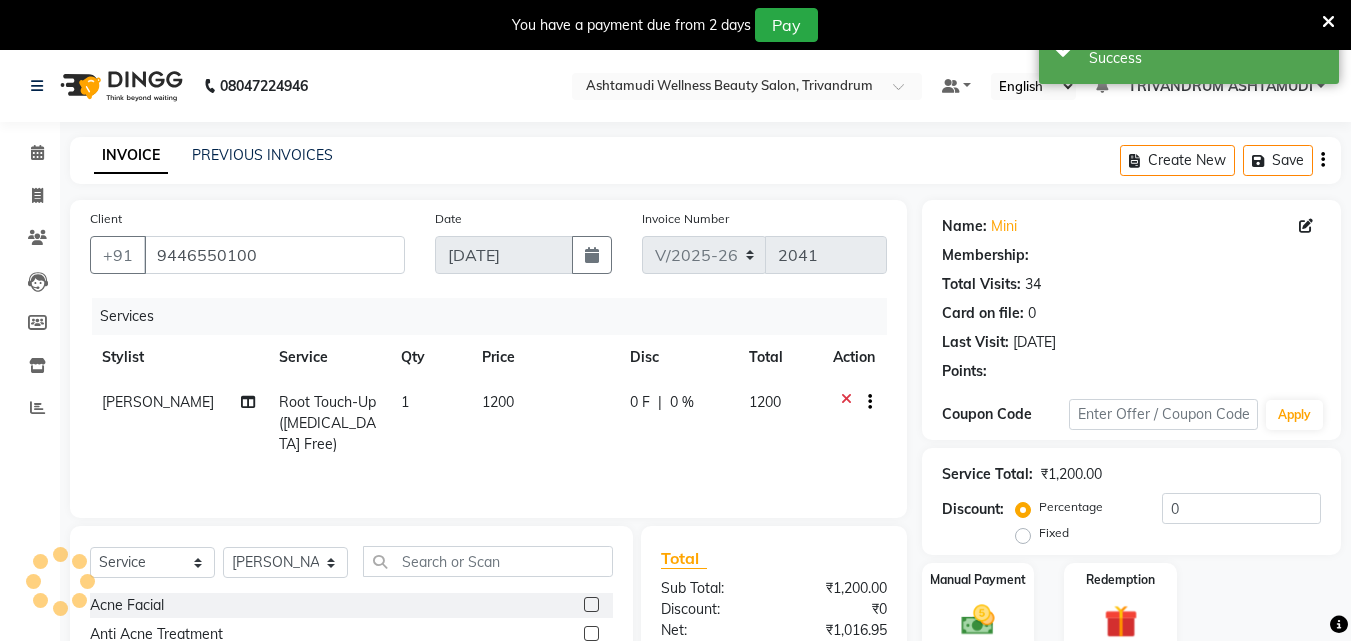 select on "2: Object" 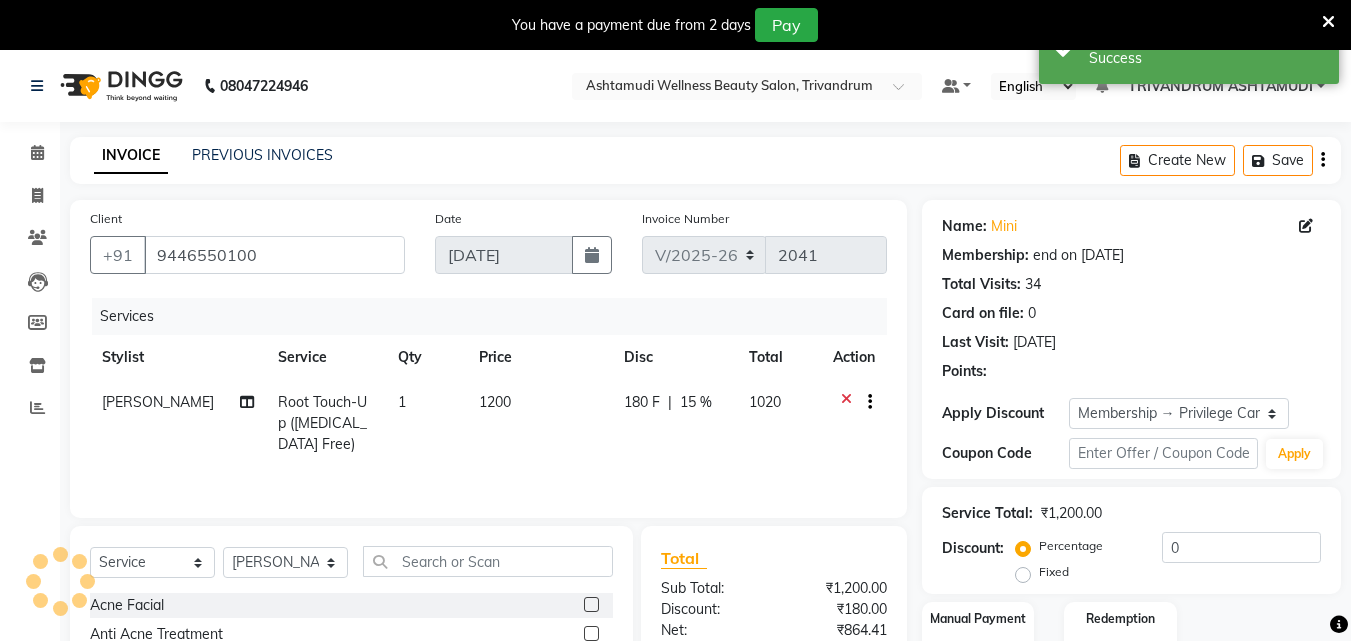 type on "15" 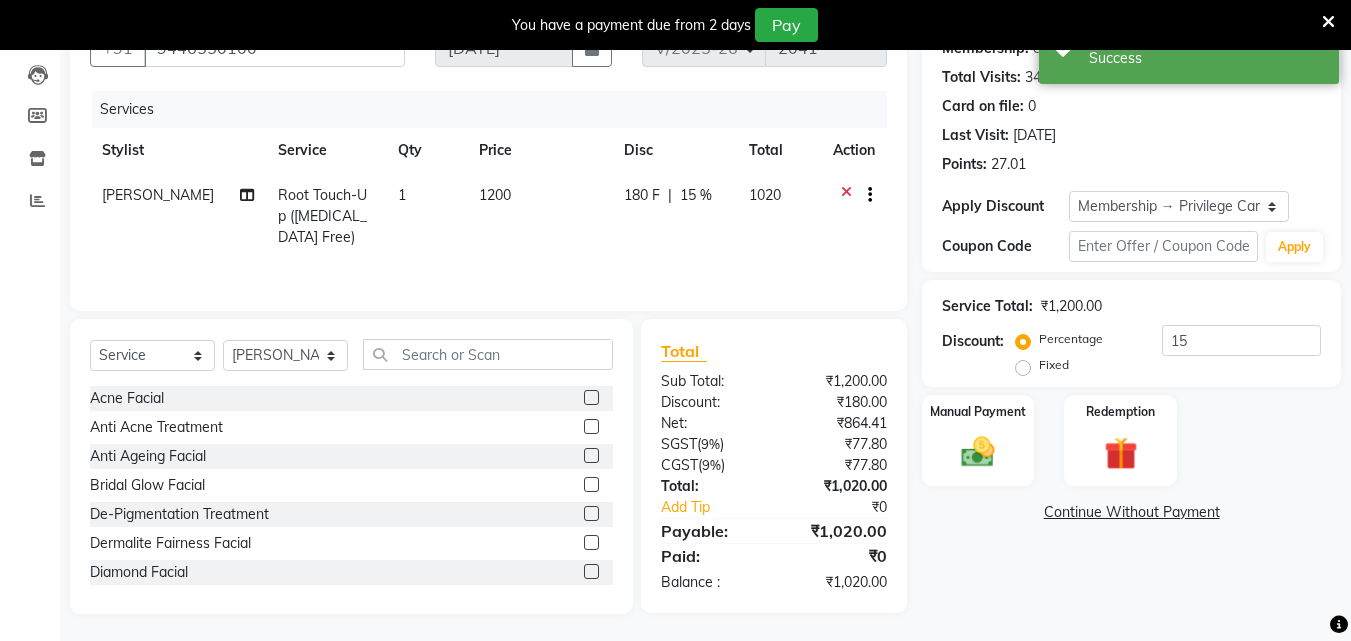 scroll, scrollTop: 210, scrollLeft: 0, axis: vertical 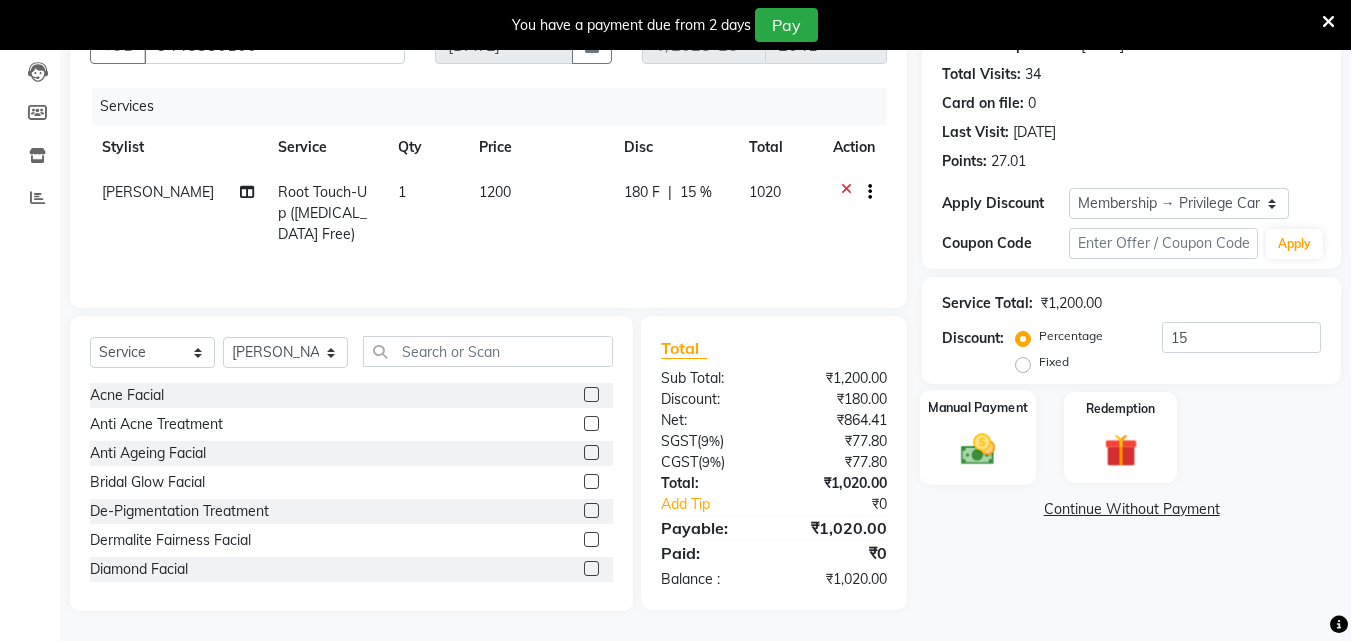 click 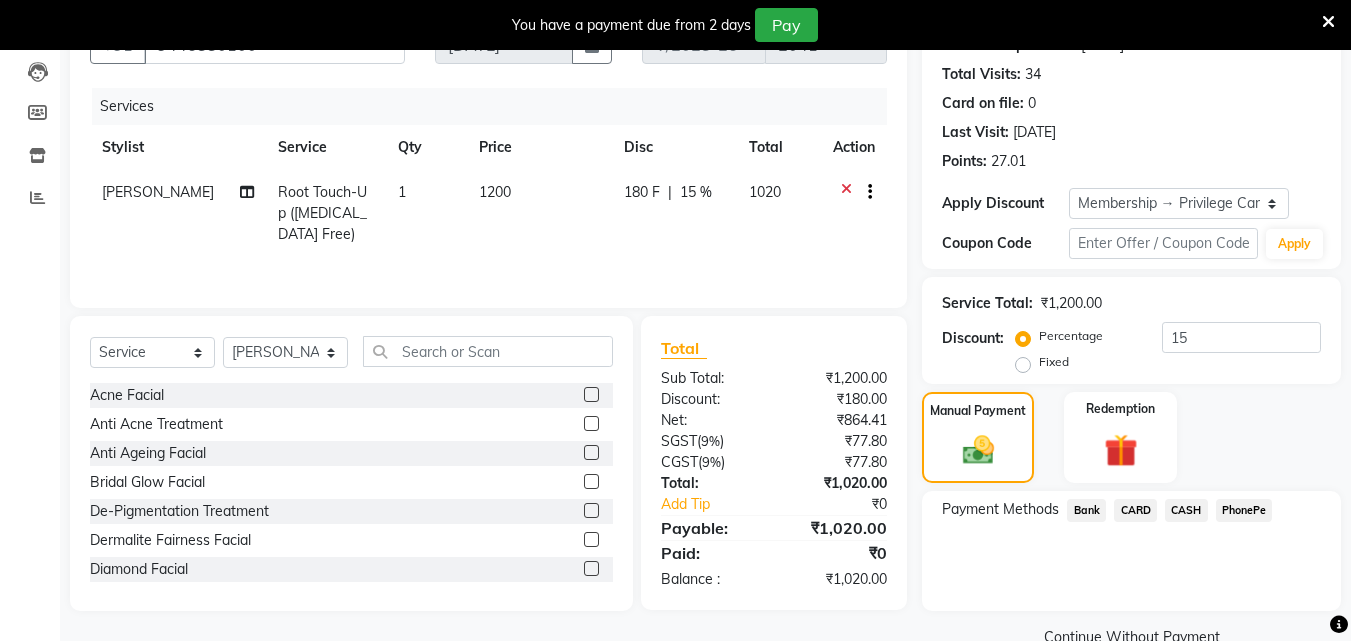click on "CASH" 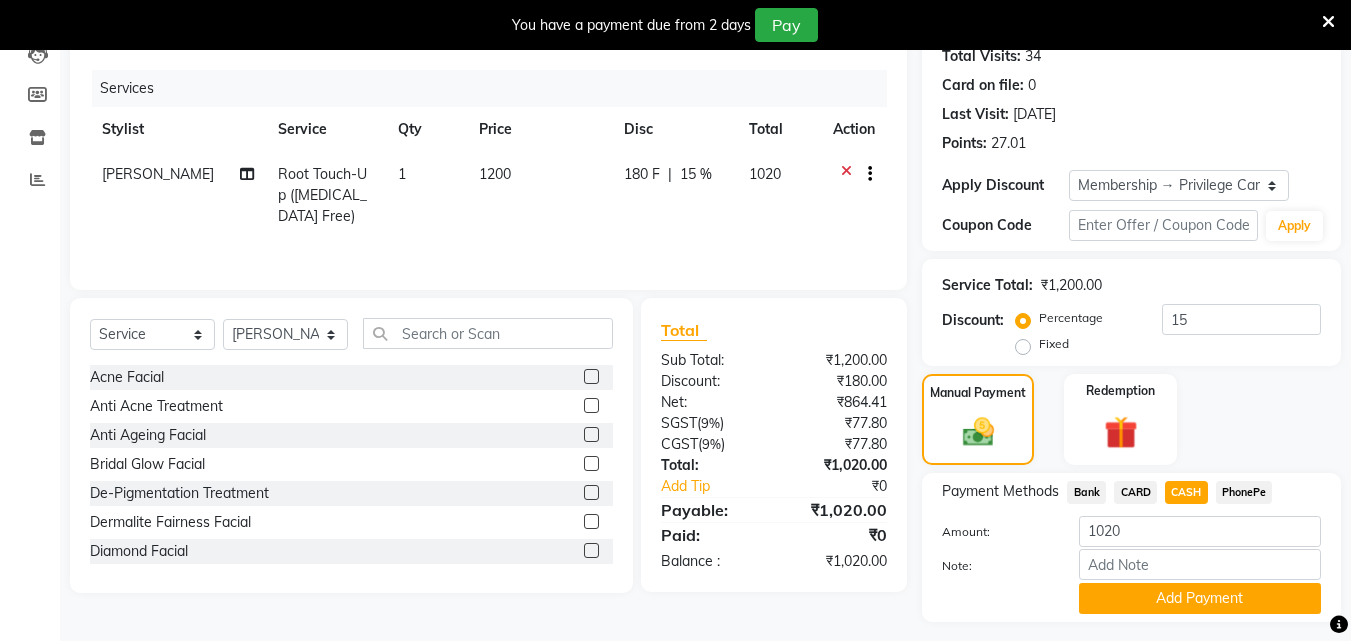 scroll, scrollTop: 280, scrollLeft: 0, axis: vertical 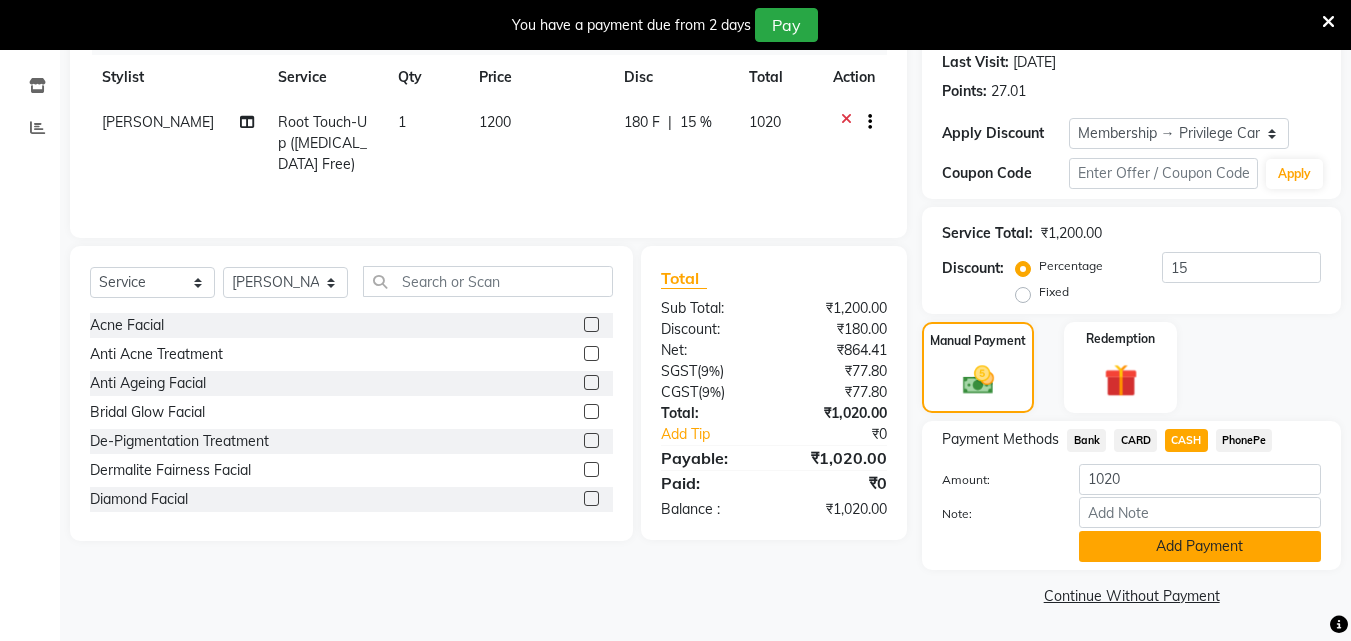 click on "Add Payment" 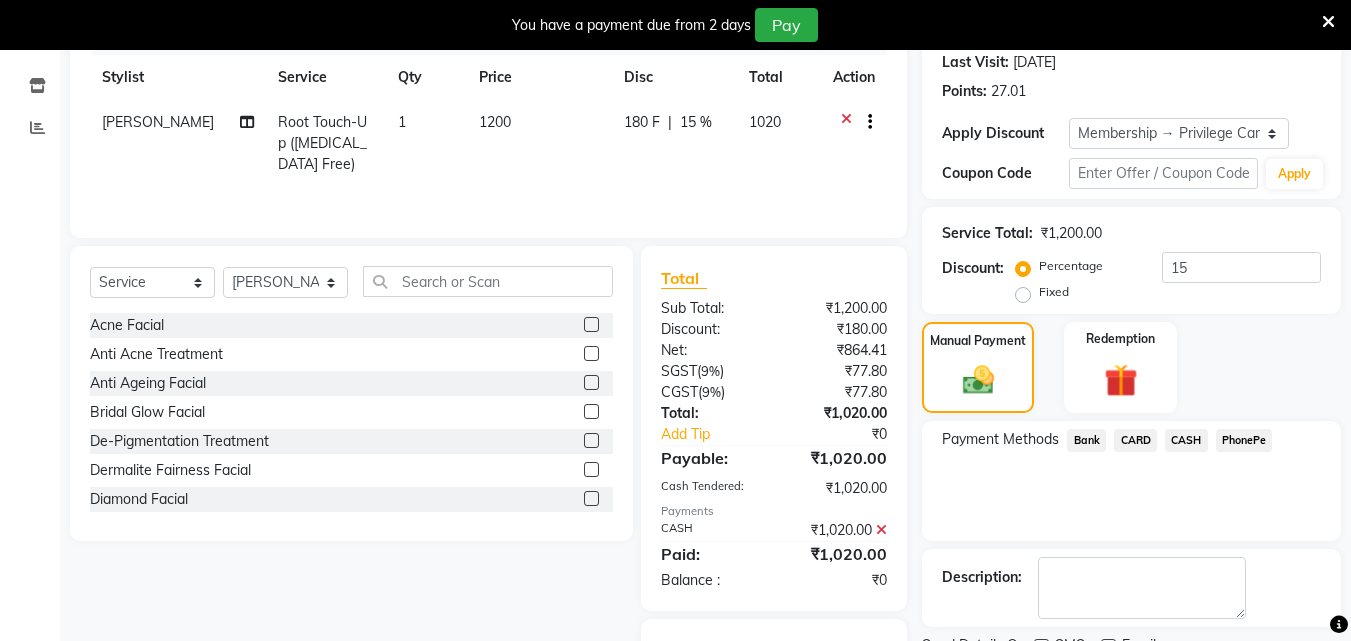 scroll, scrollTop: 364, scrollLeft: 0, axis: vertical 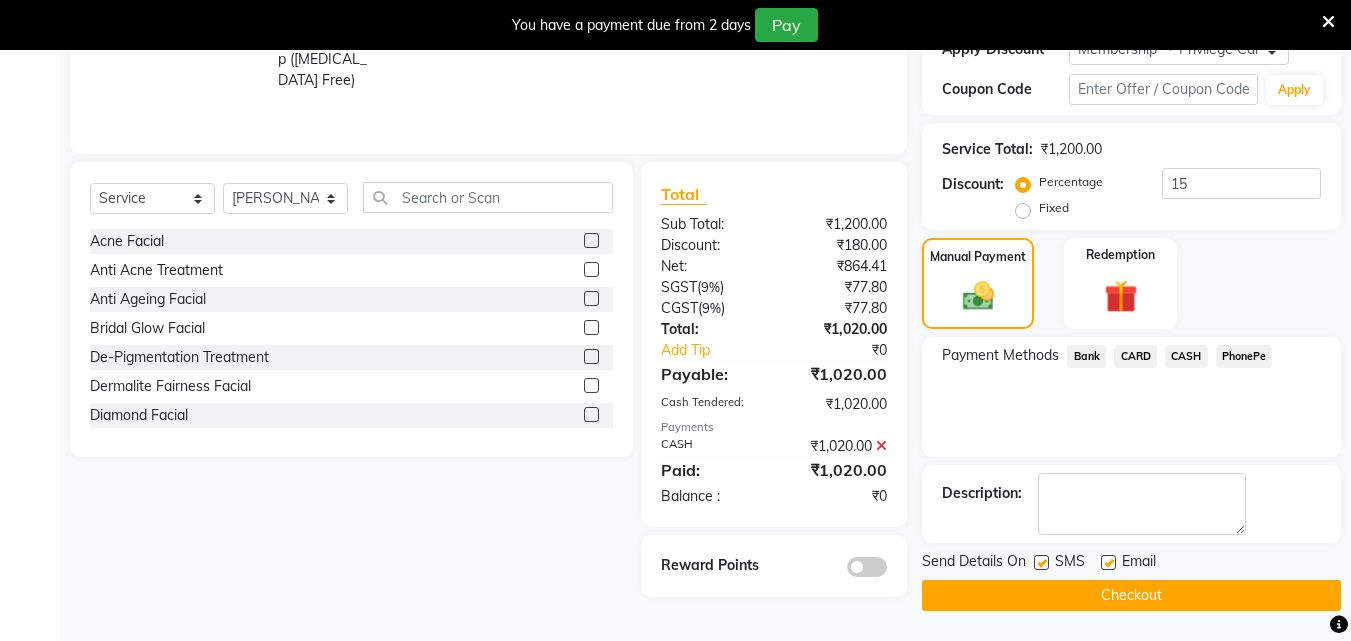 click on "Checkout" 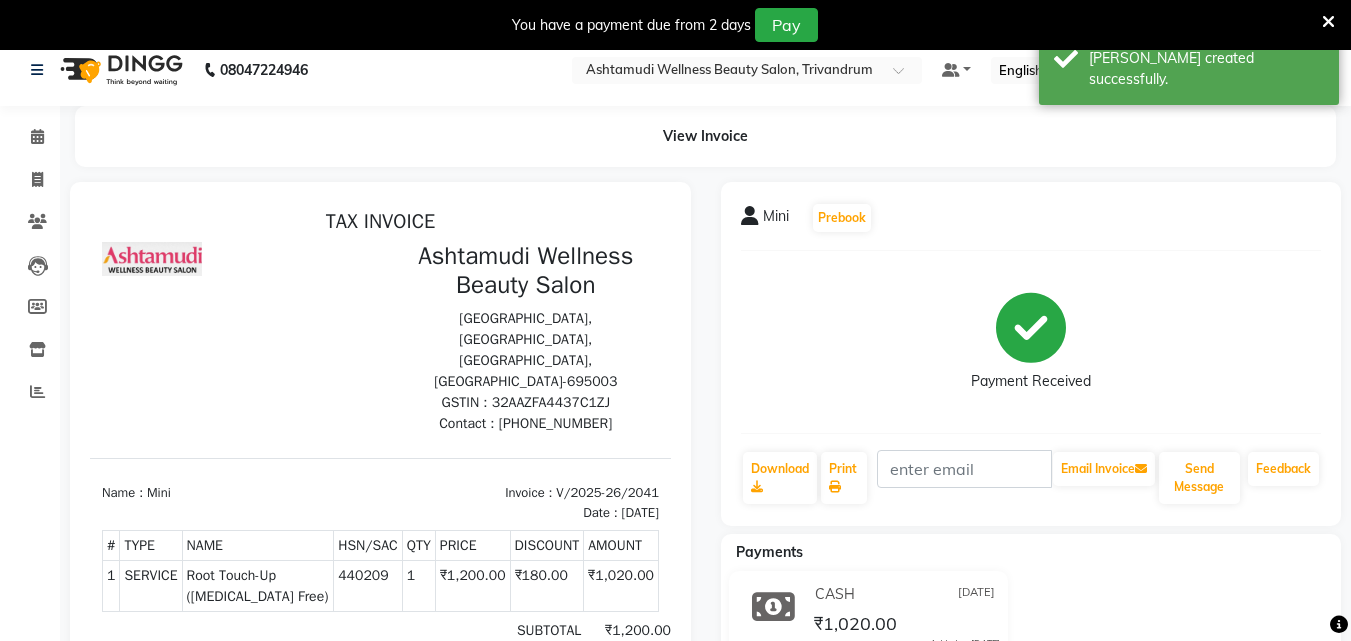 scroll, scrollTop: 0, scrollLeft: 0, axis: both 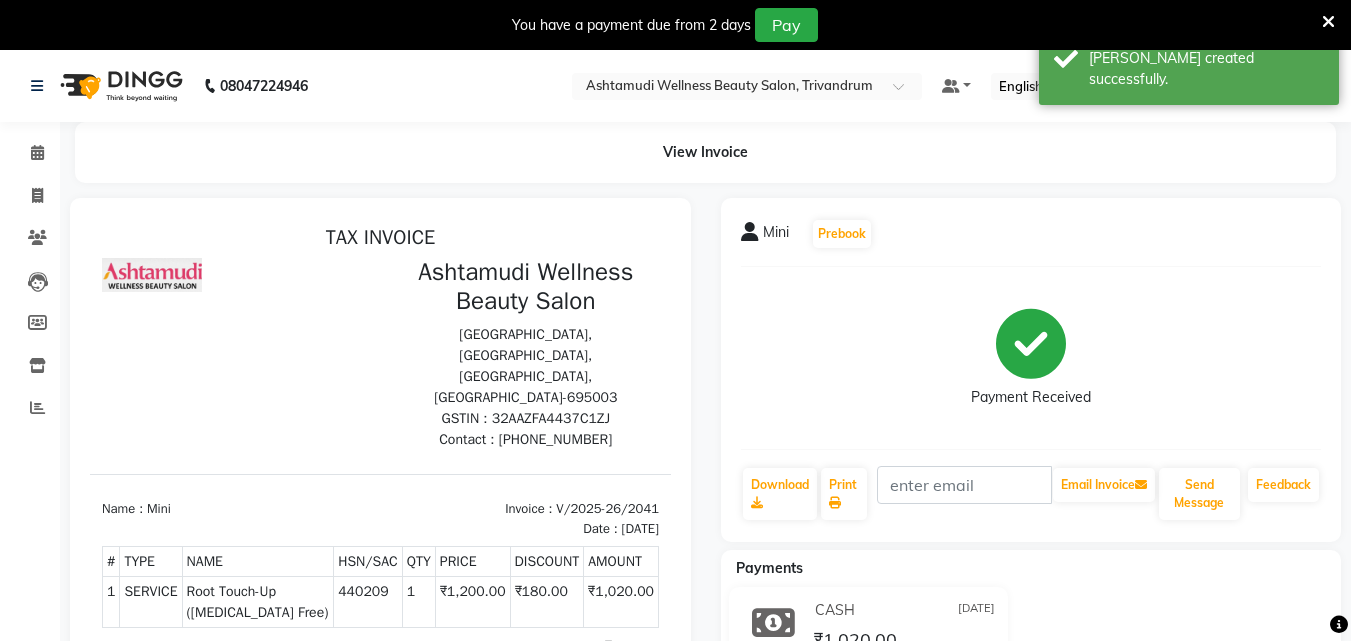 click at bounding box center (1328, 22) 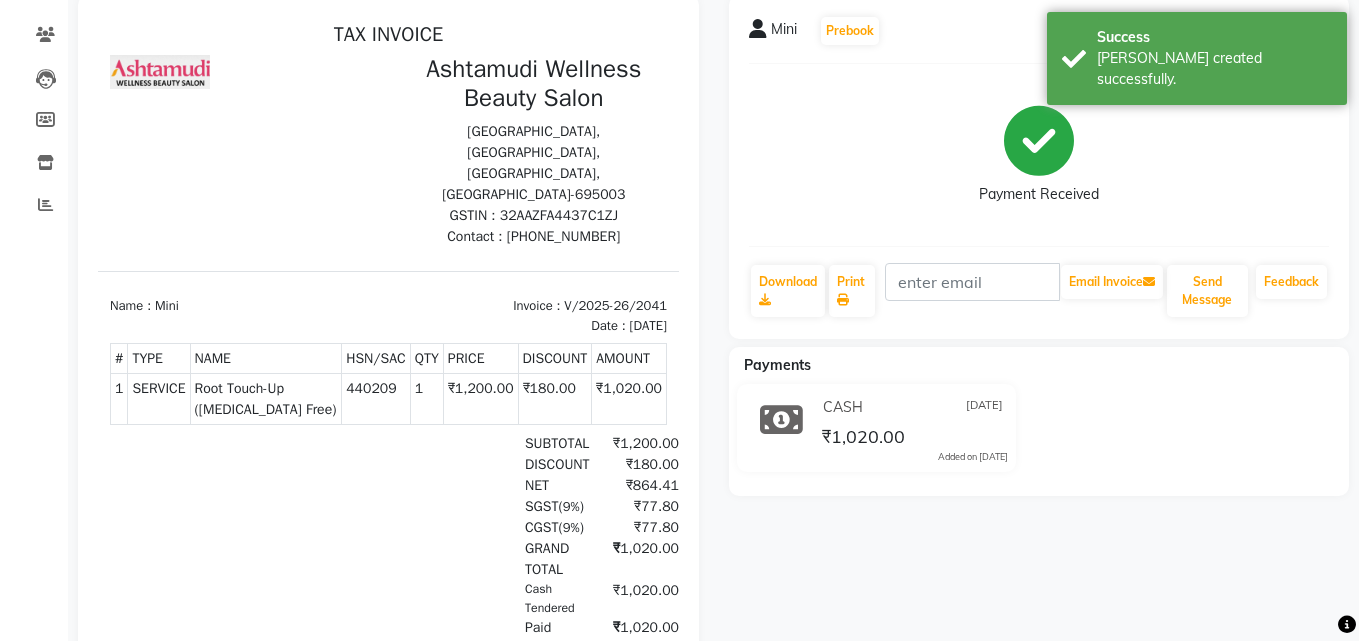 scroll, scrollTop: 0, scrollLeft: 0, axis: both 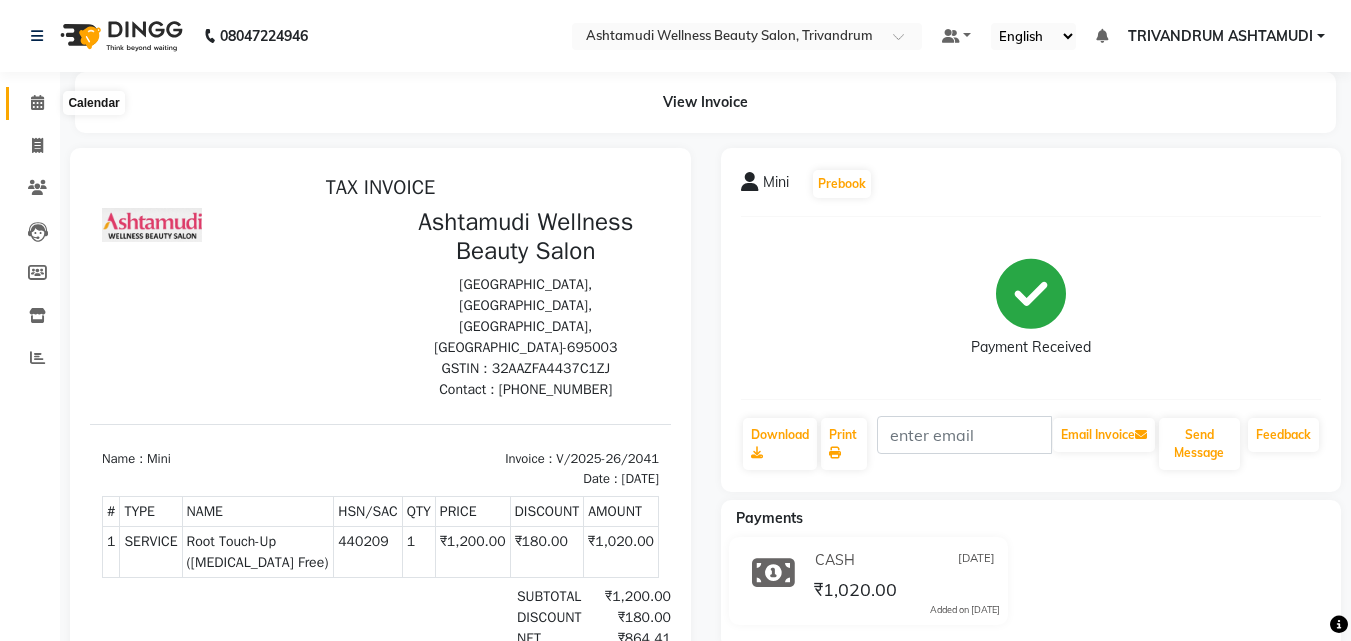 click 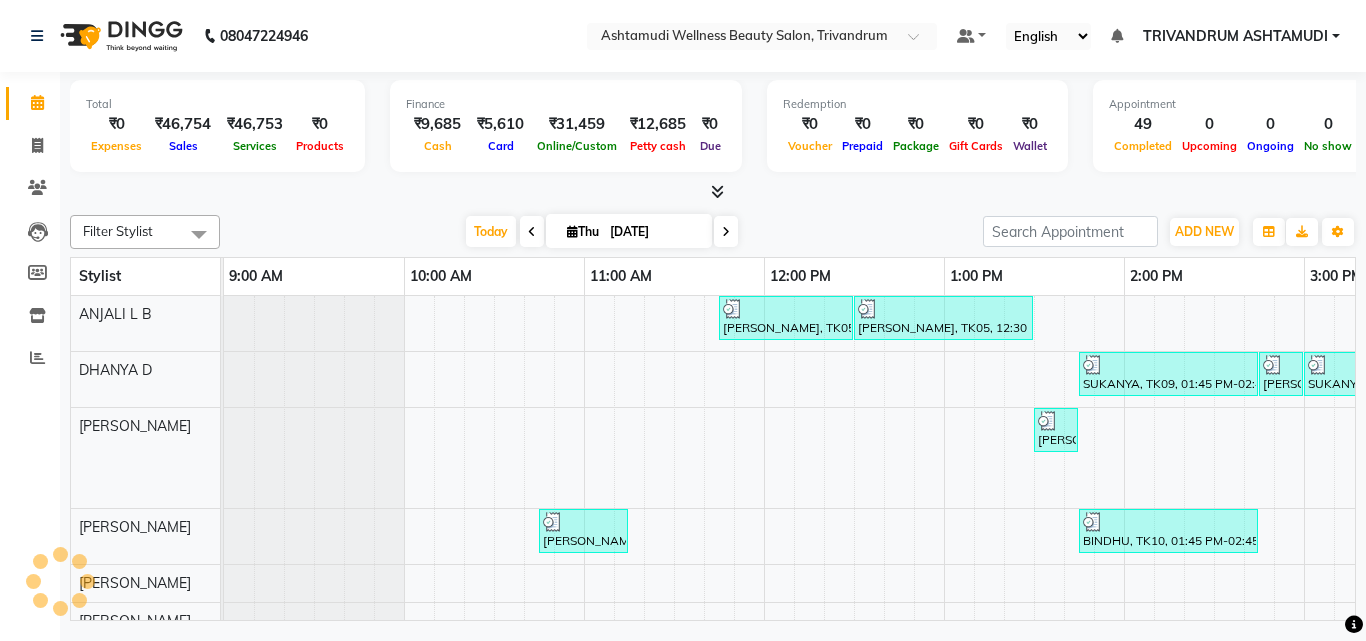 scroll, scrollTop: 0, scrollLeft: 0, axis: both 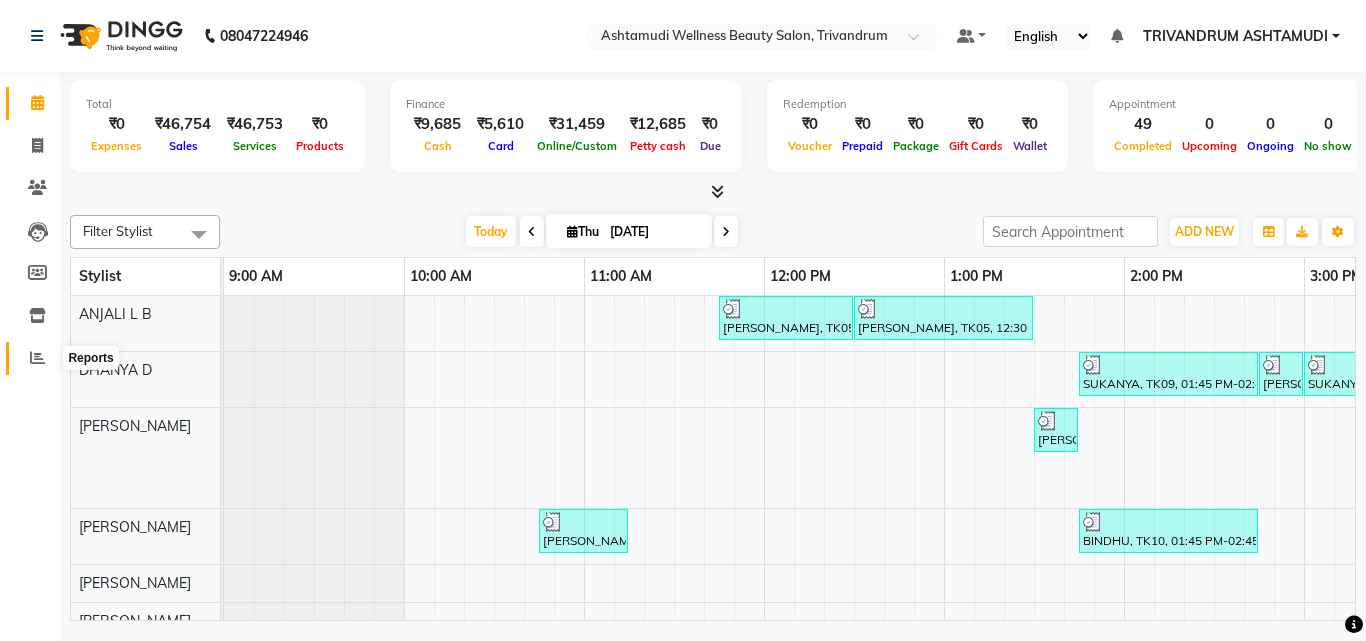 click 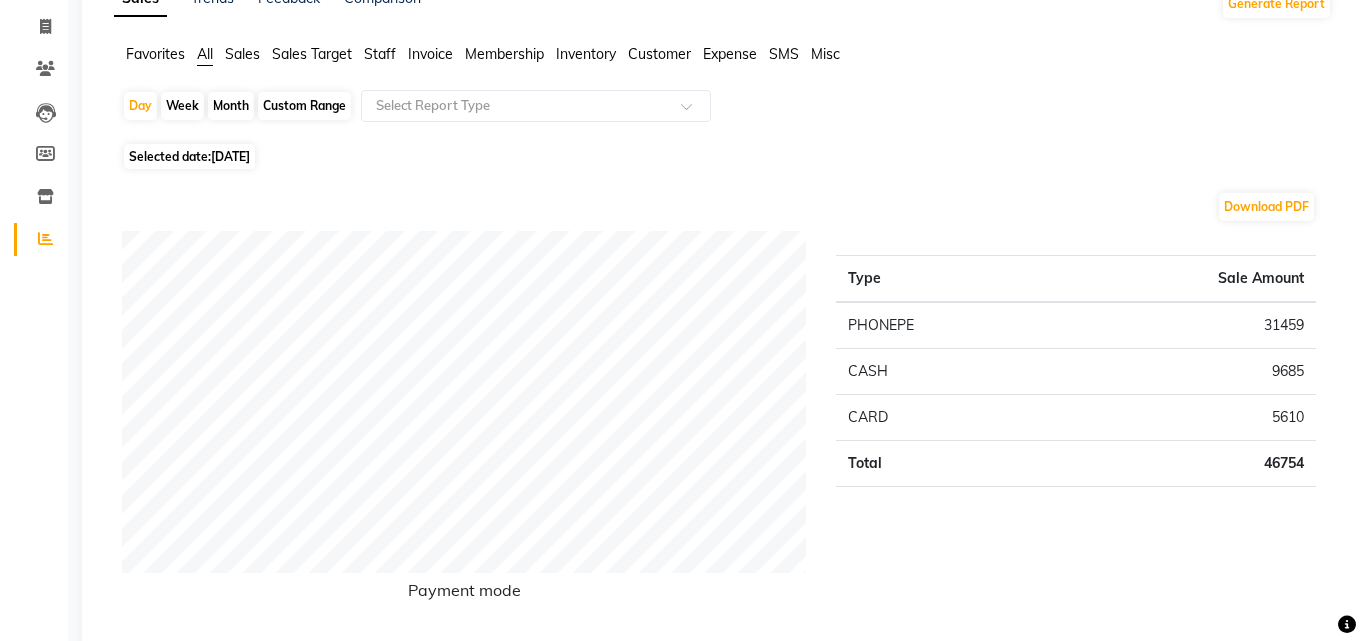 scroll, scrollTop: 0, scrollLeft: 0, axis: both 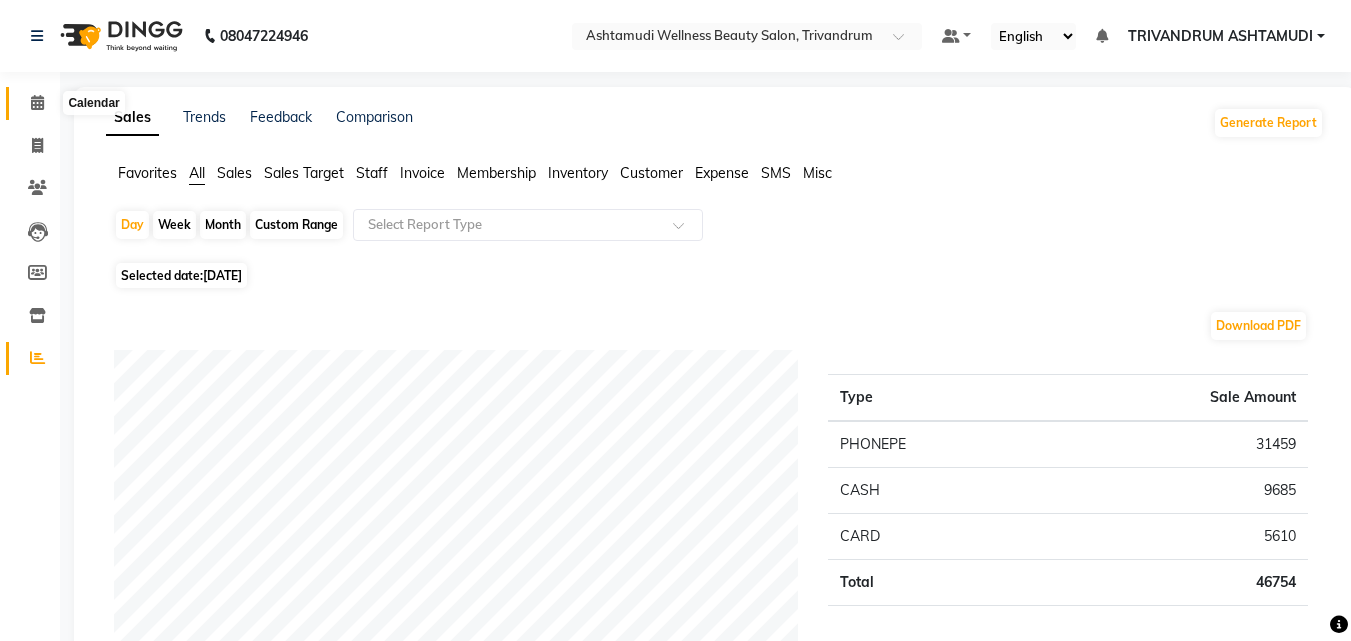 click 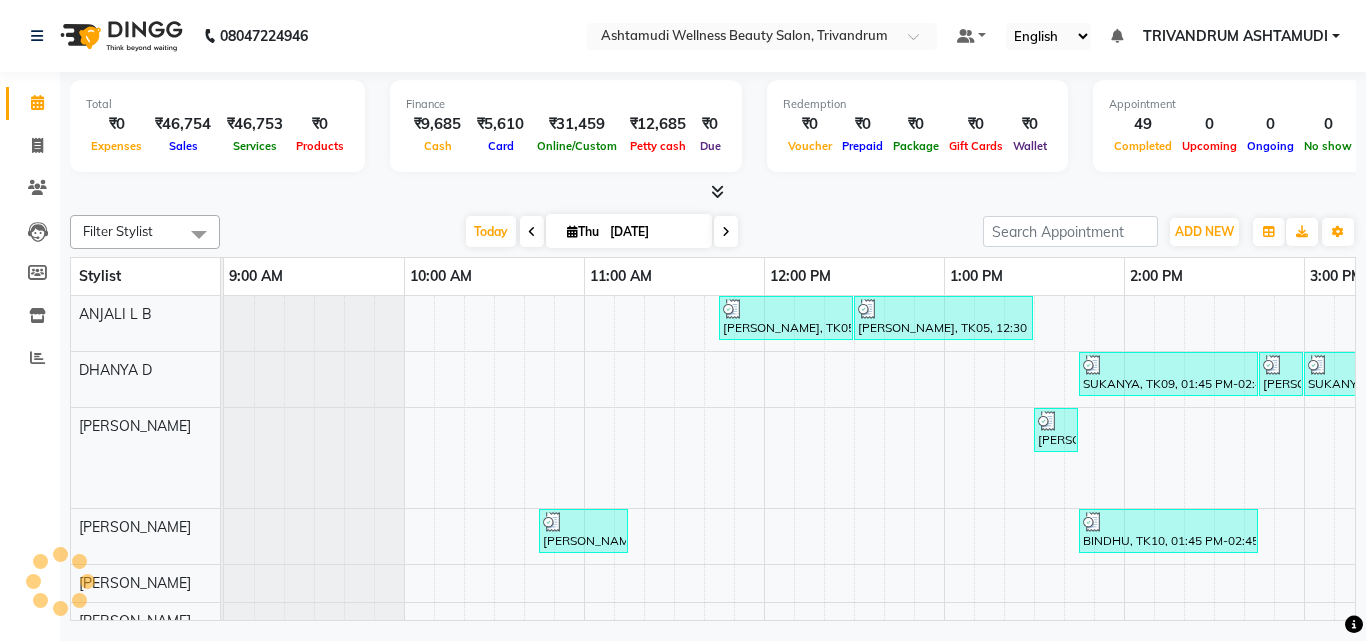 scroll, scrollTop: 0, scrollLeft: 1389, axis: horizontal 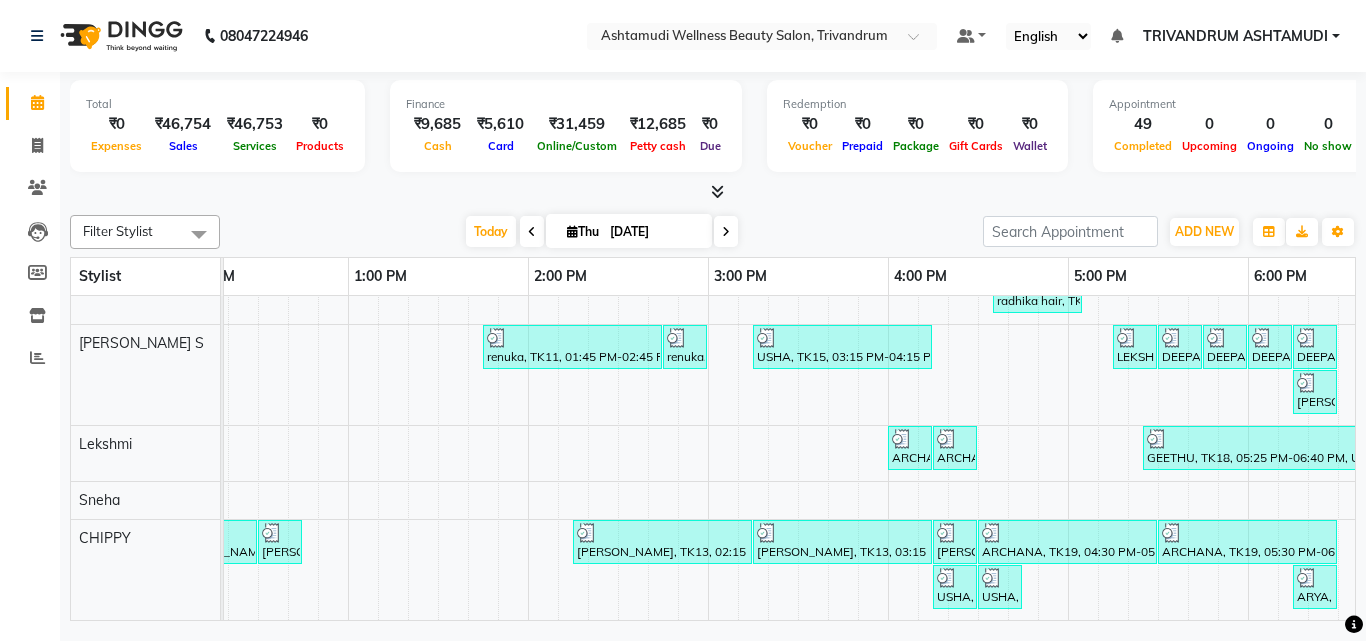 click on "Sreekumari, TK05, 11:45 AM-12:30 PM, Root Touch-Up (Ammonia Free)     Sreekumari, TK05, 12:30 PM-01:30 PM, Hair Spa     Ammu Vasudev, TK14, 04:15 PM-04:30 PM, Eyebrows Threading     SHRUTI, TK16, 04:30 PM-05:15 PM, Root Touch-Up (Ammonia Free)     sruthi, TK23, 06:00 PM-06:15 PM, Eyebrows Threading     asha manoj, TK25, 06:15 PM-07:15 PM, D-Tan Cleanup     asha manoj, TK25, 07:15 PM-07:30 PM, Eyebrows Threading     SUKANYA, TK09, 01:45 PM-02:45 PM, Ceramide  Anti frizz treatment     SUKANYA, TK09, 02:45 PM-03:00 PM, Eyebrows Threading     SUKANYA, TK09, 03:00 PM-04:00 PM, Root Crown Coloring     GEETHU, TK18, 05:15 PM-09:45 PM, Korean Glass Skin Facial,Blouse Line D Tan (₹500),Blouse Line D Tan (₹500),Ceramide  Anti frizz treatment (₹2000),Full Arm D Tan (₹700),Upper Lip Threading (₹50),Eyebrows Threading (₹50)     NAYANA, TK08, 01:30 PM-01:45 PM, Eyebrows Threading     Parvathy RED FM, TK27, 05:00 PM-09:00 PM, Nanoplastia Hair Treatment ( Shoulder Length )" at bounding box center [888, 244] 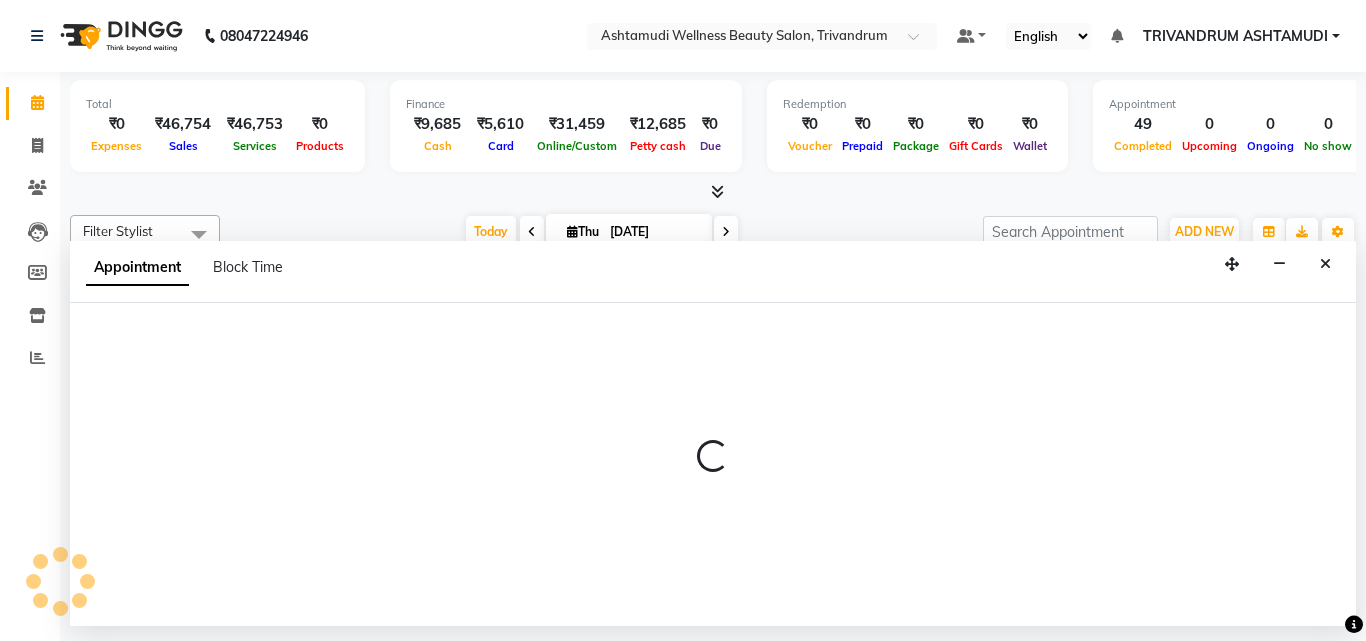 select on "82502" 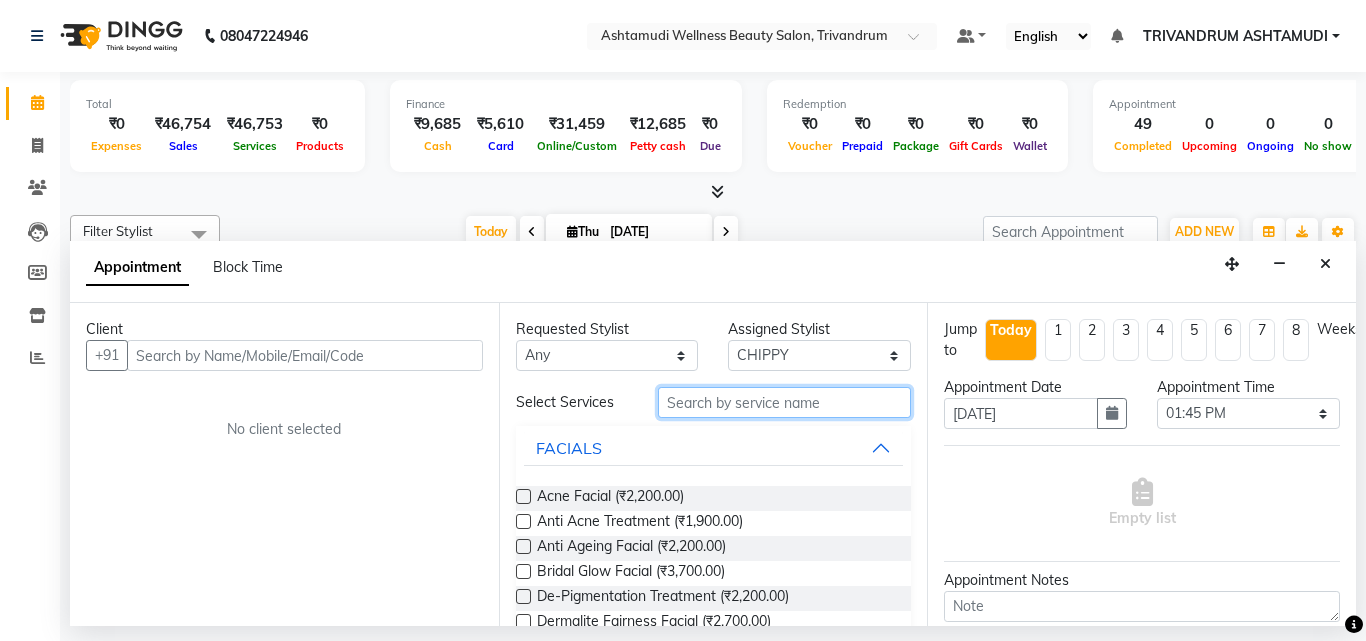 click at bounding box center [785, 402] 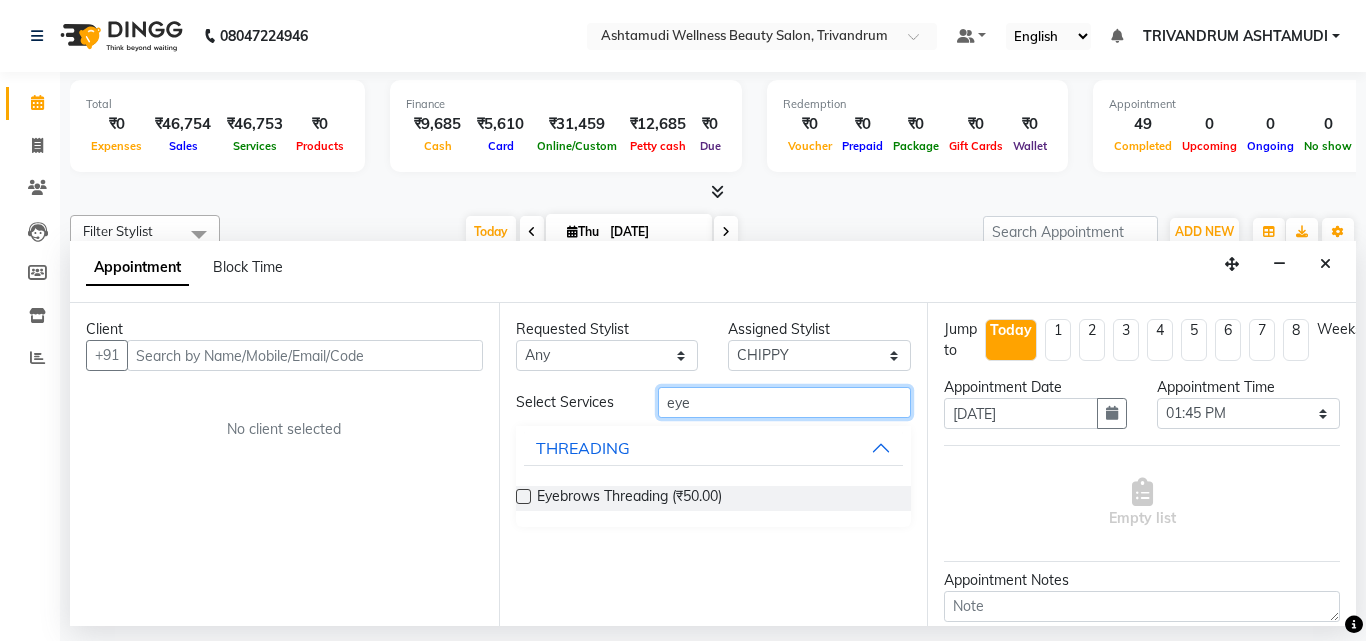 type on "eye" 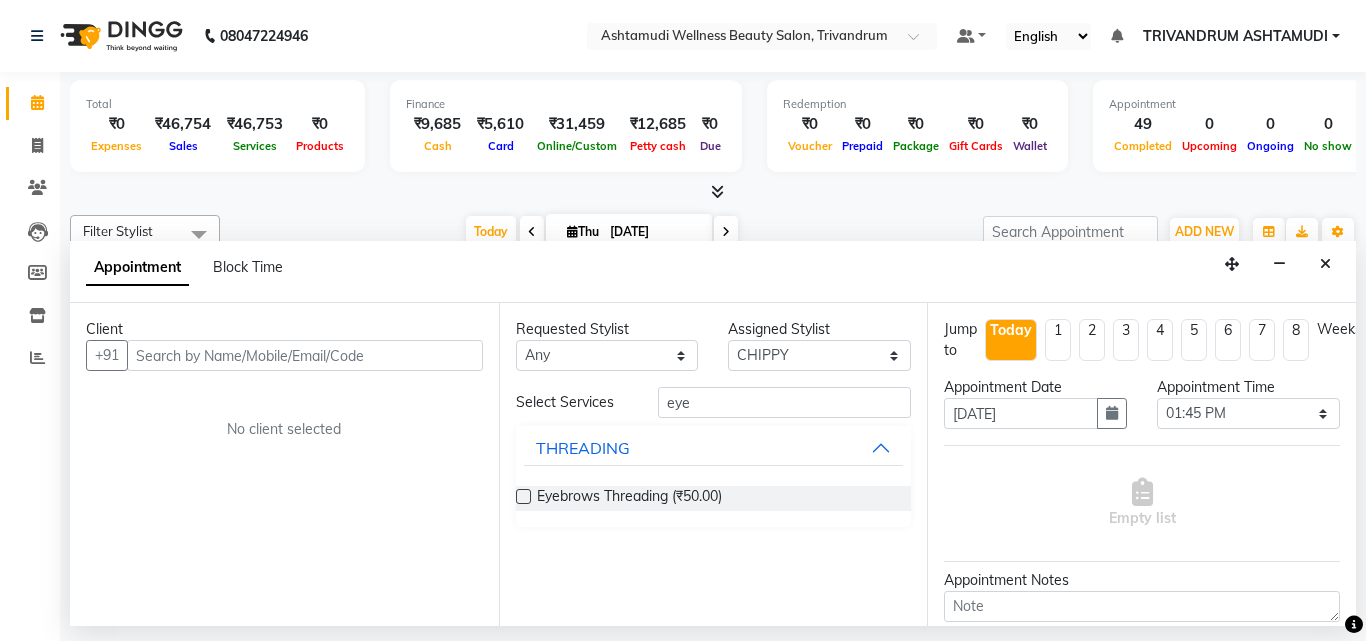 click at bounding box center [523, 496] 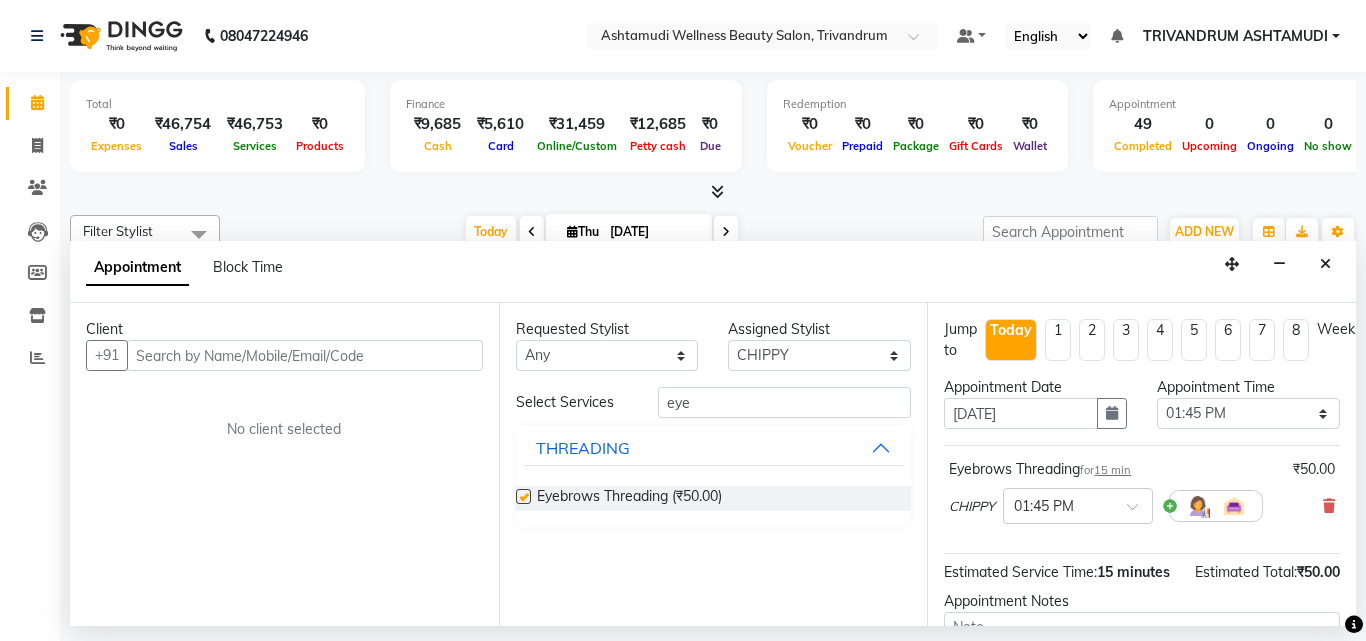 checkbox on "false" 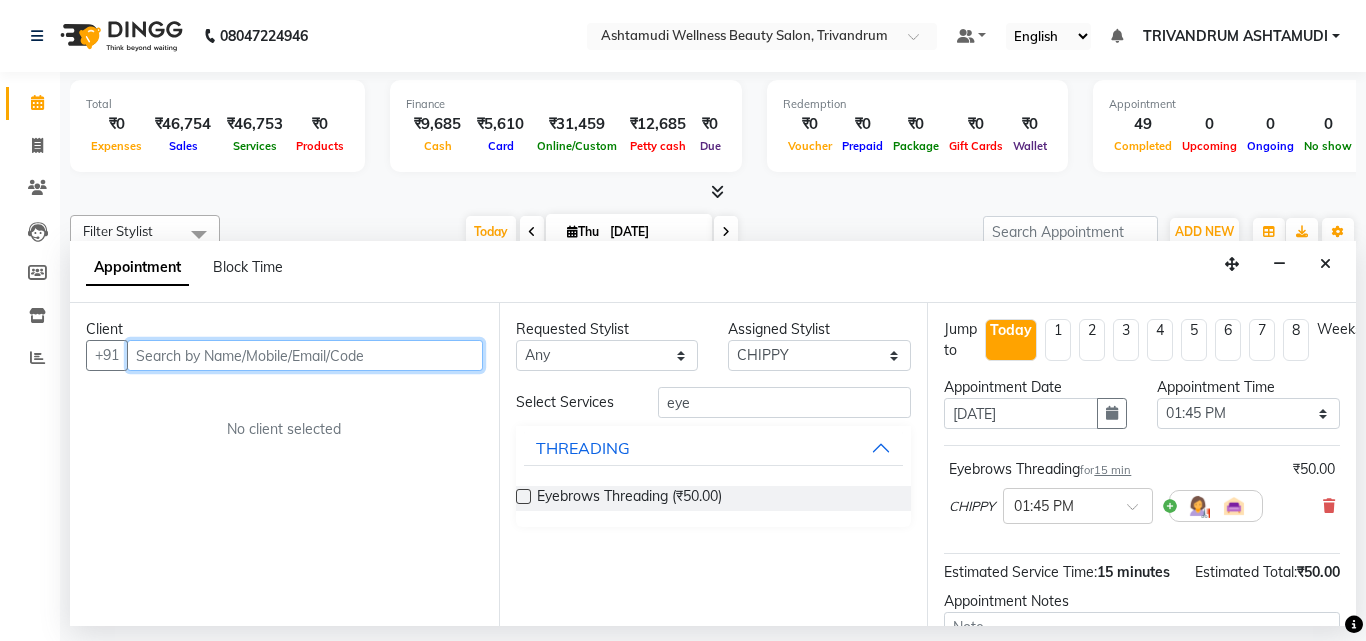 click at bounding box center (305, 355) 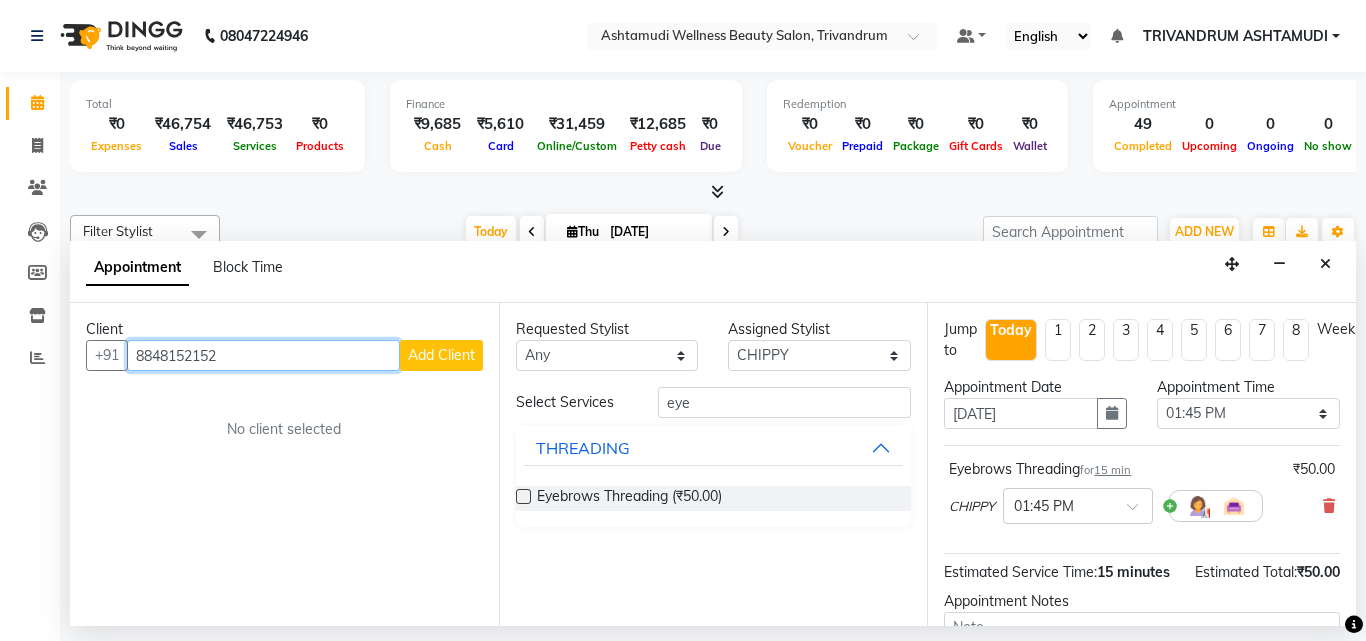 click on "8848152152" at bounding box center (263, 355) 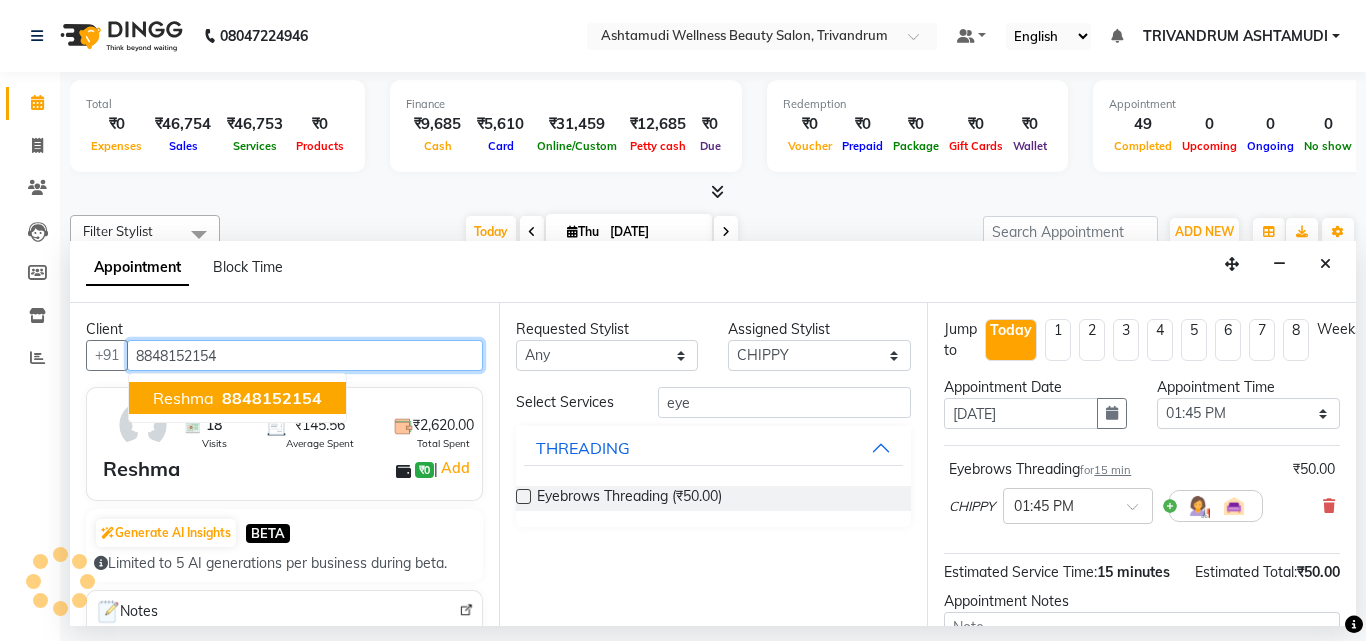type on "8848152154" 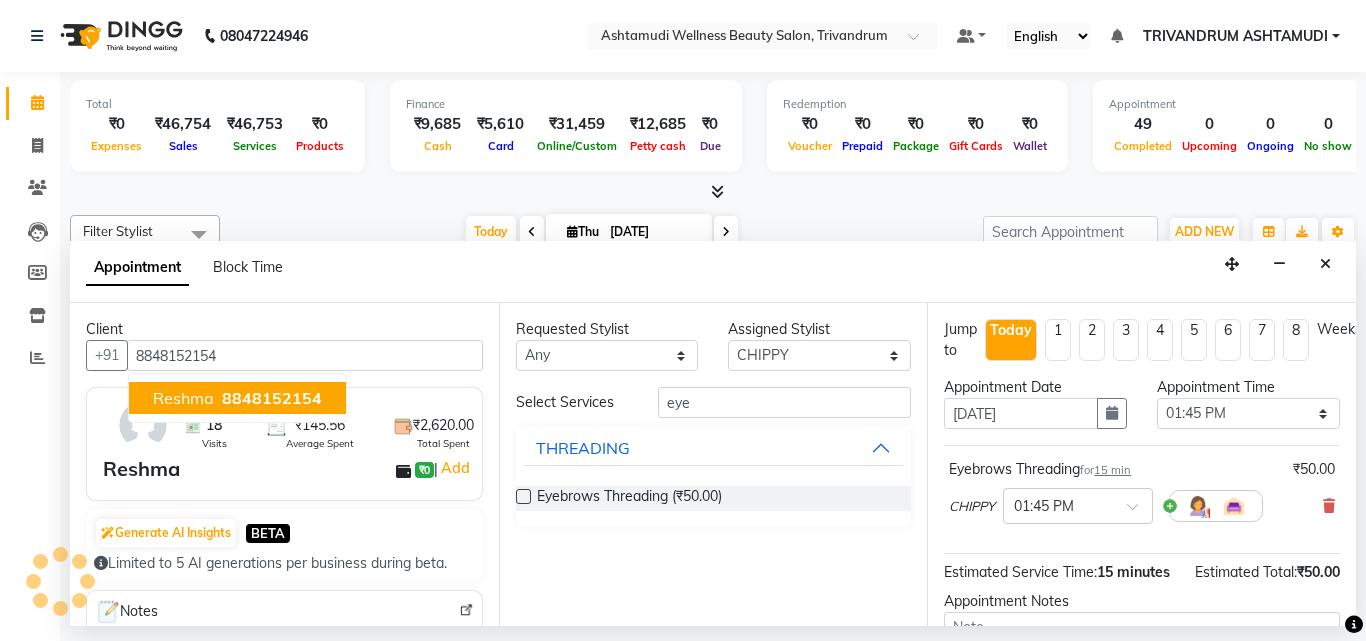 click on "Reshma    ₹0  |   Add" at bounding box center [288, 469] 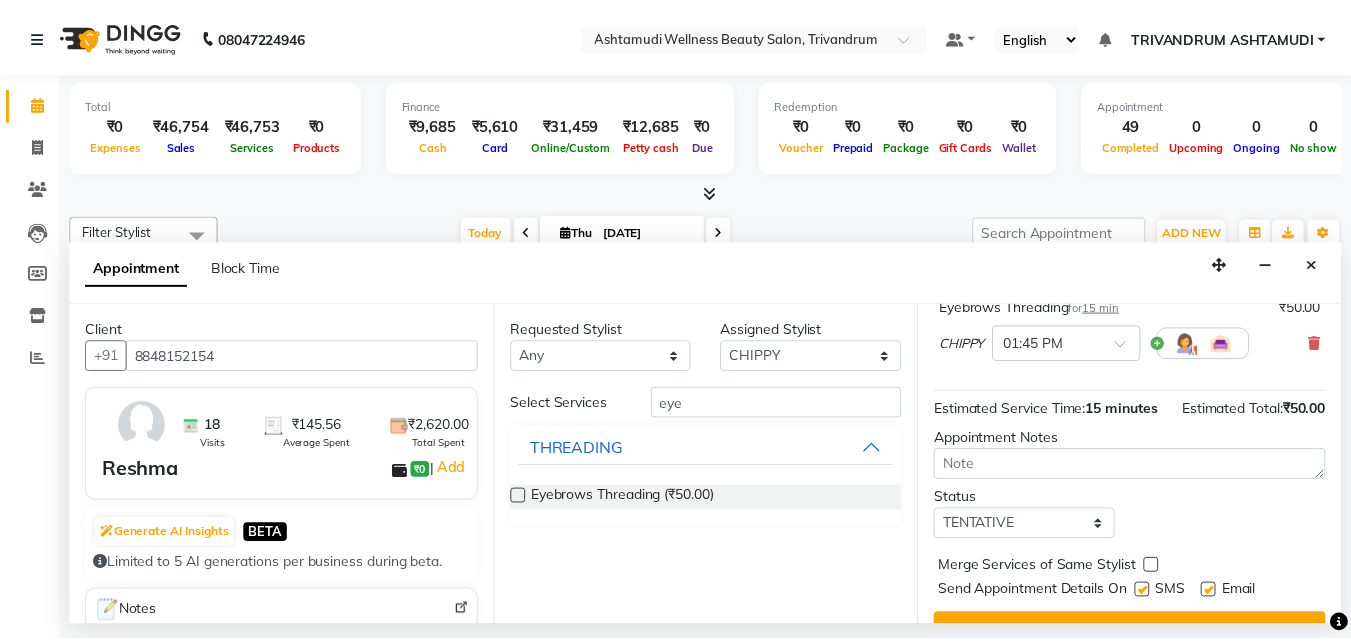 scroll, scrollTop: 239, scrollLeft: 0, axis: vertical 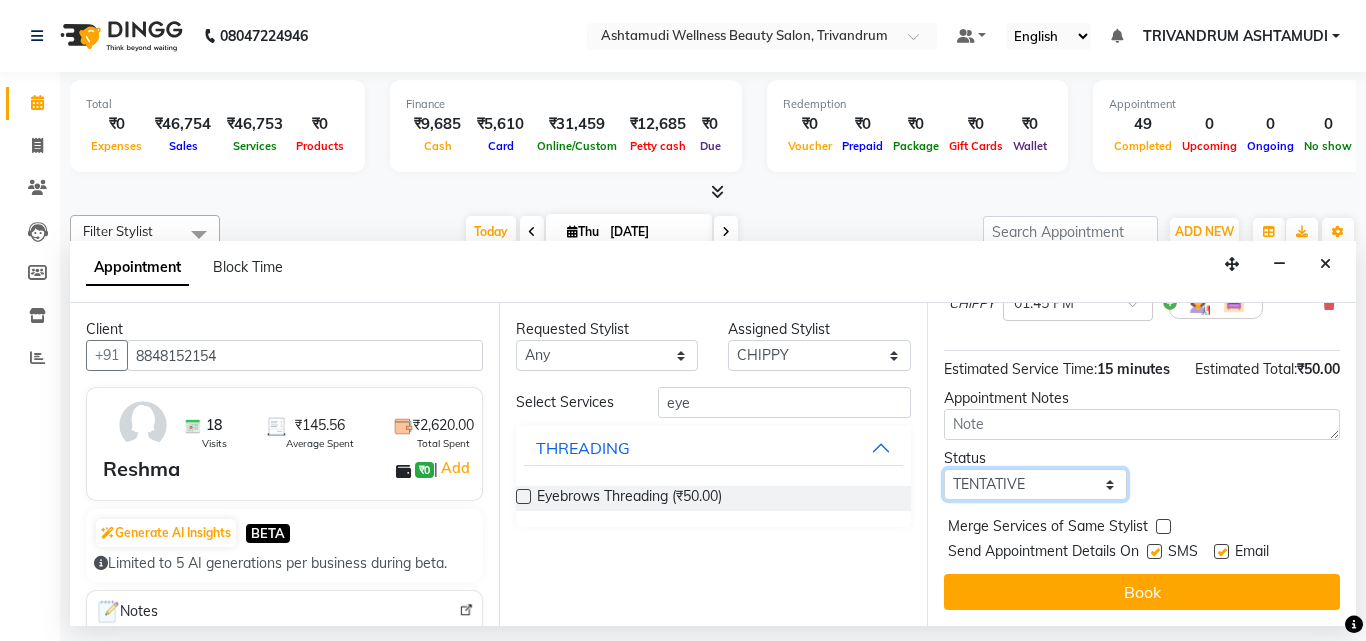 click on "Select TENTATIVE CONFIRM CHECK-IN UPCOMING" at bounding box center [1035, 484] 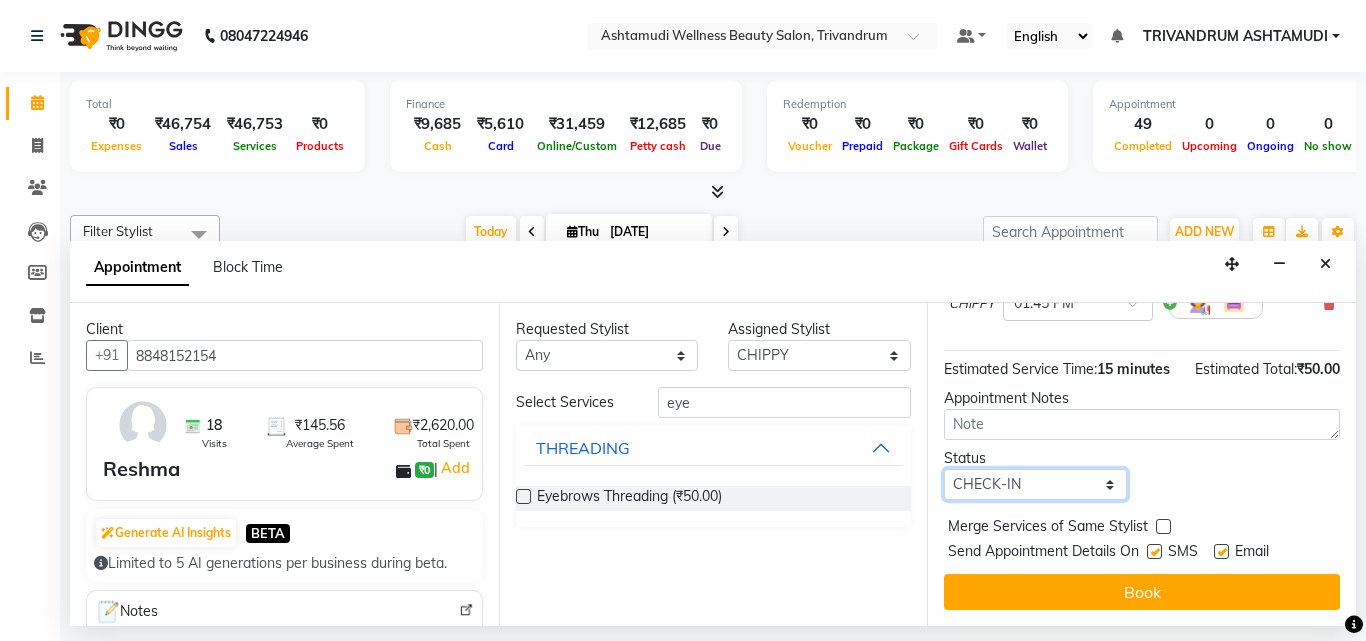 click on "Select TENTATIVE CONFIRM CHECK-IN UPCOMING" at bounding box center [1035, 484] 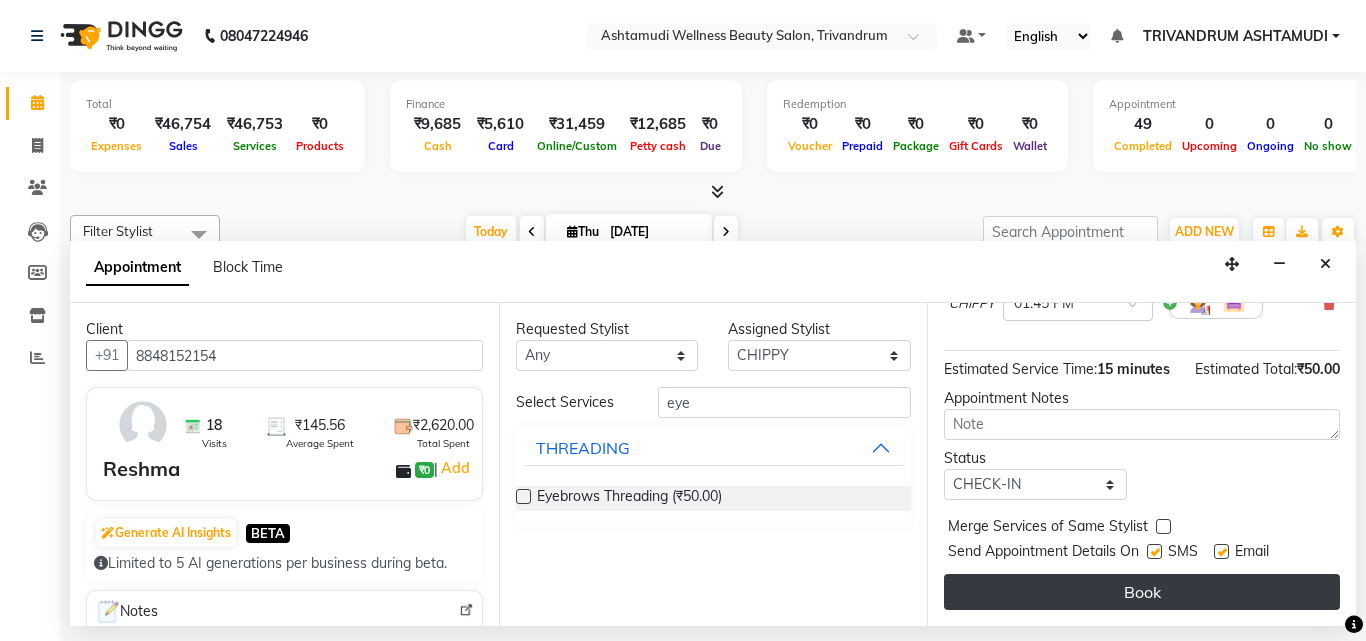 click on "Book" at bounding box center (1142, 592) 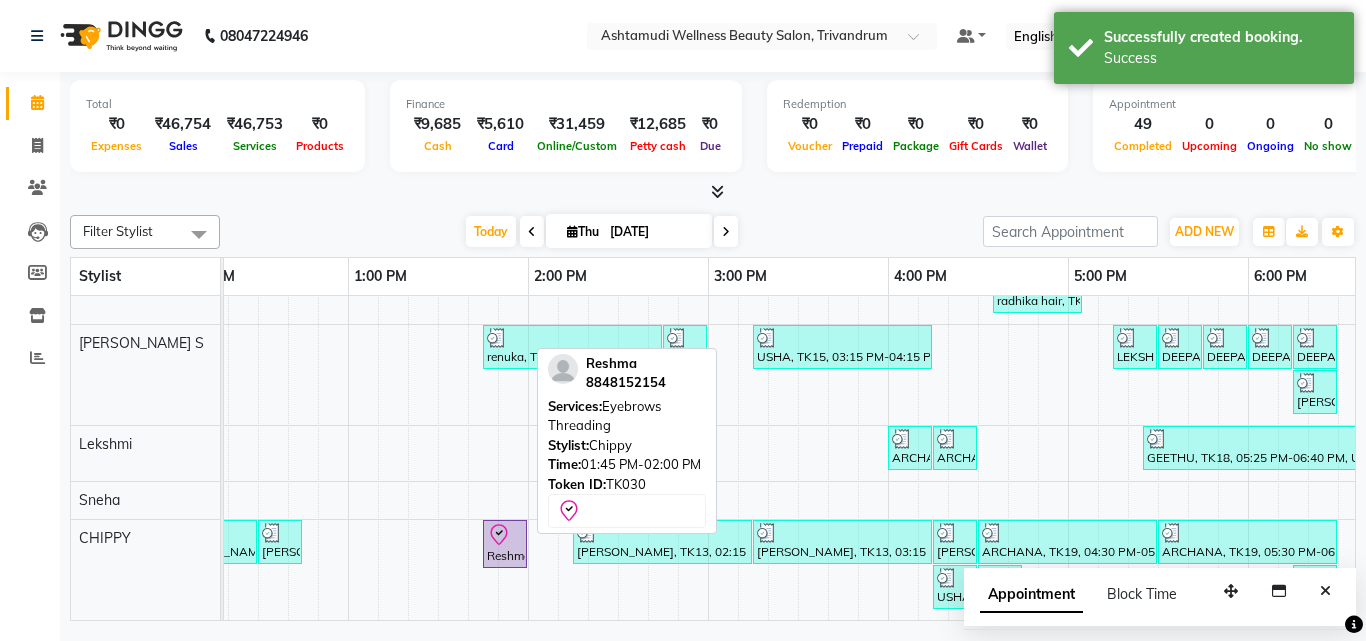 click on "Reshma, TK30, 01:45 PM-02:00 PM, Eyebrows Threading" at bounding box center [505, 544] 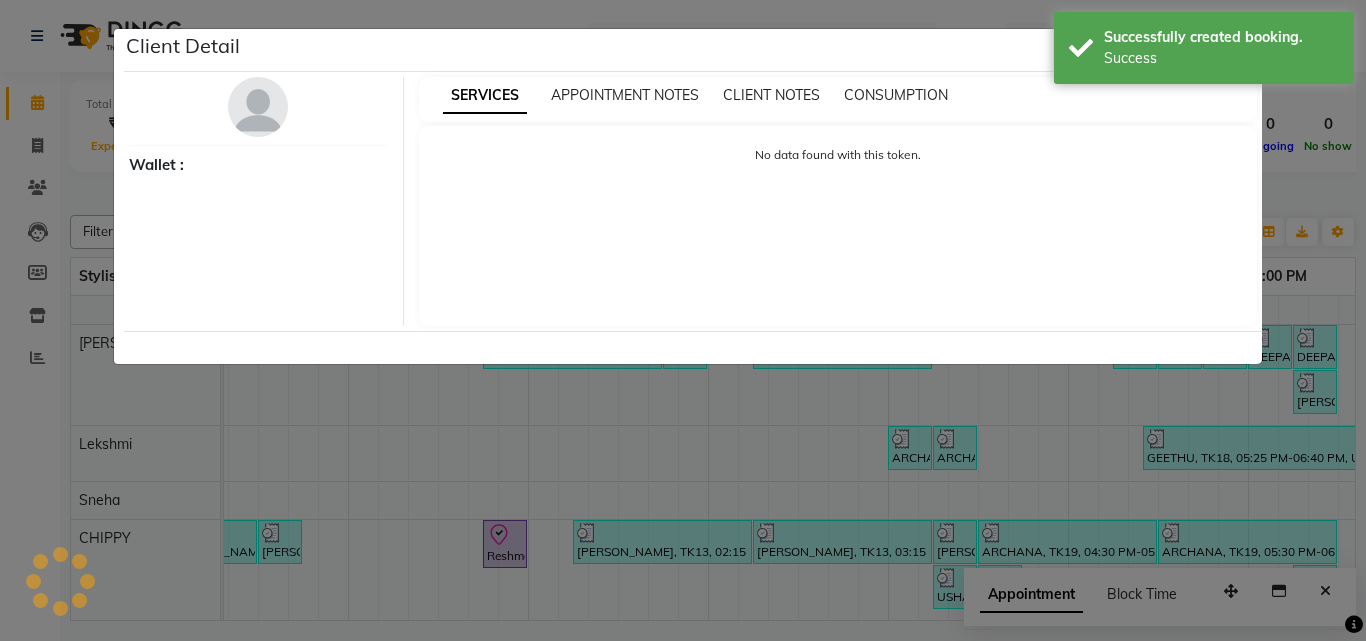 select on "8" 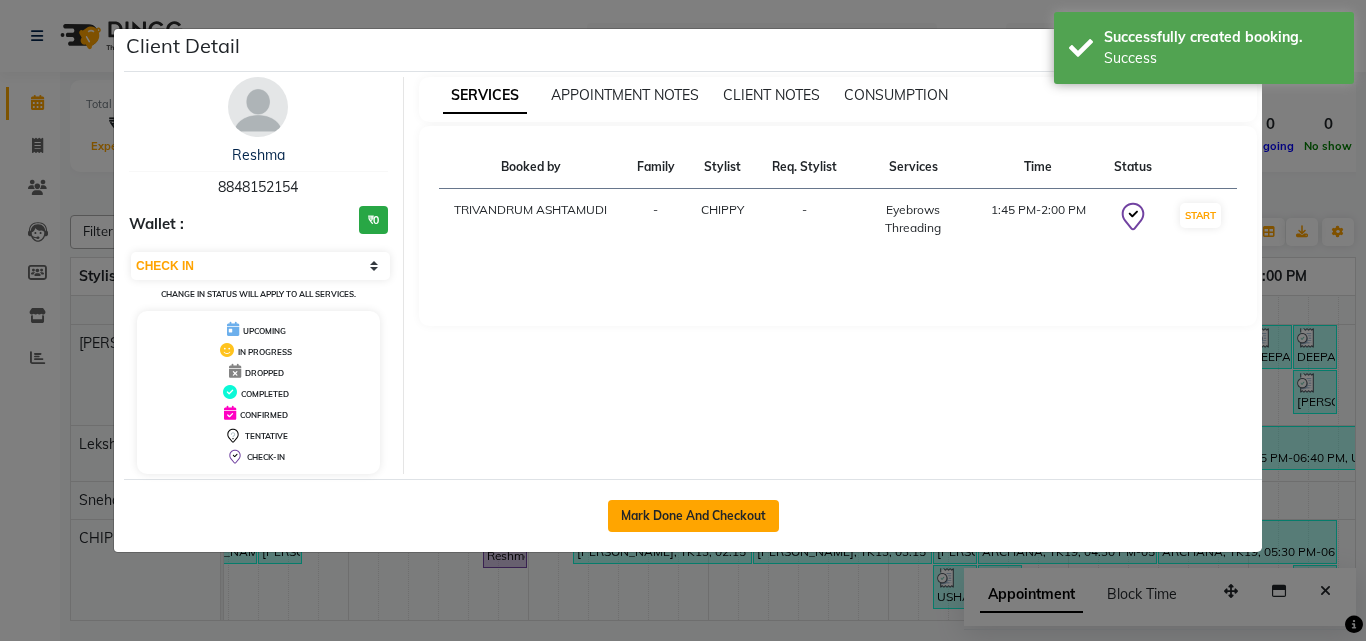 click on "Mark Done And Checkout" 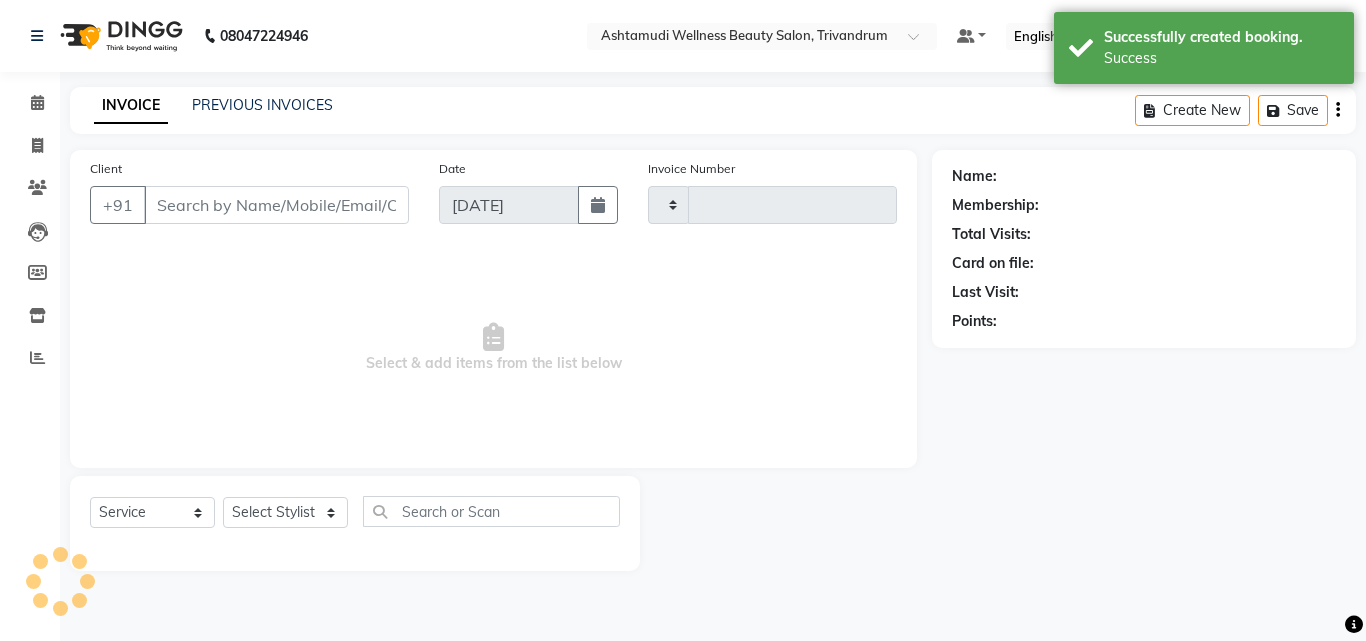 type on "2042" 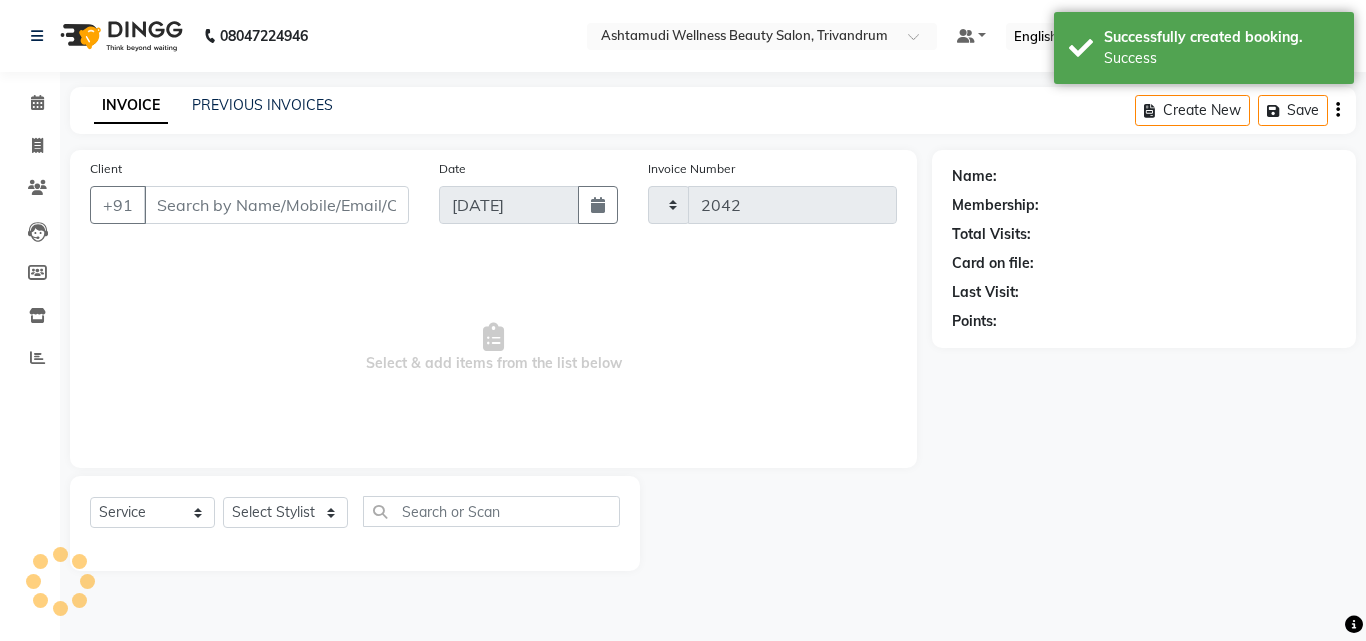 select on "4636" 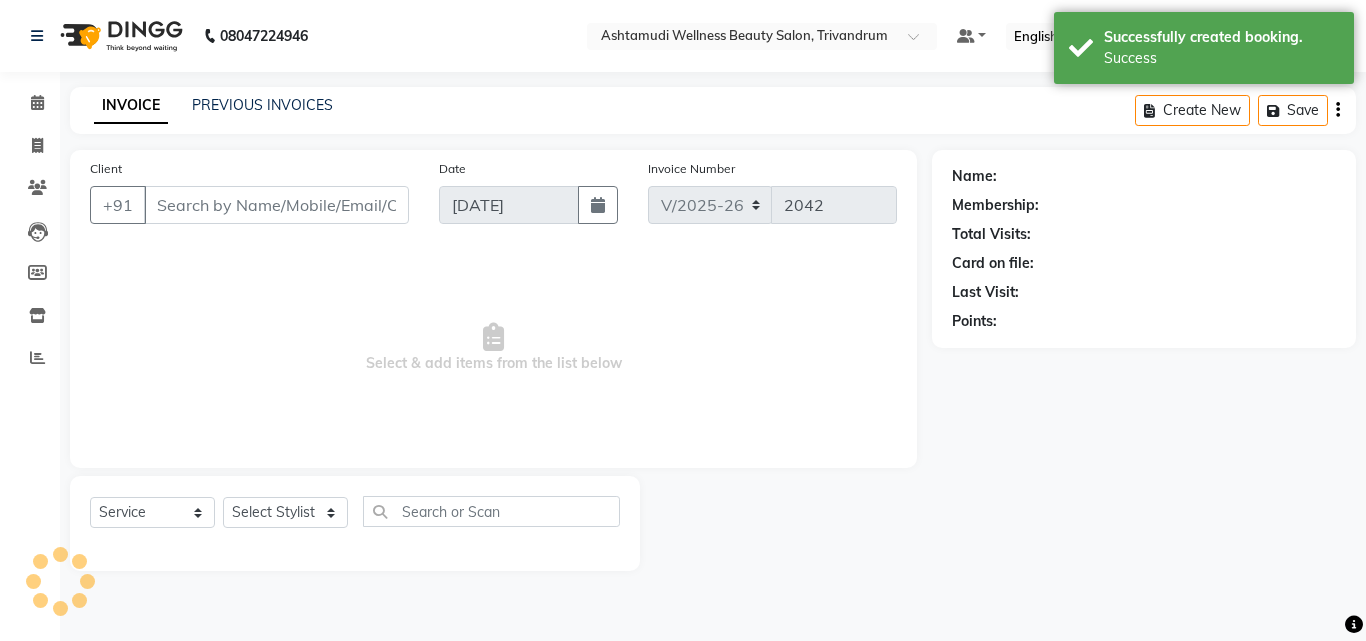 type on "8848152154" 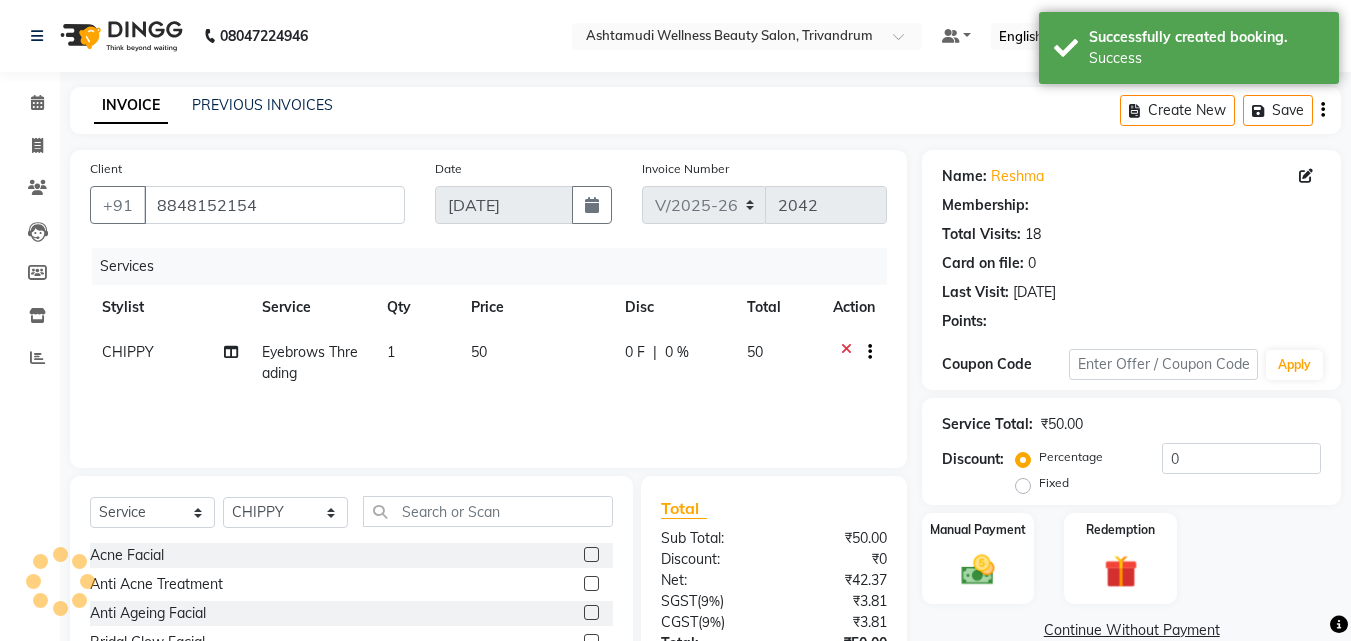 select on "1: Object" 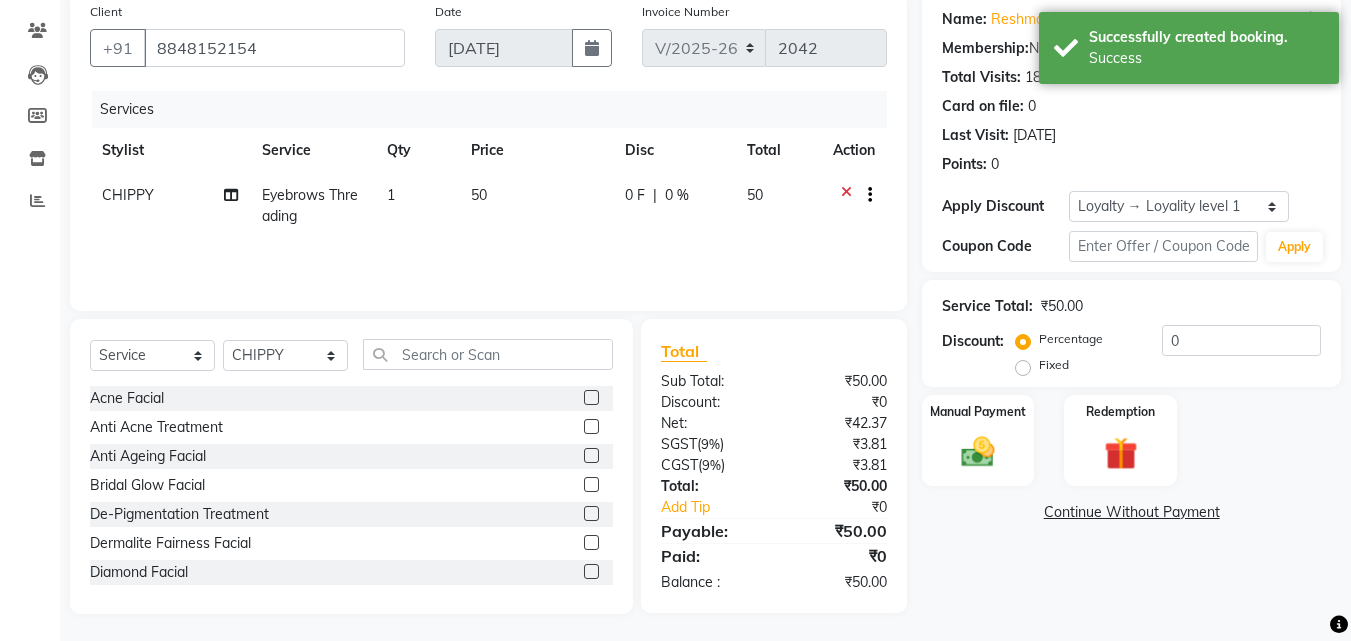 scroll, scrollTop: 160, scrollLeft: 0, axis: vertical 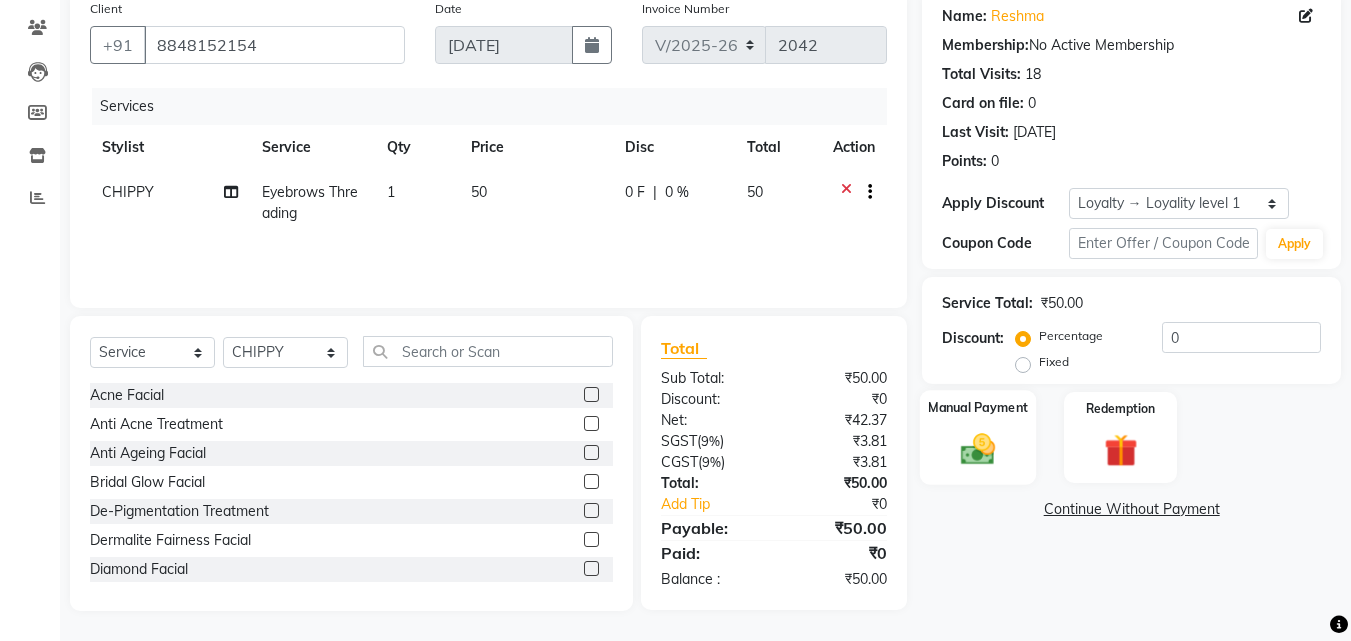 click 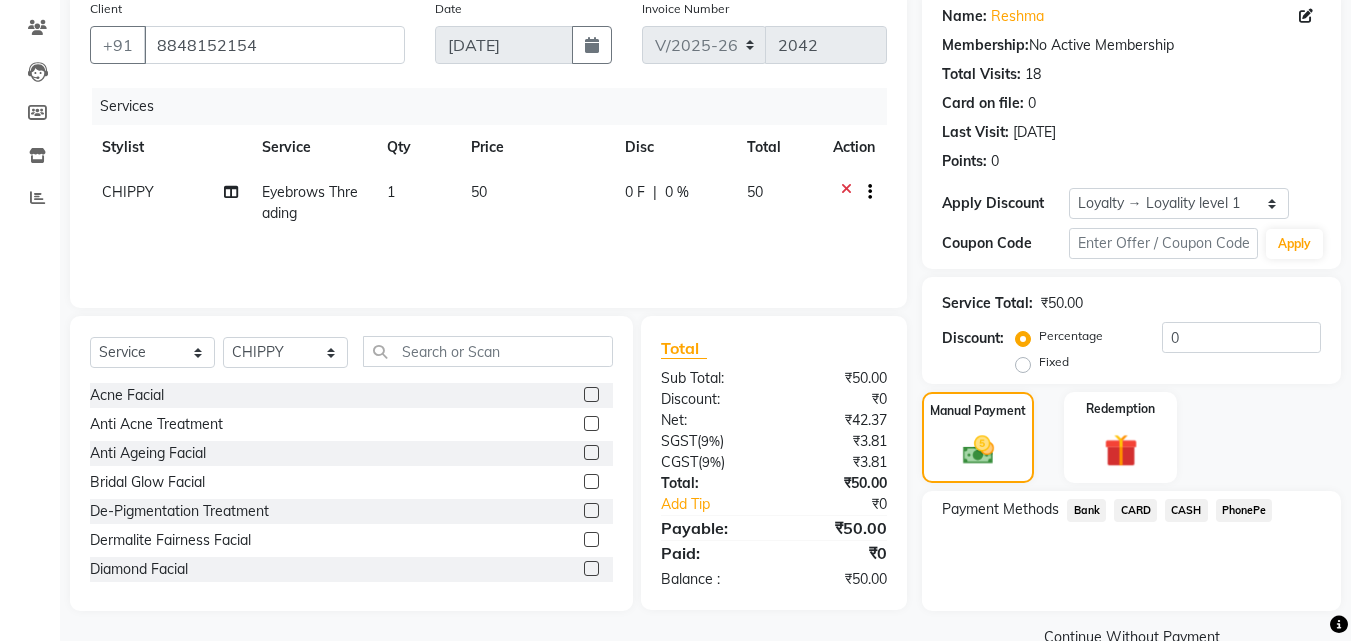 click on "PhonePe" 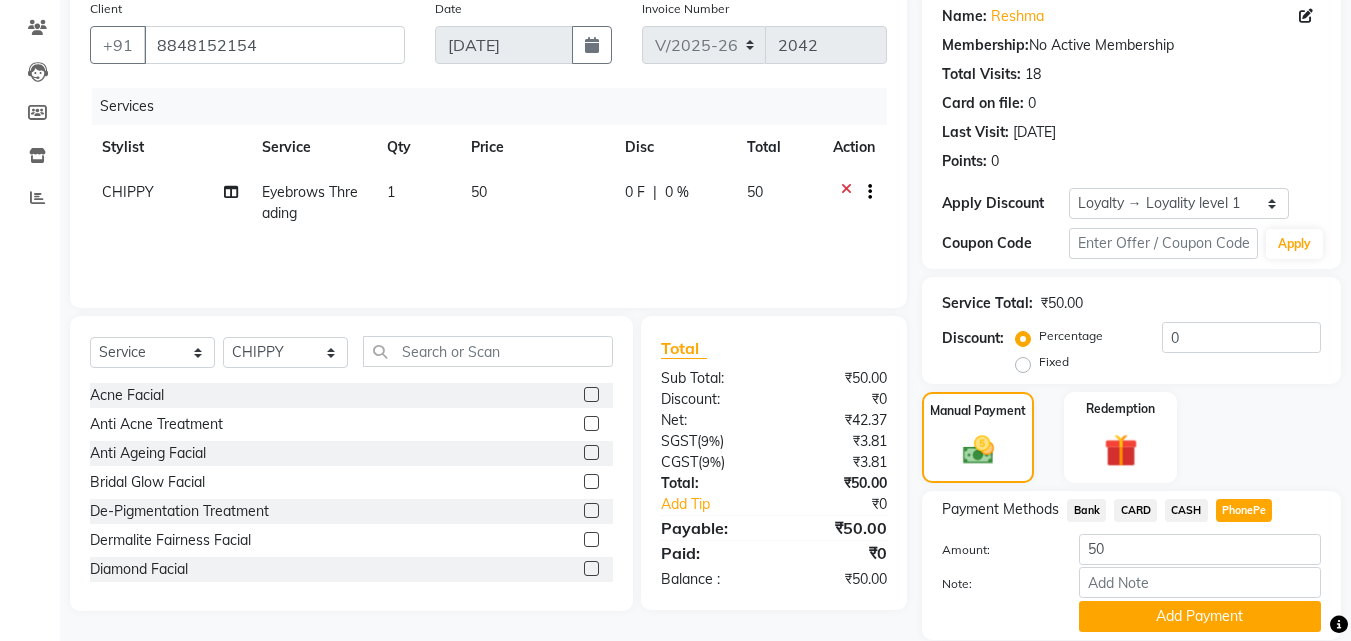 drag, startPoint x: 1161, startPoint y: 618, endPoint x: 1170, endPoint y: 606, distance: 15 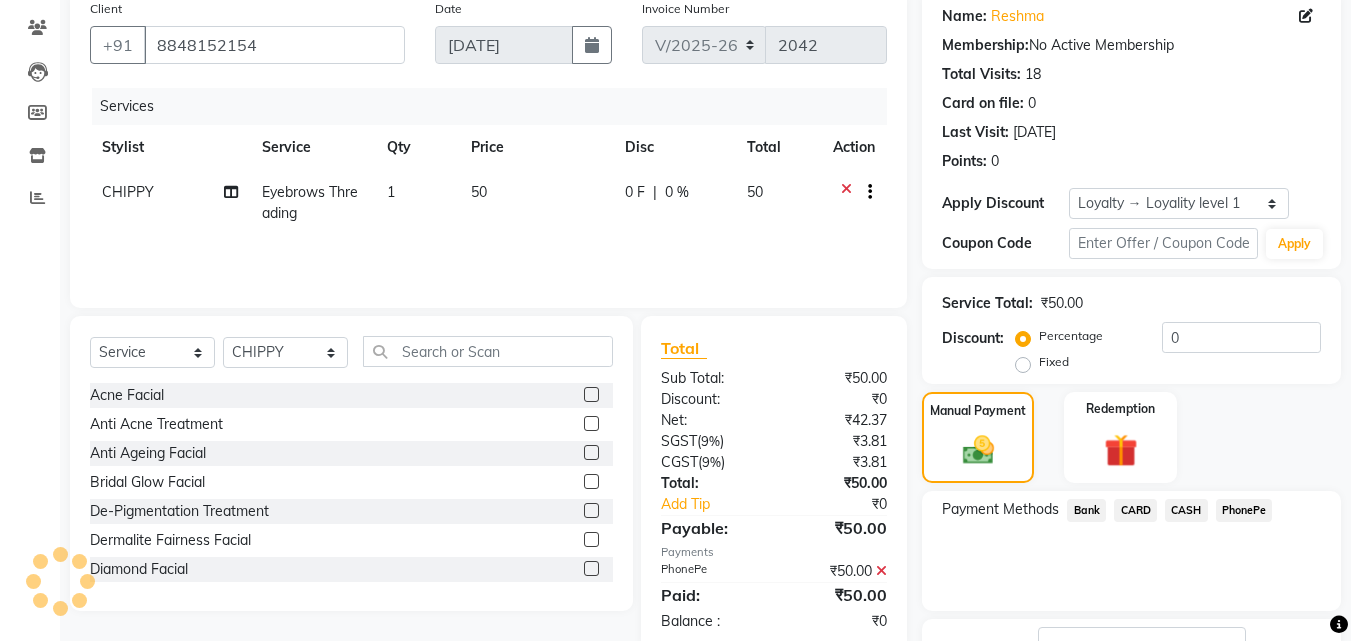 scroll, scrollTop: 314, scrollLeft: 0, axis: vertical 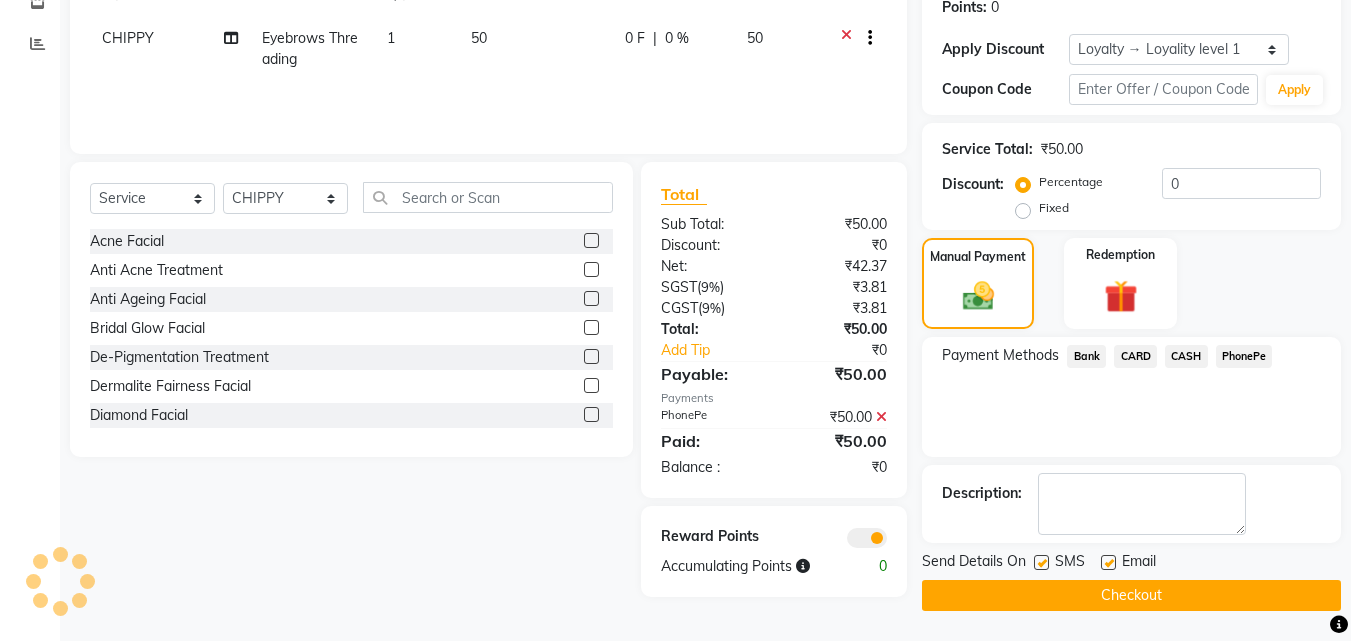 click on "Checkout" 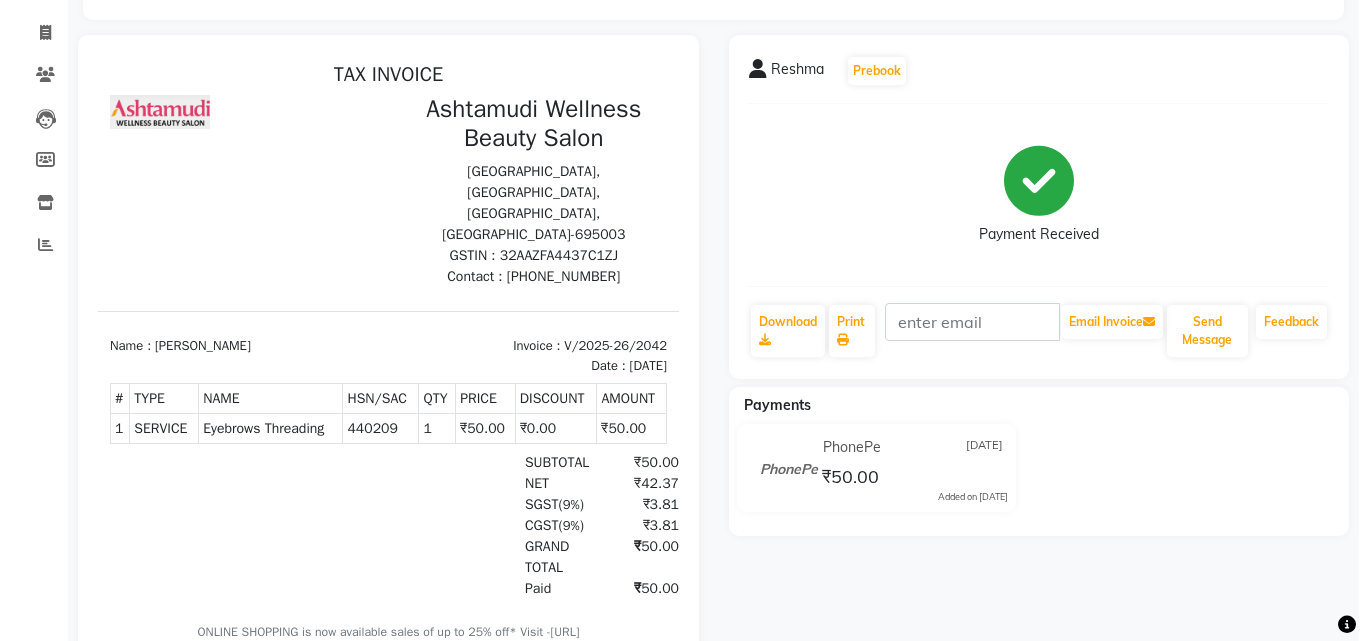 scroll, scrollTop: 0, scrollLeft: 0, axis: both 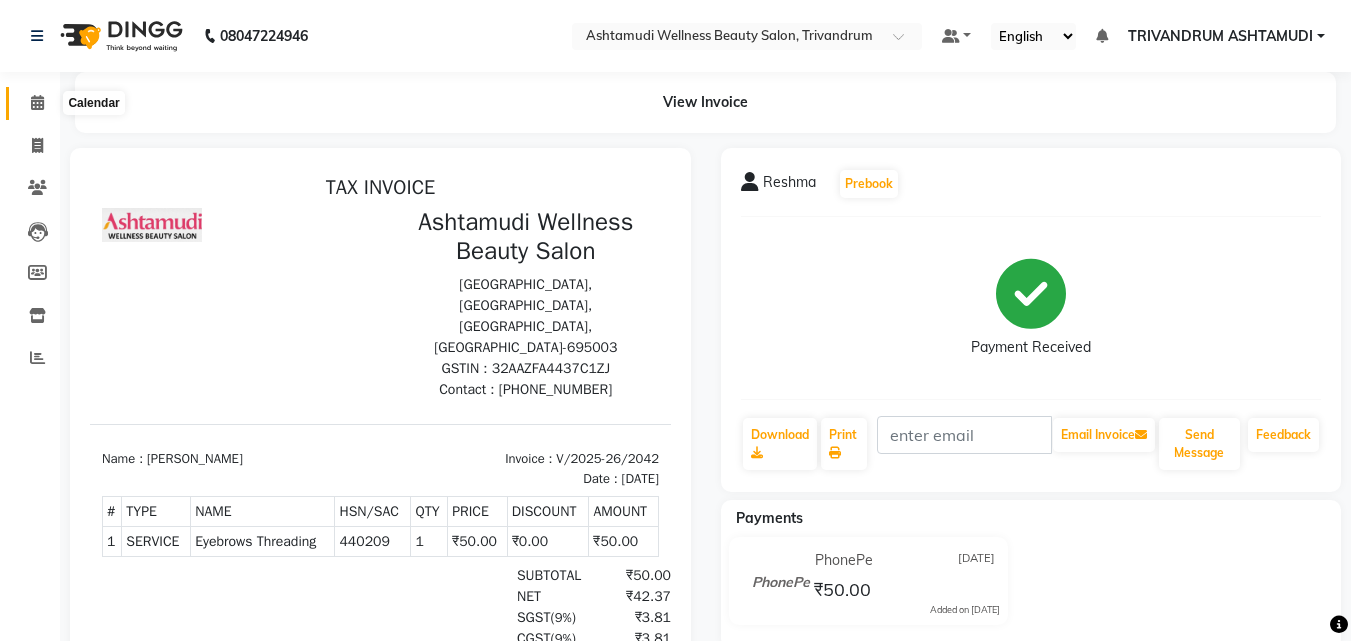 click 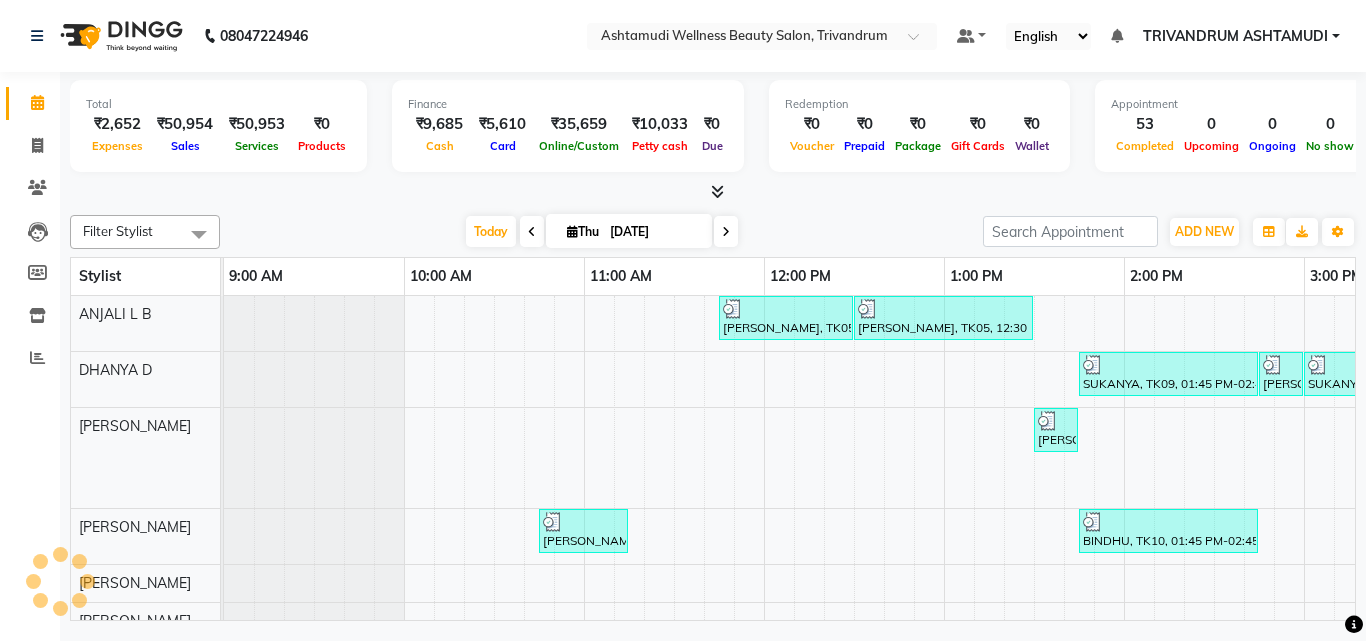 scroll, scrollTop: 0, scrollLeft: 0, axis: both 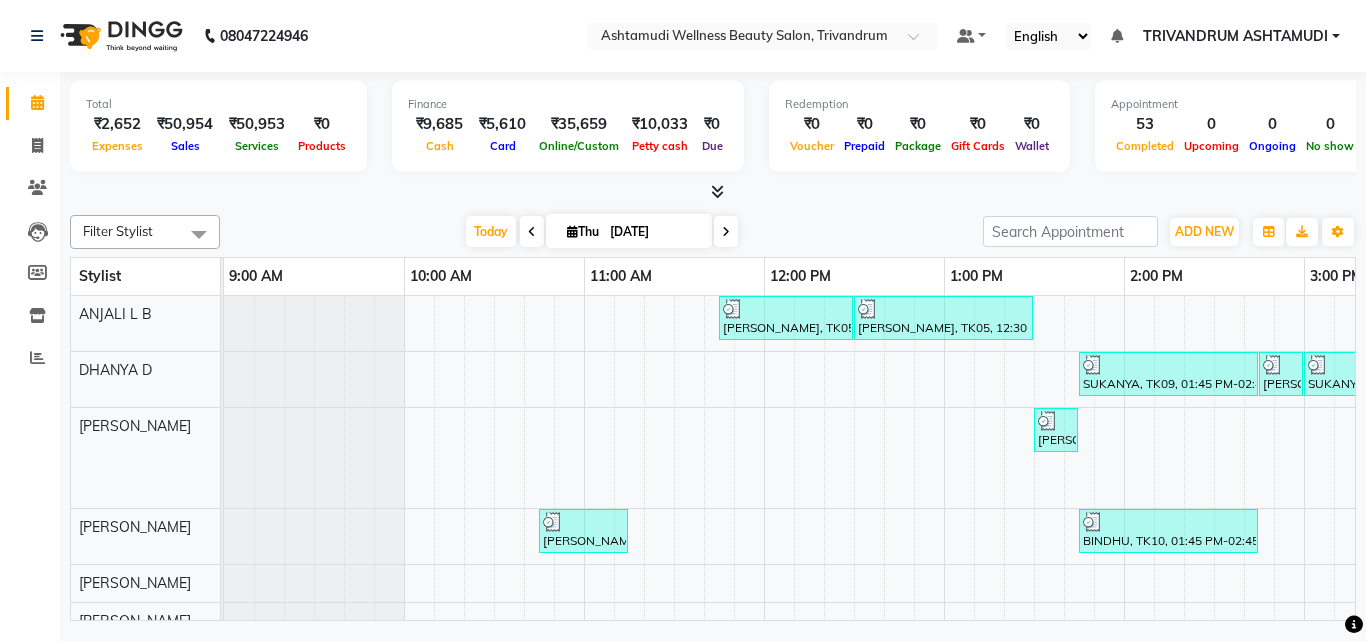 click on "Total  ₹2,652  Expenses ₹50,954  Sales ₹50,953  Services ₹0  Products Finance  ₹9,685  Cash ₹5,610  Card ₹35,659  Online/Custom ₹10,033 Petty cash ₹0 Due  Redemption  ₹0 Voucher ₹0 Prepaid ₹0 Package ₹0  Gift Cards ₹0  Wallet  Appointment  53 Completed 0 Upcoming 0 Ongoing 0 No show  Other sales  ₹0  Packages ₹0  Memberships ₹0  Vouchers ₹0  Prepaids ₹0  Gift Cards Filter Stylist Select All ANJALI L B	 CHIPPY DHANYA D INDU GURUNG	 KARTHIKA	 Lekshmi MANJUSHA	 PUNAM LAMA	 SARITHA	 Sneha TRIVANDRUM ASHTAMUDI USHA KUMARI S Today  Thu 10-07-2025 Toggle Dropdown Add Appointment Add Invoice Add Expense Add Attendance Add Client Toggle Dropdown Add Appointment Add Invoice Add Expense Add Attendance Add Client ADD NEW Toggle Dropdown Add Appointment Add Invoice Add Expense Add Attendance Add Client Filter Stylist Select All ANJALI L B	 CHIPPY DHANYA D INDU GURUNG	 KARTHIKA	 Lekshmi MANJUSHA	 PUNAM LAMA	 SARITHA	 Sneha TRIVANDRUM ASHTAMUDI USHA KUMARI S Group By  Staff View  List" 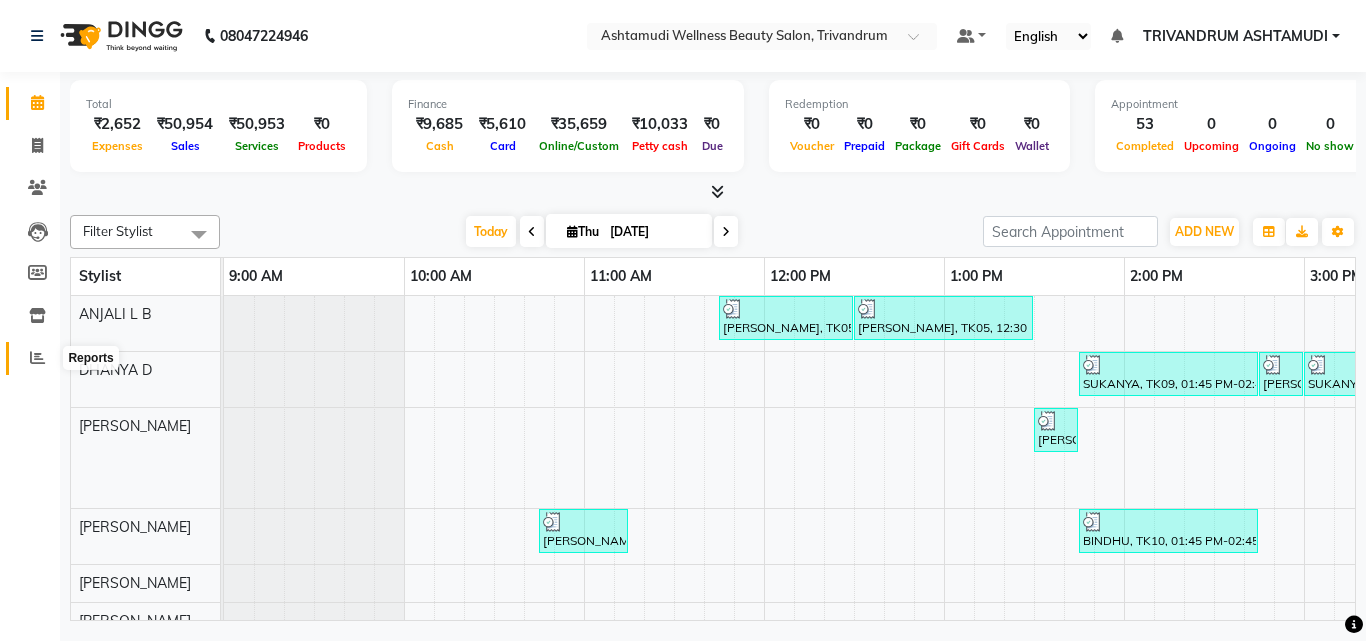 click 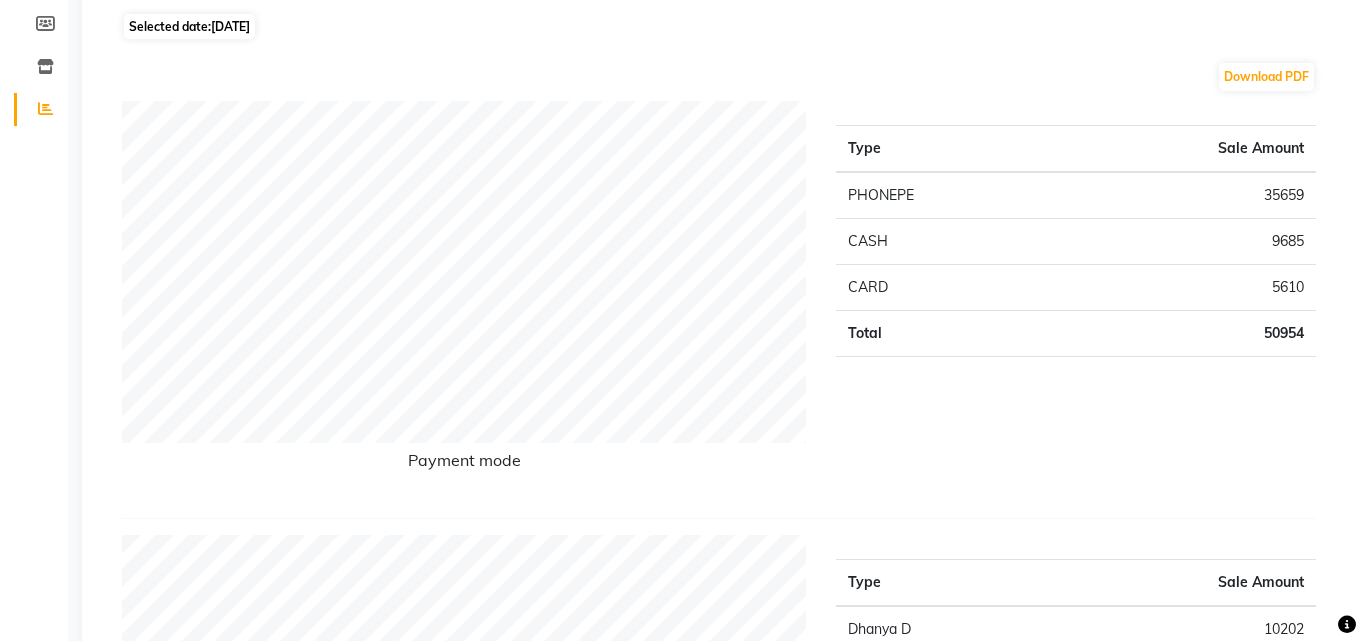 scroll, scrollTop: 0, scrollLeft: 0, axis: both 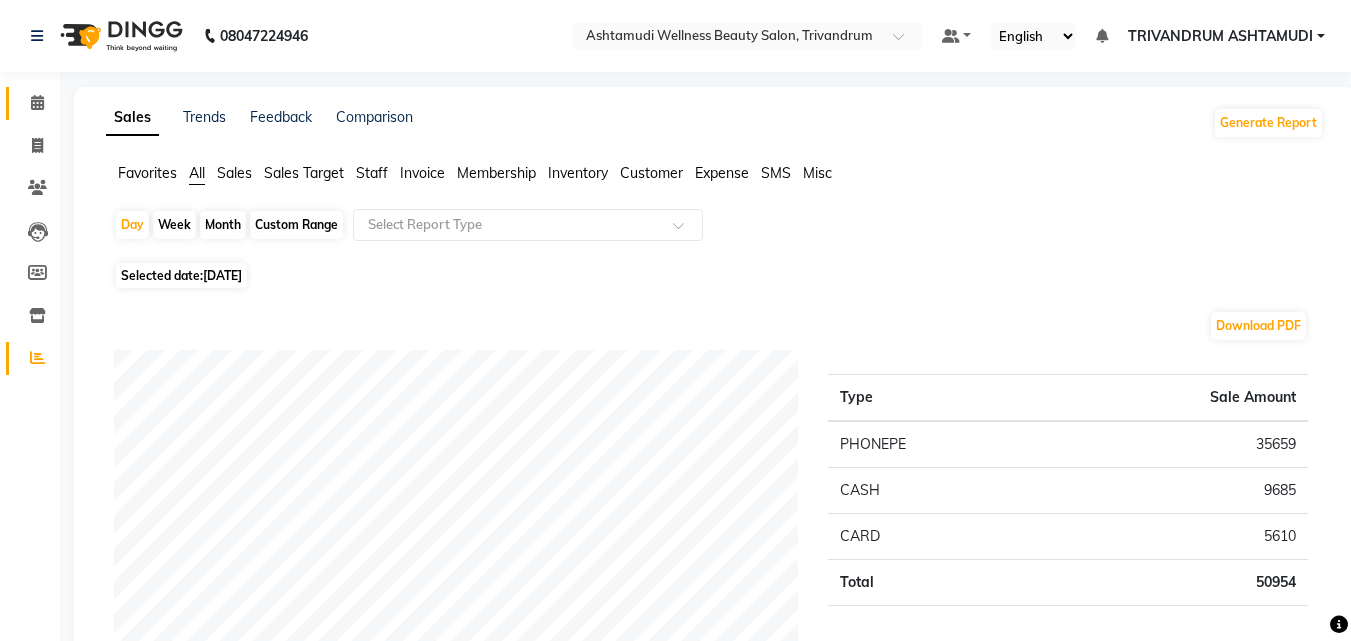 click 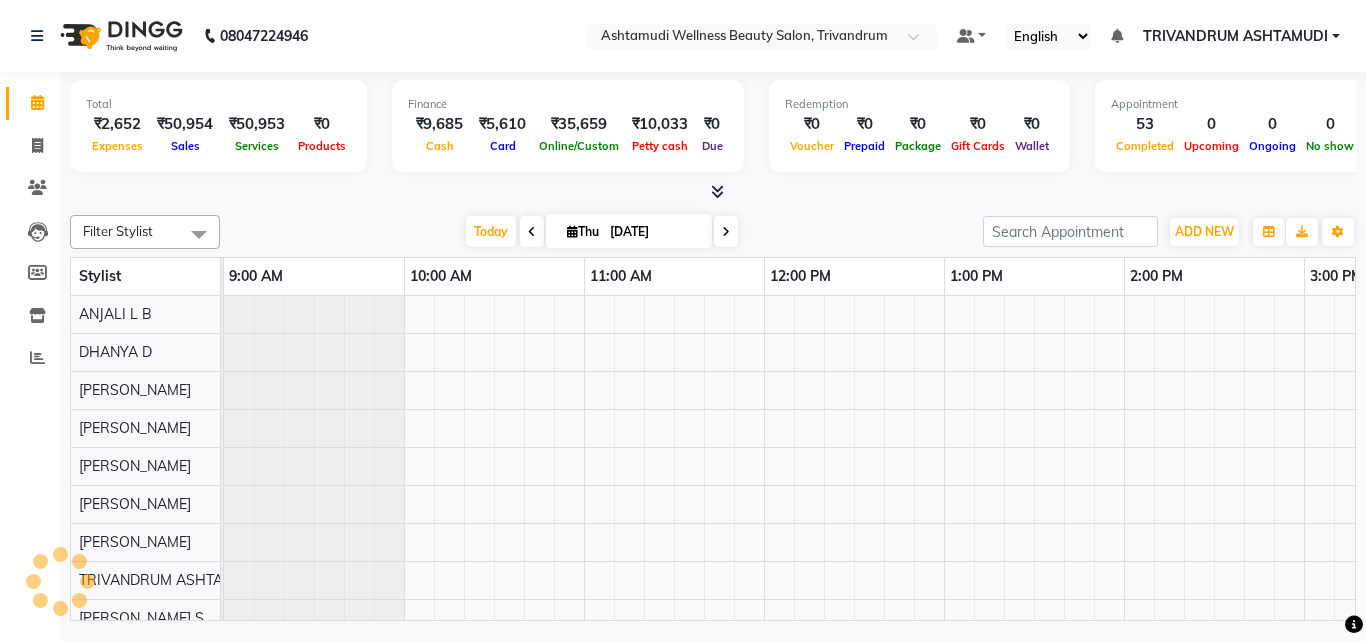 scroll, scrollTop: 0, scrollLeft: 0, axis: both 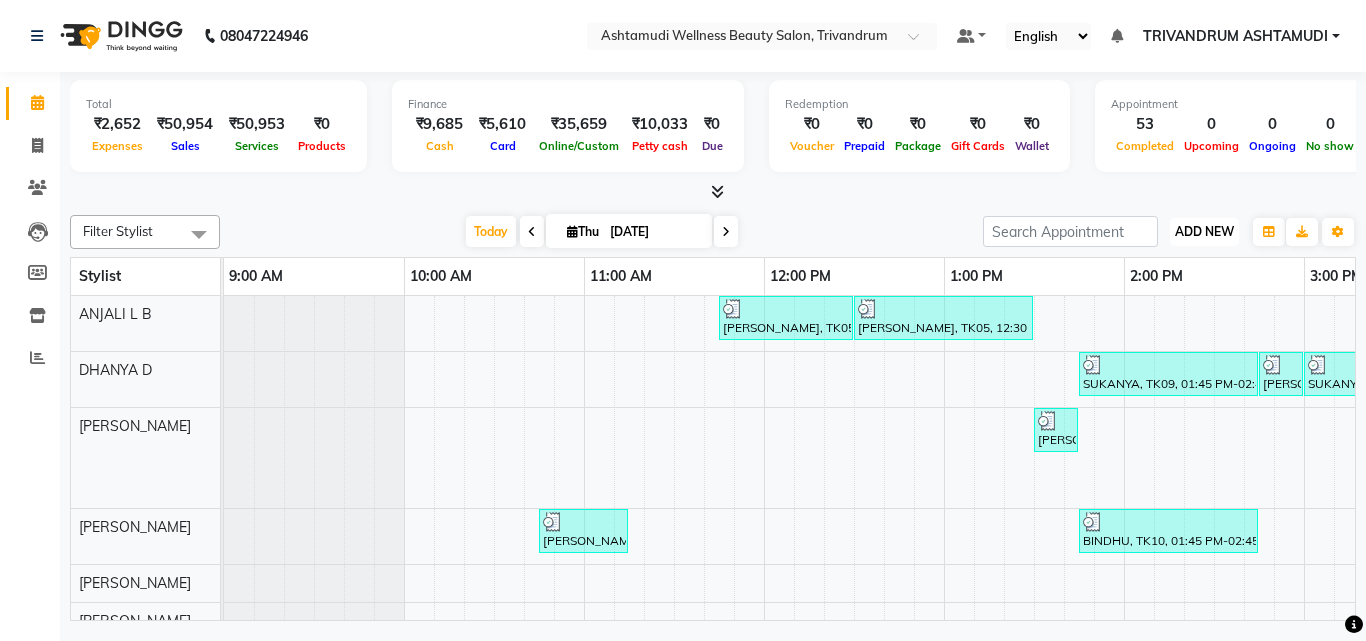 click on "ADD NEW" at bounding box center (1204, 231) 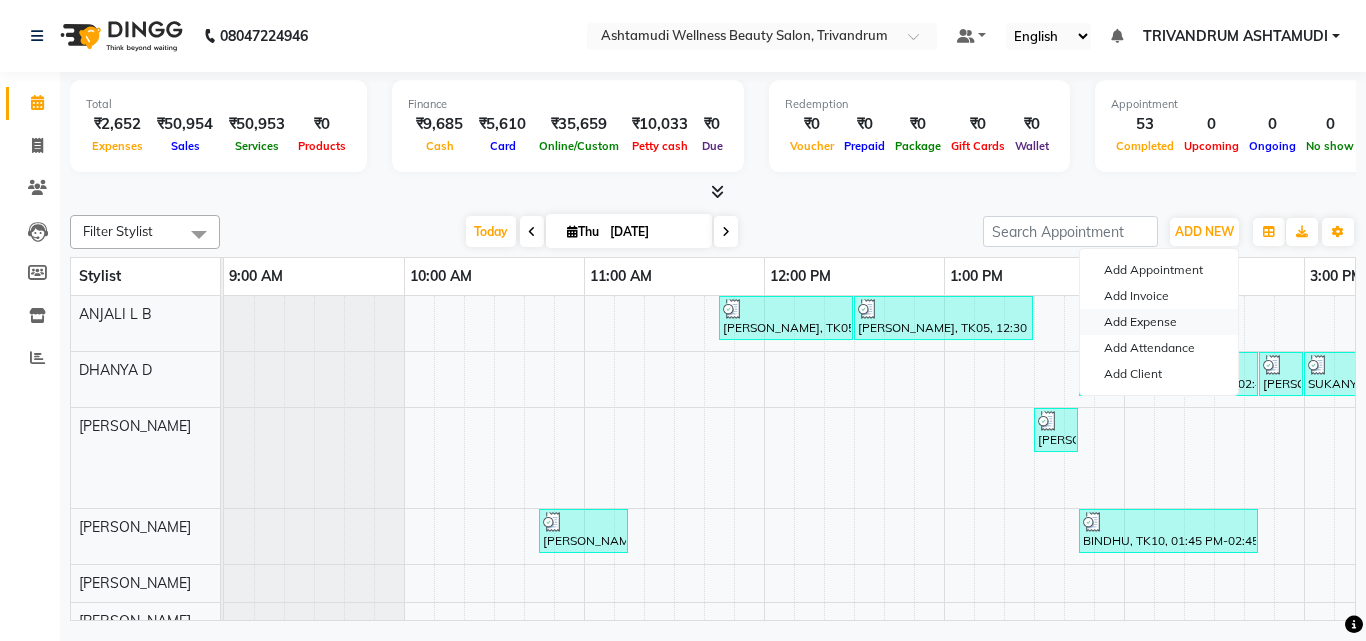 click on "Add Expense" at bounding box center [1159, 322] 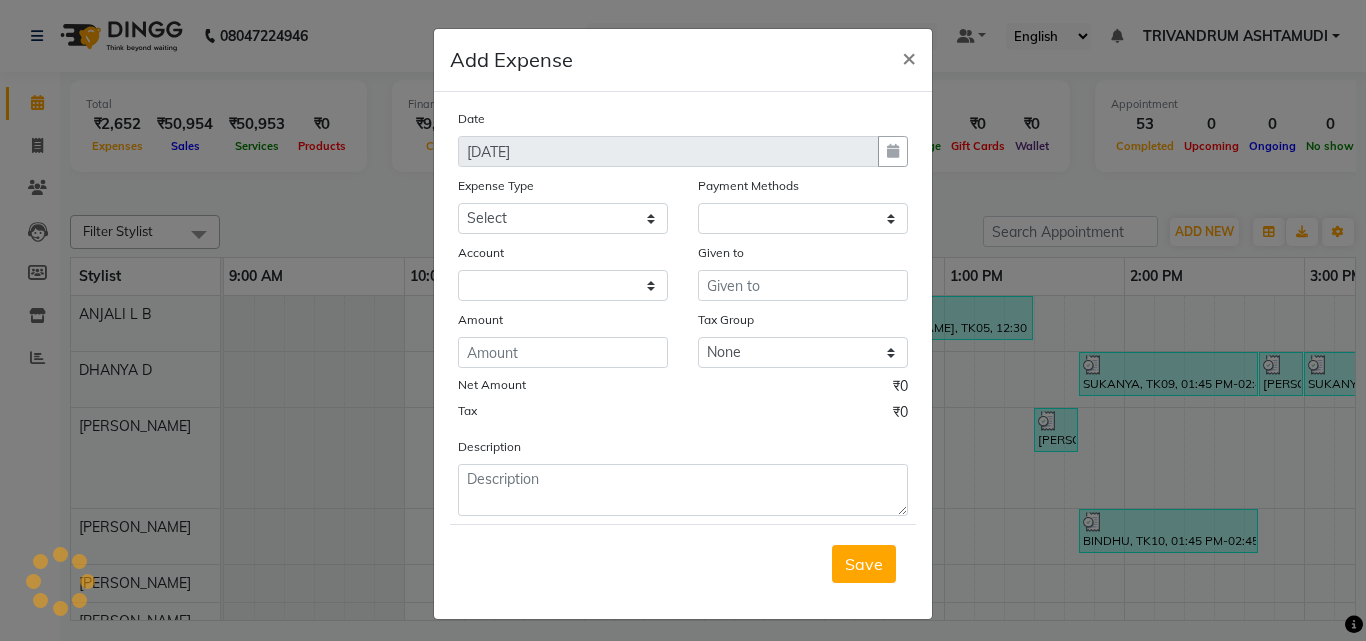 select on "1" 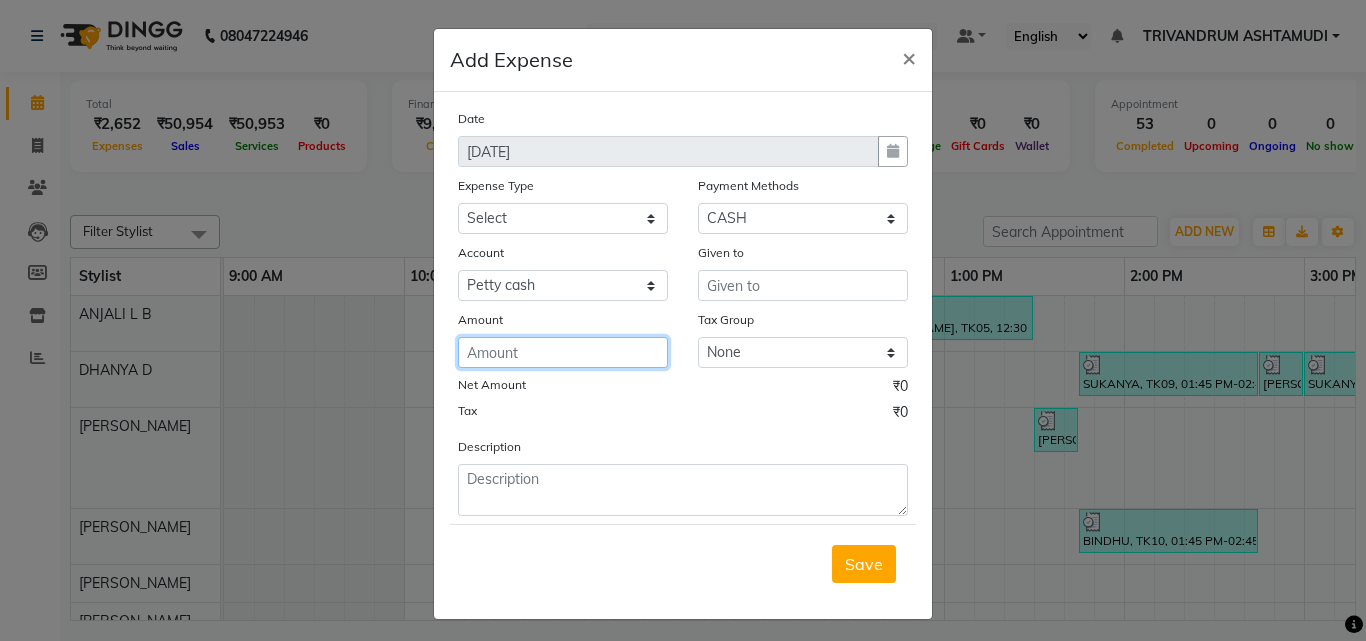 click 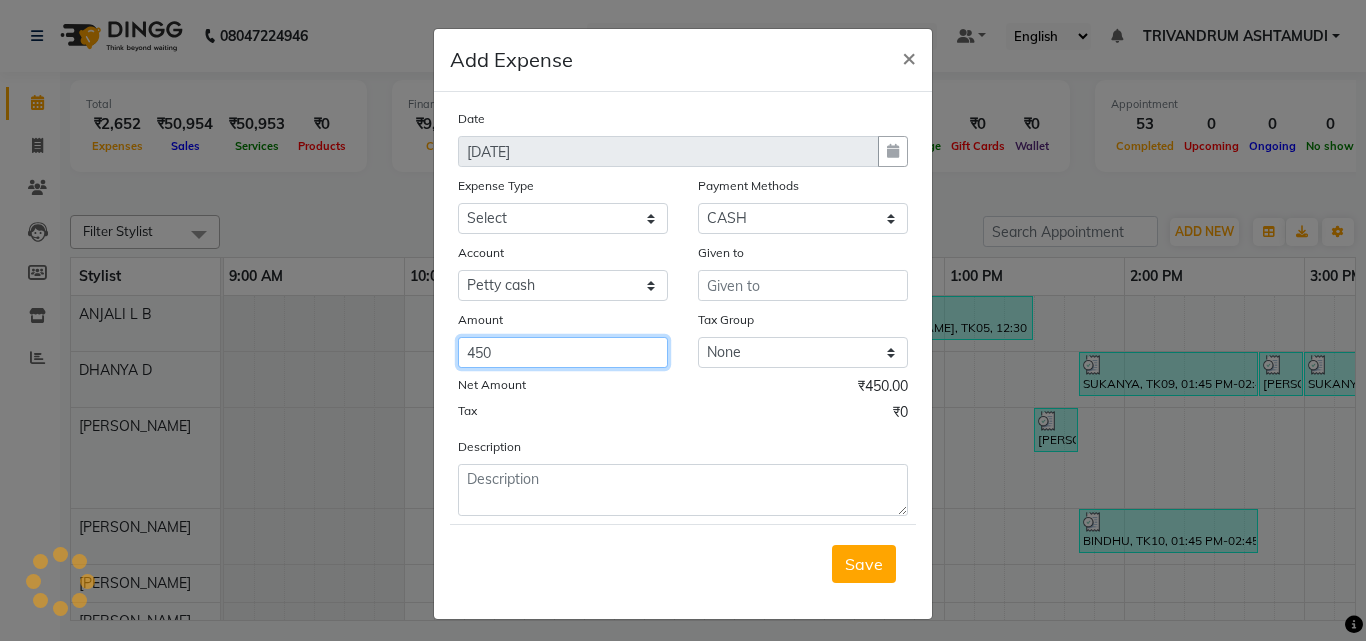 type on "450" 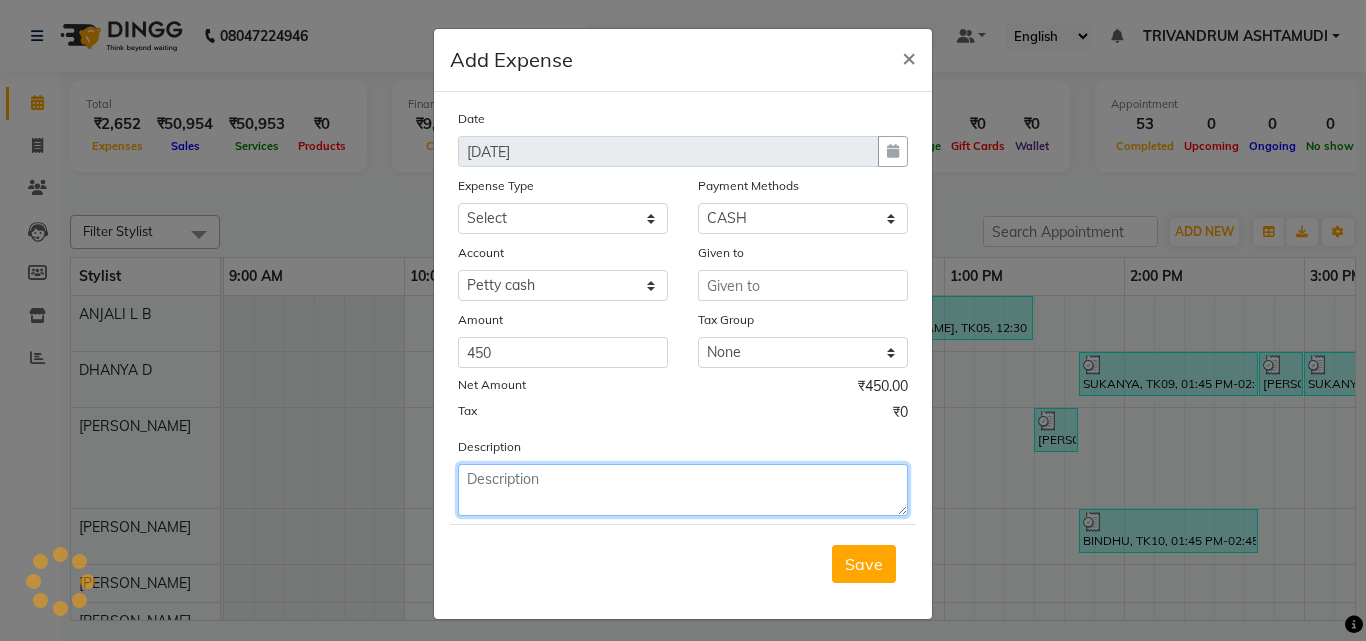 click 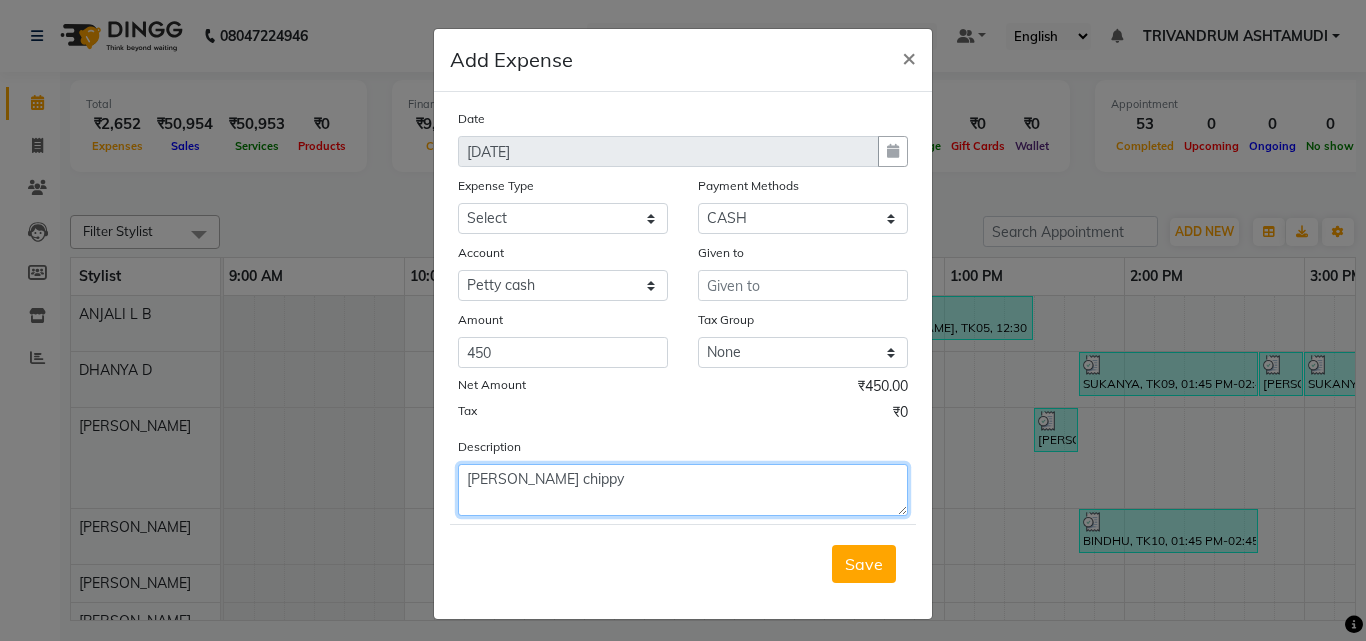 type on "sneha lekshmi chippy" 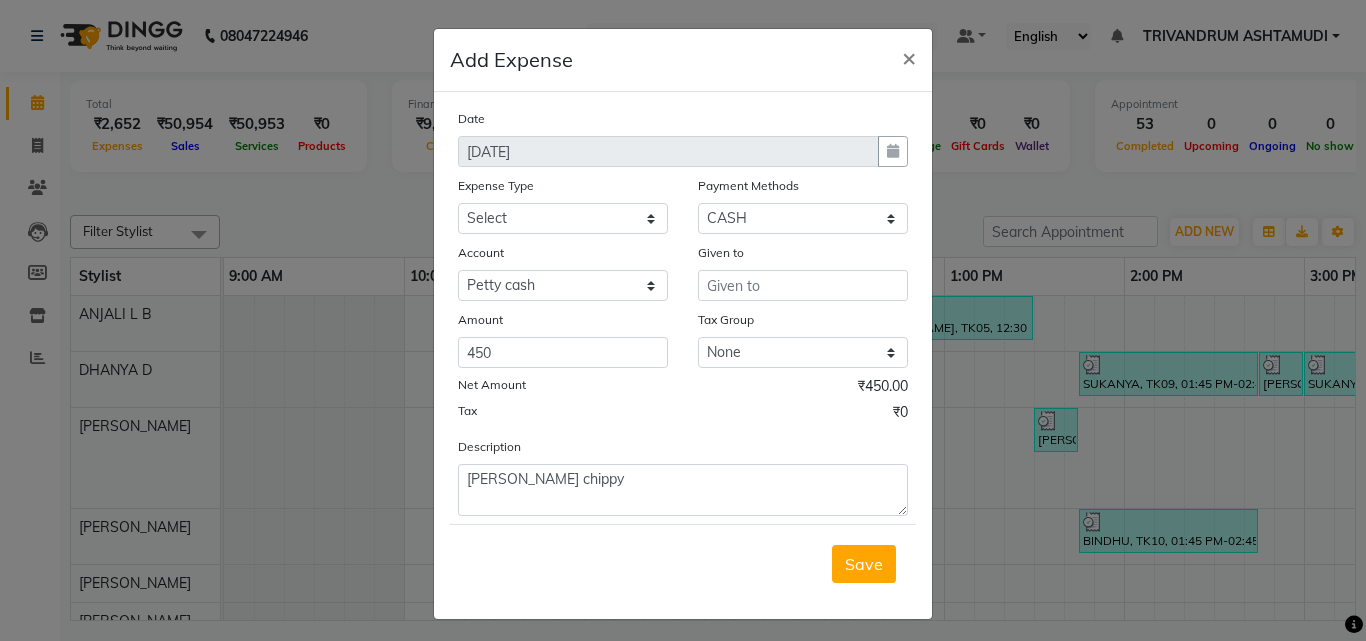 click on "Add Expense  × Date 10-07-2025 Expense Type Select ACCOMODATION EXPENSES ADVERTISEMENT SALES PROMOTIONAL EXPENSES Bonus BRIDAL ACCESSORIES REFUND BRIDAL COMMISSION BRIDAL FOOD BRIDAL INCENTIVES BRIDAL ORNAMENTS REFUND BRIDAL TA CASH DEPOSIT RAK BANK COMPUTER ACCESSORIES MOBILE PHONE Donation and Charity Expenses ELECTRICITY CHARGES ELECTRONICS FITTINGS Event Expense FISH FOOD EXPENSES FOOD REFRESHMENT FOR CLIENTS FOOD REFRESHMENT FOR STAFFS Freight And Forwarding Charges FUEL FOR GENERATOR FURNITURE AND EQUIPMENTS Gifts for Clients GIFTS FOR STAFFS GOKULAM CHITS HOSTEL RENT LAUNDRY EXPENSES LICENSE OTHER FEES LOADING UNLOADING CHARGES Medical Expenses MEHNDI PAYMENTS MISCELLANEOUS EXPENSES NEWSPAPER PERIODICALS Ornaments Maintenance Expense OVERTIME ALLOWANCES Payment For Pest Control Perfomance based incentives POSTAGE COURIER CHARGES Printing PRINTING STATIONERY EXPENSES PROFESSIONAL TAX REPAIRS MAINTENANCE ROUND OFF Salary SALARY ADVANCE Sales Incentives Membership Card SALES INCENTIVES PRODUCT Select" 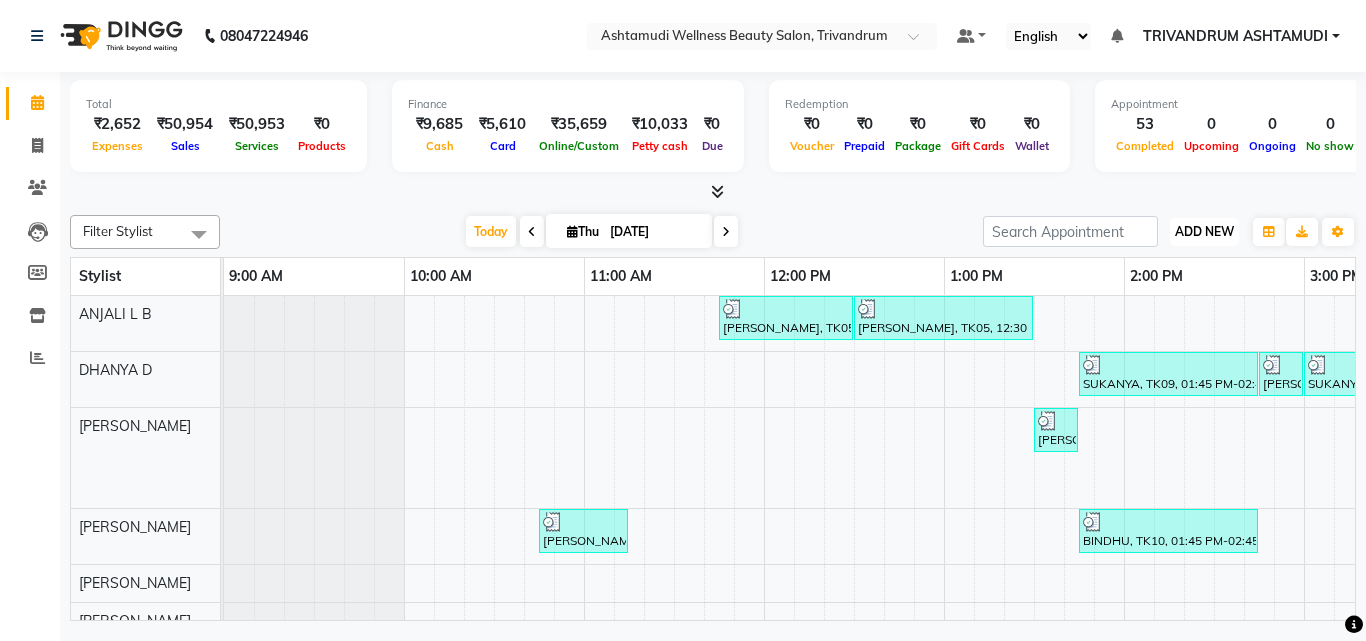 click on "ADD NEW" at bounding box center (1204, 231) 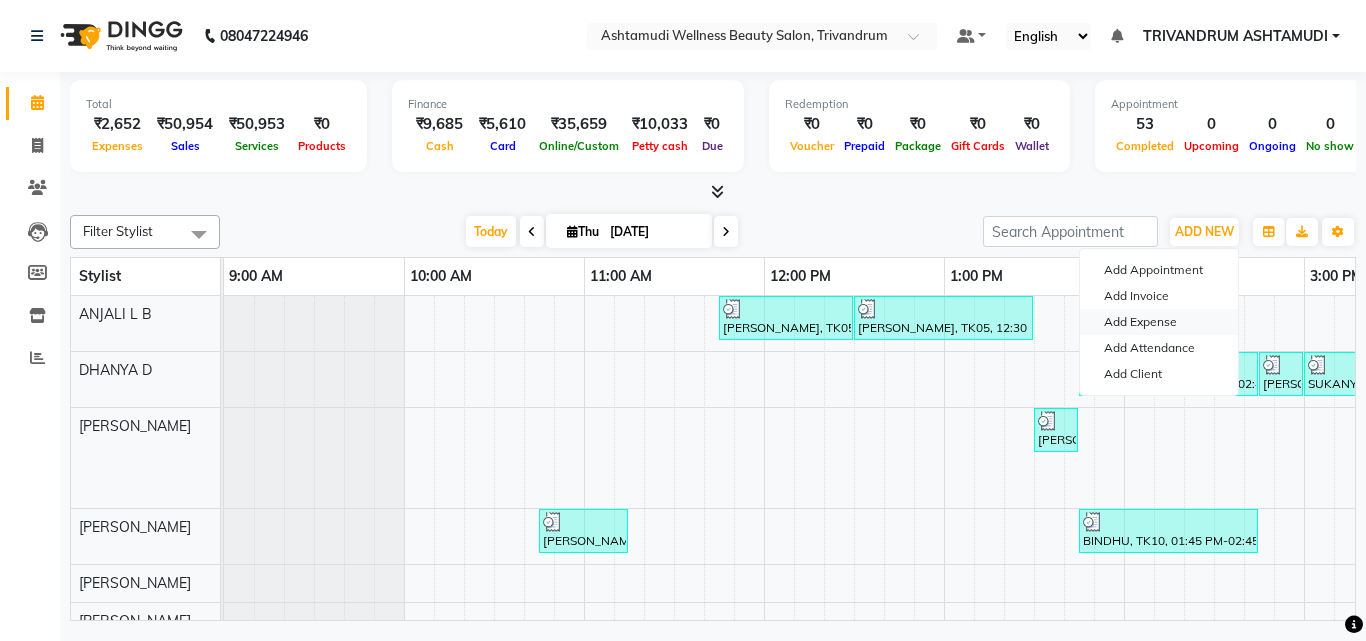 click on "Add Expense" at bounding box center [1159, 322] 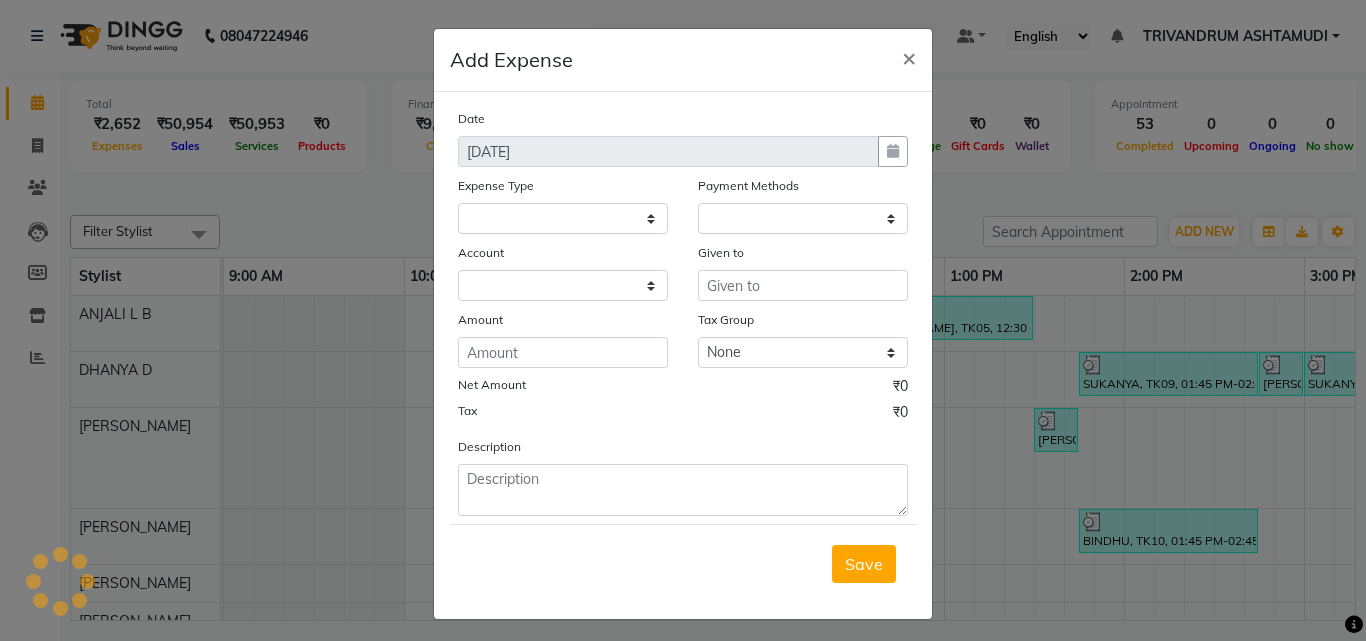 select 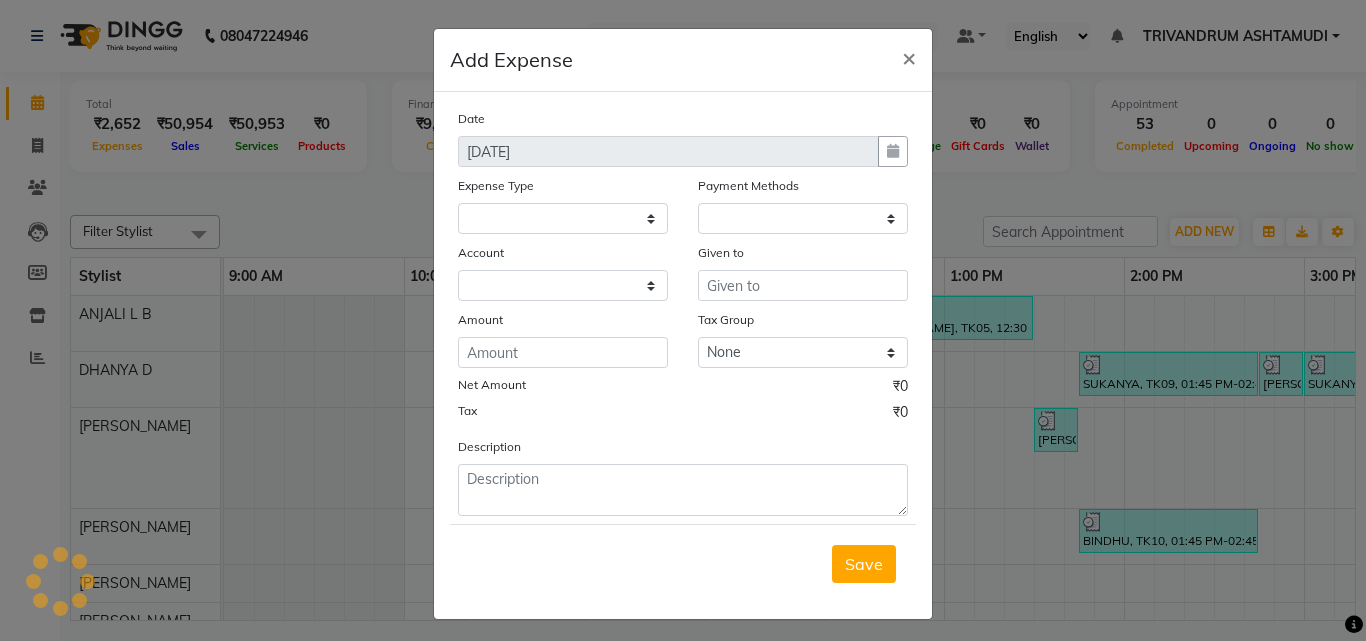 select on "1" 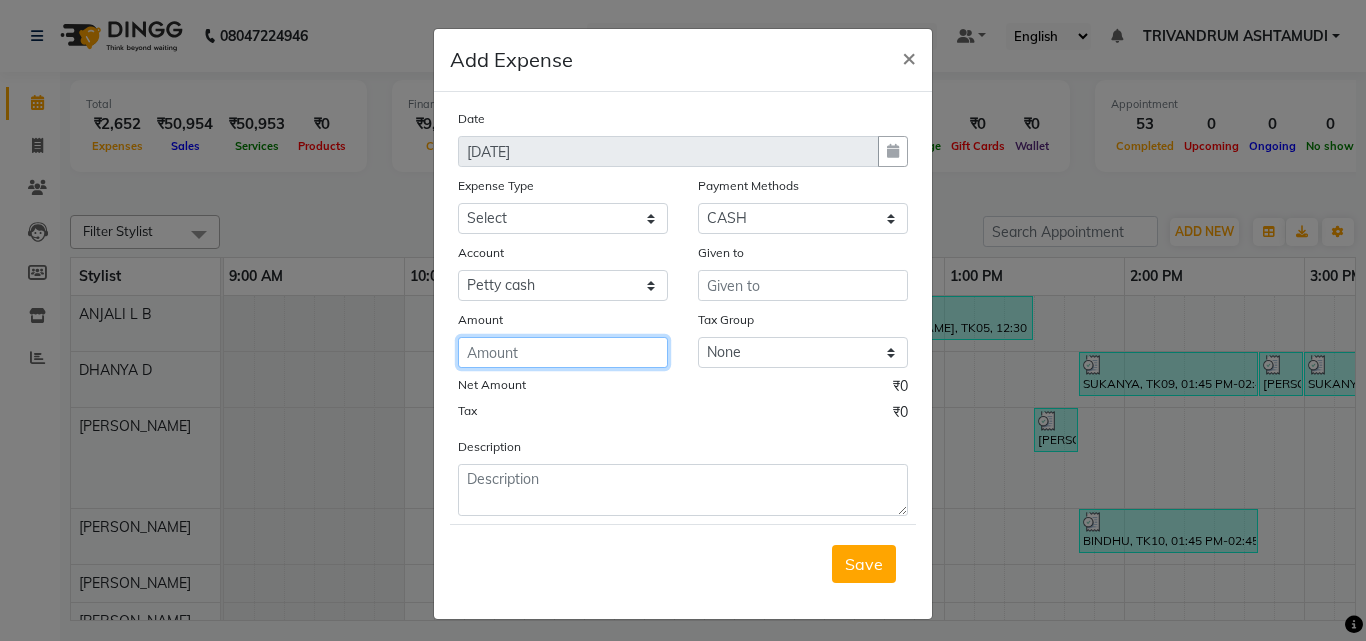 click 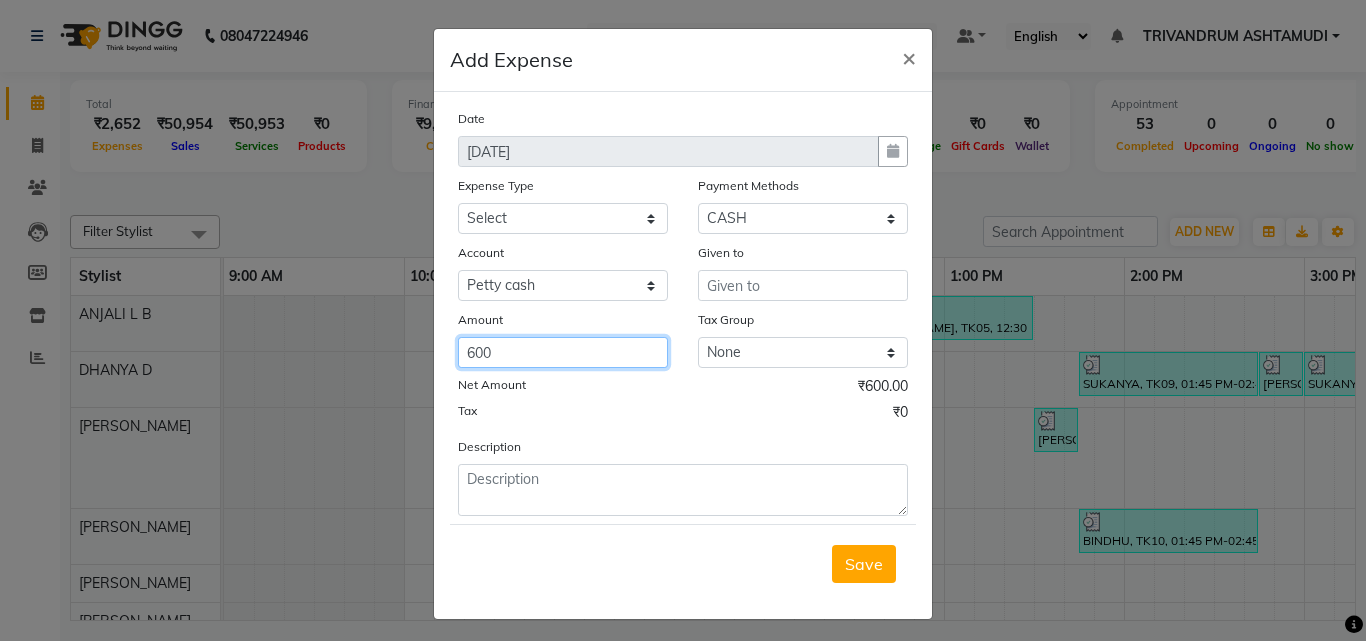 type on "600" 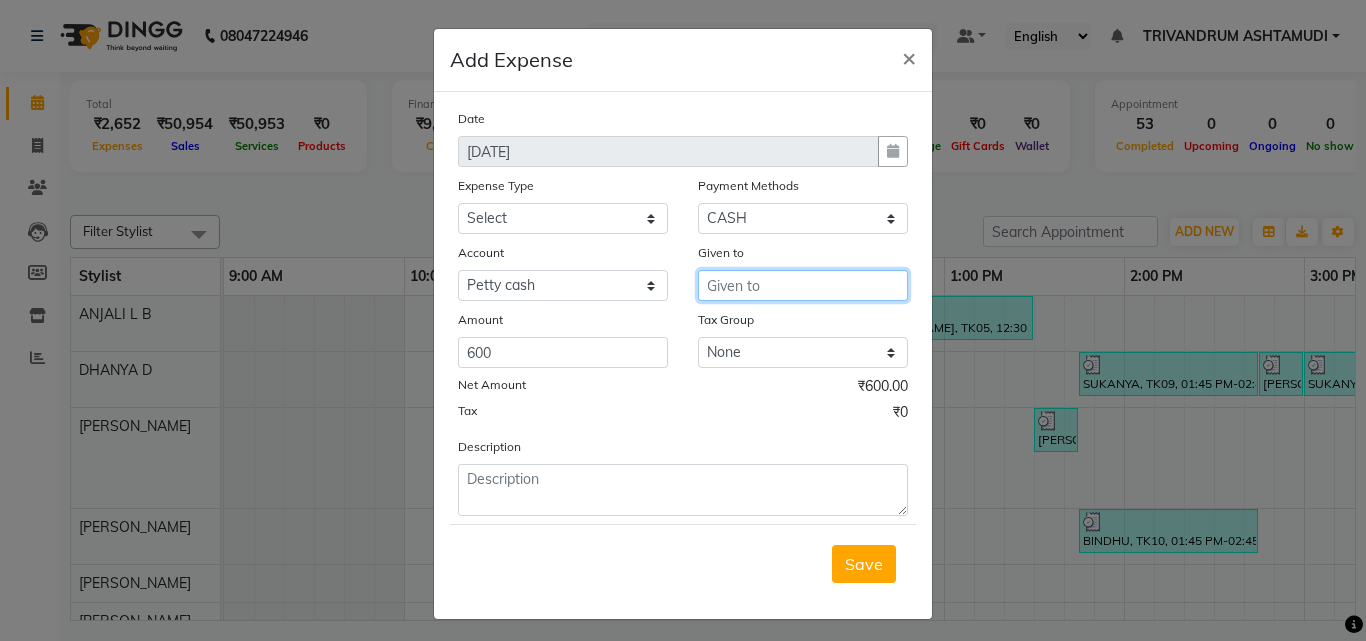click at bounding box center (803, 285) 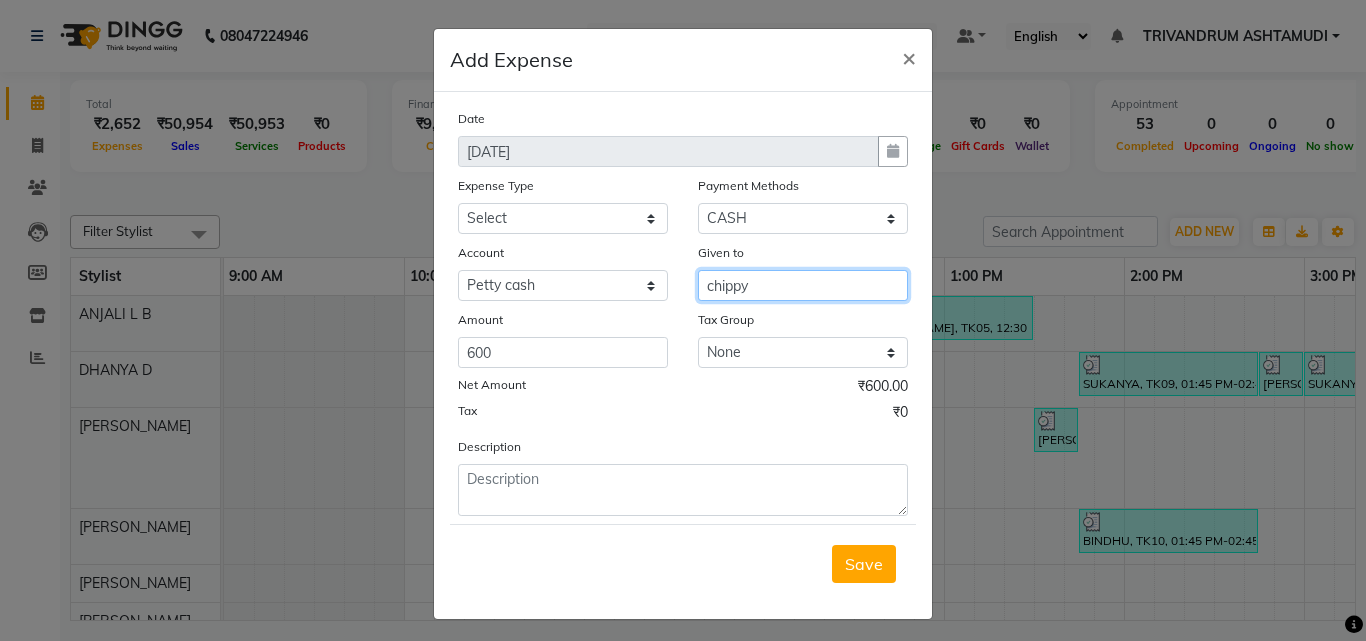 type on "chippy" 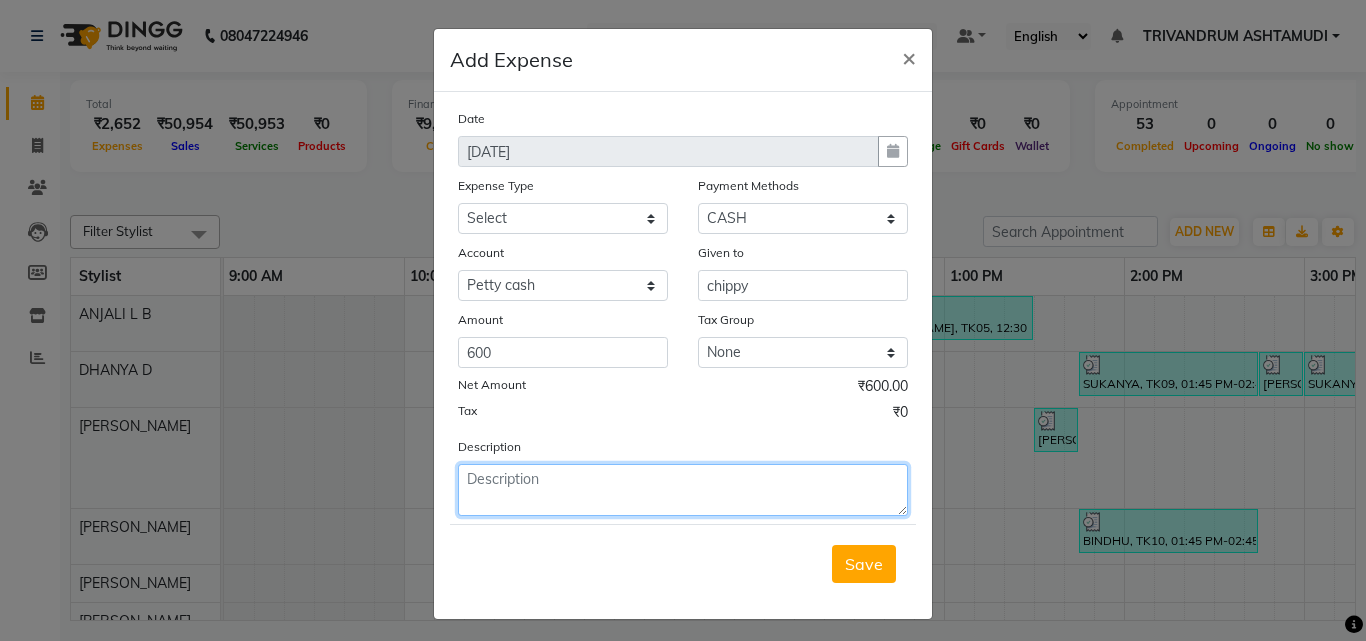 click 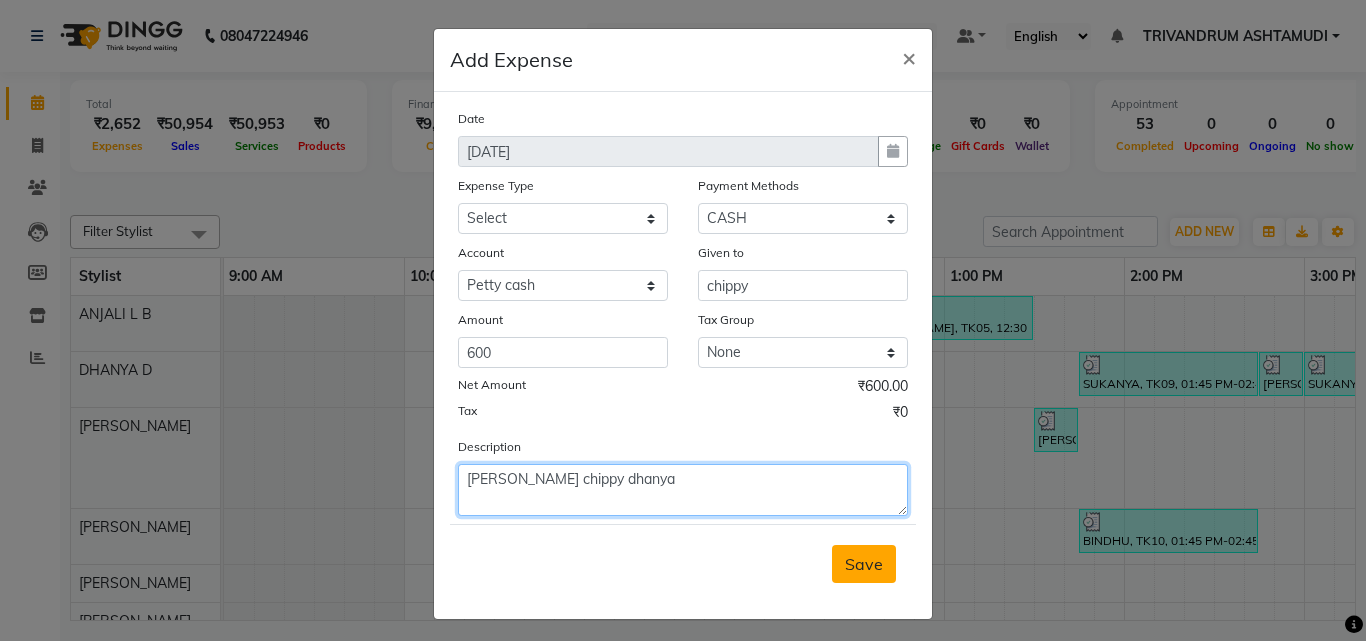 type on "sneha lekshmi chippy dhanya" 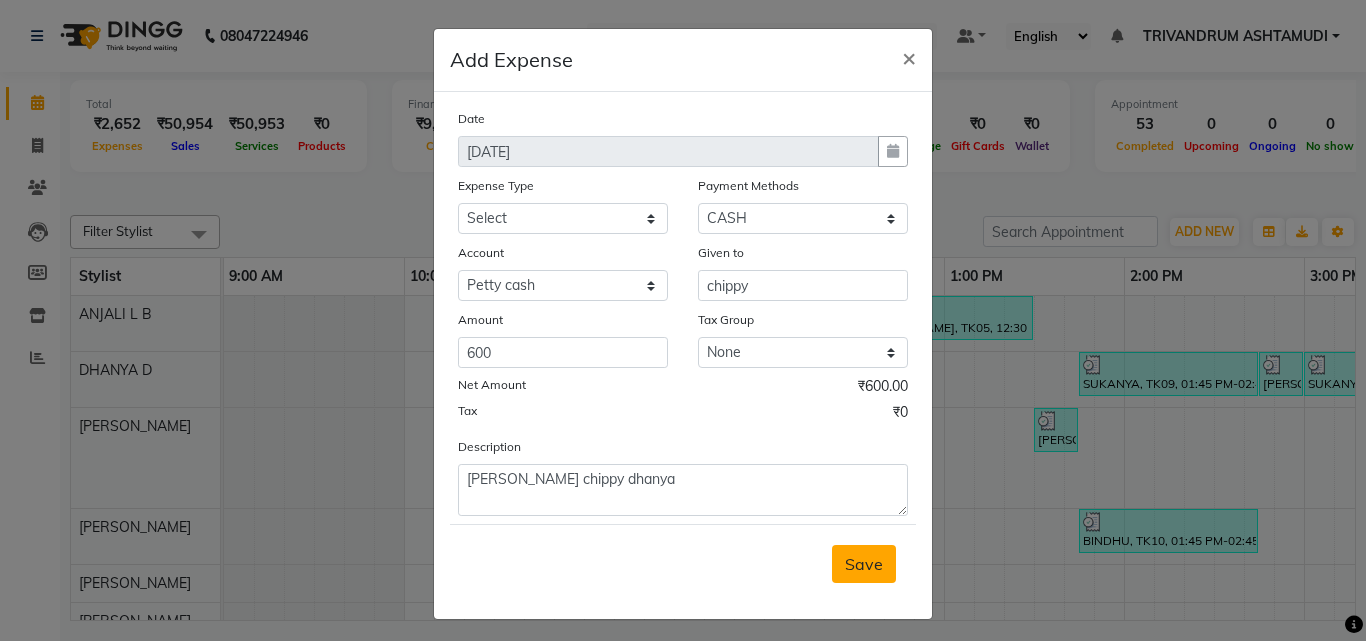 click on "Save" at bounding box center (864, 564) 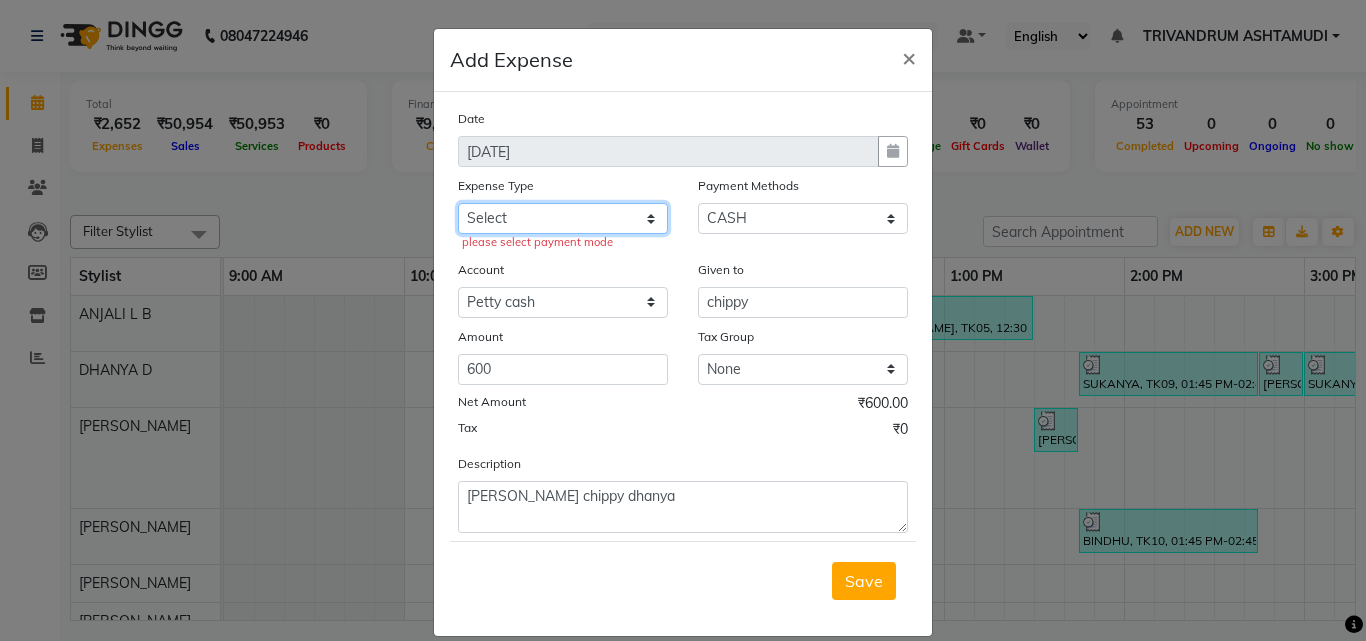click on "Select ACCOMODATION EXPENSES ADVERTISEMENT SALES PROMOTIONAL EXPENSES Bonus BRIDAL ACCESSORIES REFUND BRIDAL COMMISSION BRIDAL FOOD BRIDAL INCENTIVES BRIDAL ORNAMENTS REFUND BRIDAL TA CASH DEPOSIT RAK BANK COMPUTER ACCESSORIES MOBILE PHONE Donation and Charity Expenses ELECTRICITY CHARGES ELECTRONICS FITTINGS Event Expense FISH FOOD EXPENSES FOOD REFRESHMENT FOR CLIENTS FOOD REFRESHMENT FOR STAFFS Freight And Forwarding Charges FUEL FOR GENERATOR FURNITURE AND EQUIPMENTS Gifts for Clients GIFTS FOR STAFFS GOKULAM CHITS HOSTEL RENT LAUNDRY EXPENSES LICENSE OTHER FEES LOADING UNLOADING CHARGES Medical Expenses MEHNDI PAYMENTS MISCELLANEOUS EXPENSES NEWSPAPER PERIODICALS Ornaments Maintenance Expense OVERTIME ALLOWANCES Payment For Pest Control Perfomance based incentives POSTAGE COURIER CHARGES Printing PRINTING STATIONERY EXPENSES PROFESSIONAL TAX REPAIRS MAINTENANCE ROUND OFF Salary SALARY ADVANCE Sales Incentives Membership Card SALES INCENTIVES PRODUCT SALES INCENTIVES SERVICES SALON ESSENTIALS SALON RENT" 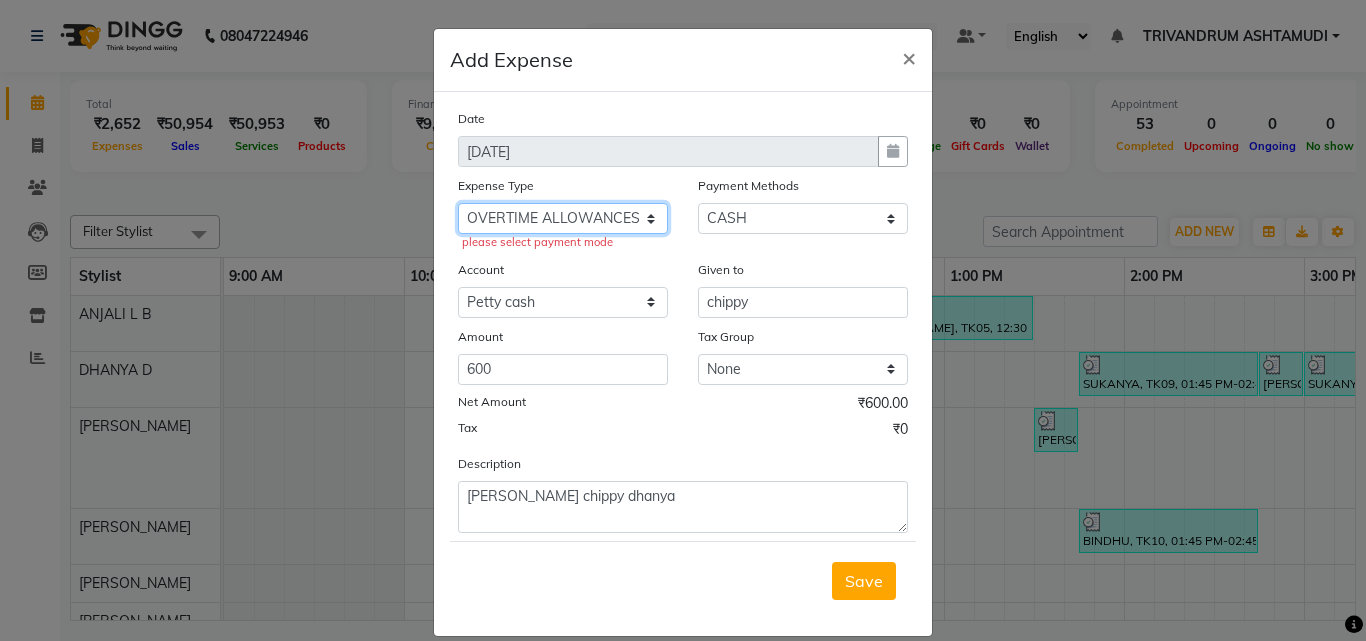 click on "Select ACCOMODATION EXPENSES ADVERTISEMENT SALES PROMOTIONAL EXPENSES Bonus BRIDAL ACCESSORIES REFUND BRIDAL COMMISSION BRIDAL FOOD BRIDAL INCENTIVES BRIDAL ORNAMENTS REFUND BRIDAL TA CASH DEPOSIT RAK BANK COMPUTER ACCESSORIES MOBILE PHONE Donation and Charity Expenses ELECTRICITY CHARGES ELECTRONICS FITTINGS Event Expense FISH FOOD EXPENSES FOOD REFRESHMENT FOR CLIENTS FOOD REFRESHMENT FOR STAFFS Freight And Forwarding Charges FUEL FOR GENERATOR FURNITURE AND EQUIPMENTS Gifts for Clients GIFTS FOR STAFFS GOKULAM CHITS HOSTEL RENT LAUNDRY EXPENSES LICENSE OTHER FEES LOADING UNLOADING CHARGES Medical Expenses MEHNDI PAYMENTS MISCELLANEOUS EXPENSES NEWSPAPER PERIODICALS Ornaments Maintenance Expense OVERTIME ALLOWANCES Payment For Pest Control Perfomance based incentives POSTAGE COURIER CHARGES Printing PRINTING STATIONERY EXPENSES PROFESSIONAL TAX REPAIRS MAINTENANCE ROUND OFF Salary SALARY ADVANCE Sales Incentives Membership Card SALES INCENTIVES PRODUCT SALES INCENTIVES SERVICES SALON ESSENTIALS SALON RENT" 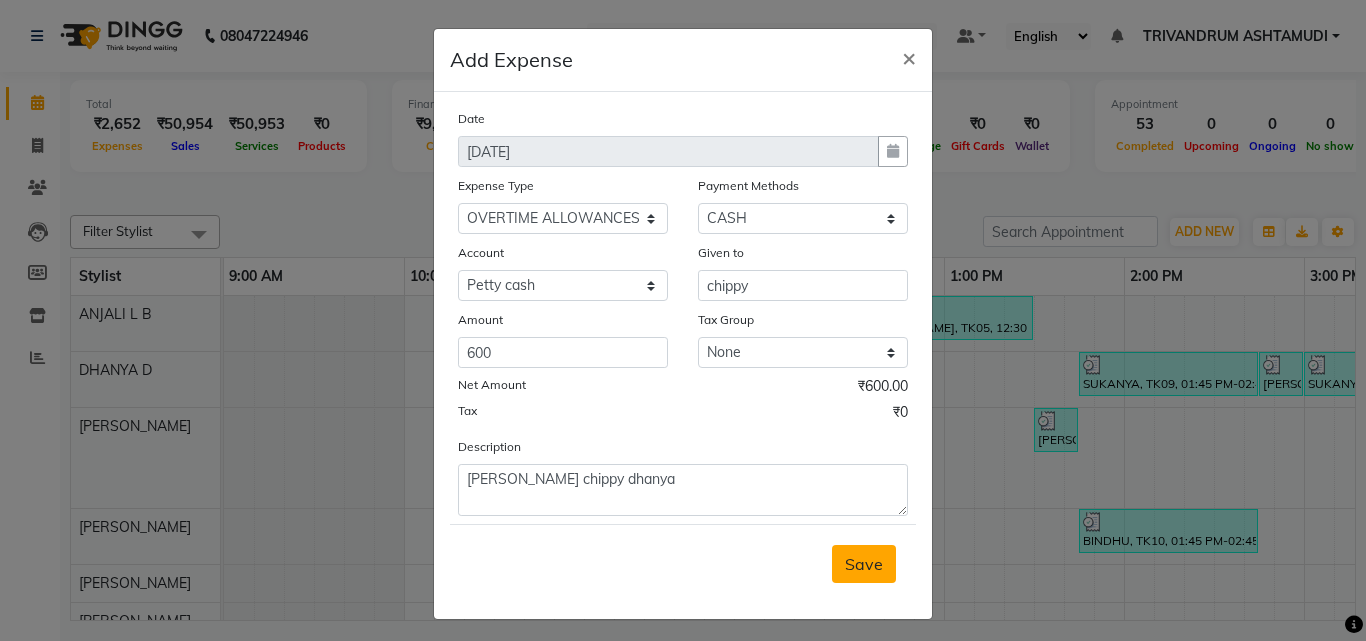 click on "Save" at bounding box center [864, 564] 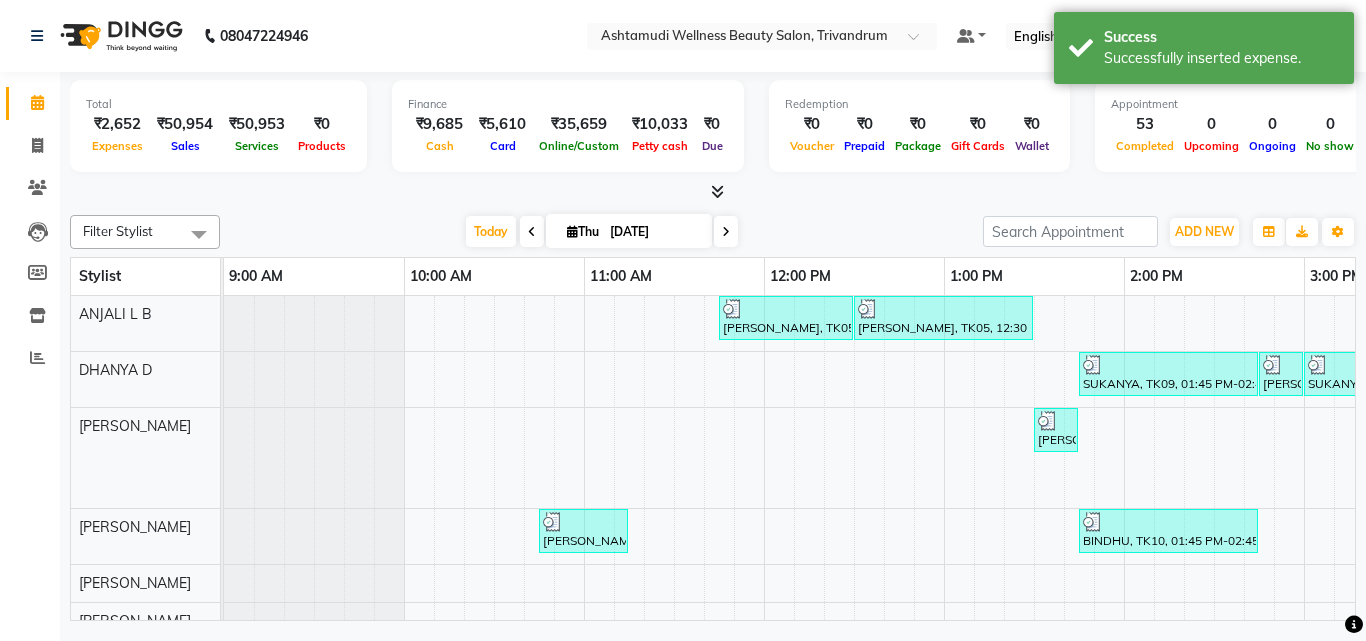 scroll, scrollTop: 336, scrollLeft: 0, axis: vertical 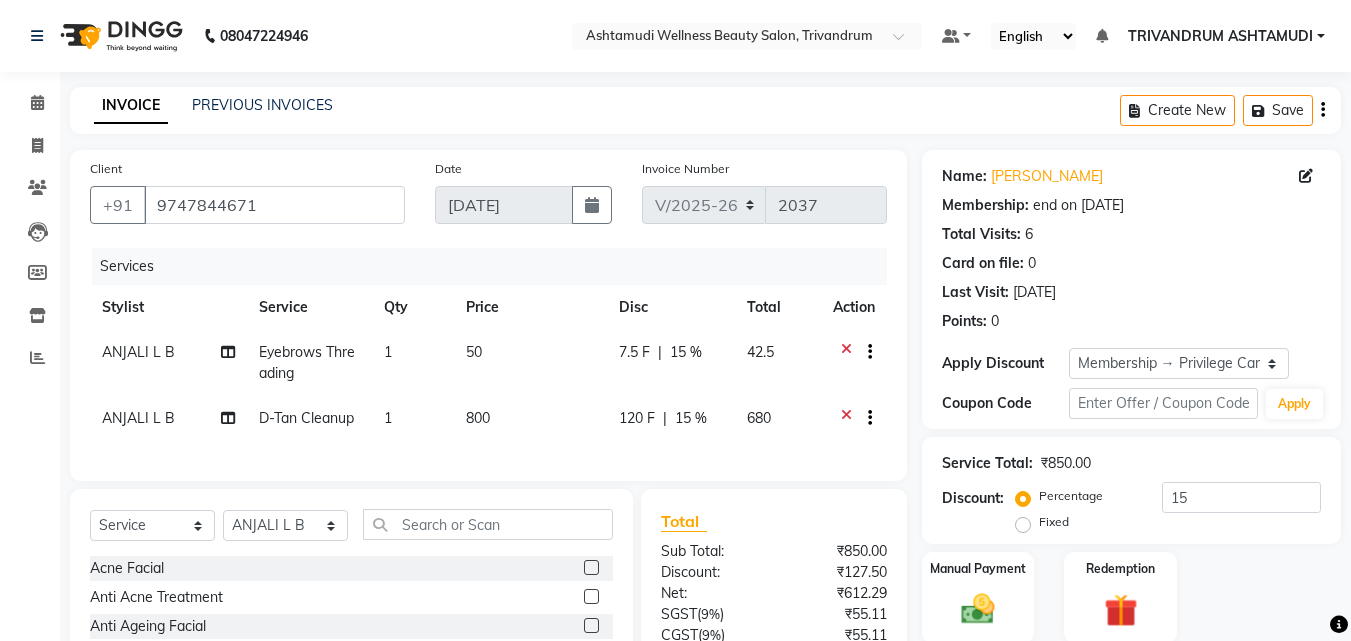 select on "4636" 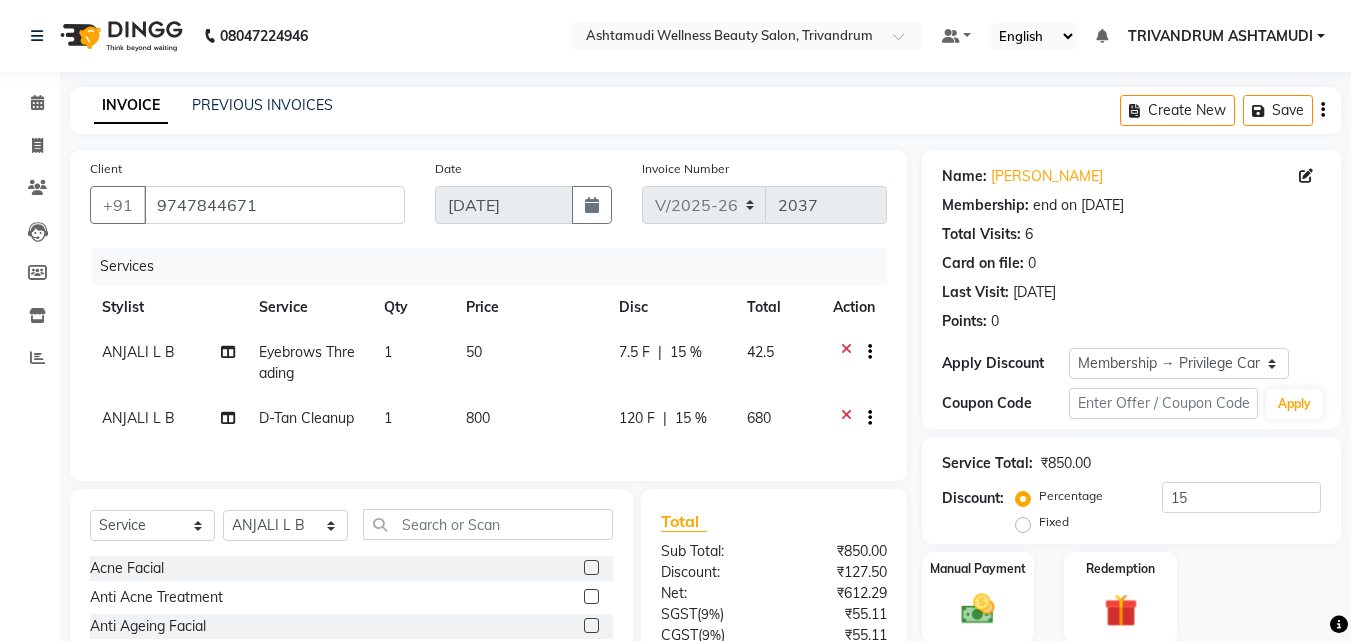 scroll, scrollTop: 0, scrollLeft: 0, axis: both 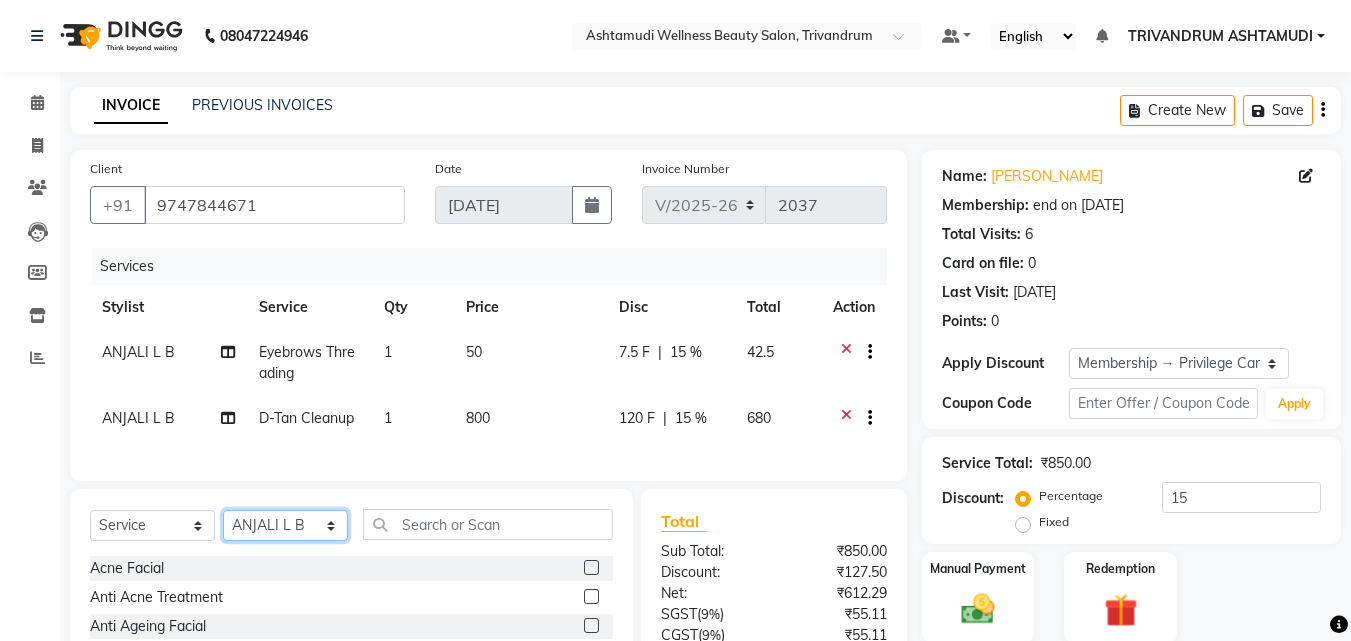 drag, startPoint x: 313, startPoint y: 540, endPoint x: 306, endPoint y: 529, distance: 13.038404 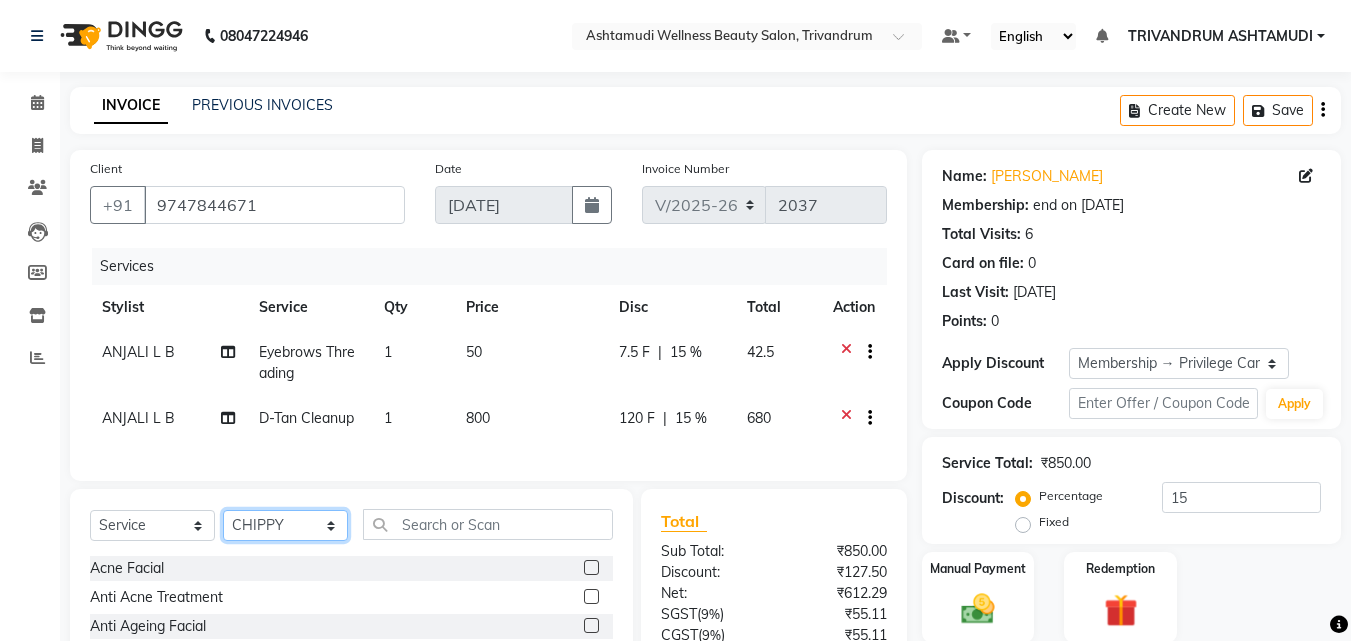 click on "Select Stylist ANJALI L B	 CHIPPY DHANYA D INDU GURUNG	 KARTHIKA	 Lekshmi MANJUSHA	 PUNAM LAMA	 SARITHA	 SIMI Sneha TRIVANDRUM ASHTAMUDI USHA KUMARI S" 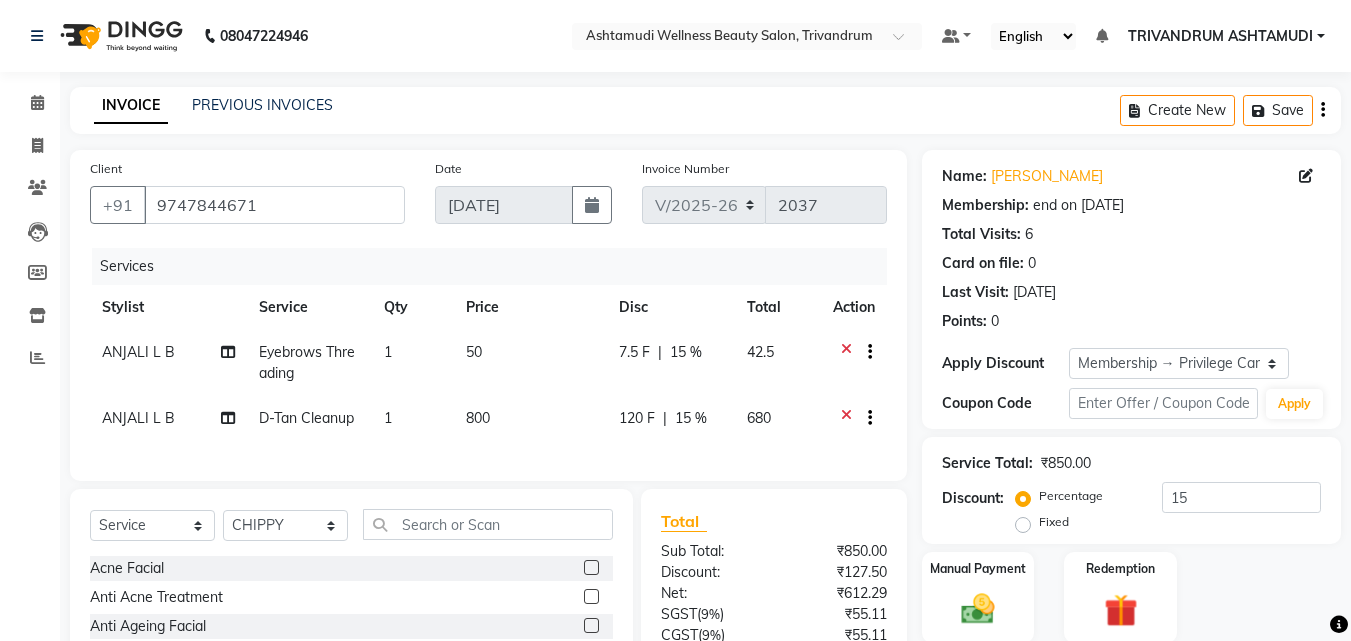 drag, startPoint x: 418, startPoint y: 555, endPoint x: 433, endPoint y: 519, distance: 39 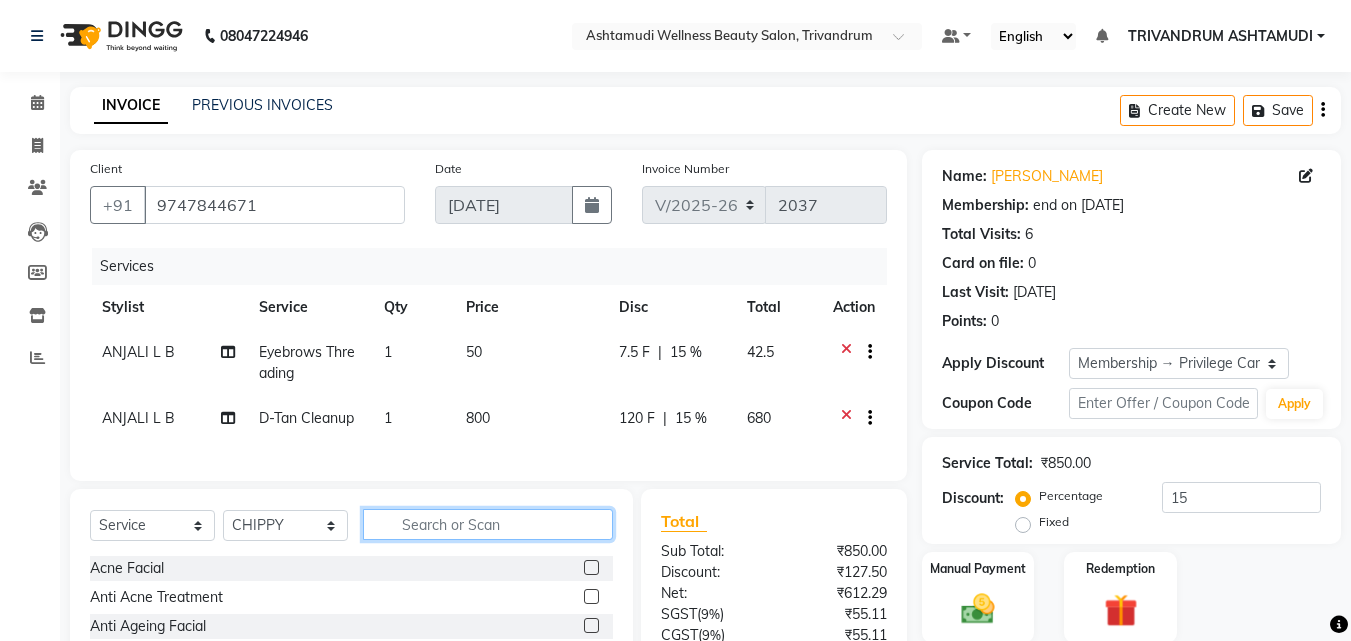 click 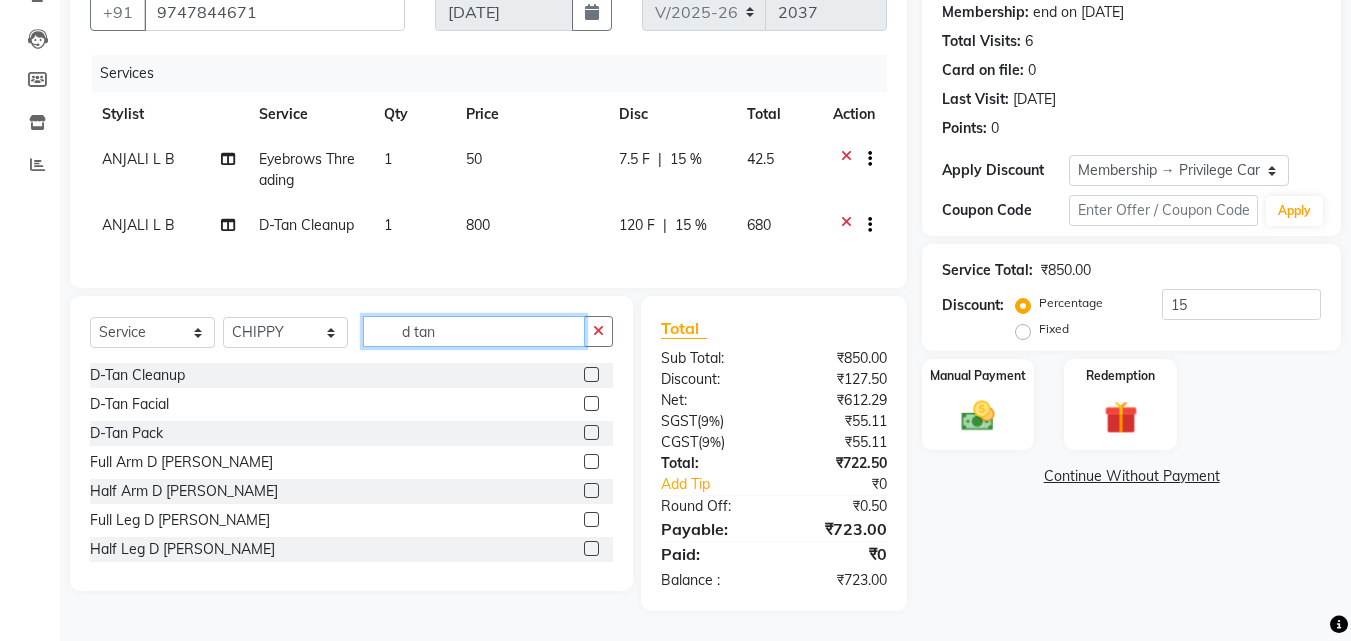 scroll, scrollTop: 208, scrollLeft: 0, axis: vertical 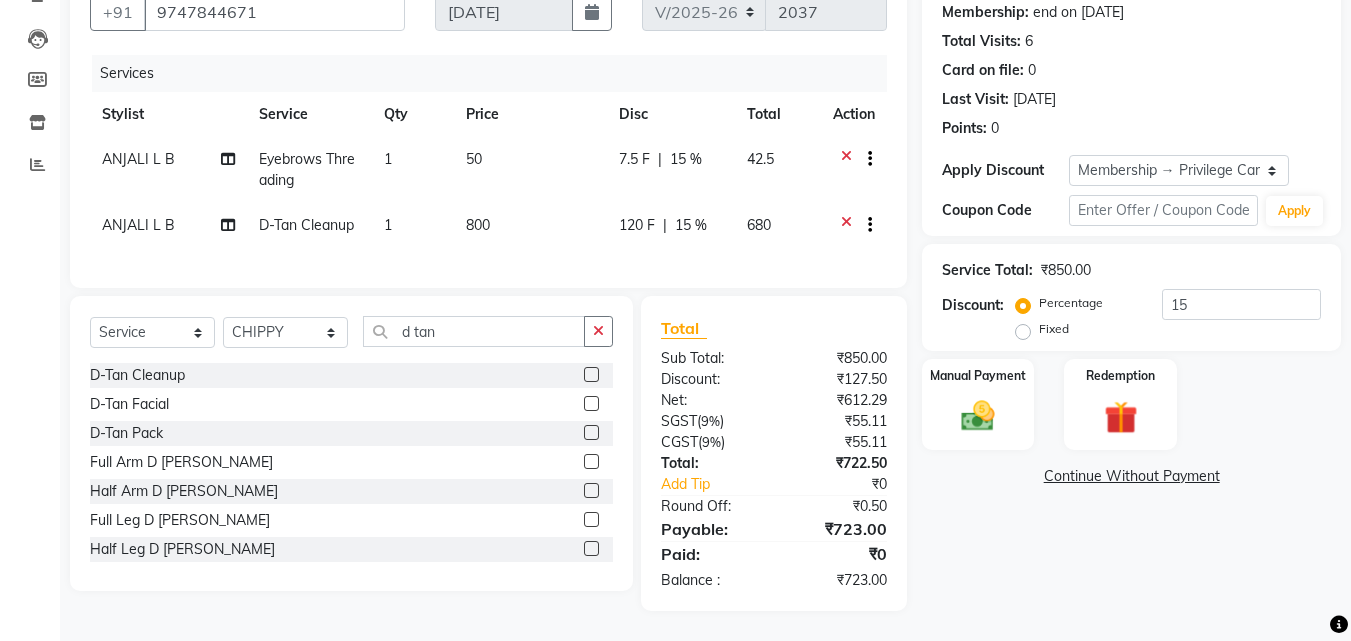 click 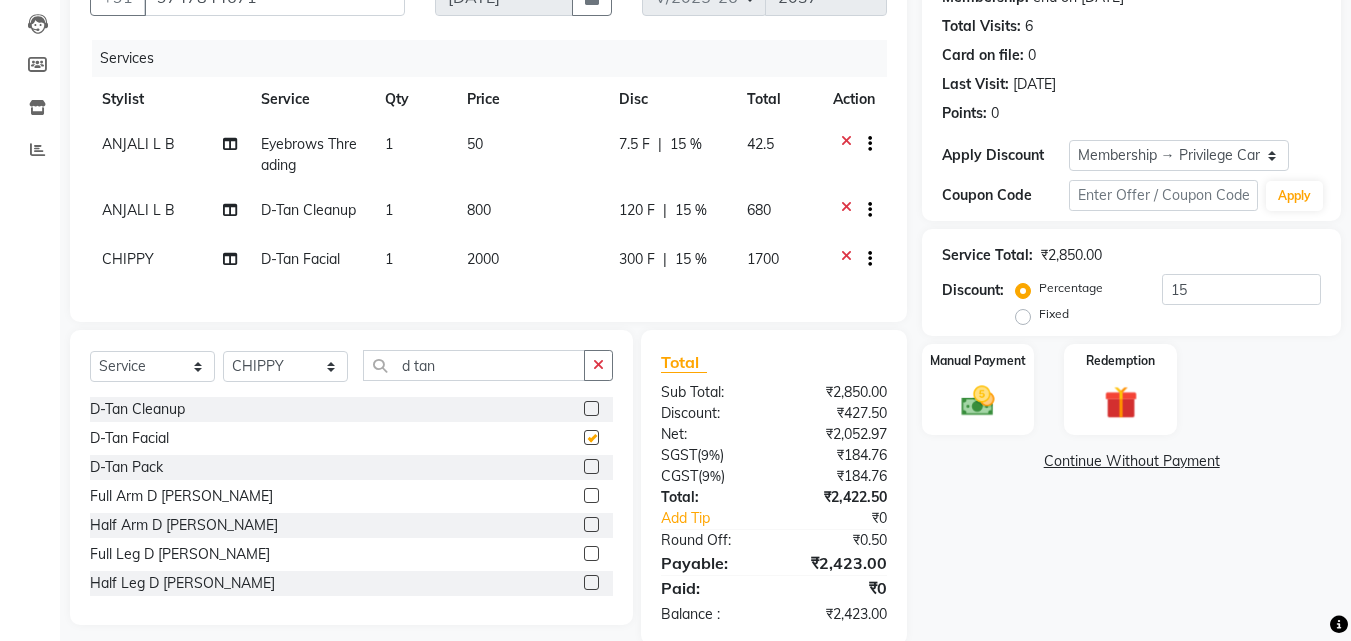 checkbox on "false" 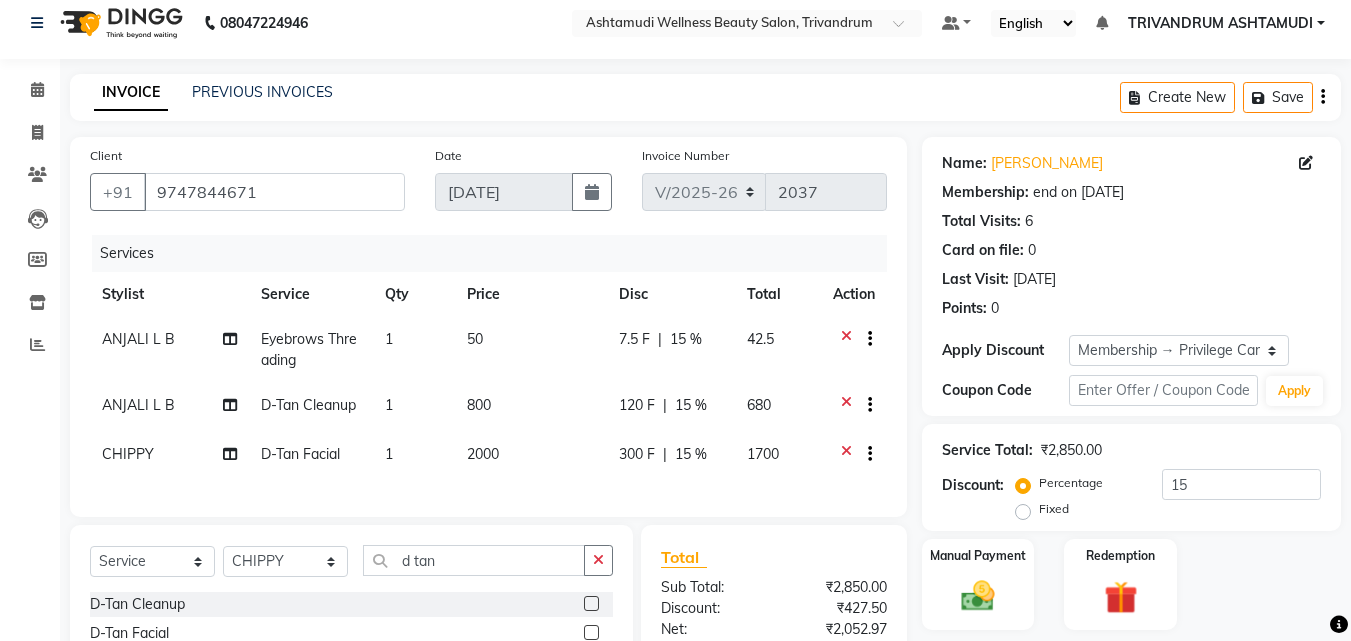 scroll, scrollTop: 8, scrollLeft: 0, axis: vertical 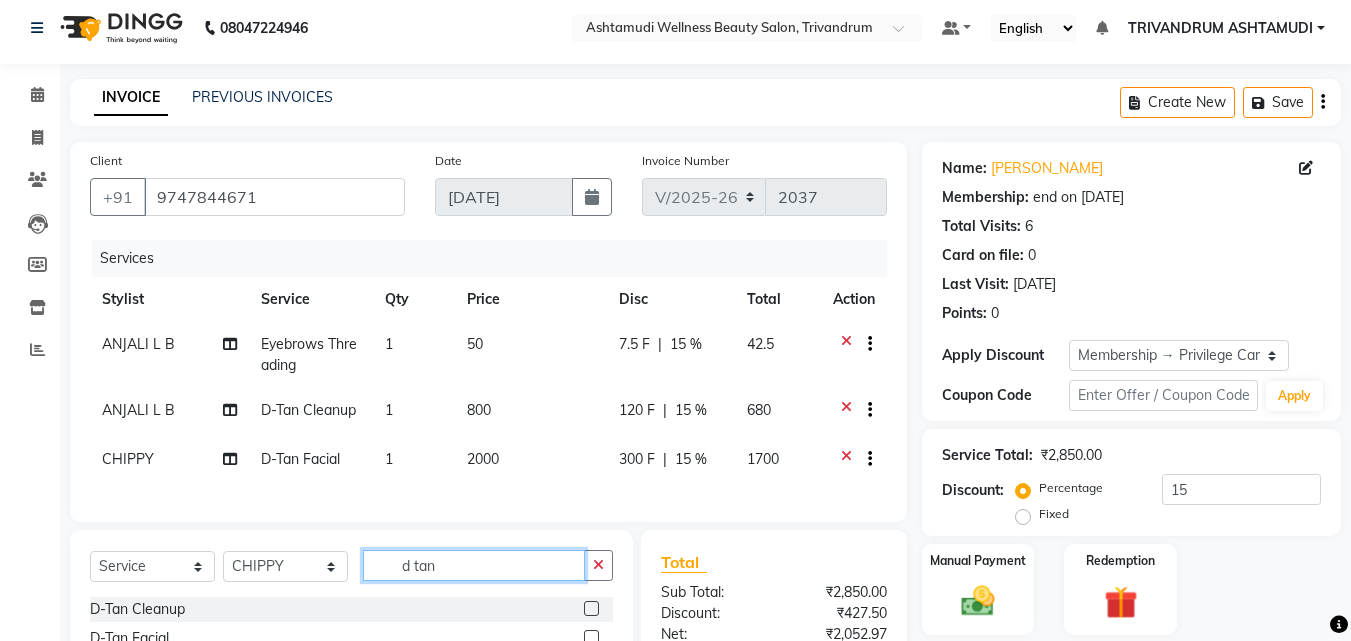 drag, startPoint x: 457, startPoint y: 588, endPoint x: 335, endPoint y: 565, distance: 124.1491 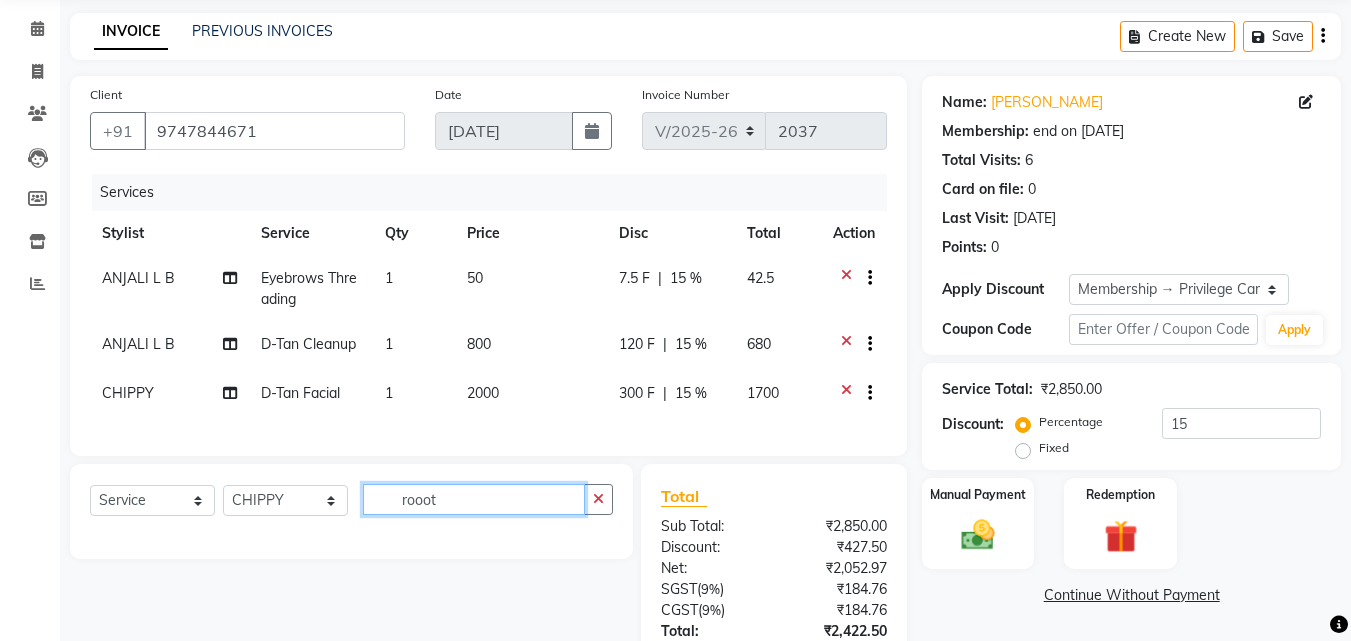 scroll, scrollTop: 208, scrollLeft: 0, axis: vertical 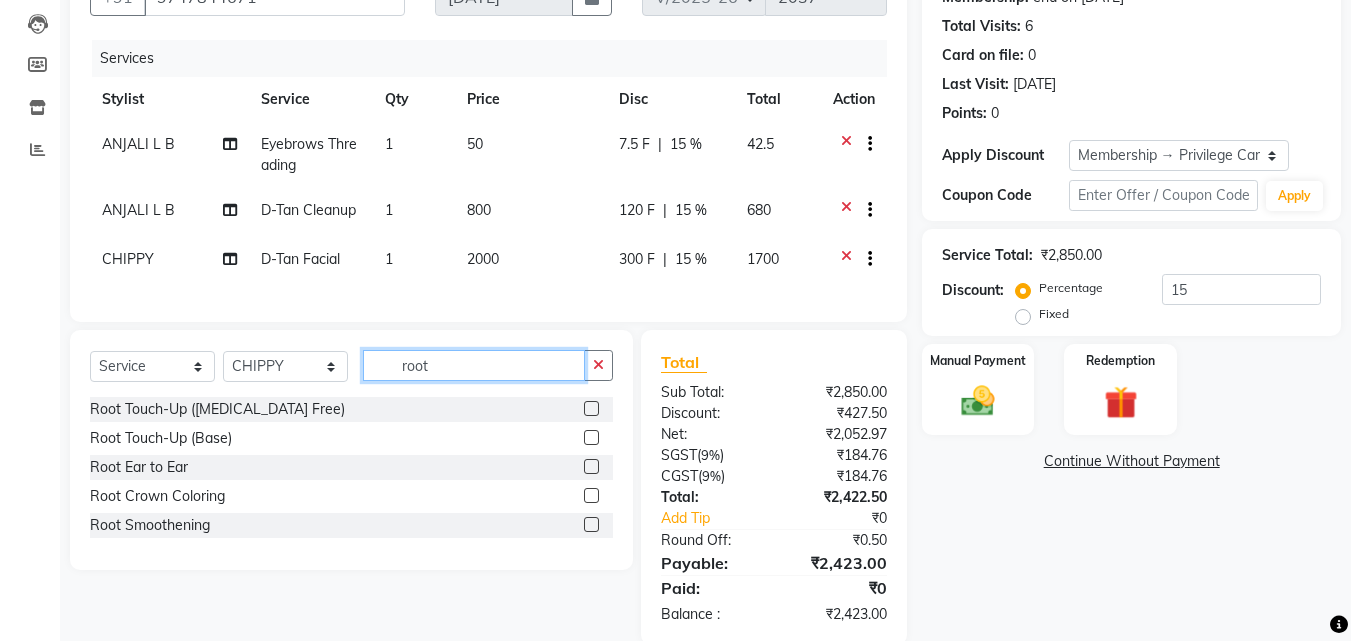 type on "root" 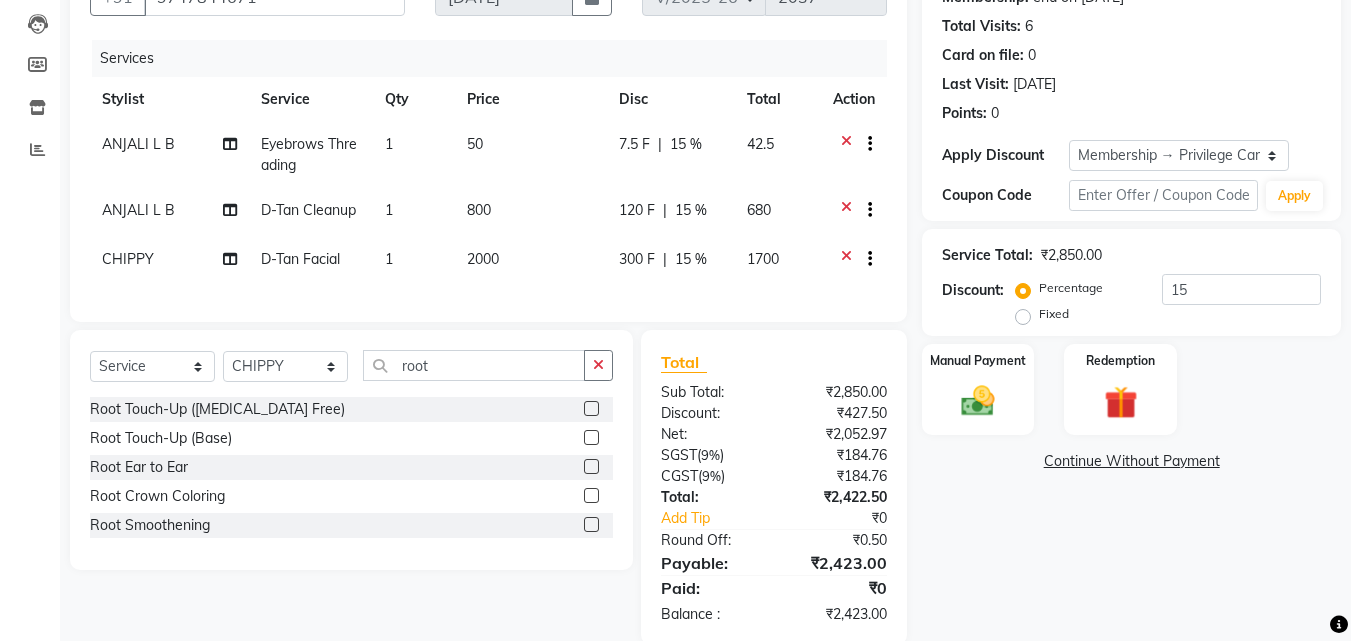 click 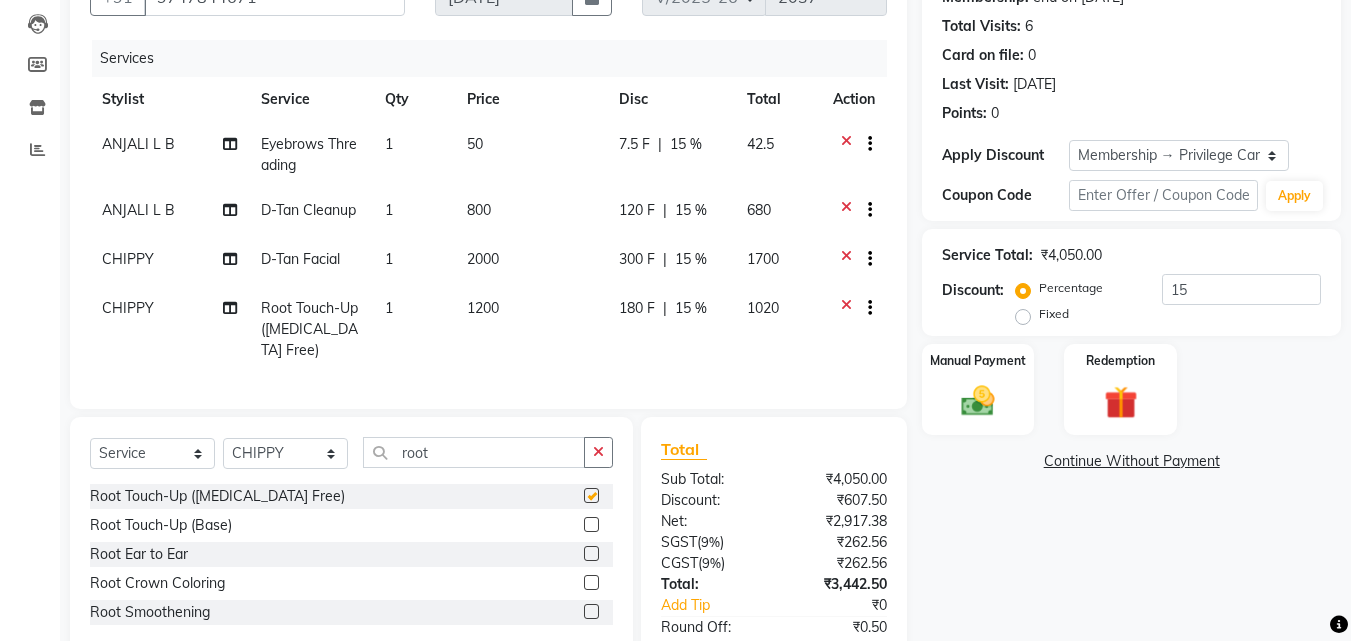 checkbox on "false" 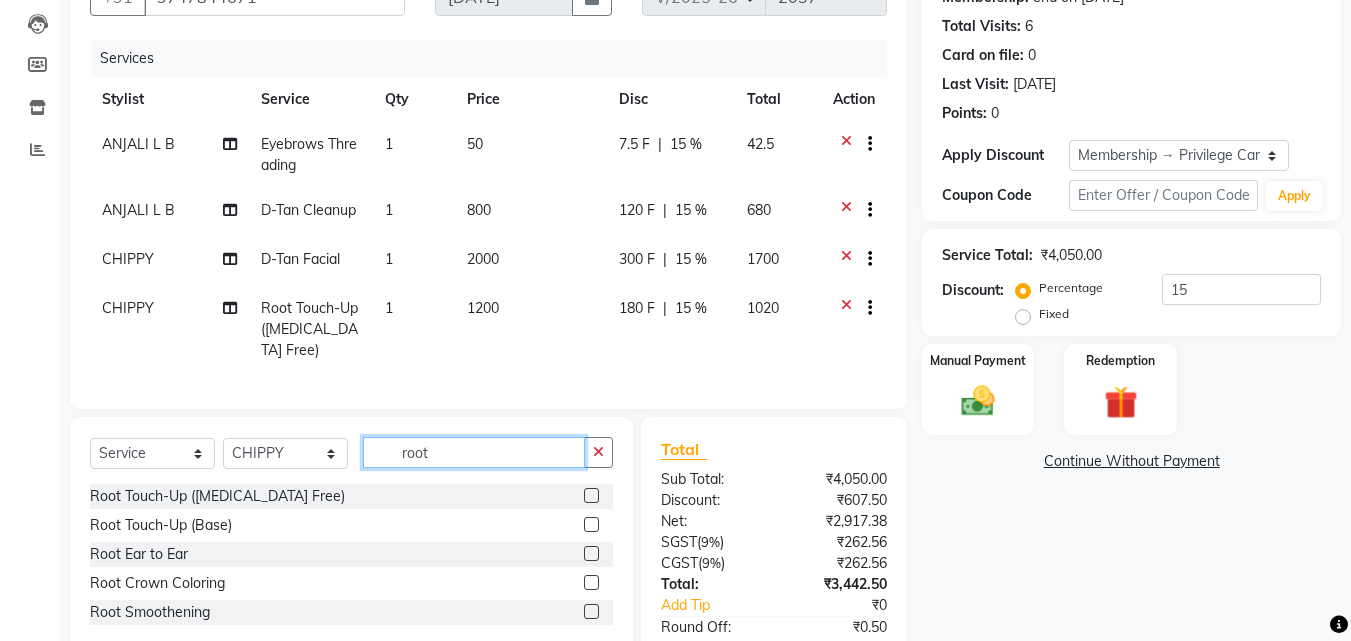 drag, startPoint x: 452, startPoint y: 467, endPoint x: 374, endPoint y: 465, distance: 78.025635 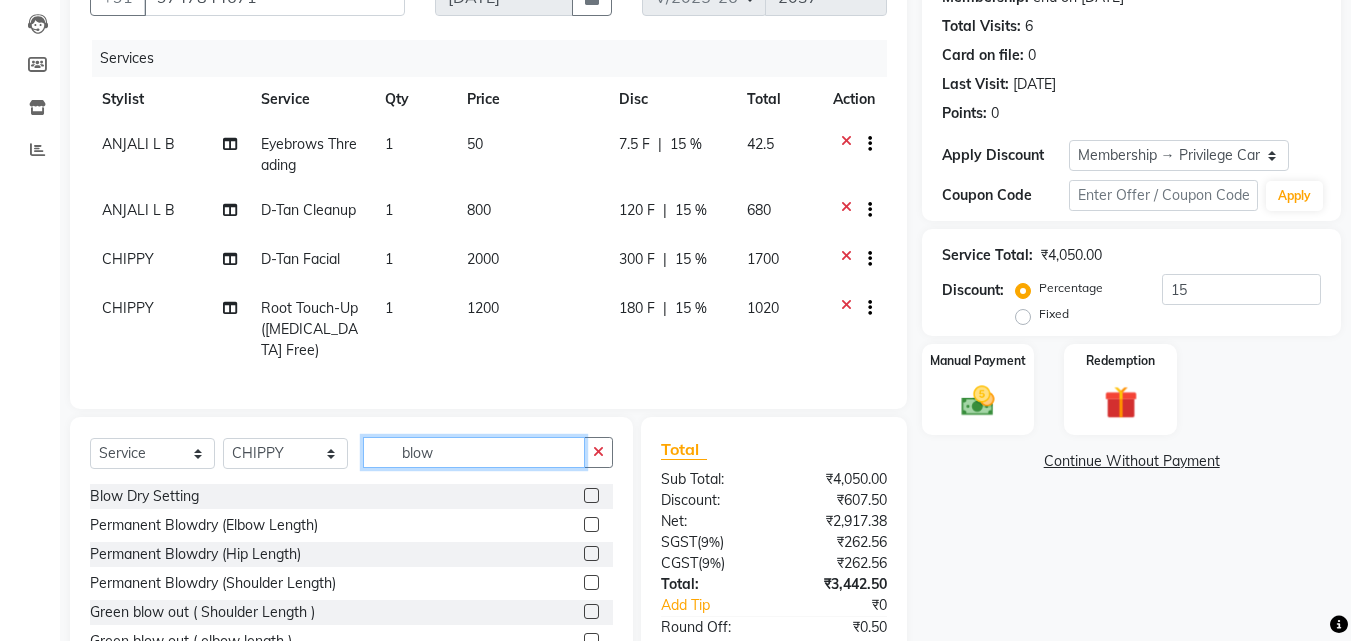 type on "blow" 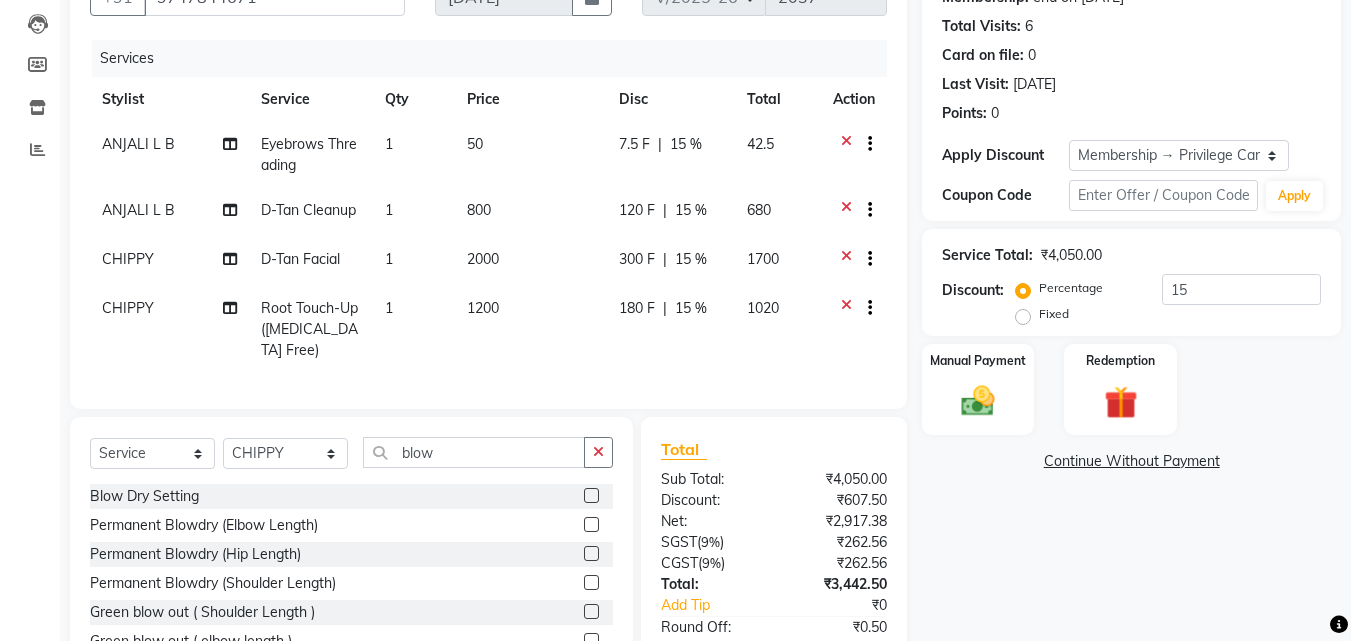 click 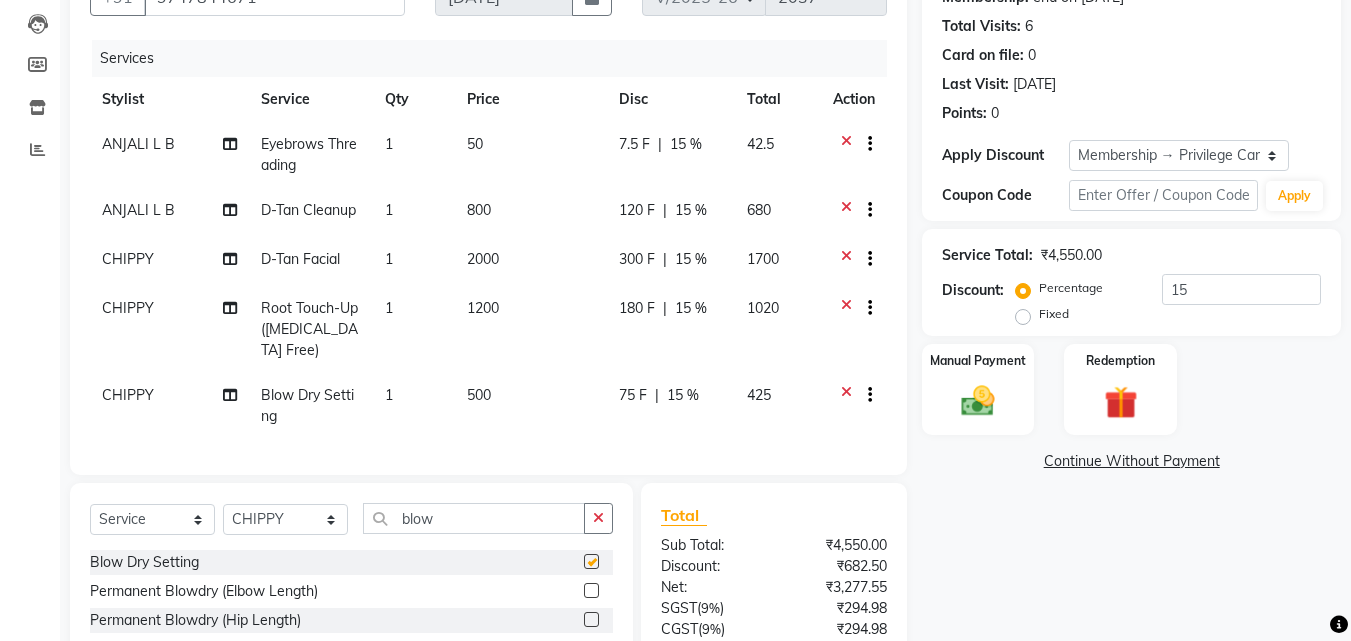 checkbox on "false" 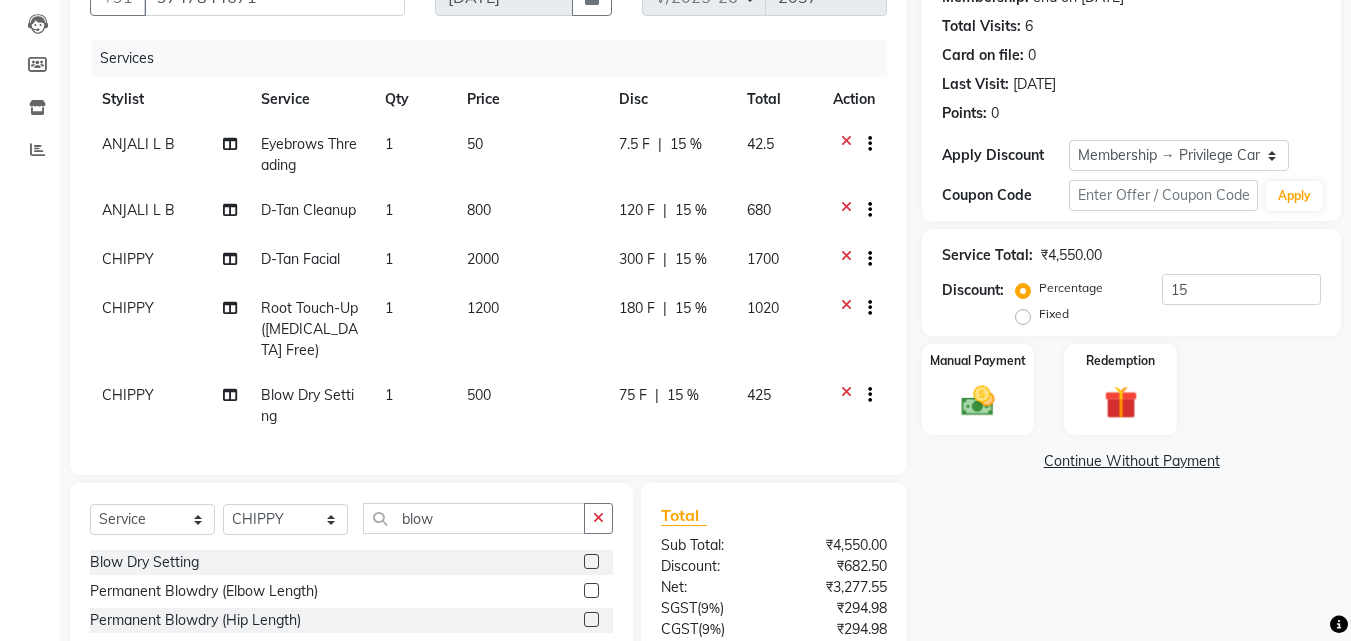 scroll, scrollTop: 408, scrollLeft: 0, axis: vertical 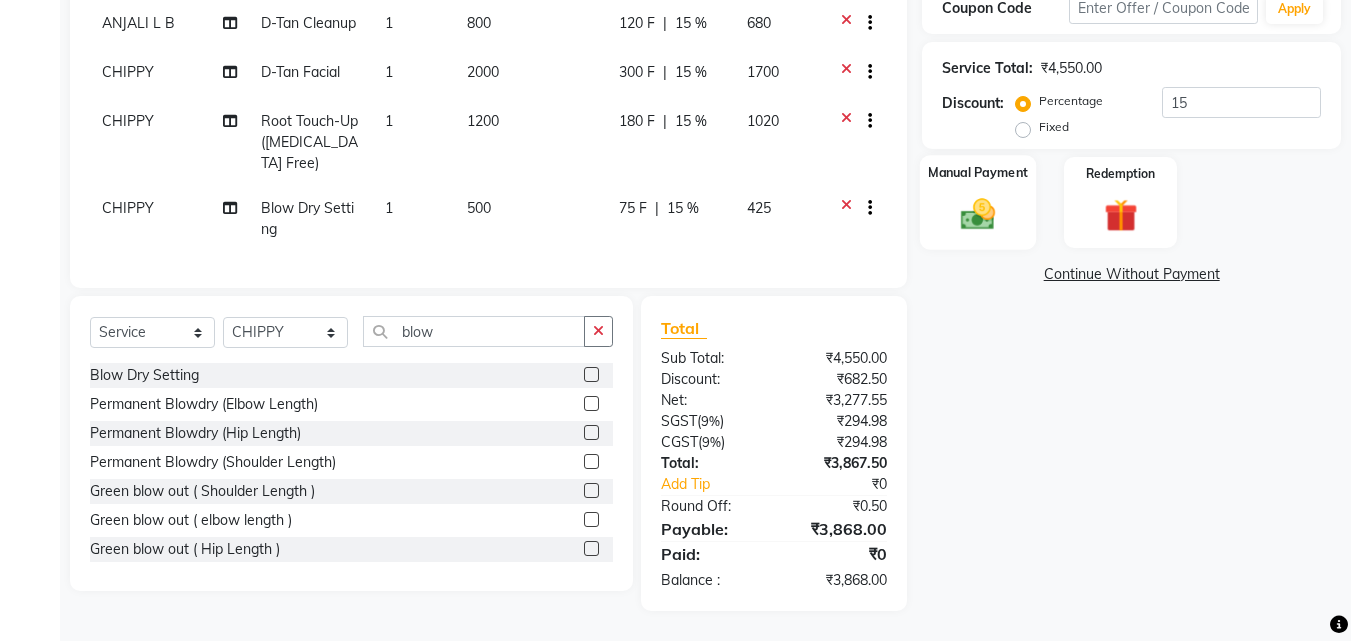 click 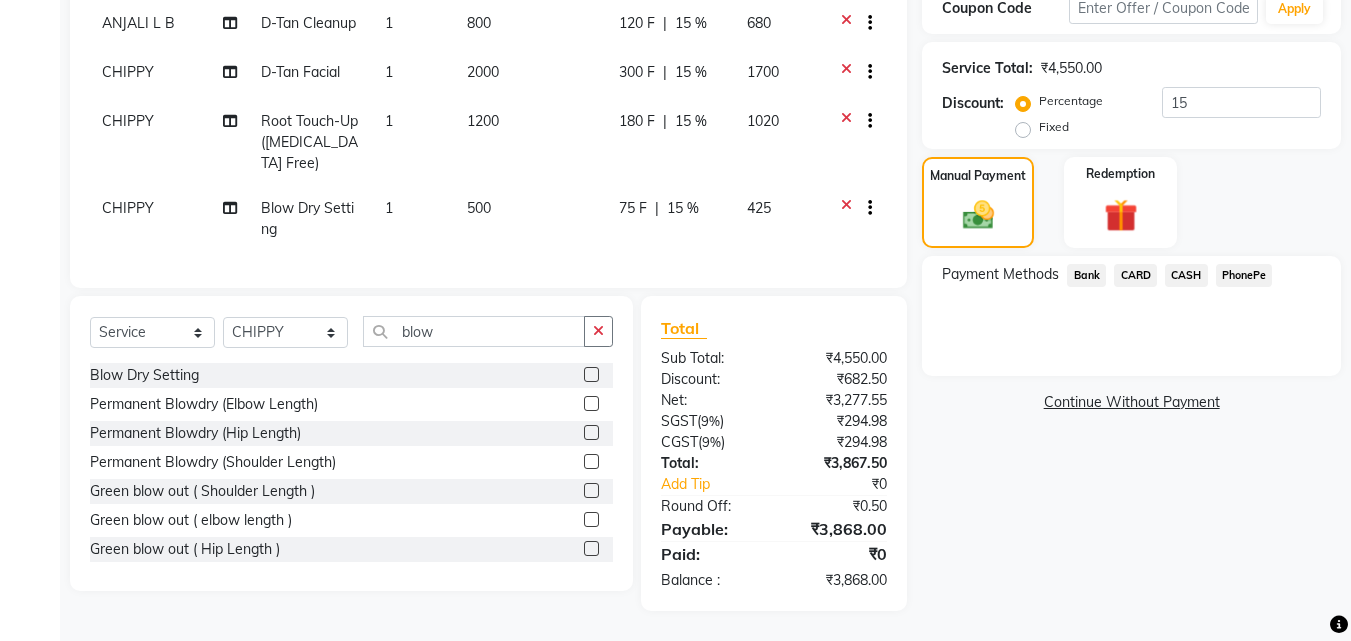 click on "PhonePe" 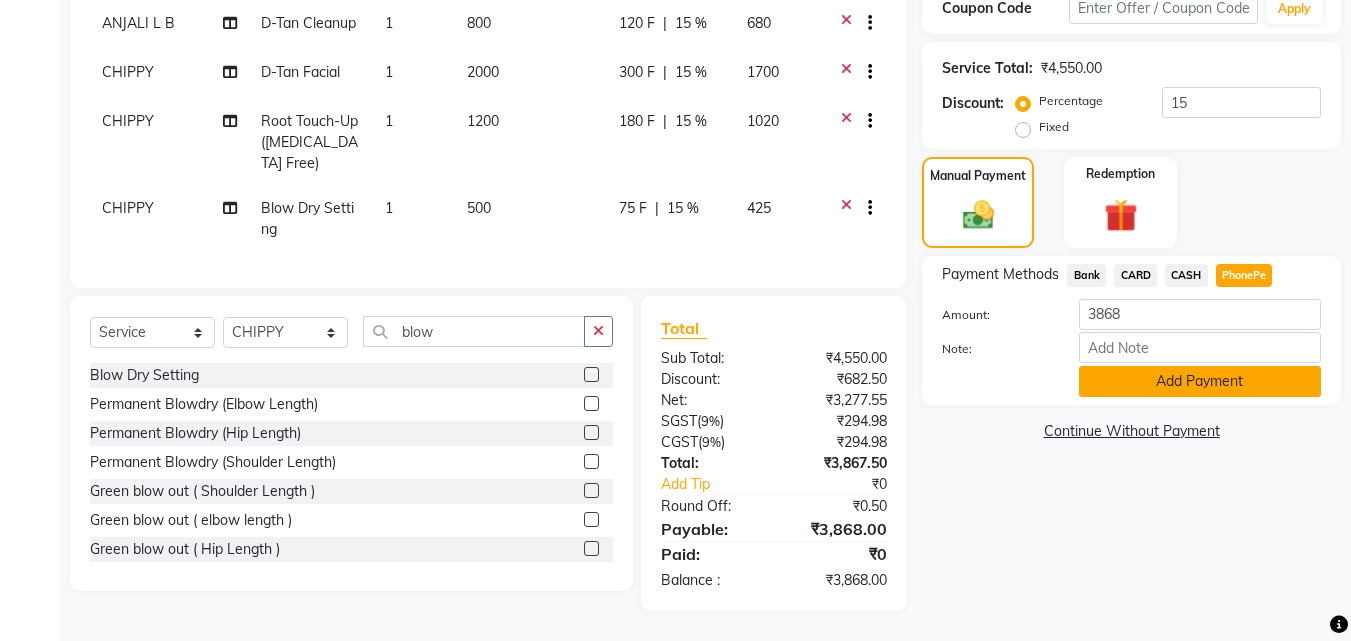 click on "Add Payment" 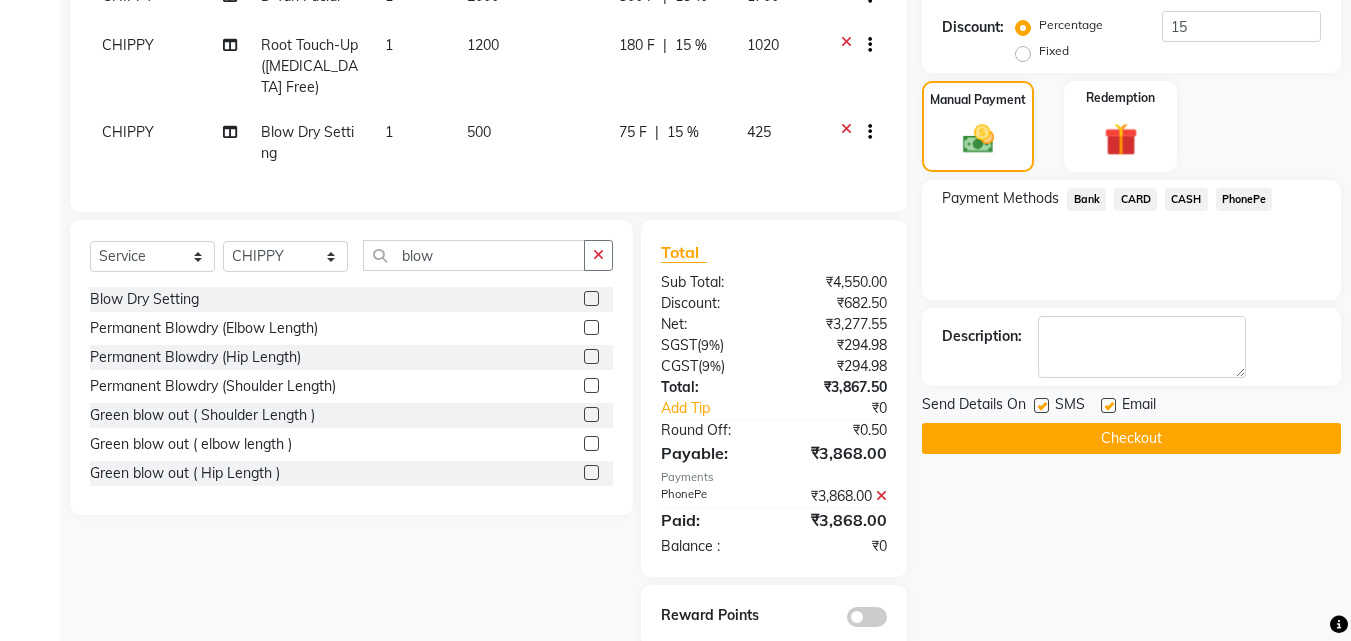 scroll, scrollTop: 522, scrollLeft: 0, axis: vertical 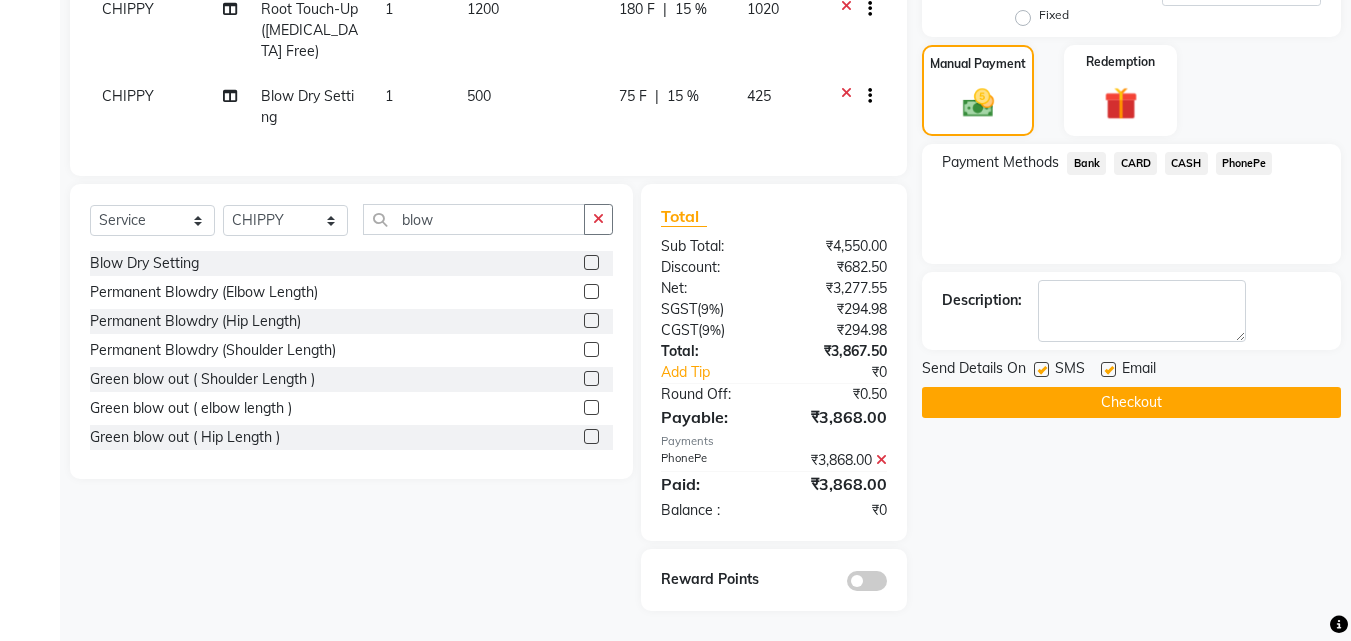 click on "Checkout" 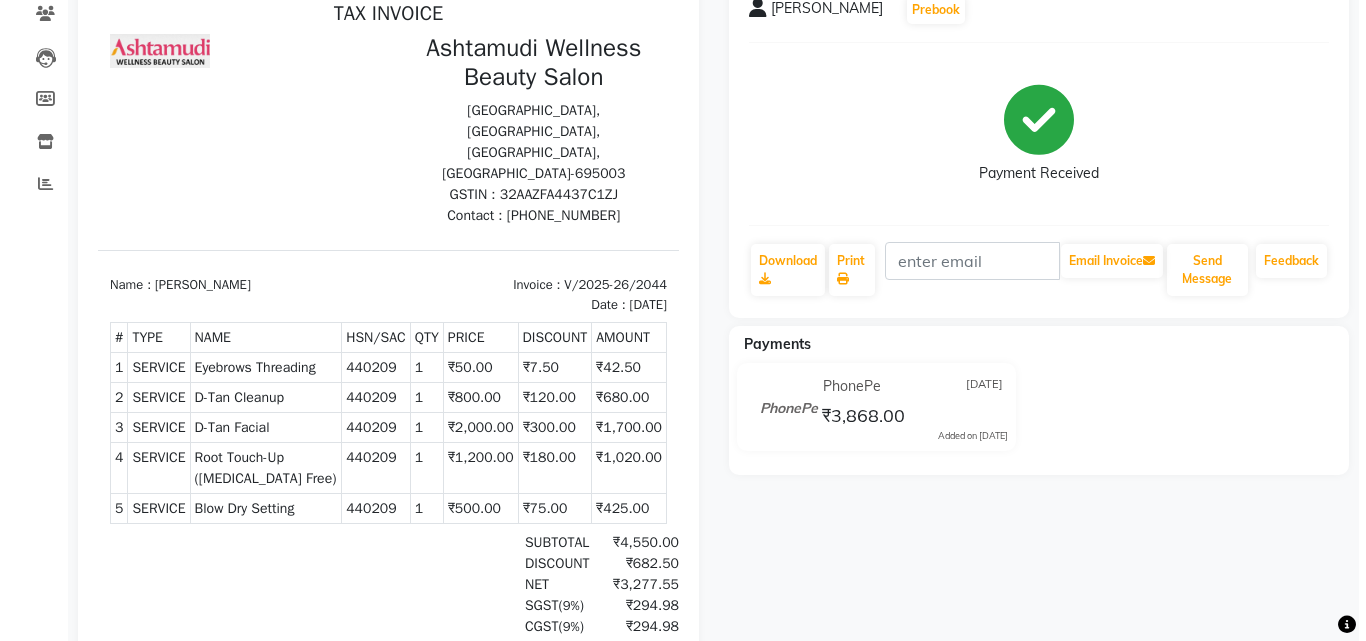 scroll, scrollTop: 0, scrollLeft: 0, axis: both 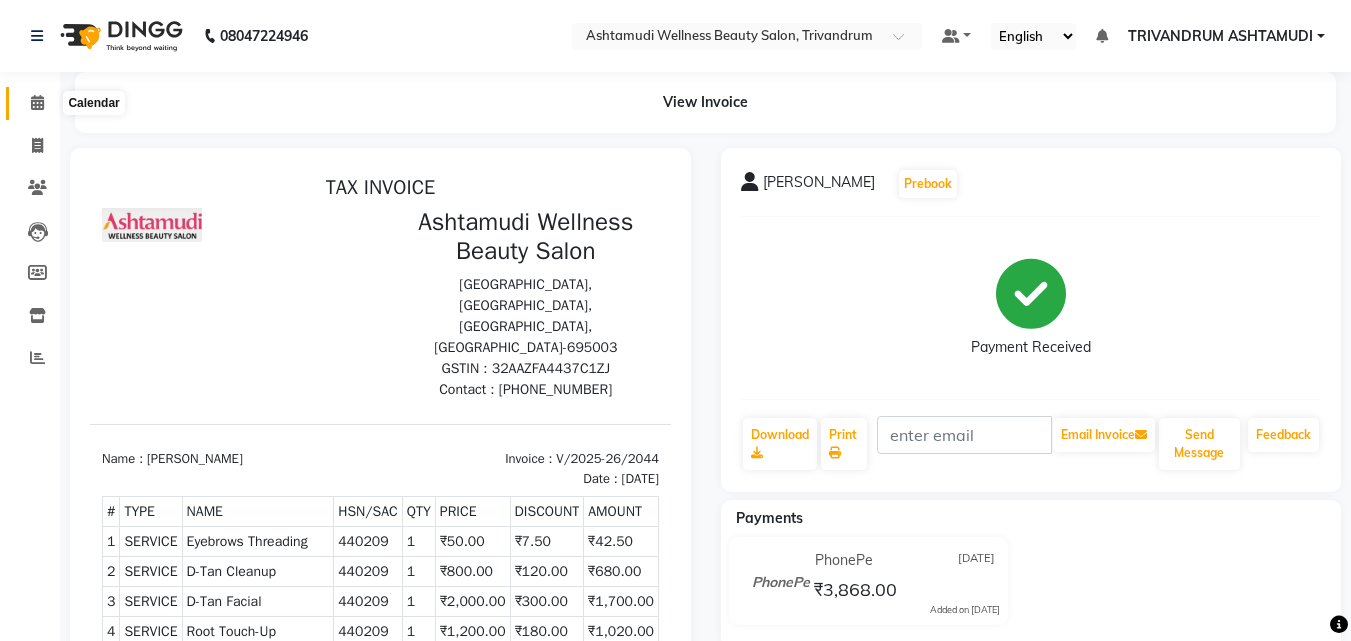 click 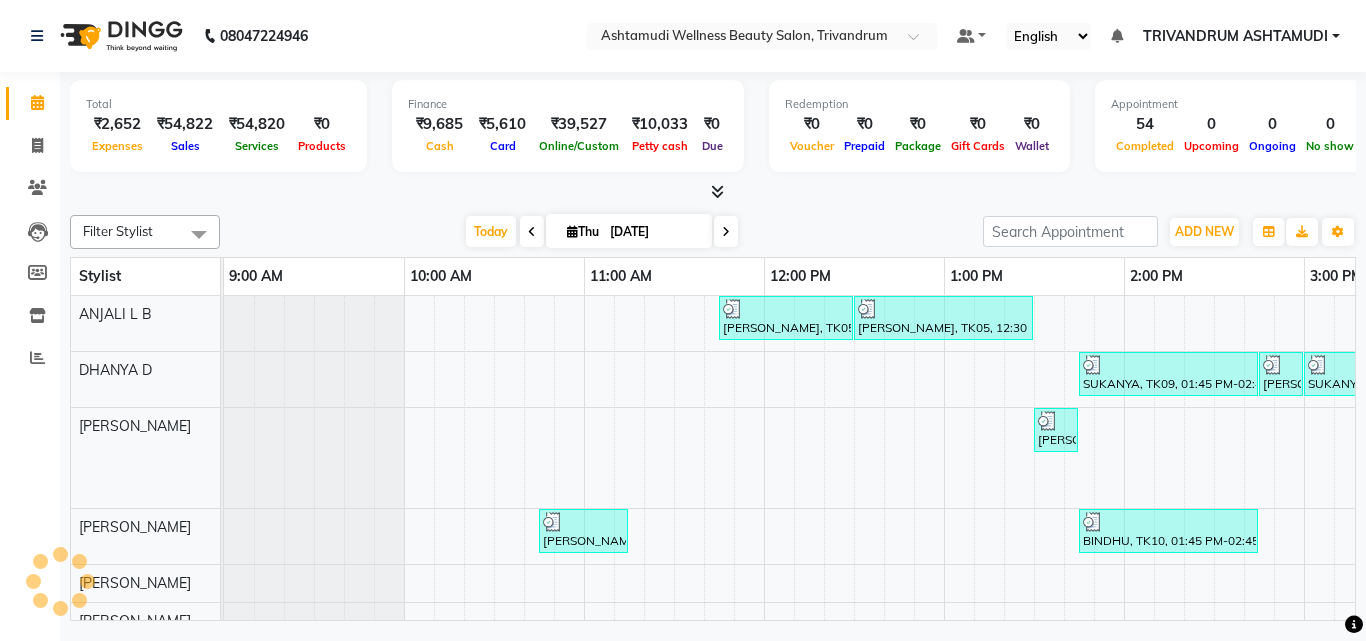 scroll, scrollTop: 0, scrollLeft: 0, axis: both 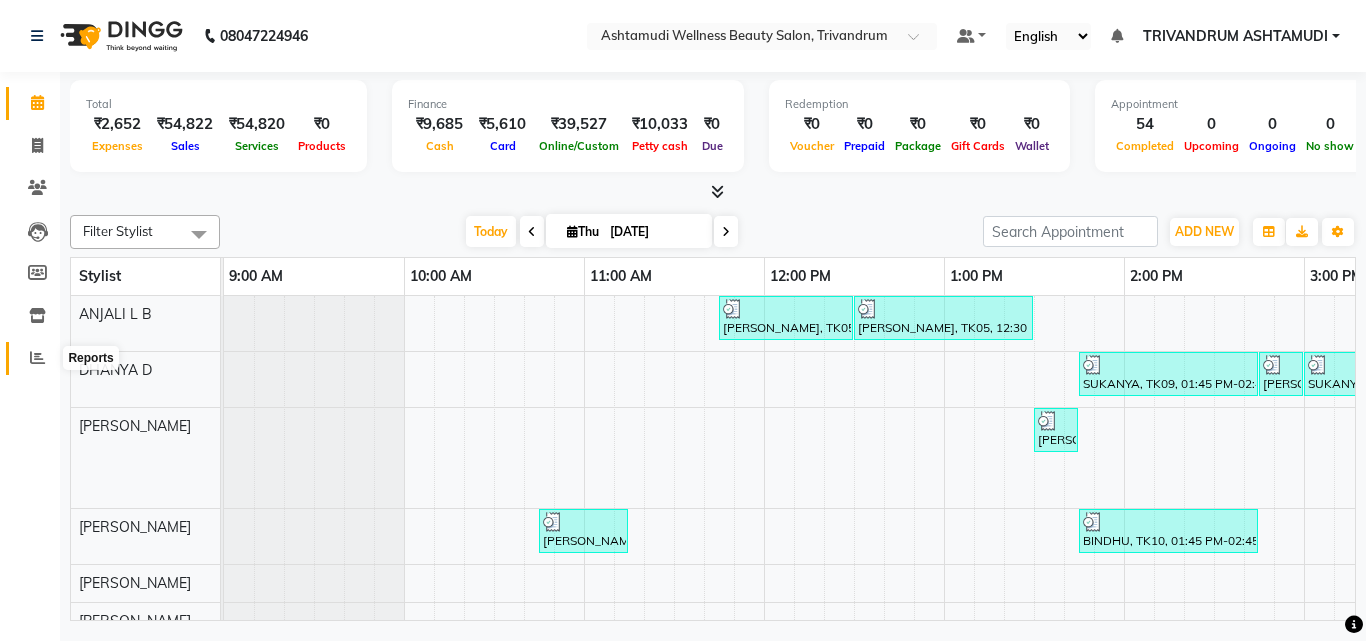 click 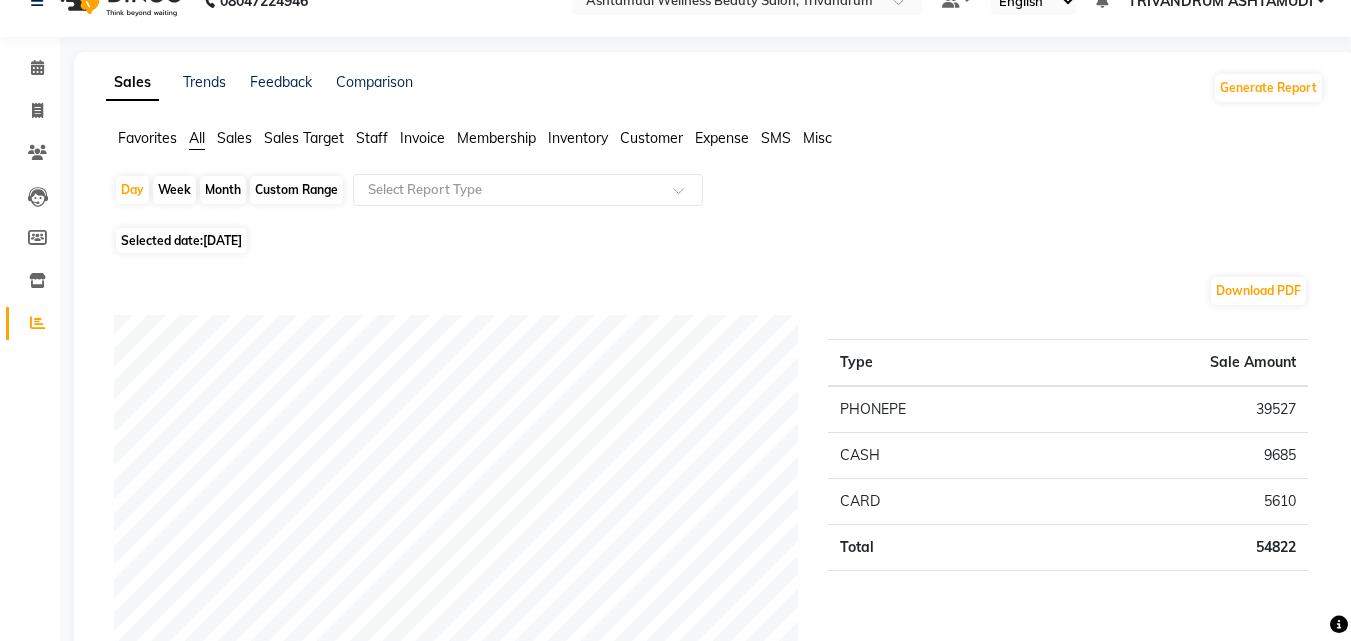 scroll, scrollTop: 0, scrollLeft: 0, axis: both 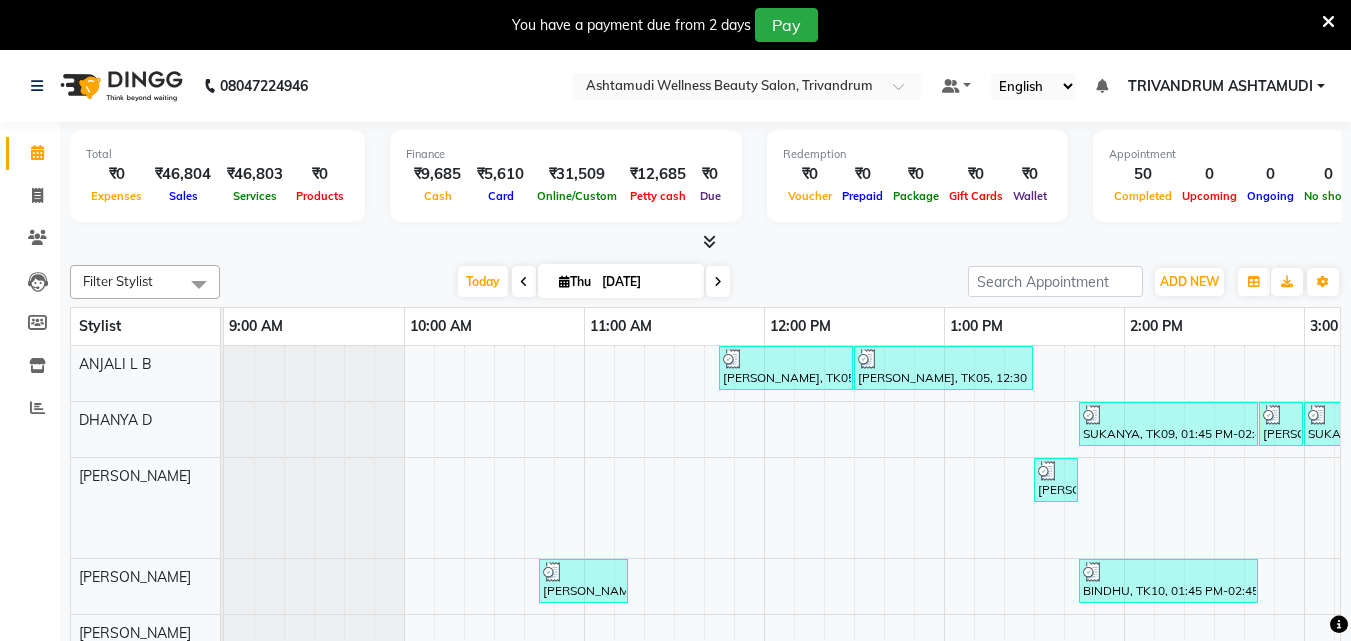click on "[DATE]  [DATE]" at bounding box center (594, 282) 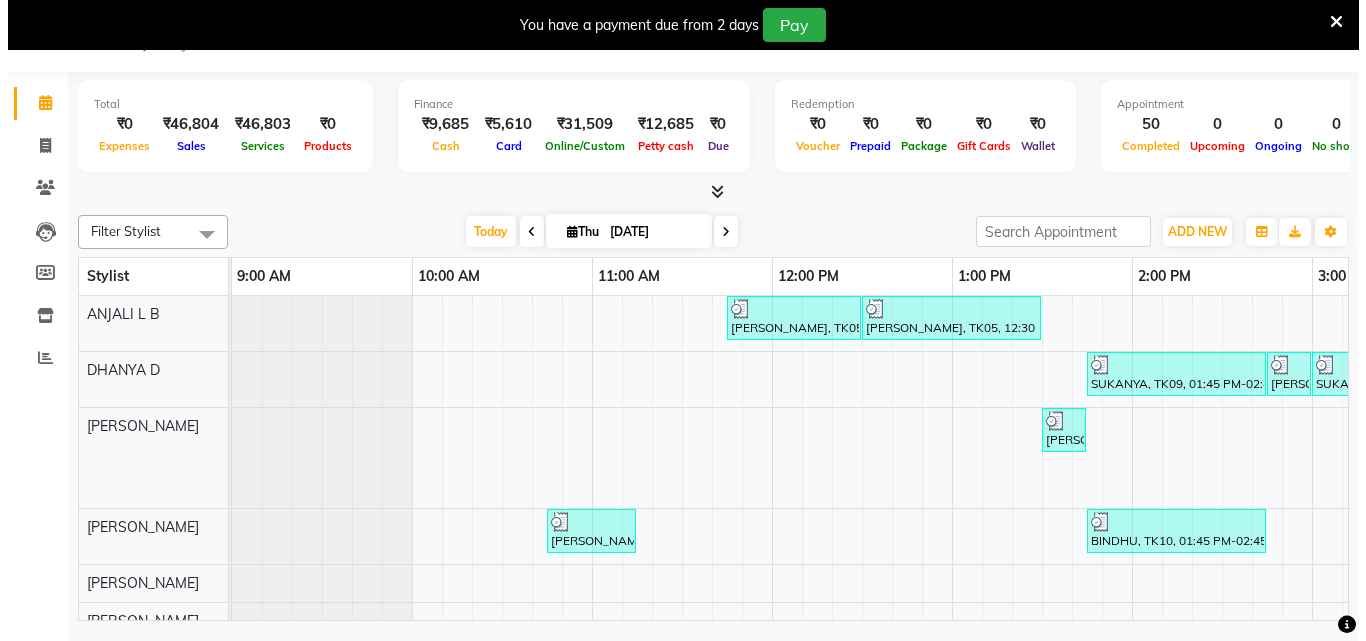 scroll, scrollTop: 0, scrollLeft: 0, axis: both 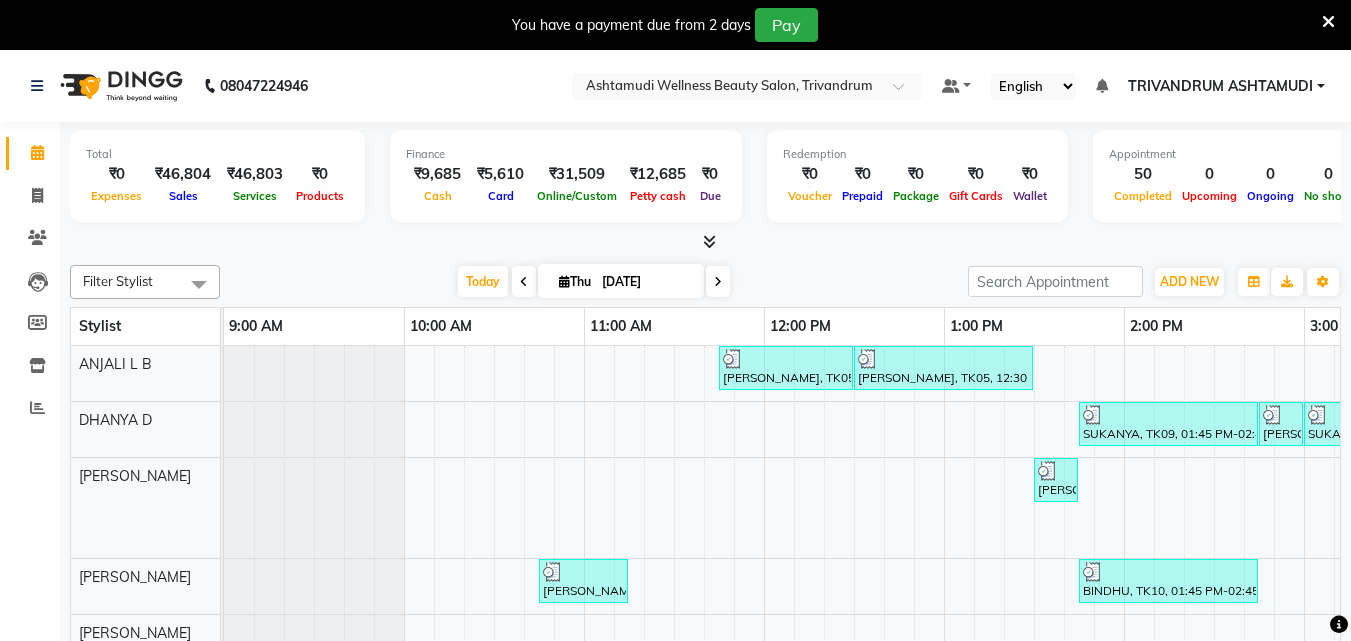 click at bounding box center (1328, 22) 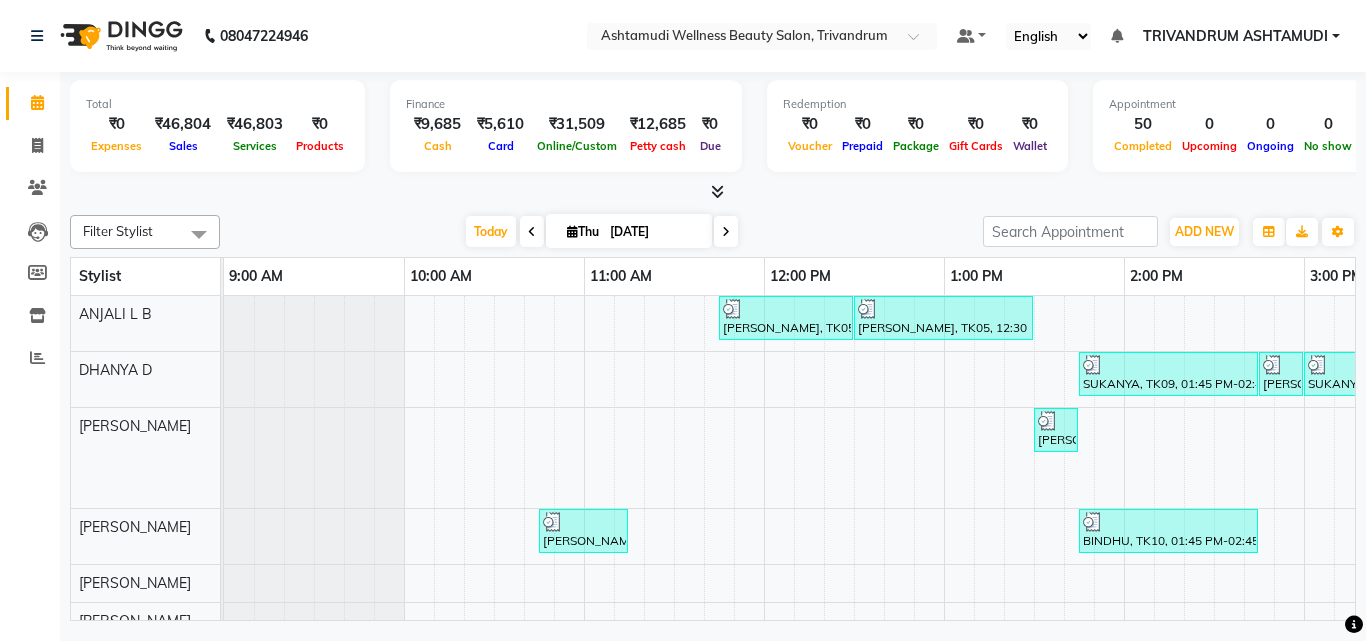 click on "ADD NEW Toggle Dropdown Add Appointment Add Invoice Add Expense Add Attendance Add Client" at bounding box center (1204, 232) 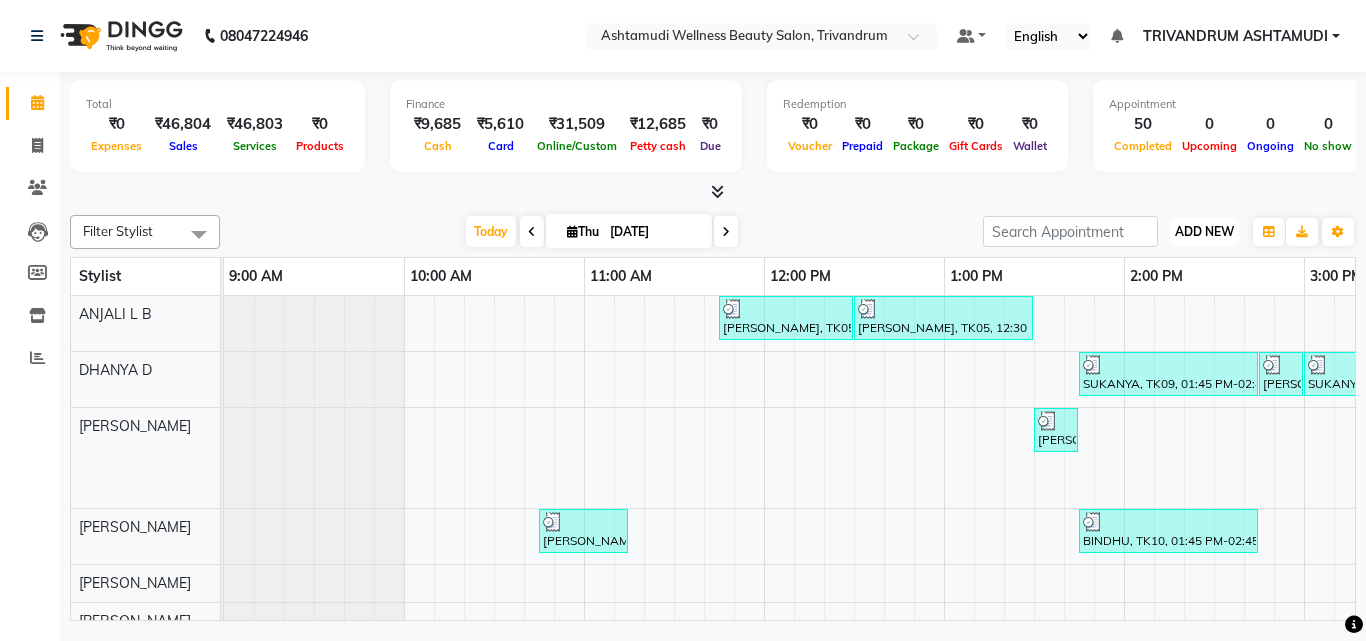 click on "ADD NEW" at bounding box center (1204, 231) 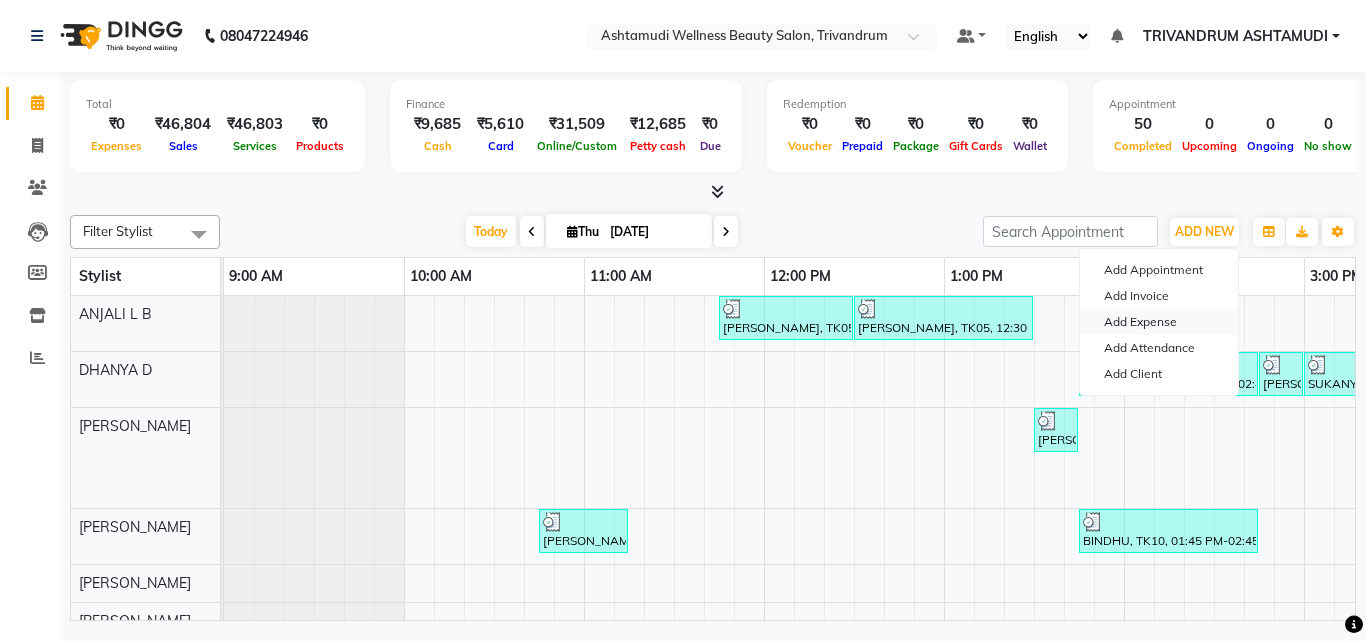 click on "Add Expense" at bounding box center (1159, 322) 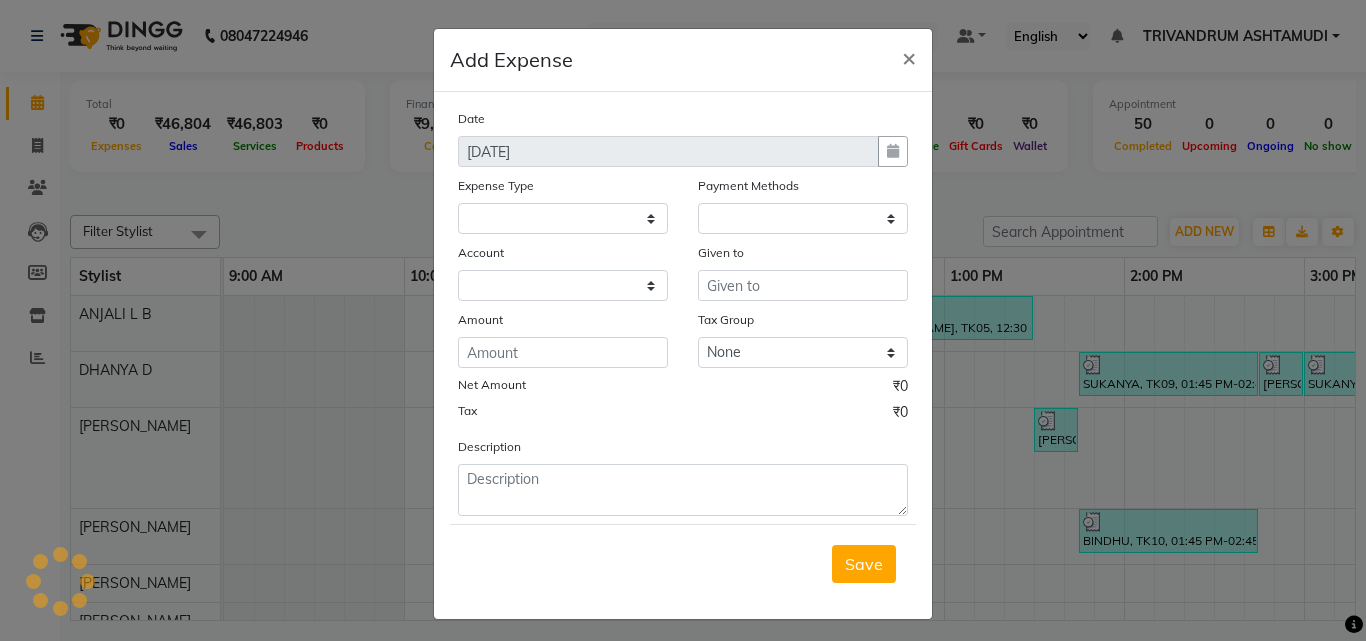select 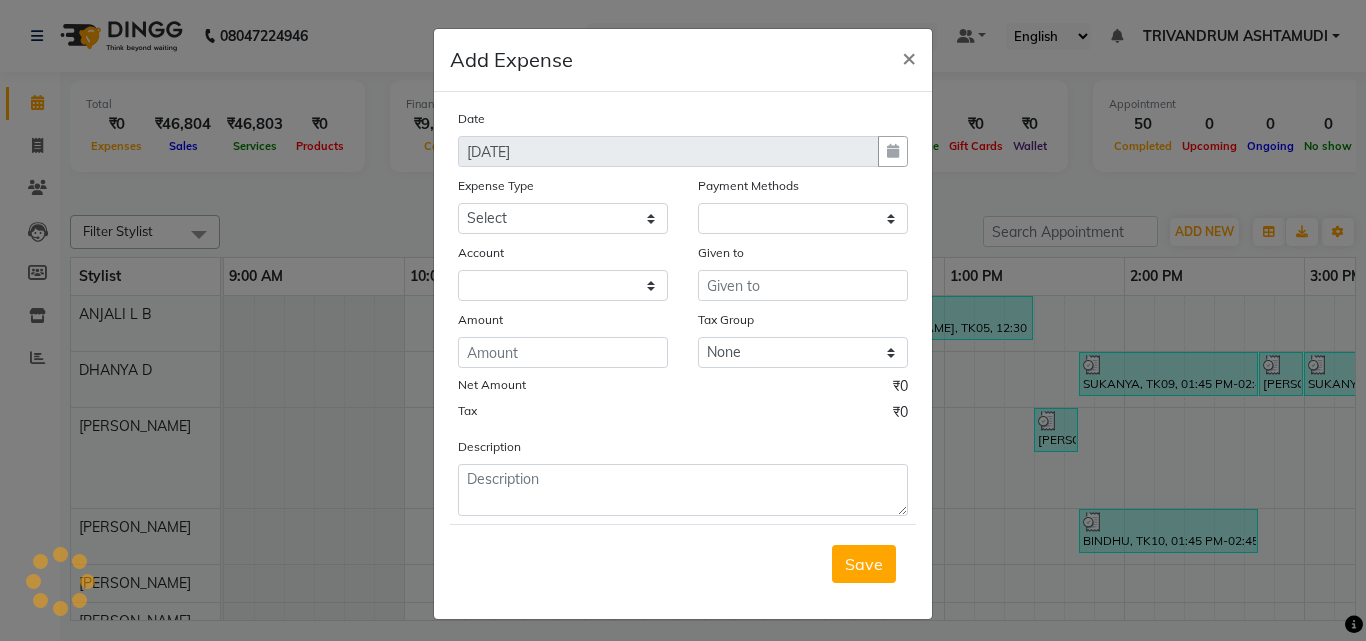 select on "1" 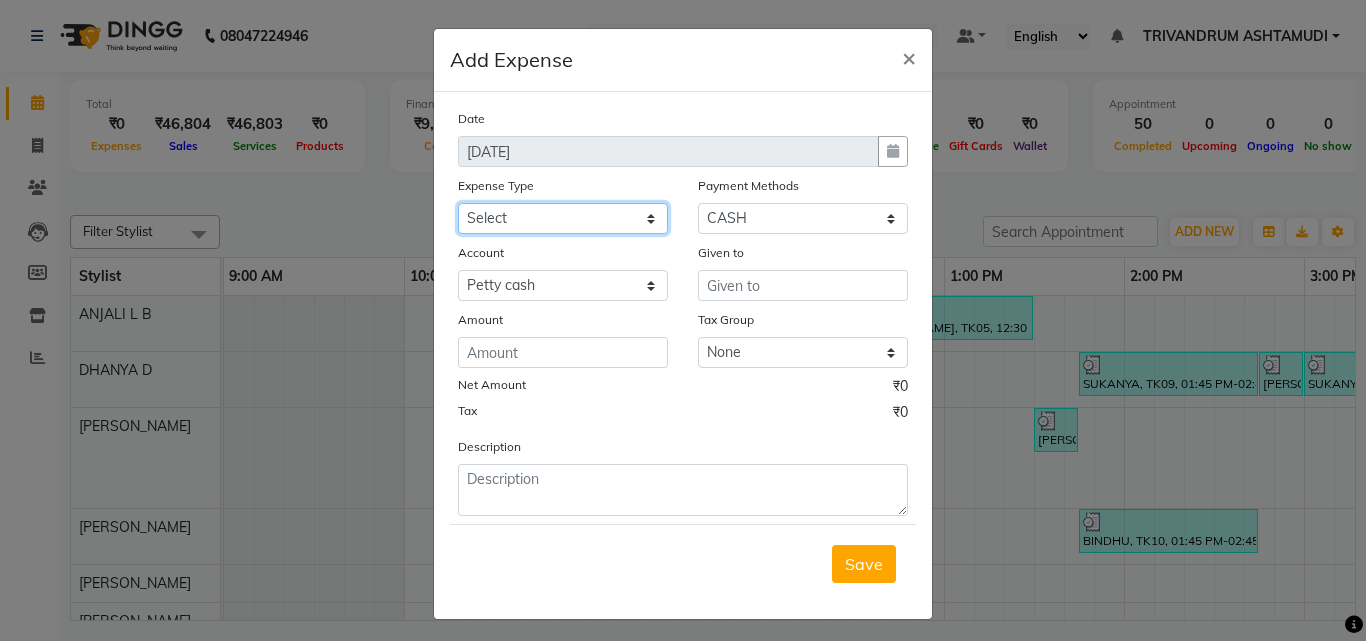click on "Select ACCOMODATION EXPENSES ADVERTISEMENT SALES PROMOTIONAL EXPENSES Bonus BRIDAL ACCESSORIES REFUND BRIDAL COMMISSION BRIDAL FOOD BRIDAL INCENTIVES BRIDAL ORNAMENTS REFUND BRIDAL TA CASH DEPOSIT RAK BANK COMPUTER ACCESSORIES MOBILE PHONE Donation and Charity Expenses ELECTRICITY CHARGES ELECTRONICS FITTINGS Event Expense FISH FOOD EXPENSES FOOD REFRESHMENT FOR CLIENTS FOOD REFRESHMENT FOR STAFFS Freight And Forwarding Charges FUEL FOR GENERATOR FURNITURE AND EQUIPMENTS Gifts for Clients GIFTS FOR STAFFS GOKULAM CHITS HOSTEL RENT LAUNDRY EXPENSES LICENSE OTHER FEES LOADING UNLOADING CHARGES Medical Expenses MEHNDI PAYMENTS MISCELLANEOUS EXPENSES NEWSPAPER PERIODICALS Ornaments Maintenance Expense OVERTIME ALLOWANCES Payment For Pest Control Perfomance based incentives POSTAGE COURIER CHARGES Printing PRINTING STATIONERY EXPENSES PROFESSIONAL TAX REPAIRS MAINTENANCE ROUND OFF Salary SALARY ADVANCE Sales Incentives Membership Card SALES INCENTIVES PRODUCT SALES INCENTIVES SERVICES SALON ESSENTIALS SALON RENT" 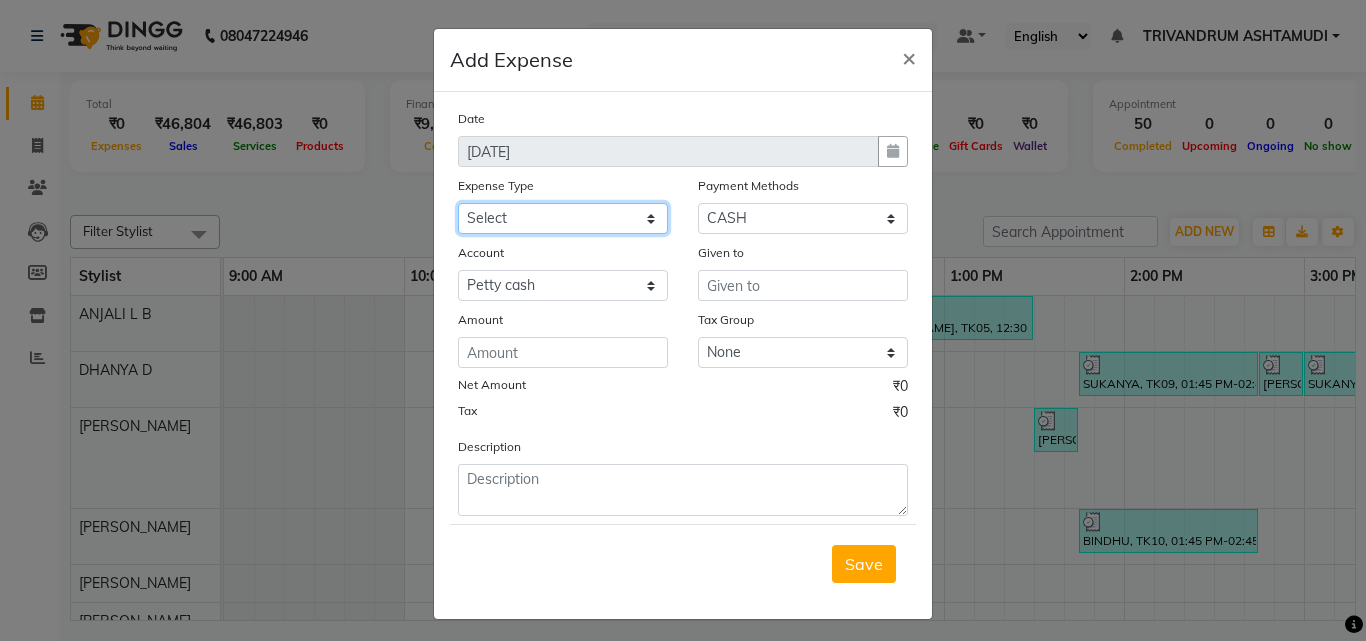 select on "6187" 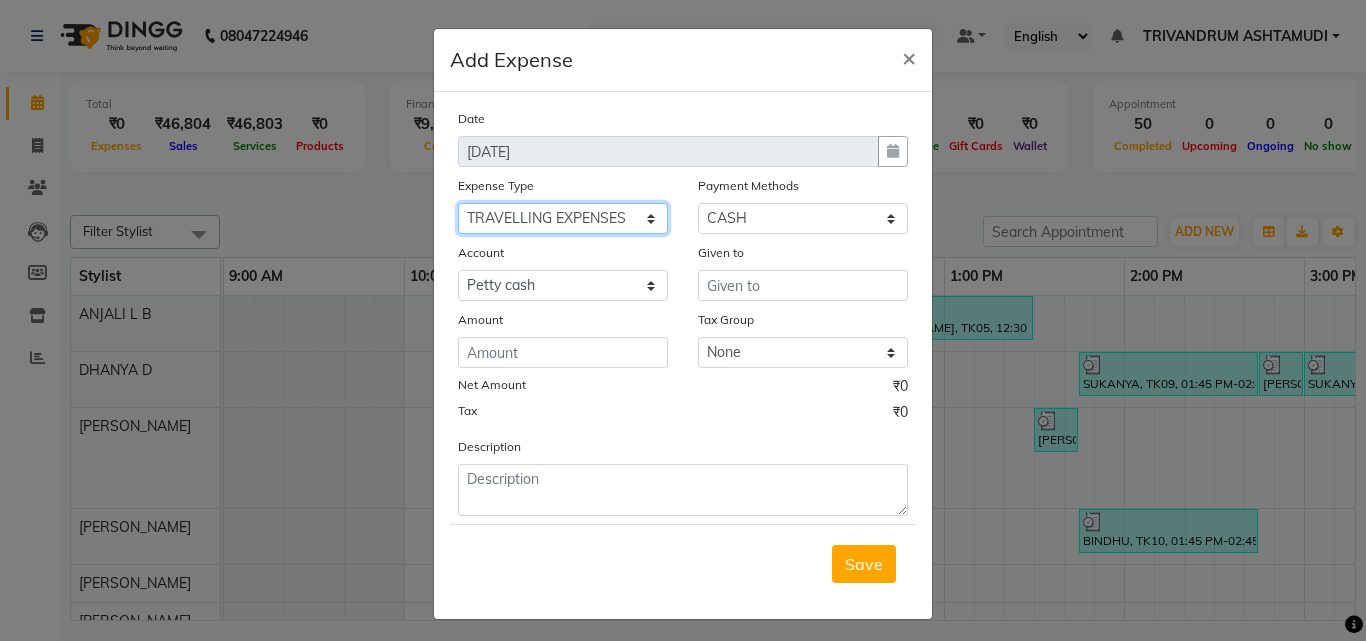 click on "Select ACCOMODATION EXPENSES ADVERTISEMENT SALES PROMOTIONAL EXPENSES Bonus BRIDAL ACCESSORIES REFUND BRIDAL COMMISSION BRIDAL FOOD BRIDAL INCENTIVES BRIDAL ORNAMENTS REFUND BRIDAL TA CASH DEPOSIT RAK BANK COMPUTER ACCESSORIES MOBILE PHONE Donation and Charity Expenses ELECTRICITY CHARGES ELECTRONICS FITTINGS Event Expense FISH FOOD EXPENSES FOOD REFRESHMENT FOR CLIENTS FOOD REFRESHMENT FOR STAFFS Freight And Forwarding Charges FUEL FOR GENERATOR FURNITURE AND EQUIPMENTS Gifts for Clients GIFTS FOR STAFFS GOKULAM CHITS HOSTEL RENT LAUNDRY EXPENSES LICENSE OTHER FEES LOADING UNLOADING CHARGES Medical Expenses MEHNDI PAYMENTS MISCELLANEOUS EXPENSES NEWSPAPER PERIODICALS Ornaments Maintenance Expense OVERTIME ALLOWANCES Payment For Pest Control Perfomance based incentives POSTAGE COURIER CHARGES Printing PRINTING STATIONERY EXPENSES PROFESSIONAL TAX REPAIRS MAINTENANCE ROUND OFF Salary SALARY ADVANCE Sales Incentives Membership Card SALES INCENTIVES PRODUCT SALES INCENTIVES SERVICES SALON ESSENTIALS SALON RENT" 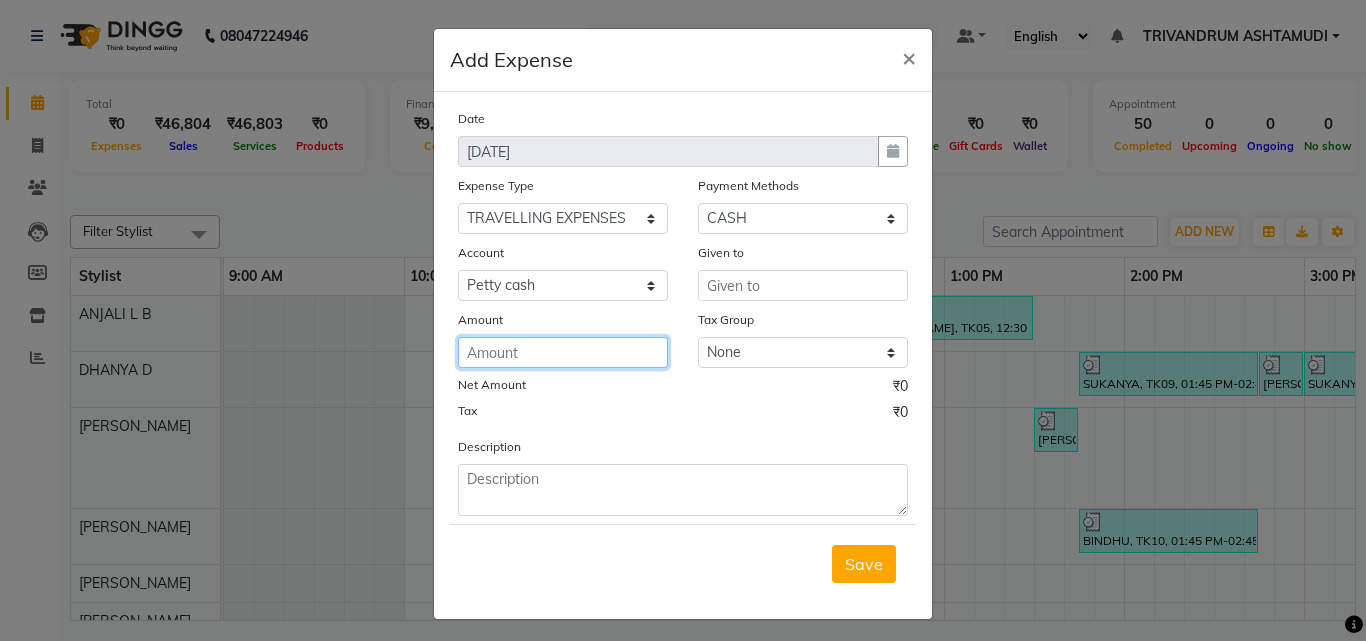 click 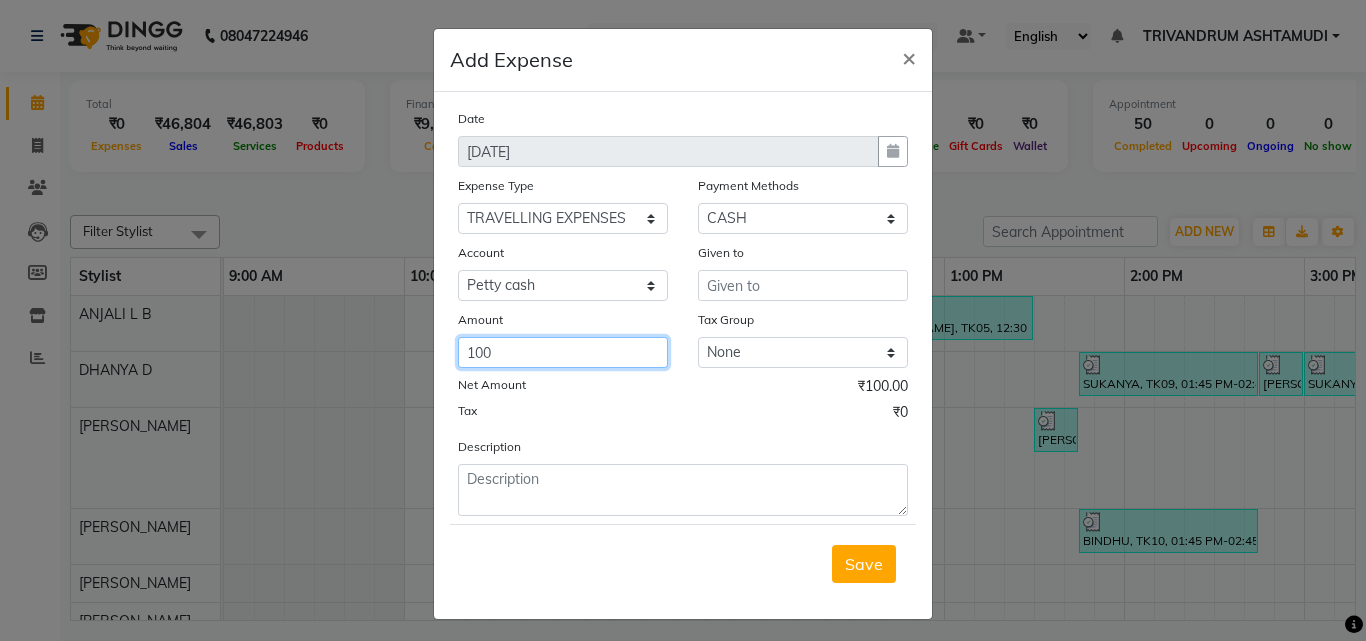 type on "100" 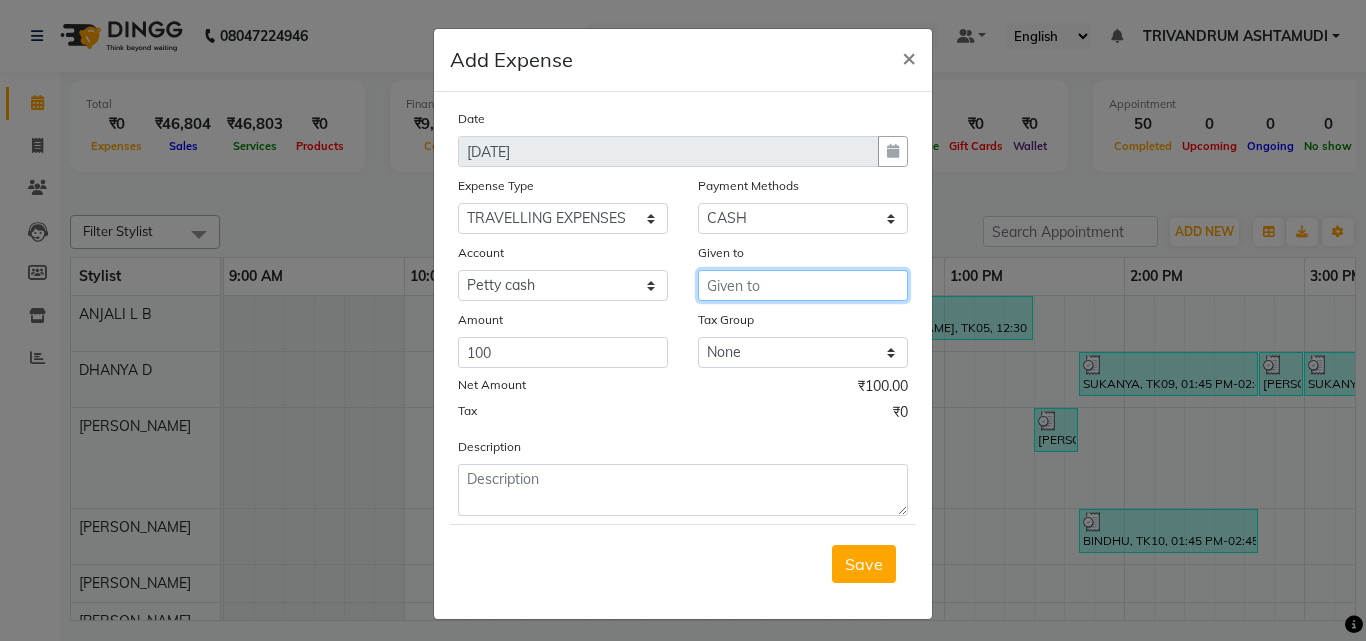 click at bounding box center (803, 285) 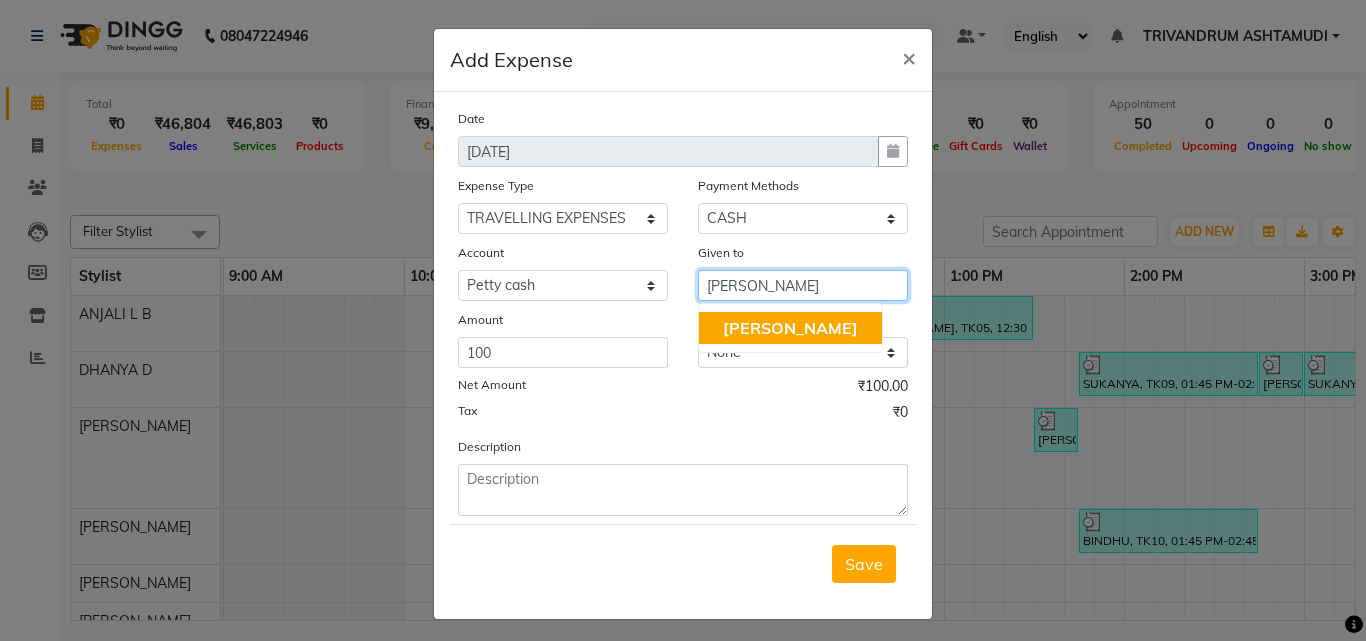 click on "[PERSON_NAME]" 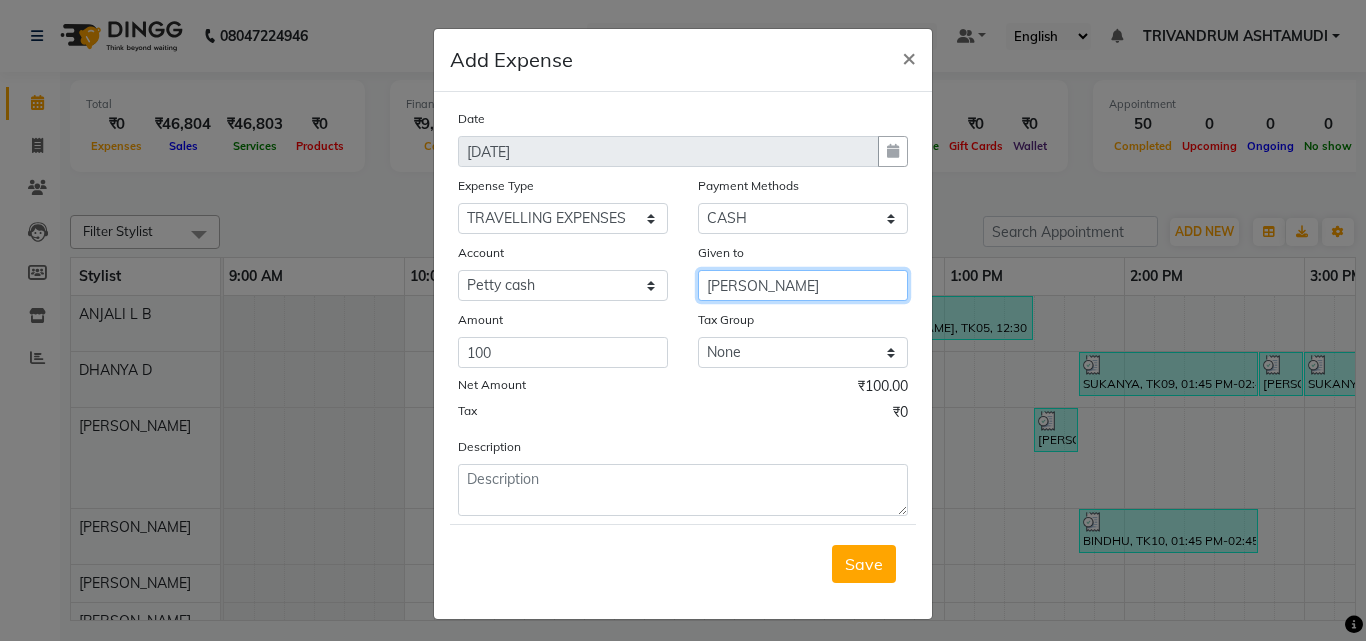 type on "[PERSON_NAME]" 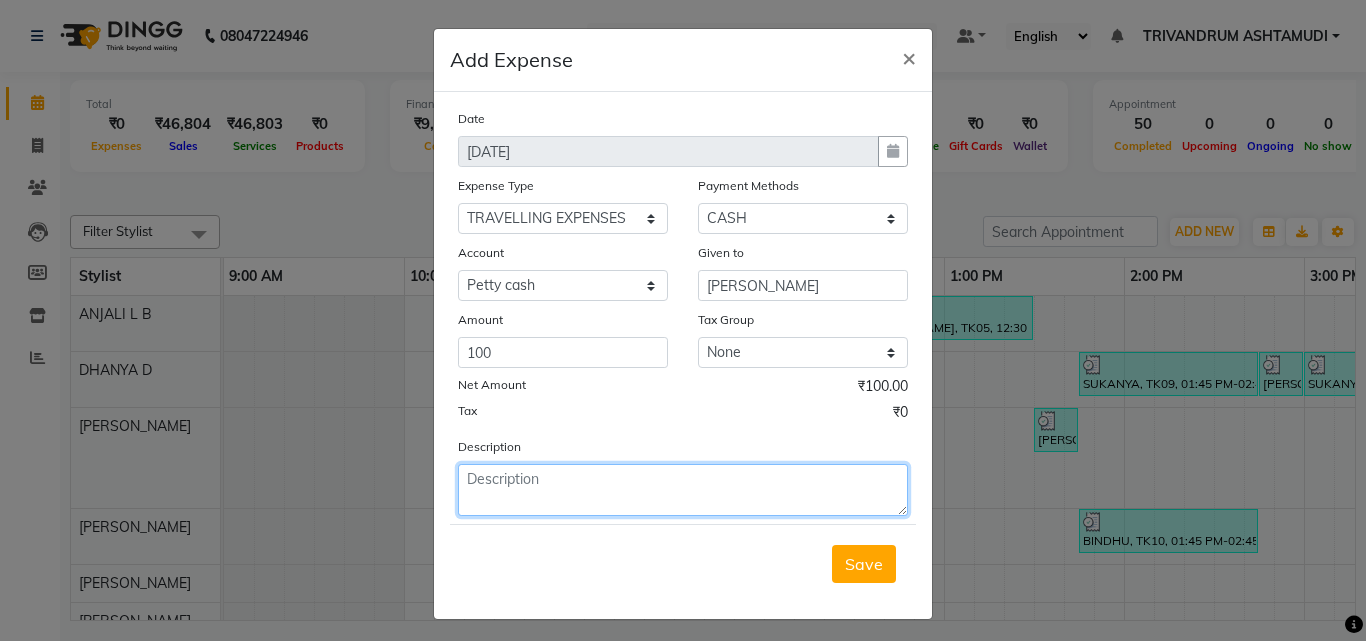 click 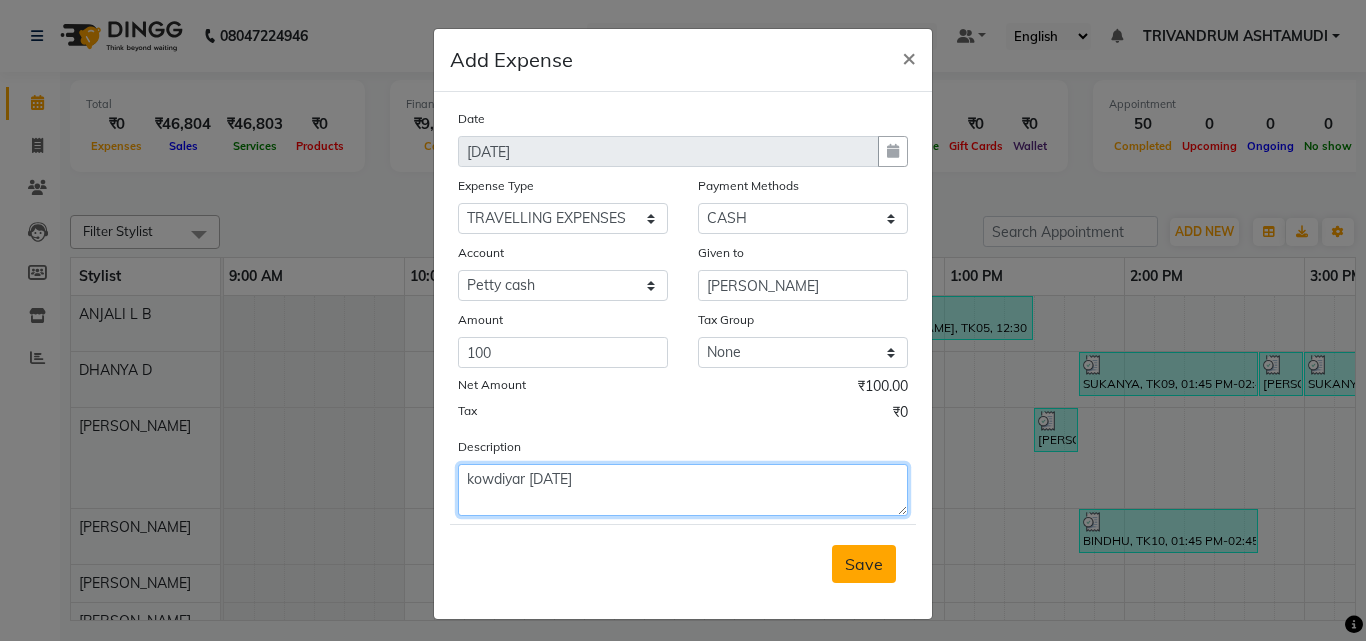 type on "kowdiyar [DATE]" 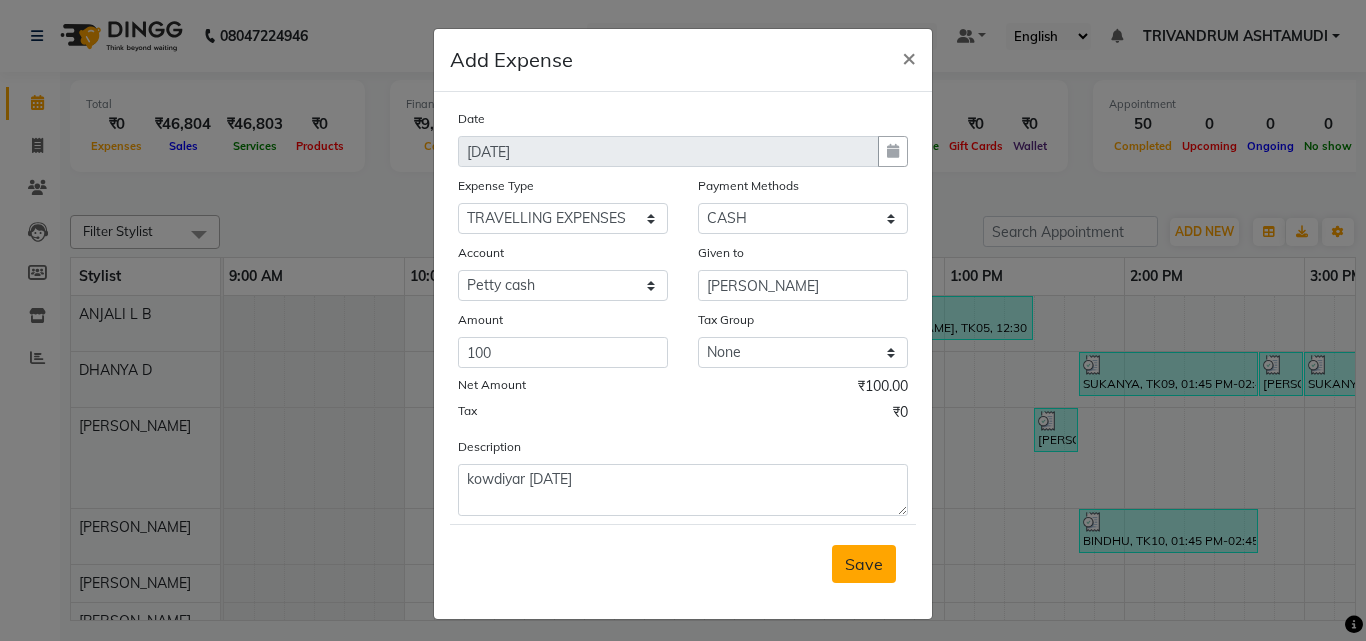 click on "Save" at bounding box center (864, 564) 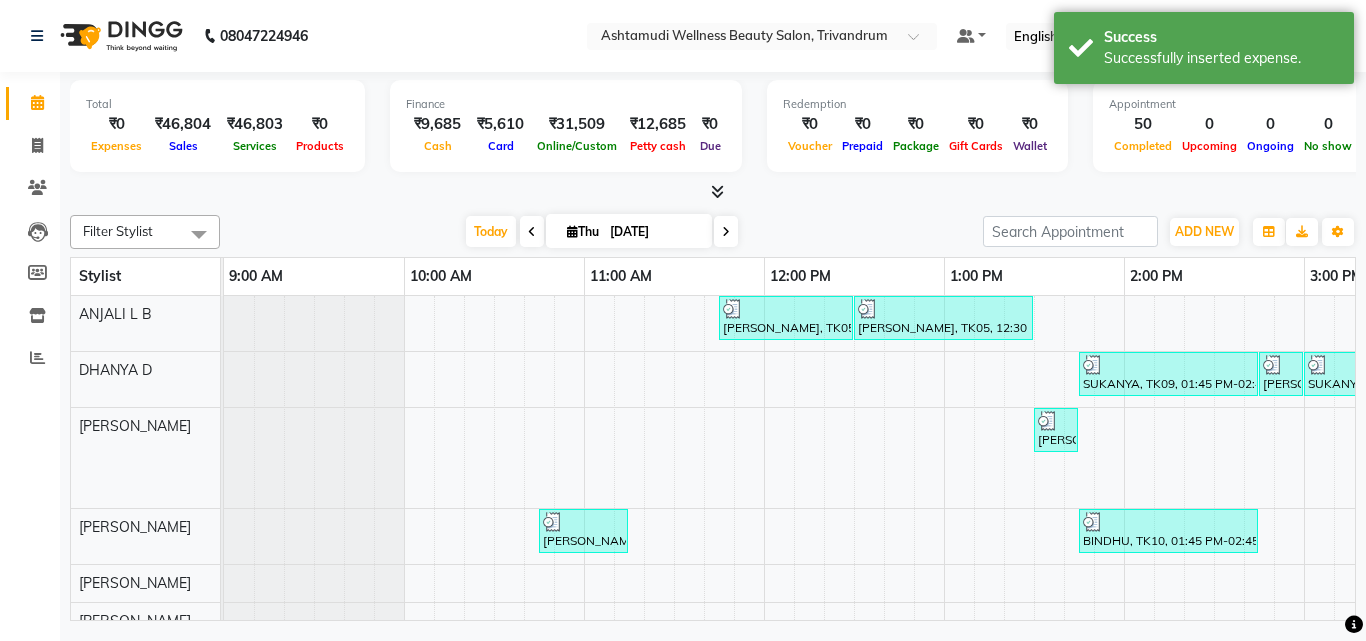 scroll, scrollTop: 0, scrollLeft: 282, axis: horizontal 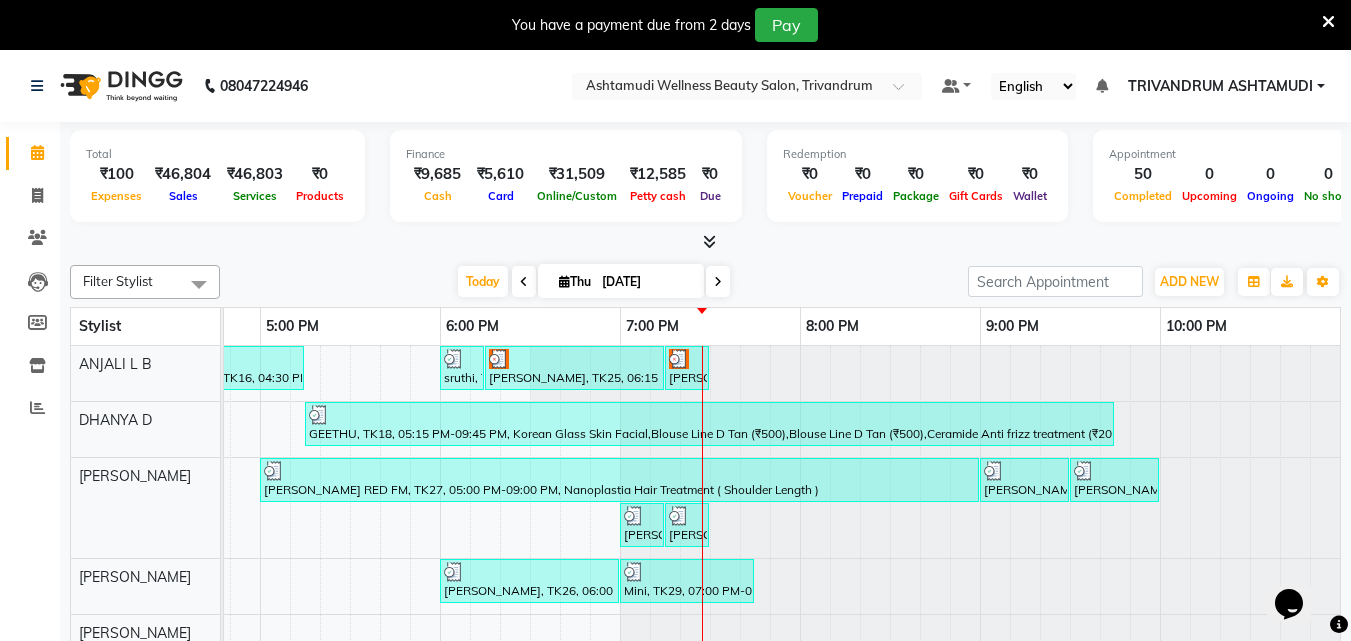 click at bounding box center [1328, 22] 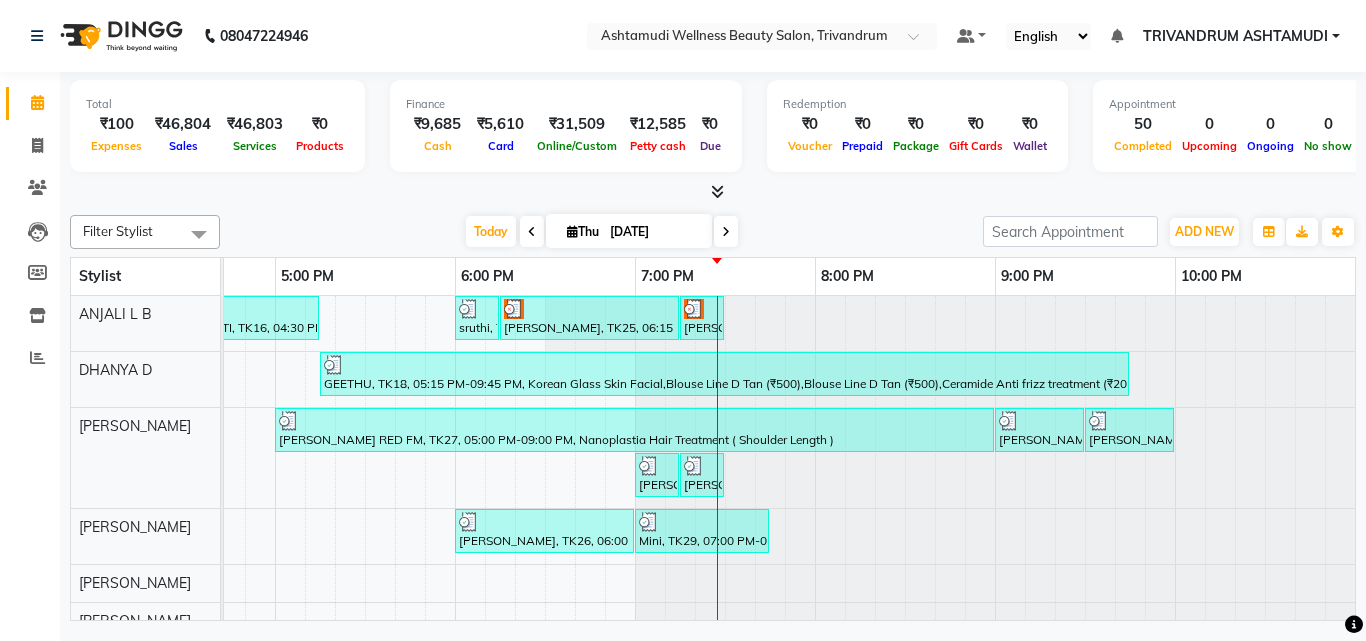 scroll, scrollTop: 0, scrollLeft: 1389, axis: horizontal 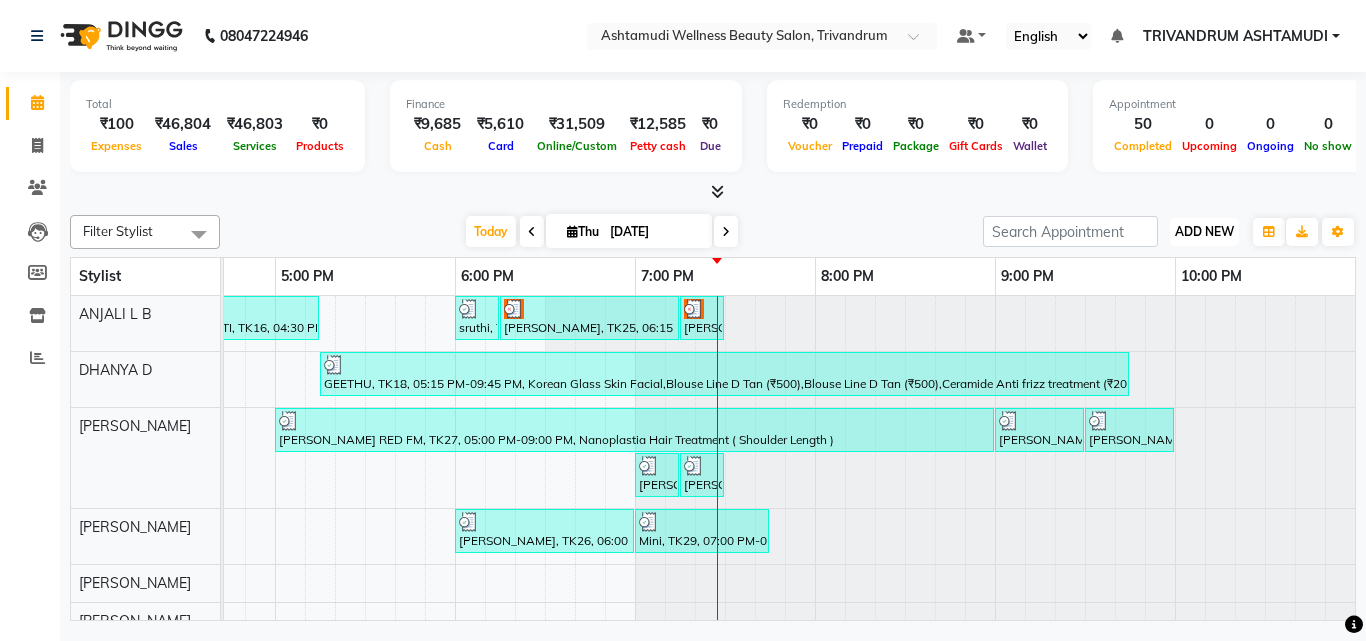 click on "ADD NEW" at bounding box center (1204, 231) 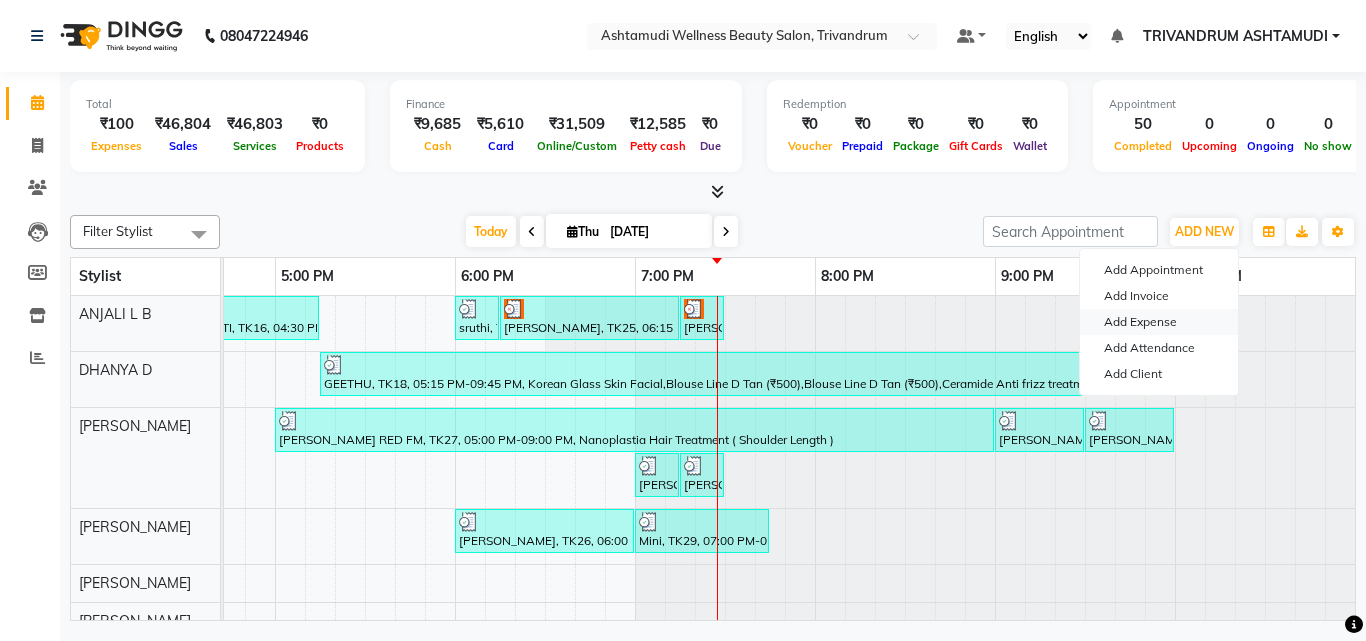 click on "Add Expense" at bounding box center [1159, 322] 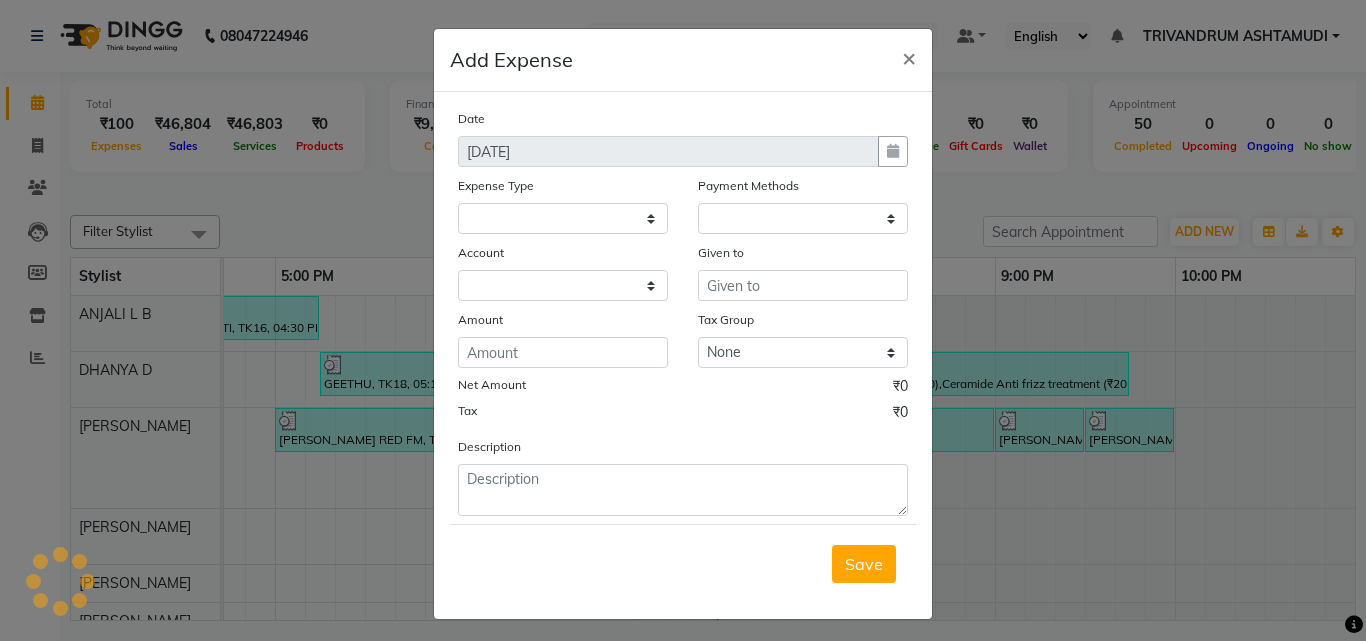 select 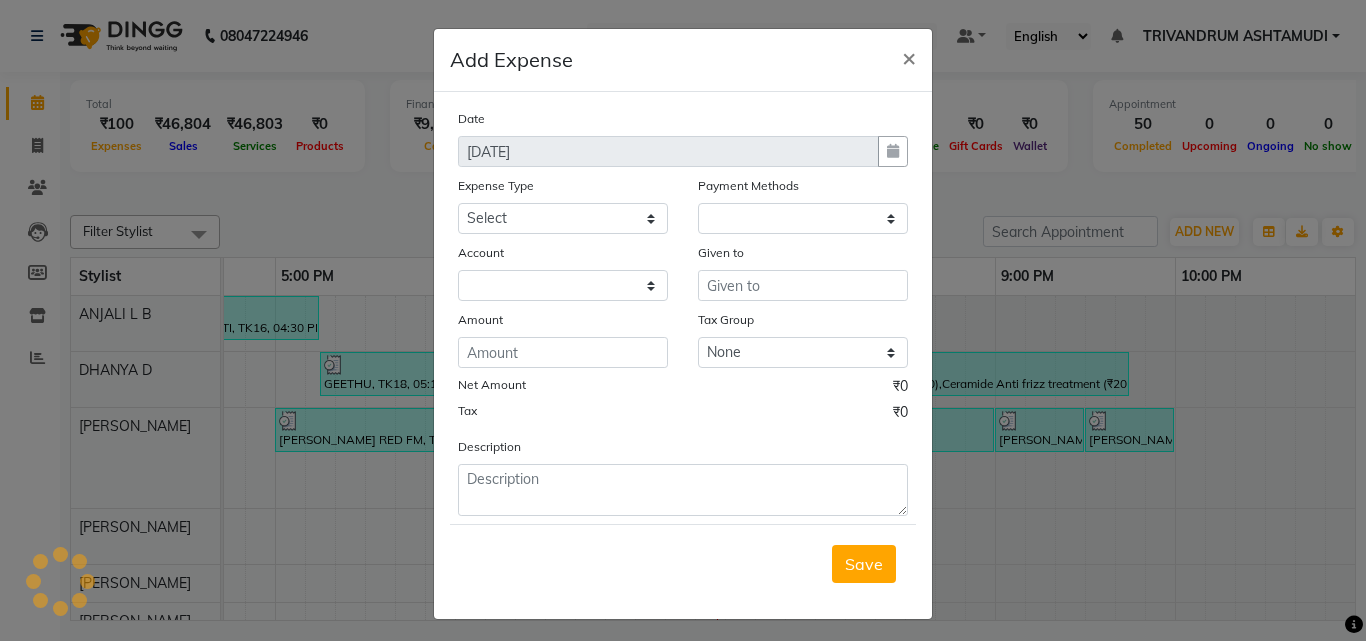 select on "1" 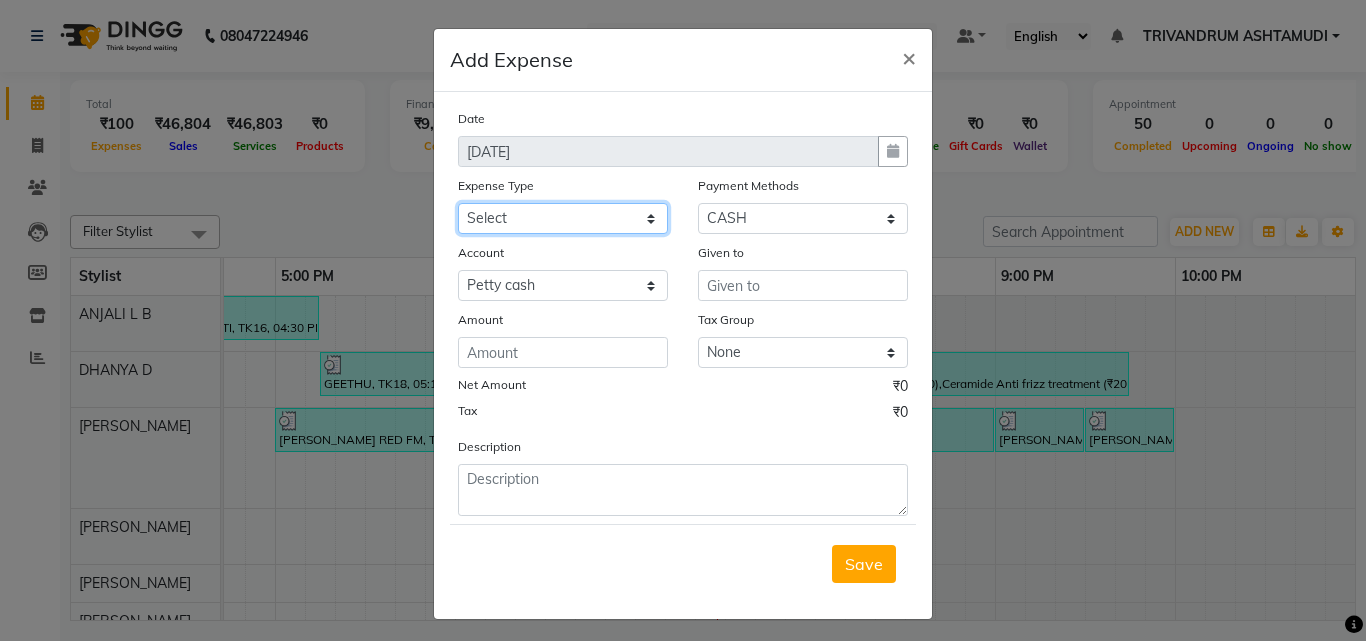 click on "Select ACCOMODATION EXPENSES ADVERTISEMENT SALES PROMOTIONAL EXPENSES Bonus BRIDAL ACCESSORIES REFUND BRIDAL COMMISSION BRIDAL FOOD BRIDAL INCENTIVES BRIDAL ORNAMENTS REFUND BRIDAL TA CASH DEPOSIT RAK BANK COMPUTER ACCESSORIES MOBILE PHONE Donation and Charity Expenses ELECTRICITY CHARGES ELECTRONICS FITTINGS Event Expense FISH FOOD EXPENSES FOOD REFRESHMENT FOR CLIENTS FOOD REFRESHMENT FOR STAFFS Freight And Forwarding Charges FUEL FOR GENERATOR FURNITURE AND EQUIPMENTS Gifts for Clients GIFTS FOR STAFFS GOKULAM CHITS HOSTEL RENT LAUNDRY EXPENSES LICENSE OTHER FEES LOADING UNLOADING CHARGES Medical Expenses MEHNDI PAYMENTS MISCELLANEOUS EXPENSES NEWSPAPER PERIODICALS Ornaments Maintenance Expense OVERTIME ALLOWANCES Payment For Pest Control Perfomance based incentives POSTAGE COURIER CHARGES Printing PRINTING STATIONERY EXPENSES PROFESSIONAL TAX REPAIRS MAINTENANCE ROUND OFF Salary SALARY ADVANCE Sales Incentives Membership Card SALES INCENTIVES PRODUCT SALES INCENTIVES SERVICES SALON ESSENTIALS SALON RENT" 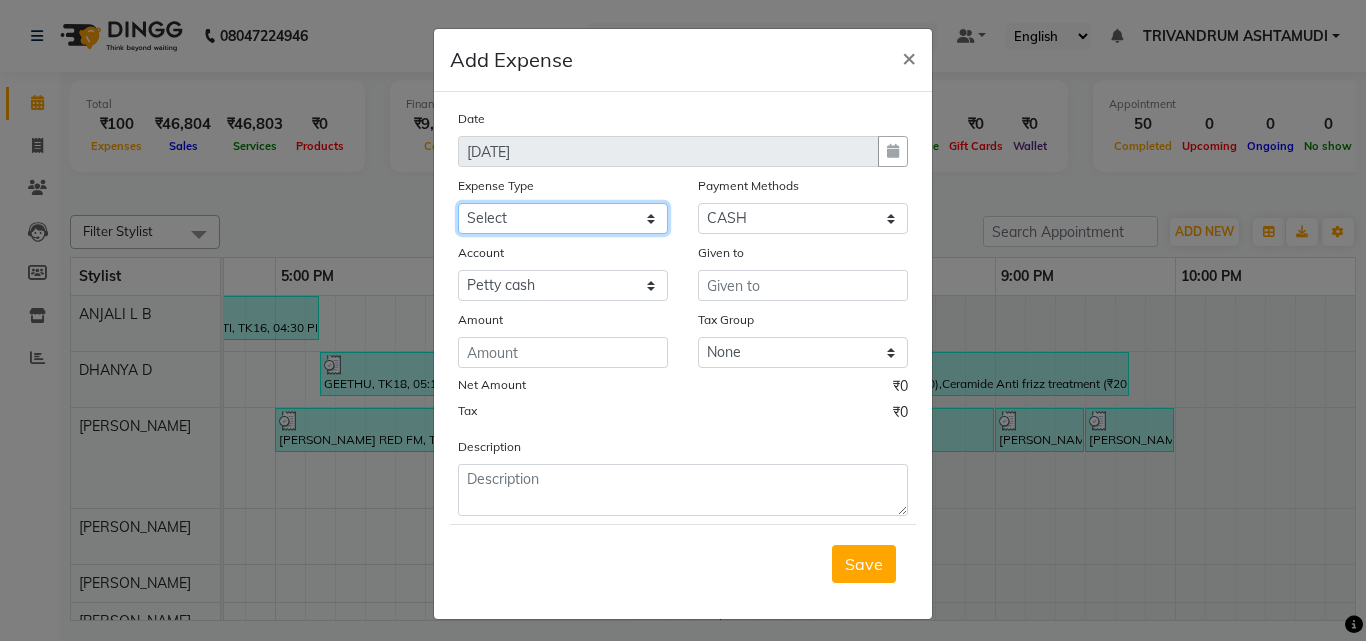 select on "6174" 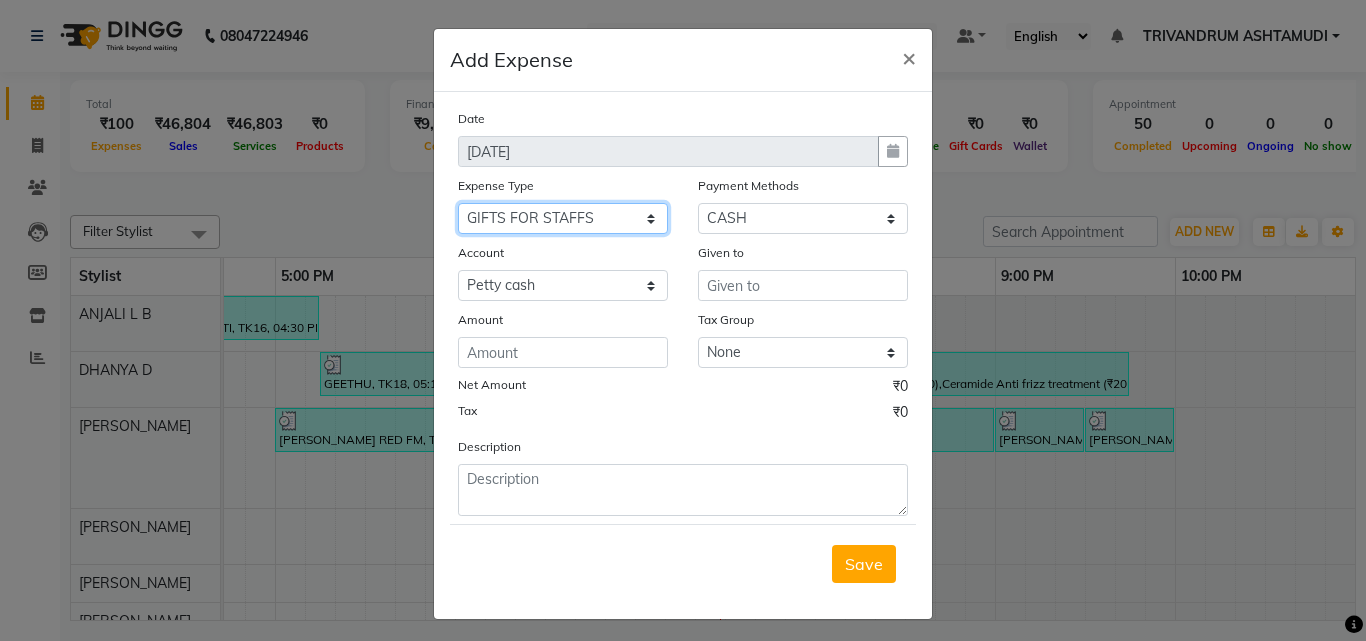 click on "Select ACCOMODATION EXPENSES ADVERTISEMENT SALES PROMOTIONAL EXPENSES Bonus BRIDAL ACCESSORIES REFUND BRIDAL COMMISSION BRIDAL FOOD BRIDAL INCENTIVES BRIDAL ORNAMENTS REFUND BRIDAL TA CASH DEPOSIT RAK BANK COMPUTER ACCESSORIES MOBILE PHONE Donation and Charity Expenses ELECTRICITY CHARGES ELECTRONICS FITTINGS Event Expense FISH FOOD EXPENSES FOOD REFRESHMENT FOR CLIENTS FOOD REFRESHMENT FOR STAFFS Freight And Forwarding Charges FUEL FOR GENERATOR FURNITURE AND EQUIPMENTS Gifts for Clients GIFTS FOR STAFFS GOKULAM CHITS HOSTEL RENT LAUNDRY EXPENSES LICENSE OTHER FEES LOADING UNLOADING CHARGES Medical Expenses MEHNDI PAYMENTS MISCELLANEOUS EXPENSES NEWSPAPER PERIODICALS Ornaments Maintenance Expense OVERTIME ALLOWANCES Payment For Pest Control Perfomance based incentives POSTAGE COURIER CHARGES Printing PRINTING STATIONERY EXPENSES PROFESSIONAL TAX REPAIRS MAINTENANCE ROUND OFF Salary SALARY ADVANCE Sales Incentives Membership Card SALES INCENTIVES PRODUCT SALES INCENTIVES SERVICES SALON ESSENTIALS SALON RENT" 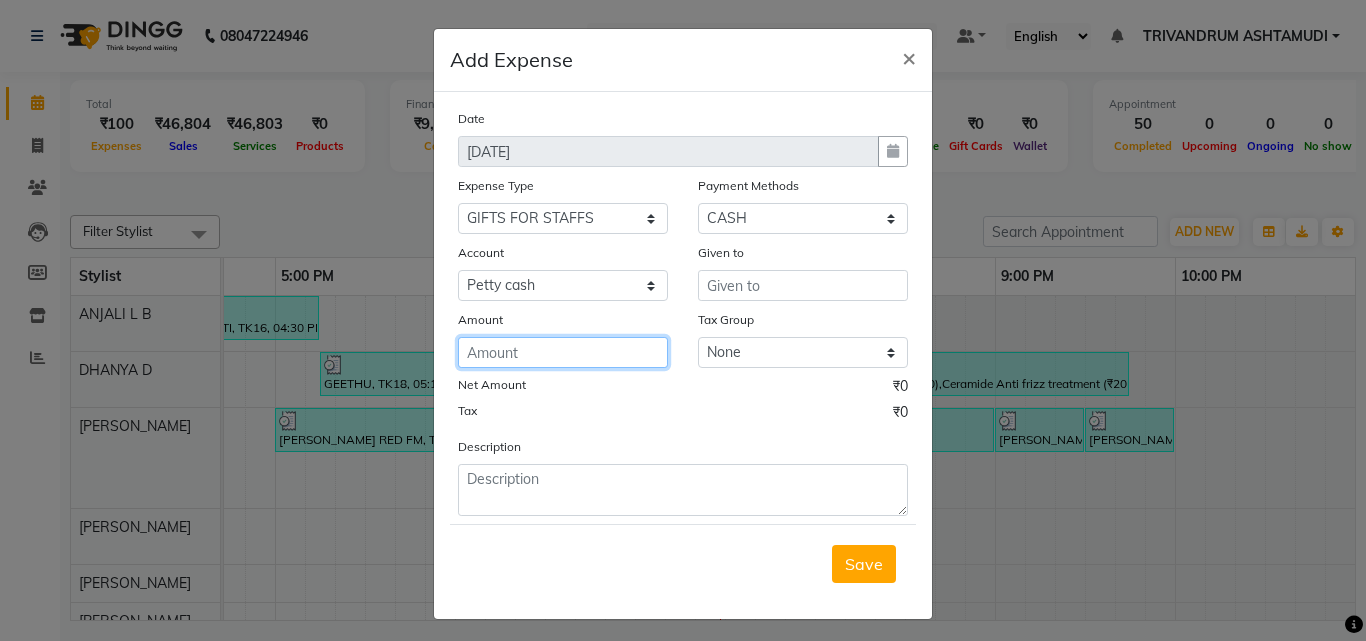 click 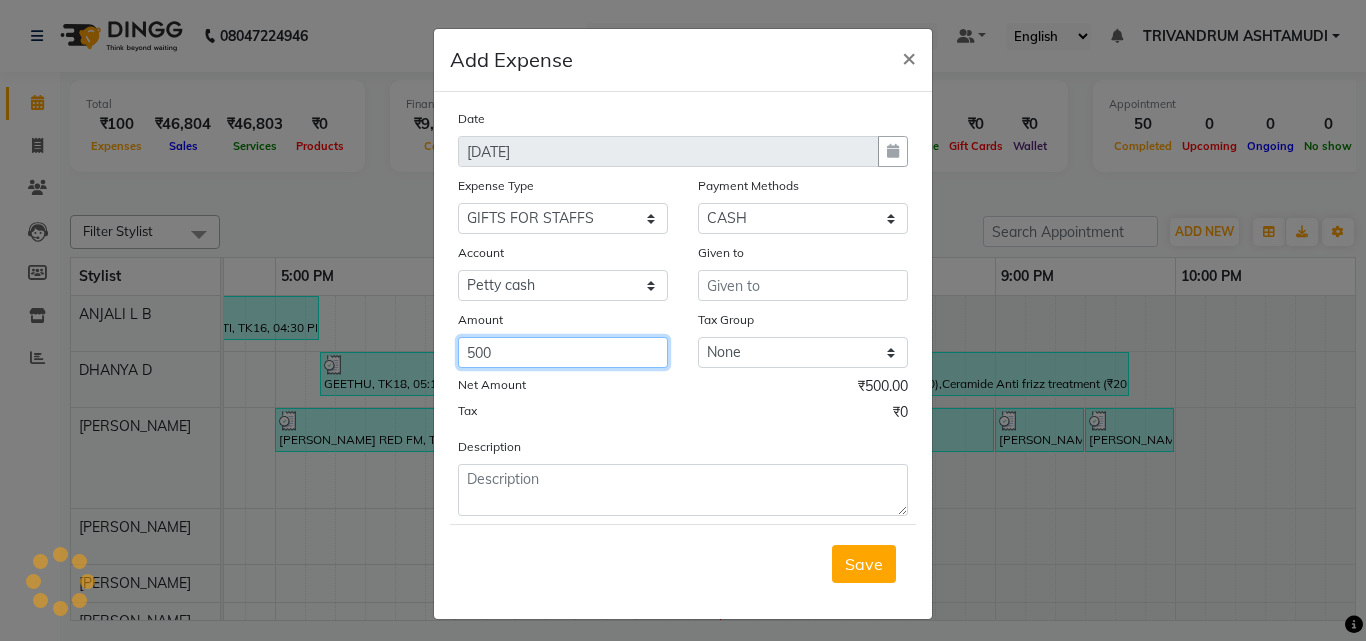 type on "500" 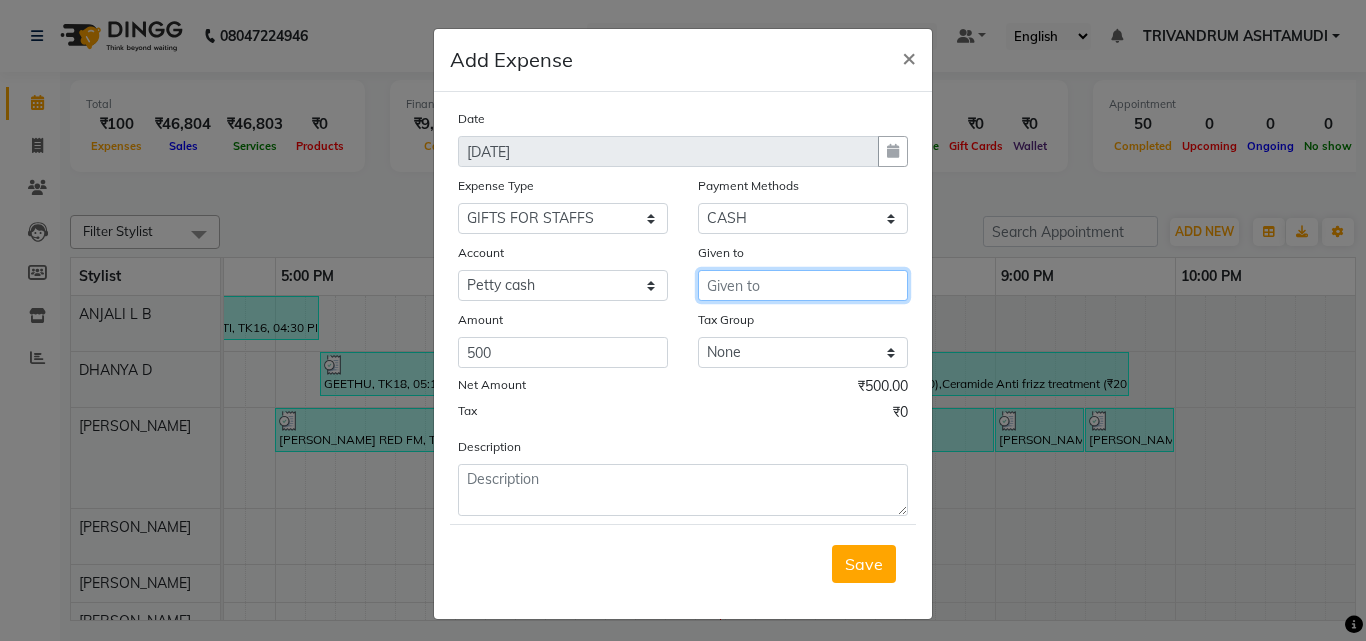 click at bounding box center (803, 285) 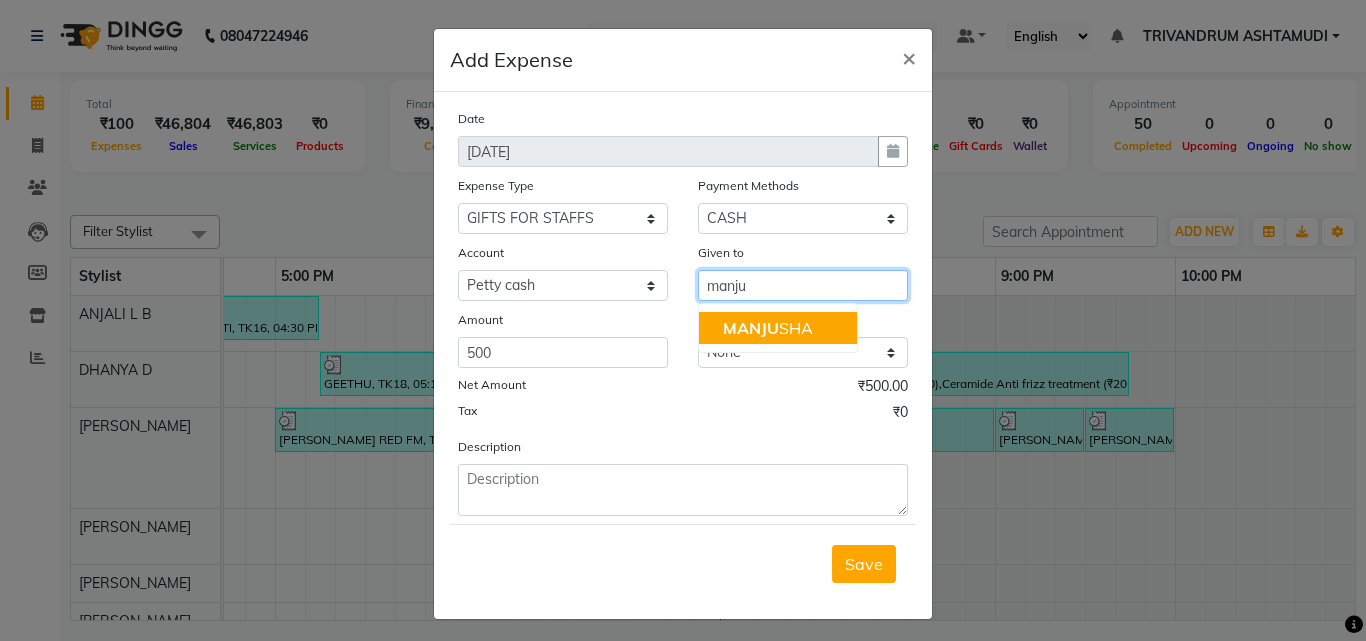 click on "MANJU SHA" at bounding box center [778, 328] 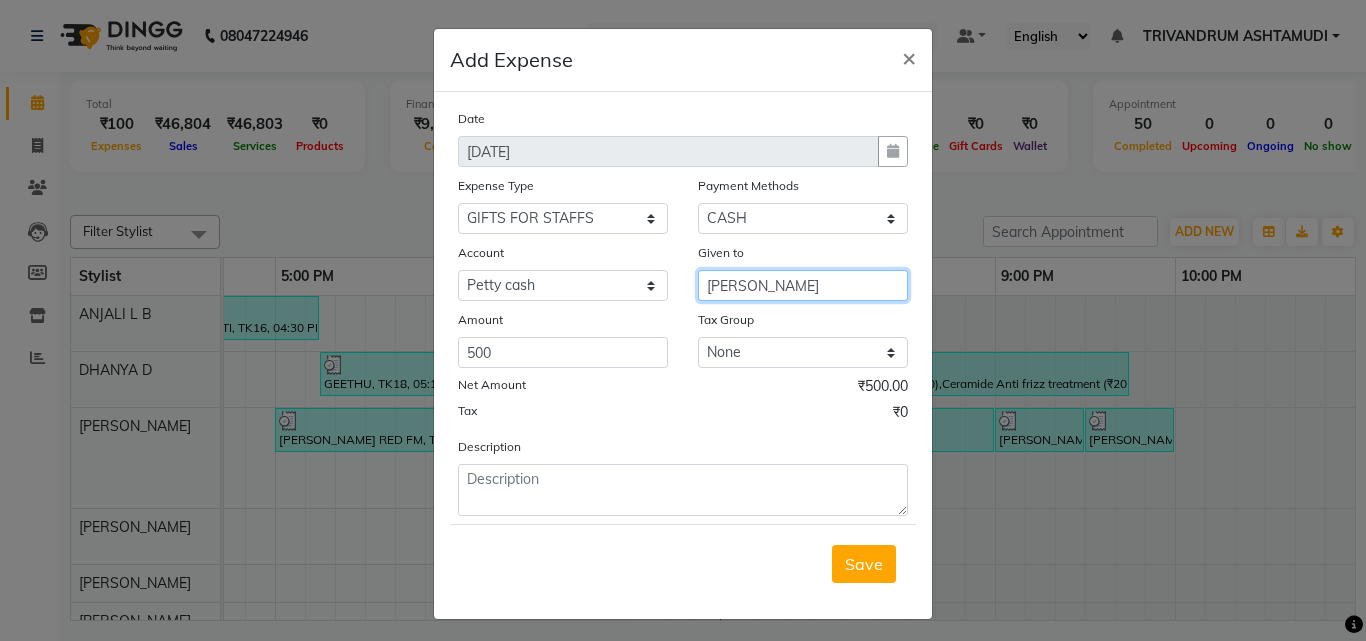 type on "[PERSON_NAME]" 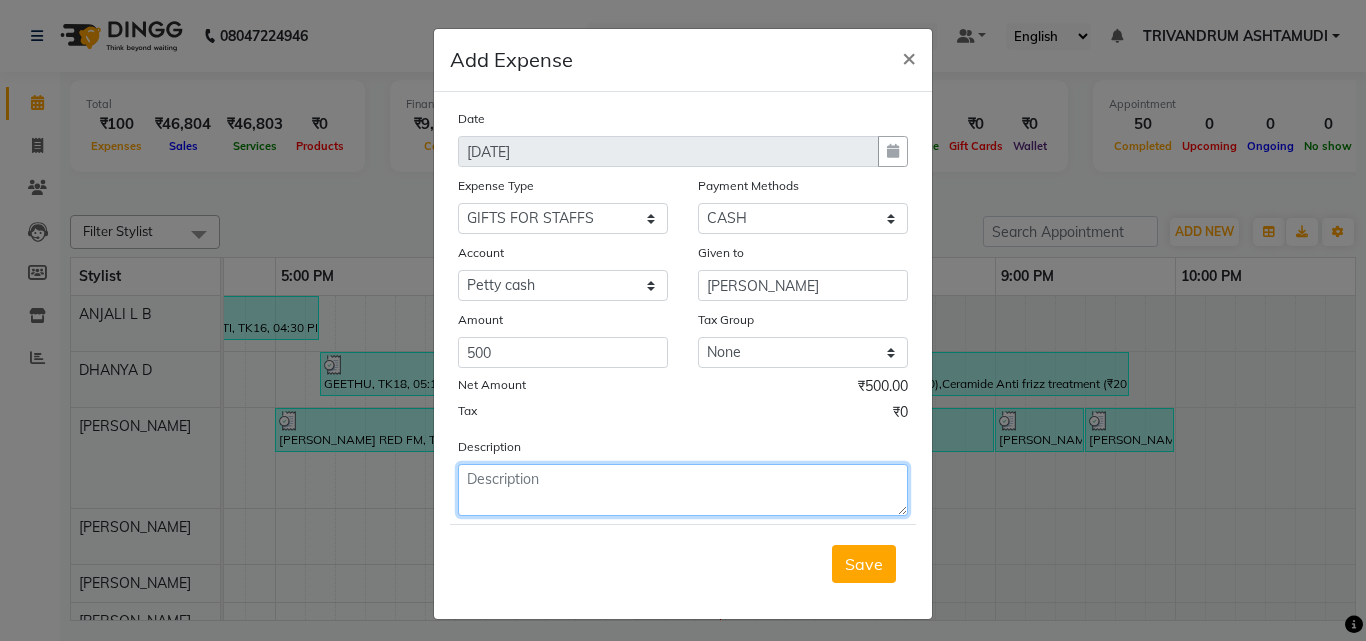 click 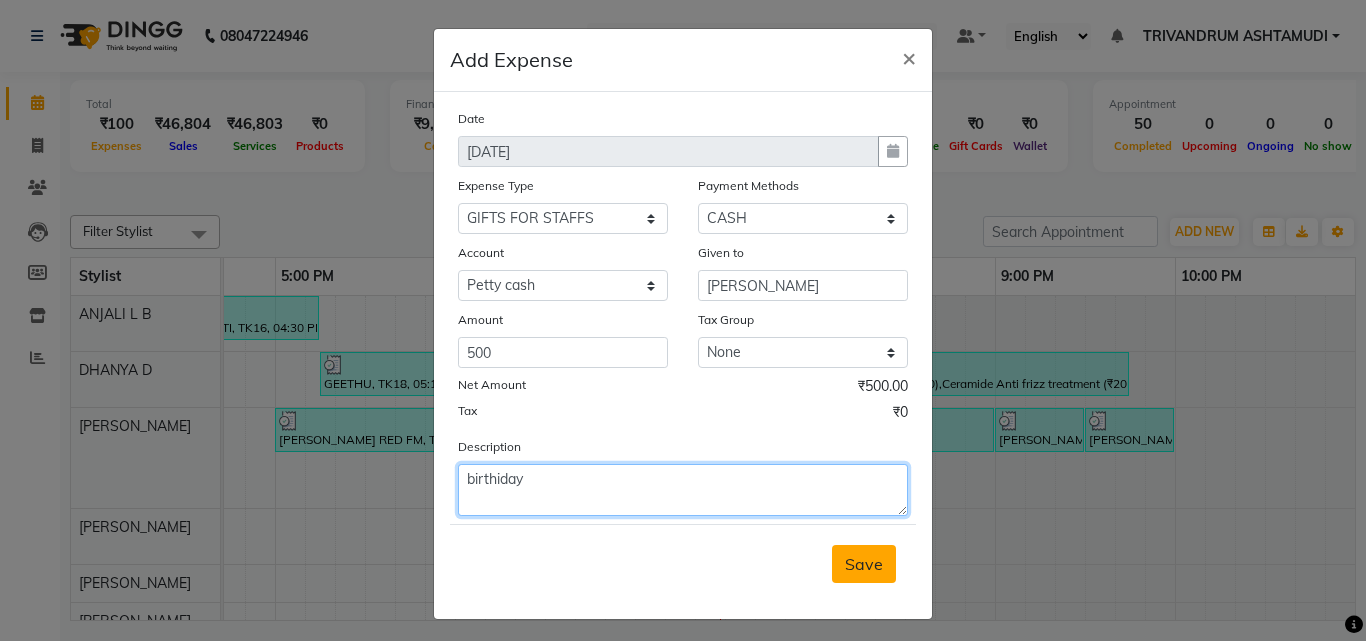type on "birthiday" 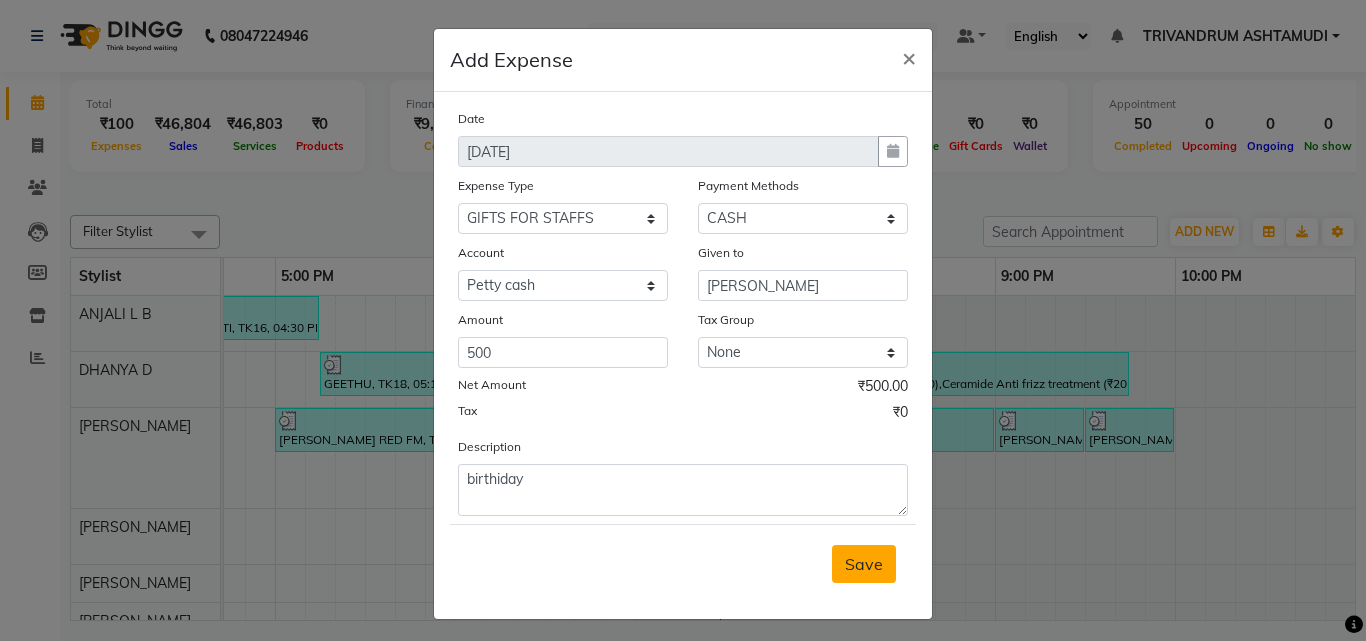 click on "Save" at bounding box center [864, 564] 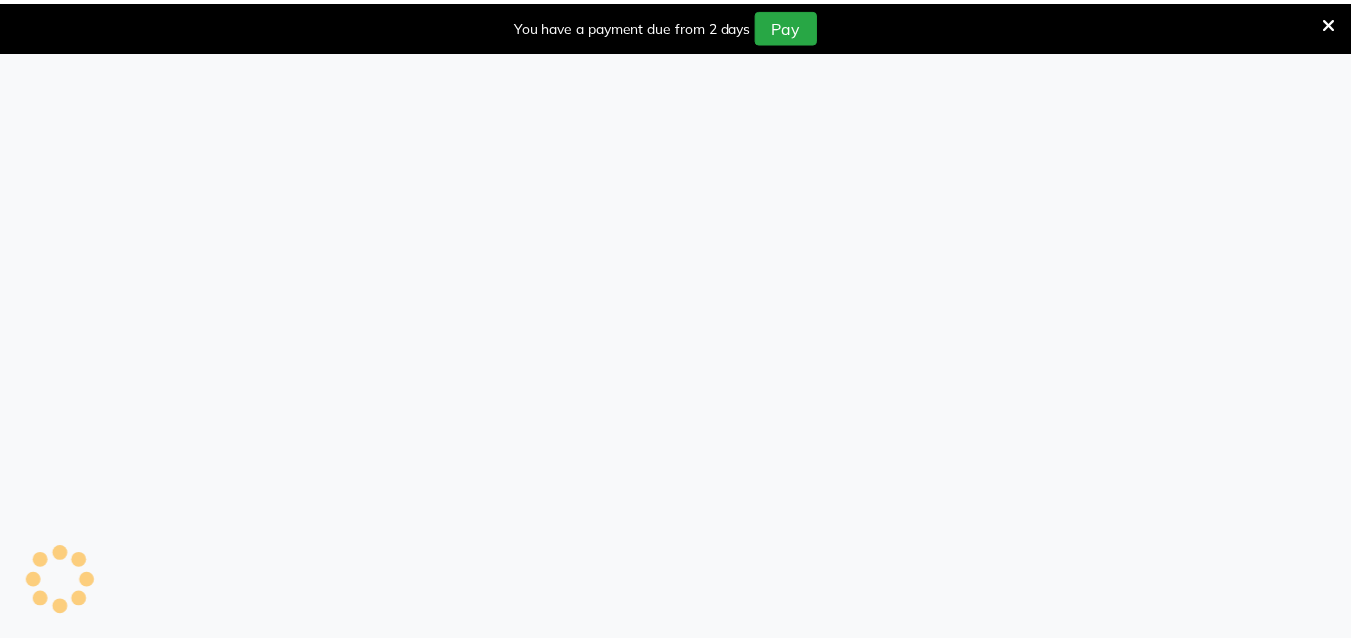 scroll, scrollTop: 0, scrollLeft: 0, axis: both 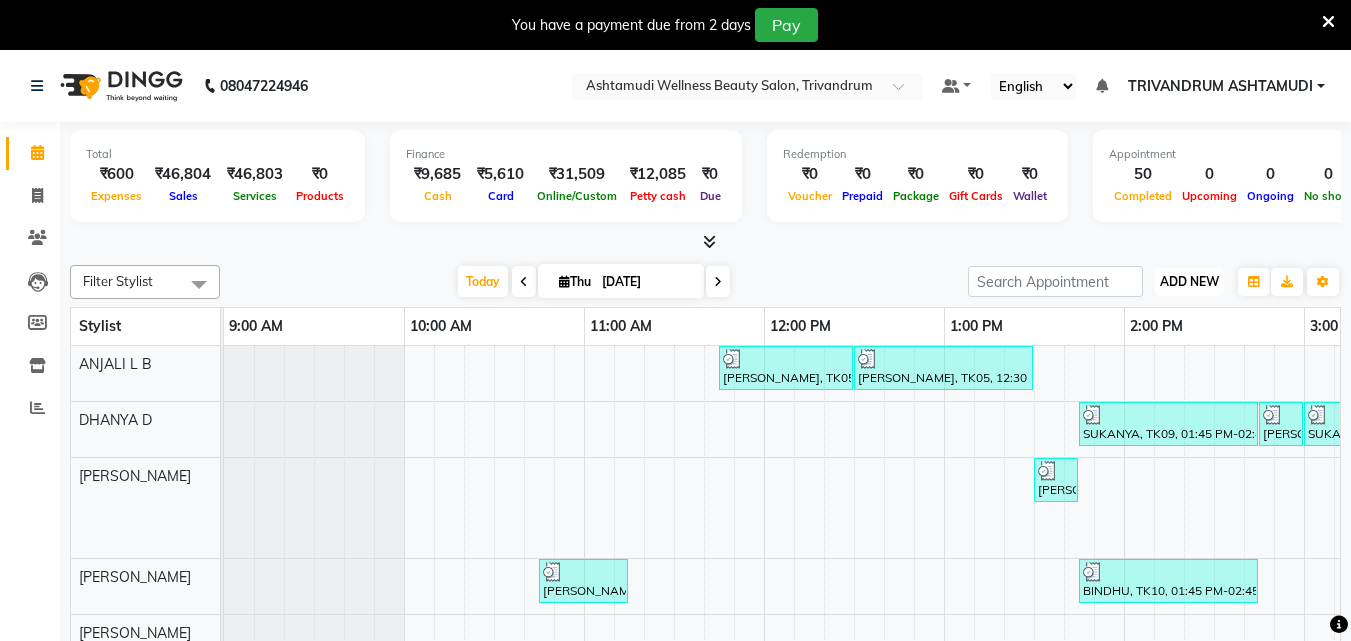 click on "ADD NEW" at bounding box center [1189, 281] 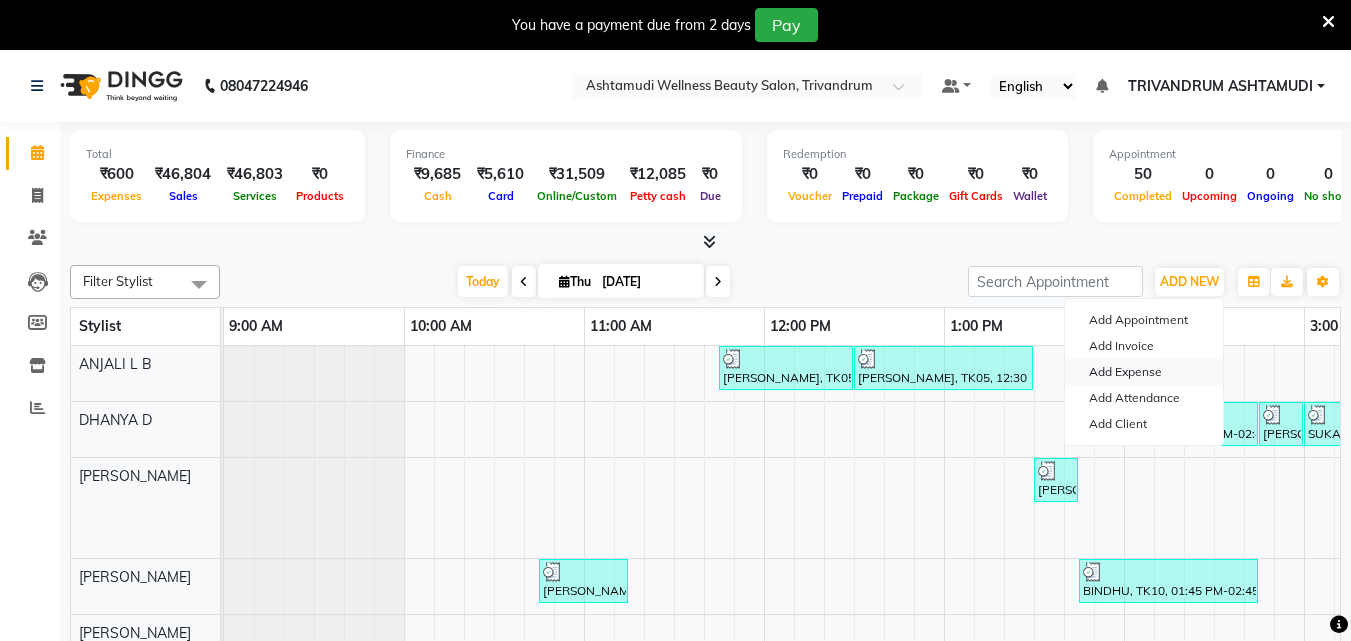 click on "Add Expense" at bounding box center (1144, 372) 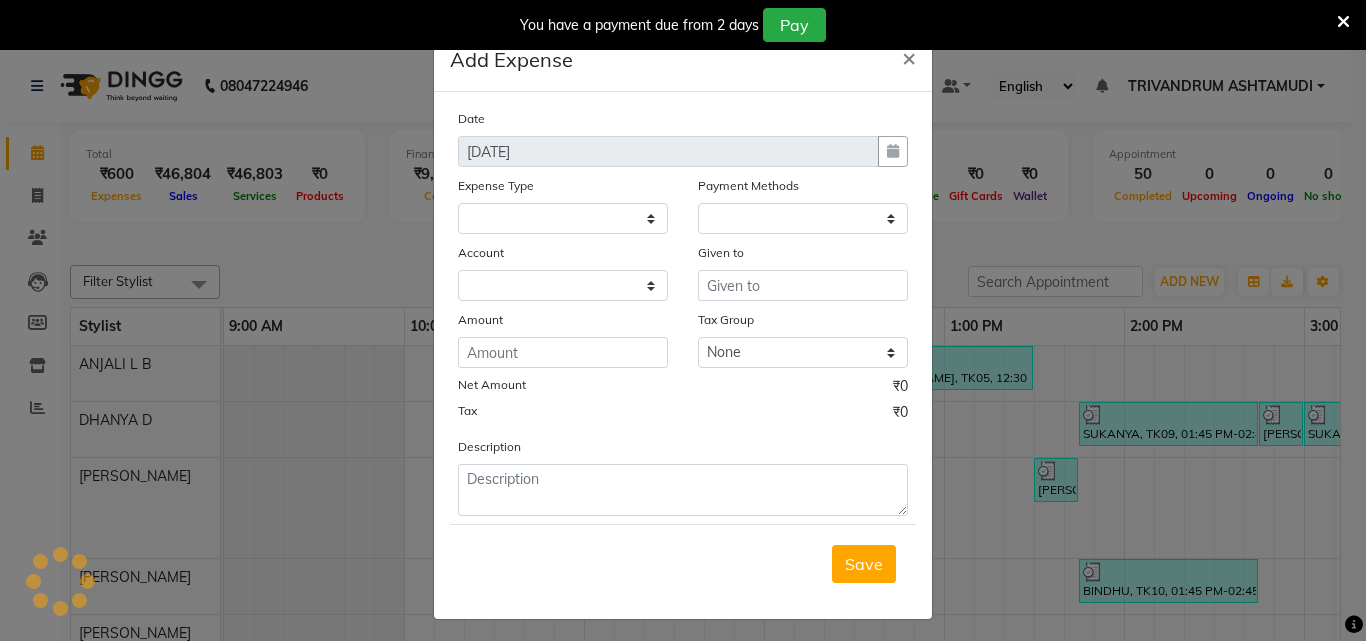 select 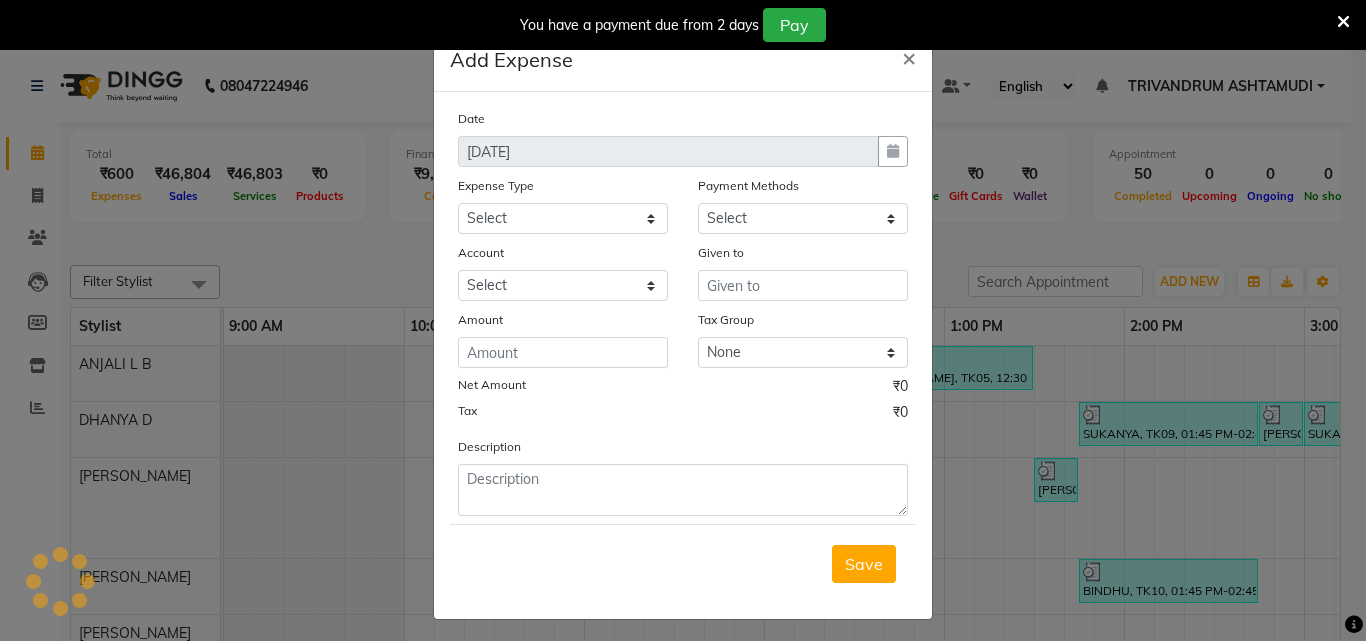 select on "1" 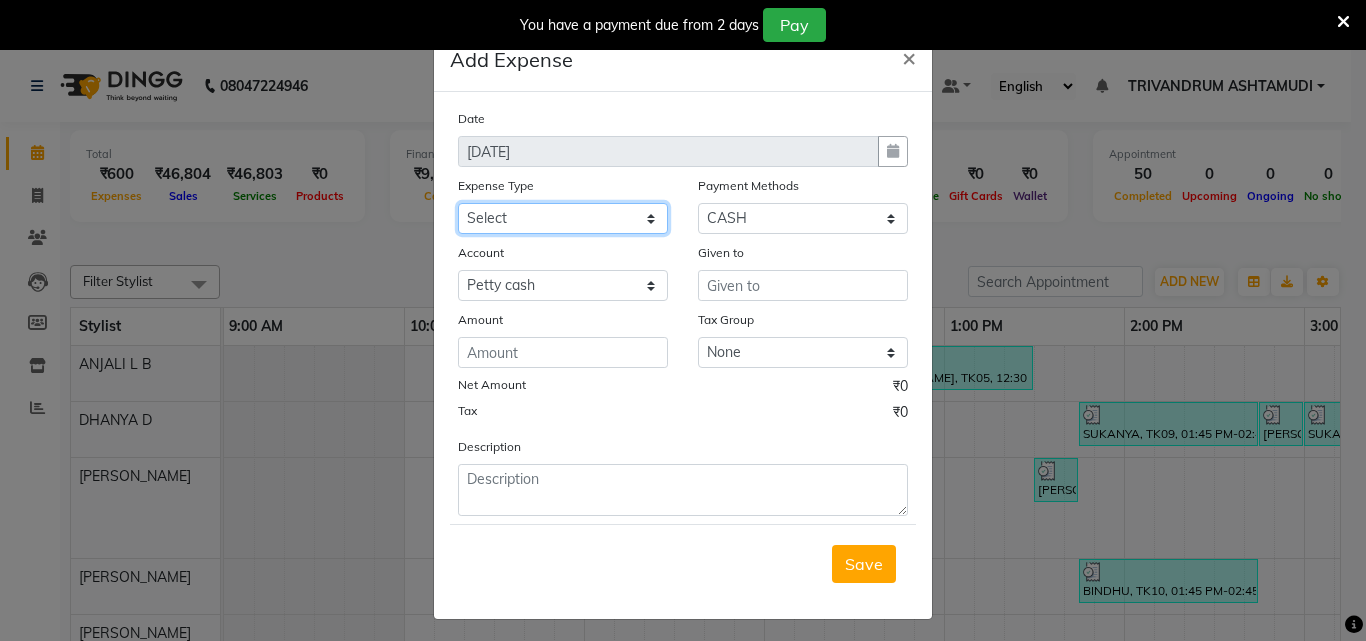 drag, startPoint x: 647, startPoint y: 213, endPoint x: 617, endPoint y: 217, distance: 30.265491 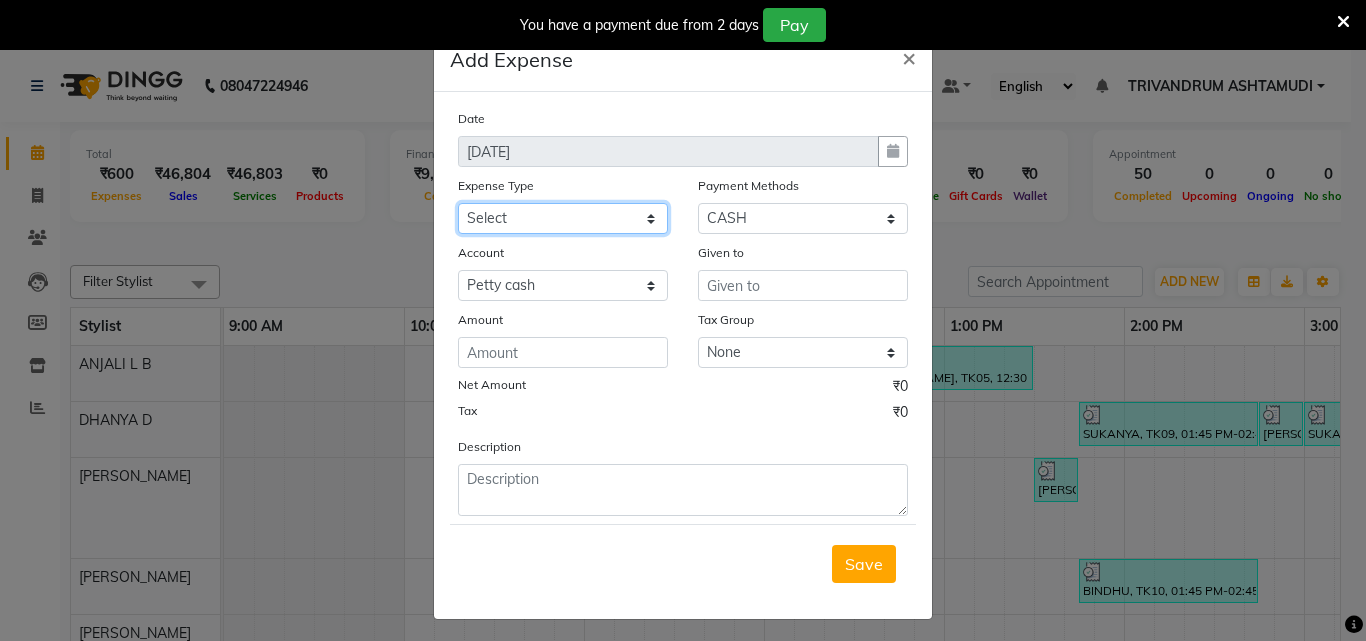 select on "6237" 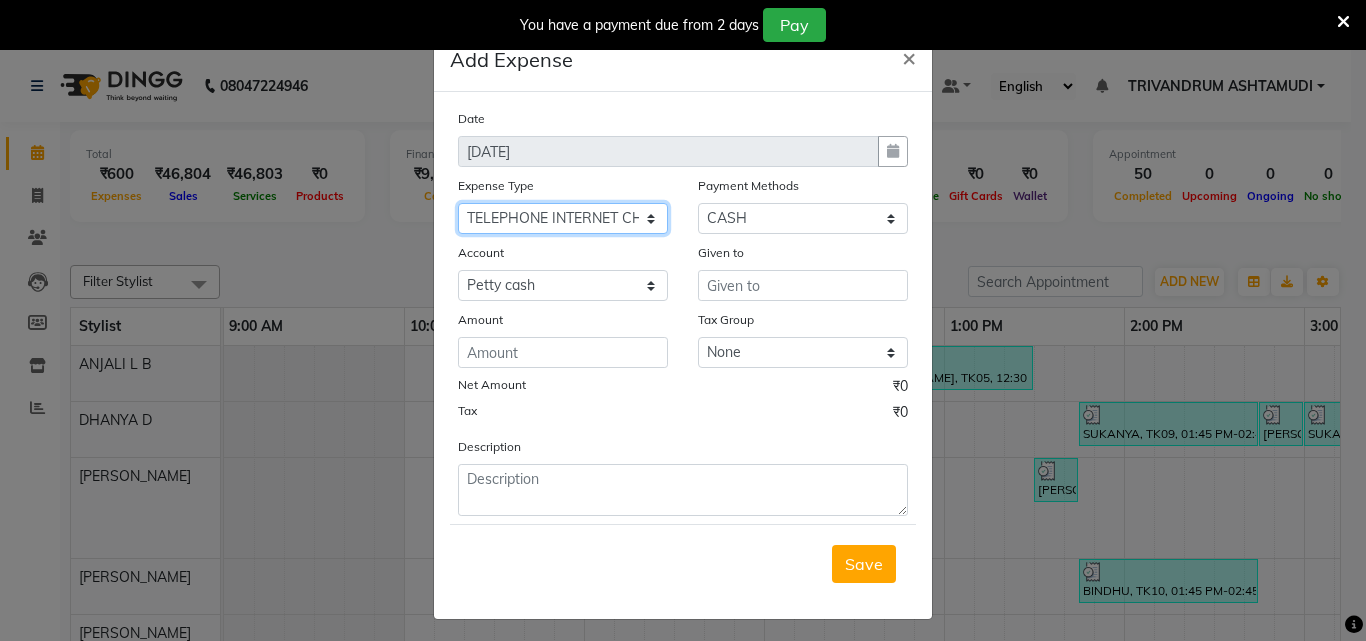 click on "Select ACCOMODATION EXPENSES ADVERTISEMENT SALES PROMOTIONAL EXPENSES Bonus BRIDAL ACCESSORIES REFUND BRIDAL COMMISSION BRIDAL FOOD BRIDAL INCENTIVES BRIDAL ORNAMENTS REFUND BRIDAL TA CASH DEPOSIT RAK BANK COMPUTER ACCESSORIES MOBILE PHONE Donation and Charity Expenses ELECTRICITY CHARGES ELECTRONICS FITTINGS Event Expense FISH FOOD EXPENSES FOOD REFRESHMENT FOR CLIENTS FOOD REFRESHMENT FOR STAFFS Freight And Forwarding Charges FUEL FOR GENERATOR FURNITURE AND EQUIPMENTS Gifts for Clients GIFTS FOR STAFFS GOKULAM CHITS HOSTEL RENT LAUNDRY EXPENSES LICENSE OTHER FEES LOADING UNLOADING CHARGES Medical Expenses MEHNDI PAYMENTS MISCELLANEOUS EXPENSES NEWSPAPER PERIODICALS Ornaments Maintenance Expense OVERTIME ALLOWANCES Payment For Pest Control Perfomance based incentives POSTAGE COURIER CHARGES Printing PRINTING STATIONERY EXPENSES PROFESSIONAL TAX REPAIRS MAINTENANCE ROUND OFF Salary SALARY ADVANCE Sales Incentives Membership Card SALES INCENTIVES PRODUCT SALES INCENTIVES SERVICES SALON ESSENTIALS SALON RENT" 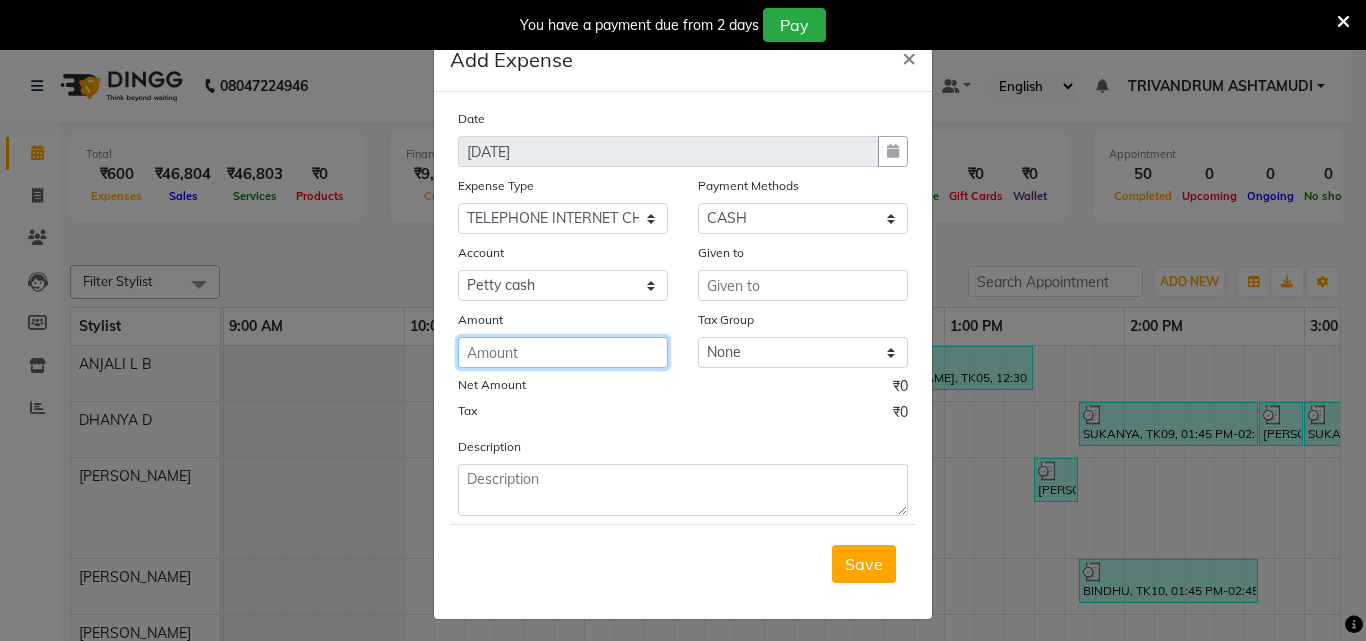 click 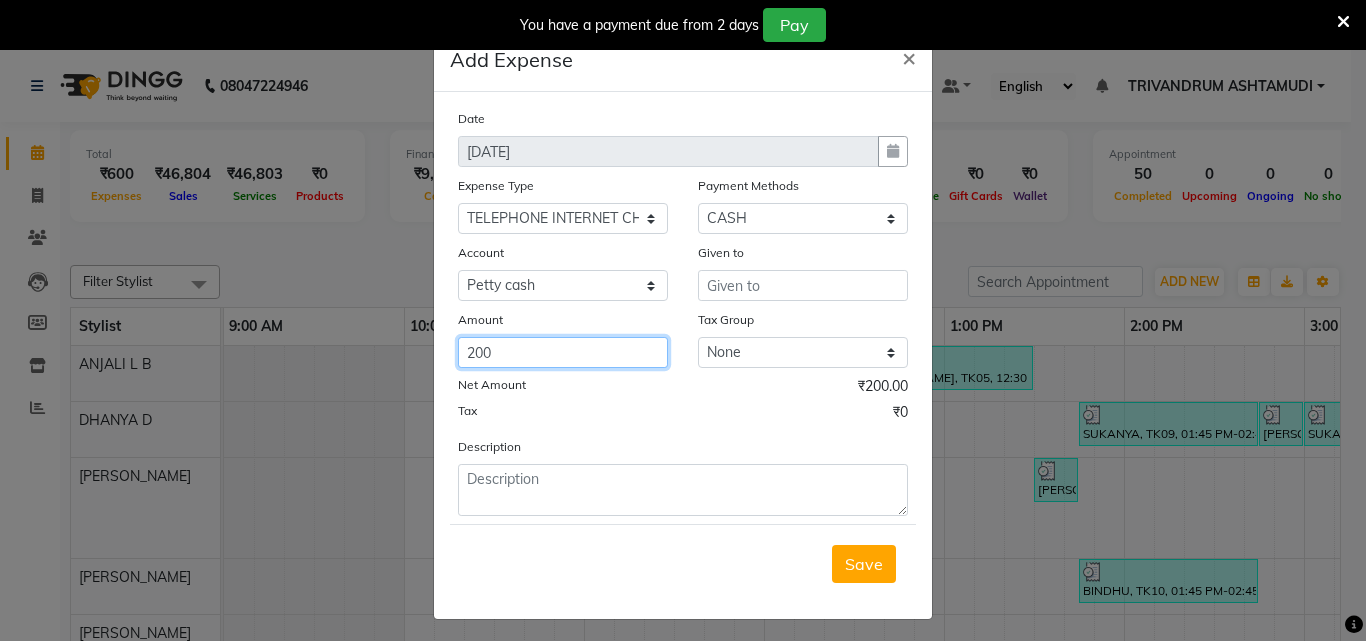 type on "200" 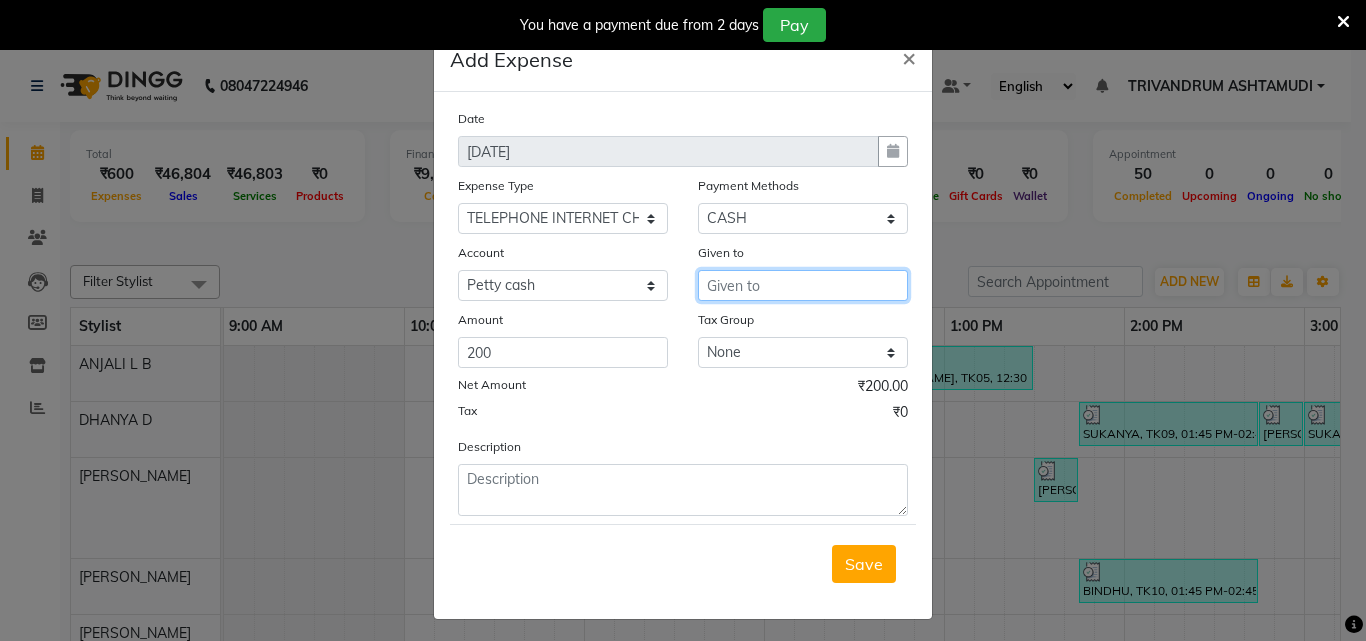 click at bounding box center (803, 285) 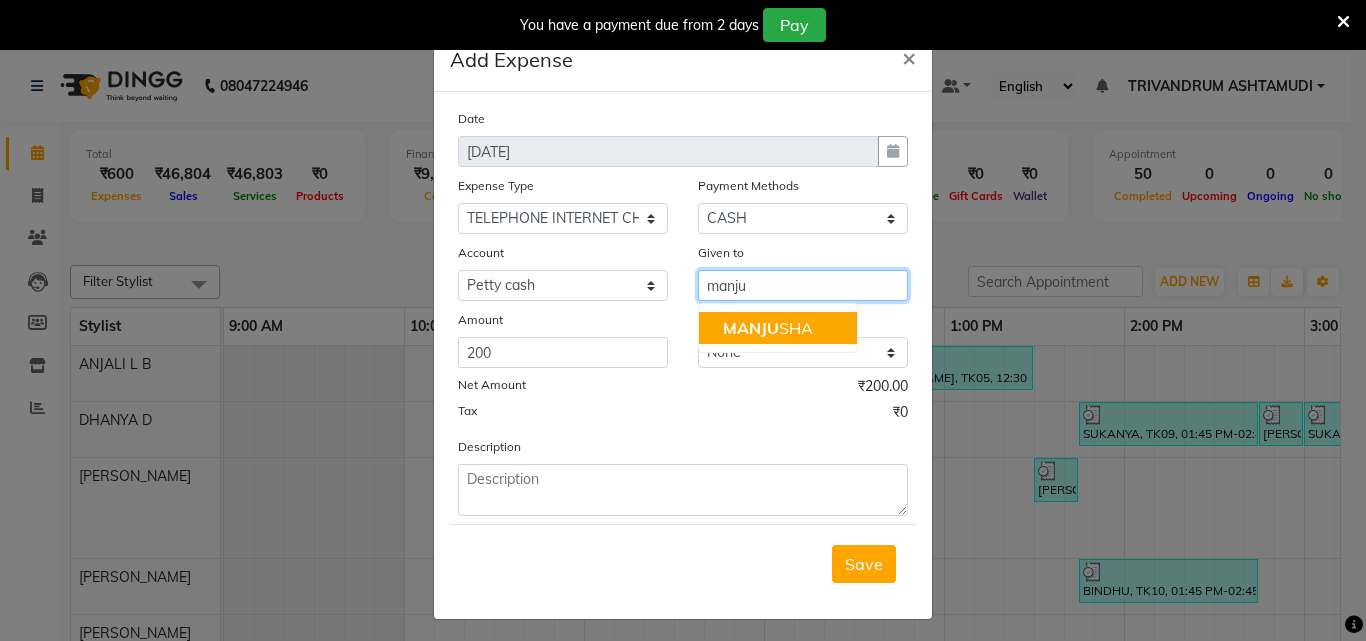 click on "MANJU" 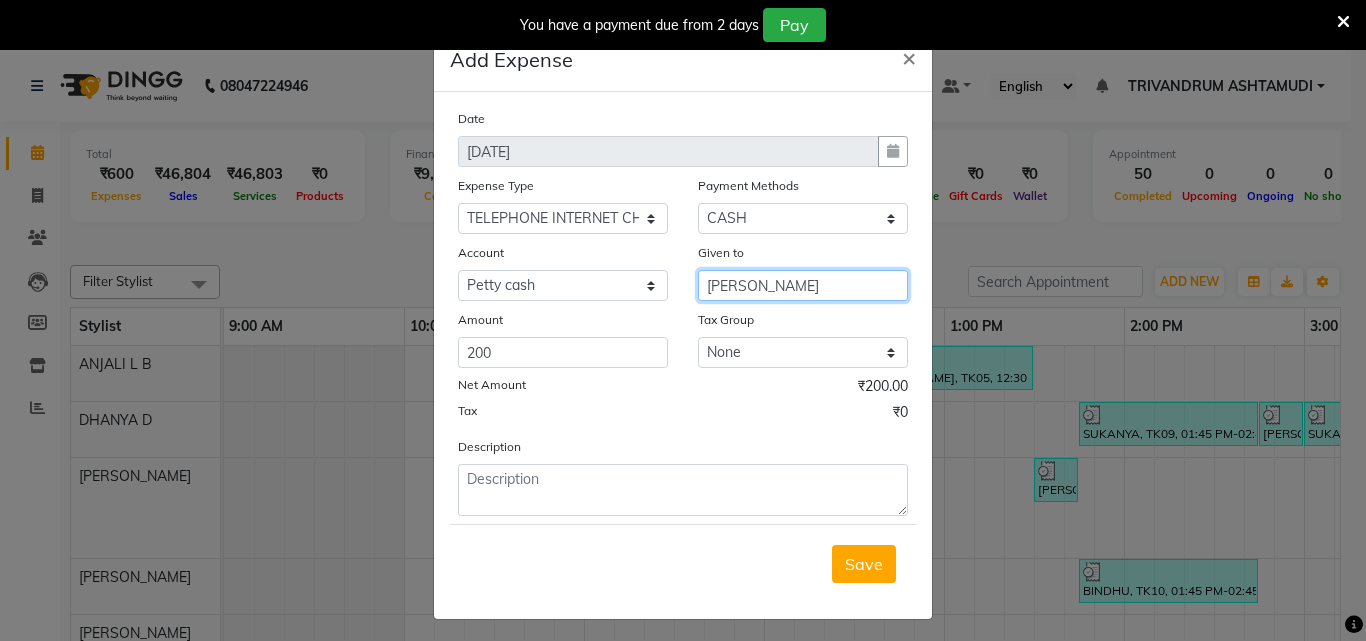 type on "[PERSON_NAME]" 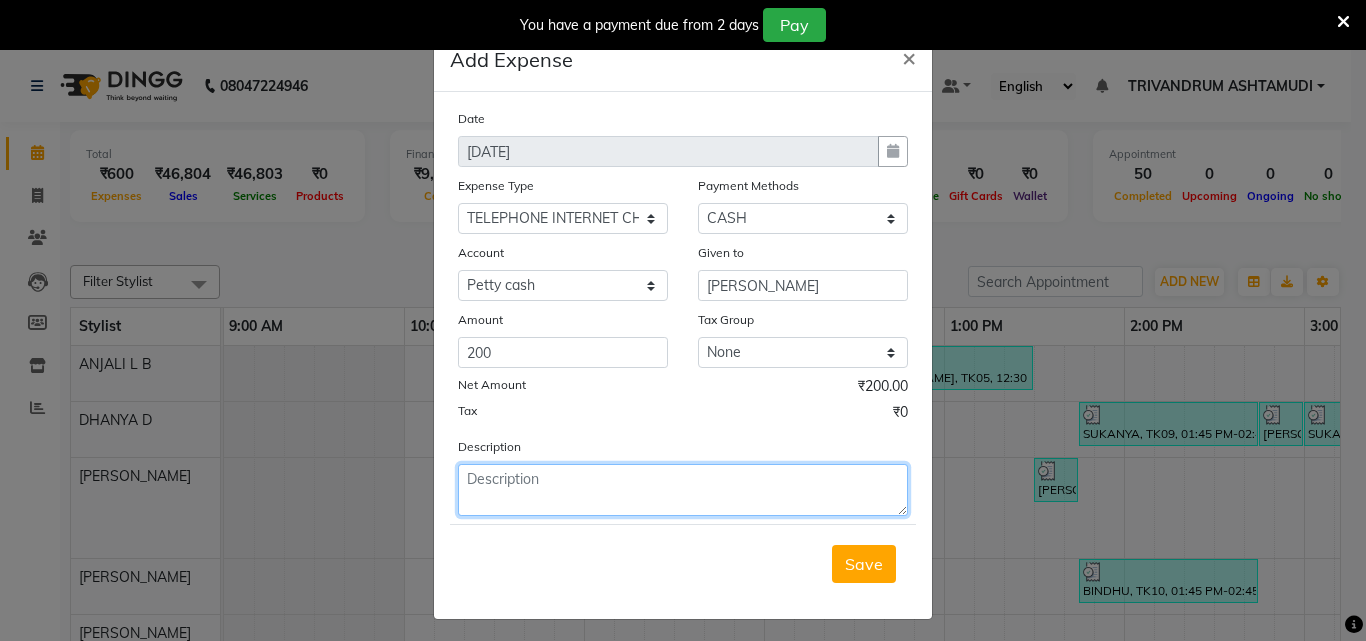click 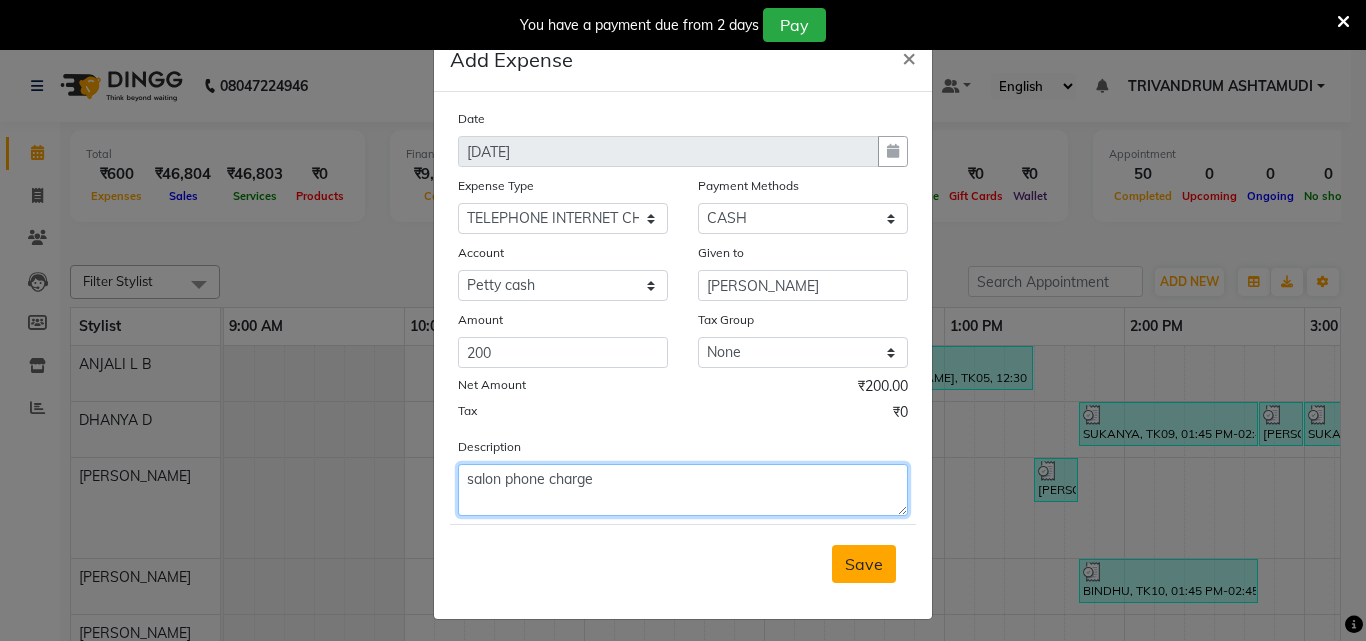 type on "salon phone charge" 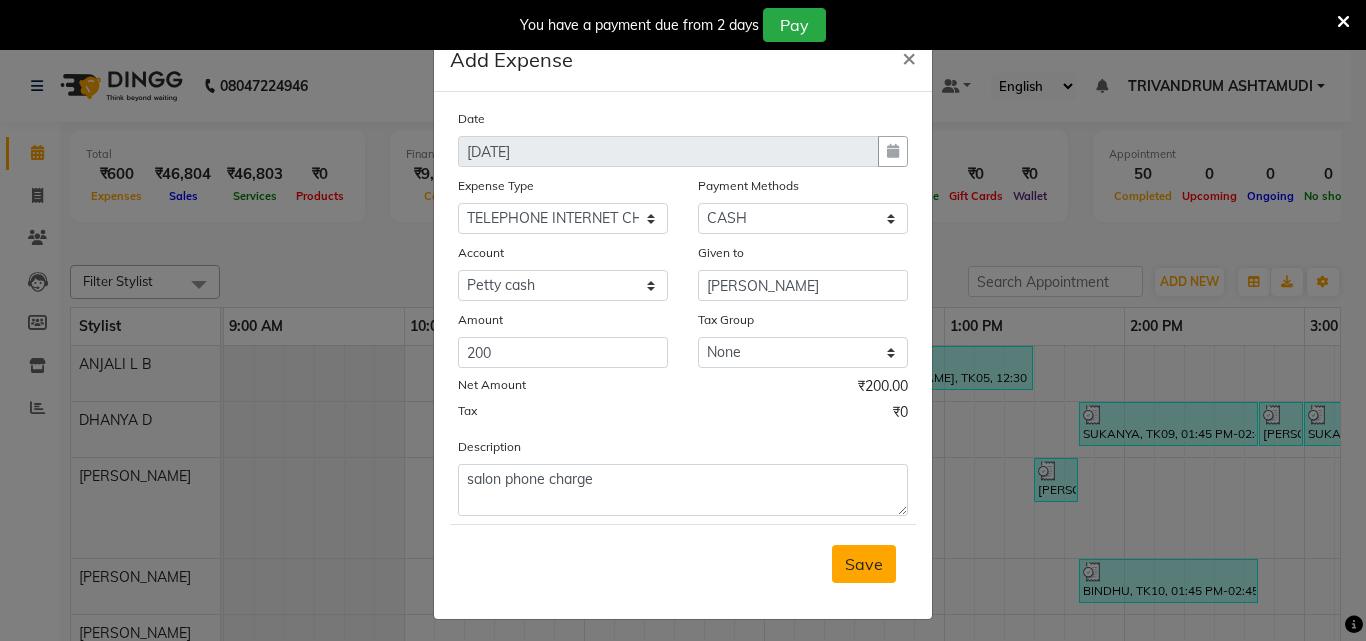 click on "Save" at bounding box center [864, 564] 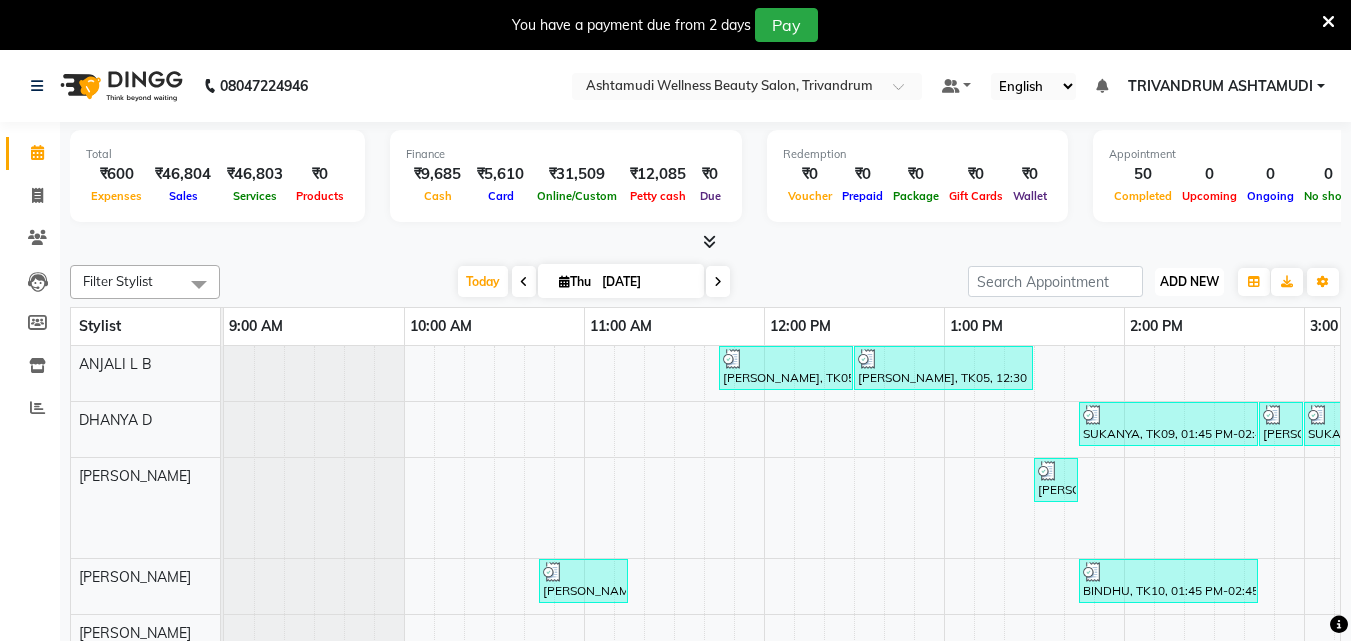 click on "ADD NEW" at bounding box center [1189, 281] 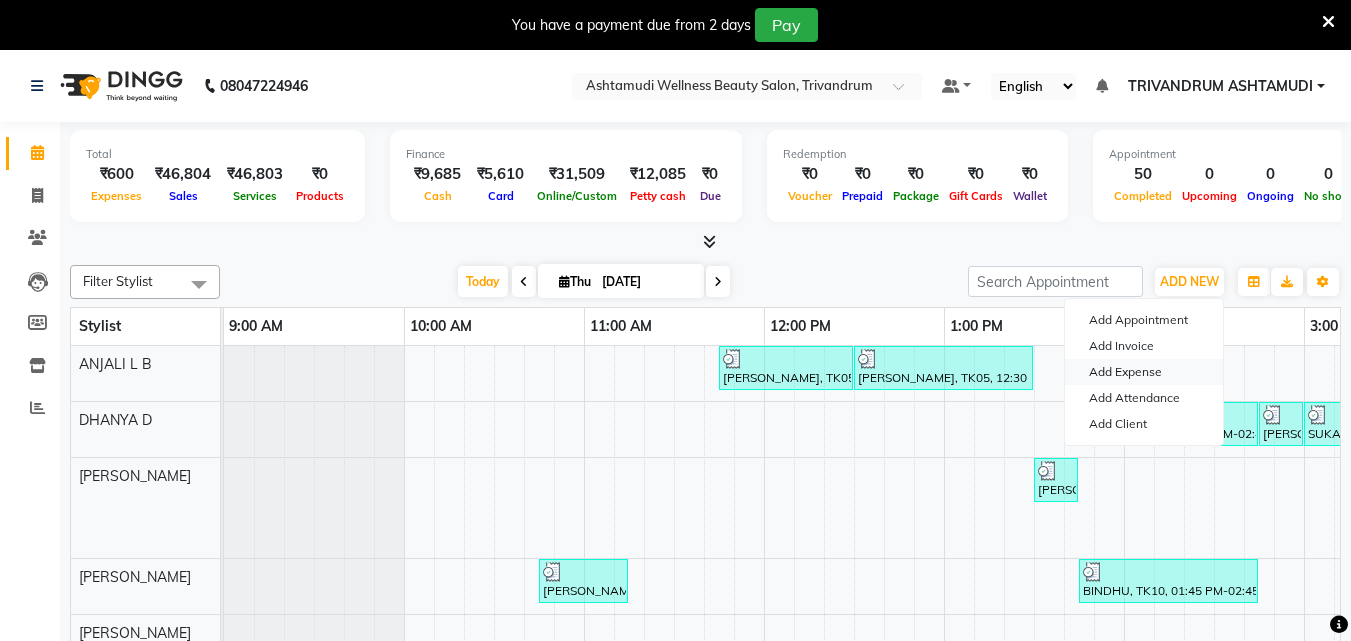 click on "Add Expense" at bounding box center (1144, 372) 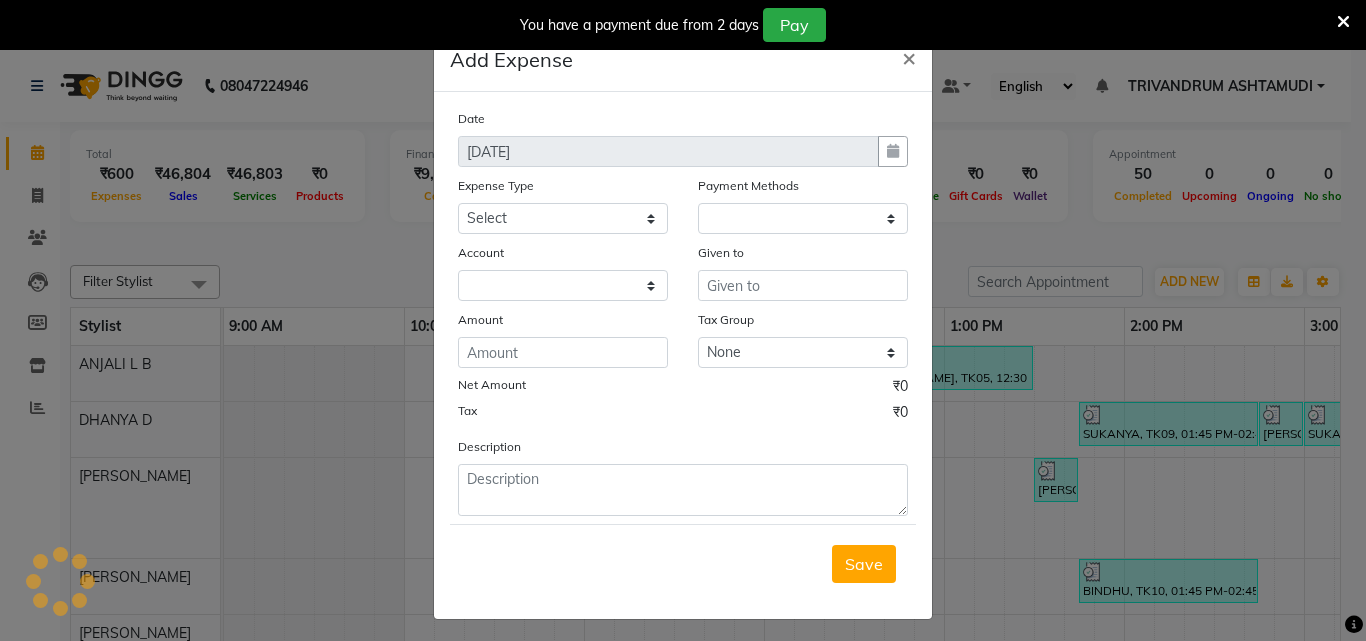 select 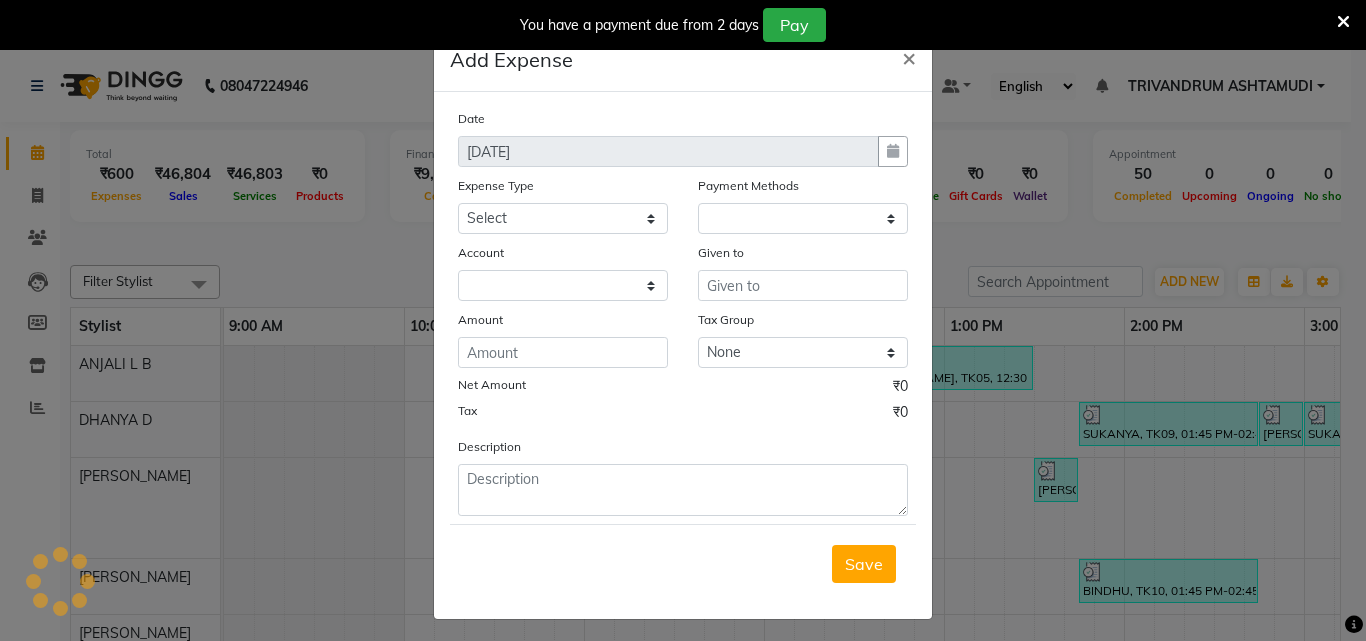 select on "1" 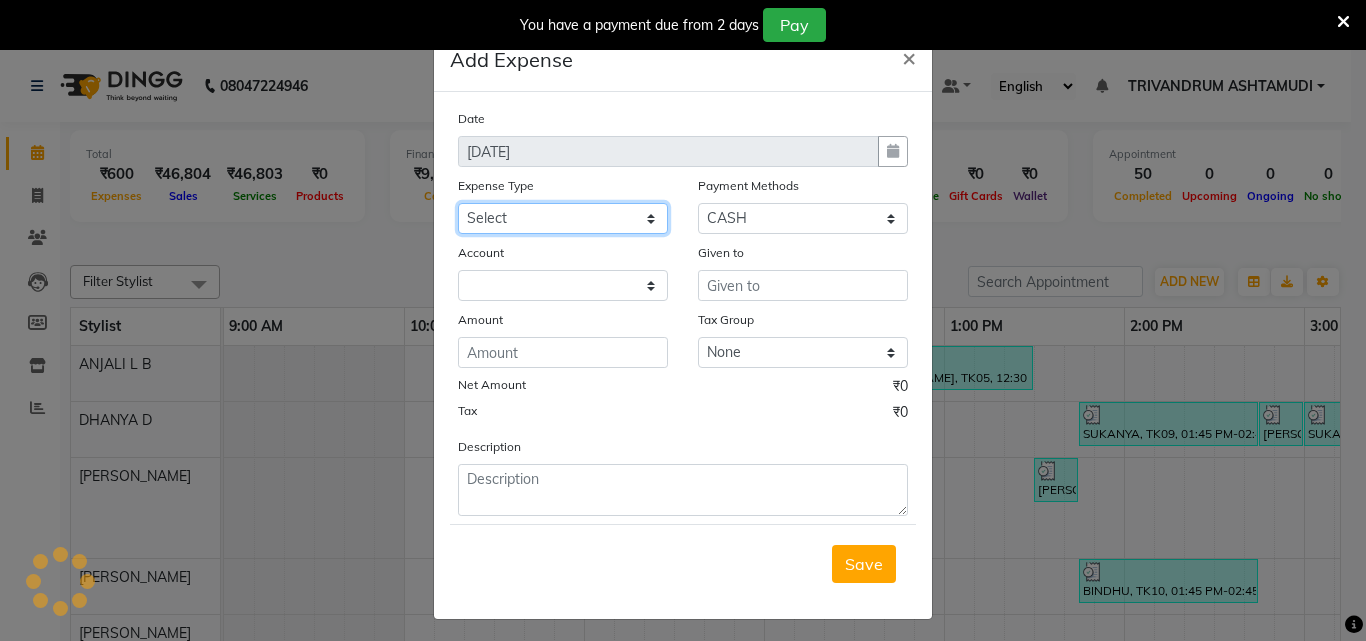 click on "Select ACCOMODATION EXPENSES ADVERTISEMENT SALES PROMOTIONAL EXPENSES Bonus BRIDAL ACCESSORIES REFUND BRIDAL COMMISSION BRIDAL FOOD BRIDAL INCENTIVES BRIDAL ORNAMENTS REFUND BRIDAL TA CASH DEPOSIT RAK BANK COMPUTER ACCESSORIES MOBILE PHONE Donation and Charity Expenses ELECTRICITY CHARGES ELECTRONICS FITTINGS Event Expense FISH FOOD EXPENSES FOOD REFRESHMENT FOR CLIENTS FOOD REFRESHMENT FOR STAFFS Freight And Forwarding Charges FUEL FOR GENERATOR FURNITURE AND EQUIPMENTS Gifts for Clients GIFTS FOR STAFFS GOKULAM CHITS HOSTEL RENT LAUNDRY EXPENSES LICENSE OTHER FEES LOADING UNLOADING CHARGES Medical Expenses MEHNDI PAYMENTS MISCELLANEOUS EXPENSES NEWSPAPER PERIODICALS Ornaments Maintenance Expense OVERTIME ALLOWANCES Payment For Pest Control Perfomance based incentives POSTAGE COURIER CHARGES Printing PRINTING STATIONERY EXPENSES PROFESSIONAL TAX REPAIRS MAINTENANCE ROUND OFF Salary SALARY ADVANCE Sales Incentives Membership Card SALES INCENTIVES PRODUCT SALES INCENTIVES SERVICES SALON ESSENTIALS SALON RENT" 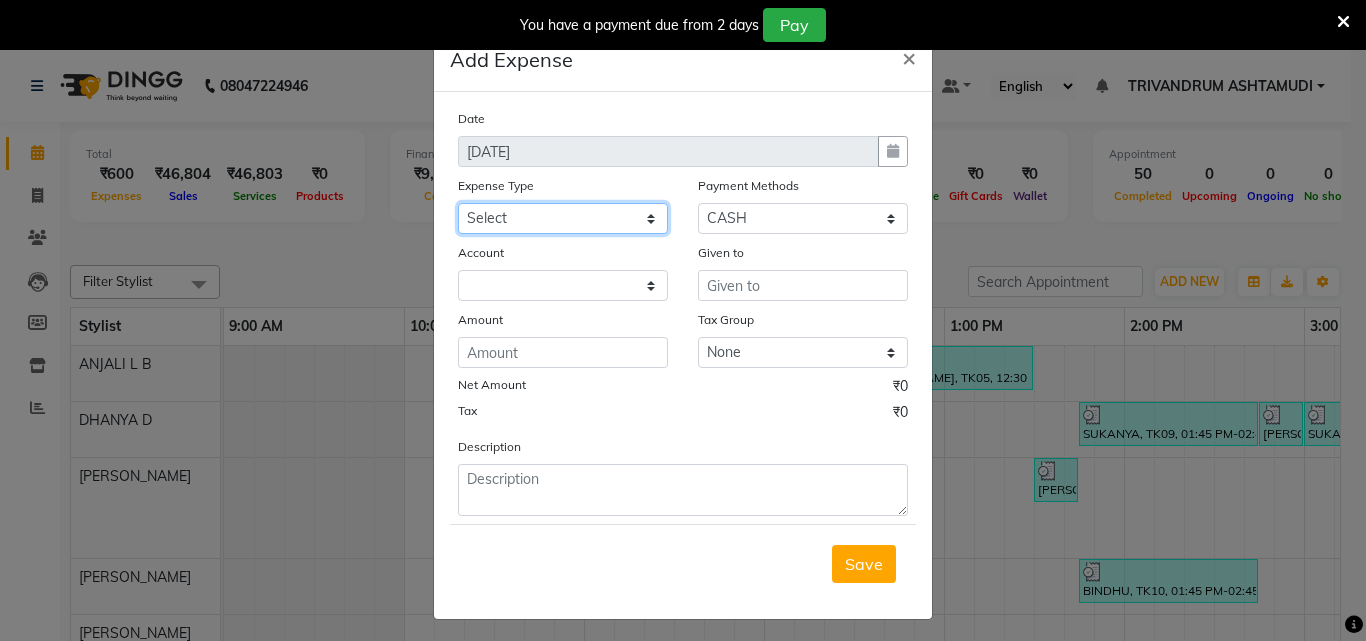 select on "6226" 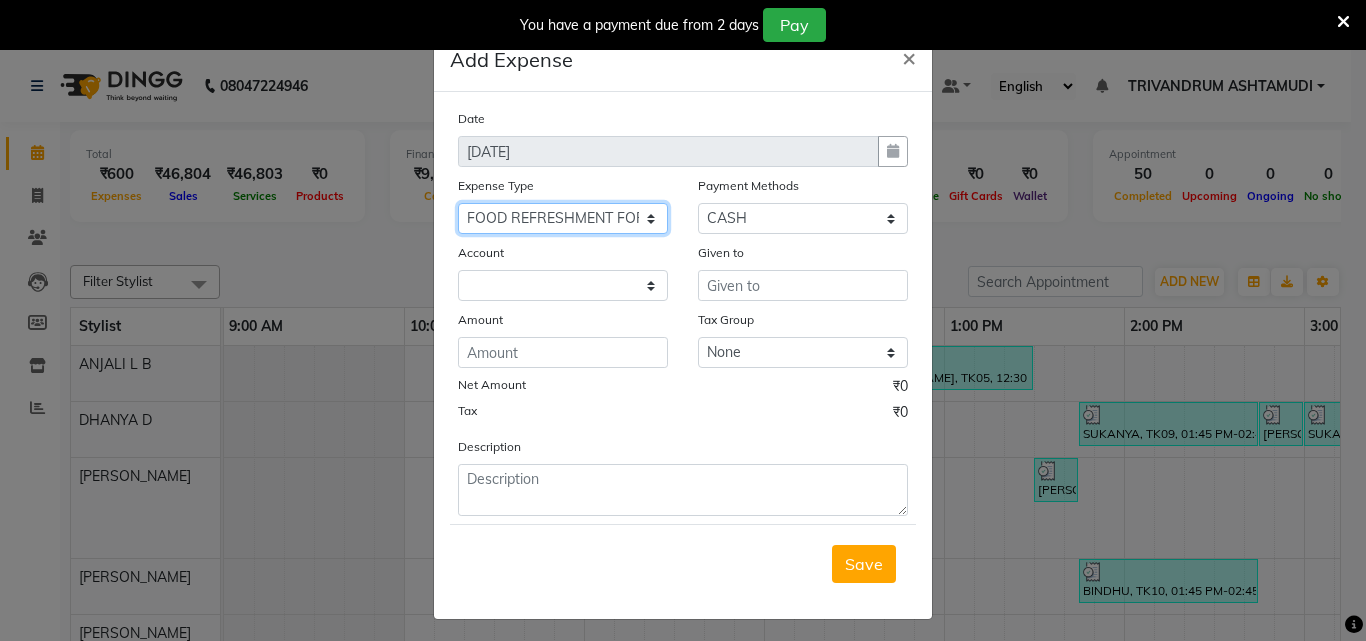 click on "Select ACCOMODATION EXPENSES ADVERTISEMENT SALES PROMOTIONAL EXPENSES Bonus BRIDAL ACCESSORIES REFUND BRIDAL COMMISSION BRIDAL FOOD BRIDAL INCENTIVES BRIDAL ORNAMENTS REFUND BRIDAL TA CASH DEPOSIT RAK BANK COMPUTER ACCESSORIES MOBILE PHONE Donation and Charity Expenses ELECTRICITY CHARGES ELECTRONICS FITTINGS Event Expense FISH FOOD EXPENSES FOOD REFRESHMENT FOR CLIENTS FOOD REFRESHMENT FOR STAFFS Freight And Forwarding Charges FUEL FOR GENERATOR FURNITURE AND EQUIPMENTS Gifts for Clients GIFTS FOR STAFFS GOKULAM CHITS HOSTEL RENT LAUNDRY EXPENSES LICENSE OTHER FEES LOADING UNLOADING CHARGES Medical Expenses MEHNDI PAYMENTS MISCELLANEOUS EXPENSES NEWSPAPER PERIODICALS Ornaments Maintenance Expense OVERTIME ALLOWANCES Payment For Pest Control Perfomance based incentives POSTAGE COURIER CHARGES Printing PRINTING STATIONERY EXPENSES PROFESSIONAL TAX REPAIRS MAINTENANCE ROUND OFF Salary SALARY ADVANCE Sales Incentives Membership Card SALES INCENTIVES PRODUCT SALES INCENTIVES SERVICES SALON ESSENTIALS SALON RENT" 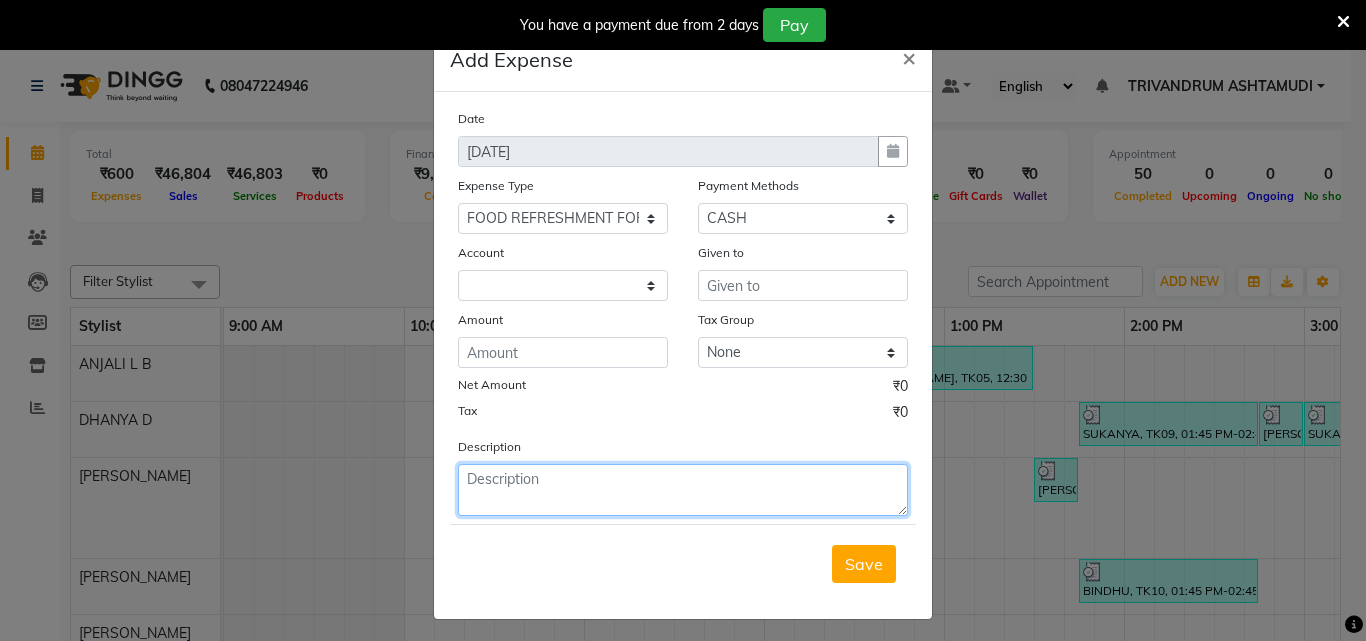 click 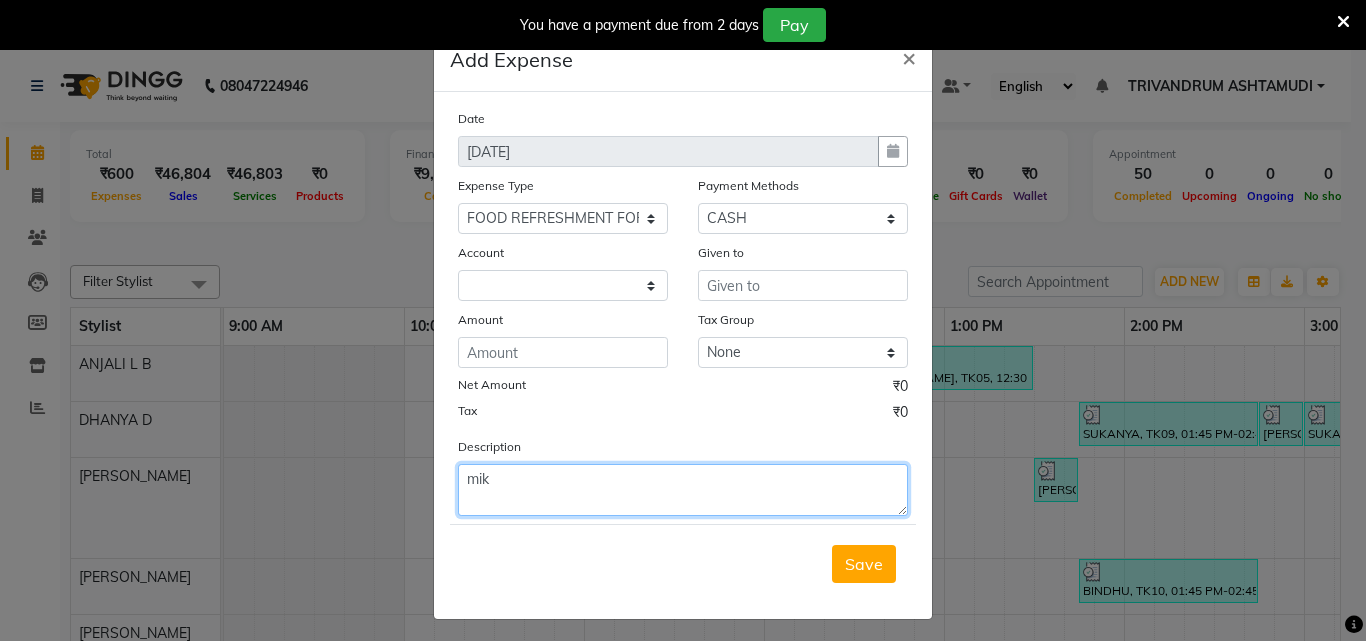 type on "mik" 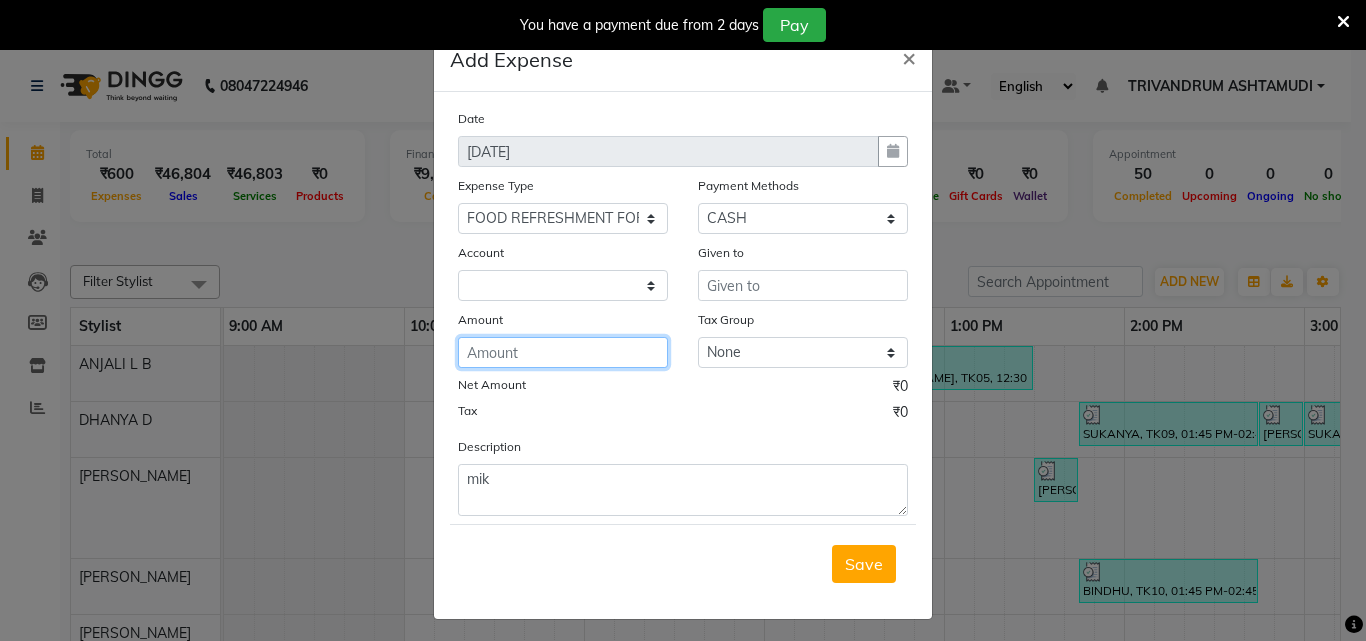 click 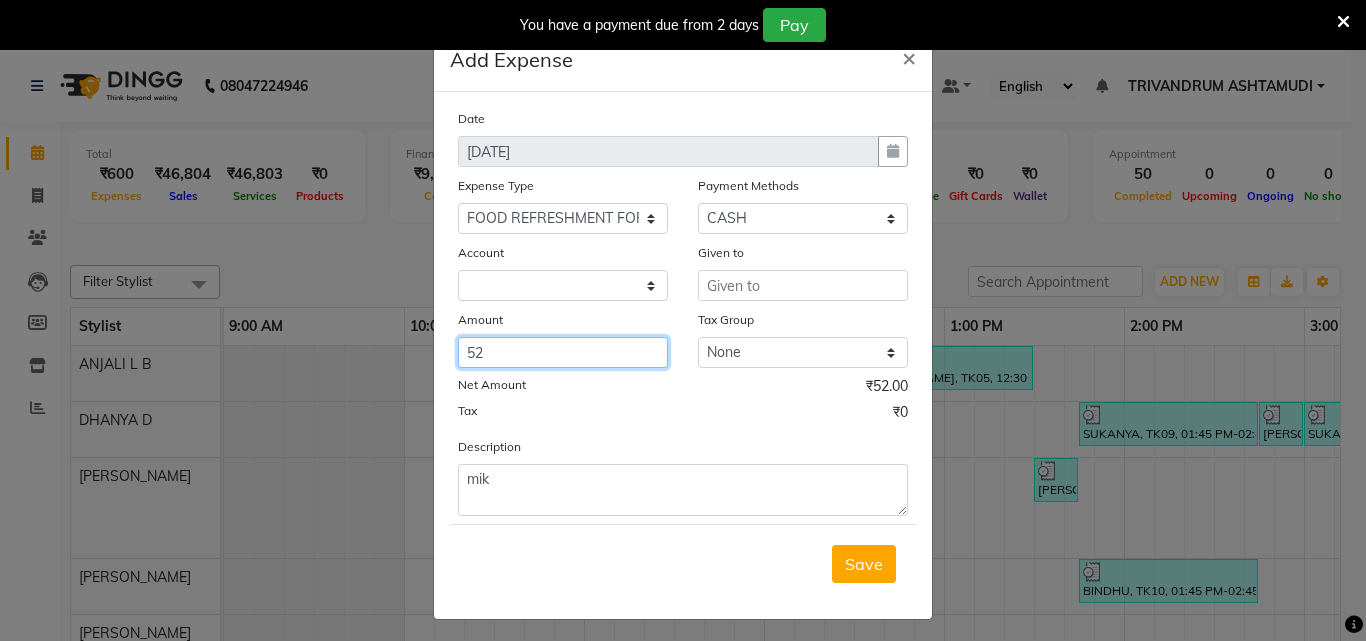 type on "52" 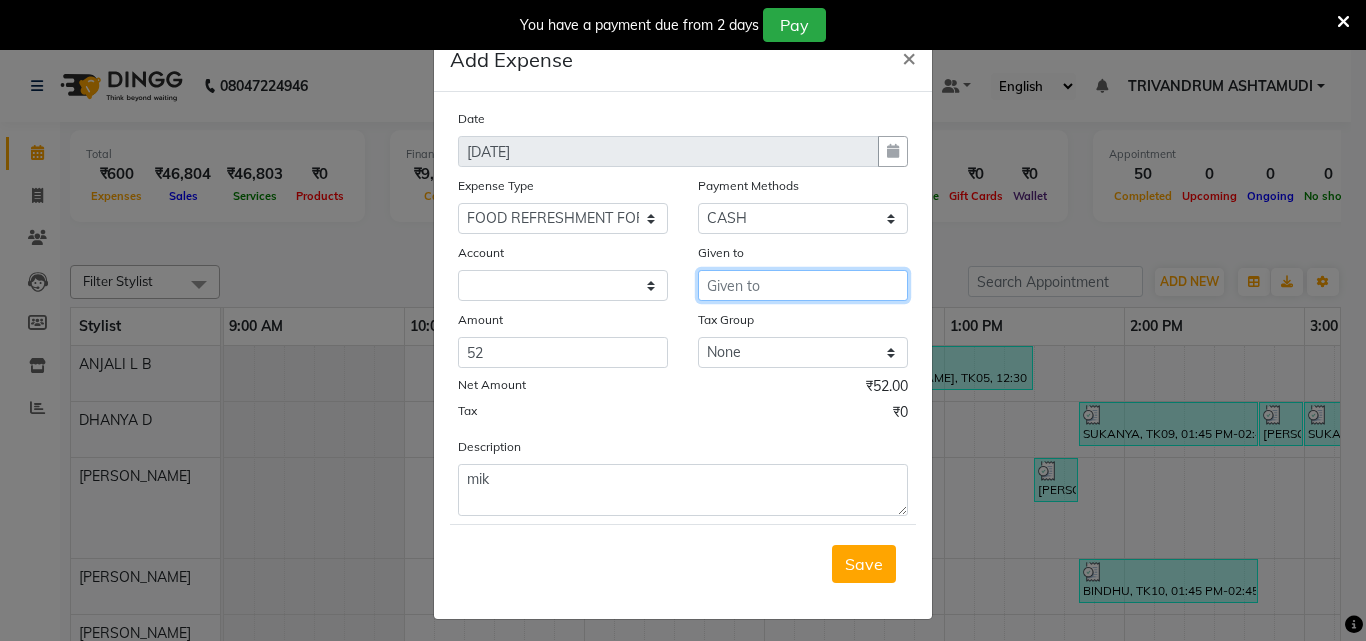 click at bounding box center [803, 285] 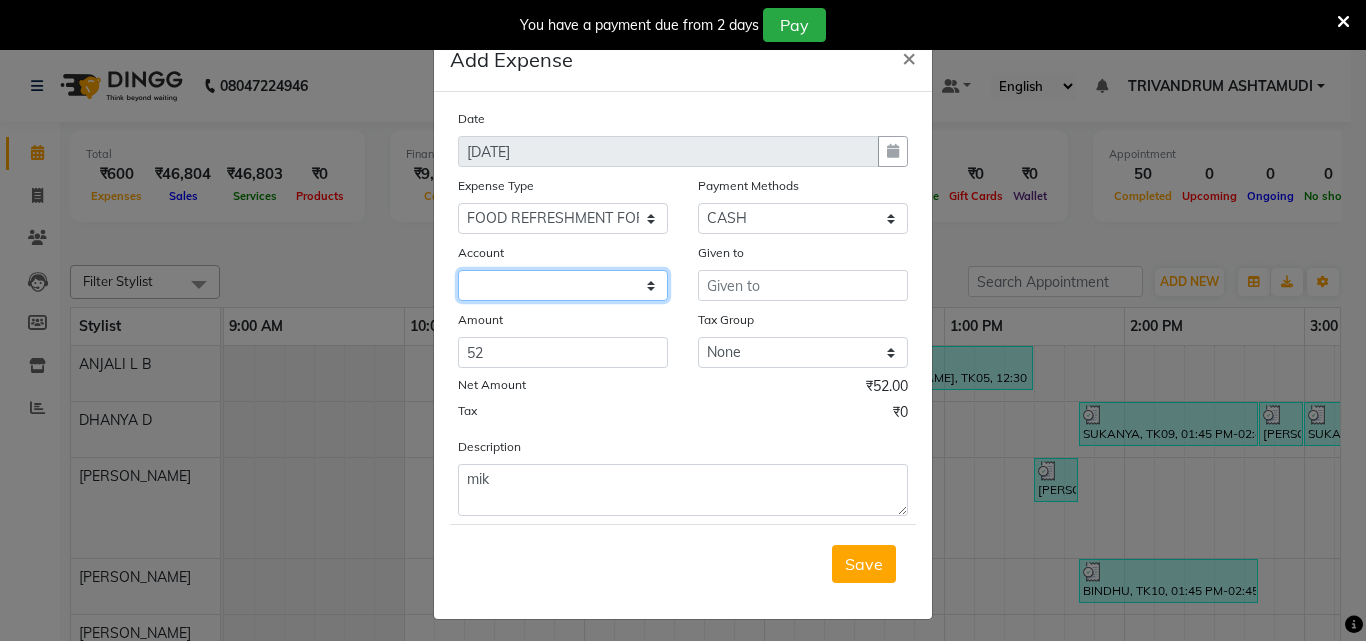 click 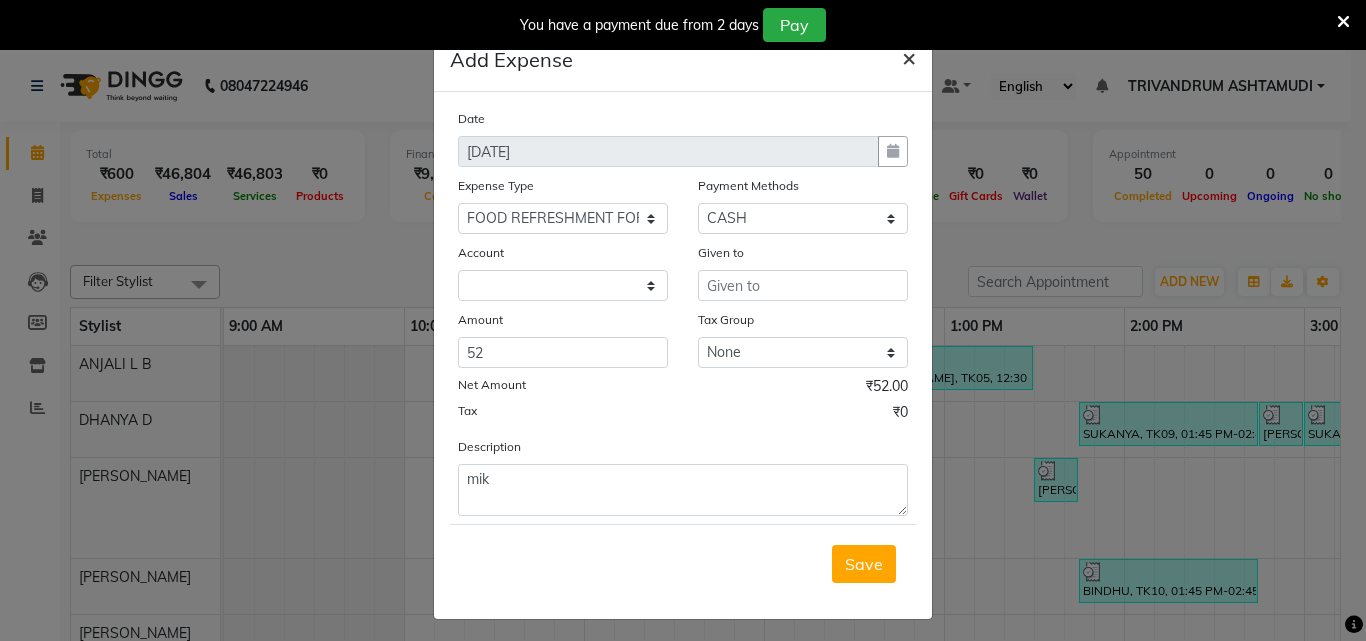 click on "×" 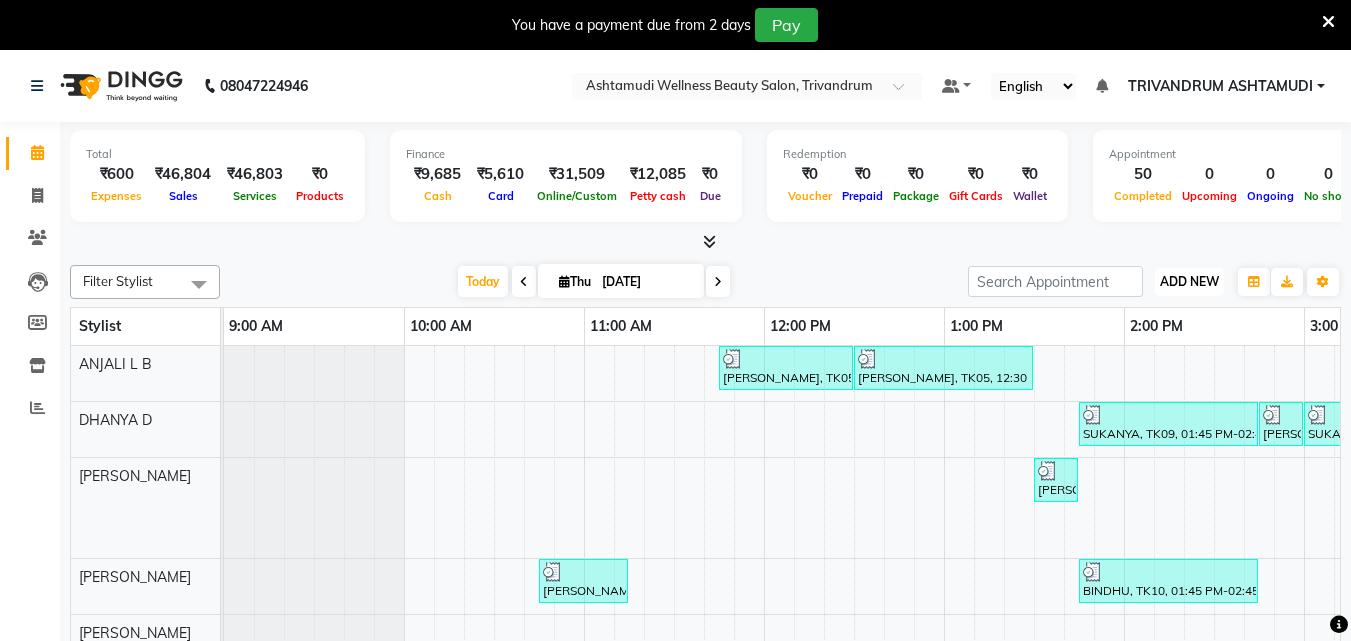click on "ADD NEW" at bounding box center [1189, 281] 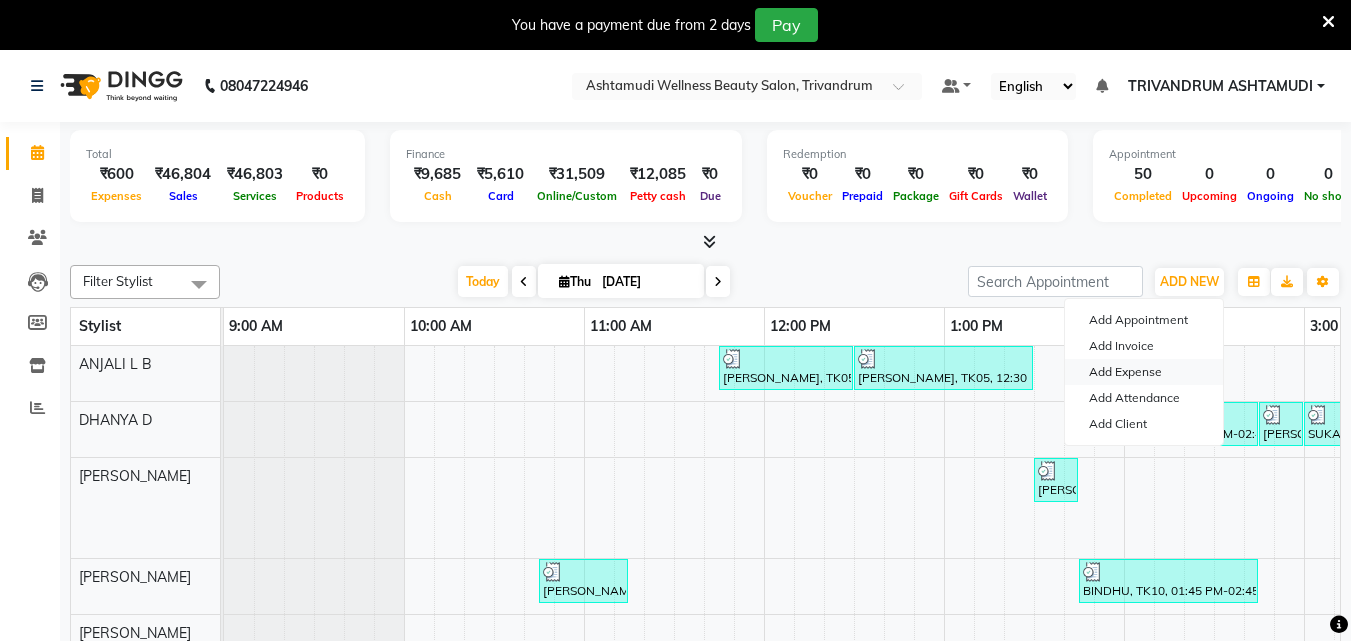 click on "Add Expense" at bounding box center [1144, 372] 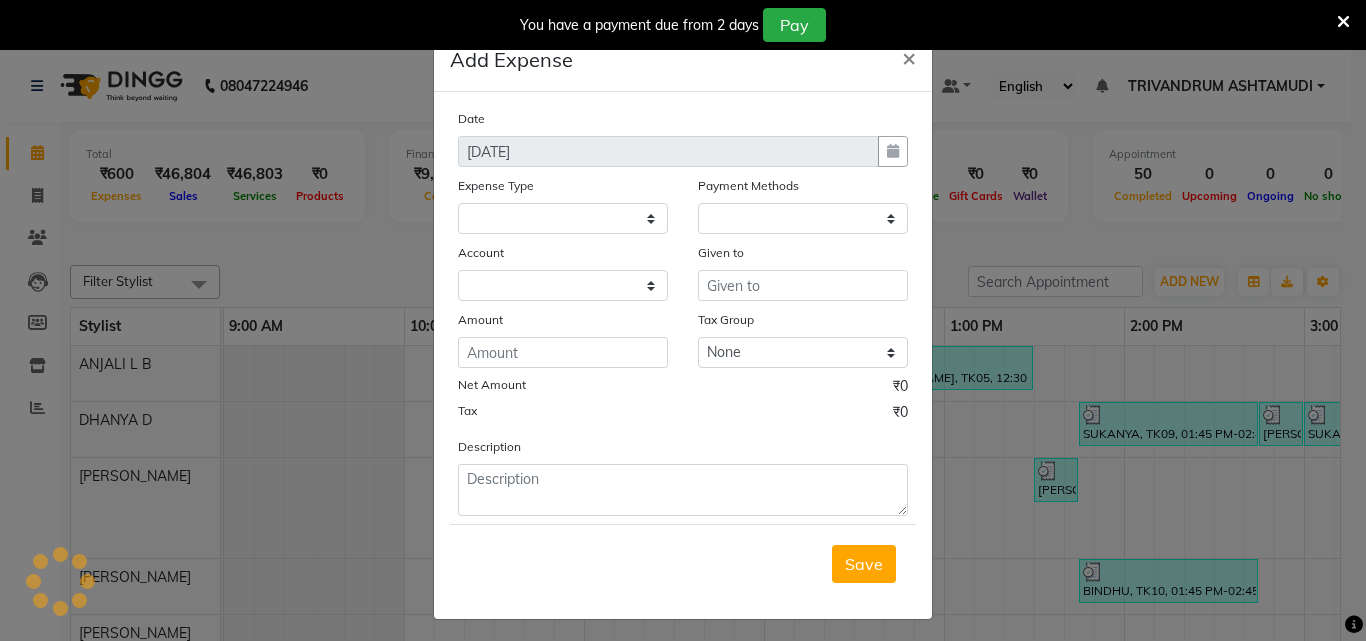 select on "3468" 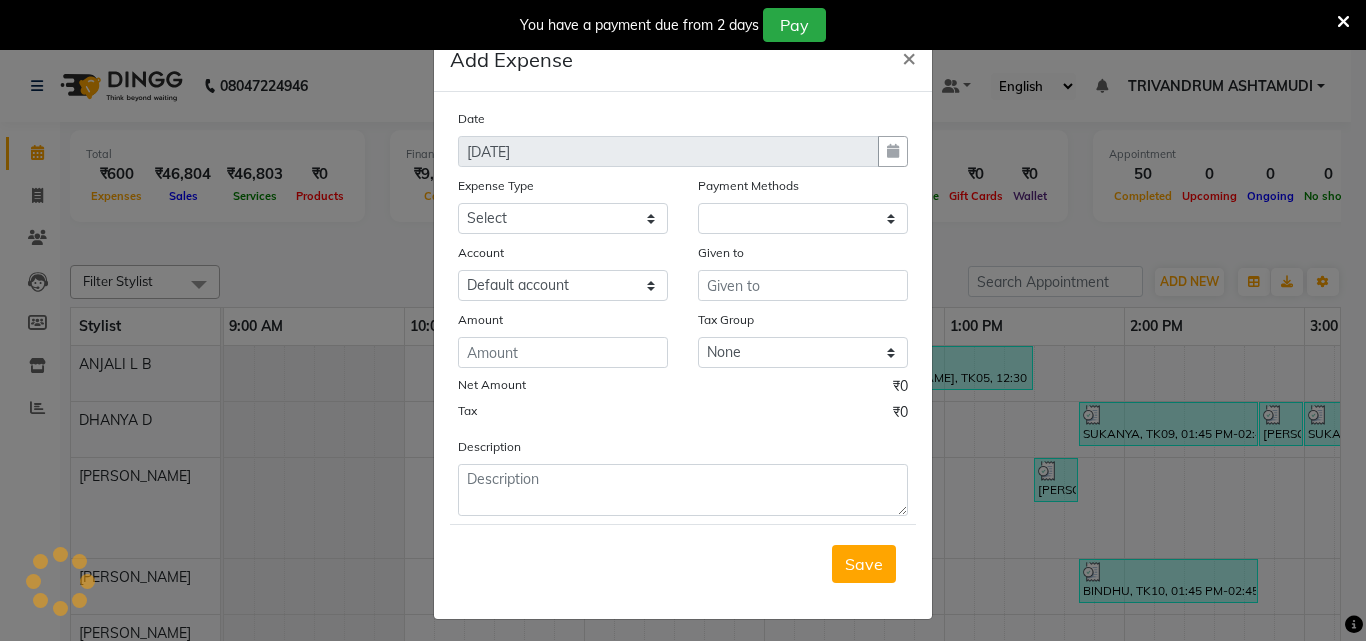 select on "1" 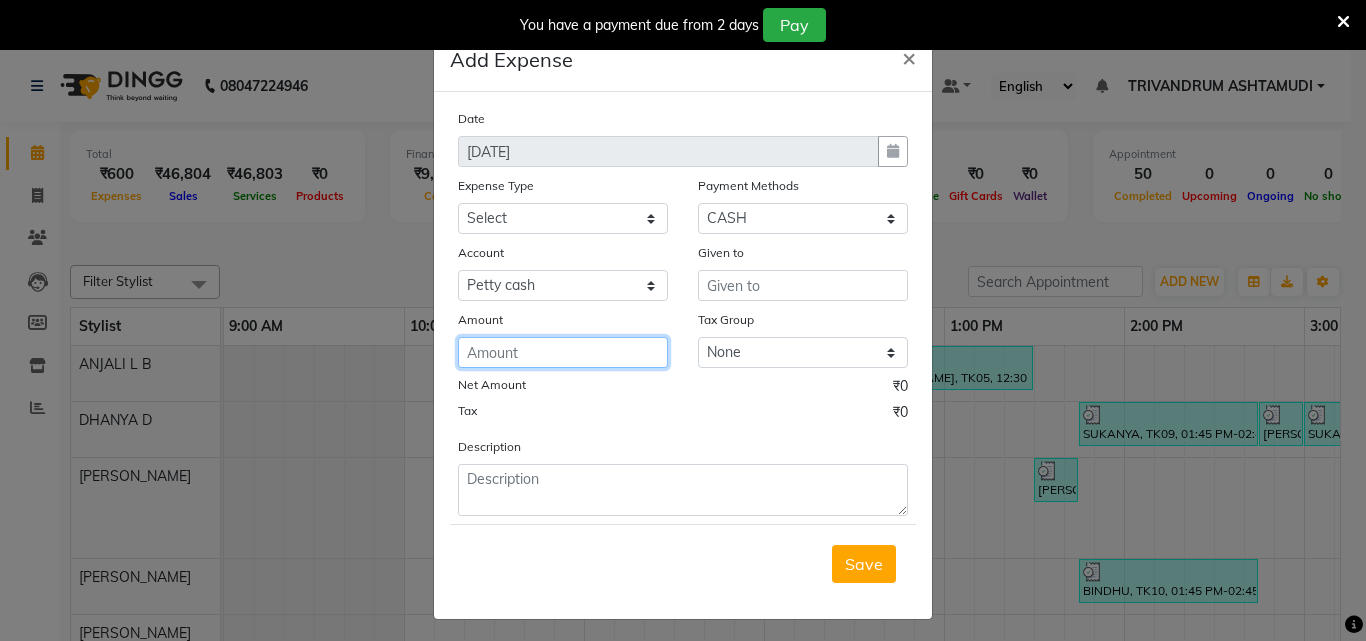 click 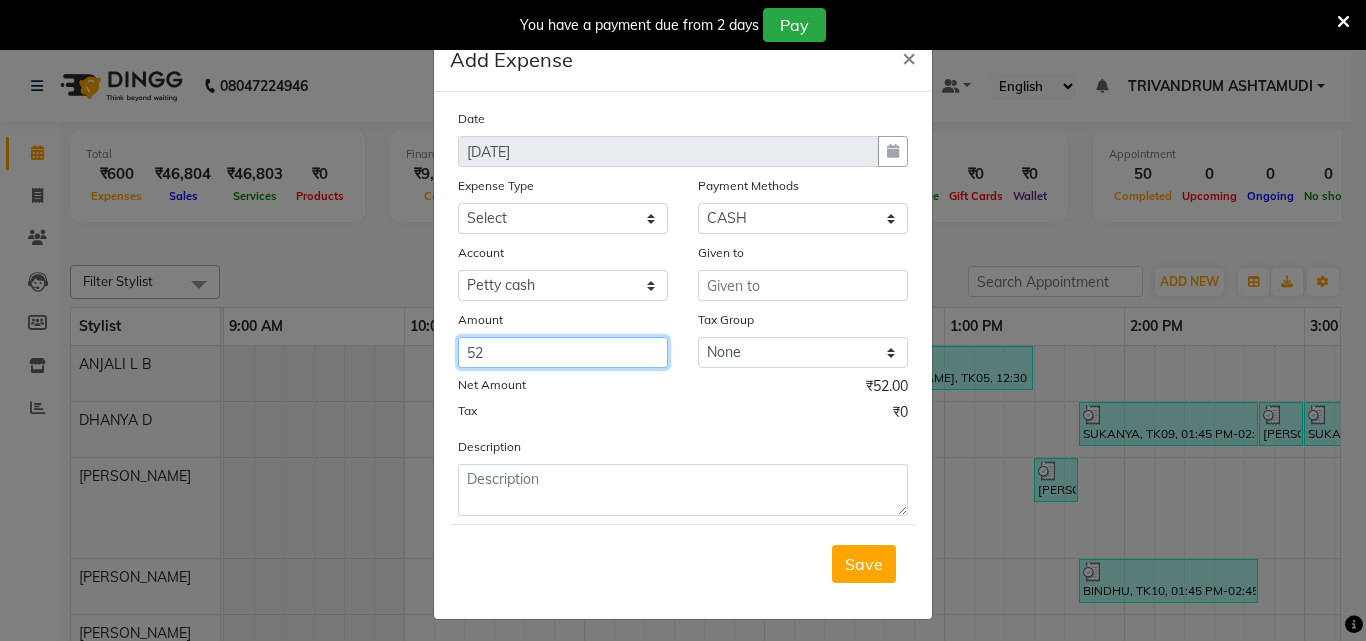type on "52" 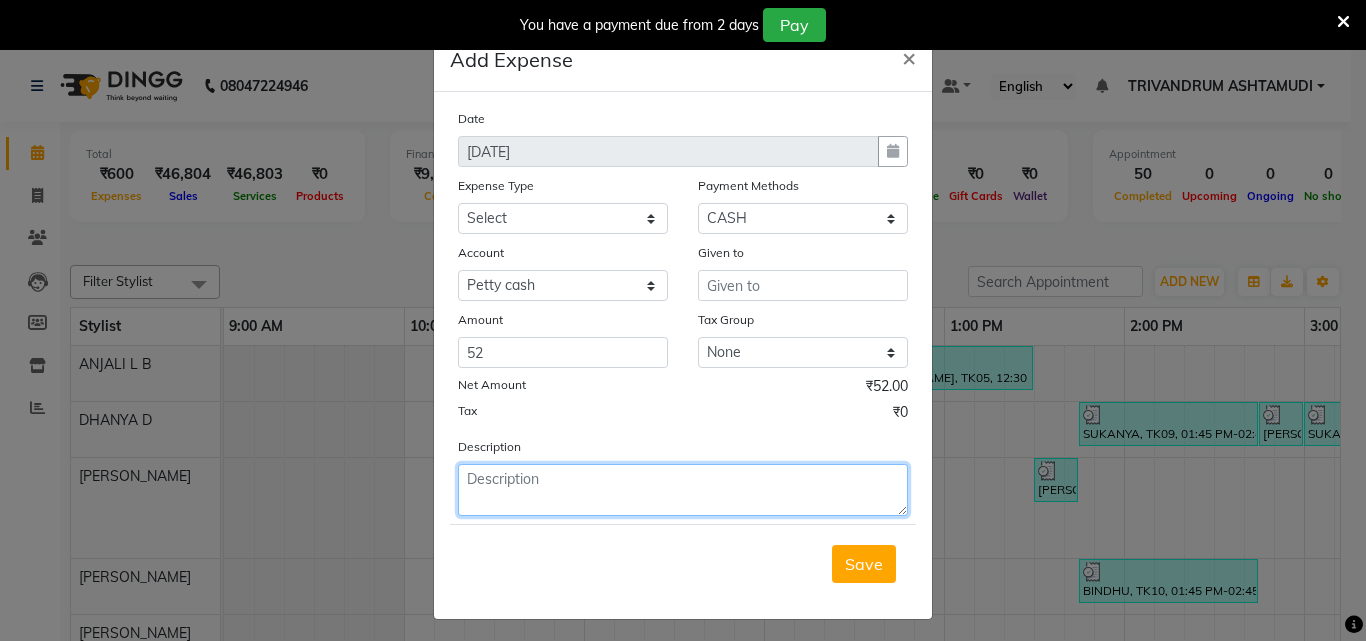 click 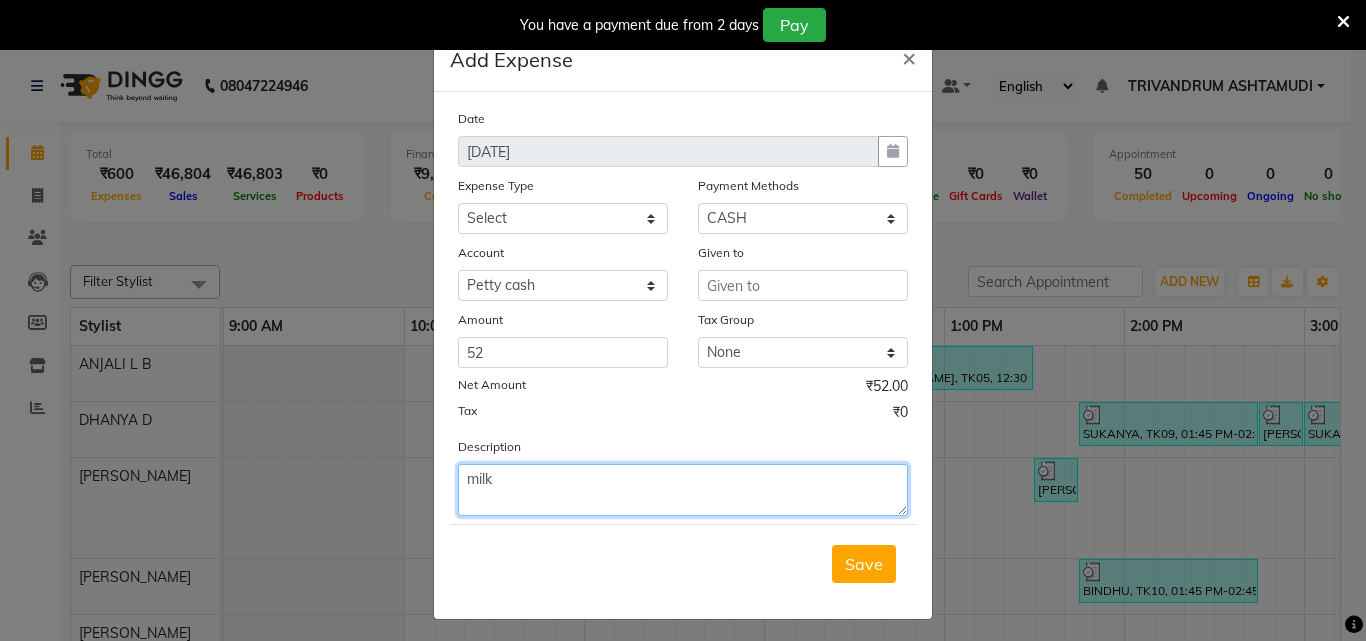 type on "milk" 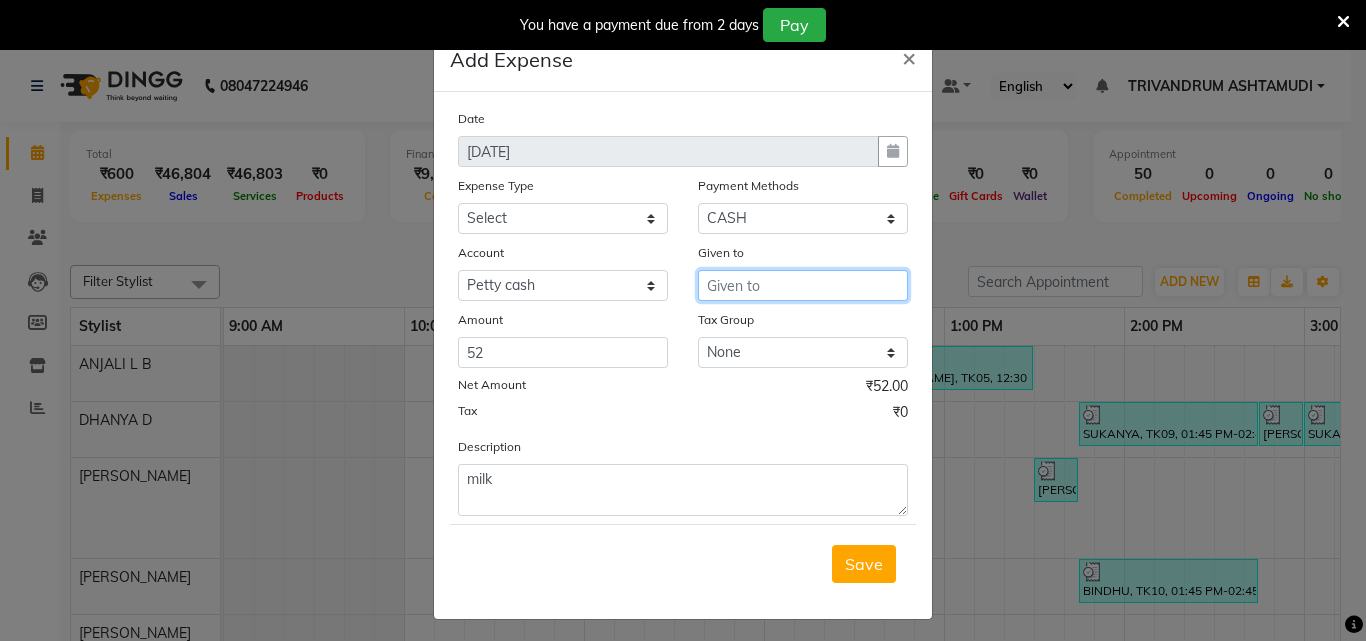 click at bounding box center [803, 285] 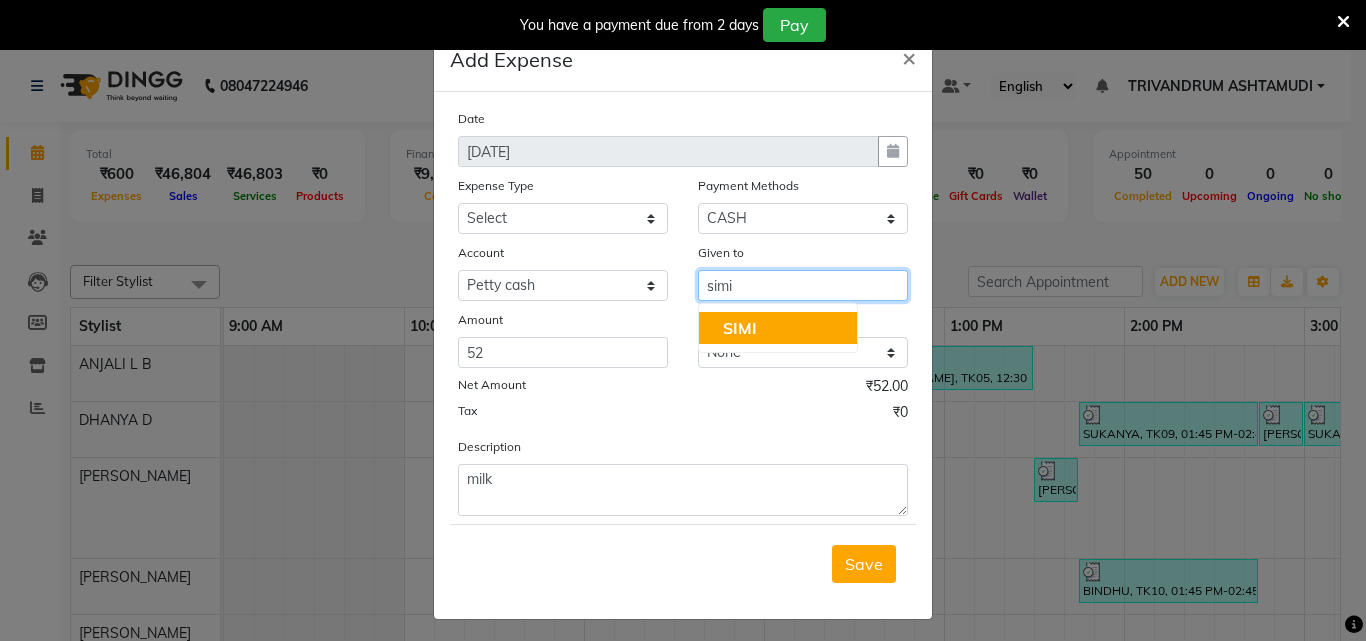 click on "SIMI" 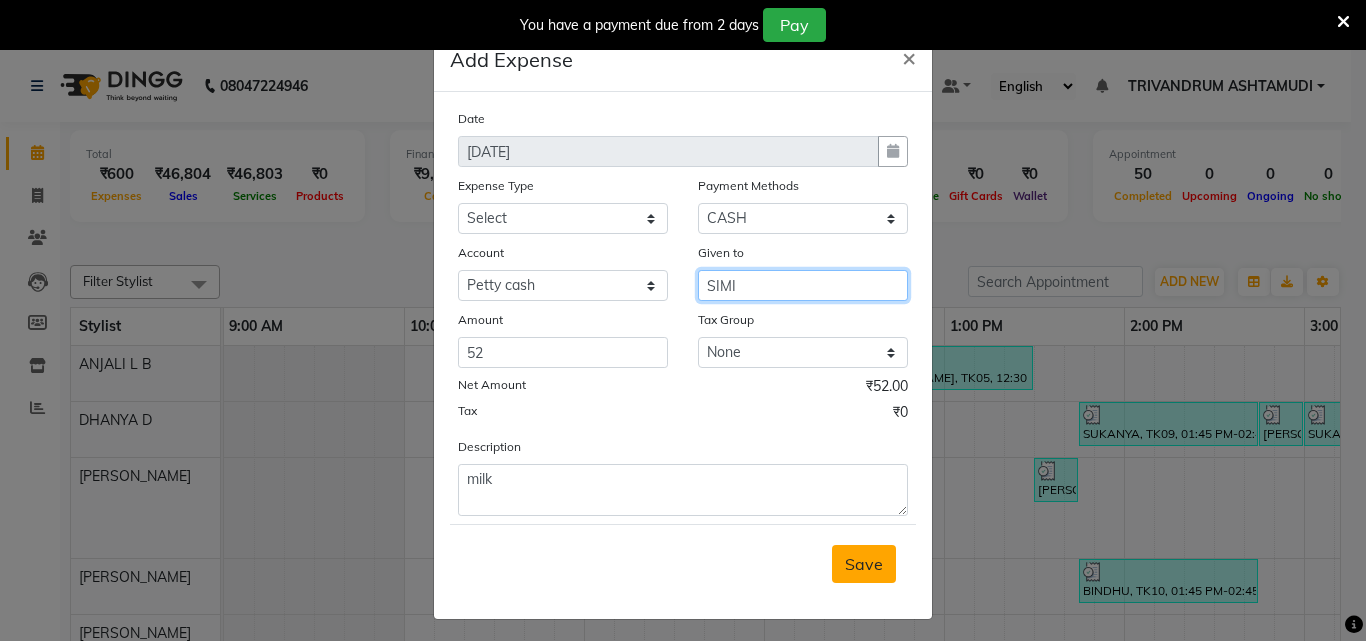 type on "SIMI" 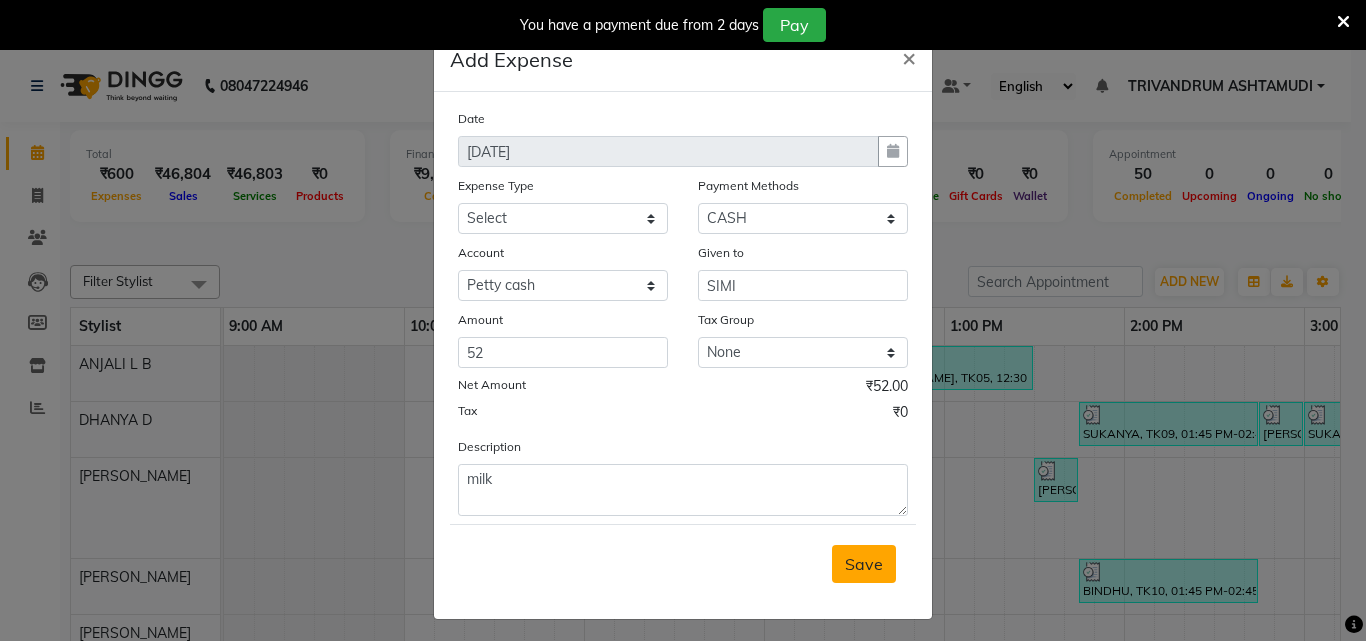 click on "Save" at bounding box center (864, 564) 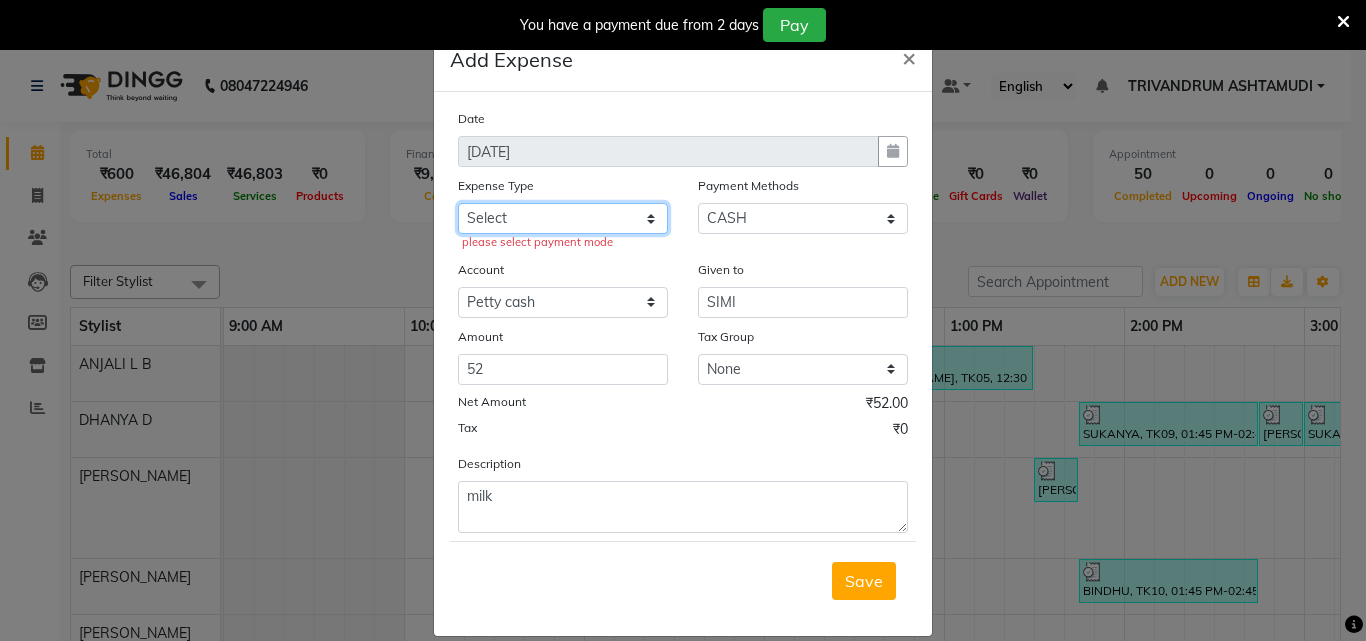 click on "Select ACCOMODATION EXPENSES ADVERTISEMENT SALES PROMOTIONAL EXPENSES Bonus BRIDAL ACCESSORIES REFUND BRIDAL COMMISSION BRIDAL FOOD BRIDAL INCENTIVES BRIDAL ORNAMENTS REFUND BRIDAL TA CASH DEPOSIT RAK BANK COMPUTER ACCESSORIES MOBILE PHONE Donation and Charity Expenses ELECTRICITY CHARGES ELECTRONICS FITTINGS Event Expense FISH FOOD EXPENSES FOOD REFRESHMENT FOR CLIENTS FOOD REFRESHMENT FOR STAFFS Freight And Forwarding Charges FUEL FOR GENERATOR FURNITURE AND EQUIPMENTS Gifts for Clients GIFTS FOR STAFFS GOKULAM CHITS HOSTEL RENT LAUNDRY EXPENSES LICENSE OTHER FEES LOADING UNLOADING CHARGES Medical Expenses MEHNDI PAYMENTS MISCELLANEOUS EXPENSES NEWSPAPER PERIODICALS Ornaments Maintenance Expense OVERTIME ALLOWANCES Payment For Pest Control Perfomance based incentives POSTAGE COURIER CHARGES Printing PRINTING STATIONERY EXPENSES PROFESSIONAL TAX REPAIRS MAINTENANCE ROUND OFF Salary SALARY ADVANCE Sales Incentives Membership Card SALES INCENTIVES PRODUCT SALES INCENTIVES SERVICES SALON ESSENTIALS SALON RENT" 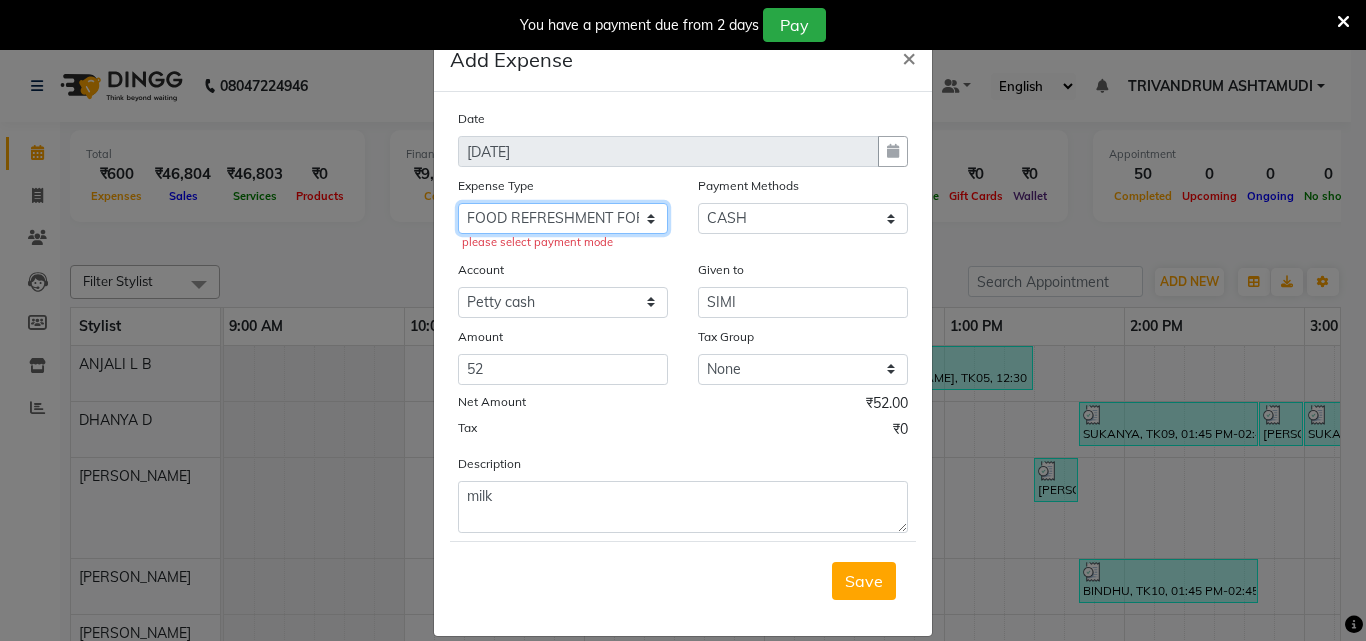 click on "Select ACCOMODATION EXPENSES ADVERTISEMENT SALES PROMOTIONAL EXPENSES Bonus BRIDAL ACCESSORIES REFUND BRIDAL COMMISSION BRIDAL FOOD BRIDAL INCENTIVES BRIDAL ORNAMENTS REFUND BRIDAL TA CASH DEPOSIT RAK BANK COMPUTER ACCESSORIES MOBILE PHONE Donation and Charity Expenses ELECTRICITY CHARGES ELECTRONICS FITTINGS Event Expense FISH FOOD EXPENSES FOOD REFRESHMENT FOR CLIENTS FOOD REFRESHMENT FOR STAFFS Freight And Forwarding Charges FUEL FOR GENERATOR FURNITURE AND EQUIPMENTS Gifts for Clients GIFTS FOR STAFFS GOKULAM CHITS HOSTEL RENT LAUNDRY EXPENSES LICENSE OTHER FEES LOADING UNLOADING CHARGES Medical Expenses MEHNDI PAYMENTS MISCELLANEOUS EXPENSES NEWSPAPER PERIODICALS Ornaments Maintenance Expense OVERTIME ALLOWANCES Payment For Pest Control Perfomance based incentives POSTAGE COURIER CHARGES Printing PRINTING STATIONERY EXPENSES PROFESSIONAL TAX REPAIRS MAINTENANCE ROUND OFF Salary SALARY ADVANCE Sales Incentives Membership Card SALES INCENTIVES PRODUCT SALES INCENTIVES SERVICES SALON ESSENTIALS SALON RENT" 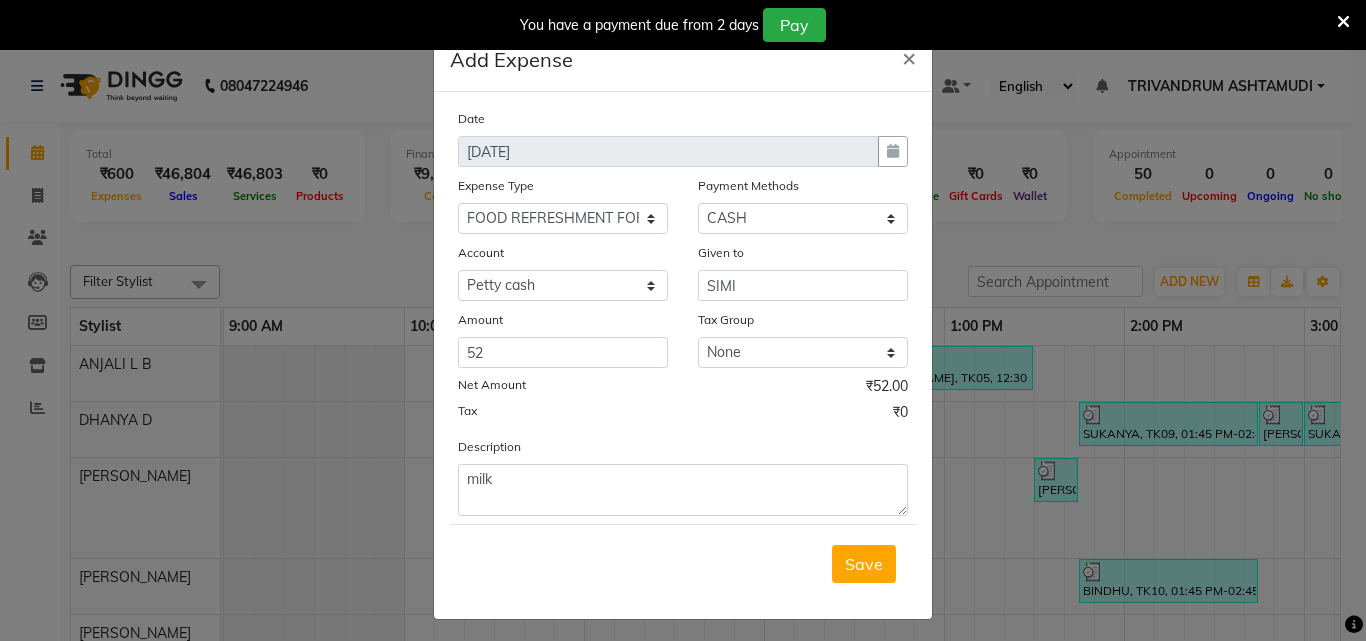 drag, startPoint x: 833, startPoint y: 566, endPoint x: 844, endPoint y: 553, distance: 17.029387 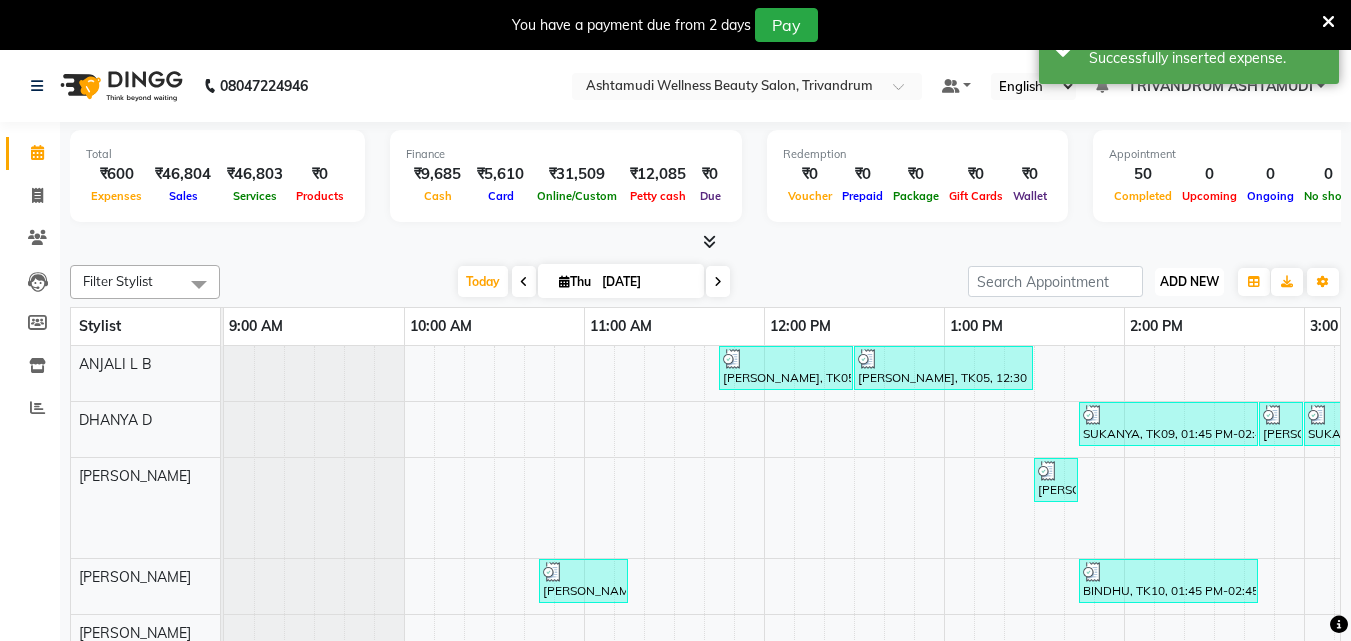 click on "ADD NEW" at bounding box center (1189, 281) 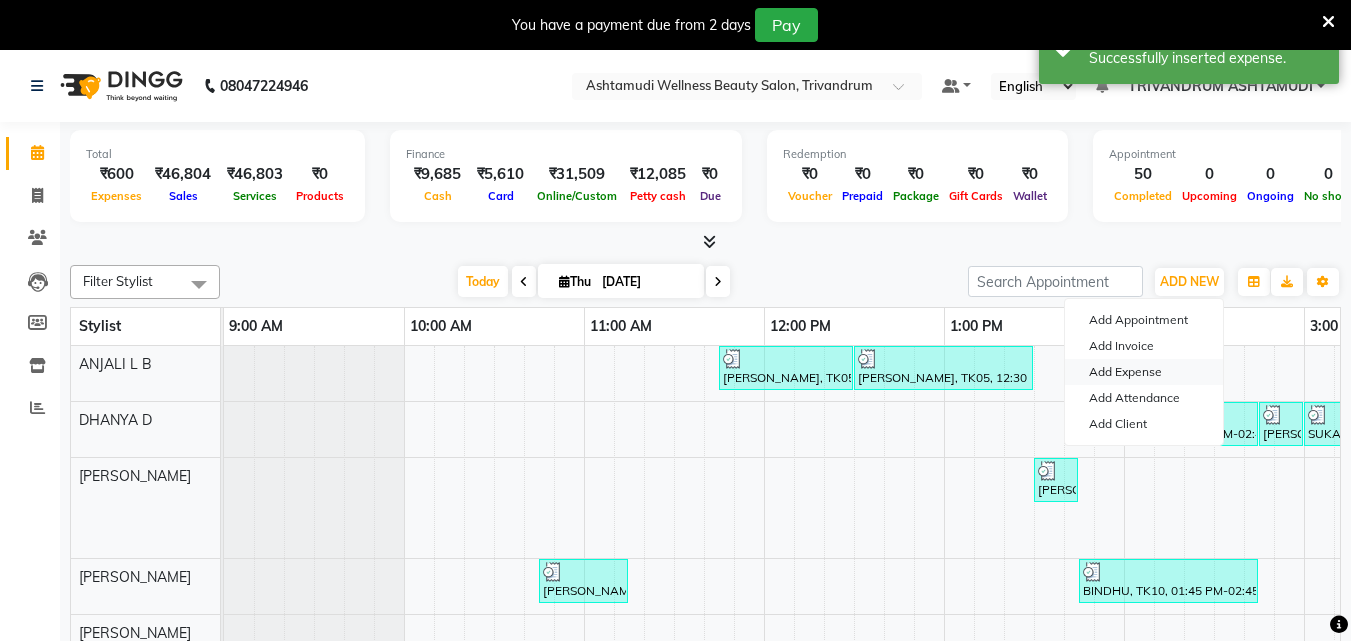 click on "Add Expense" at bounding box center (1144, 372) 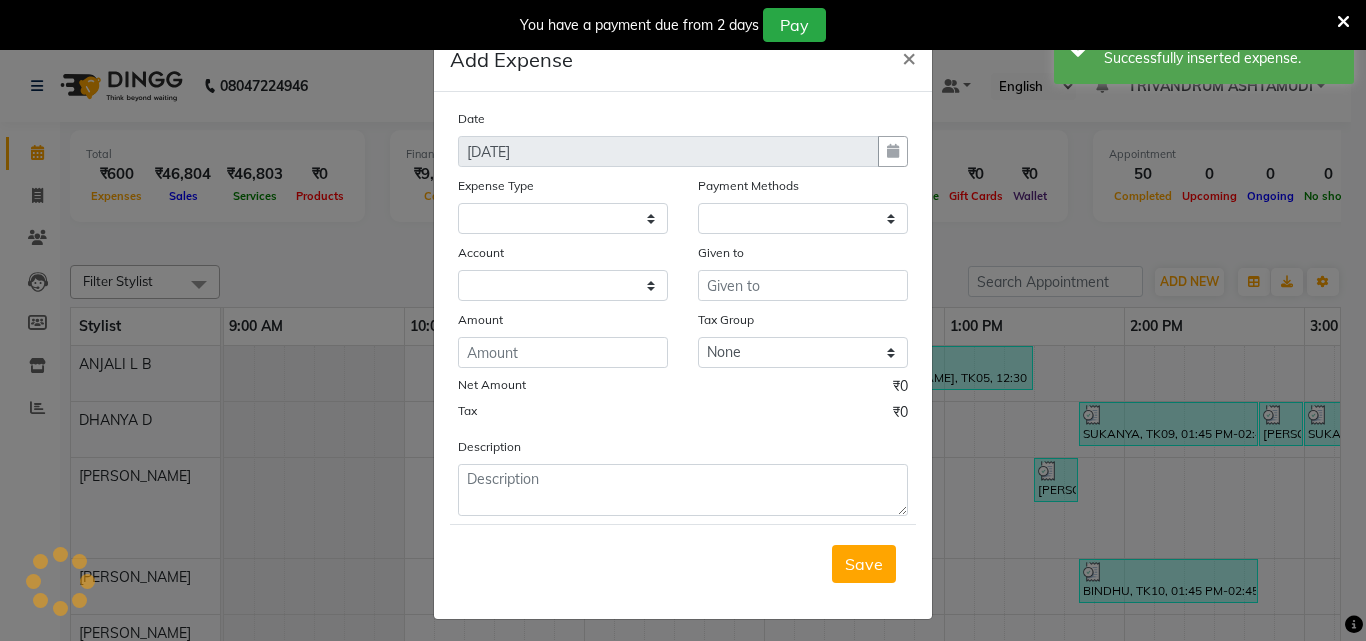 select 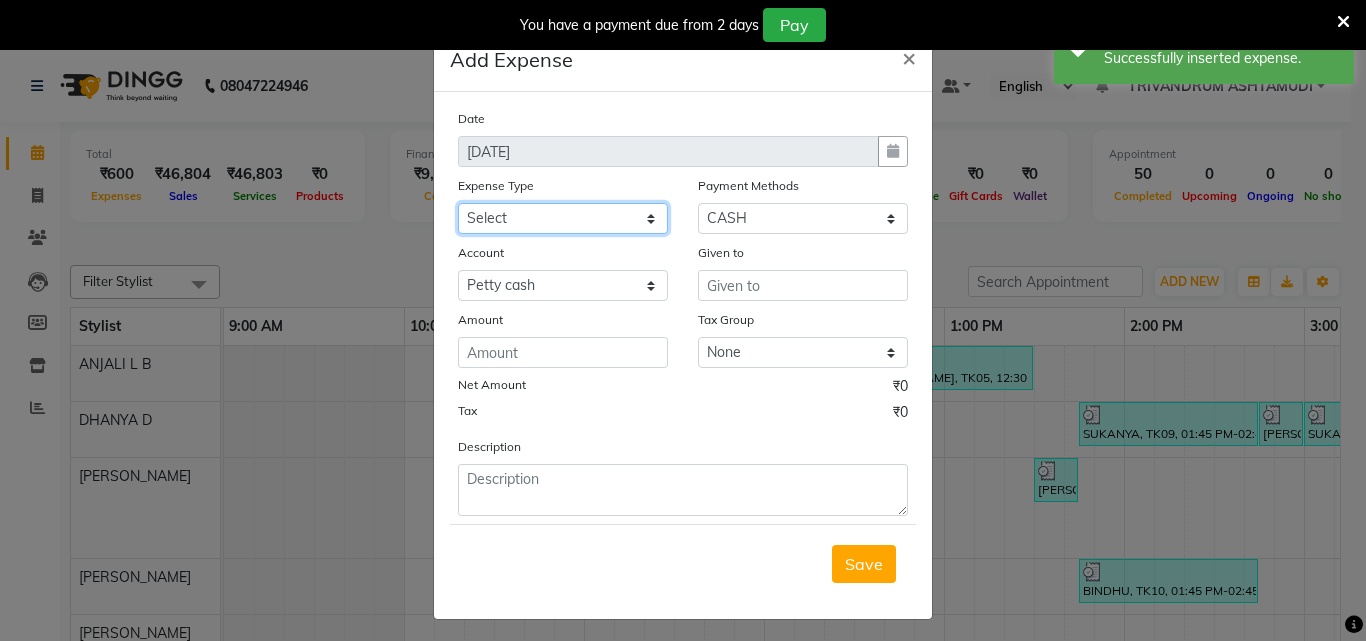 click on "Select ACCOMODATION EXPENSES ADVERTISEMENT SALES PROMOTIONAL EXPENSES Bonus BRIDAL ACCESSORIES REFUND BRIDAL COMMISSION BRIDAL FOOD BRIDAL INCENTIVES BRIDAL ORNAMENTS REFUND BRIDAL TA CASH DEPOSIT RAK BANK COMPUTER ACCESSORIES MOBILE PHONE Donation and Charity Expenses ELECTRICITY CHARGES ELECTRONICS FITTINGS Event Expense FISH FOOD EXPENSES FOOD REFRESHMENT FOR CLIENTS FOOD REFRESHMENT FOR STAFFS Freight And Forwarding Charges FUEL FOR GENERATOR FURNITURE AND EQUIPMENTS Gifts for Clients GIFTS FOR STAFFS GOKULAM CHITS HOSTEL RENT LAUNDRY EXPENSES LICENSE OTHER FEES LOADING UNLOADING CHARGES Medical Expenses MEHNDI PAYMENTS MISCELLANEOUS EXPENSES NEWSPAPER PERIODICALS Ornaments Maintenance Expense OVERTIME ALLOWANCES Payment For Pest Control Perfomance based incentives POSTAGE COURIER CHARGES Printing PRINTING STATIONERY EXPENSES PROFESSIONAL TAX REPAIRS MAINTENANCE ROUND OFF Salary SALARY ADVANCE Sales Incentives Membership Card SALES INCENTIVES PRODUCT SALES INCENTIVES SERVICES SALON ESSENTIALS SALON RENT" 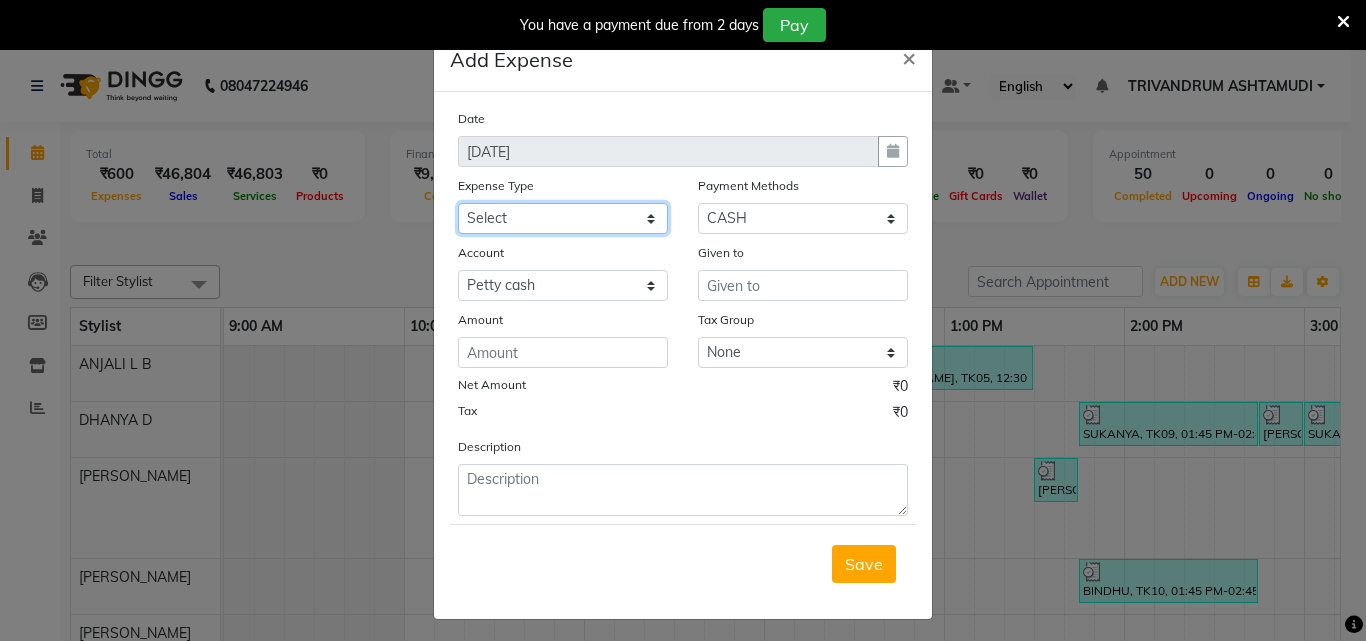select on "6175" 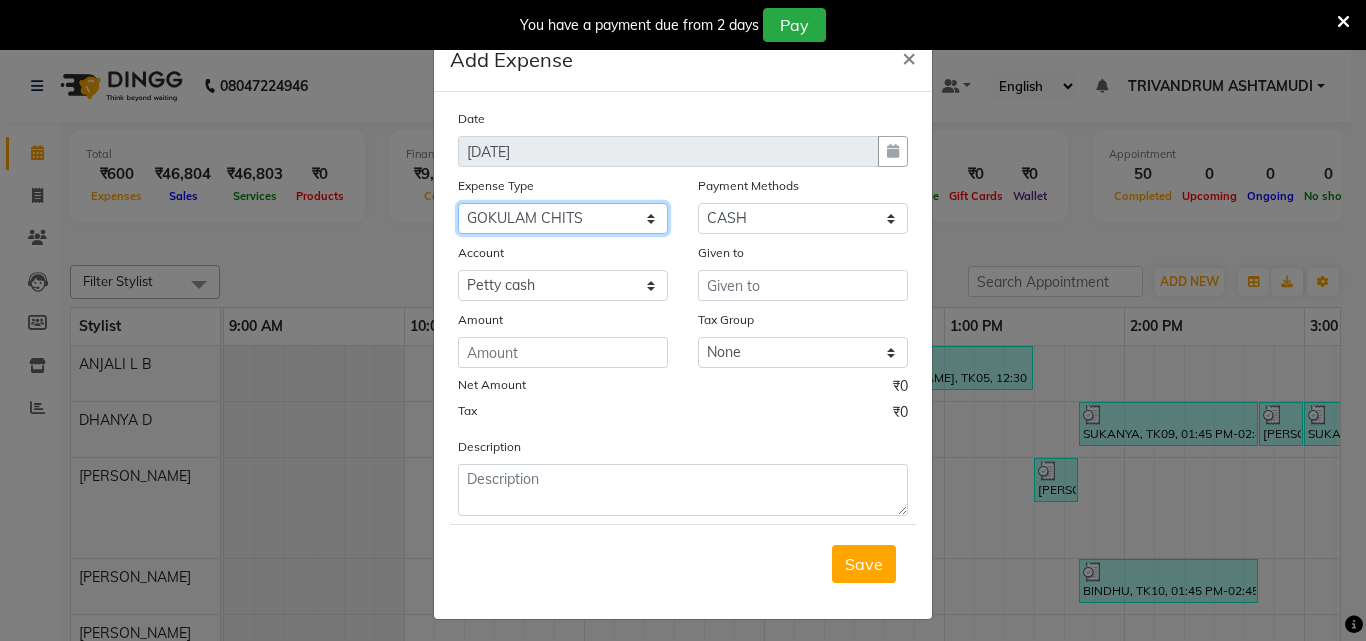 click on "Select ACCOMODATION EXPENSES ADVERTISEMENT SALES PROMOTIONAL EXPENSES Bonus BRIDAL ACCESSORIES REFUND BRIDAL COMMISSION BRIDAL FOOD BRIDAL INCENTIVES BRIDAL ORNAMENTS REFUND BRIDAL TA CASH DEPOSIT RAK BANK COMPUTER ACCESSORIES MOBILE PHONE Donation and Charity Expenses ELECTRICITY CHARGES ELECTRONICS FITTINGS Event Expense FISH FOOD EXPENSES FOOD REFRESHMENT FOR CLIENTS FOOD REFRESHMENT FOR STAFFS Freight And Forwarding Charges FUEL FOR GENERATOR FURNITURE AND EQUIPMENTS Gifts for Clients GIFTS FOR STAFFS GOKULAM CHITS HOSTEL RENT LAUNDRY EXPENSES LICENSE OTHER FEES LOADING UNLOADING CHARGES Medical Expenses MEHNDI PAYMENTS MISCELLANEOUS EXPENSES NEWSPAPER PERIODICALS Ornaments Maintenance Expense OVERTIME ALLOWANCES Payment For Pest Control Perfomance based incentives POSTAGE COURIER CHARGES Printing PRINTING STATIONERY EXPENSES PROFESSIONAL TAX REPAIRS MAINTENANCE ROUND OFF Salary SALARY ADVANCE Sales Incentives Membership Card SALES INCENTIVES PRODUCT SALES INCENTIVES SERVICES SALON ESSENTIALS SALON RENT" 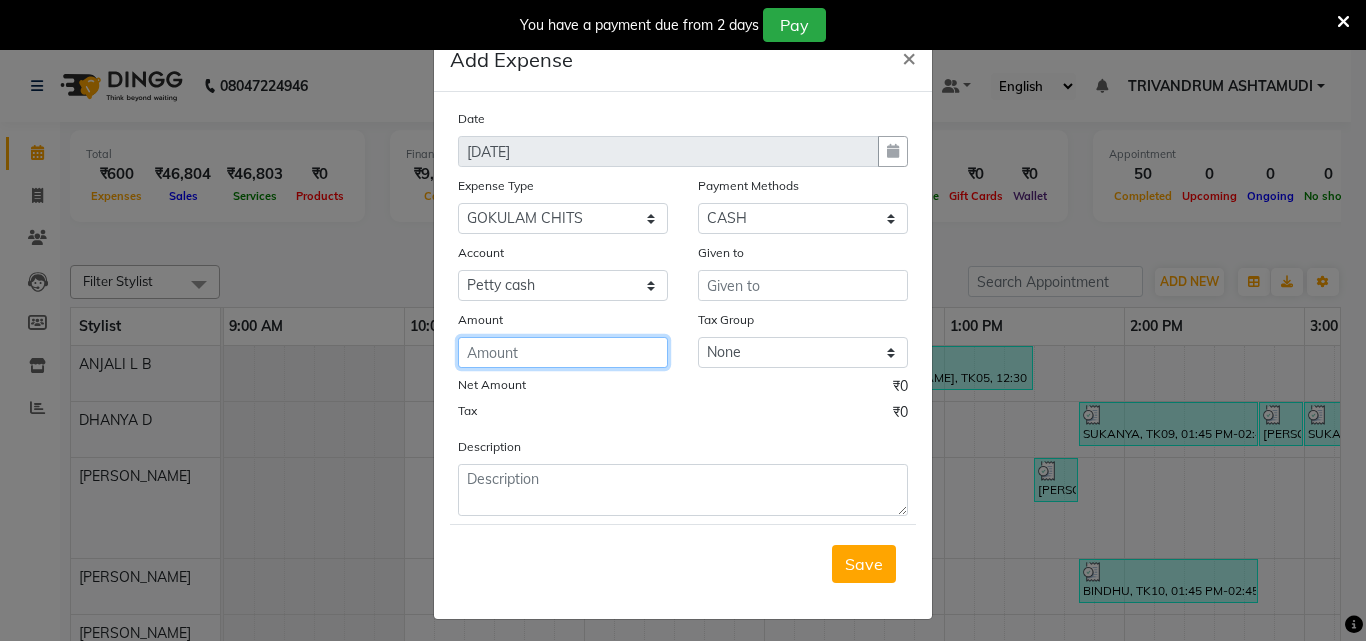 click 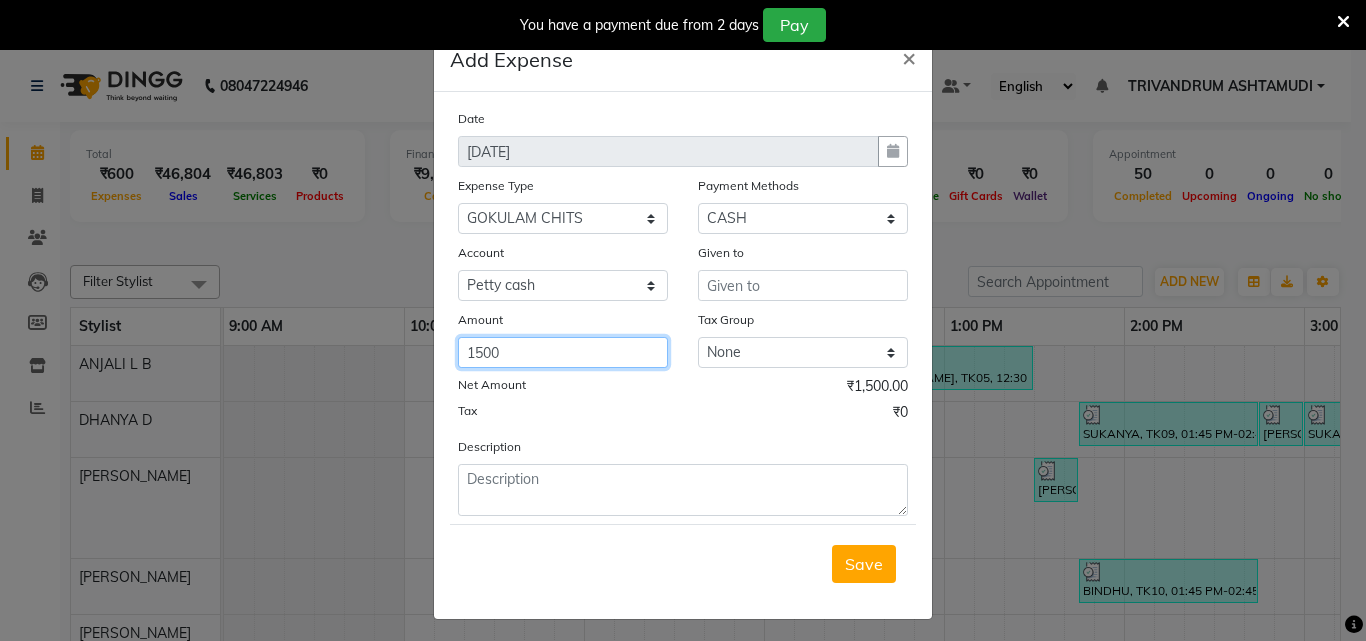 type on "1500" 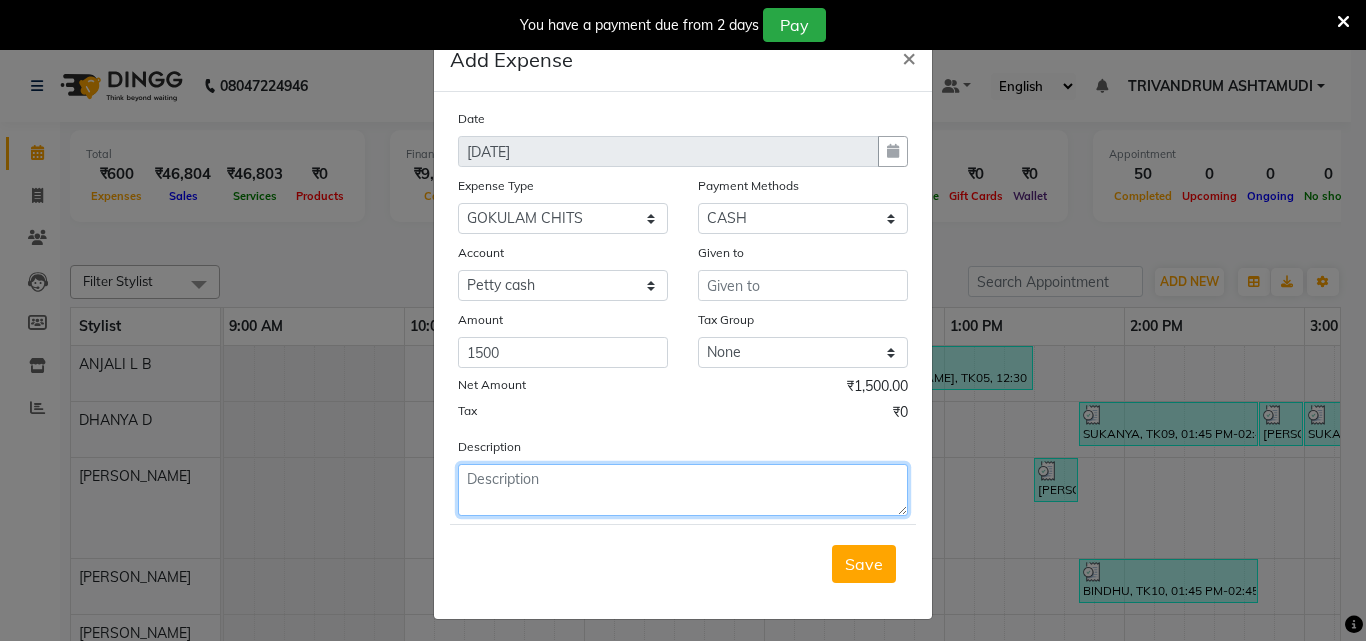 click 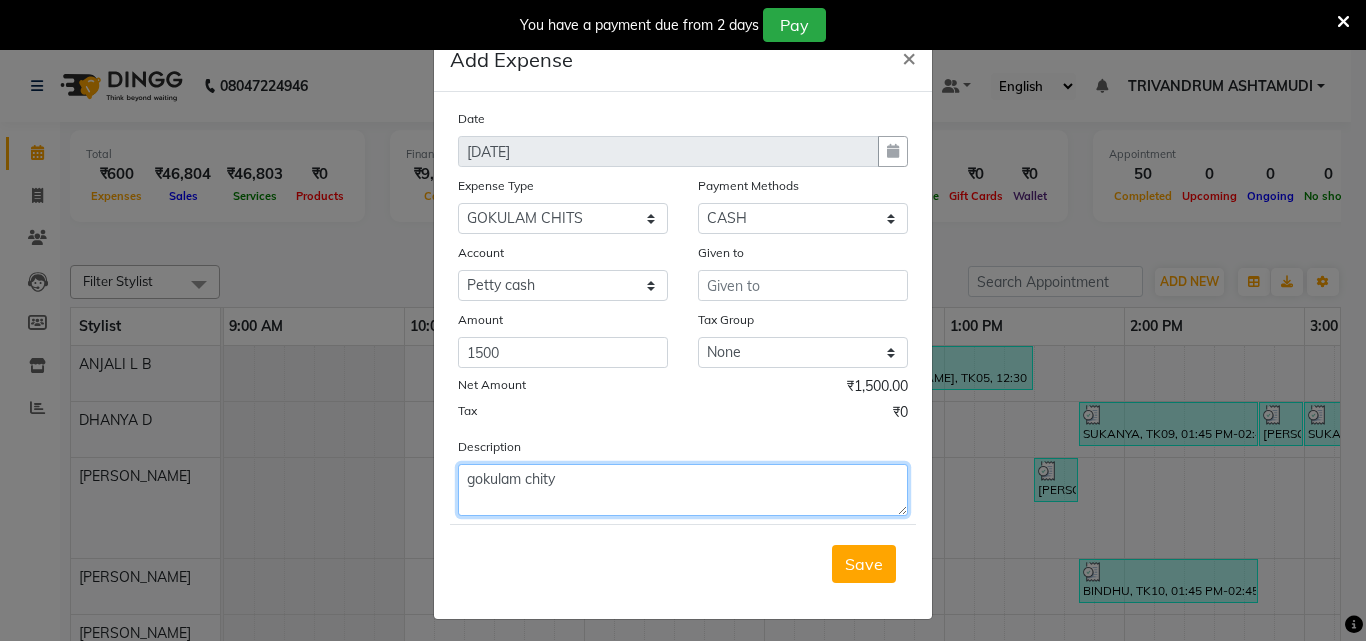 type on "gokulam chity" 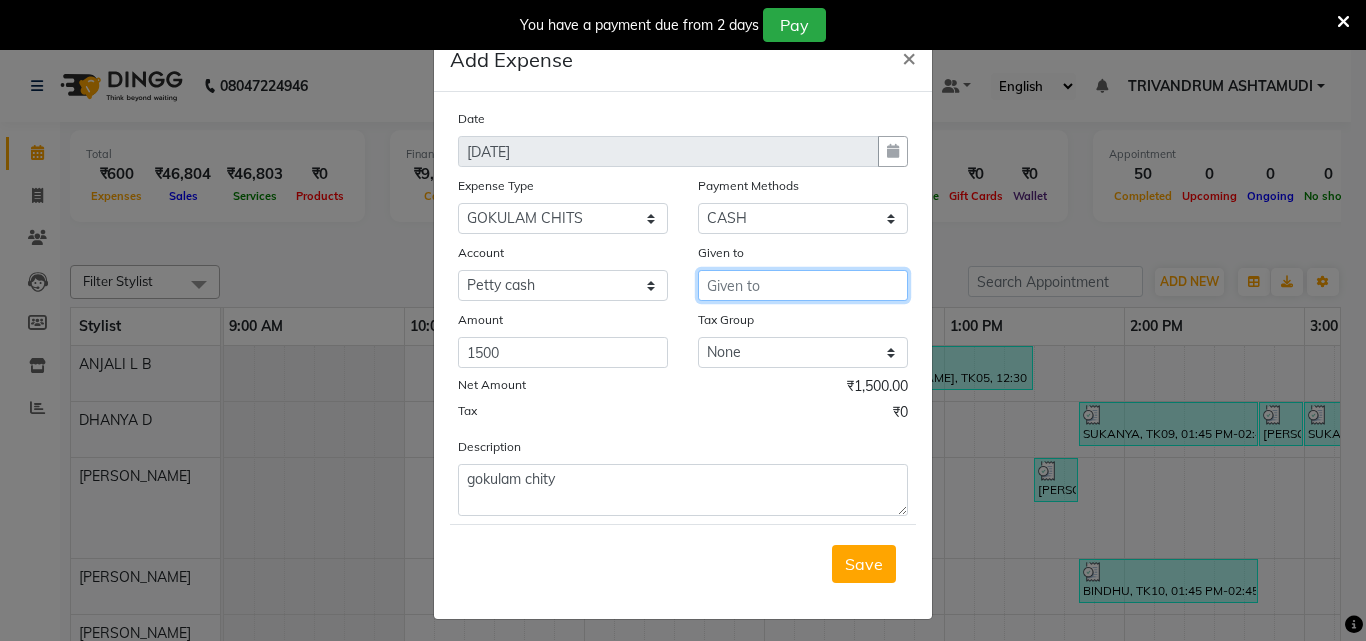 click at bounding box center (803, 285) 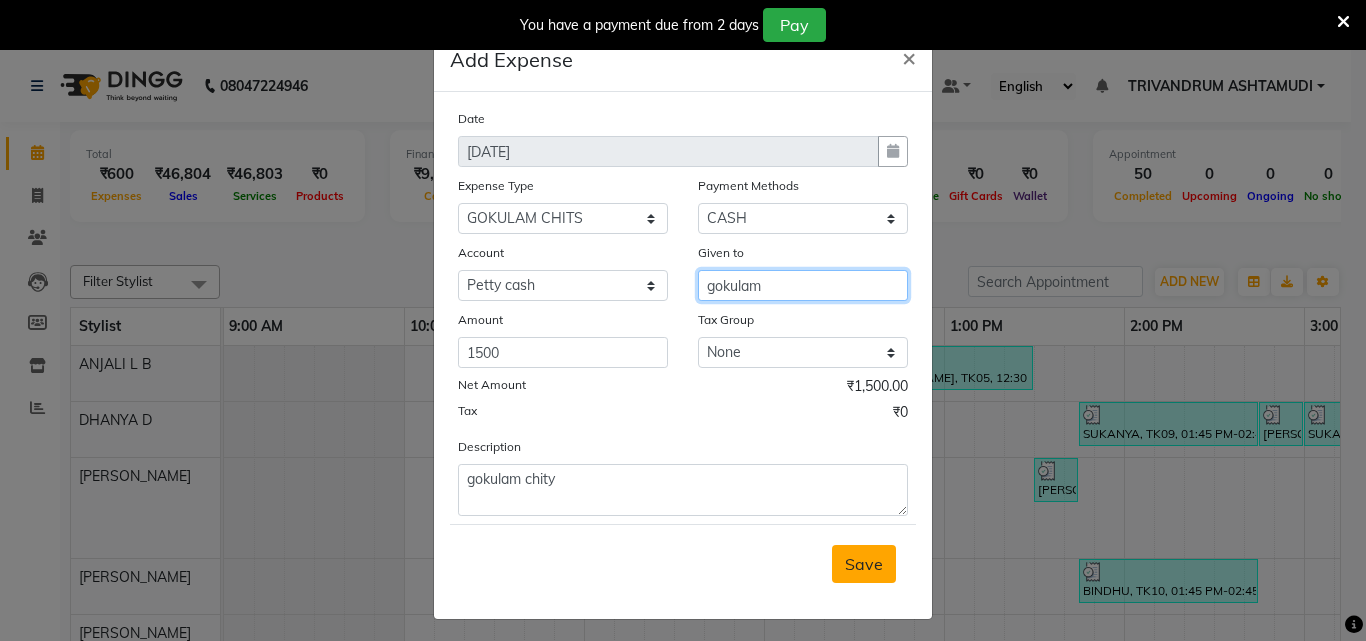 type on "gokulam" 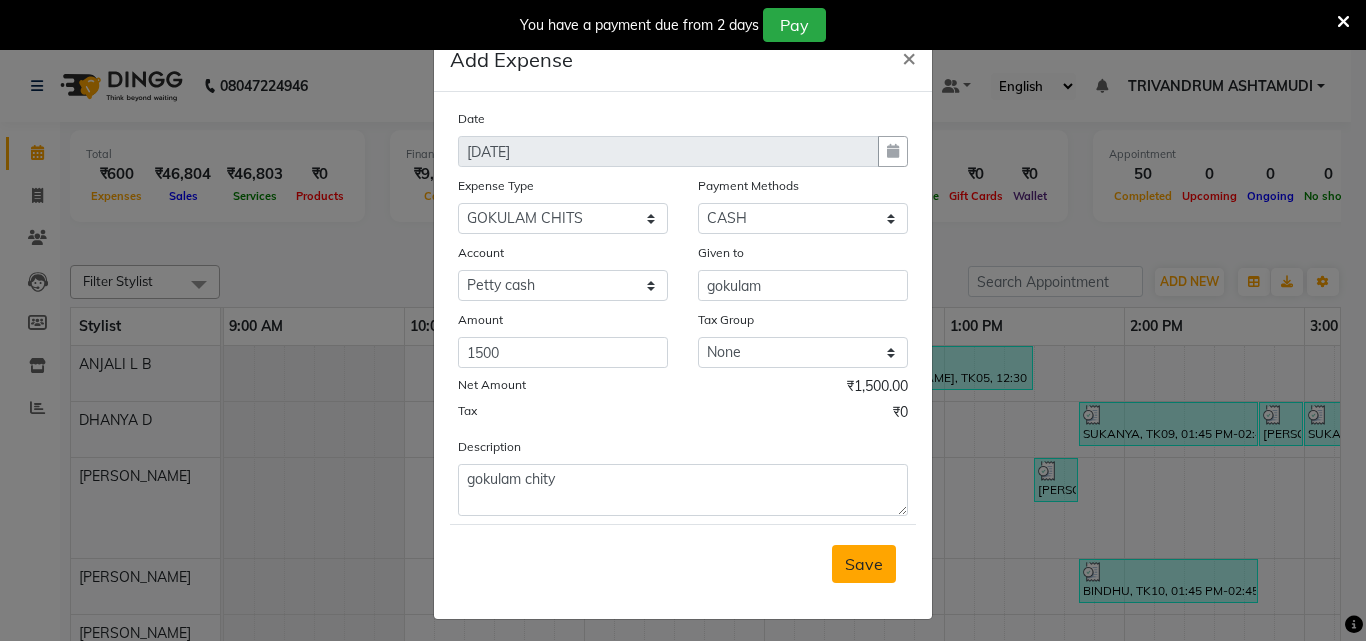 click on "Save" at bounding box center [864, 564] 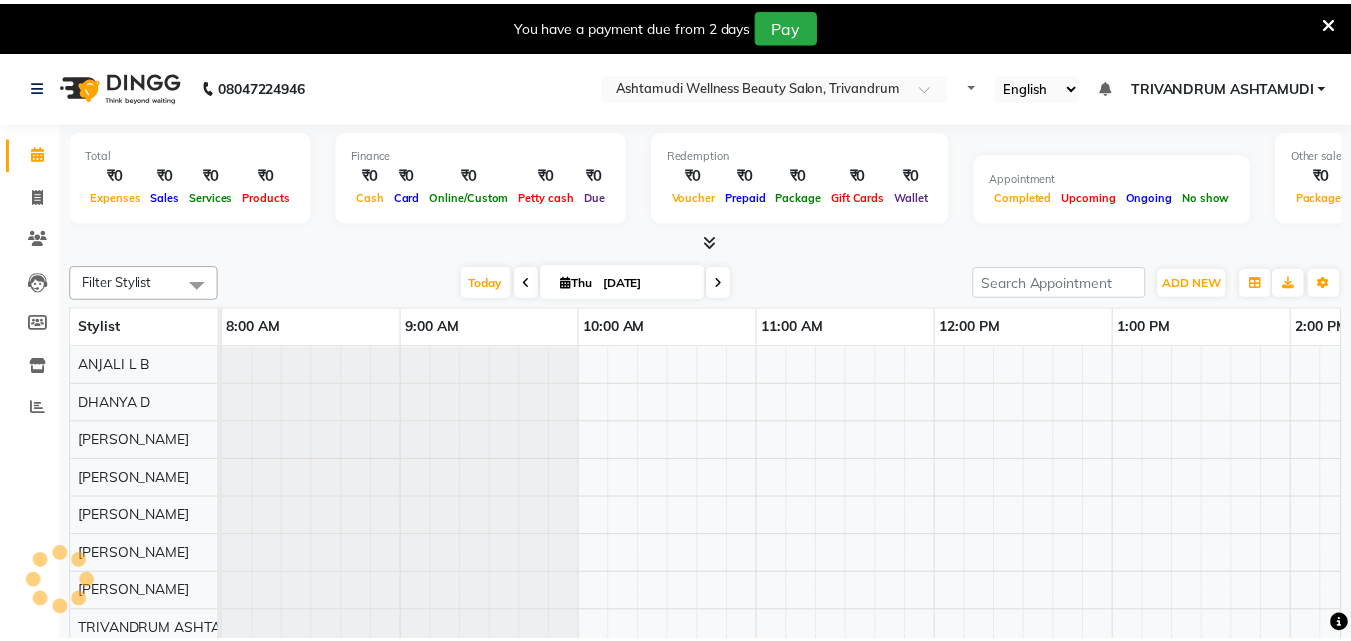 scroll, scrollTop: 0, scrollLeft: 0, axis: both 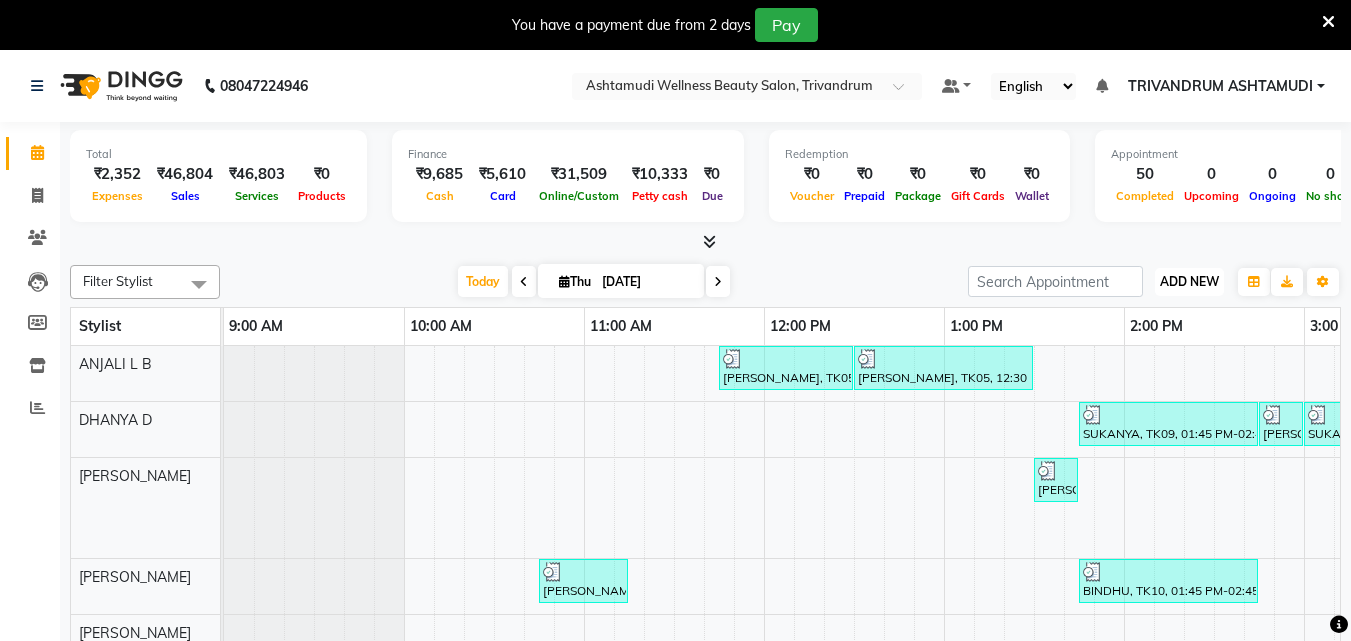 click on "ADD NEW Toggle Dropdown" at bounding box center (1189, 282) 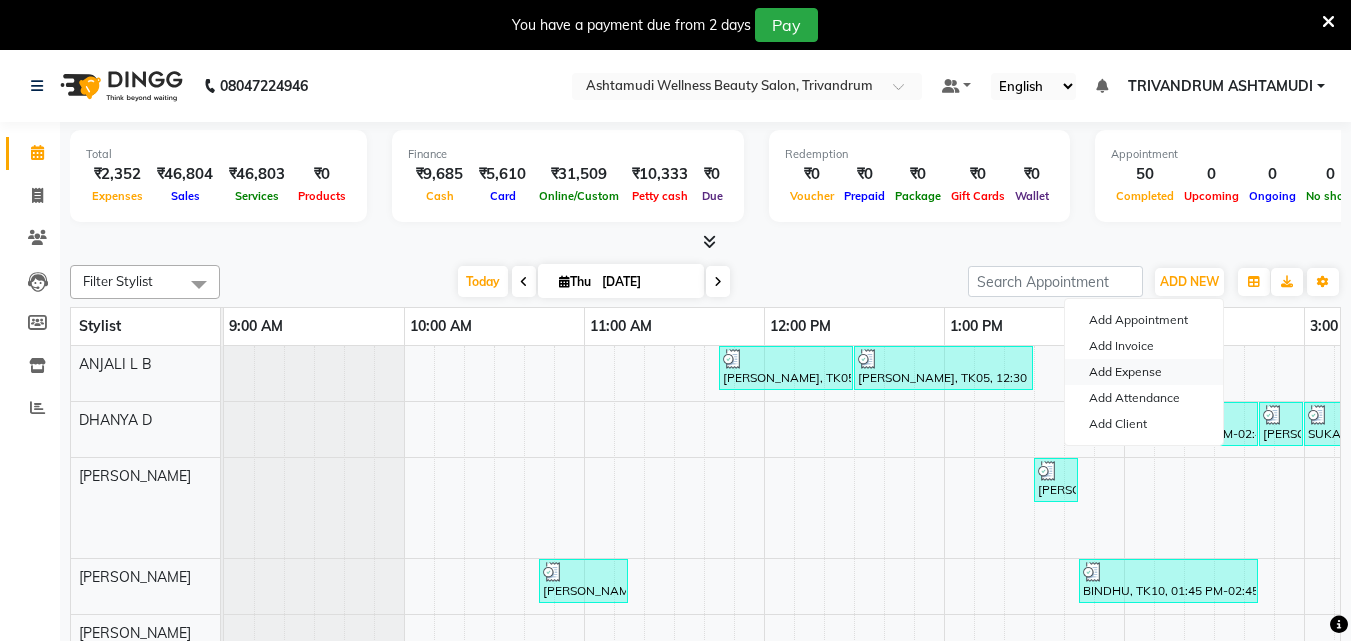 click on "Add Expense" at bounding box center [1144, 372] 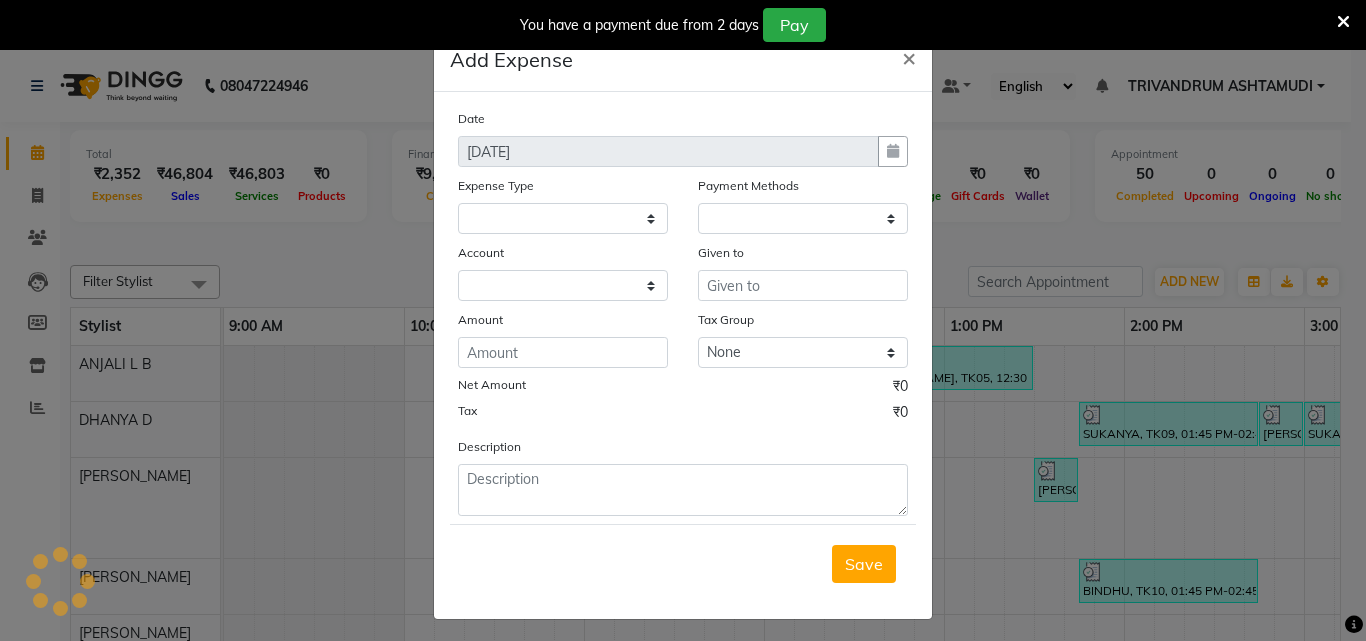 select on "3468" 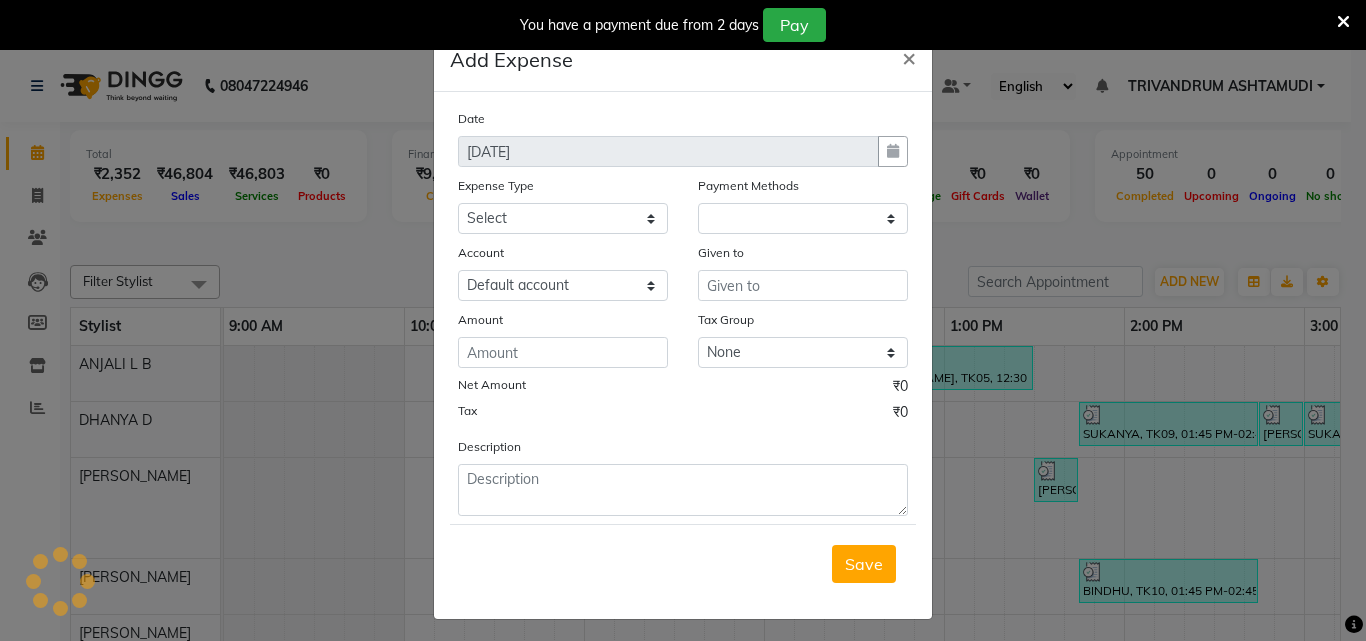 select on "1" 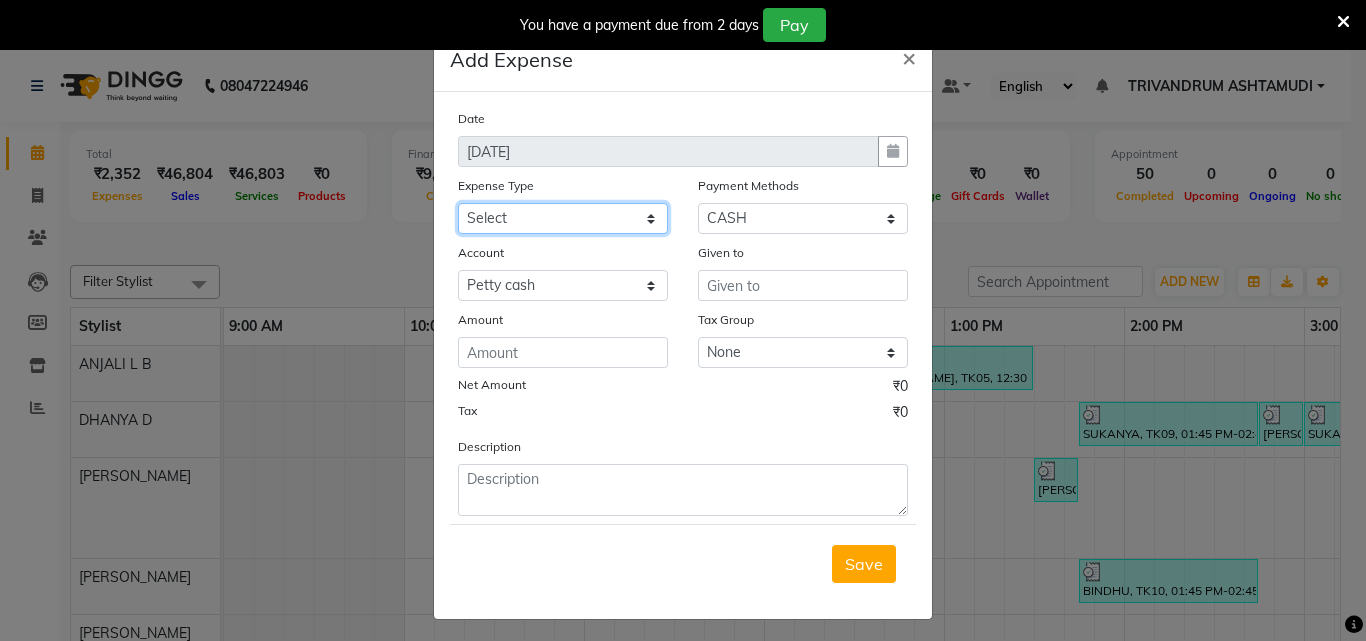 click on "Select ACCOMODATION EXPENSES ADVERTISEMENT SALES PROMOTIONAL EXPENSES Bonus BRIDAL ACCESSORIES REFUND BRIDAL COMMISSION BRIDAL FOOD BRIDAL INCENTIVES BRIDAL ORNAMENTS REFUND BRIDAL TA CASH DEPOSIT RAK BANK COMPUTER ACCESSORIES MOBILE PHONE Donation and Charity Expenses ELECTRICITY CHARGES ELECTRONICS FITTINGS Event Expense FISH FOOD EXPENSES FOOD REFRESHMENT FOR CLIENTS FOOD REFRESHMENT FOR STAFFS Freight And Forwarding Charges FUEL FOR GENERATOR FURNITURE AND EQUIPMENTS Gifts for Clients GIFTS FOR STAFFS GOKULAM CHITS HOSTEL RENT LAUNDRY EXPENSES LICENSE OTHER FEES LOADING UNLOADING CHARGES Medical Expenses MEHNDI PAYMENTS MISCELLANEOUS EXPENSES NEWSPAPER PERIODICALS Ornaments Maintenance Expense OVERTIME ALLOWANCES Payment For Pest Control Perfomance based incentives POSTAGE COURIER CHARGES Printing PRINTING STATIONERY EXPENSES PROFESSIONAL TAX REPAIRS MAINTENANCE ROUND OFF Salary SALARY ADVANCE Sales Incentives Membership Card SALES INCENTIVES PRODUCT SALES INCENTIVES SERVICES SALON ESSENTIALS SALON RENT" 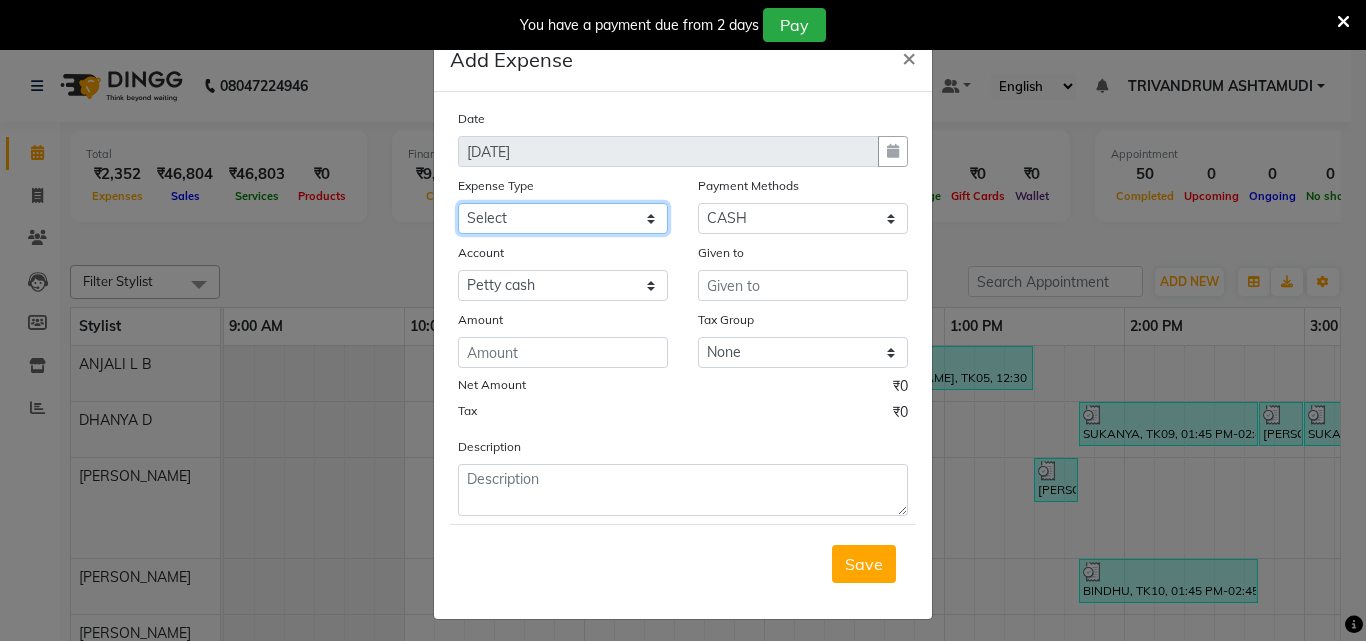 select on "6180" 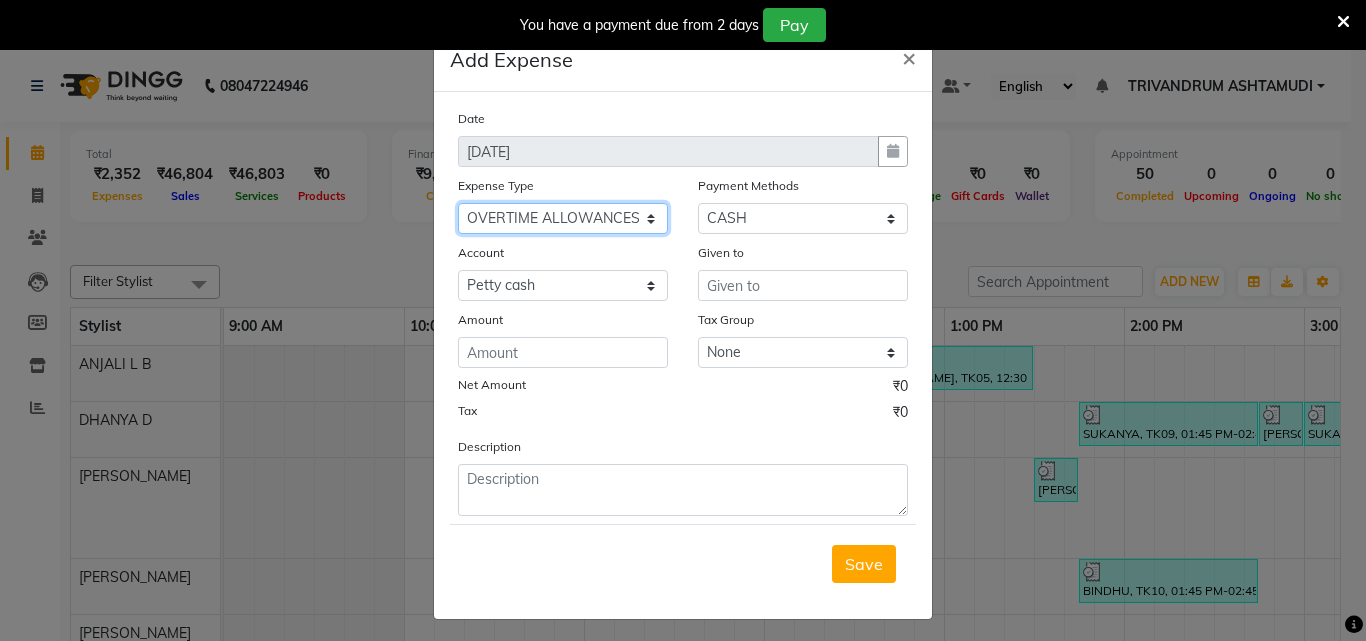 click on "Select ACCOMODATION EXPENSES ADVERTISEMENT SALES PROMOTIONAL EXPENSES Bonus BRIDAL ACCESSORIES REFUND BRIDAL COMMISSION BRIDAL FOOD BRIDAL INCENTIVES BRIDAL ORNAMENTS REFUND BRIDAL TA CASH DEPOSIT RAK BANK COMPUTER ACCESSORIES MOBILE PHONE Donation and Charity Expenses ELECTRICITY CHARGES ELECTRONICS FITTINGS Event Expense FISH FOOD EXPENSES FOOD REFRESHMENT FOR CLIENTS FOOD REFRESHMENT FOR STAFFS Freight And Forwarding Charges FUEL FOR GENERATOR FURNITURE AND EQUIPMENTS Gifts for Clients GIFTS FOR STAFFS GOKULAM CHITS HOSTEL RENT LAUNDRY EXPENSES LICENSE OTHER FEES LOADING UNLOADING CHARGES Medical Expenses MEHNDI PAYMENTS MISCELLANEOUS EXPENSES NEWSPAPER PERIODICALS Ornaments Maintenance Expense OVERTIME ALLOWANCES Payment For Pest Control Perfomance based incentives POSTAGE COURIER CHARGES Printing PRINTING STATIONERY EXPENSES PROFESSIONAL TAX REPAIRS MAINTENANCE ROUND OFF Salary SALARY ADVANCE Sales Incentives Membership Card SALES INCENTIVES PRODUCT SALES INCENTIVES SERVICES SALON ESSENTIALS SALON RENT" 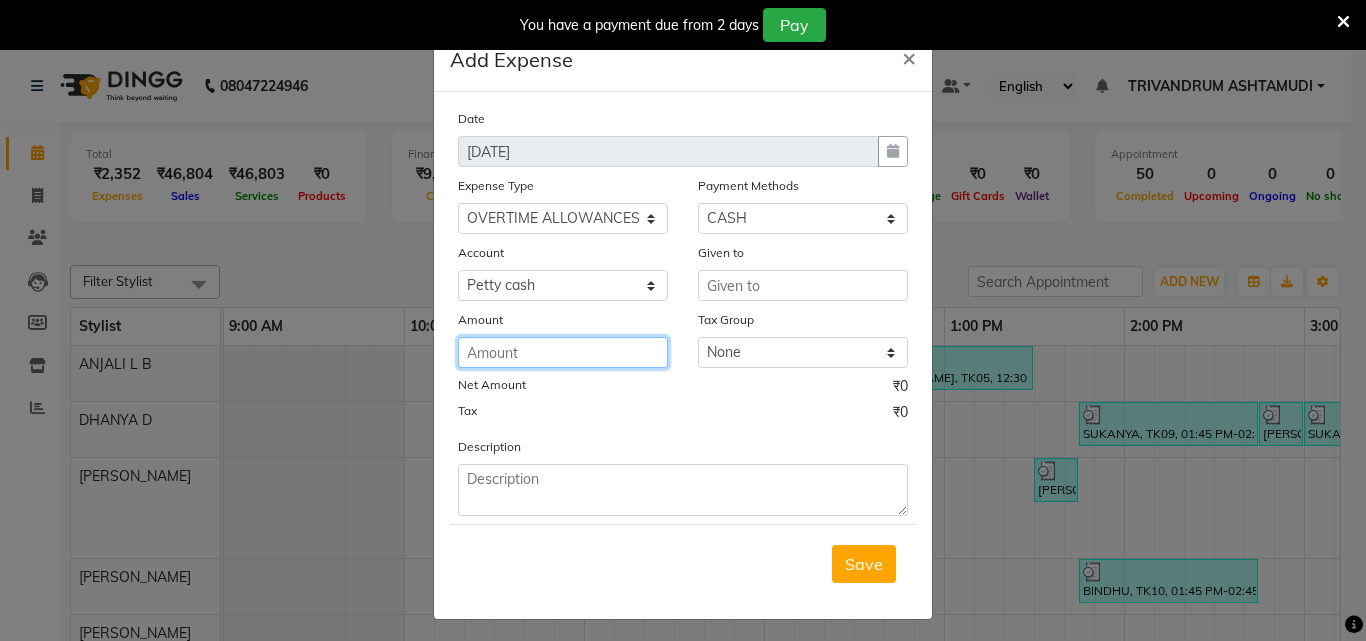 click 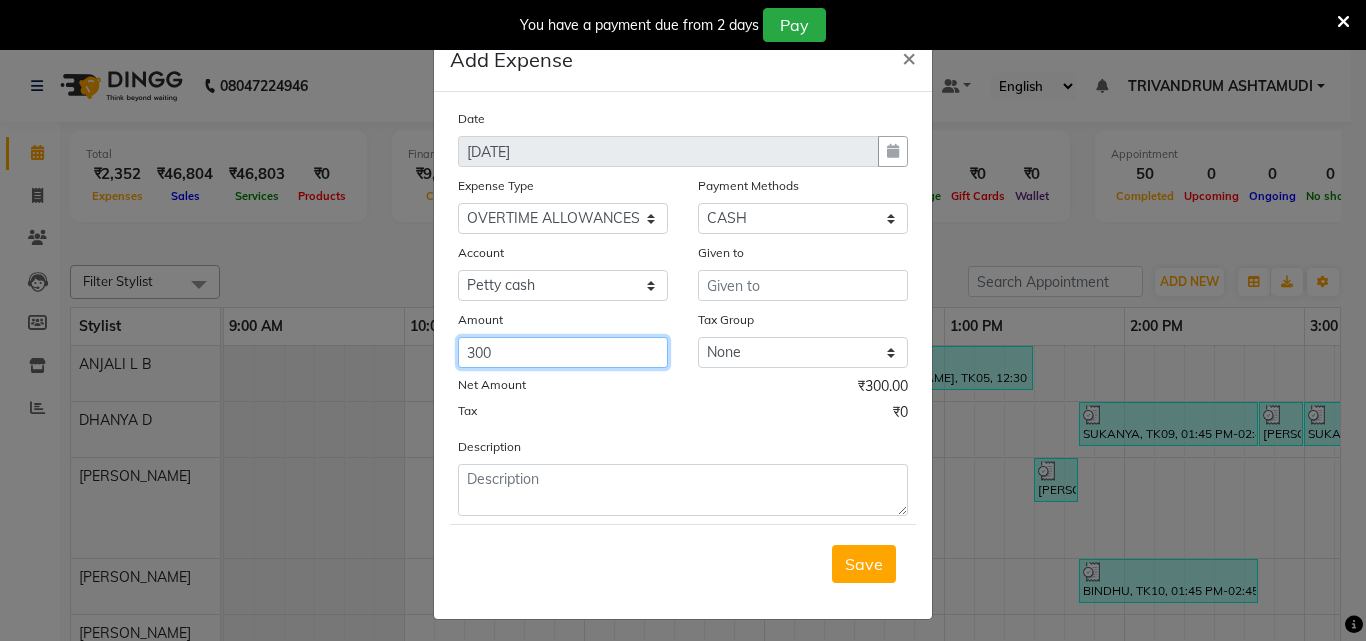 type on "300" 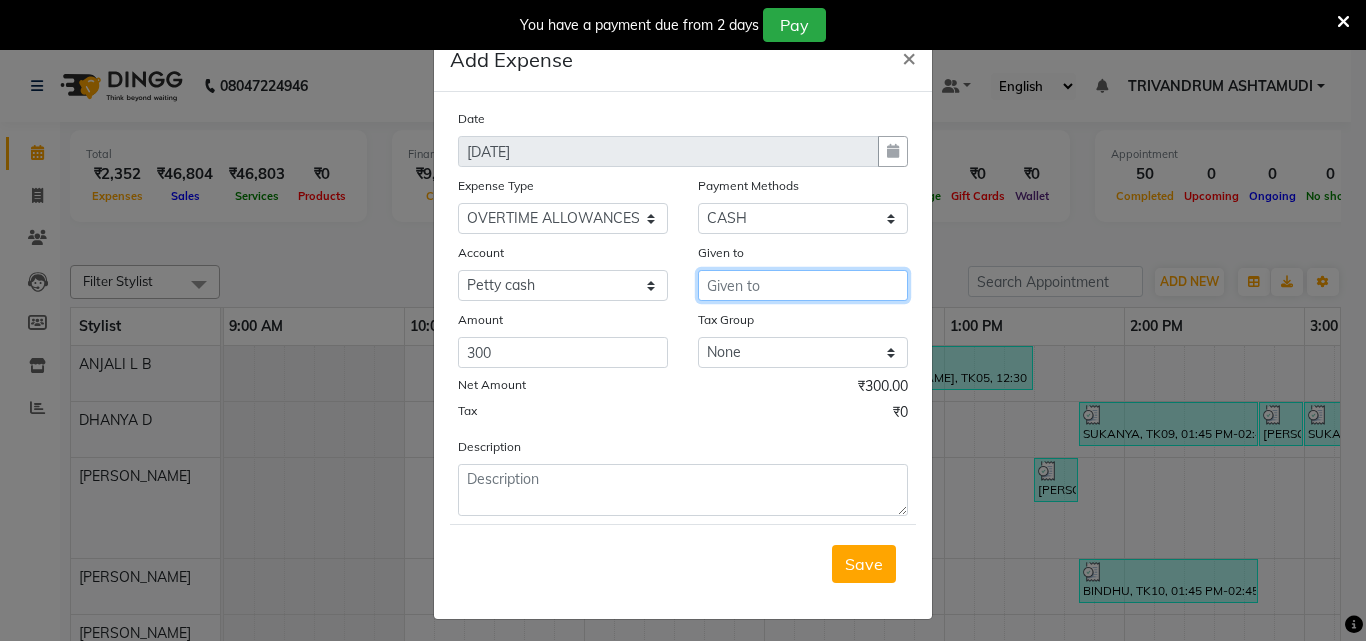 click at bounding box center [803, 285] 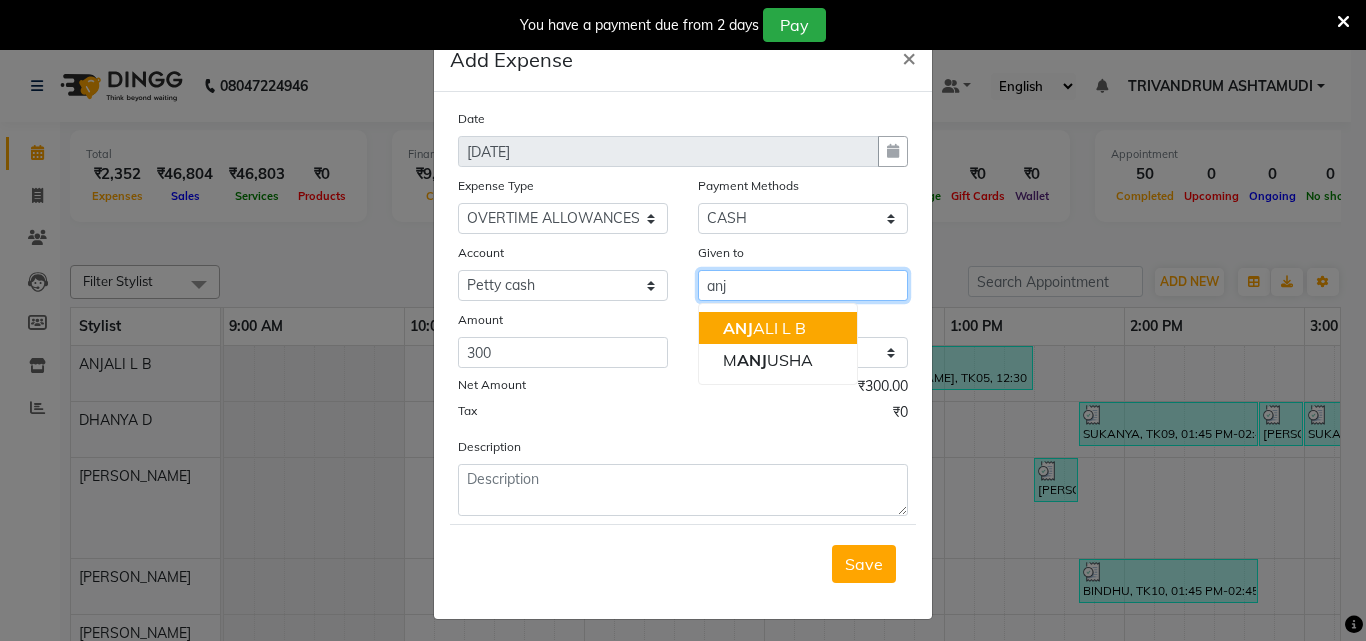 click on "ANJ ALI L B" at bounding box center [764, 328] 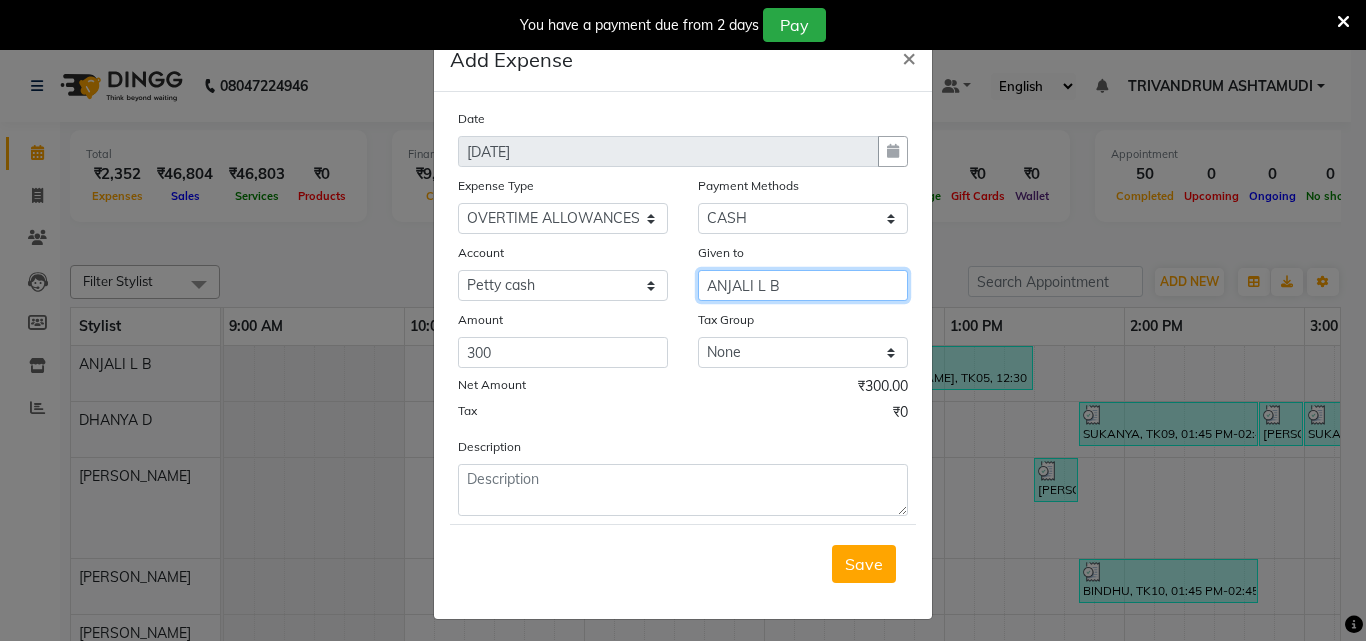 type on "ANJALI L B" 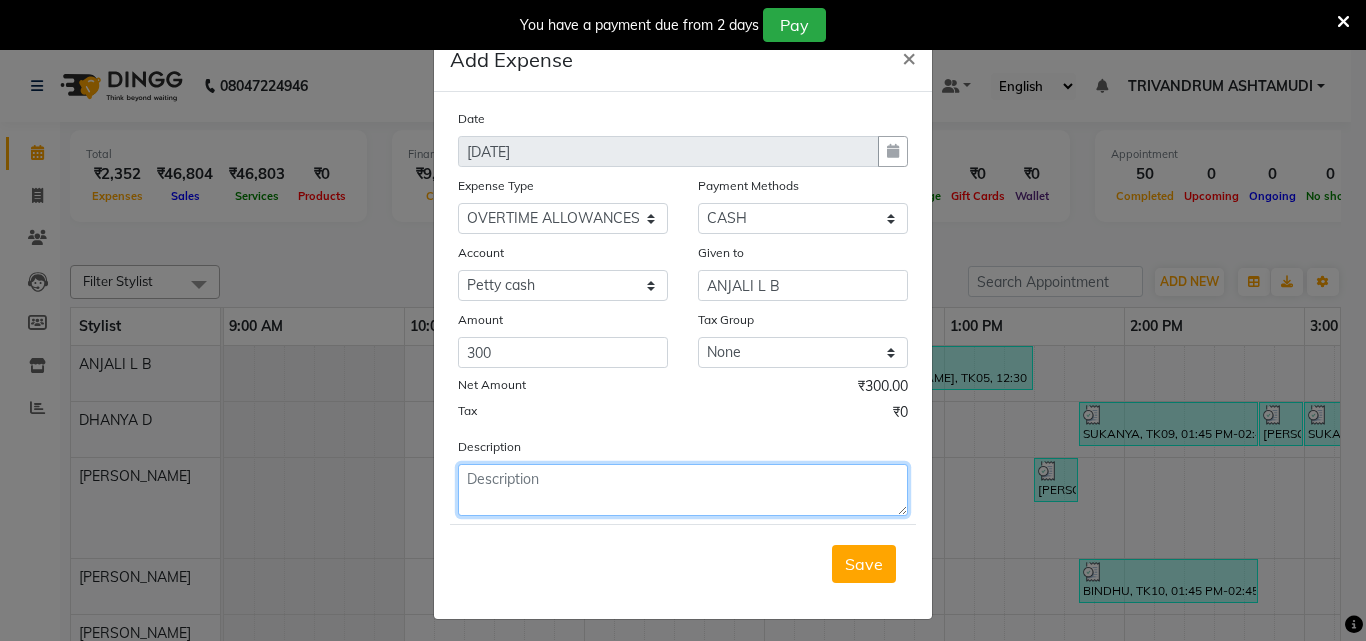 click 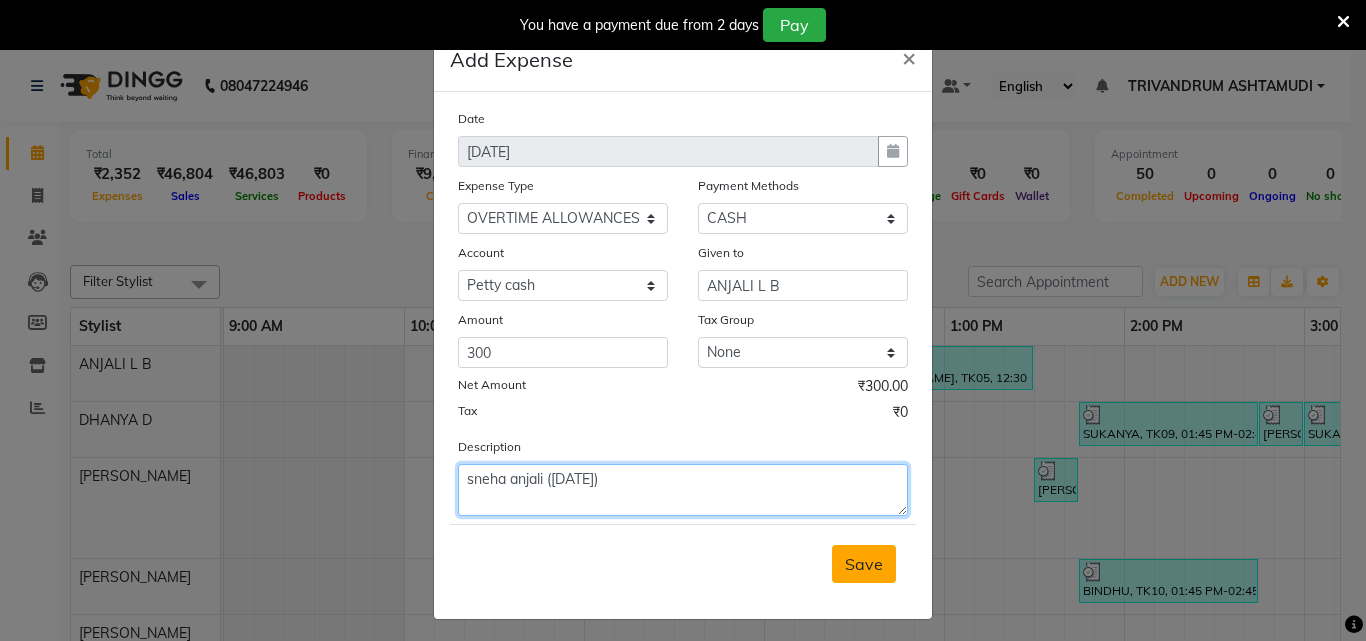 type on "sneha anjali ([DATE])" 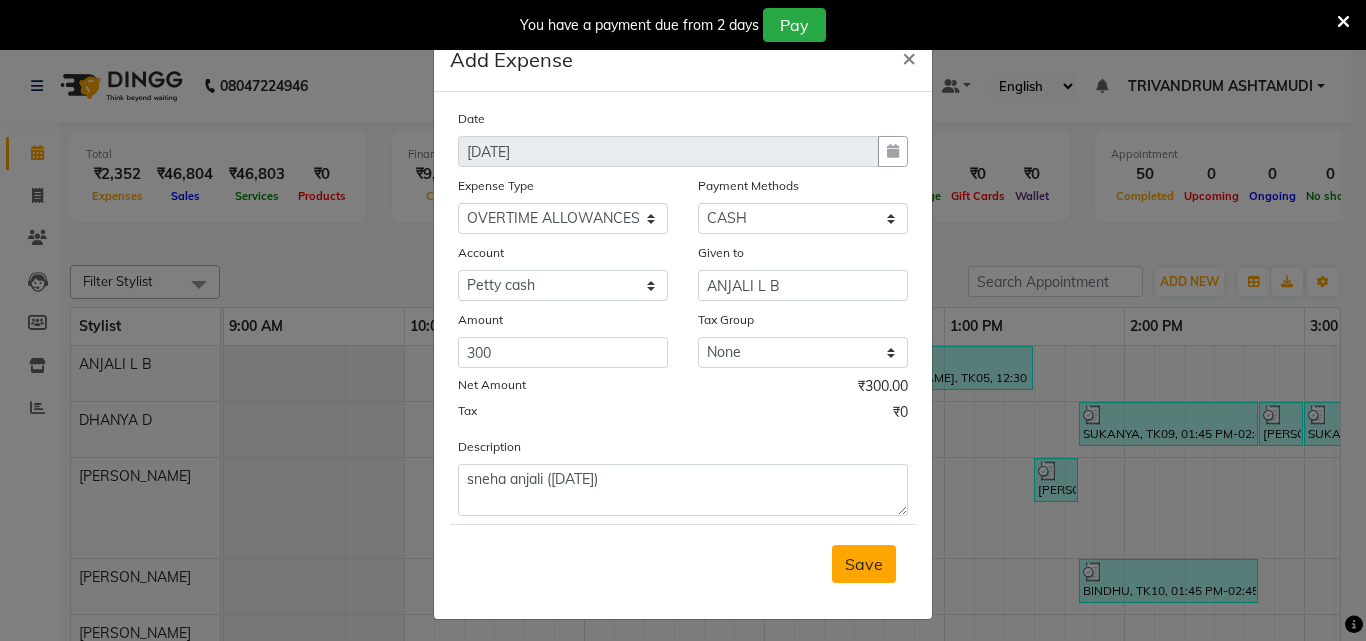 click on "Save" at bounding box center (864, 564) 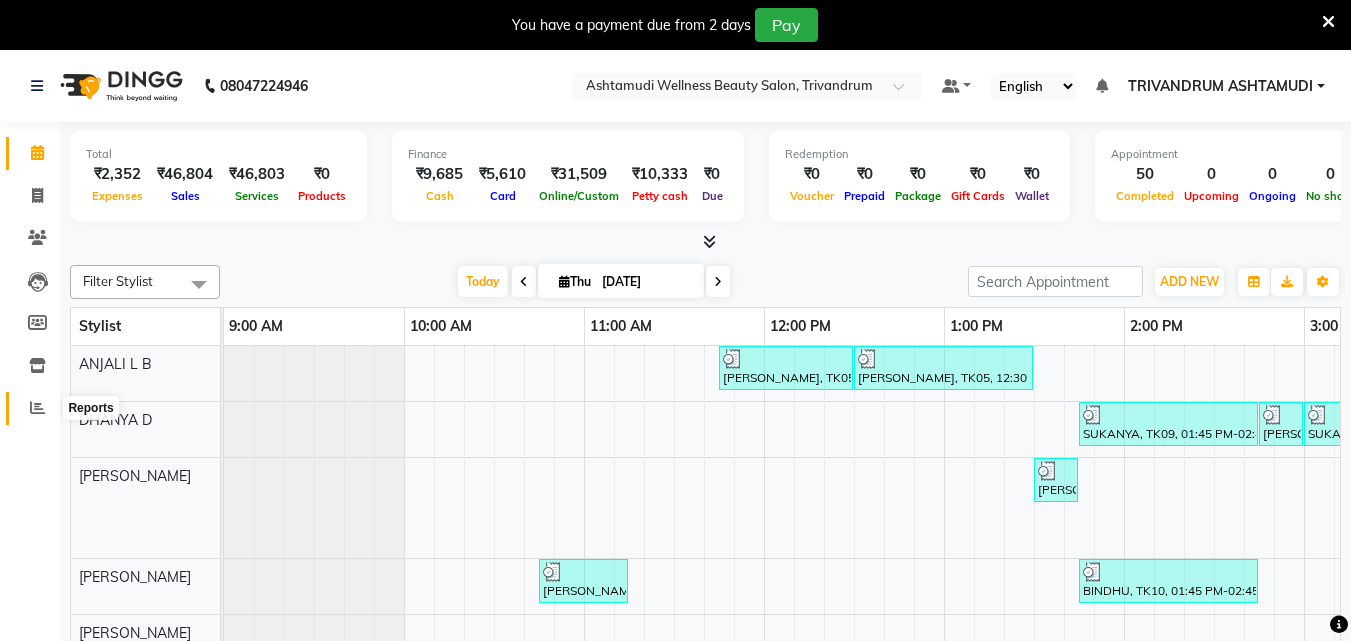 click 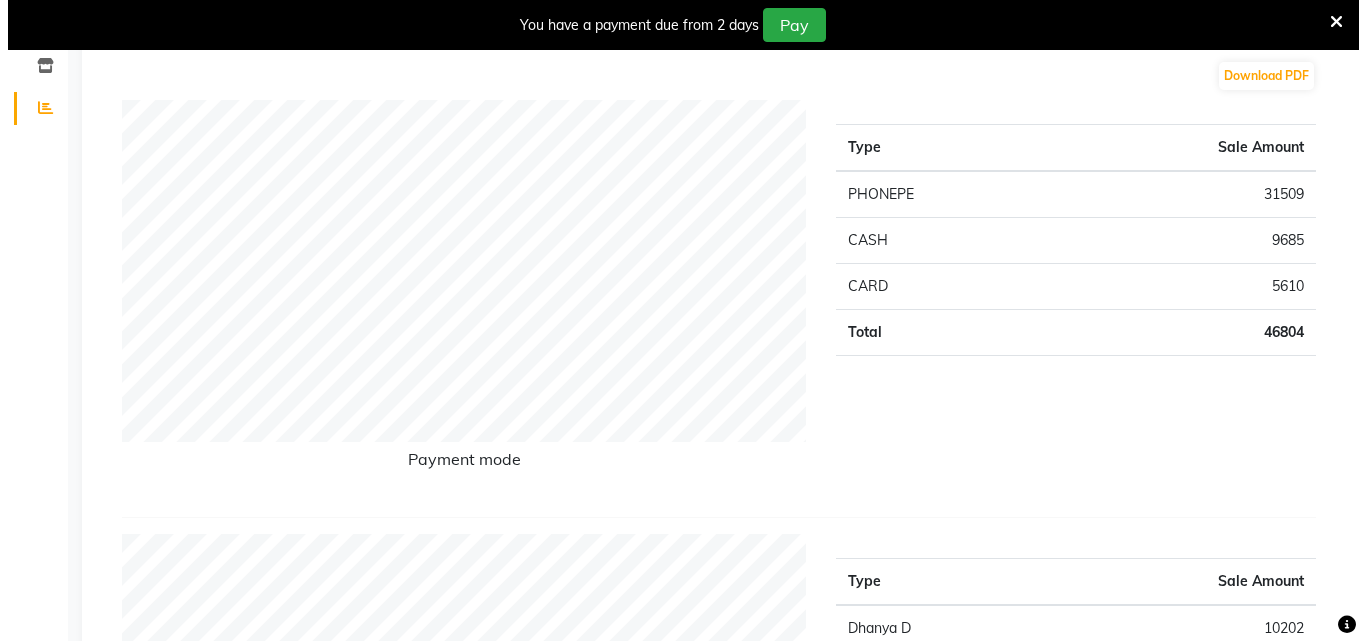 scroll, scrollTop: 0, scrollLeft: 0, axis: both 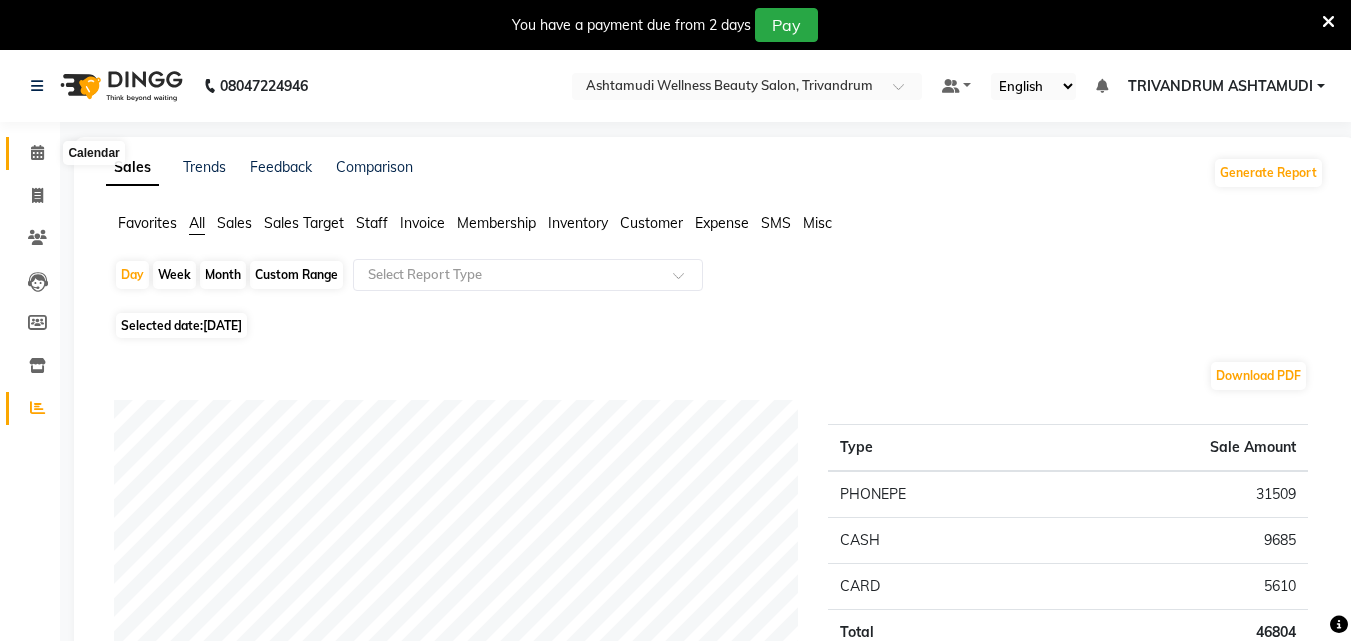 click 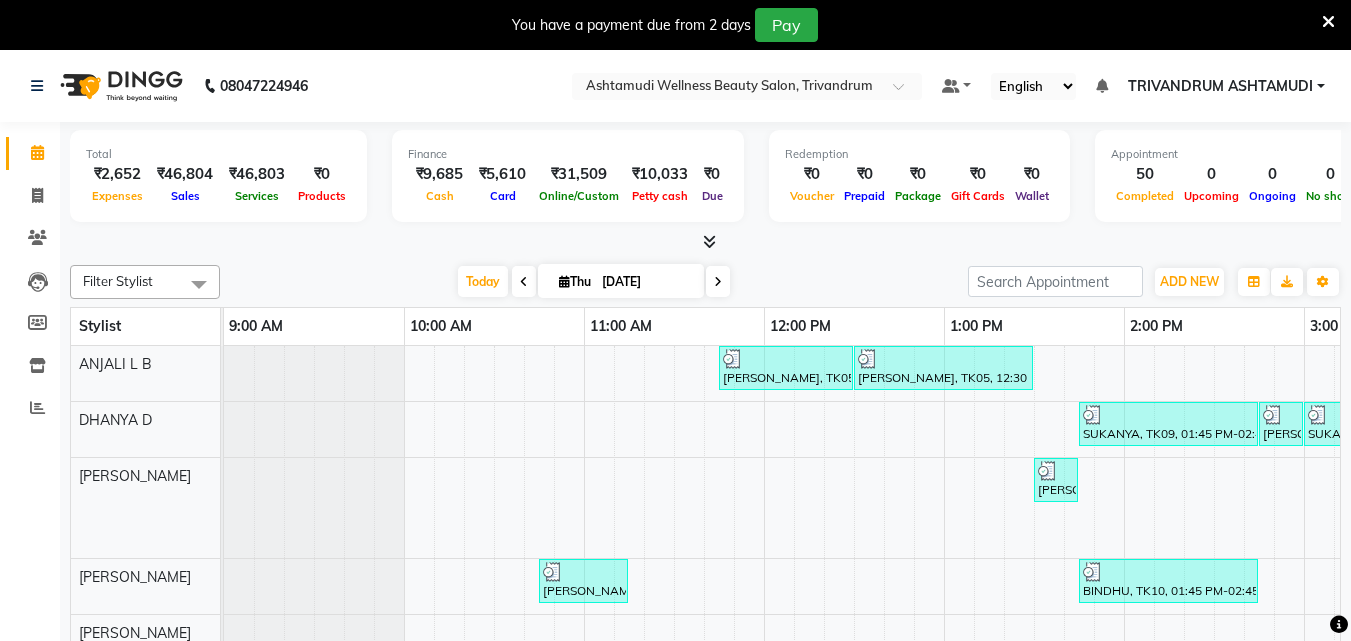 click at bounding box center [1328, 21] 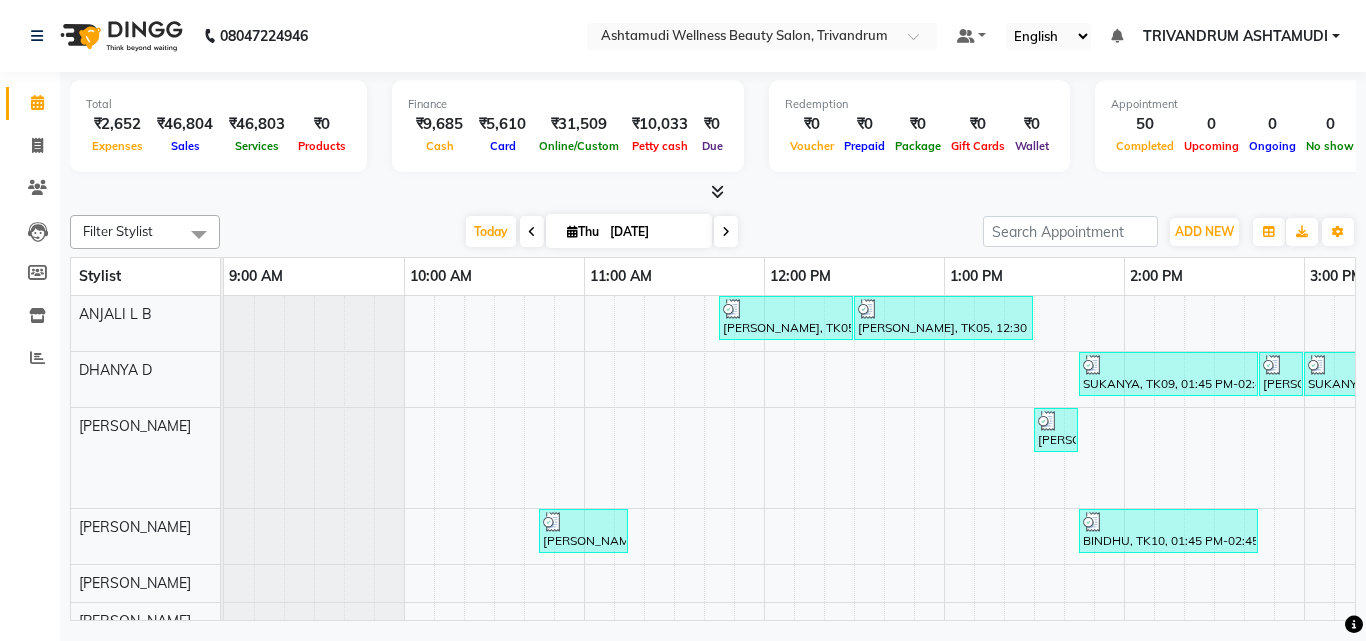 scroll, scrollTop: 443, scrollLeft: 0, axis: vertical 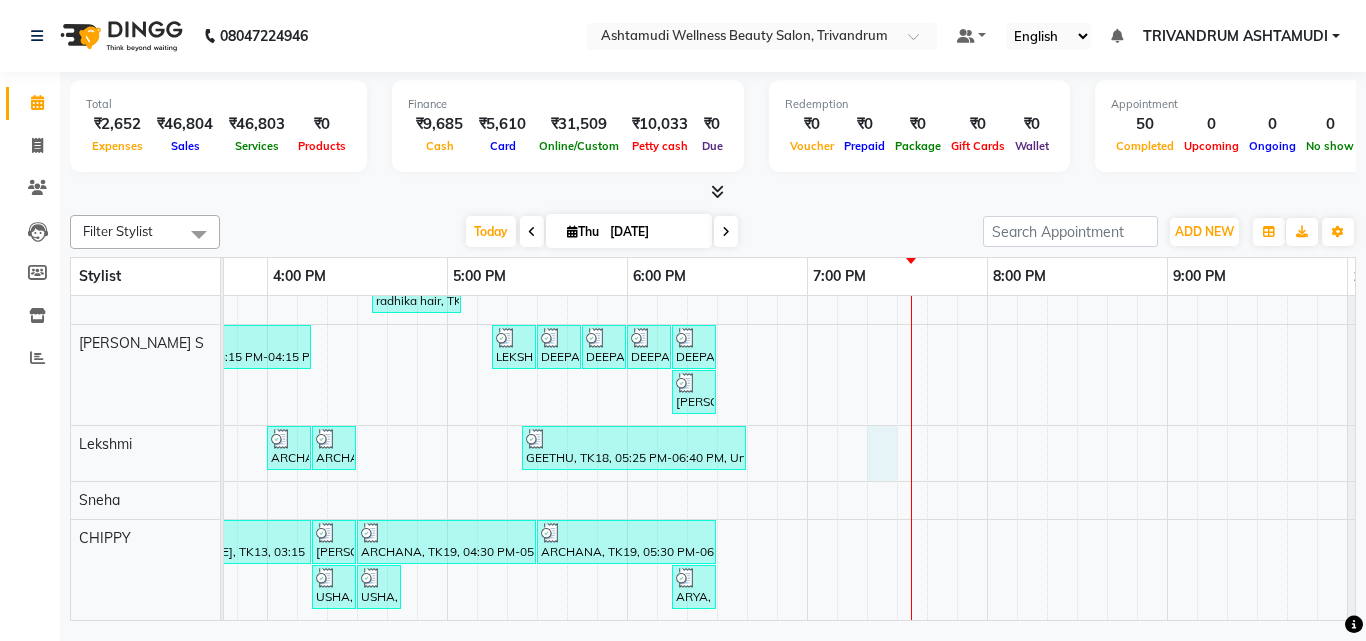 click on "[PERSON_NAME], TK05, 11:45 AM-12:30 PM, Root Touch-Up ([MEDICAL_DATA] Free)     [PERSON_NAME], TK05, 12:30 PM-01:30 PM, Hair Spa     [PERSON_NAME], TK14, 04:15 PM-04:30 PM, Eyebrows Threading     SHRUTI, TK16, 04:30 PM-05:15 PM, Root Touch-Up ([MEDICAL_DATA] Free)     sruthi, TK23, 06:00 PM-06:15 PM, Eyebrows Threading     asha manoj, TK25, 06:15 PM-07:15 PM, D-Tan Cleanup     asha manoj, TK25, 07:15 PM-07:30 PM, Eyebrows Threading     SUKANYA, TK09, 01:45 PM-02:45 PM, Ceramide  Anti frizz treatment     SUKANYA, TK09, 02:45 PM-03:00 PM, Eyebrows Threading     SUKANYA, TK09, 03:00 PM-04:00 PM, Root Crown Coloring     GEETHU, TK18, 05:15 PM-09:45 PM, Korean Glass Skin Facial,Blouse Line D Tan (₹500),Blouse Line D Tan (₹500),Ceramide  Anti frizz treatment (₹2000),Full Arm D Tan (₹700),Upper Lip Threading (₹50),Eyebrows Threading (₹50)     [PERSON_NAME], TK08, 01:30 PM-01:45 PM, Eyebrows Threading     [PERSON_NAME] RED FM, TK27, 05:00 PM-09:00 PM, Nanoplastia Hair Treatment ( Shoulder Length )" at bounding box center [267, 244] 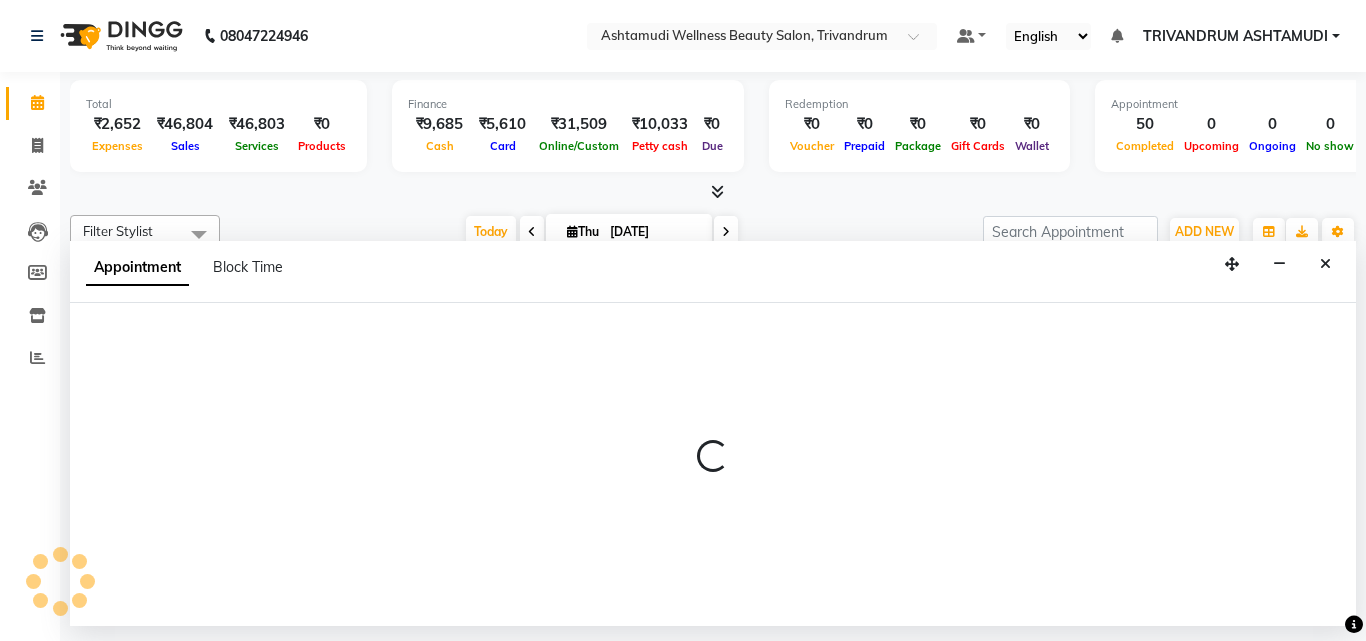 select on "72435" 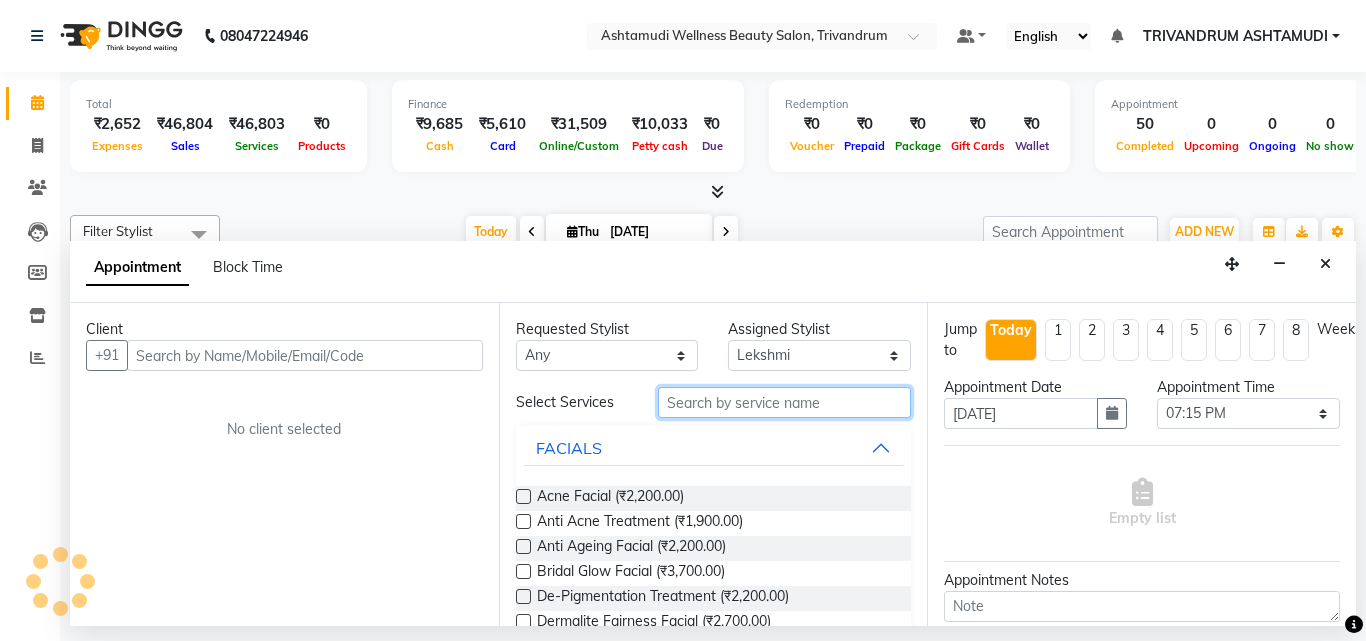 click at bounding box center [785, 402] 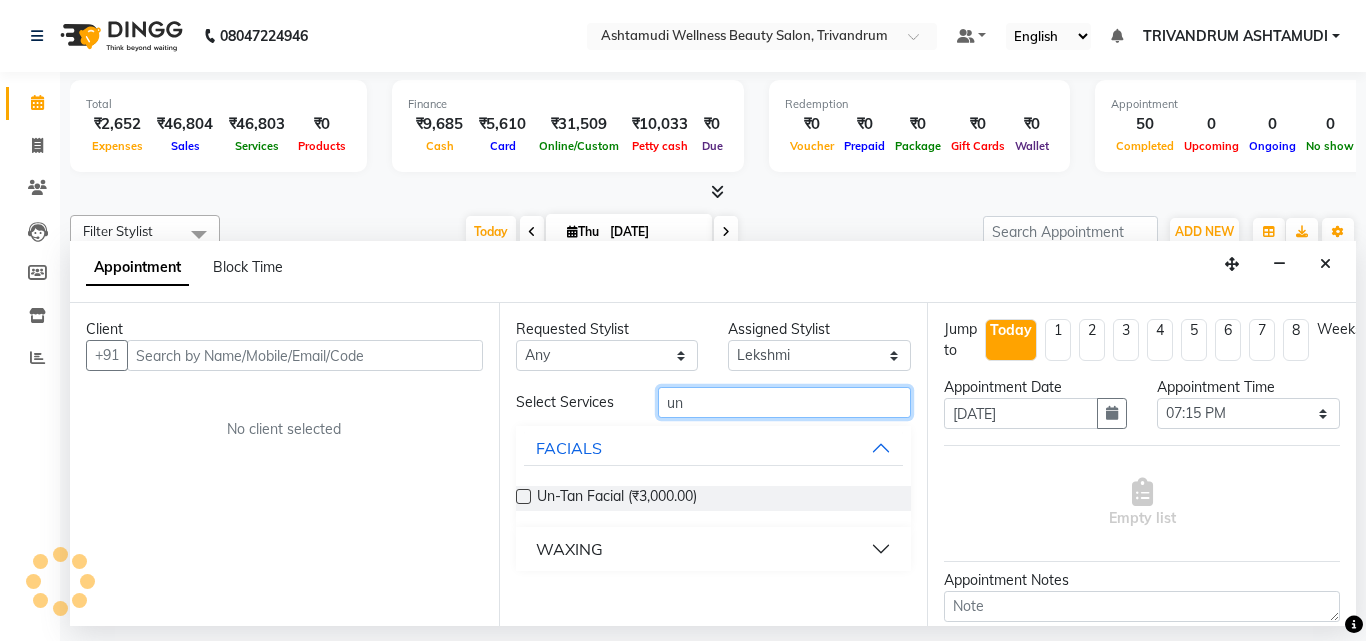type on "un" 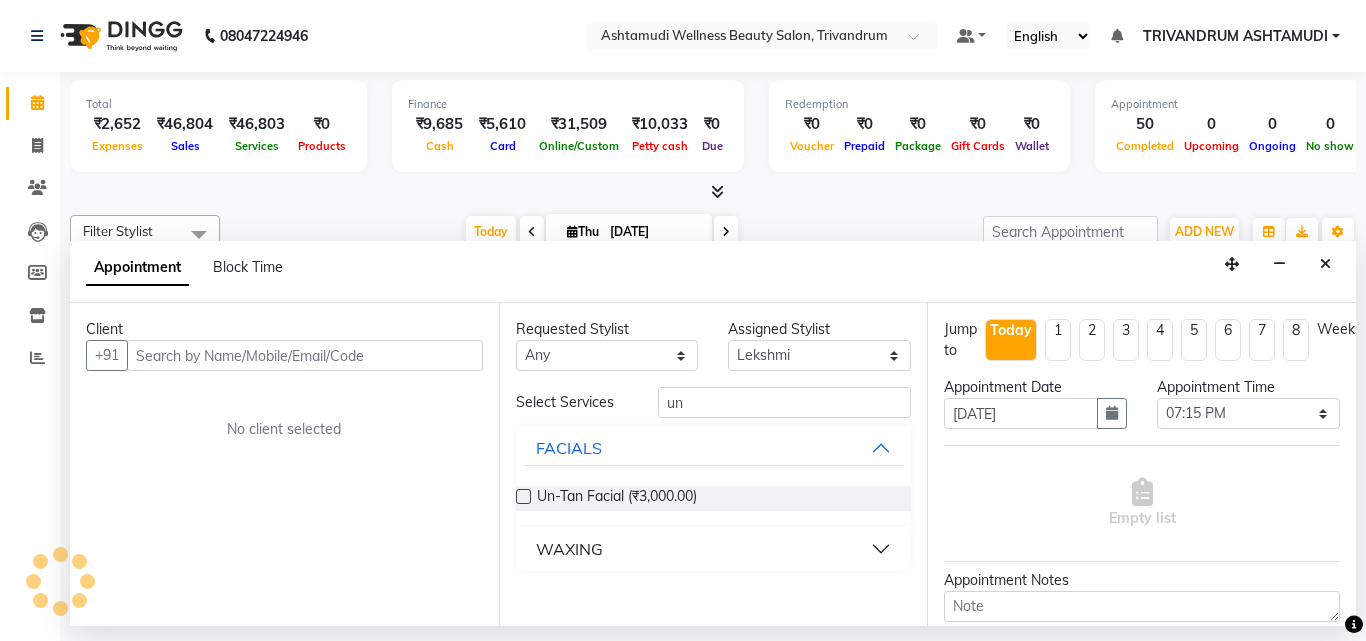 click at bounding box center [523, 496] 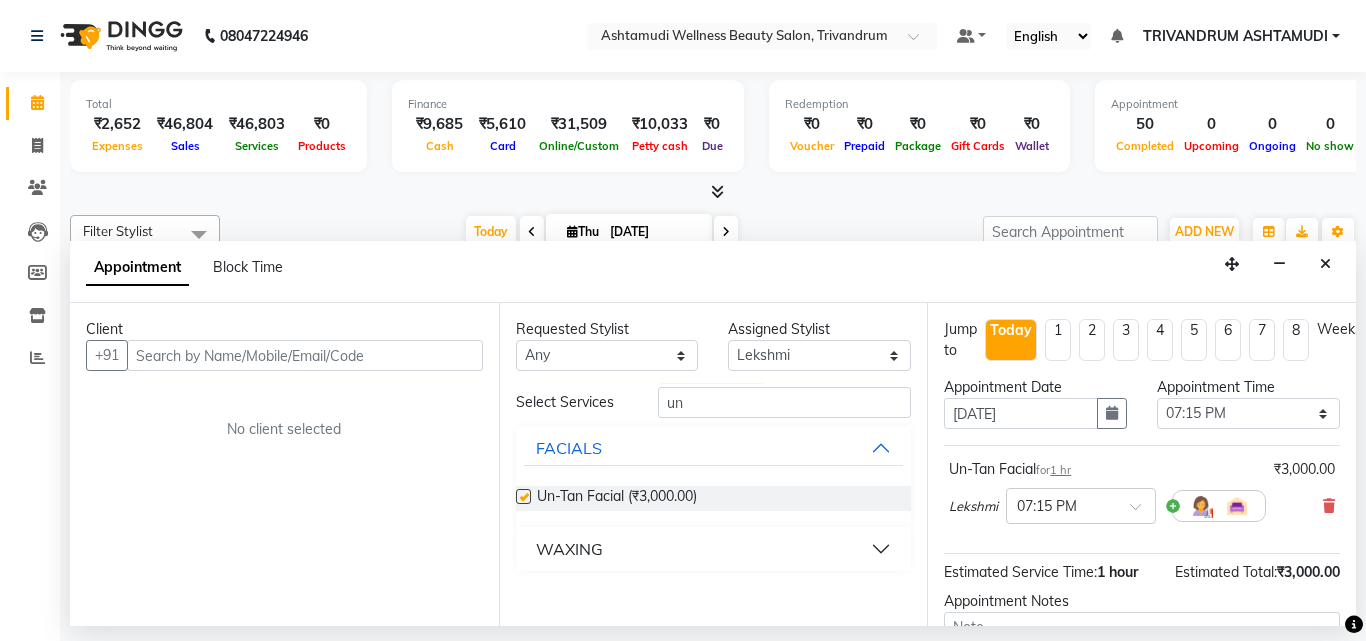 checkbox on "false" 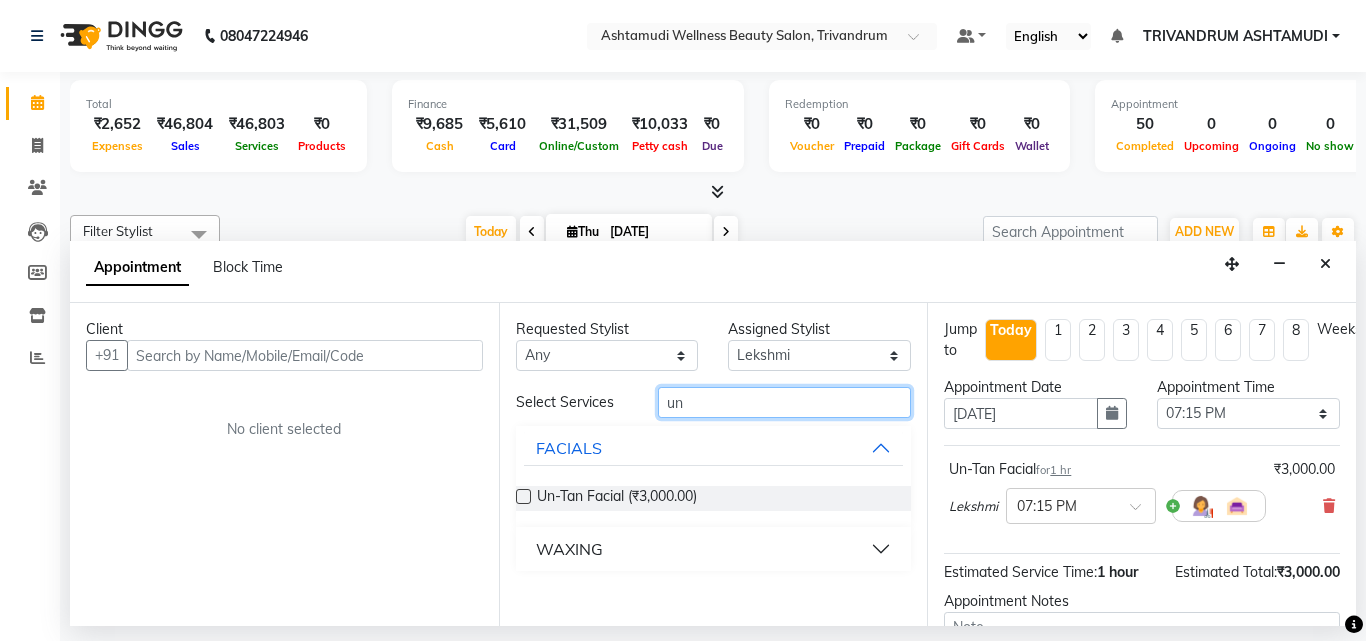 drag, startPoint x: 696, startPoint y: 394, endPoint x: 571, endPoint y: 402, distance: 125.25574 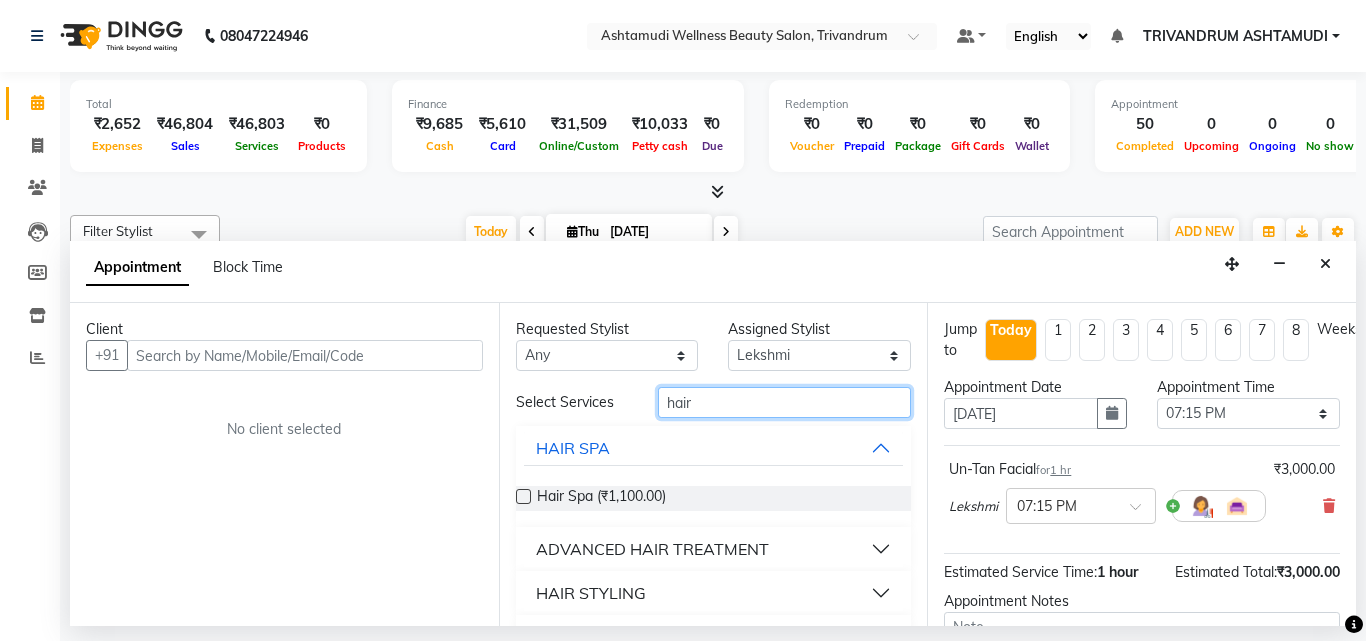type on "hair" 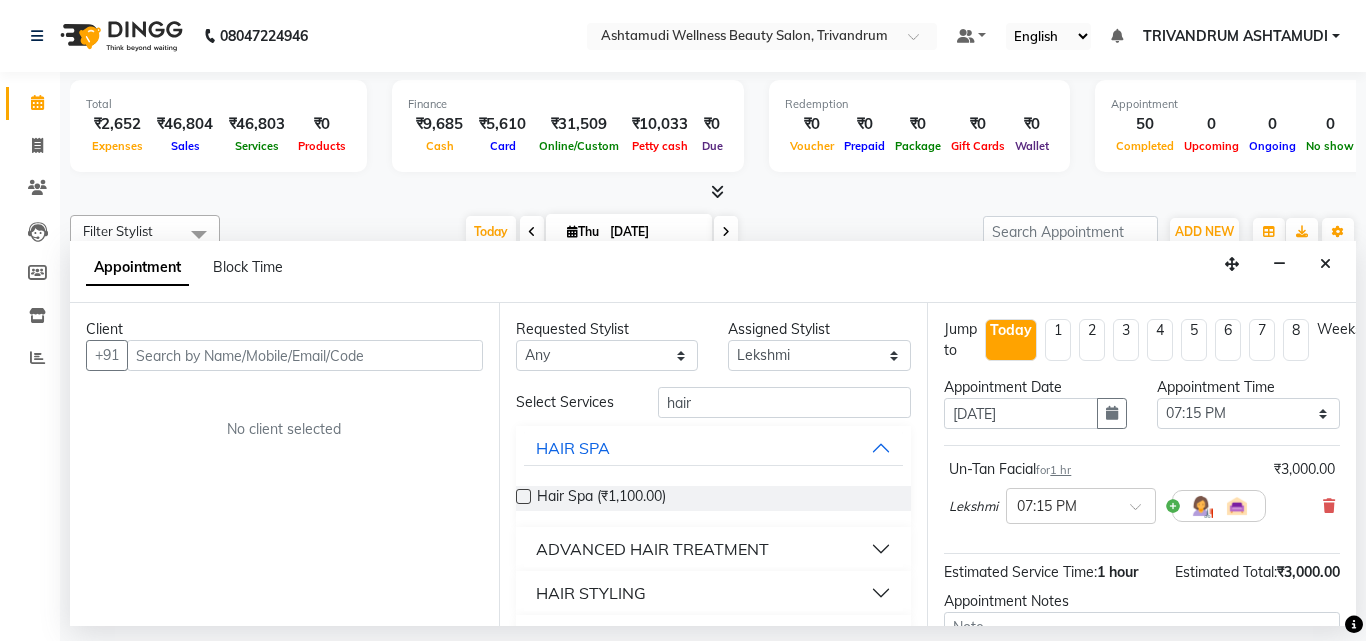 click at bounding box center (523, 496) 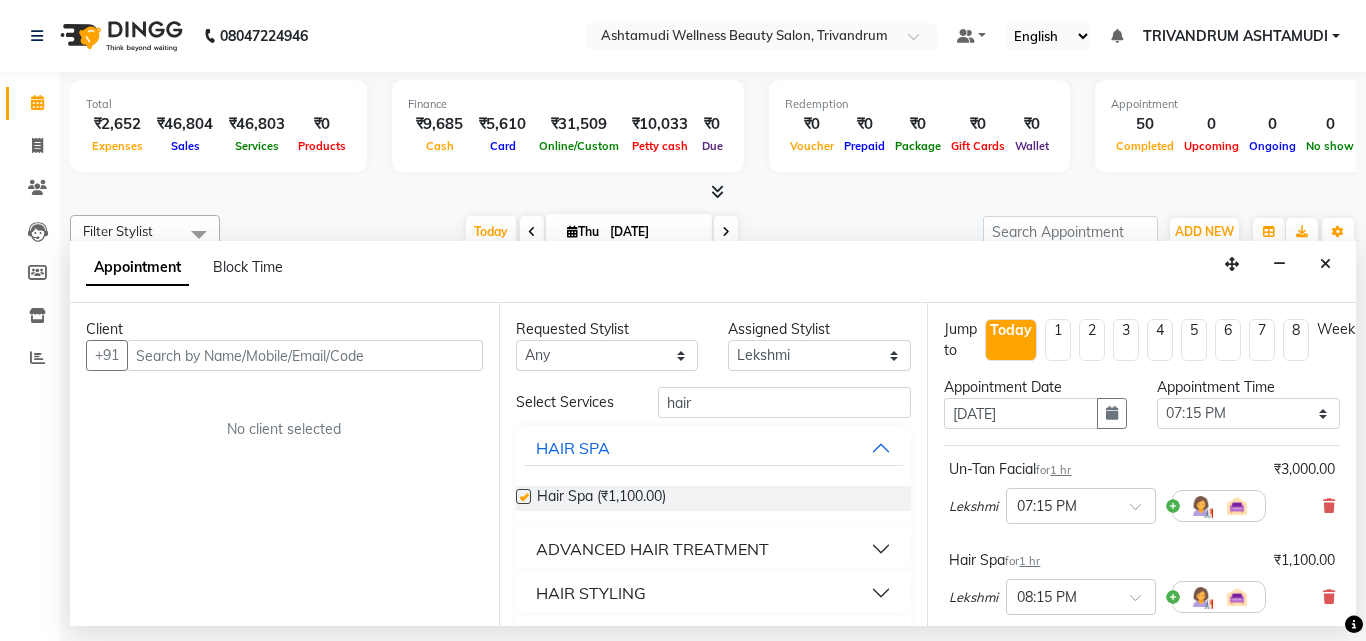 checkbox on "false" 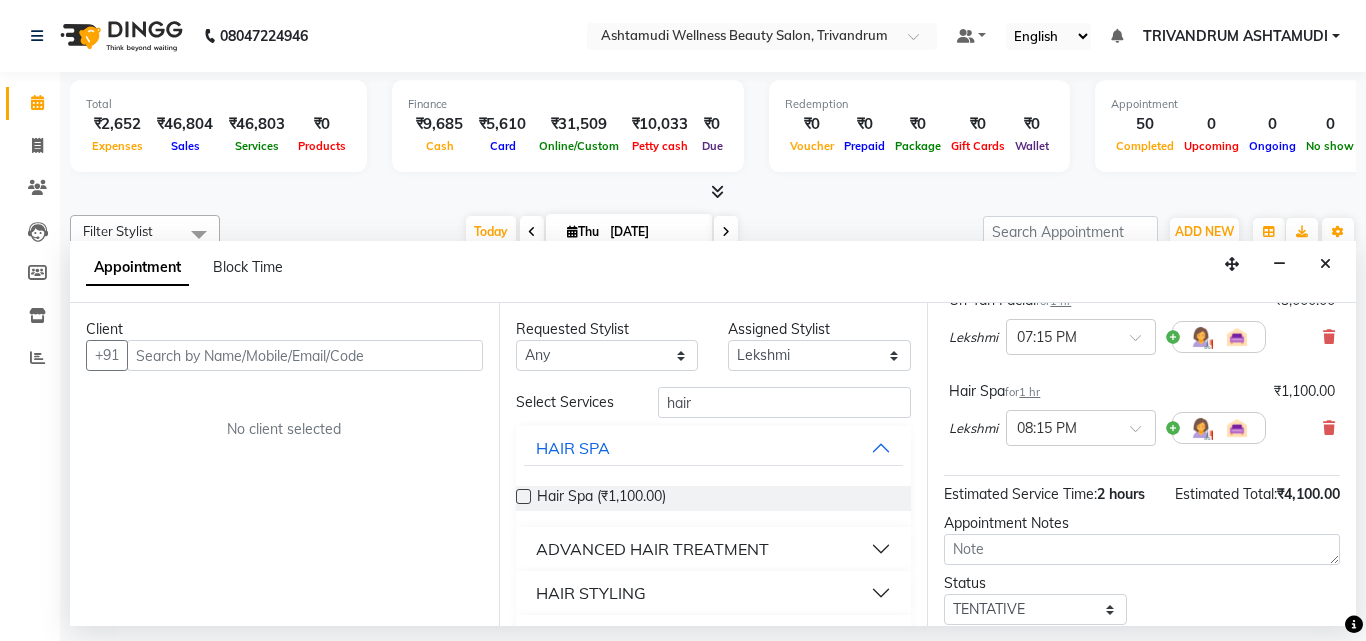 scroll, scrollTop: 200, scrollLeft: 0, axis: vertical 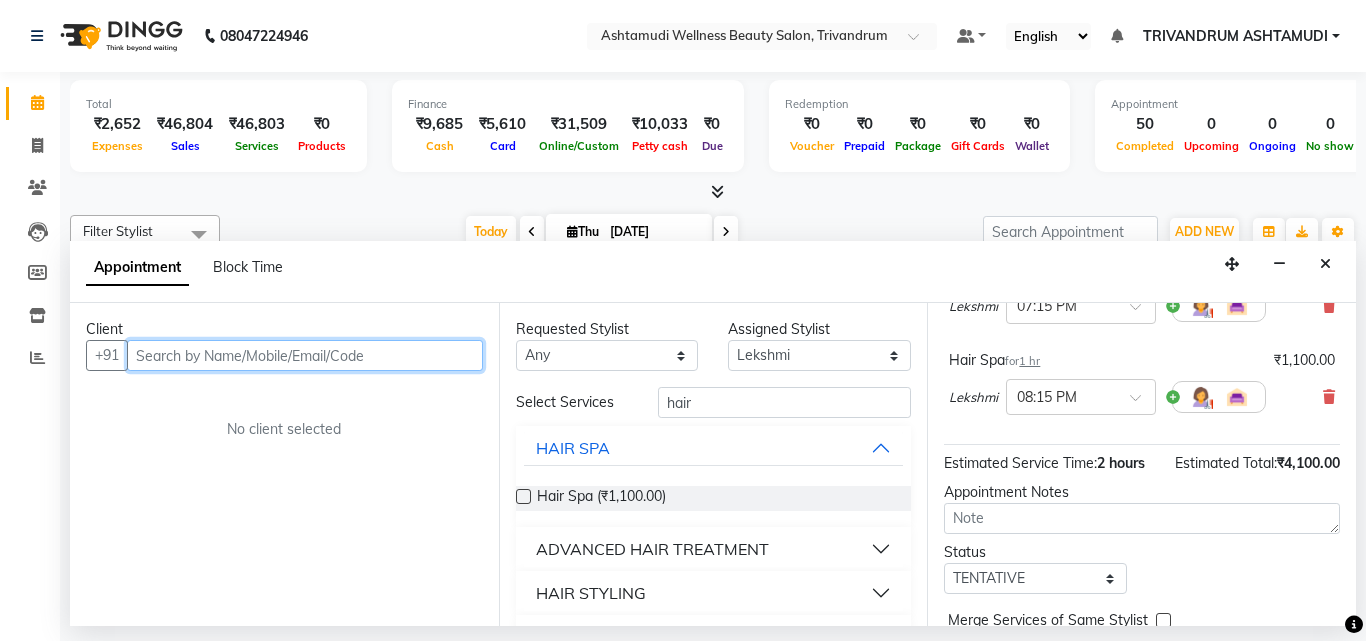 drag, startPoint x: 149, startPoint y: 363, endPoint x: 191, endPoint y: 332, distance: 52.201534 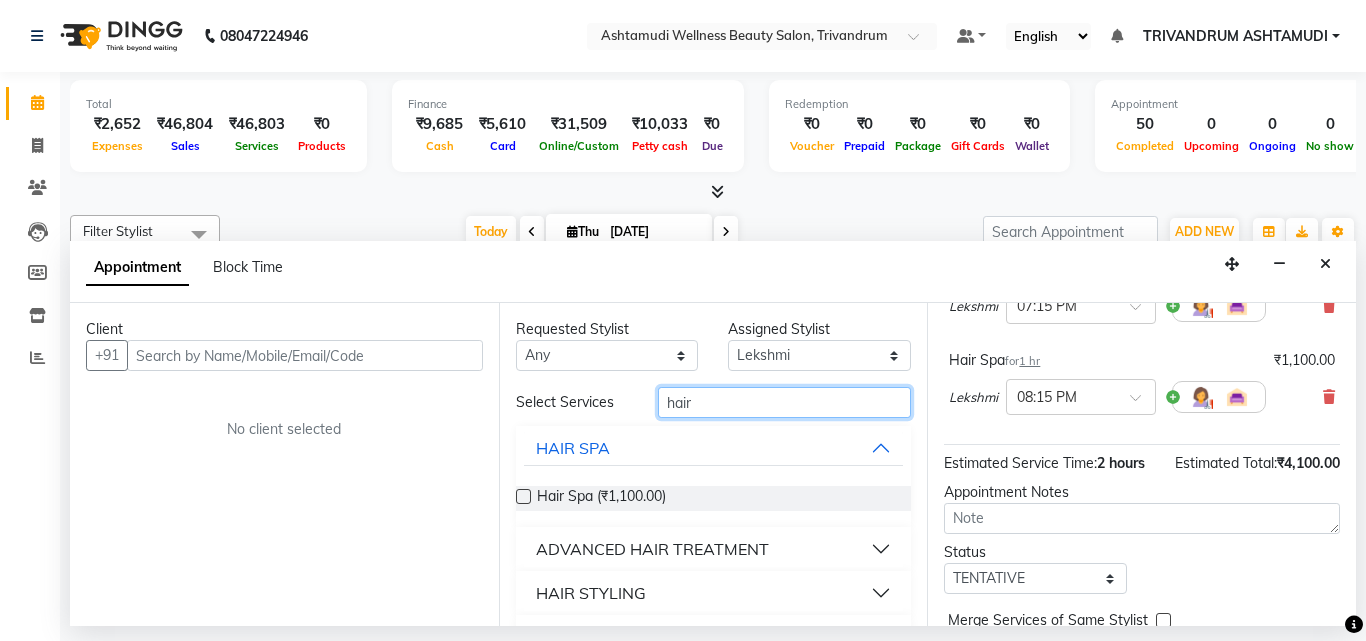 drag, startPoint x: 709, startPoint y: 399, endPoint x: 410, endPoint y: 430, distance: 300.60272 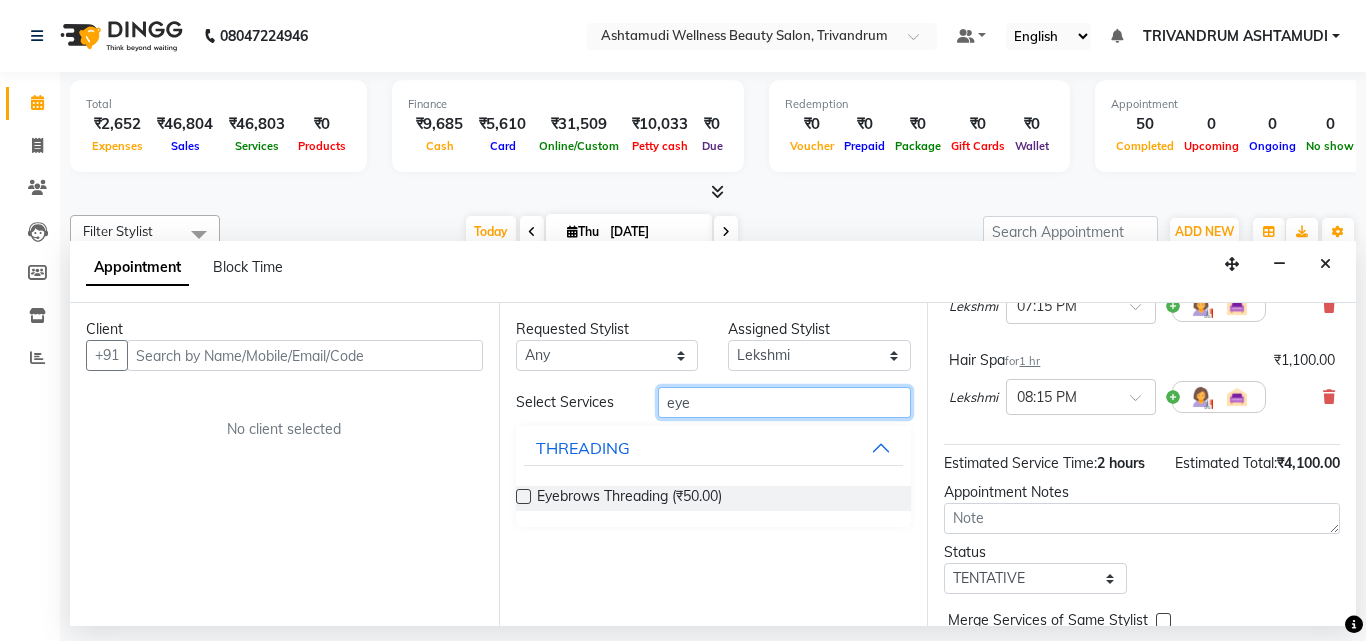 type on "eye" 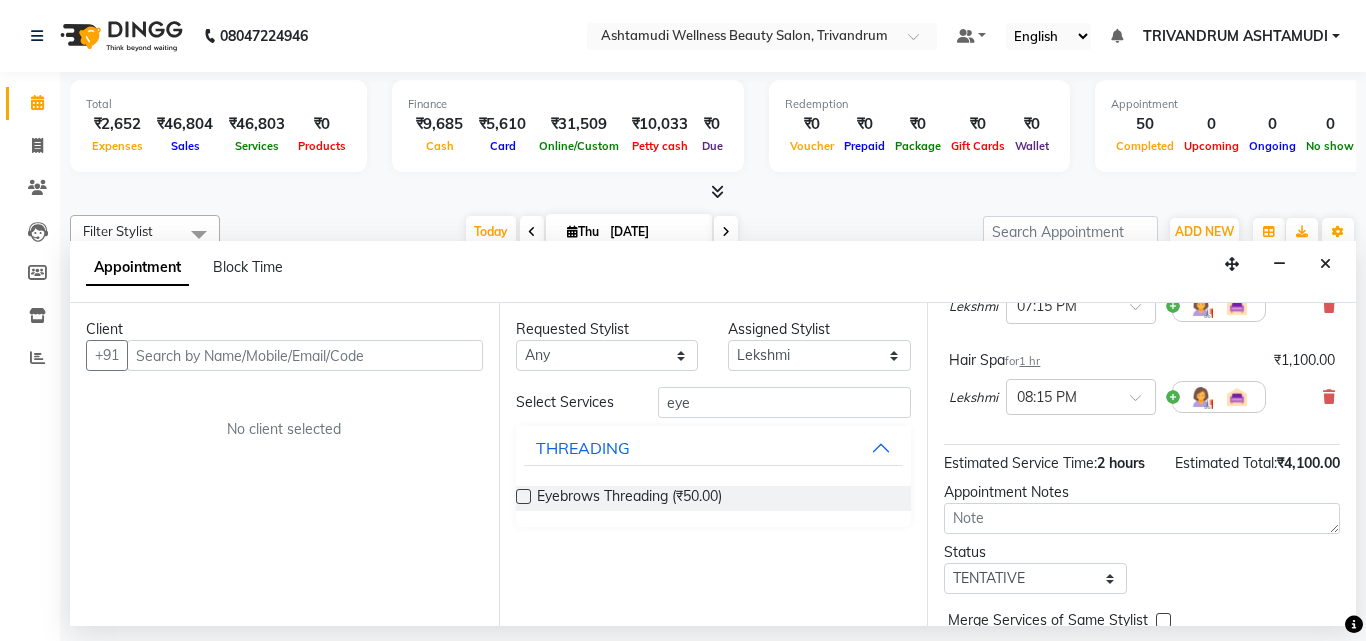 click at bounding box center (523, 496) 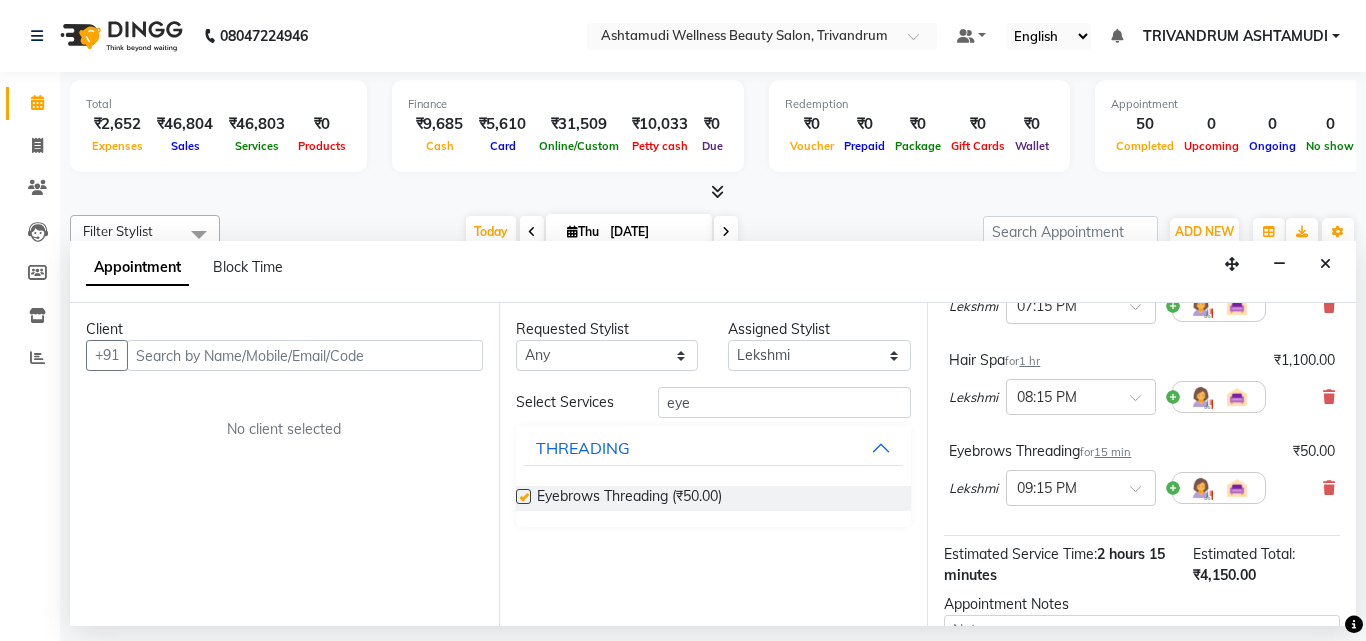 checkbox on "false" 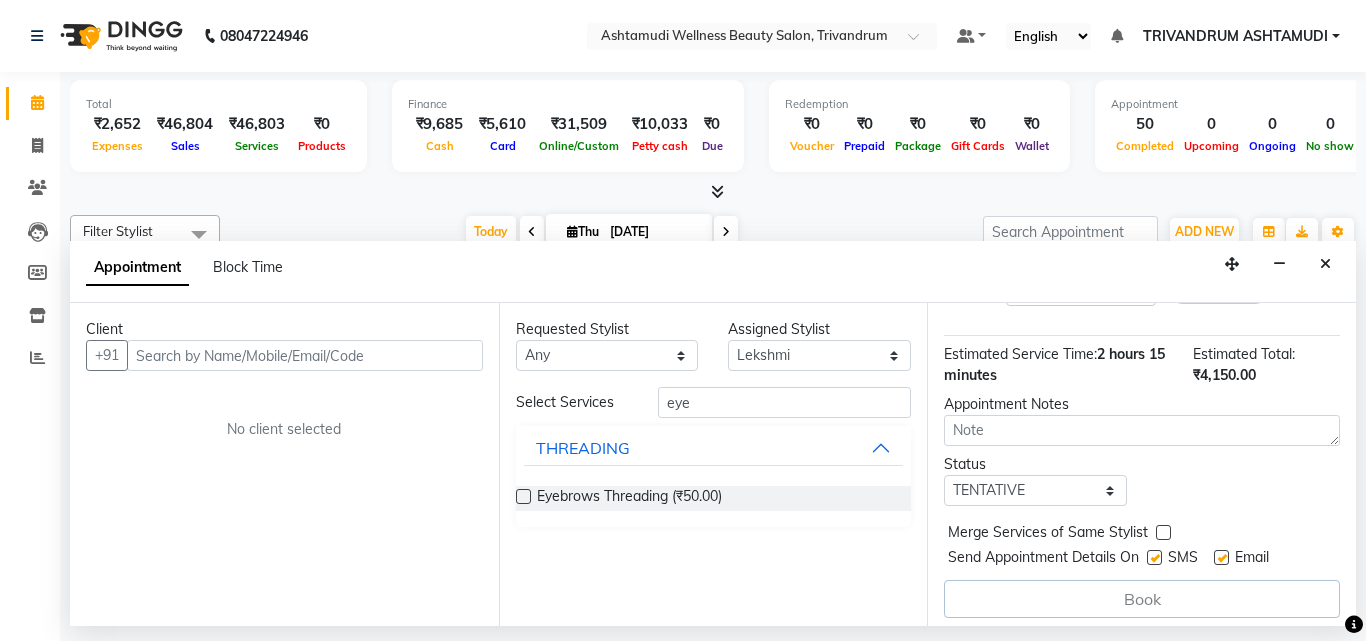 scroll, scrollTop: 423, scrollLeft: 0, axis: vertical 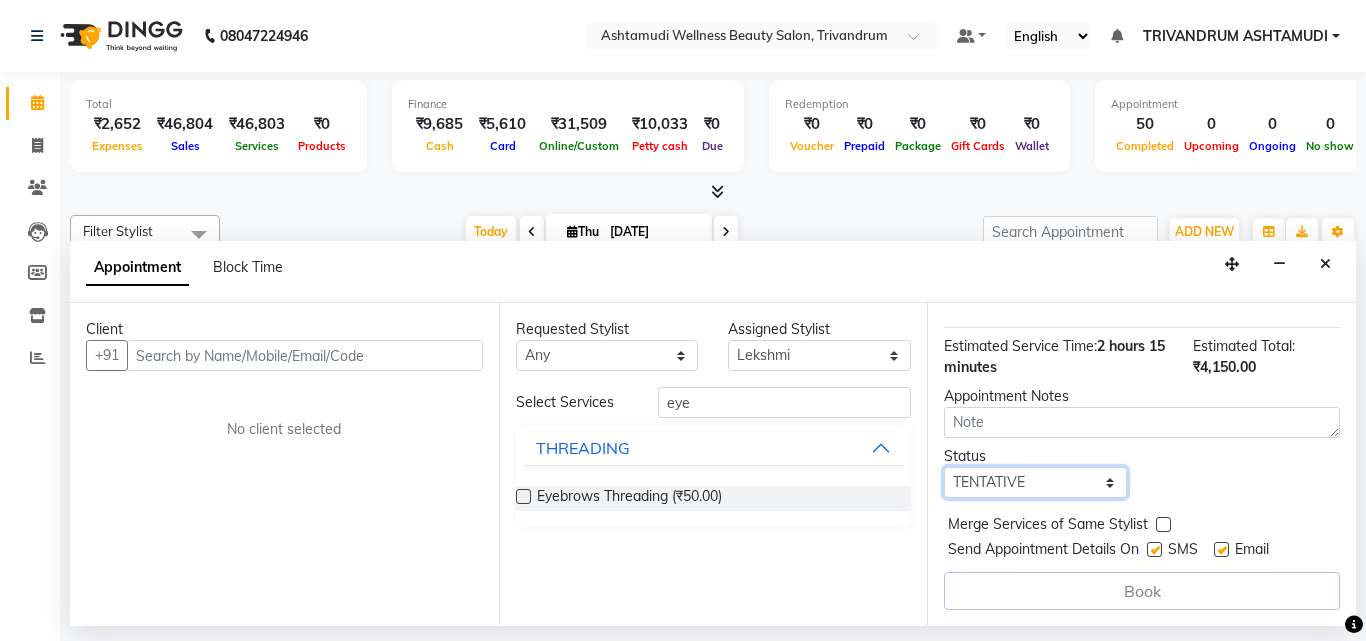 click on "Select TENTATIVE CONFIRM CHECK-IN UPCOMING" at bounding box center (1035, 482) 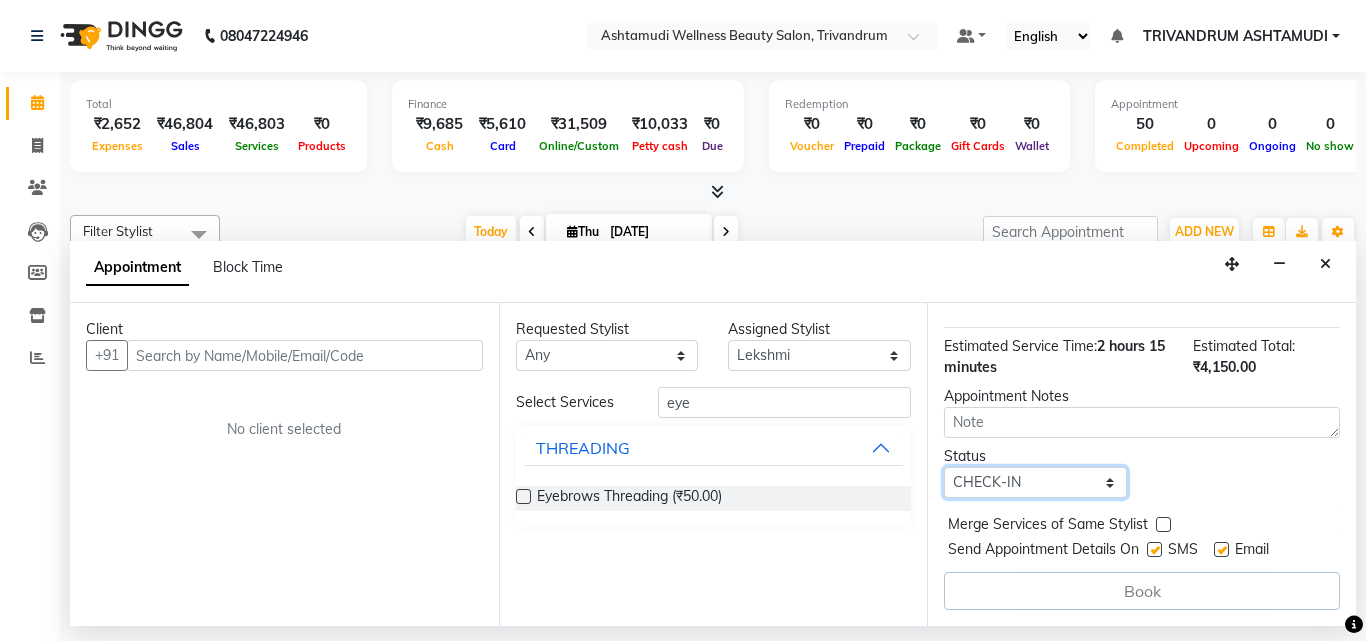 click on "Select TENTATIVE CONFIRM CHECK-IN UPCOMING" at bounding box center (1035, 482) 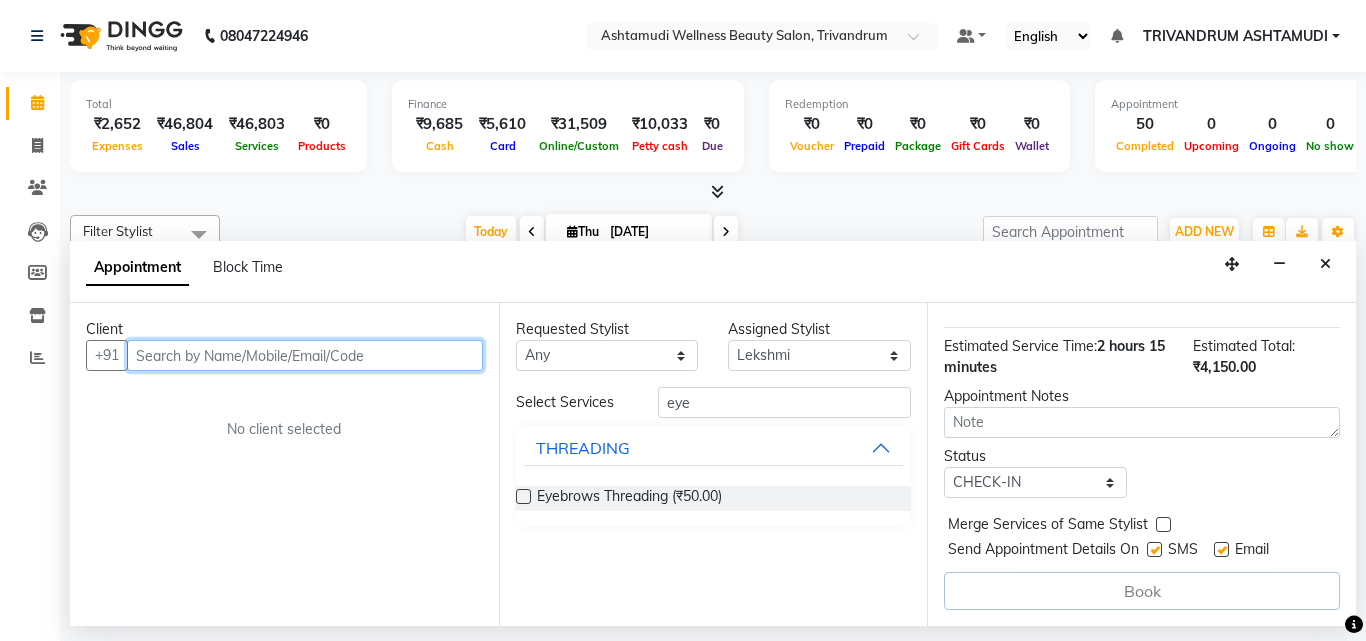 click at bounding box center [305, 355] 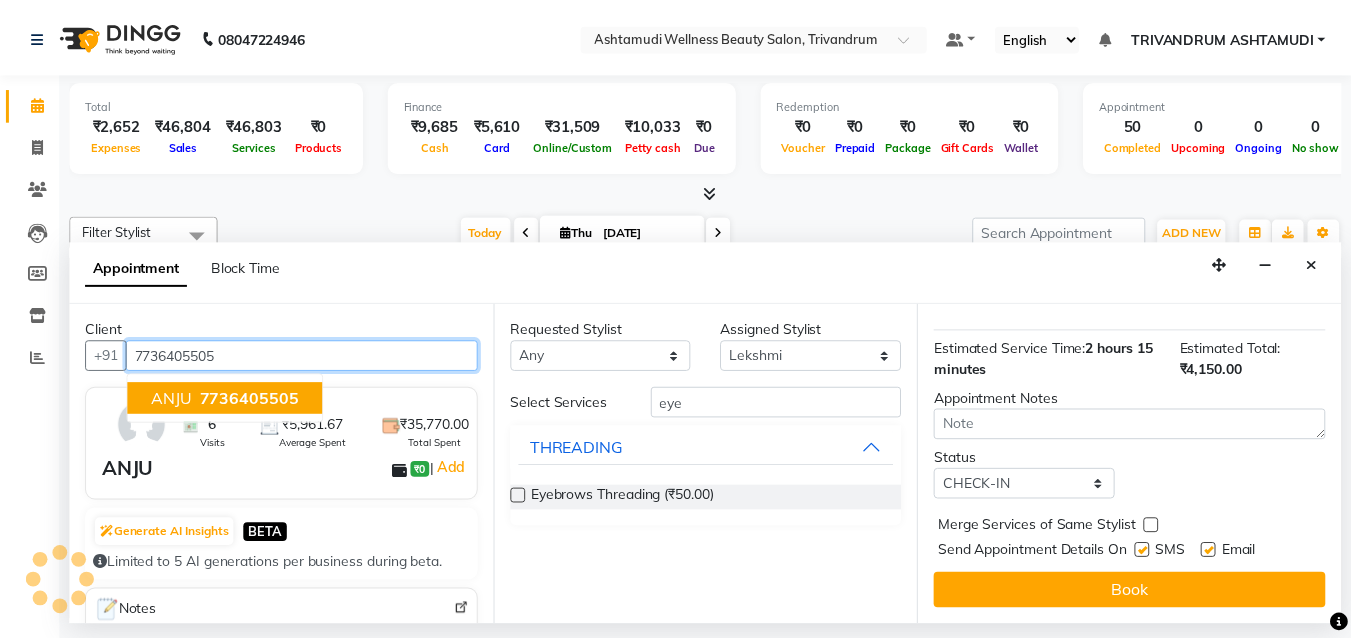 scroll, scrollTop: 421, scrollLeft: 0, axis: vertical 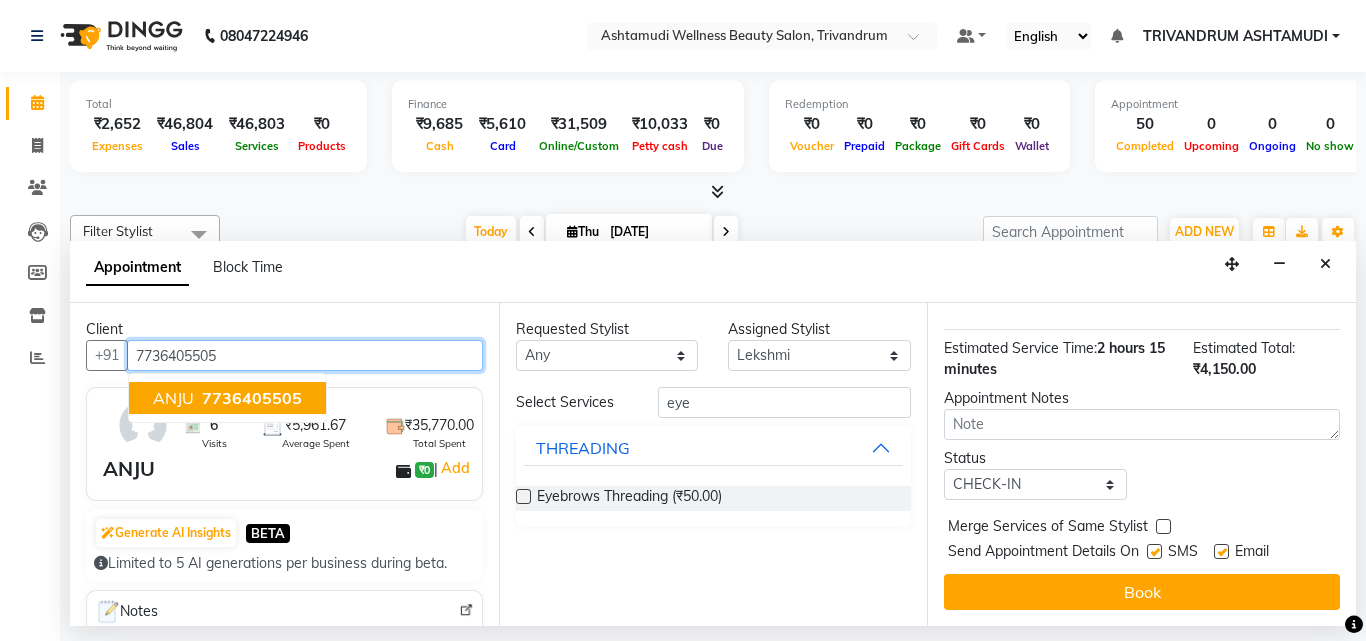 type on "7736405505" 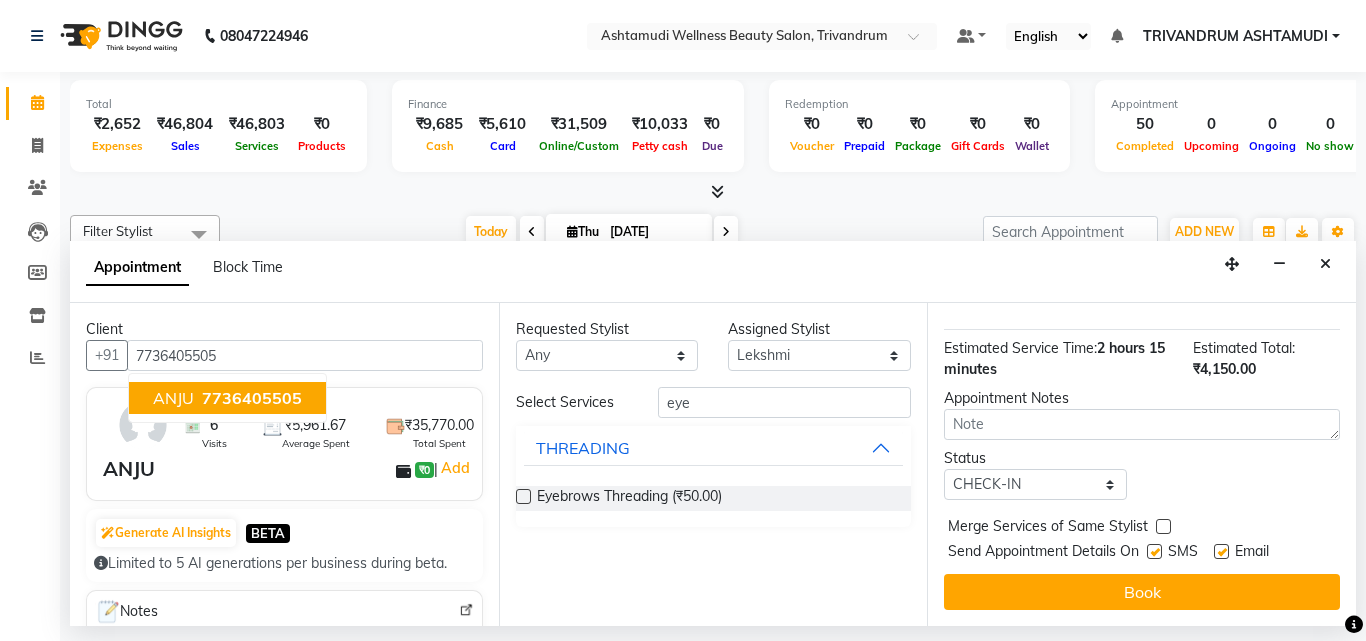 click on "ANJU    ₹0  |   Add" at bounding box center [288, 469] 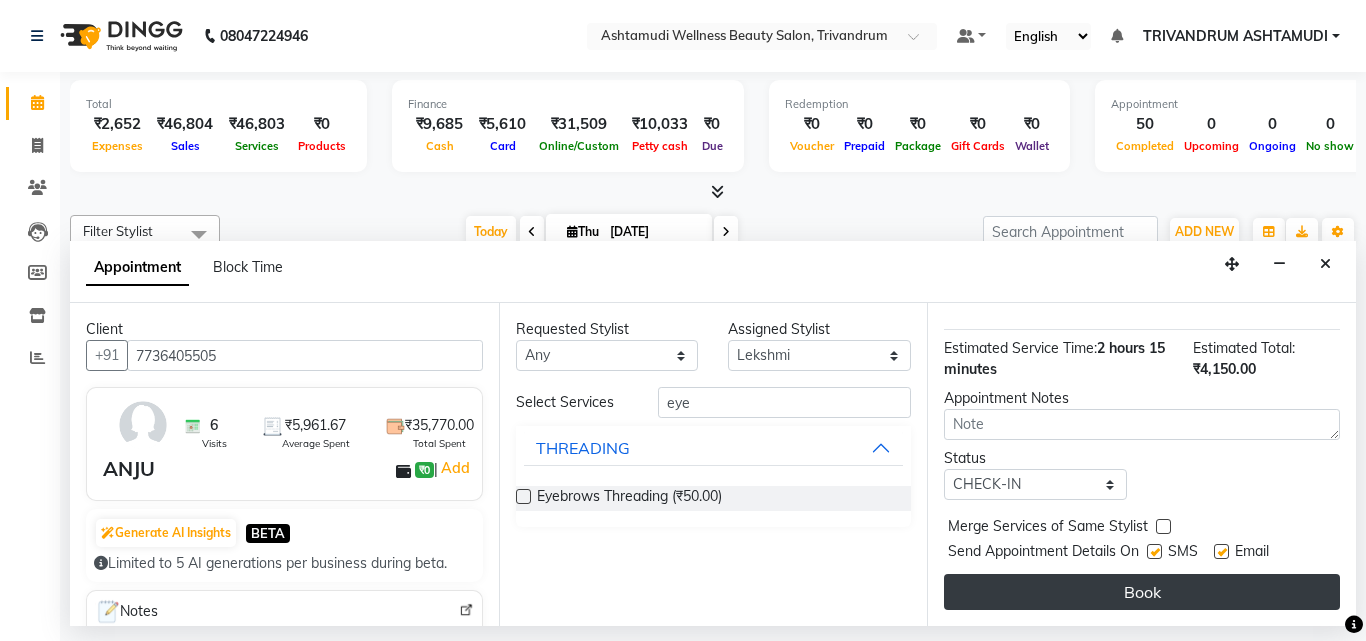 click on "Book" at bounding box center (1142, 592) 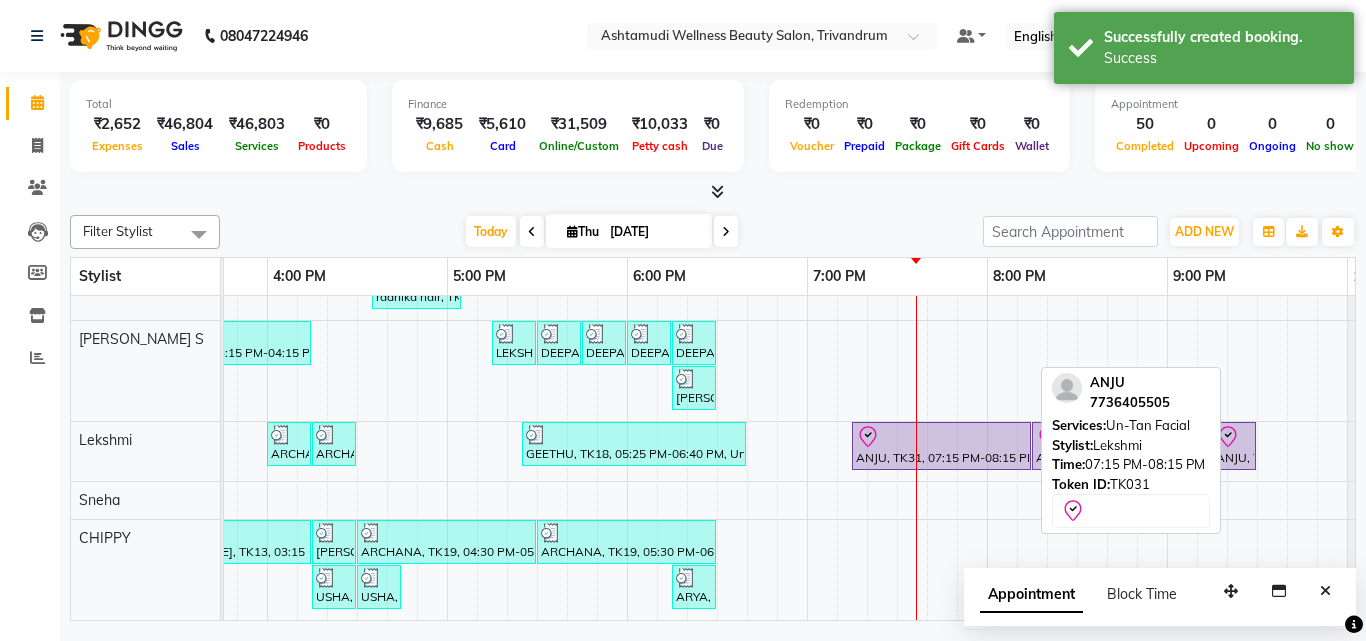 click on "ANJU, TK31, 07:15 PM-08:15 PM, Un-Tan Facial" at bounding box center (941, 446) 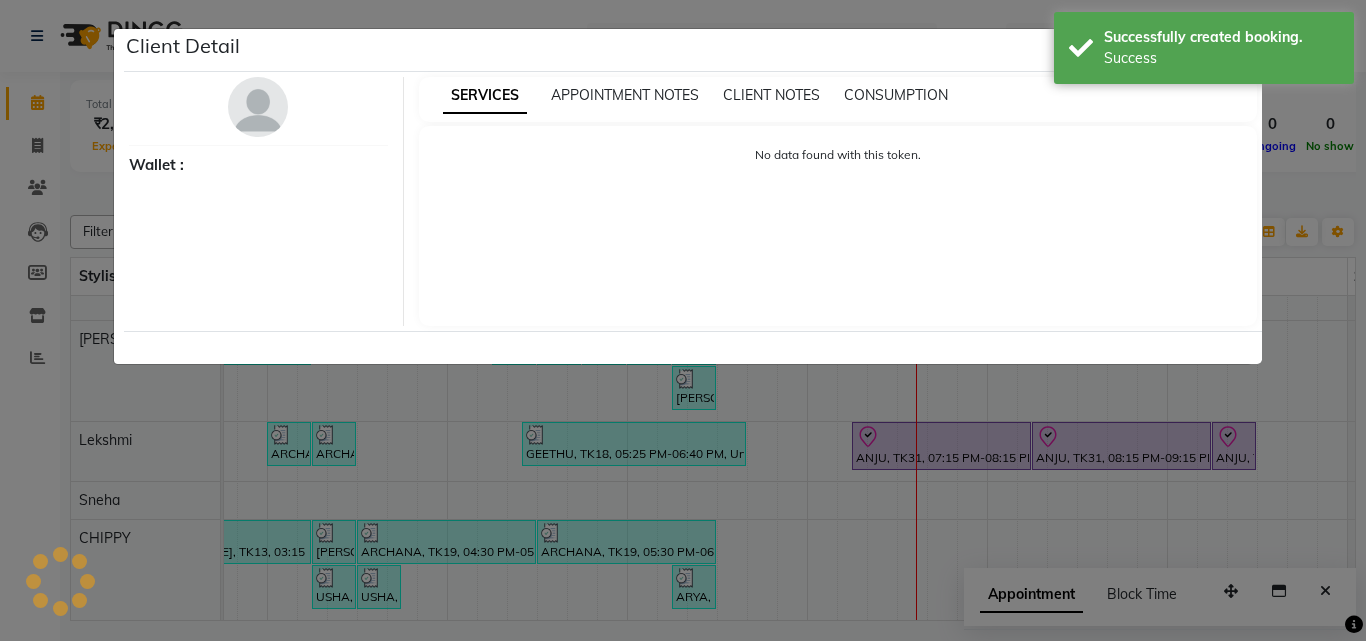 select on "8" 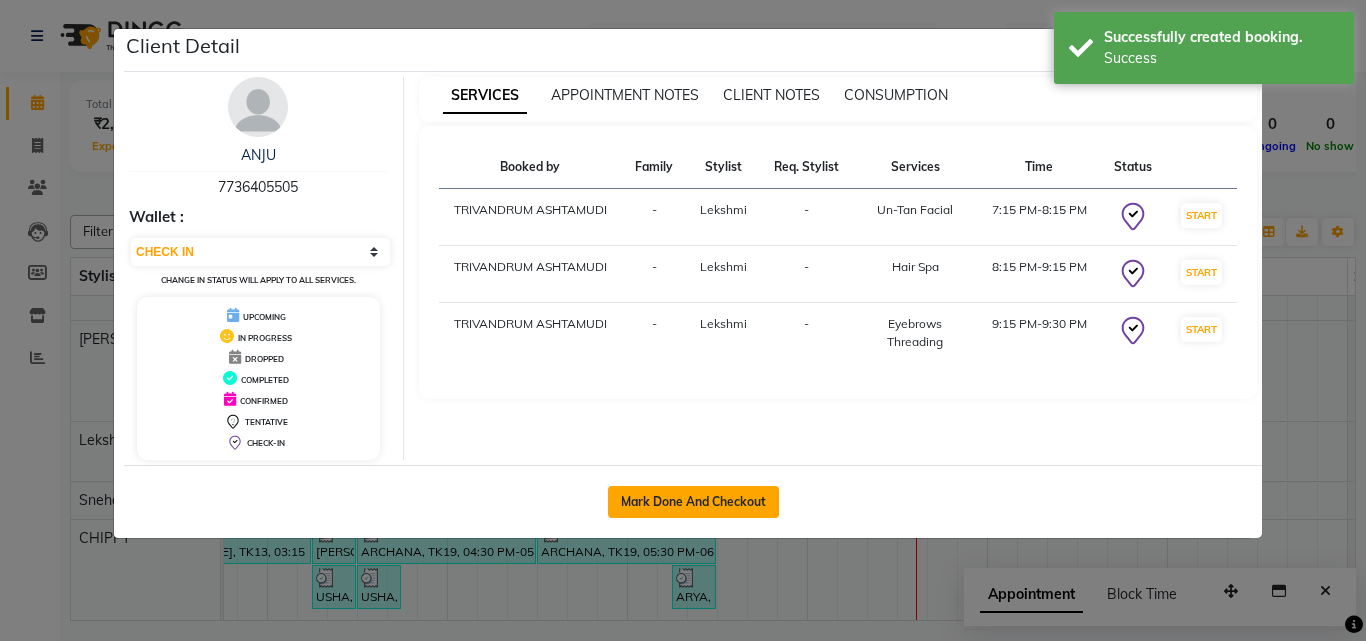 click on "Mark Done And Checkout" 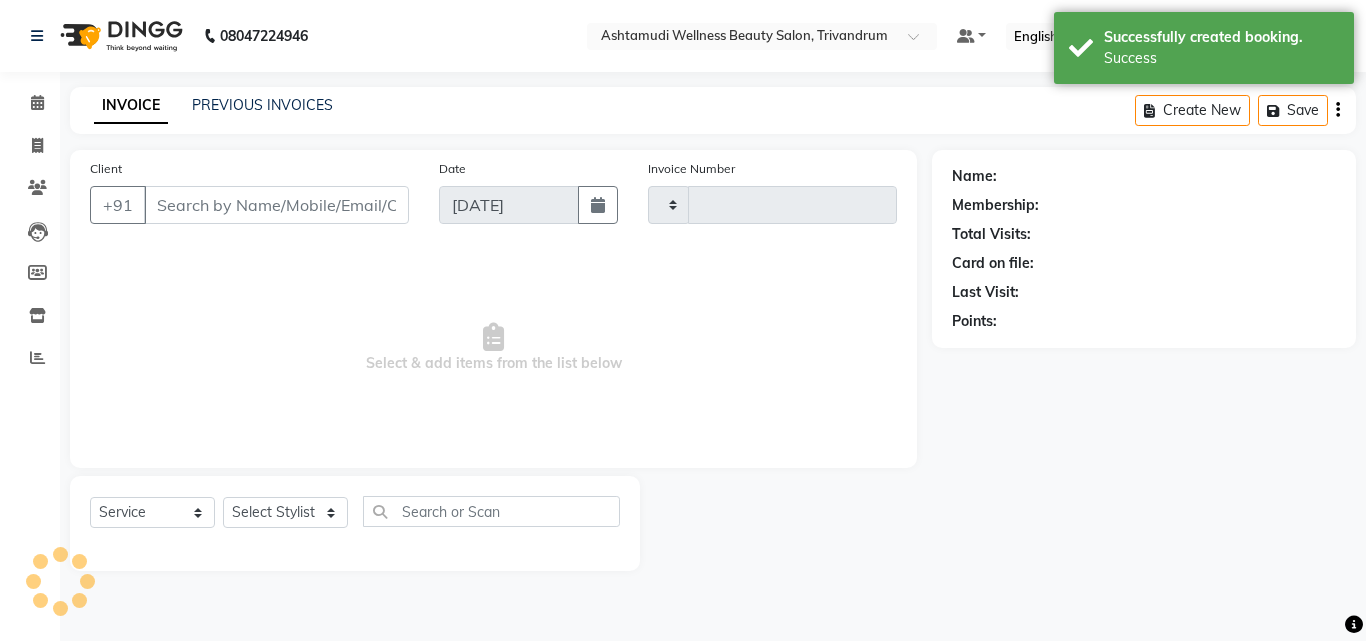 type on "2043" 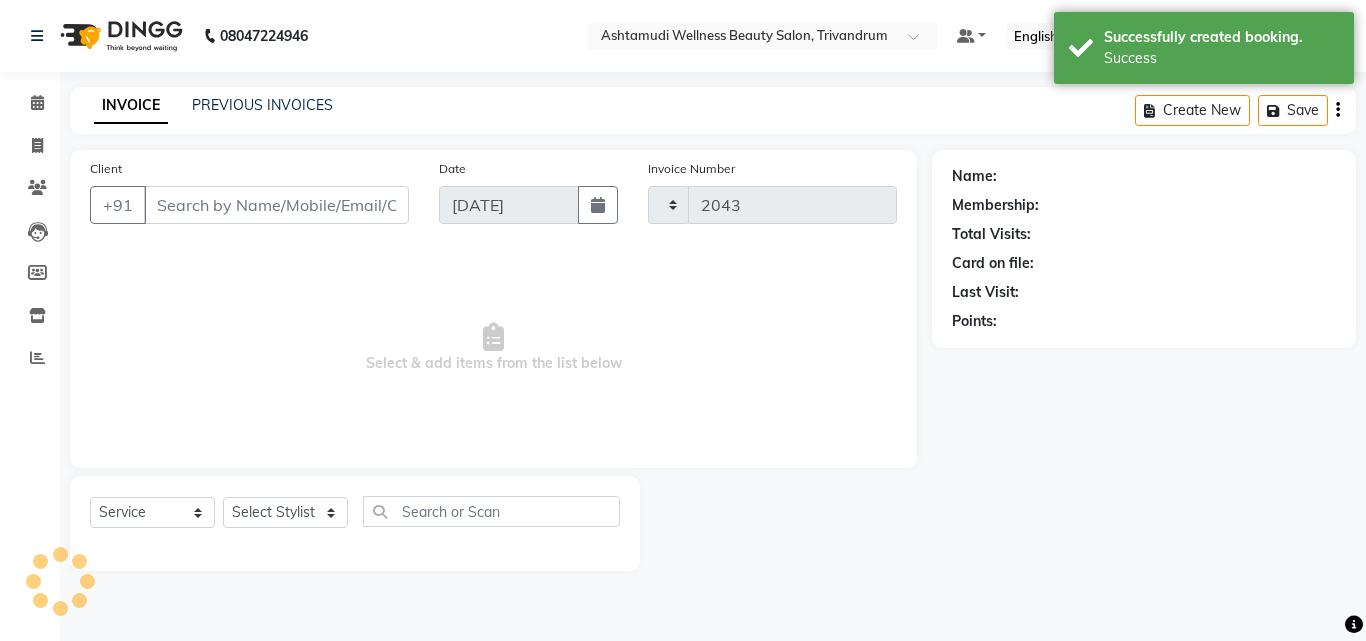 select on "4636" 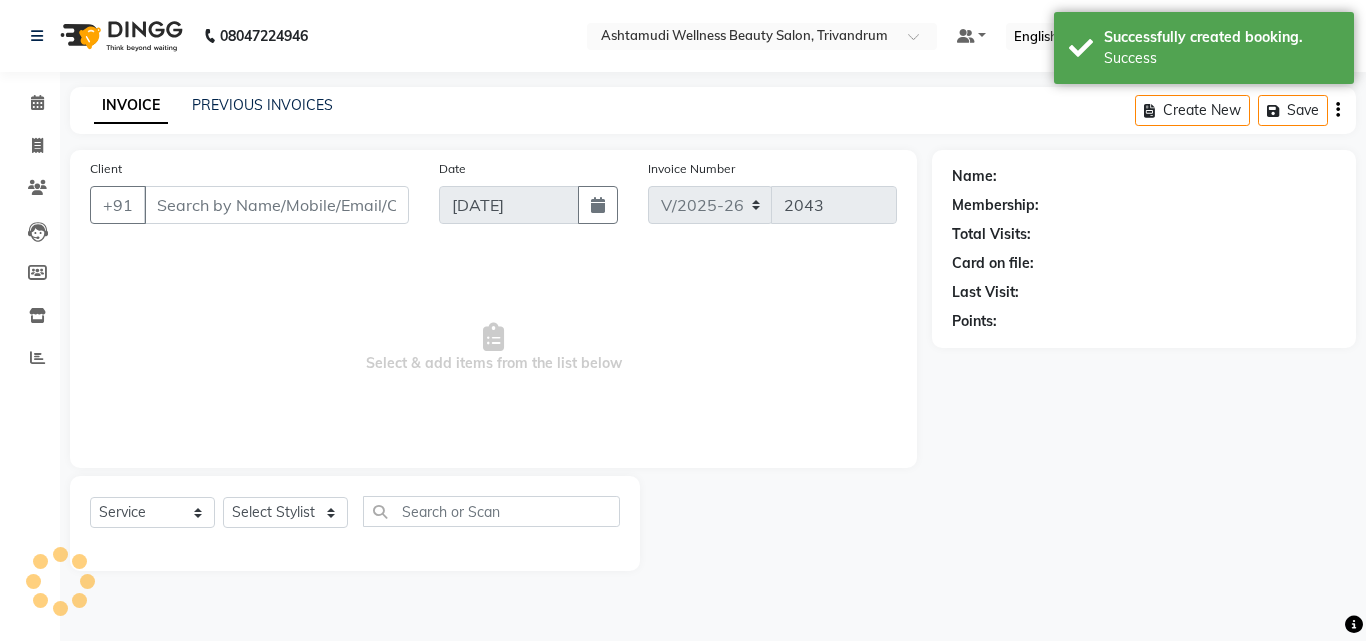 type on "7736405505" 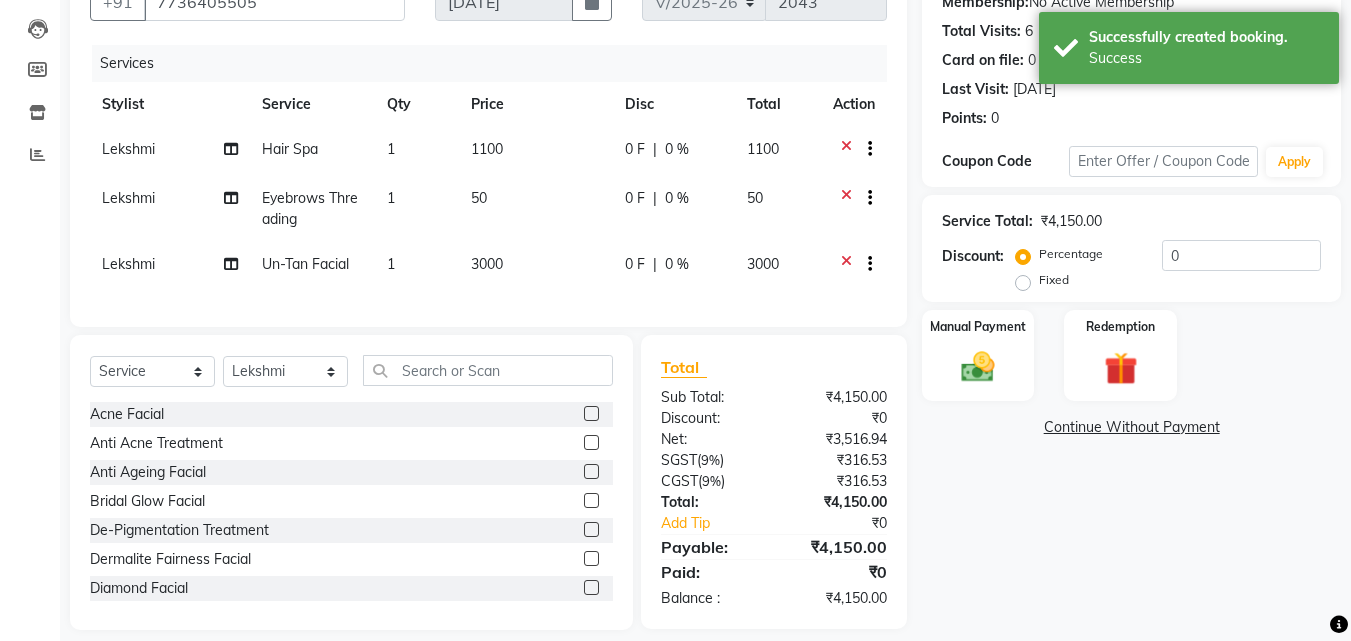 scroll, scrollTop: 237, scrollLeft: 0, axis: vertical 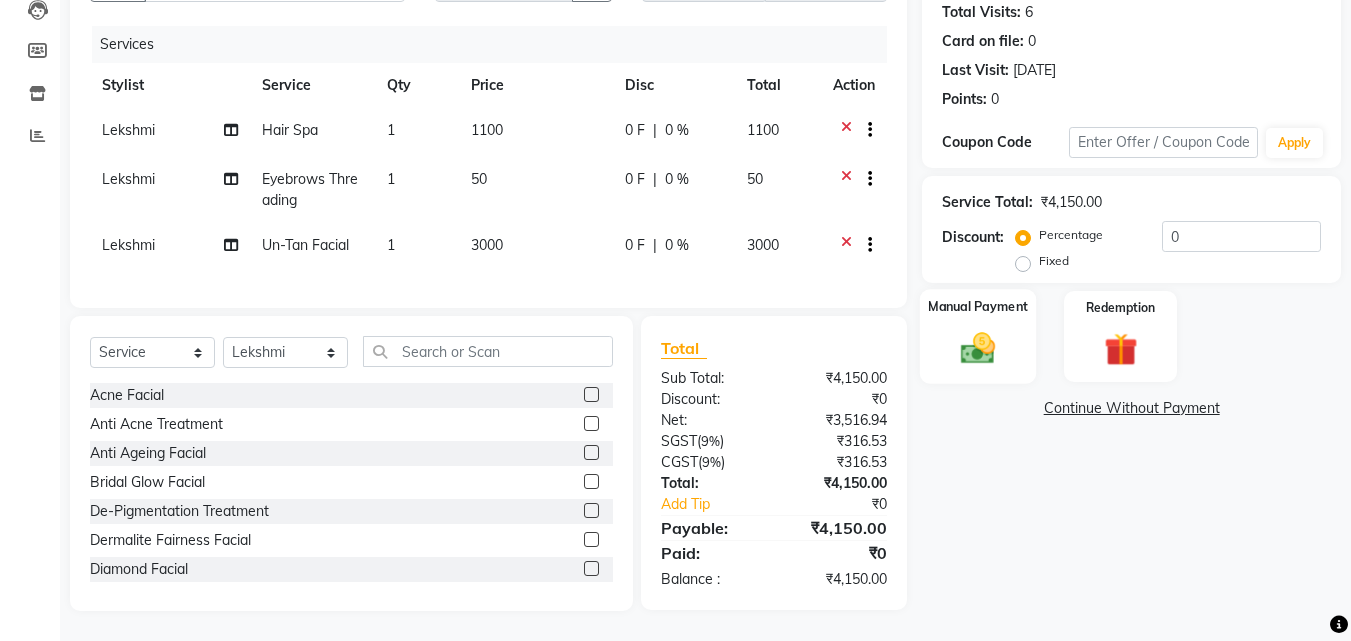 click on "Manual Payment" 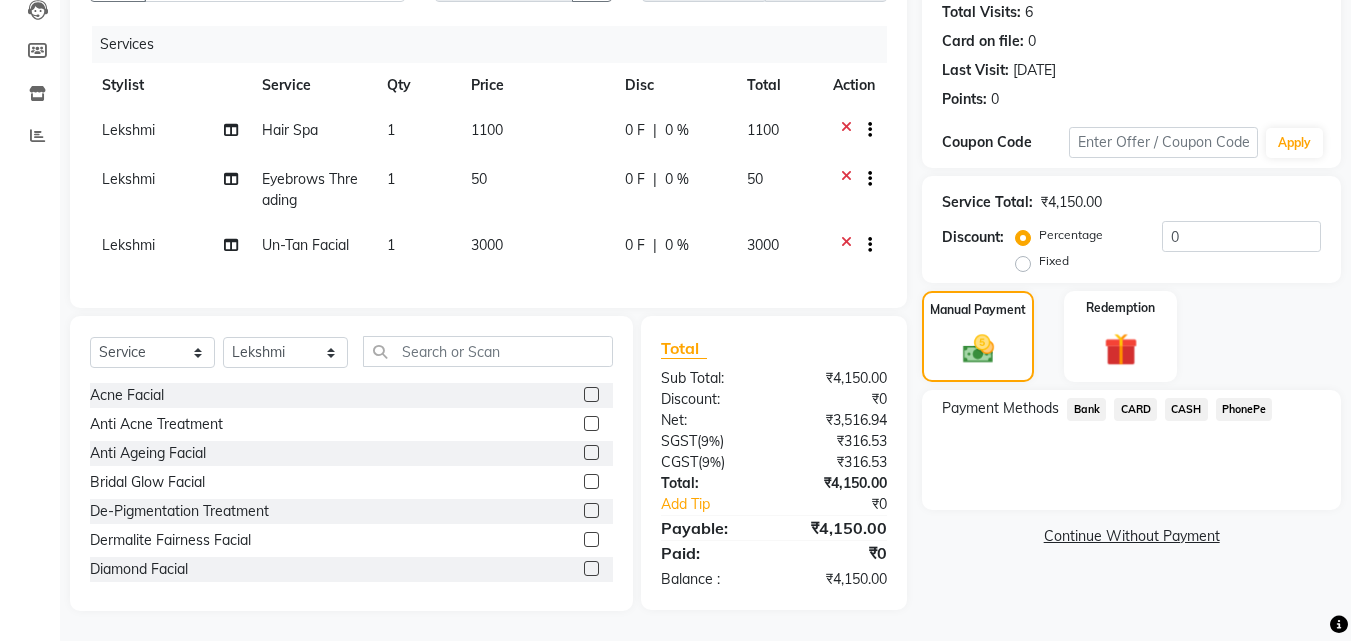 click on "PhonePe" 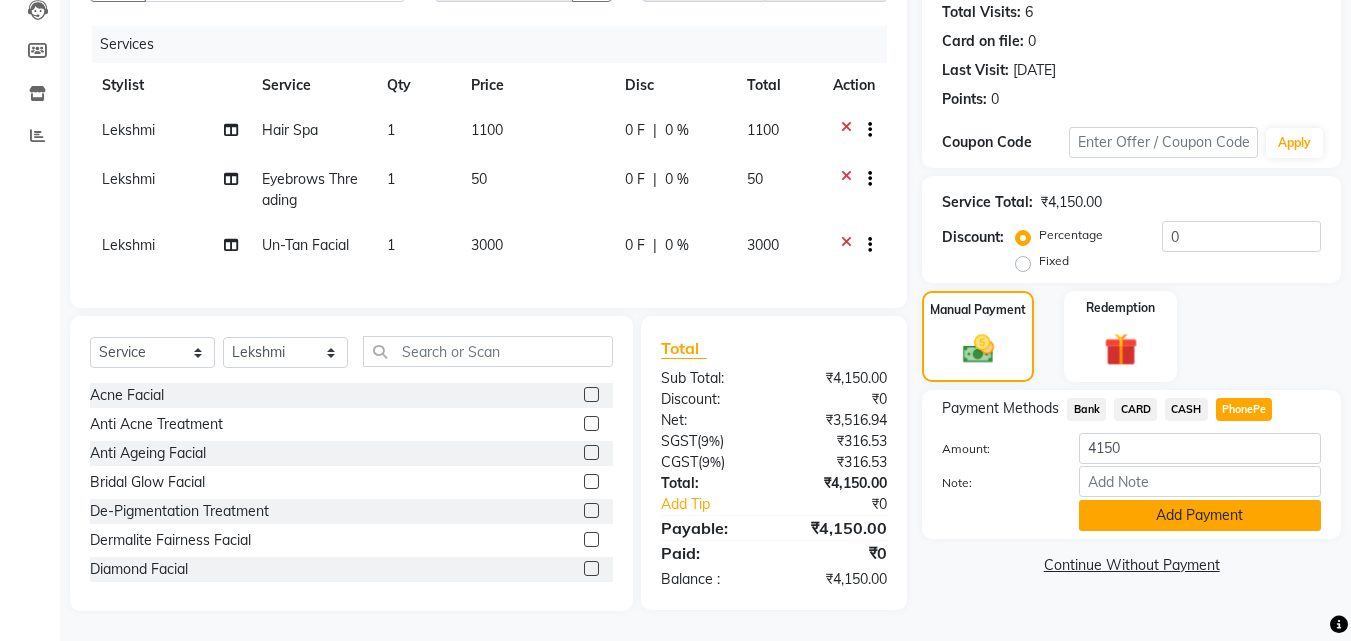 click on "Add Payment" 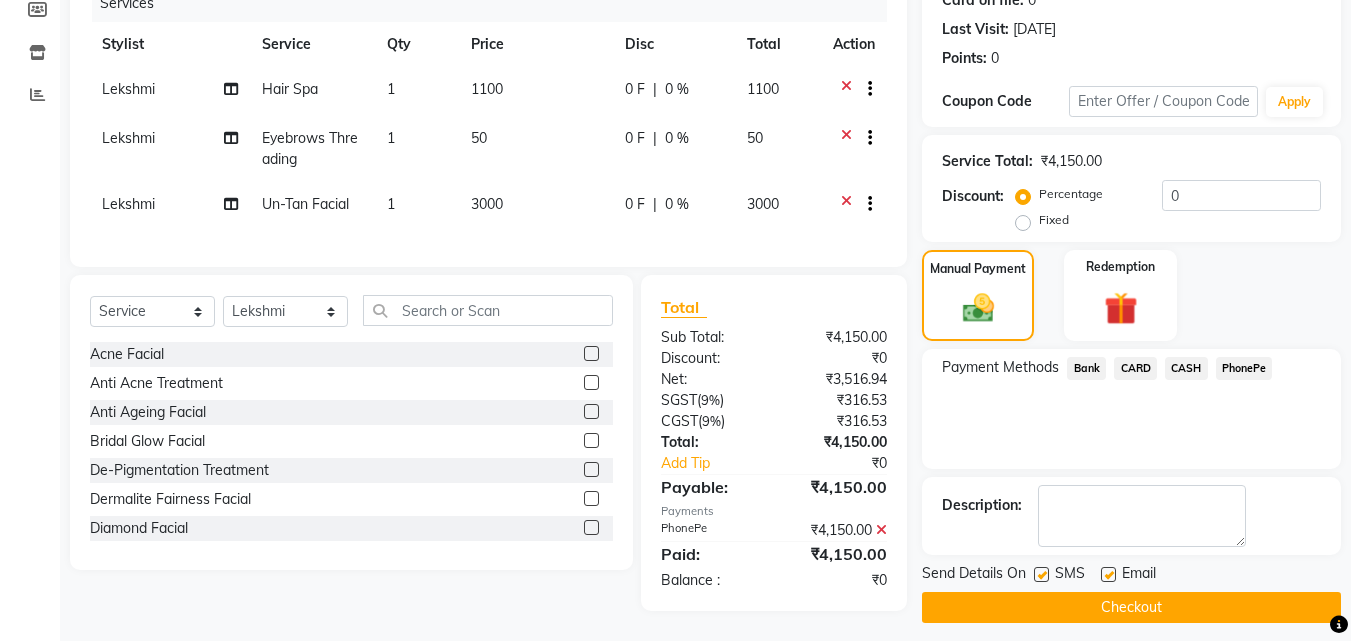 scroll, scrollTop: 278, scrollLeft: 0, axis: vertical 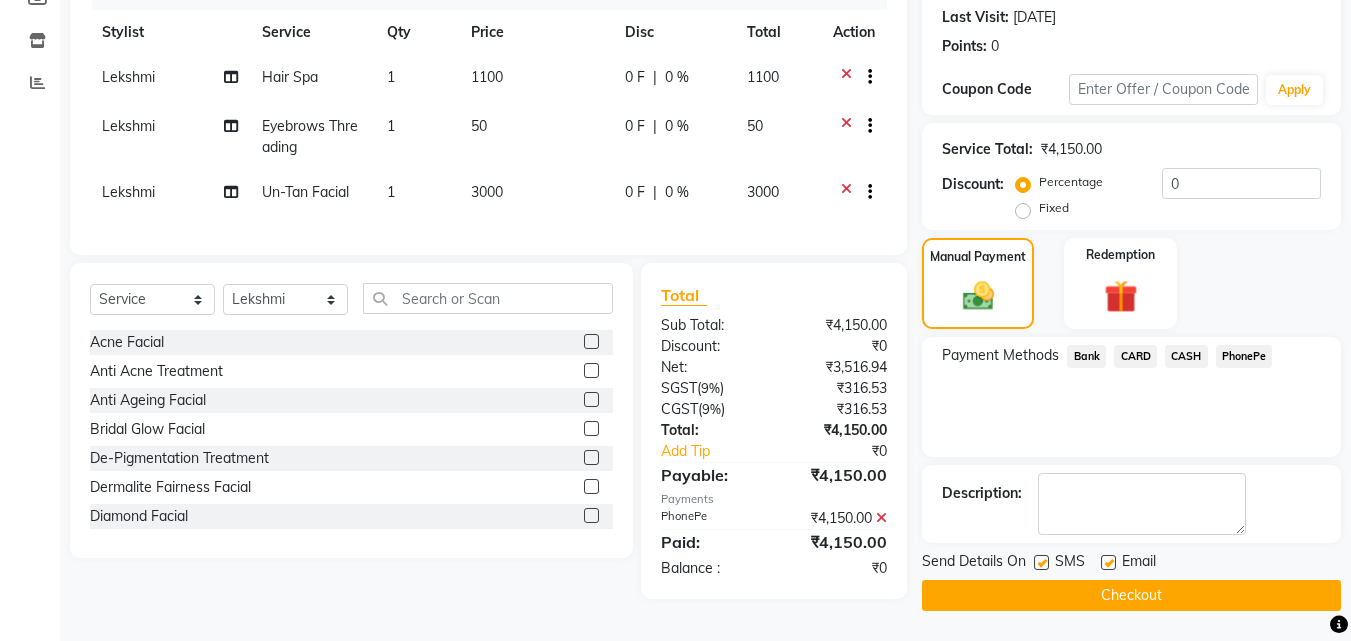 click on "Checkout" 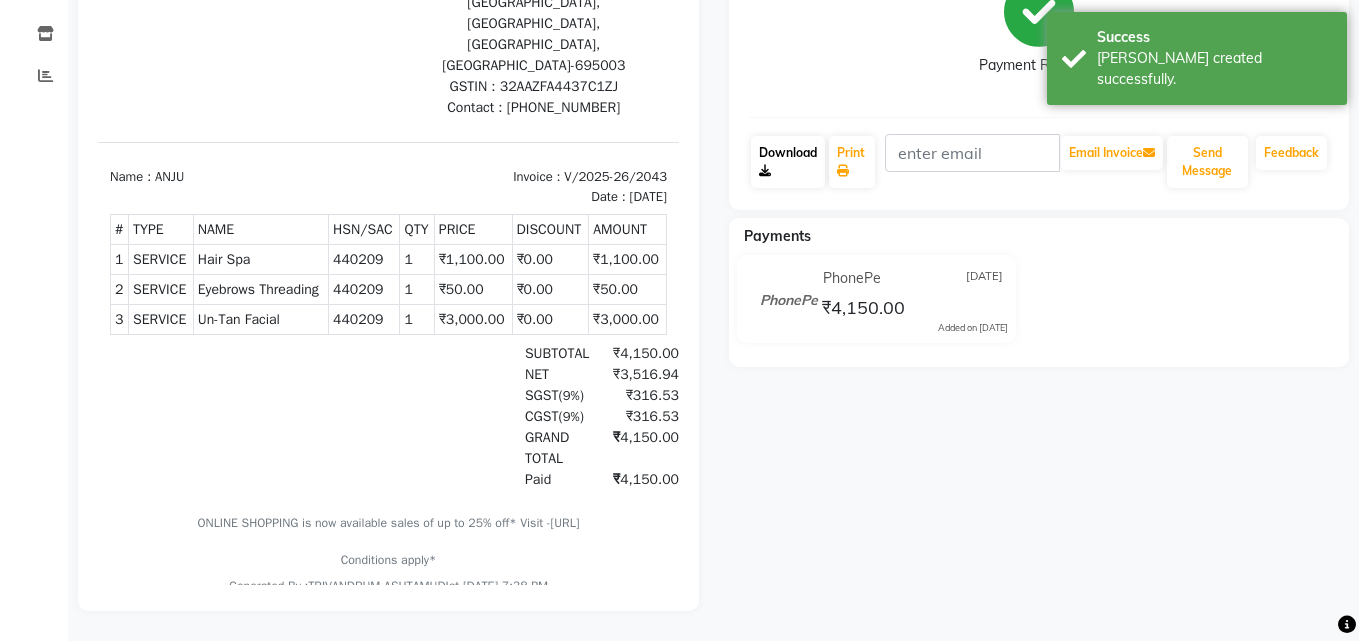 scroll, scrollTop: 0, scrollLeft: 0, axis: both 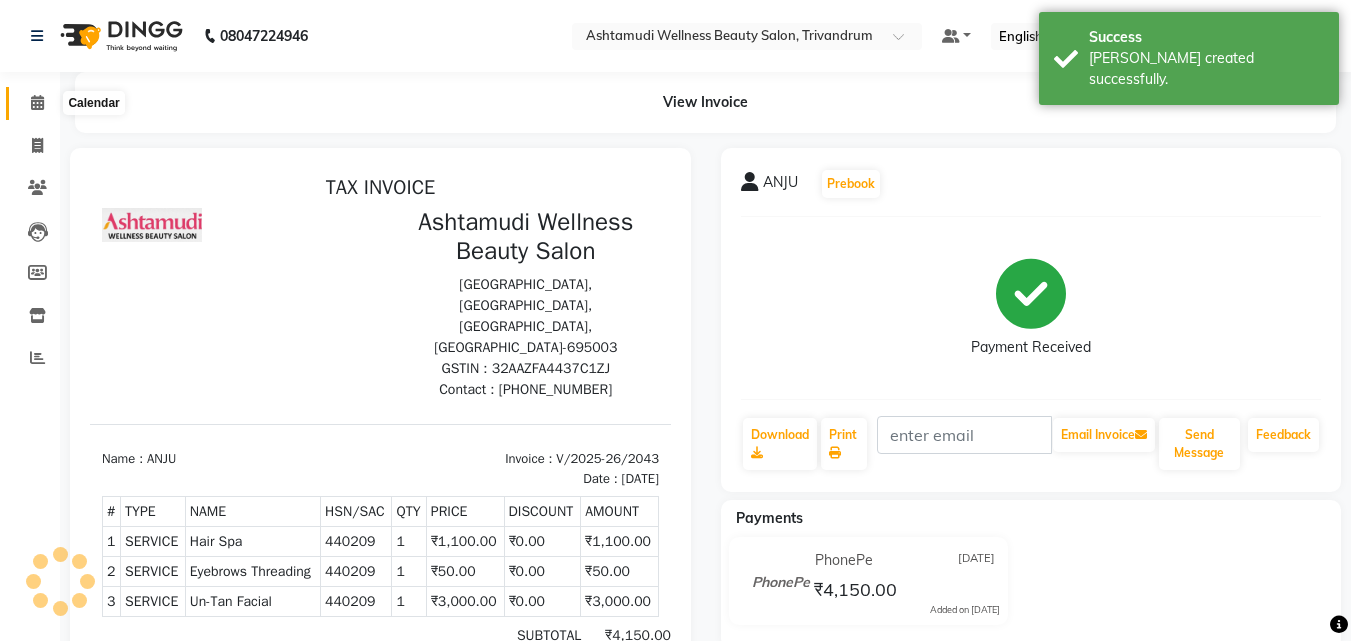 click 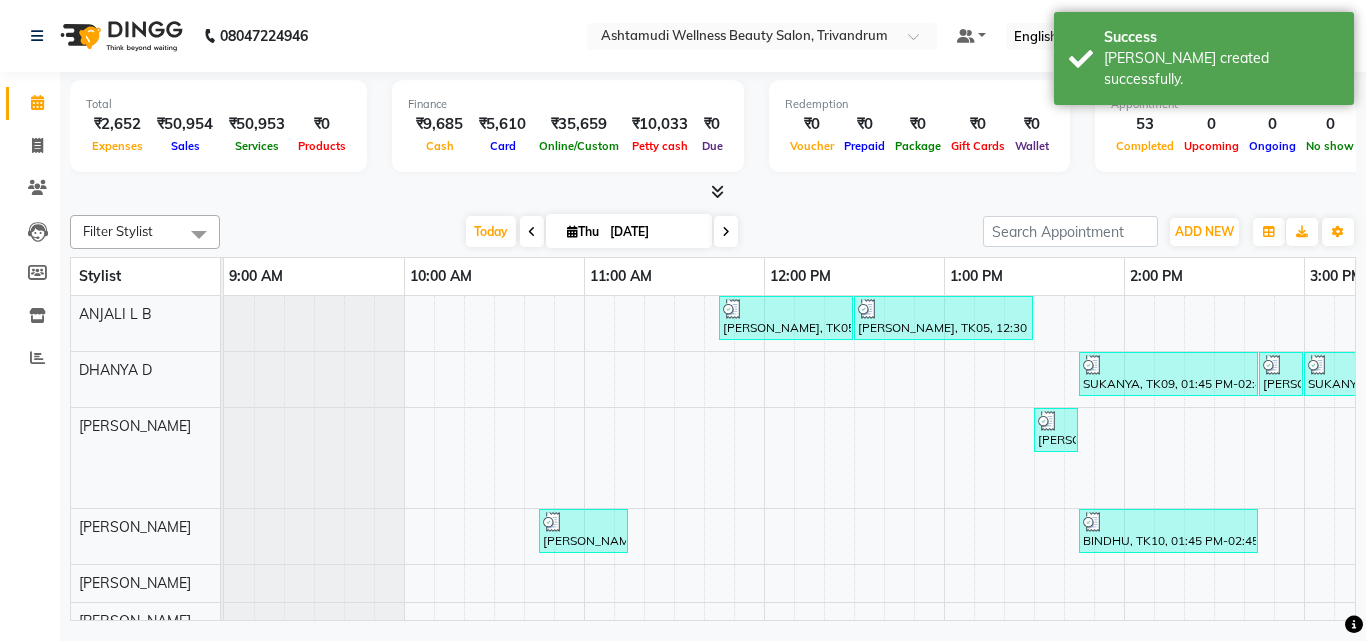 scroll, scrollTop: 0, scrollLeft: 0, axis: both 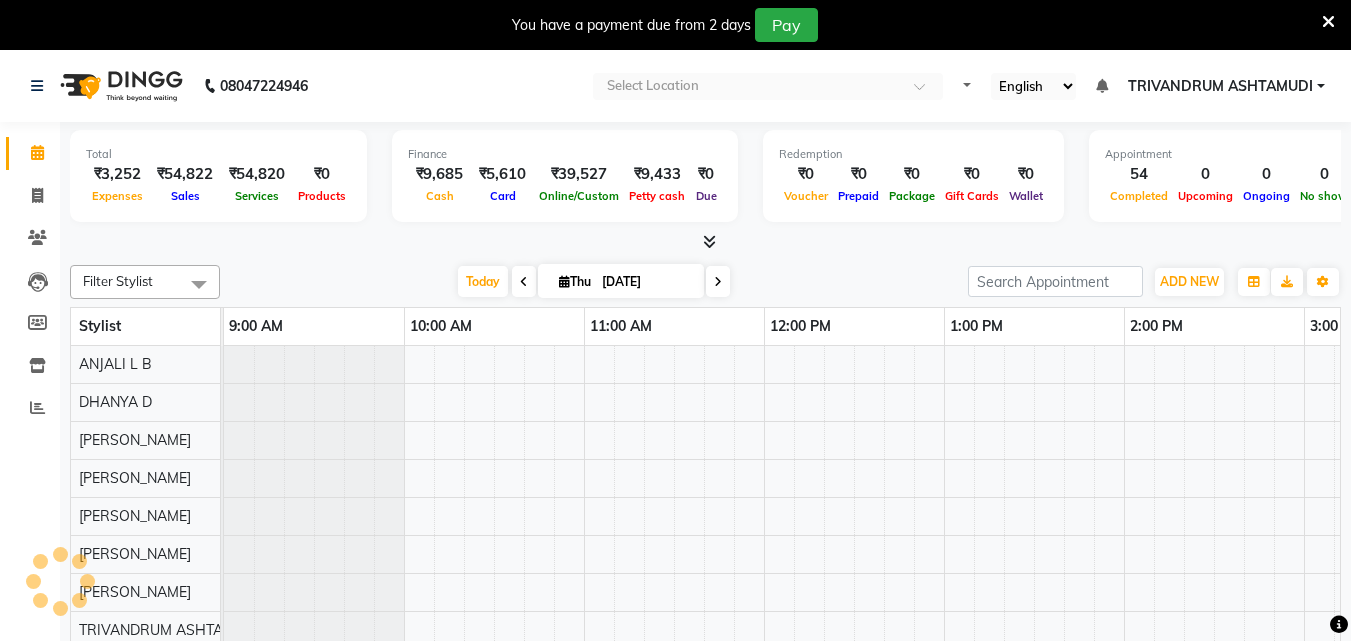 select on "en" 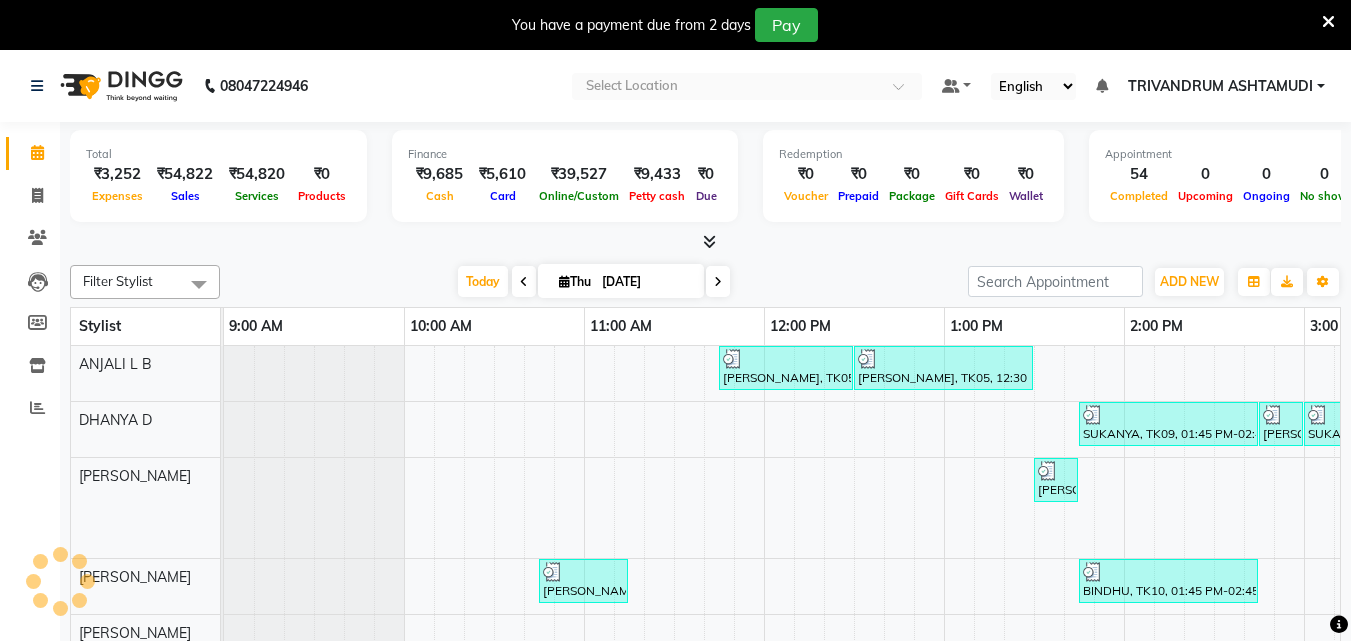 scroll, scrollTop: 0, scrollLeft: 0, axis: both 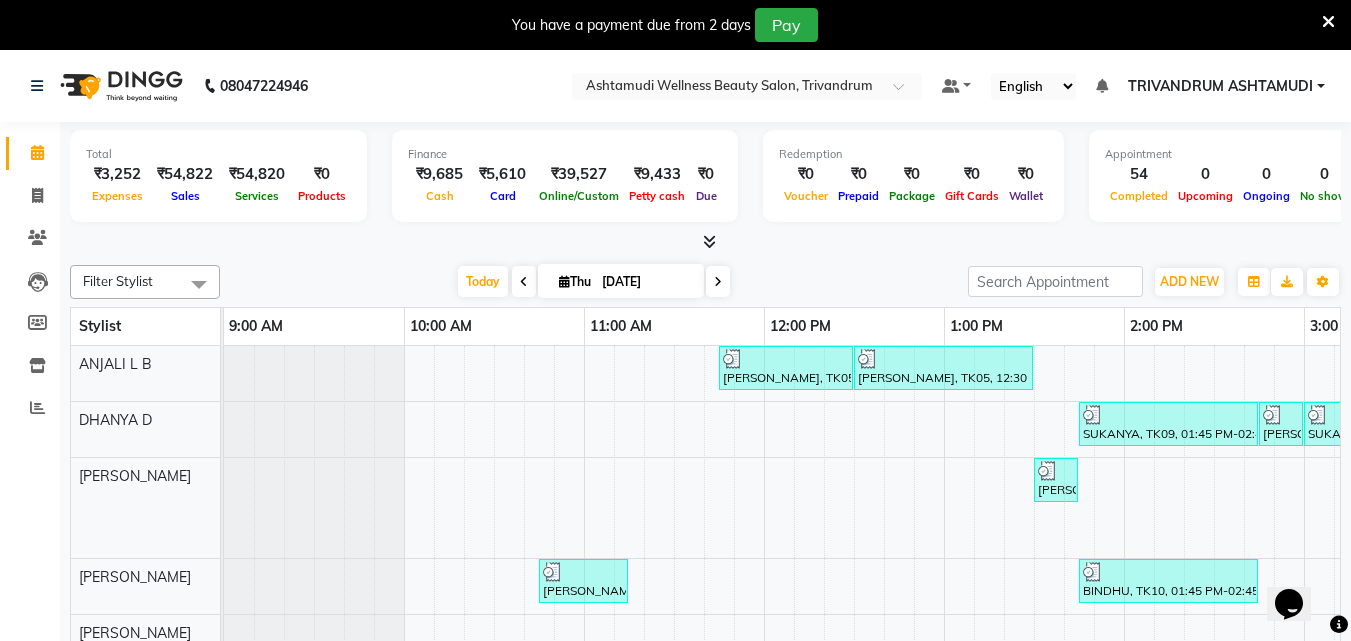 click at bounding box center [1328, 22] 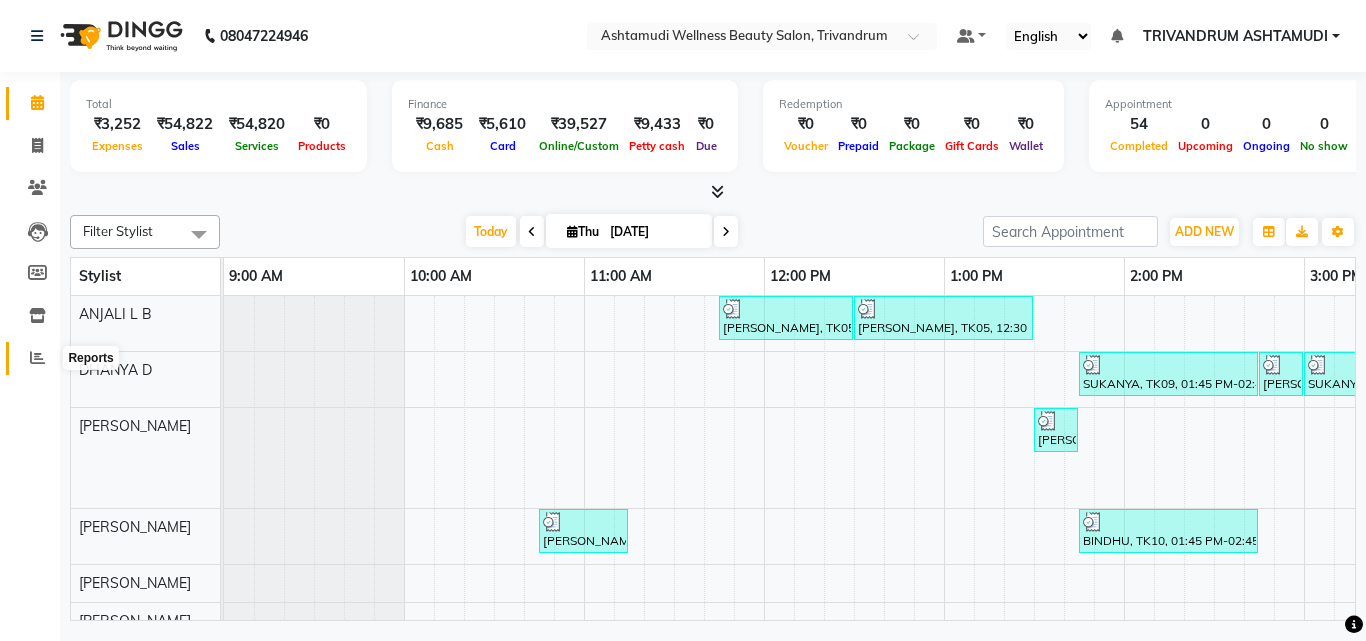 click 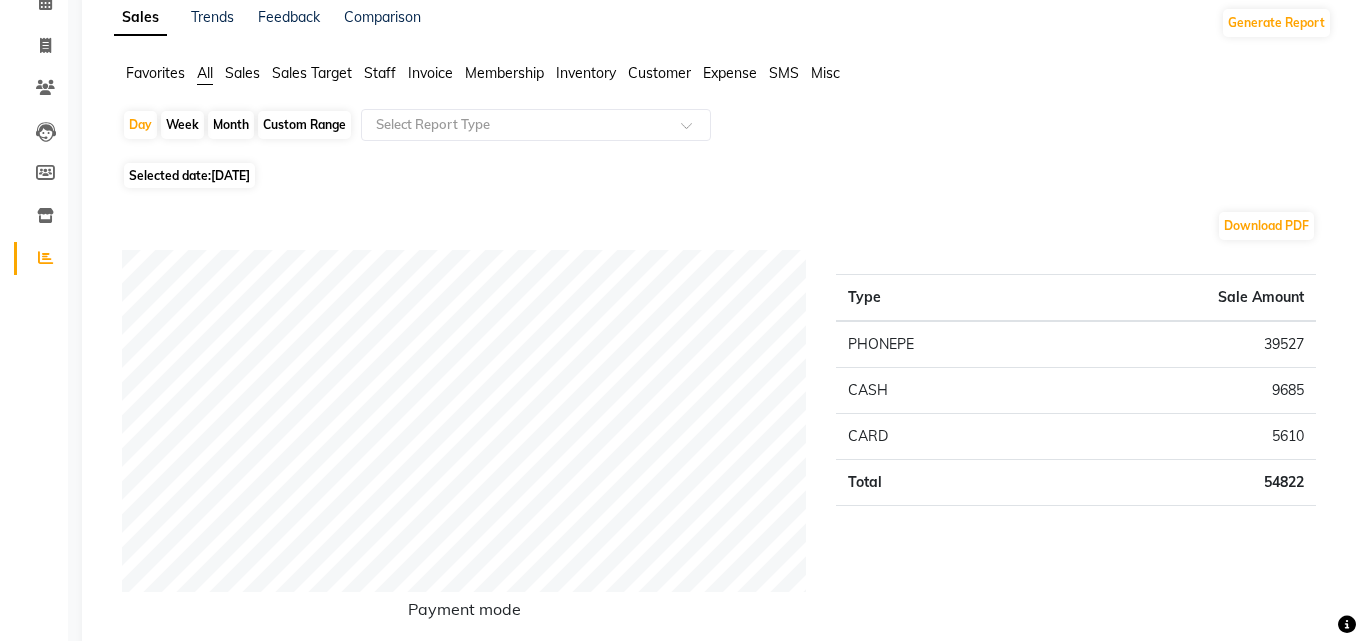 scroll, scrollTop: 0, scrollLeft: 0, axis: both 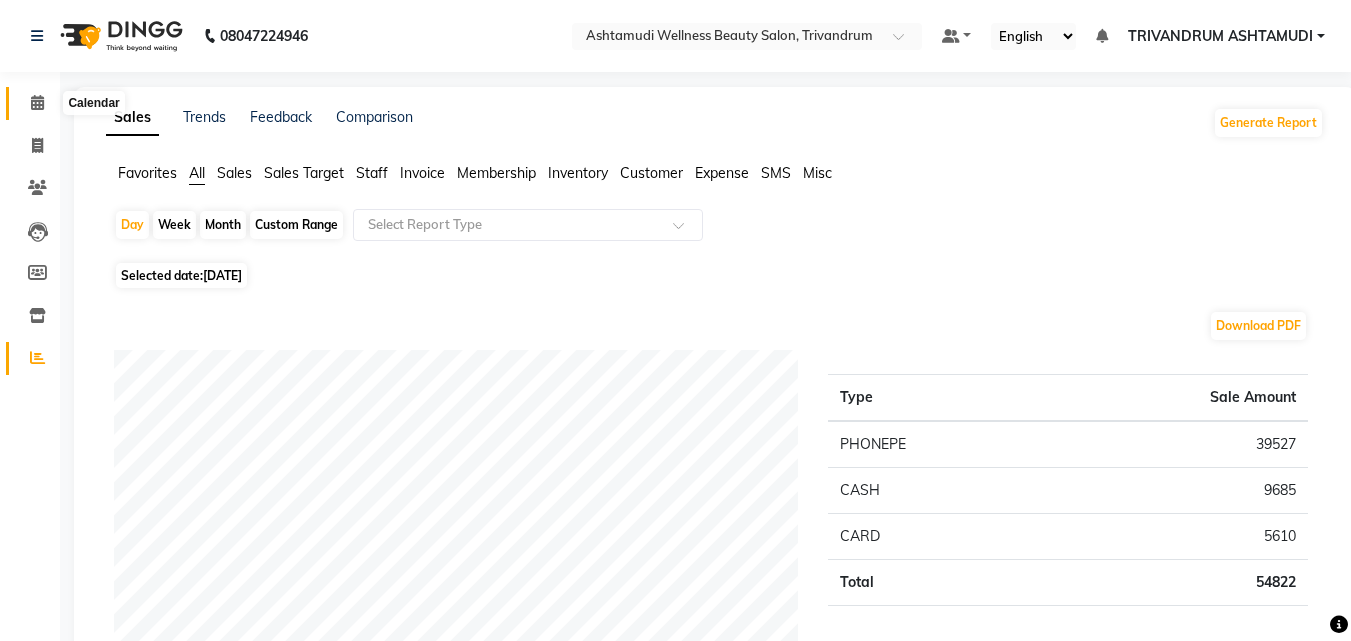 click 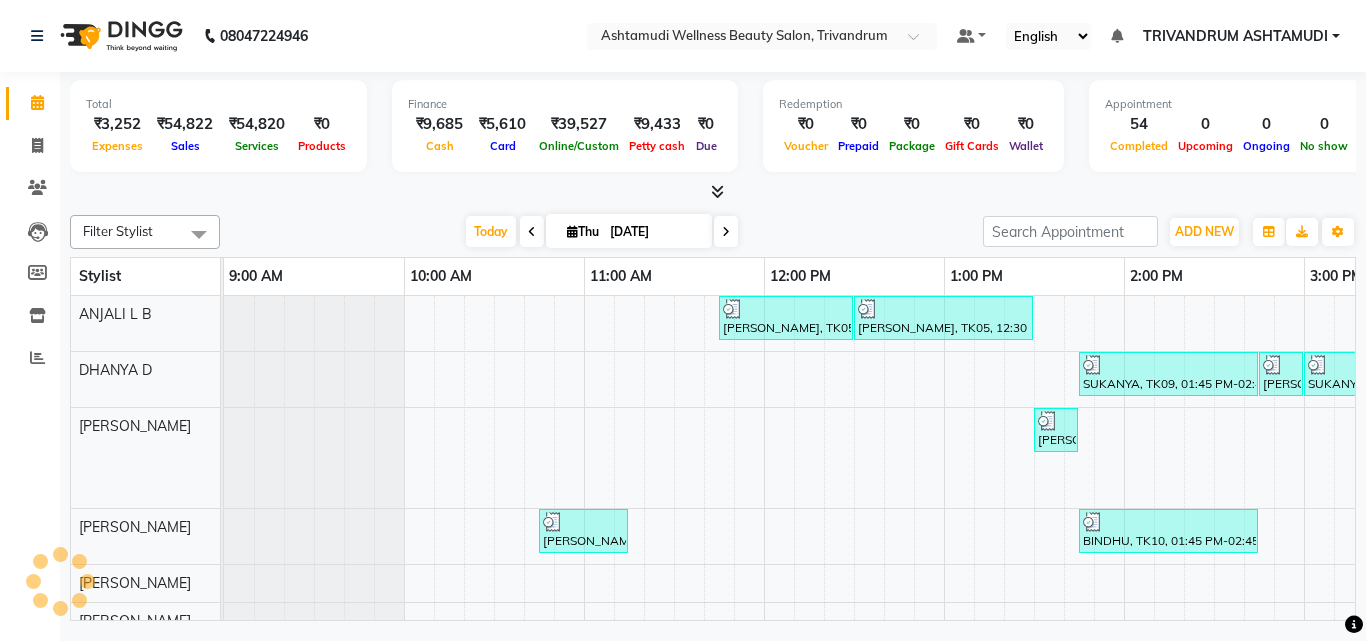scroll, scrollTop: 0, scrollLeft: 0, axis: both 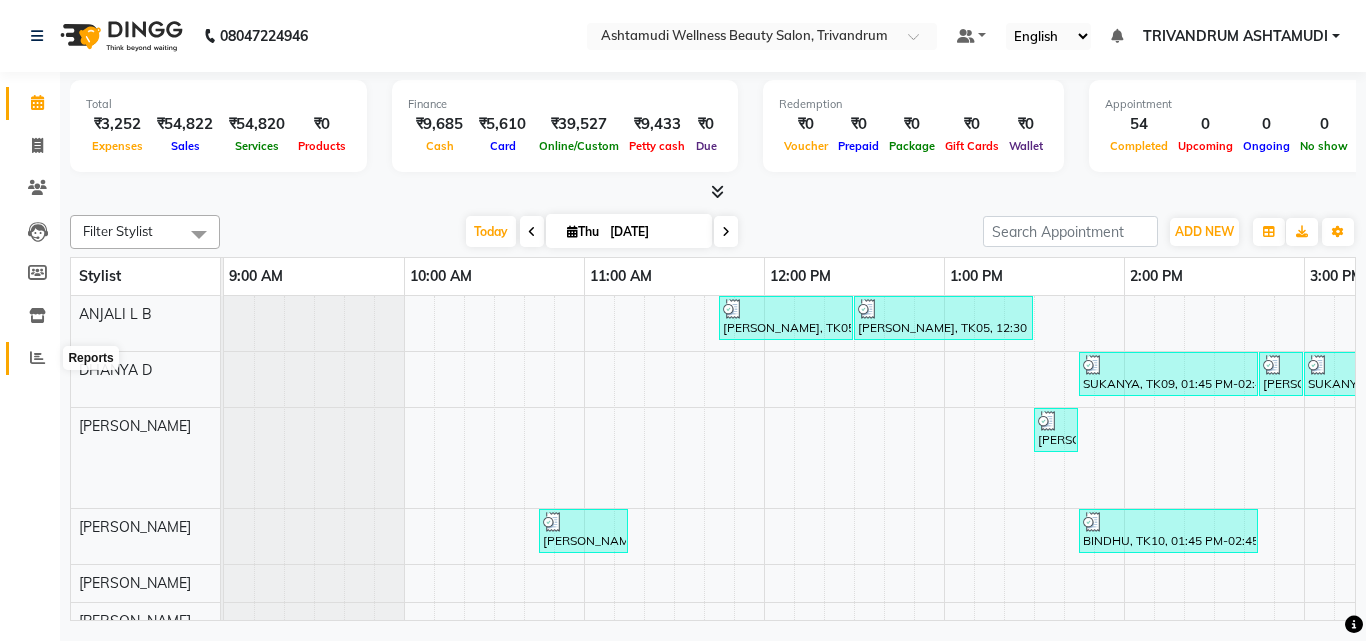 click 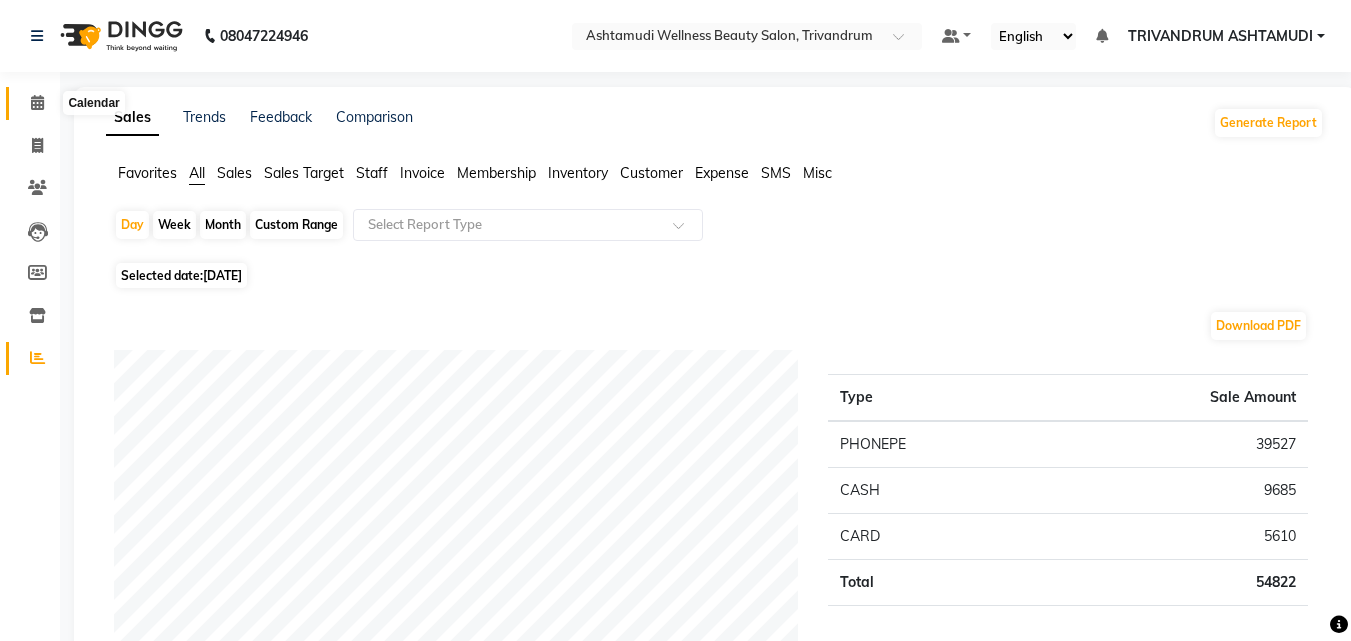 click 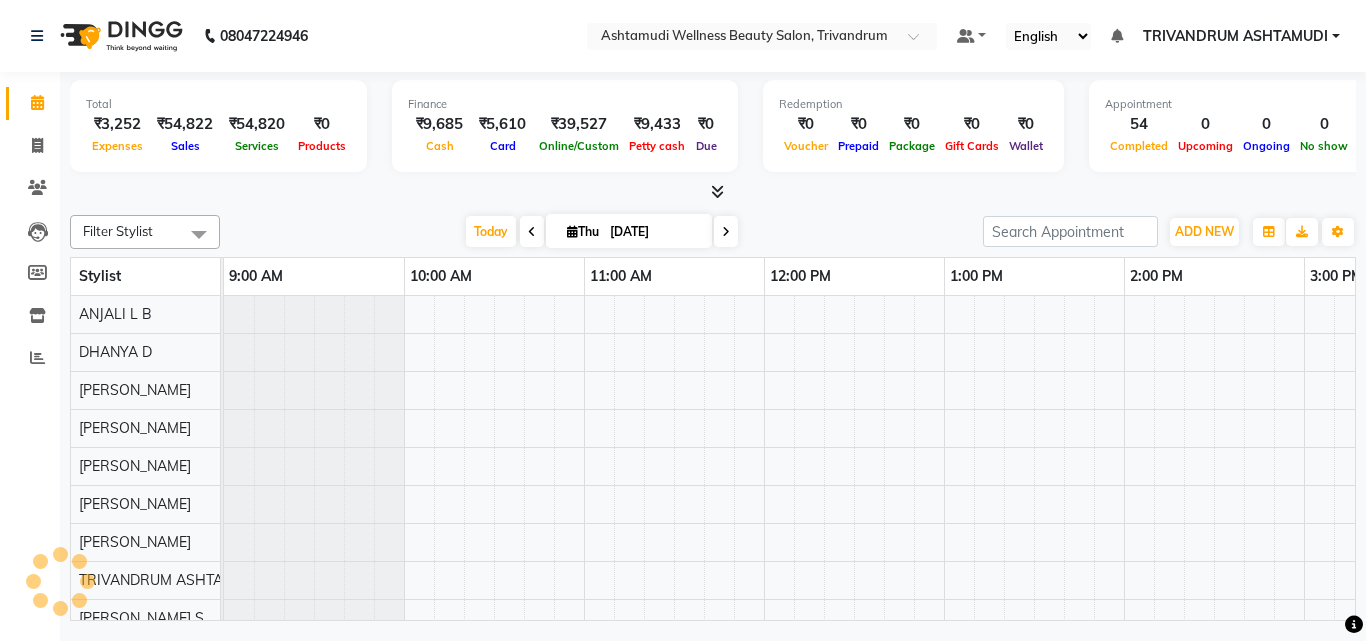 scroll, scrollTop: 0, scrollLeft: 0, axis: both 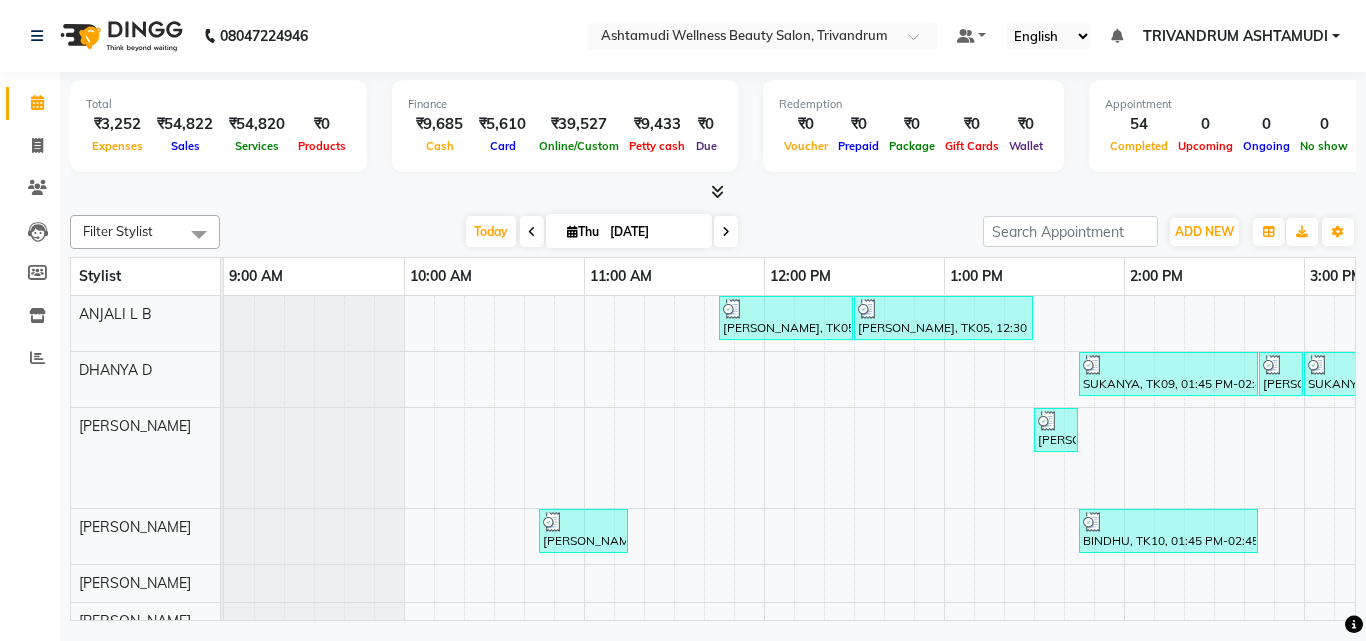 click on "Reports" 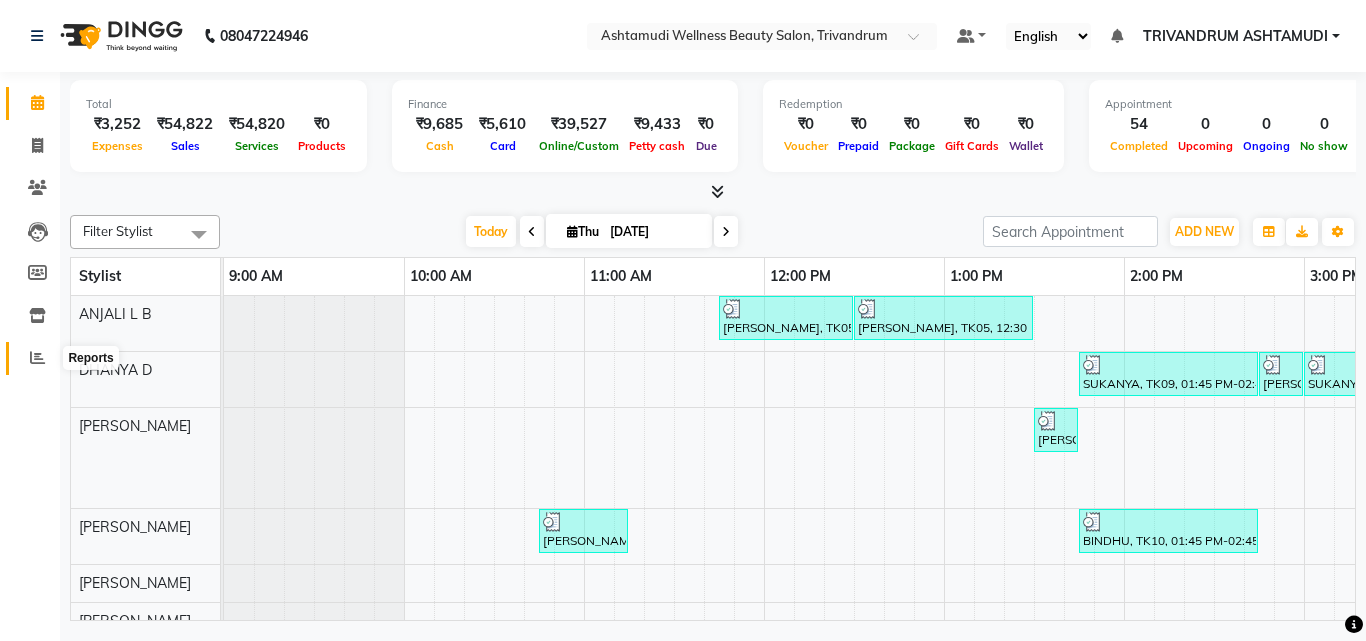 click 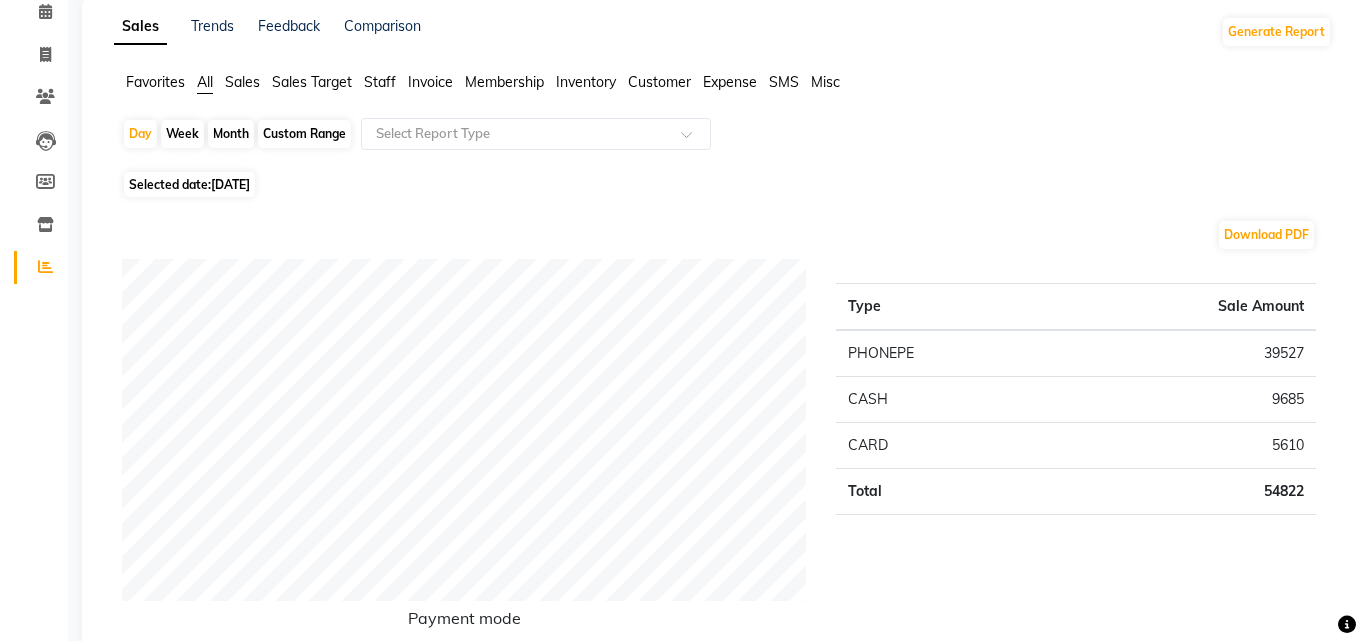 scroll, scrollTop: 0, scrollLeft: 0, axis: both 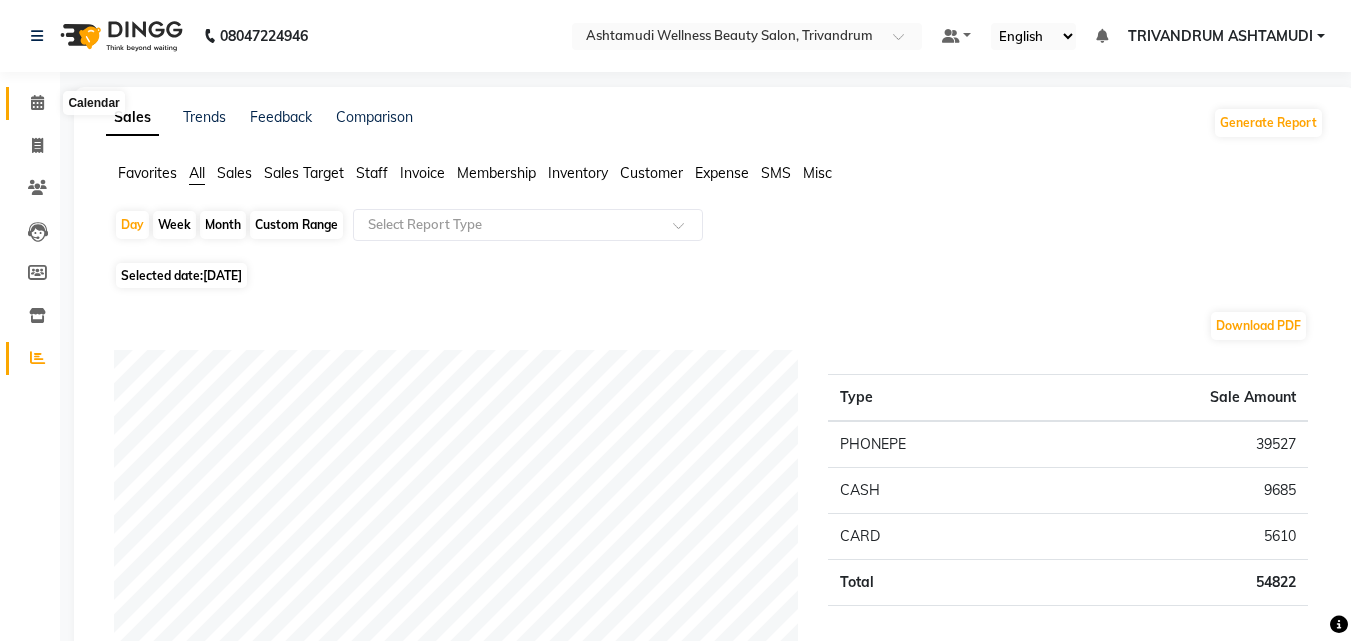 click 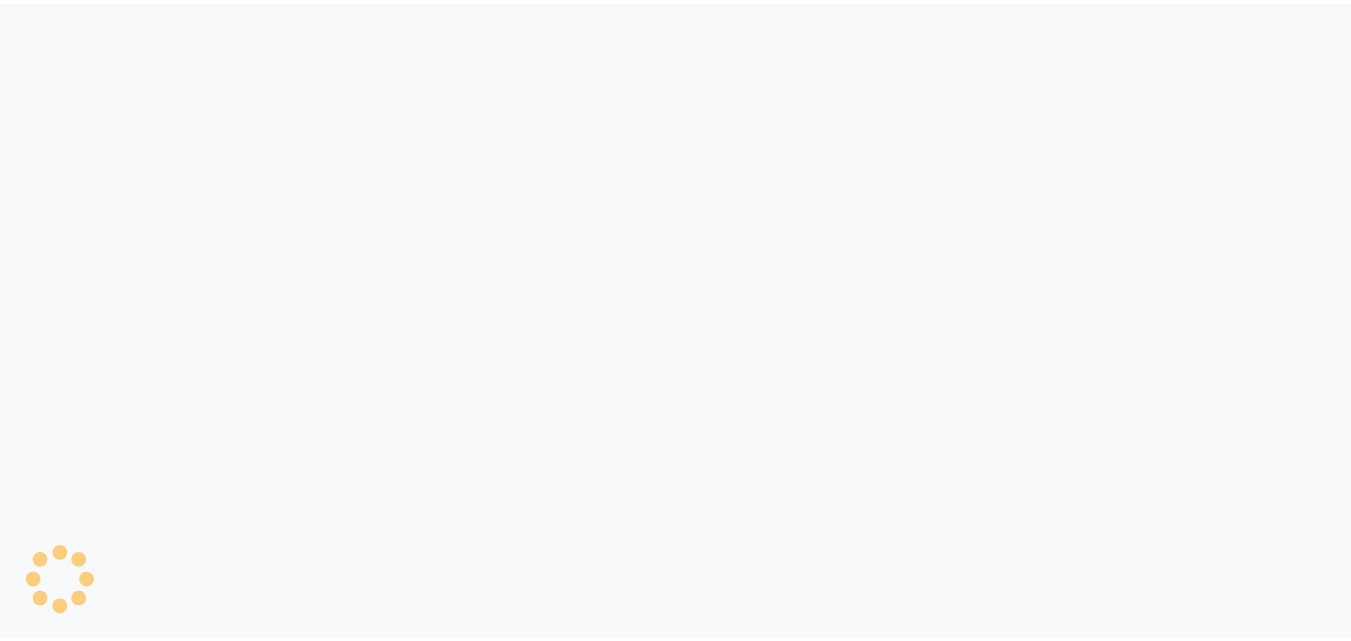scroll, scrollTop: 0, scrollLeft: 0, axis: both 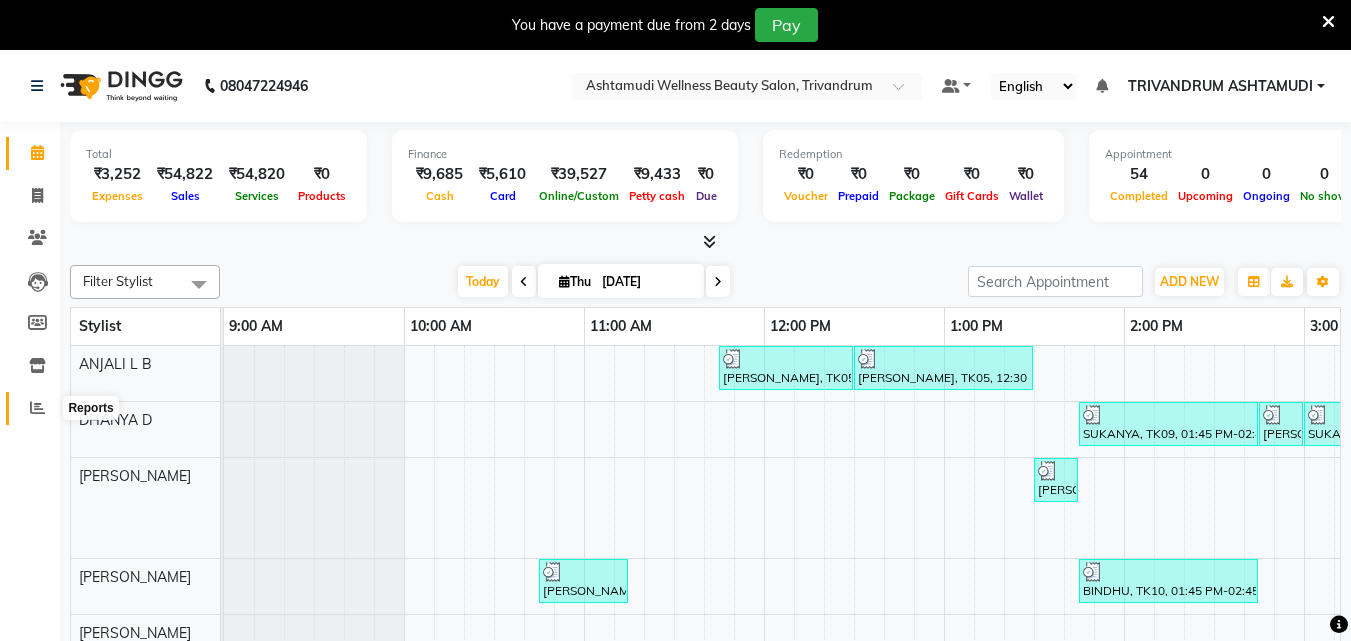 click 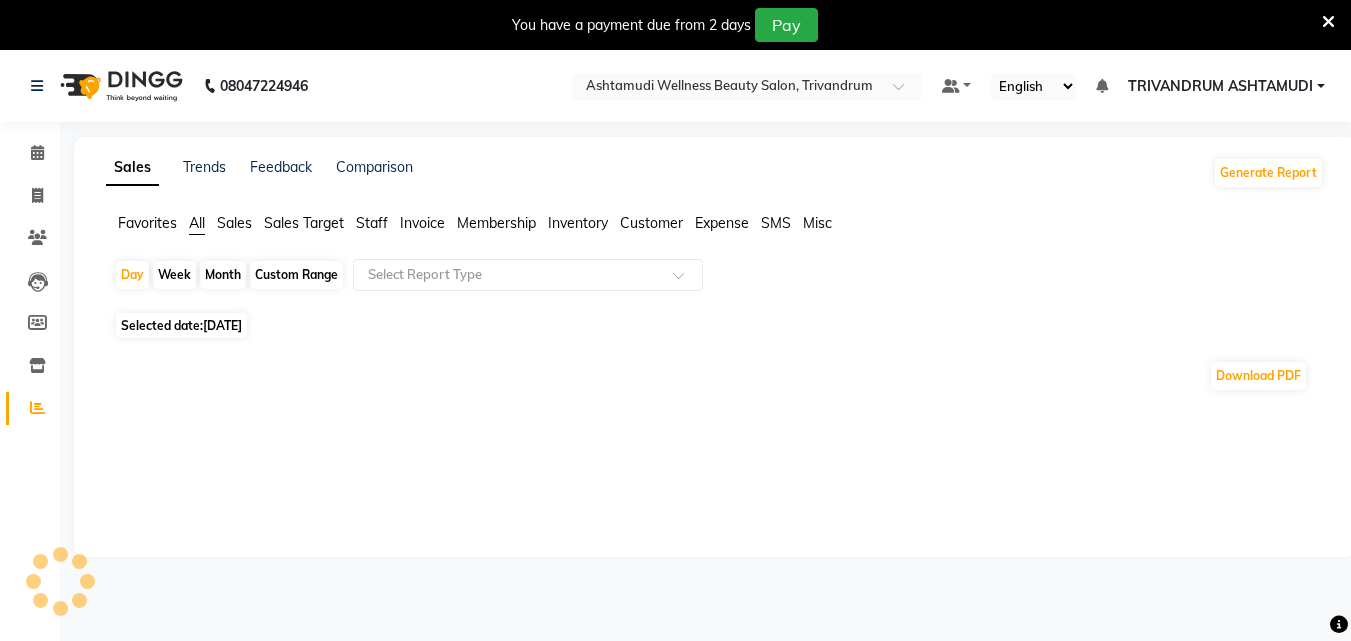 click on "Invoice" 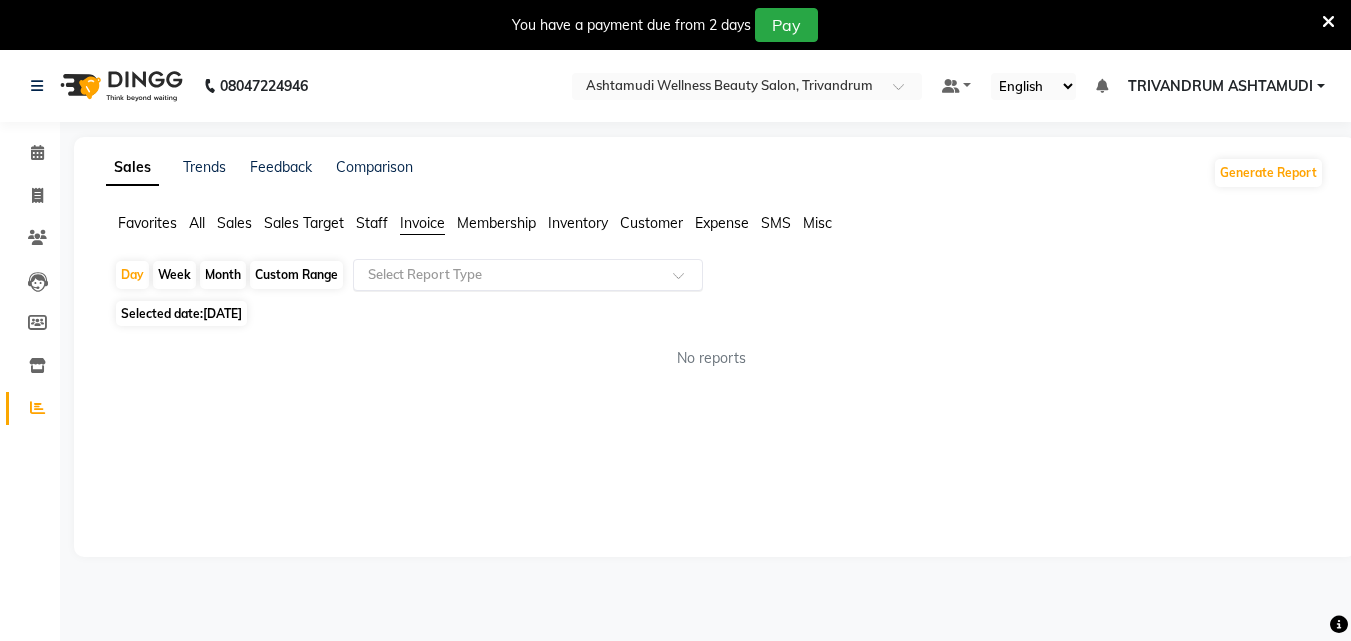 click 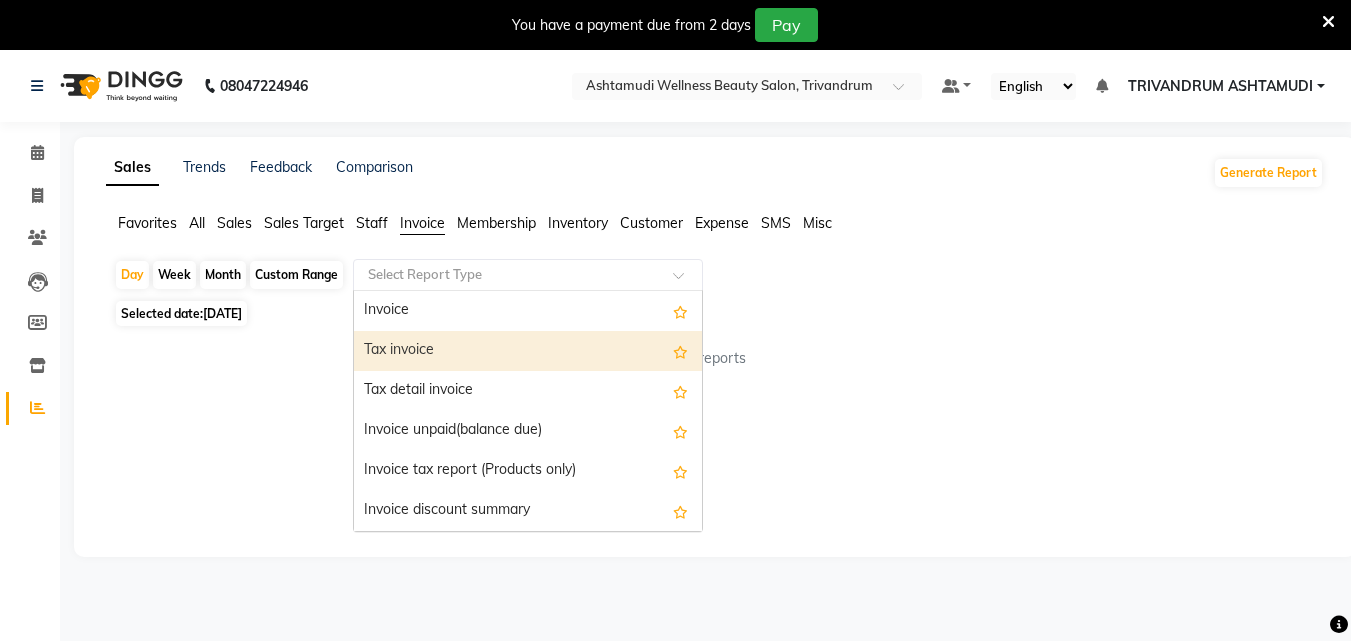 click on "Tax invoice" at bounding box center (528, 351) 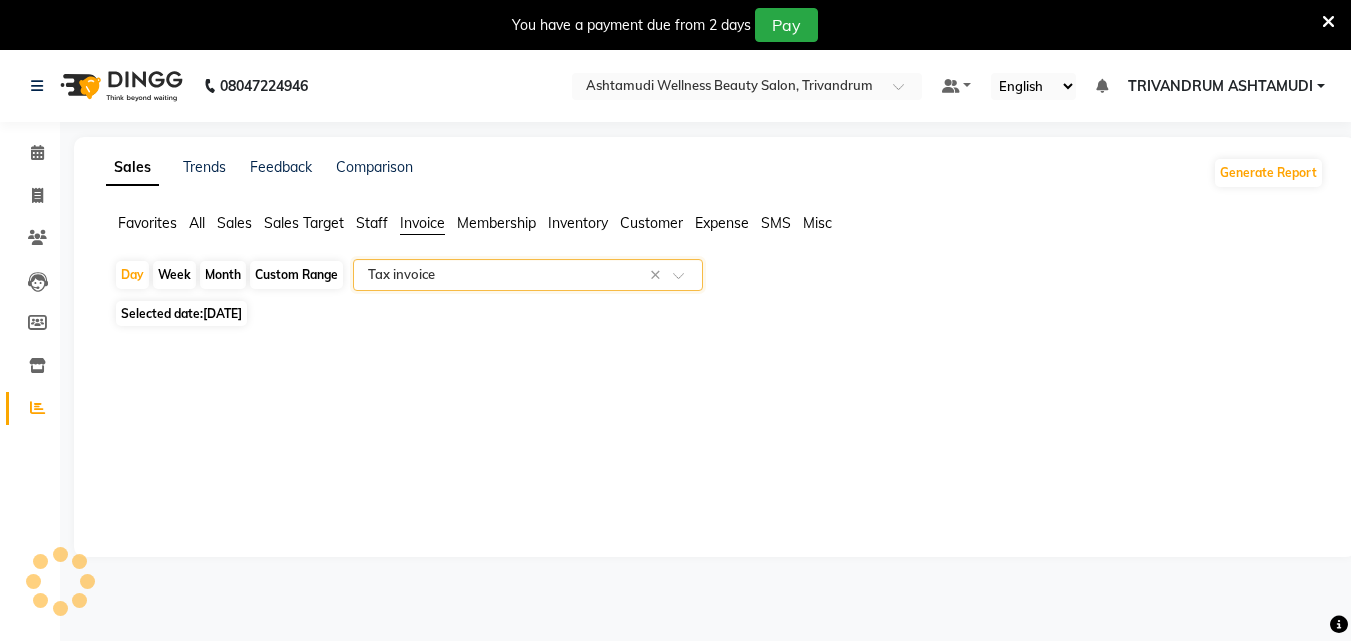 select on "full_report" 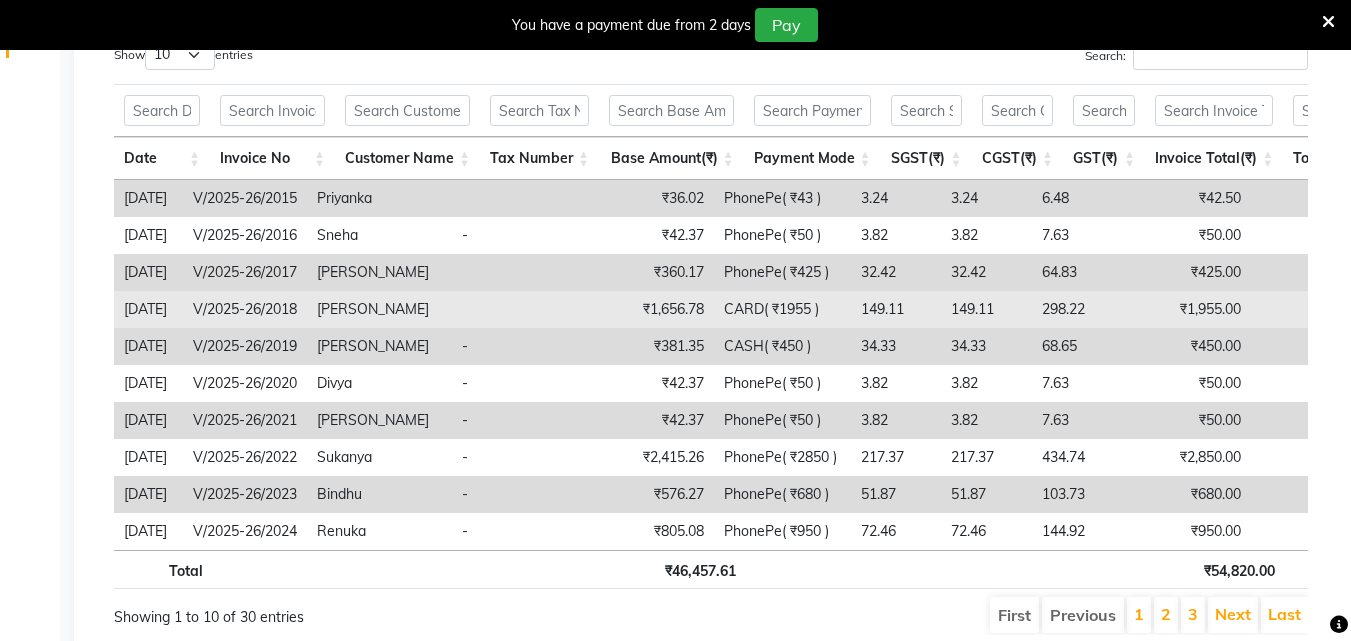scroll, scrollTop: 400, scrollLeft: 0, axis: vertical 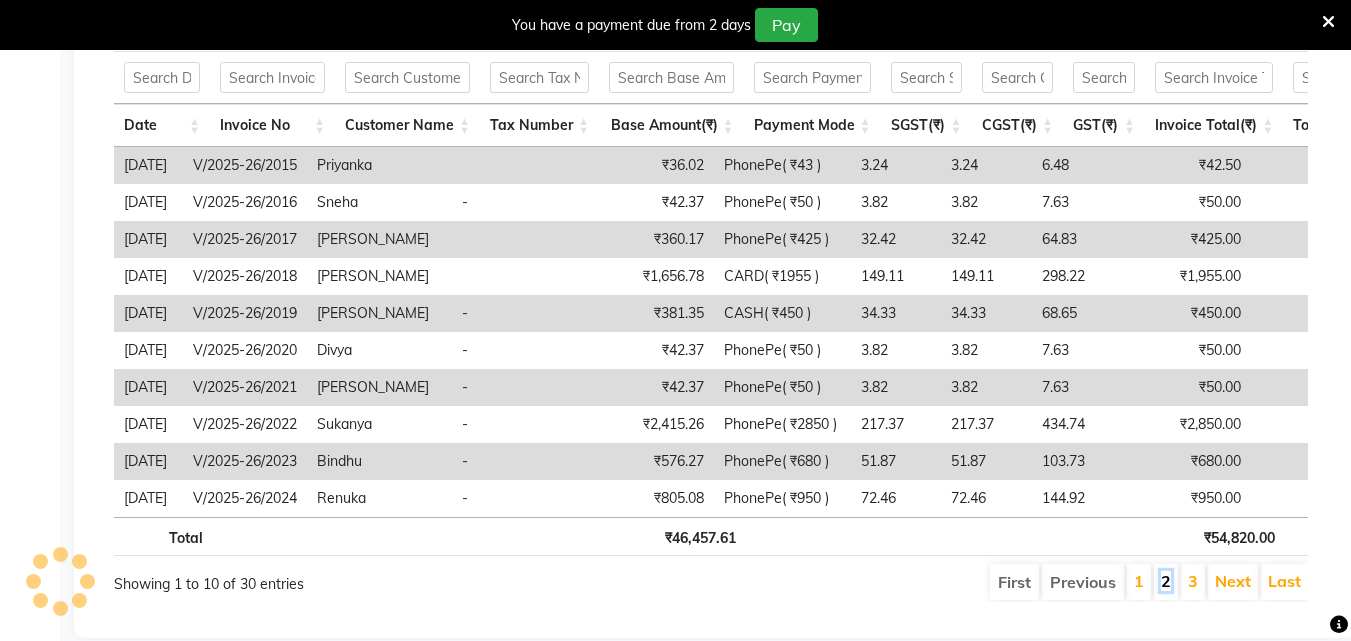 click on "2" at bounding box center [1166, 581] 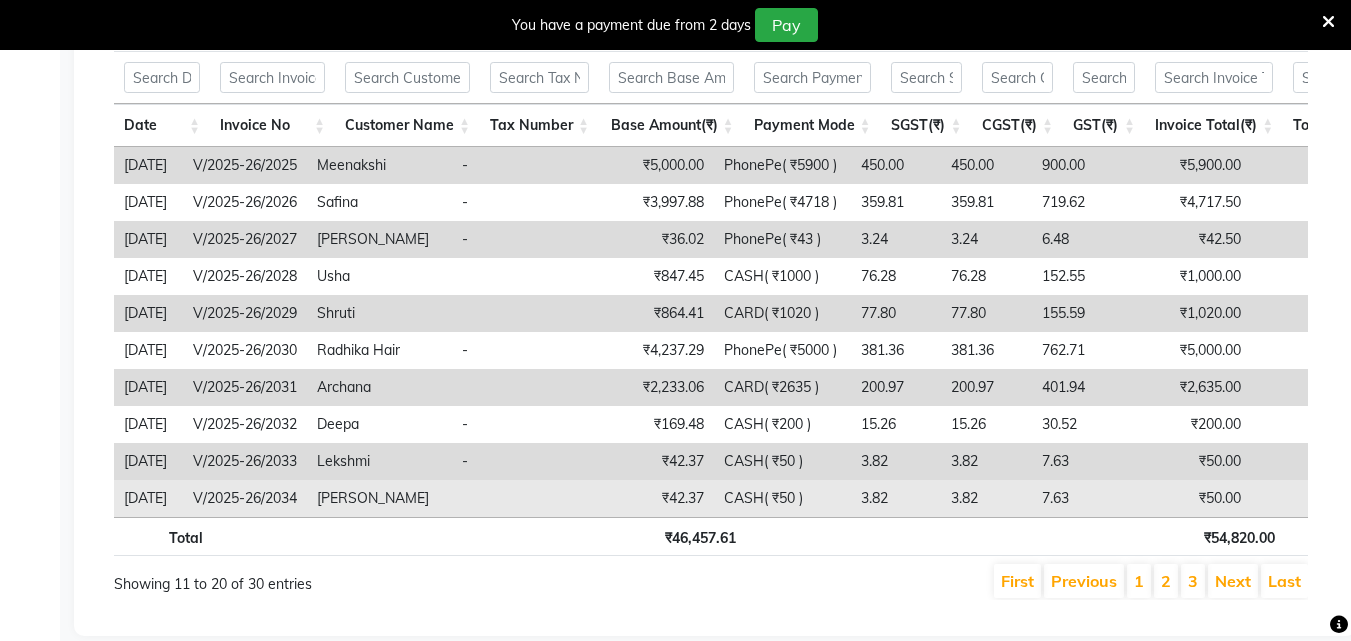 click on "CASH( ₹50 )" at bounding box center [782, 498] 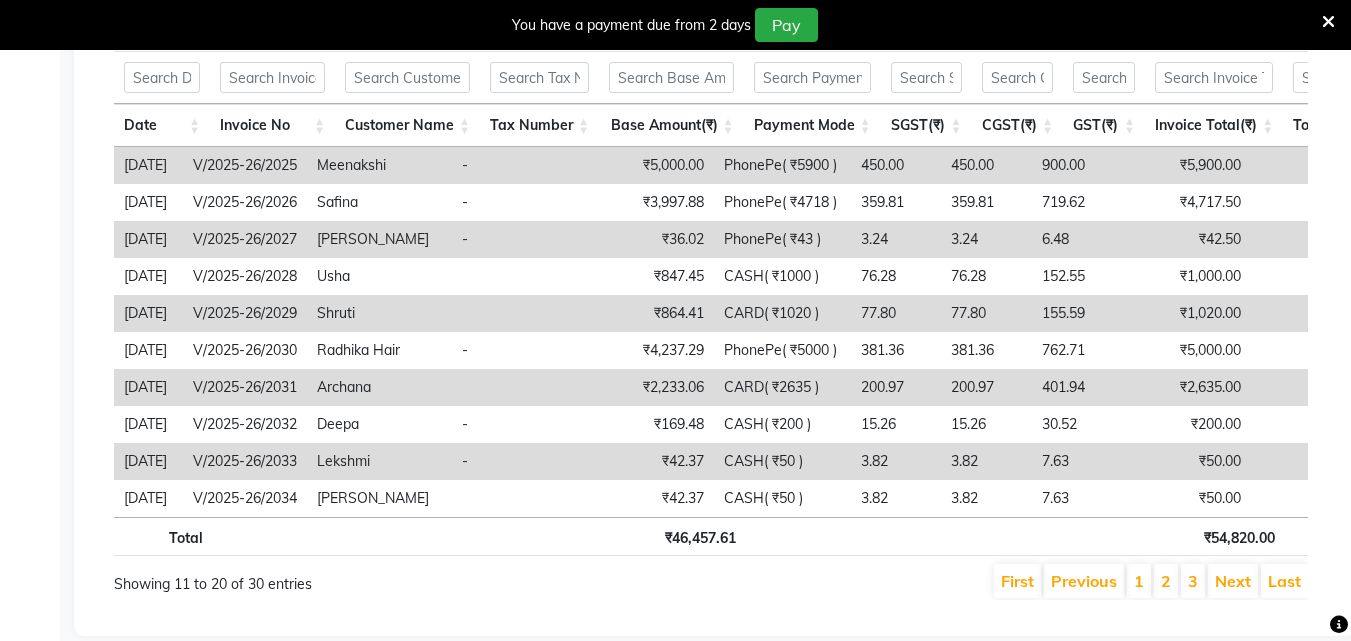 click on "3" at bounding box center [1193, 581] 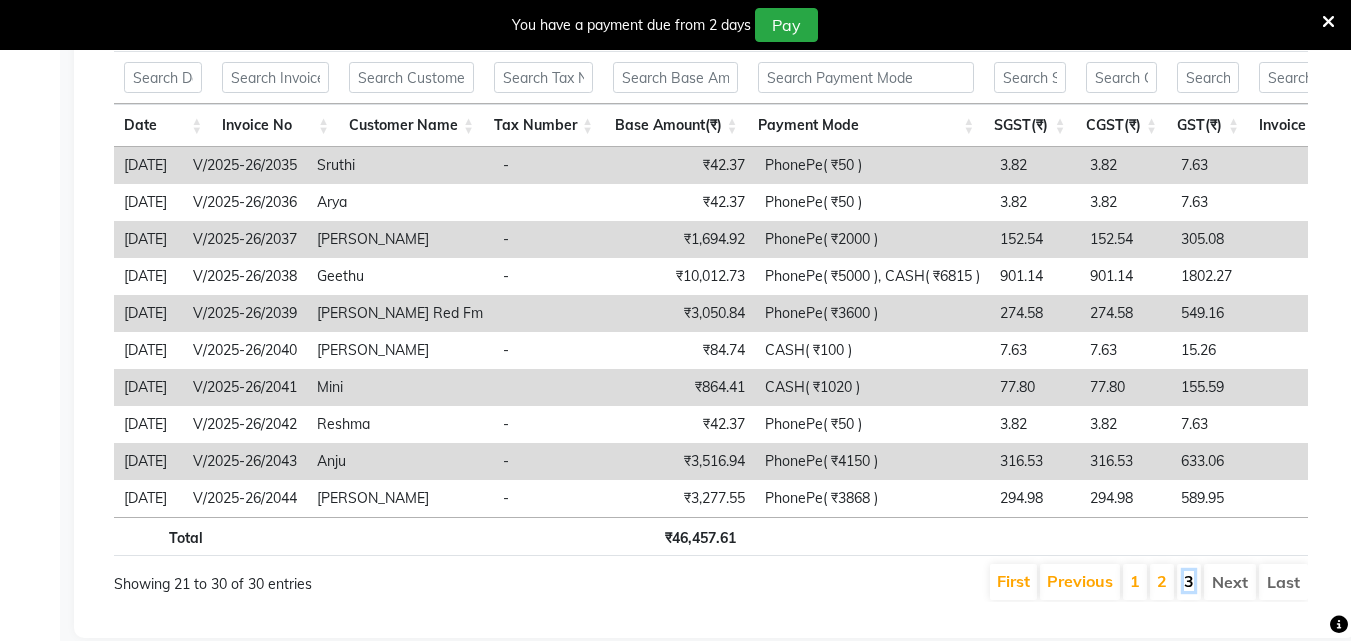 click on "3" at bounding box center [1189, 581] 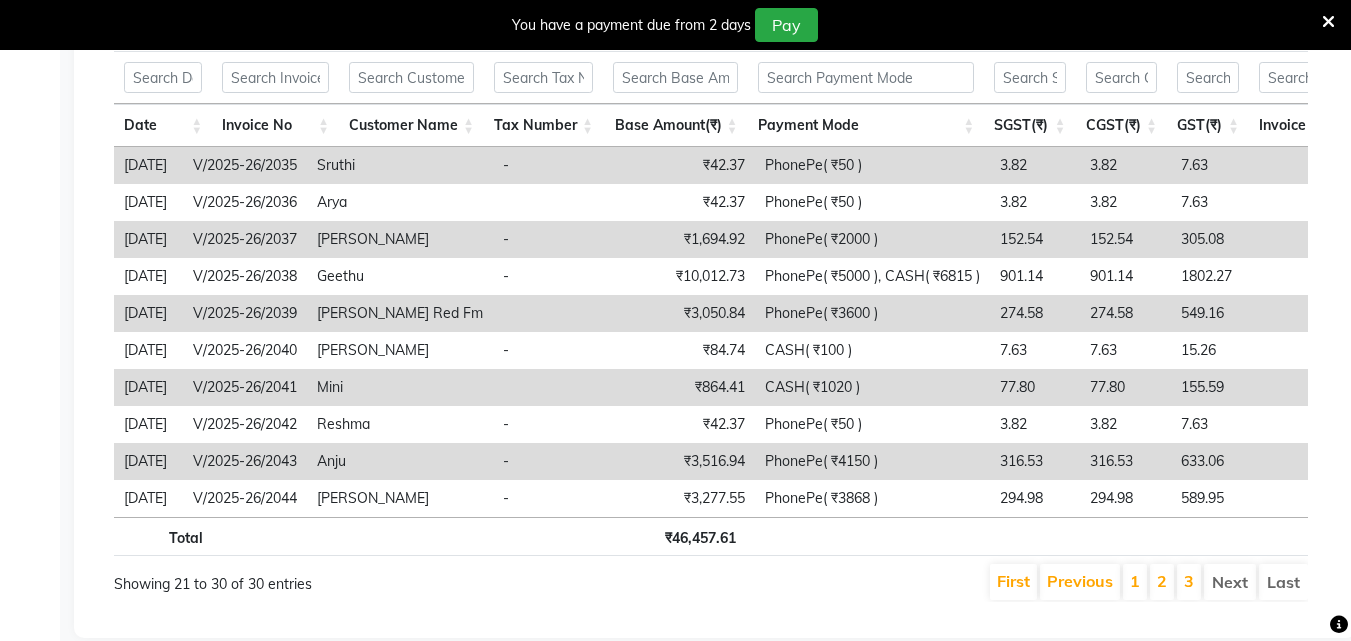 click on "Next" at bounding box center [1230, 582] 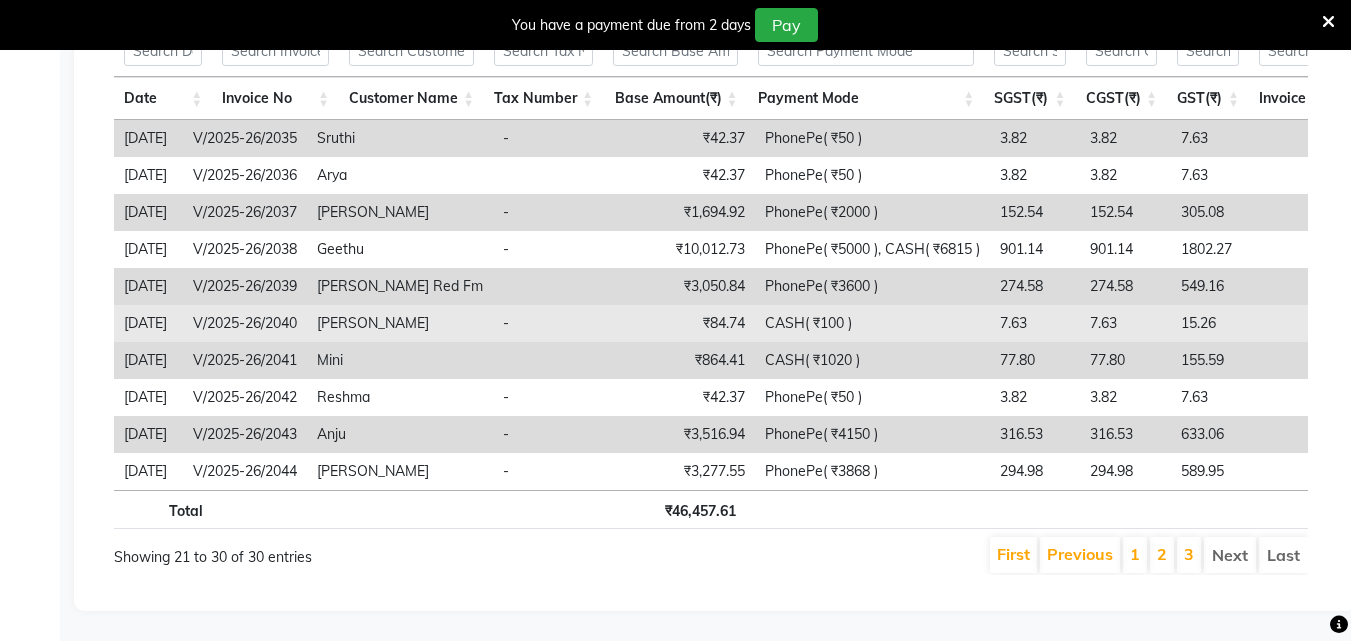 scroll, scrollTop: 457, scrollLeft: 0, axis: vertical 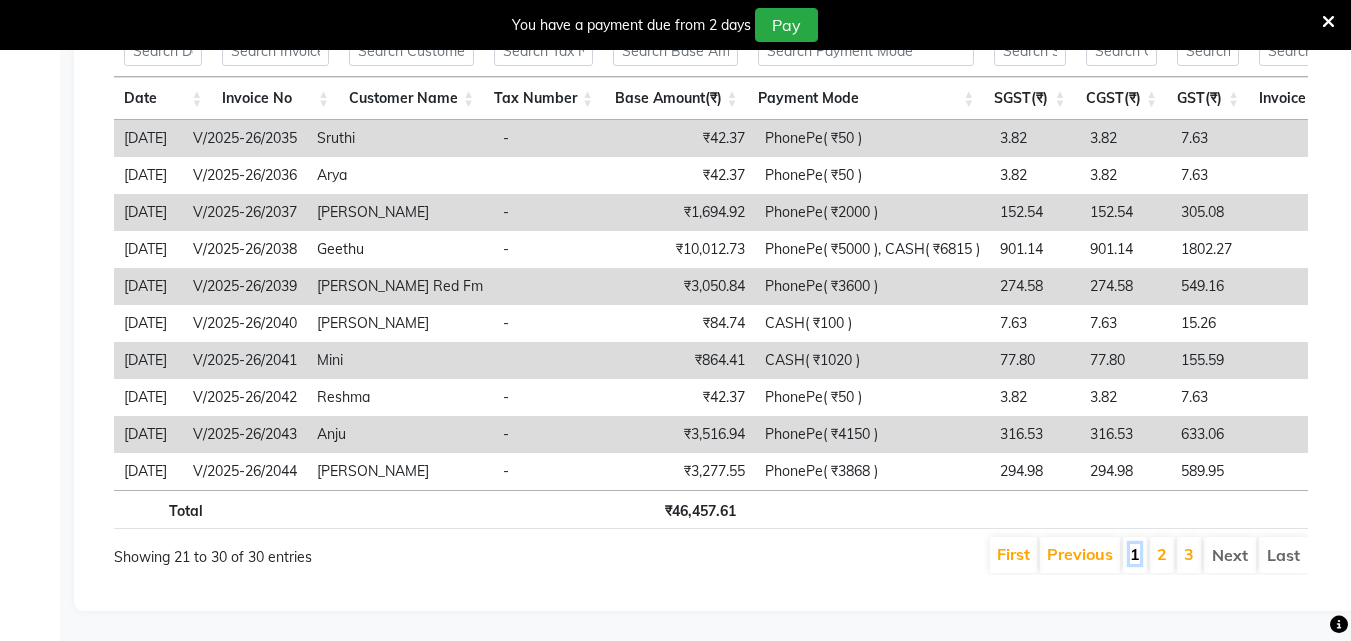 click on "1" at bounding box center (1135, 554) 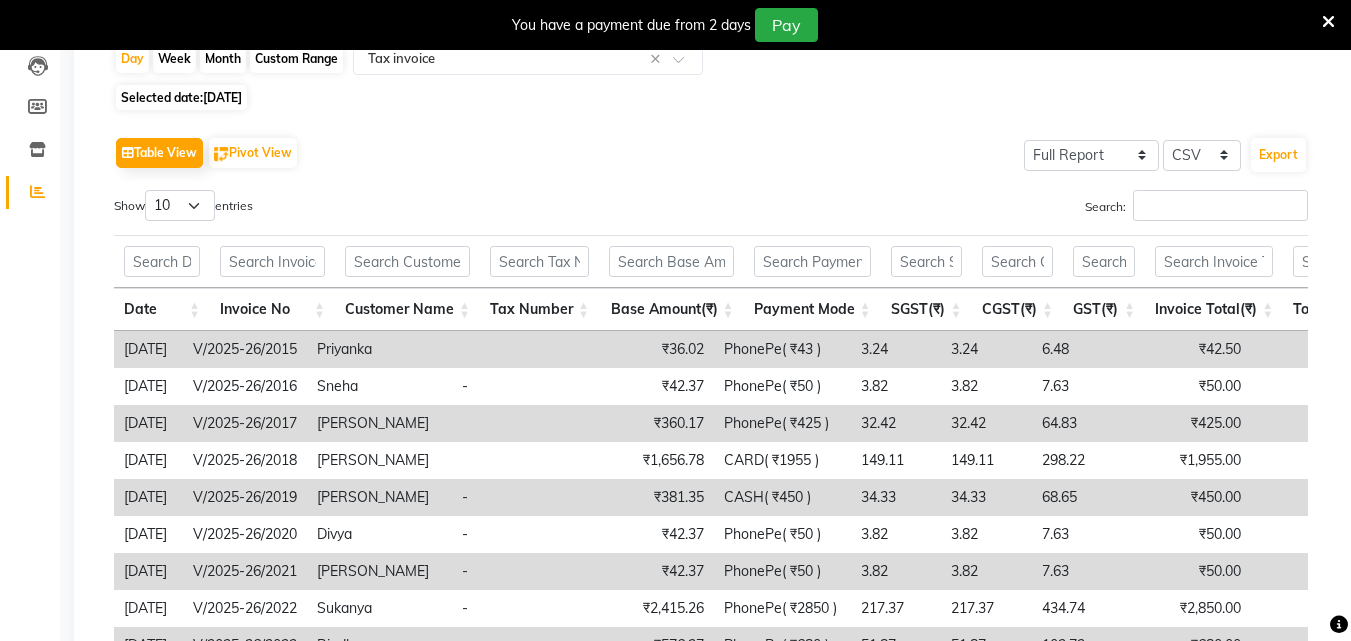 scroll, scrollTop: 0, scrollLeft: 0, axis: both 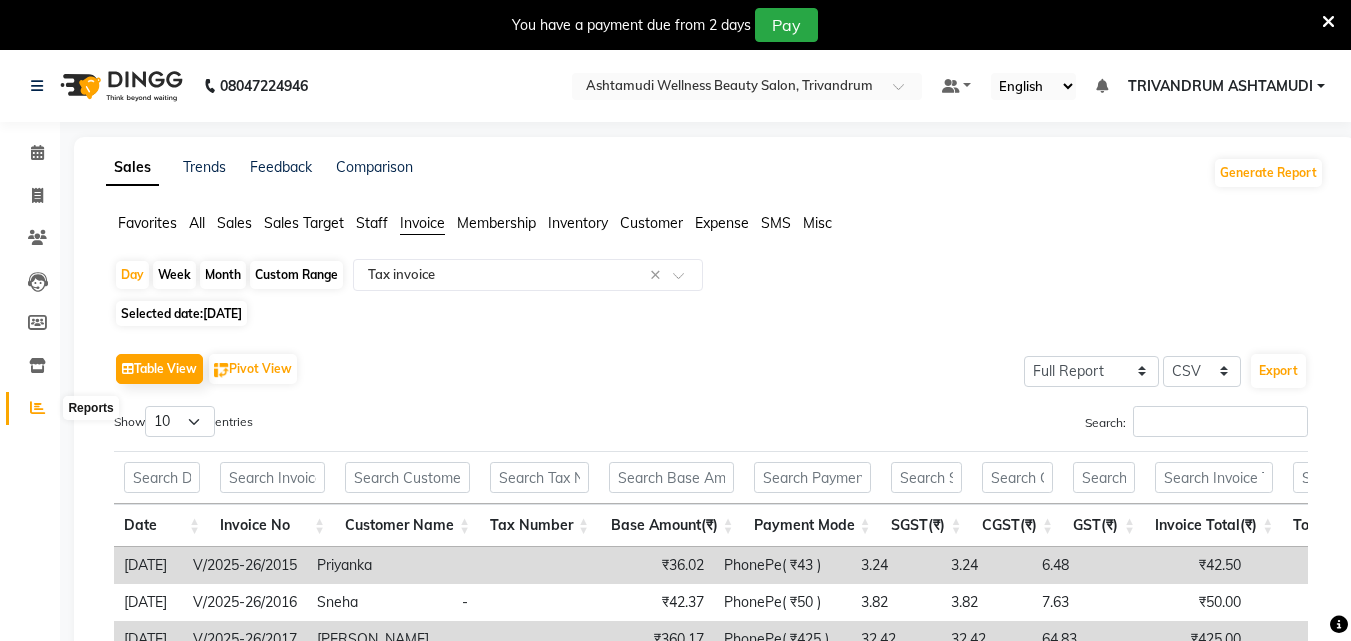 click 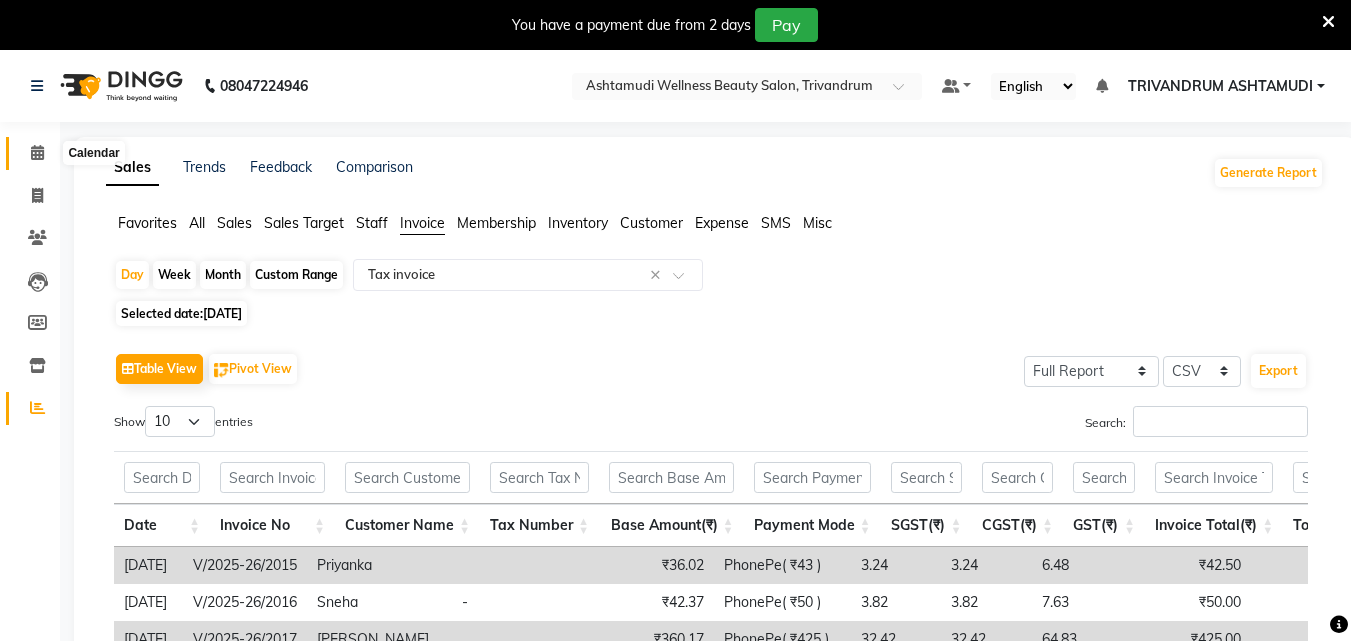 click 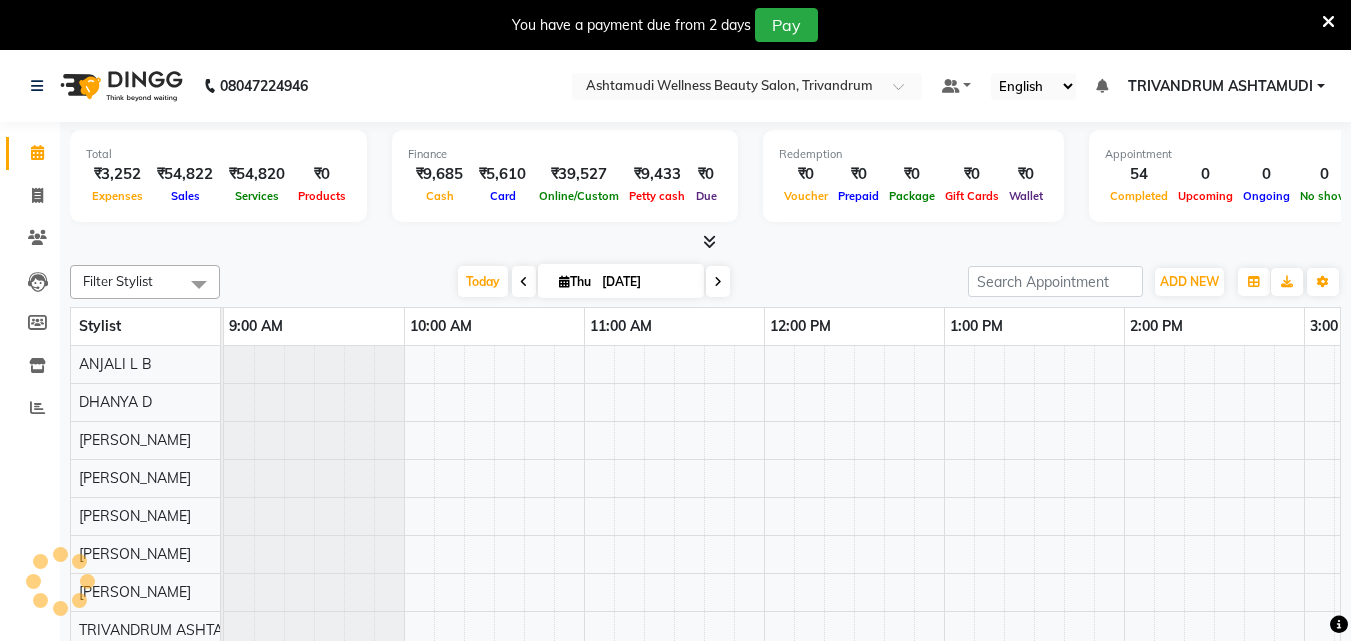 scroll, scrollTop: 0, scrollLeft: 1404, axis: horizontal 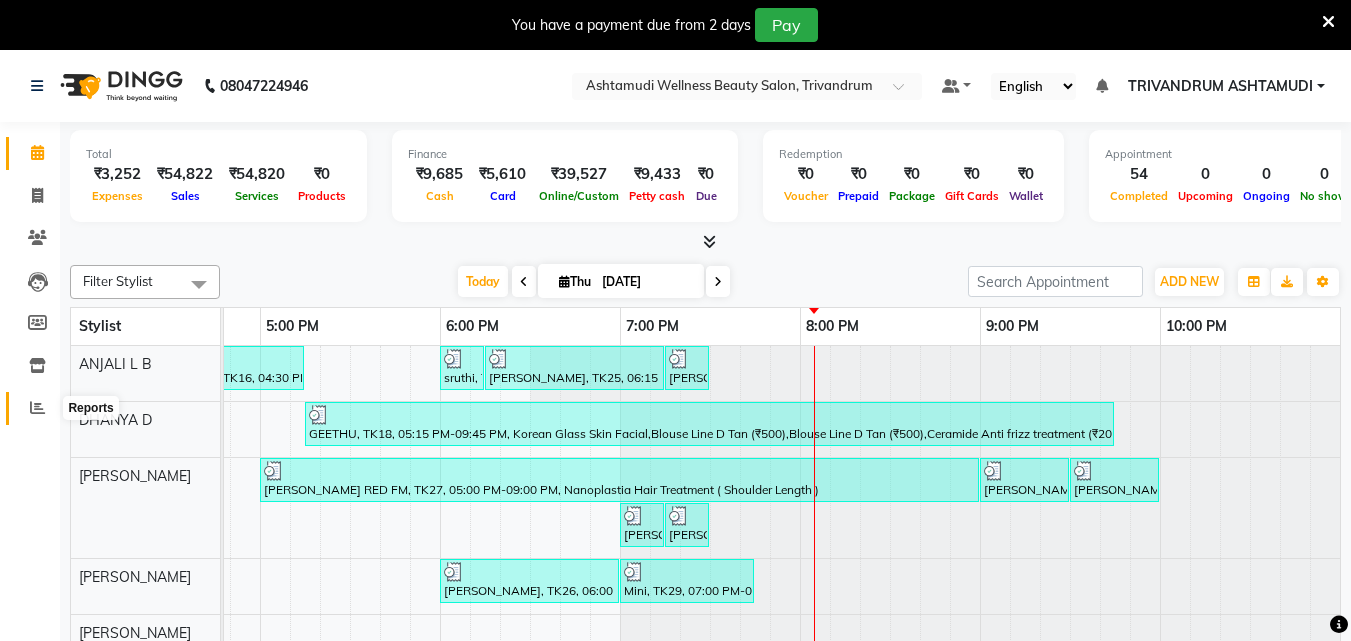 click 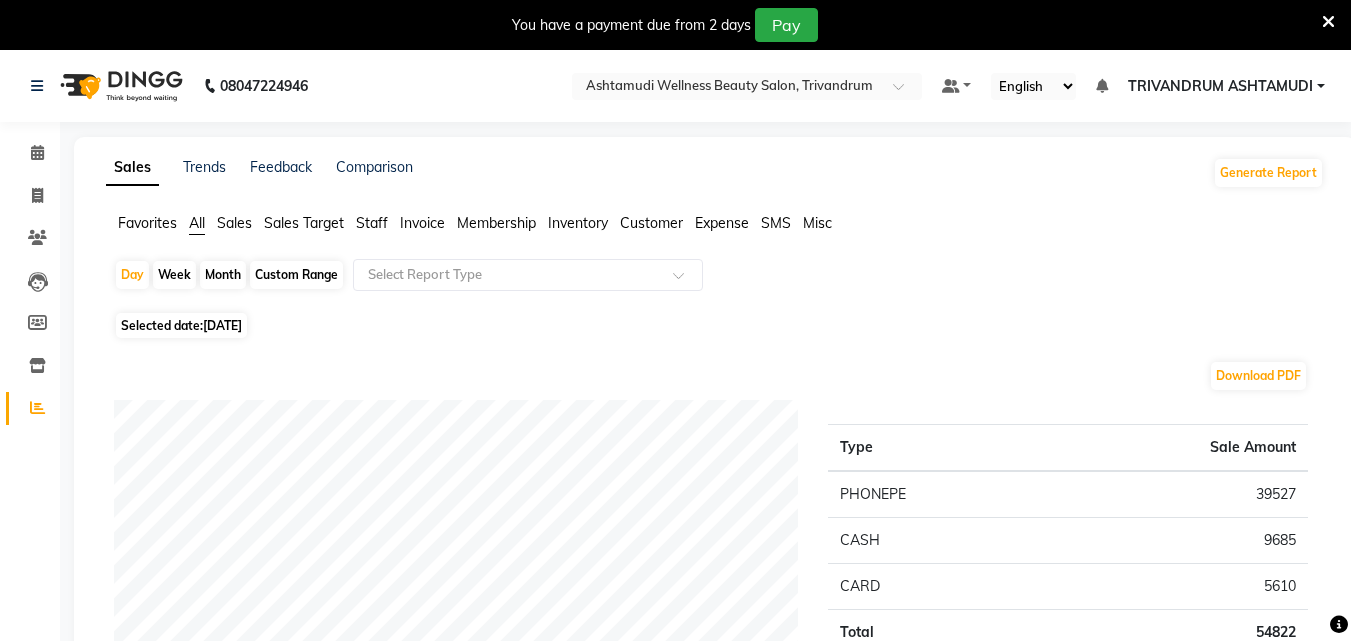 click on "Invoice" 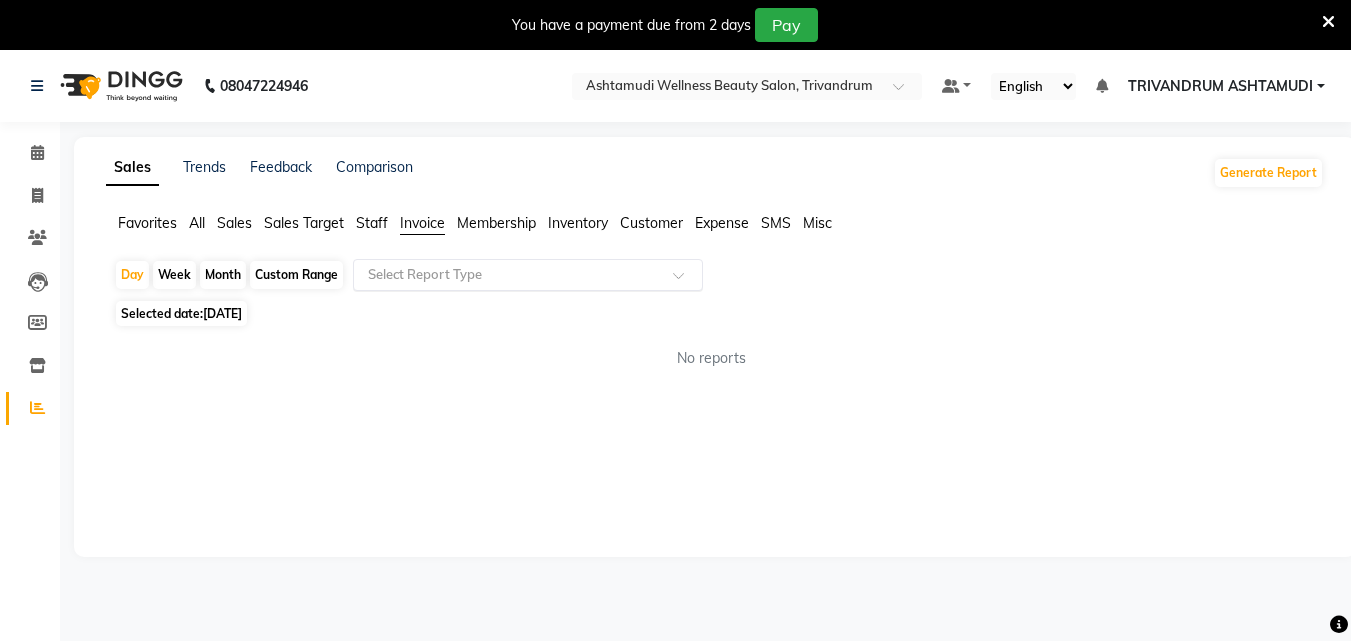 click 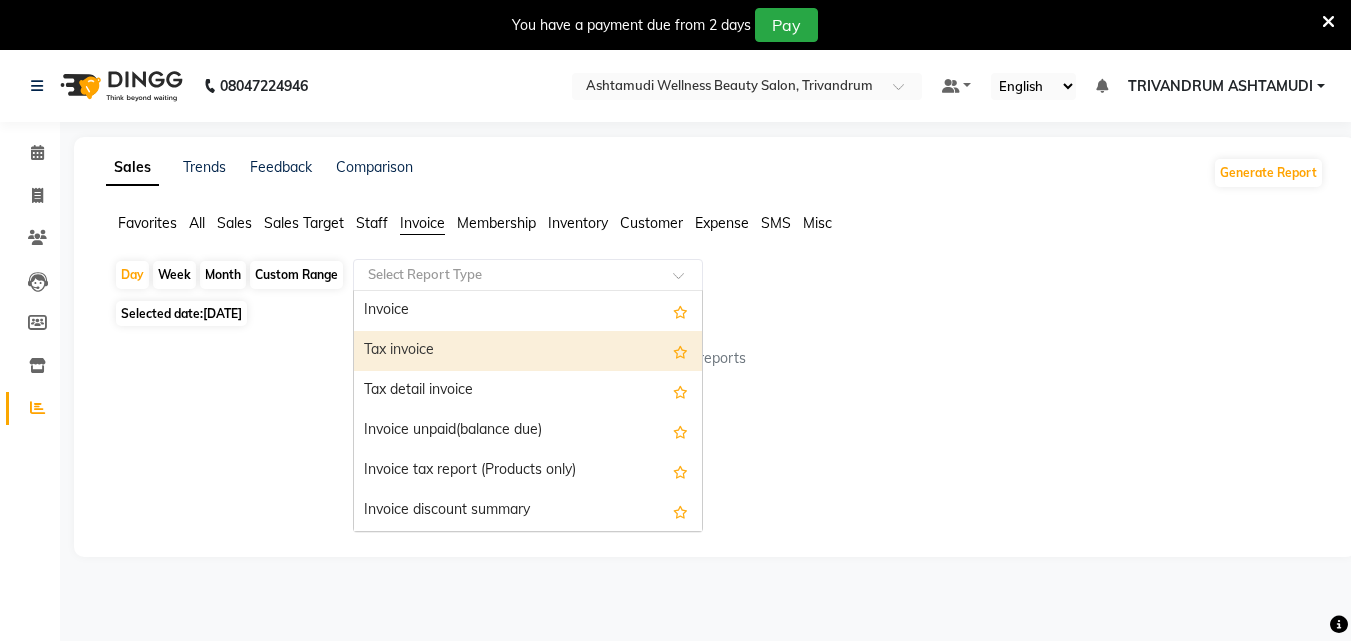 click on "Tax invoice" at bounding box center [528, 351] 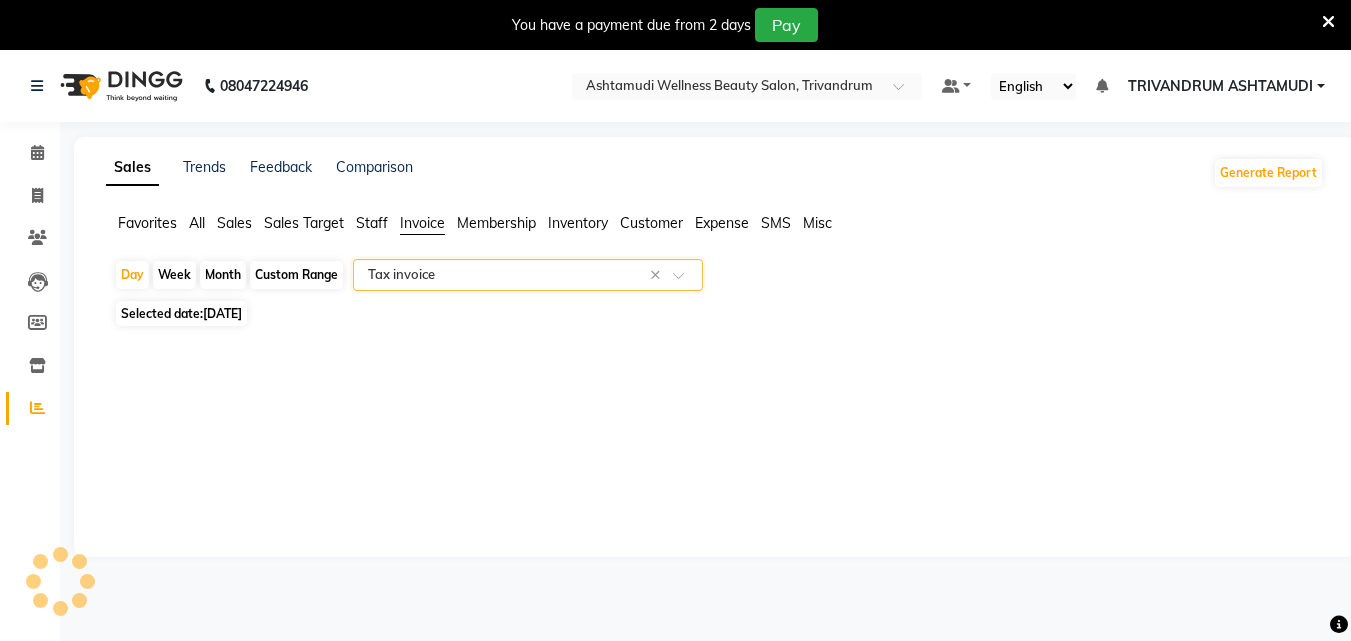 select on "full_report" 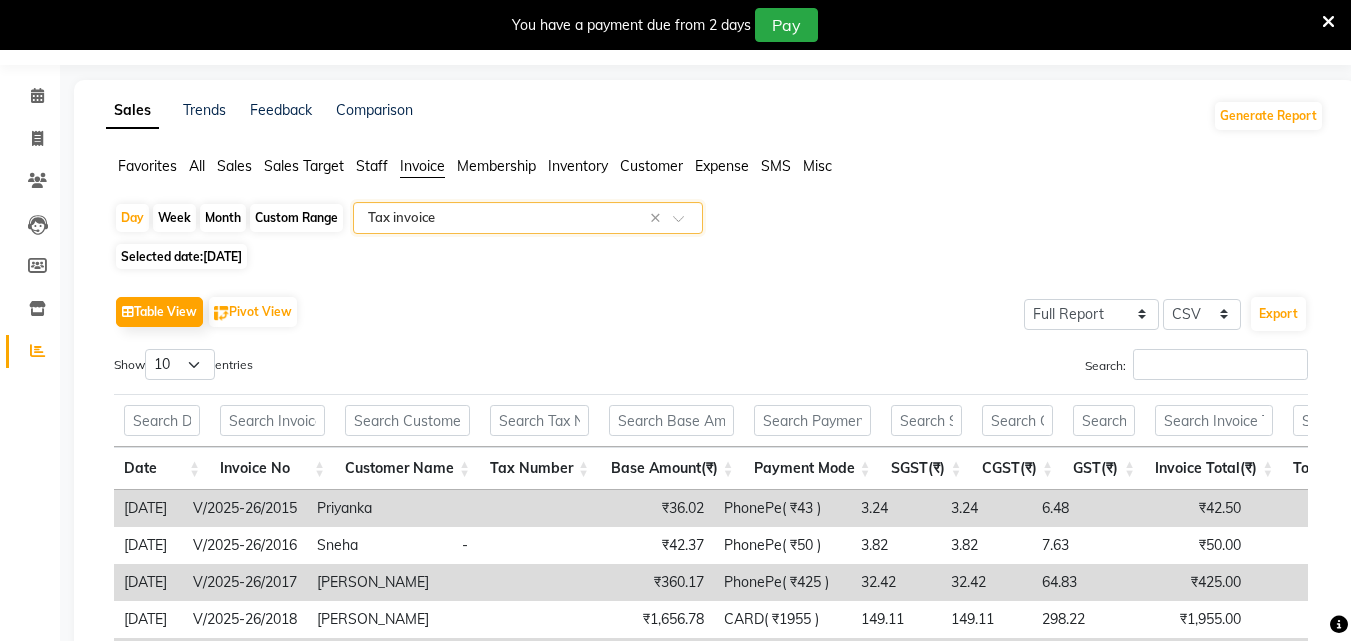 scroll, scrollTop: 0, scrollLeft: 0, axis: both 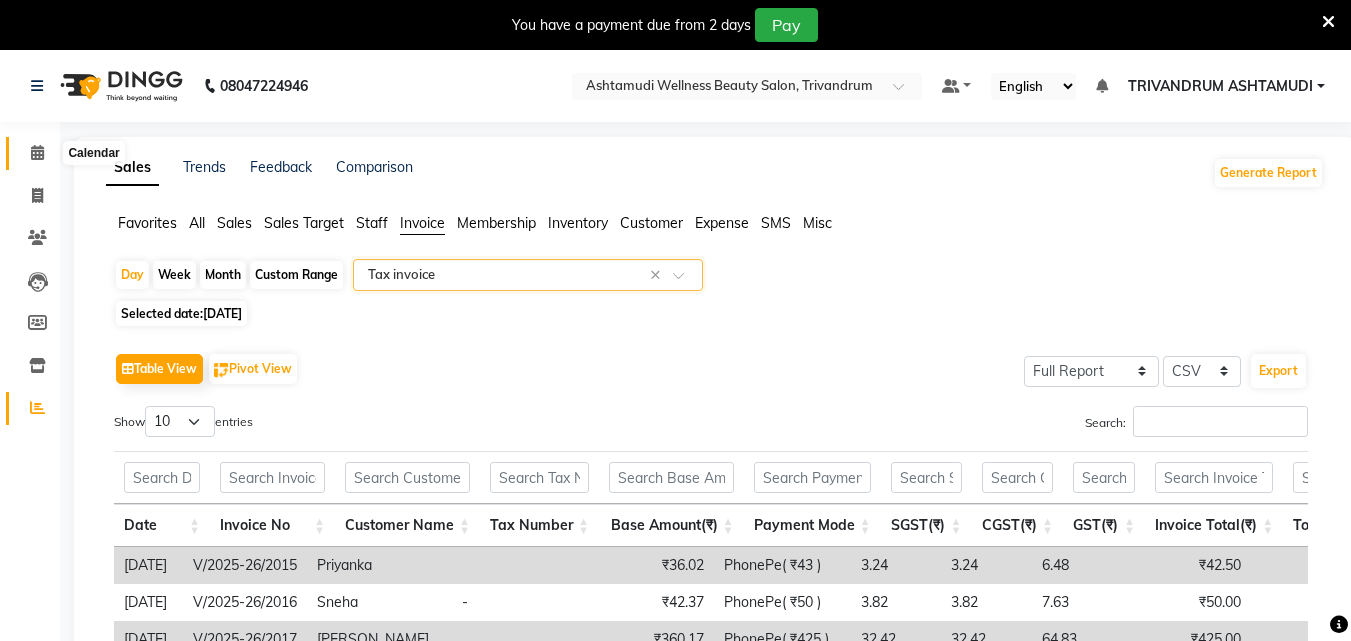 click 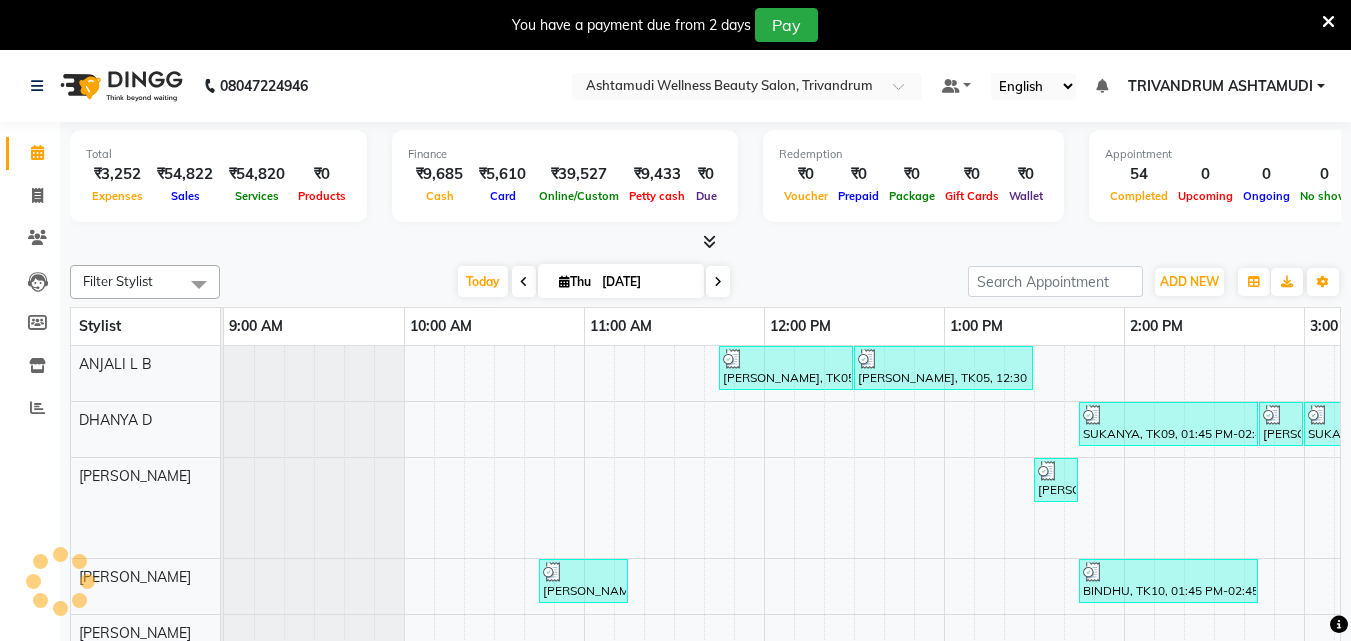 scroll, scrollTop: 0, scrollLeft: 0, axis: both 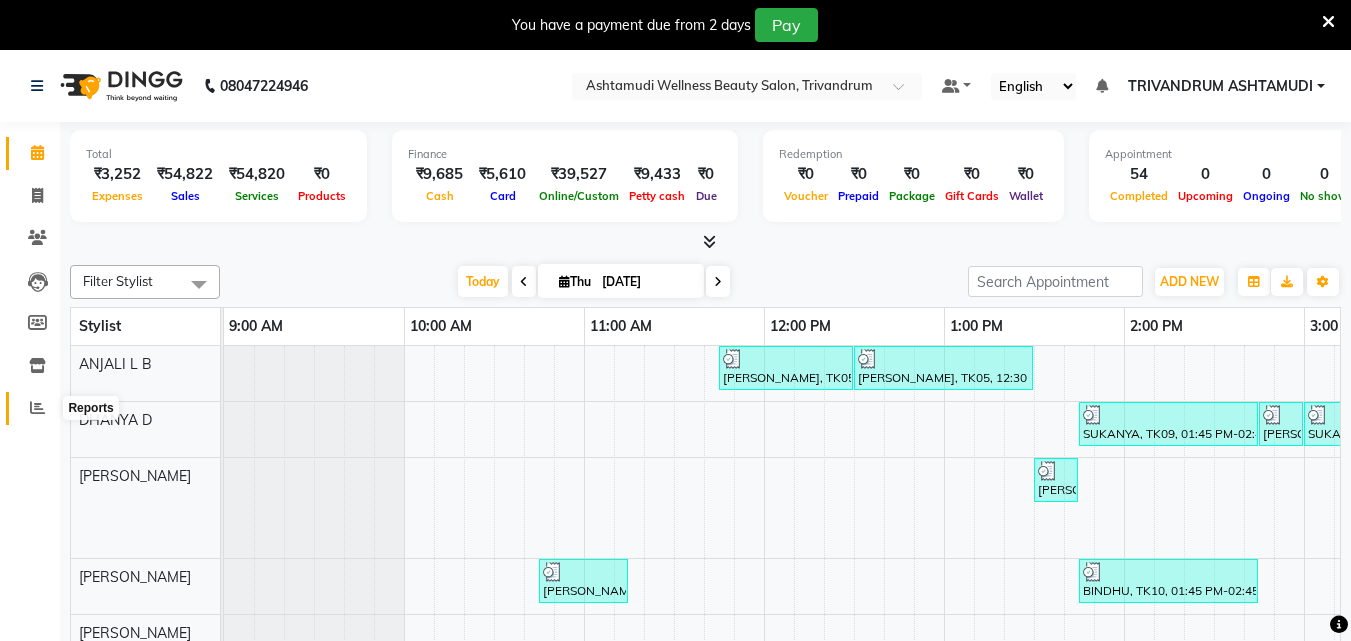 click 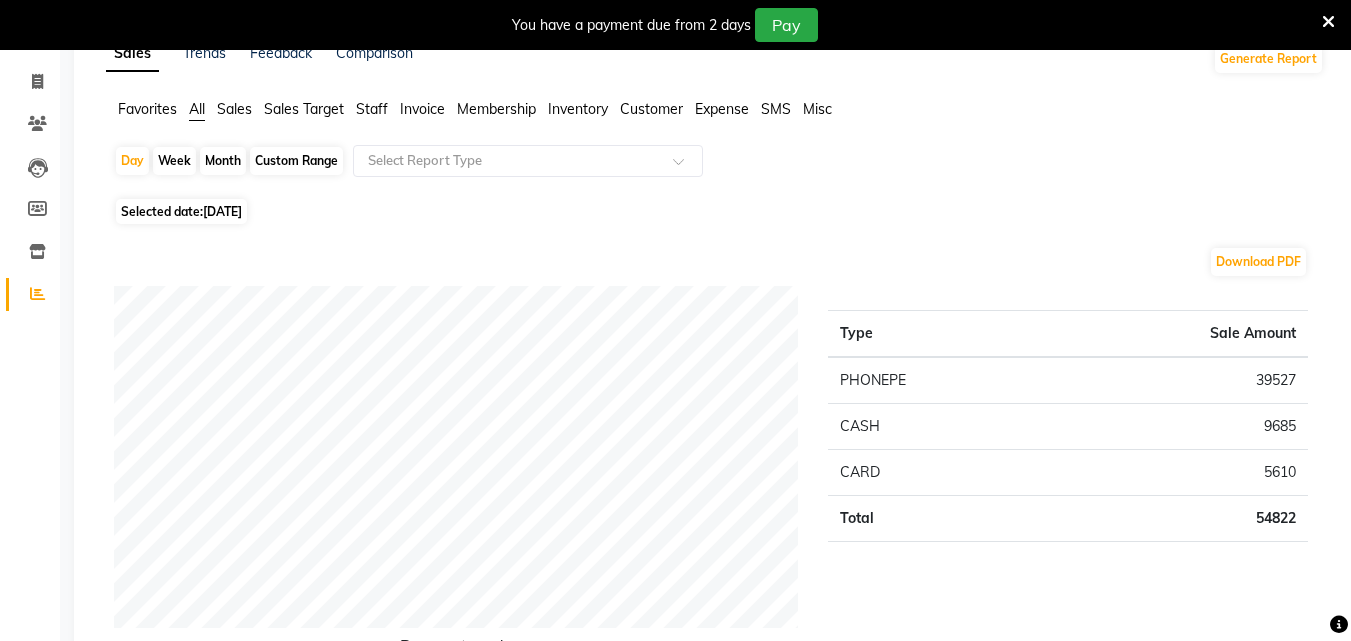 scroll, scrollTop: 0, scrollLeft: 0, axis: both 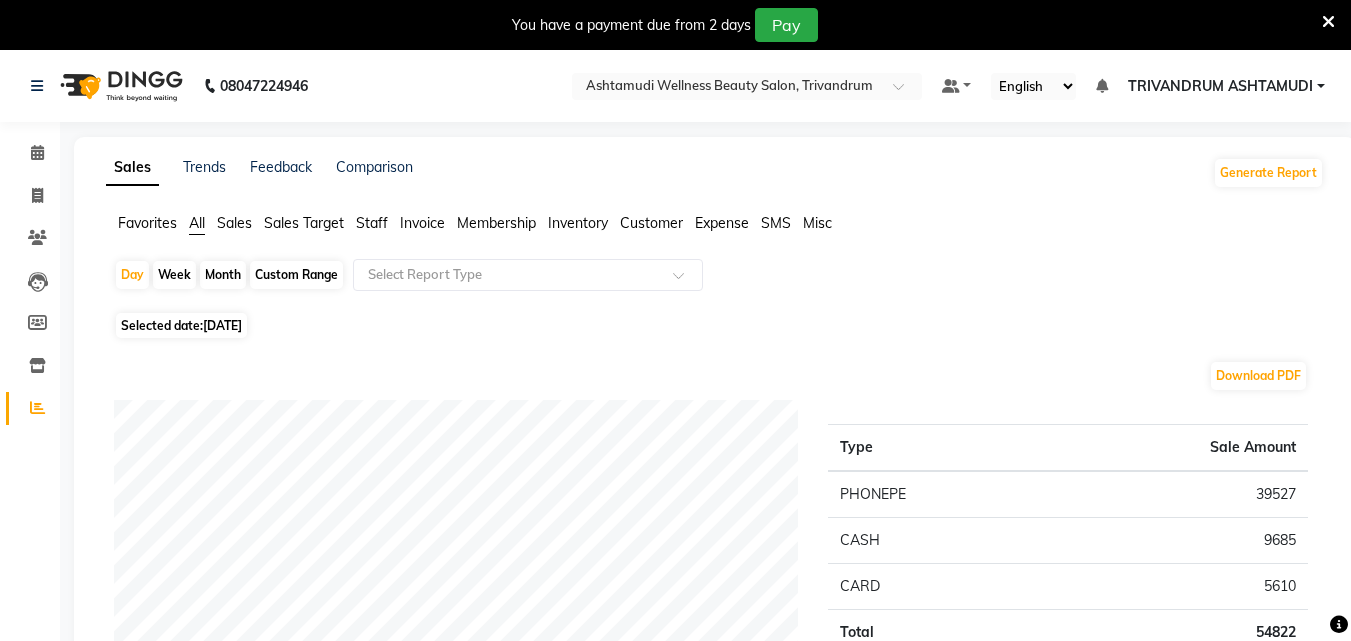 click on "Invoice" 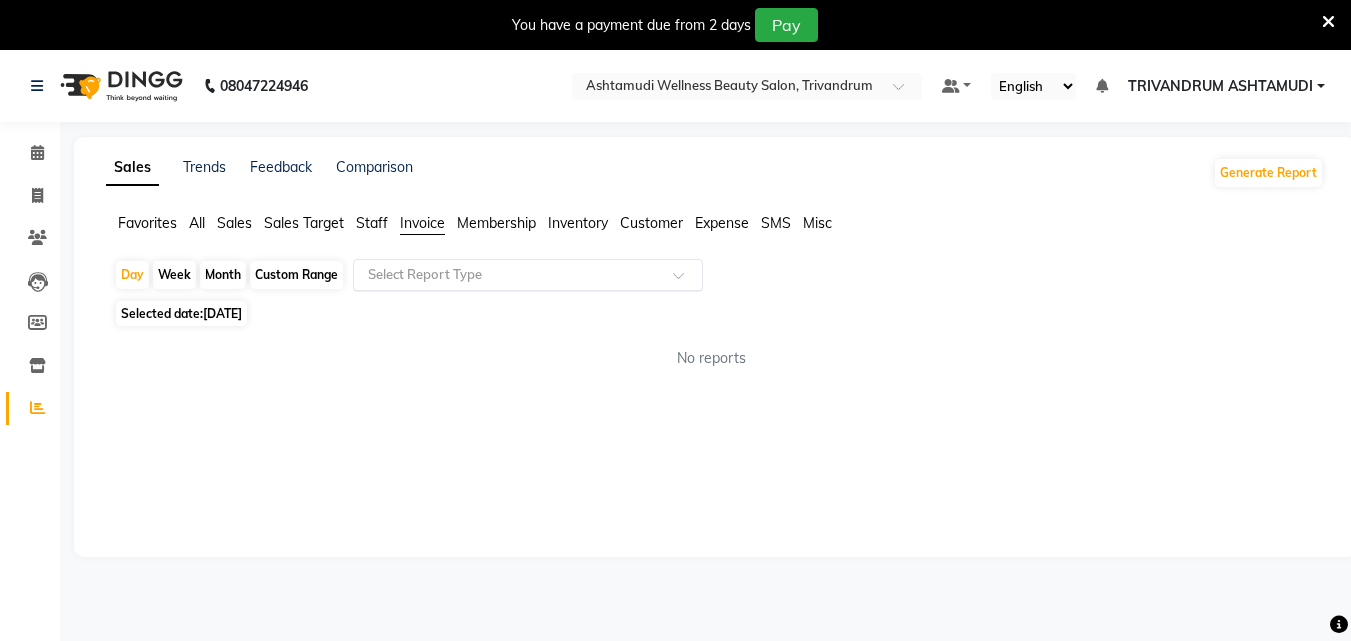 click on "Select Report Type" 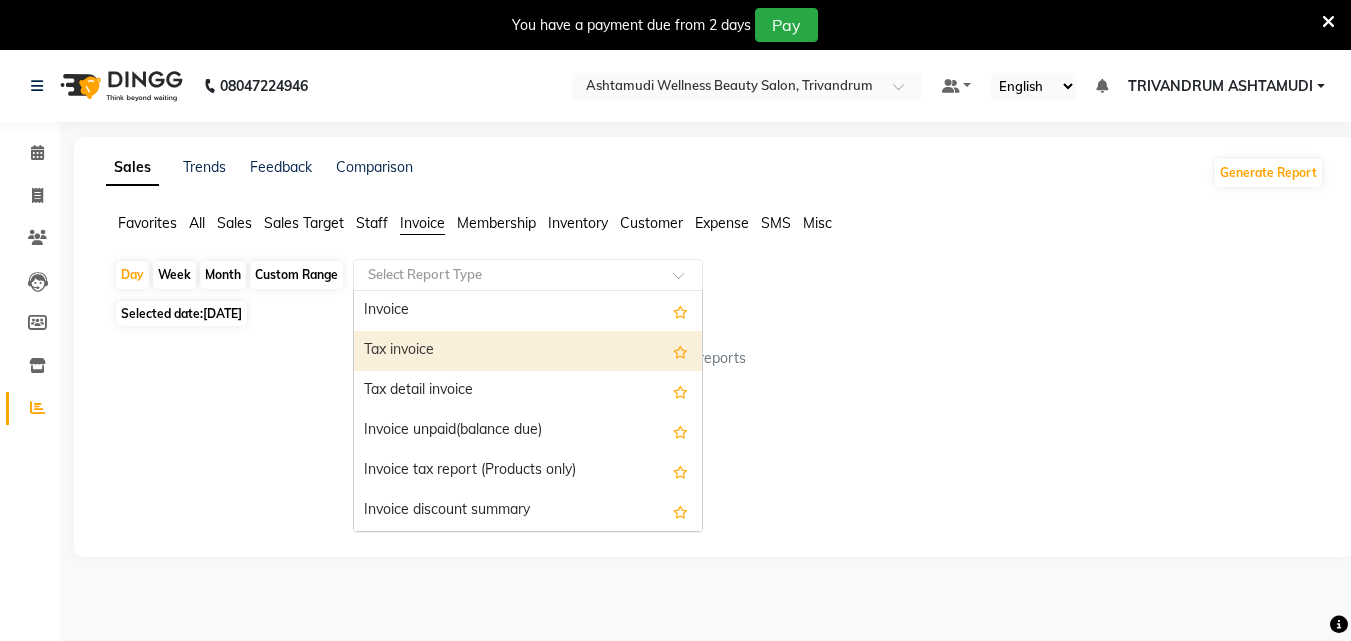 click on "Tax invoice" at bounding box center [528, 351] 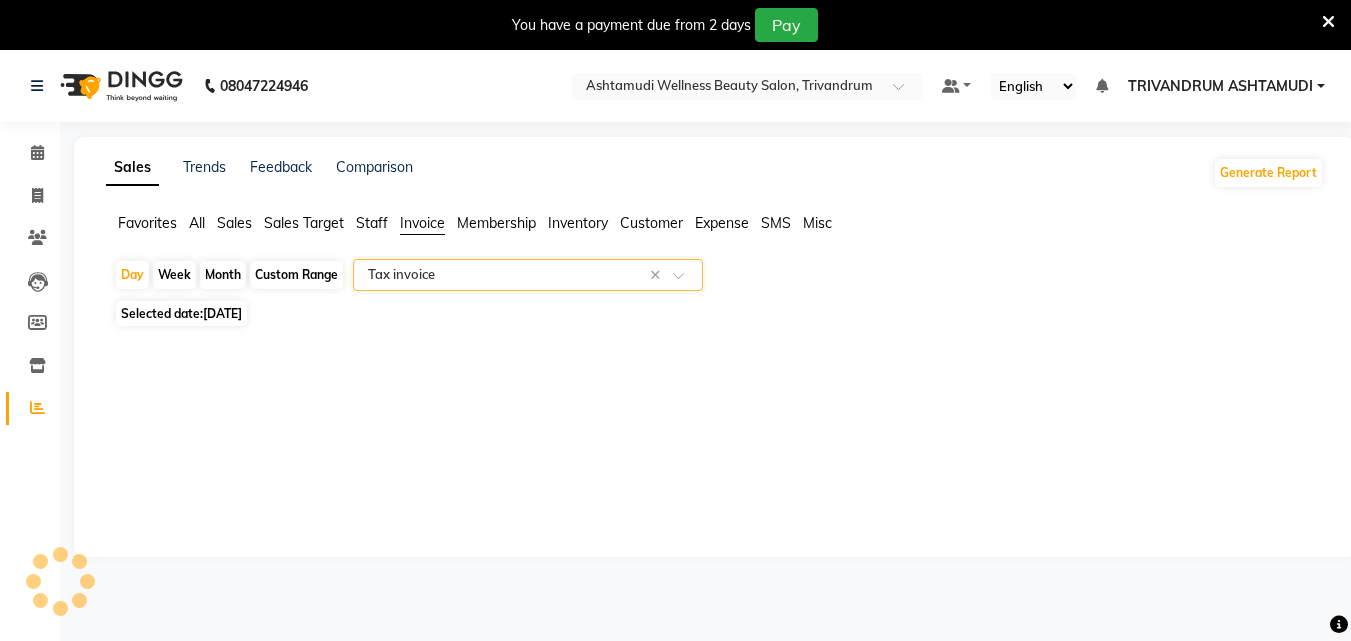 select on "full_report" 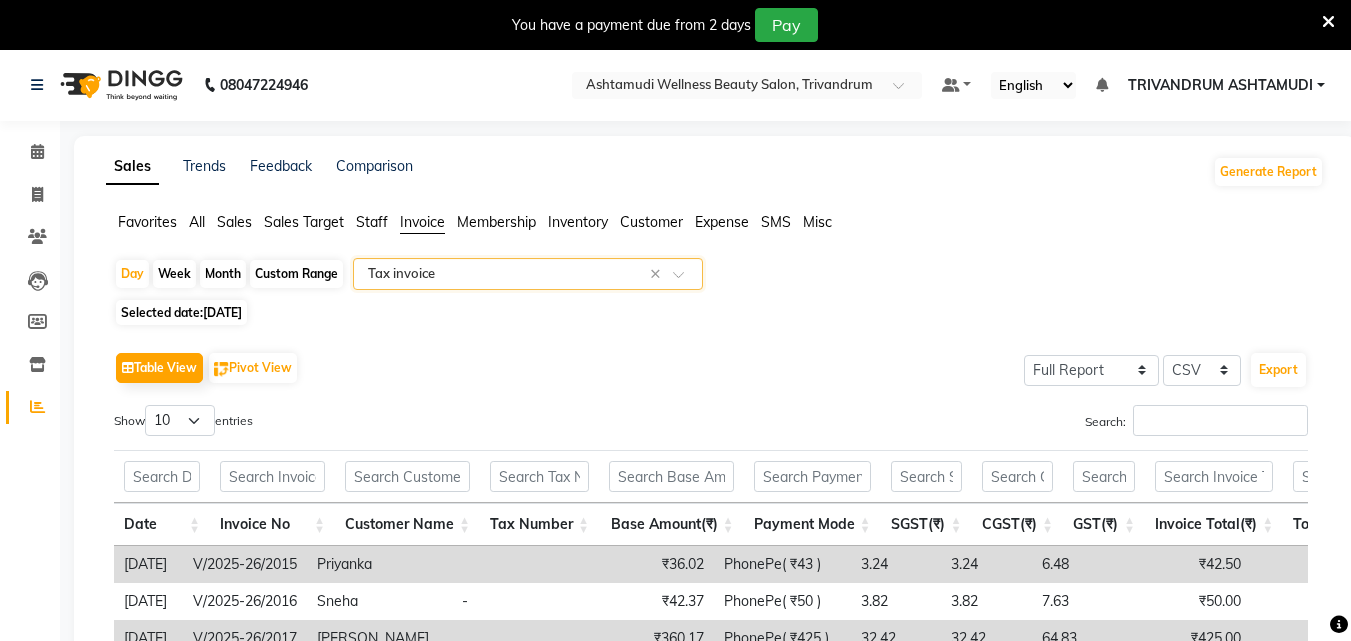 scroll, scrollTop: 0, scrollLeft: 0, axis: both 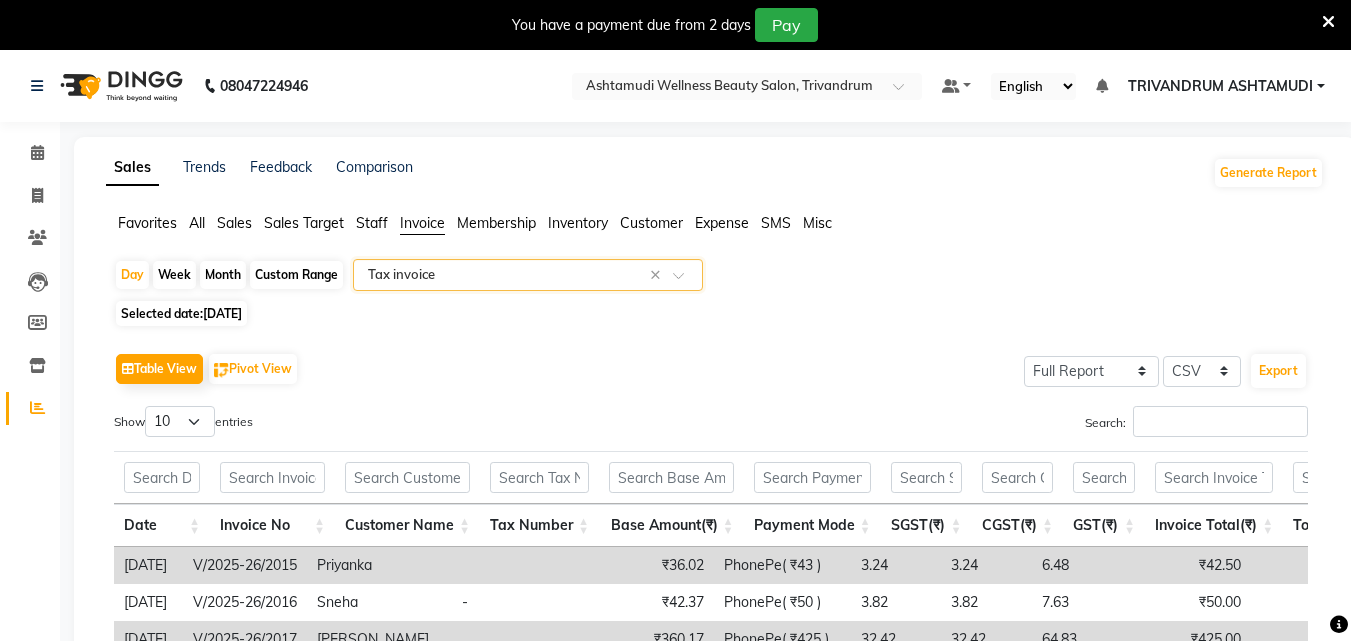 click on "Show  10 25 50 100  entries" at bounding box center [405, 425] 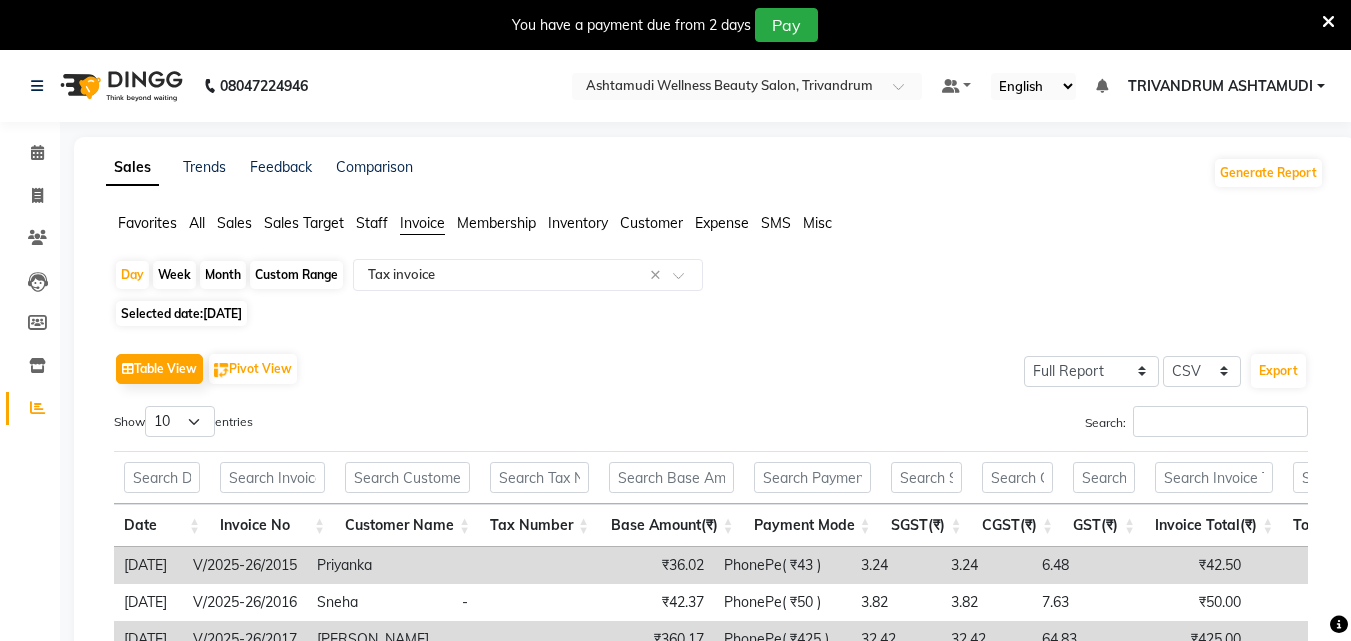 click on "Table View   Pivot View  Select Full Report Filtered Report Select CSV PDF  Export" 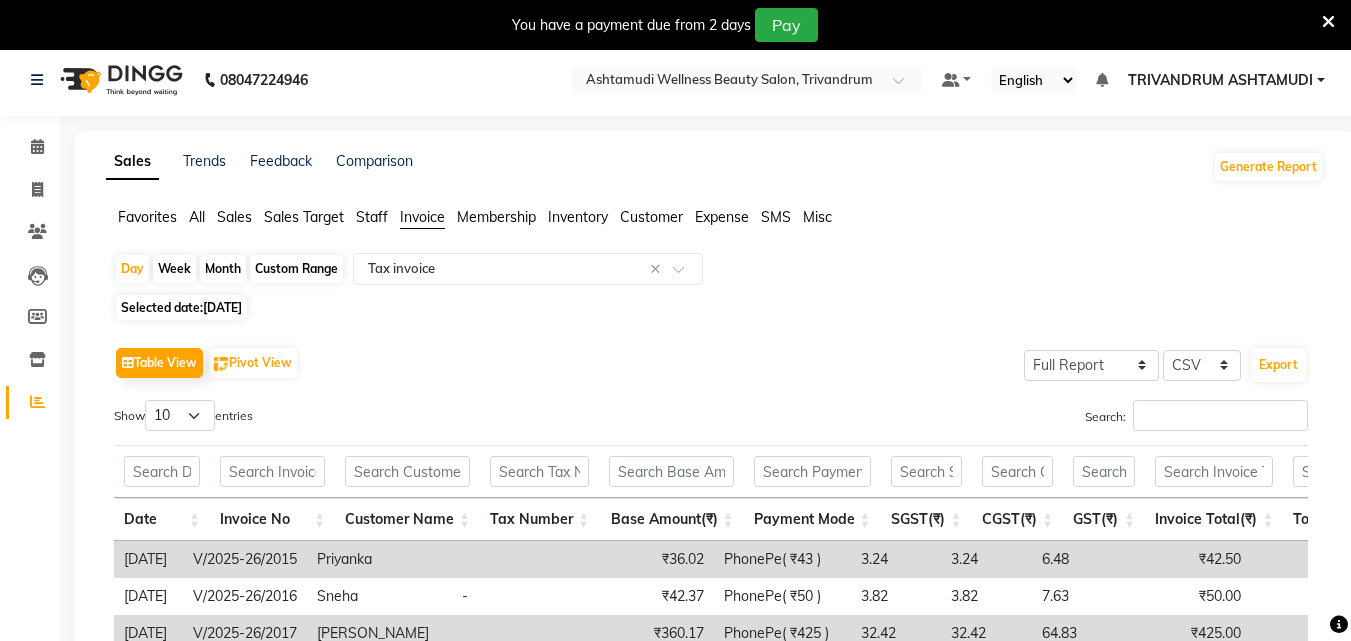 scroll, scrollTop: 0, scrollLeft: 0, axis: both 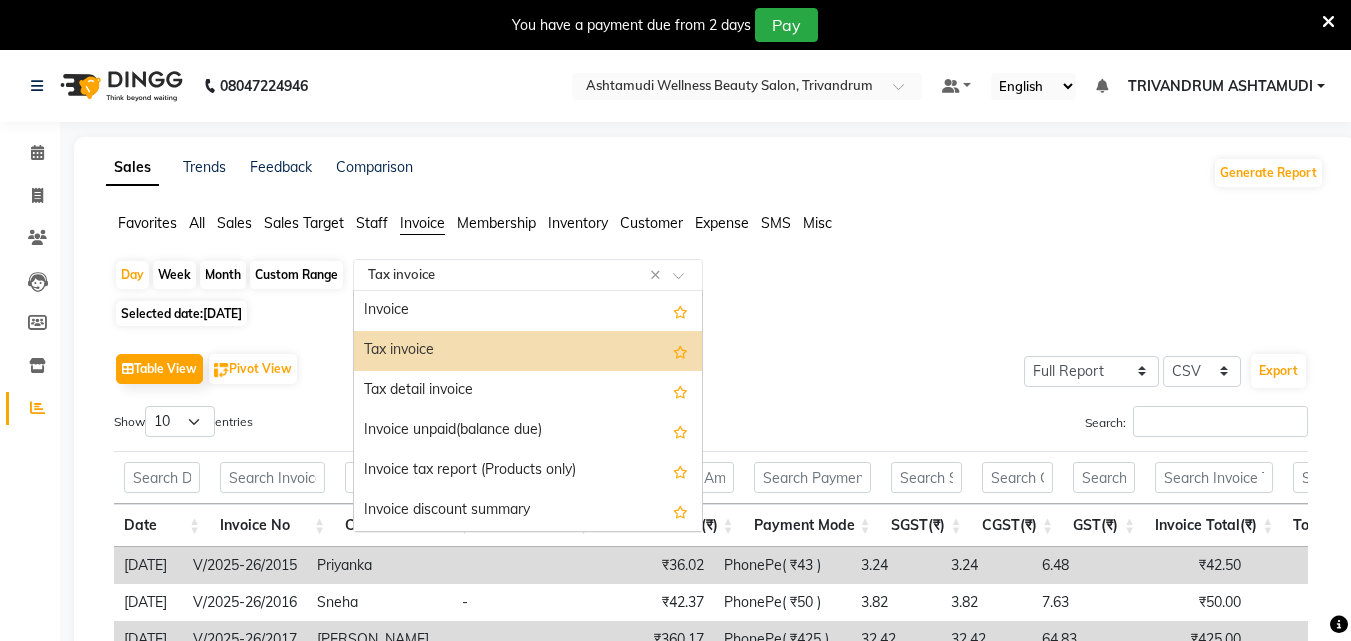 click 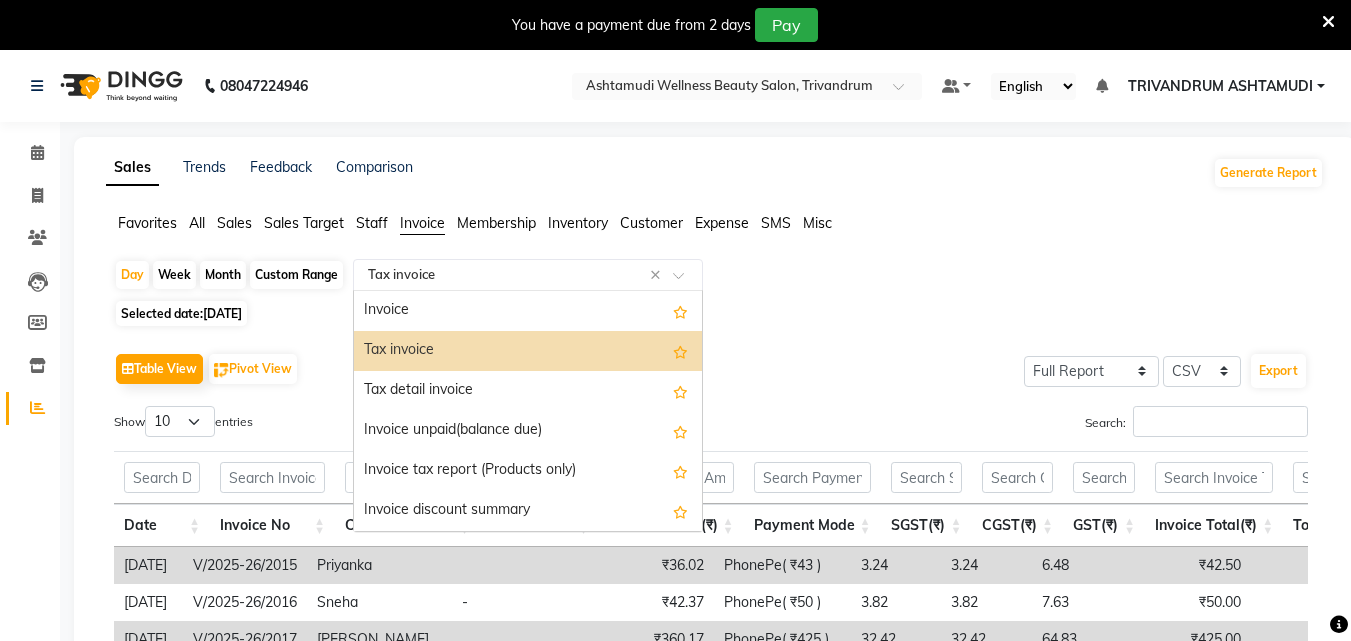 click on "Tax invoice" at bounding box center (528, 351) 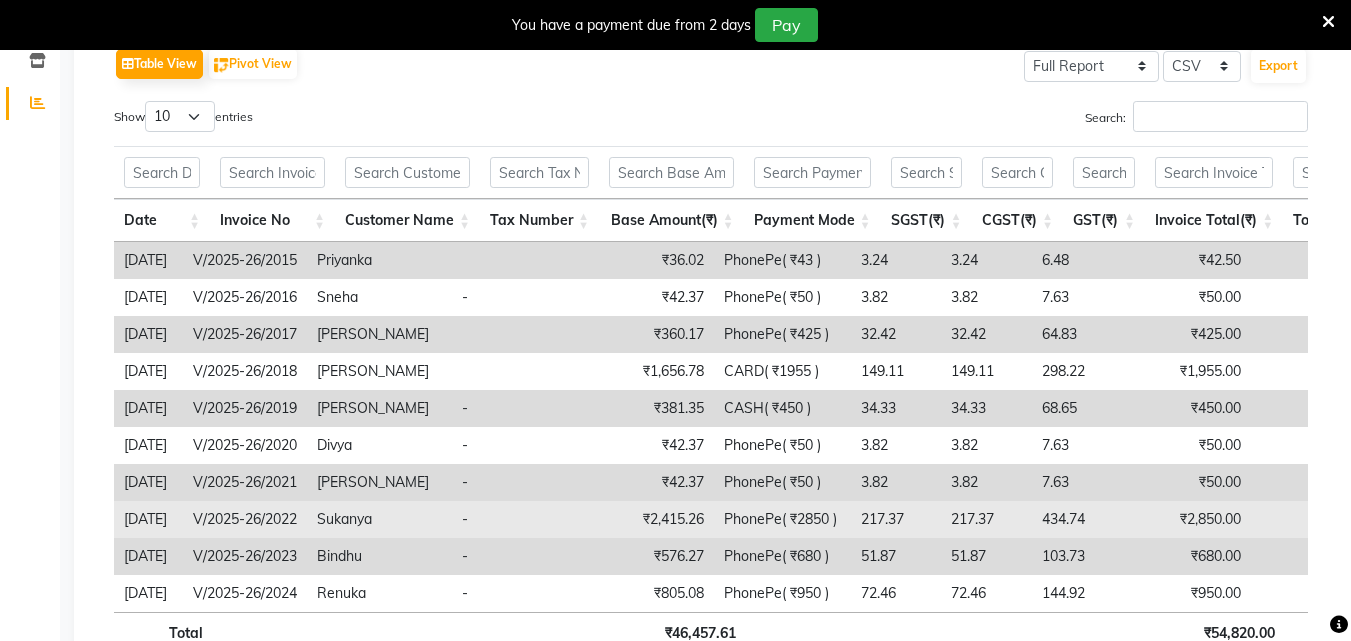 scroll, scrollTop: 0, scrollLeft: 0, axis: both 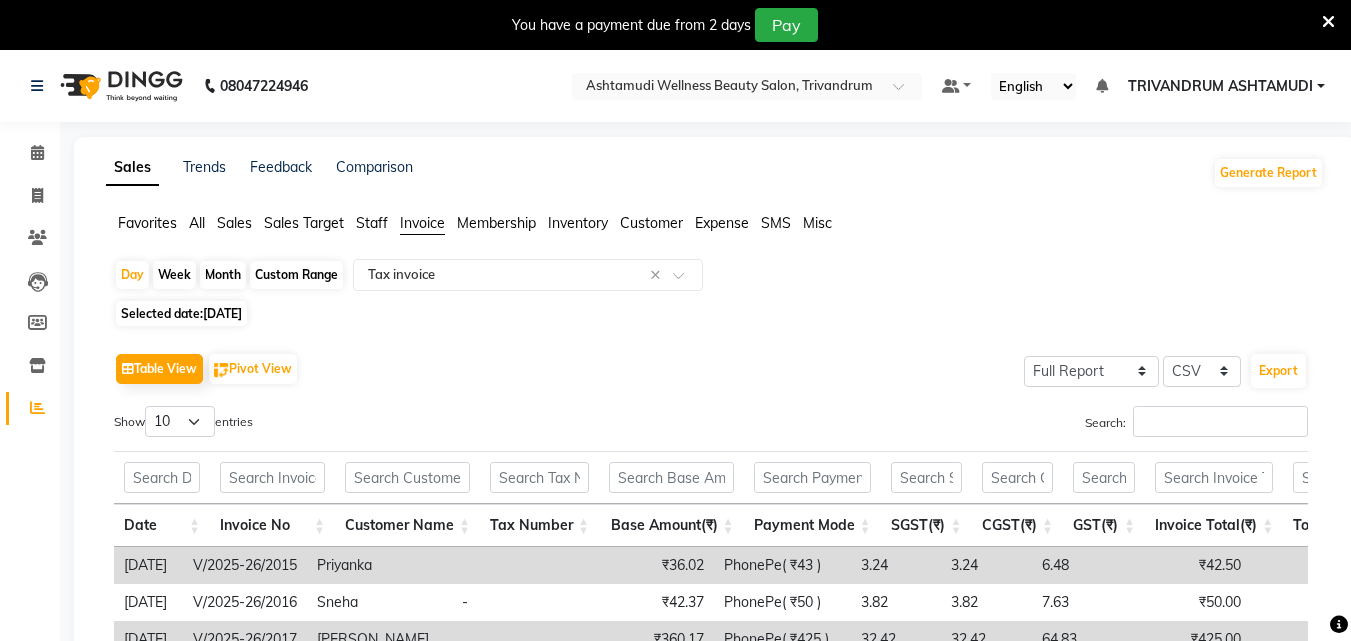 click on "Customer" 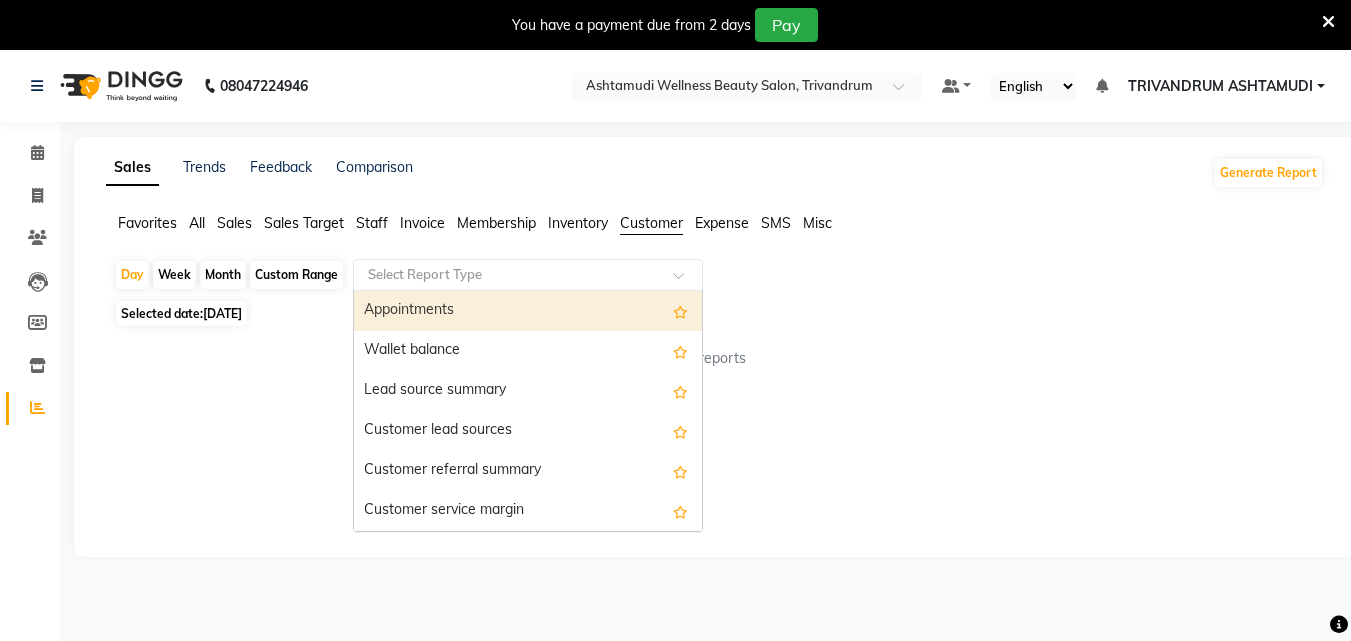 click 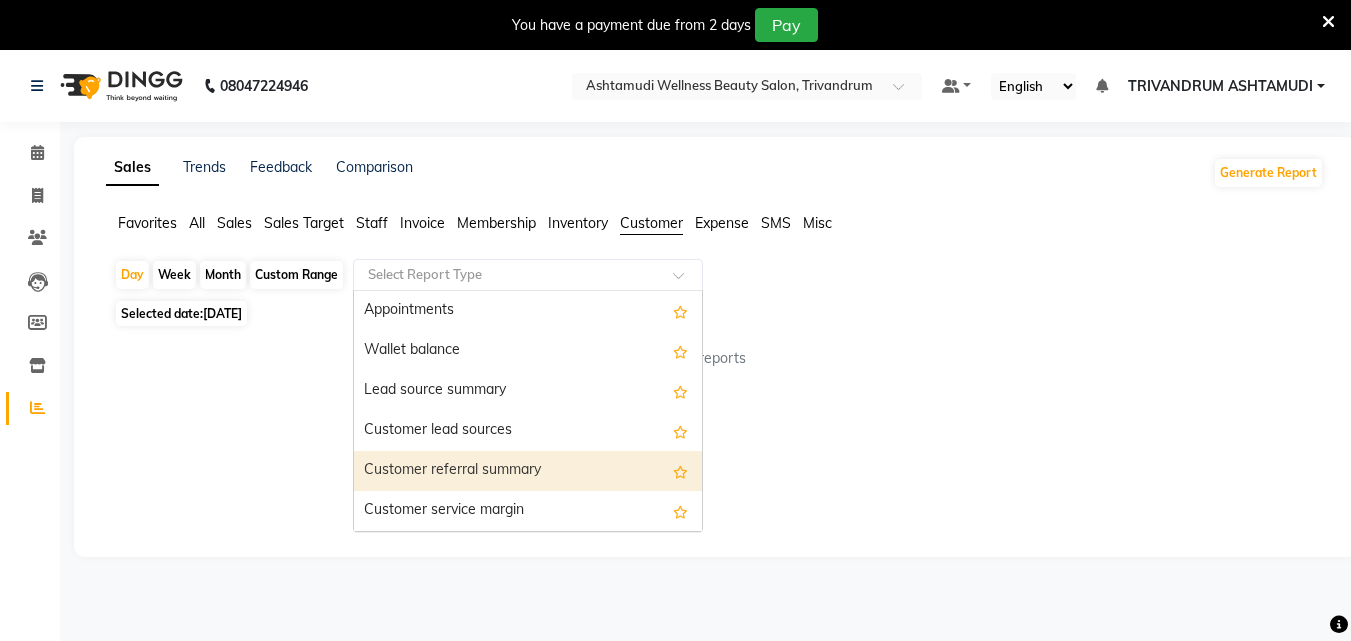 scroll, scrollTop: 160, scrollLeft: 0, axis: vertical 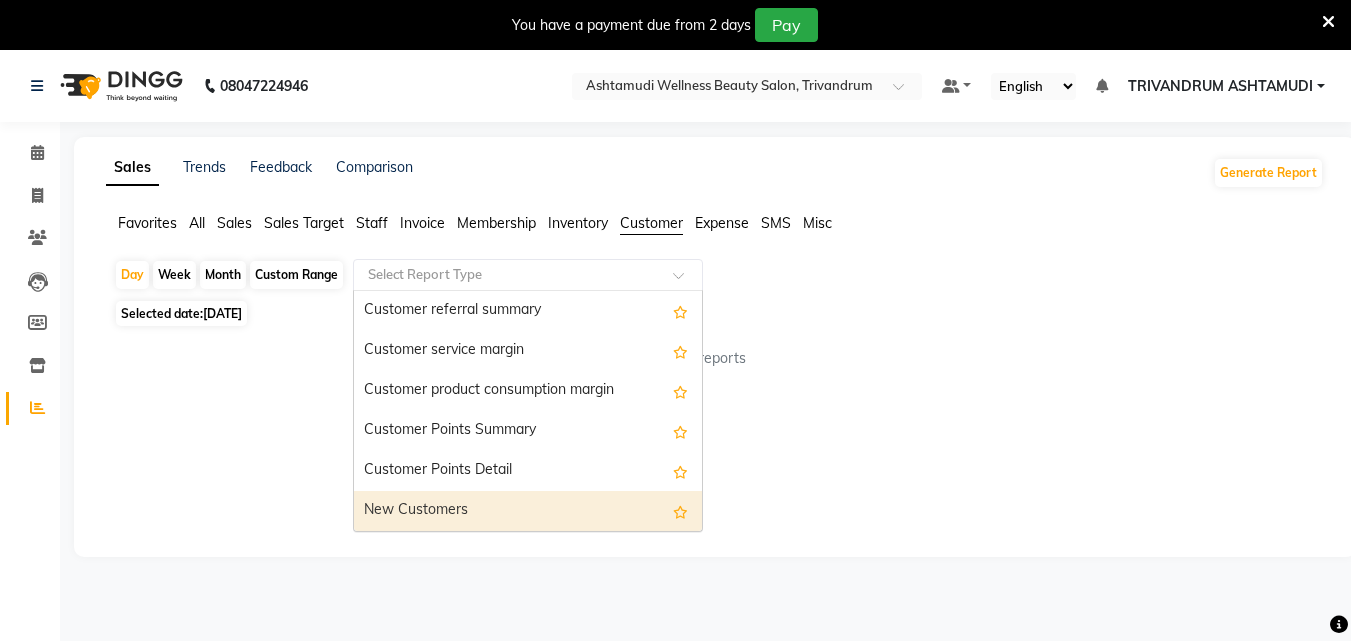 click on "New Customers" at bounding box center (528, 511) 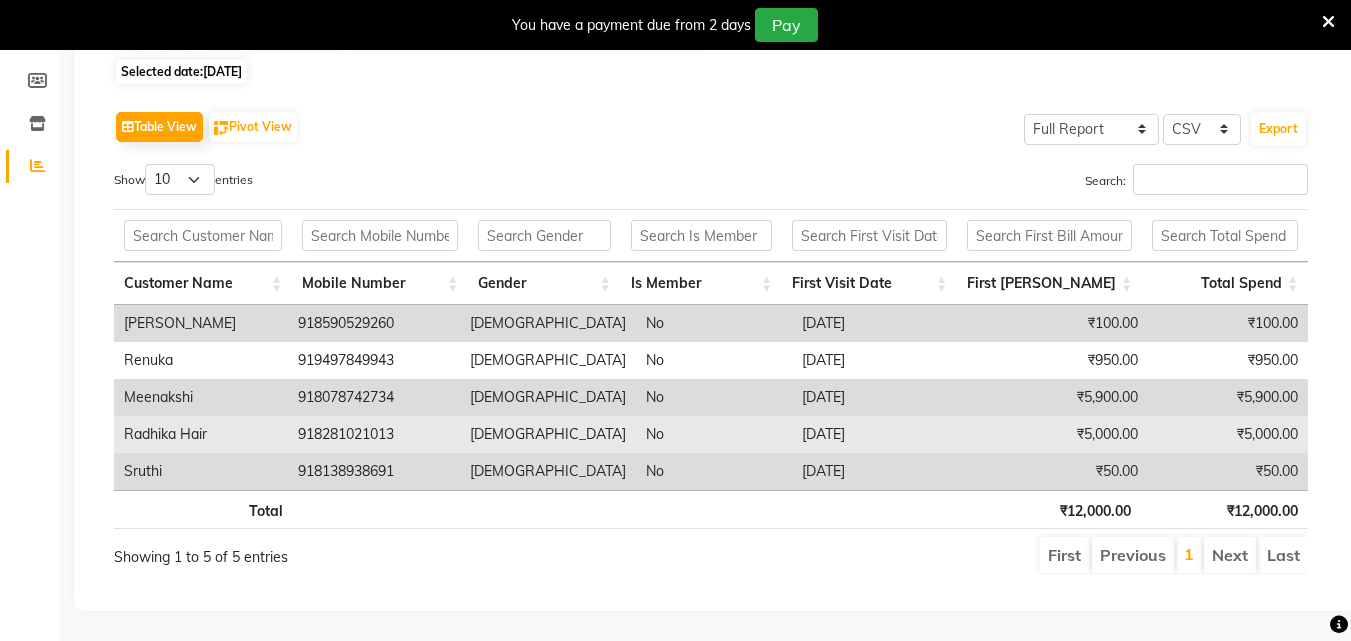 scroll, scrollTop: 0, scrollLeft: 0, axis: both 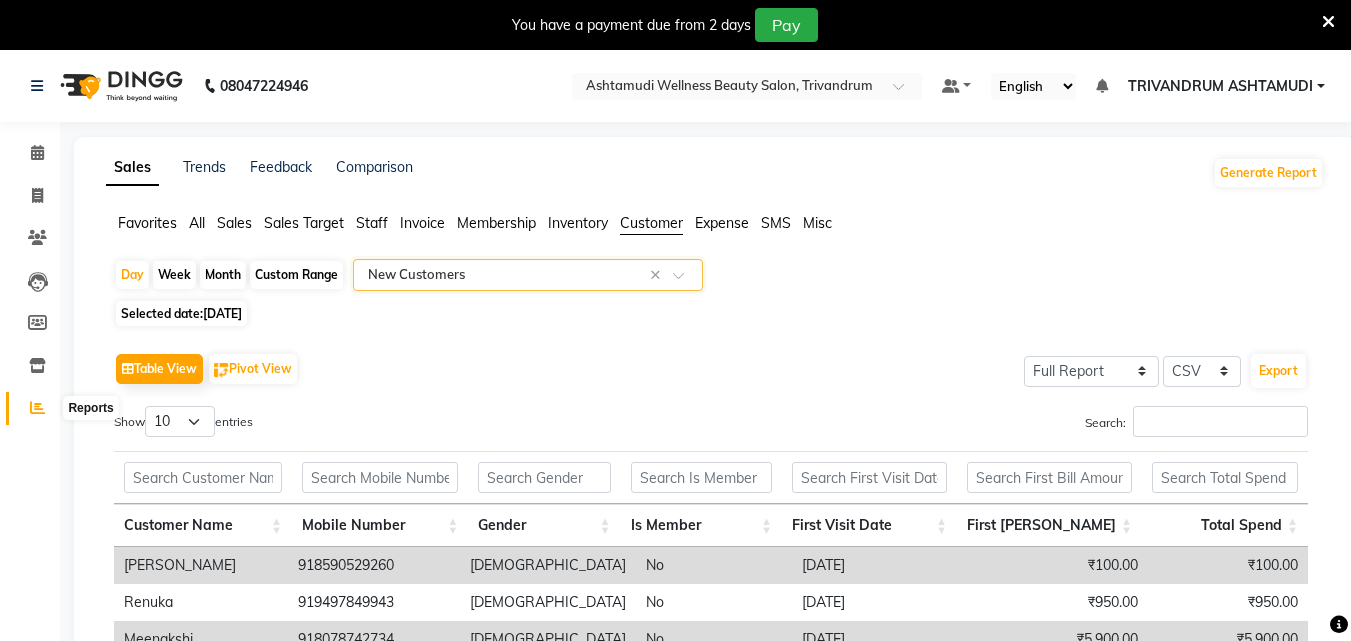 click 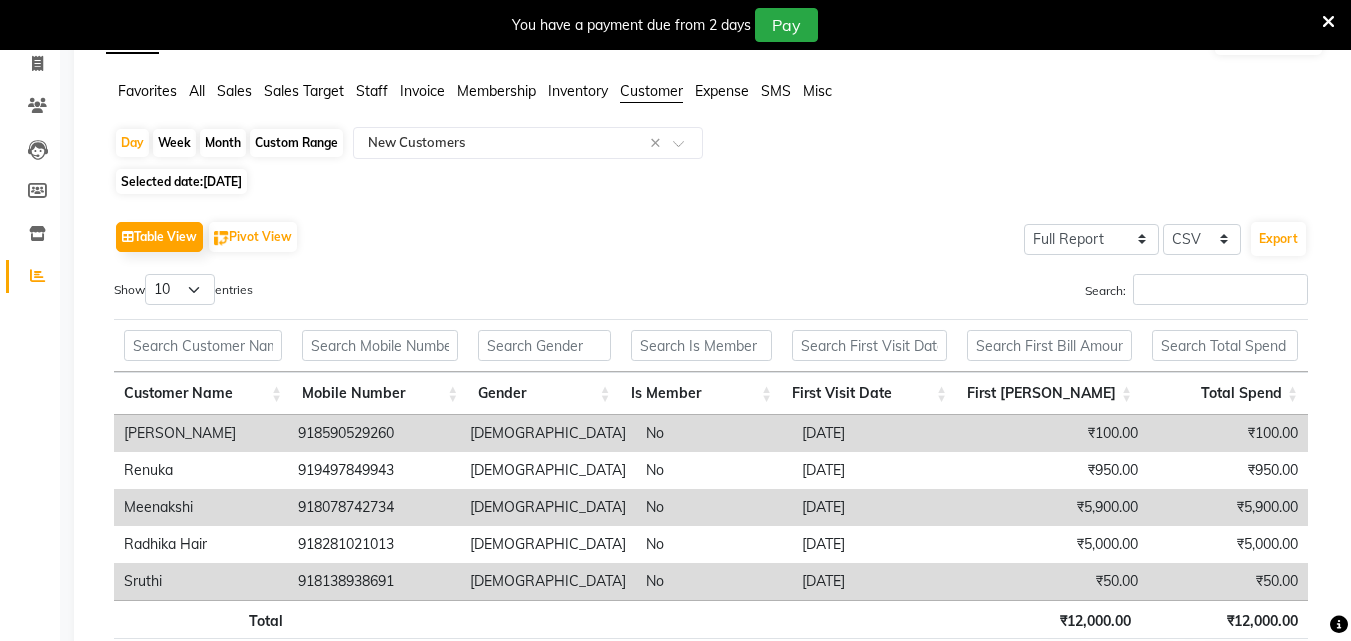 scroll, scrollTop: 257, scrollLeft: 0, axis: vertical 